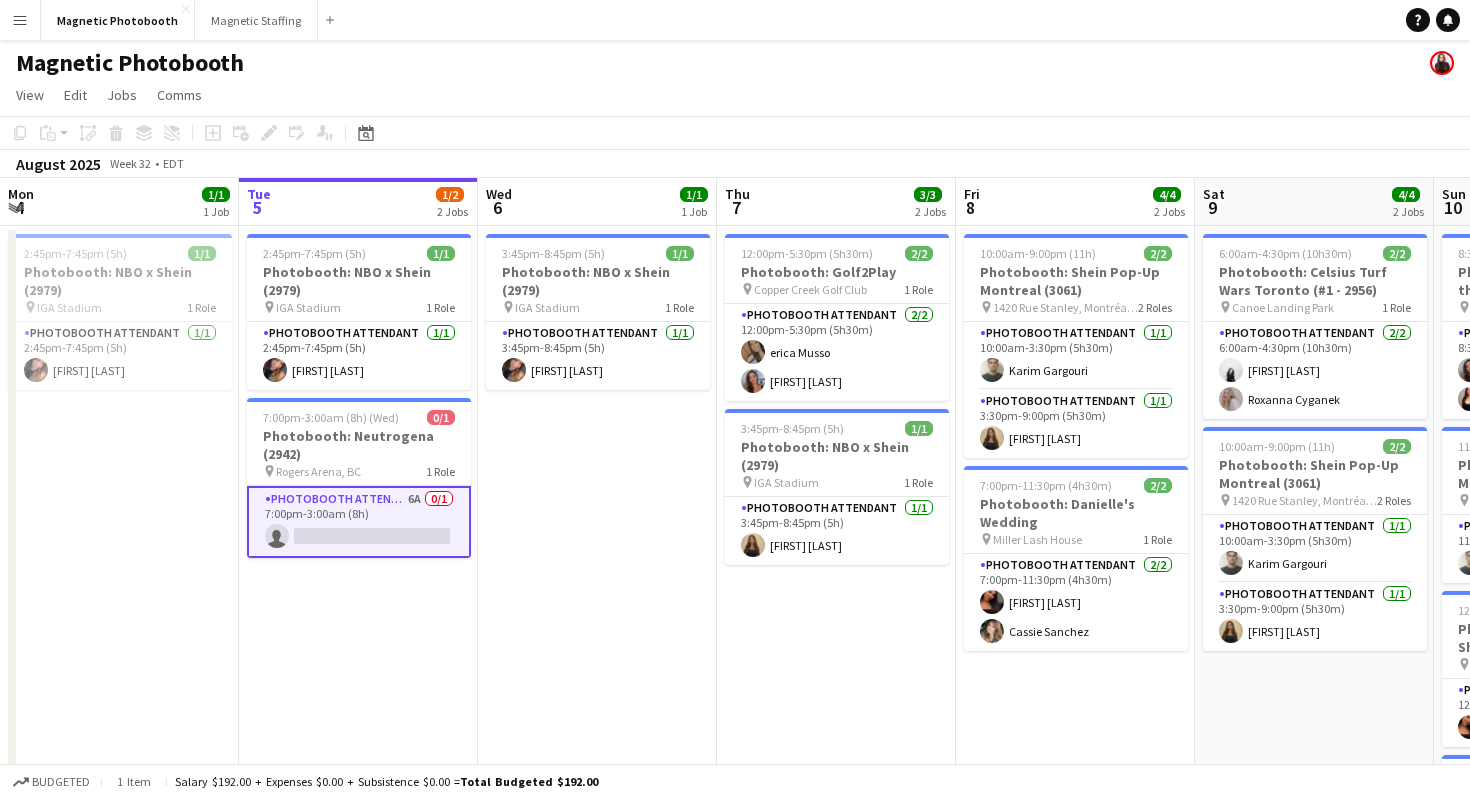 scroll, scrollTop: 5, scrollLeft: 0, axis: vertical 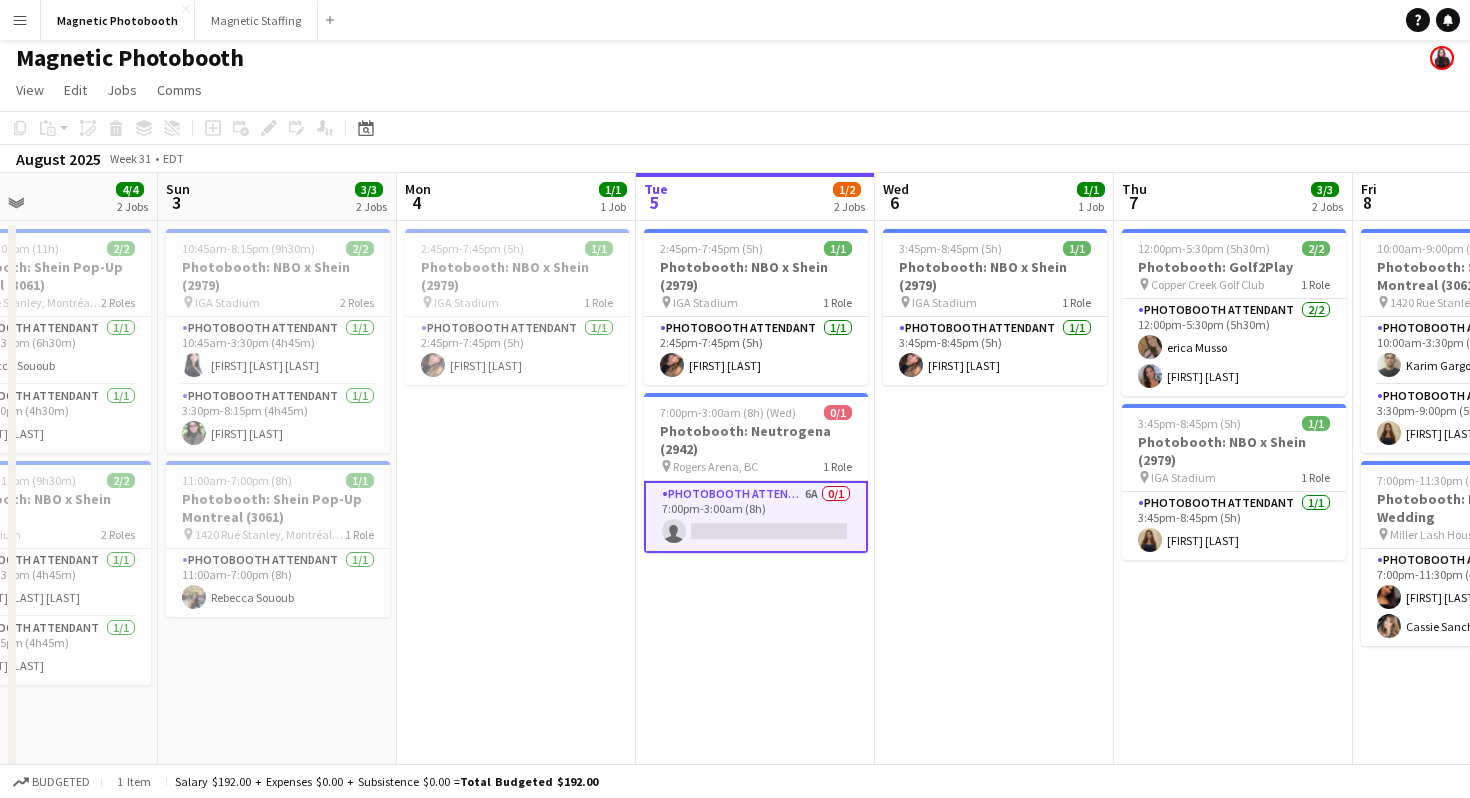 click on "2:45pm-7:45pm (5h)    1/1   Photobooth: NBO x Shein (2979)
pin
[LOCATION]   1 Role   Photobooth Attendant    1/1   2:45pm-7:45pm (5h)
[FIRST] [LAST]     7:00pm-3:00am (8h) (Wed)   0/1   Photobooth: Neutrogena (2942)
pin
[LOCATION]   1 Role   Photobooth Attendant    6A   0/1   7:00pm-3:00am (8h)
single-neutral-actions" at bounding box center (755, 669) 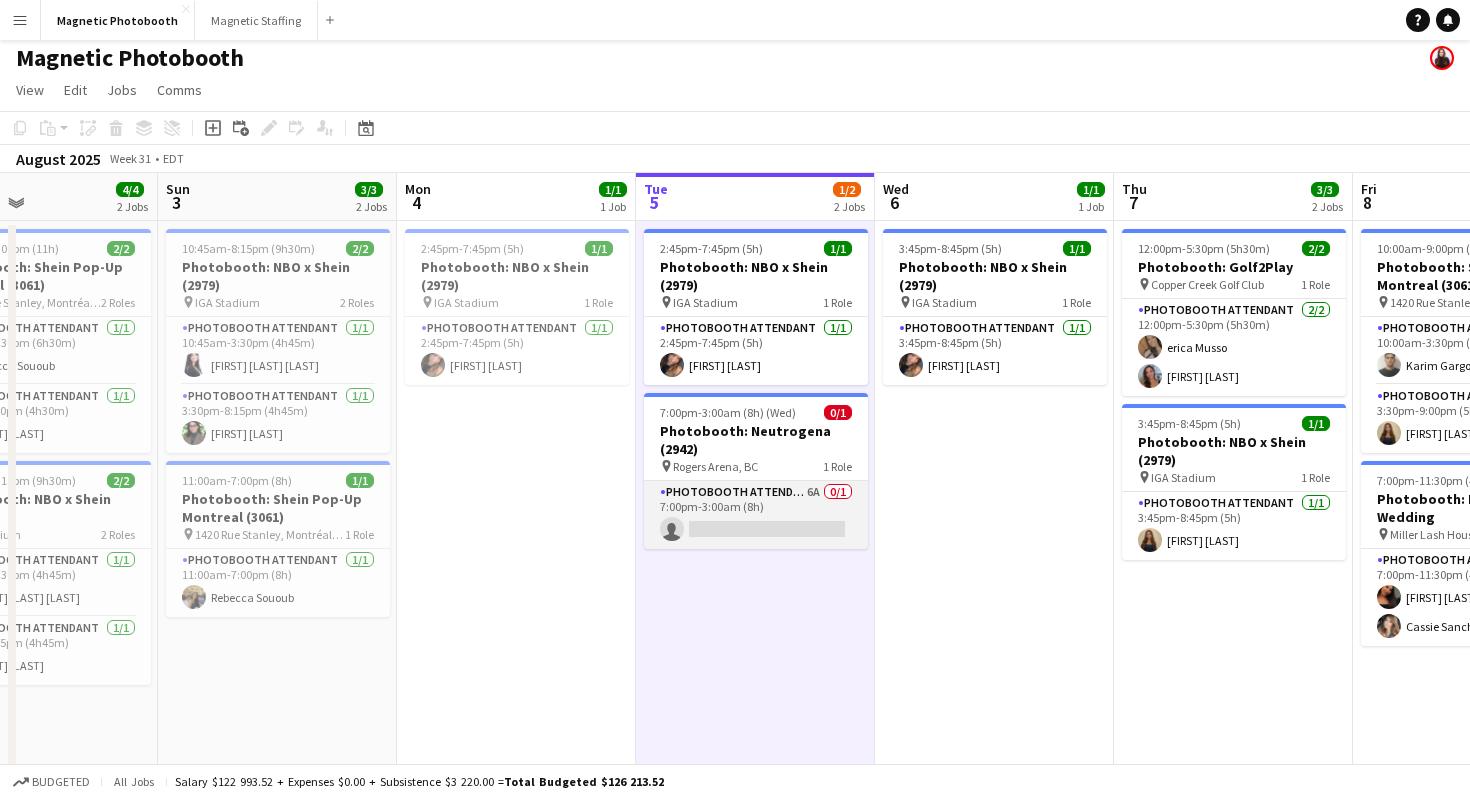 click on "Photobooth Attendant    6A   0/1   7:00pm-3:00am (8h)
single-neutral-actions" at bounding box center (756, 515) 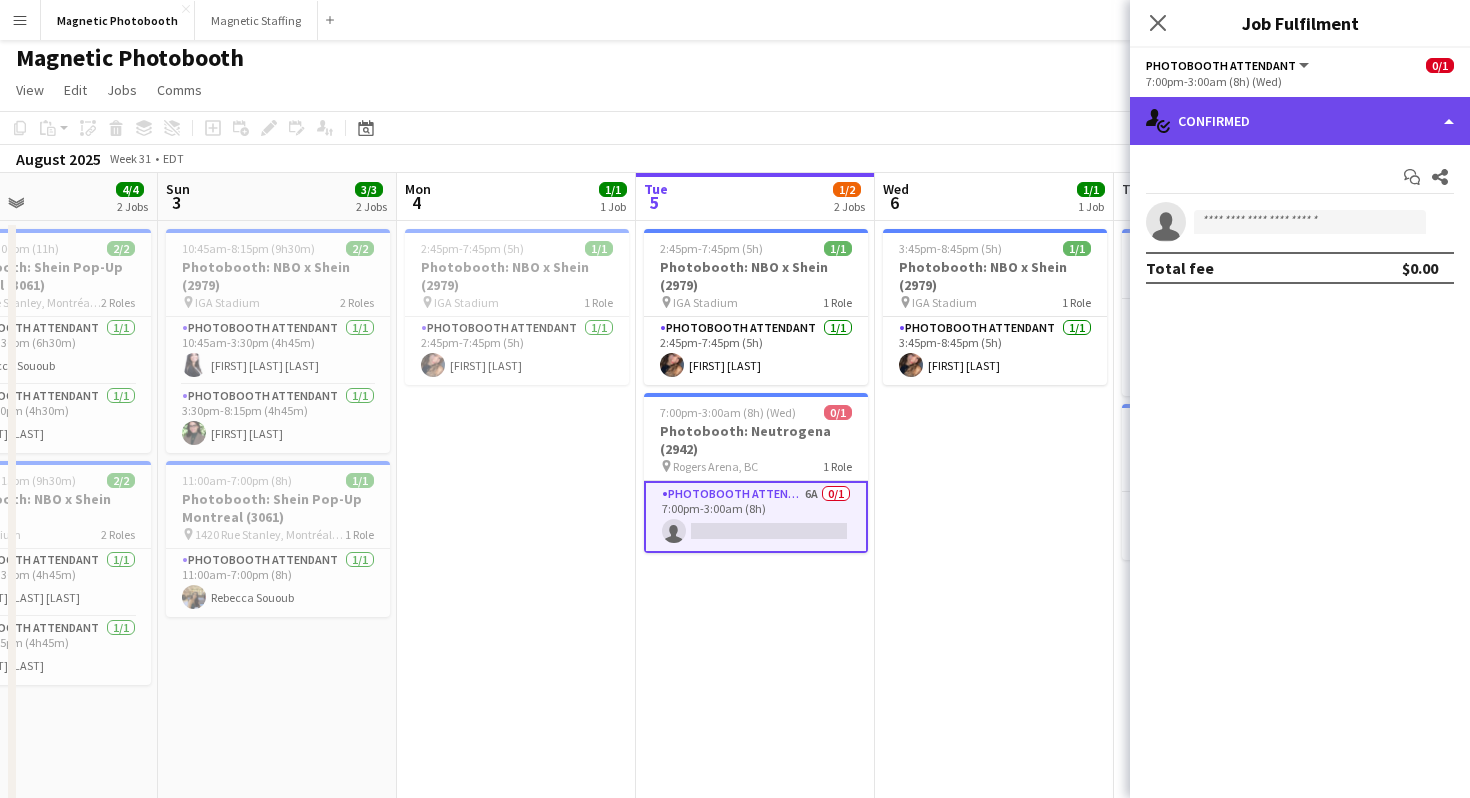 click on "single-neutral-actions-check-2
Confirmed" 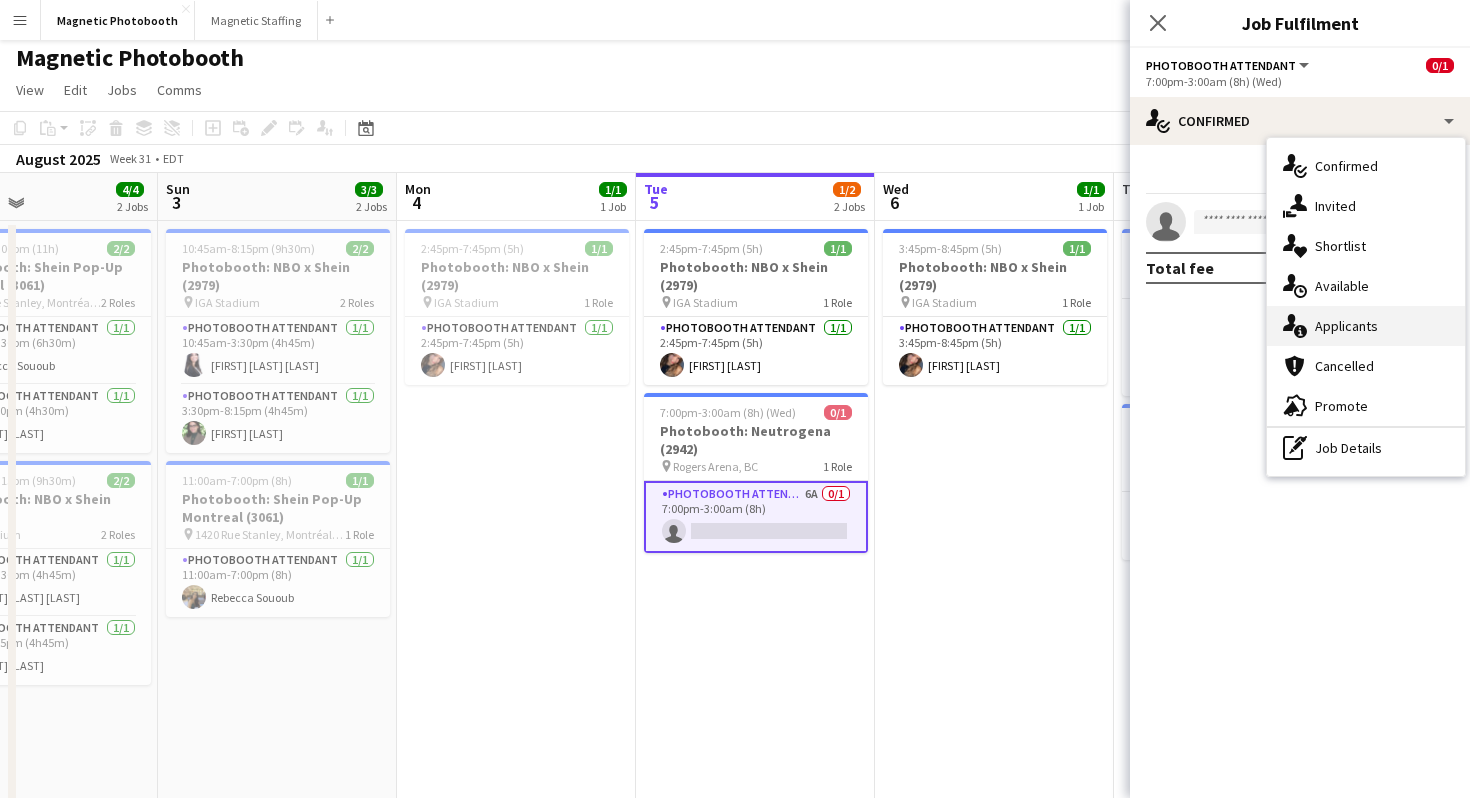 click on "single-neutral-actions-information
Applicants" at bounding box center (1366, 326) 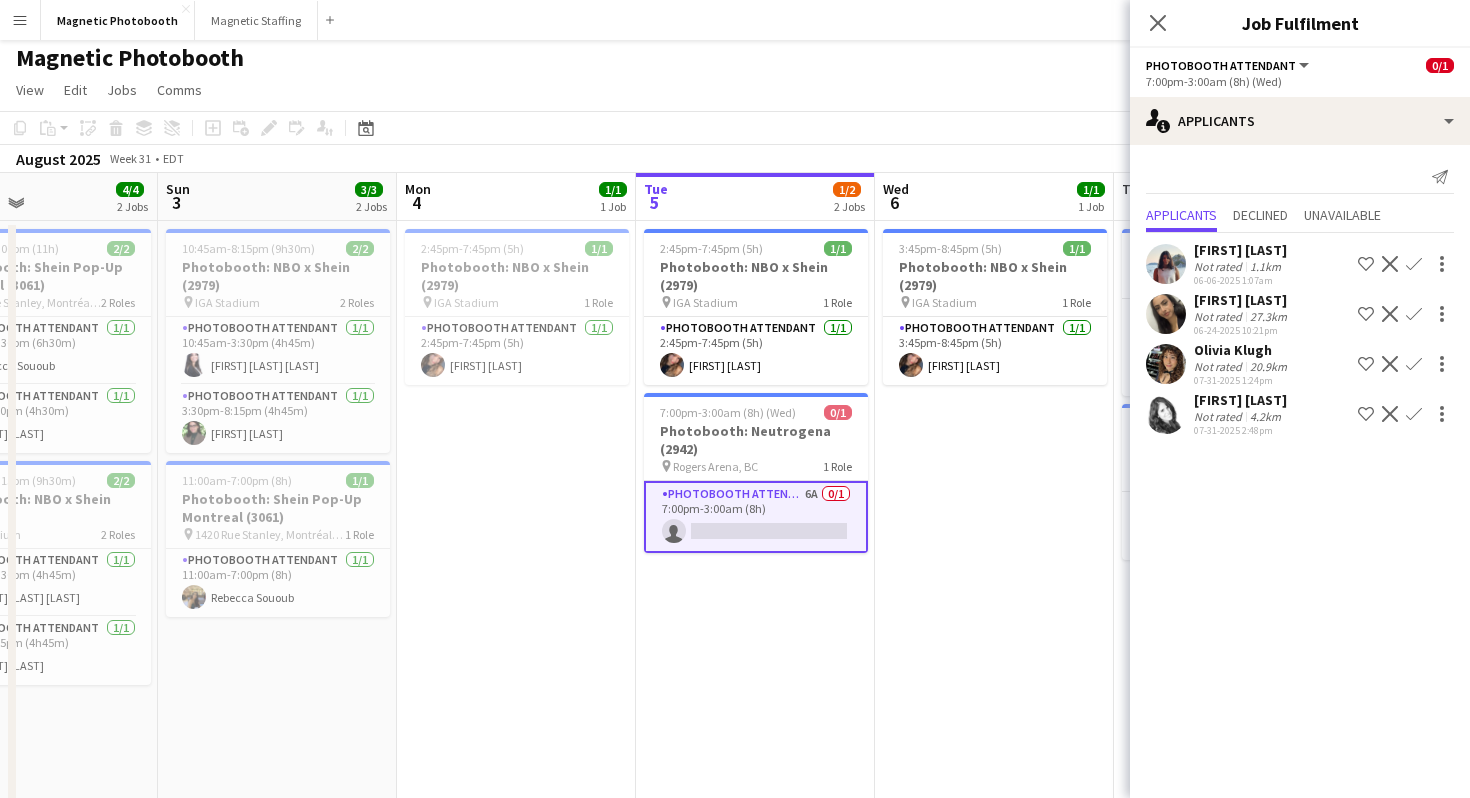 click on "Confirm" at bounding box center [1414, 414] 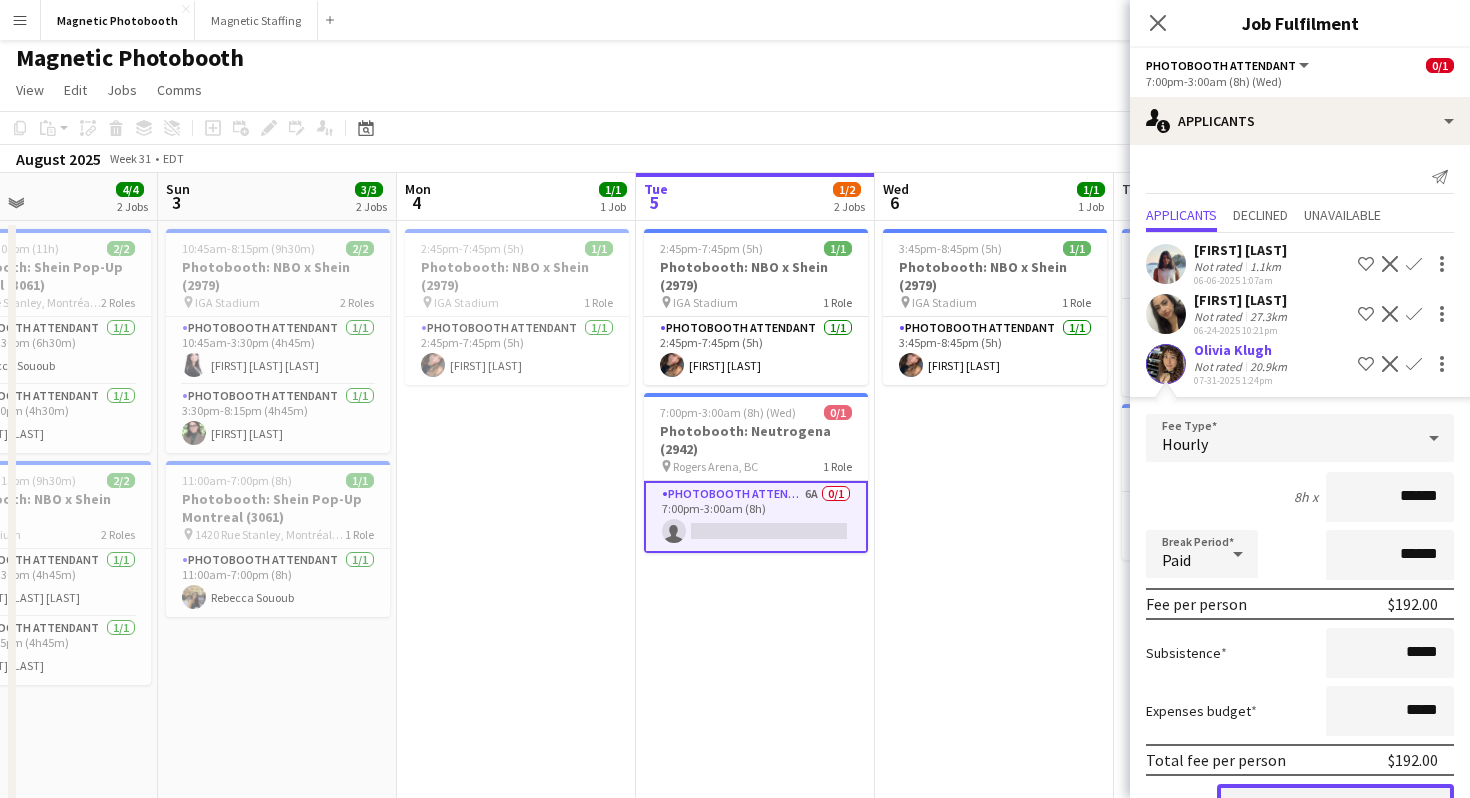 click on "Confirm" 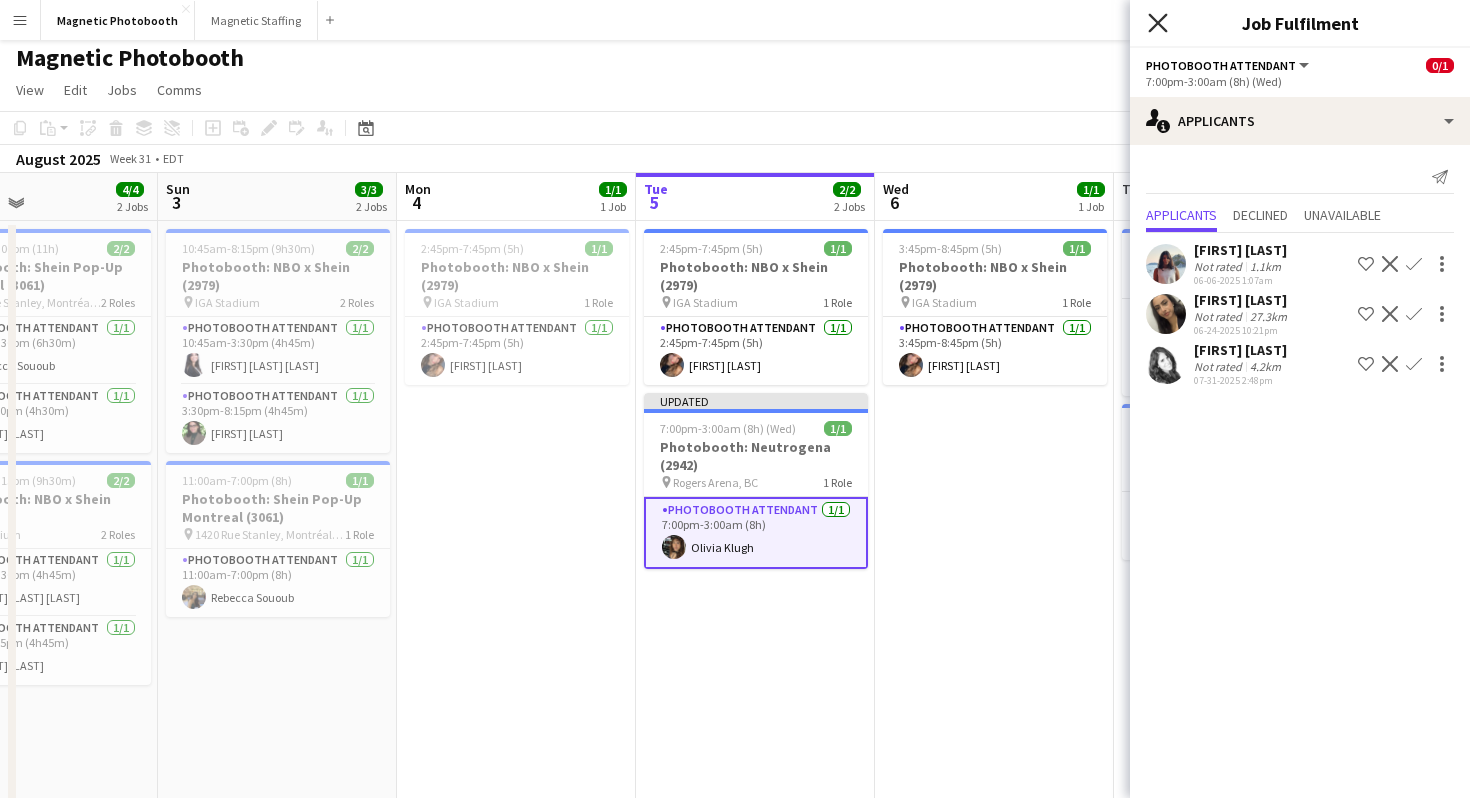 click 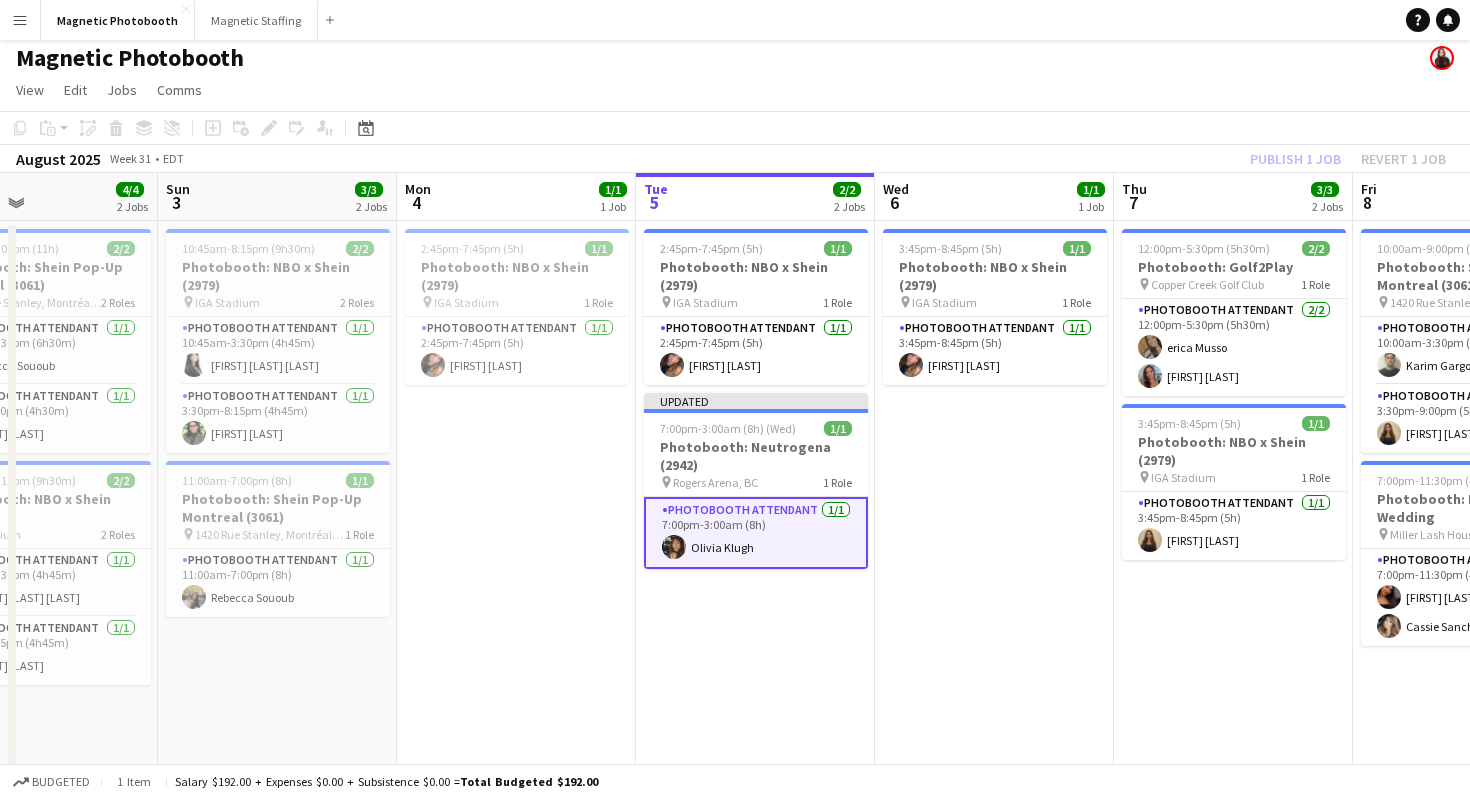 click on "View  Day view expanded Day view collapsed Month view Date picker Jump to today Expand Linked Jobs Collapse Linked Jobs  Edit  Copy
Command
C  Paste  Without Crew
Command
V With Crew
Command
Shift
V Paste as linked job  Group  Group Ungroup  Jobs  New Job Edit Job Delete Job New Linked Job Edit Linked Jobs Job fulfilment Promote Role Copy Role URL  Comms  Notify confirmed crew Create chat" 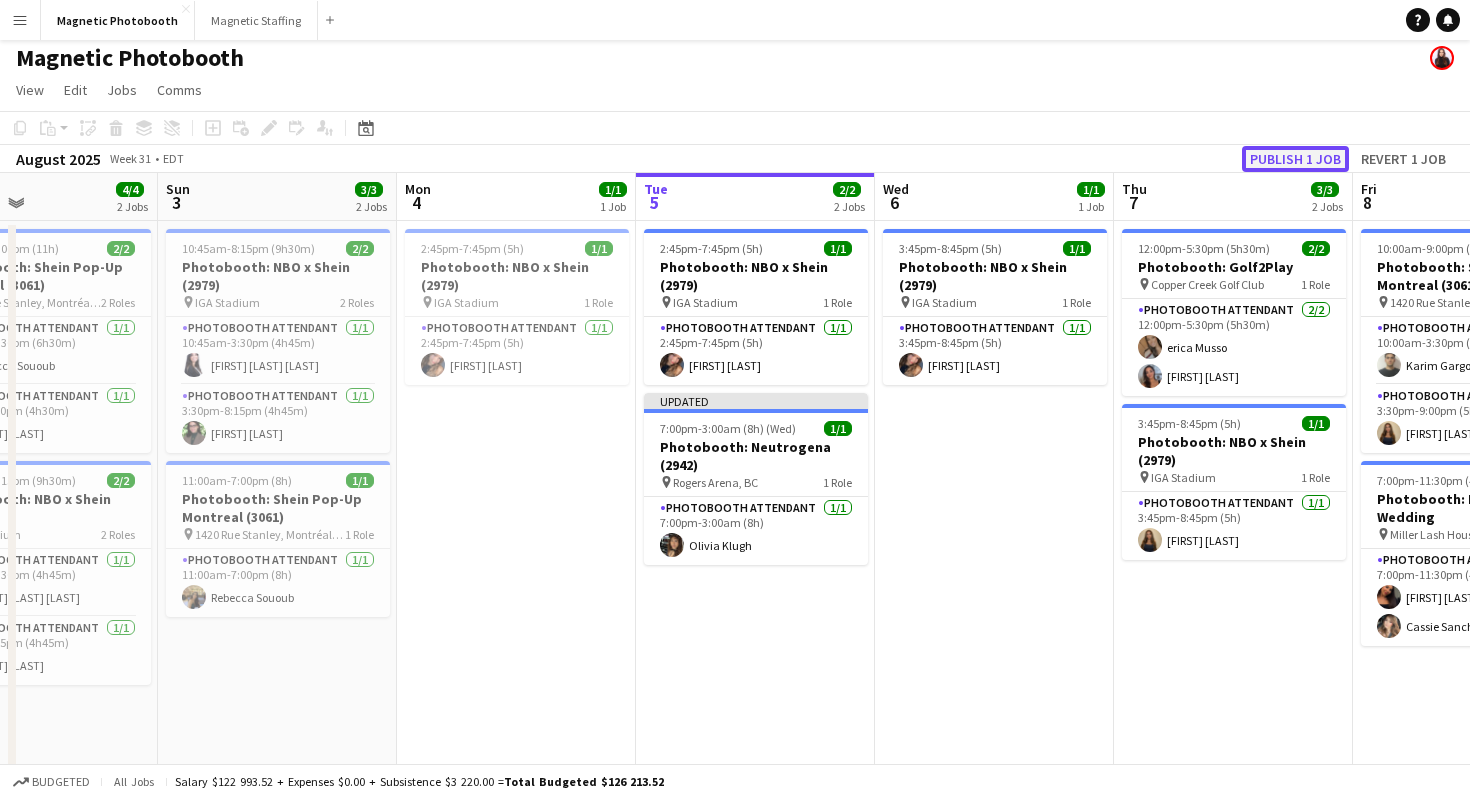 click on "Publish 1 job" 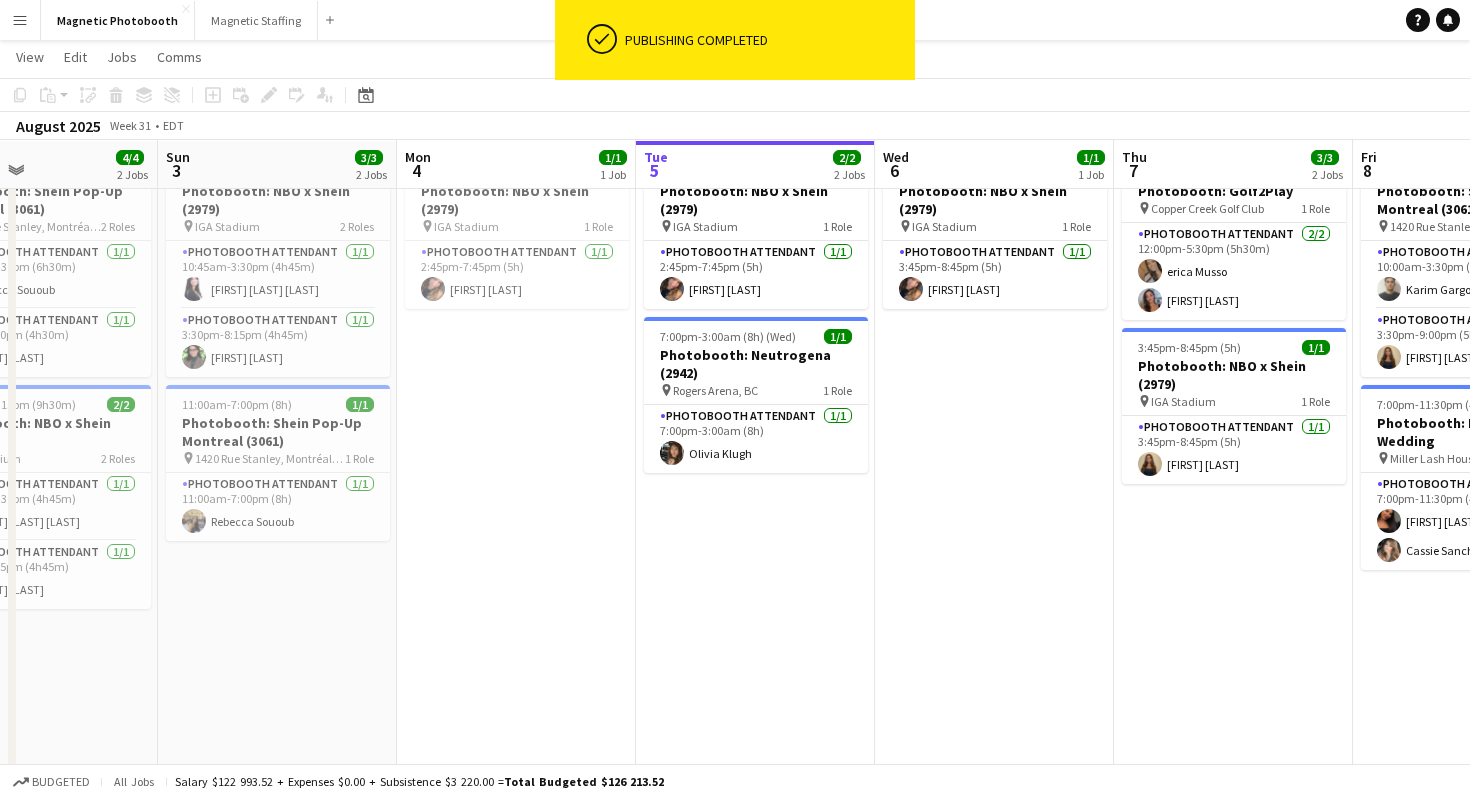 scroll, scrollTop: 82, scrollLeft: 0, axis: vertical 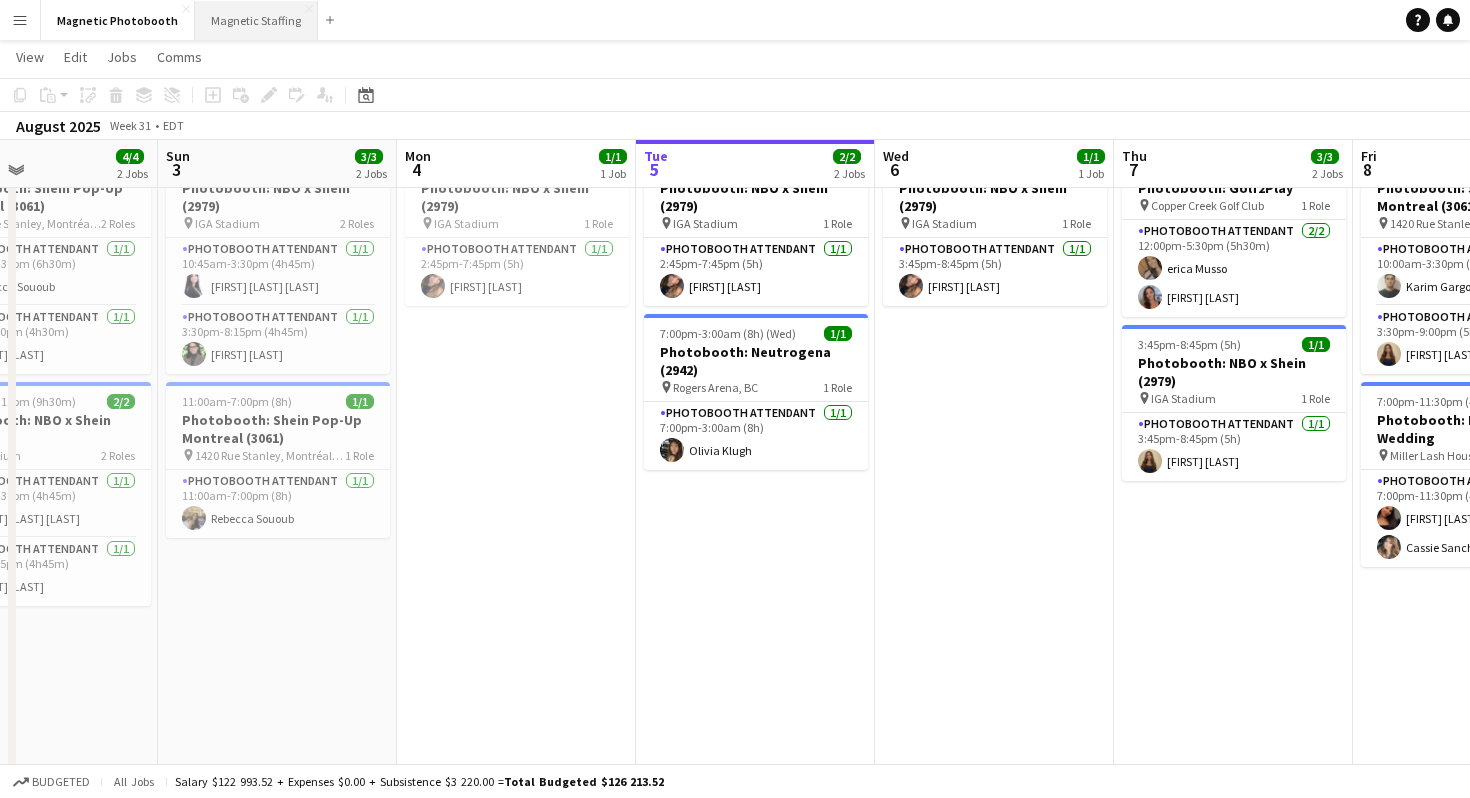 click on "Magnetic Staffing
Close" at bounding box center (256, 20) 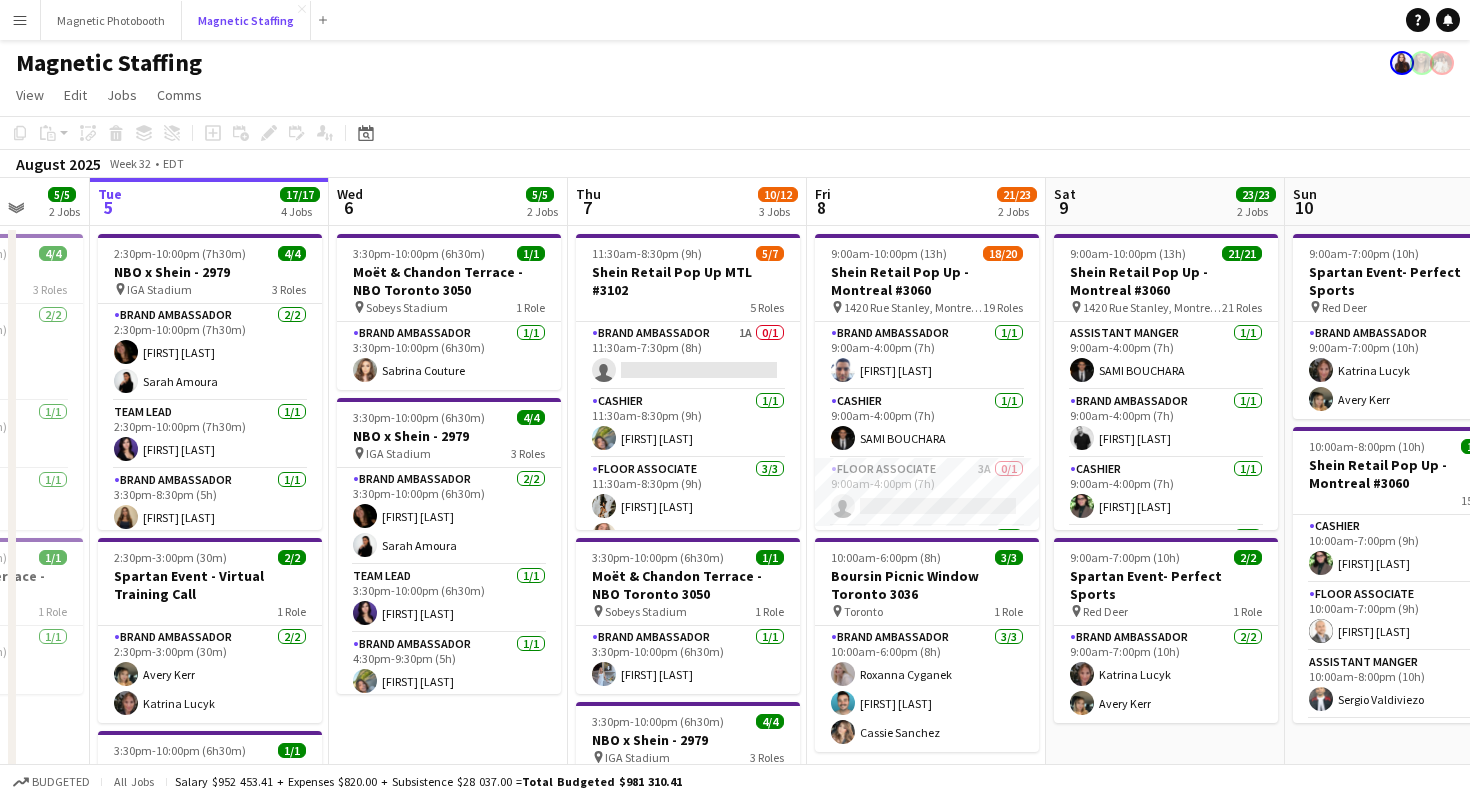 scroll, scrollTop: 0, scrollLeft: 654, axis: horizontal 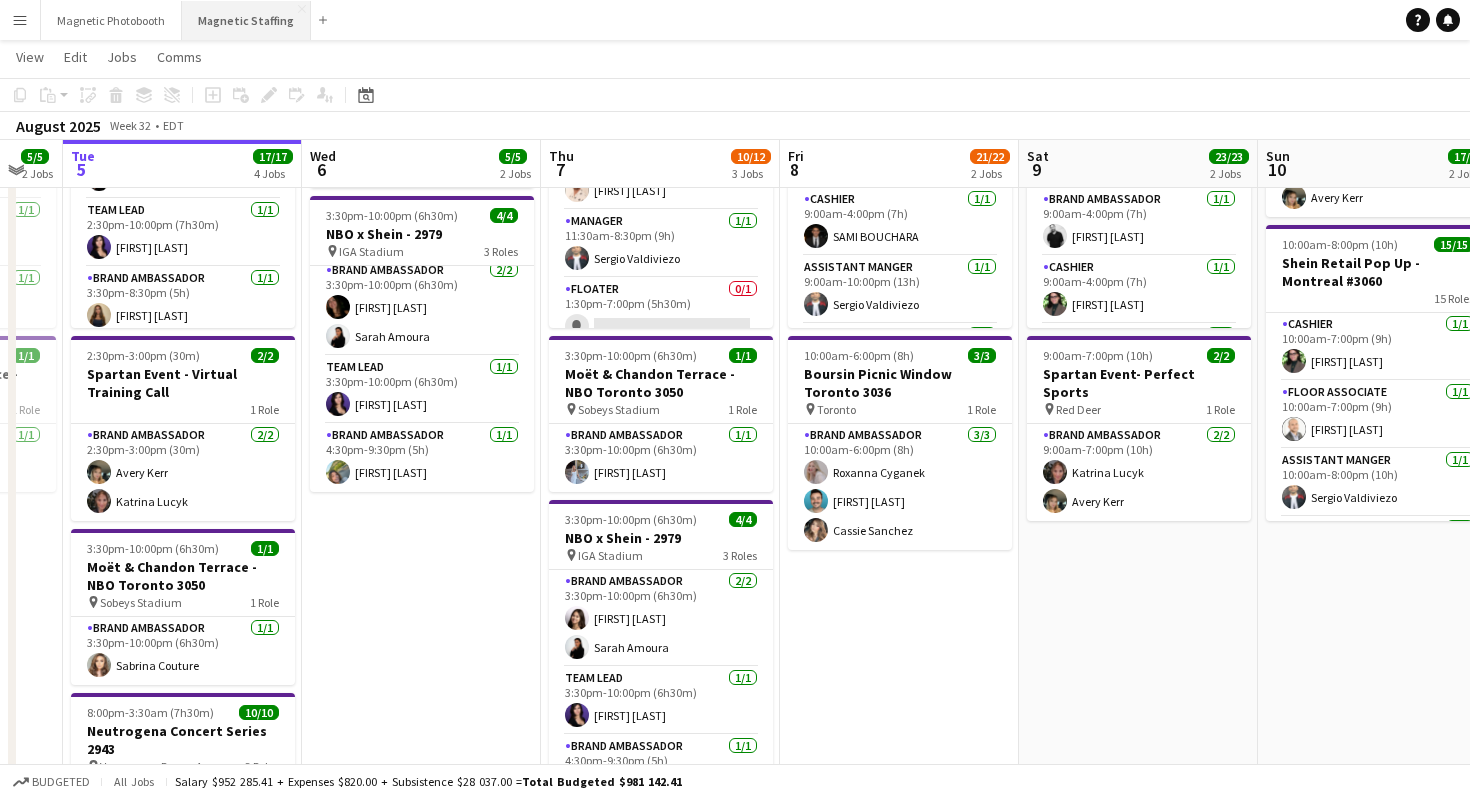 click on "Magnetic Staffing
Close" at bounding box center (246, 20) 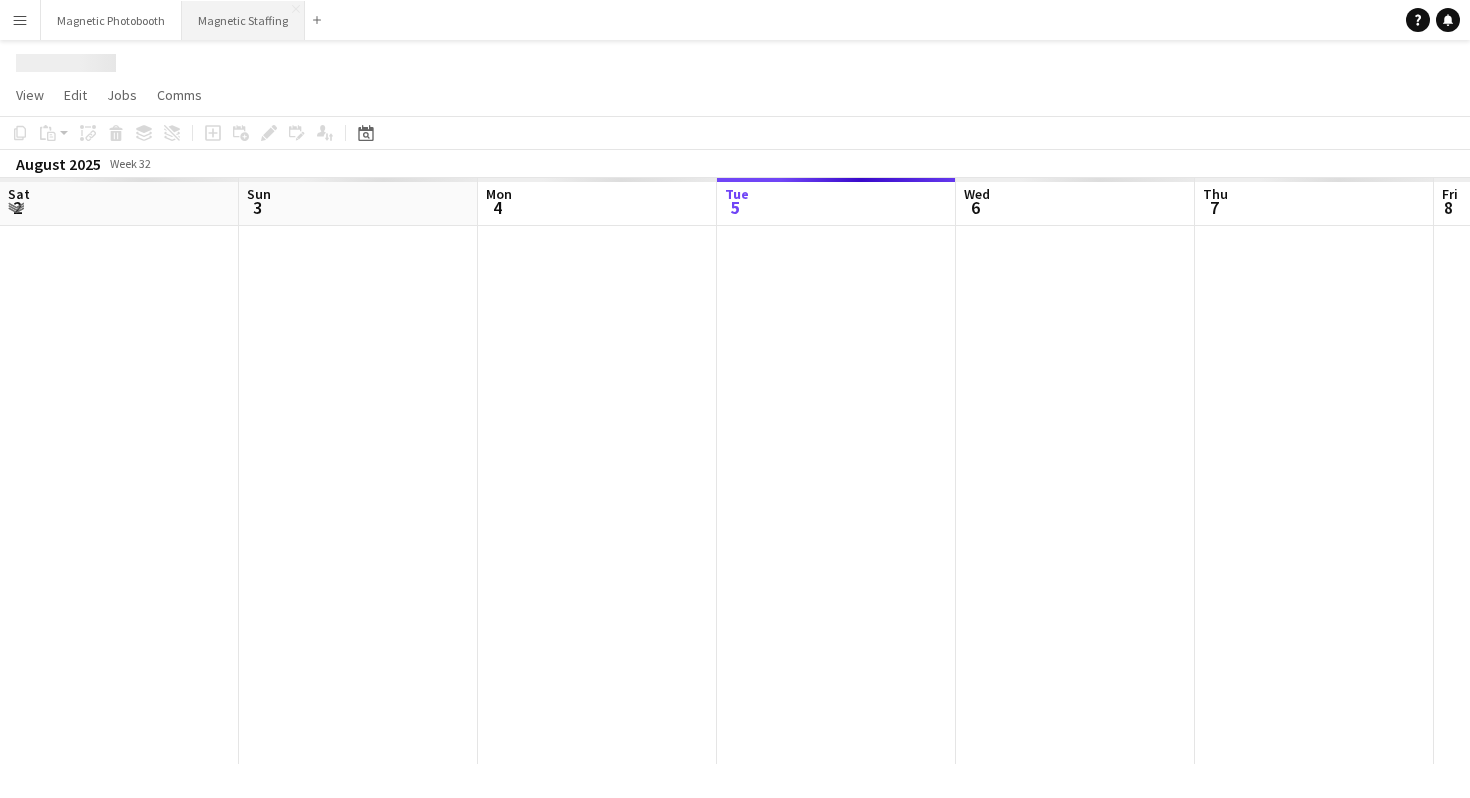 scroll, scrollTop: 0, scrollLeft: 0, axis: both 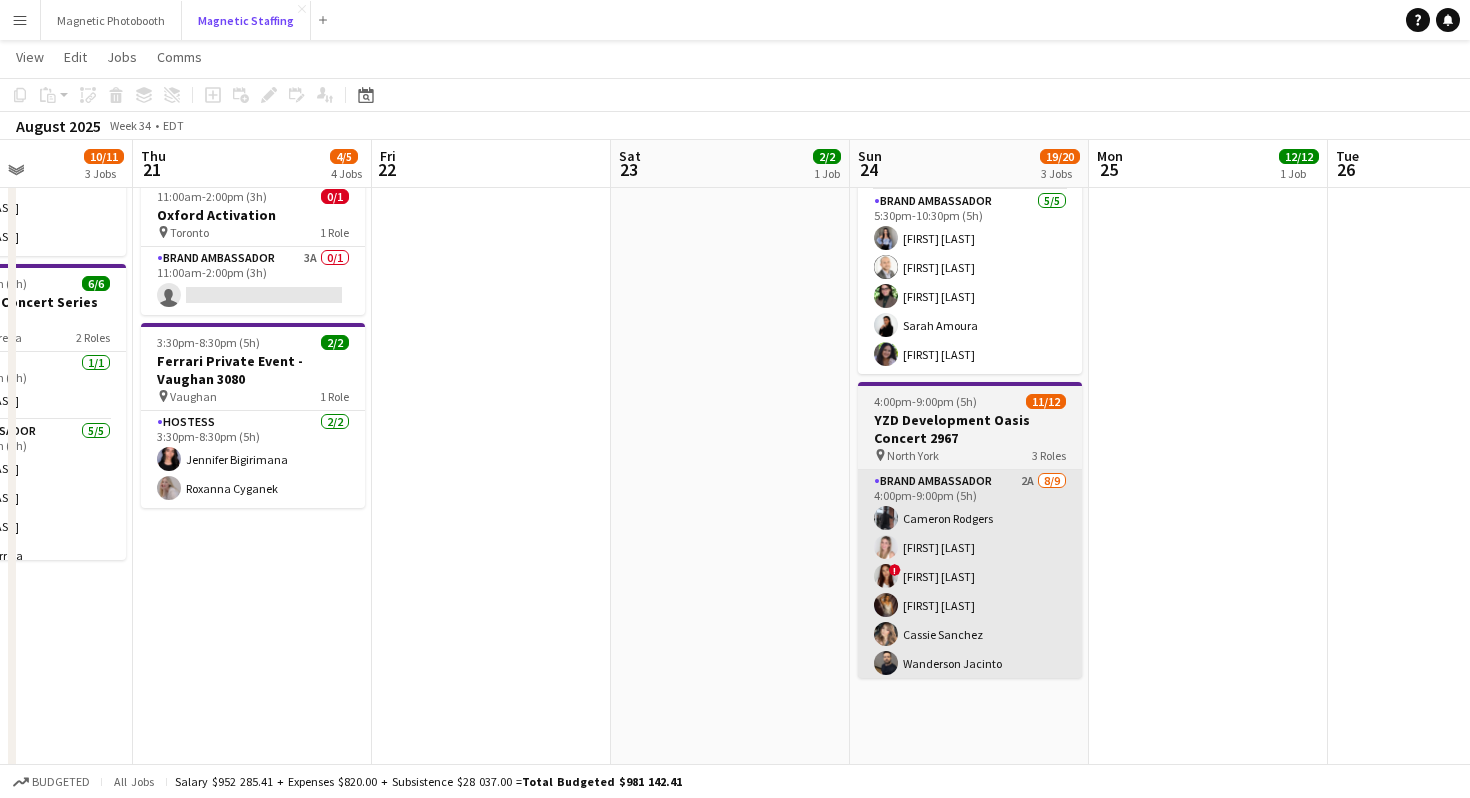 click at bounding box center [886, 663] 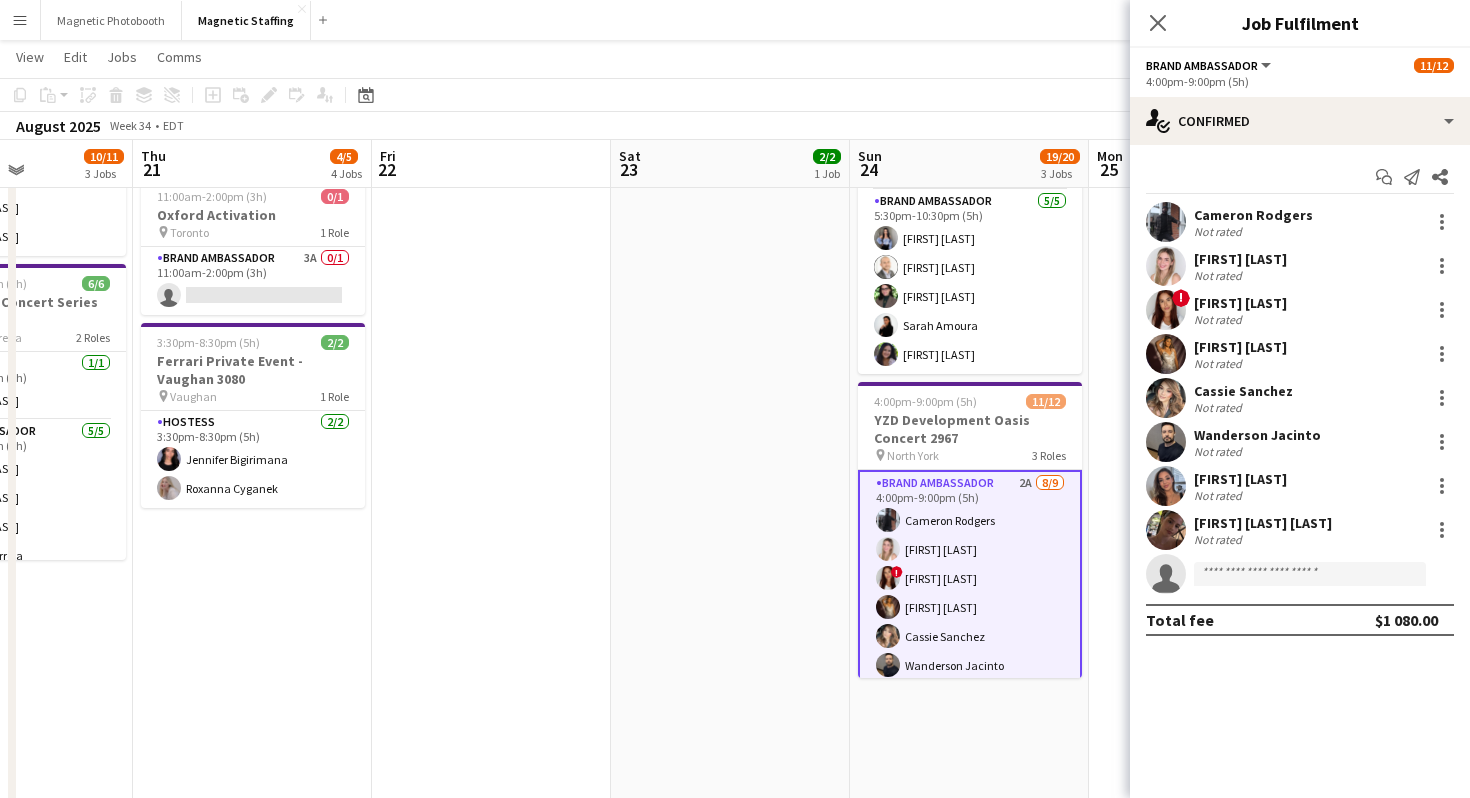click at bounding box center (888, 665) 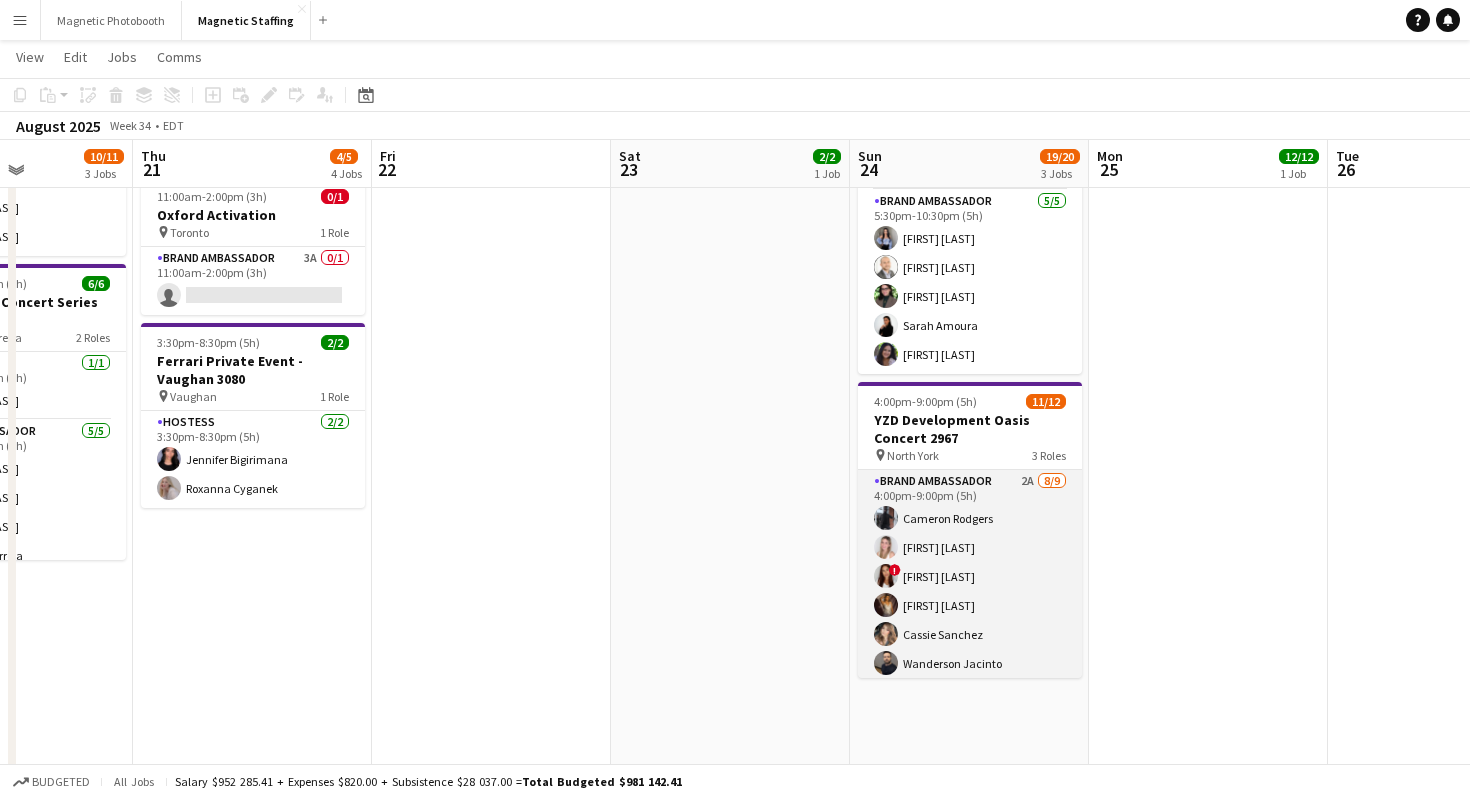 click at bounding box center (886, 663) 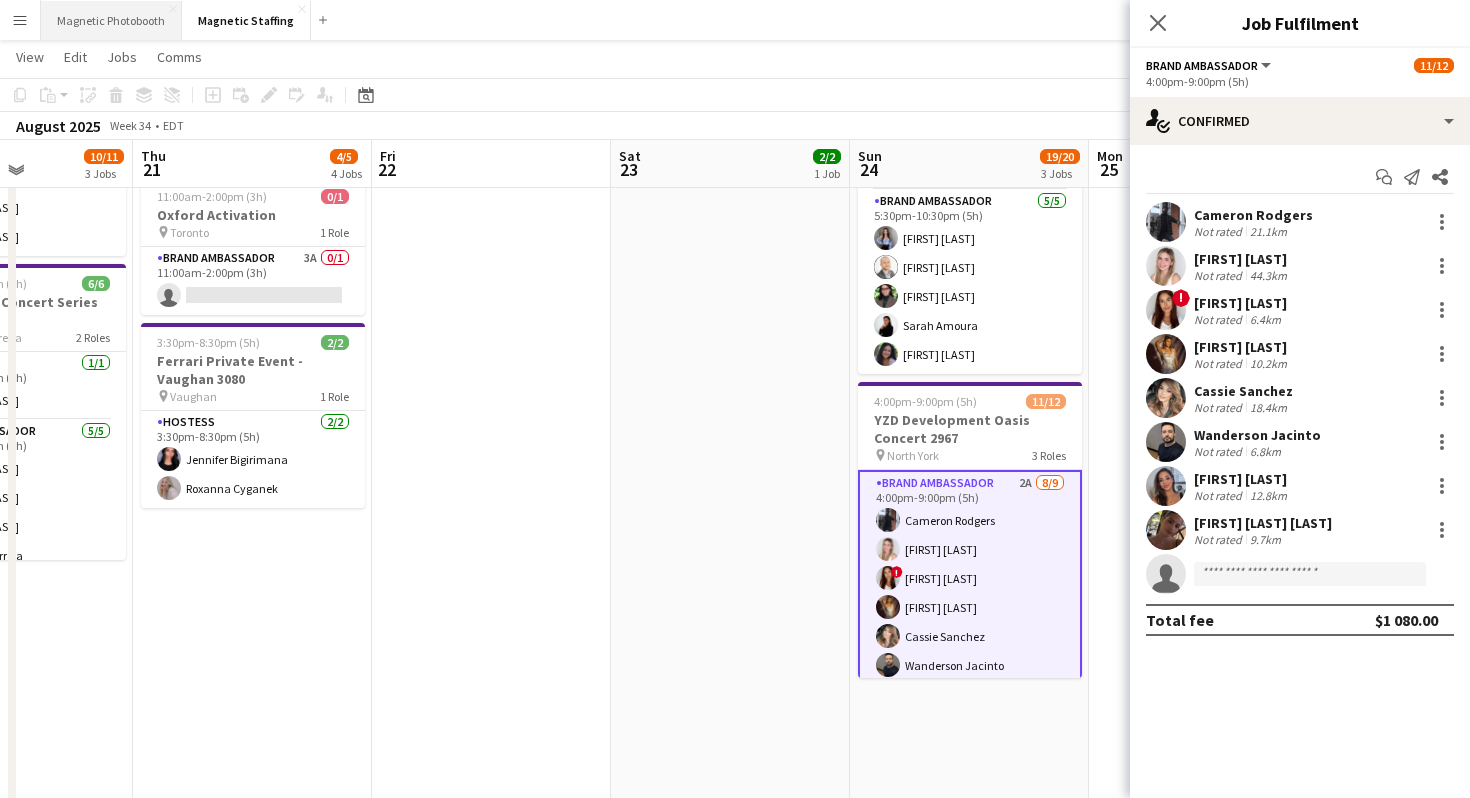 click on "Magnetic Photobooth
Close" at bounding box center (111, 20) 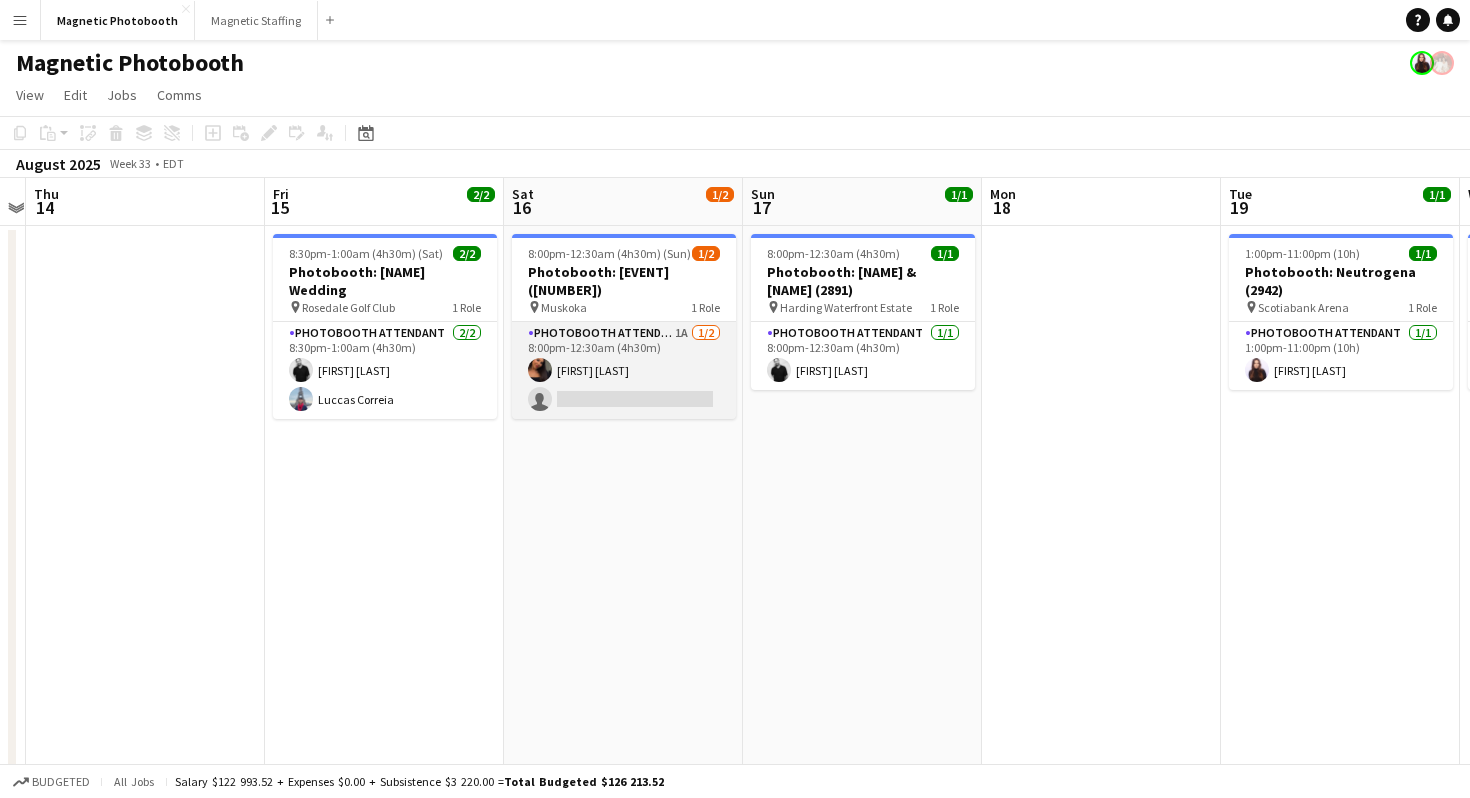 click on "Photobooth Attendant    1A   1/2   8:00pm-12:30am (4h30m)
[FIRST] [LAST]
single-neutral-actions" at bounding box center (624, 370) 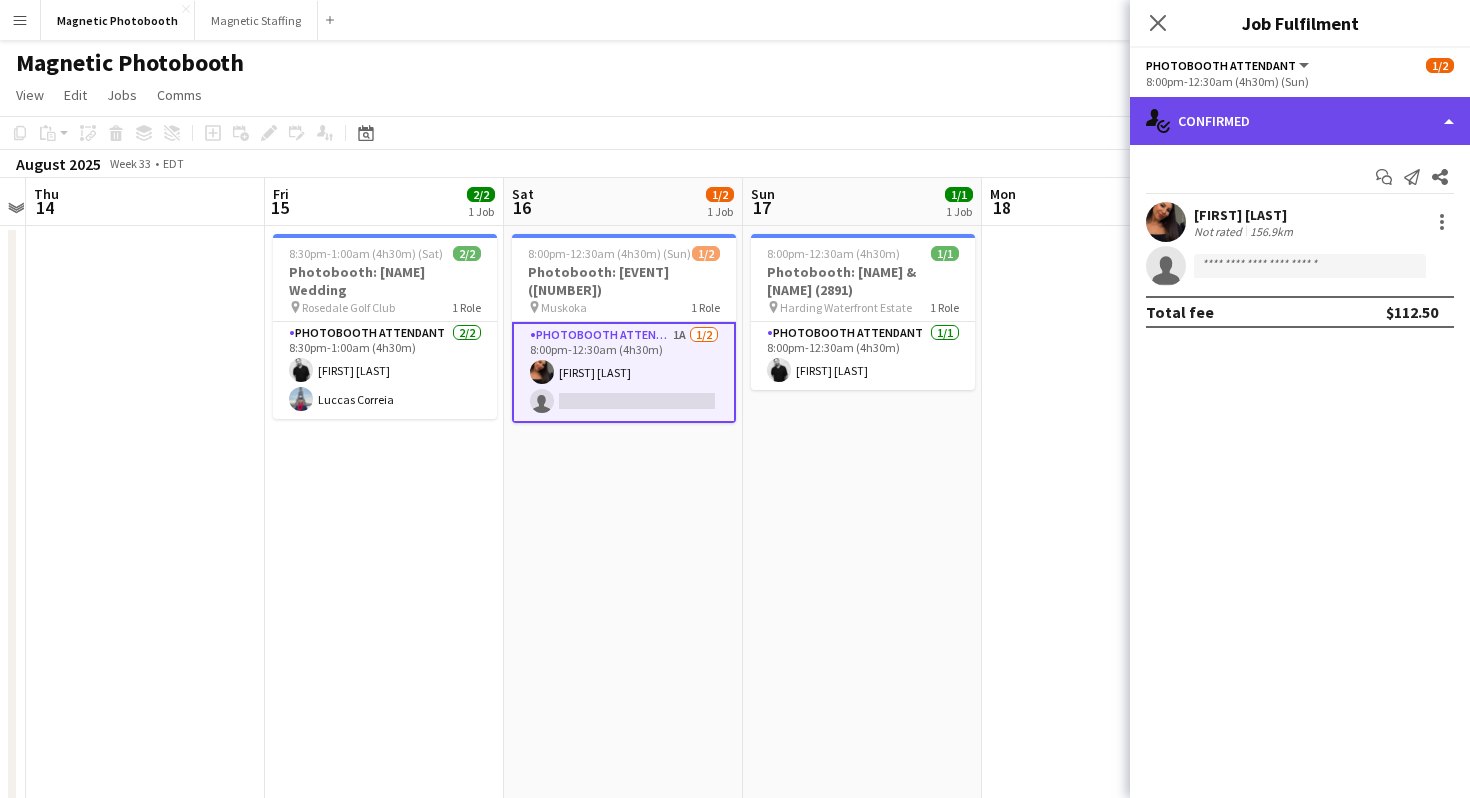 click on "single-neutral-actions-check-2
Confirmed" 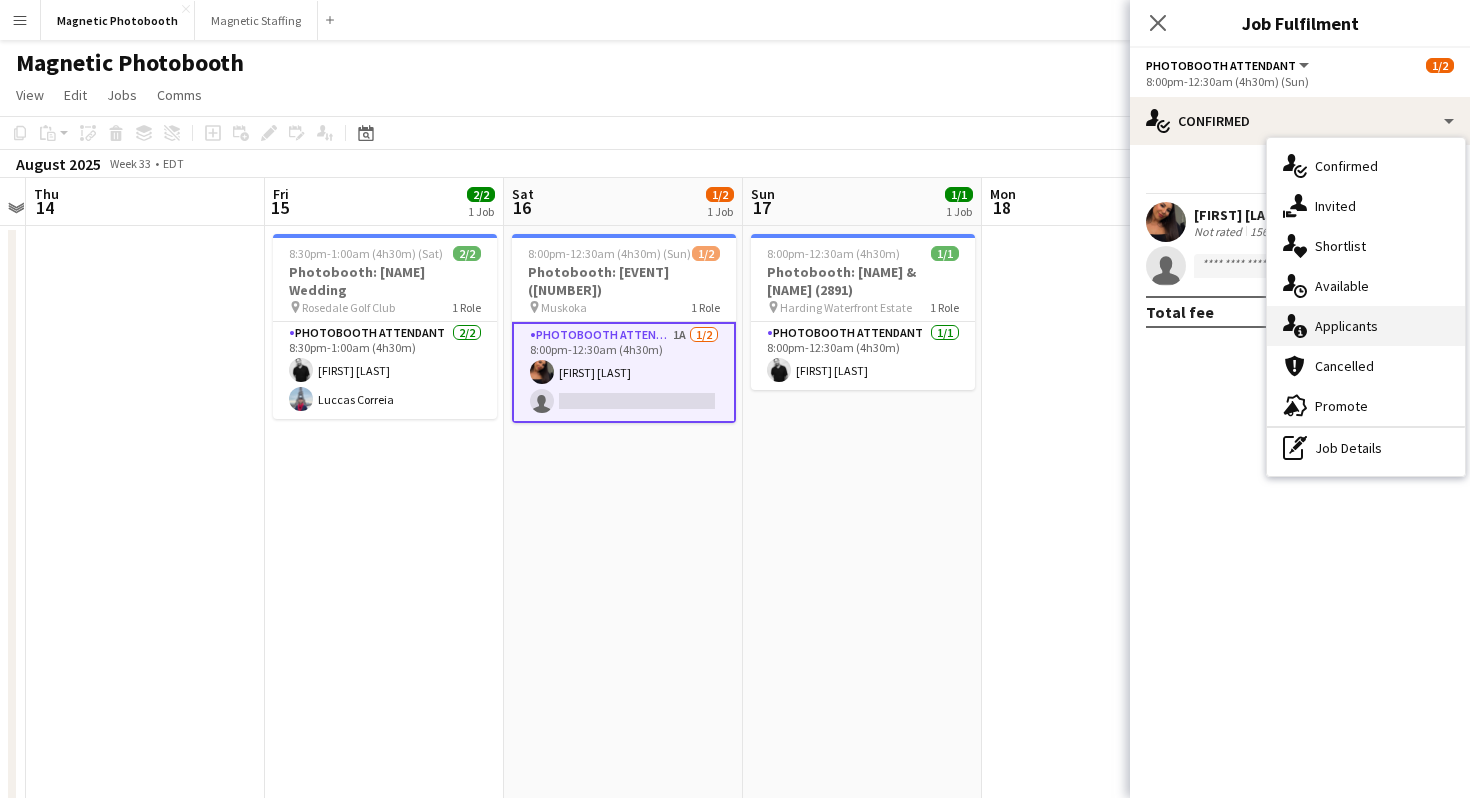 click on "single-neutral-actions-information
Applicants" at bounding box center [1366, 326] 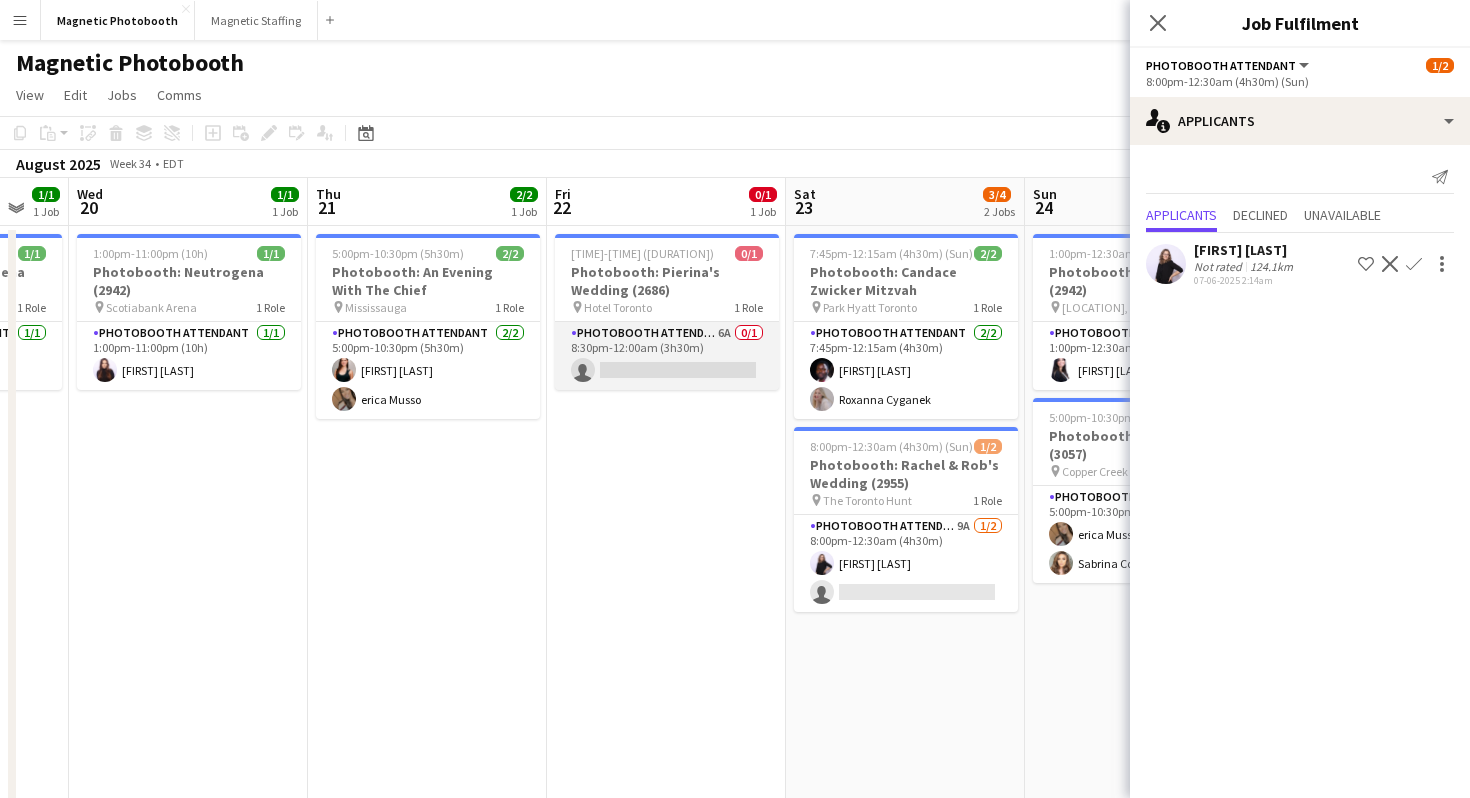 click on "Photobooth Attendant    6A   0/1   [TIME]-[TIME] ([DURATION])
single-neutral-actions" at bounding box center (667, 356) 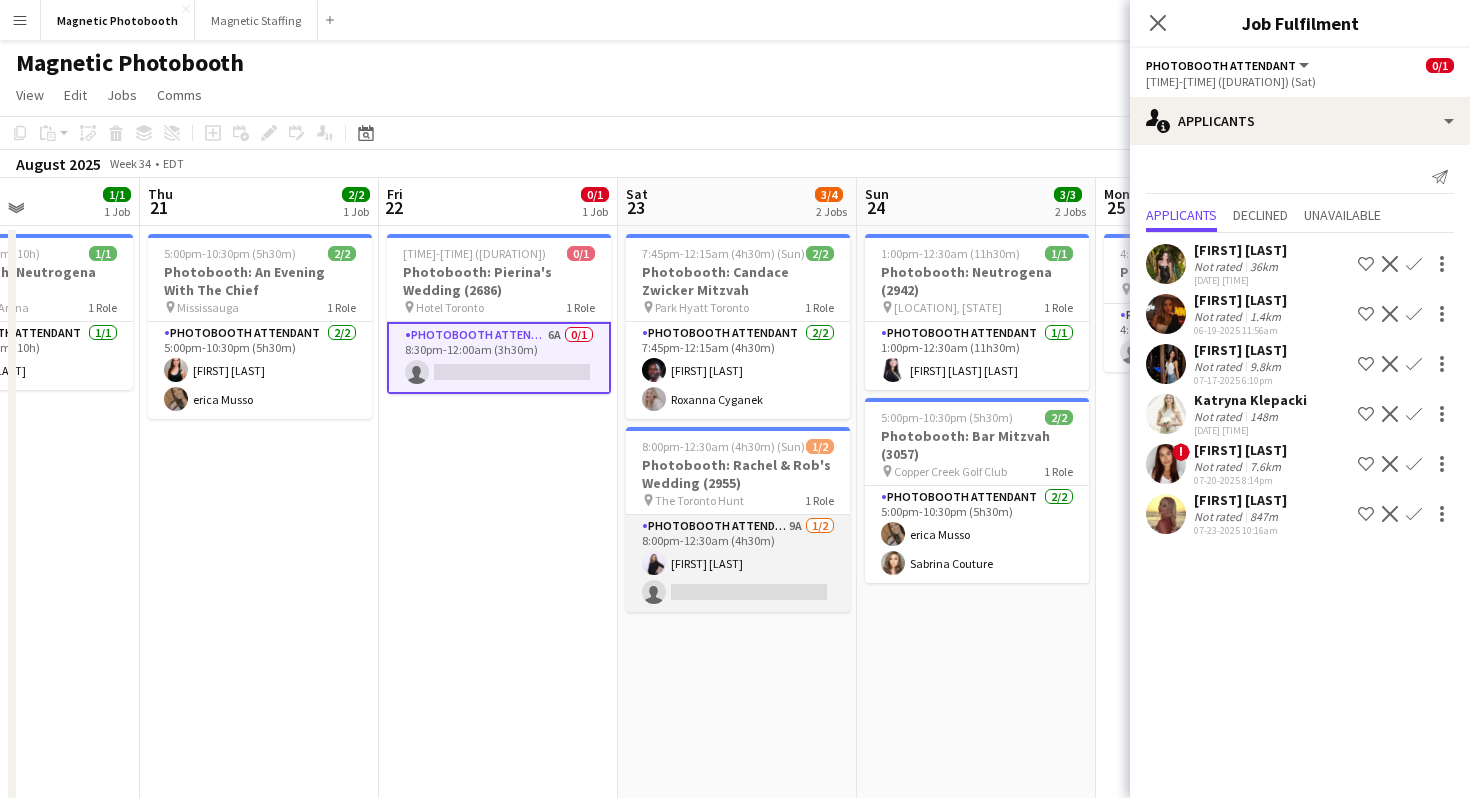 click on "Photobooth Attendant    9A   1/2   8:00pm-12:30am (4h30m)
[FIRST] [LAST]
single-neutral-actions" at bounding box center [738, 563] 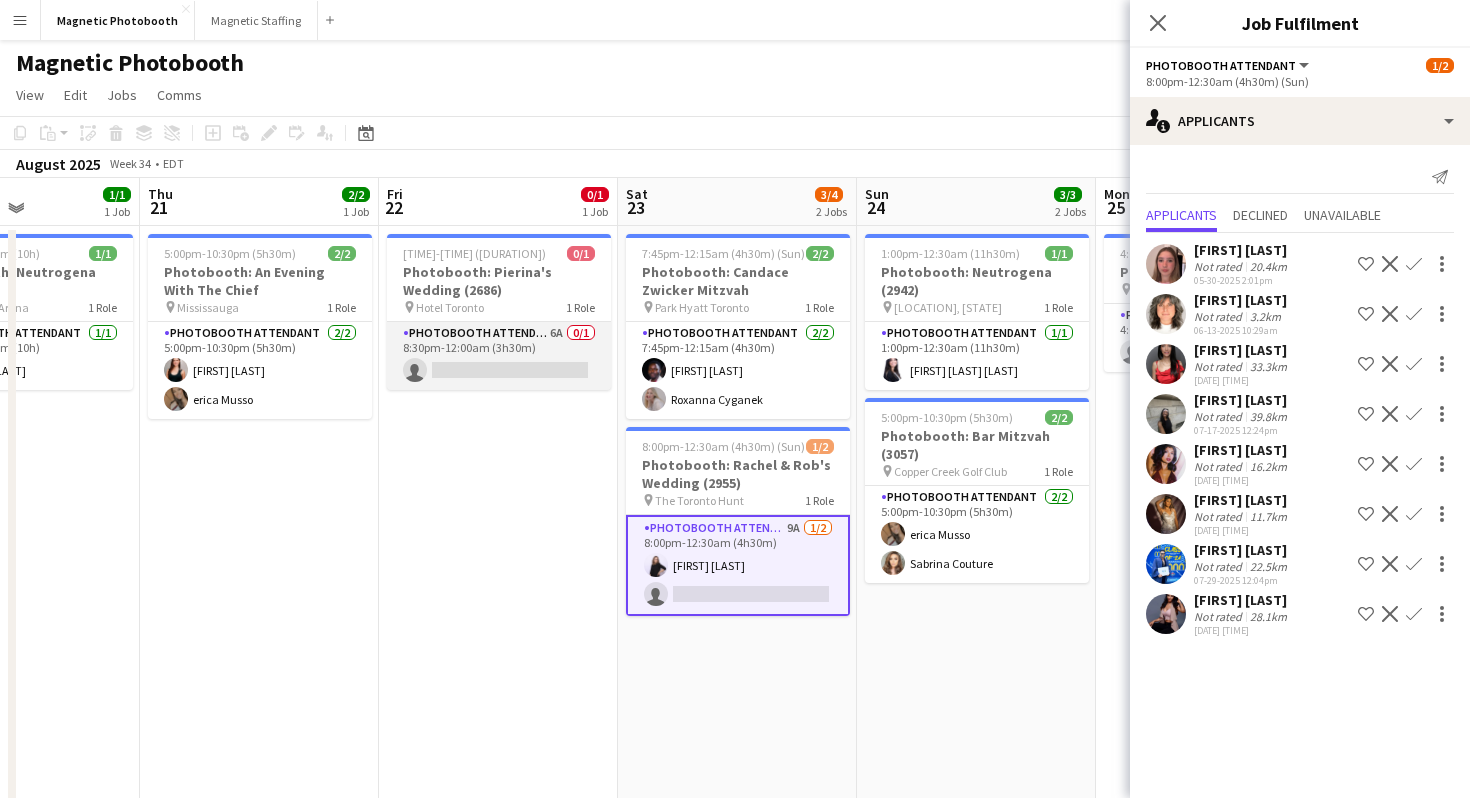 click on "Photobooth Attendant    6A   0/1   [TIME]-[TIME] ([DURATION])
single-neutral-actions" at bounding box center [499, 356] 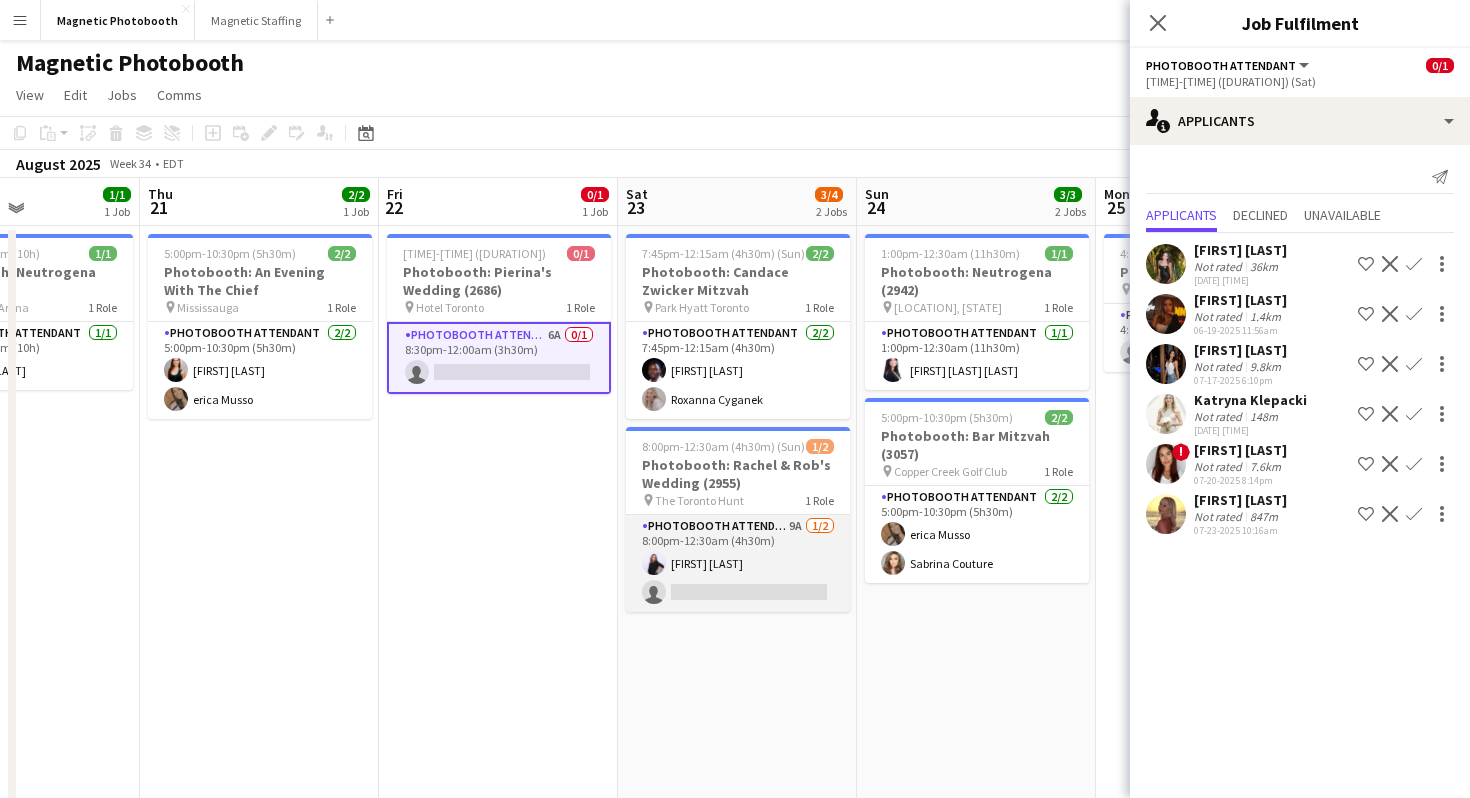 click on "Photobooth Attendant    9A   1/2   8:00pm-12:30am (4h30m)
[FIRST] [LAST]
single-neutral-actions" at bounding box center (738, 563) 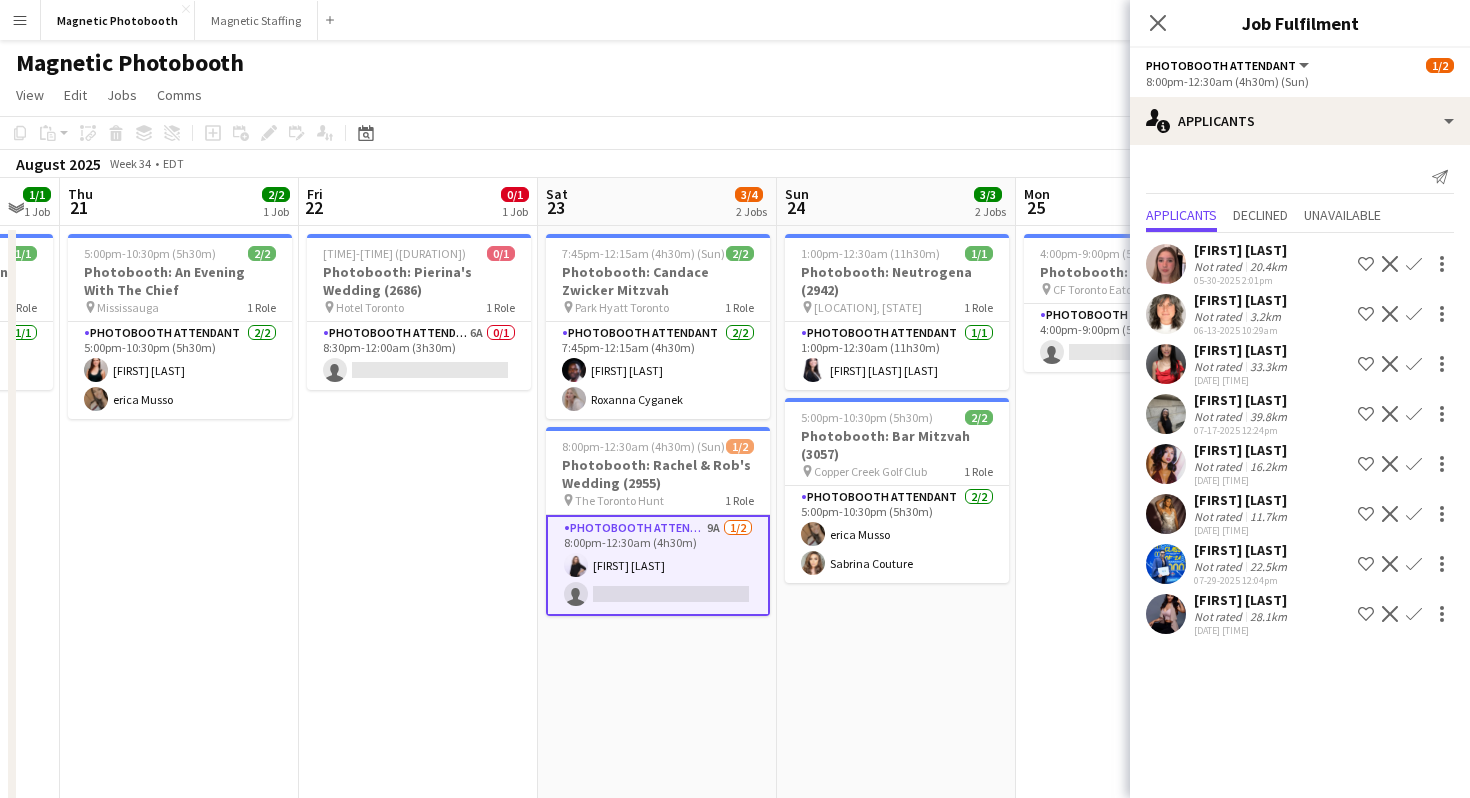 scroll, scrollTop: 0, scrollLeft: 897, axis: horizontal 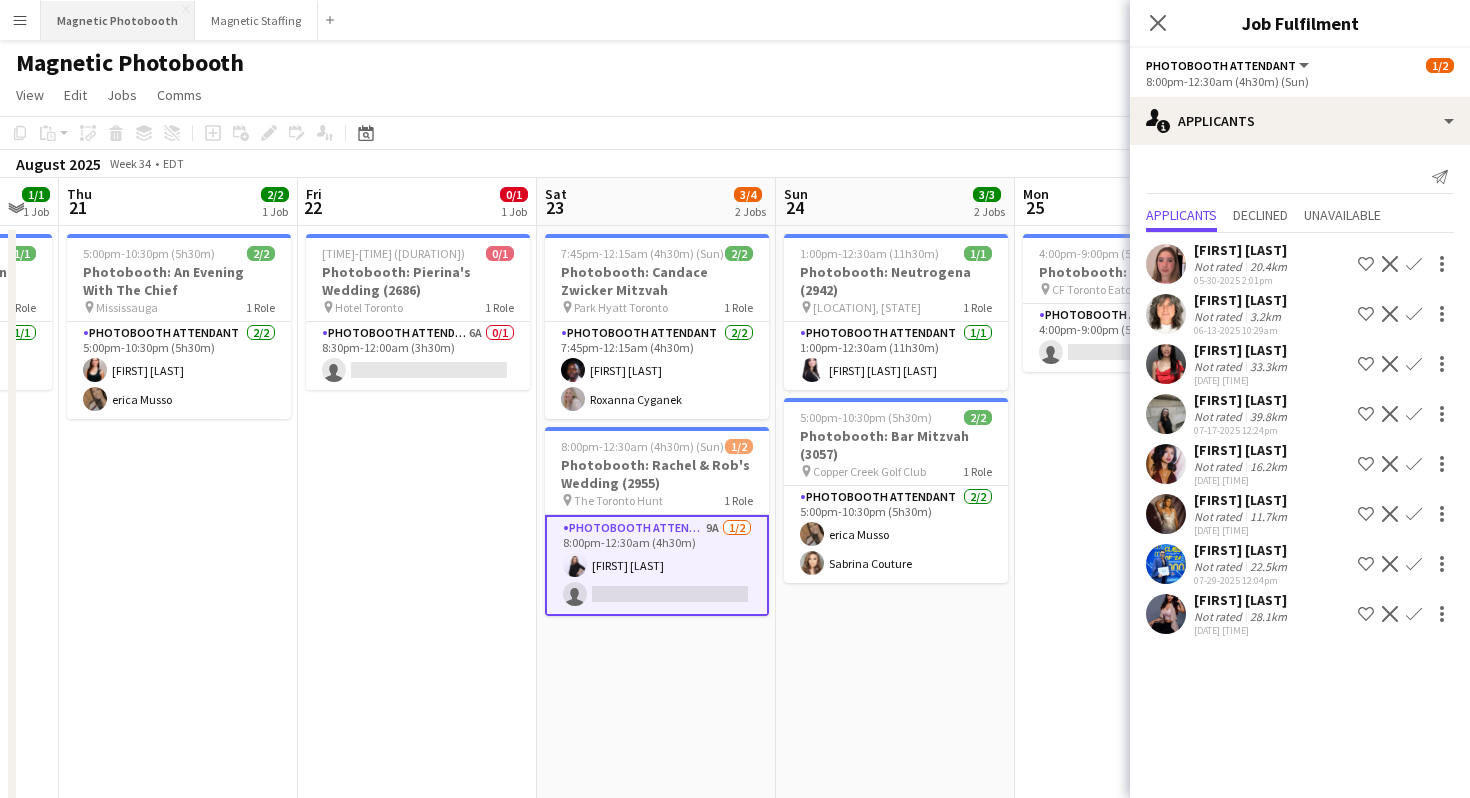 click on "Magnetic Photobooth
Close" at bounding box center [118, 20] 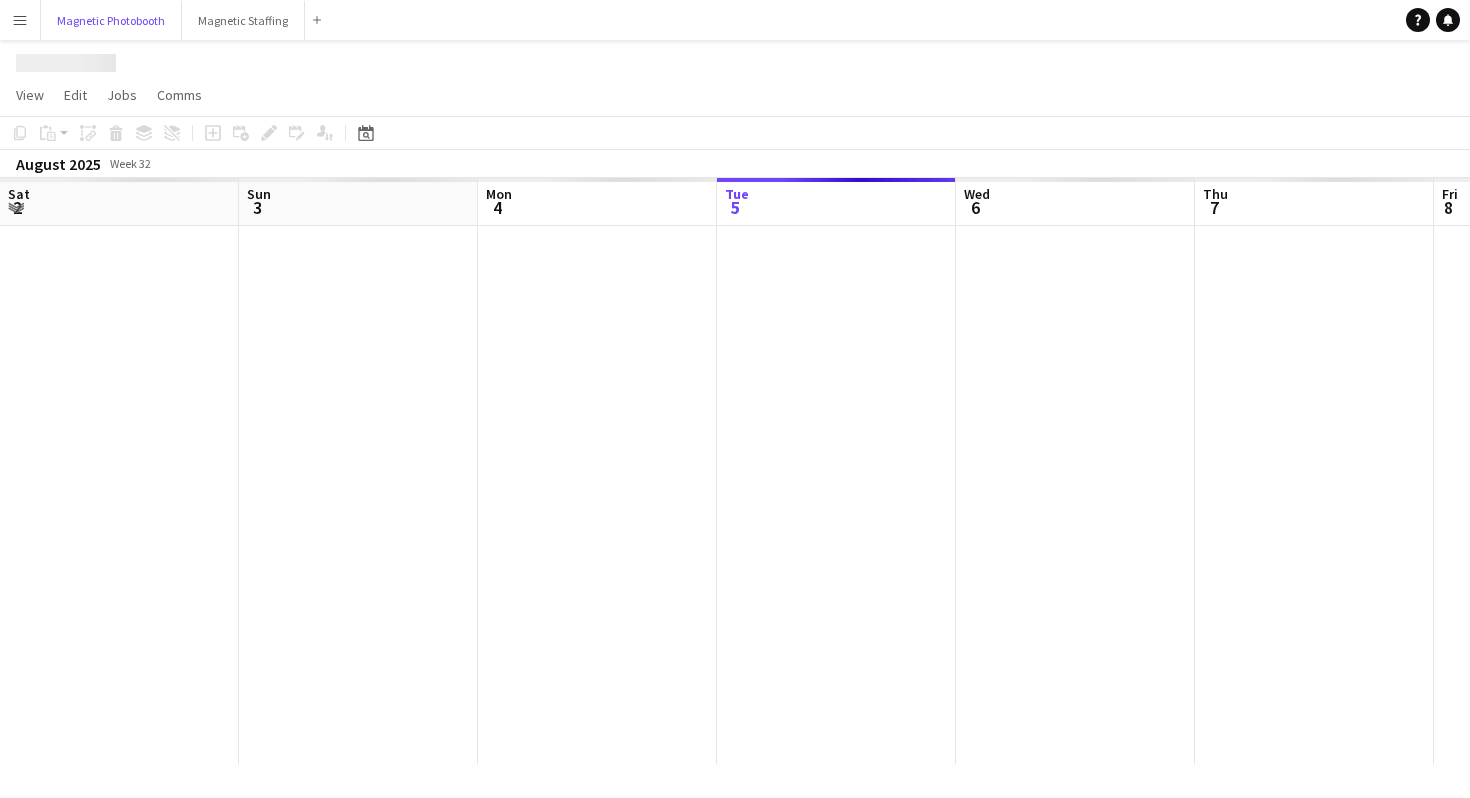 scroll, scrollTop: 0, scrollLeft: 478, axis: horizontal 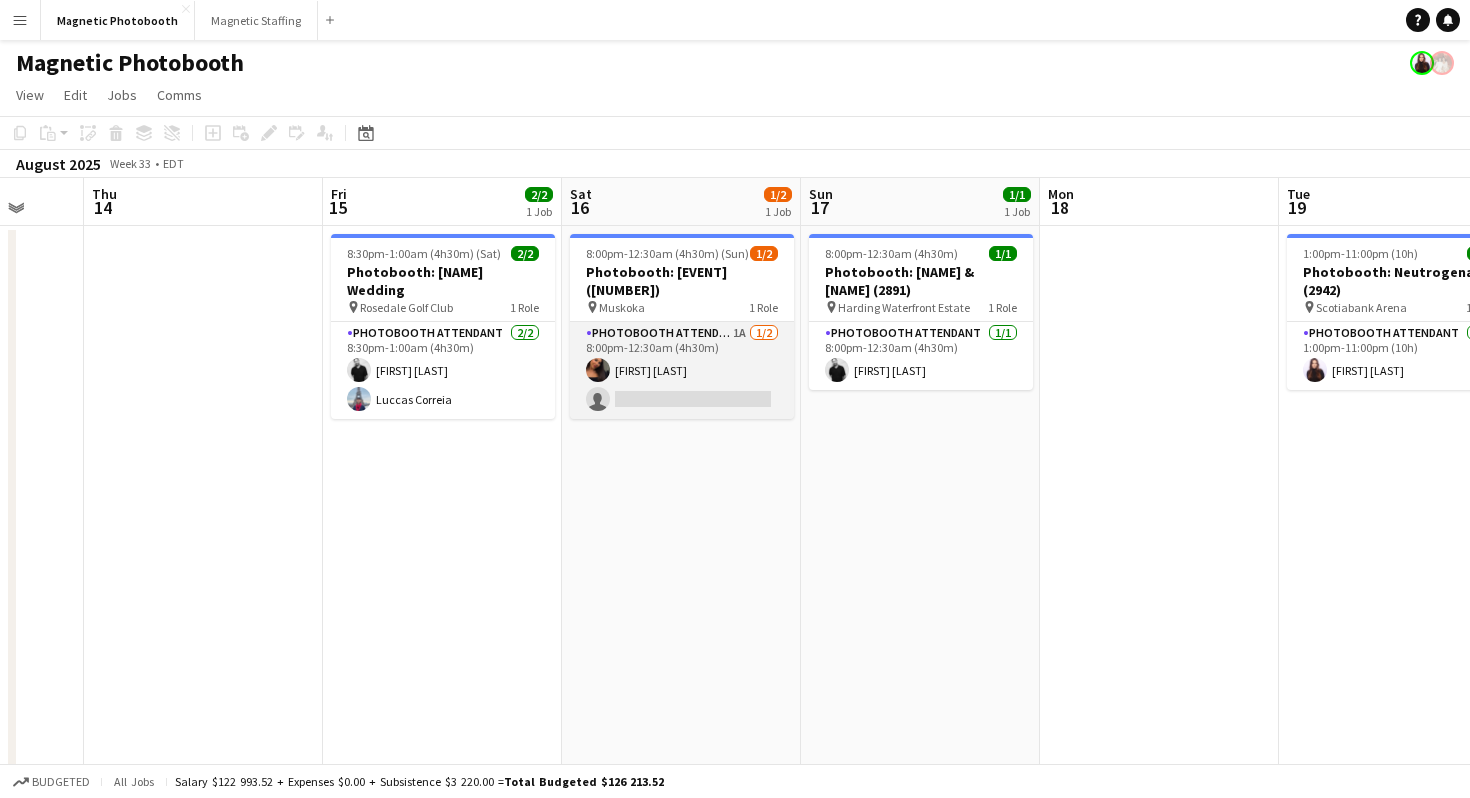 click on "Photobooth Attendant    1A   1/2   8:00pm-12:30am (4h30m)
[FIRST] [LAST]
single-neutral-actions" at bounding box center (682, 370) 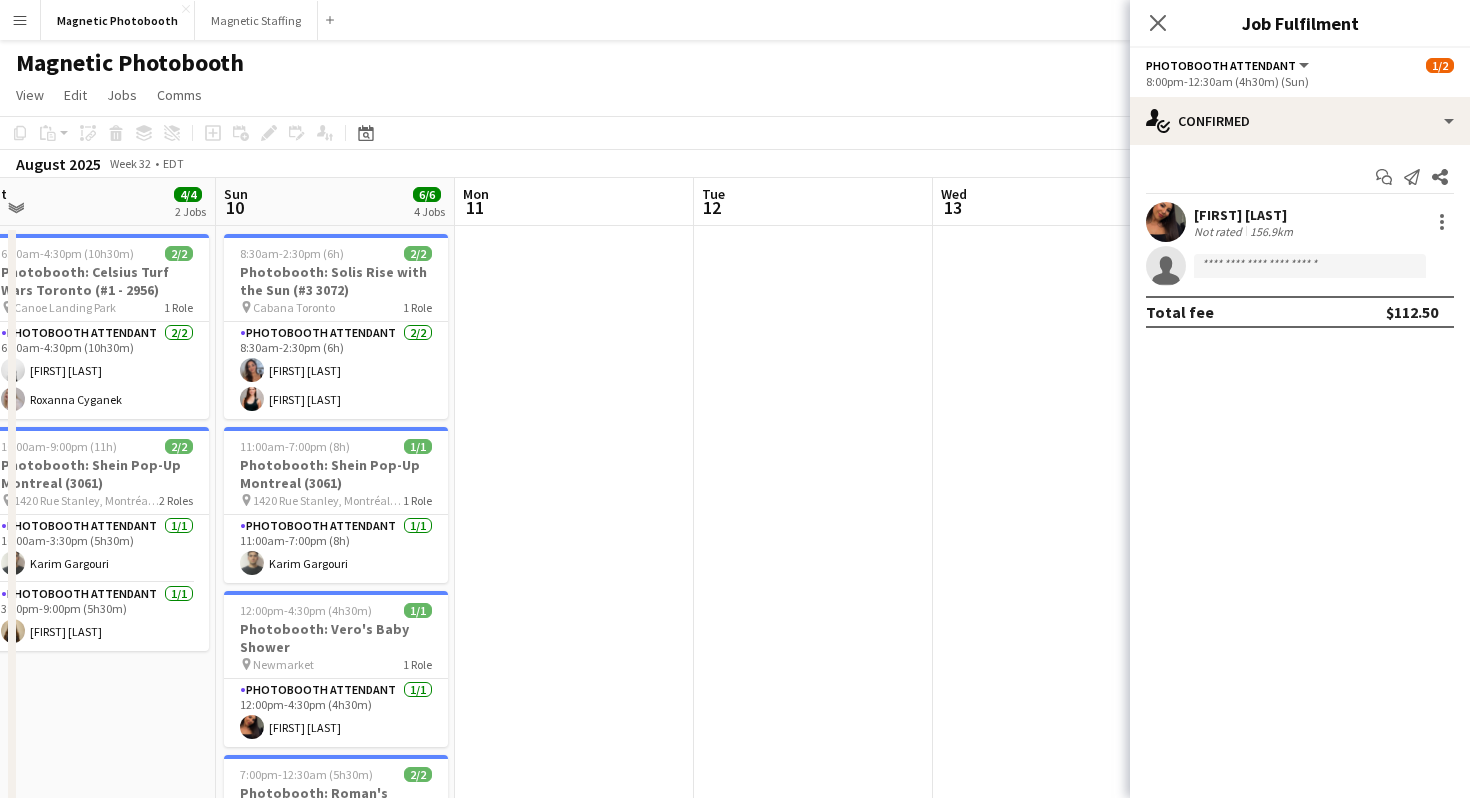 scroll, scrollTop: 0, scrollLeft: 498, axis: horizontal 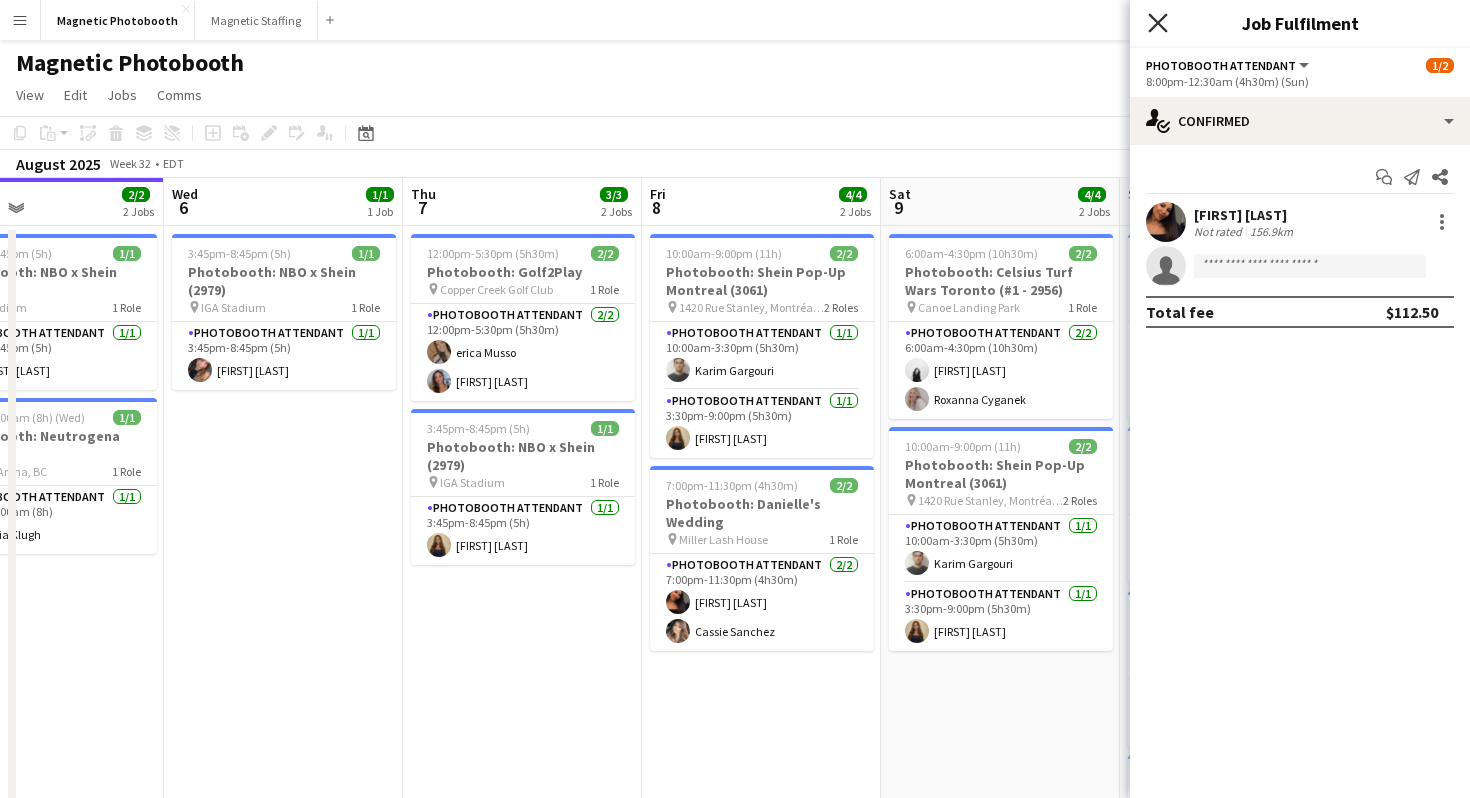 click on "Close pop-in" 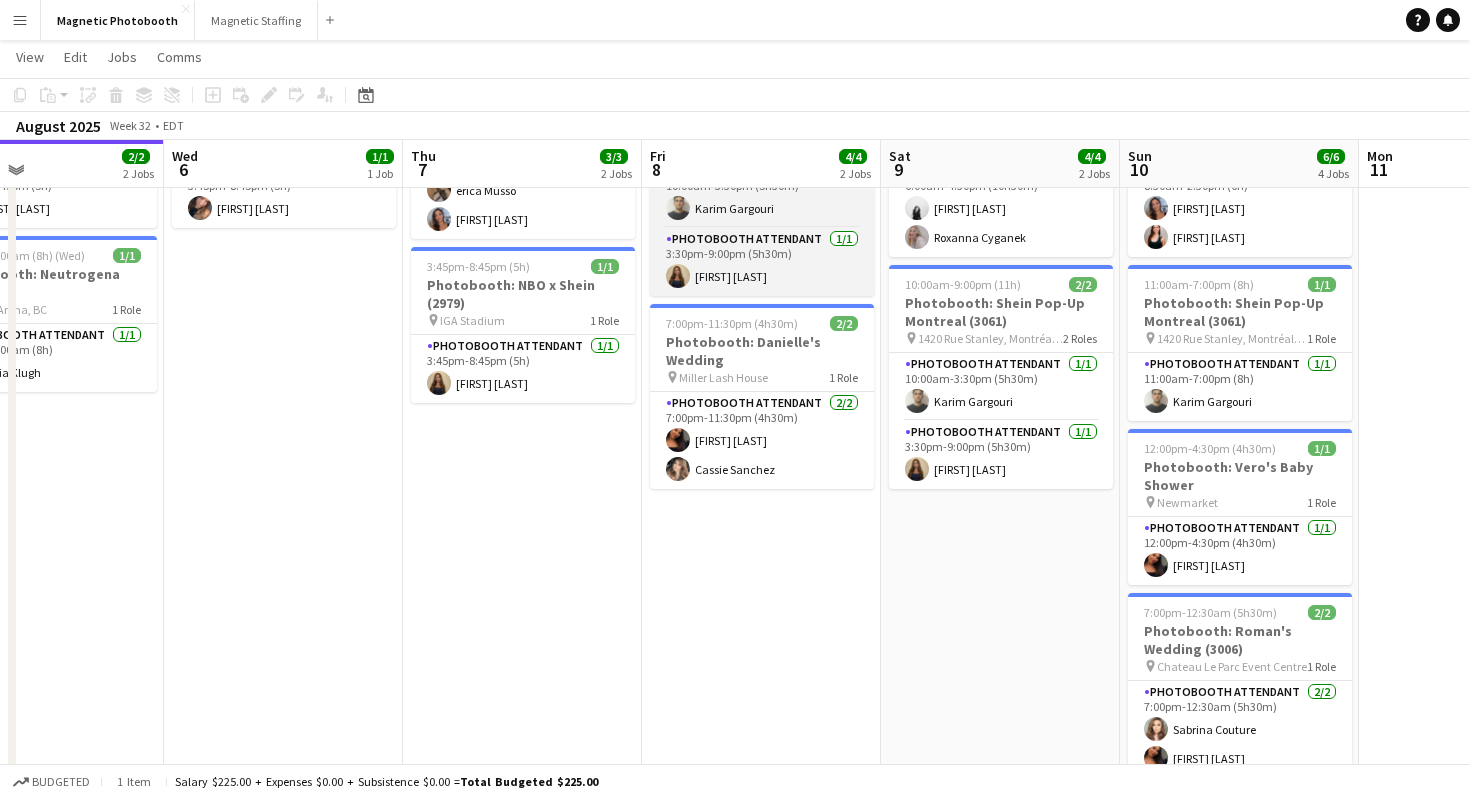 scroll, scrollTop: 162, scrollLeft: 0, axis: vertical 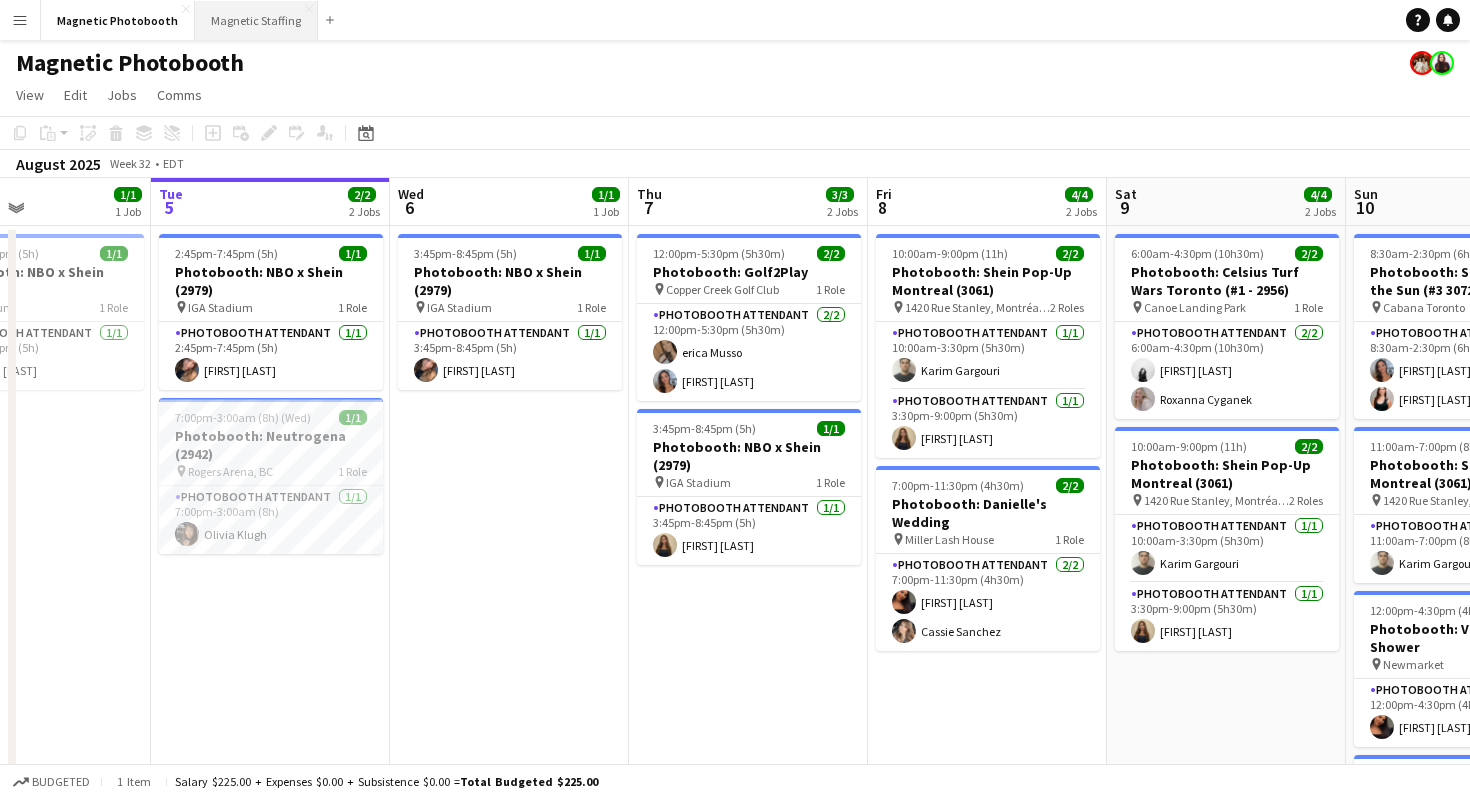 click on "Magnetic Staffing
Close" at bounding box center (256, 20) 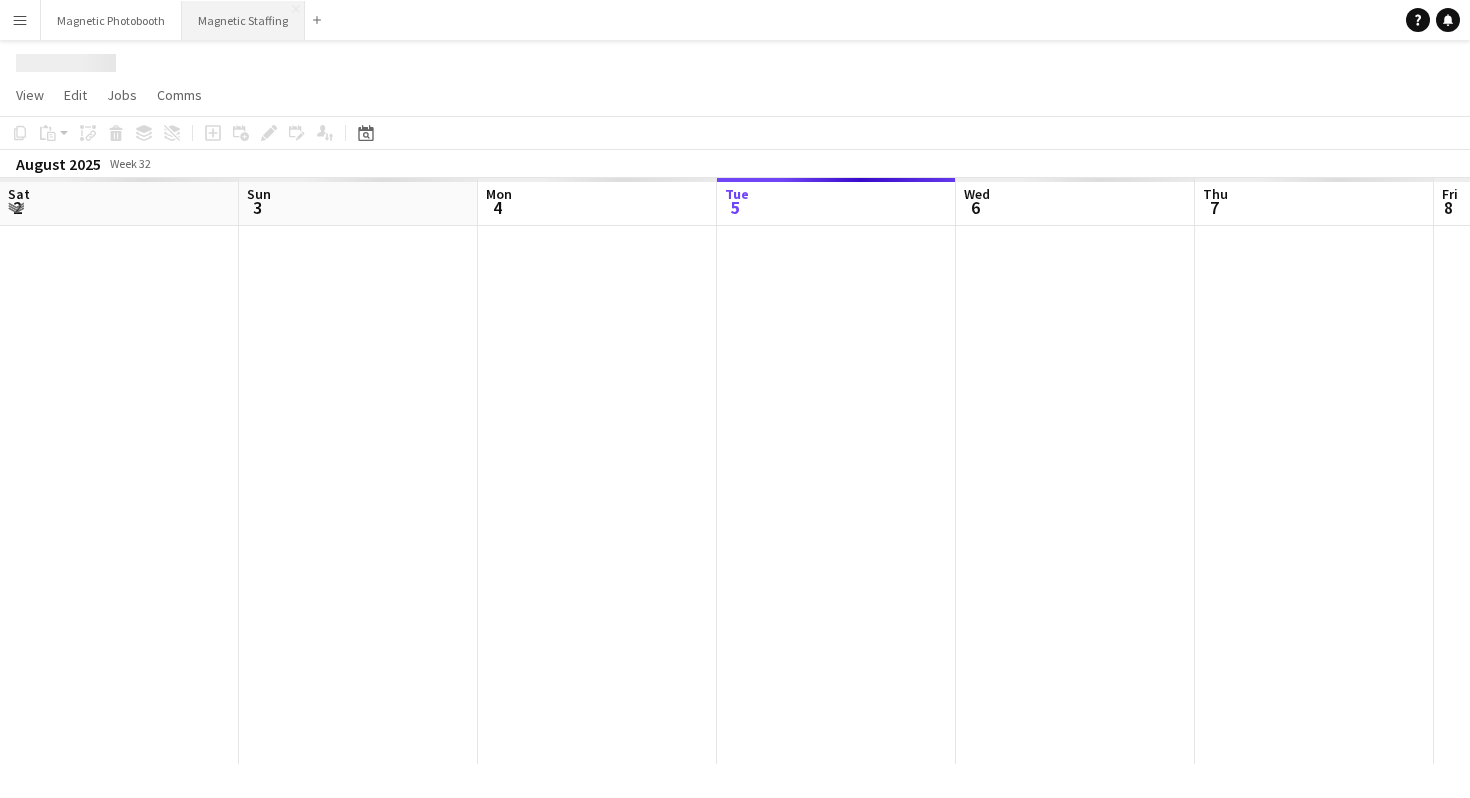 scroll, scrollTop: 0, scrollLeft: 478, axis: horizontal 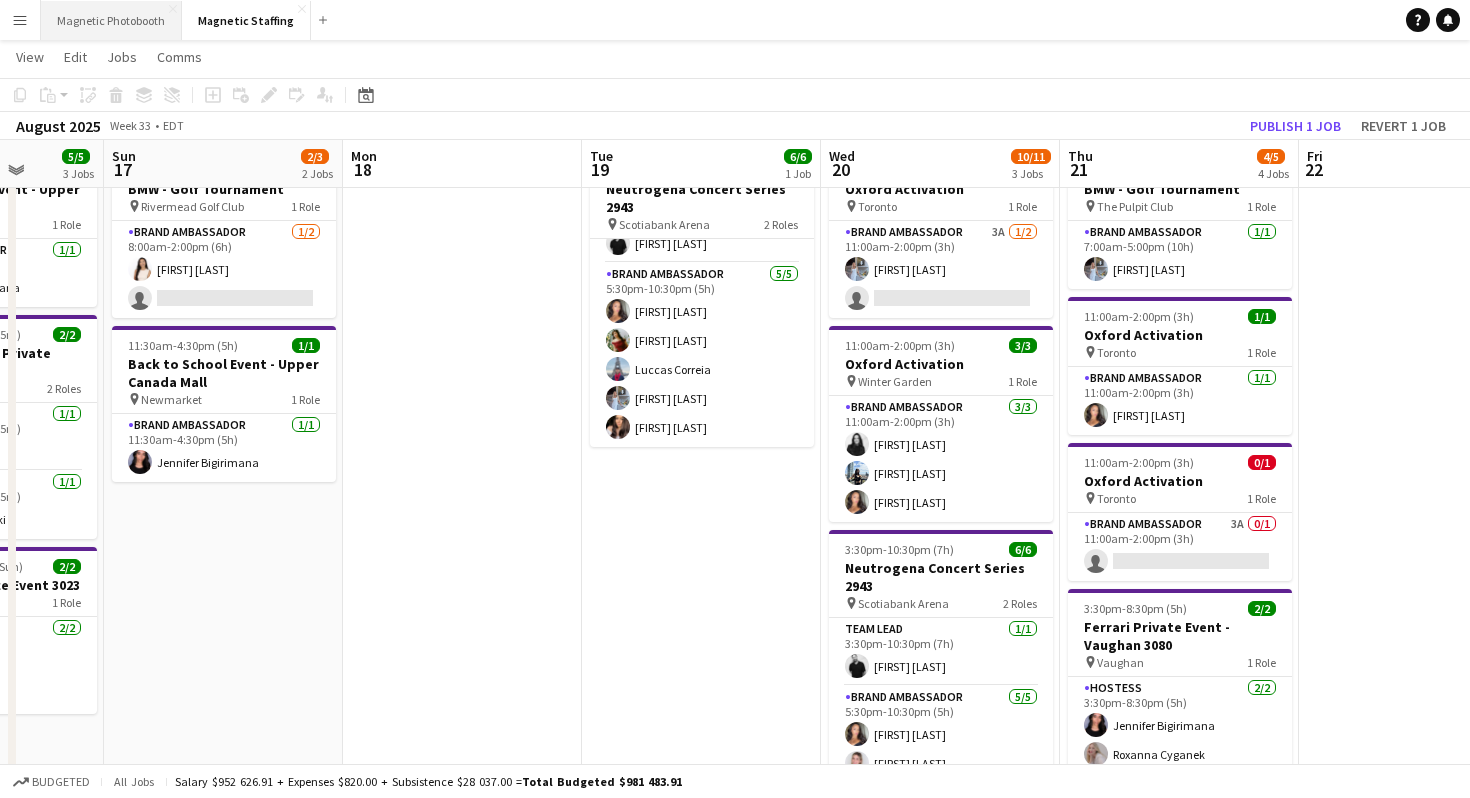 click on "Magnetic Photobooth
Close" at bounding box center (111, 20) 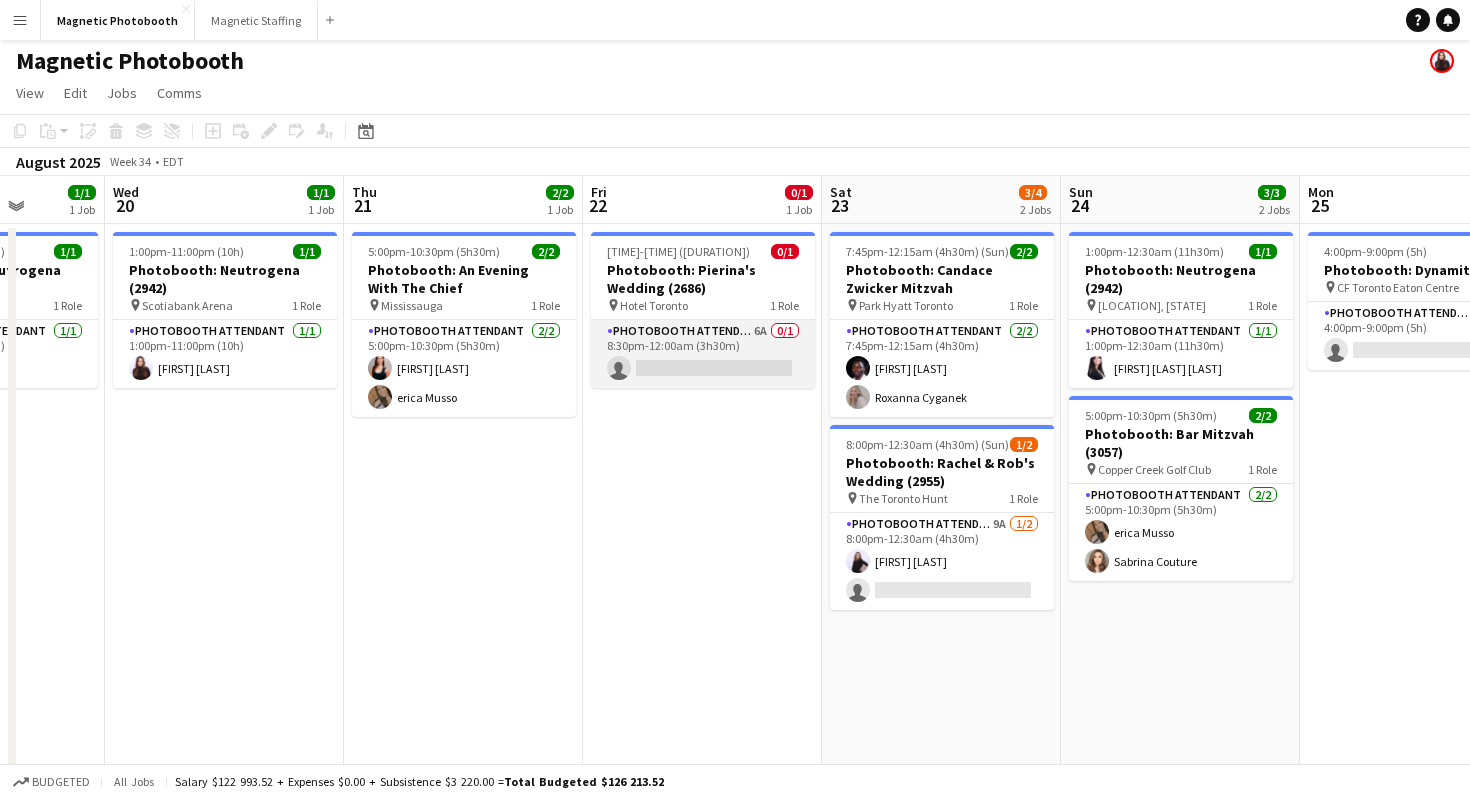 click on "Photobooth Attendant    6A   0/1   [TIME]-[TIME] ([DURATION])
single-neutral-actions" at bounding box center (703, 354) 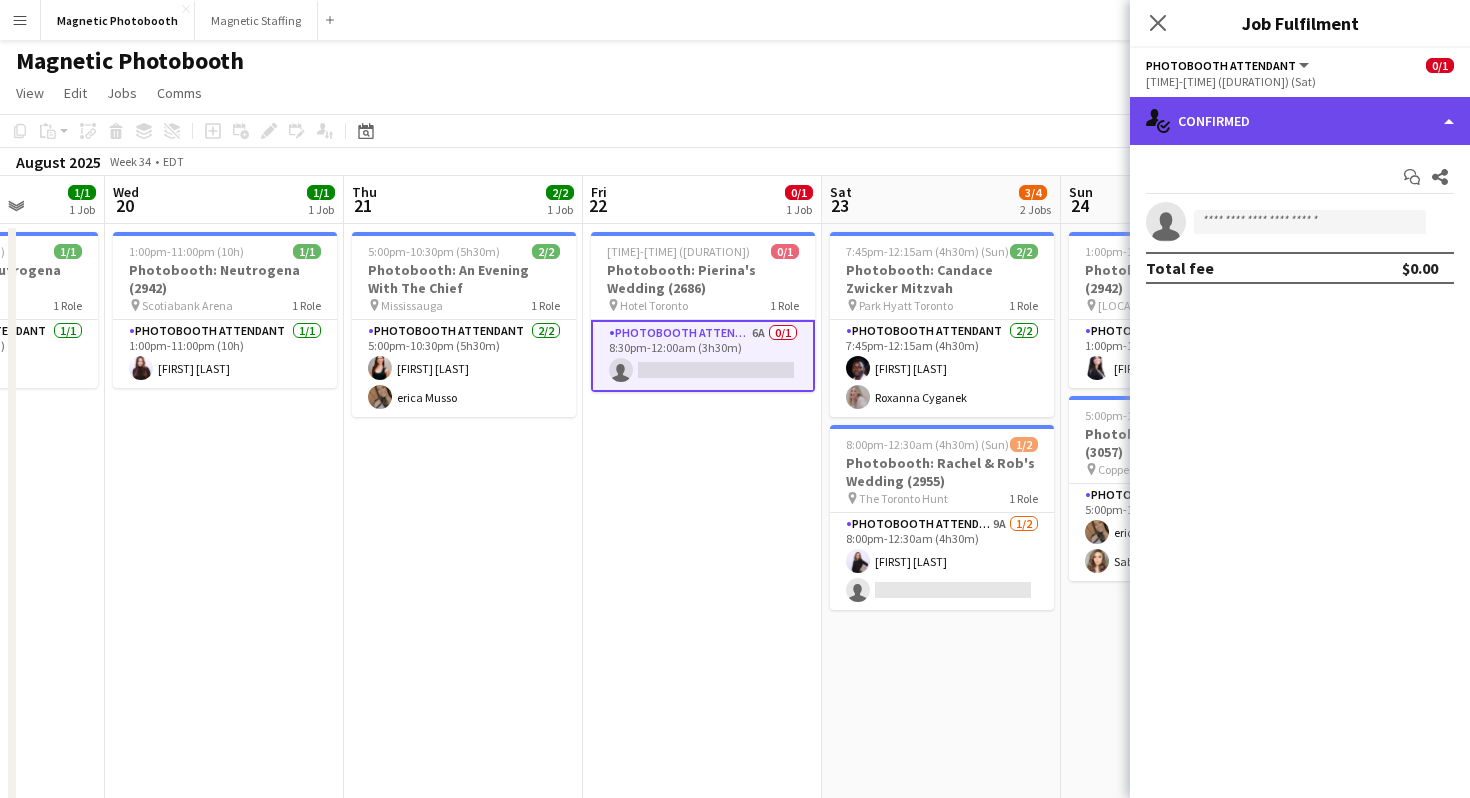 click on "single-neutral-actions-check-2
Confirmed" 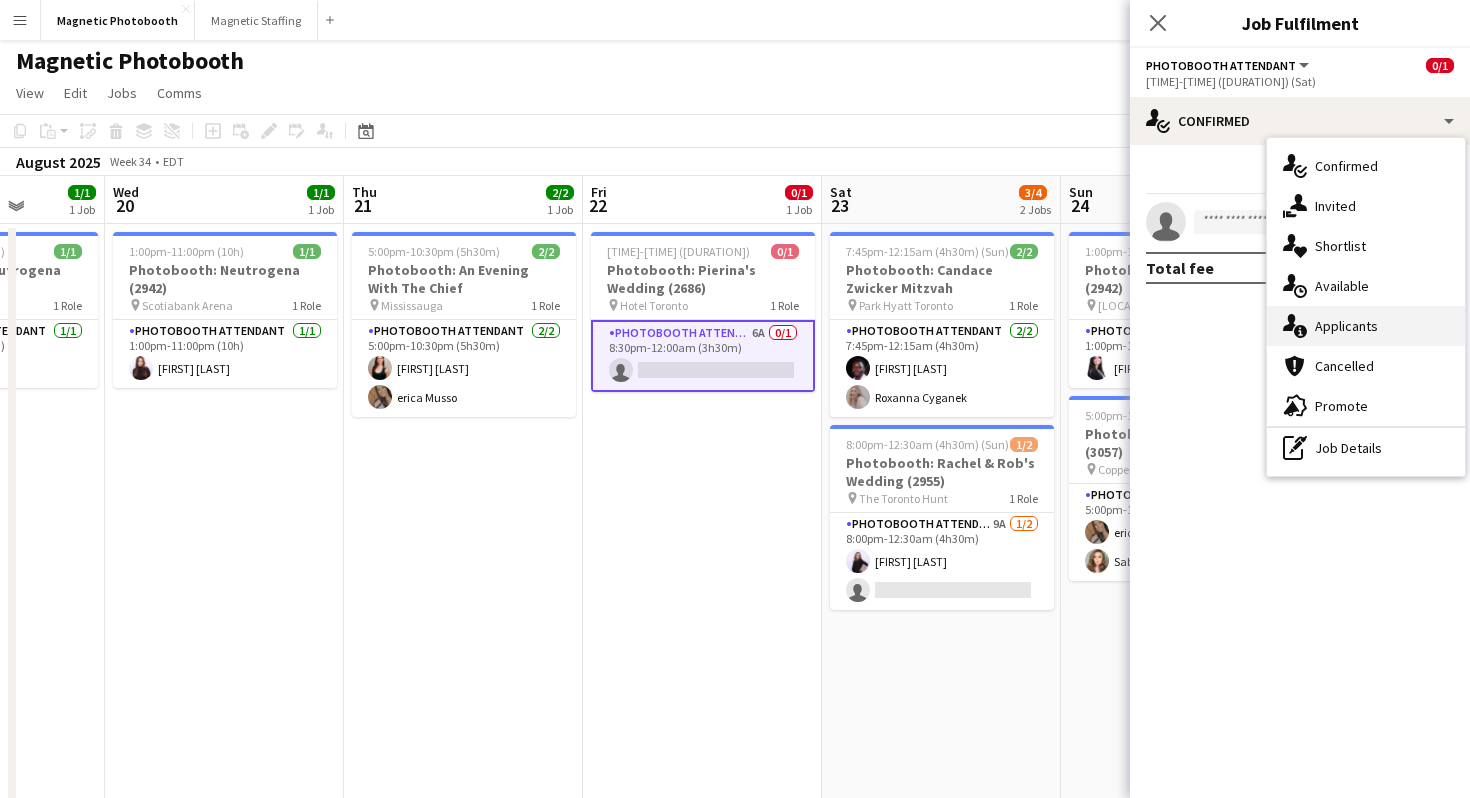 click on "single-neutral-actions-information
Applicants" at bounding box center (1366, 326) 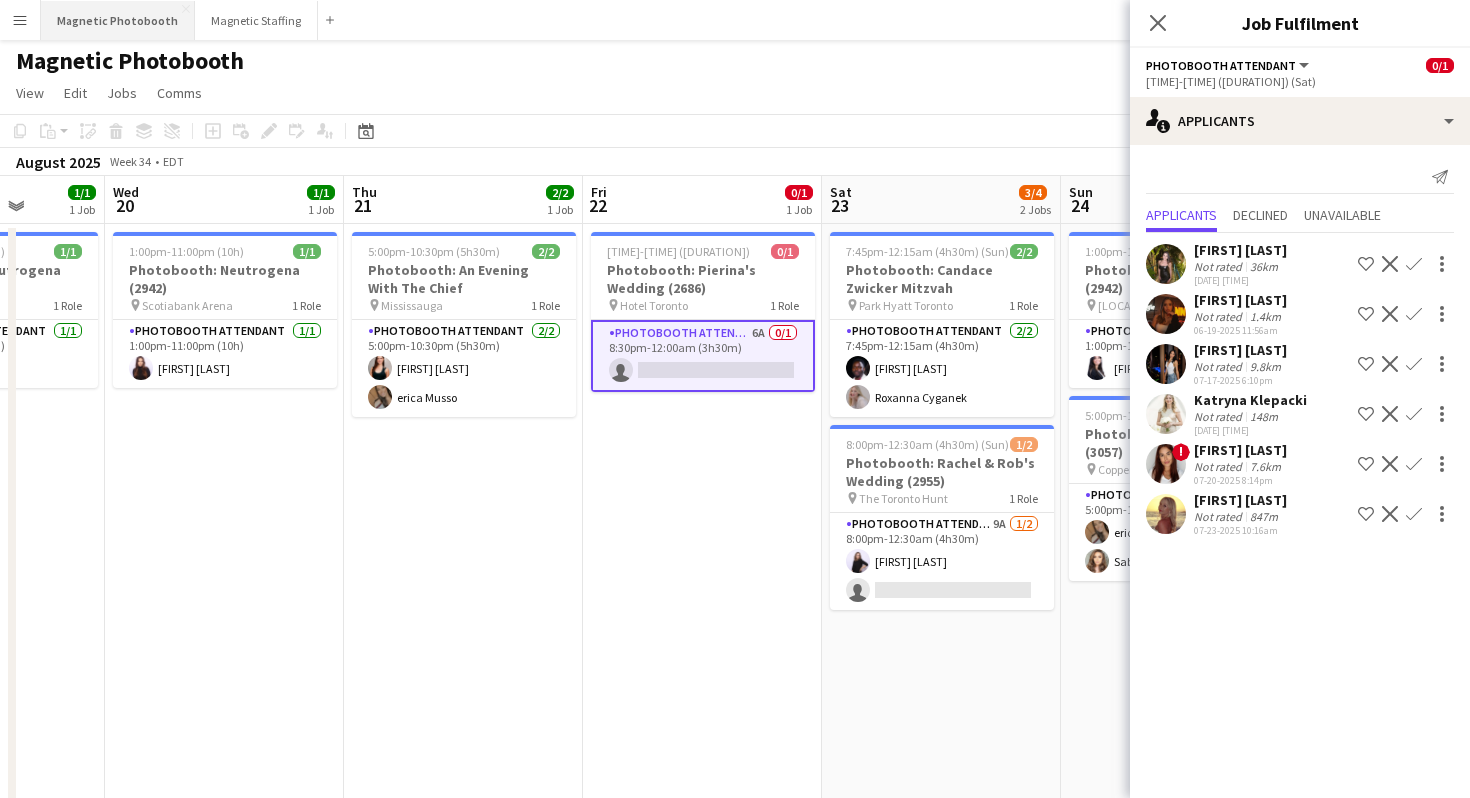 click on "Magnetic Photobooth
Close" at bounding box center (118, 20) 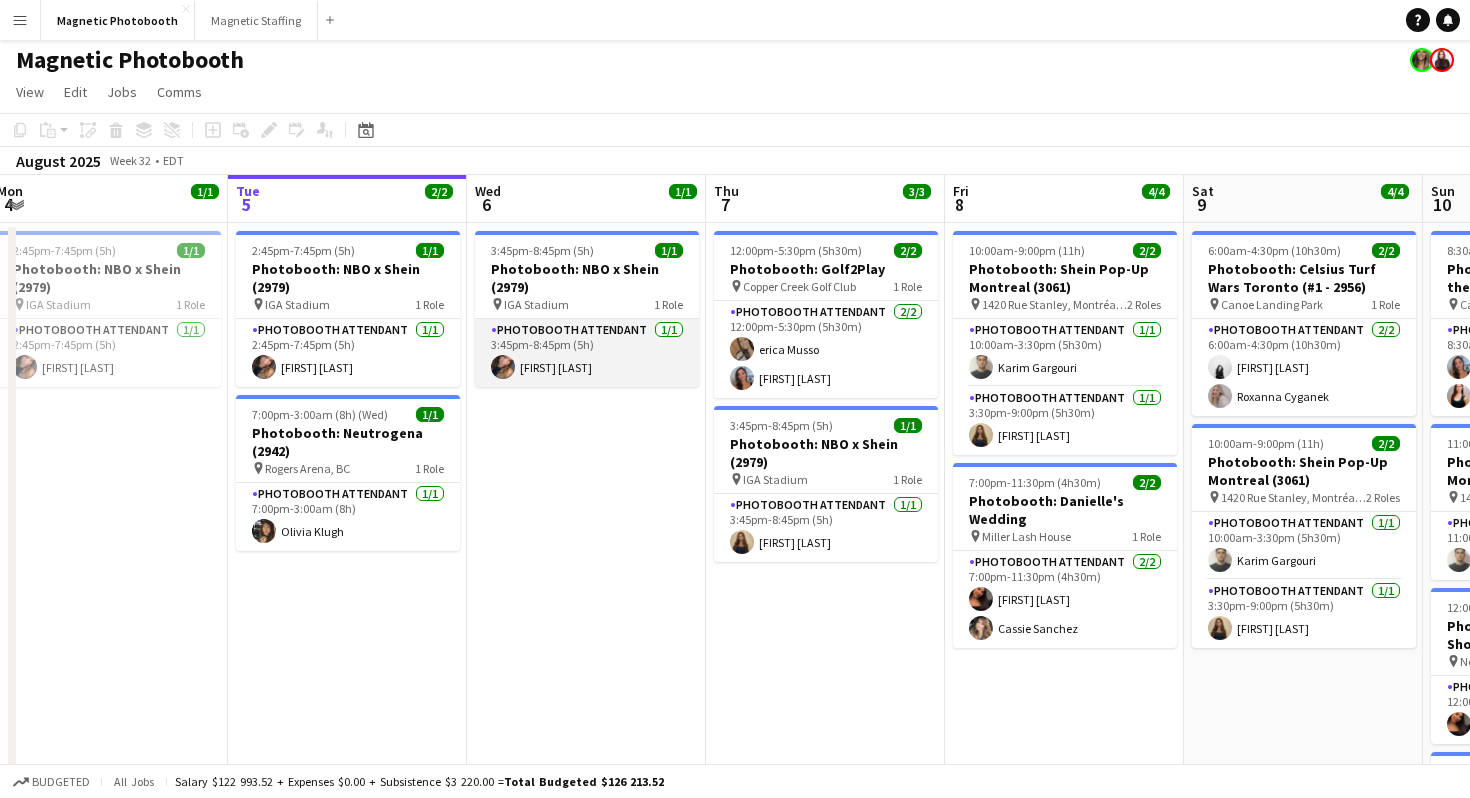 click on "Photobooth Attendant    1/1   3:45pm-8:45pm (5h)
[FIRST] [LAST]" at bounding box center [587, 353] 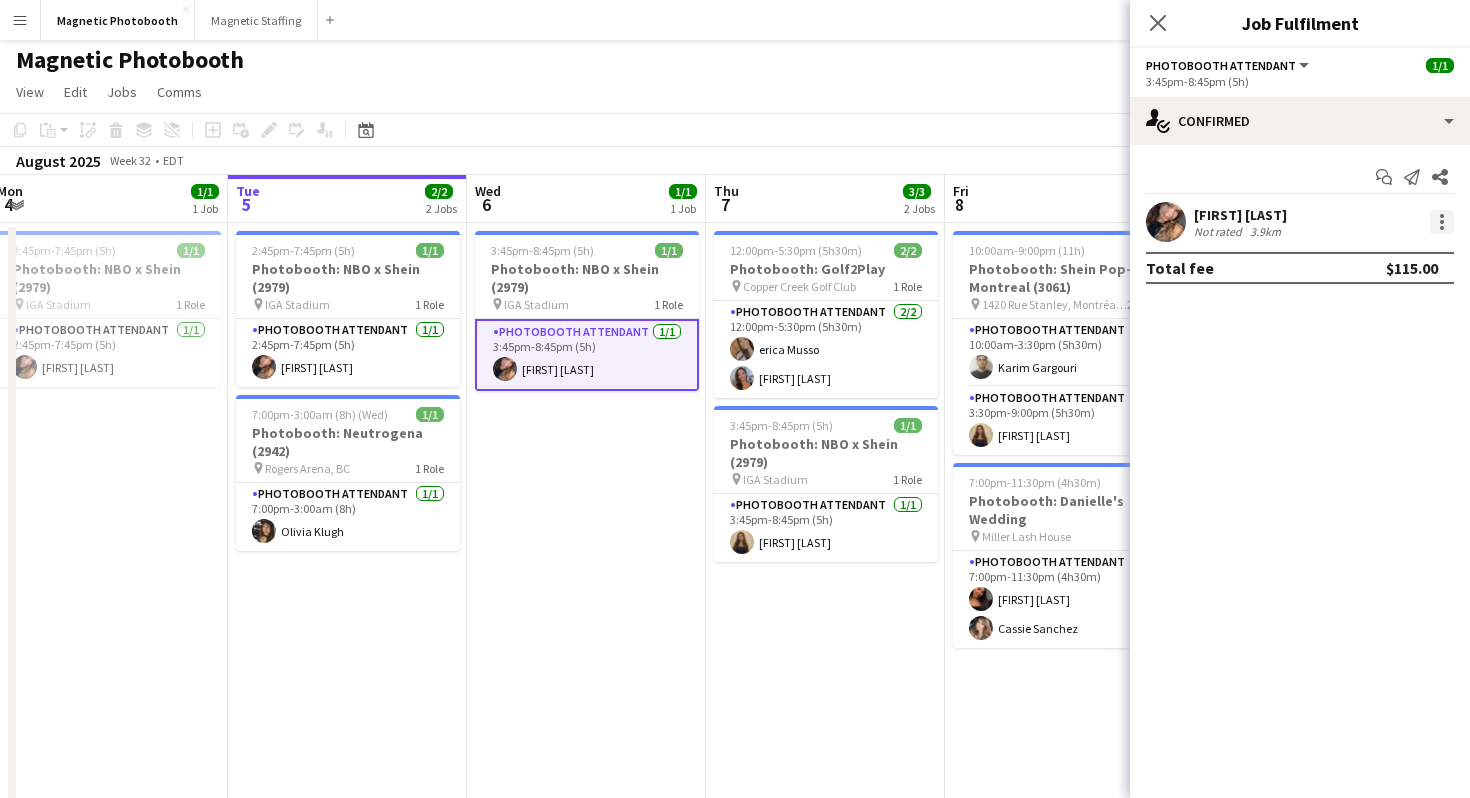 click at bounding box center (1442, 222) 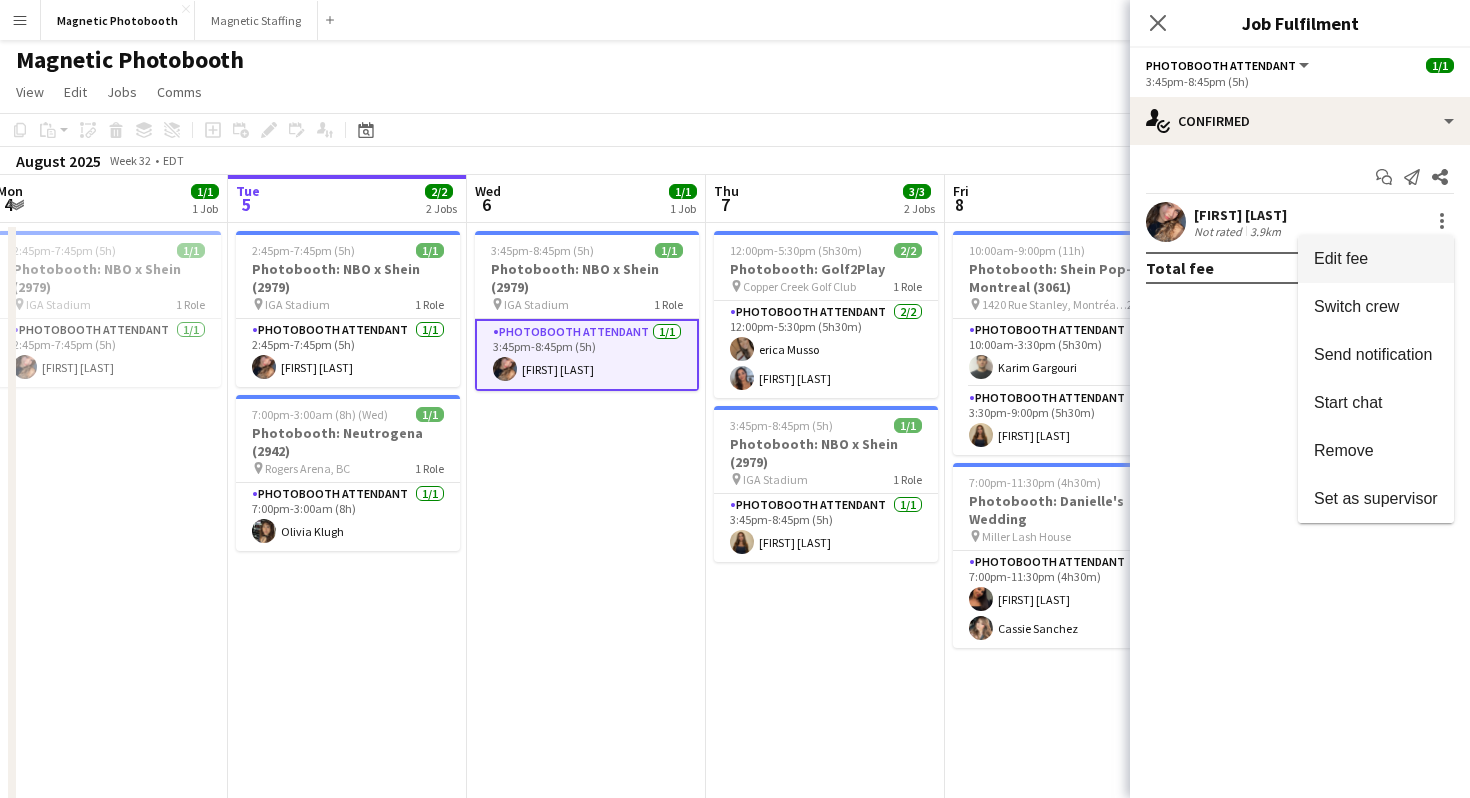 click on "Edit fee" at bounding box center (1376, 259) 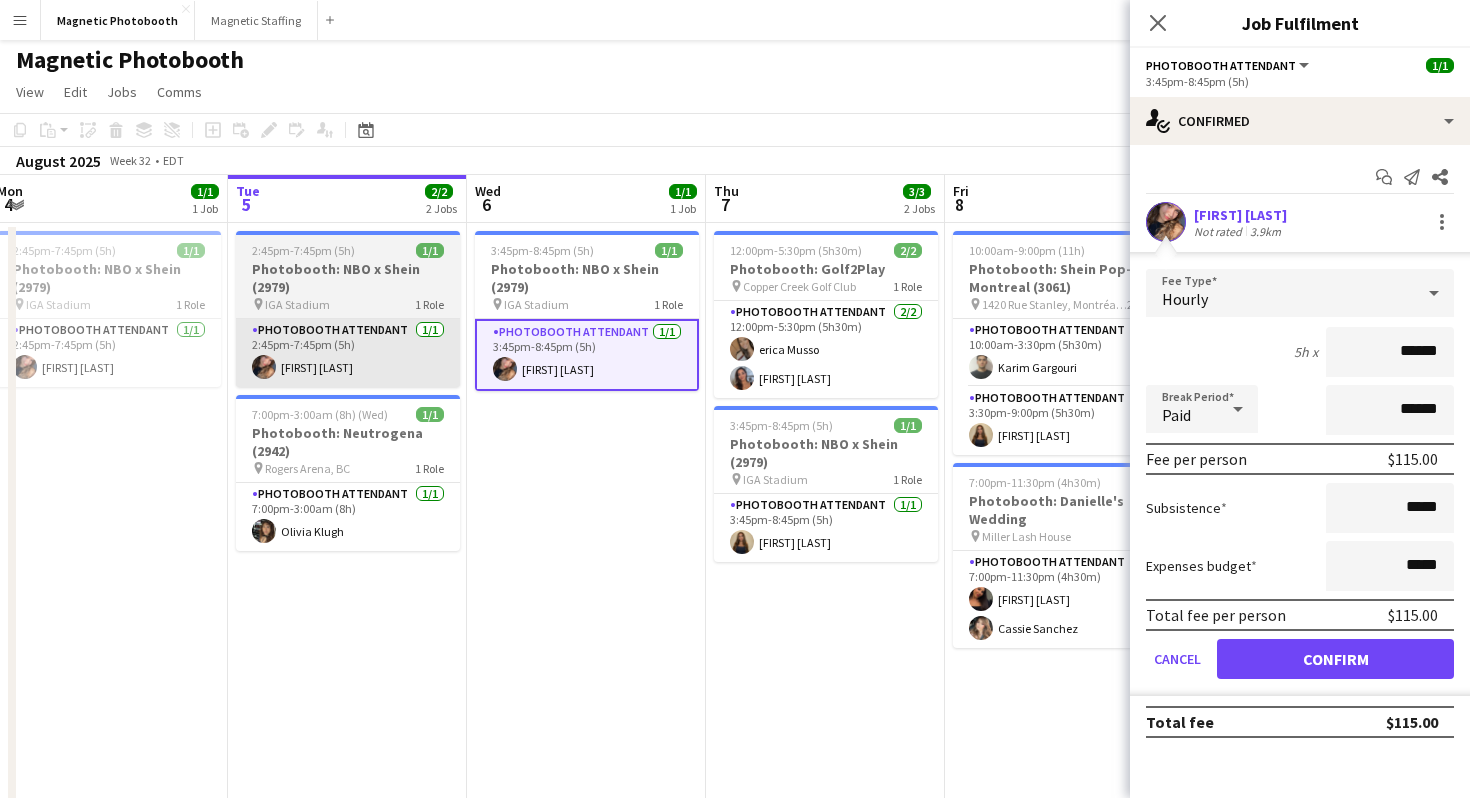 click on "Photobooth Attendant    1/1   2:45pm-7:45pm (5h)
[FIRST] [LAST]" at bounding box center (348, 353) 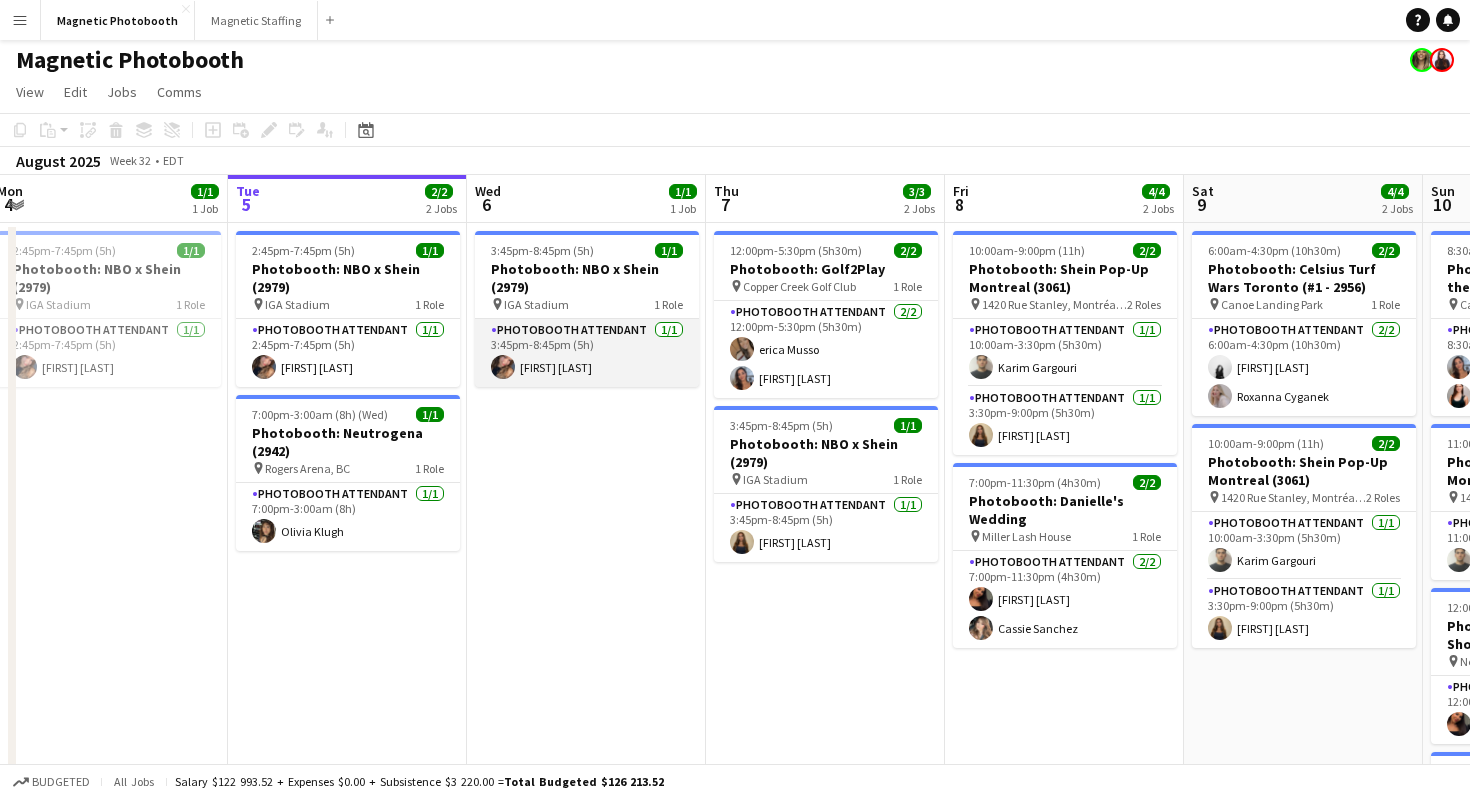 click on "Photobooth Attendant    1/1   3:45pm-8:45pm (5h)
[FIRST] [LAST]" at bounding box center (587, 353) 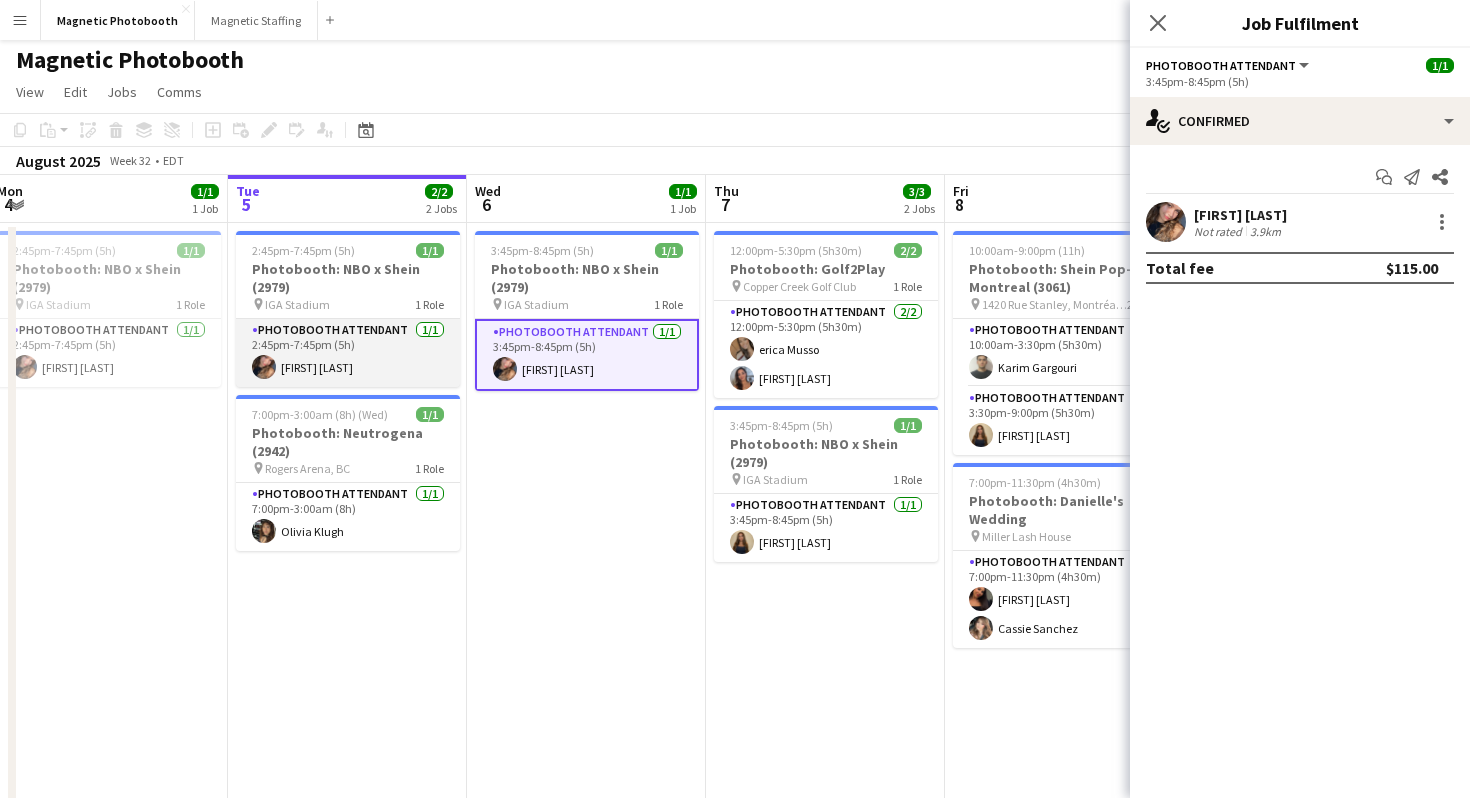 click on "Photobooth Attendant    1/1   2:45pm-7:45pm (5h)
[FIRST] [LAST]" at bounding box center [348, 353] 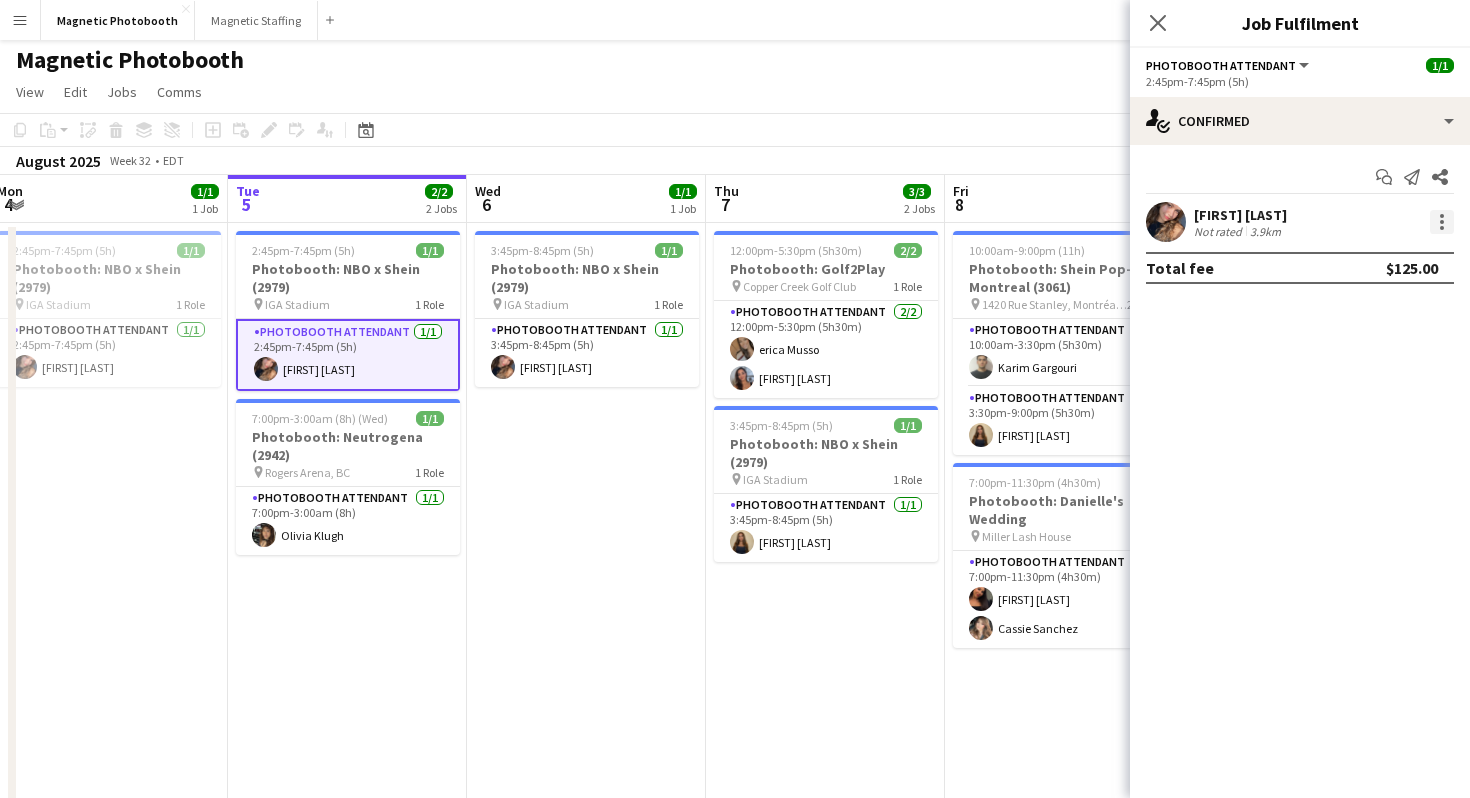 click at bounding box center [1442, 222] 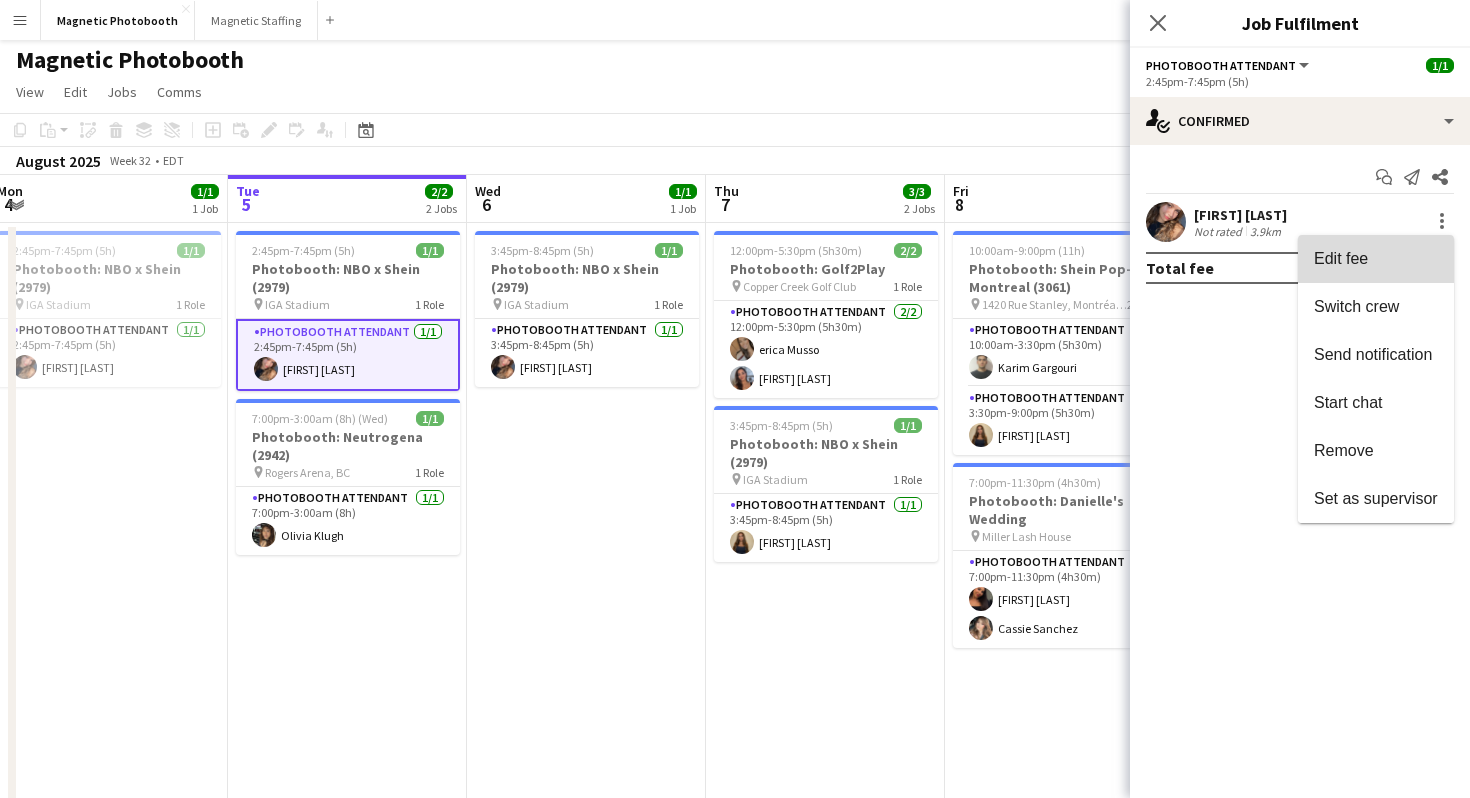 click on "Edit fee" at bounding box center (1376, 259) 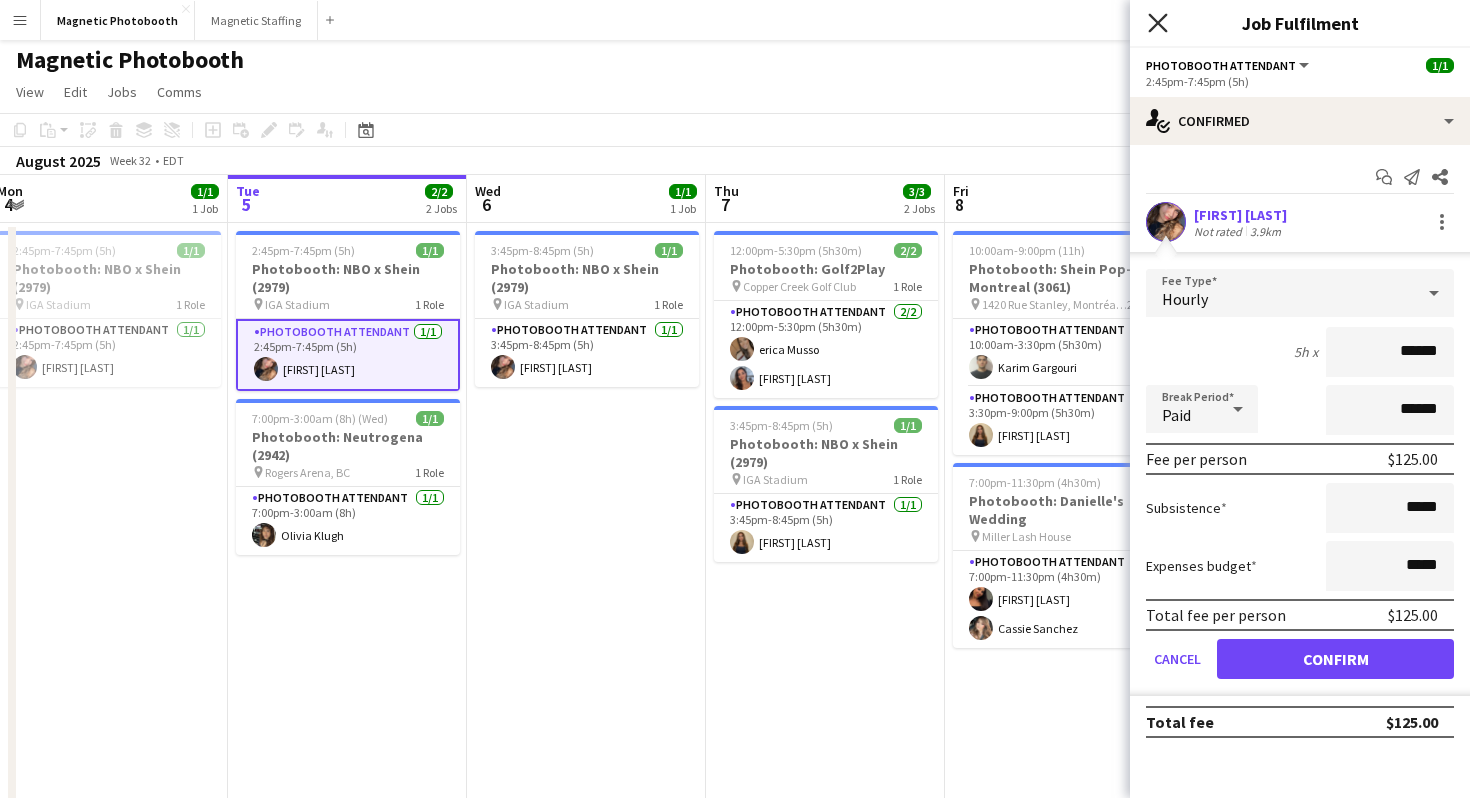 click on "Close pop-in" 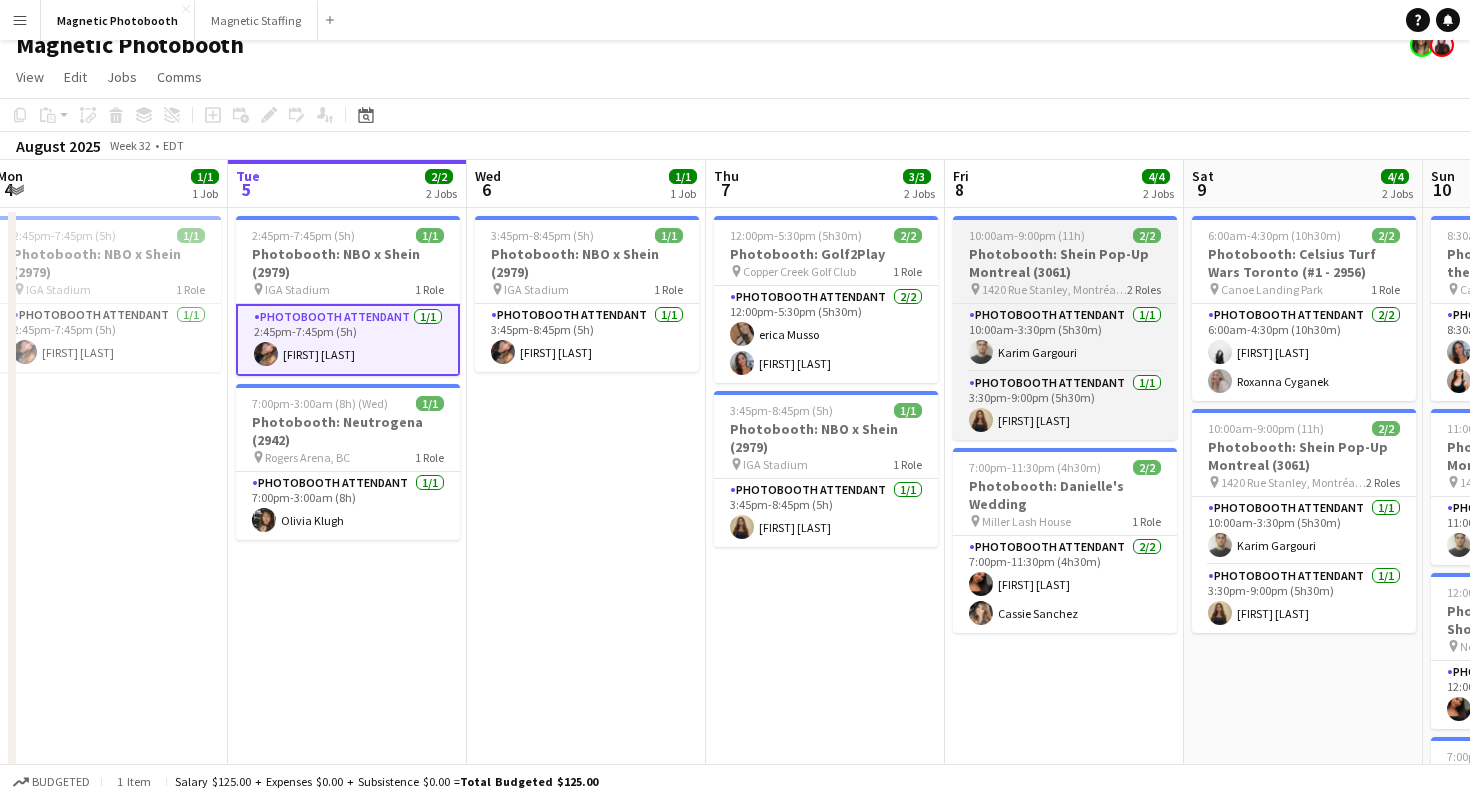 scroll, scrollTop: 23, scrollLeft: 0, axis: vertical 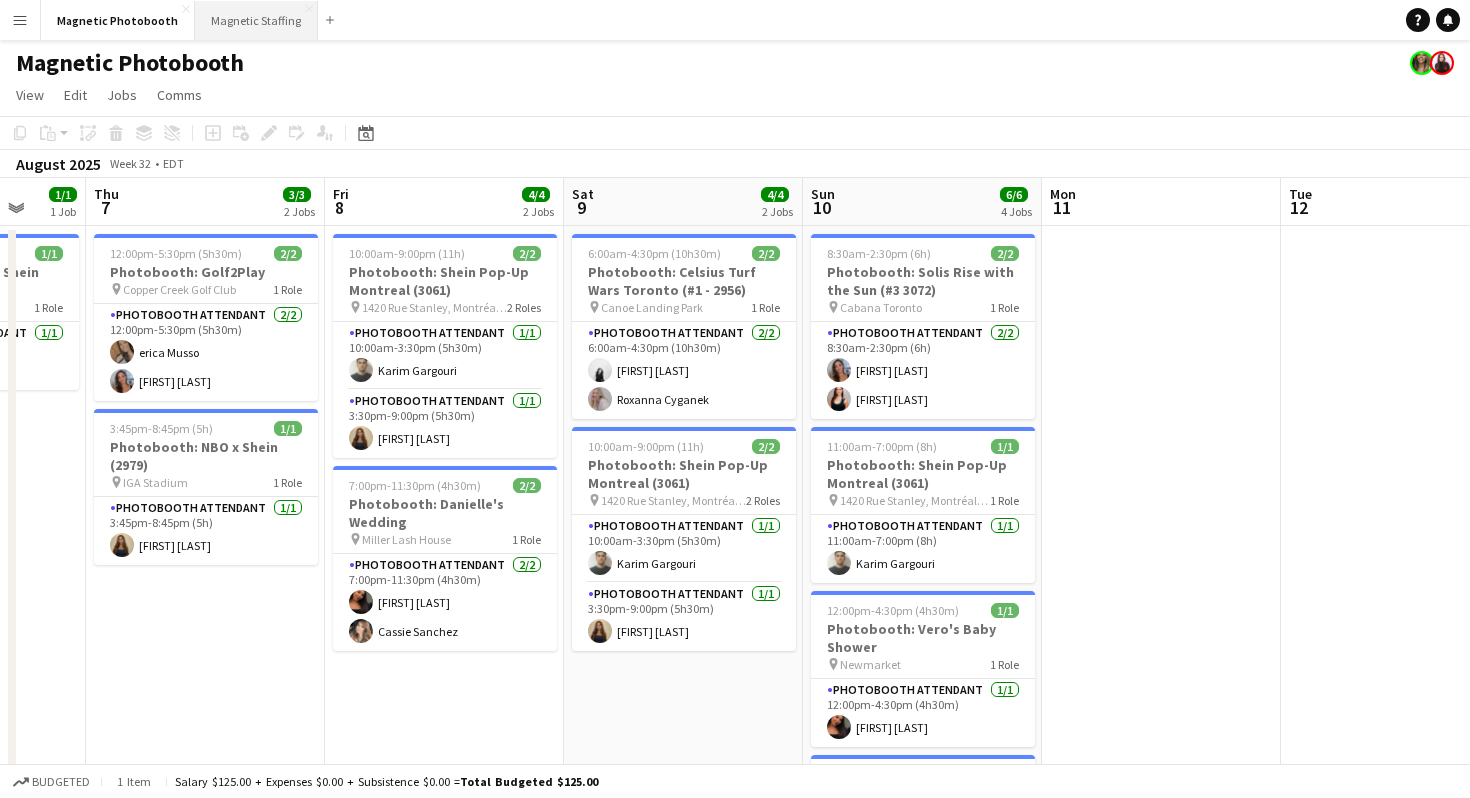 click on "Magnetic Staffing
Close" at bounding box center (256, 20) 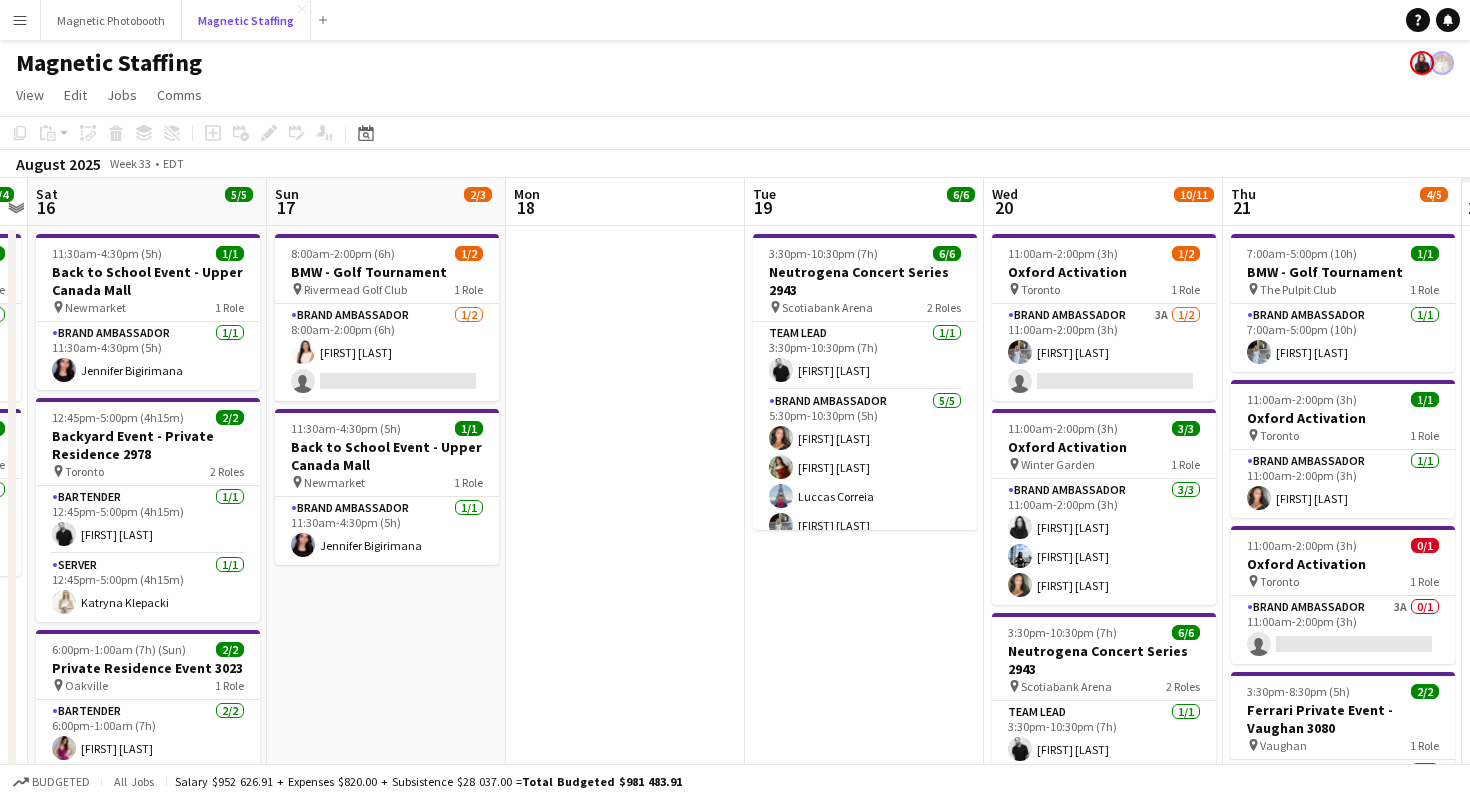 scroll, scrollTop: 0, scrollLeft: 938, axis: horizontal 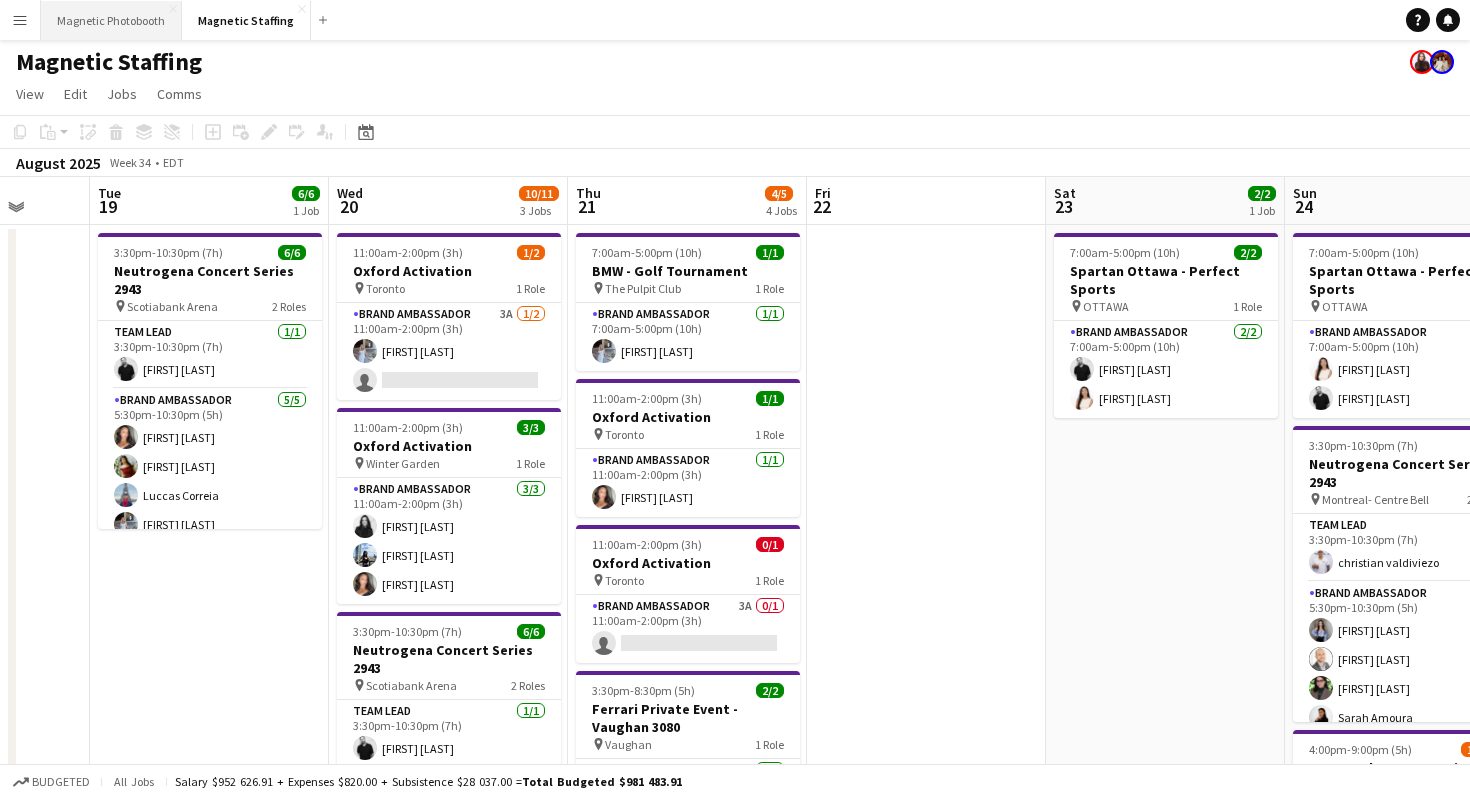 click on "Magnetic Photobooth
Close" at bounding box center (111, 20) 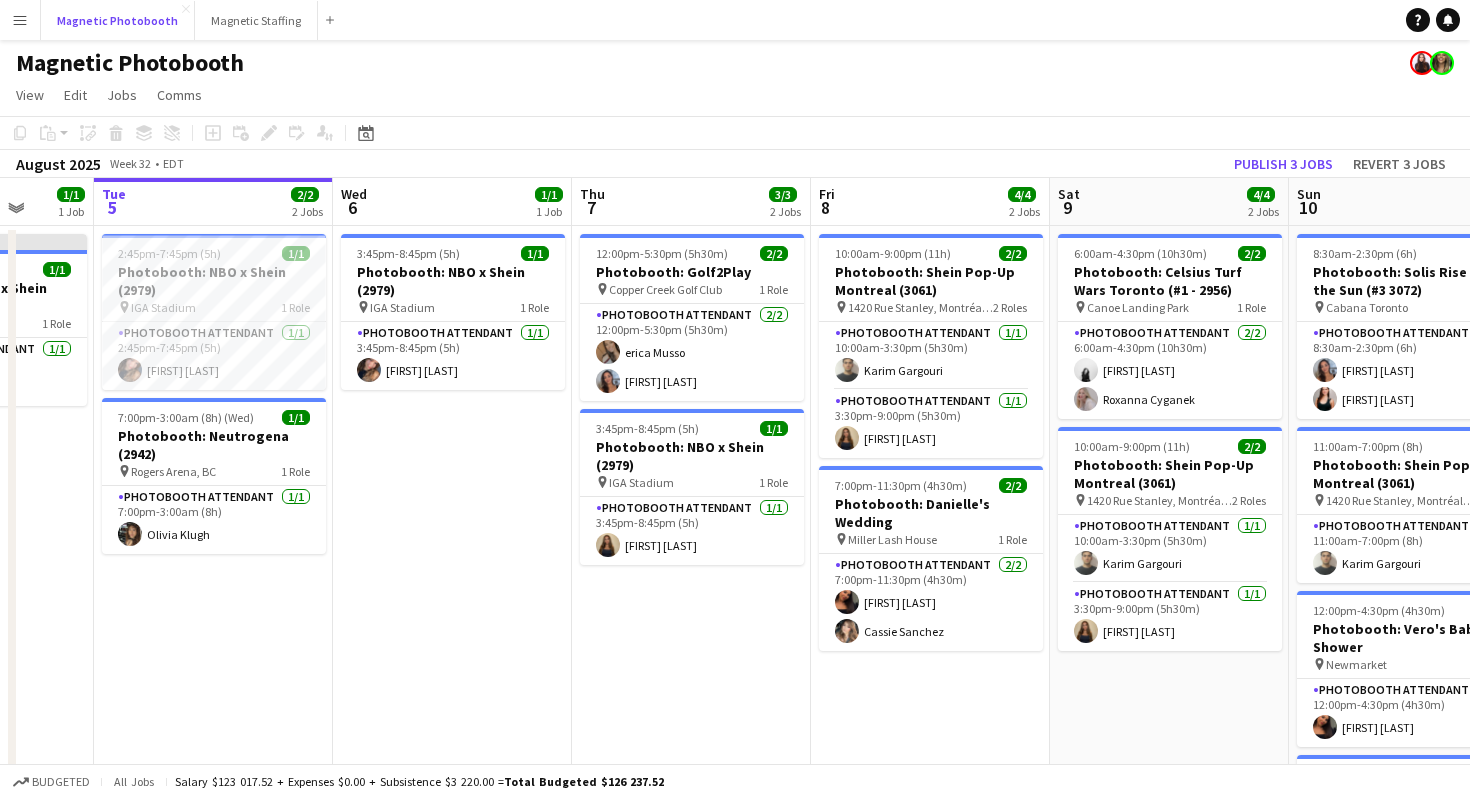 scroll, scrollTop: 0, scrollLeft: 619, axis: horizontal 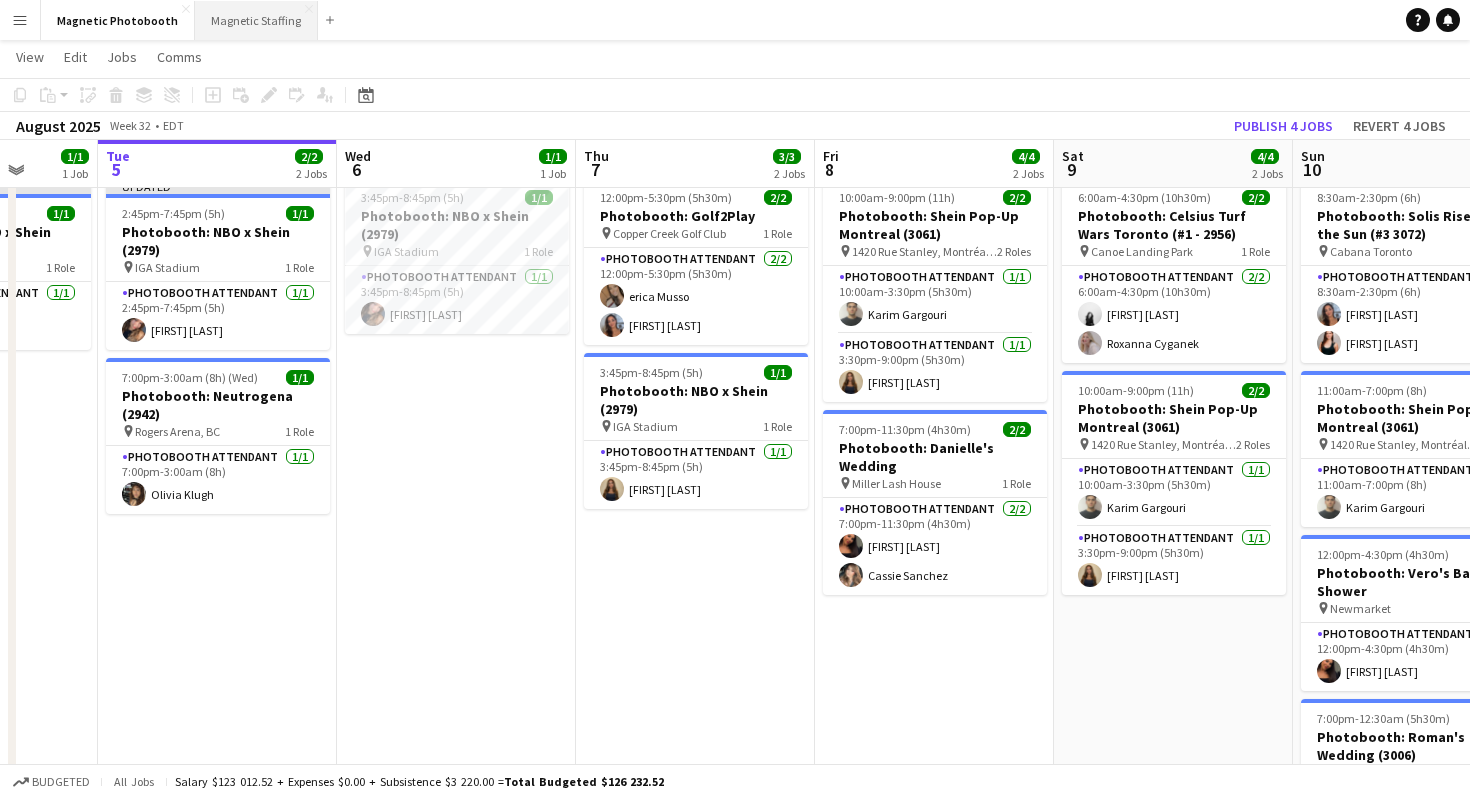 click on "Magnetic Staffing
Close" at bounding box center (256, 20) 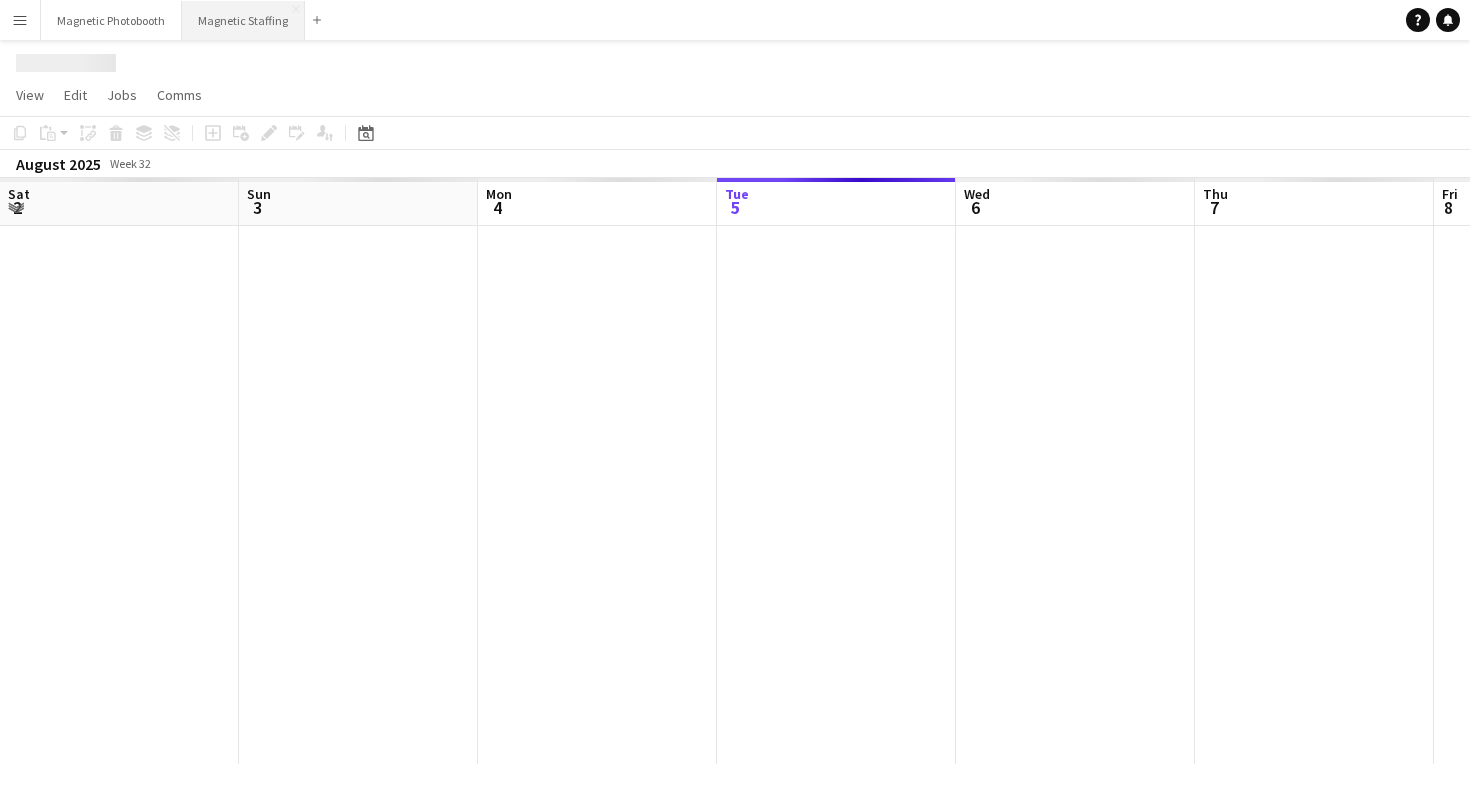 scroll, scrollTop: 0, scrollLeft: 0, axis: both 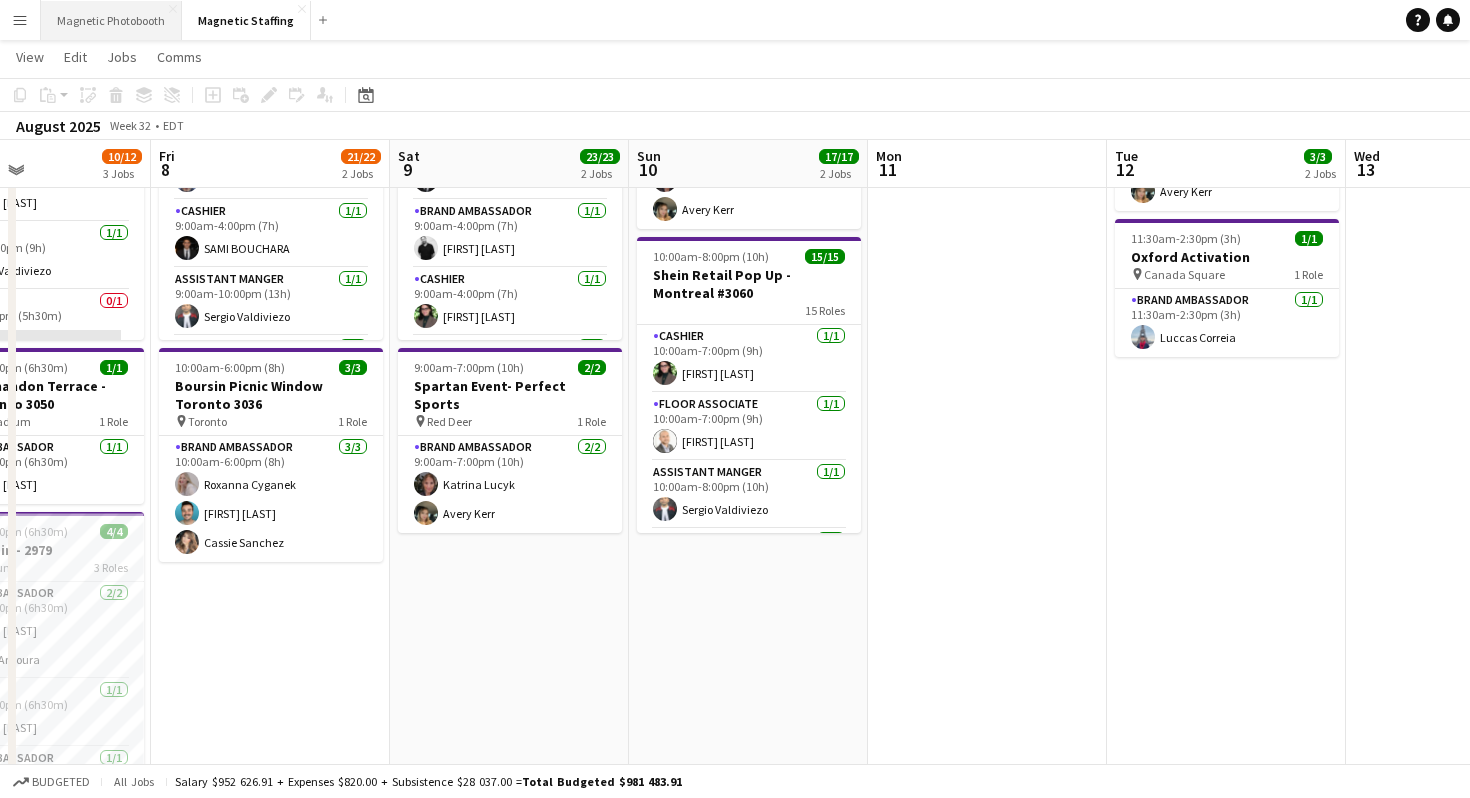 click on "Magnetic Photobooth
Close" at bounding box center (111, 20) 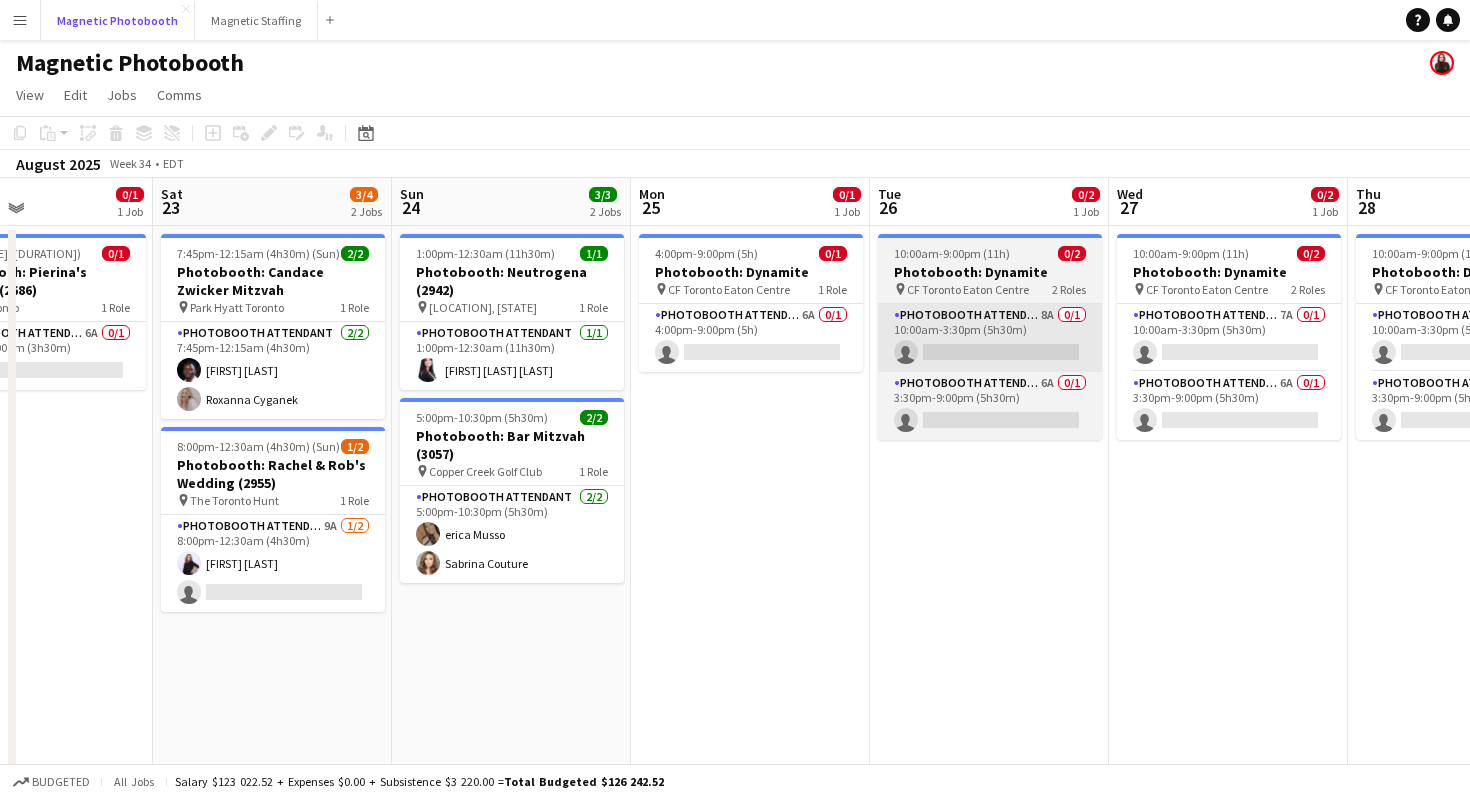 scroll, scrollTop: 0, scrollLeft: 535, axis: horizontal 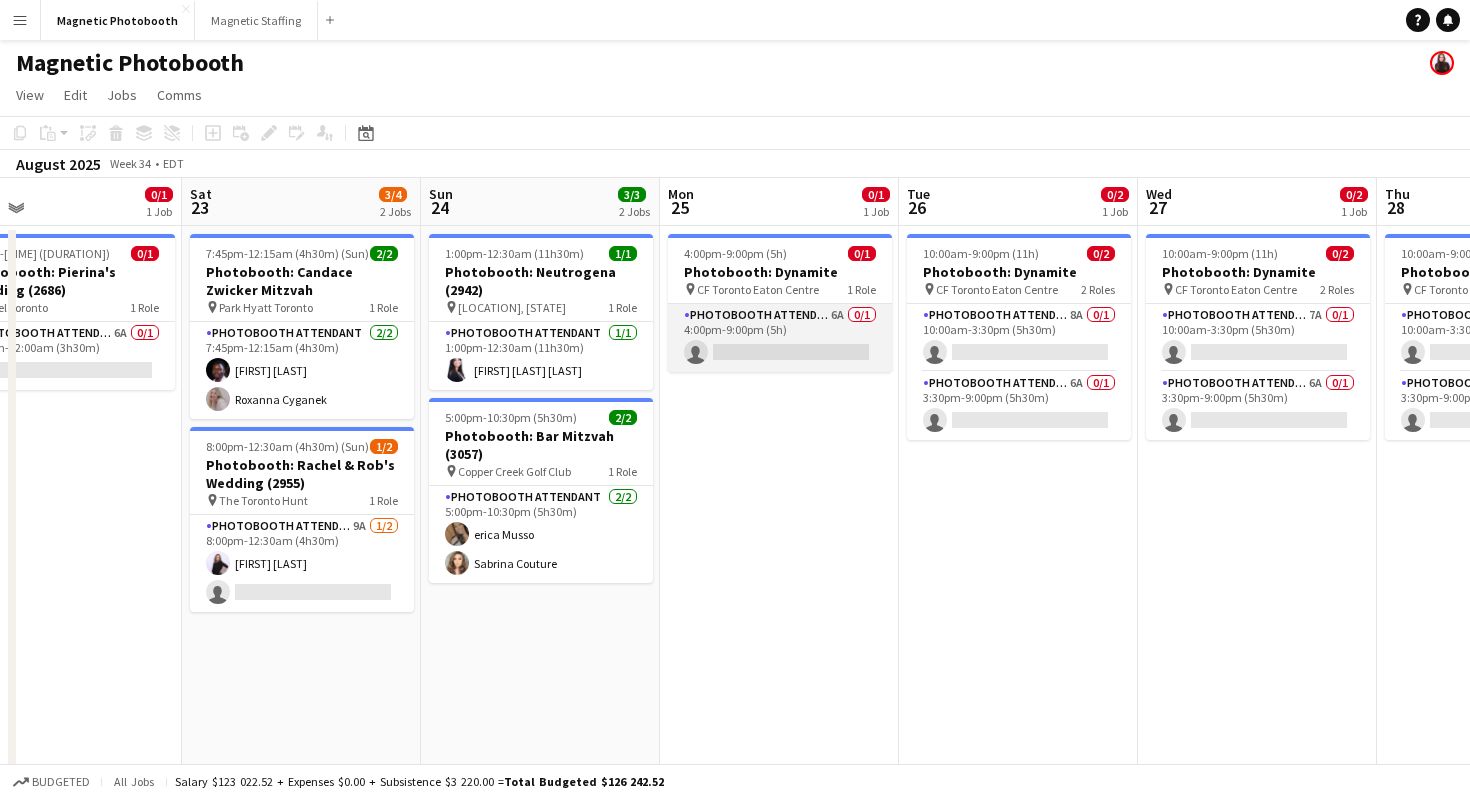 click on "Photobooth Attendant    6A   0/1   4:00pm-9:00pm (5h)
single-neutral-actions" at bounding box center [780, 338] 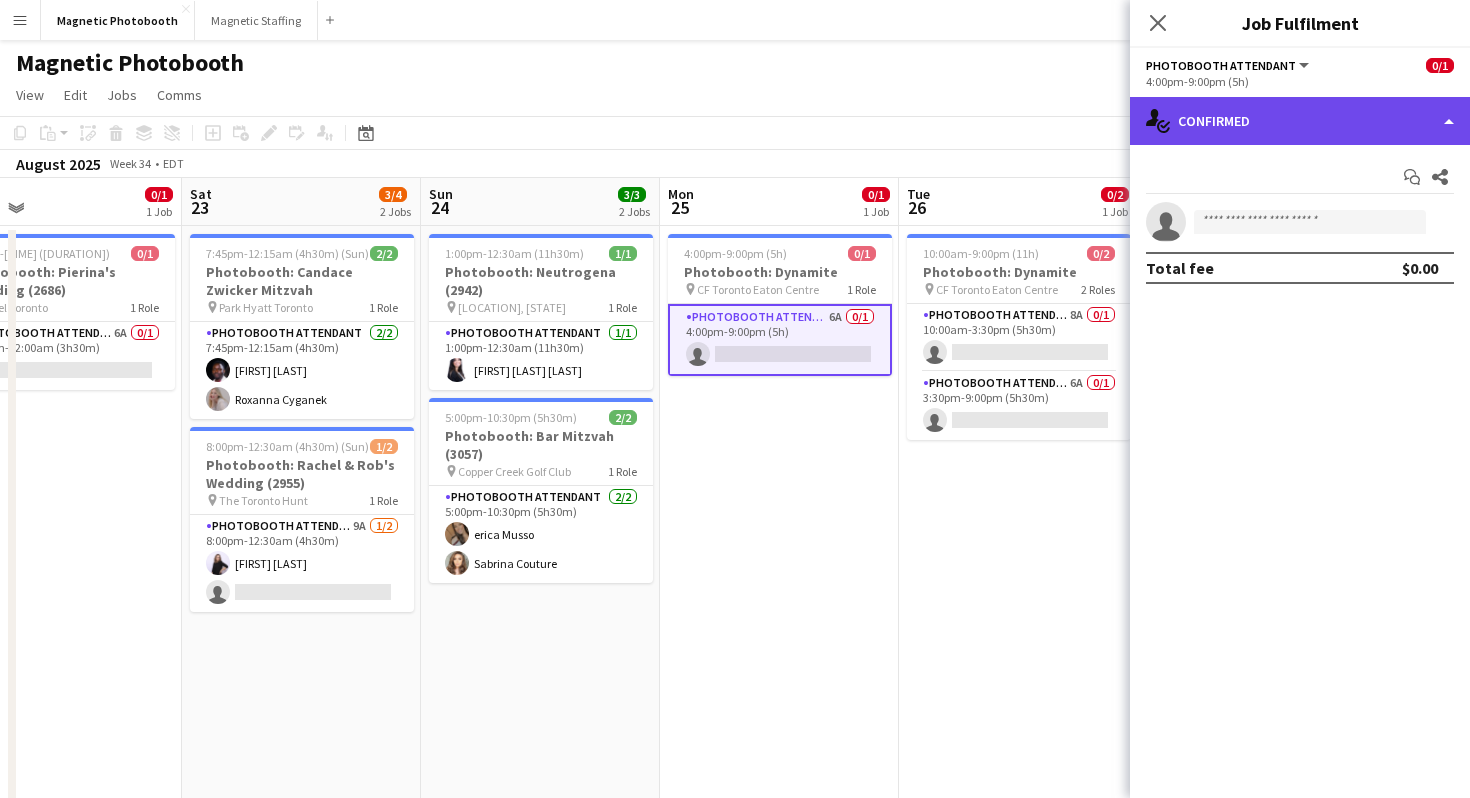 click on "single-neutral-actions-check-2
Confirmed" 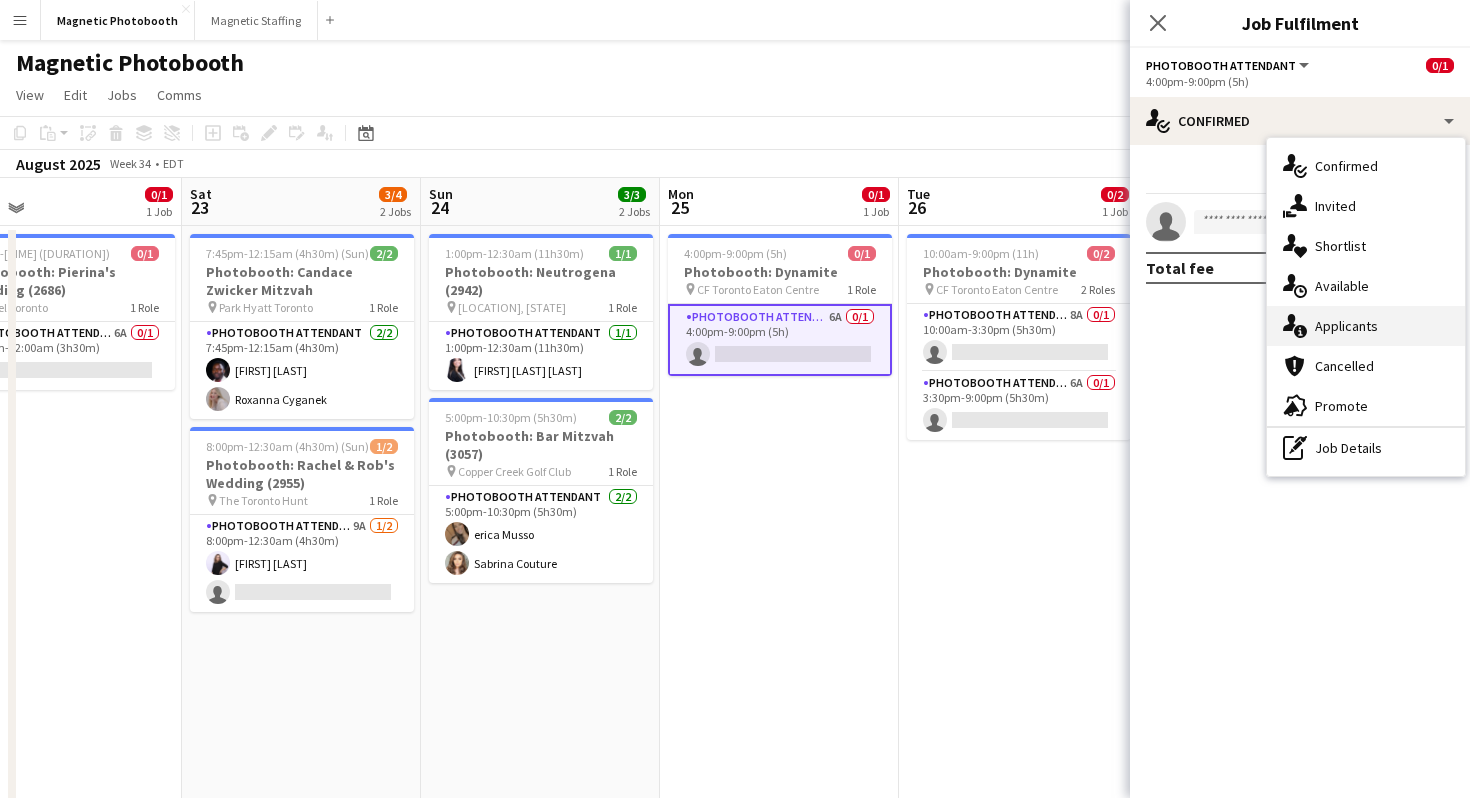 click on "single-neutral-actions-information
Applicants" at bounding box center (1366, 326) 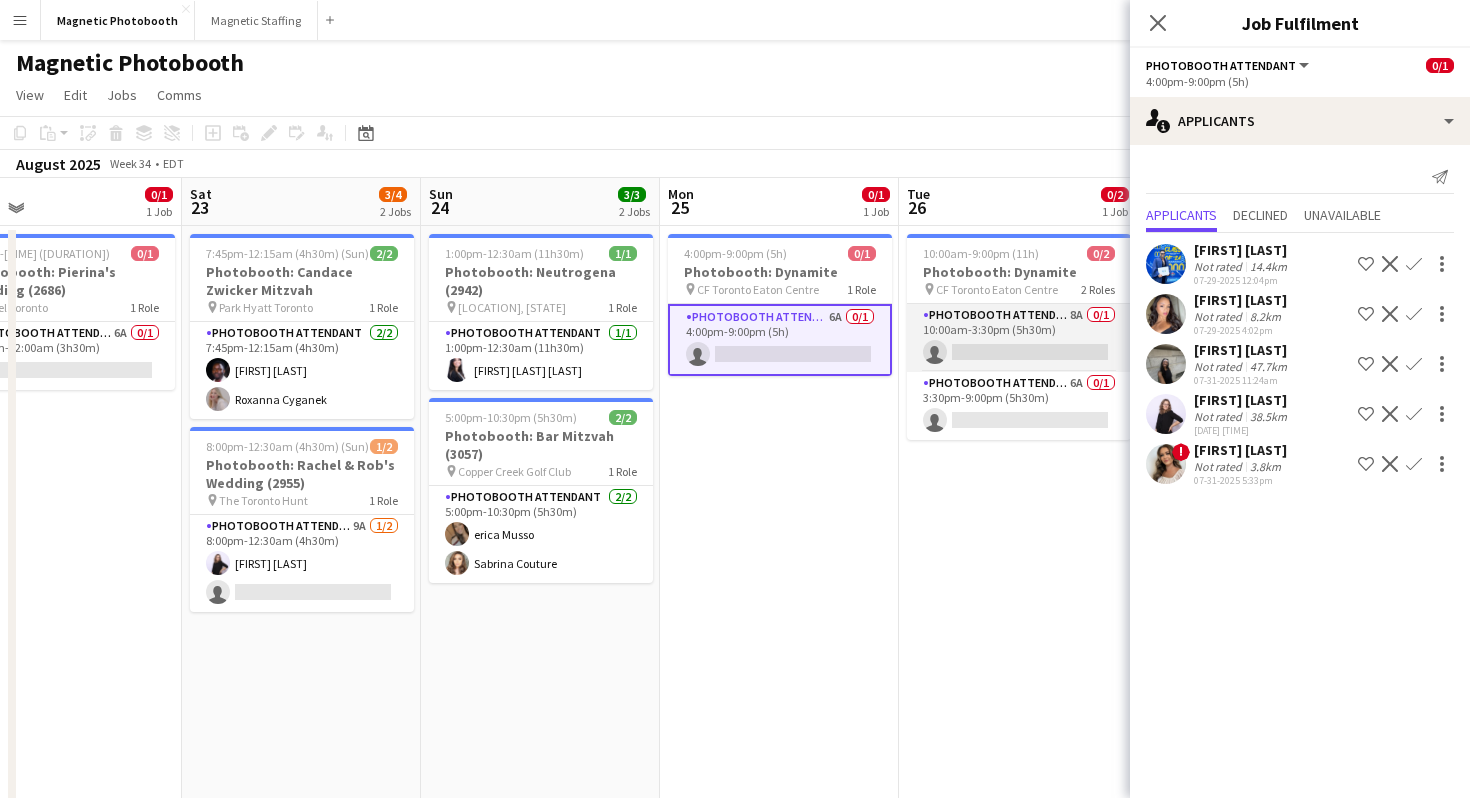 click on "Photobooth Attendant    8A   0/1   [TIME]-[TIME] ([DURATION])
single-neutral-actions" at bounding box center (1019, 338) 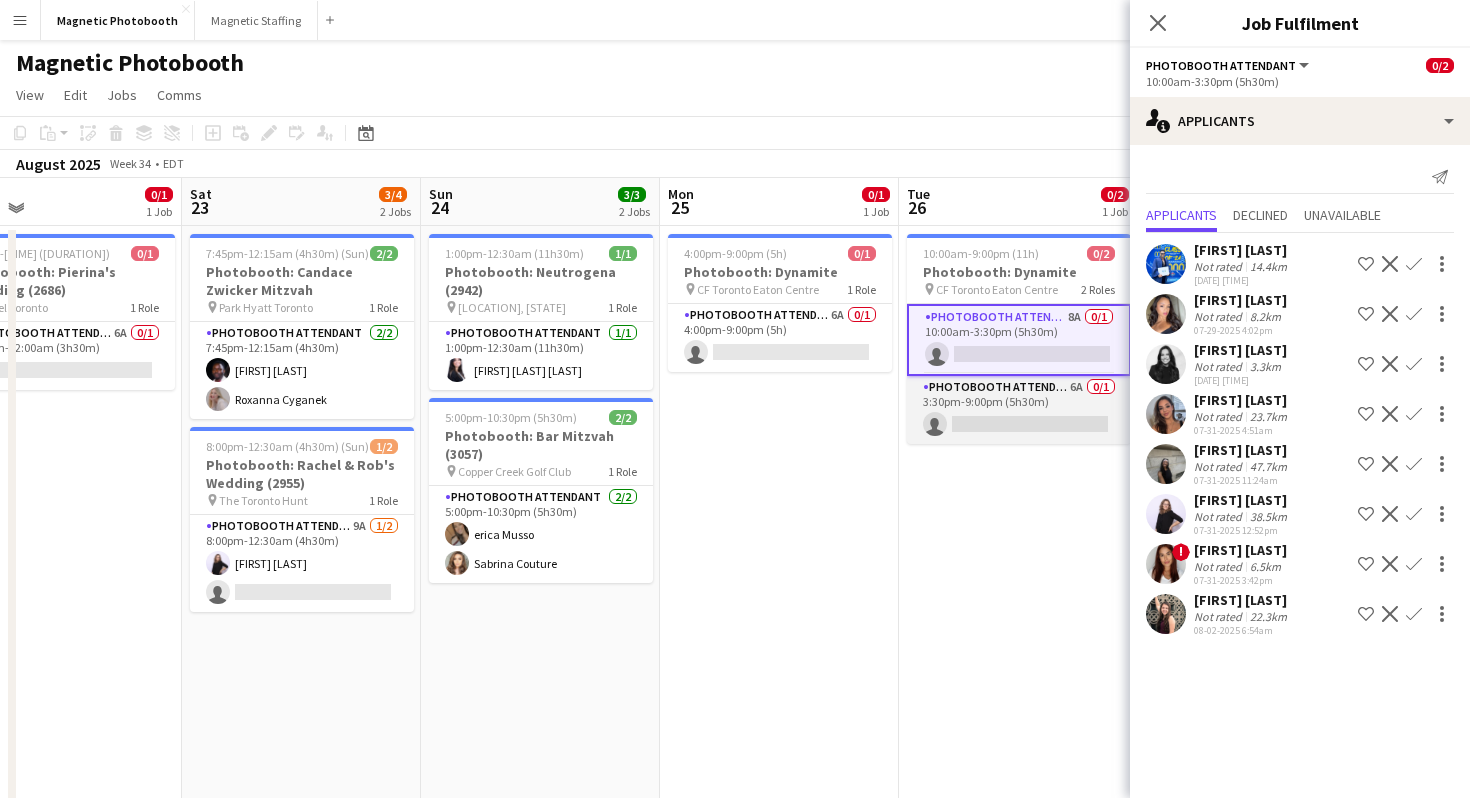 click on "Photobooth Attendant    6A   0/1   3:30pm-9:00pm (5h30m)
single-neutral-actions" at bounding box center [1019, 410] 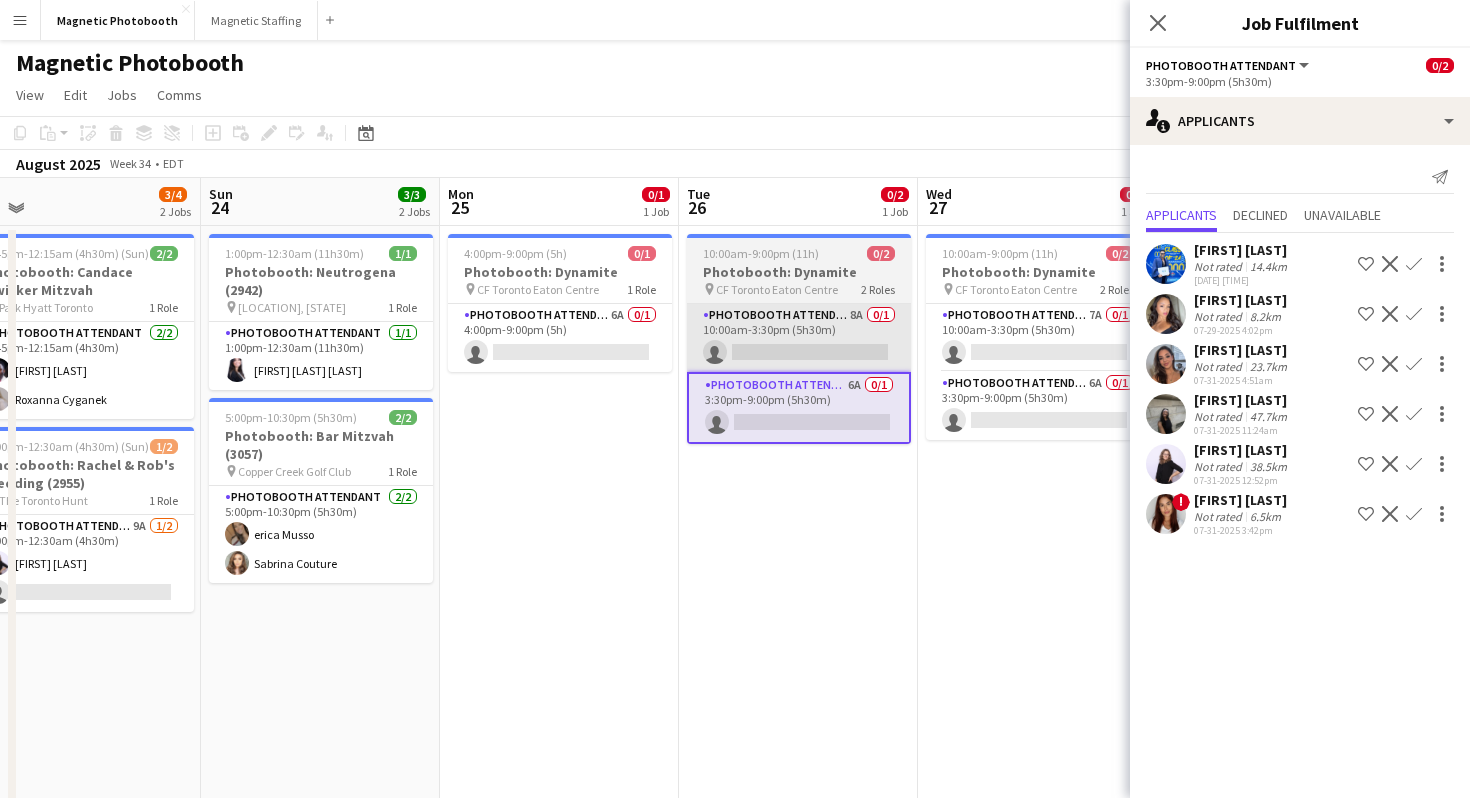 scroll, scrollTop: 0, scrollLeft: 756, axis: horizontal 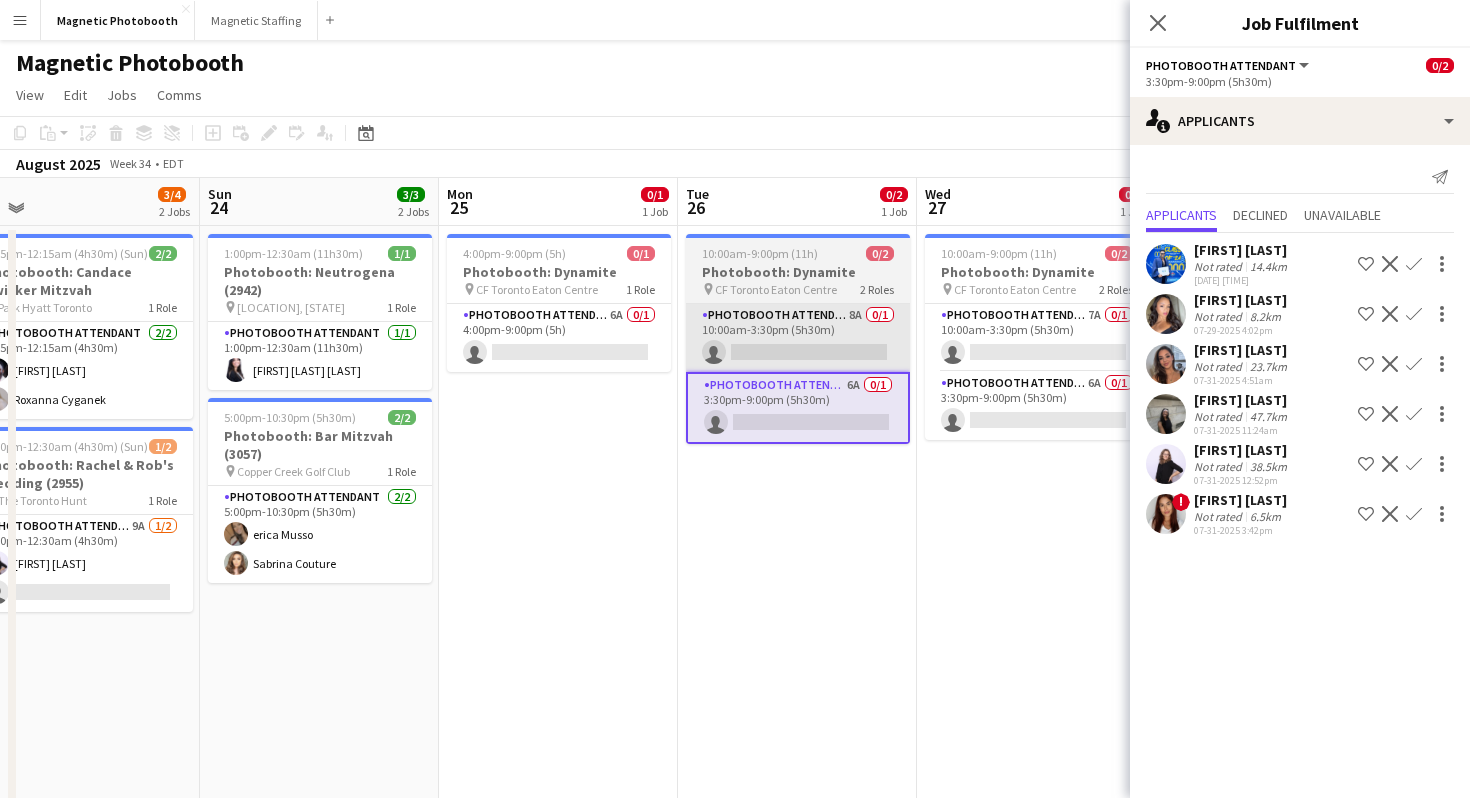 click on "Photobooth Attendant    7A   0/1   10:00am-3:30pm (5h30m)
single-neutral-actions" at bounding box center (1037, 338) 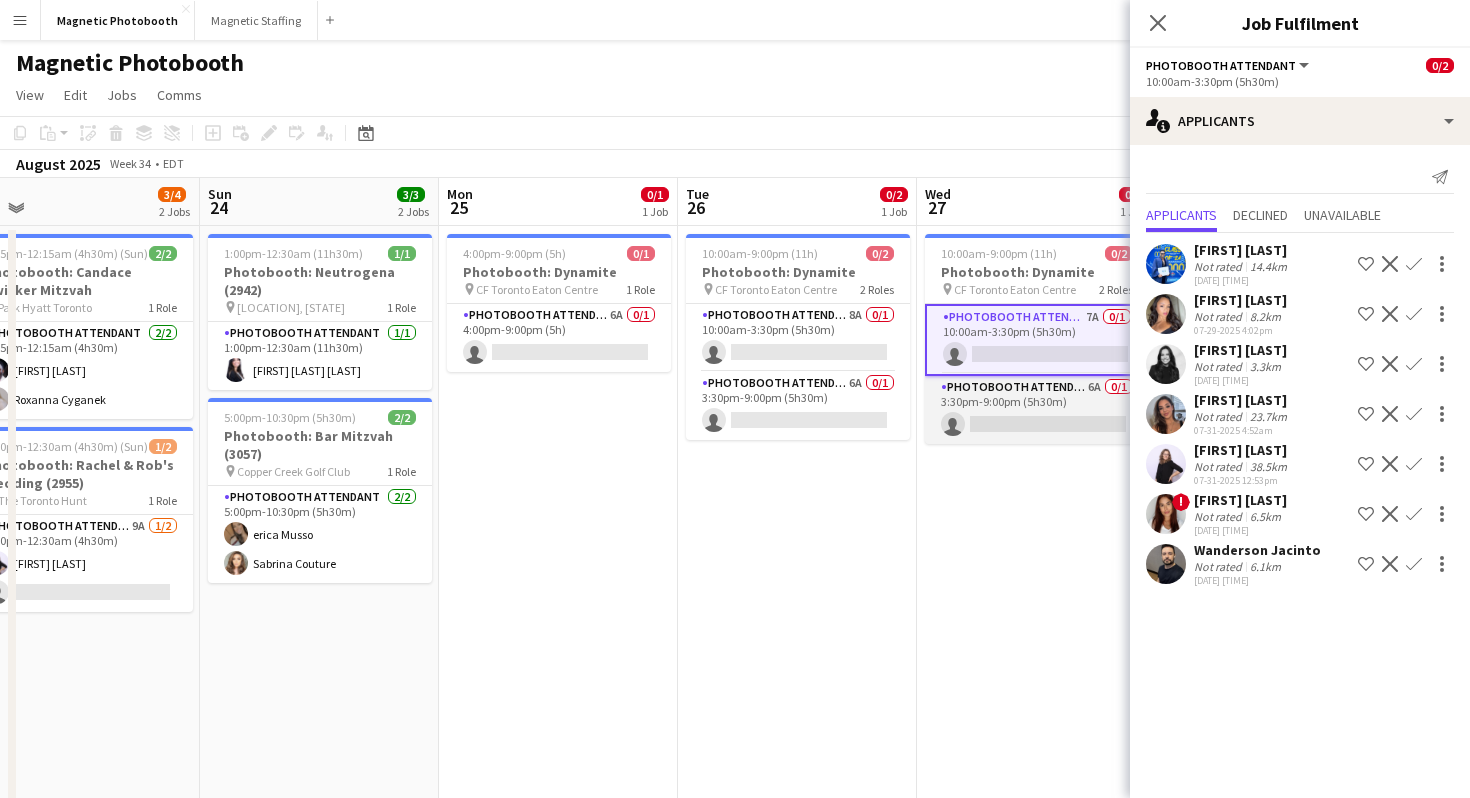 click on "Photobooth Attendant    6A   0/1   3:30pm-9:00pm (5h30m)
single-neutral-actions" at bounding box center [1037, 410] 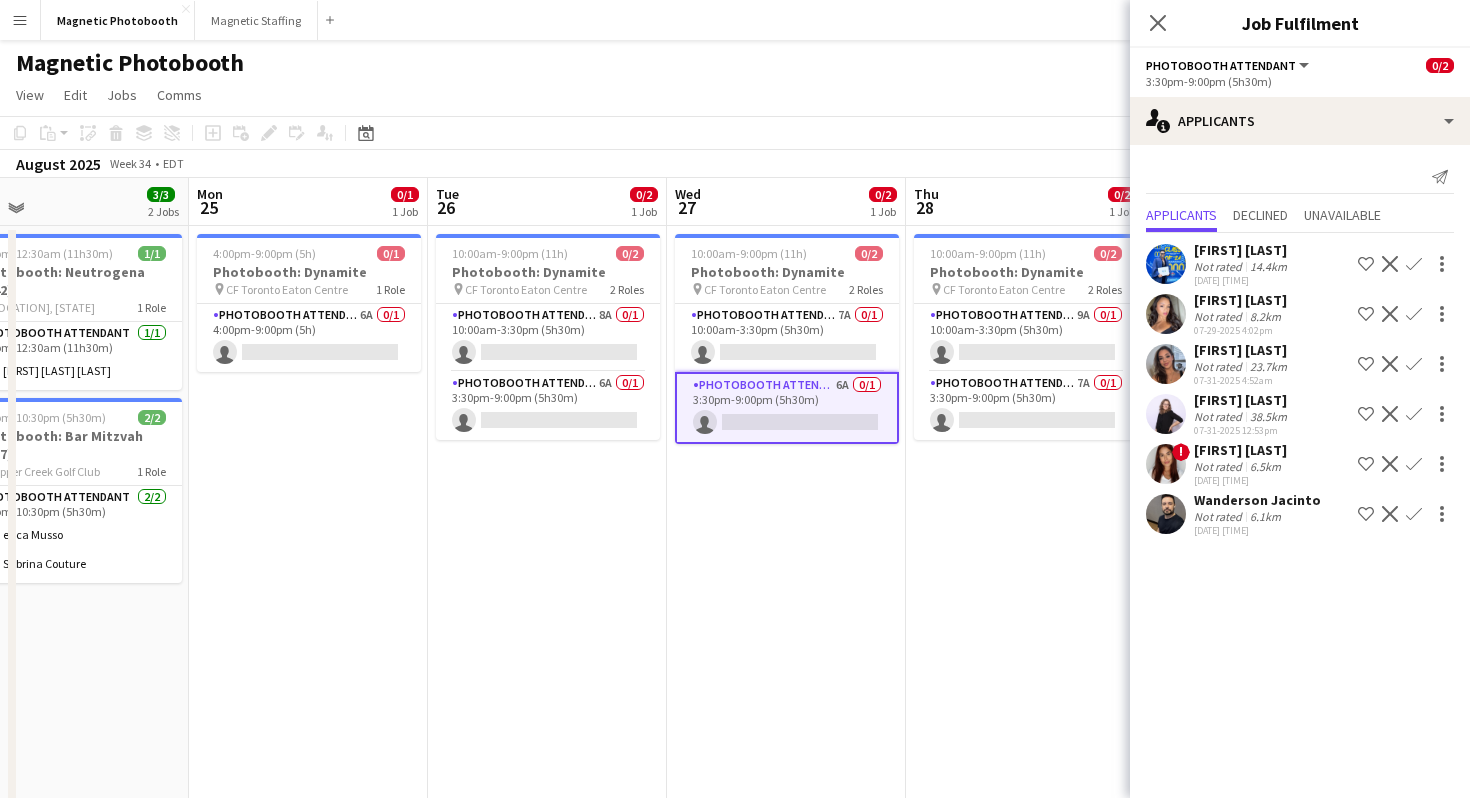 scroll, scrollTop: 0, scrollLeft: 574, axis: horizontal 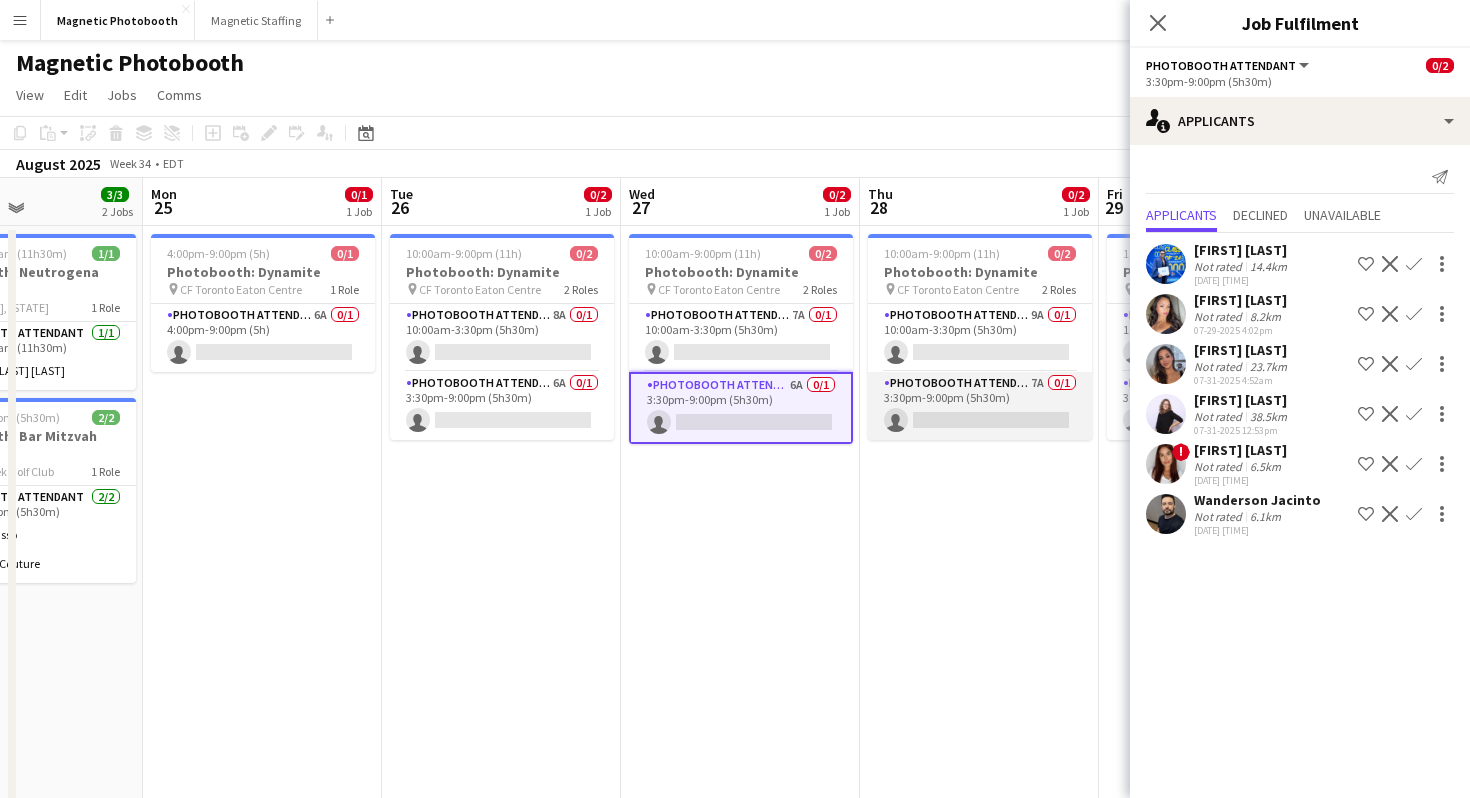 click on "Photobooth Attendant    7A   0/1   3:30pm-9:00pm (5h30m)
single-neutral-actions" at bounding box center [980, 406] 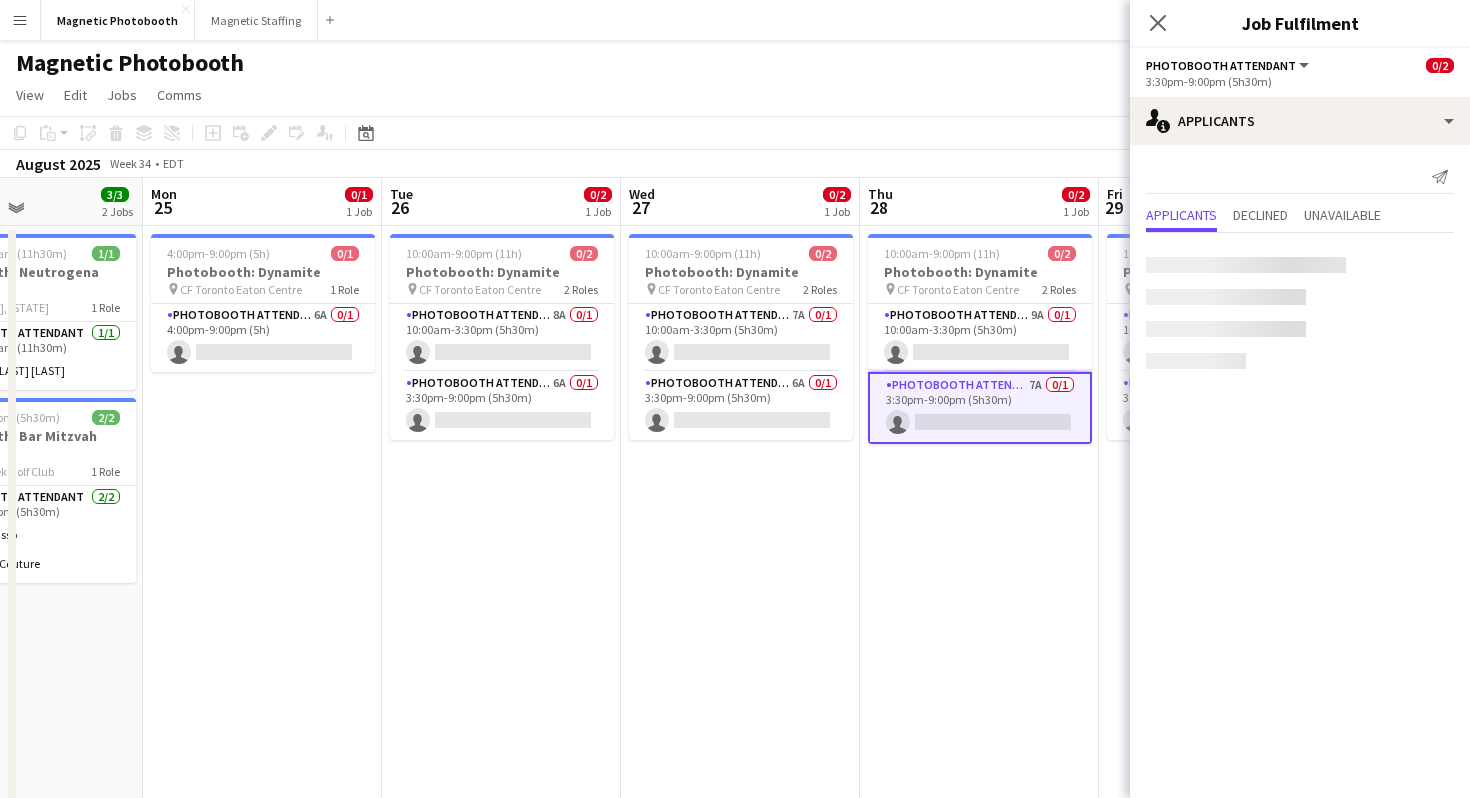 click on "Photobooth Attendant    7A   0/1   3:30pm-9:00pm (5h30m)
single-neutral-actions" at bounding box center [980, 408] 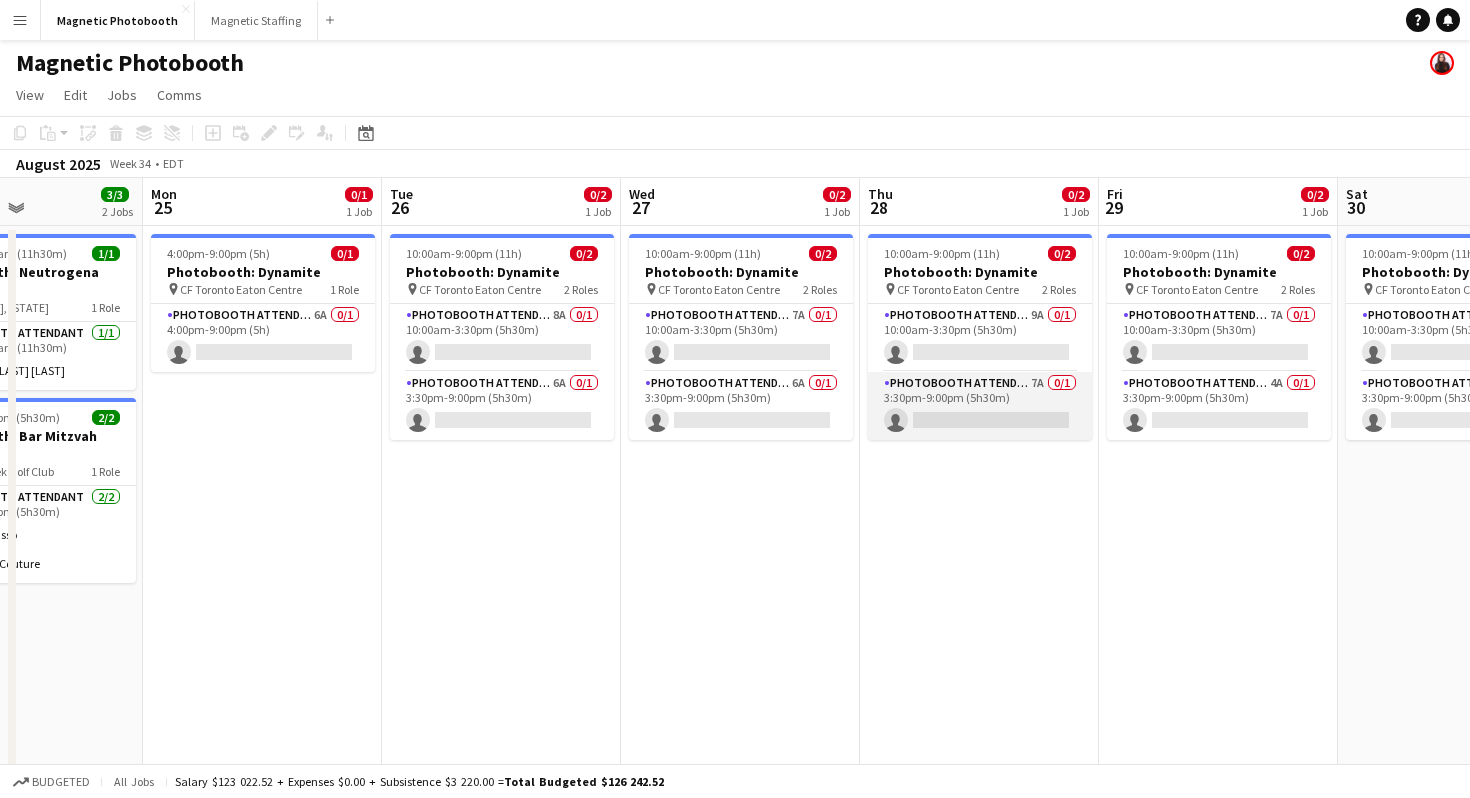 click on "Photobooth Attendant    7A   0/1   3:30pm-9:00pm (5h30m)
single-neutral-actions" at bounding box center [980, 406] 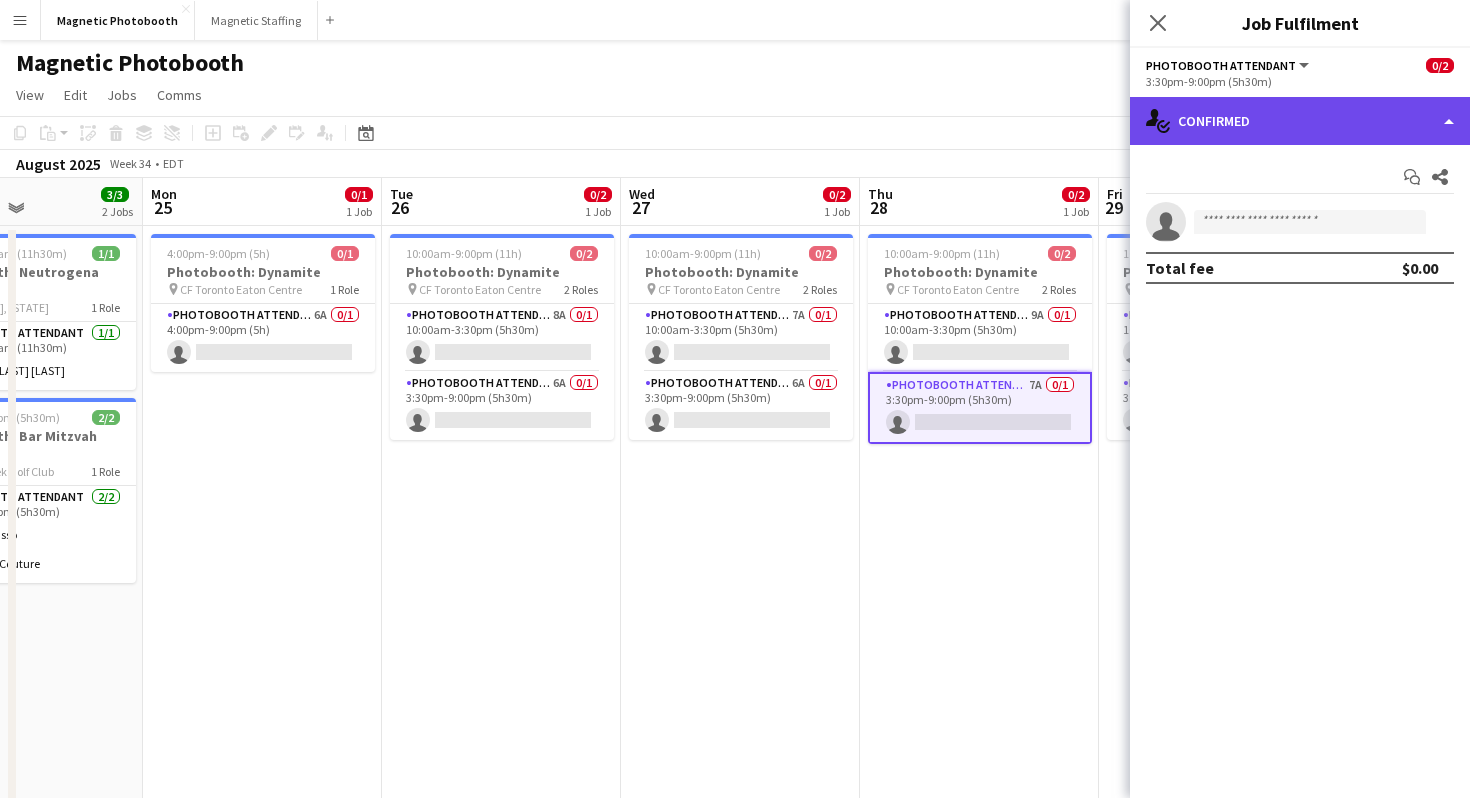 click on "single-neutral-actions-check-2
Confirmed" 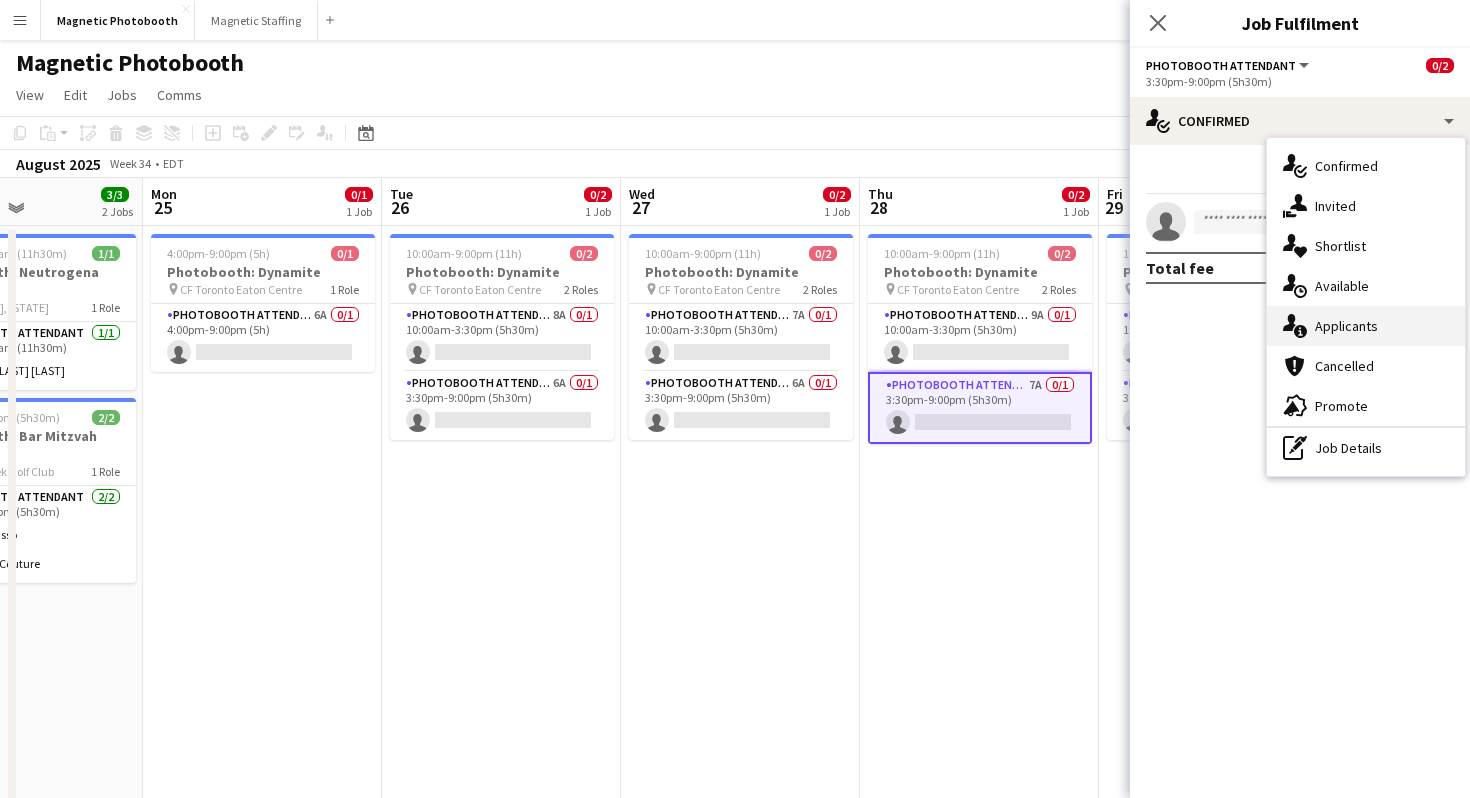 click on "single-neutral-actions-information
Applicants" at bounding box center [1366, 326] 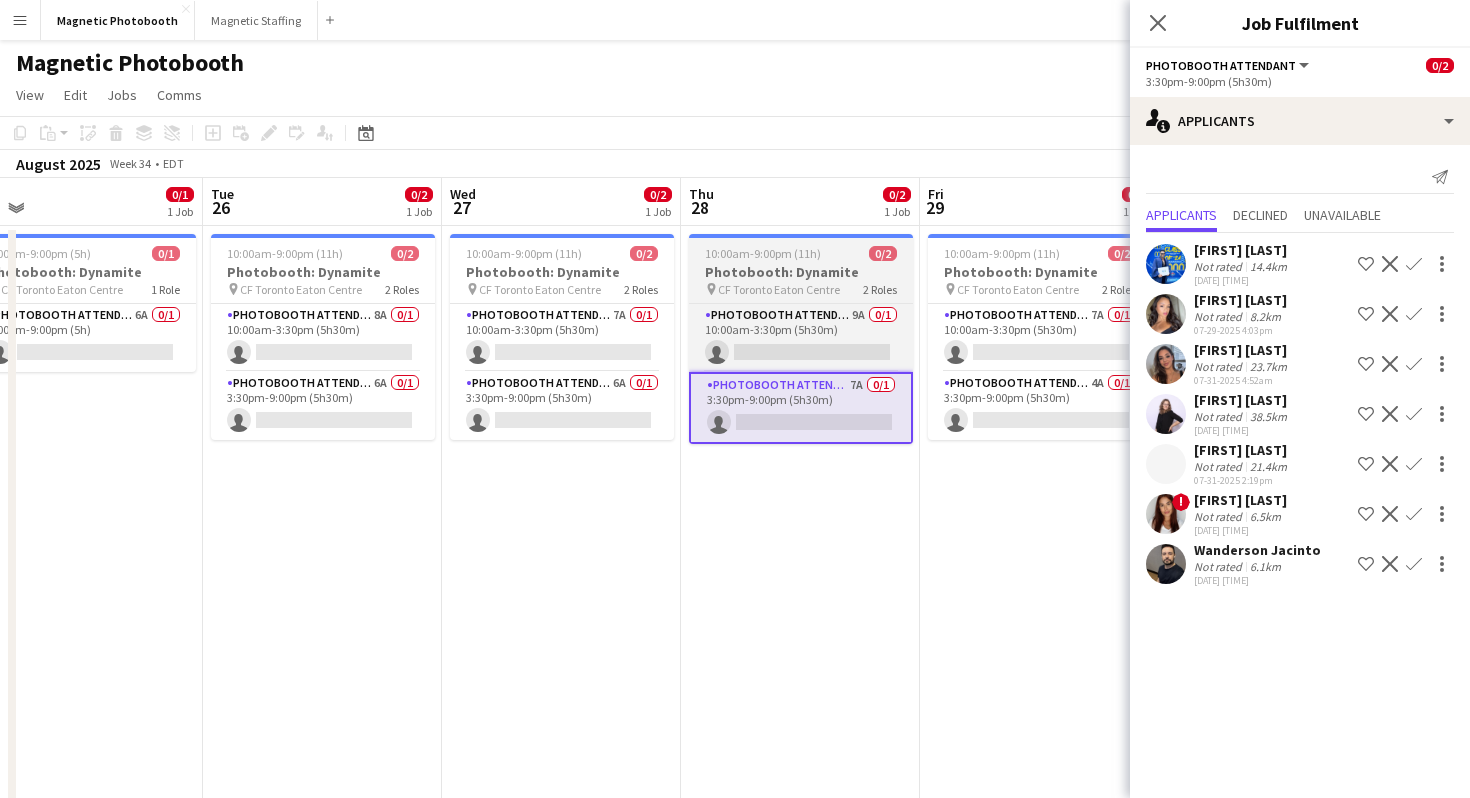 scroll, scrollTop: 0, scrollLeft: 779, axis: horizontal 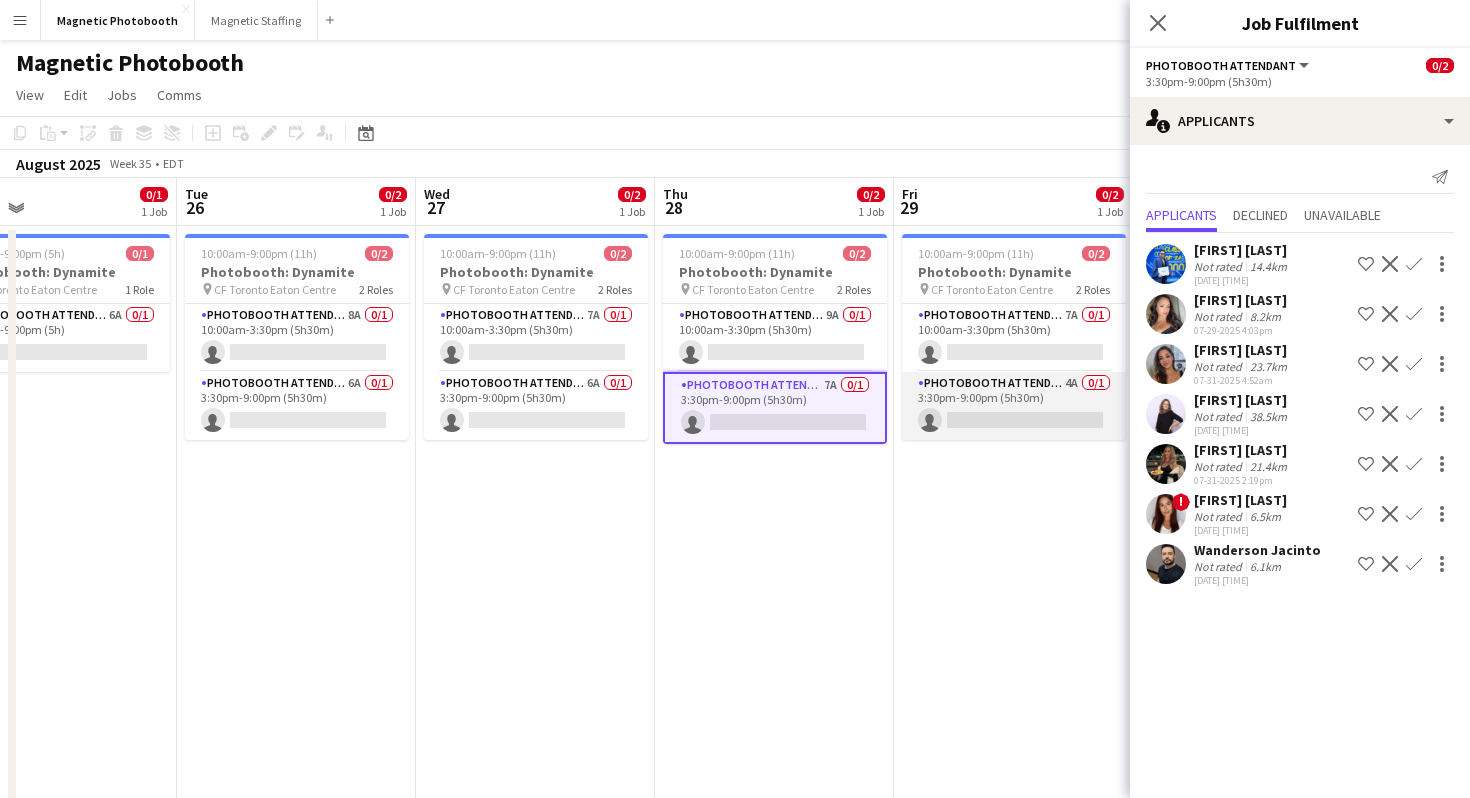 click on "Photobooth Attendant    4A   0/1   3:30pm-9:00pm (5h30m)
single-neutral-actions" at bounding box center (1014, 406) 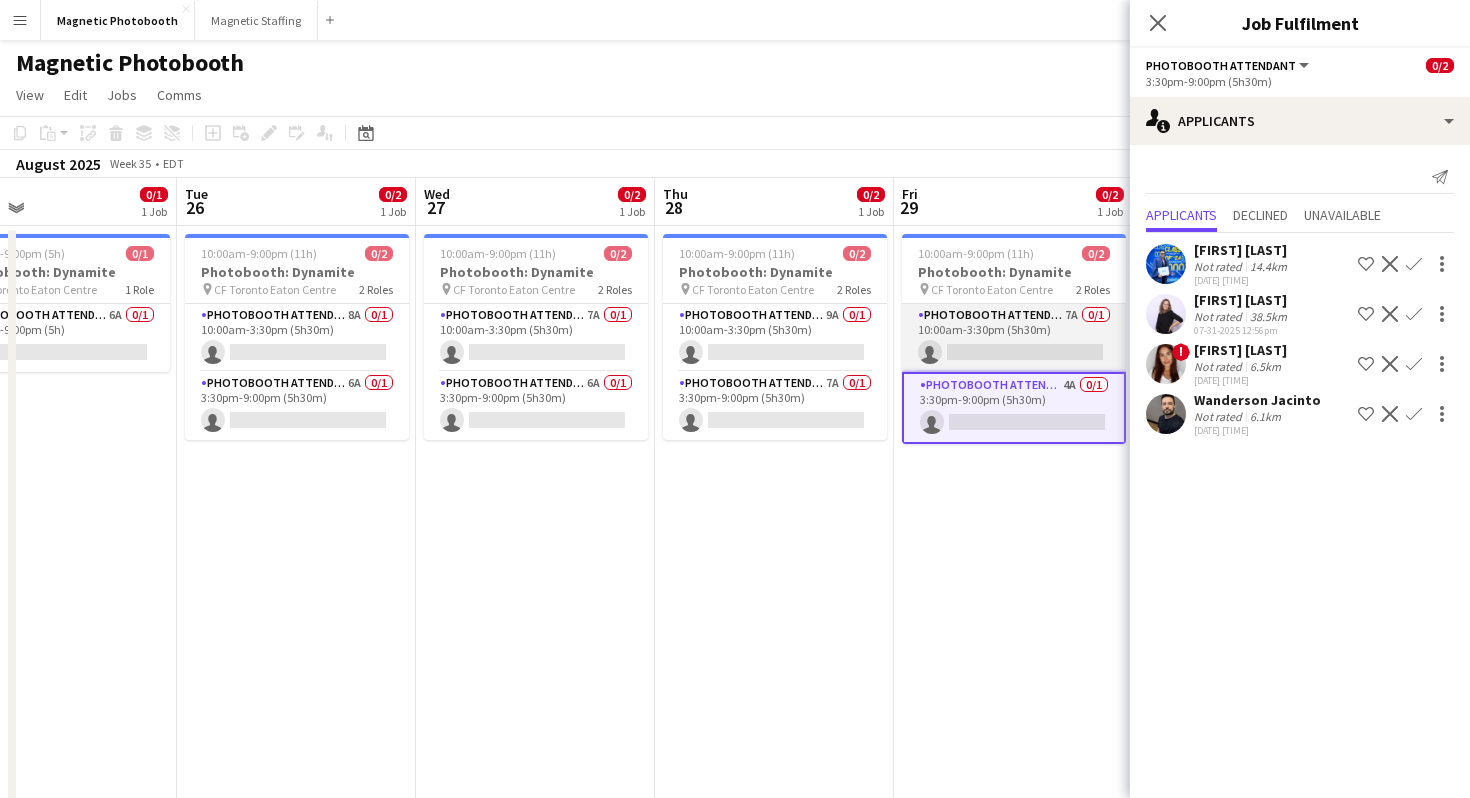 click on "Photobooth Attendant    7A   0/1   10:00am-3:30pm (5h30m)
single-neutral-actions" at bounding box center (1014, 338) 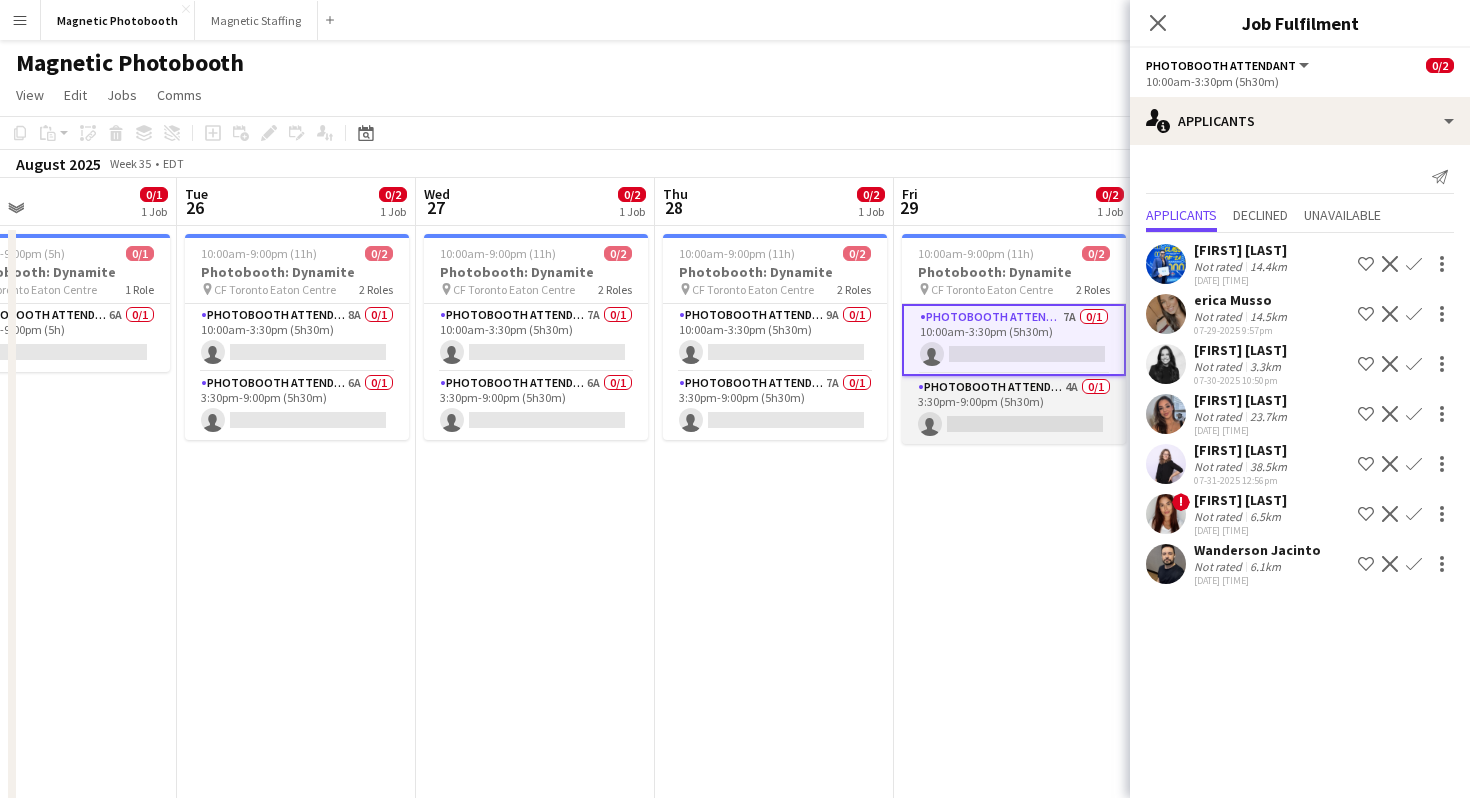 click on "Photobooth Attendant    4A   0/1   3:30pm-9:00pm (5h30m)
single-neutral-actions" at bounding box center (1014, 410) 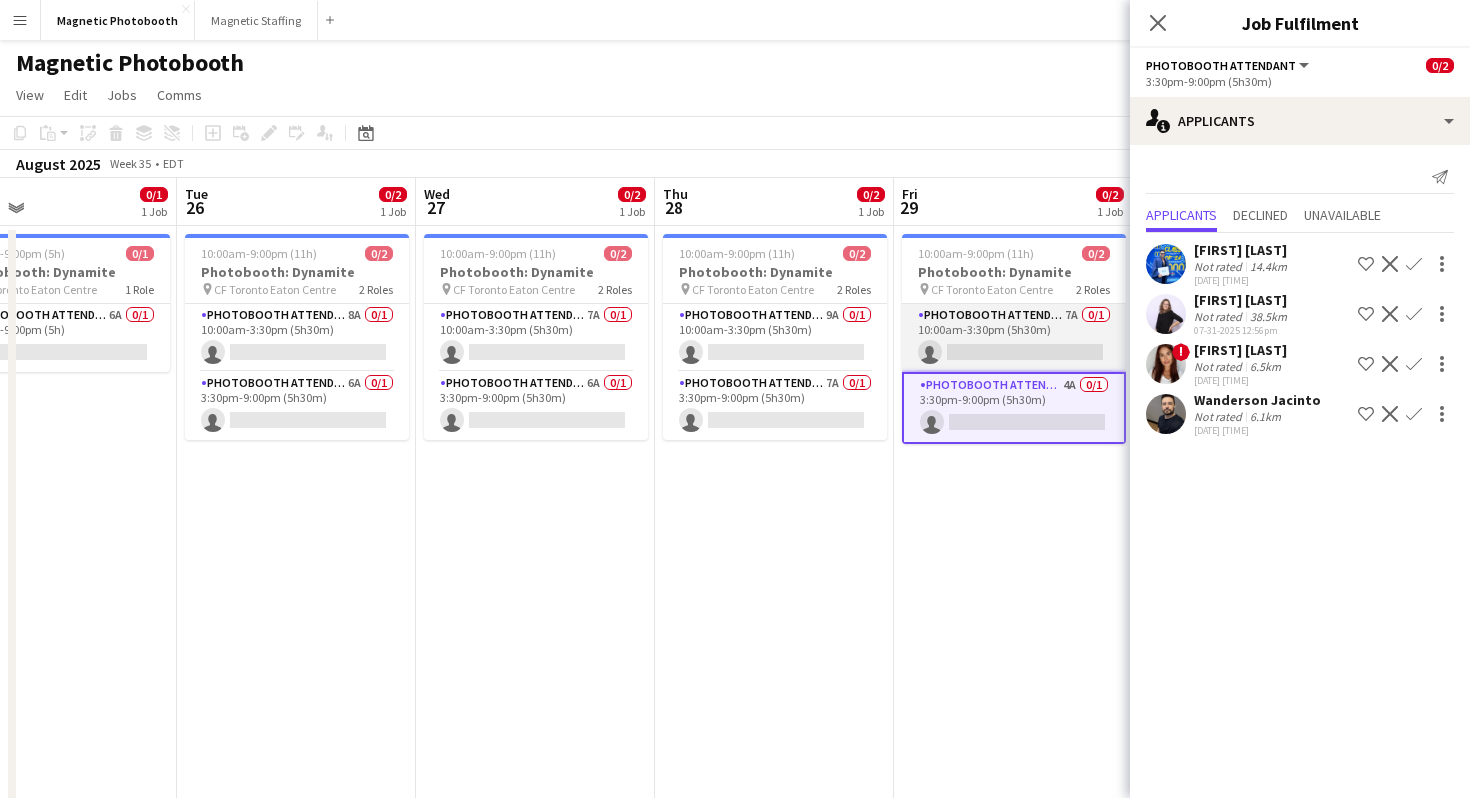 click on "Photobooth Attendant    7A   0/1   10:00am-3:30pm (5h30m)
single-neutral-actions" at bounding box center (1014, 338) 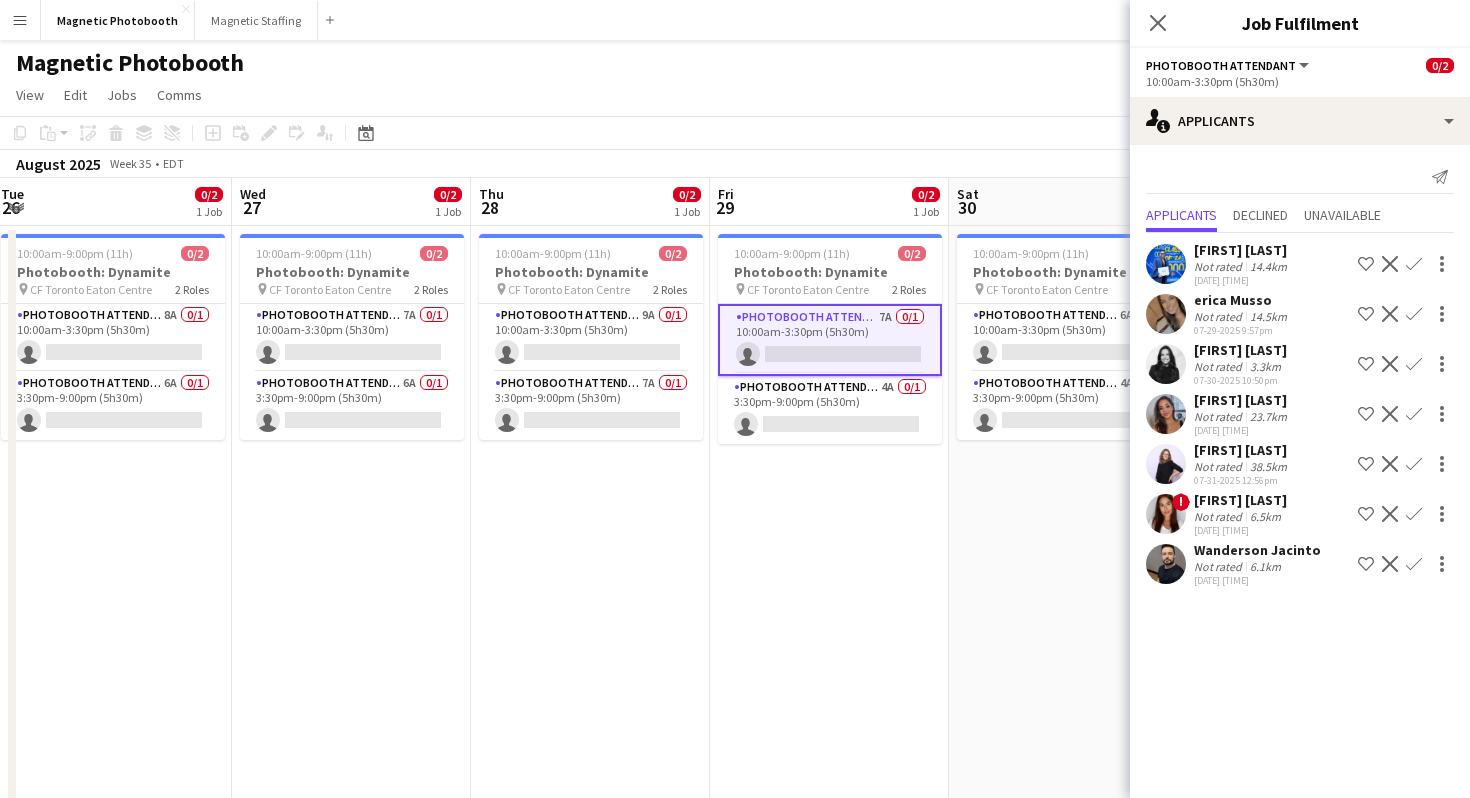 scroll, scrollTop: 0, scrollLeft: 977, axis: horizontal 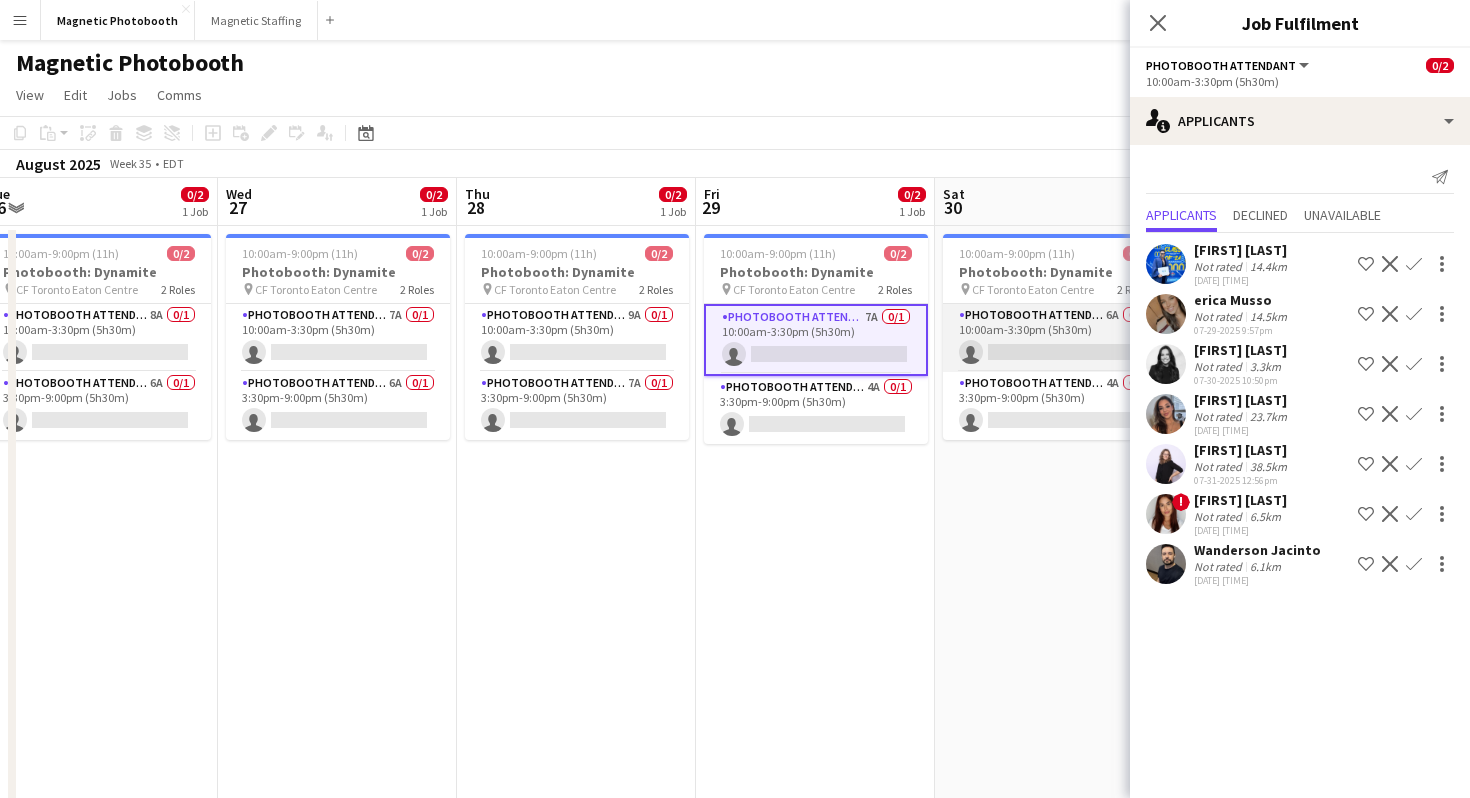 click on "Photobooth Attendant    6A   0/1   10:00am-3:30pm (5h30m)
single-neutral-actions" at bounding box center (1055, 338) 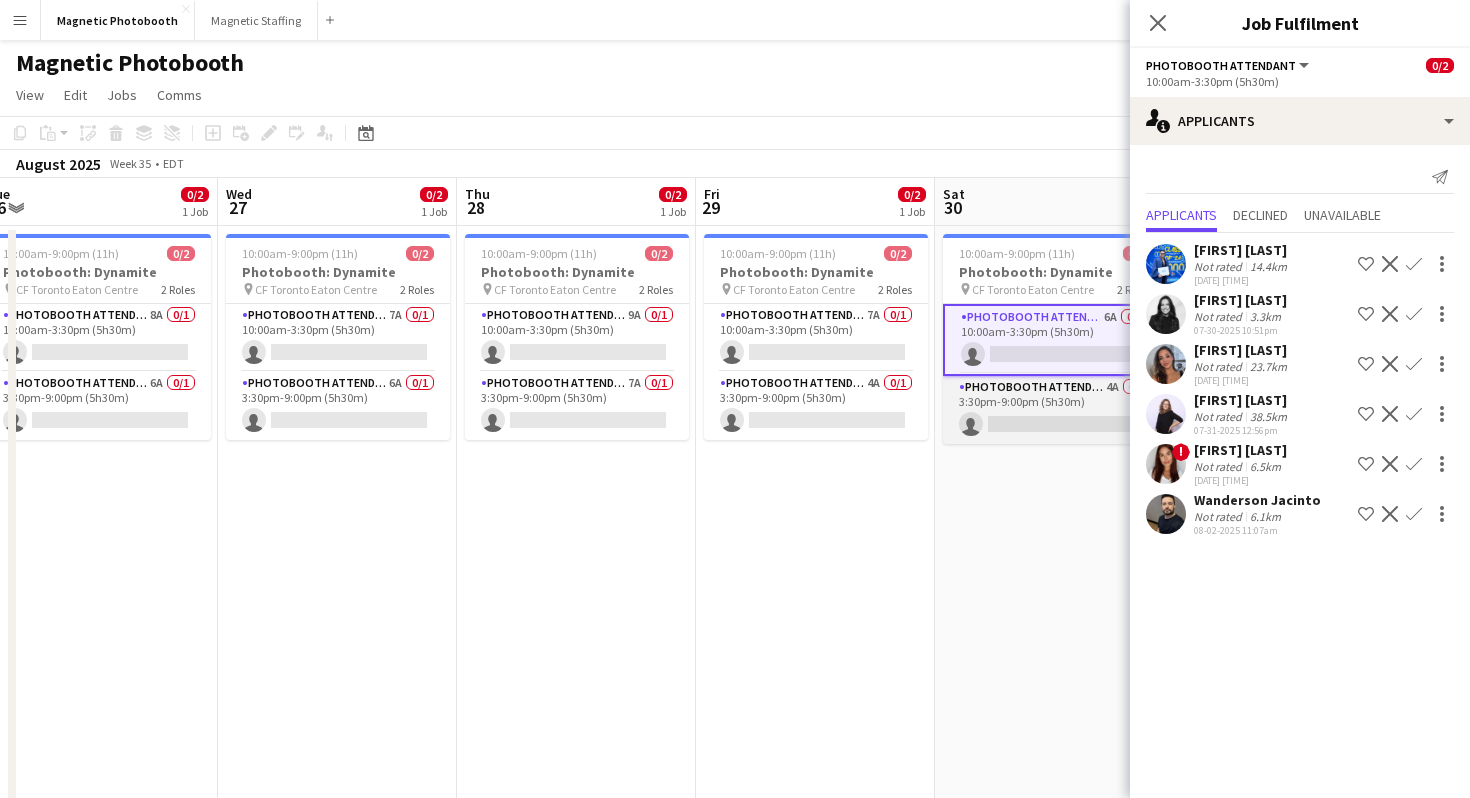 click on "Photobooth Attendant    4A   0/1   3:30pm-9:00pm (5h30m)
single-neutral-actions" at bounding box center (1055, 410) 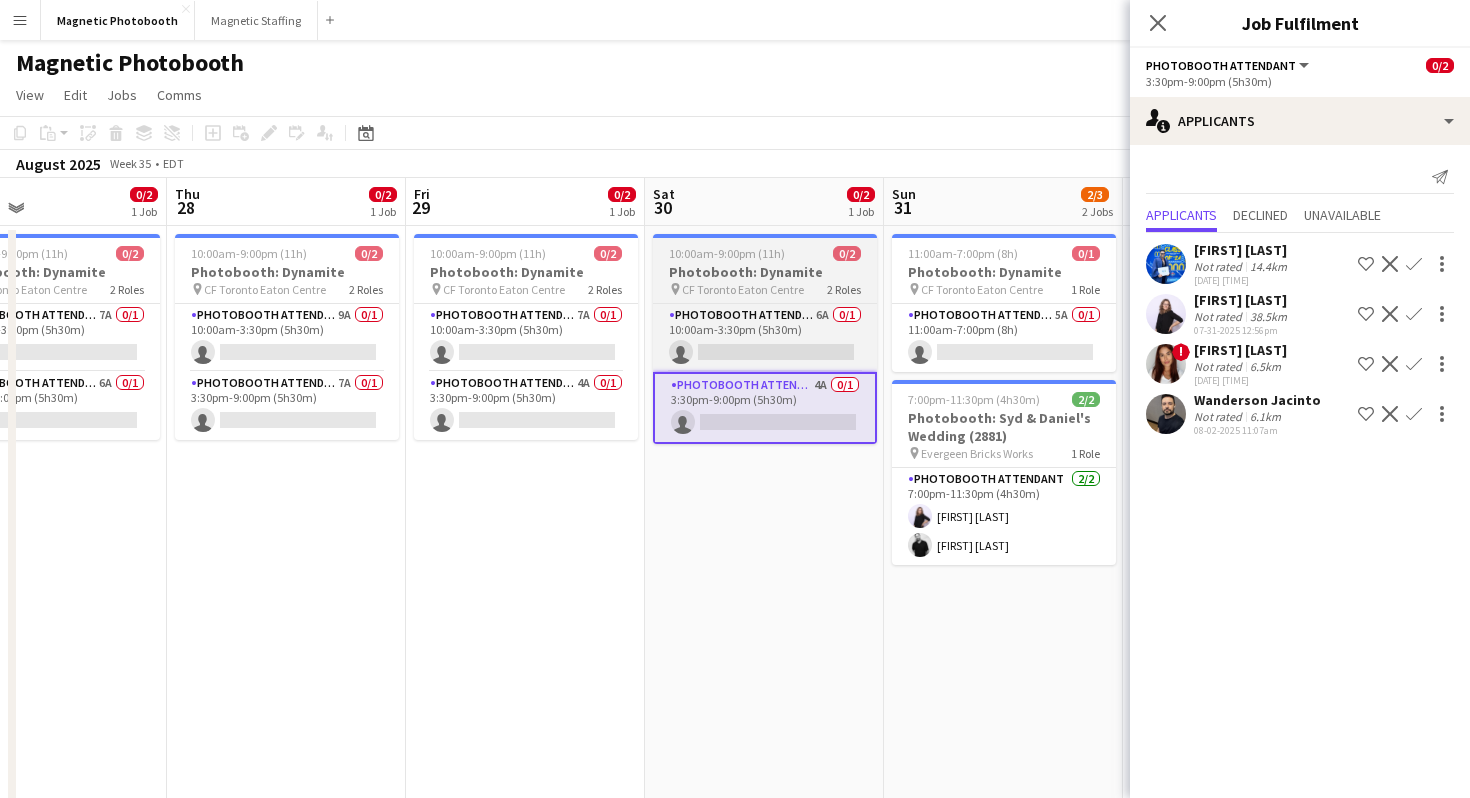 scroll, scrollTop: 0, scrollLeft: 830, axis: horizontal 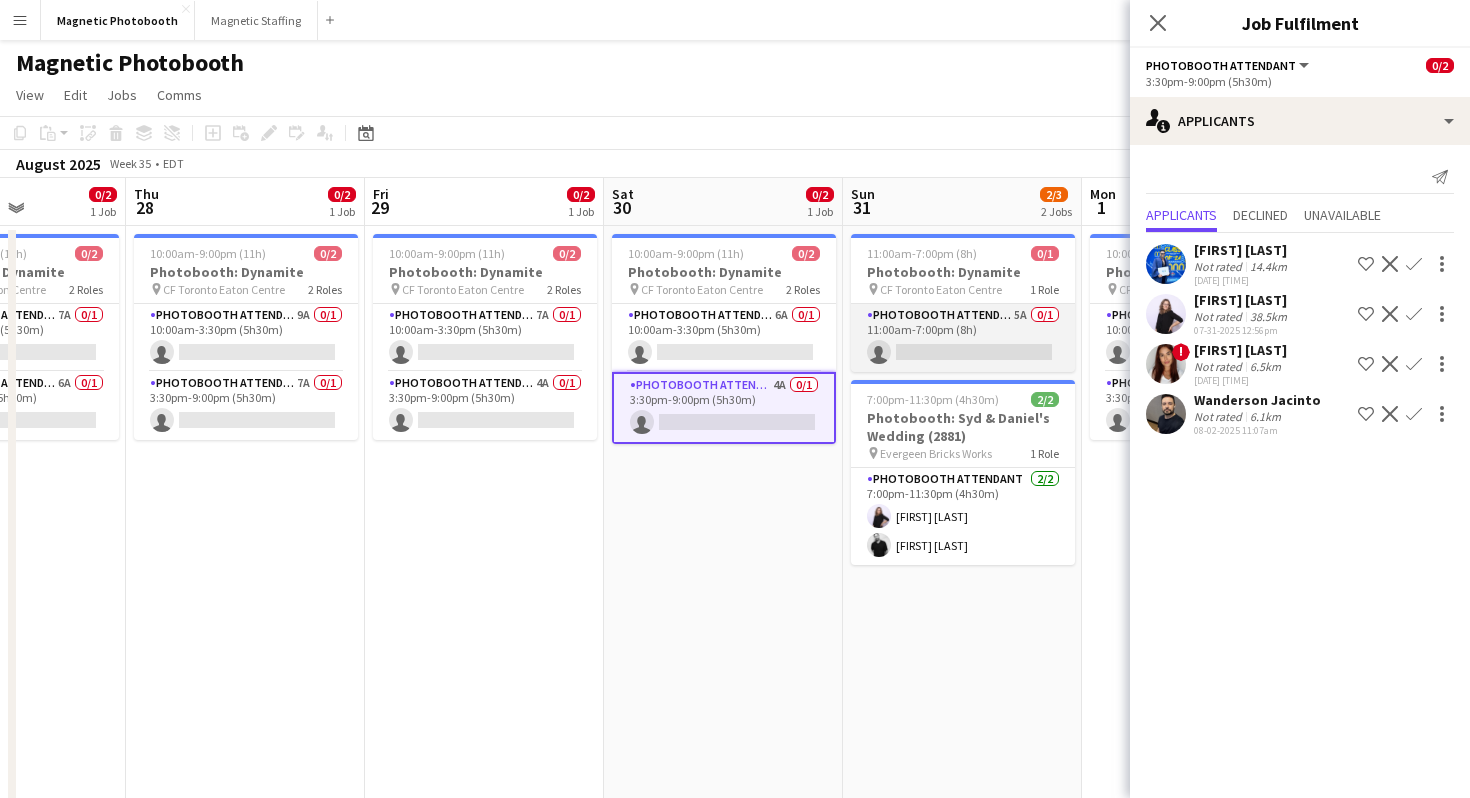 click on "Photobooth Attendant    5A   0/1   11:00am-7:00pm (8h)
single-neutral-actions" at bounding box center (963, 338) 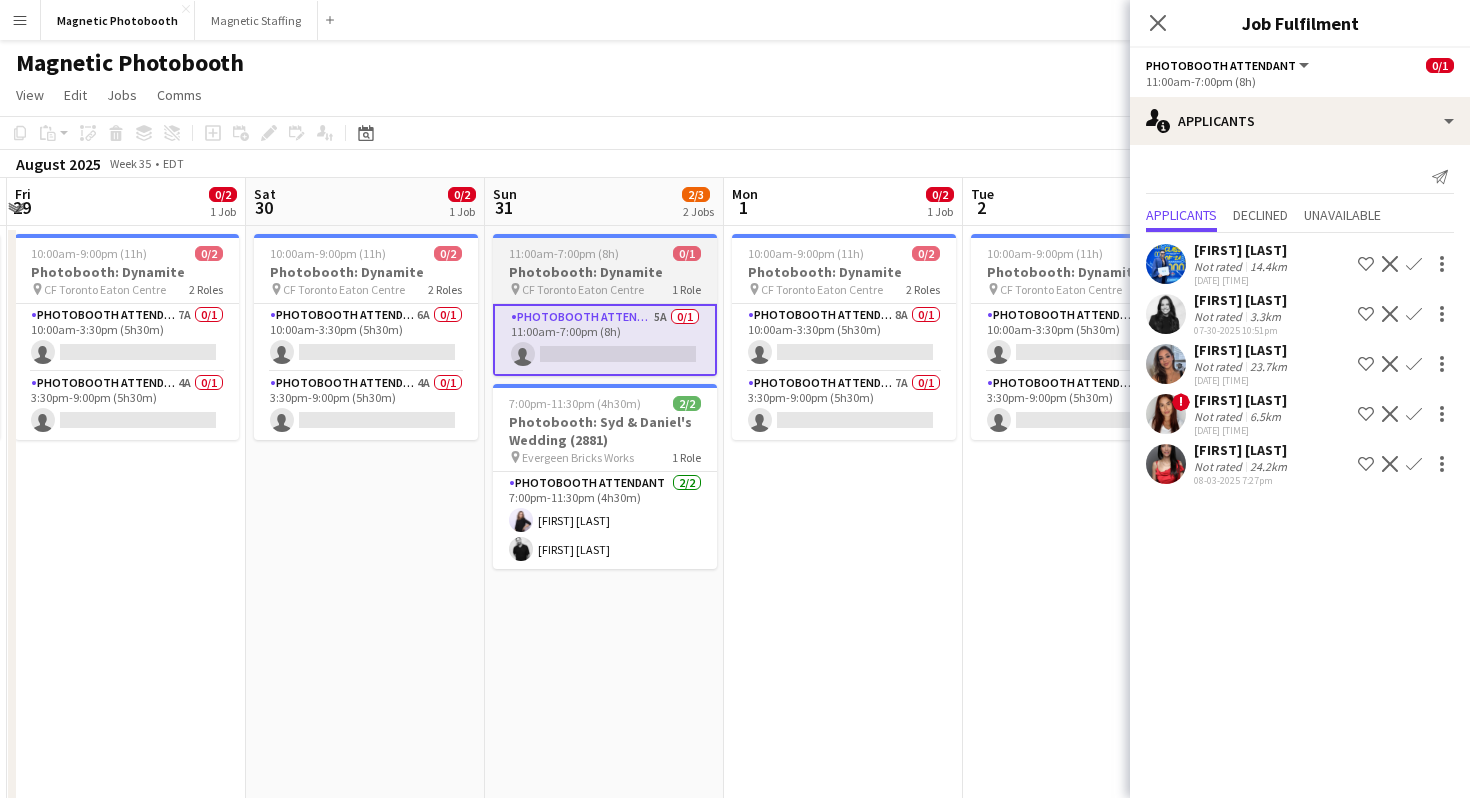 scroll, scrollTop: 0, scrollLeft: 718, axis: horizontal 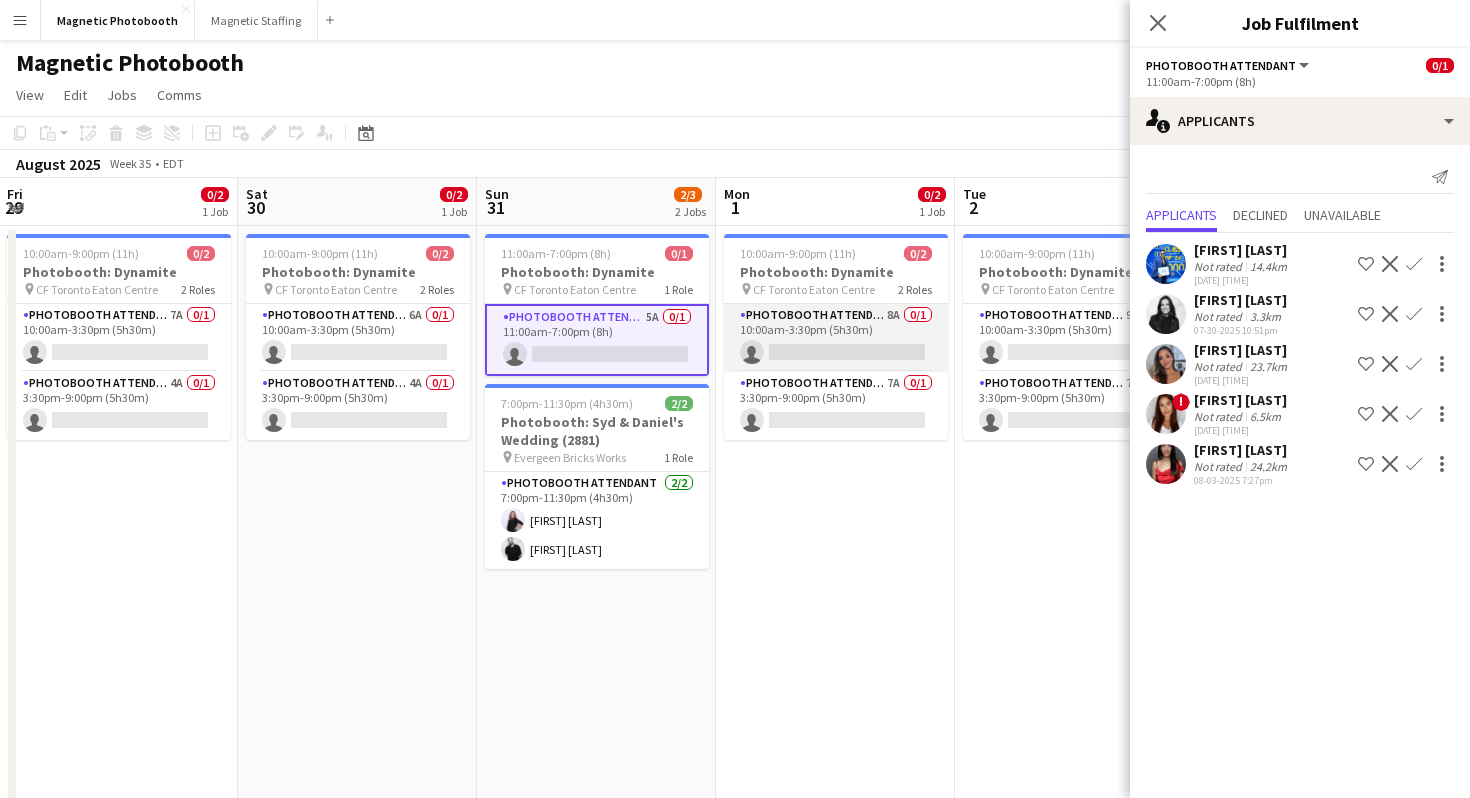 click on "Photobooth Attendant    8A   0/1   [TIME]-[TIME] ([DURATION])
single-neutral-actions" at bounding box center (836, 338) 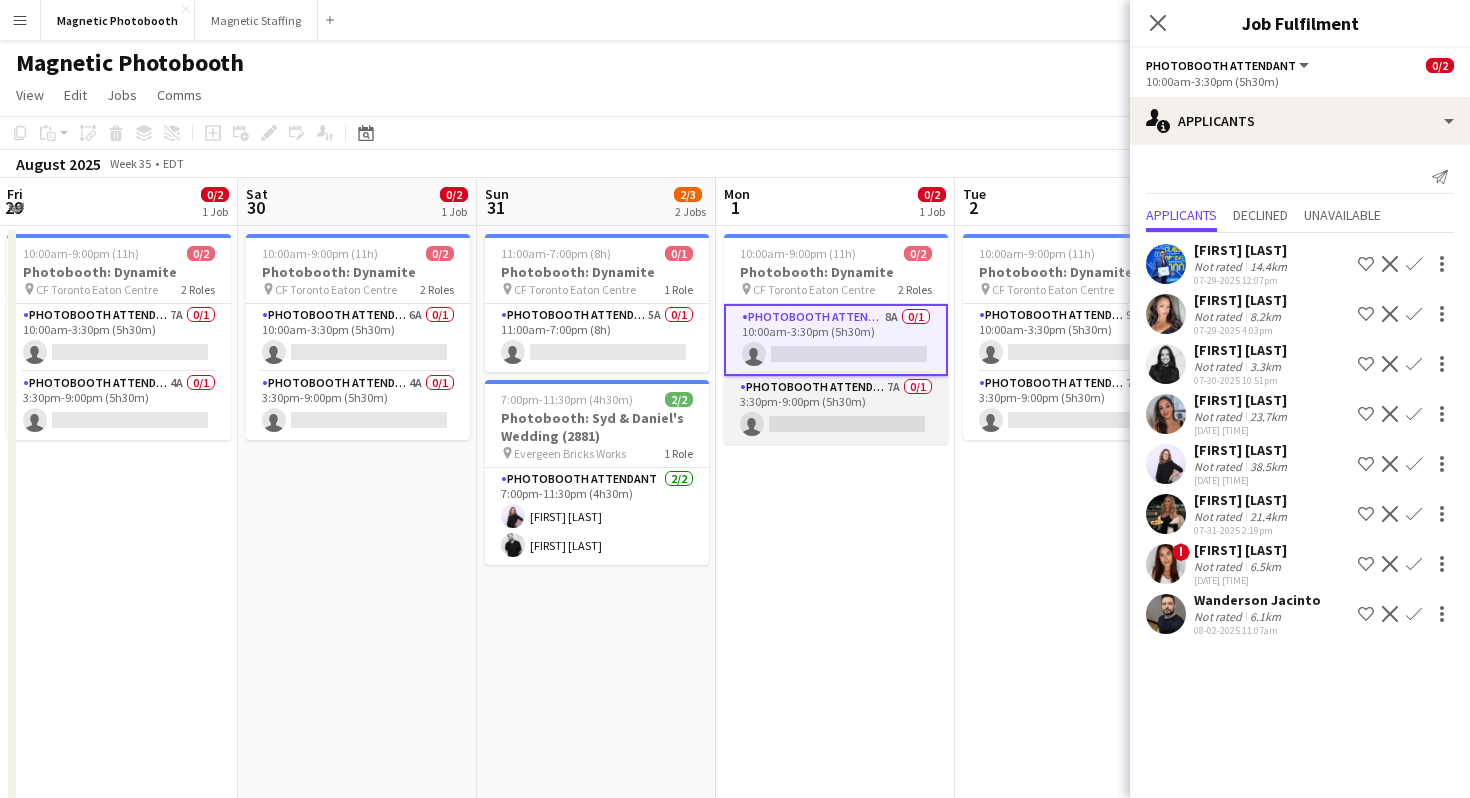 click on "Photobooth Attendant    7A   0/1   3:30pm-9:00pm (5h30m)
single-neutral-actions" at bounding box center (836, 410) 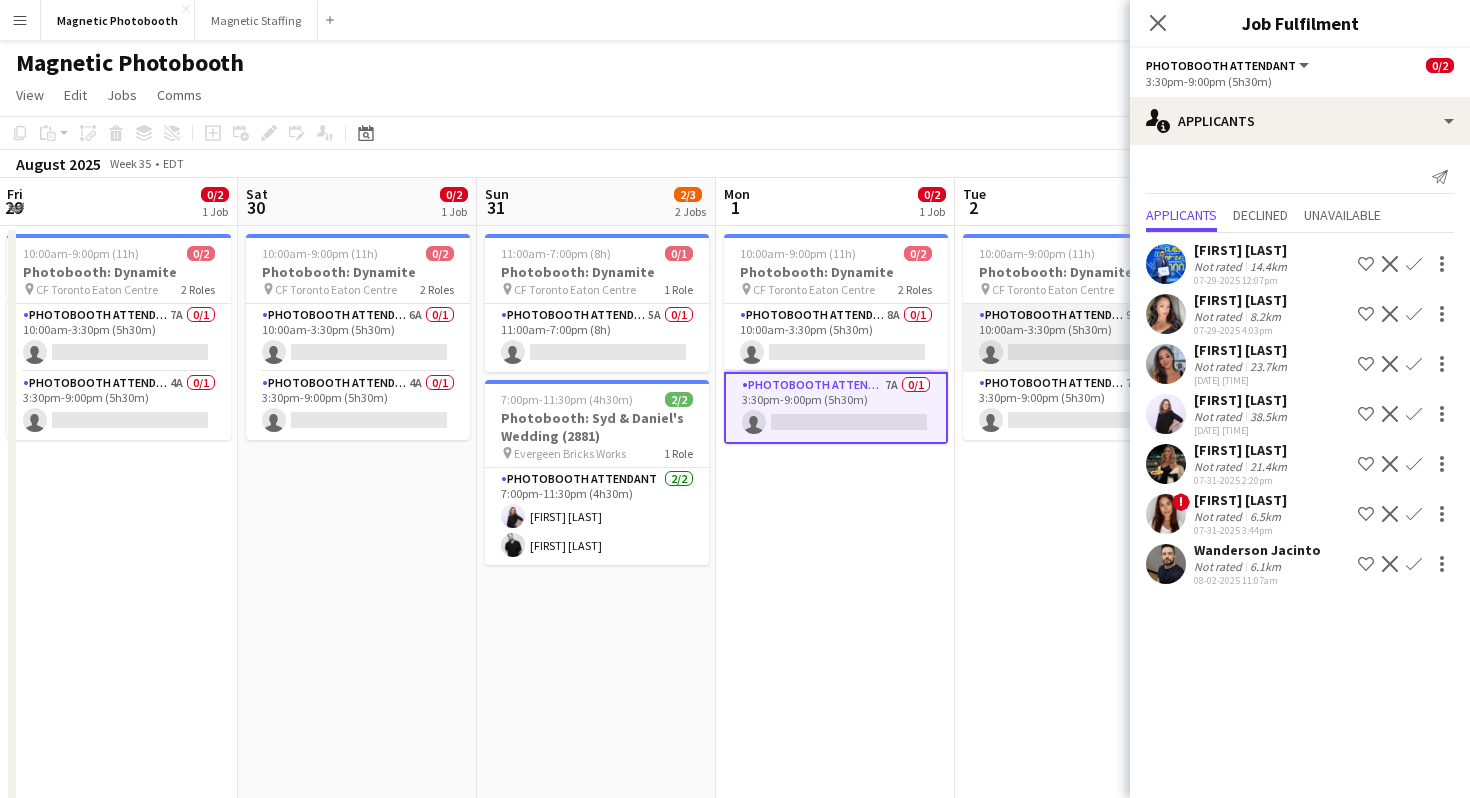 click on "Photobooth Attendant    9A   0/1   10:00am-3:30pm (5h30m)
single-neutral-actions" at bounding box center (1075, 338) 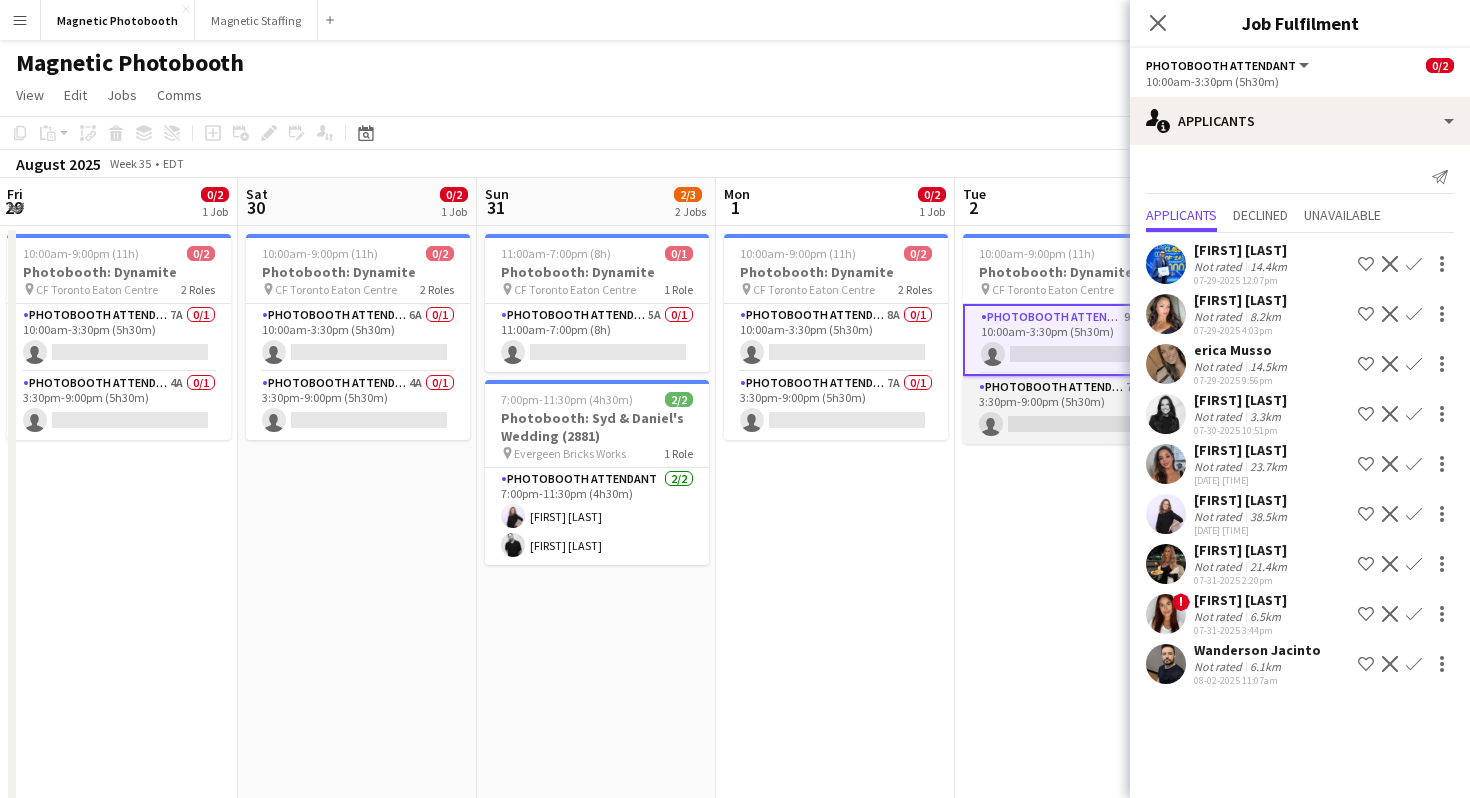 click on "Photobooth Attendant    7A   0/1   3:30pm-9:00pm (5h30m)
single-neutral-actions" at bounding box center (1075, 410) 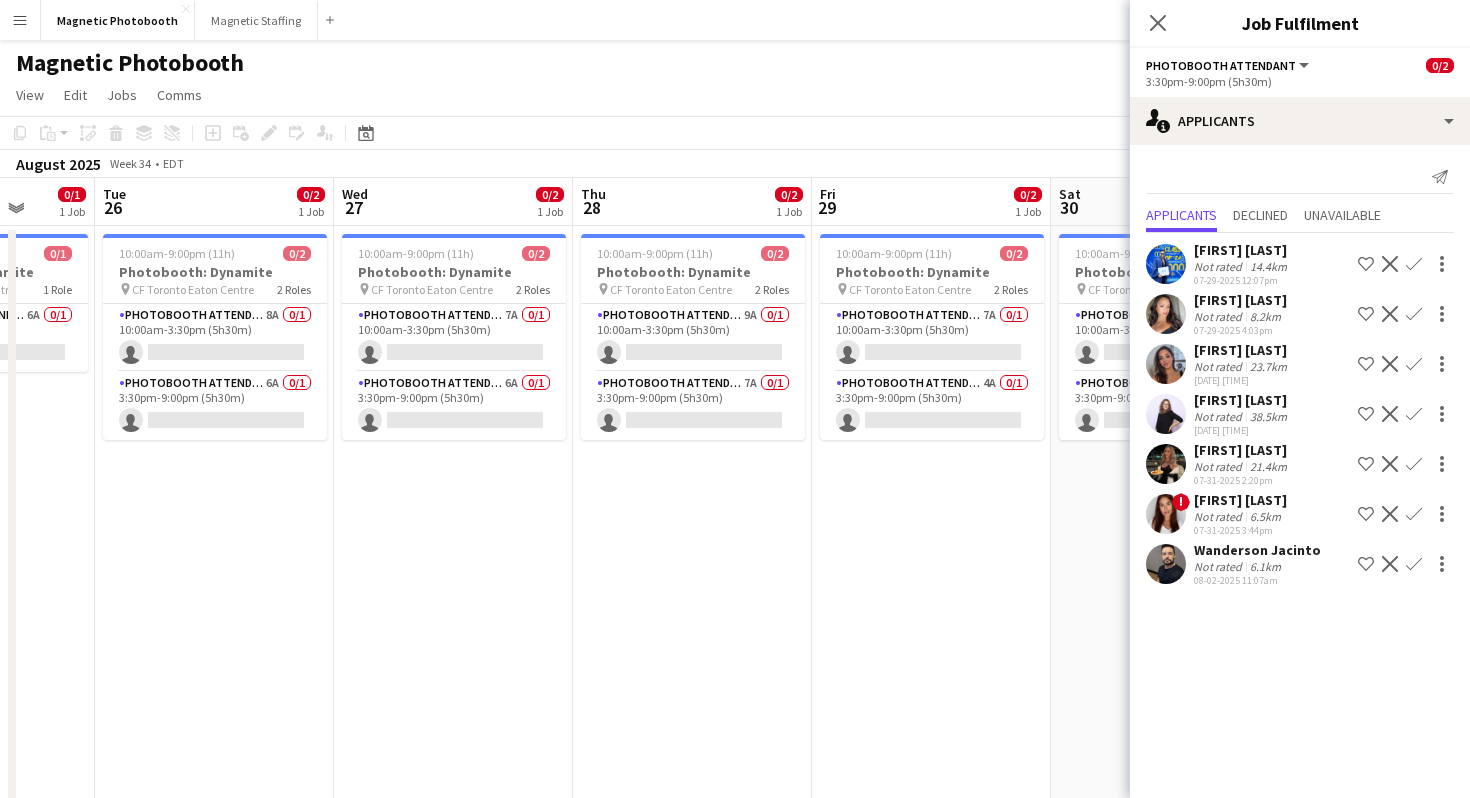scroll, scrollTop: 0, scrollLeft: 414, axis: horizontal 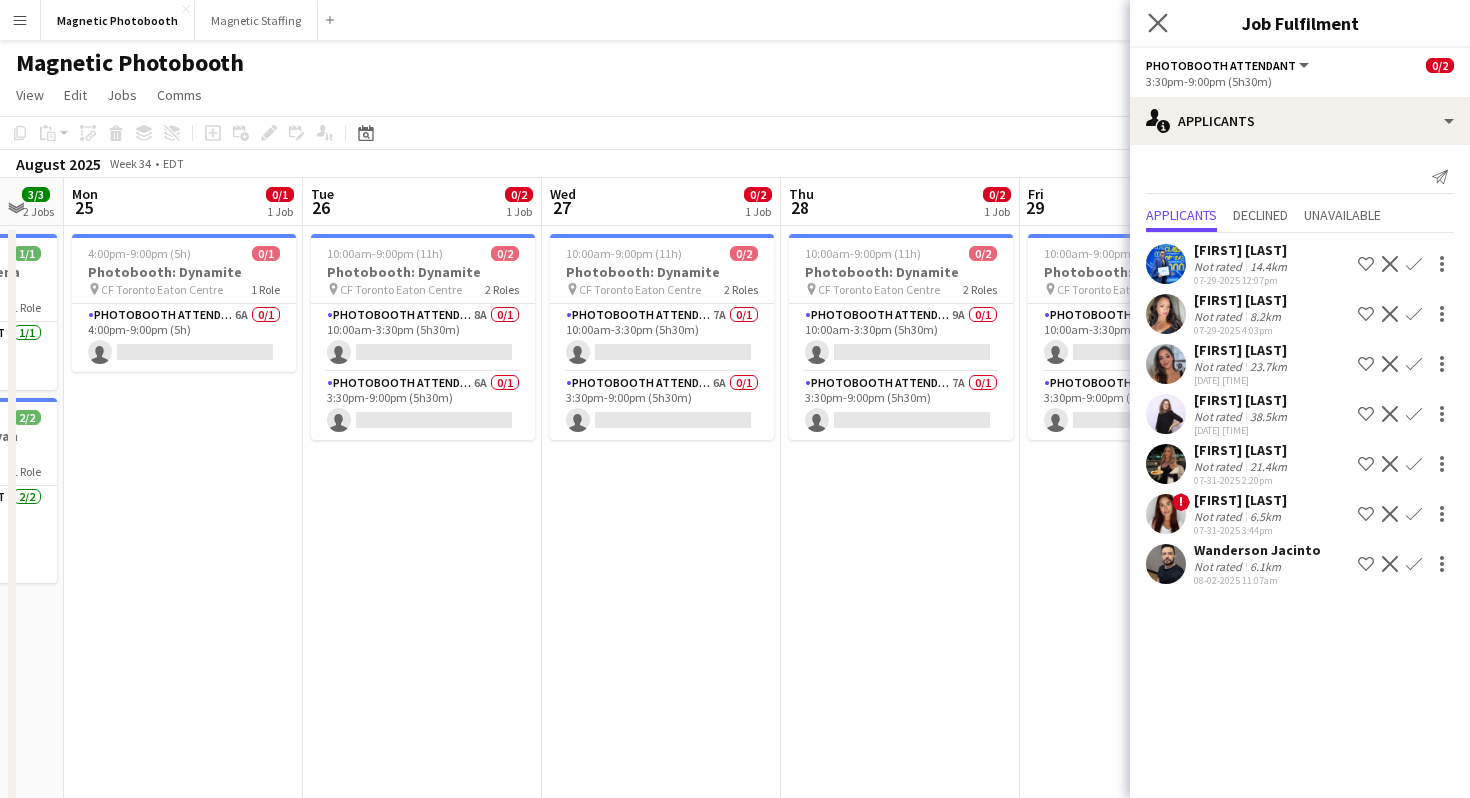click on "Close pop-in" 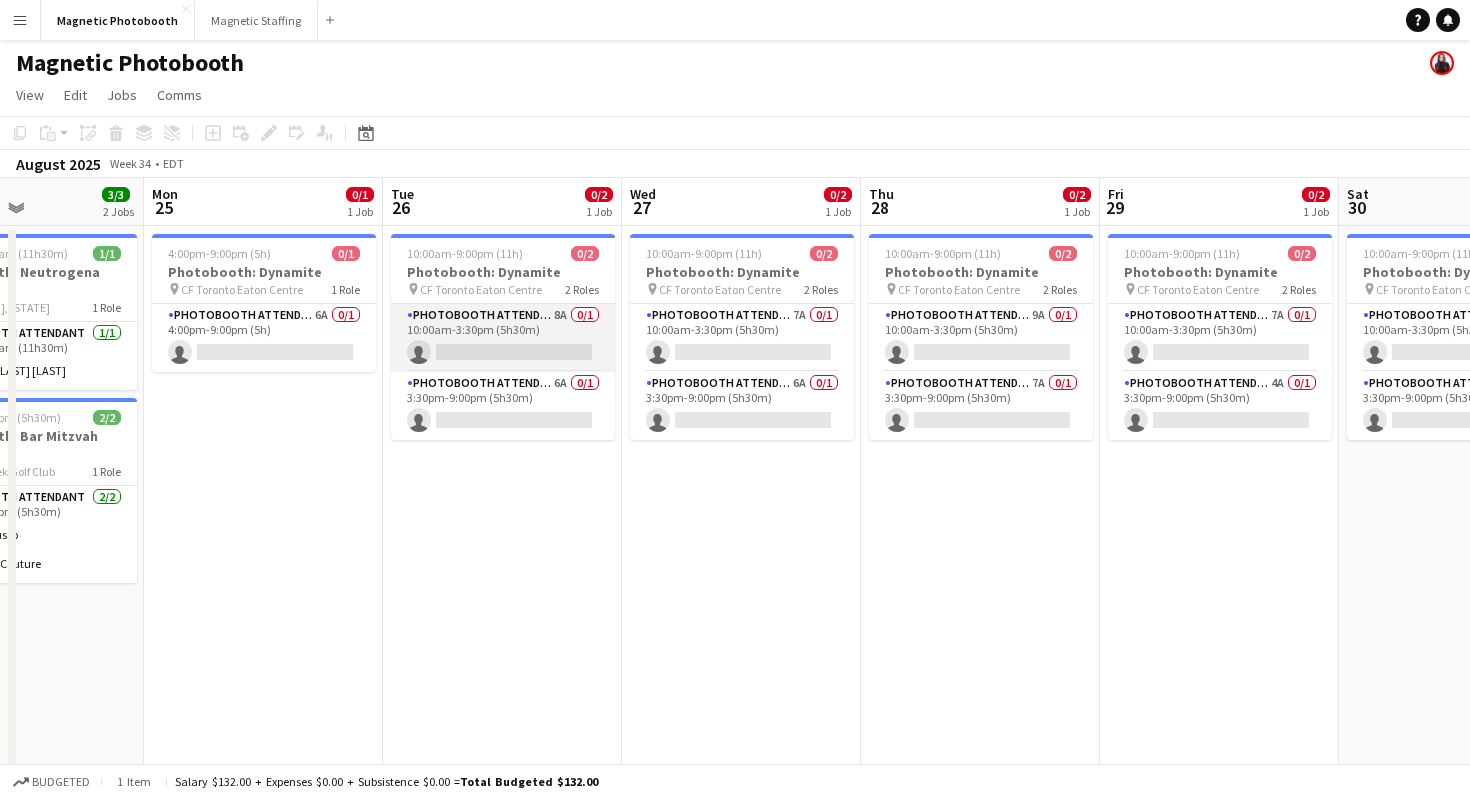 scroll, scrollTop: 0, scrollLeft: 577, axis: horizontal 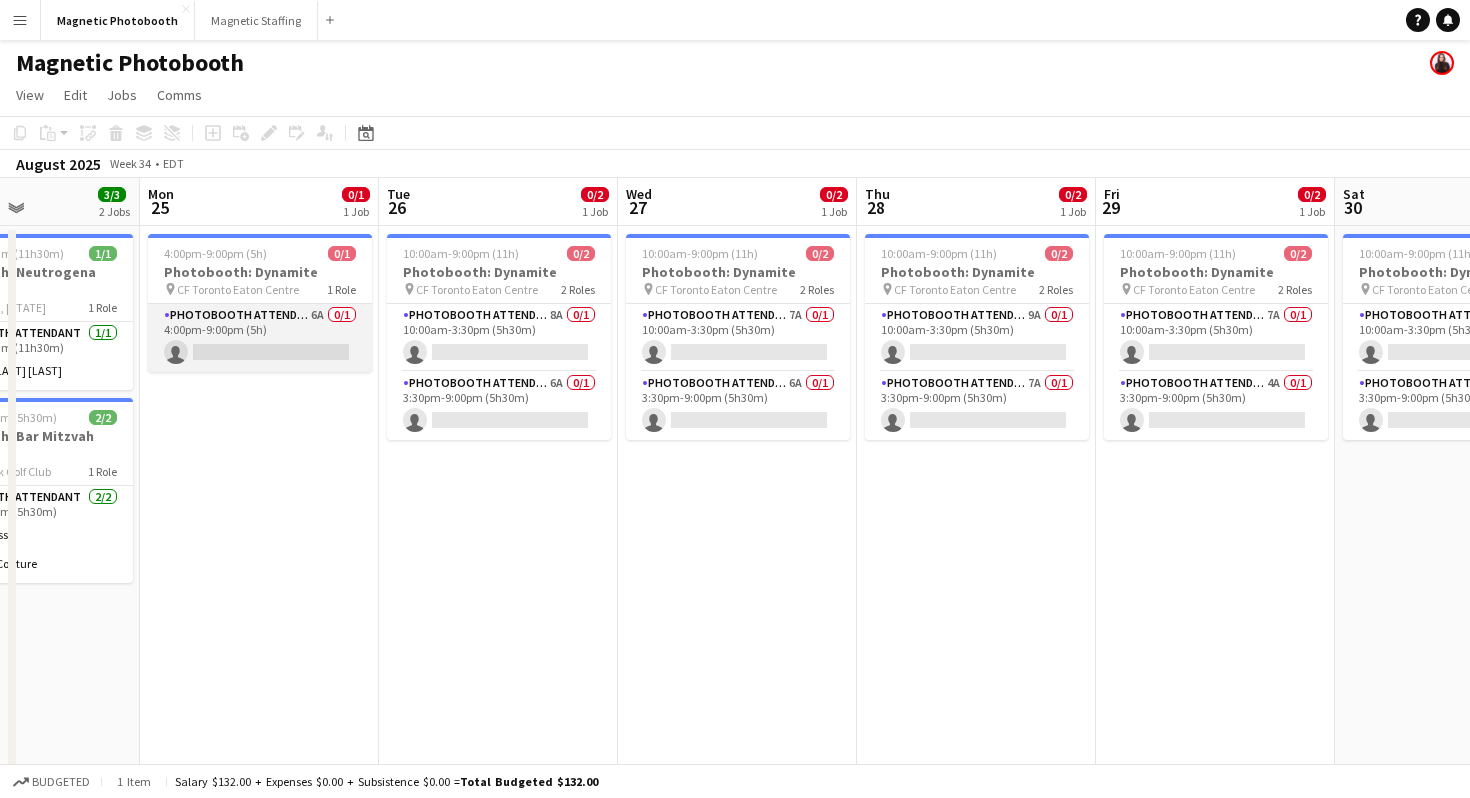 click on "Photobooth Attendant    6A   0/1   4:00pm-9:00pm (5h)
single-neutral-actions" at bounding box center [260, 338] 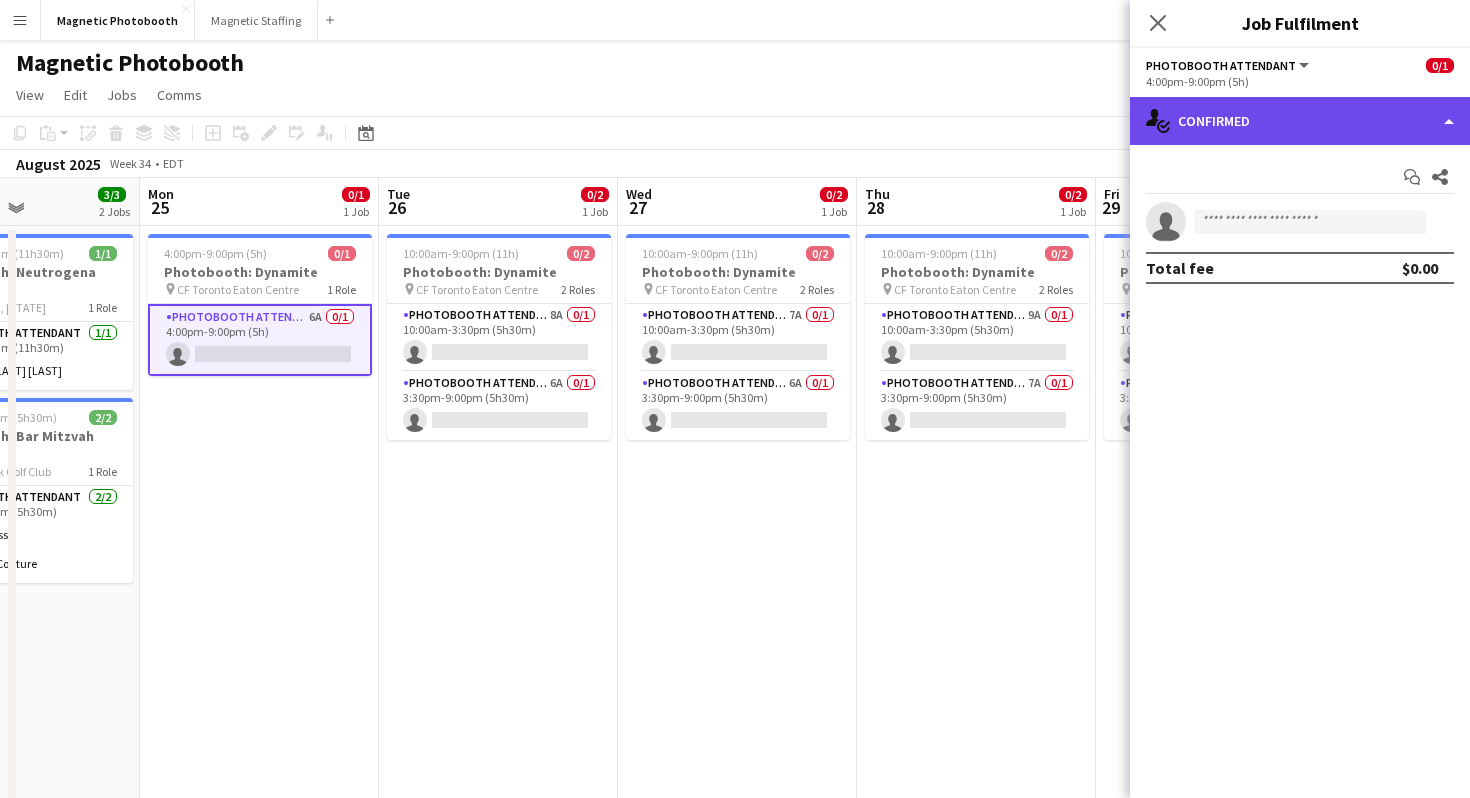 click on "single-neutral-actions-check-2
Confirmed" 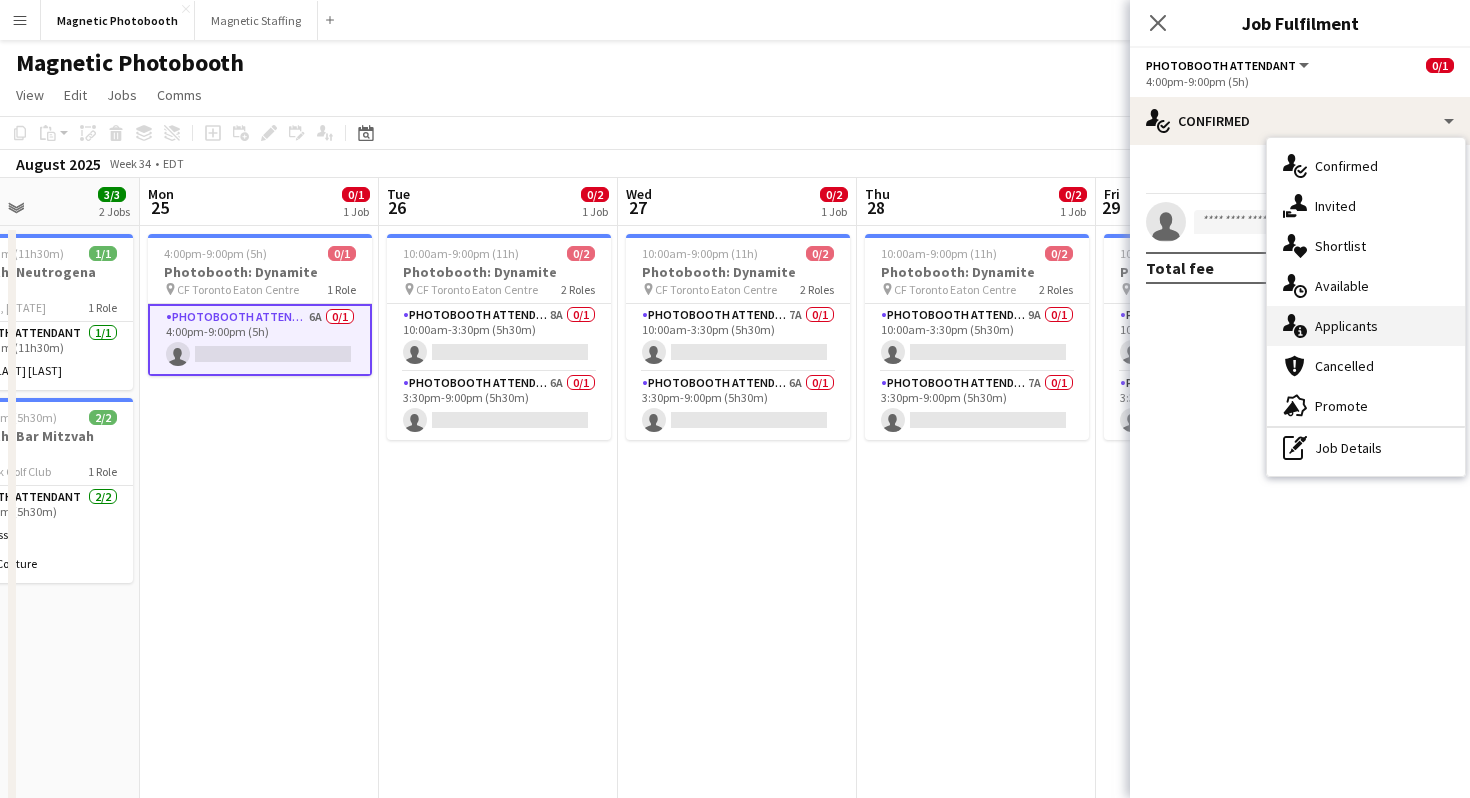 click on "single-neutral-actions-information
Applicants" at bounding box center (1366, 326) 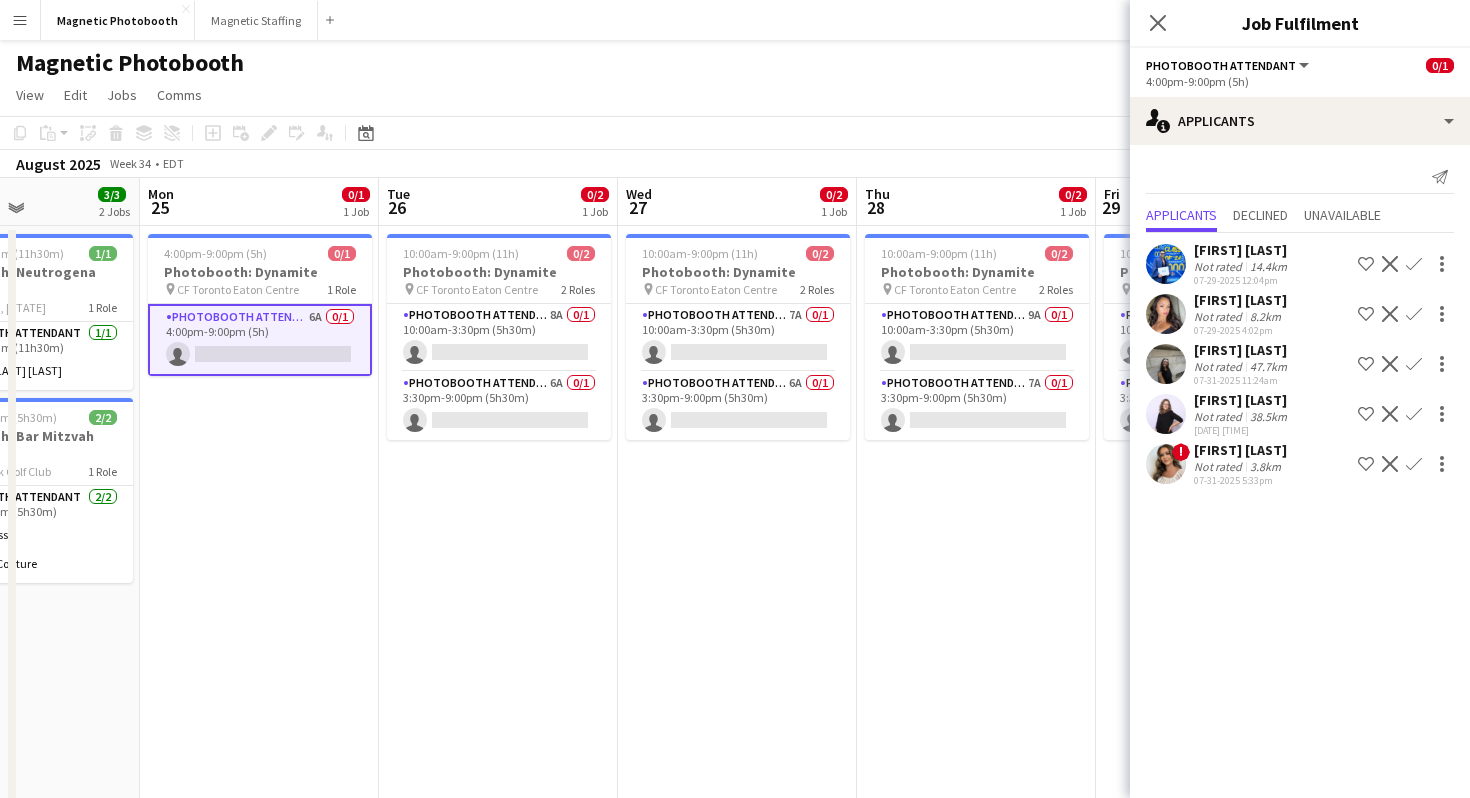 click on "Confirm" at bounding box center (1414, 364) 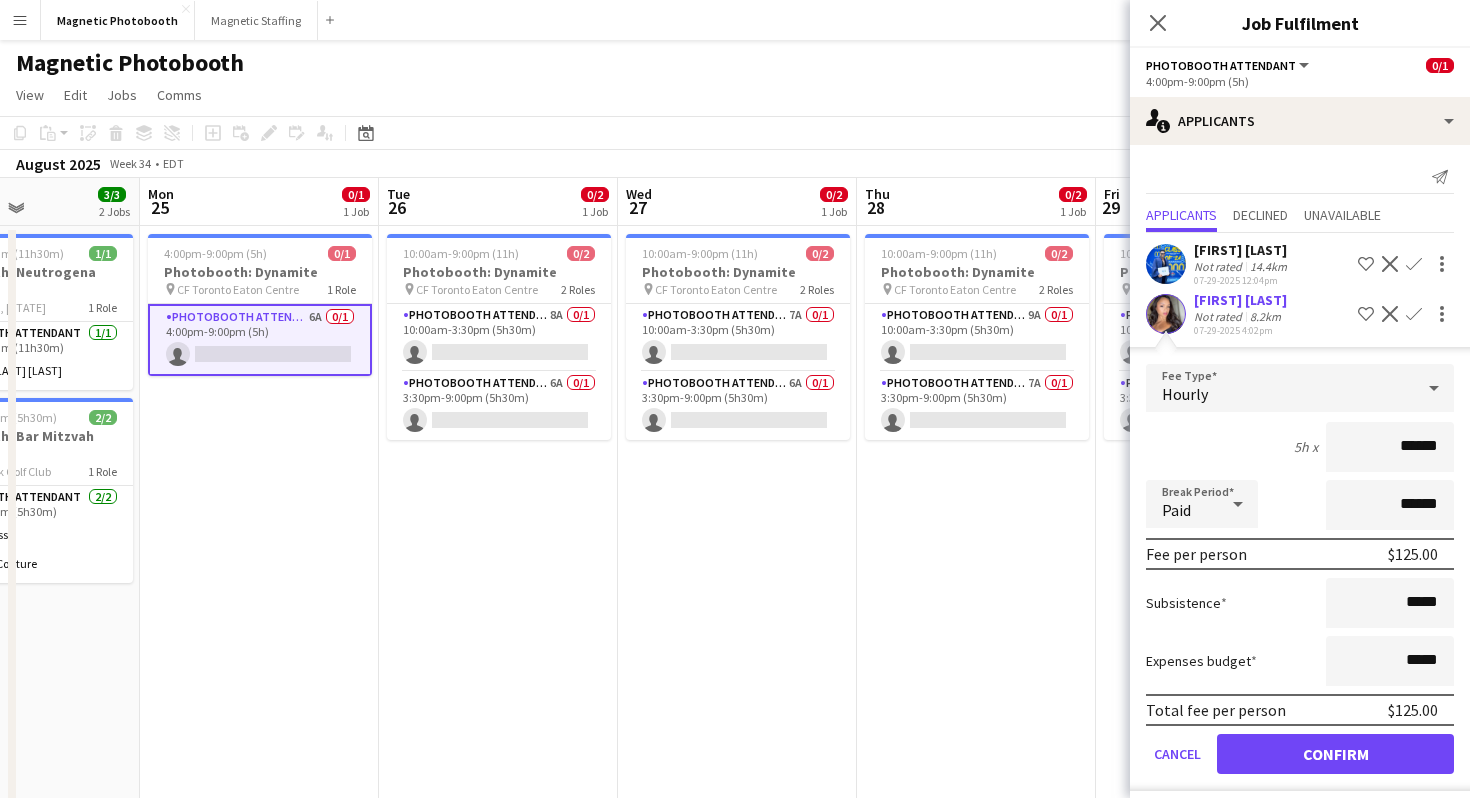 click on "******" at bounding box center (1390, 447) 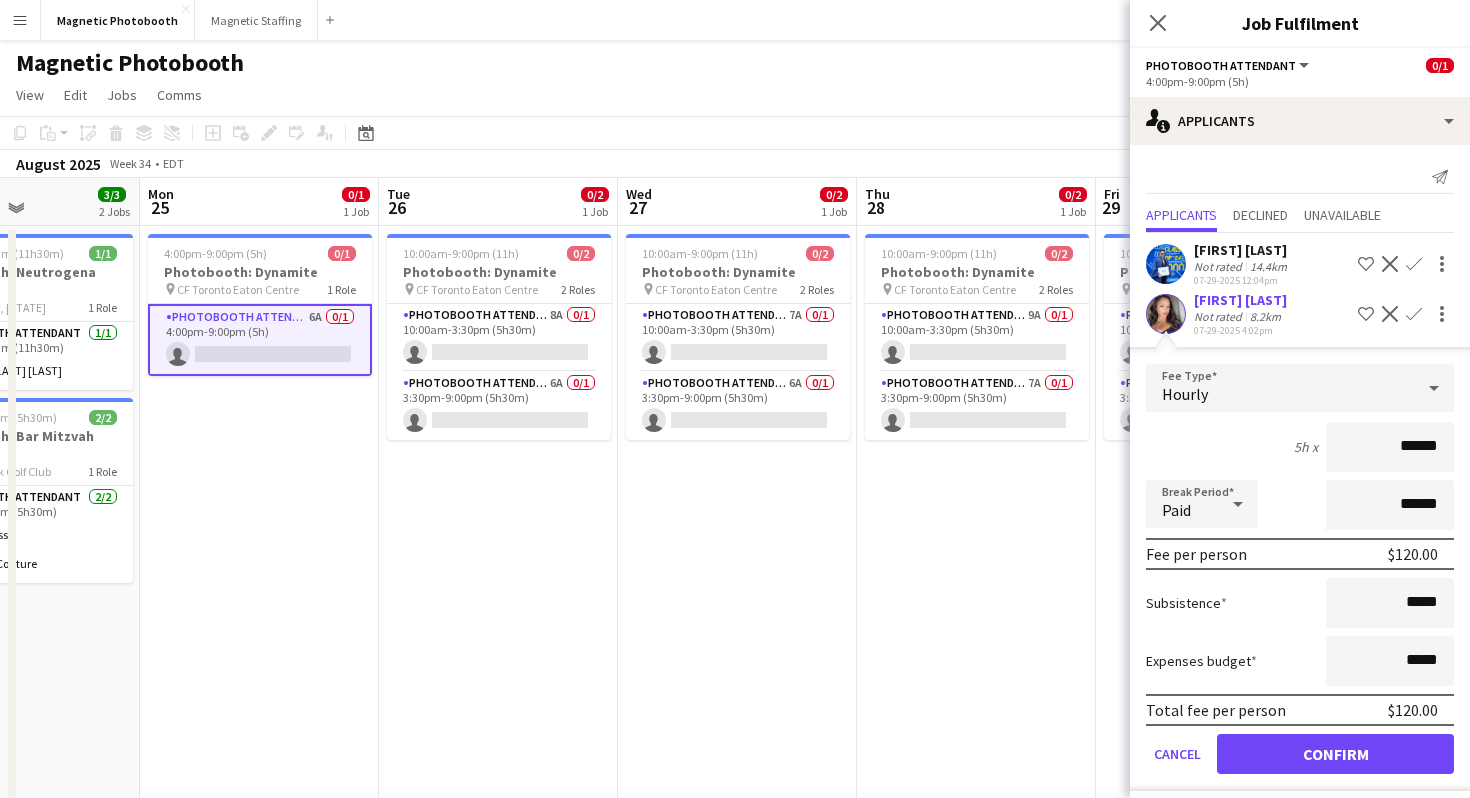 type on "******" 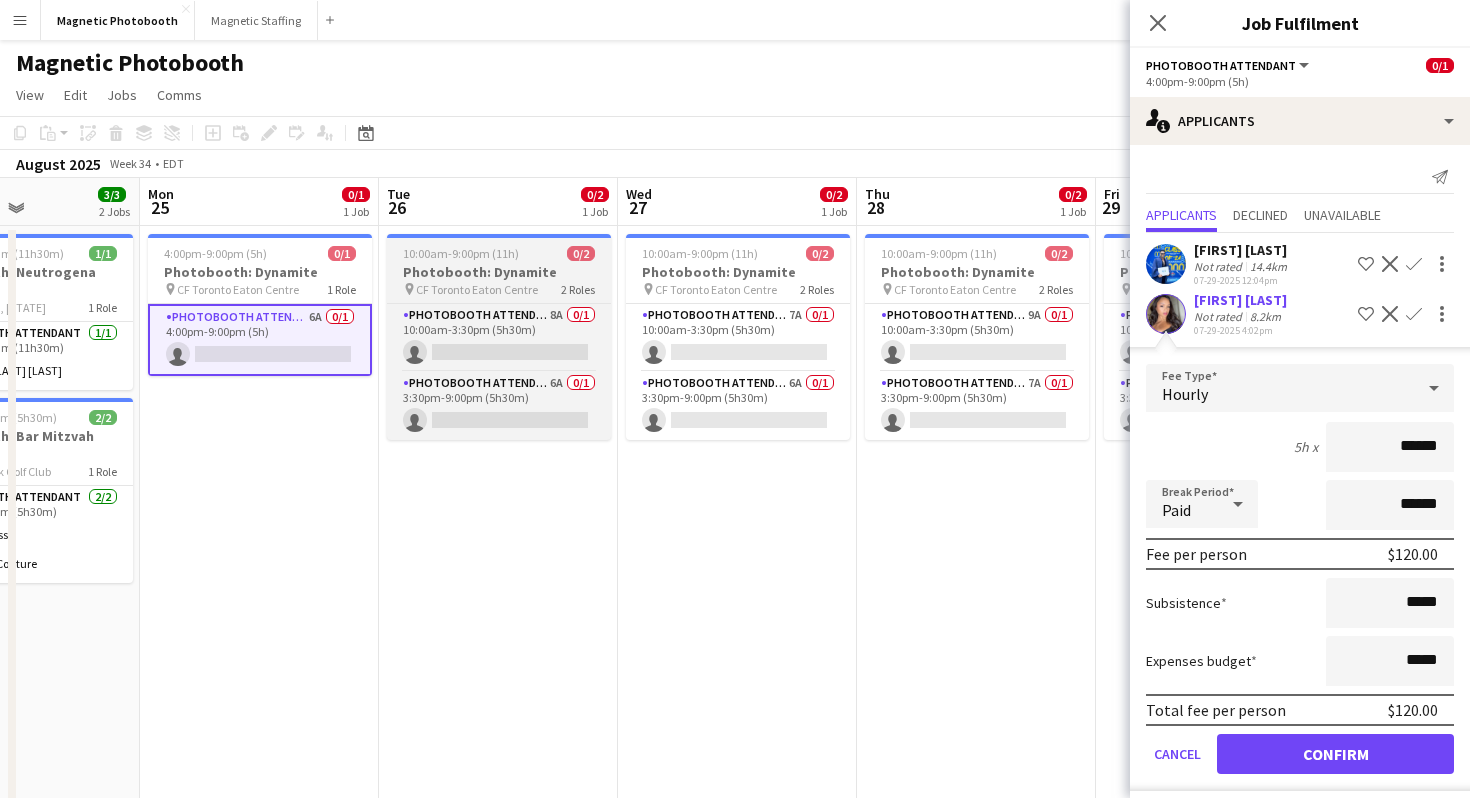 click on "Photobooth: Dynamite" at bounding box center [499, 272] 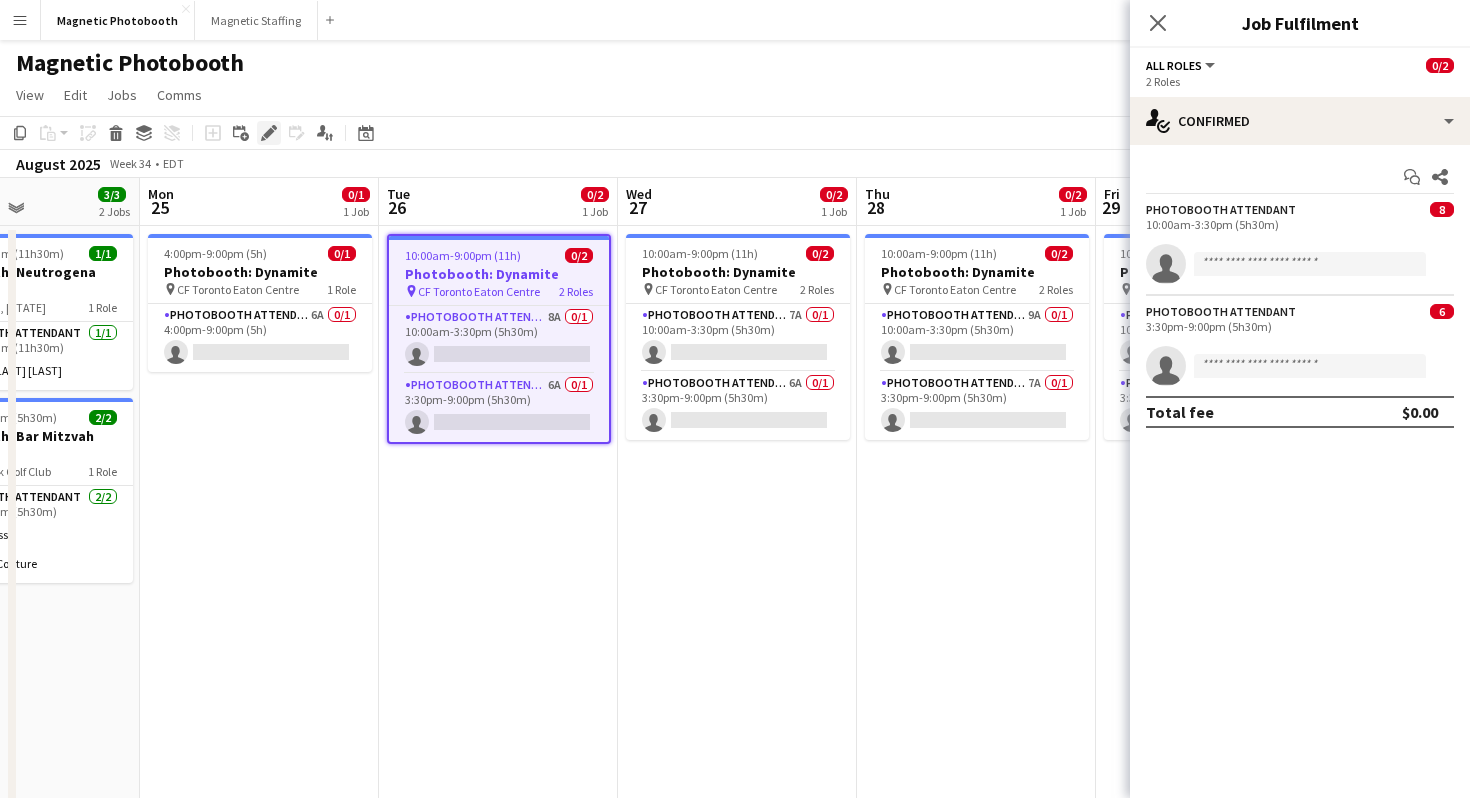 click on "Edit" 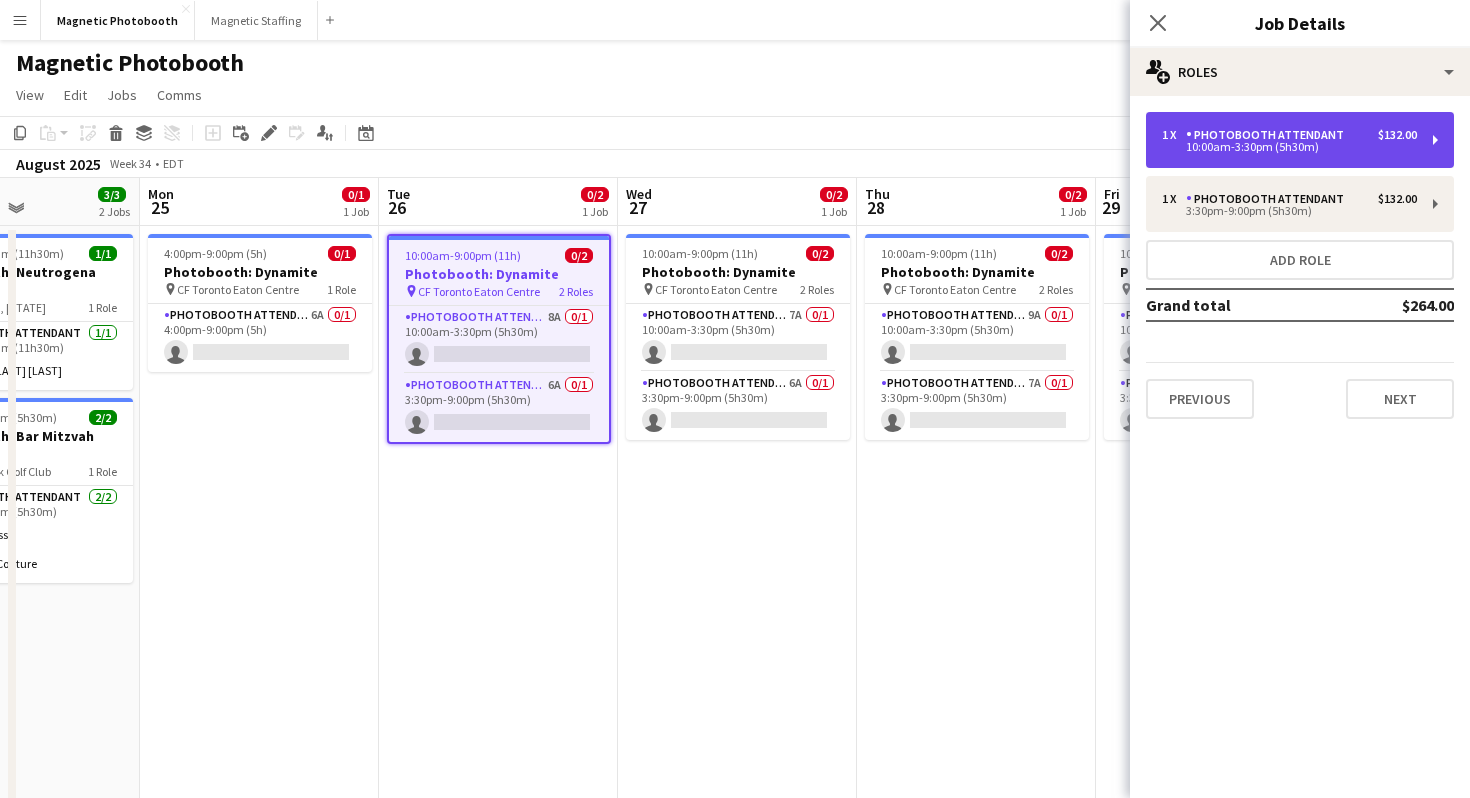 click on "Photobooth Attendant" at bounding box center [1269, 135] 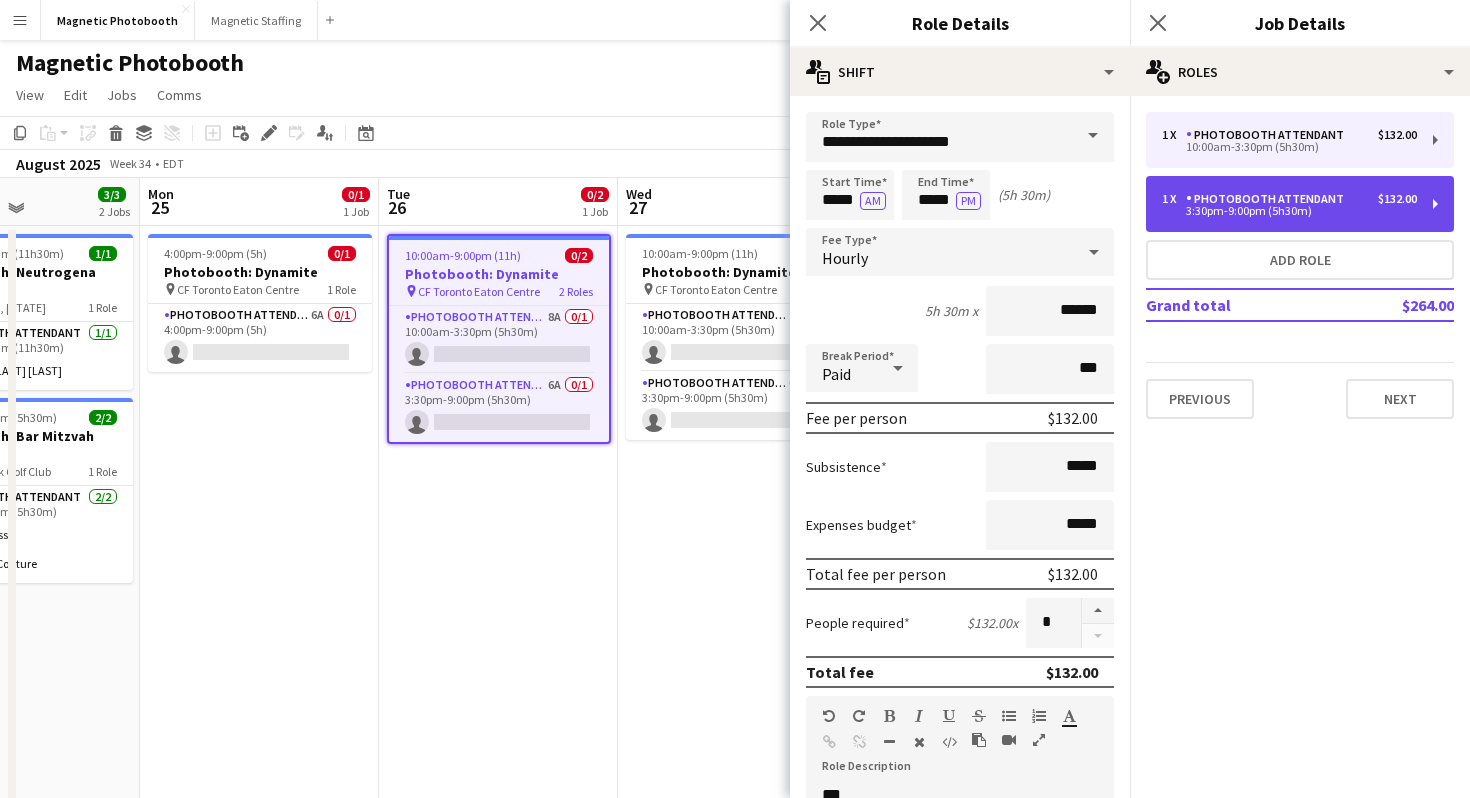 click on "3:30pm-9:00pm (5h30m)" at bounding box center (1289, 211) 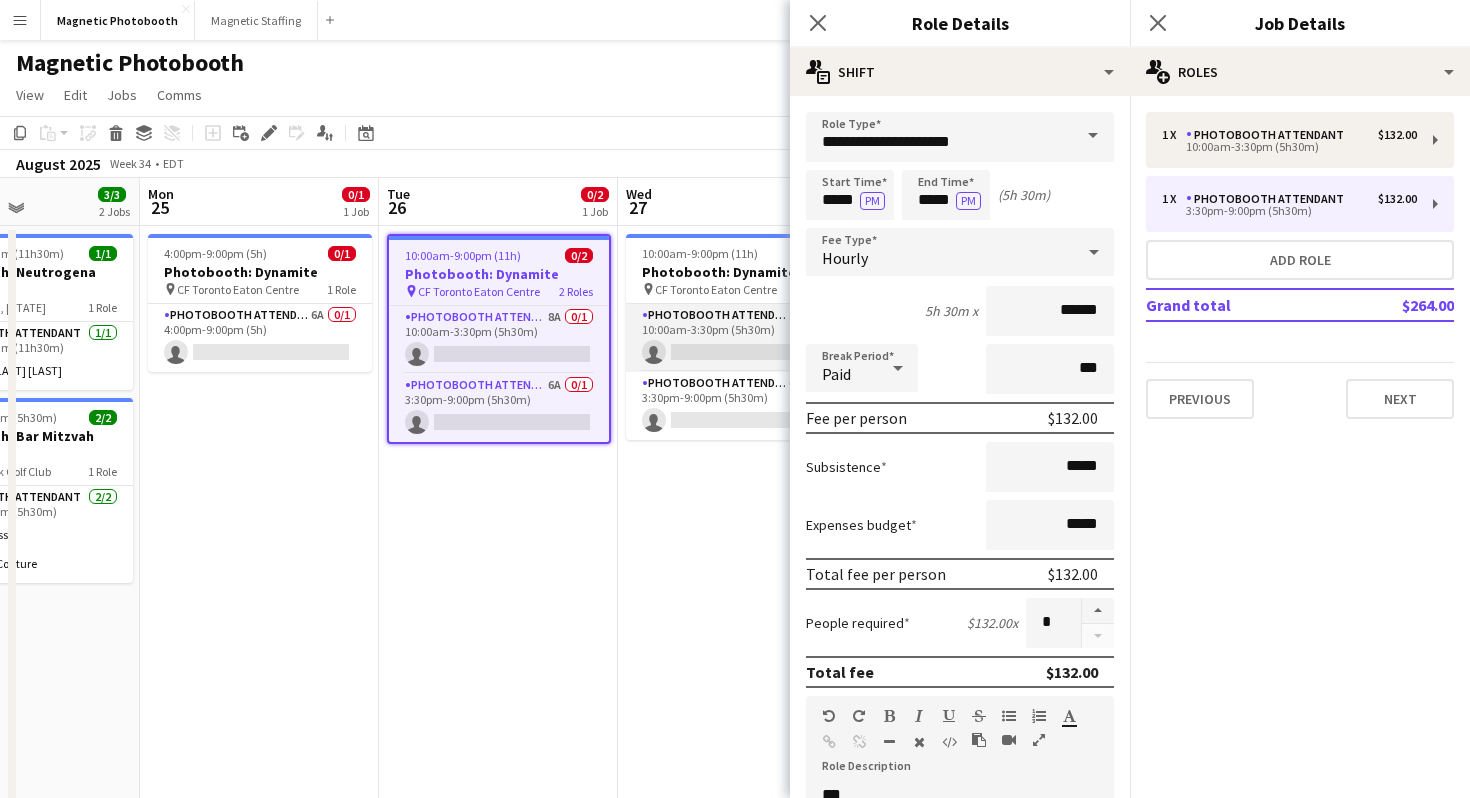 click on "Photobooth Attendant    7A   0/1   10:00am-3:30pm (5h30m)
single-neutral-actions" at bounding box center (738, 338) 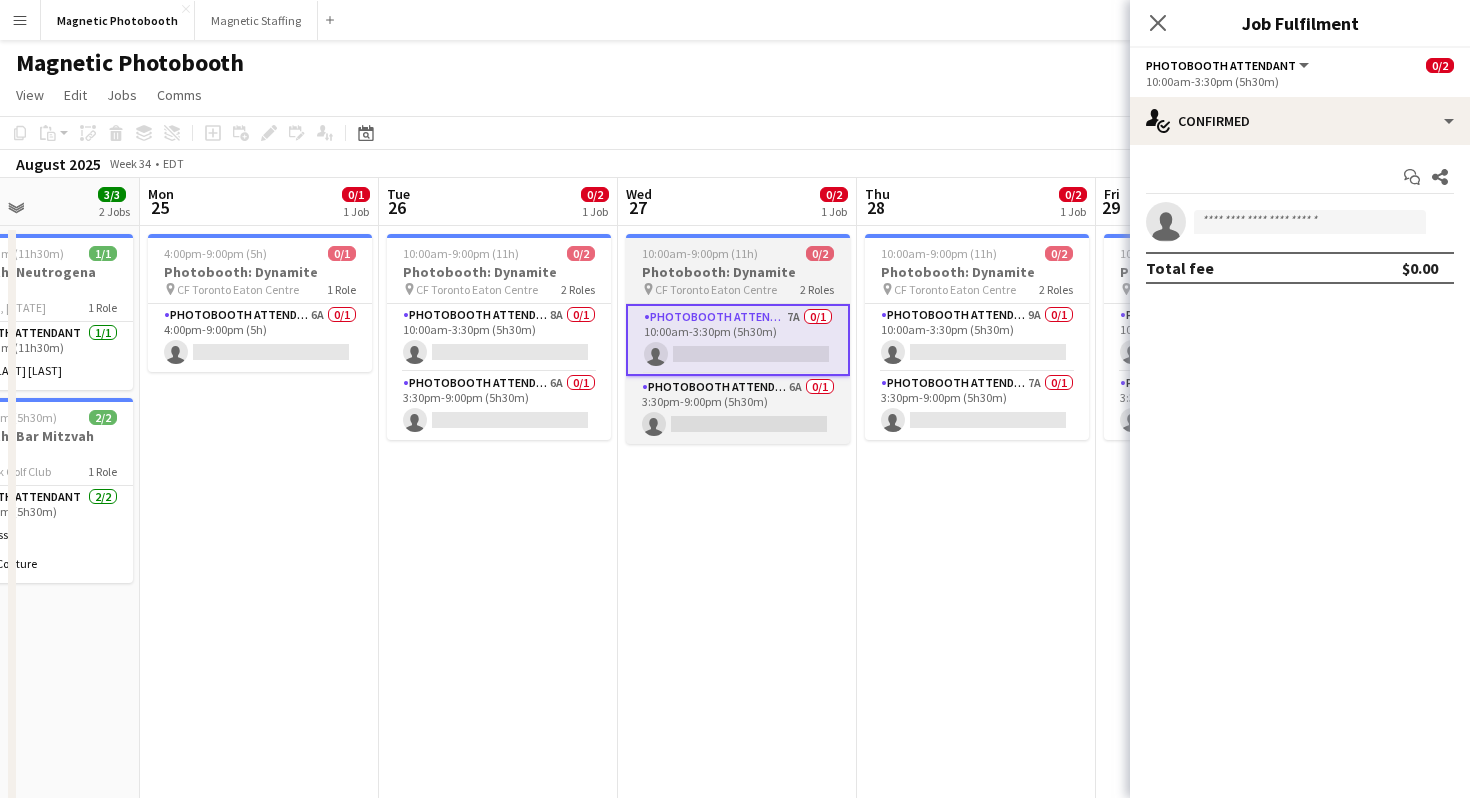 click on "CF Toronto Eaton Centre" at bounding box center [716, 289] 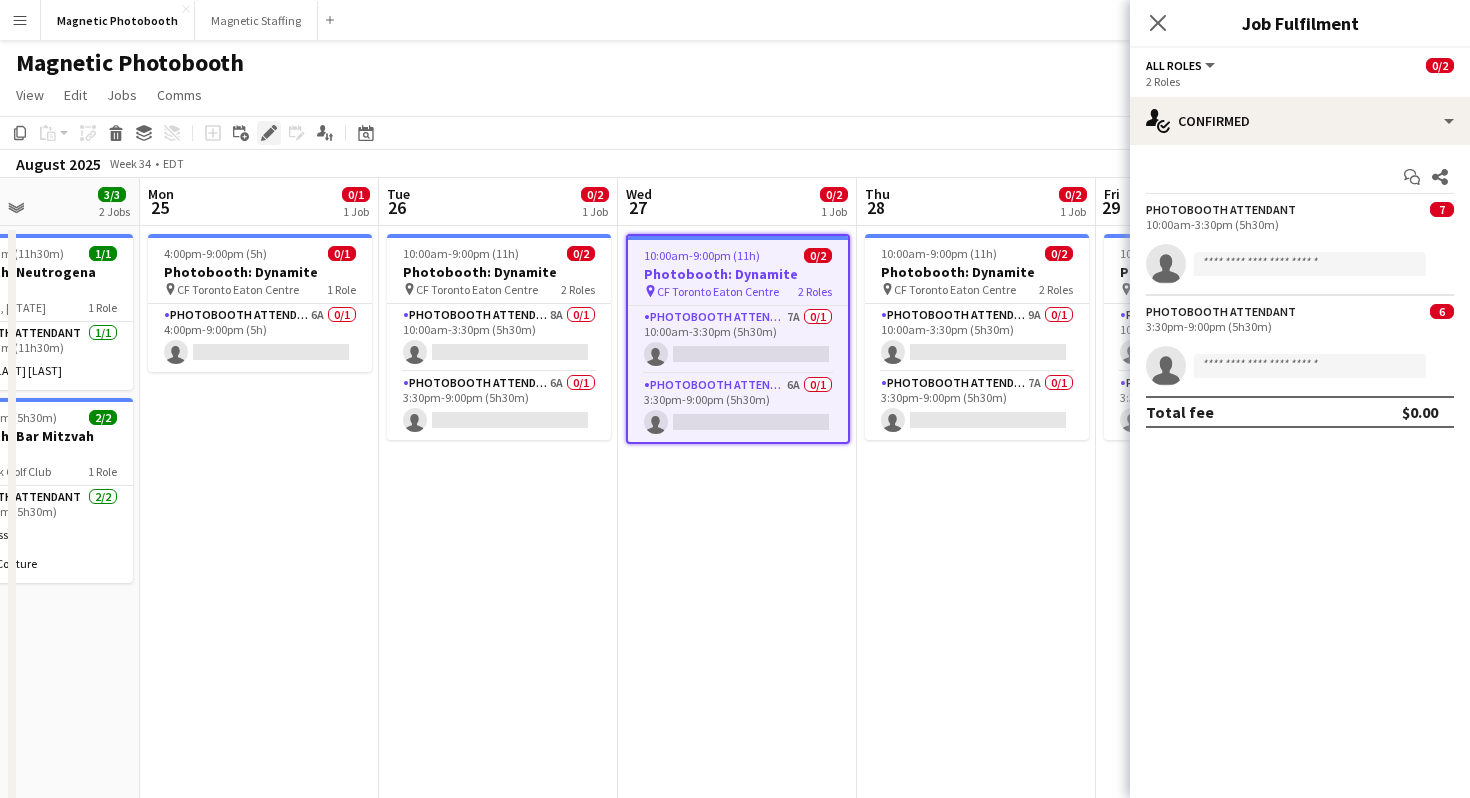 click on "Edit" at bounding box center (269, 133) 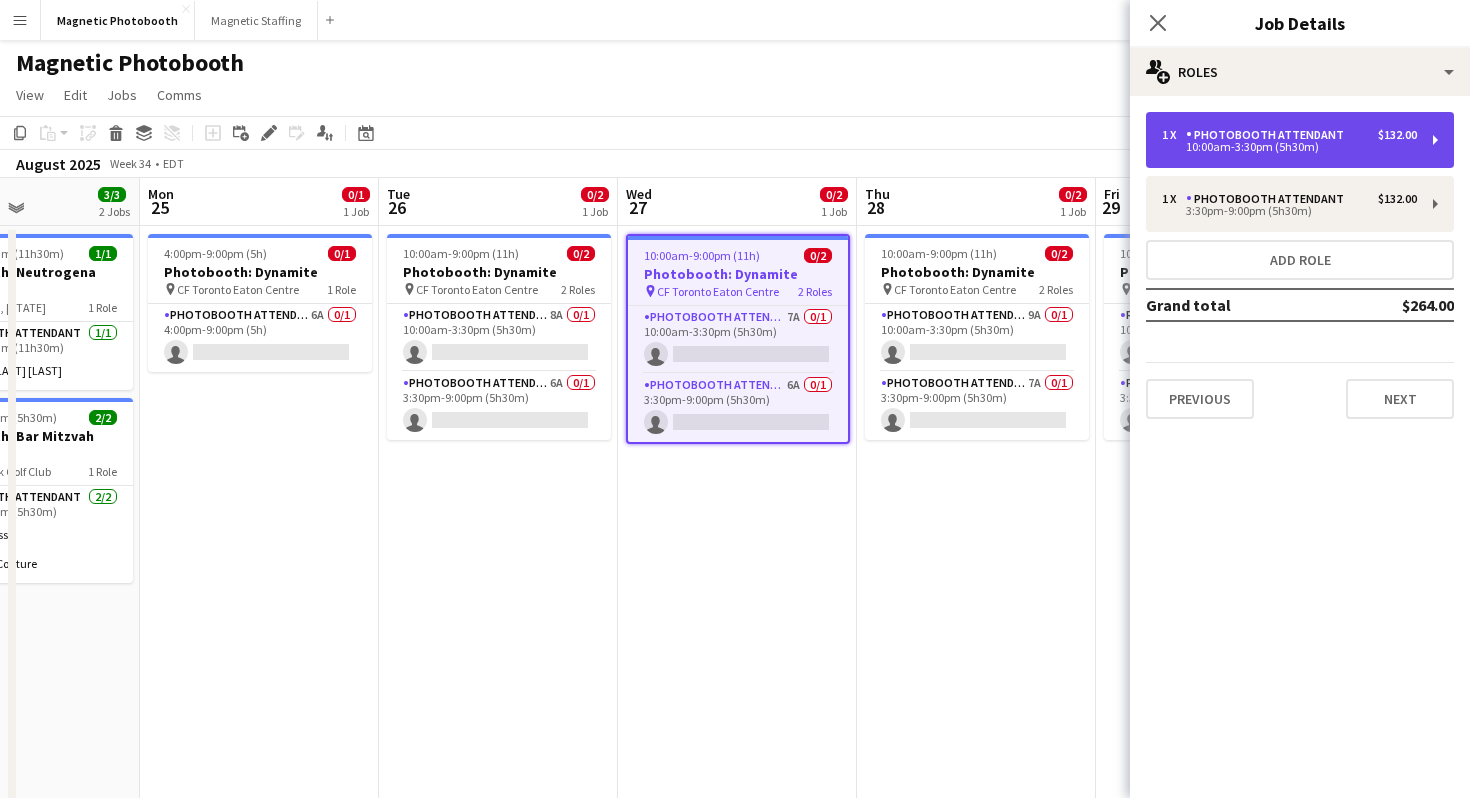 click on "1 x   Photobooth Attendant    $132.00   10:00am-3:30pm (5h30m)" at bounding box center (1300, 140) 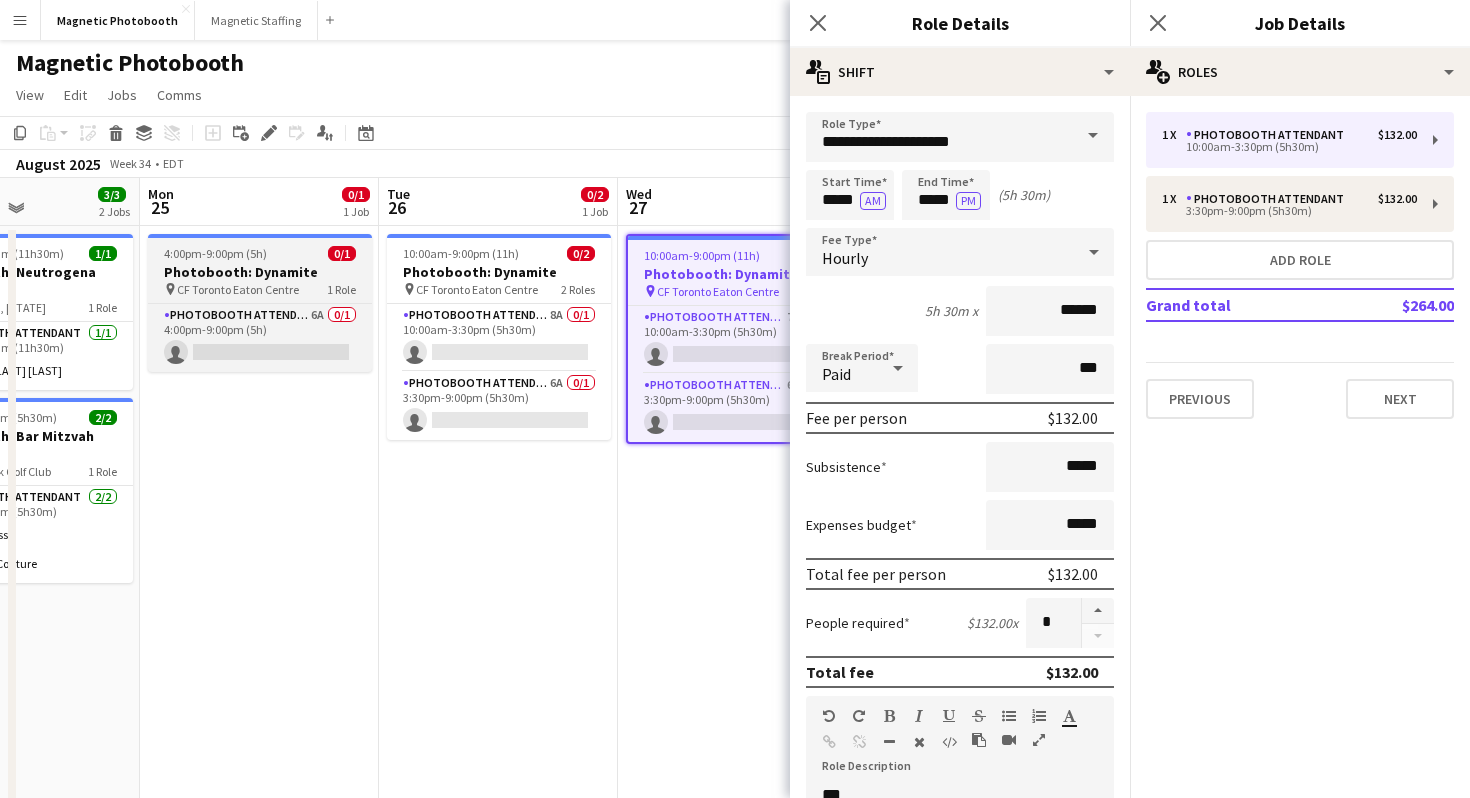 click on "1 Role" at bounding box center (341, 289) 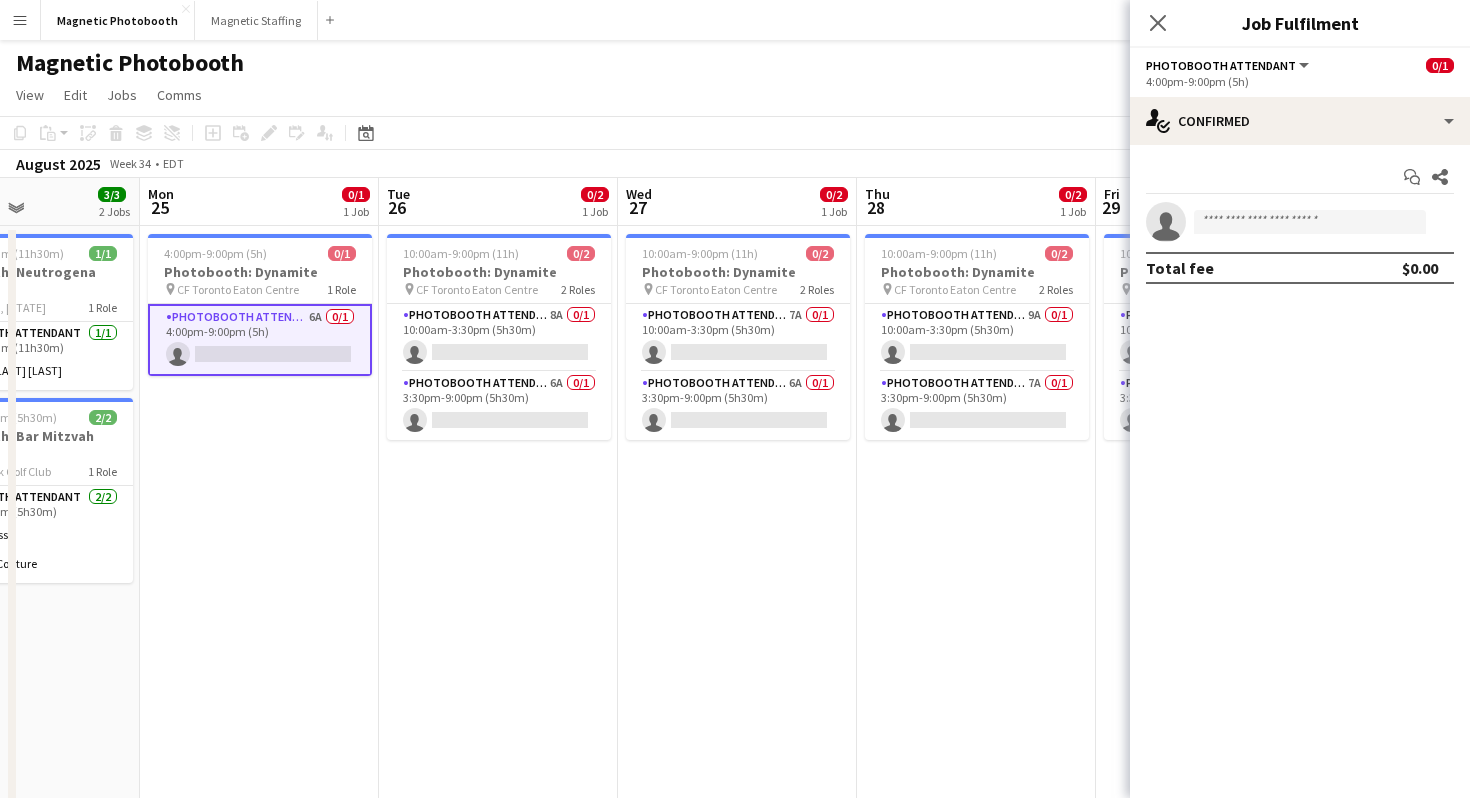 click on "Close pop-in" 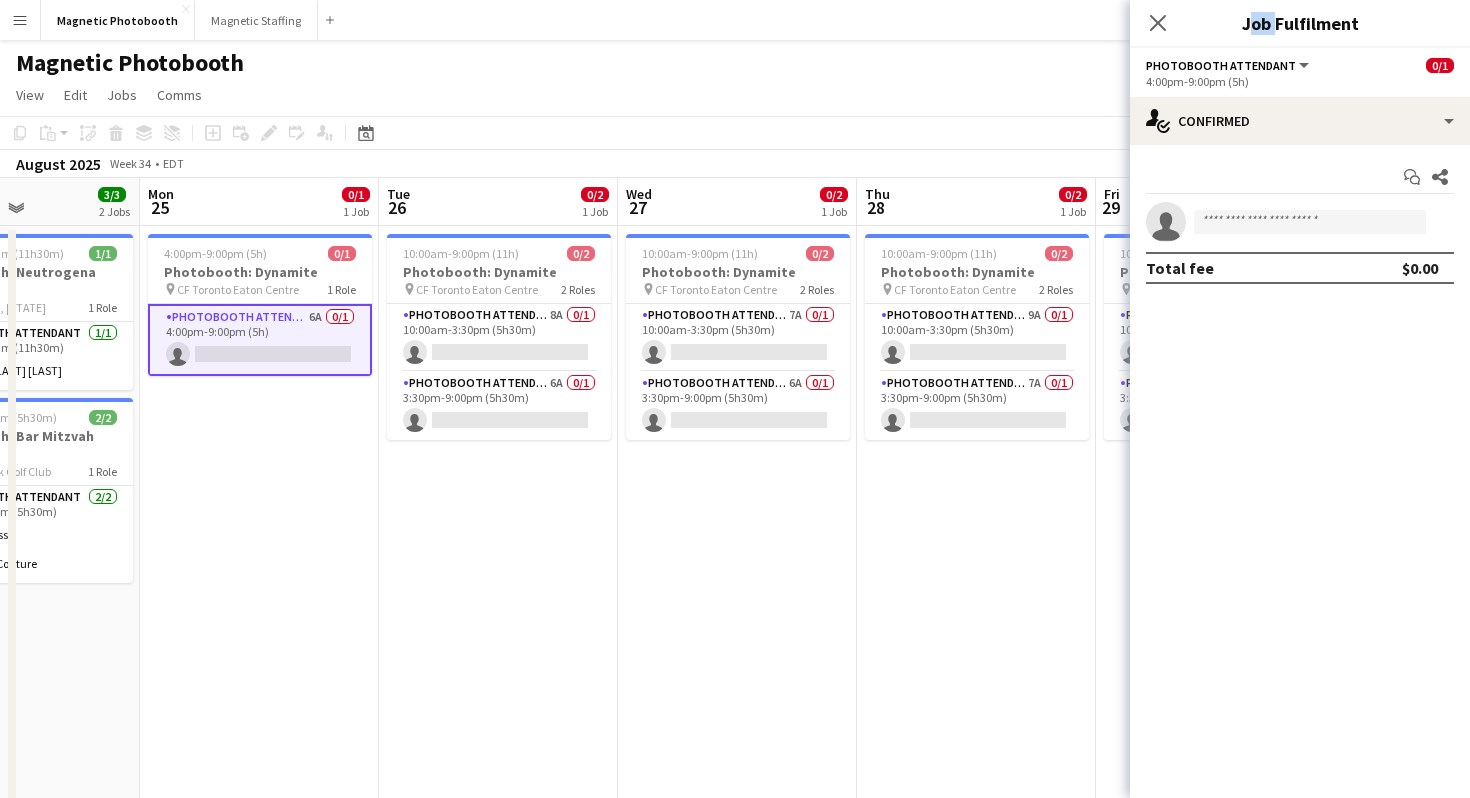 click on "Close pop-in" 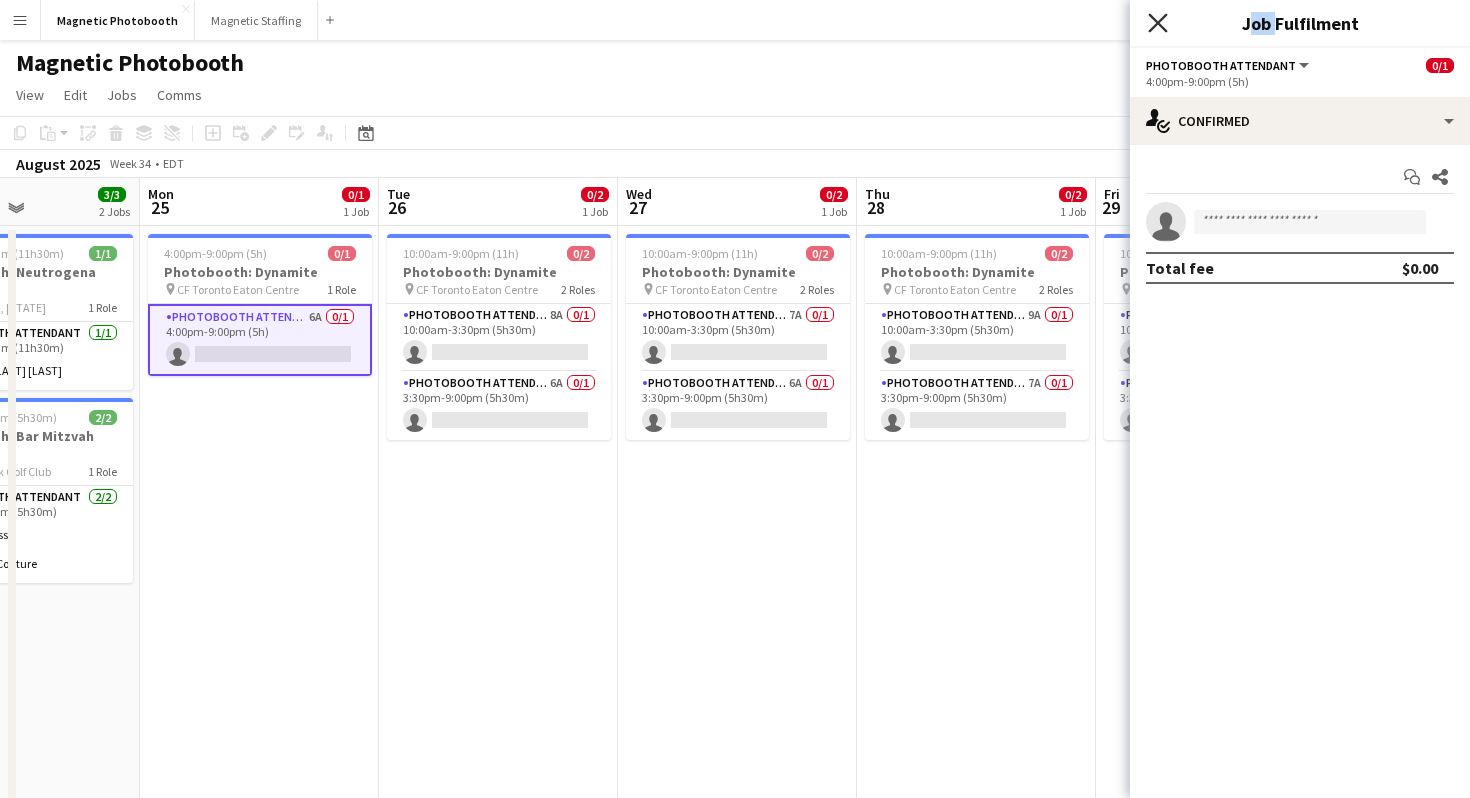 click on "Close pop-in" 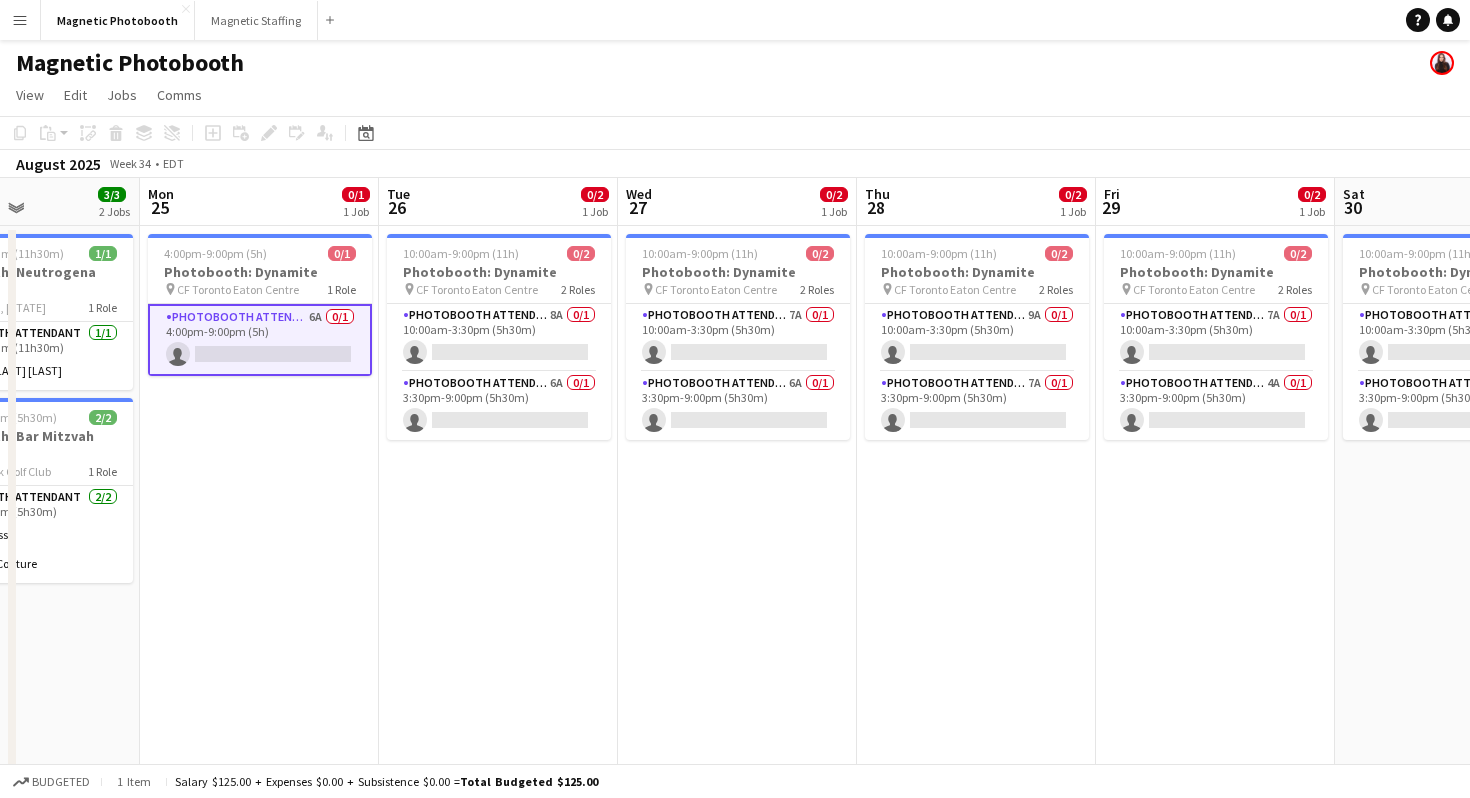 click on "Copy
Paste
Paste
Command
V Paste with crew
Command
Shift
V
Paste linked Job
Delete
Group
Ungroup
Add job
Add linked Job
Edit
Edit linked Job
Applicants
Date picker
AUG 2025 AUG 2025 Monday M Tuesday T Wednesday W Thursday T Friday F Saturday S Sunday S  AUG   1   2   3   4   5   6   7   8   9   10   11   12   13   14   15   16   17   18   19   20   21   22   23   24   25" 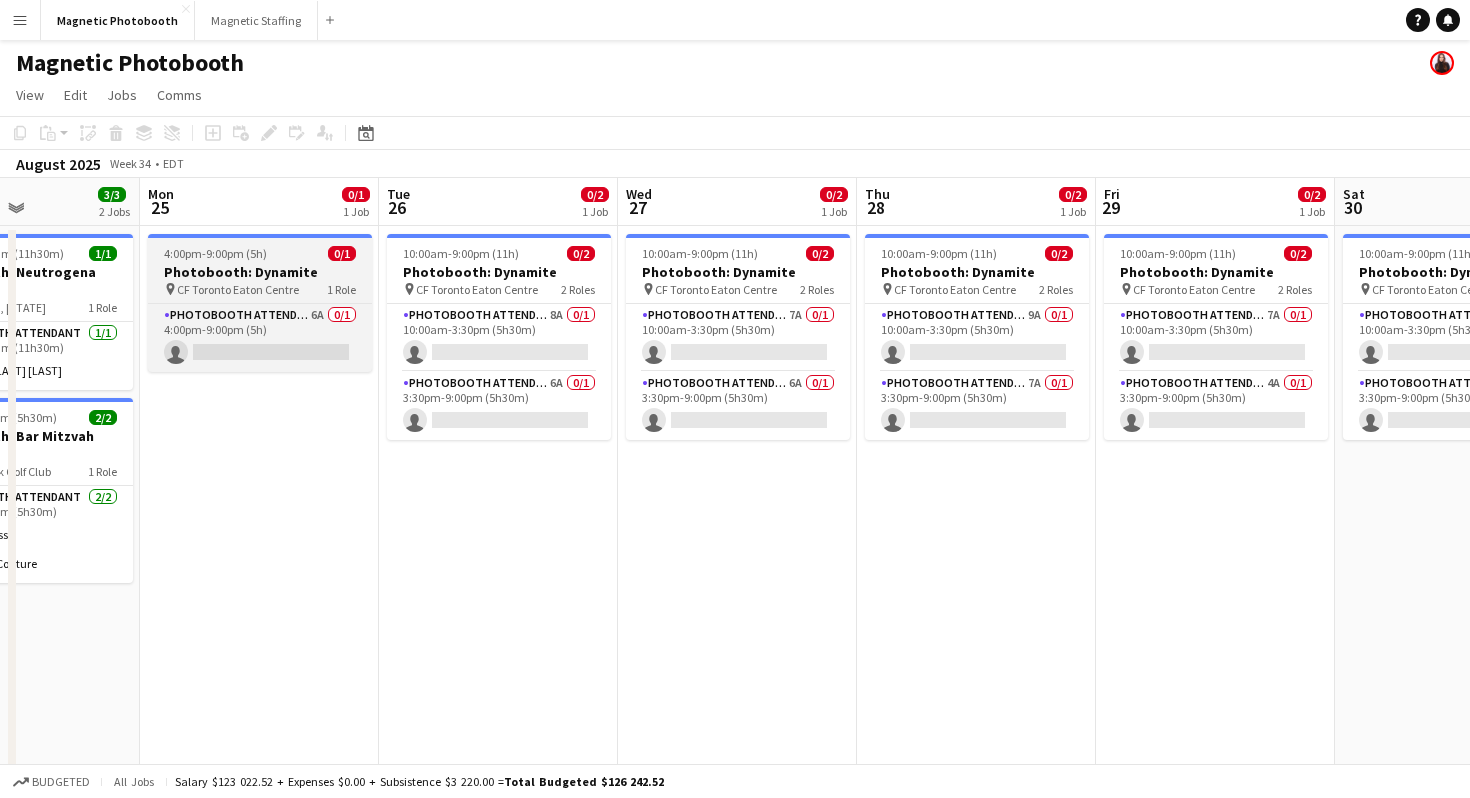click on "Photobooth: Dynamite" at bounding box center [260, 272] 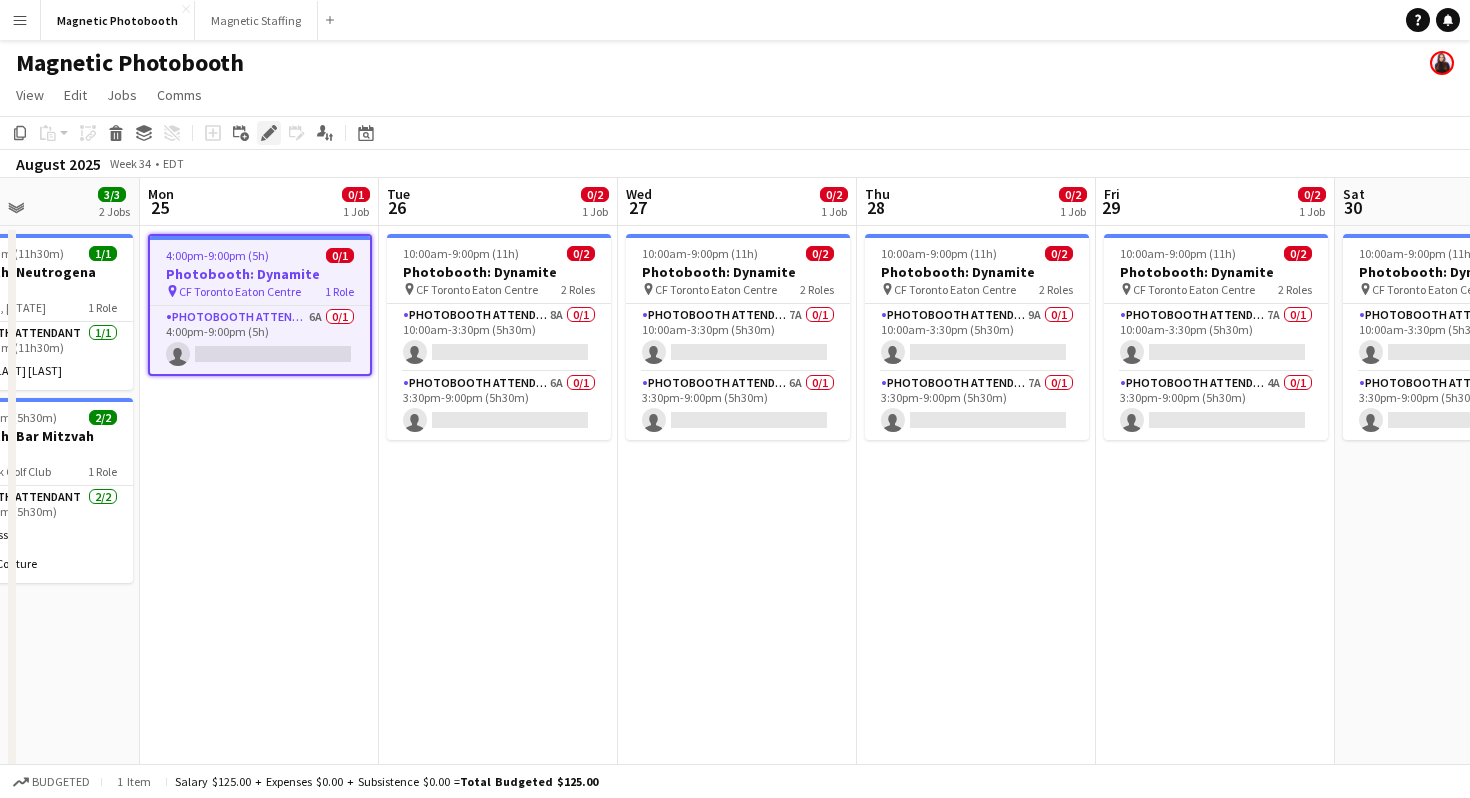 click on "Edit" 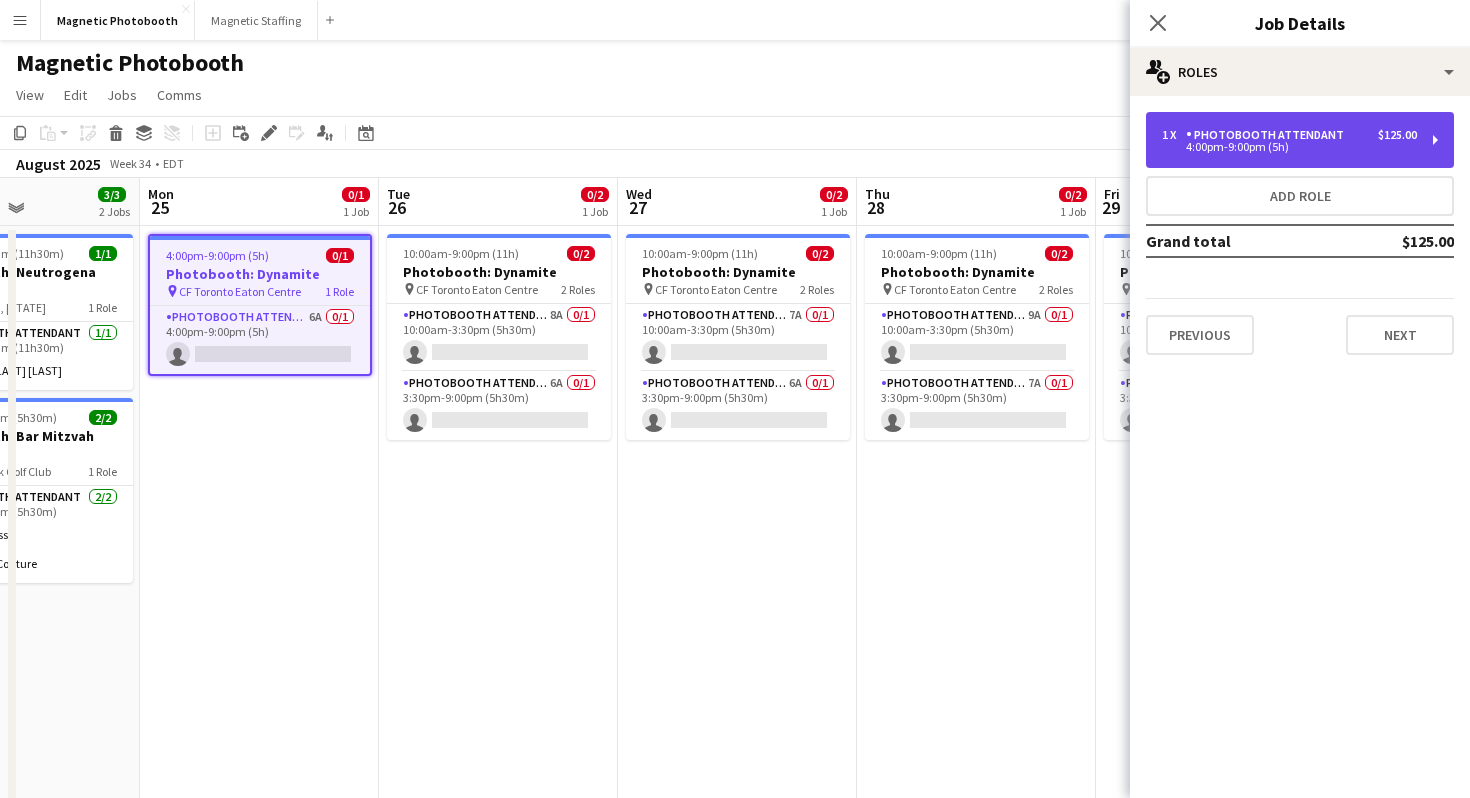 click on "1 x   Photobooth Attendant    $125.00" at bounding box center [1289, 135] 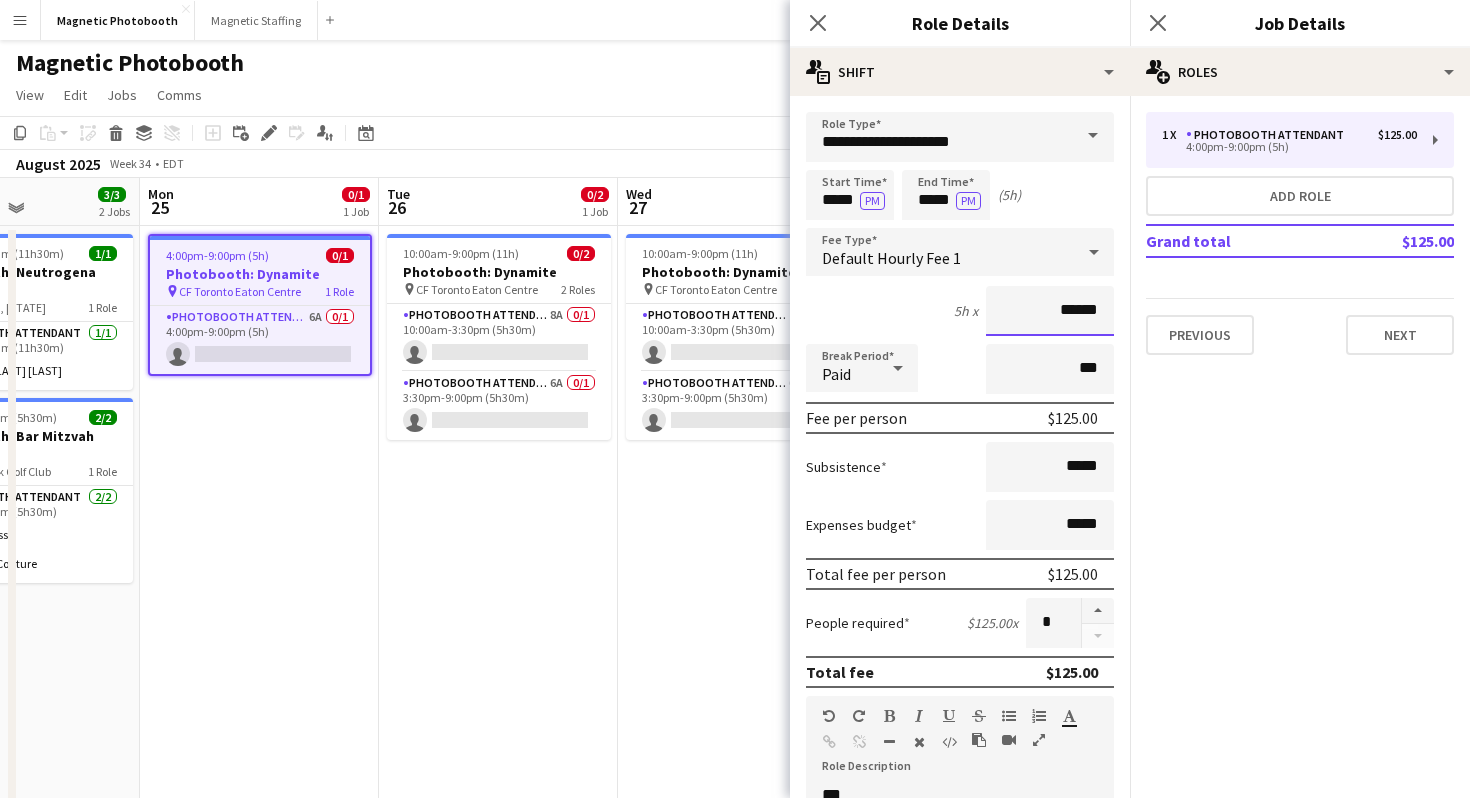 click on "******" at bounding box center (1050, 311) 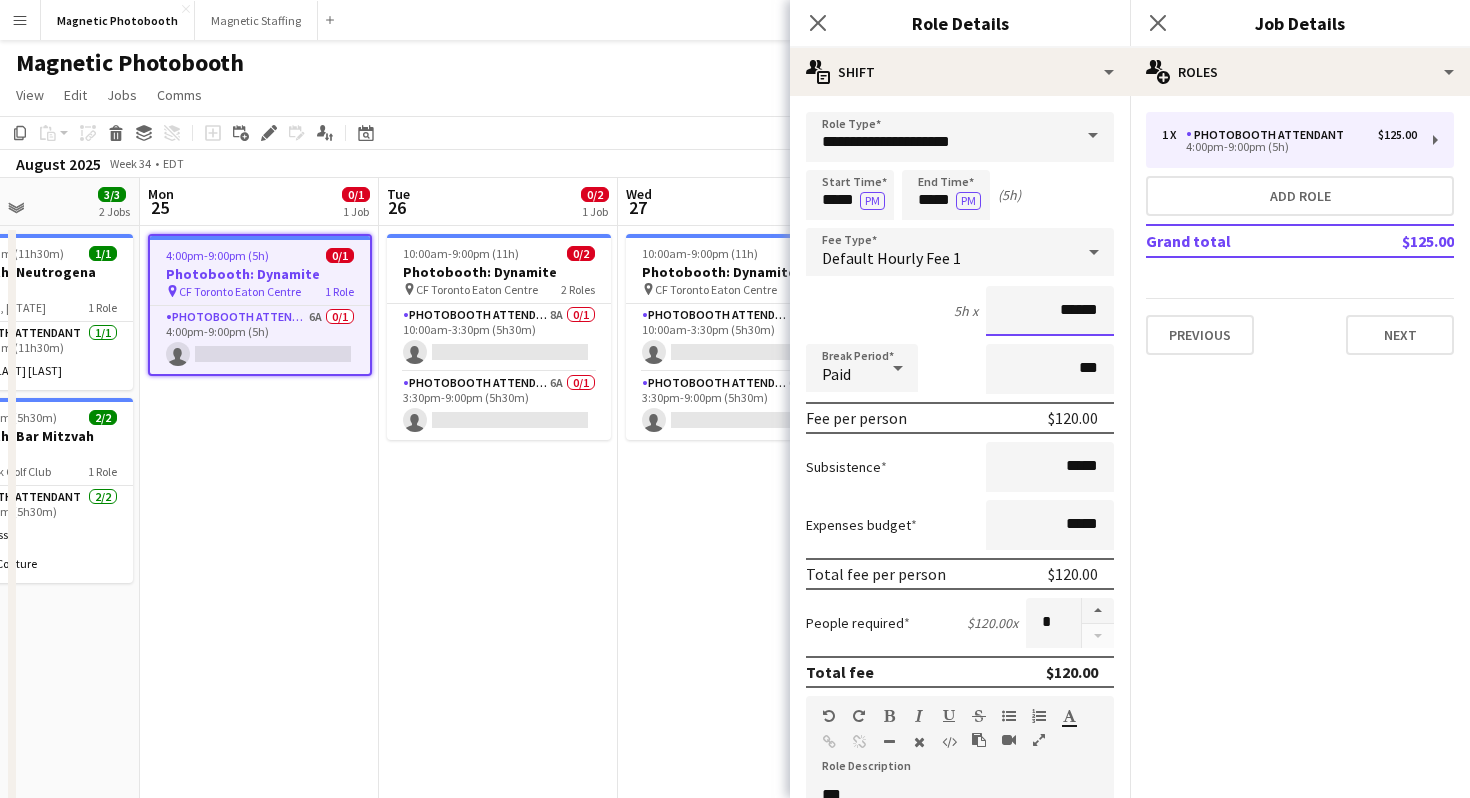 type on "******" 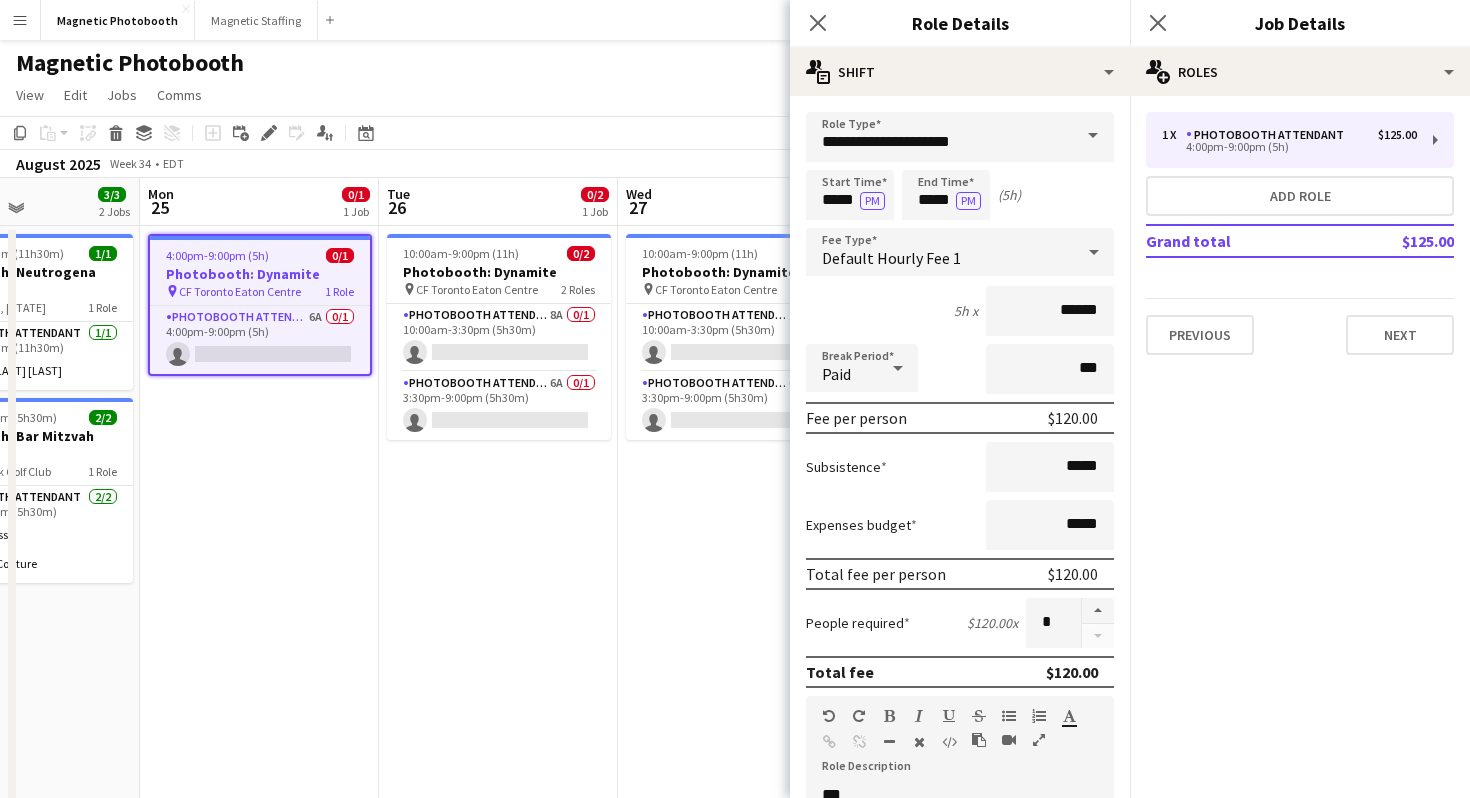 click on "Close pop-in" 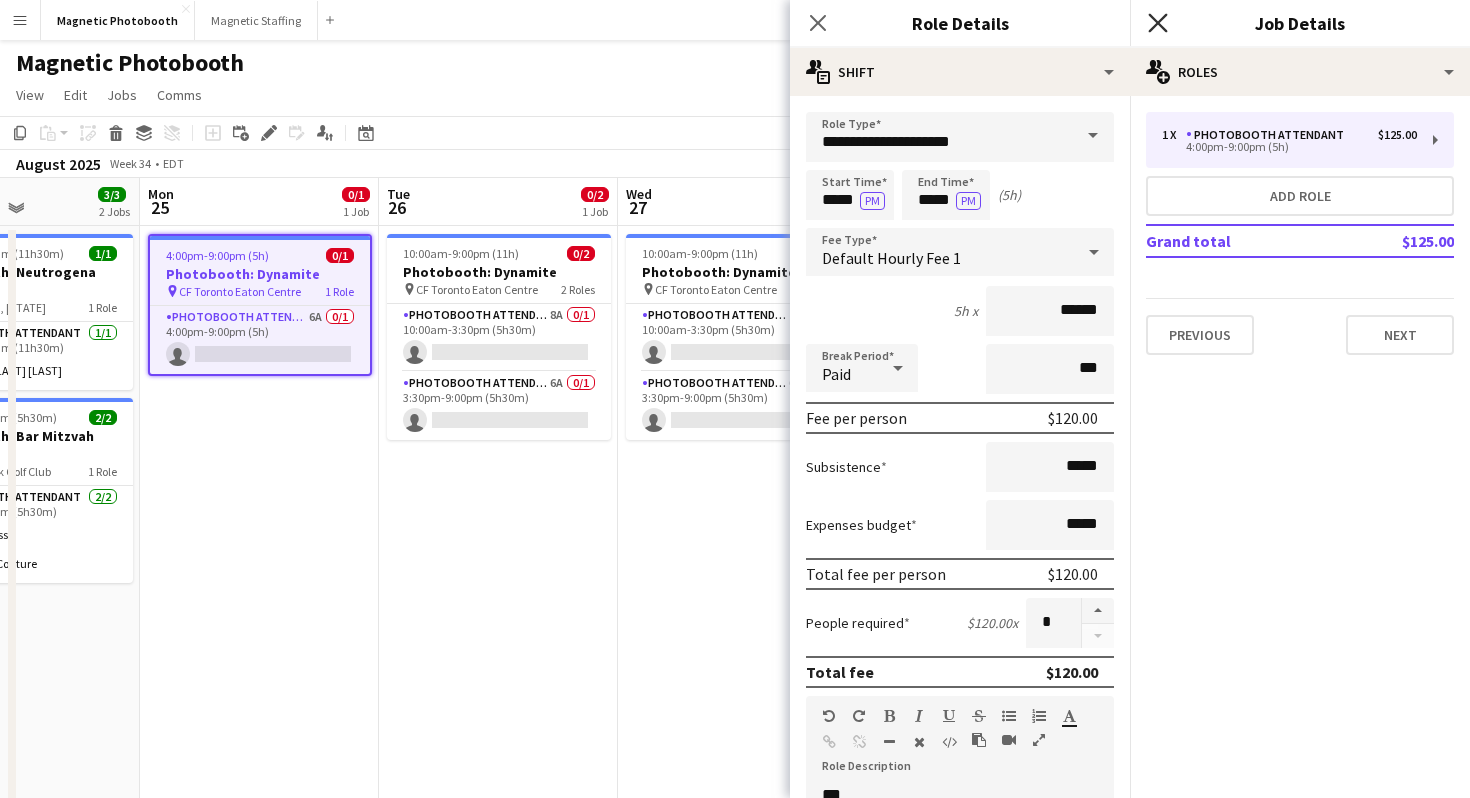 click 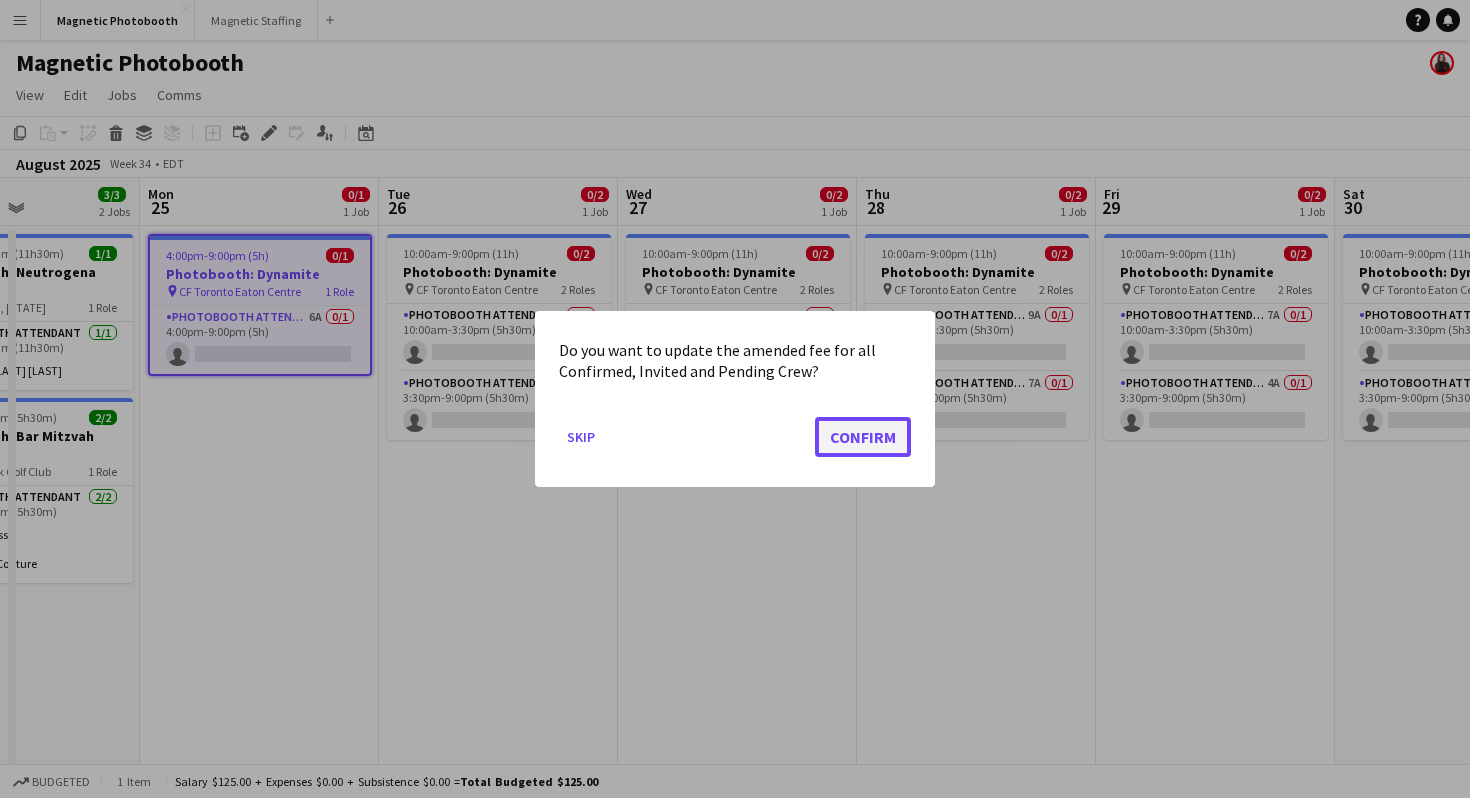 click on "Confirm" 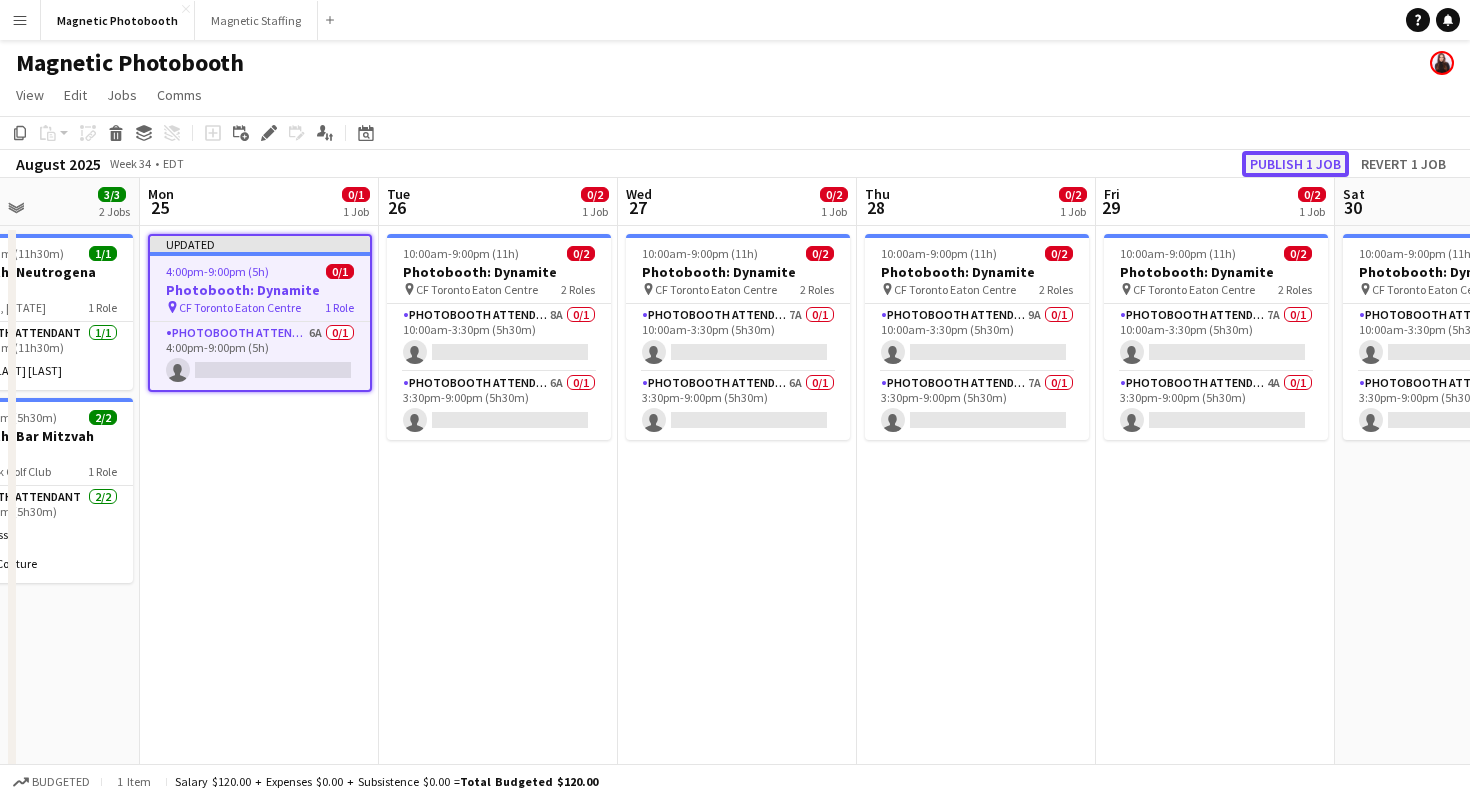 click on "Publish 1 job" 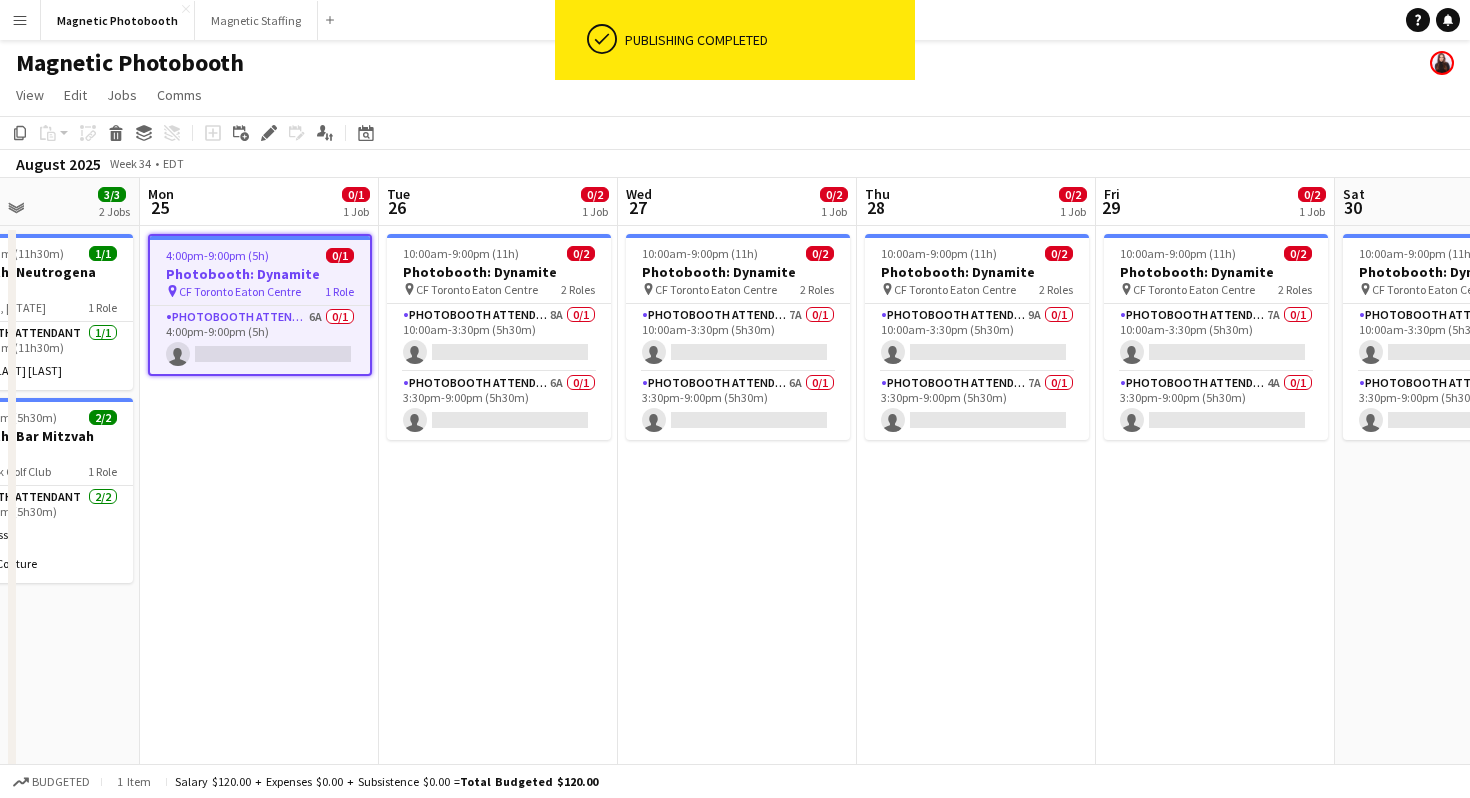 scroll, scrollTop: 1, scrollLeft: 0, axis: vertical 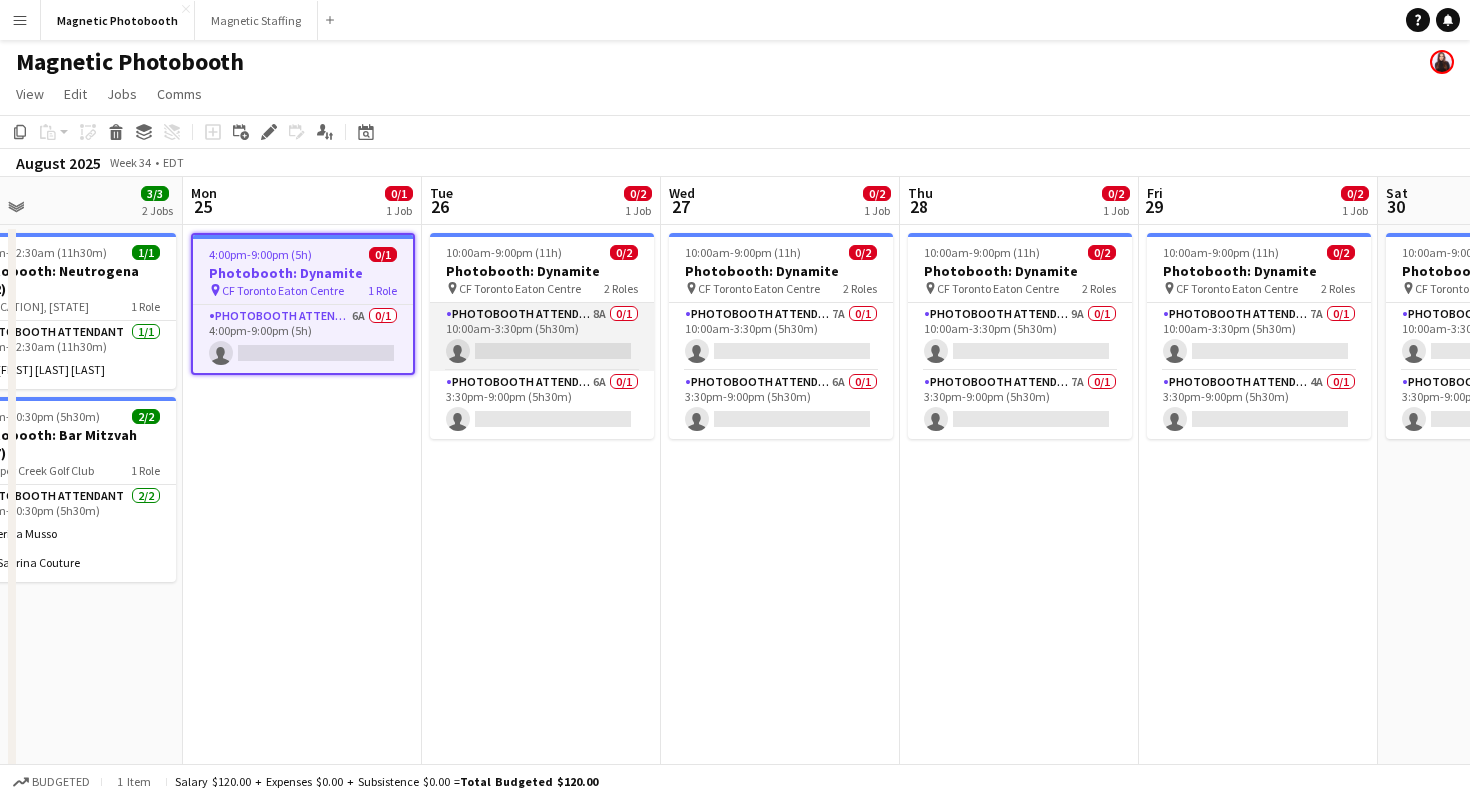 click on "Photobooth Attendant    8A   0/1   [TIME]-[TIME] ([DURATION])
single-neutral-actions" at bounding box center (542, 337) 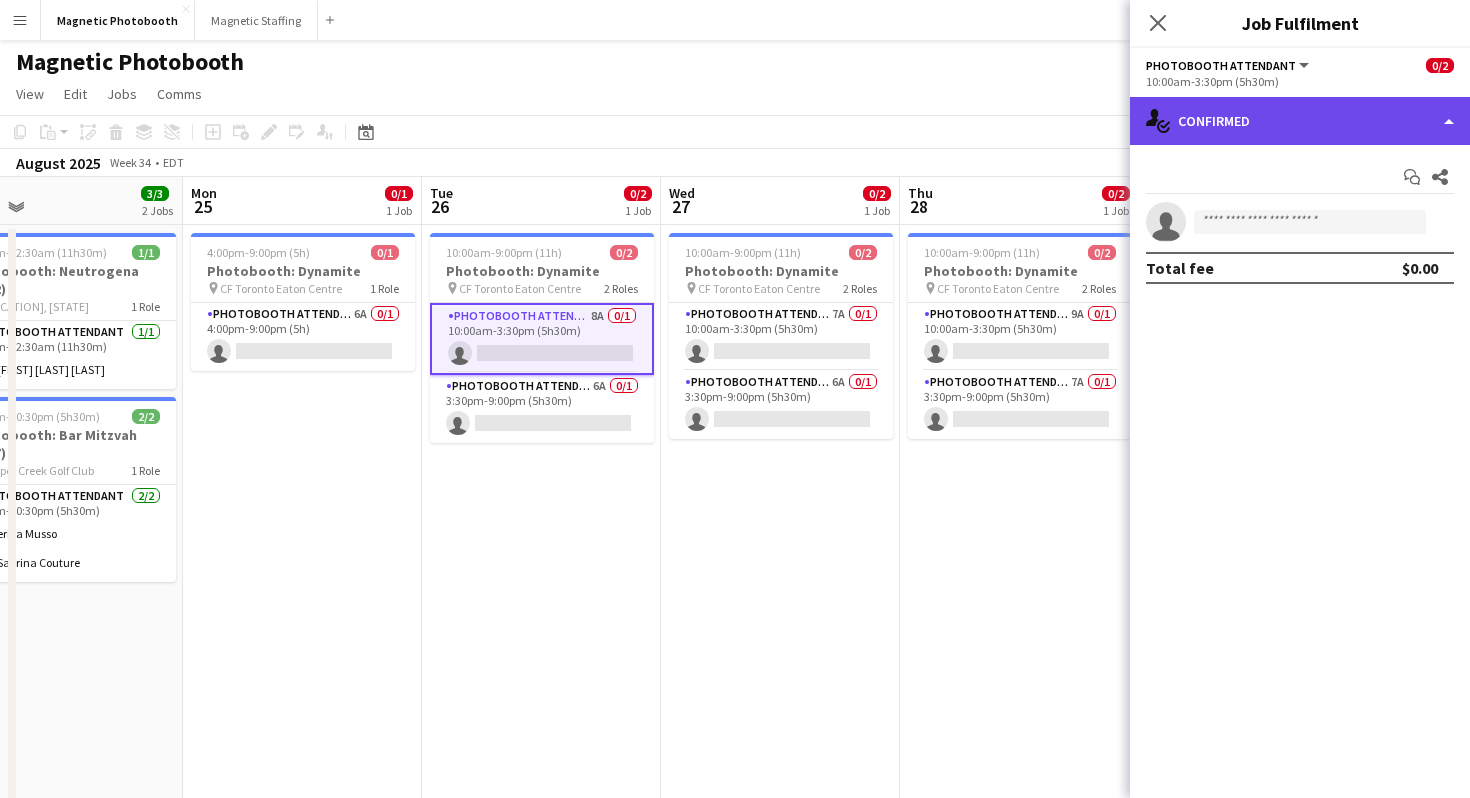 click on "single-neutral-actions-check-2
Confirmed" 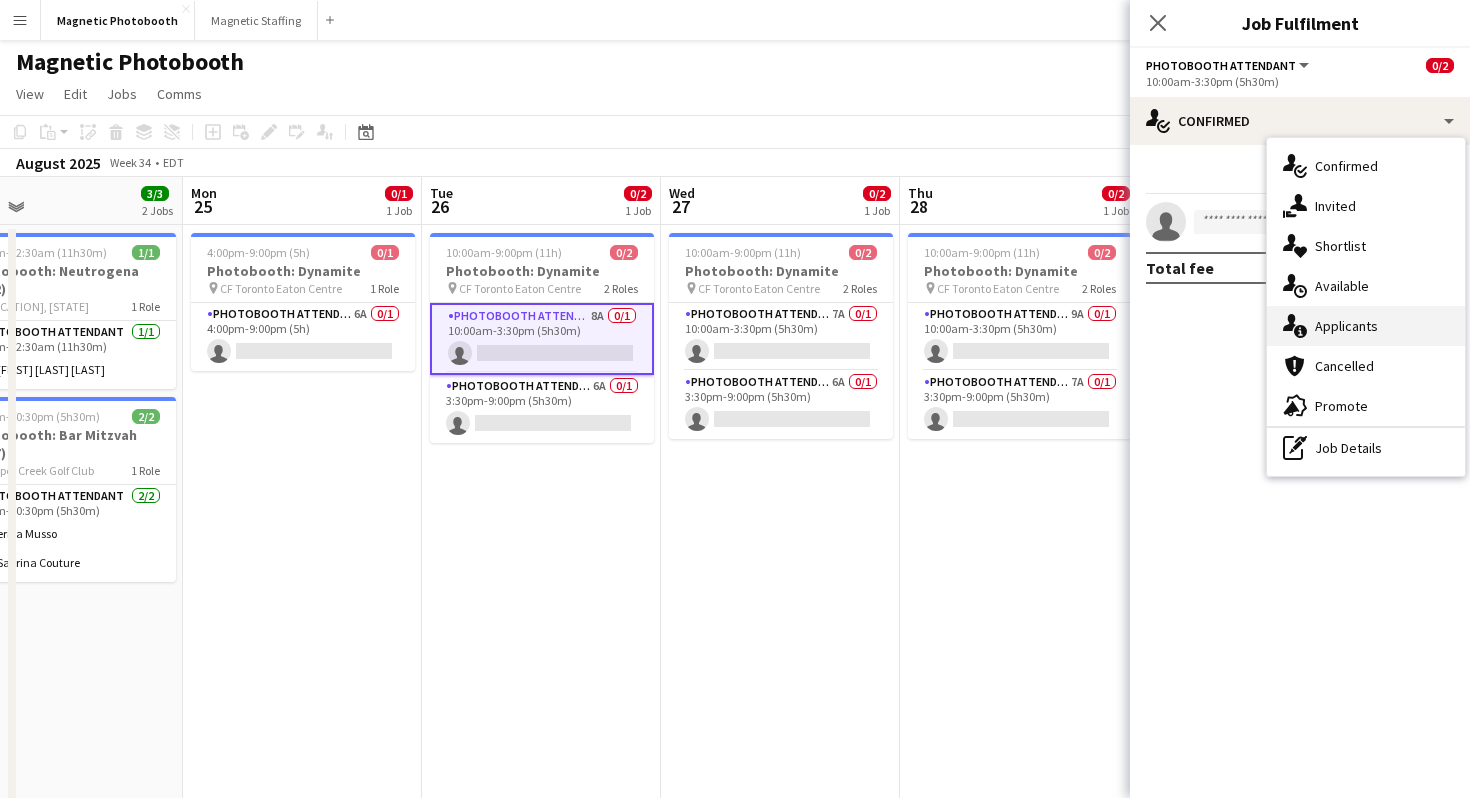 click on "single-neutral-actions-information
Applicants" at bounding box center [1366, 326] 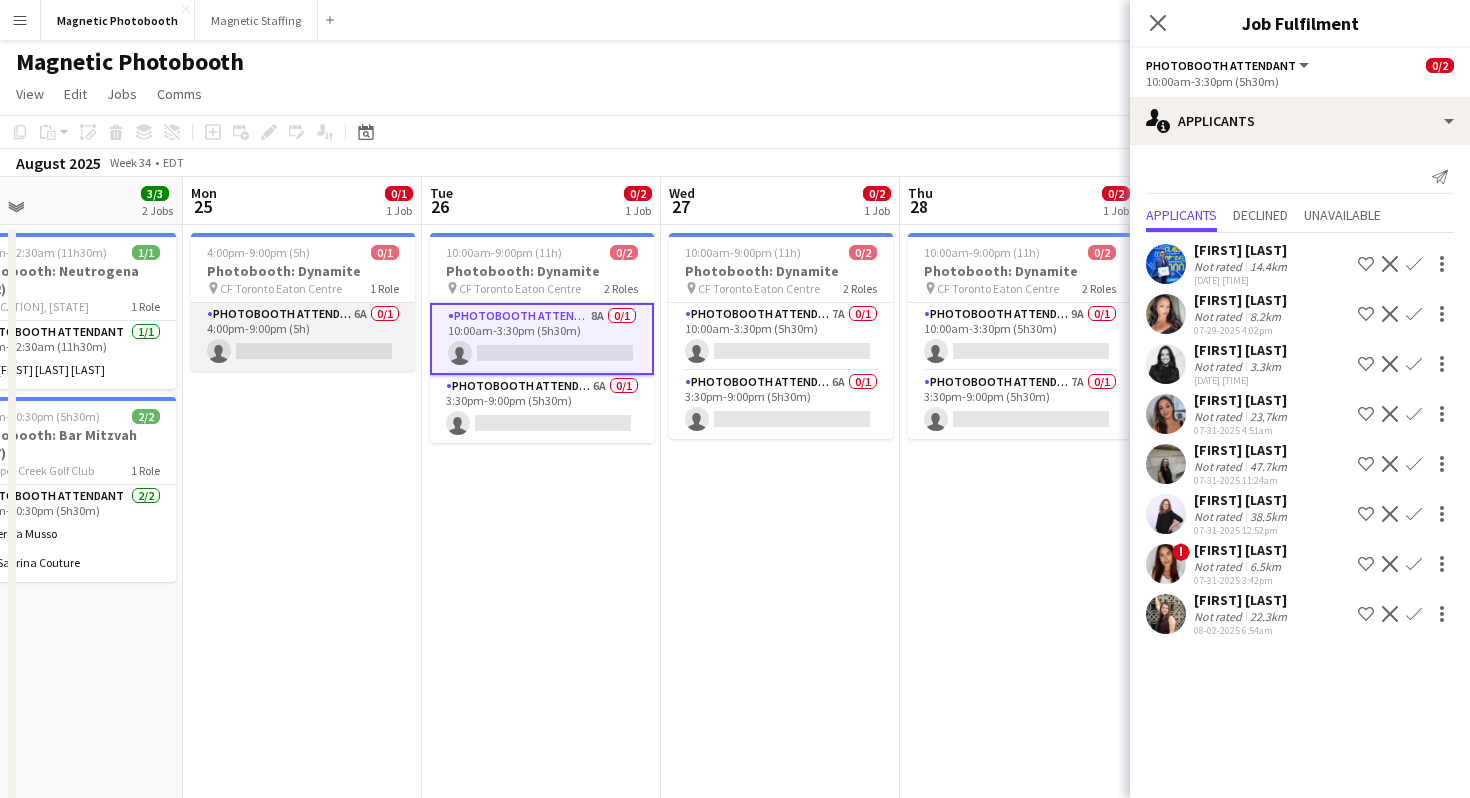 click on "Photobooth Attendant    6A   0/1   4:00pm-9:00pm (5h)
single-neutral-actions" at bounding box center [303, 337] 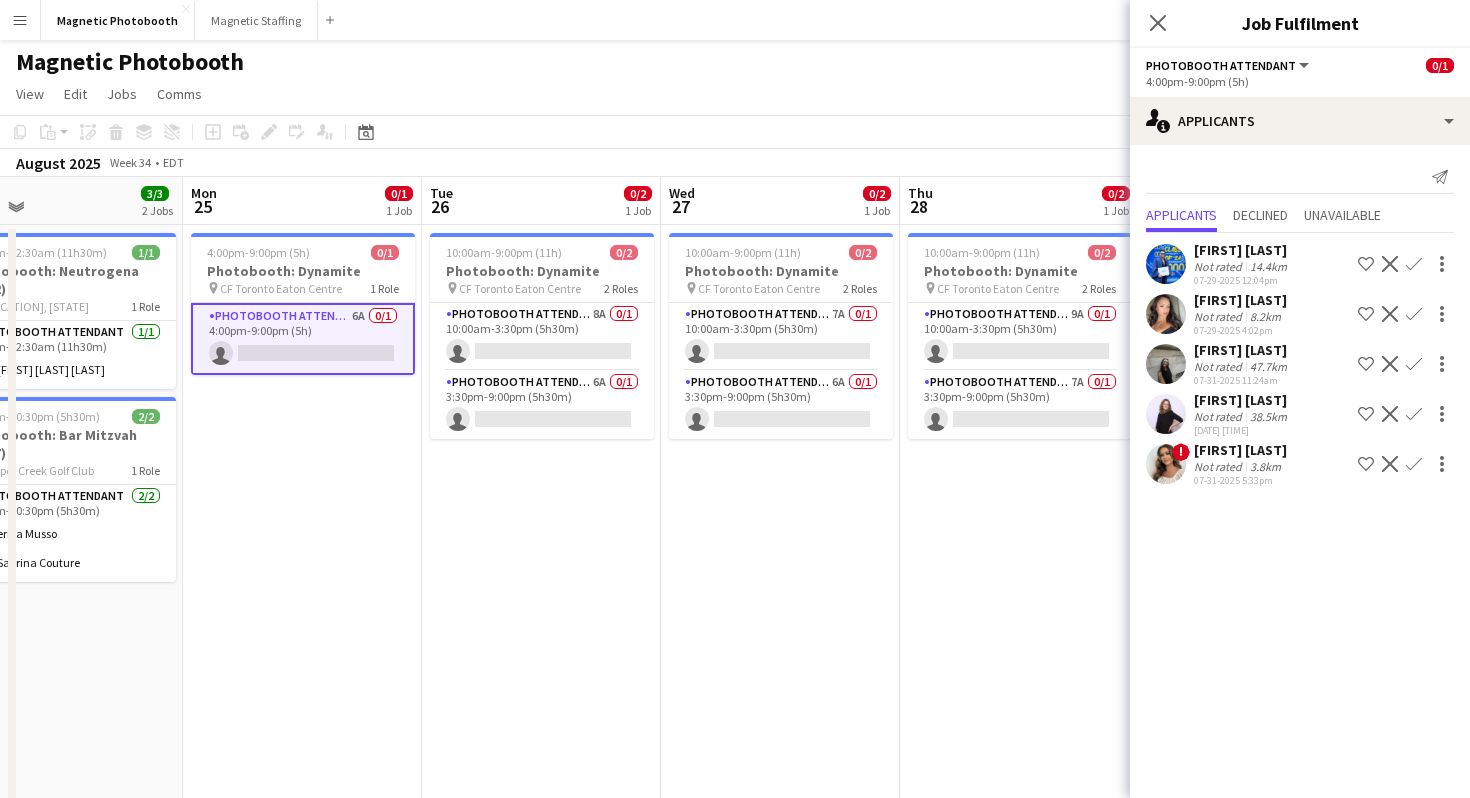 click on "Confirm" at bounding box center [1414, 364] 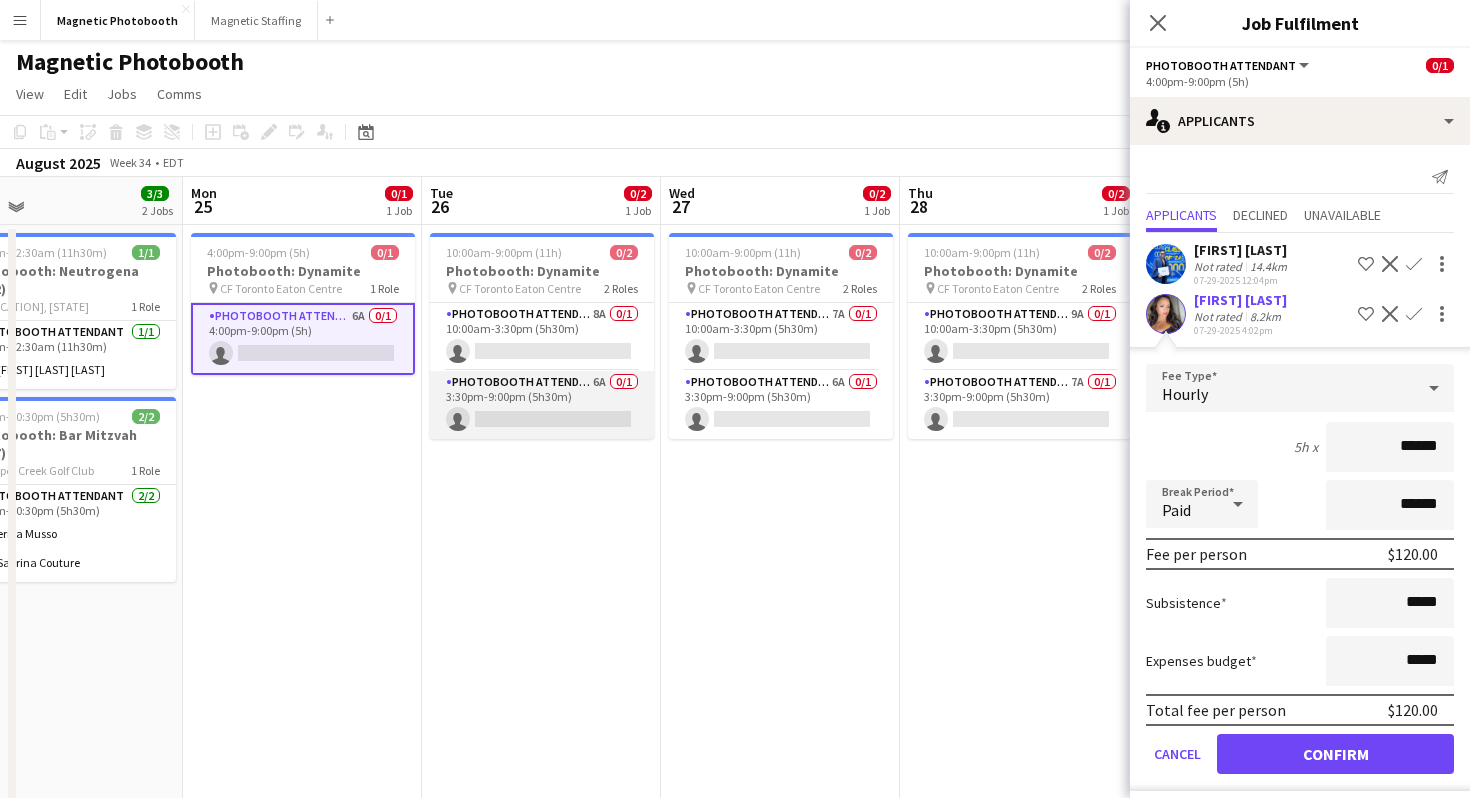 scroll, scrollTop: 0, scrollLeft: 0, axis: both 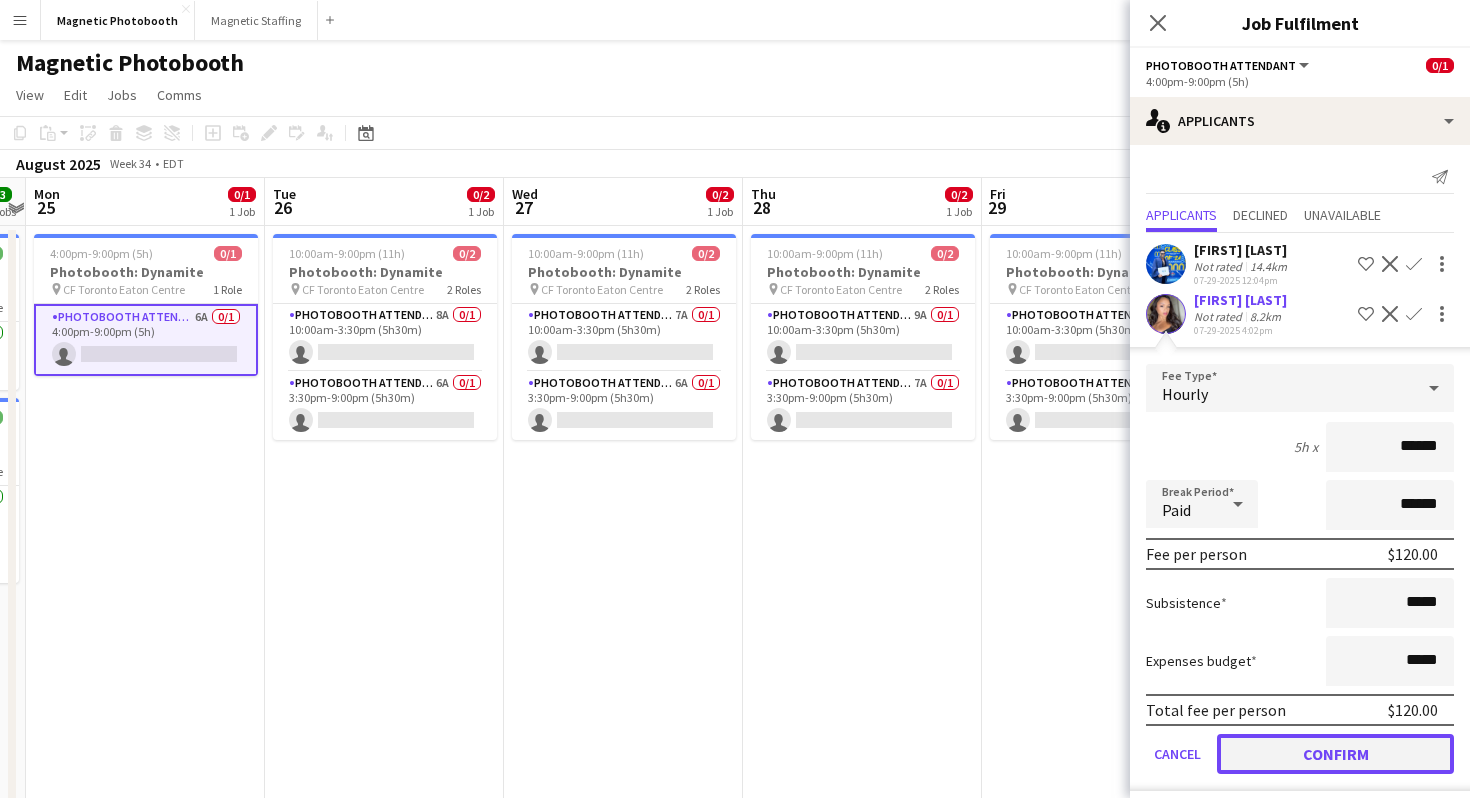 click on "Confirm" 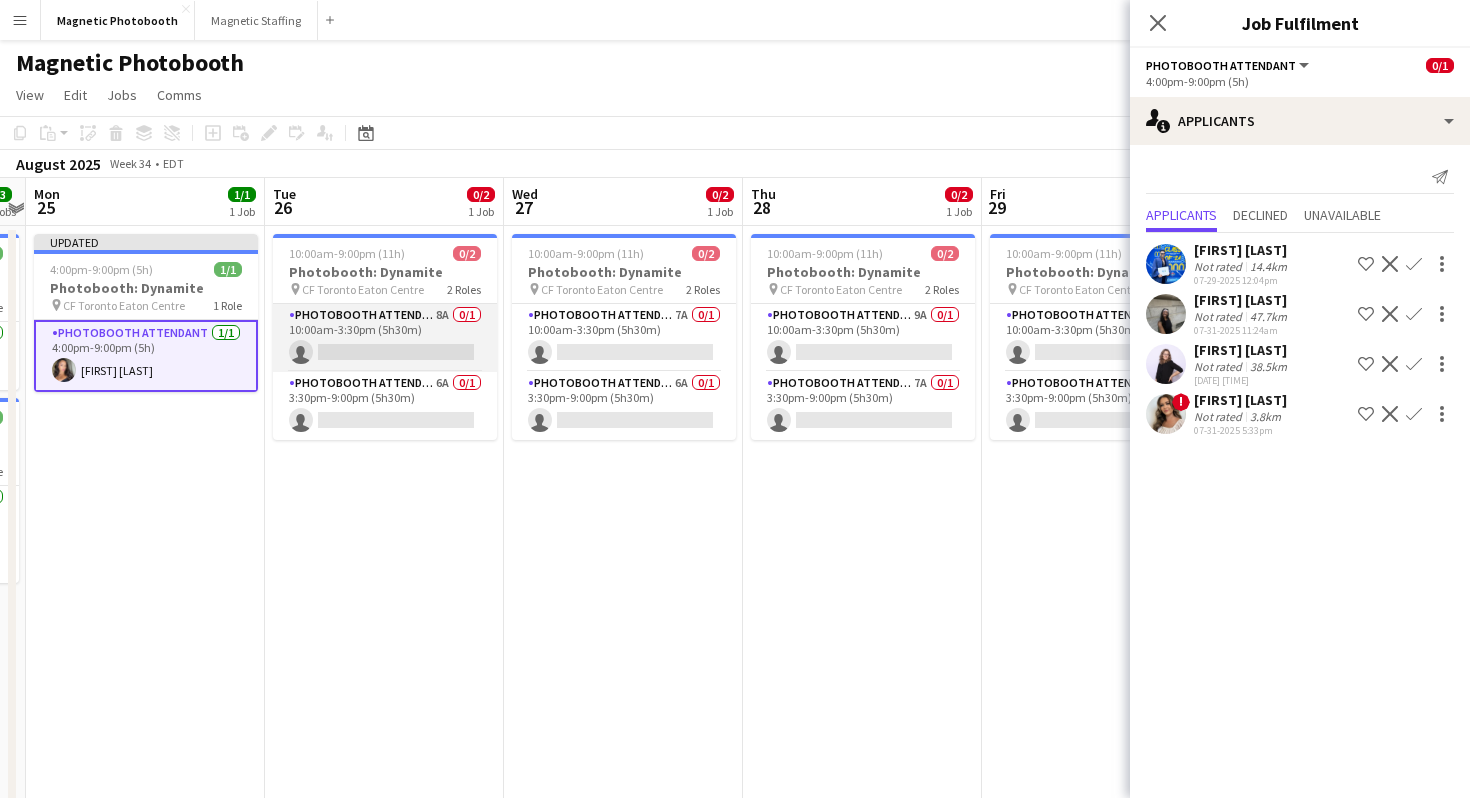 click on "Photobooth Attendant    8A   0/1   [TIME]-[TIME] ([DURATION])
single-neutral-actions" at bounding box center (385, 338) 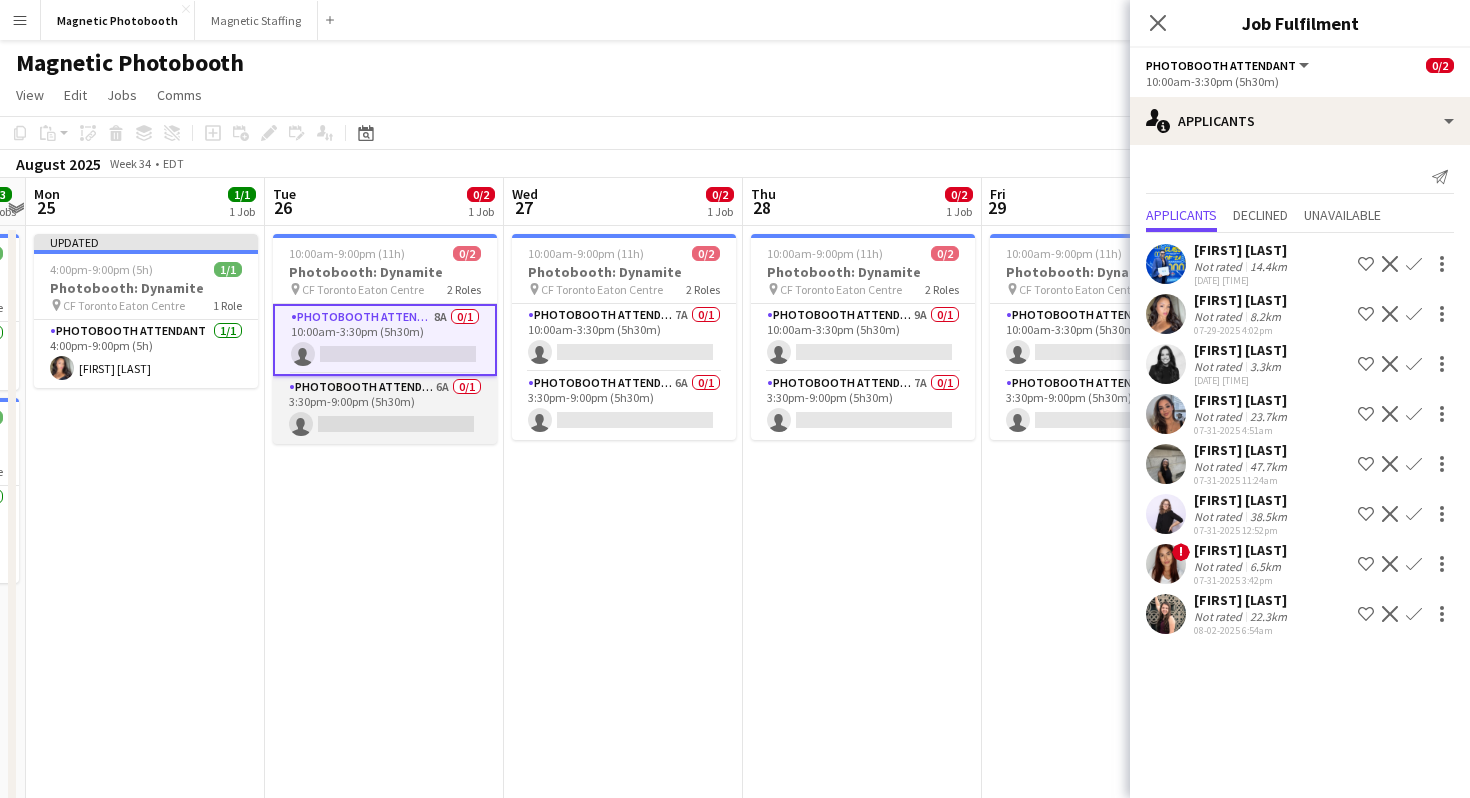 click on "Photobooth Attendant    6A   0/1   3:30pm-9:00pm (5h30m)
single-neutral-actions" at bounding box center (385, 410) 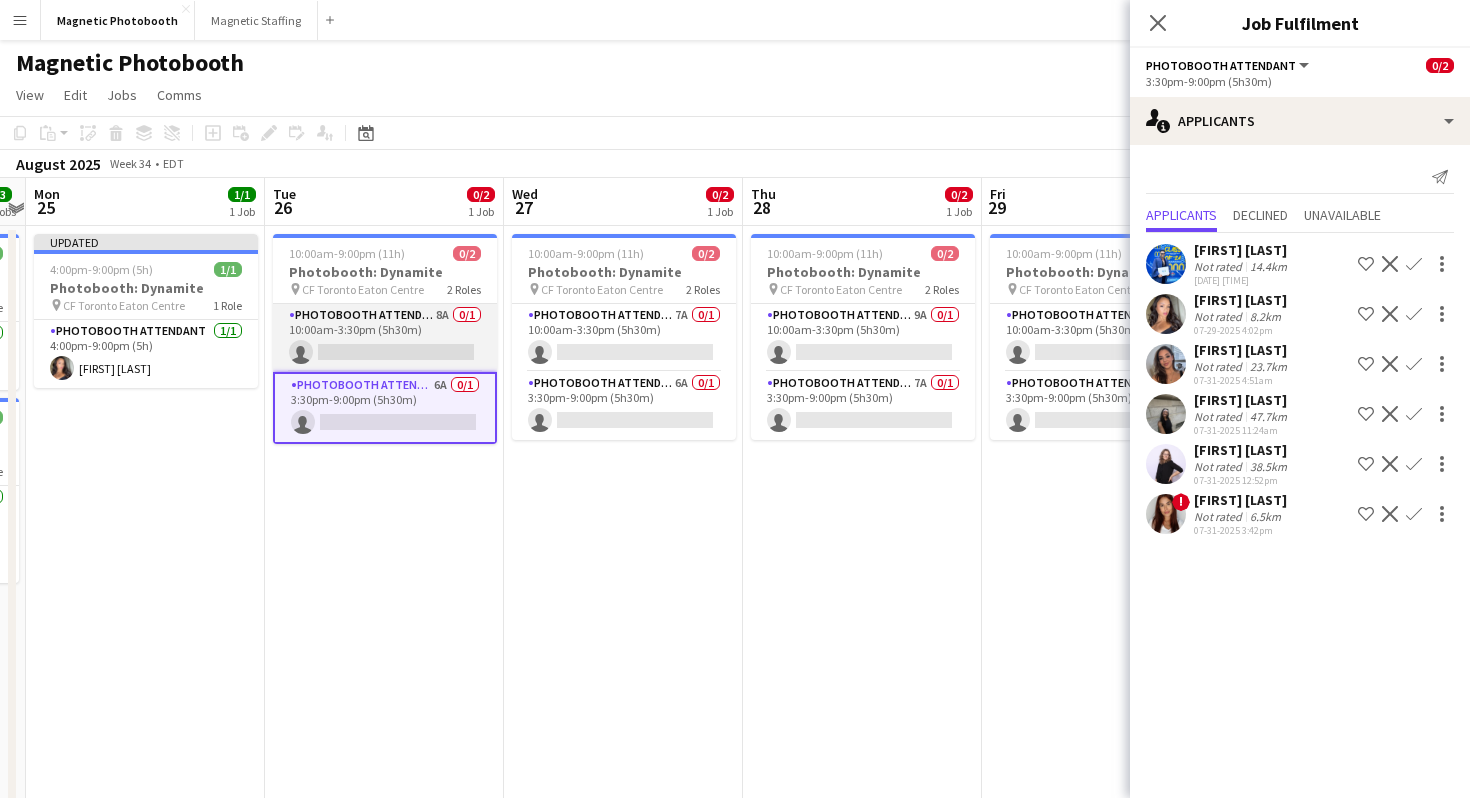 click on "Photobooth Attendant    8A   0/1   [TIME]-[TIME] ([DURATION])
single-neutral-actions" at bounding box center [385, 338] 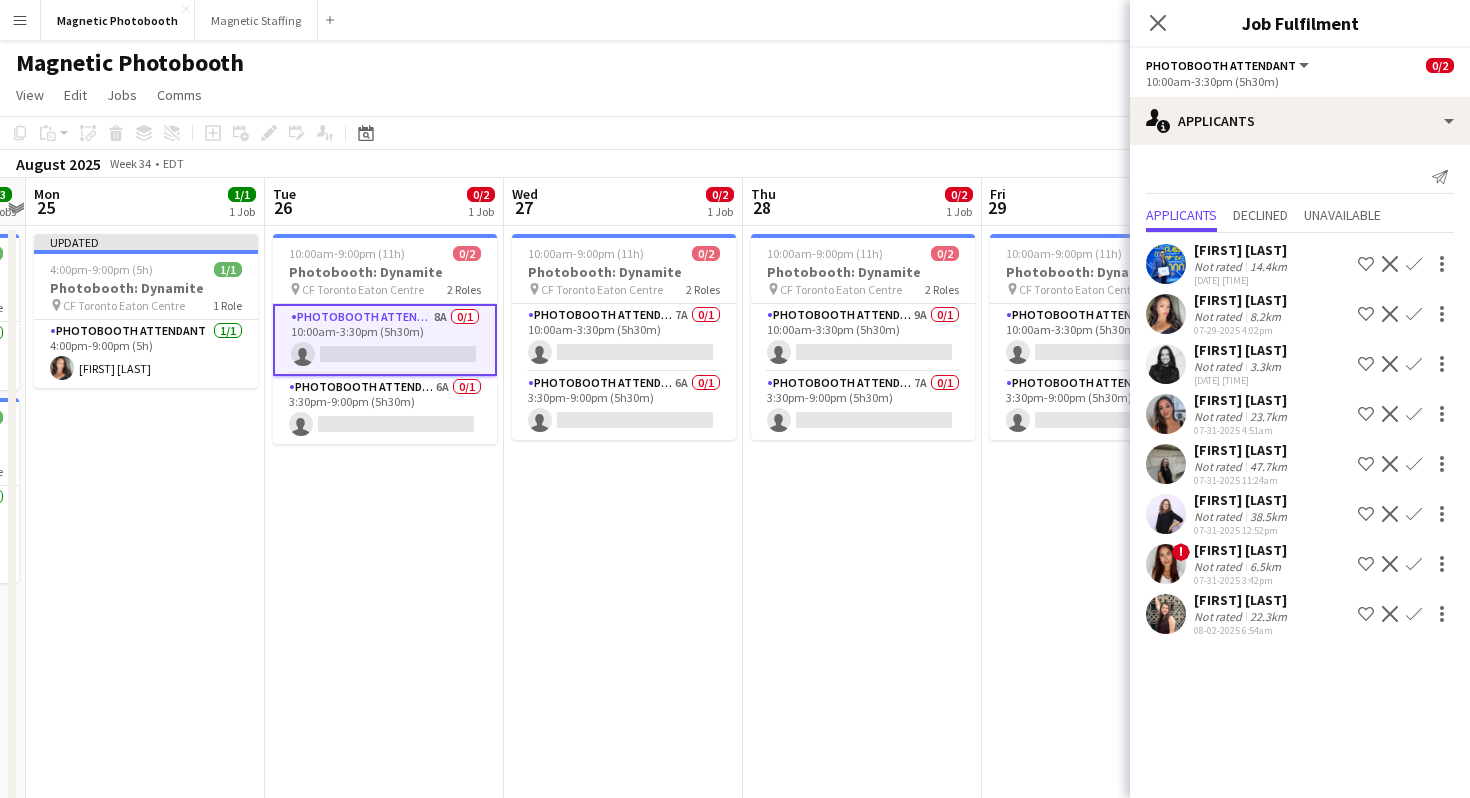 click on "Confirm" at bounding box center (1414, 414) 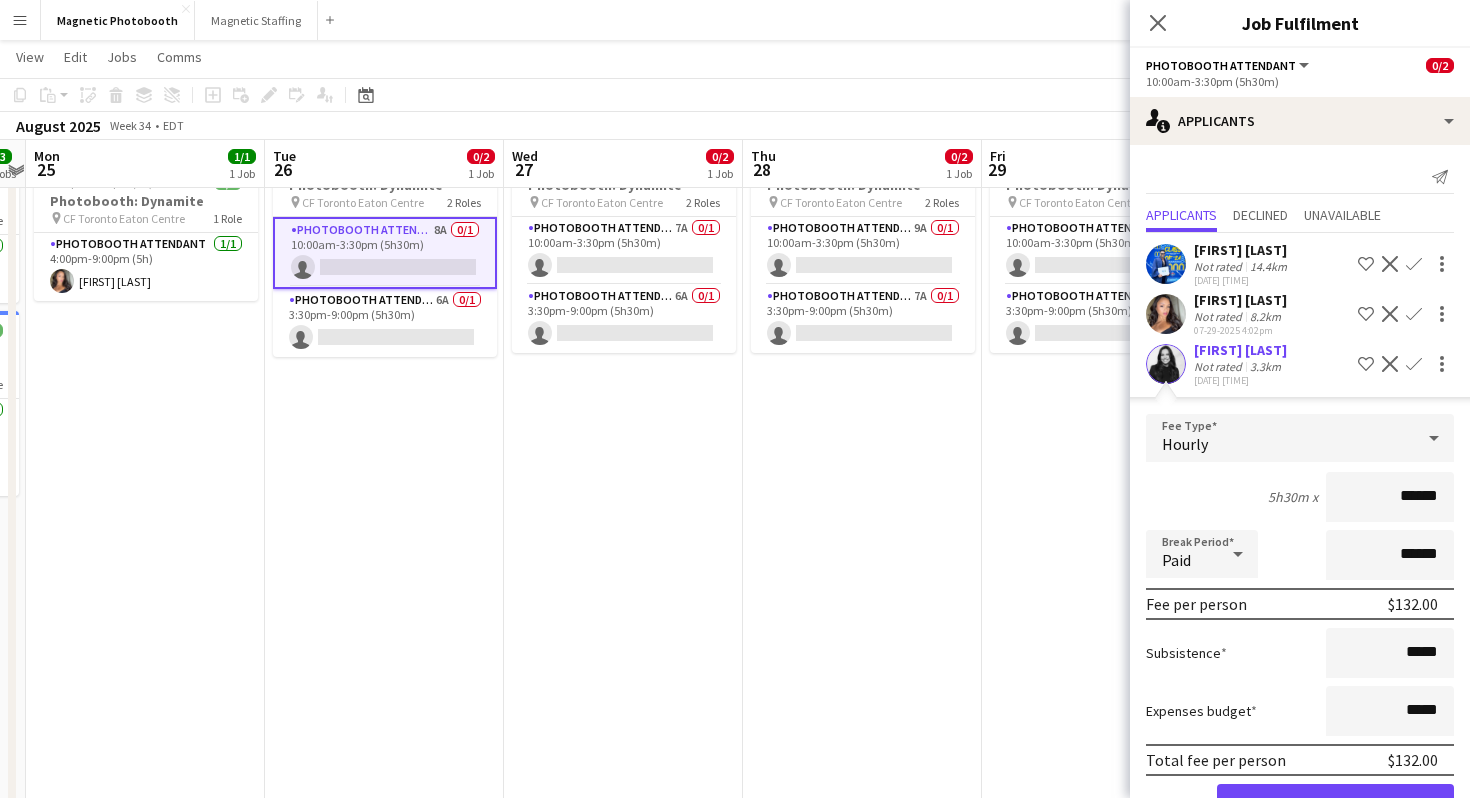 scroll, scrollTop: 83, scrollLeft: 0, axis: vertical 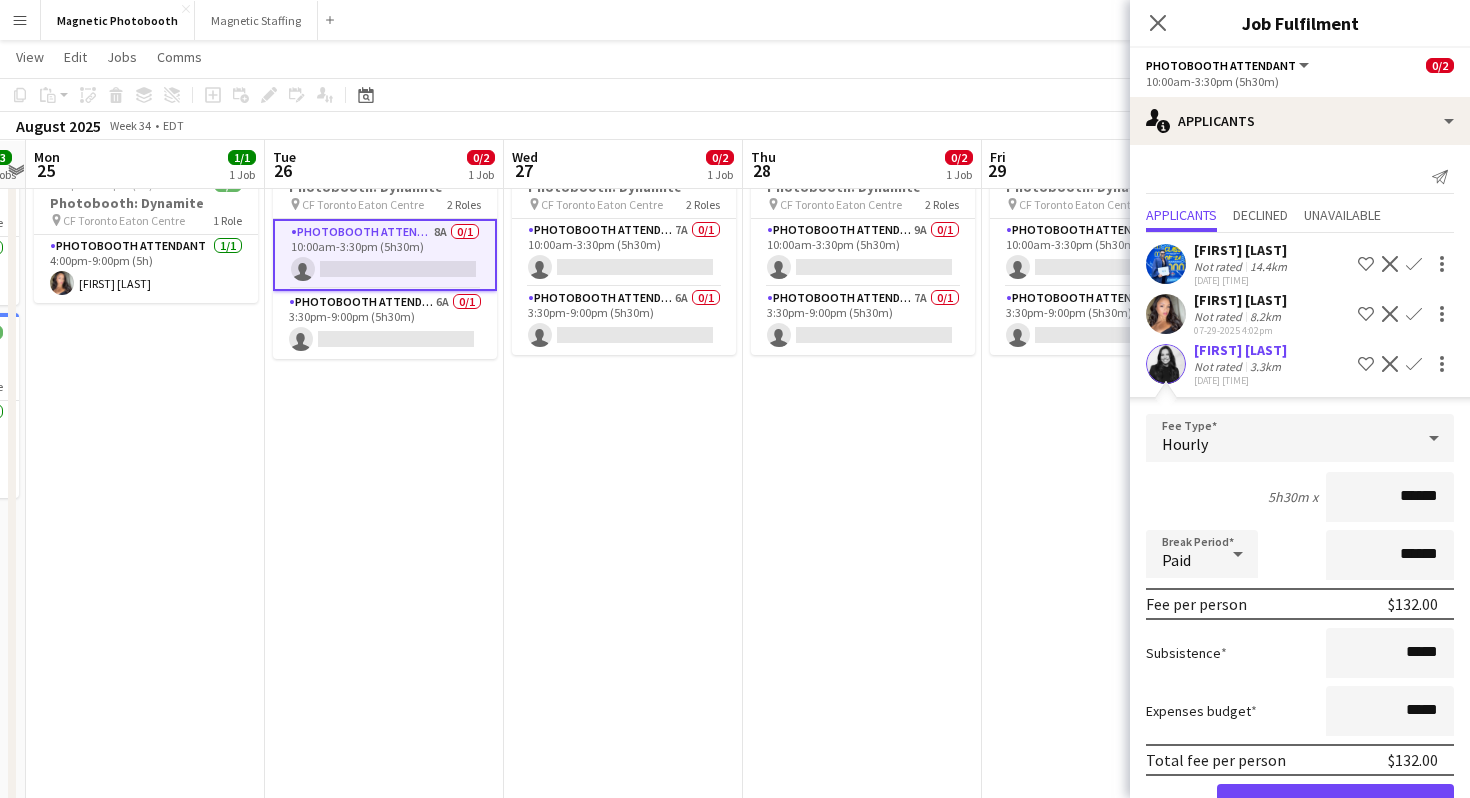 click on "3.3km" 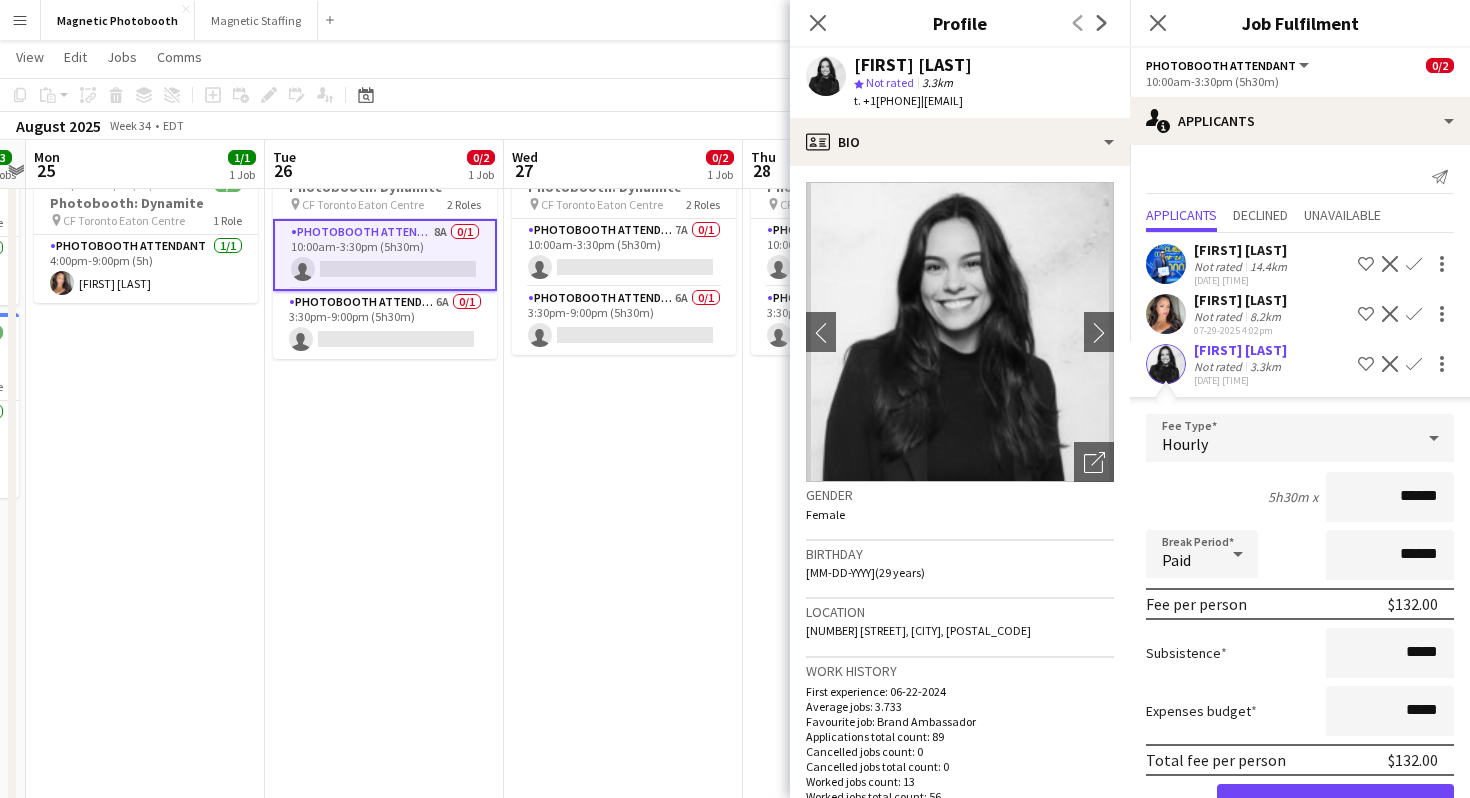 click on "[FIRST] [LAST]   Not rated   3.3km   07-30-2025 10:49pm
Shortlist crew
Decline
Confirm" 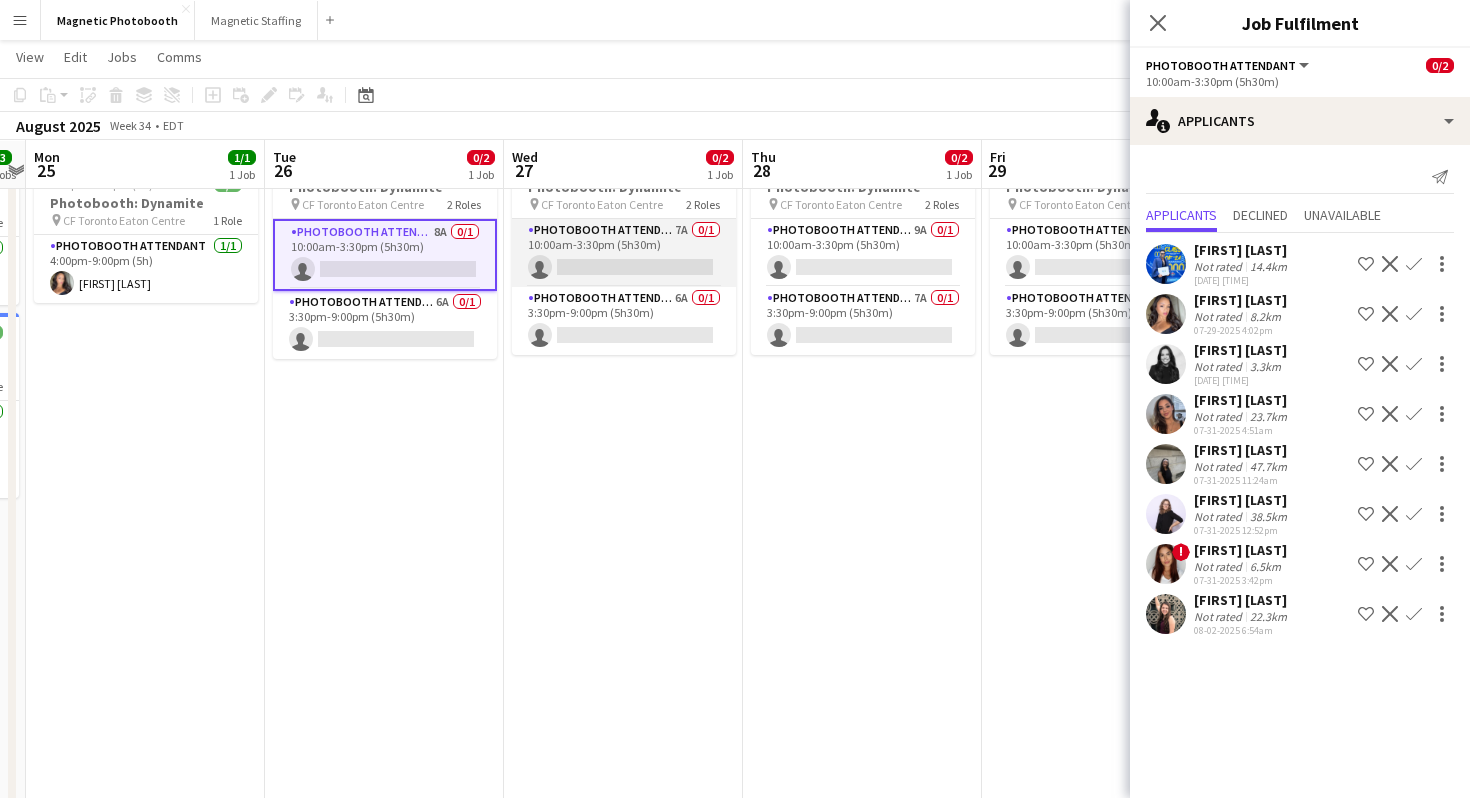click on "Photobooth Attendant    7A   0/1   10:00am-3:30pm (5h30m)
single-neutral-actions" at bounding box center (624, 253) 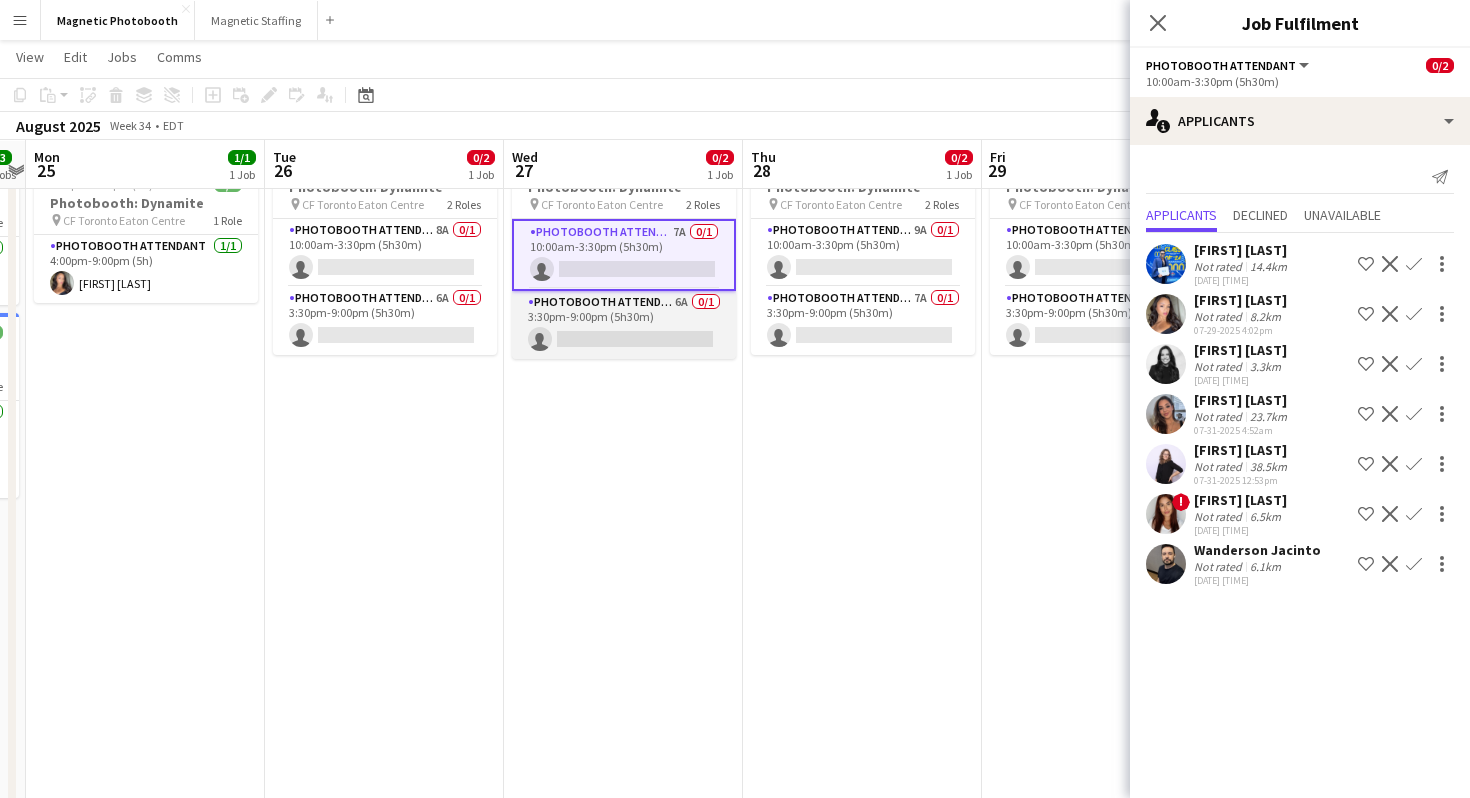 click on "Photobooth Attendant    6A   0/1   3:30pm-9:00pm (5h30m)
single-neutral-actions" at bounding box center [624, 325] 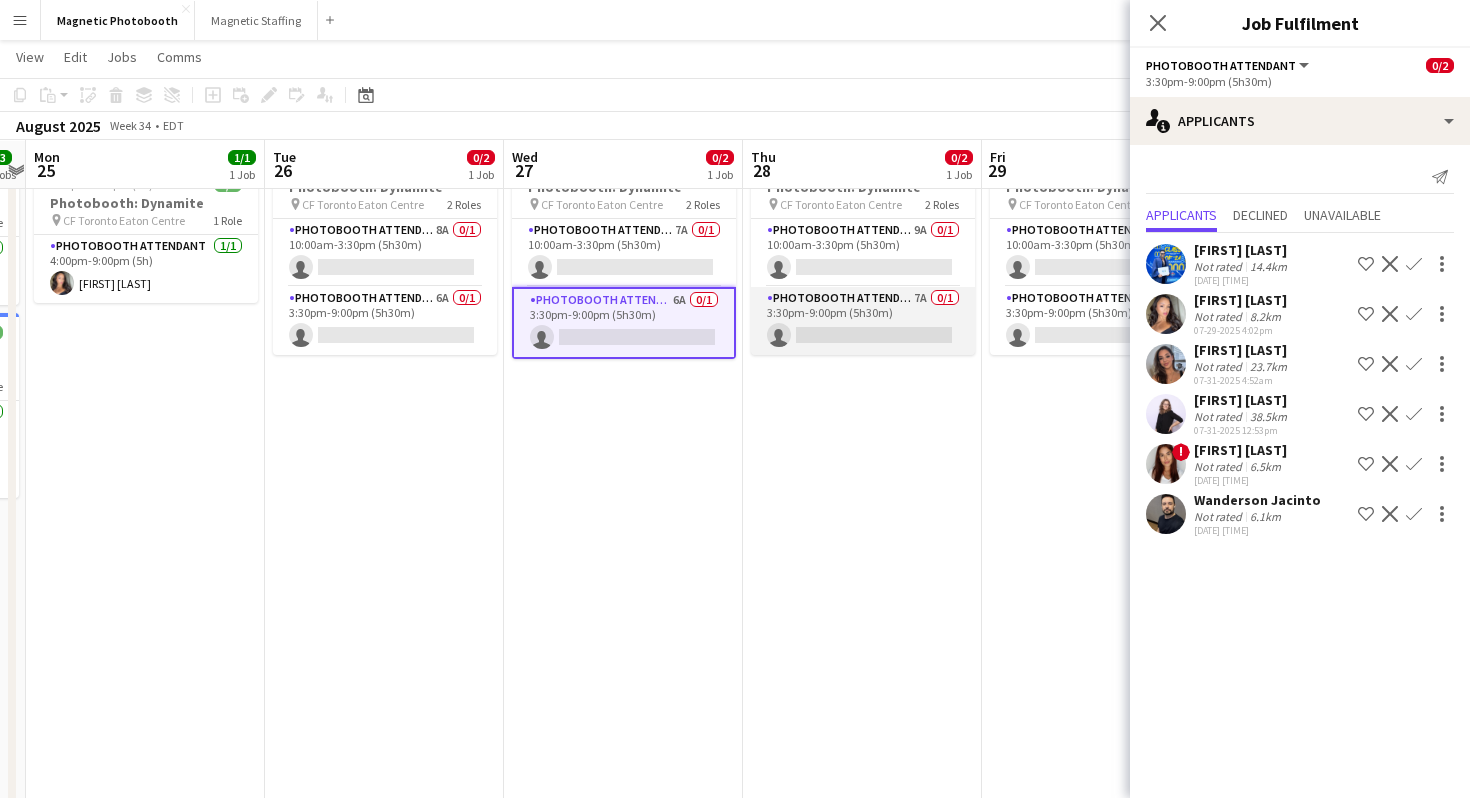 click on "Photobooth Attendant    7A   0/1   3:30pm-9:00pm (5h30m)
single-neutral-actions" at bounding box center (863, 321) 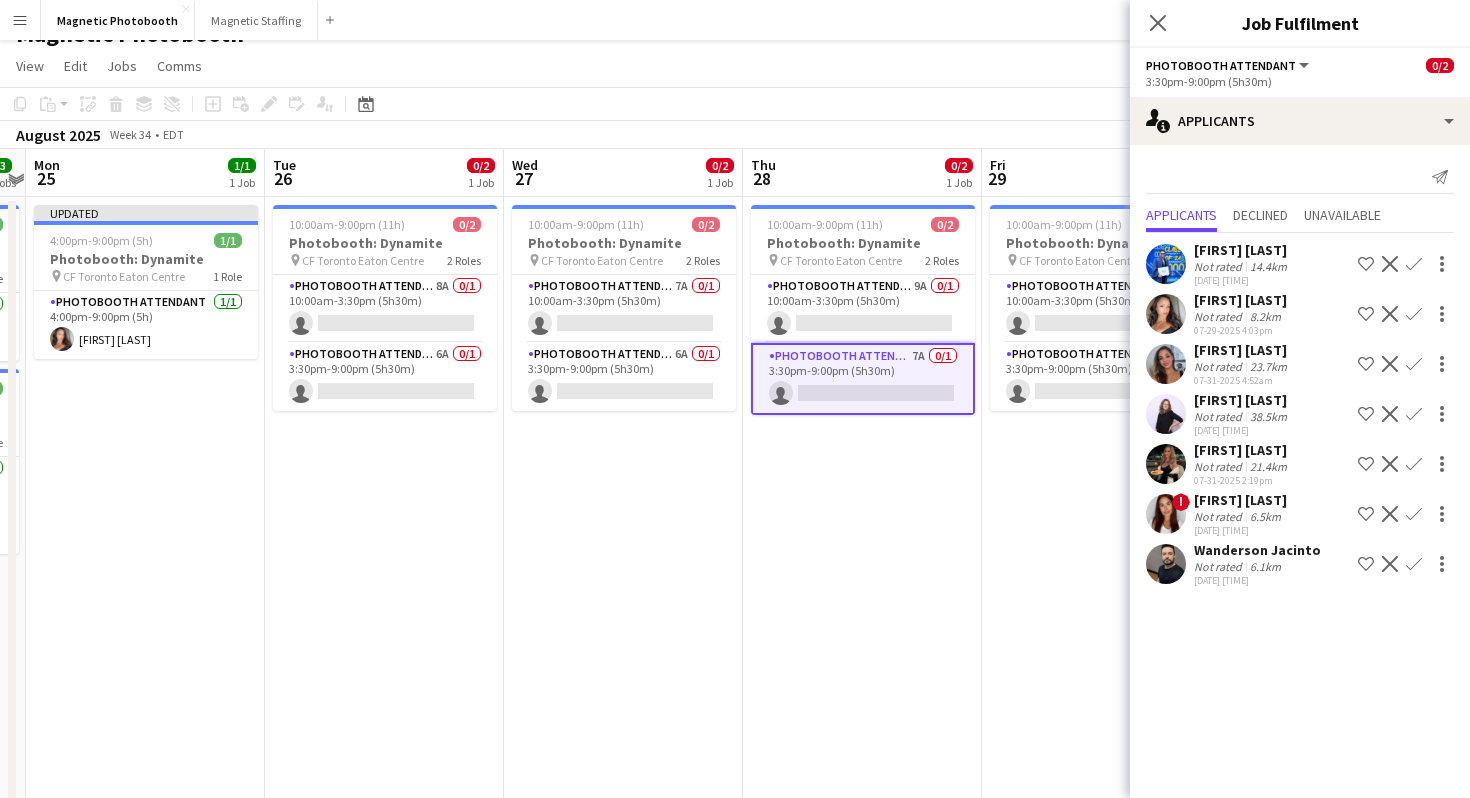 scroll, scrollTop: 0, scrollLeft: 0, axis: both 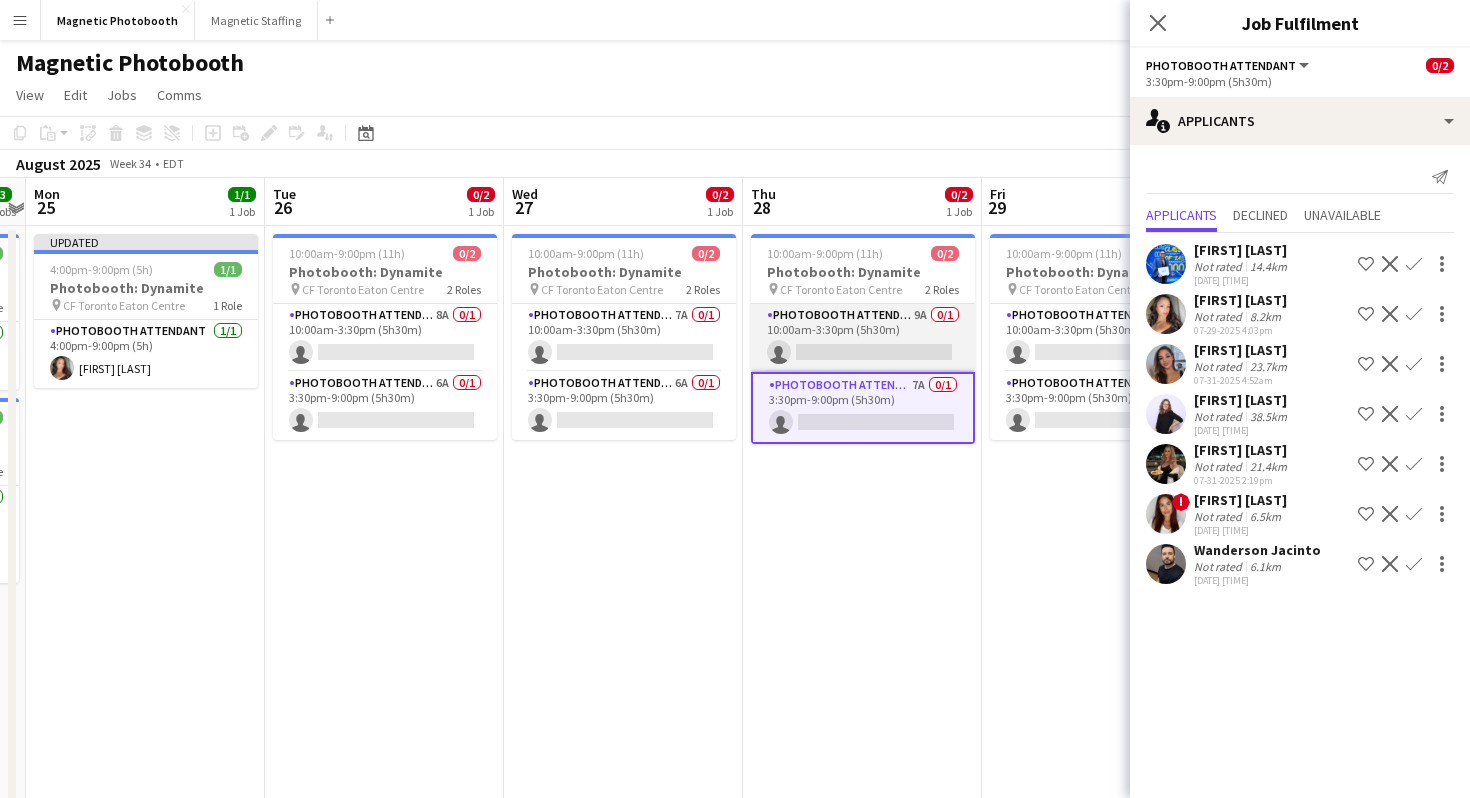 click on "Photobooth Attendant    9A   0/1   10:00am-3:30pm (5h30m)
single-neutral-actions" at bounding box center [863, 338] 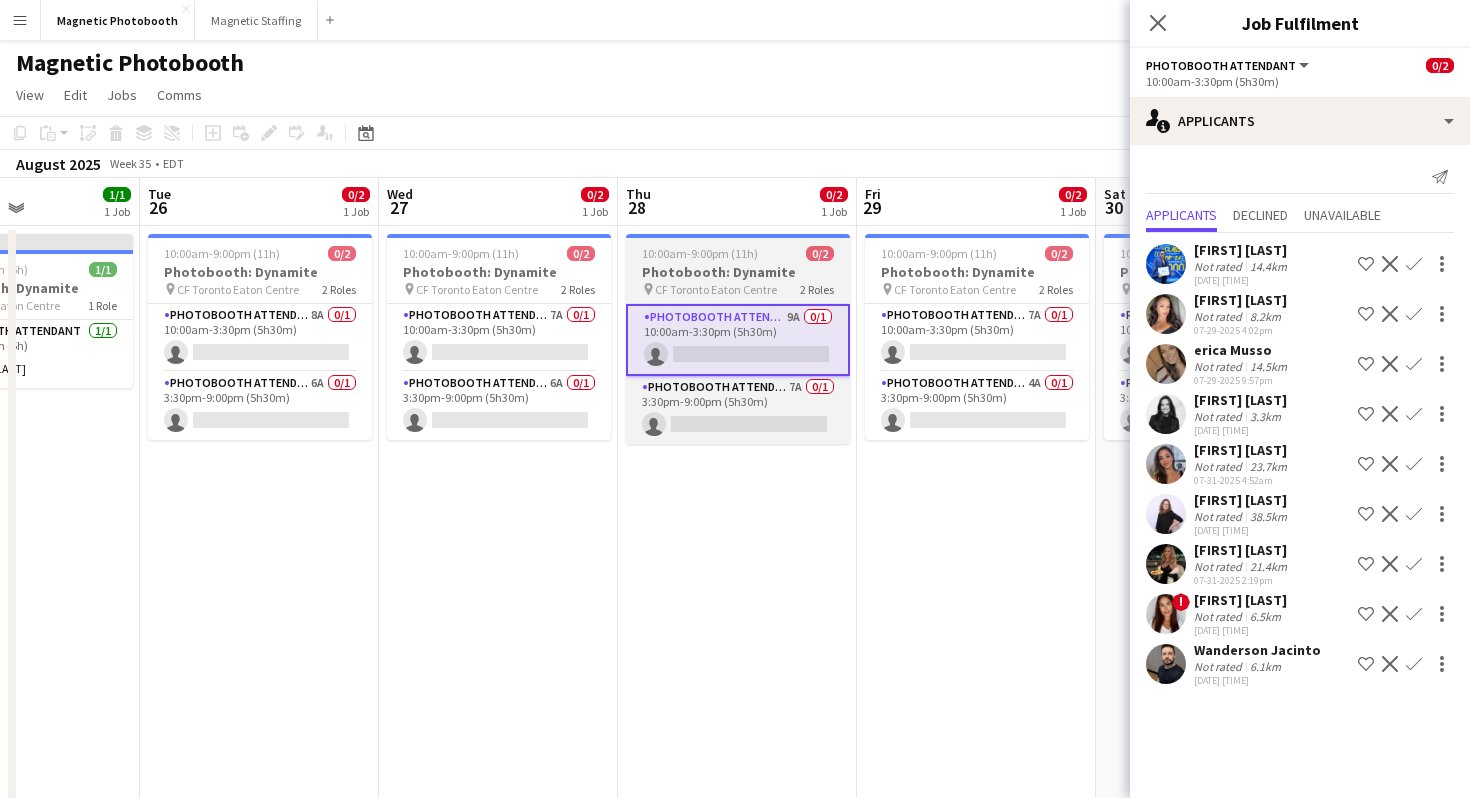 scroll, scrollTop: 0, scrollLeft: 610, axis: horizontal 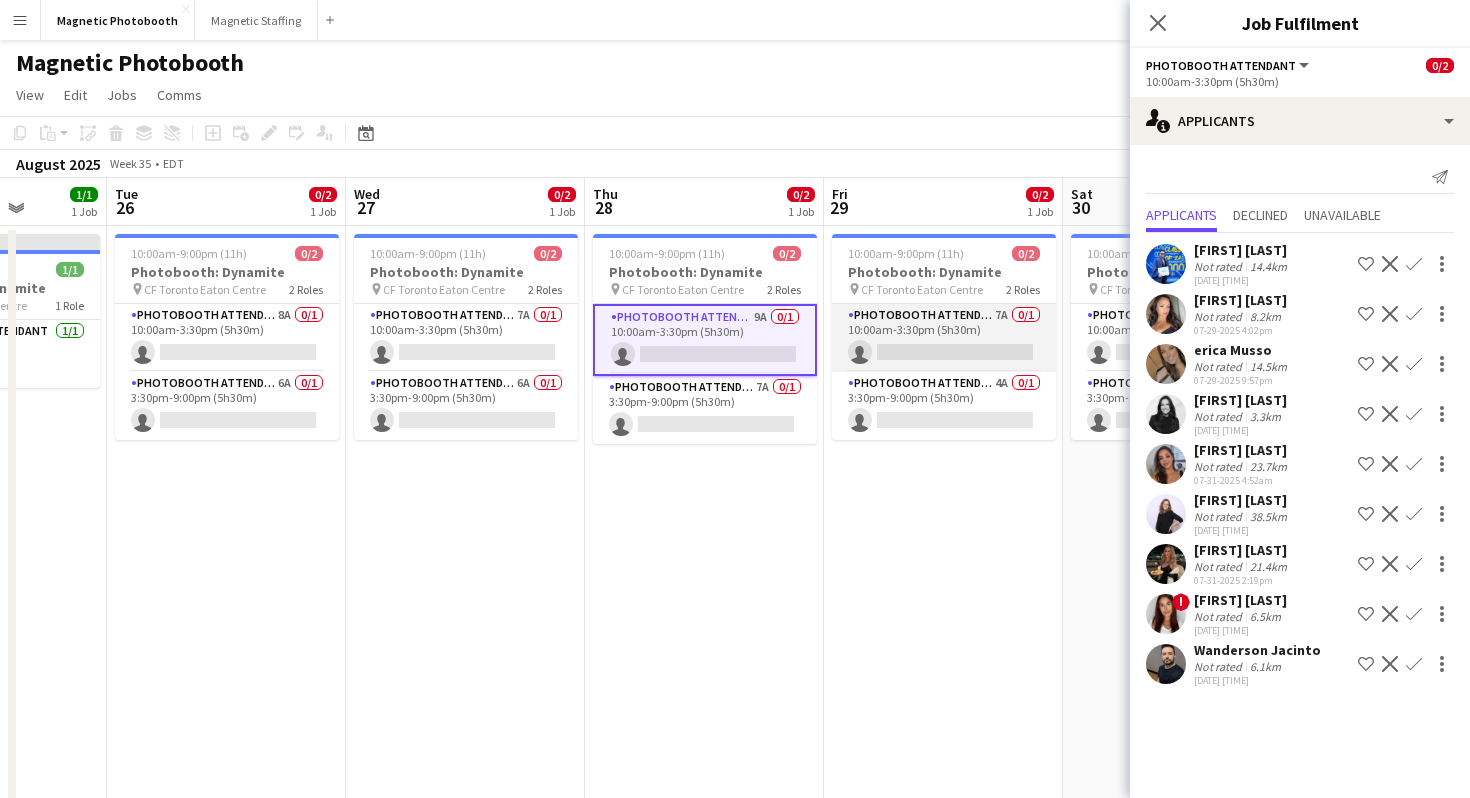 click on "Photobooth Attendant    7A   0/1   10:00am-3:30pm (5h30m)
single-neutral-actions" at bounding box center (944, 338) 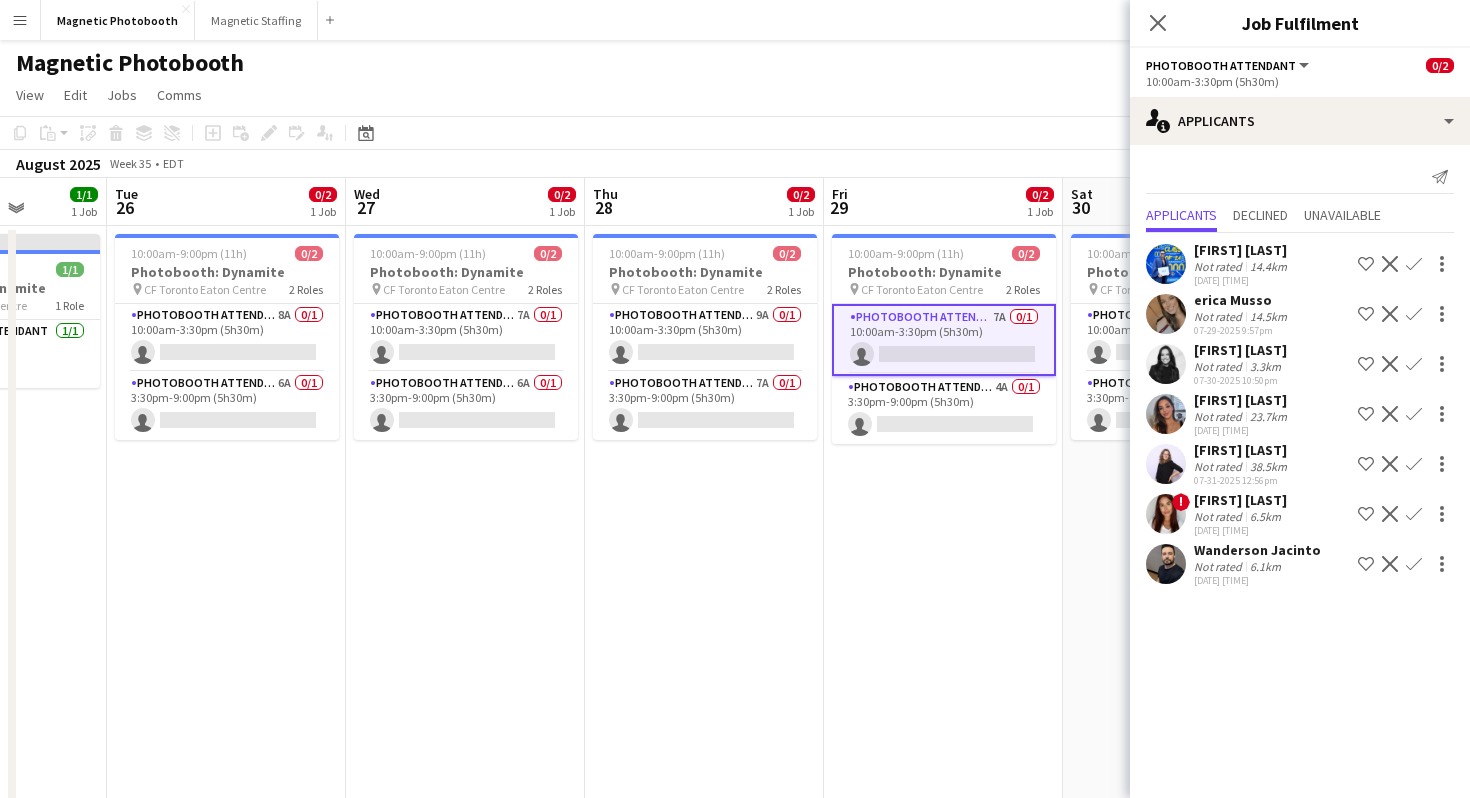scroll, scrollTop: 0, scrollLeft: 634, axis: horizontal 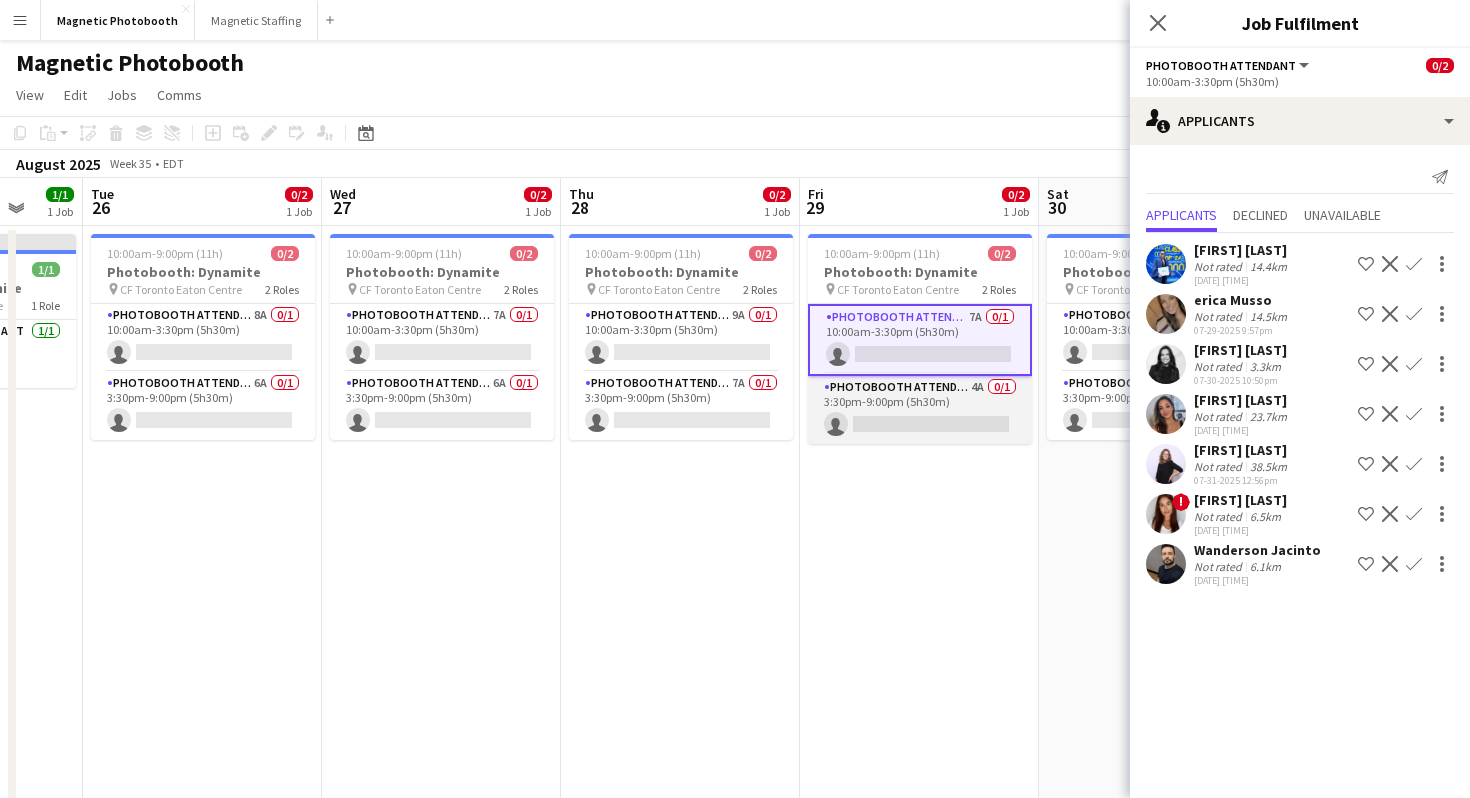 click on "Photobooth Attendant    4A   0/1   3:30pm-9:00pm (5h30m)
single-neutral-actions" at bounding box center [920, 410] 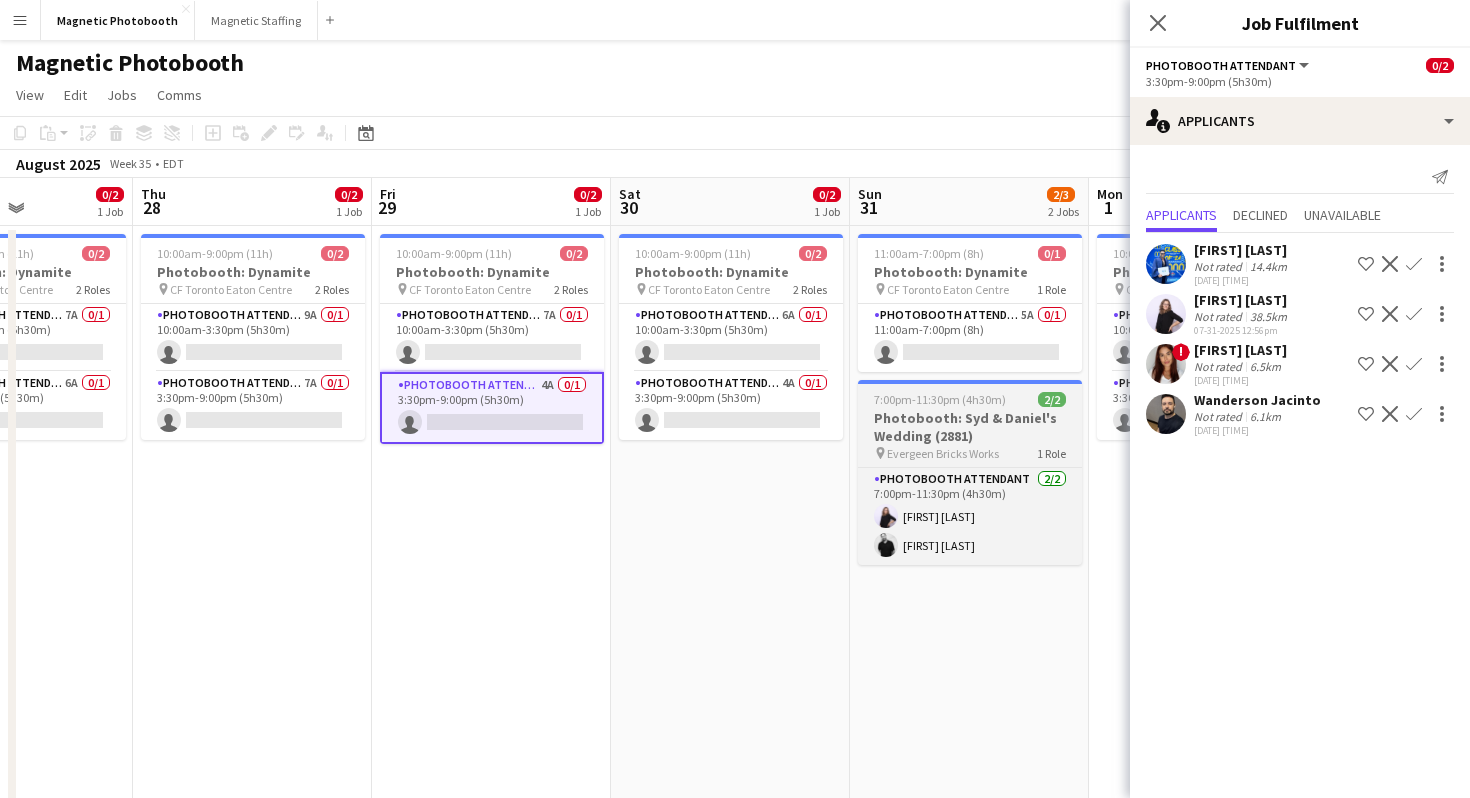 scroll, scrollTop: 0, scrollLeft: 615, axis: horizontal 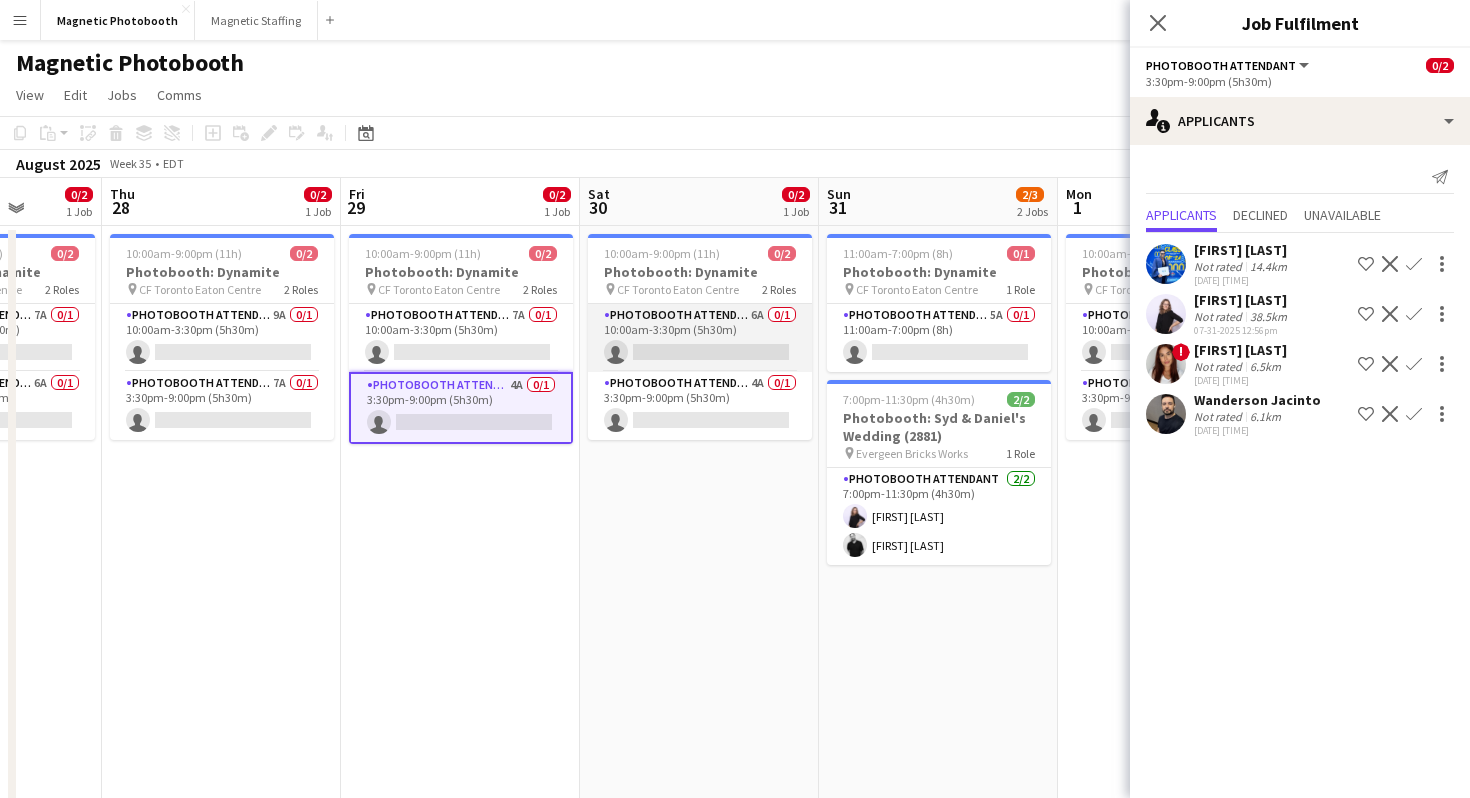 click on "Photobooth Attendant    6A   0/1   10:00am-3:30pm (5h30m)
single-neutral-actions" at bounding box center [700, 338] 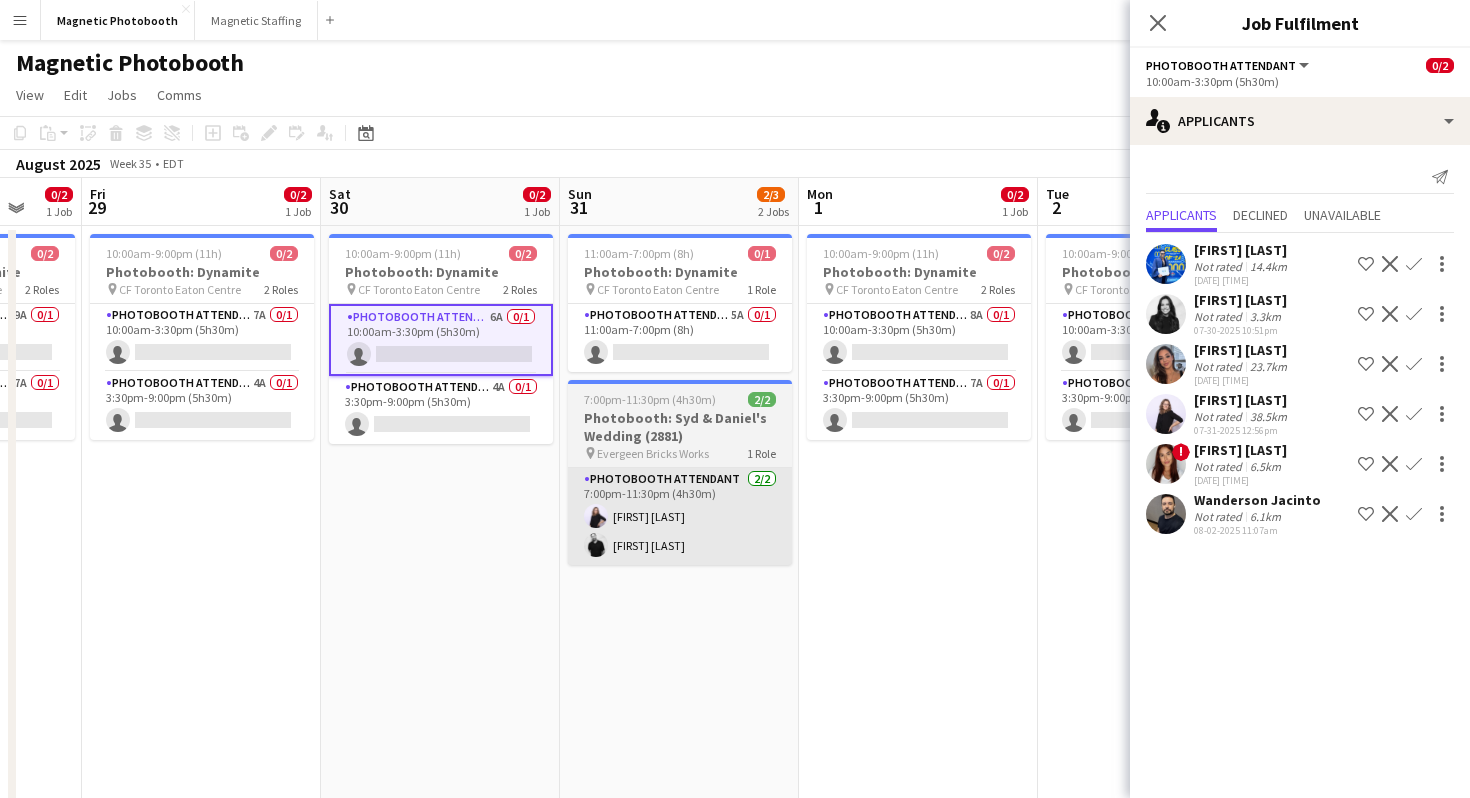 scroll, scrollTop: 0, scrollLeft: 578, axis: horizontal 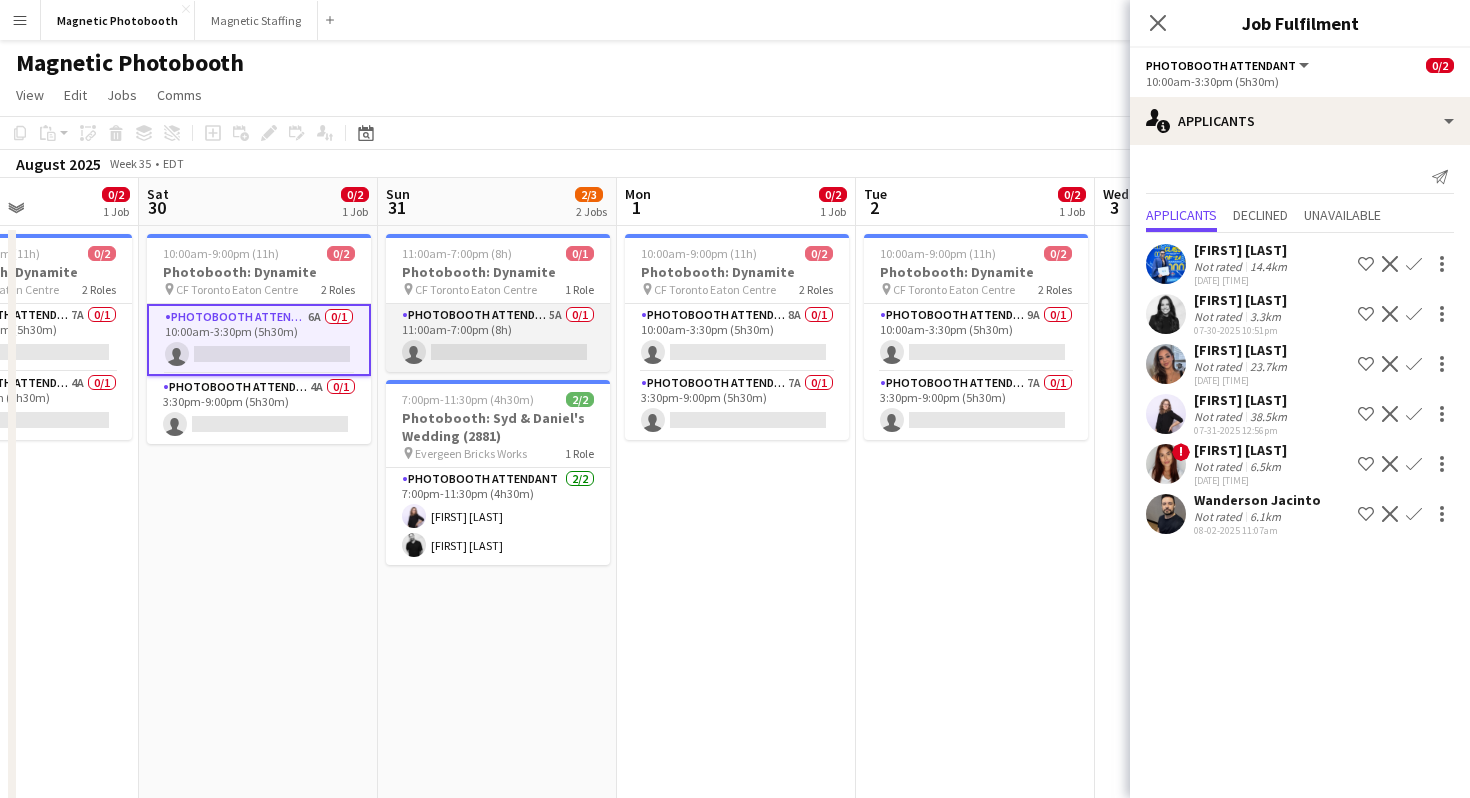 click on "Photobooth Attendant    5A   0/1   11:00am-7:00pm (8h)
single-neutral-actions" at bounding box center [498, 338] 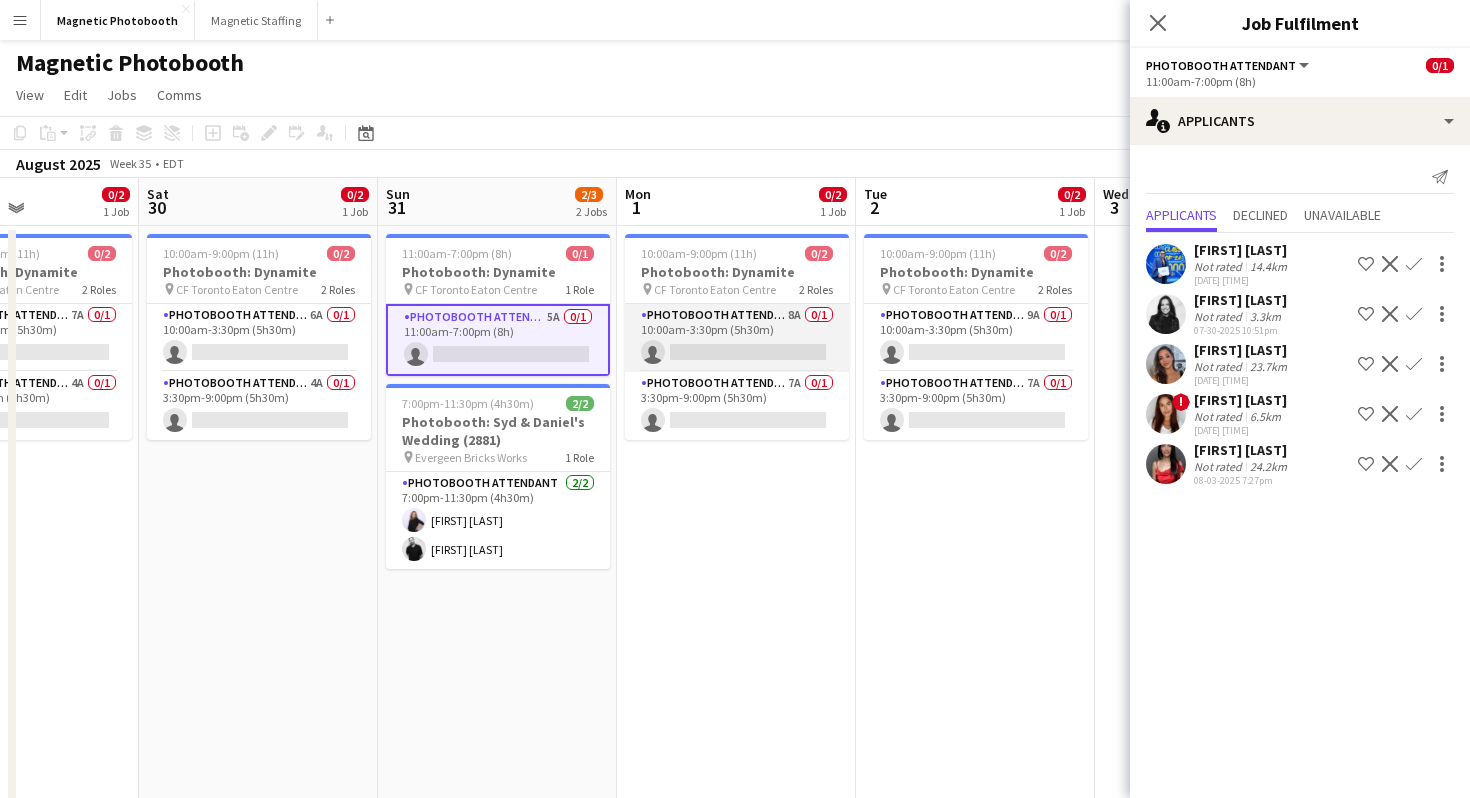 click on "Photobooth Attendant    8A   0/1   [TIME]-[TIME] ([DURATION])
single-neutral-actions" at bounding box center (737, 338) 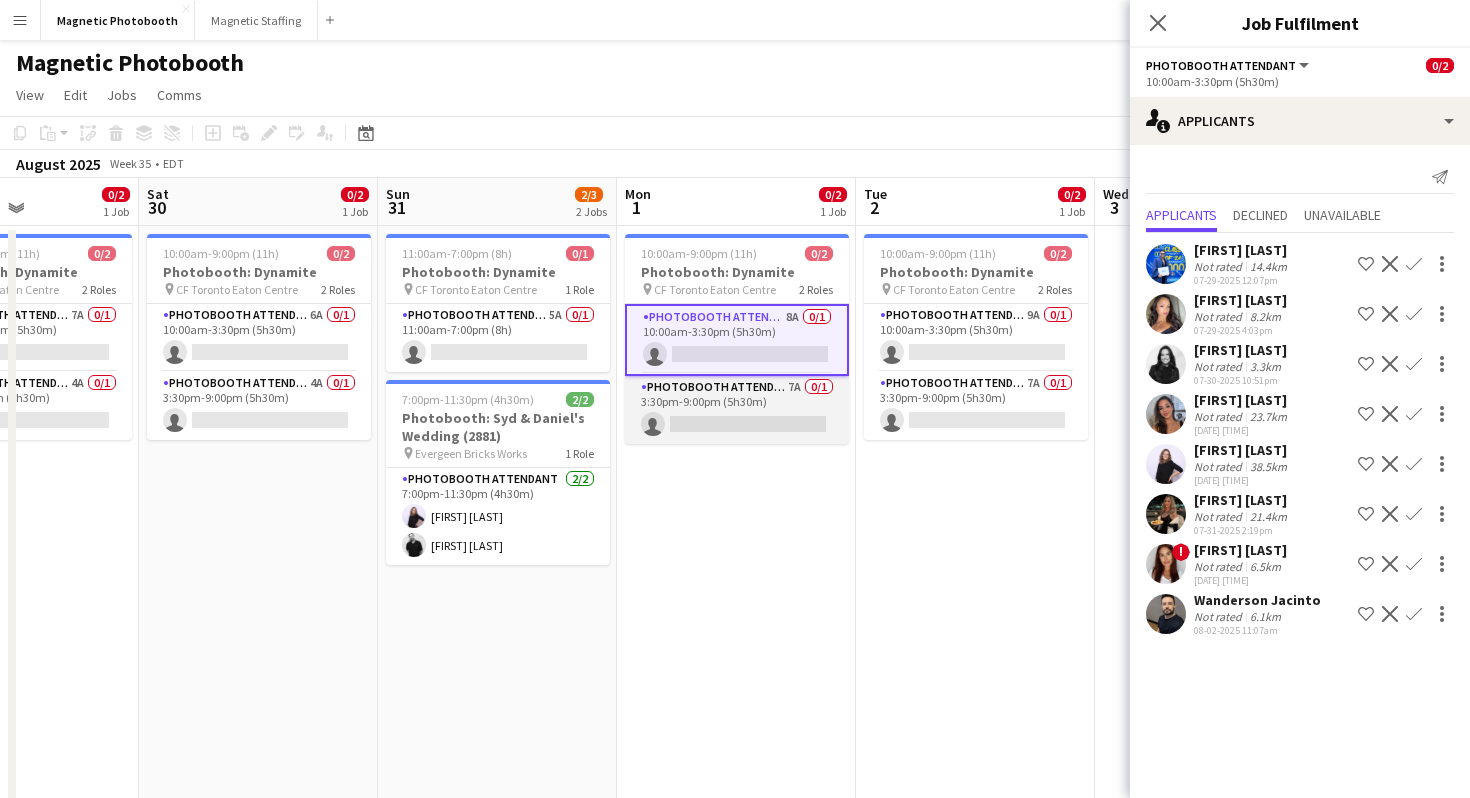 click on "Photobooth Attendant    7A   0/1   3:30pm-9:00pm (5h30m)
single-neutral-actions" at bounding box center [737, 410] 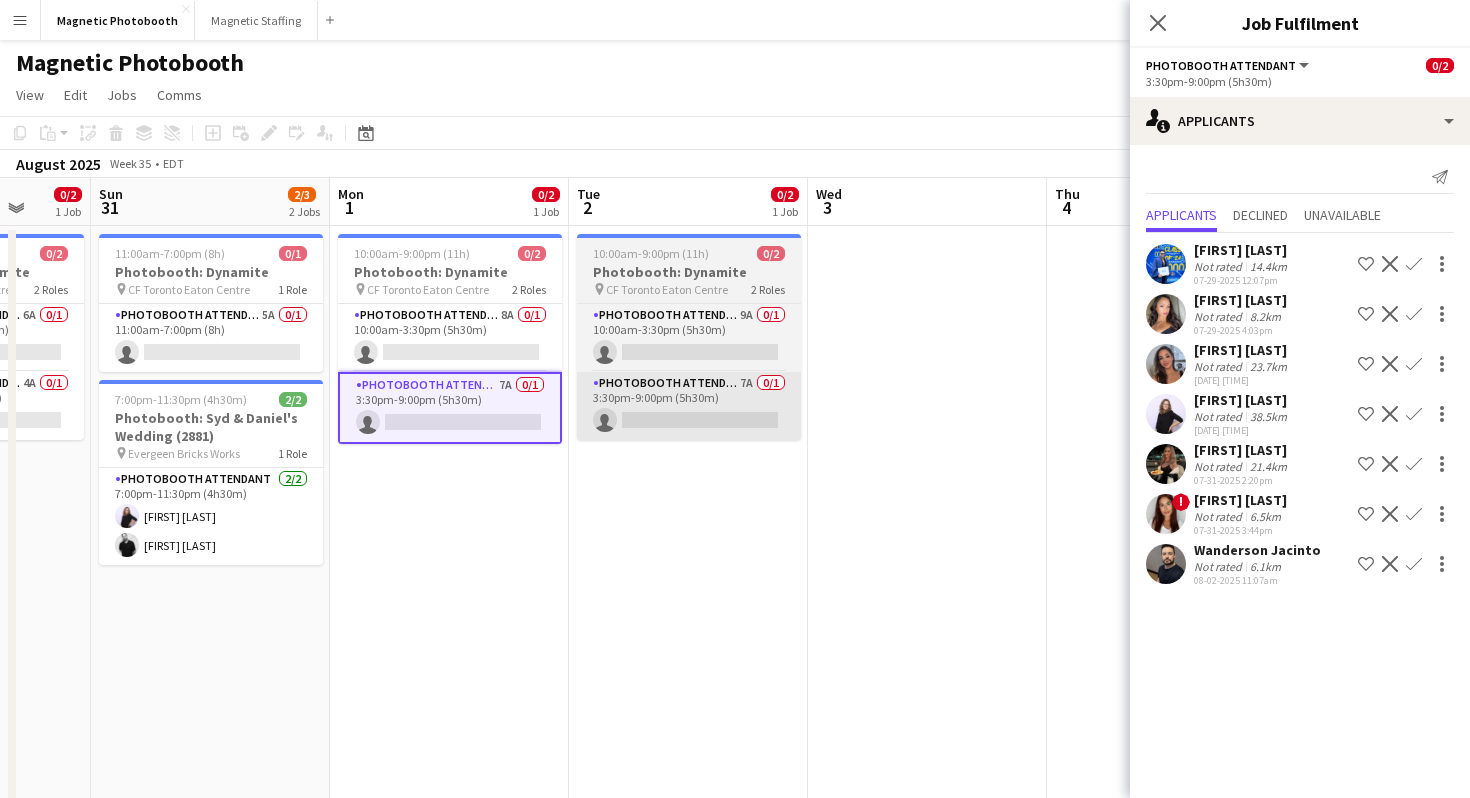 scroll, scrollTop: 0, scrollLeft: 882, axis: horizontal 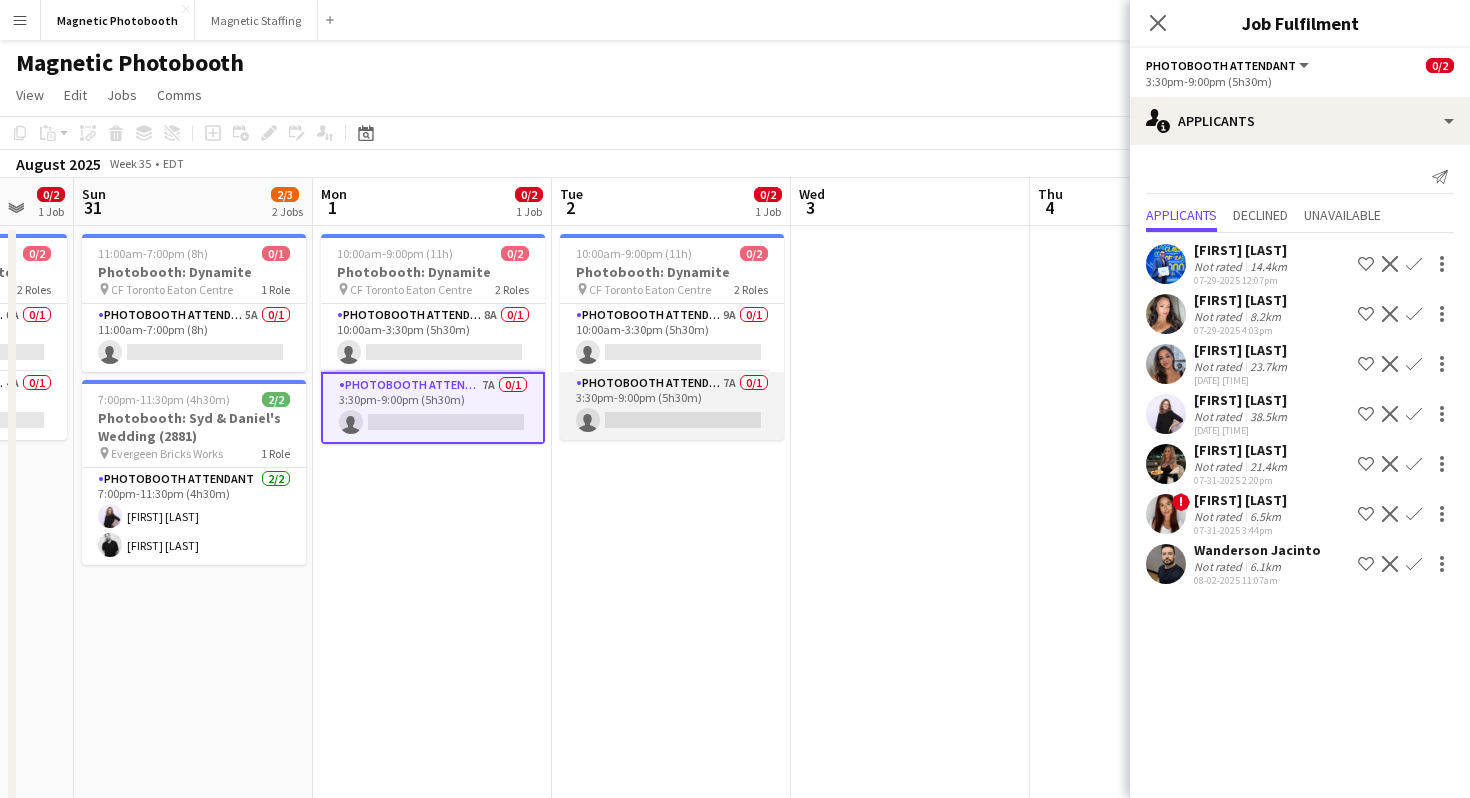 click on "Photobooth Attendant    7A   0/1   3:30pm-9:00pm (5h30m)
single-neutral-actions" at bounding box center [672, 406] 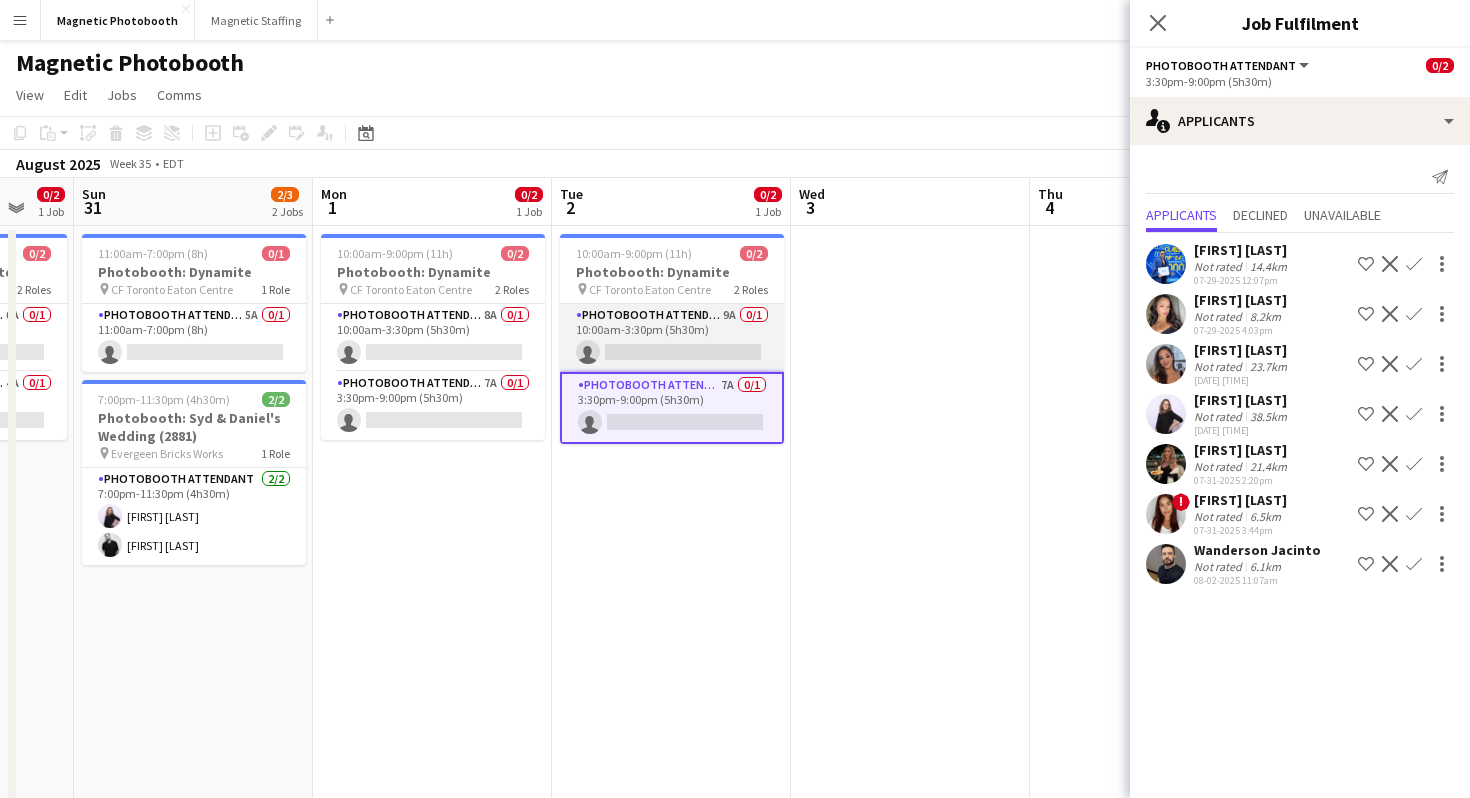 click on "Photobooth Attendant    9A   0/1   10:00am-3:30pm (5h30m)
single-neutral-actions" at bounding box center [672, 338] 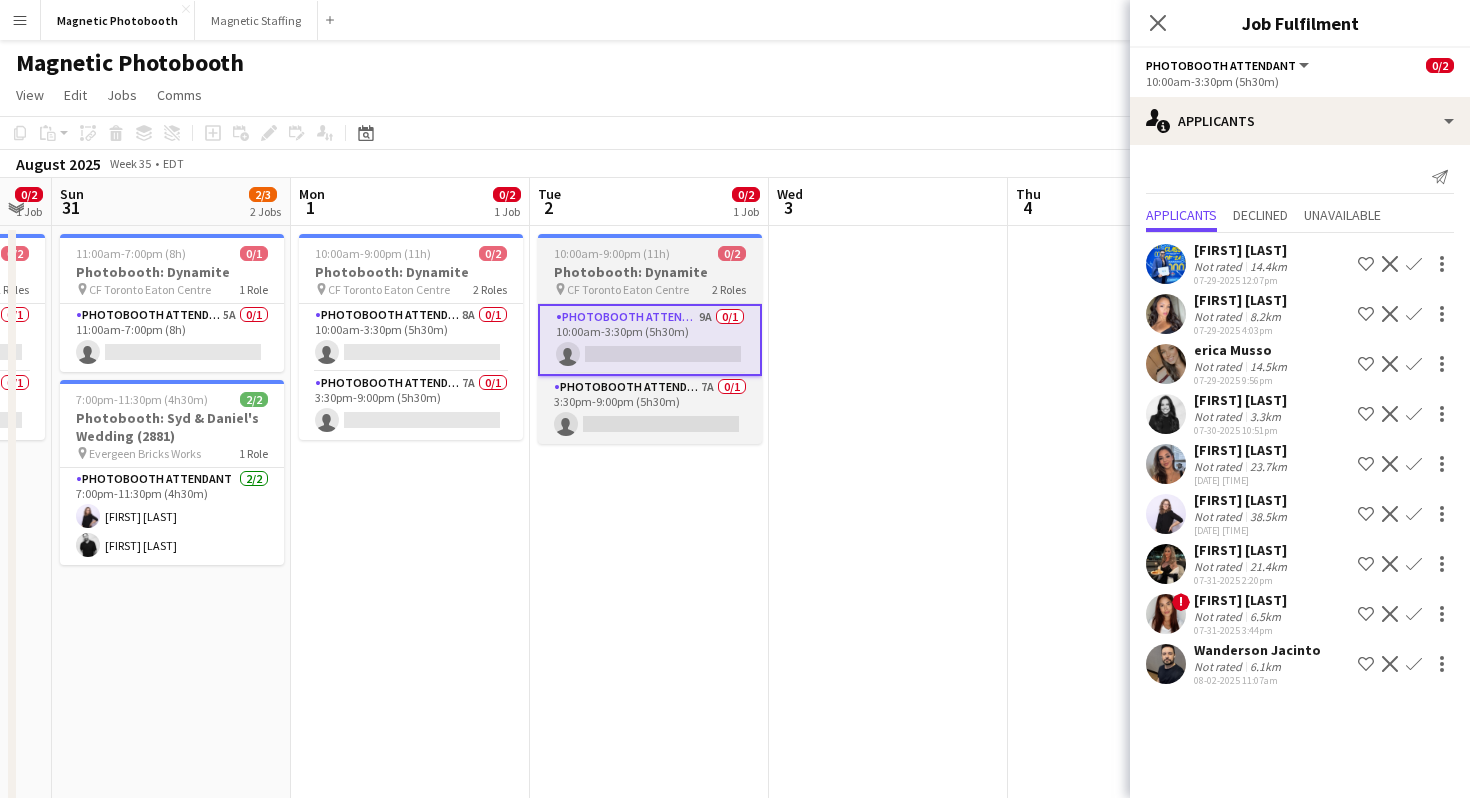 scroll, scrollTop: 0, scrollLeft: 702, axis: horizontal 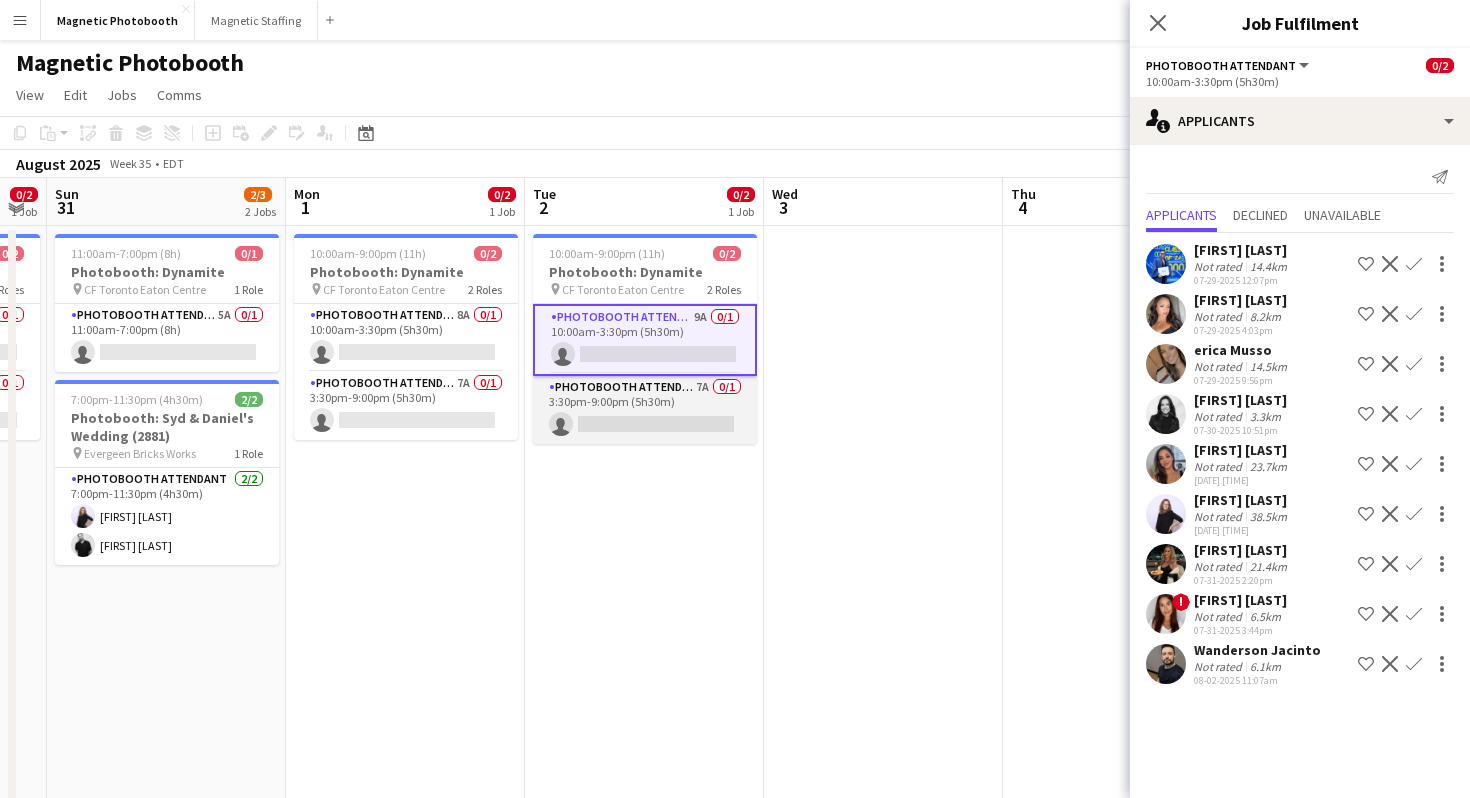 click on "Photobooth Attendant    7A   0/1   3:30pm-9:00pm (5h30m)
single-neutral-actions" at bounding box center (645, 410) 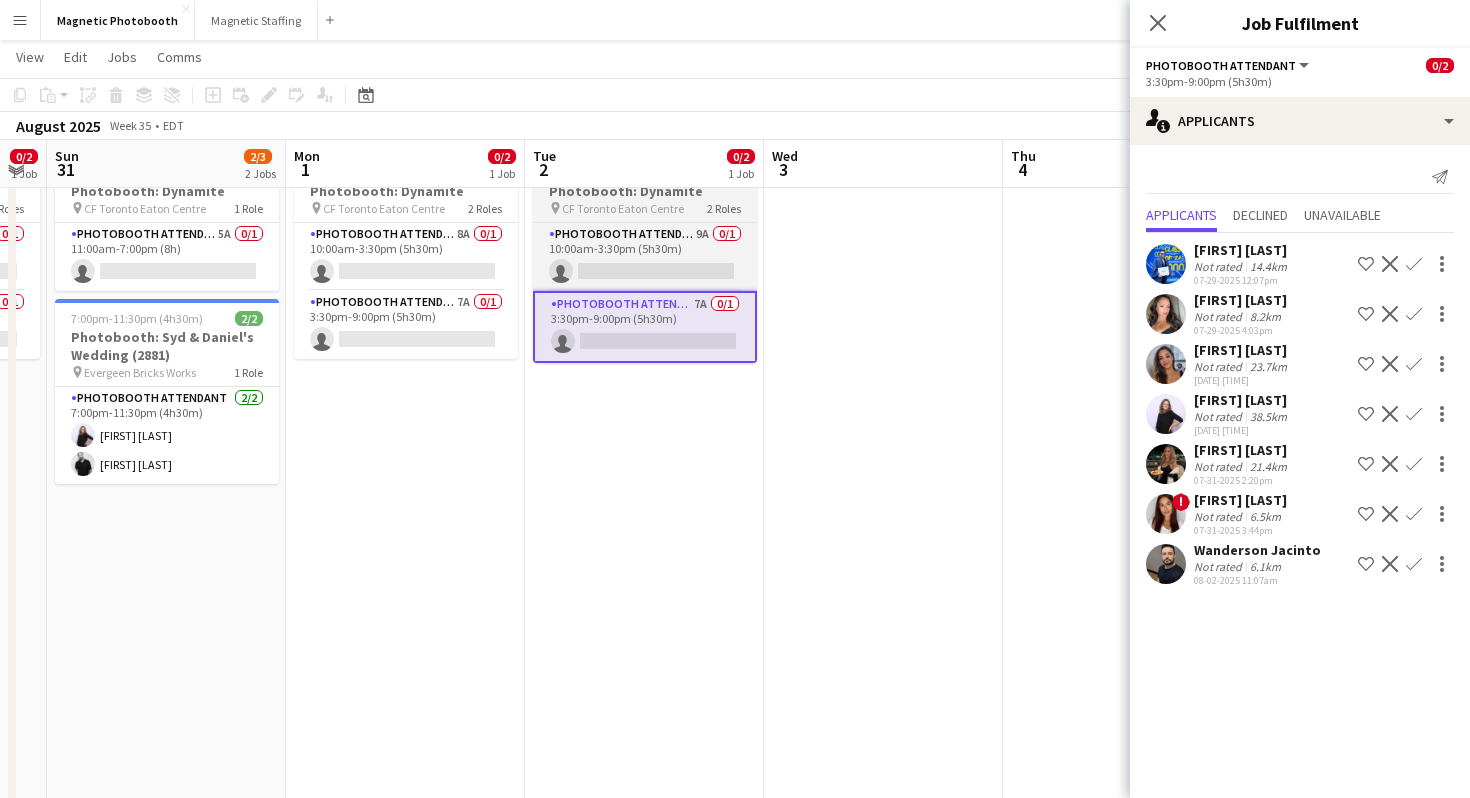 scroll, scrollTop: 89, scrollLeft: 0, axis: vertical 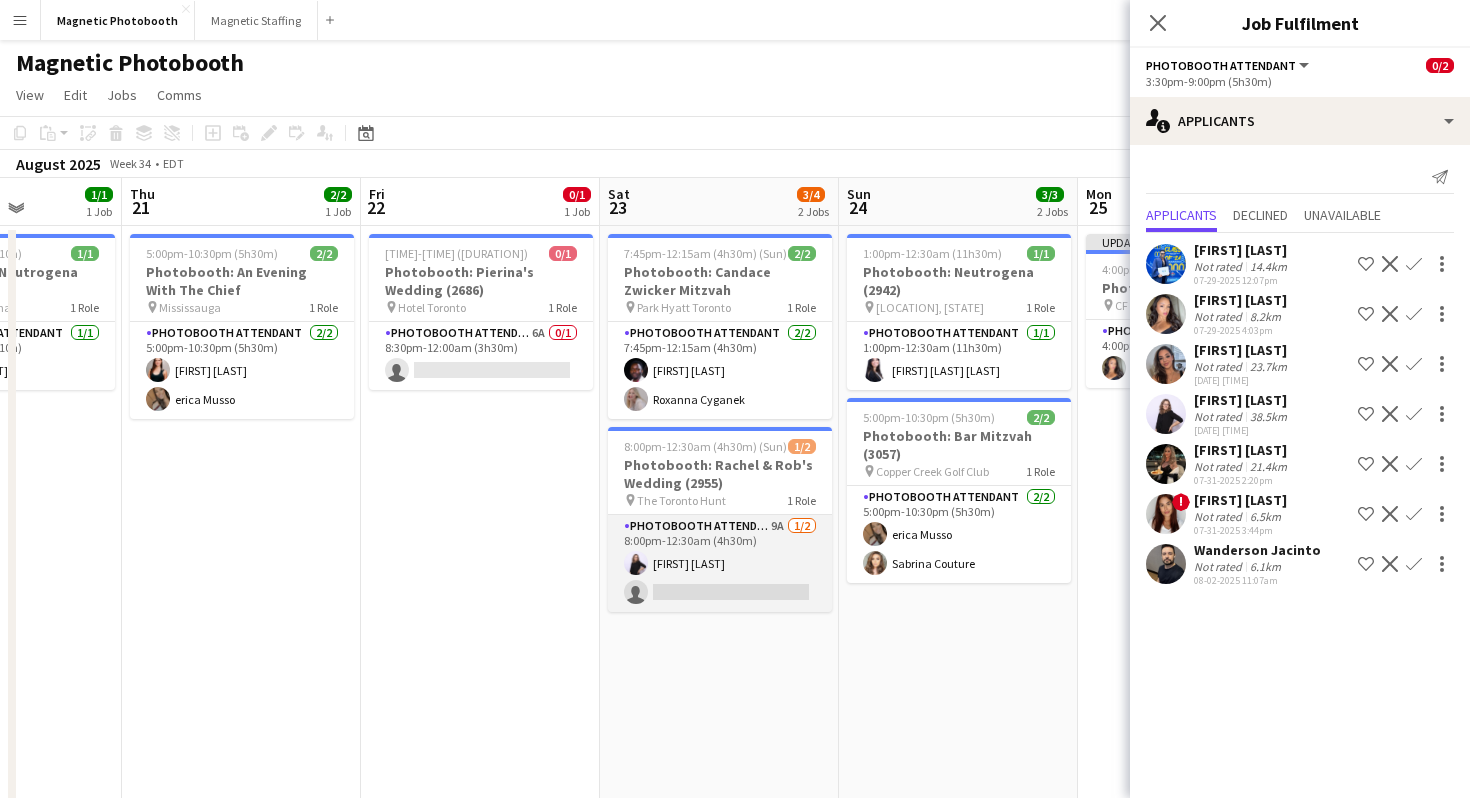 click on "Photobooth Attendant    9A   1/2   8:00pm-12:30am (4h30m)
[FIRST] [LAST]
single-neutral-actions" at bounding box center [720, 563] 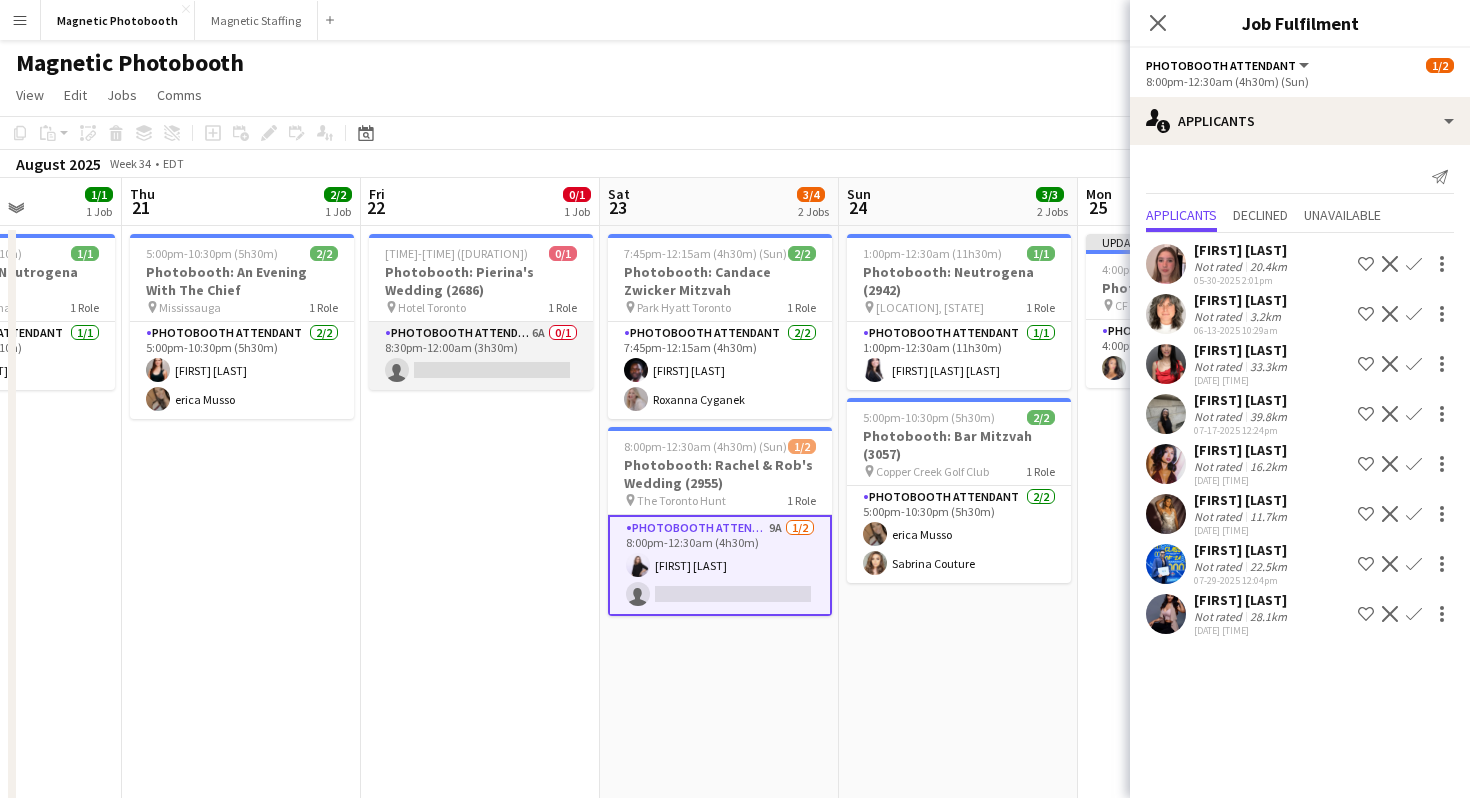 click on "Photobooth Attendant    6A   0/1   [TIME]-[TIME] ([DURATION])
single-neutral-actions" at bounding box center (481, 356) 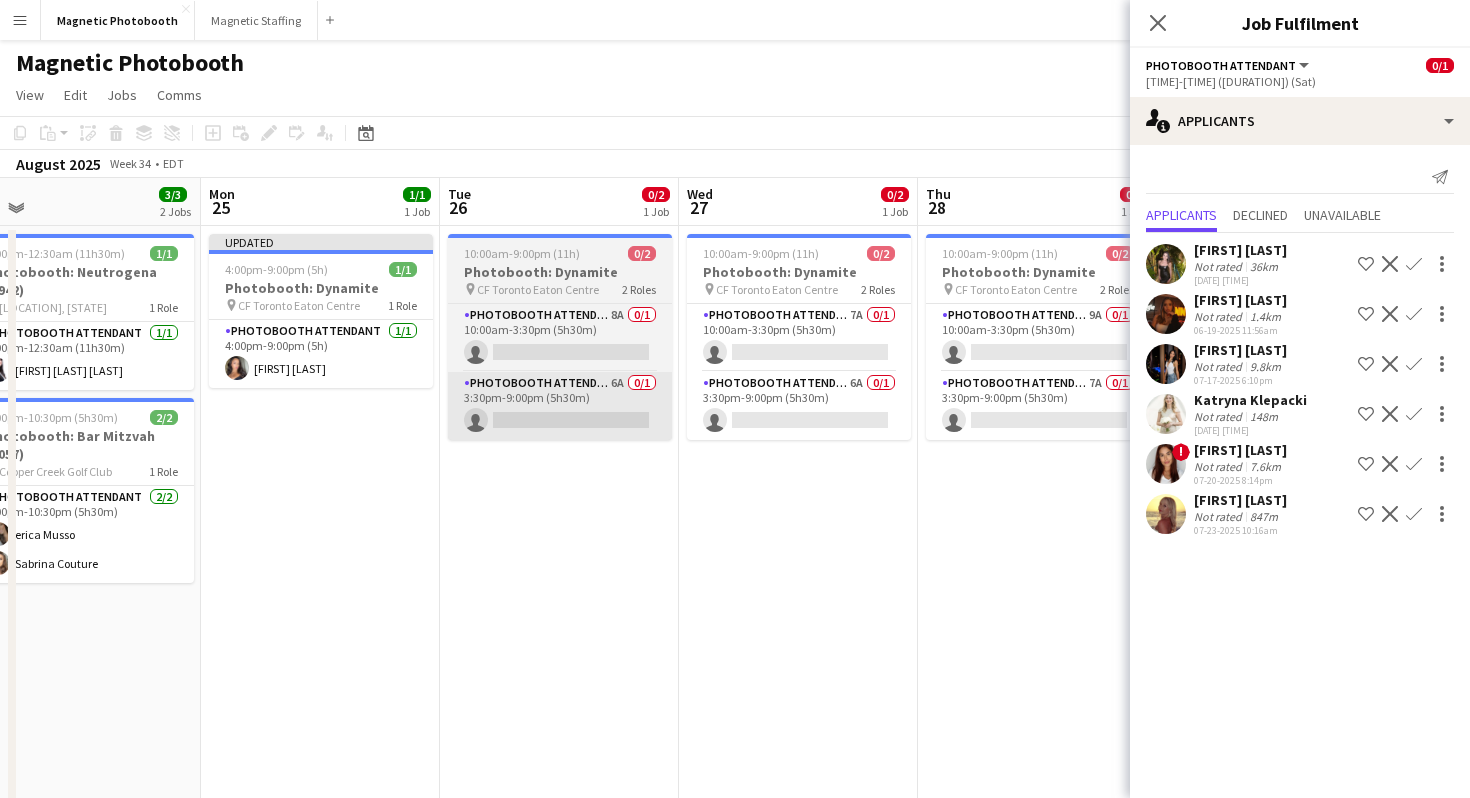scroll, scrollTop: 0, scrollLeft: 524, axis: horizontal 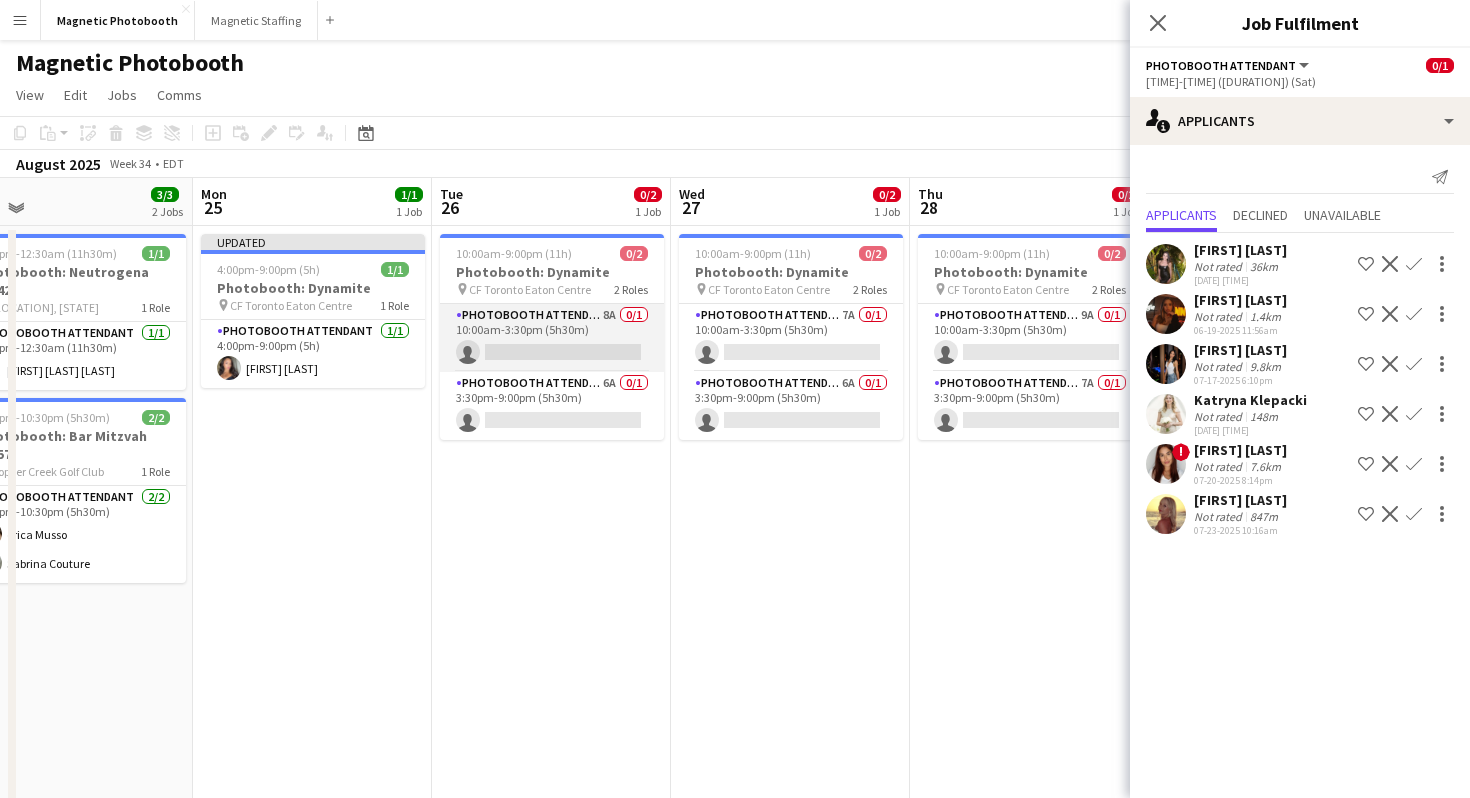 click on "Photobooth Attendant    8A   0/1   [TIME]-[TIME] ([DURATION])
single-neutral-actions" at bounding box center (552, 338) 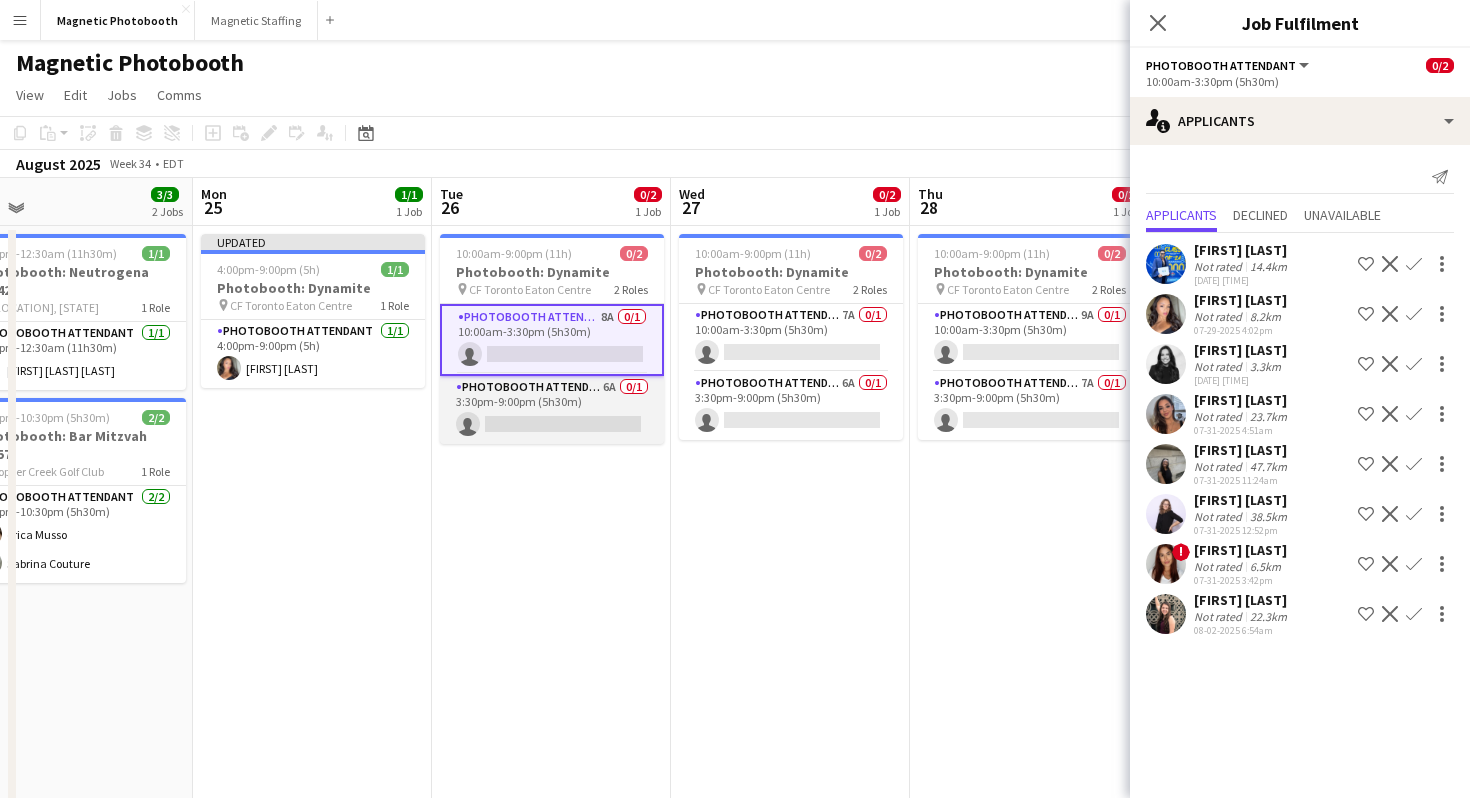click on "Photobooth Attendant    6A   0/1   3:30pm-9:00pm (5h30m)
single-neutral-actions" at bounding box center (552, 410) 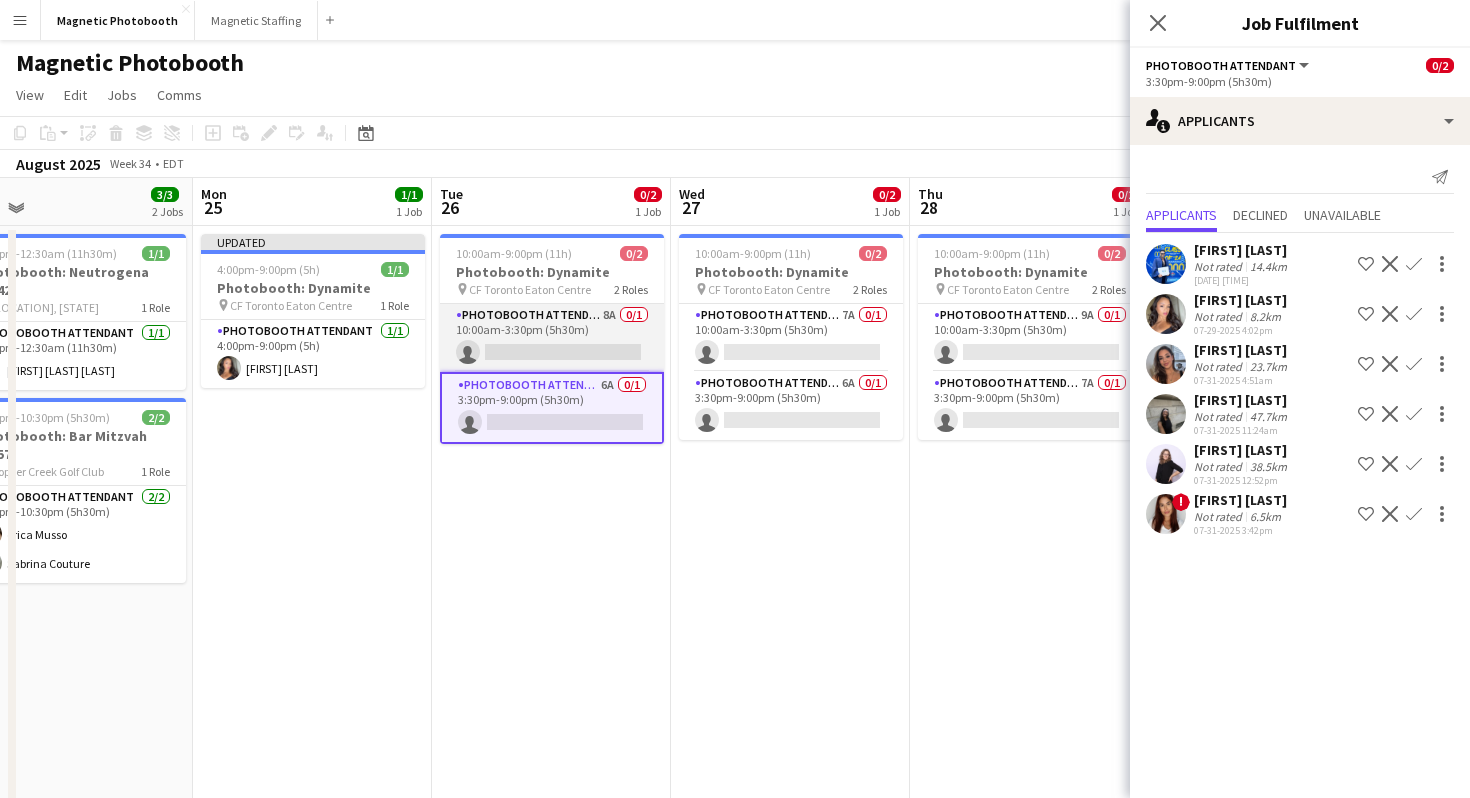 click on "Photobooth Attendant    8A   0/1   [TIME]-[TIME] ([DURATION])
single-neutral-actions" at bounding box center (552, 338) 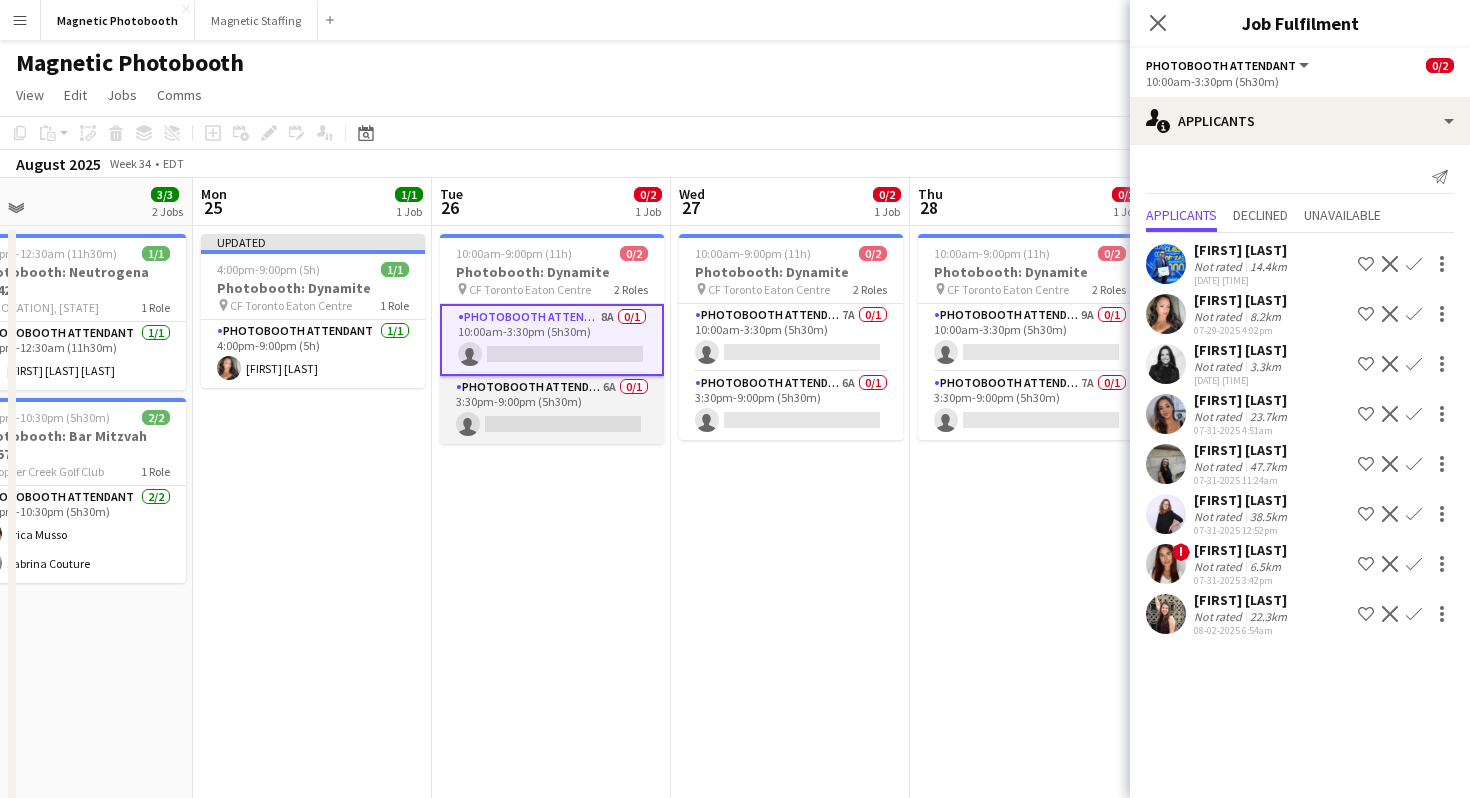 click on "Photobooth Attendant    6A   0/1   3:30pm-9:00pm (5h30m)
single-neutral-actions" at bounding box center [552, 410] 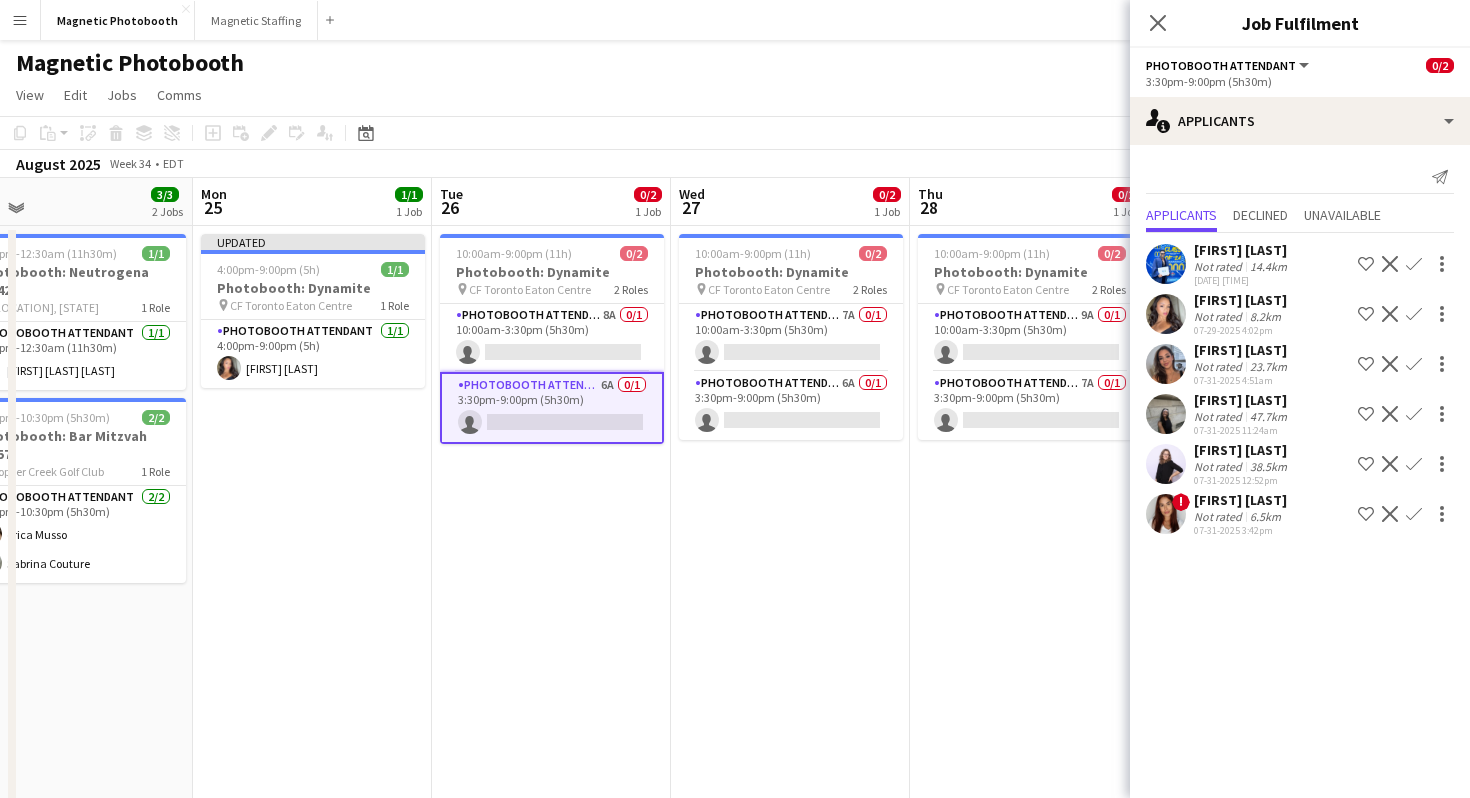click on "Confirm" at bounding box center [1414, 364] 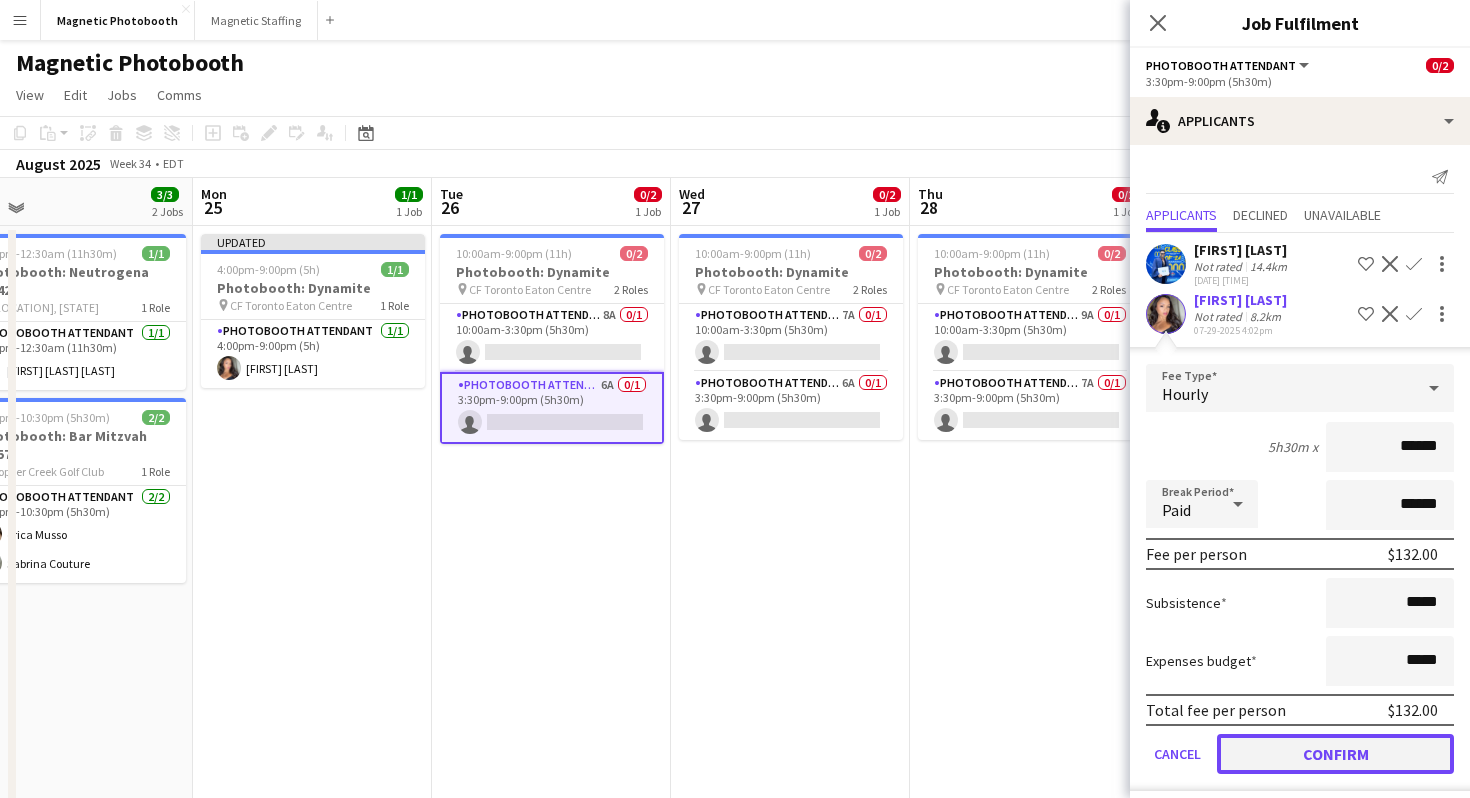 click on "Confirm" 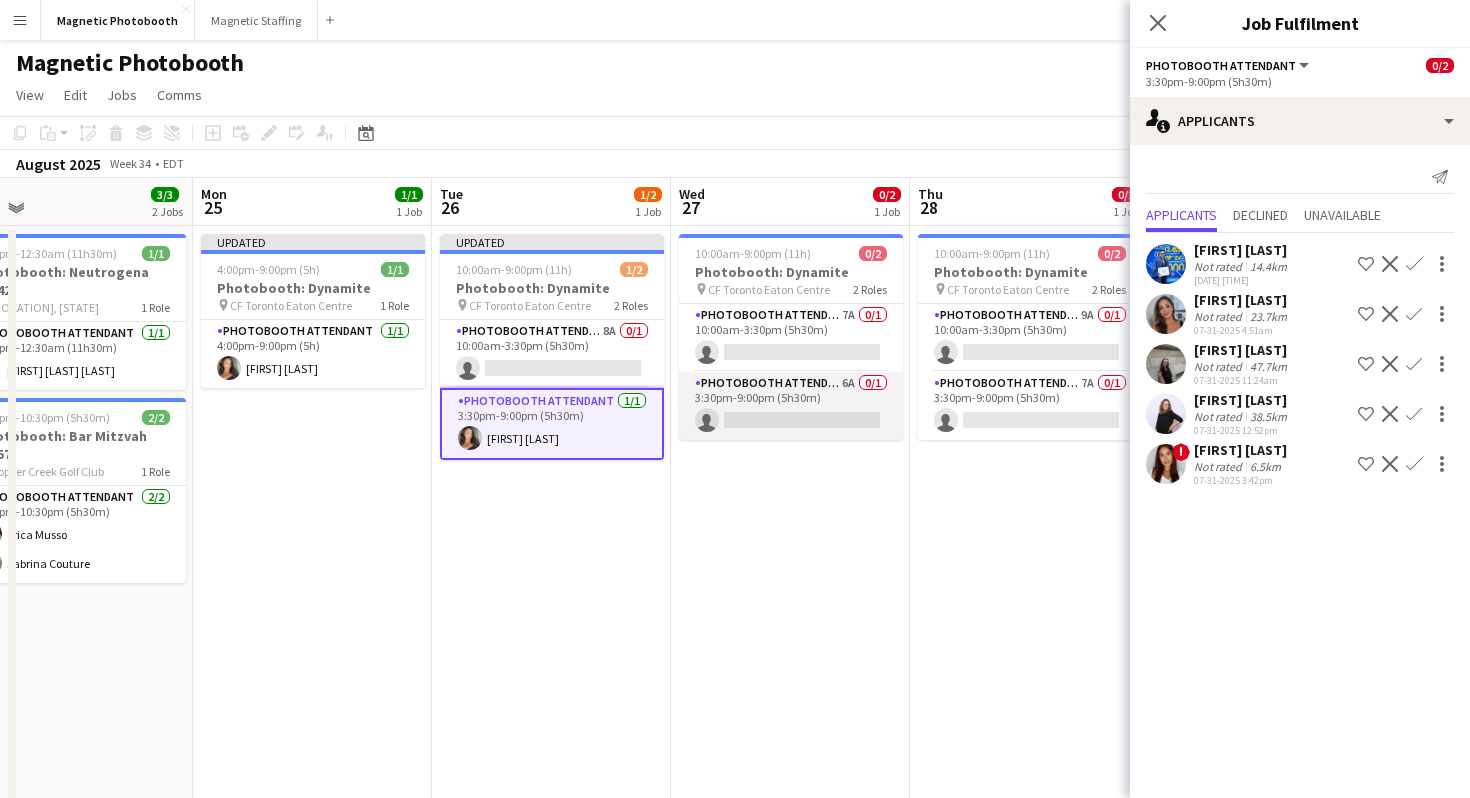 click on "Photobooth Attendant    6A   0/1   3:30pm-9:00pm (5h30m)
single-neutral-actions" at bounding box center (791, 406) 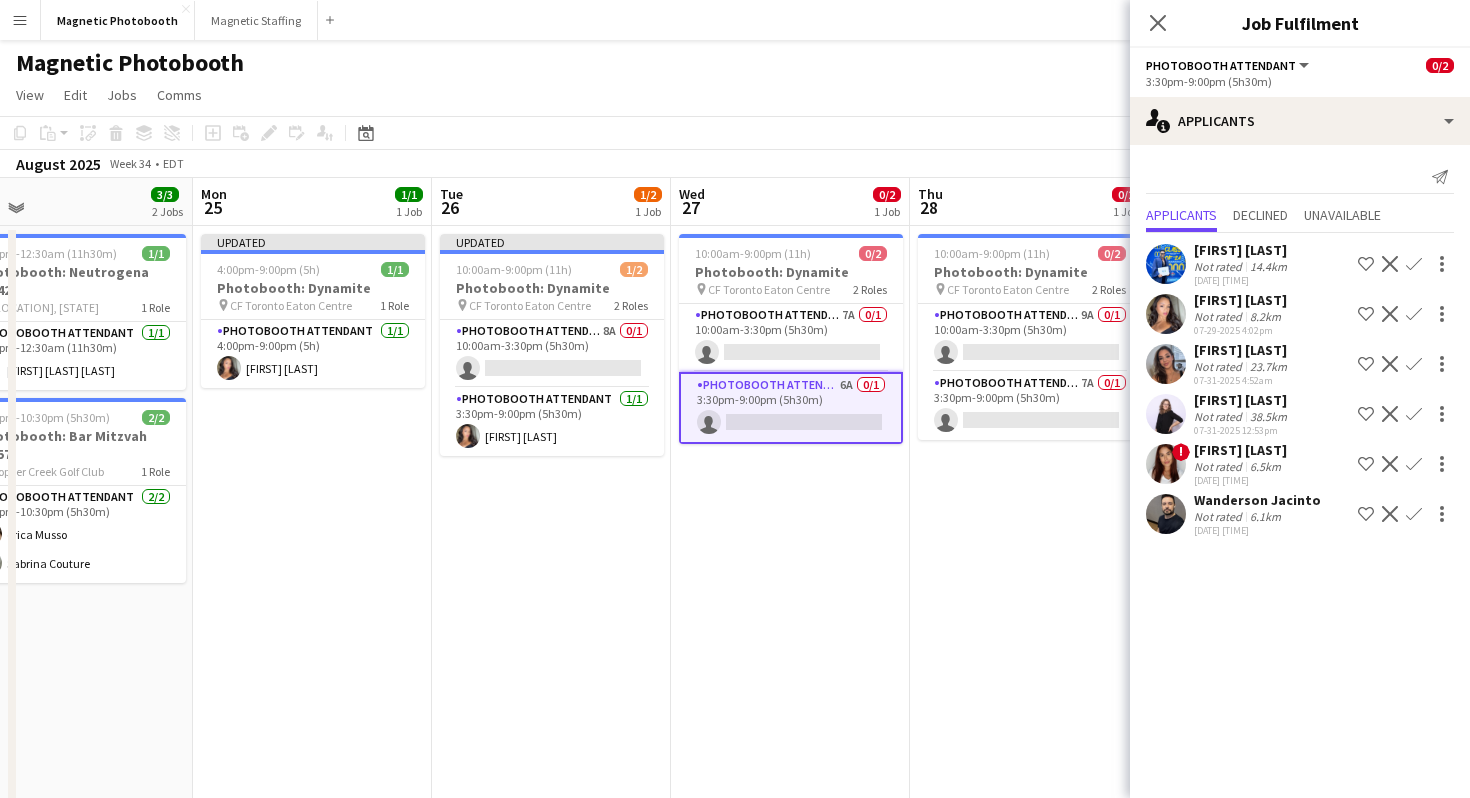 click on "Confirm" at bounding box center (1414, 364) 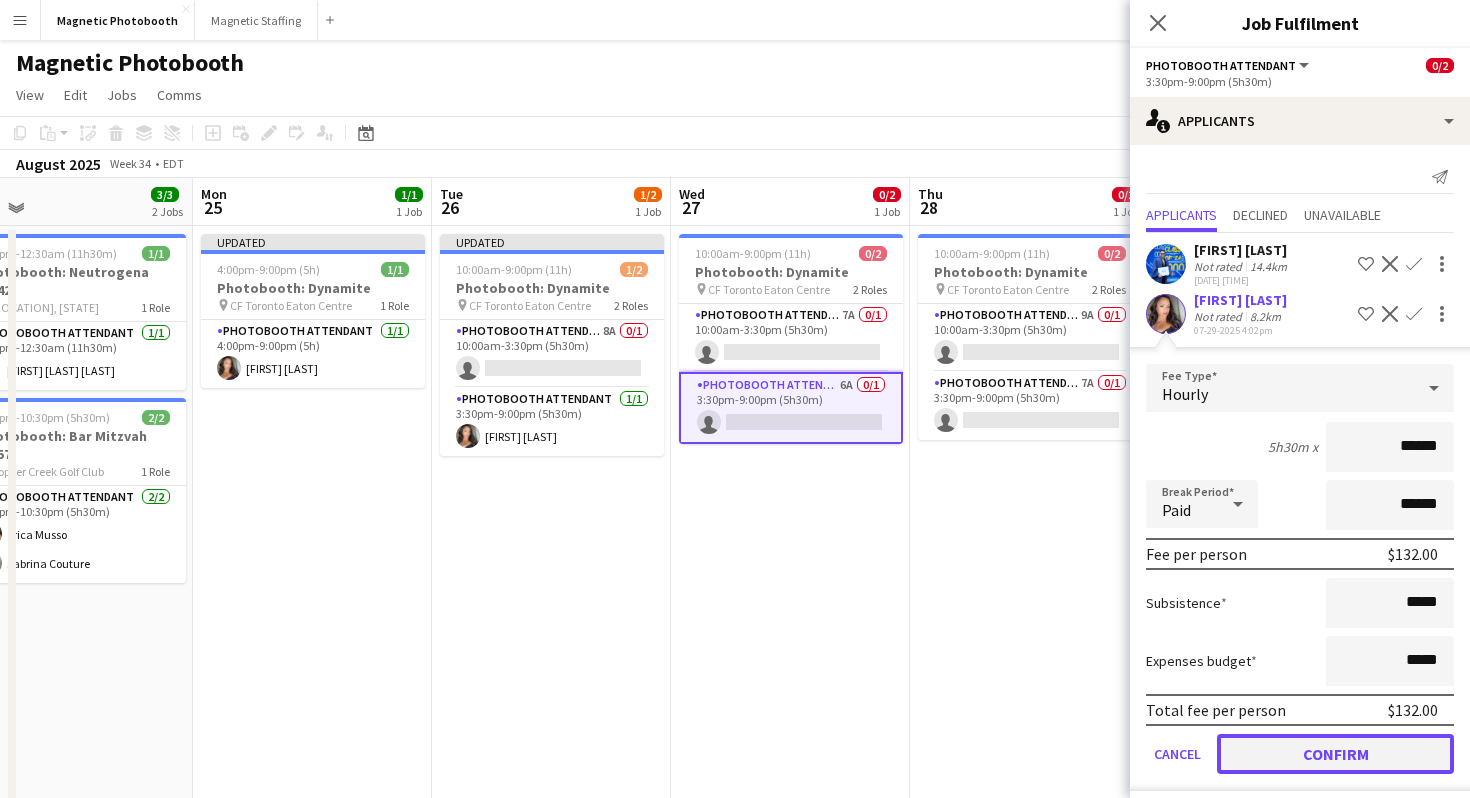 click on "Confirm" 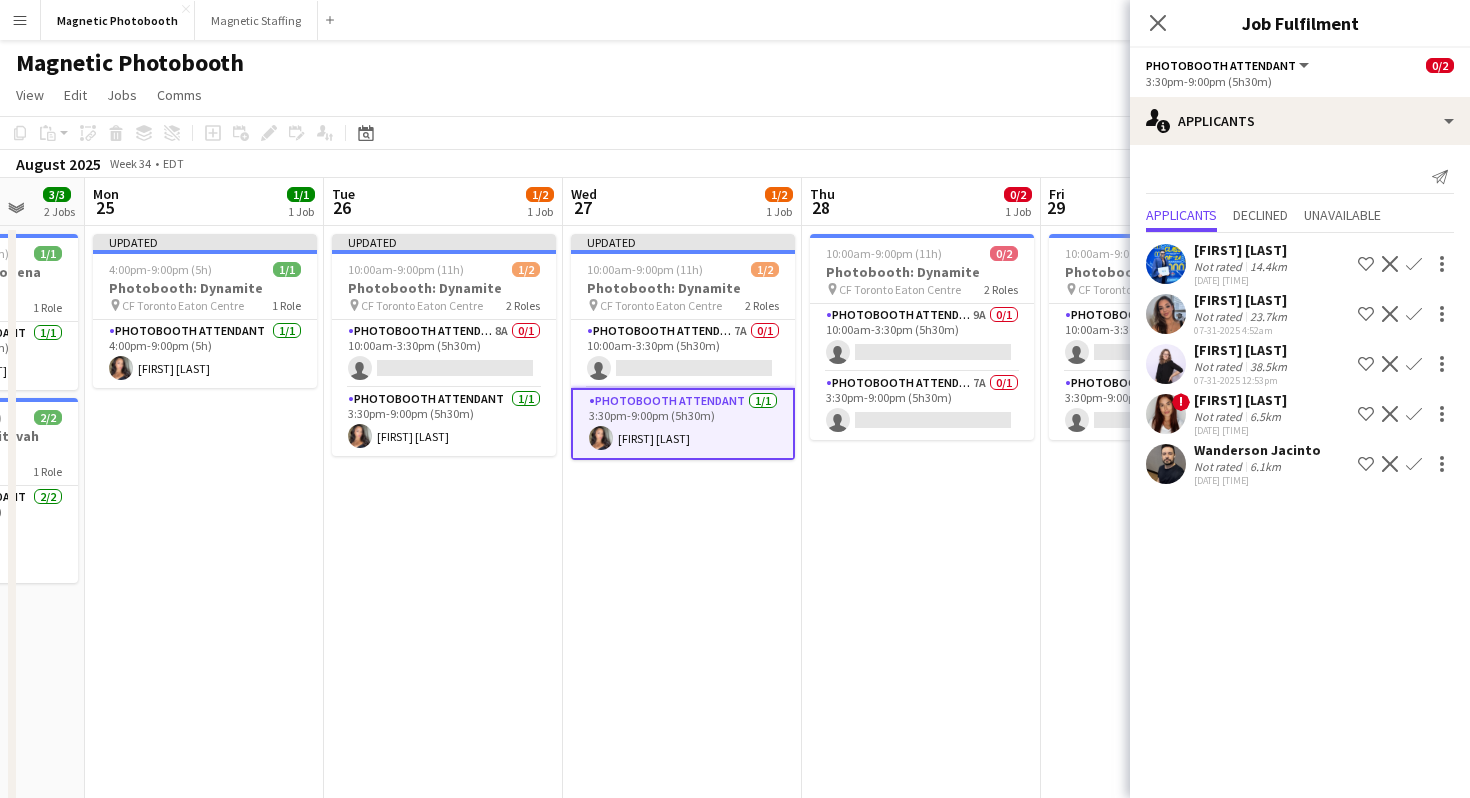 scroll, scrollTop: 0, scrollLeft: 688, axis: horizontal 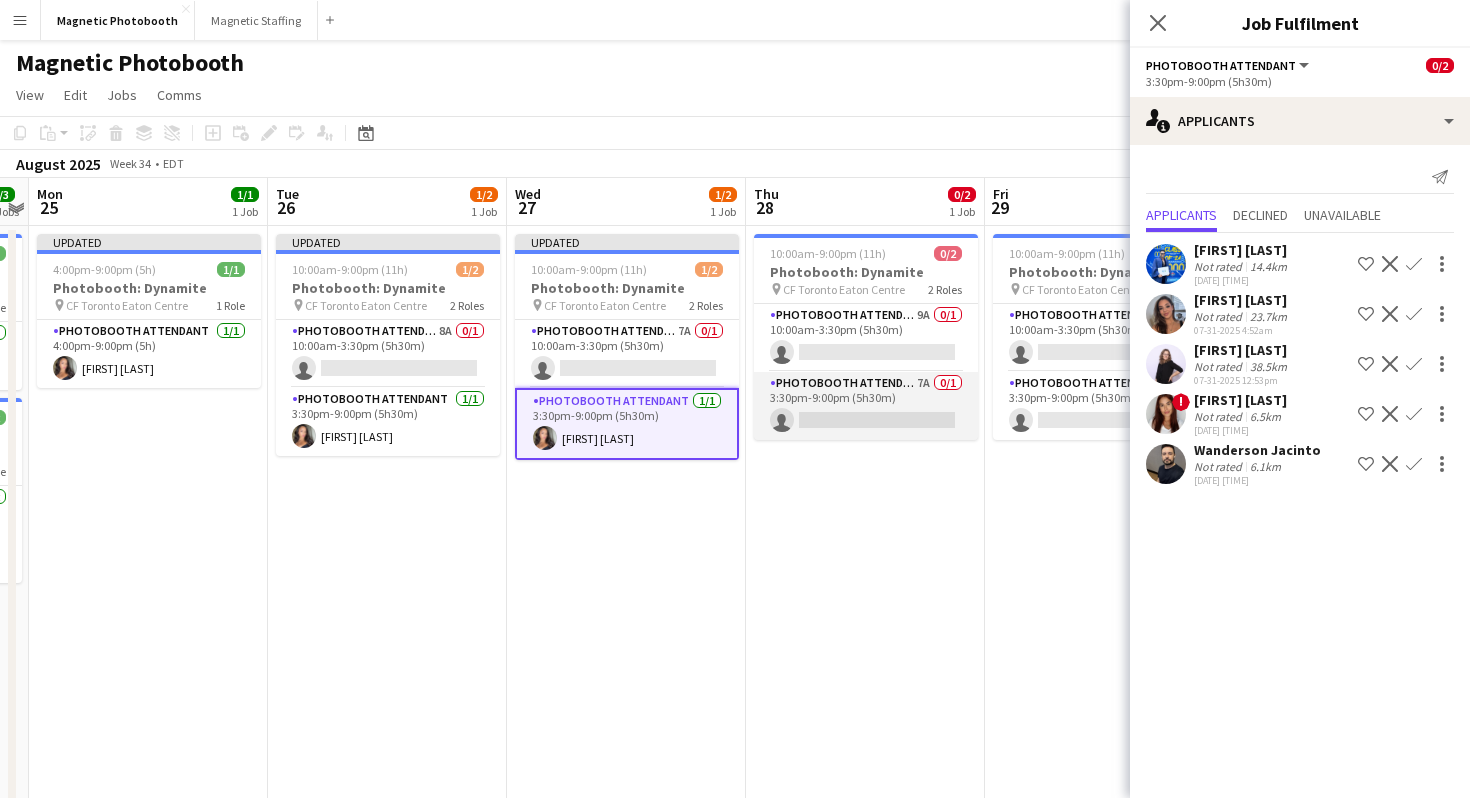 click on "Photobooth Attendant    7A   0/1   3:30pm-9:00pm (5h30m)
single-neutral-actions" at bounding box center [866, 406] 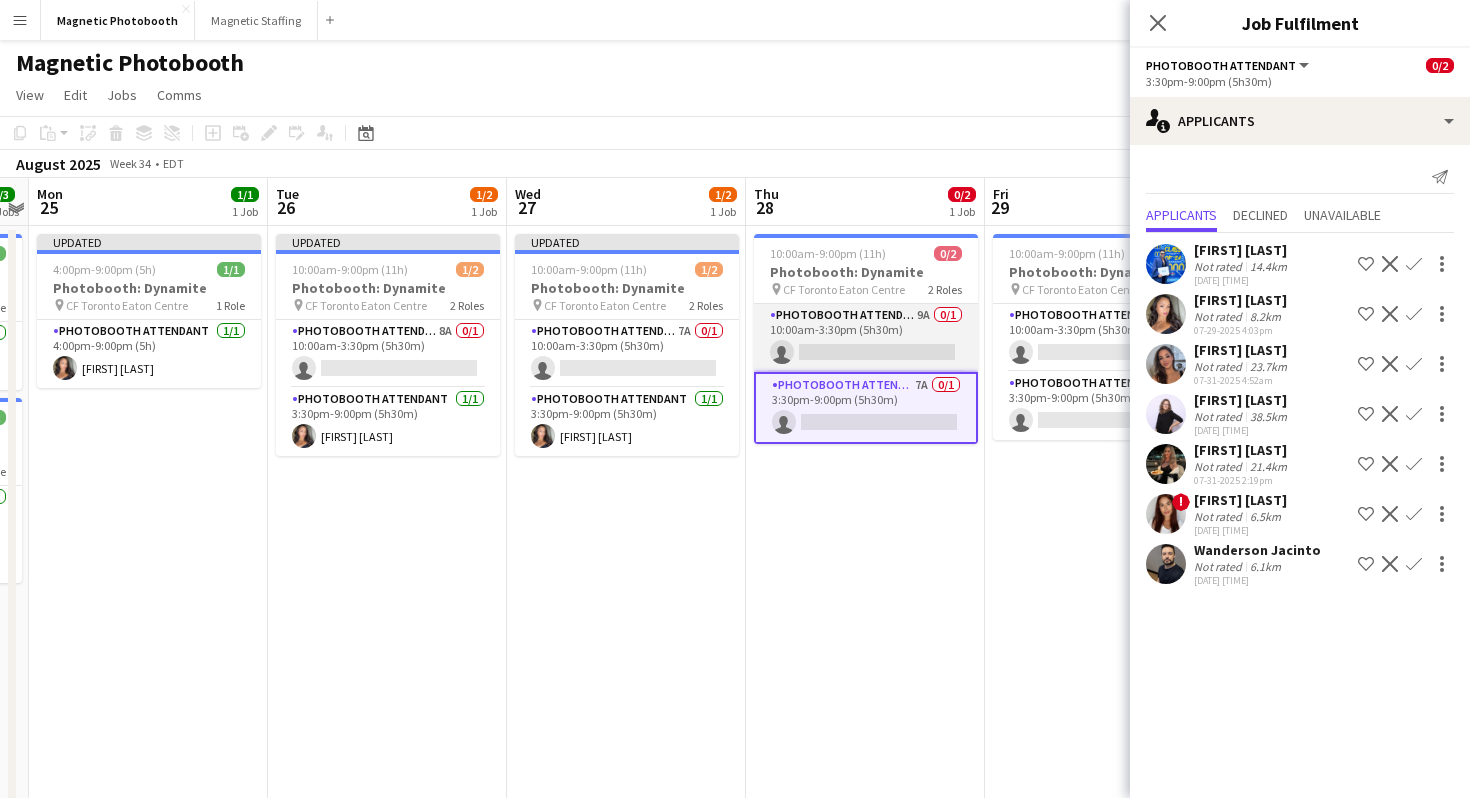 click on "Photobooth Attendant    9A   0/1   10:00am-3:30pm (5h30m)
single-neutral-actions" at bounding box center (866, 338) 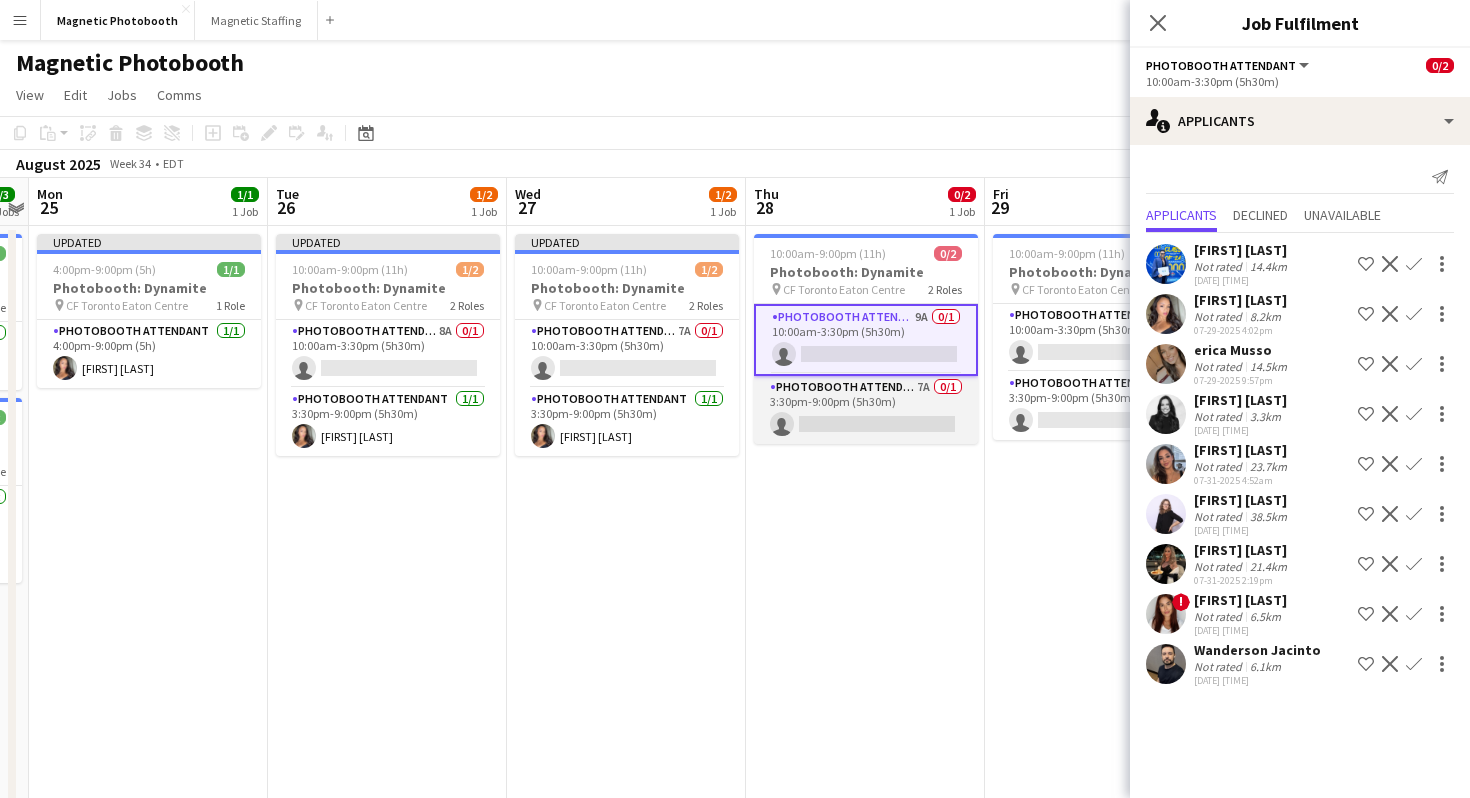 click on "Photobooth Attendant    7A   0/1   3:30pm-9:00pm (5h30m)
single-neutral-actions" at bounding box center [866, 410] 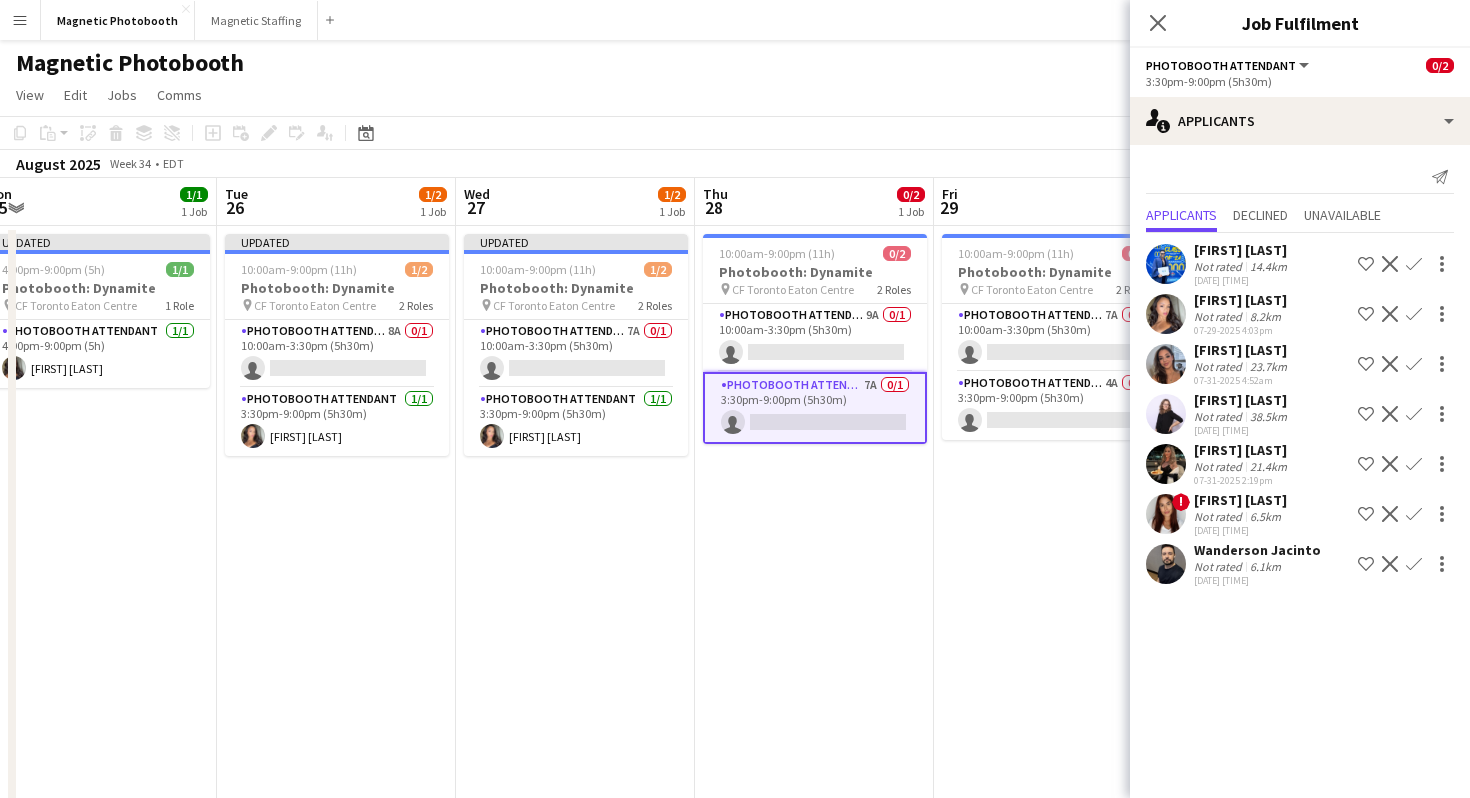scroll, scrollTop: 0, scrollLeft: 758, axis: horizontal 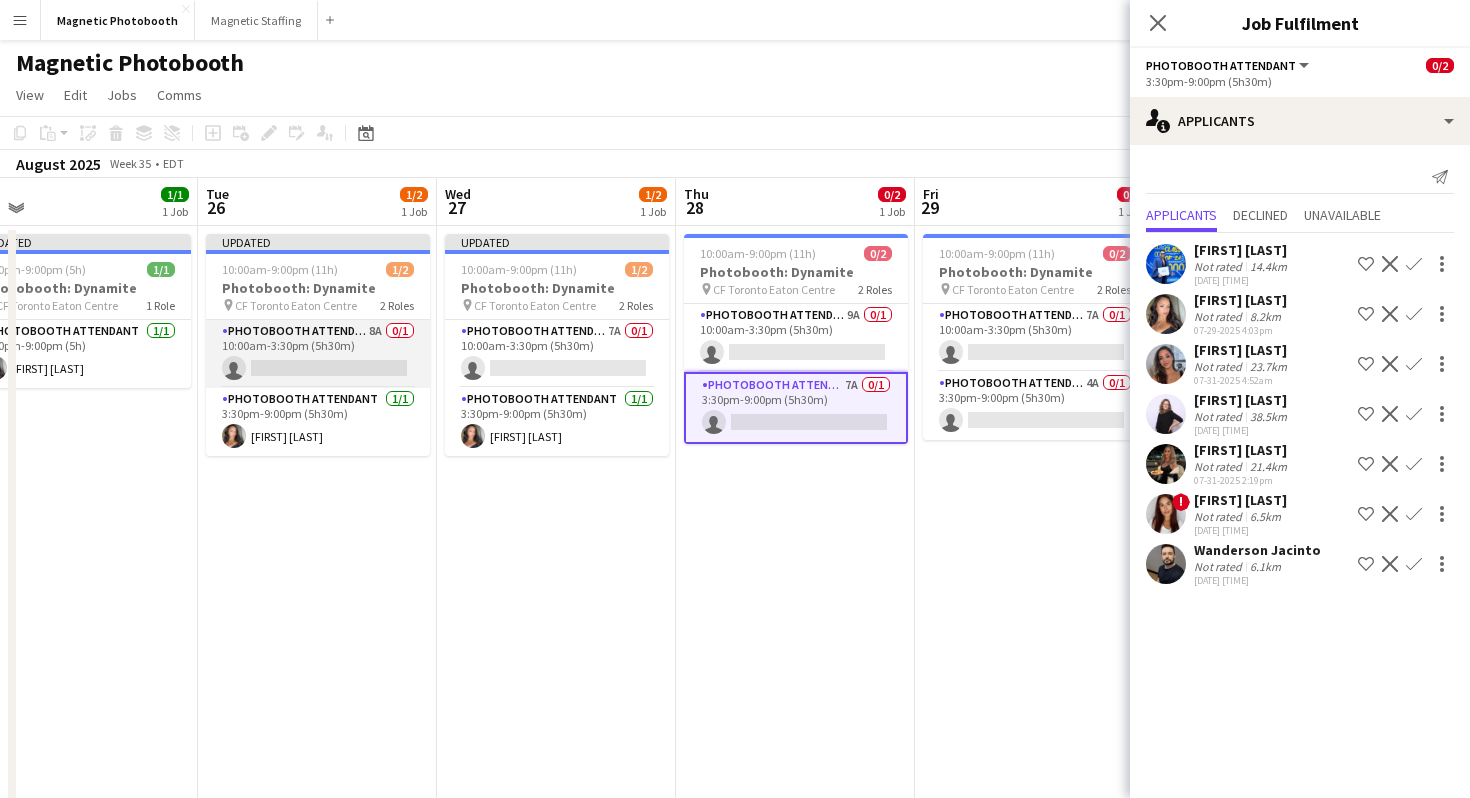 click on "Photobooth Attendant    8A   0/1   [TIME]-[TIME] ([DURATION])
single-neutral-actions" at bounding box center (318, 354) 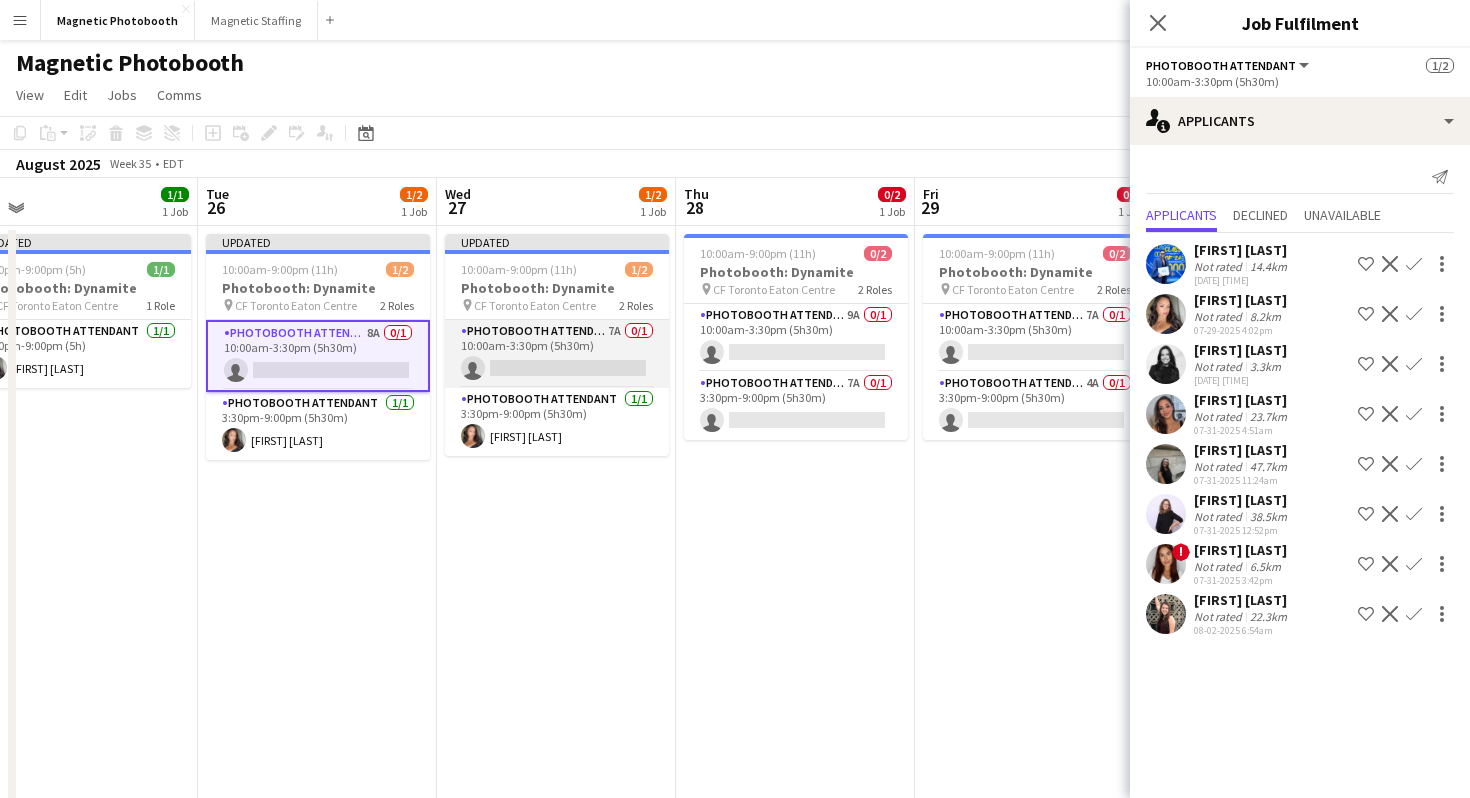 click on "Photobooth Attendant    7A   0/1   10:00am-3:30pm (5h30m)
single-neutral-actions" at bounding box center (557, 354) 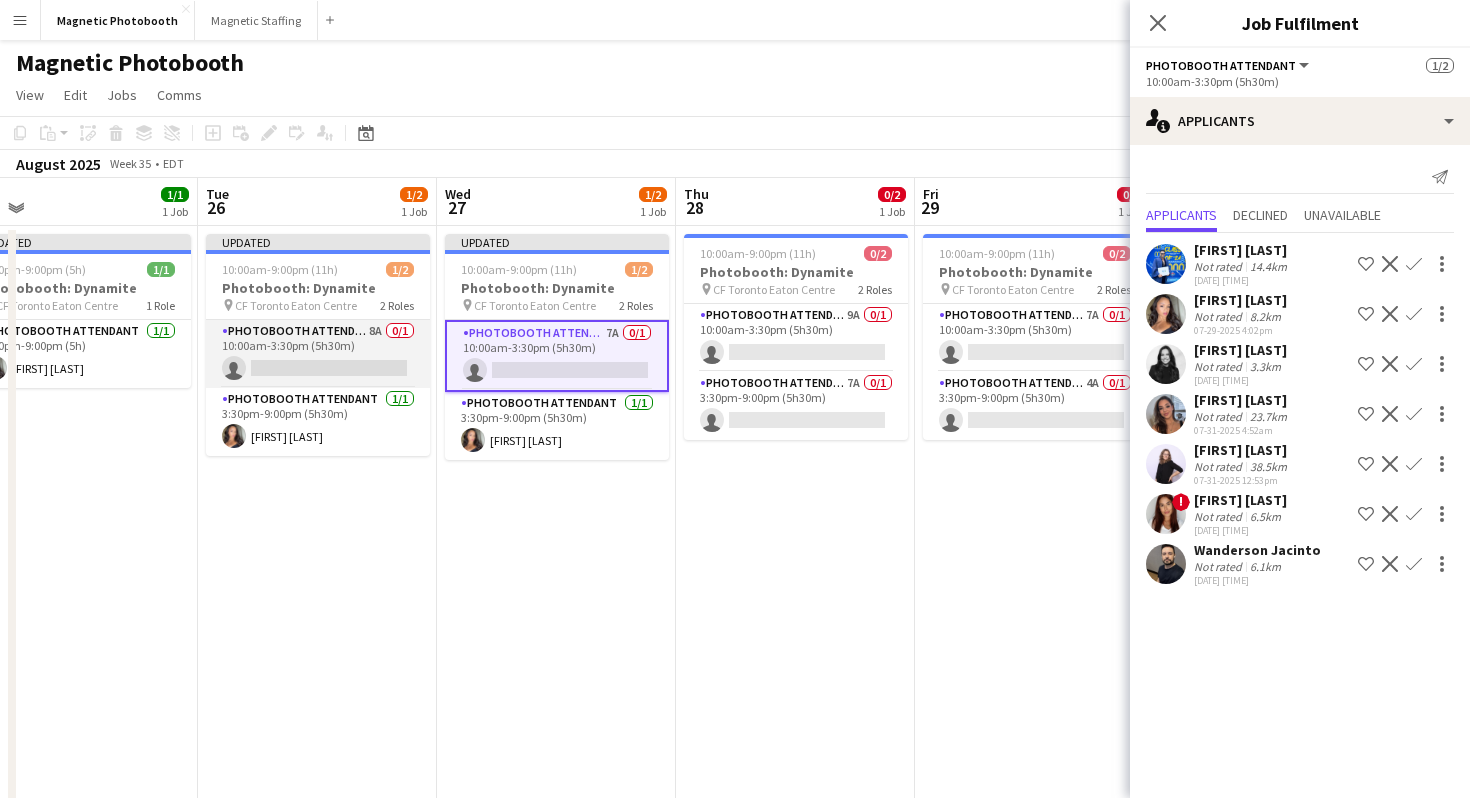 click on "Photobooth Attendant    8A   0/1   [TIME]-[TIME] ([DURATION])
single-neutral-actions" at bounding box center [318, 354] 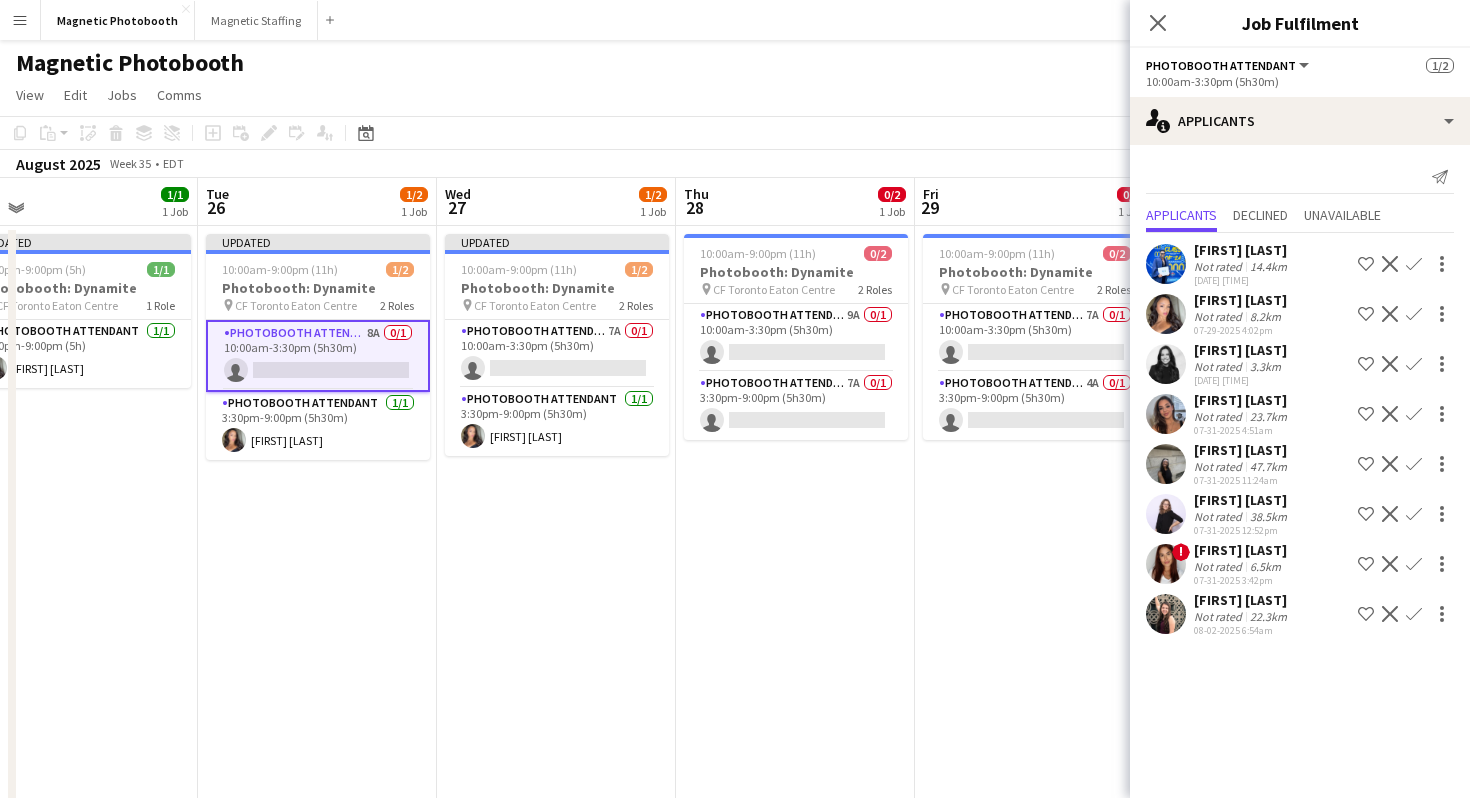 click on "Confirm" at bounding box center [1414, 464] 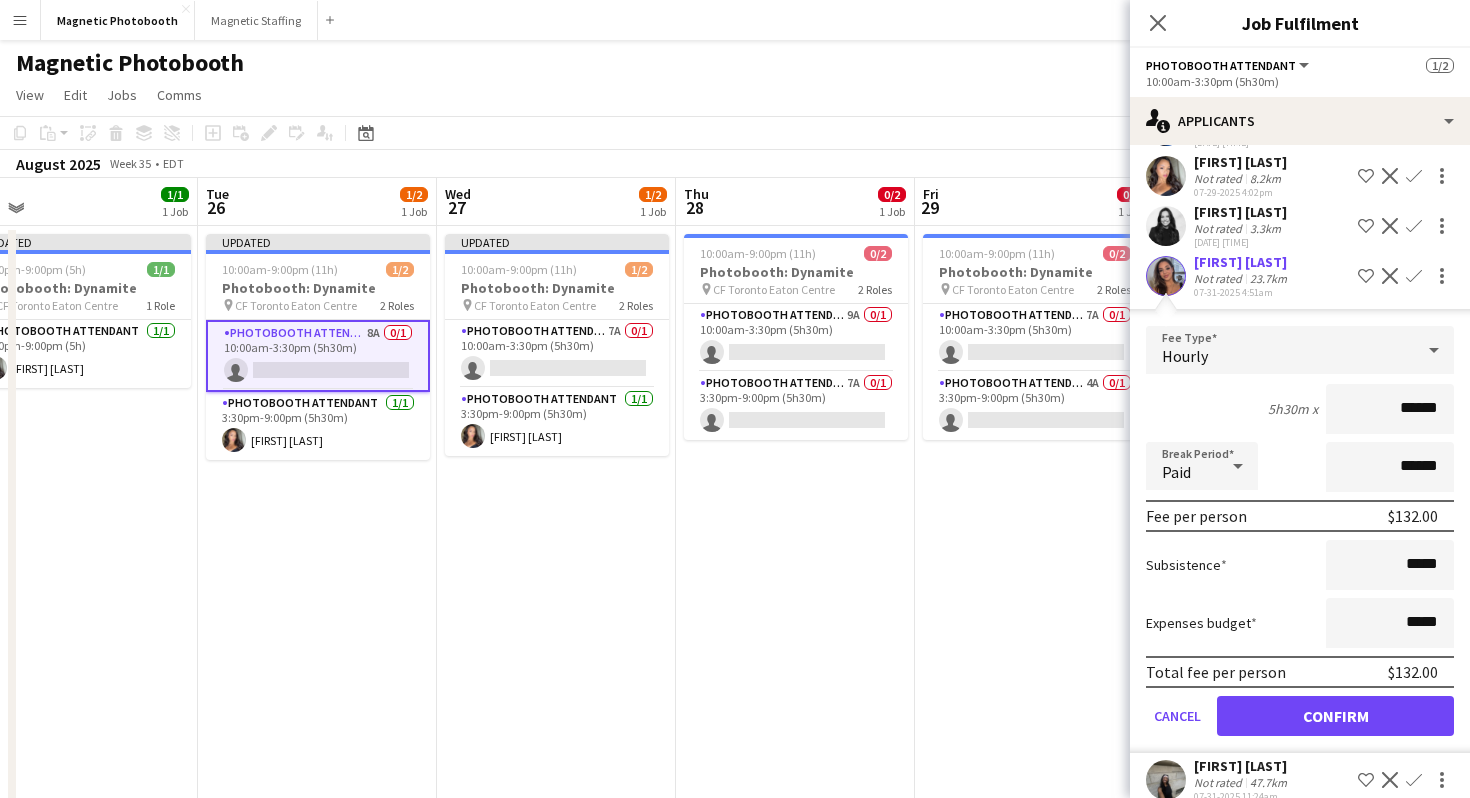 scroll, scrollTop: 147, scrollLeft: 0, axis: vertical 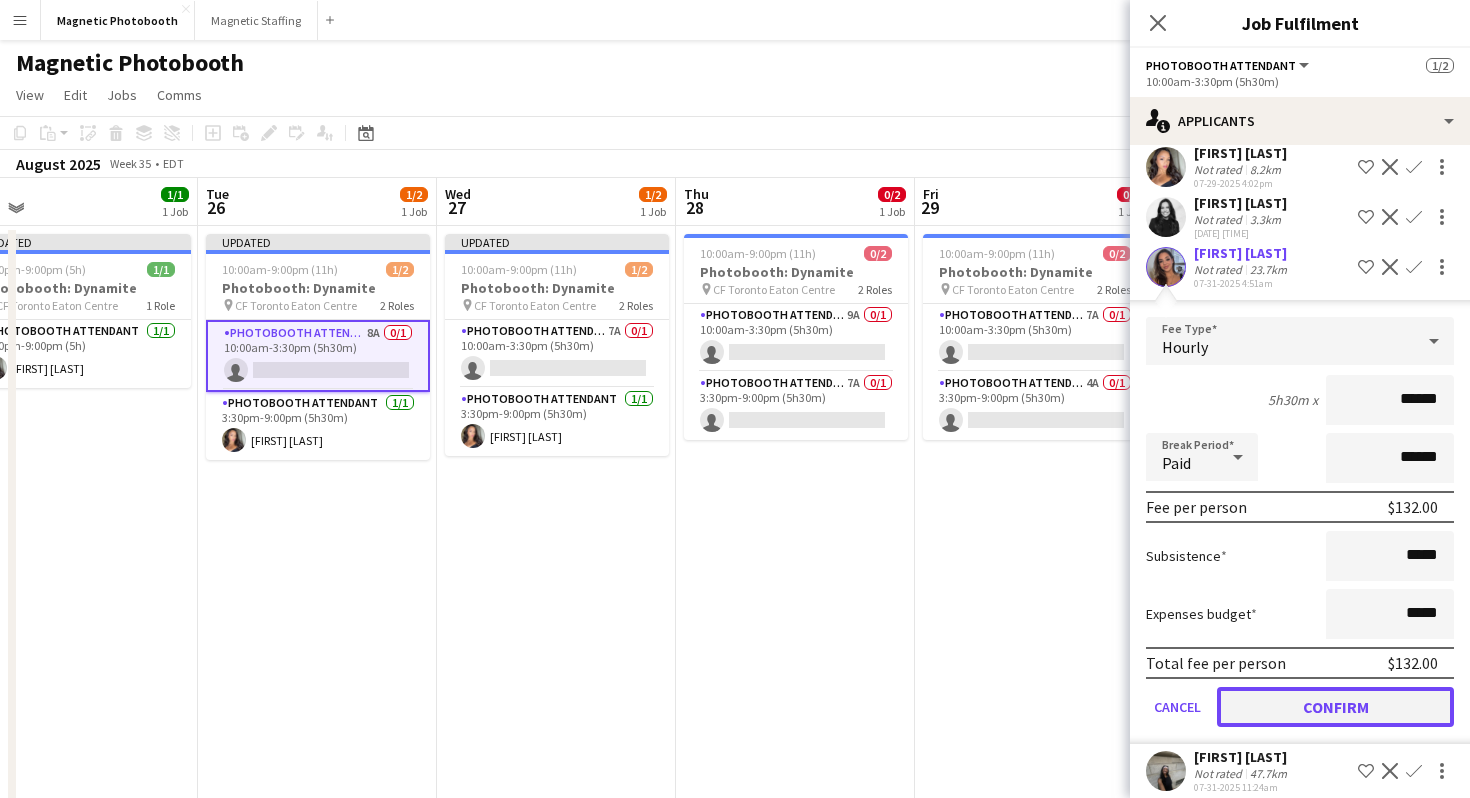 click on "Confirm" 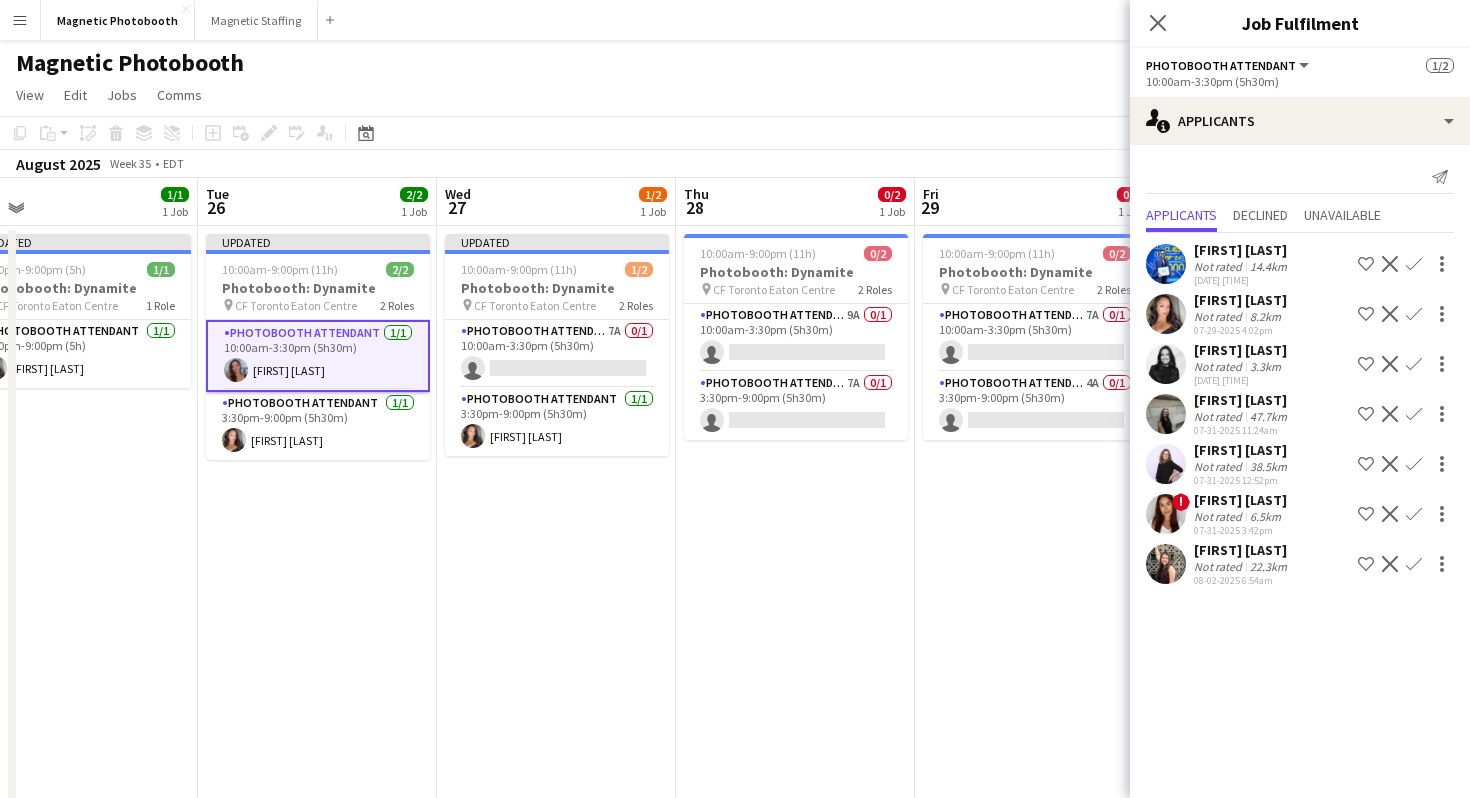 scroll, scrollTop: 0, scrollLeft: 0, axis: both 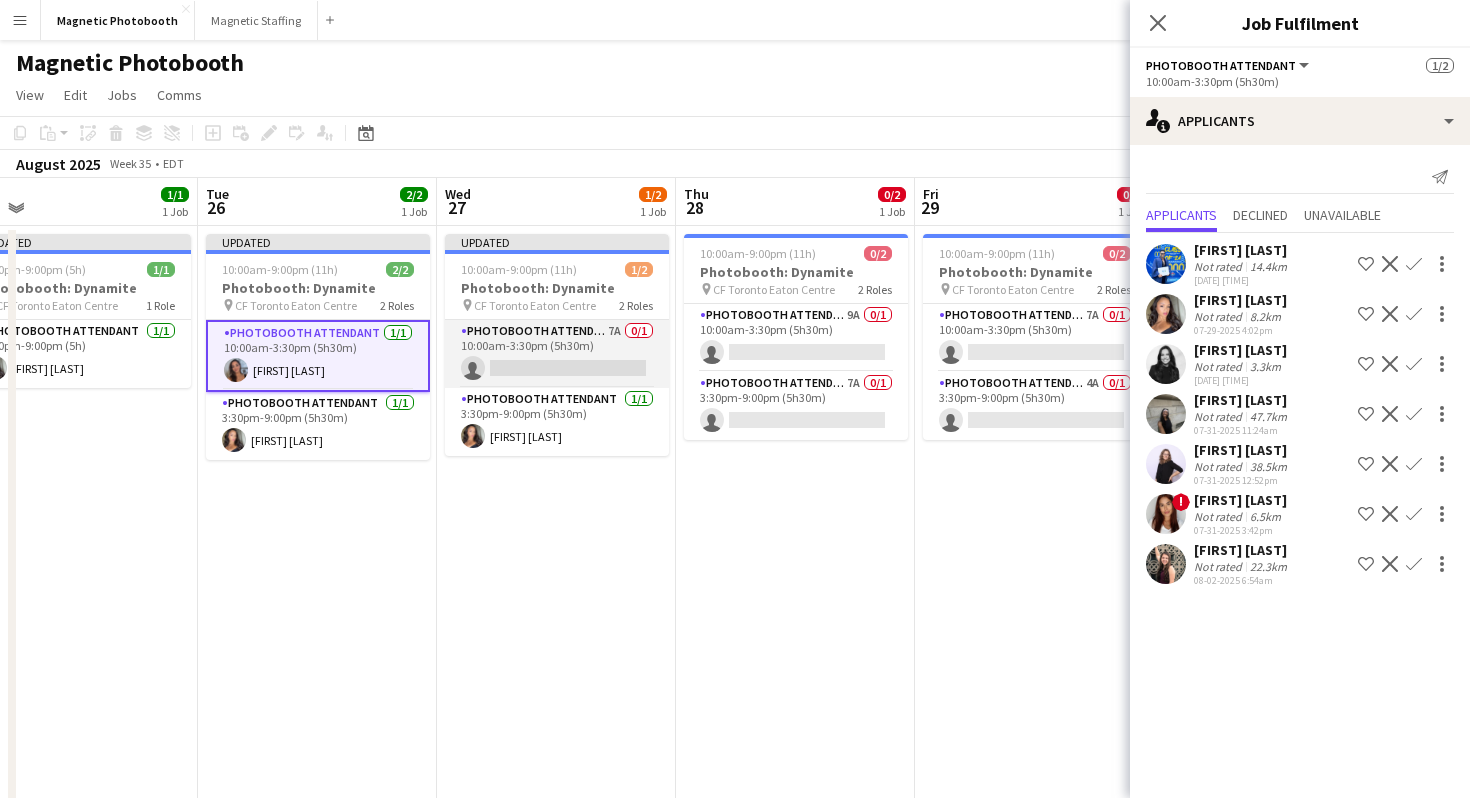 click on "Photobooth Attendant    7A   0/1   10:00am-3:30pm (5h30m)
single-neutral-actions" at bounding box center (557, 354) 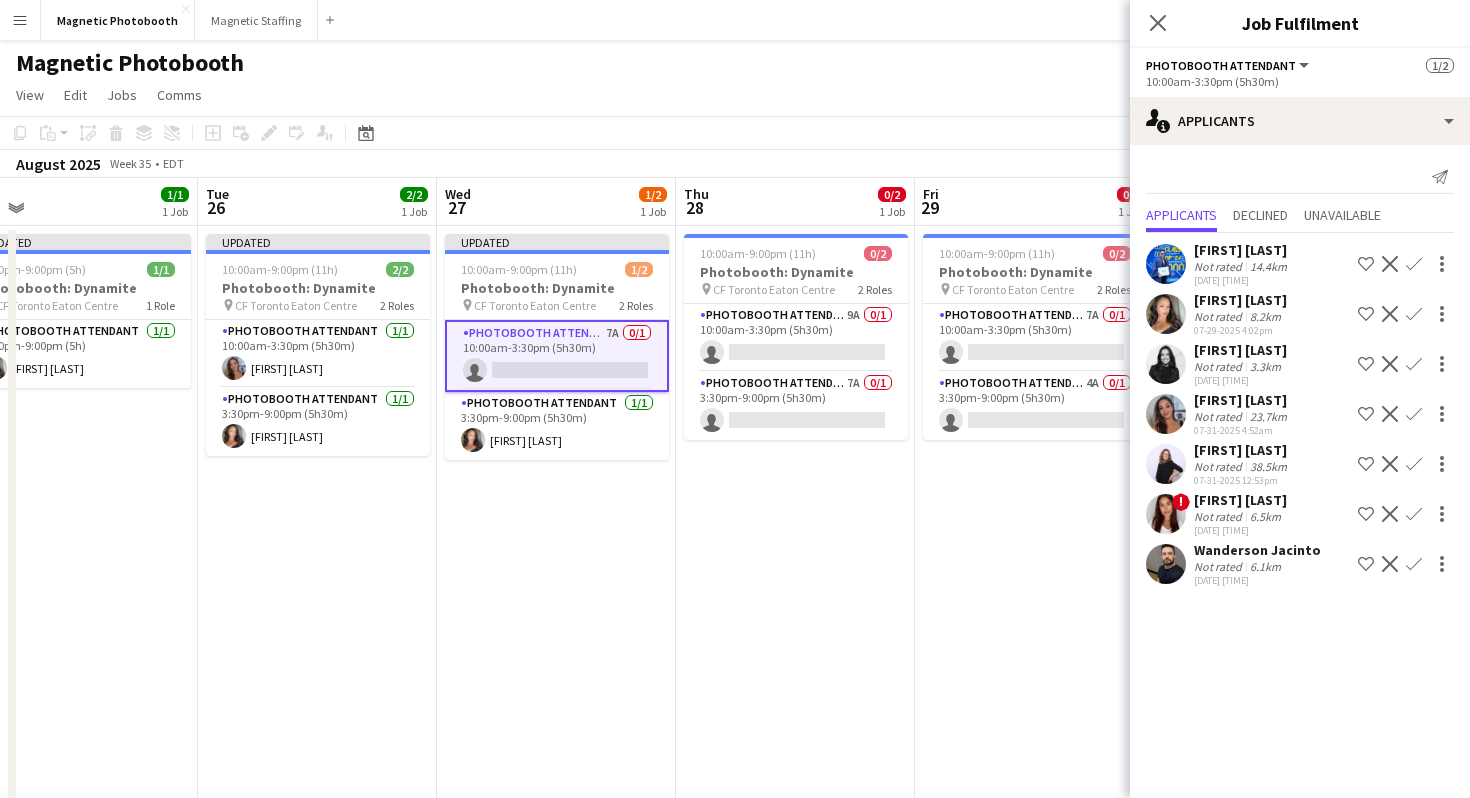 click on "Confirm" at bounding box center (1414, 464) 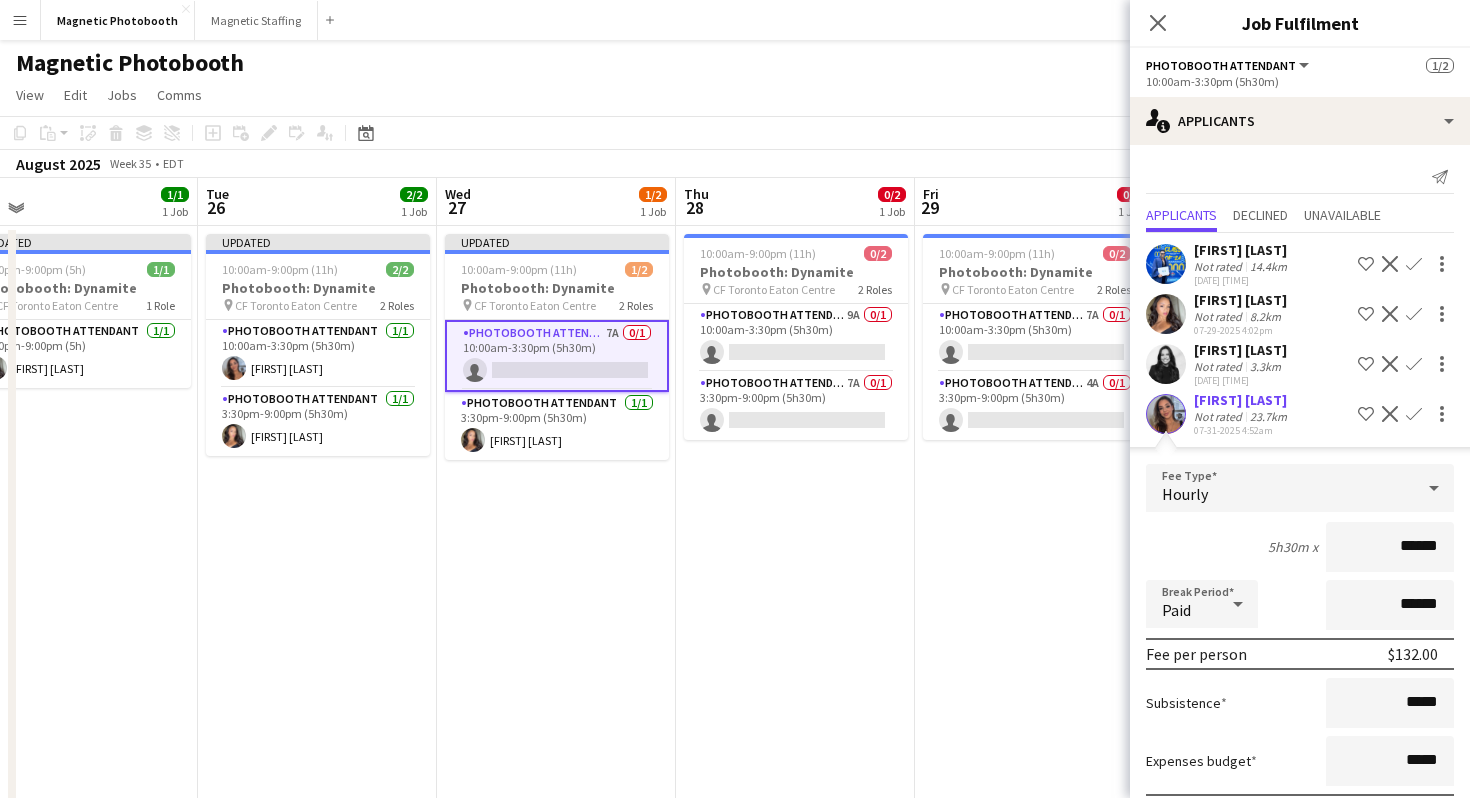 scroll, scrollTop: 263, scrollLeft: 0, axis: vertical 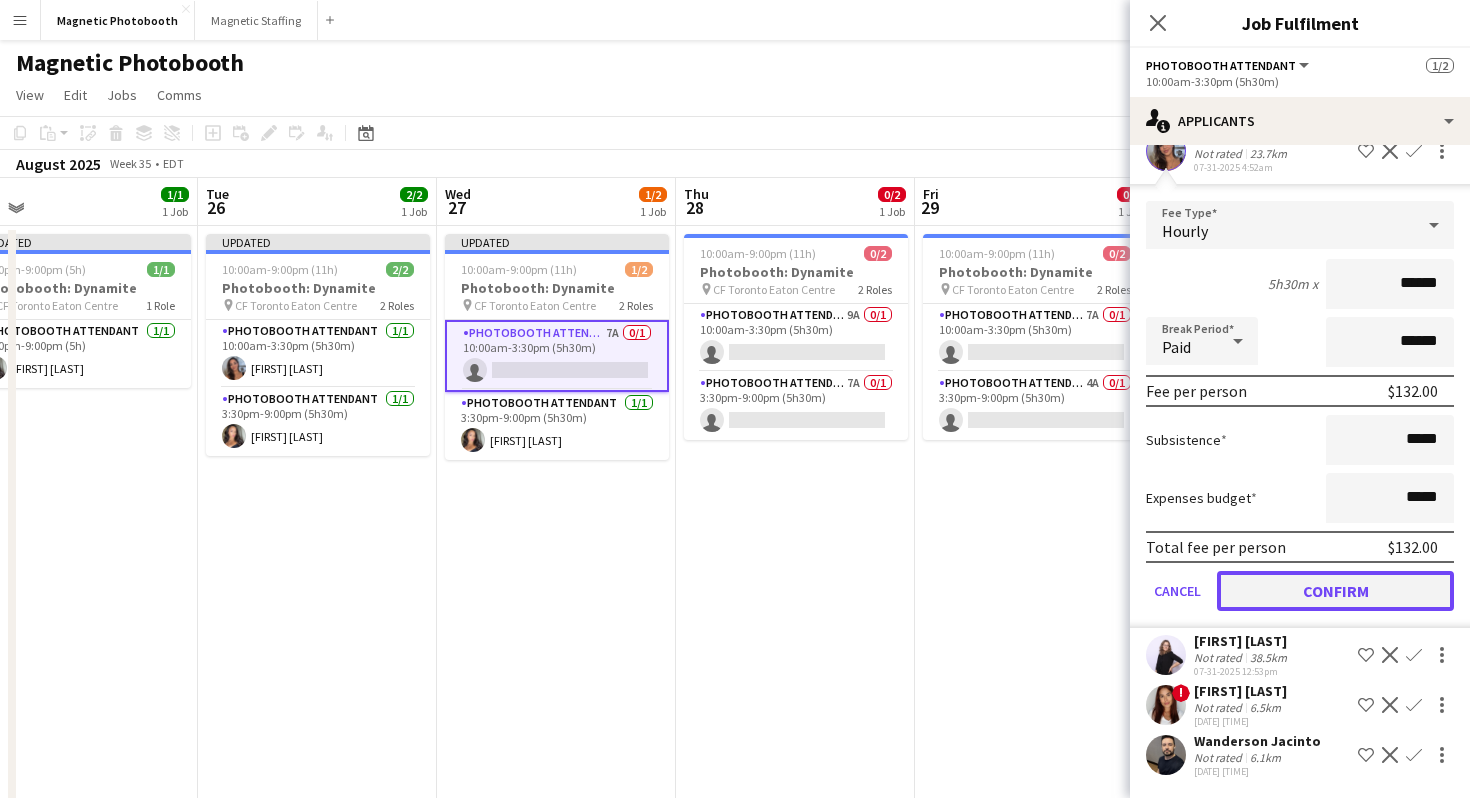 click on "Confirm" 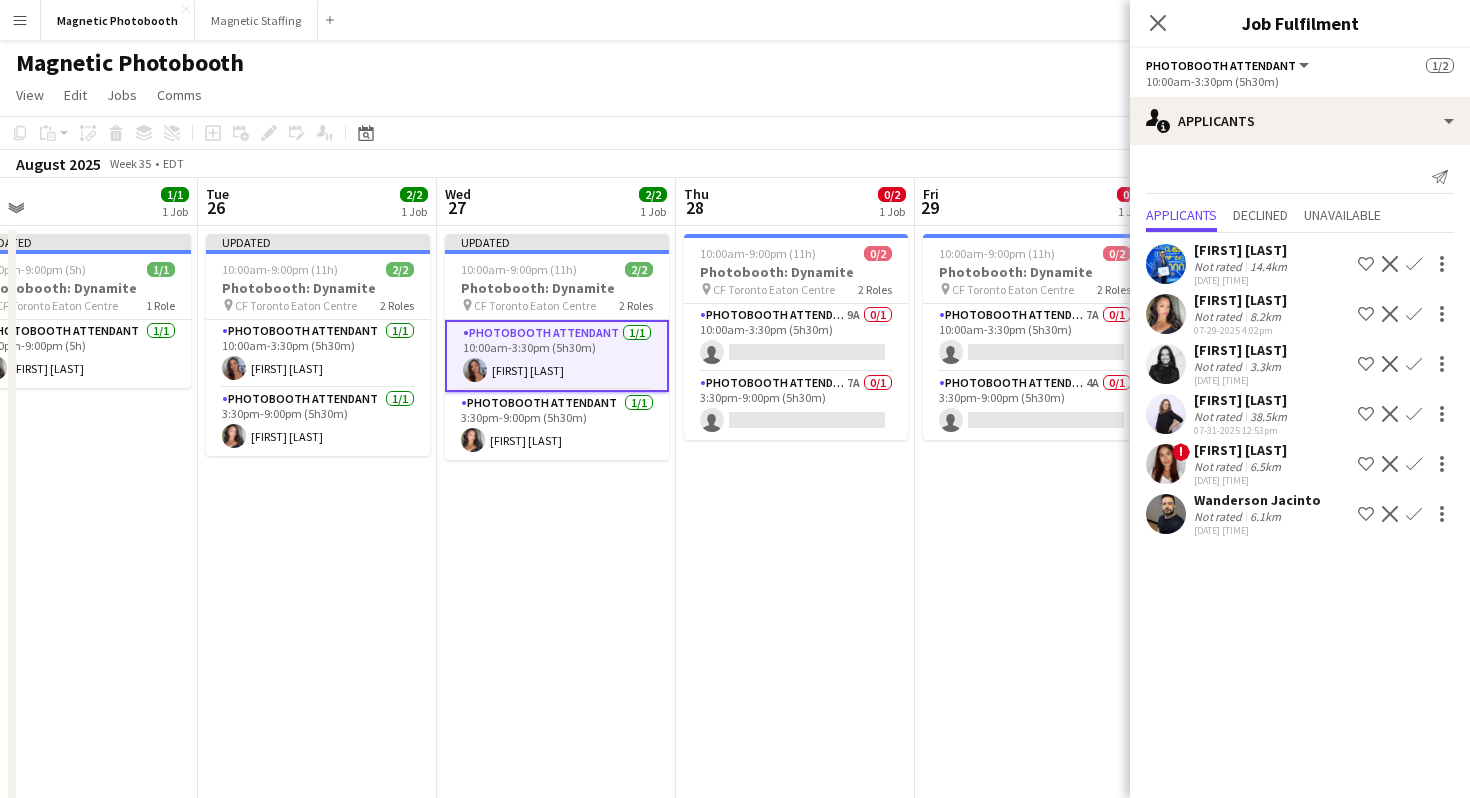 scroll, scrollTop: 0, scrollLeft: 0, axis: both 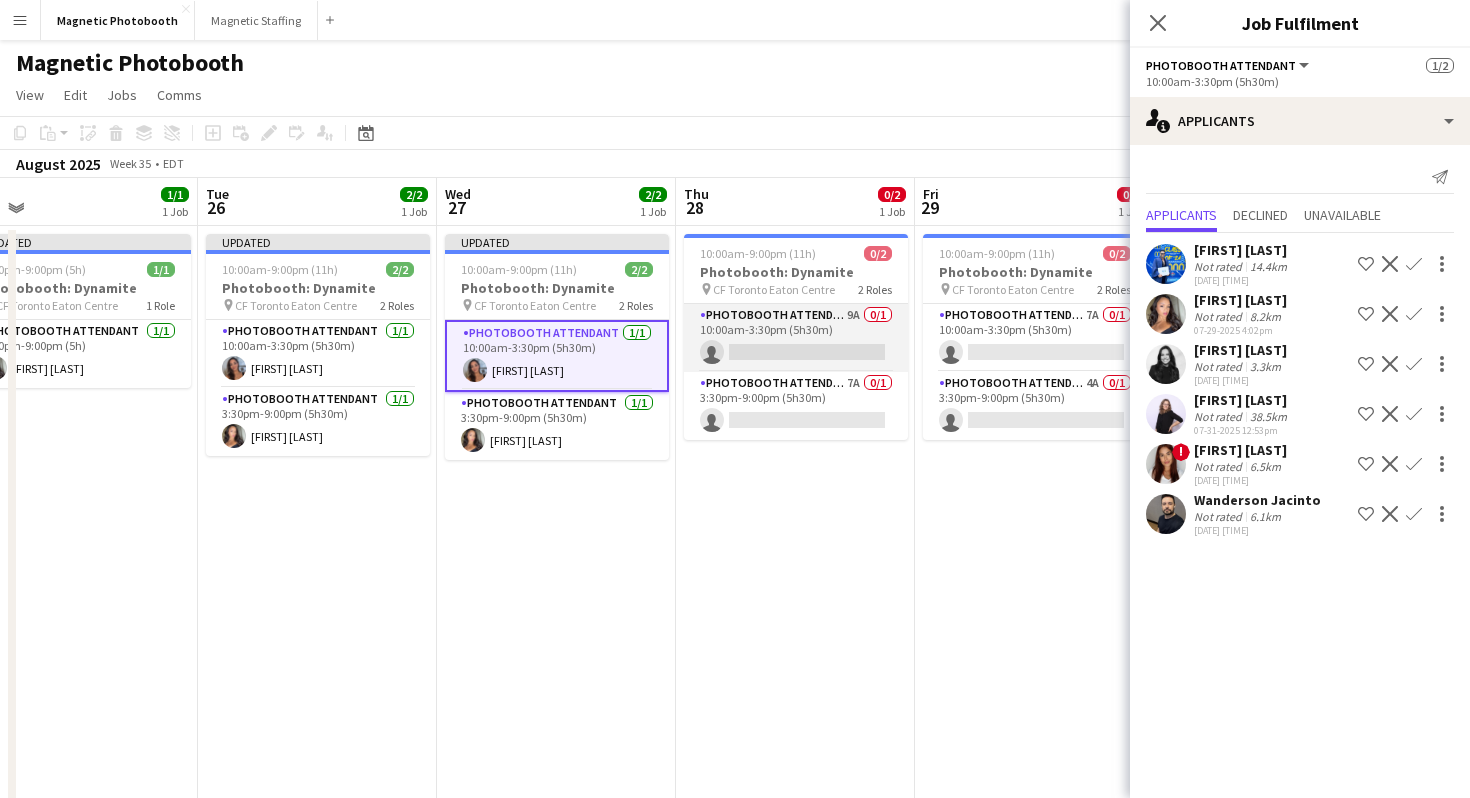click on "Photobooth Attendant    9A   0/1   10:00am-3:30pm (5h30m)
single-neutral-actions" at bounding box center [796, 338] 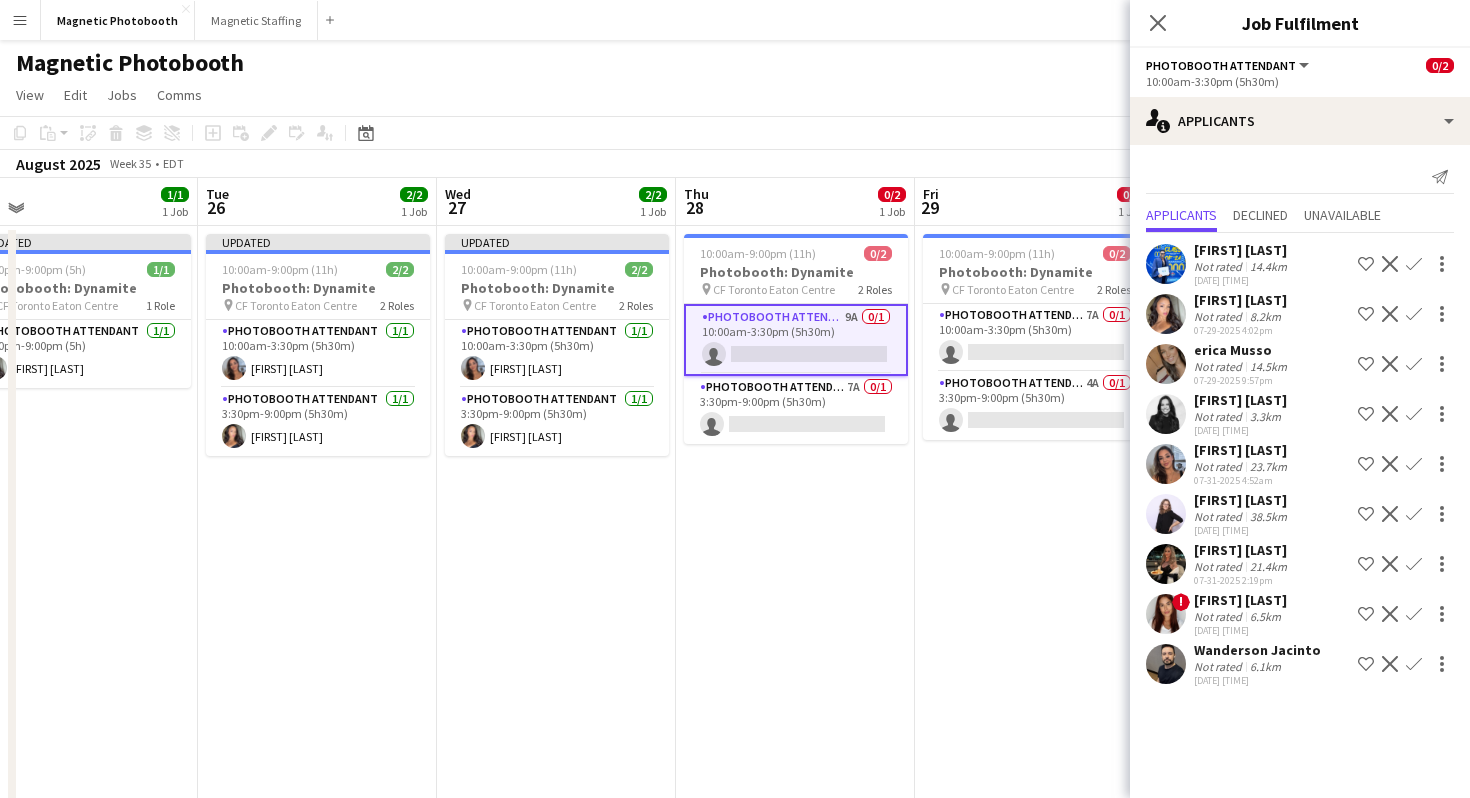click on "Confirm" at bounding box center (1414, 414) 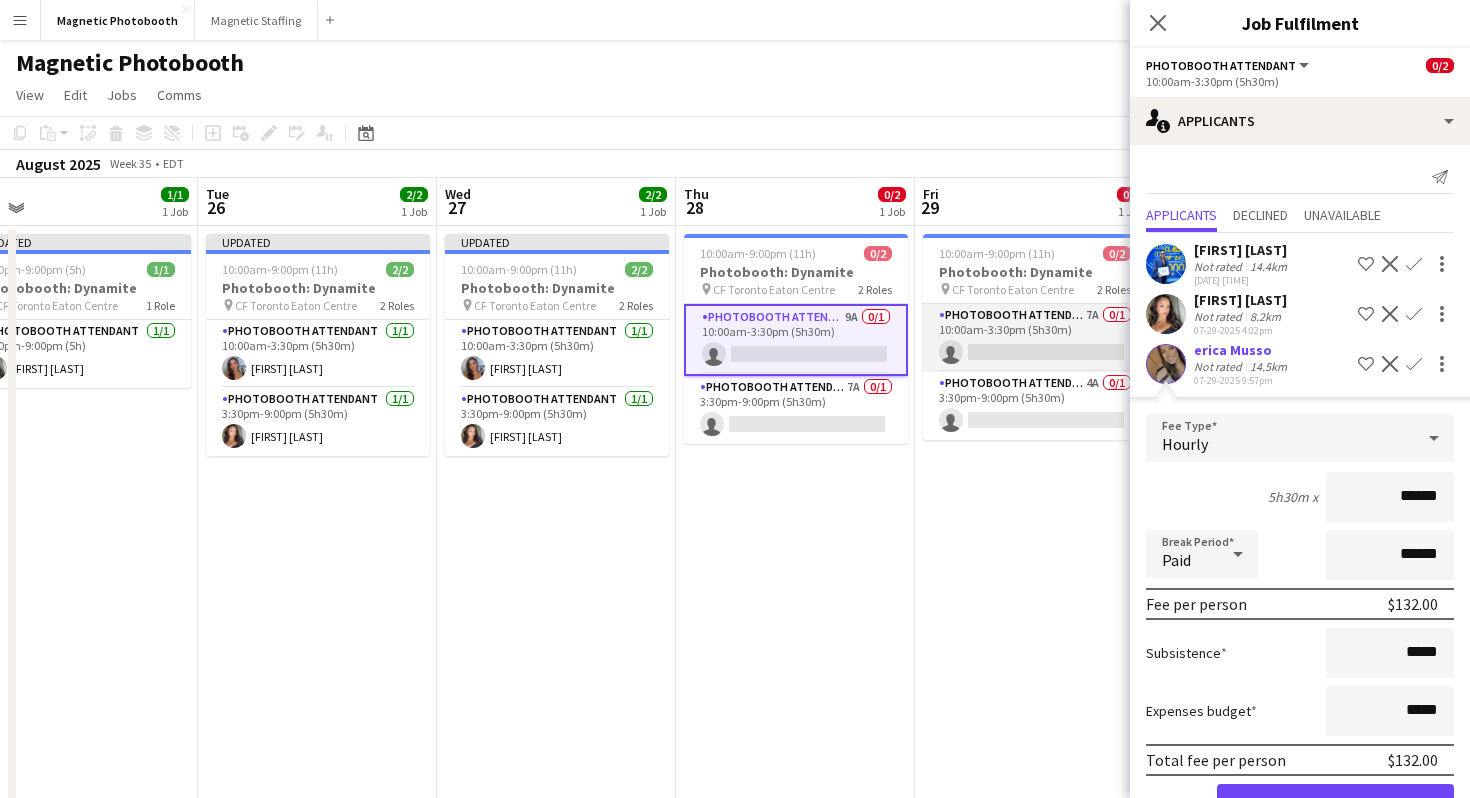click on "Photobooth Attendant    7A   0/1   10:00am-3:30pm (5h30m)
single-neutral-actions" at bounding box center [1035, 338] 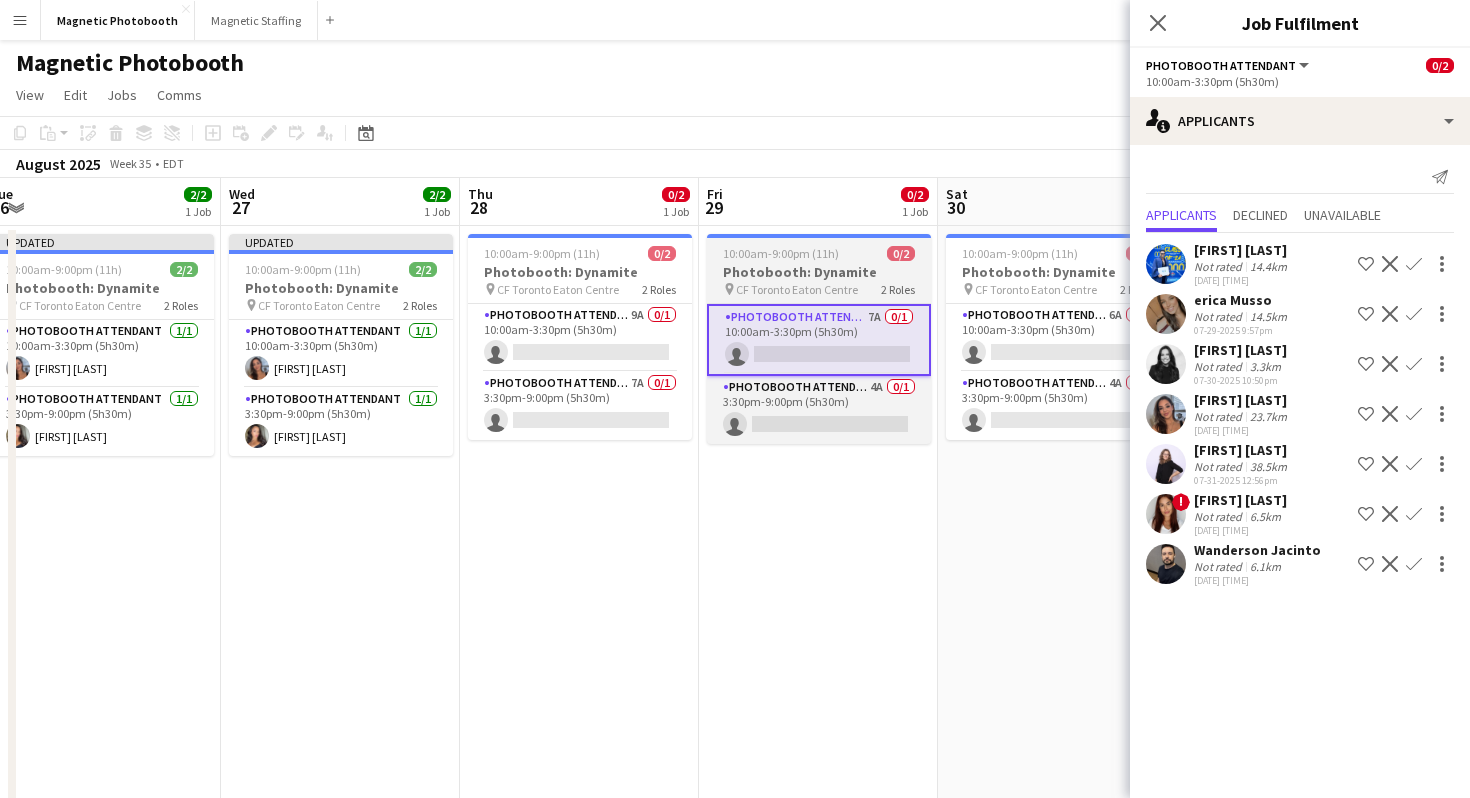 scroll, scrollTop: 0, scrollLeft: 995, axis: horizontal 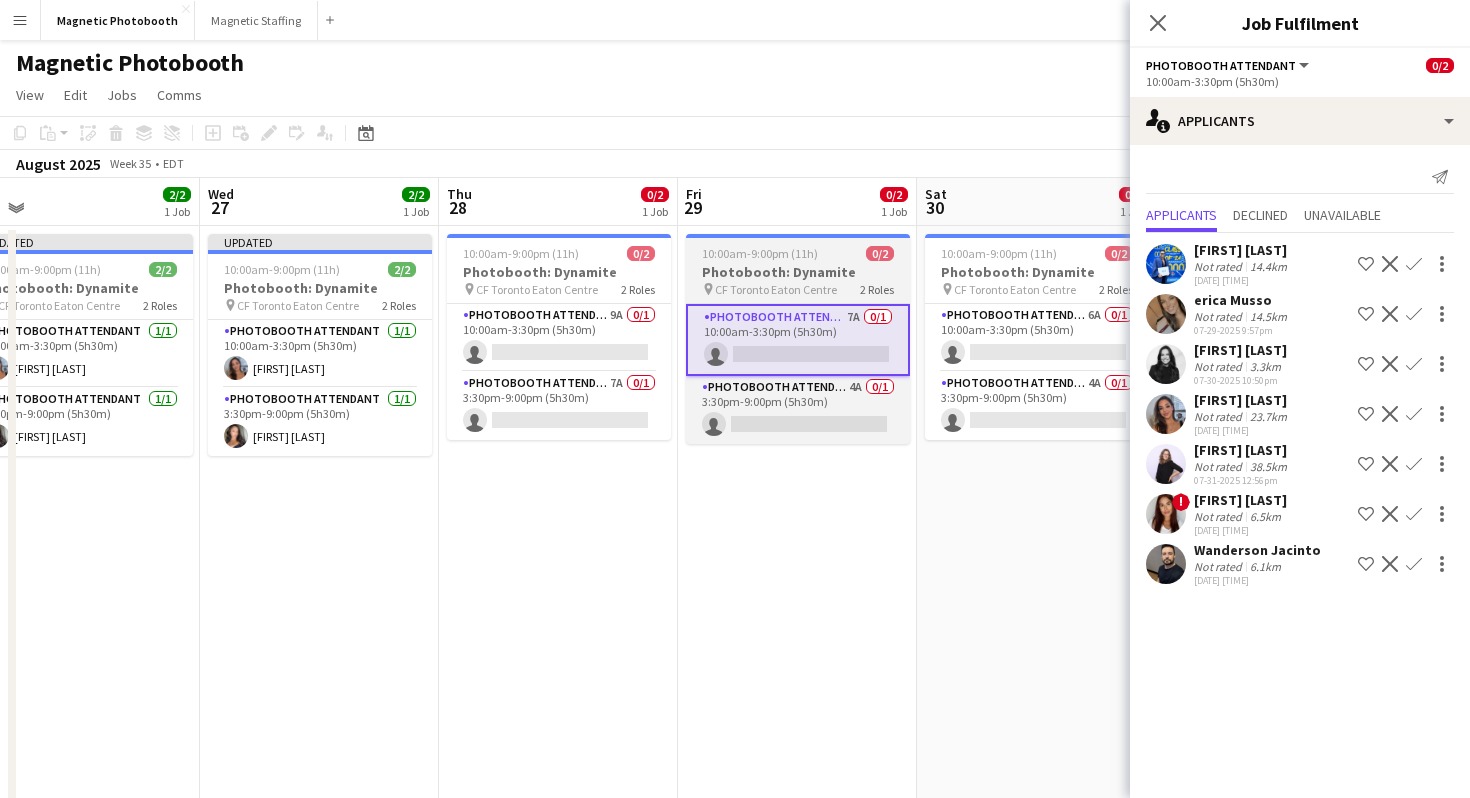 click on "Photobooth Attendant    6A   0/1   10:00am-3:30pm (5h30m)
single-neutral-actions" at bounding box center [1037, 338] 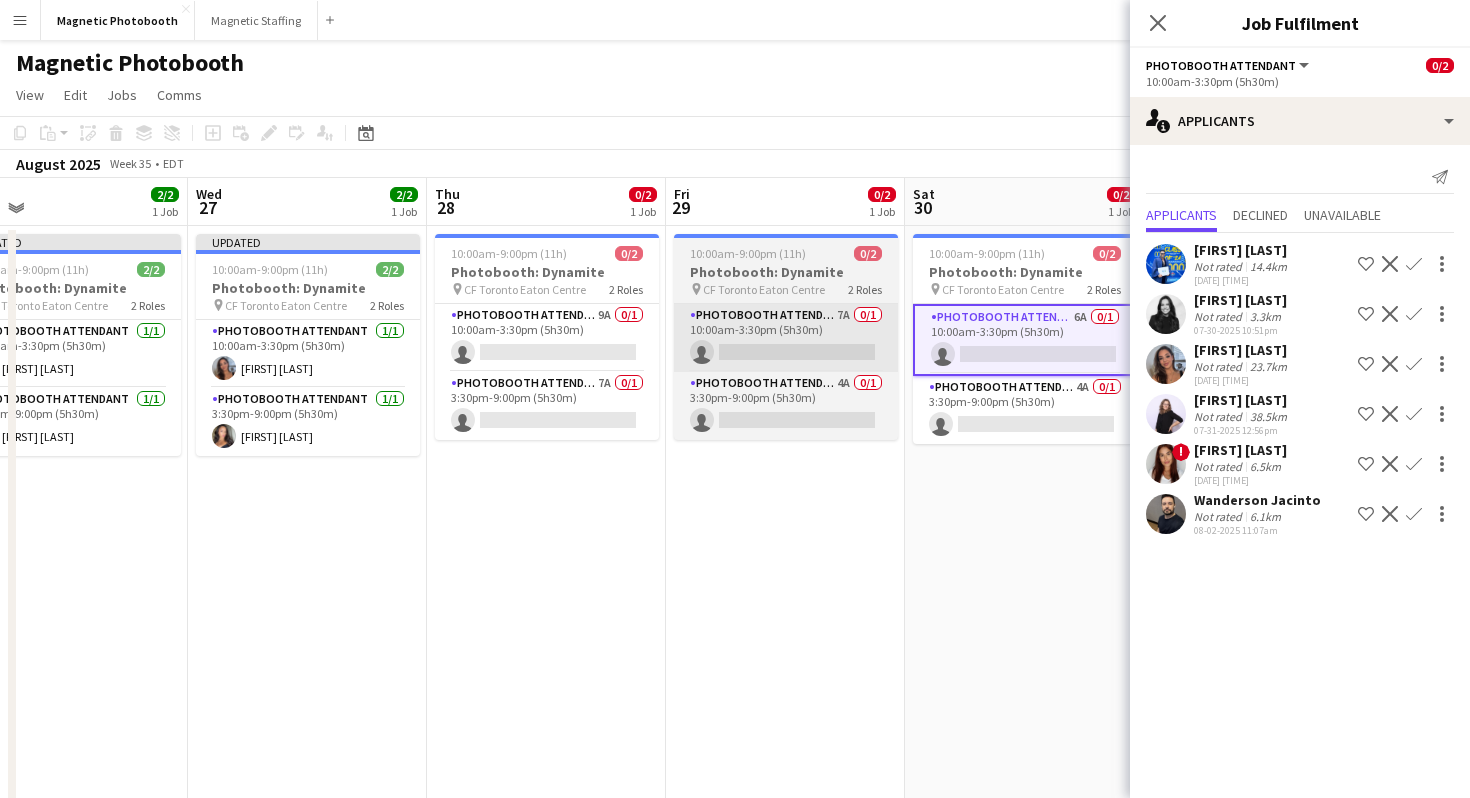 scroll, scrollTop: 0, scrollLeft: 533, axis: horizontal 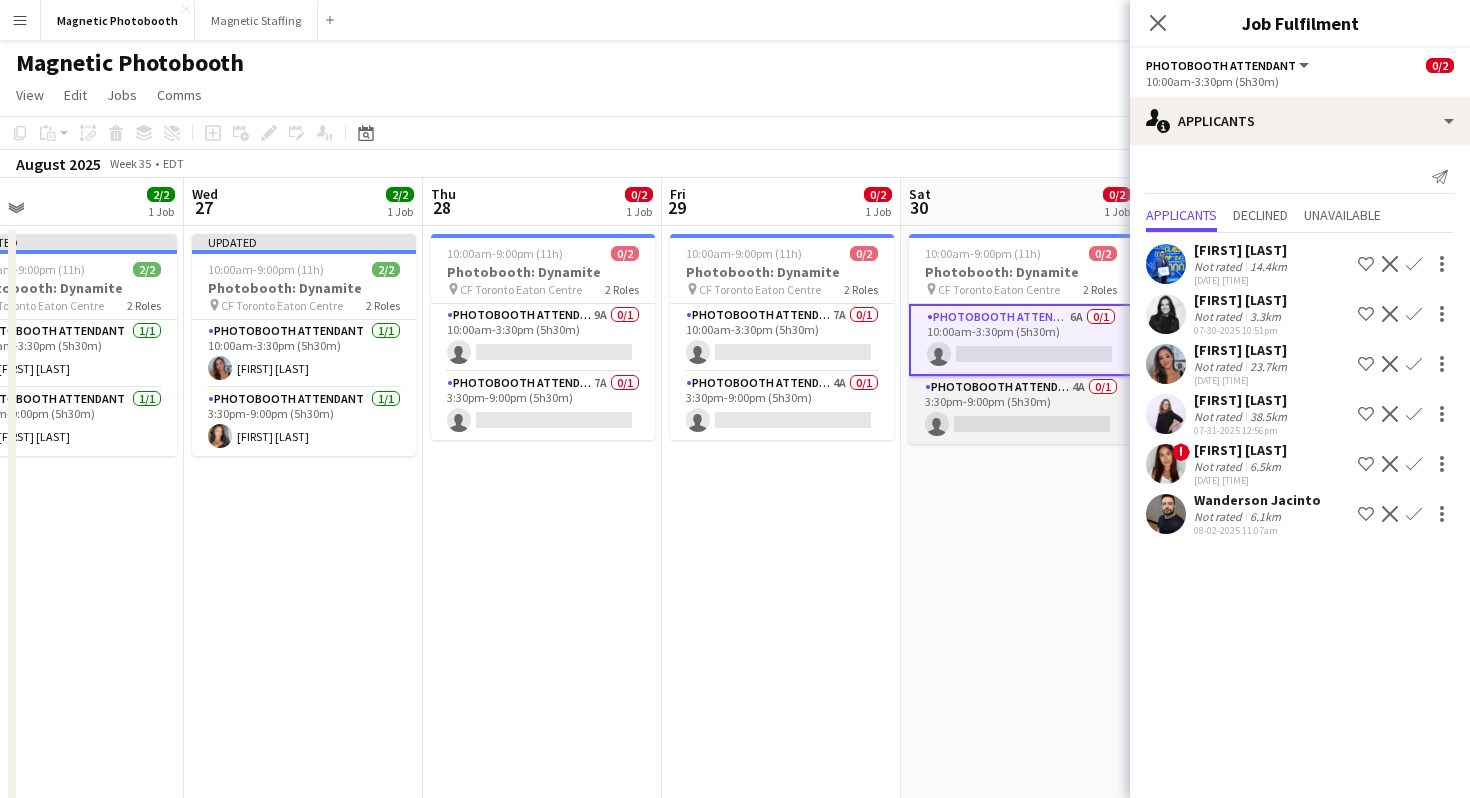 click on "Photobooth Attendant    4A   0/1   3:30pm-9:00pm (5h30m)
single-neutral-actions" at bounding box center [1021, 410] 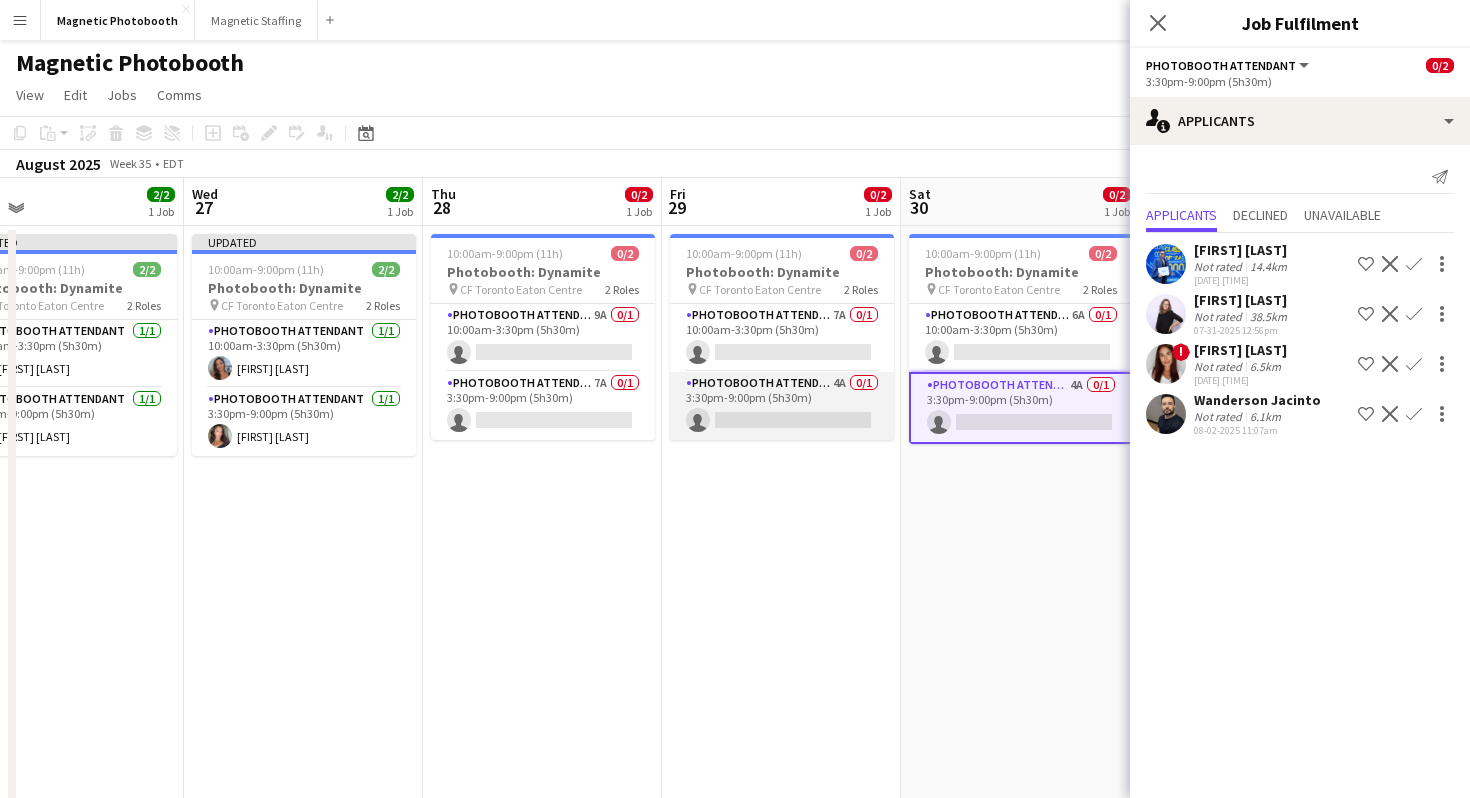 click on "Photobooth Attendant    4A   0/1   3:30pm-9:00pm (5h30m)
single-neutral-actions" at bounding box center (782, 406) 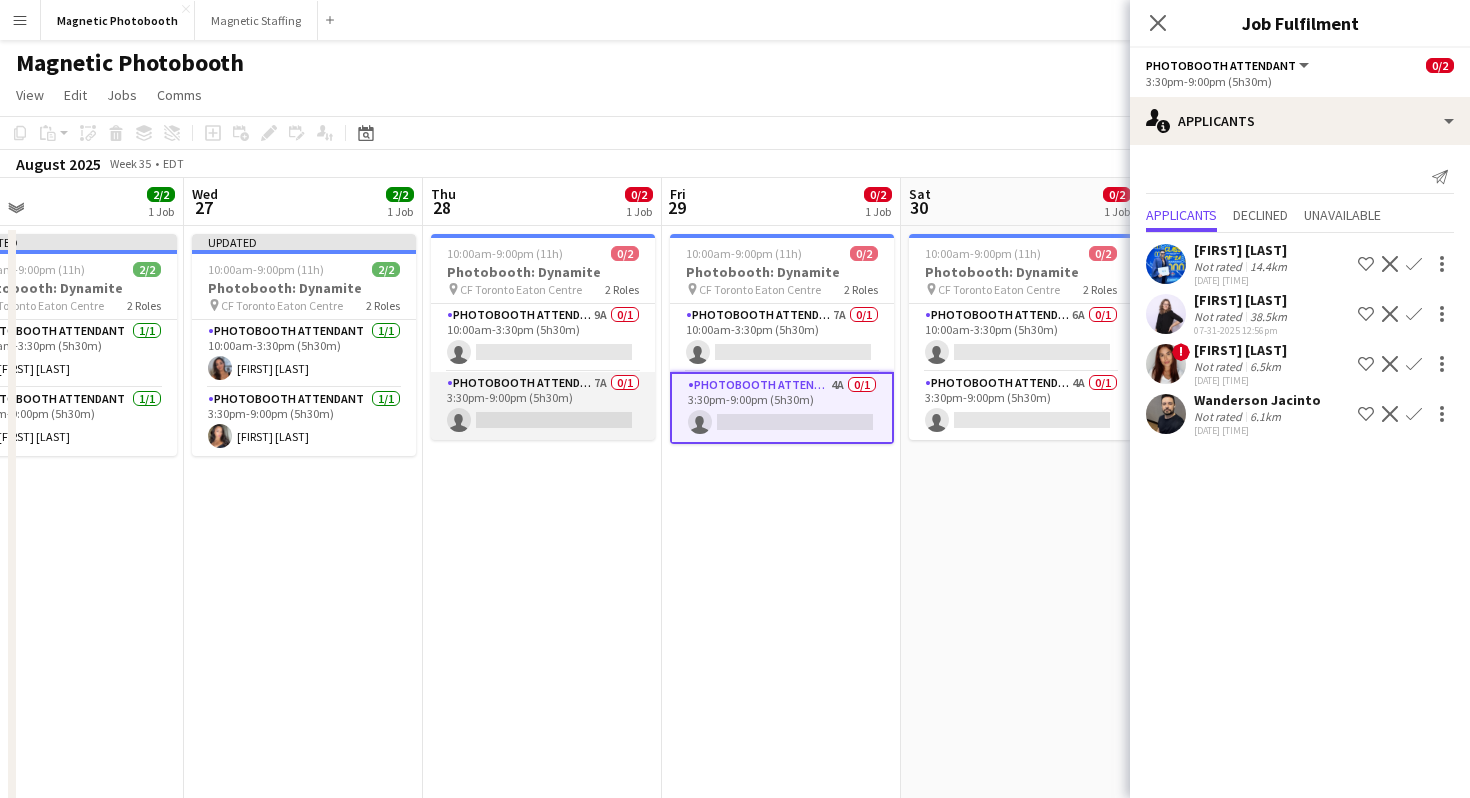 click on "Photobooth Attendant    7A   0/1   3:30pm-9:00pm (5h30m)
single-neutral-actions" at bounding box center (543, 406) 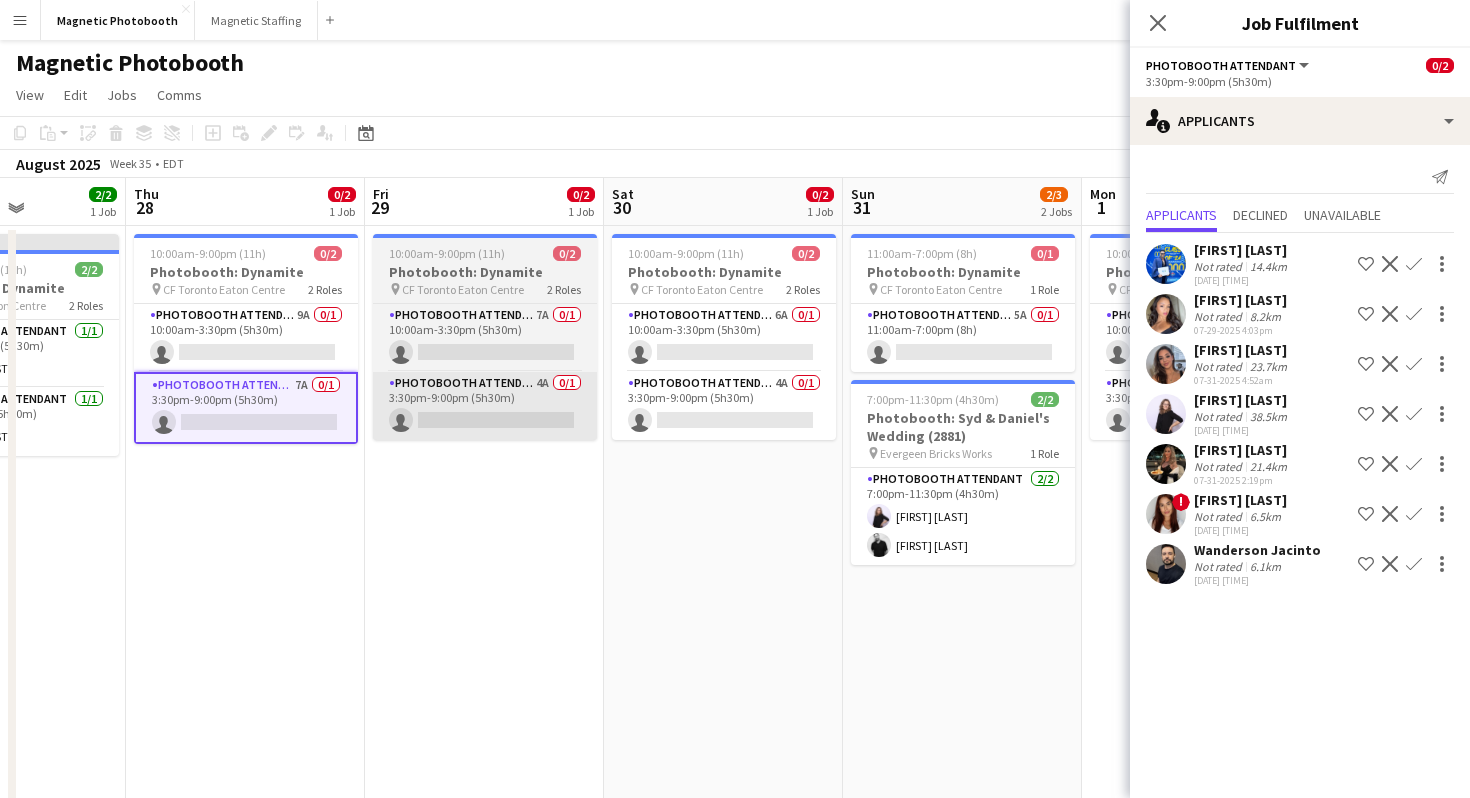 scroll, scrollTop: 0, scrollLeft: 890, axis: horizontal 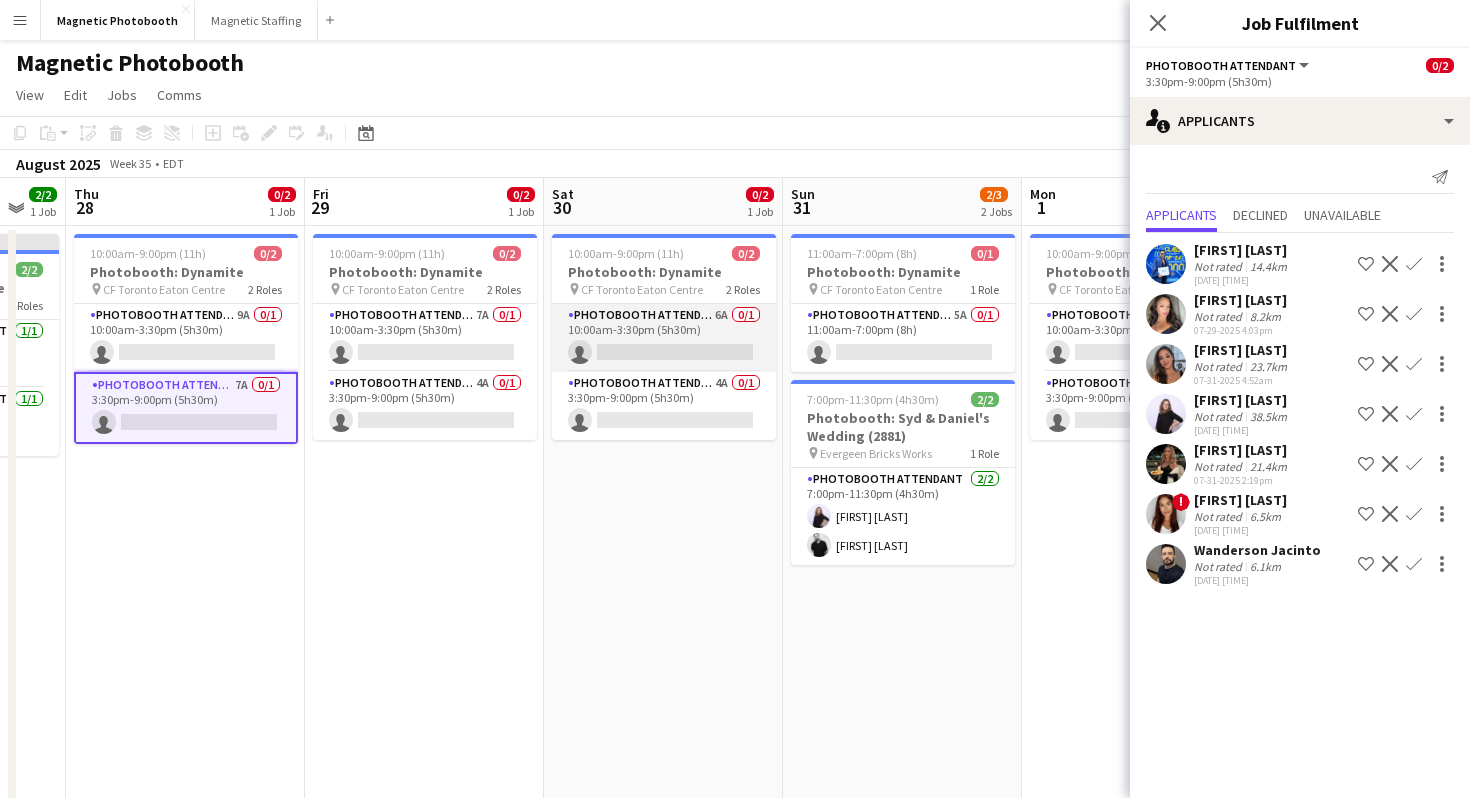 click on "Photobooth Attendant    6A   0/1   10:00am-3:30pm (5h30m)
single-neutral-actions" at bounding box center (664, 338) 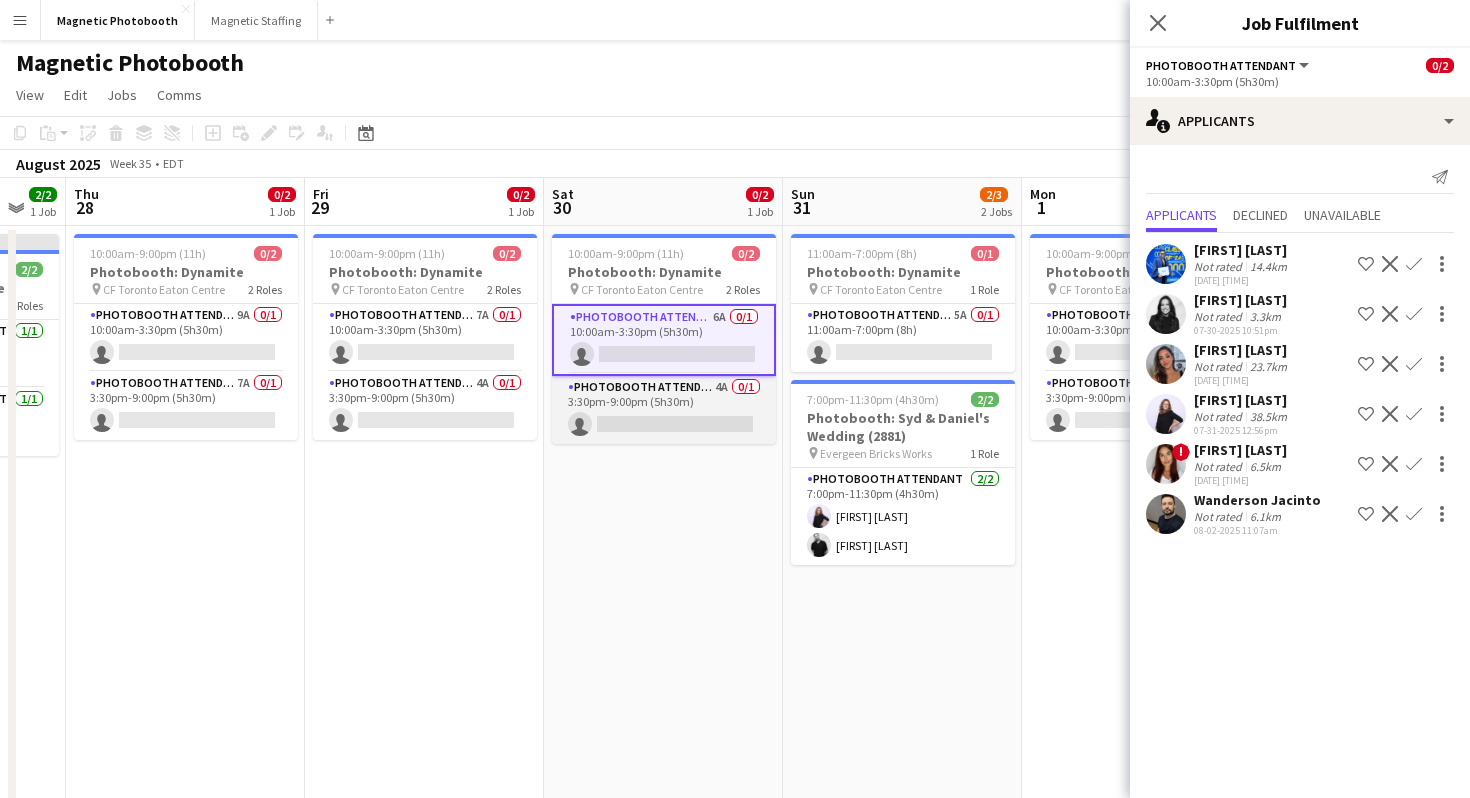 click on "Photobooth Attendant    4A   0/1   3:30pm-9:00pm (5h30m)
single-neutral-actions" at bounding box center (664, 410) 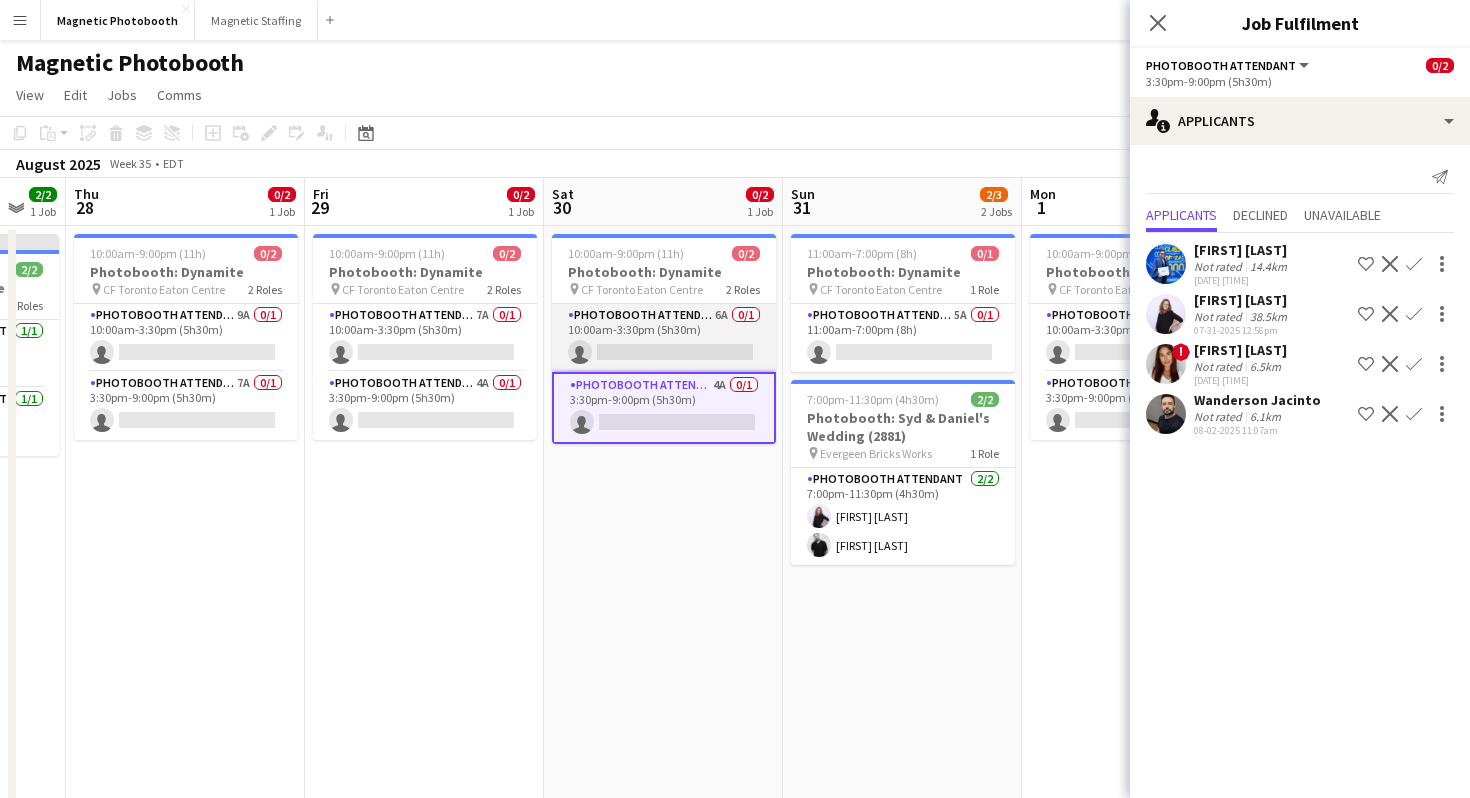 click on "Photobooth Attendant    6A   0/1   10:00am-3:30pm (5h30m)
single-neutral-actions" at bounding box center (664, 338) 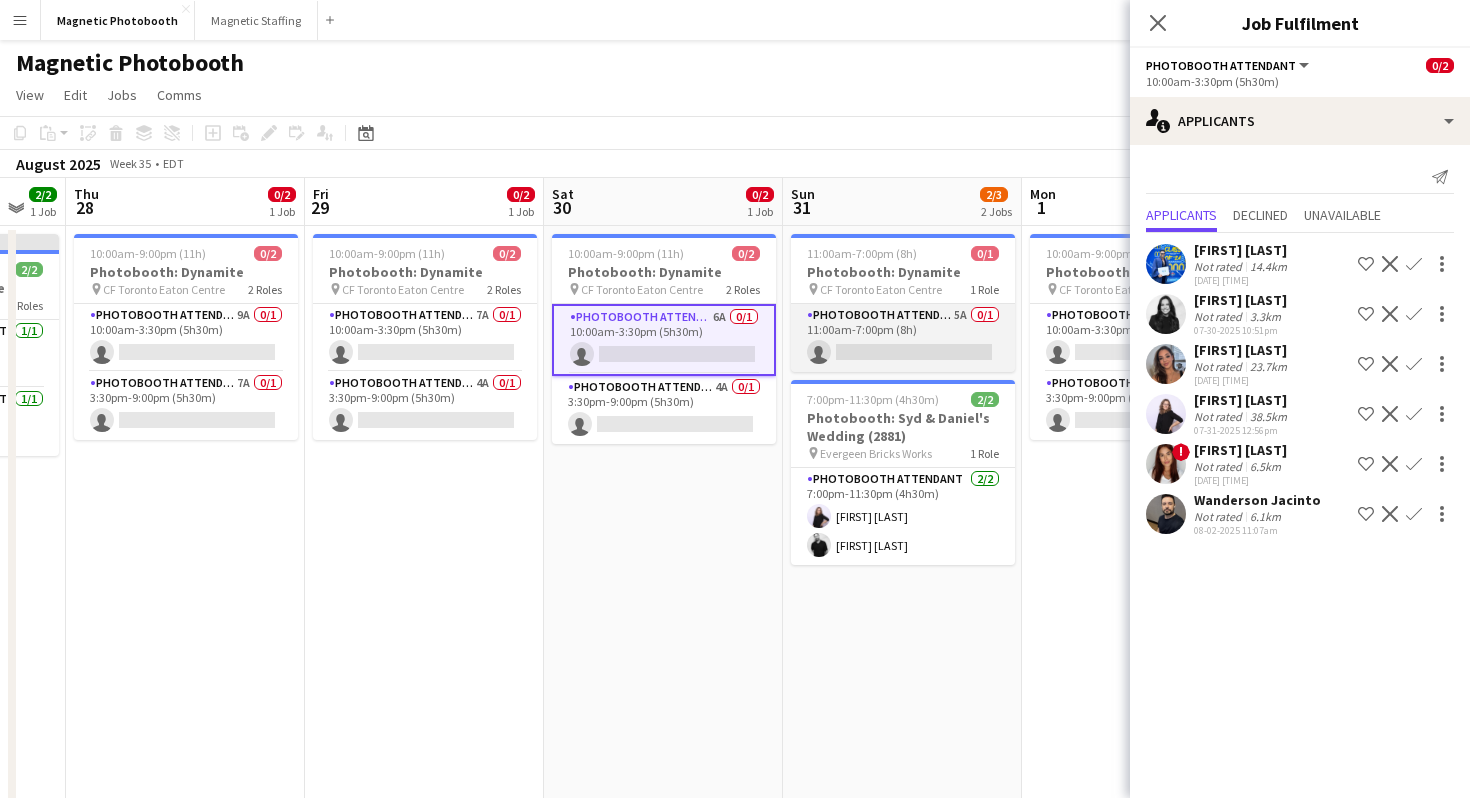 click on "Photobooth Attendant    5A   0/1   11:00am-7:00pm (8h)
single-neutral-actions" at bounding box center (903, 338) 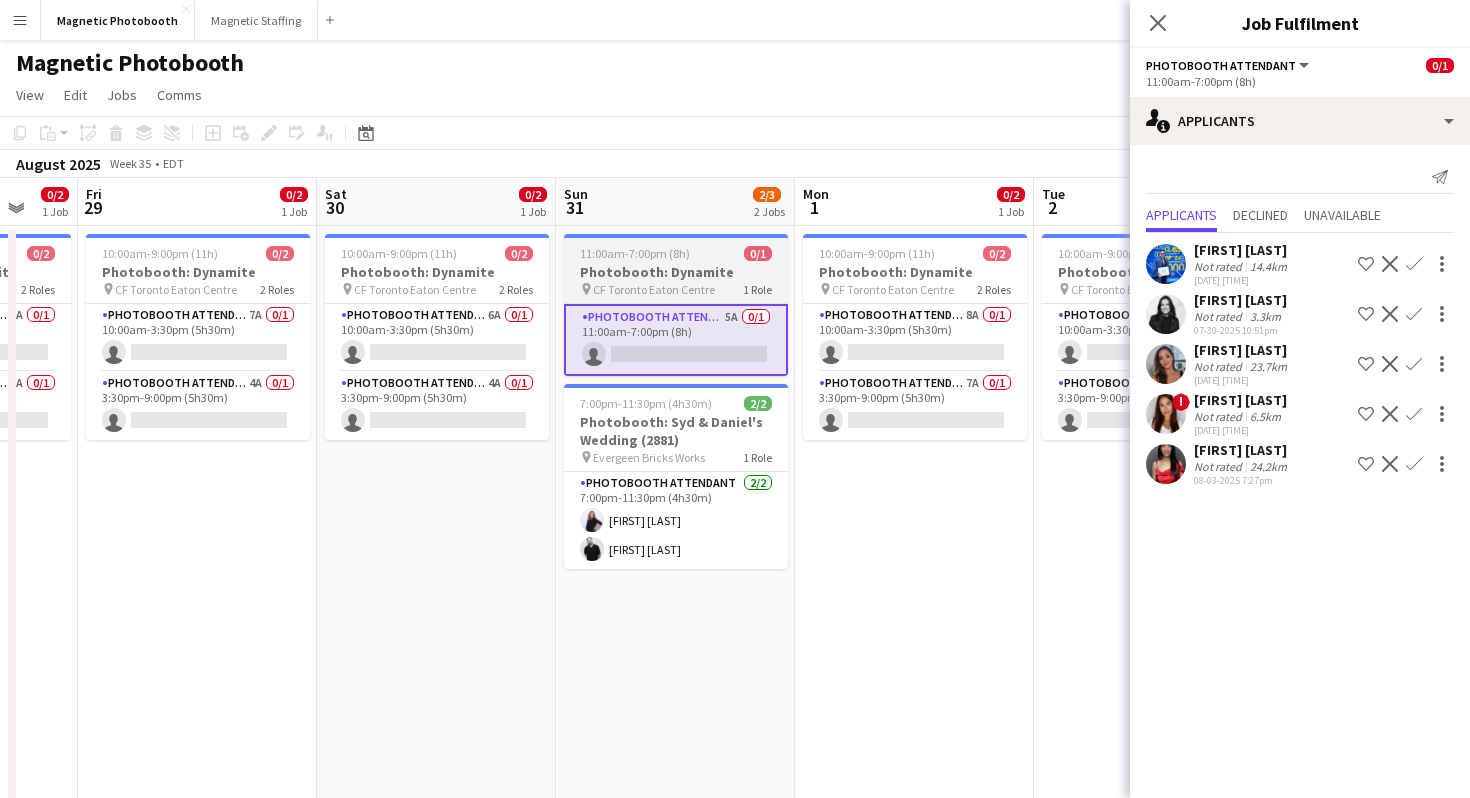 scroll, scrollTop: 0, scrollLeft: 650, axis: horizontal 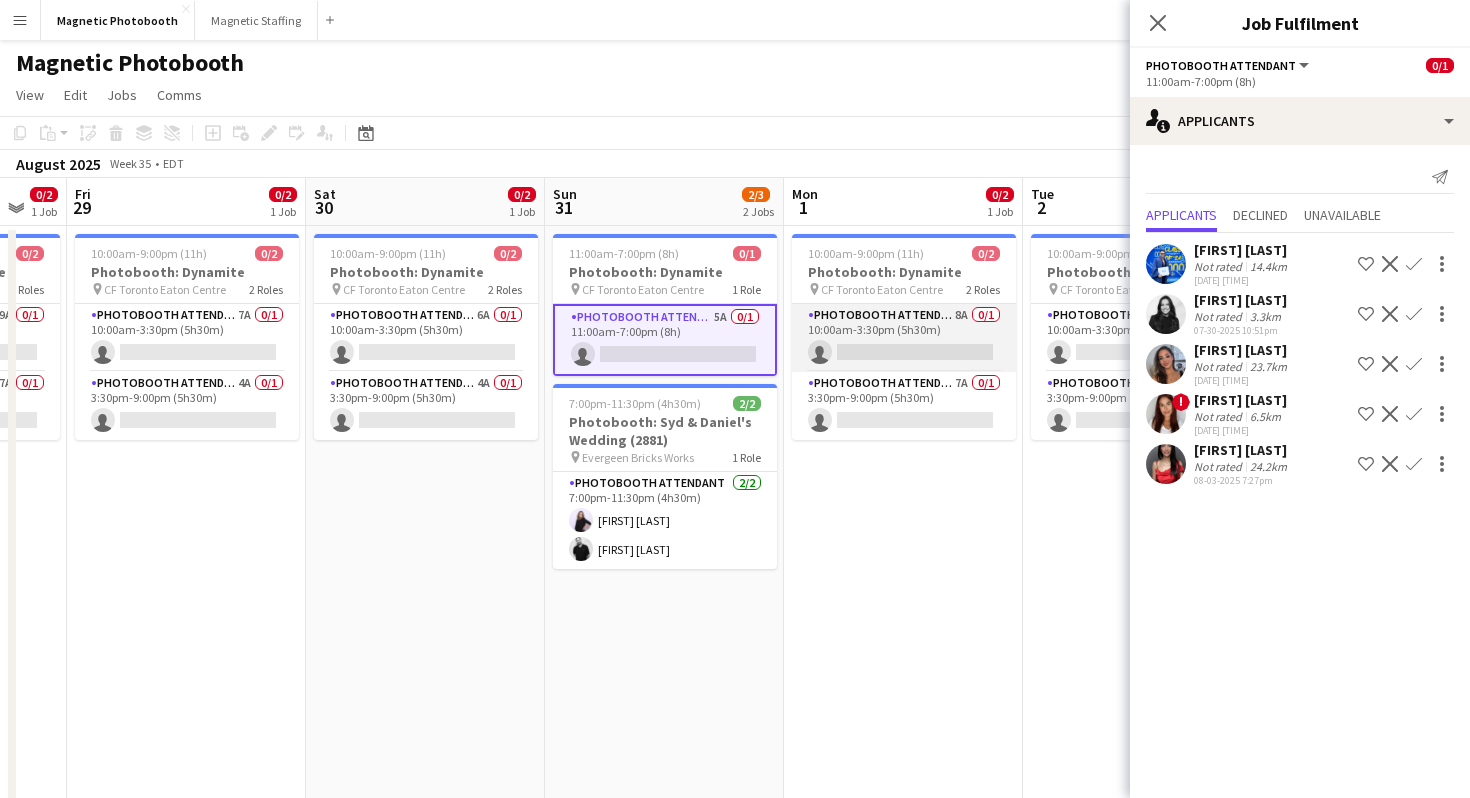 click on "Photobooth Attendant    8A   0/1   [TIME]-[TIME] ([DURATION])
single-neutral-actions" at bounding box center [904, 338] 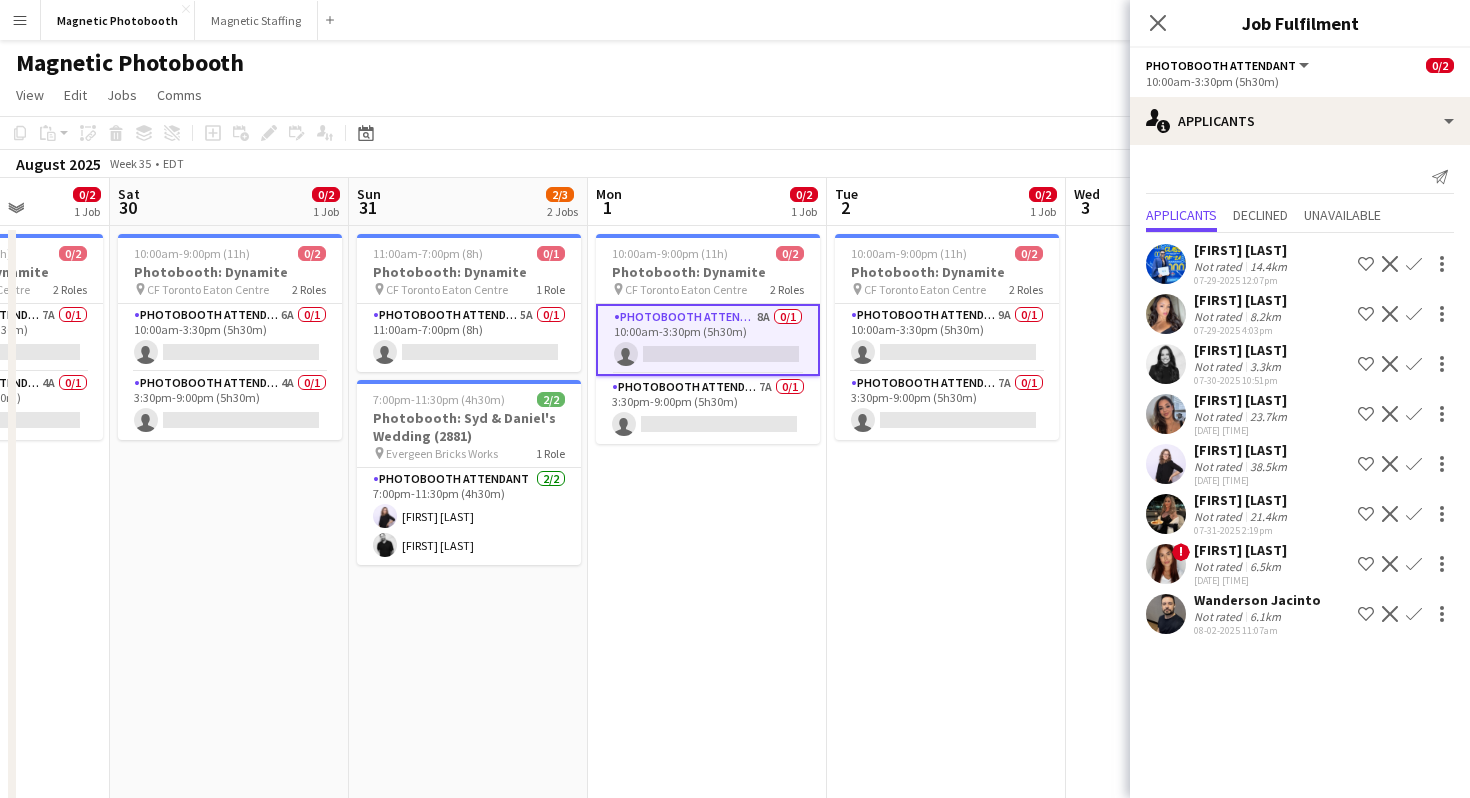scroll, scrollTop: 0, scrollLeft: 862, axis: horizontal 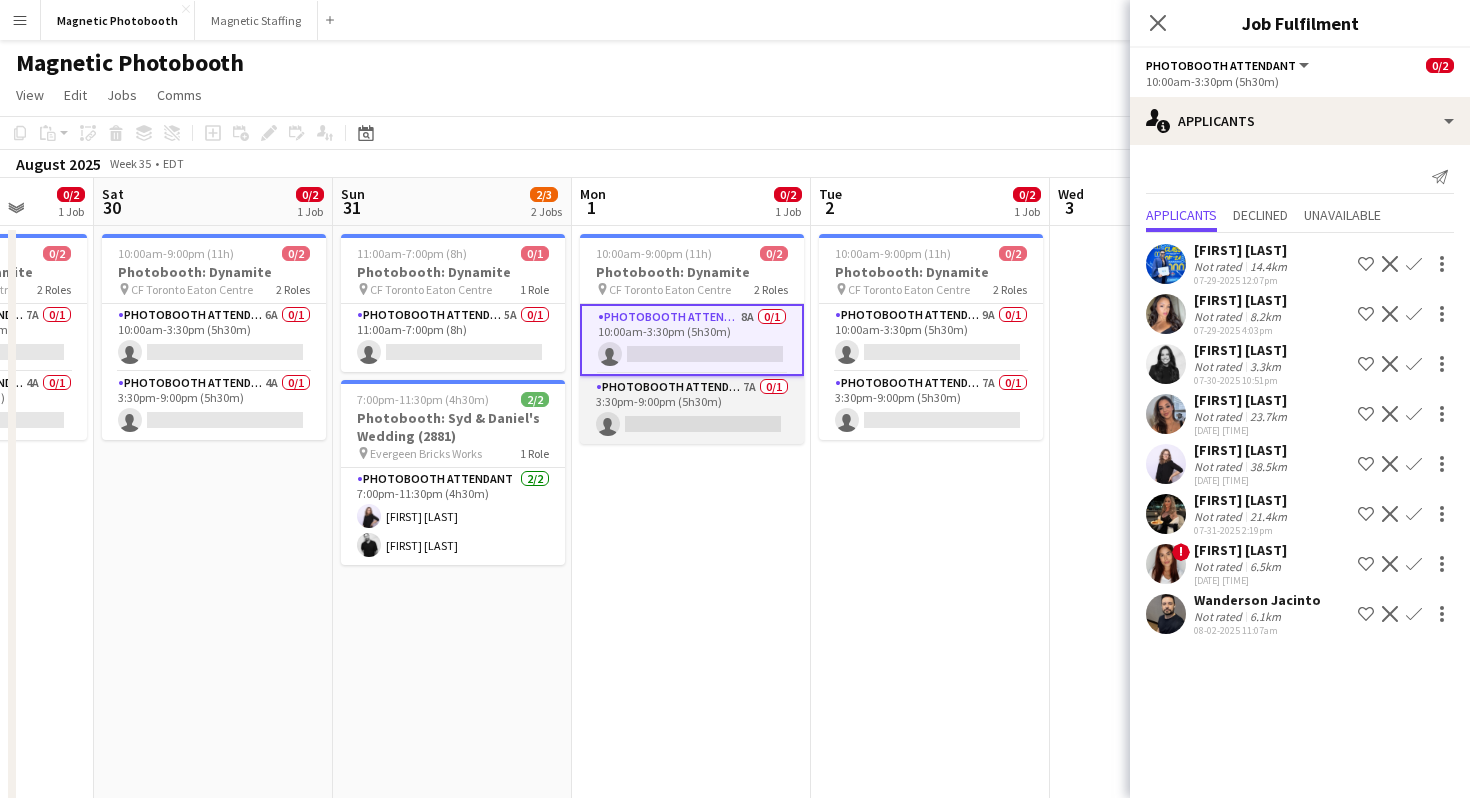click on "Photobooth Attendant    7A   0/1   3:30pm-9:00pm (5h30m)
single-neutral-actions" at bounding box center (692, 410) 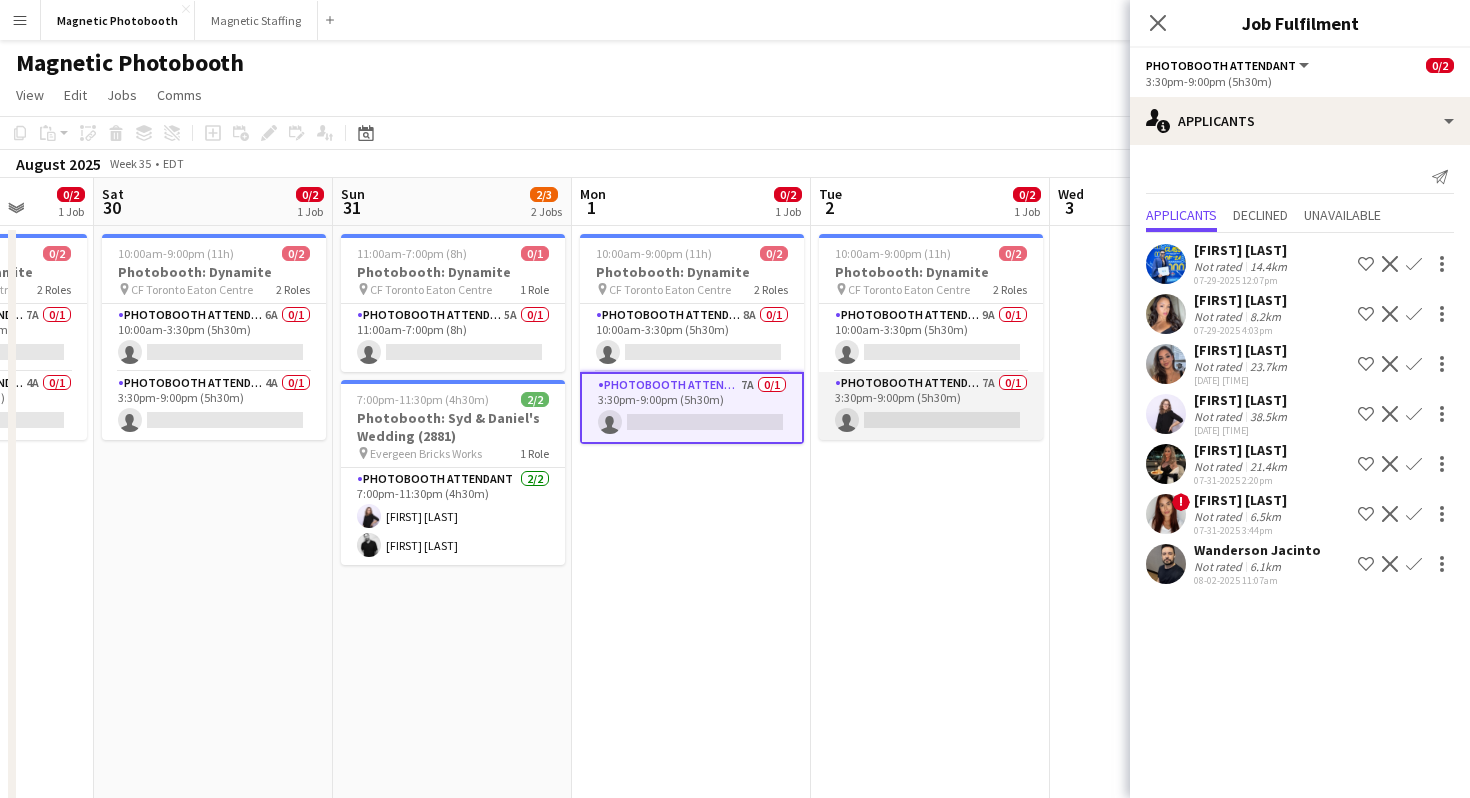 click on "Photobooth Attendant    7A   0/1   3:30pm-9:00pm (5h30m)
single-neutral-actions" at bounding box center [931, 406] 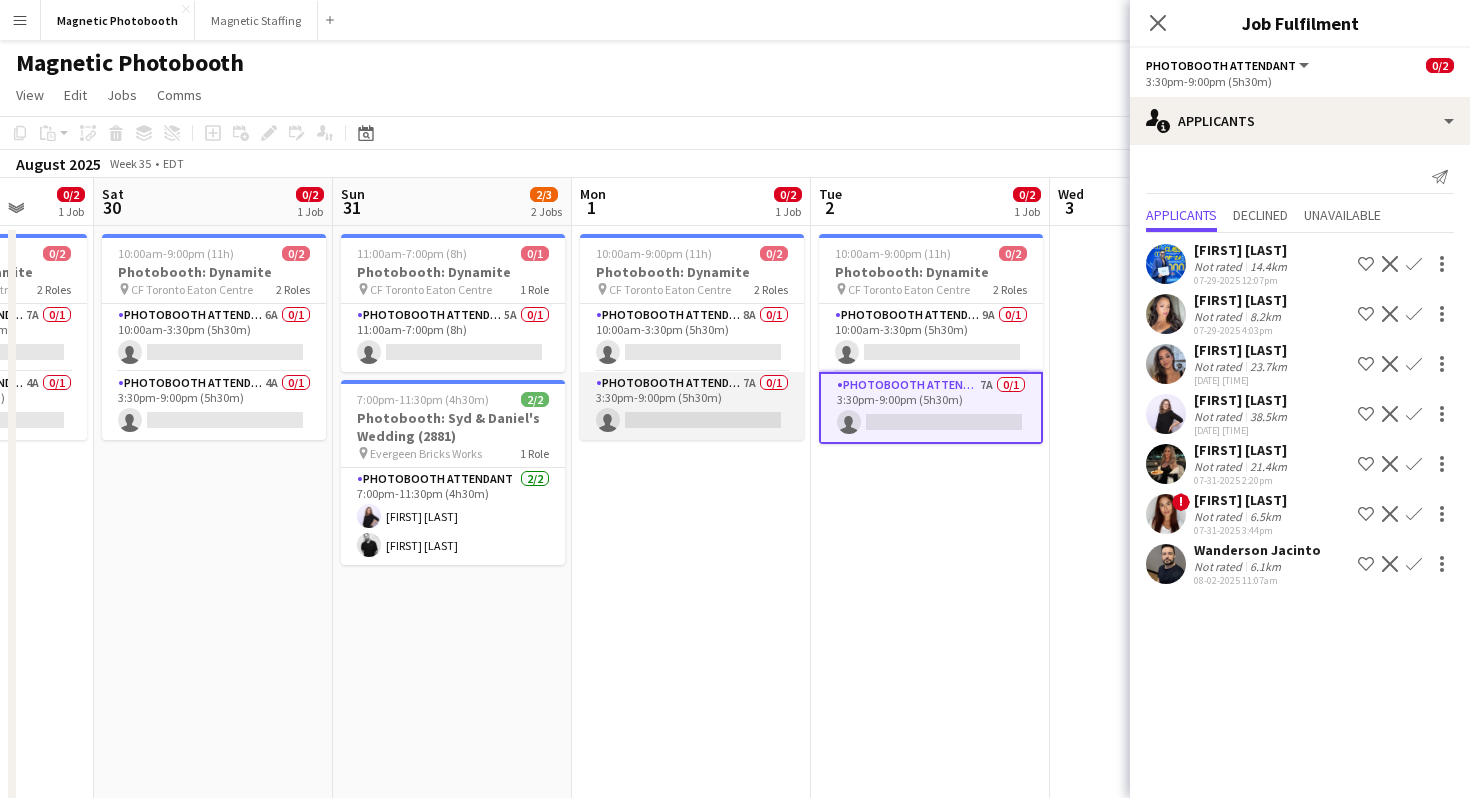 click on "Photobooth Attendant    7A   0/1   3:30pm-9:00pm (5h30m)
single-neutral-actions" at bounding box center (692, 406) 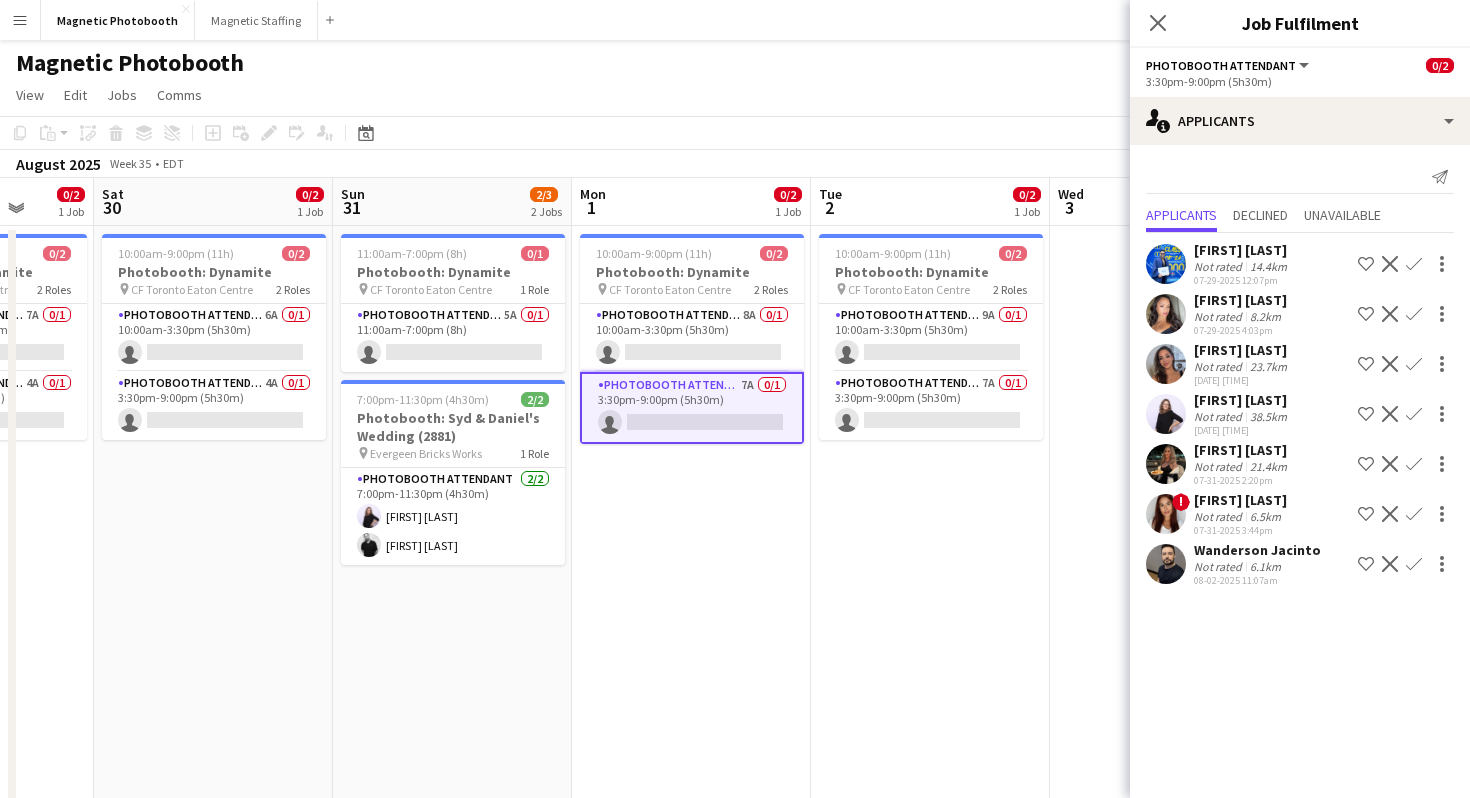 click on "Confirm" at bounding box center [1414, 364] 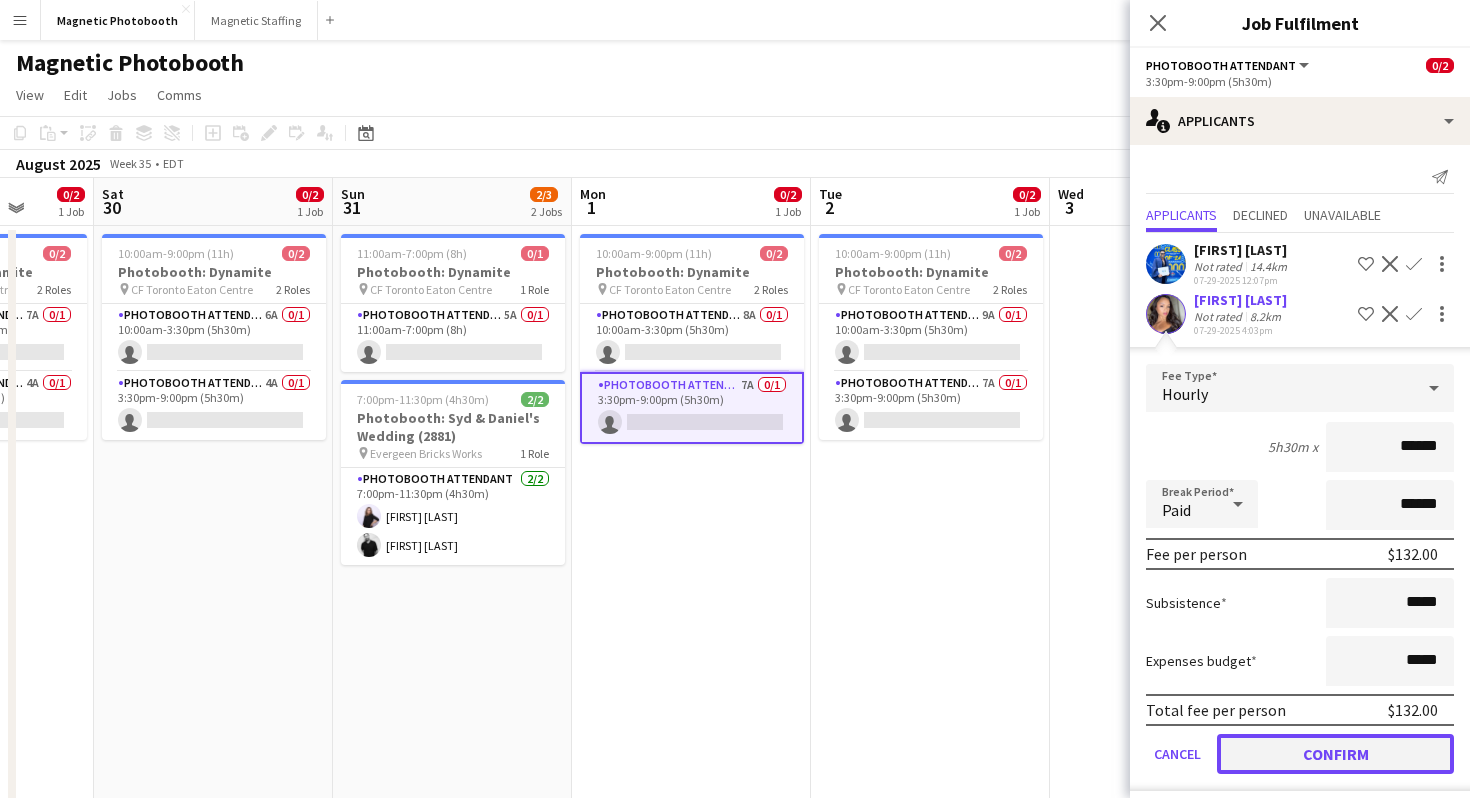 click on "Confirm" 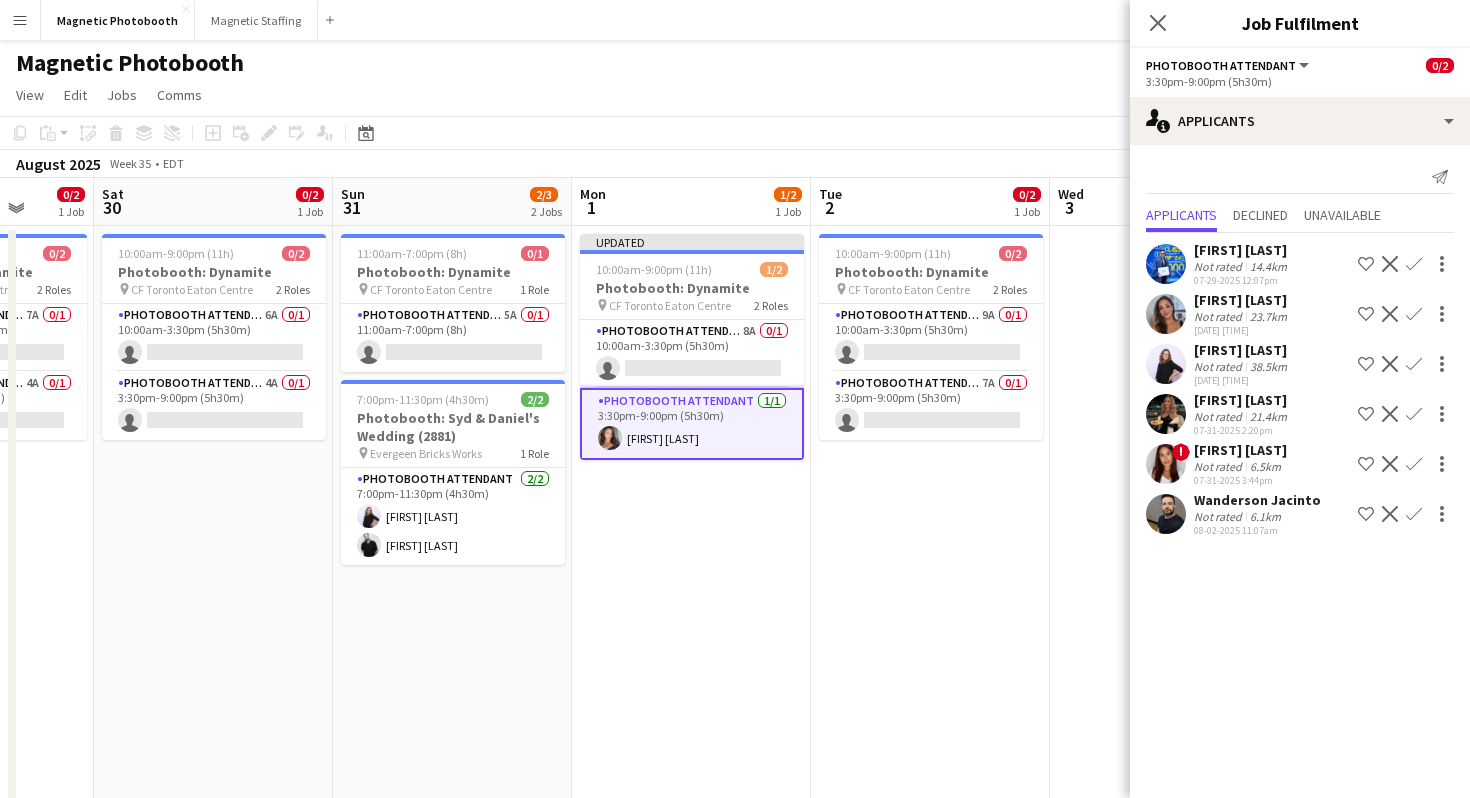 click on "[TIME]-[TIME] ([DURATION])    0/2   Photobooth: [BRAND]
pin
[LOCATION]   2 Roles   Photobooth Attendant    9A   0/1   [TIME]-[TIME] ([DURATION])
single-neutral-actions
Photobooth Attendant    7A   0/1   [TIME]-[TIME] ([DURATION])
single-neutral-actions" at bounding box center (930, 606) 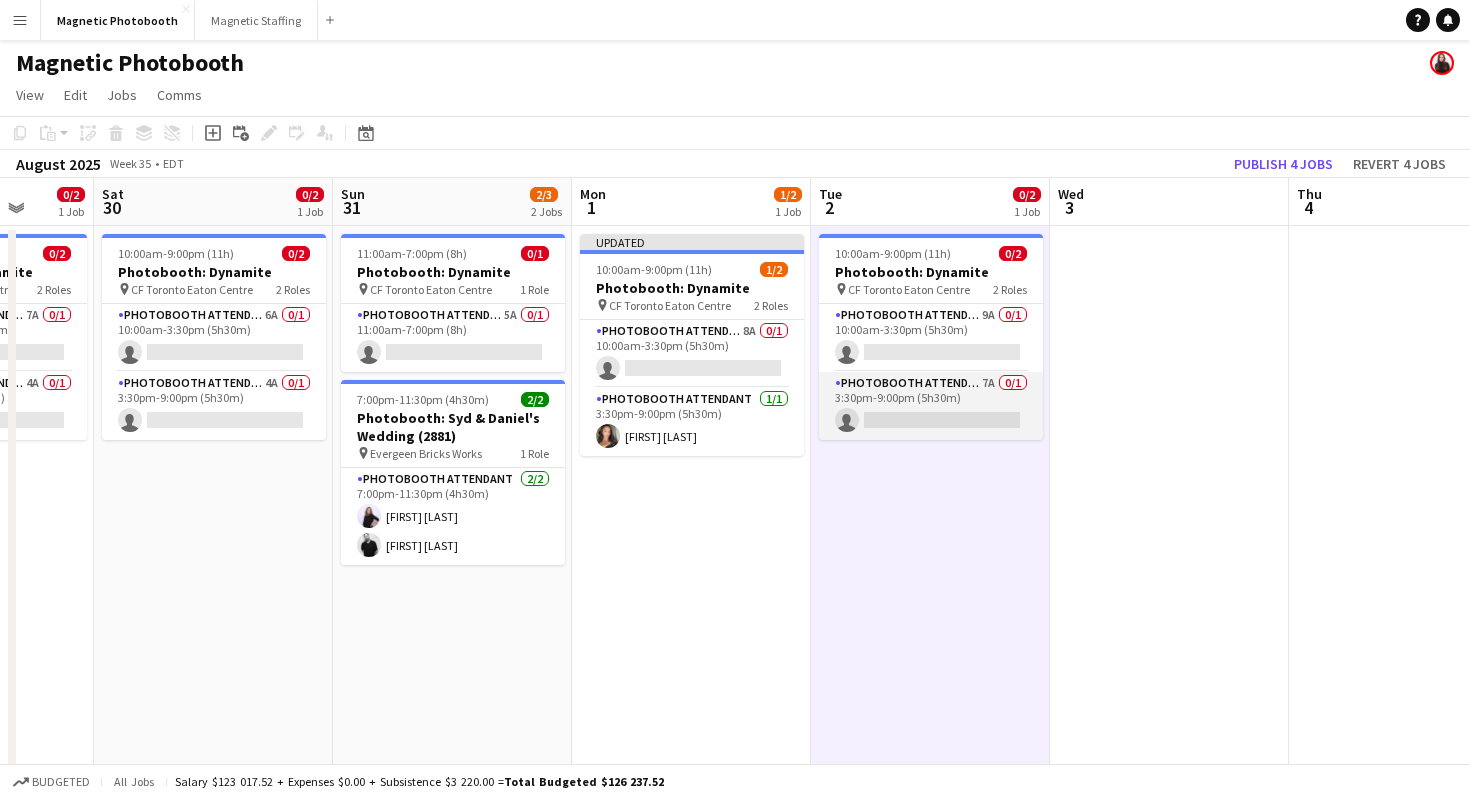 click on "Photobooth Attendant    7A   0/1   3:30pm-9:00pm (5h30m)
single-neutral-actions" at bounding box center [931, 406] 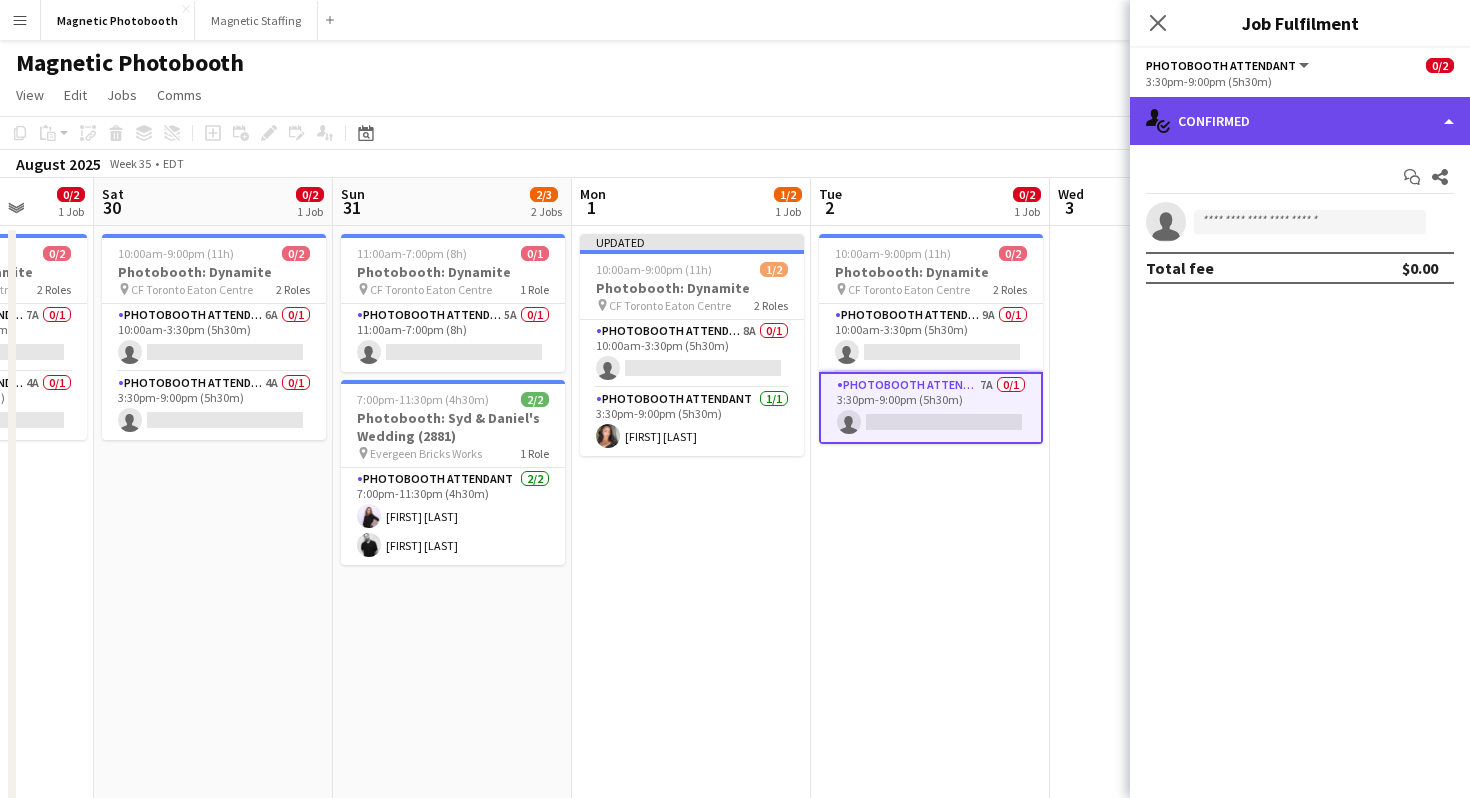 click on "single-neutral-actions-check-2
Confirmed" 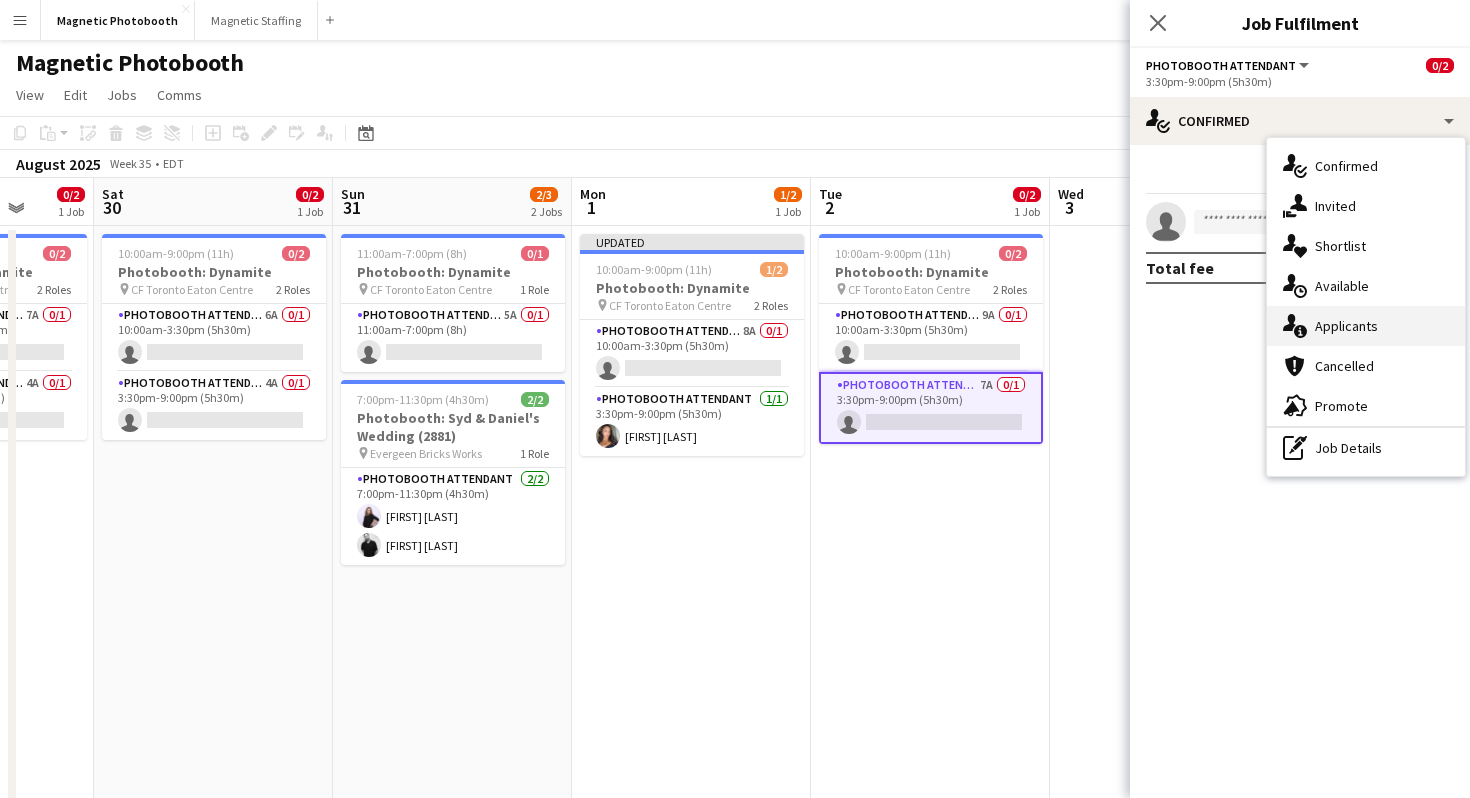 click on "single-neutral-actions-information
Applicants" at bounding box center (1366, 326) 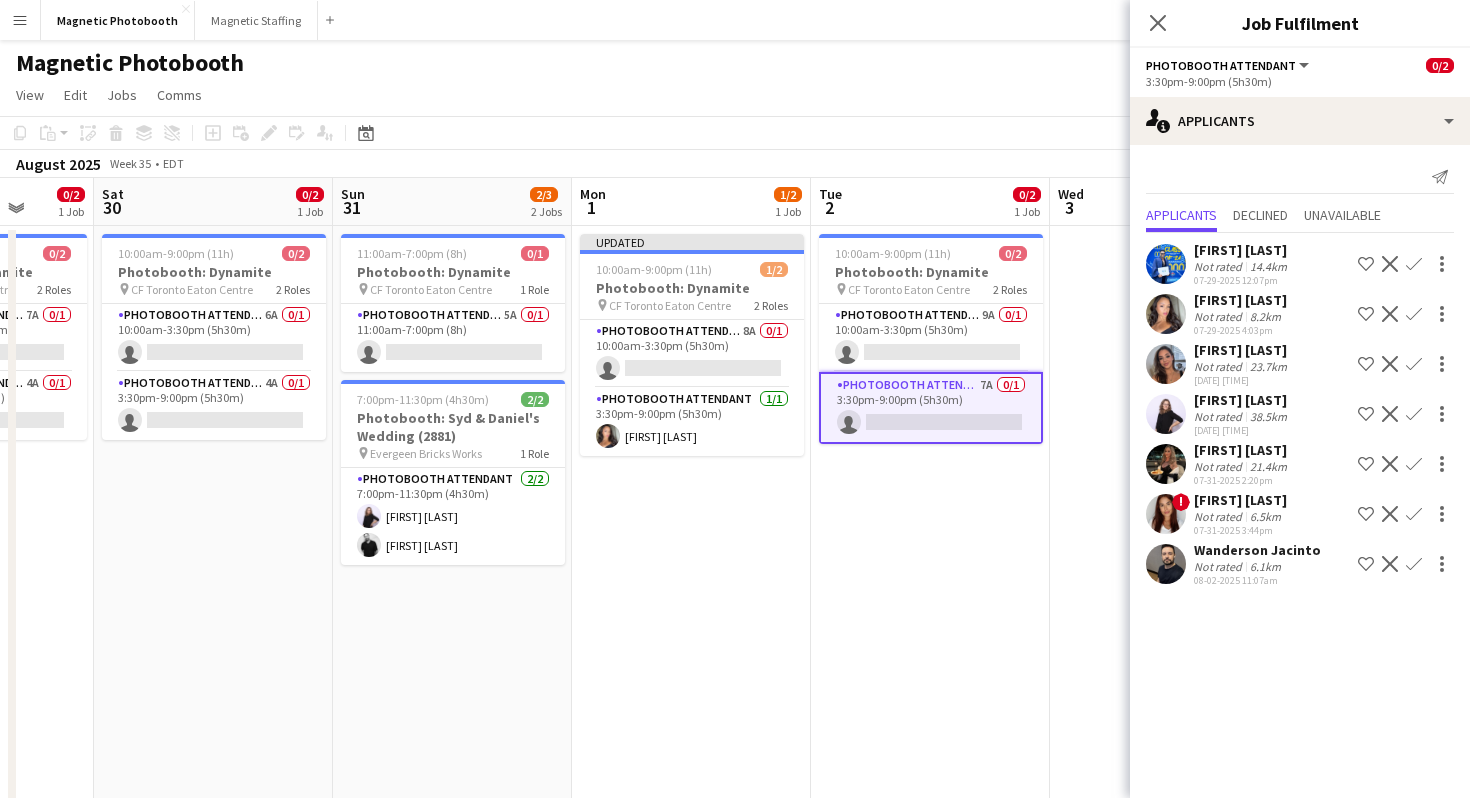 click on "Confirm" at bounding box center [1414, 364] 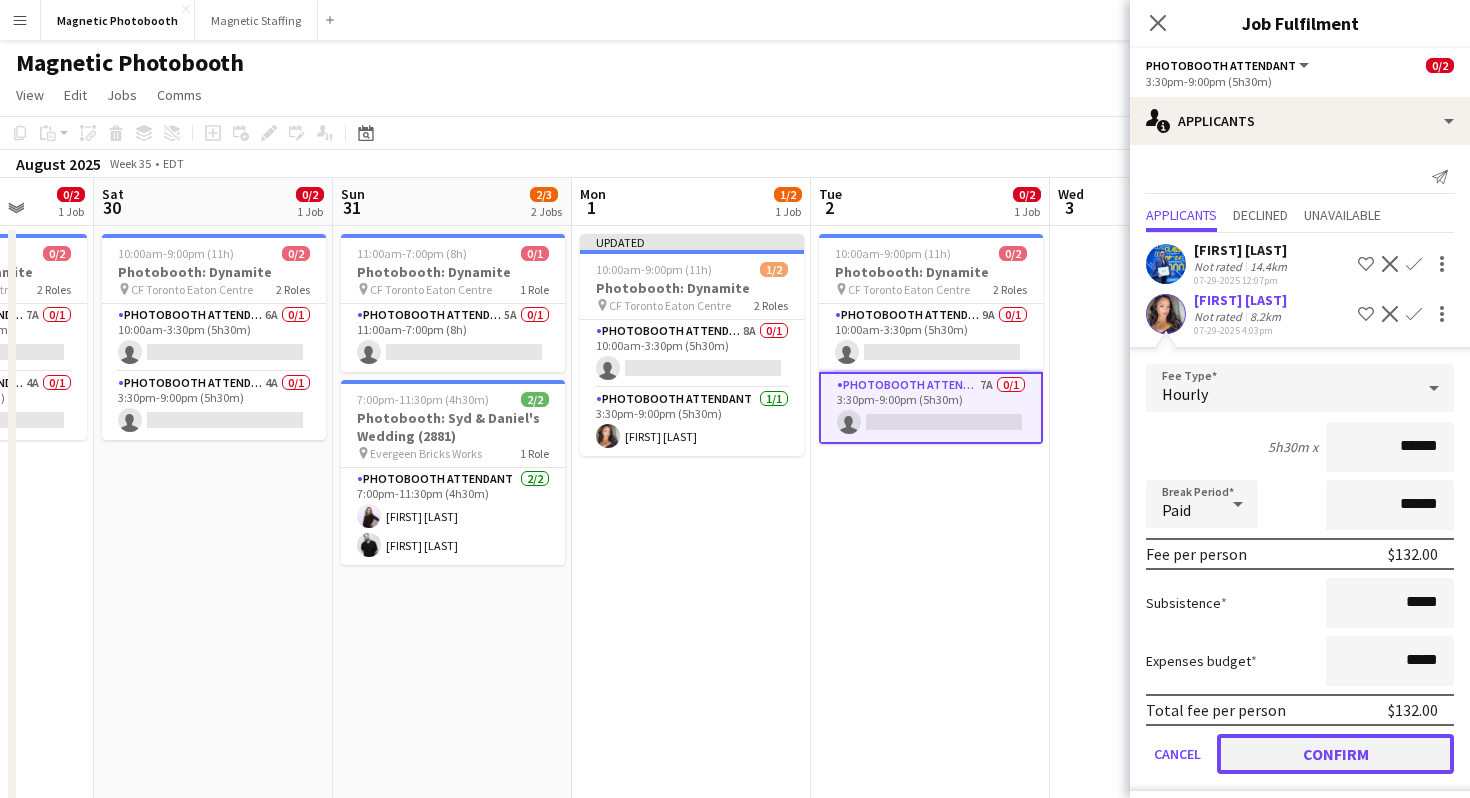 click on "Confirm" 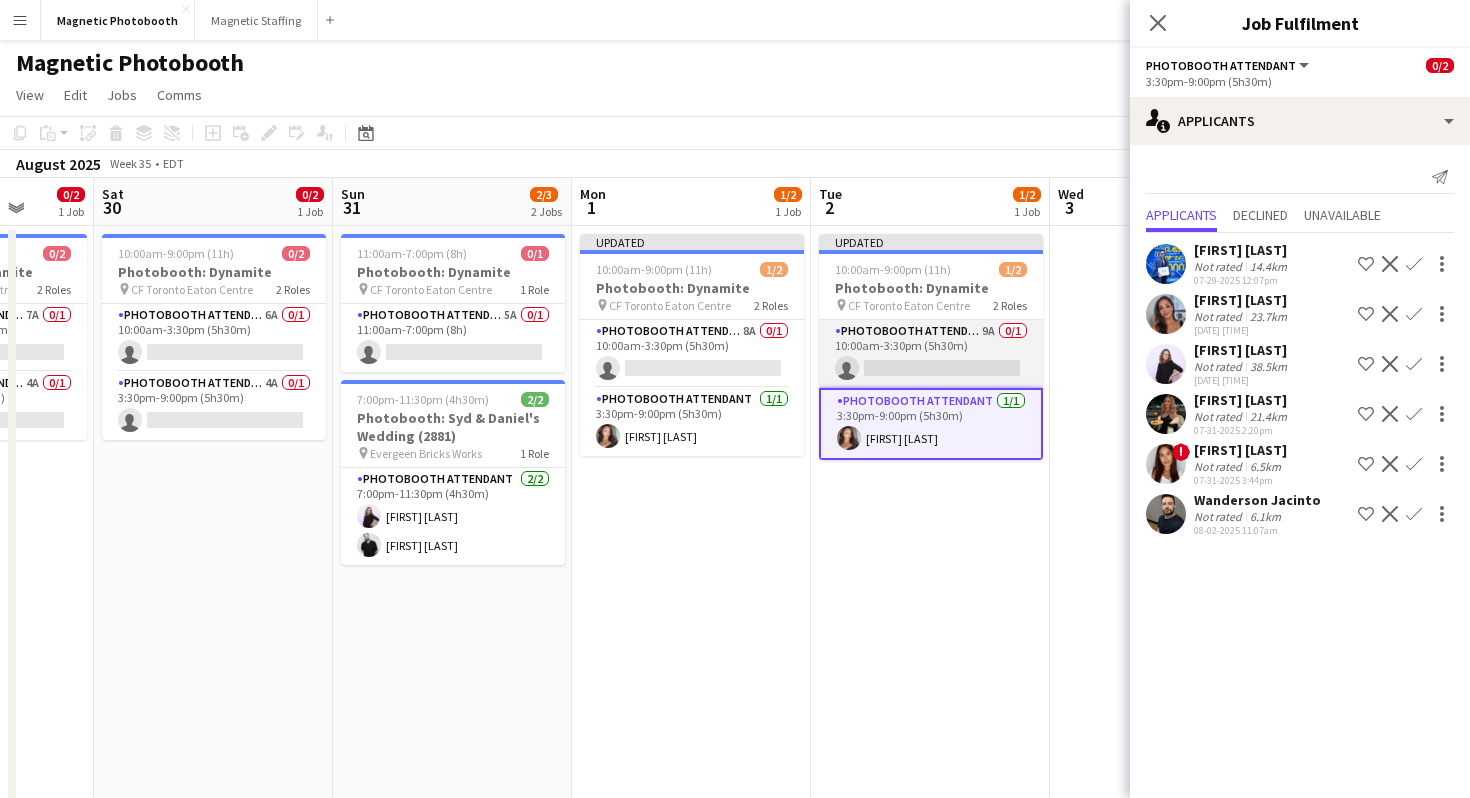 click on "Photobooth Attendant    9A   0/1   10:00am-3:30pm (5h30m)
single-neutral-actions" at bounding box center (931, 354) 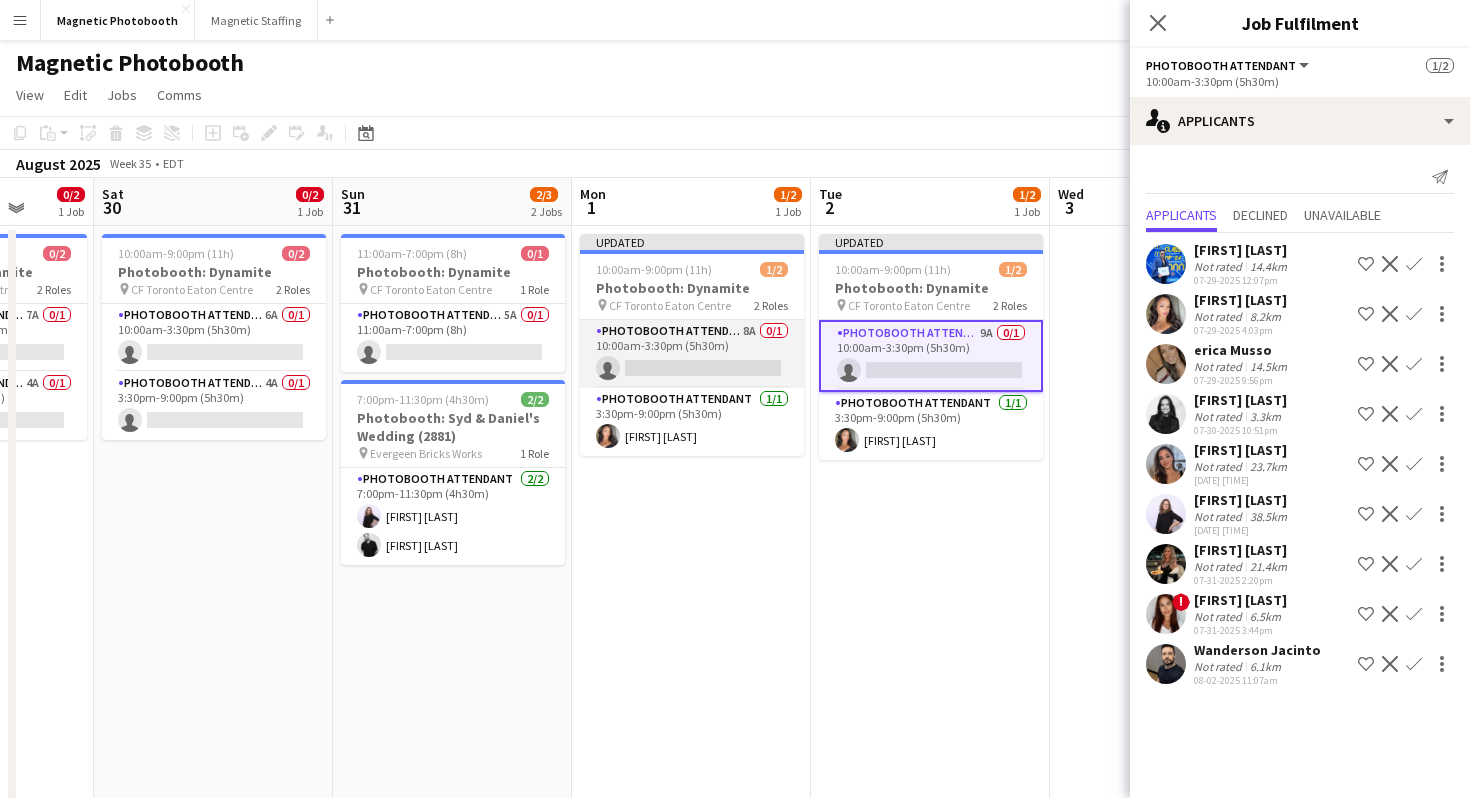 click on "Photobooth Attendant    8A   0/1   [TIME]-[TIME] ([DURATION])
single-neutral-actions" at bounding box center [692, 354] 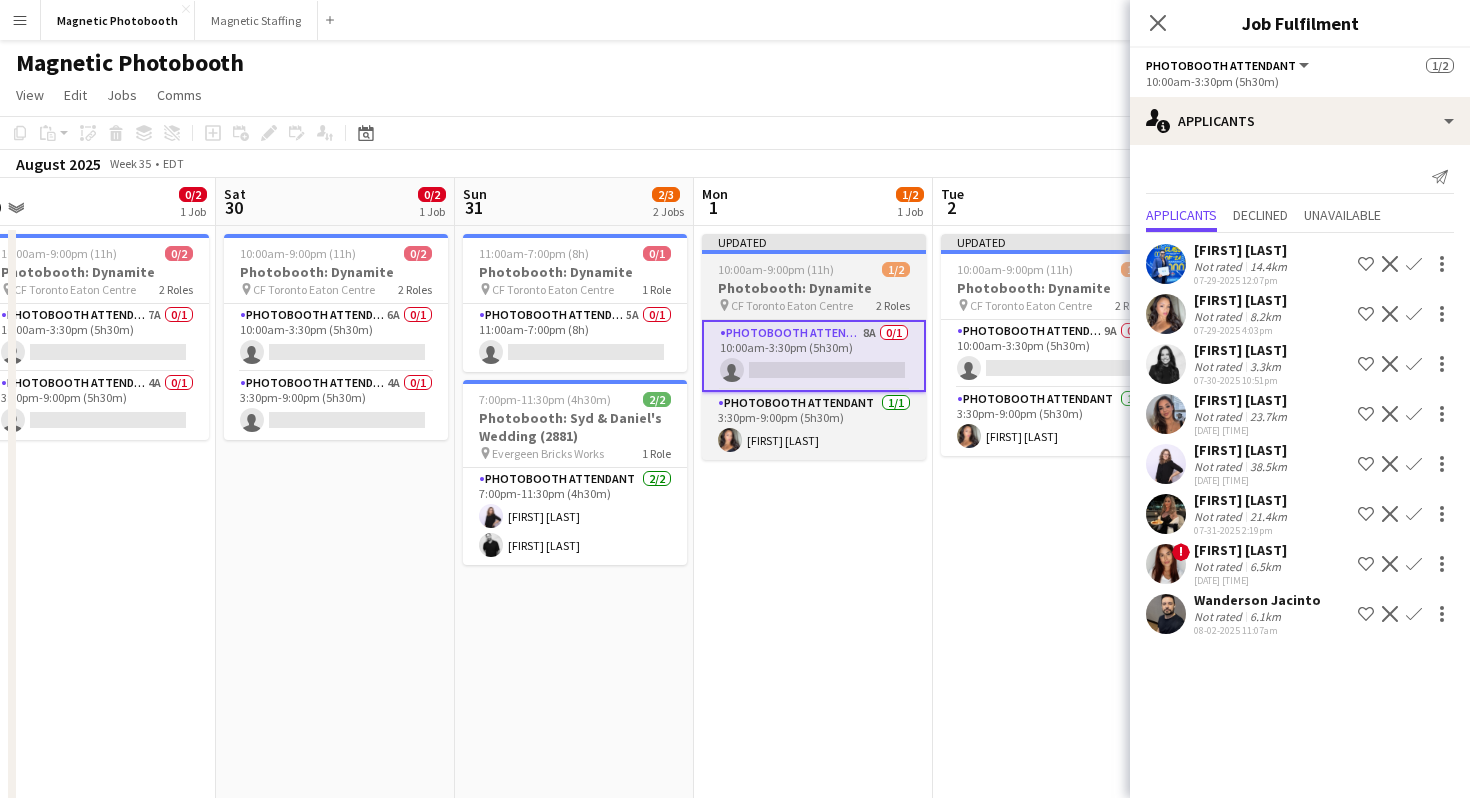 scroll, scrollTop: 0, scrollLeft: 734, axis: horizontal 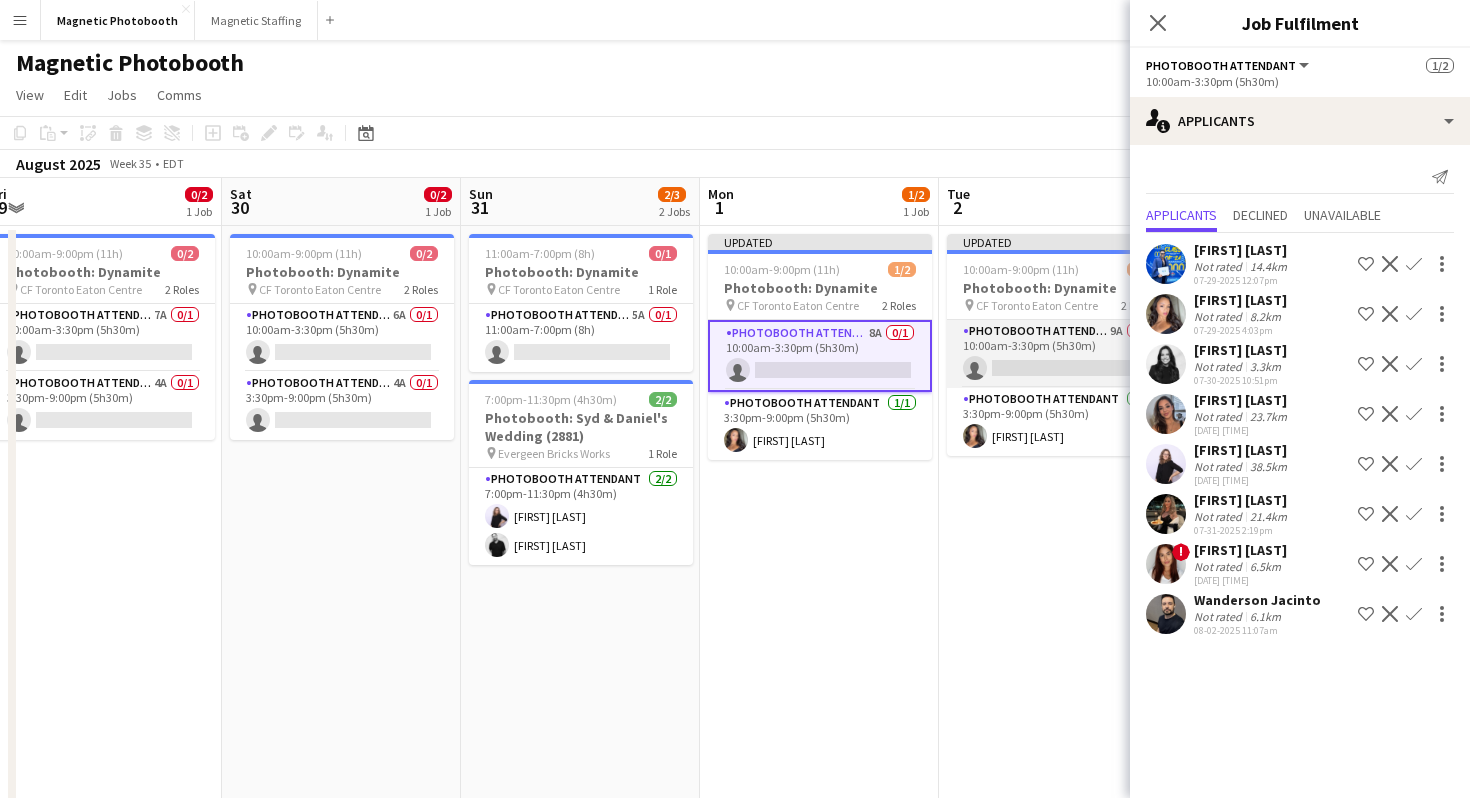 click on "Photobooth Attendant    9A   0/1   10:00am-3:30pm (5h30m)
single-neutral-actions" at bounding box center (1059, 354) 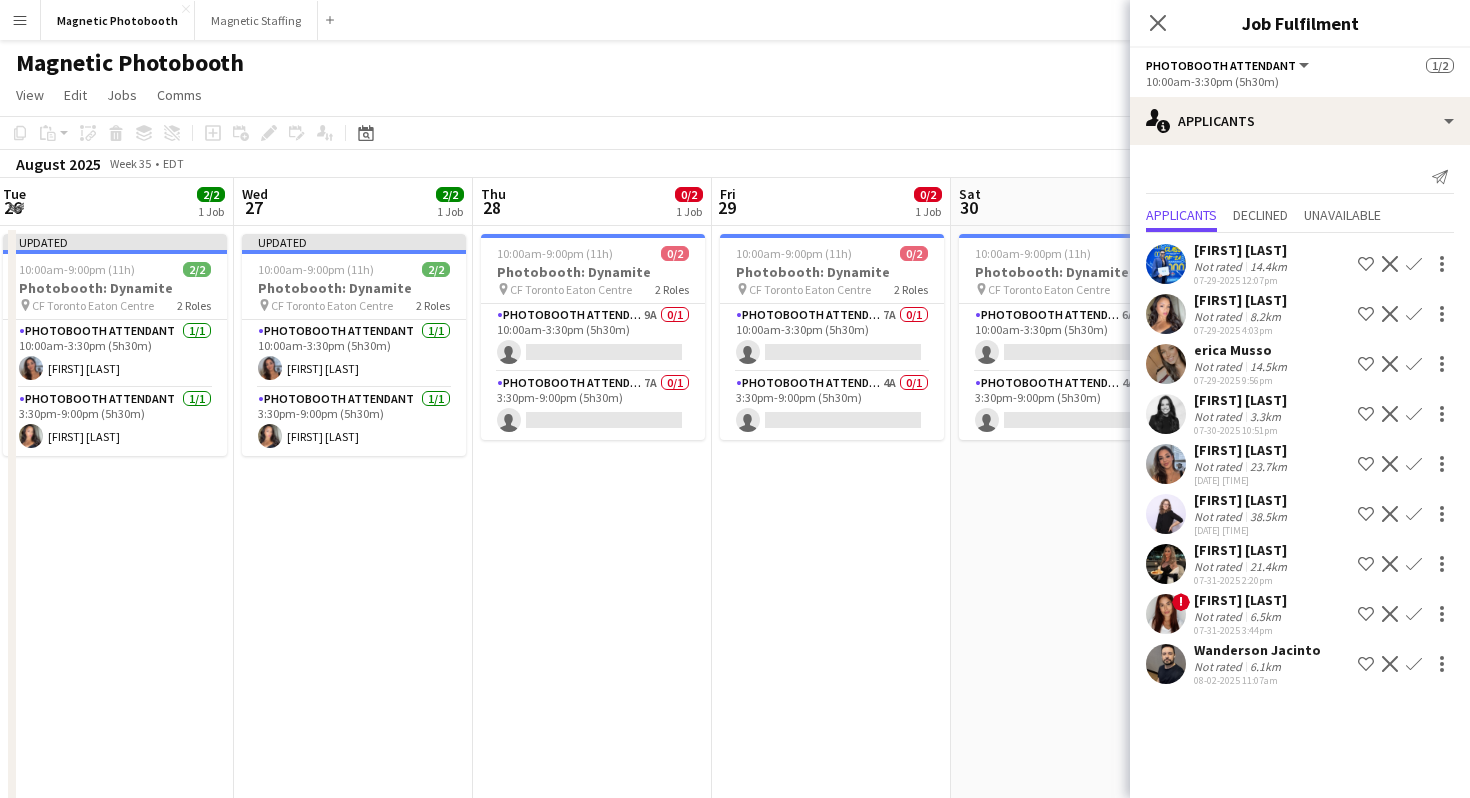 scroll, scrollTop: 0, scrollLeft: 557, axis: horizontal 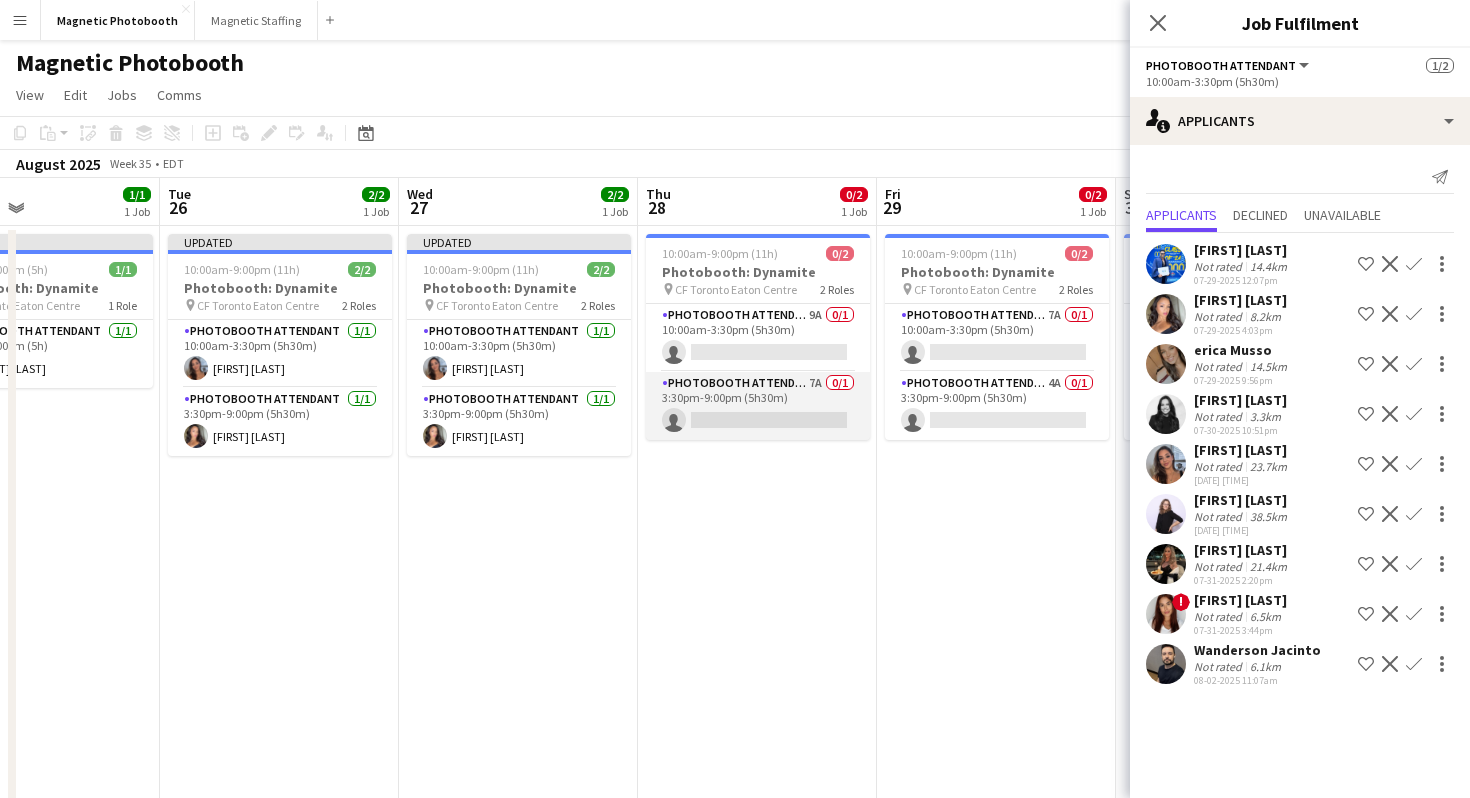 click on "Photobooth Attendant    7A   0/1   3:30pm-9:00pm (5h30m)
single-neutral-actions" at bounding box center (758, 406) 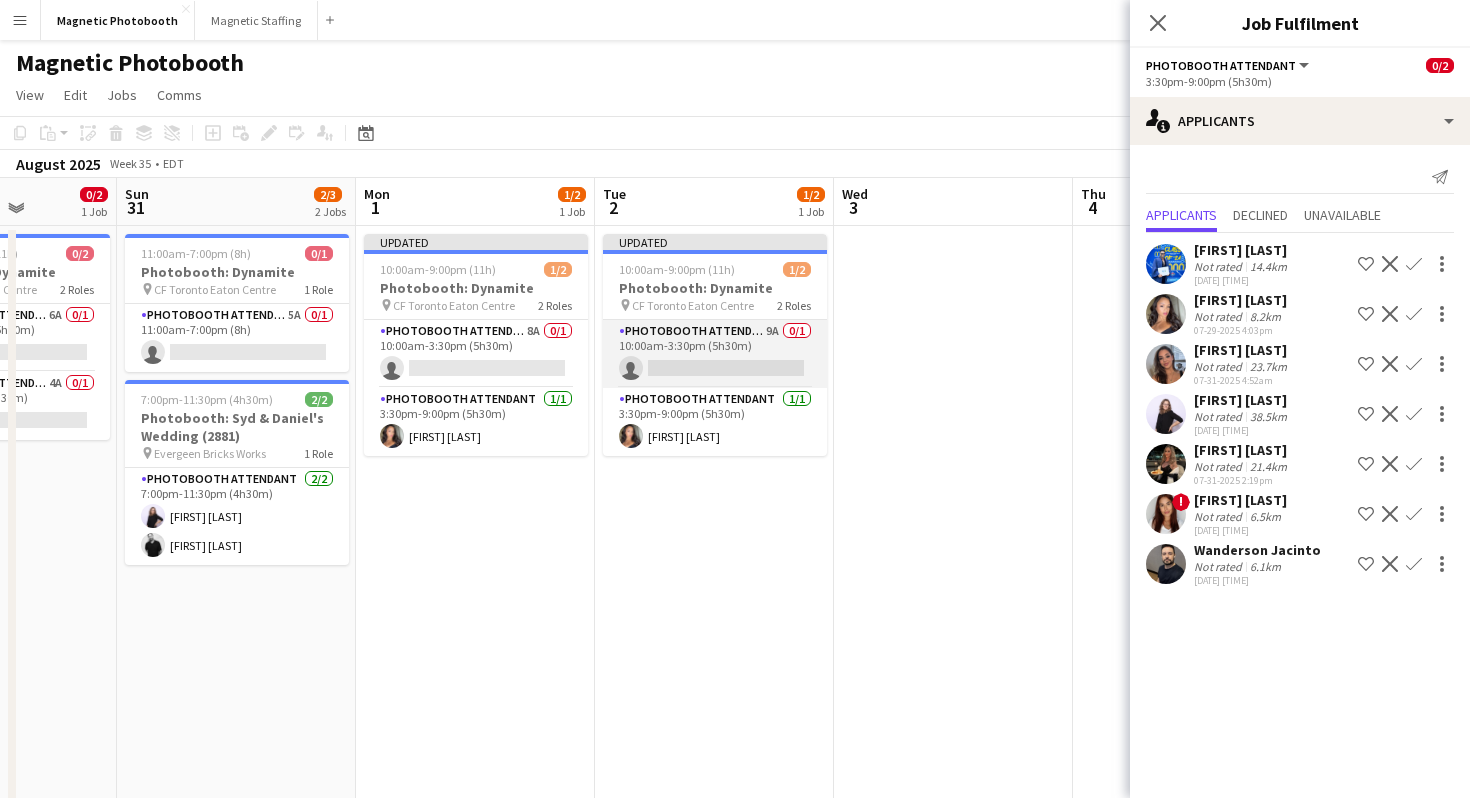 scroll, scrollTop: 0, scrollLeft: 595, axis: horizontal 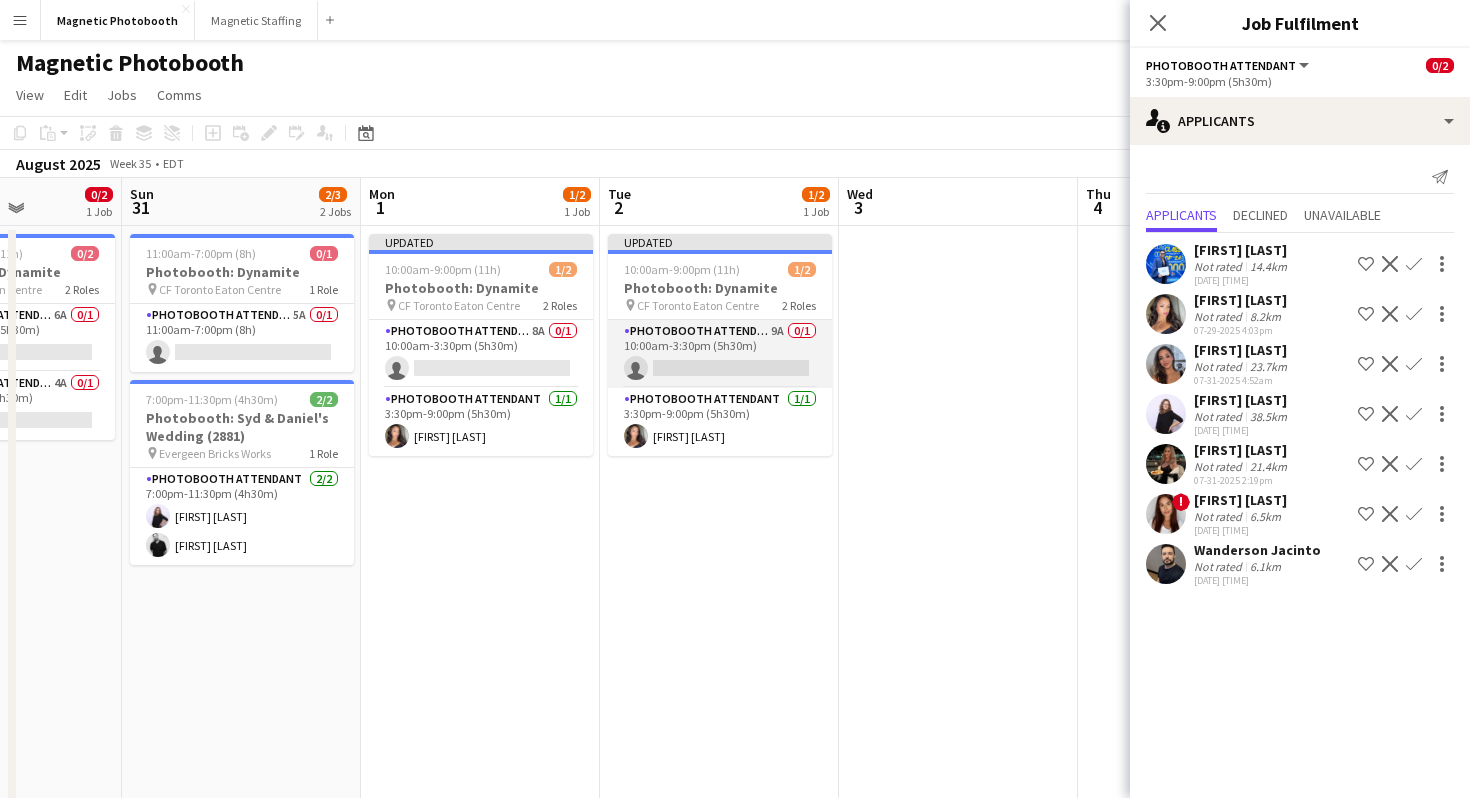 click on "Photobooth Attendant    9A   0/1   10:00am-3:30pm (5h30m)
single-neutral-actions" at bounding box center (720, 354) 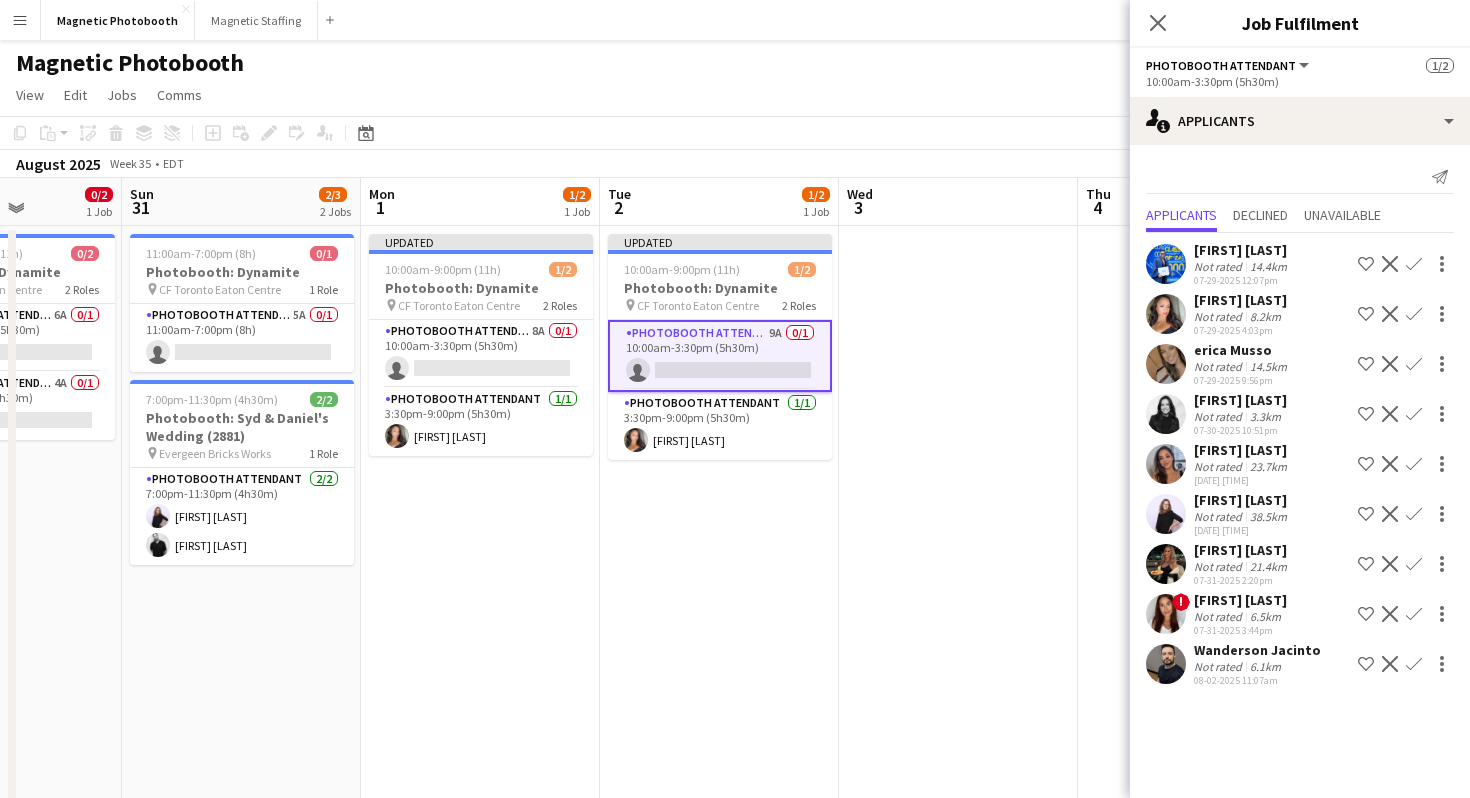 click on "Confirm" at bounding box center (1414, 514) 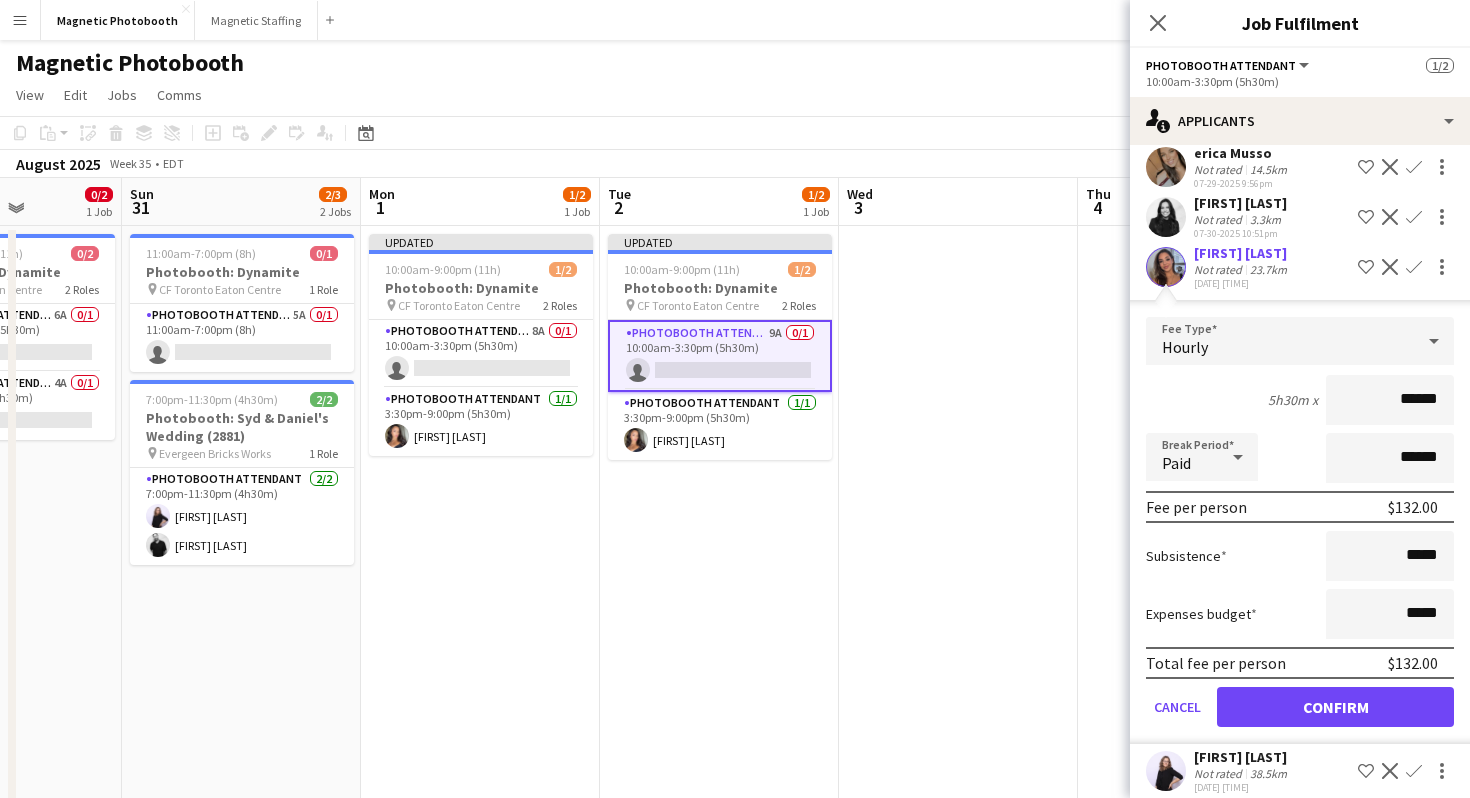 scroll, scrollTop: 292, scrollLeft: 0, axis: vertical 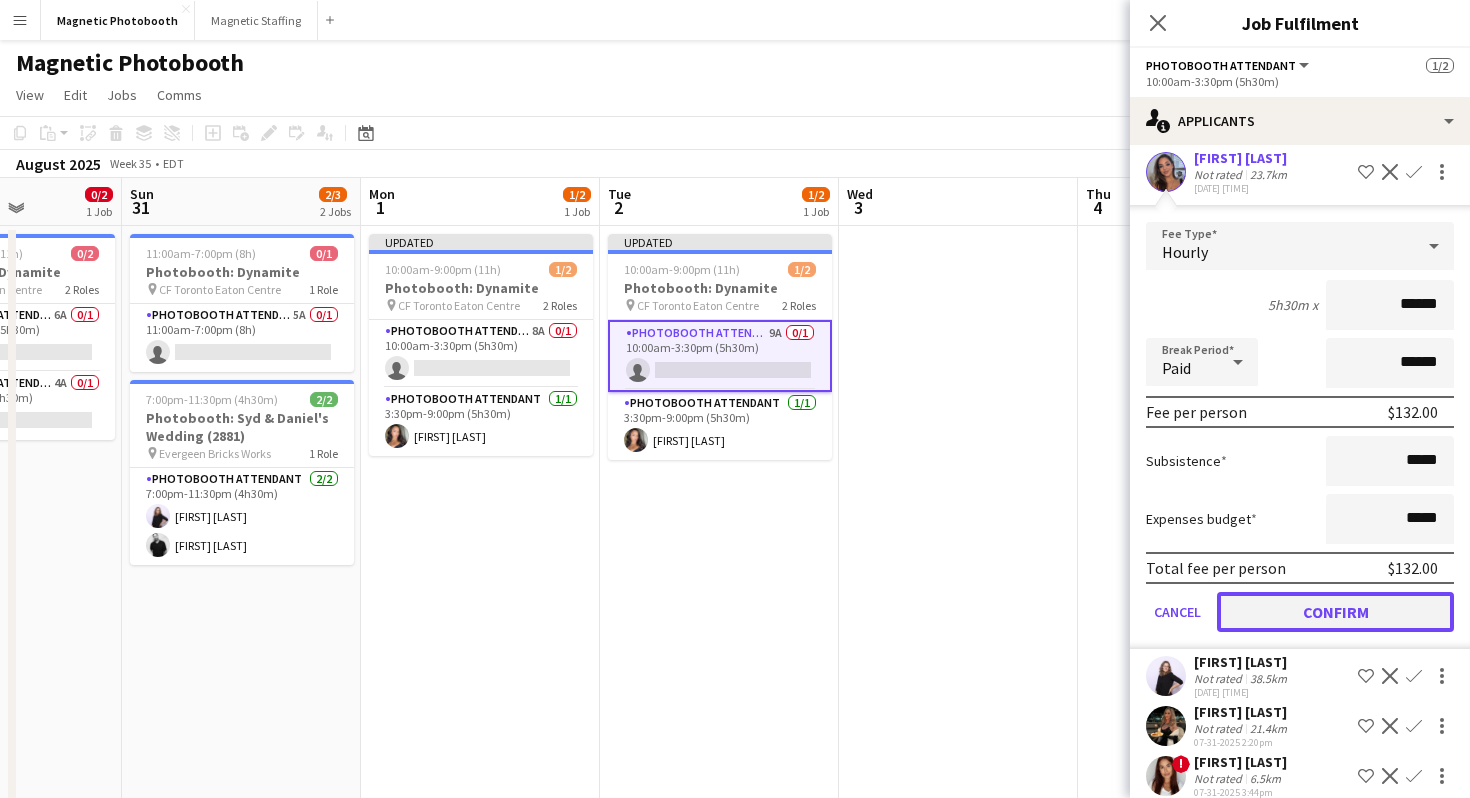 click on "Confirm" 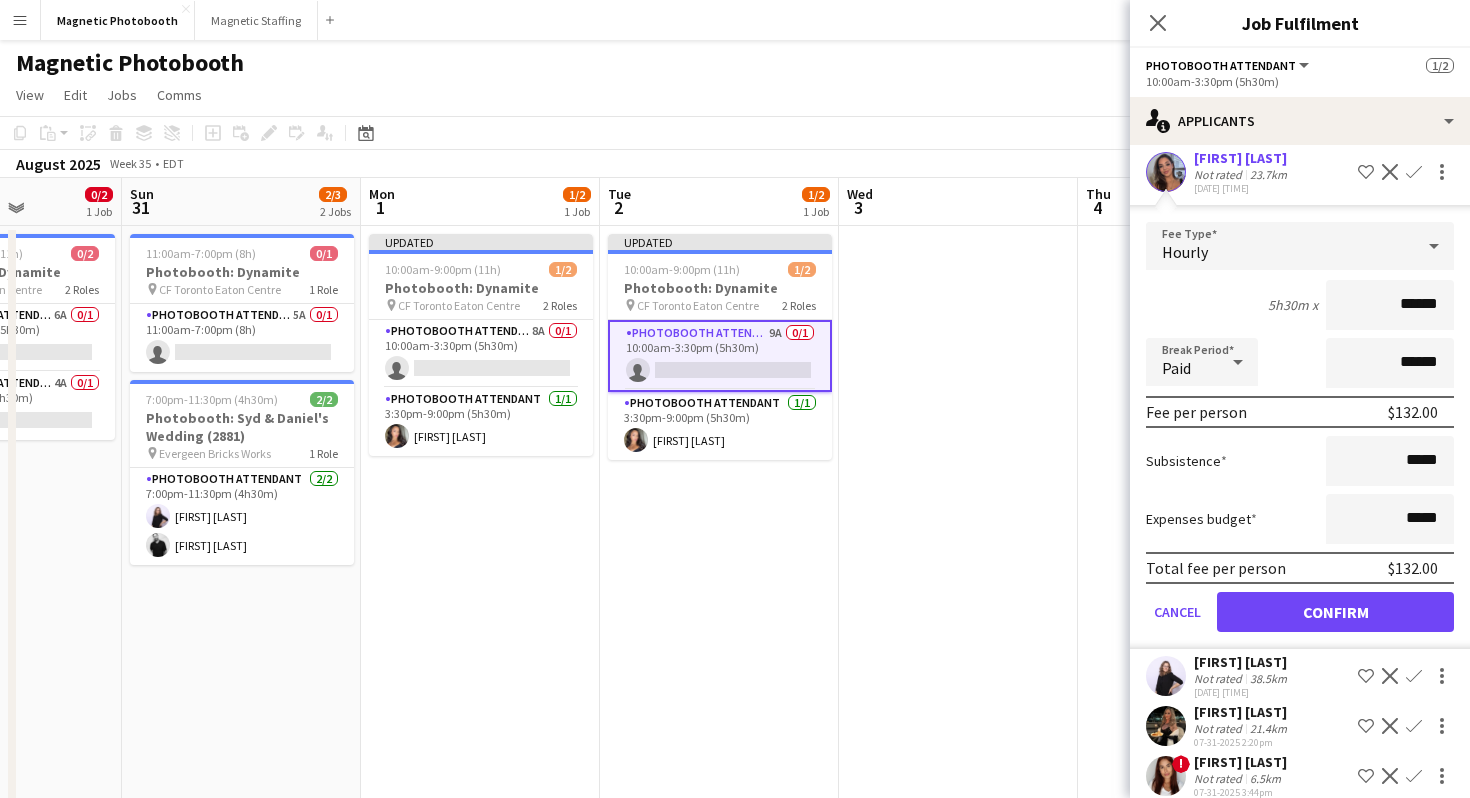 scroll, scrollTop: 0, scrollLeft: 0, axis: both 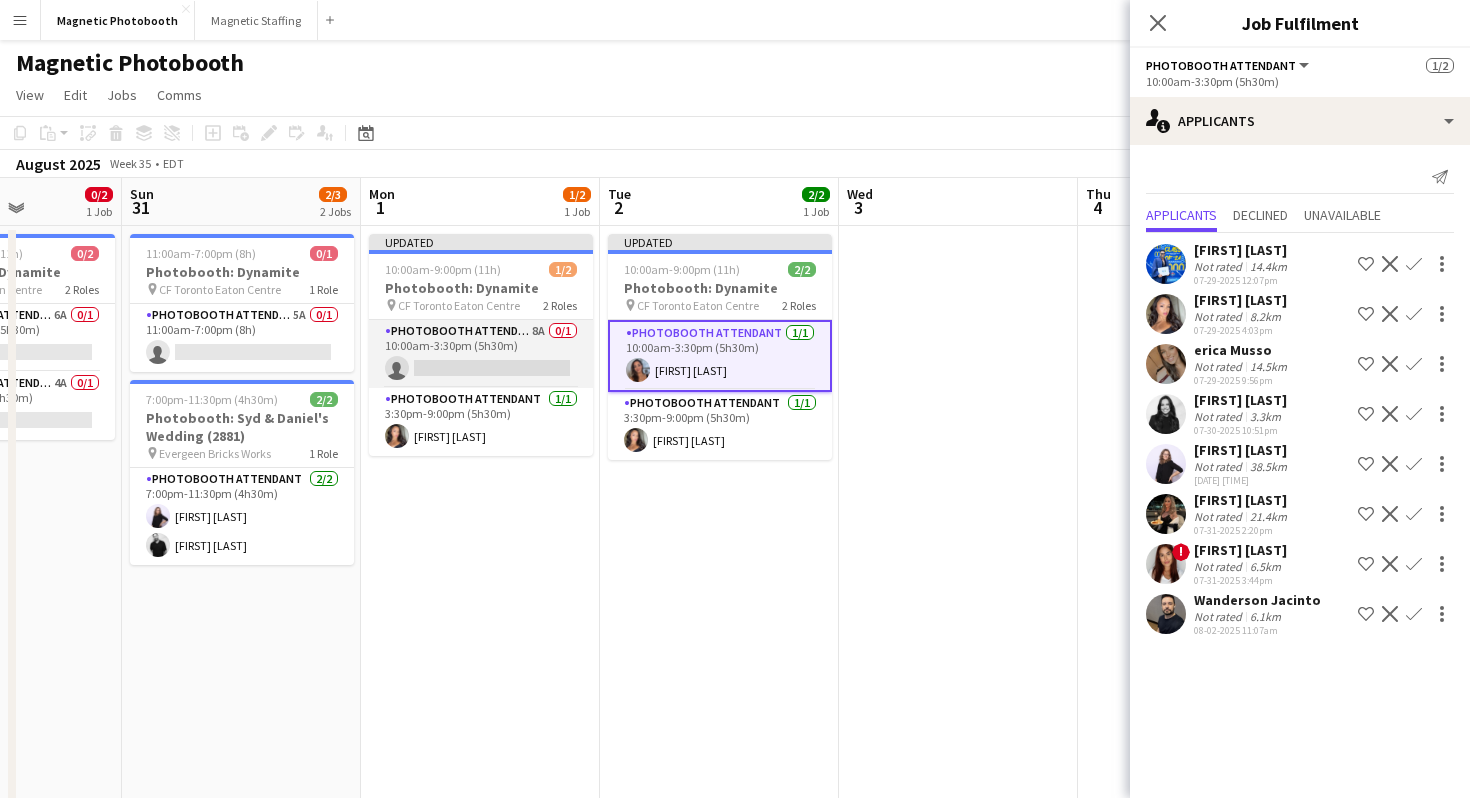 click on "Photobooth Attendant    8A   0/1   [TIME]-[TIME] ([DURATION])
single-neutral-actions" at bounding box center (481, 354) 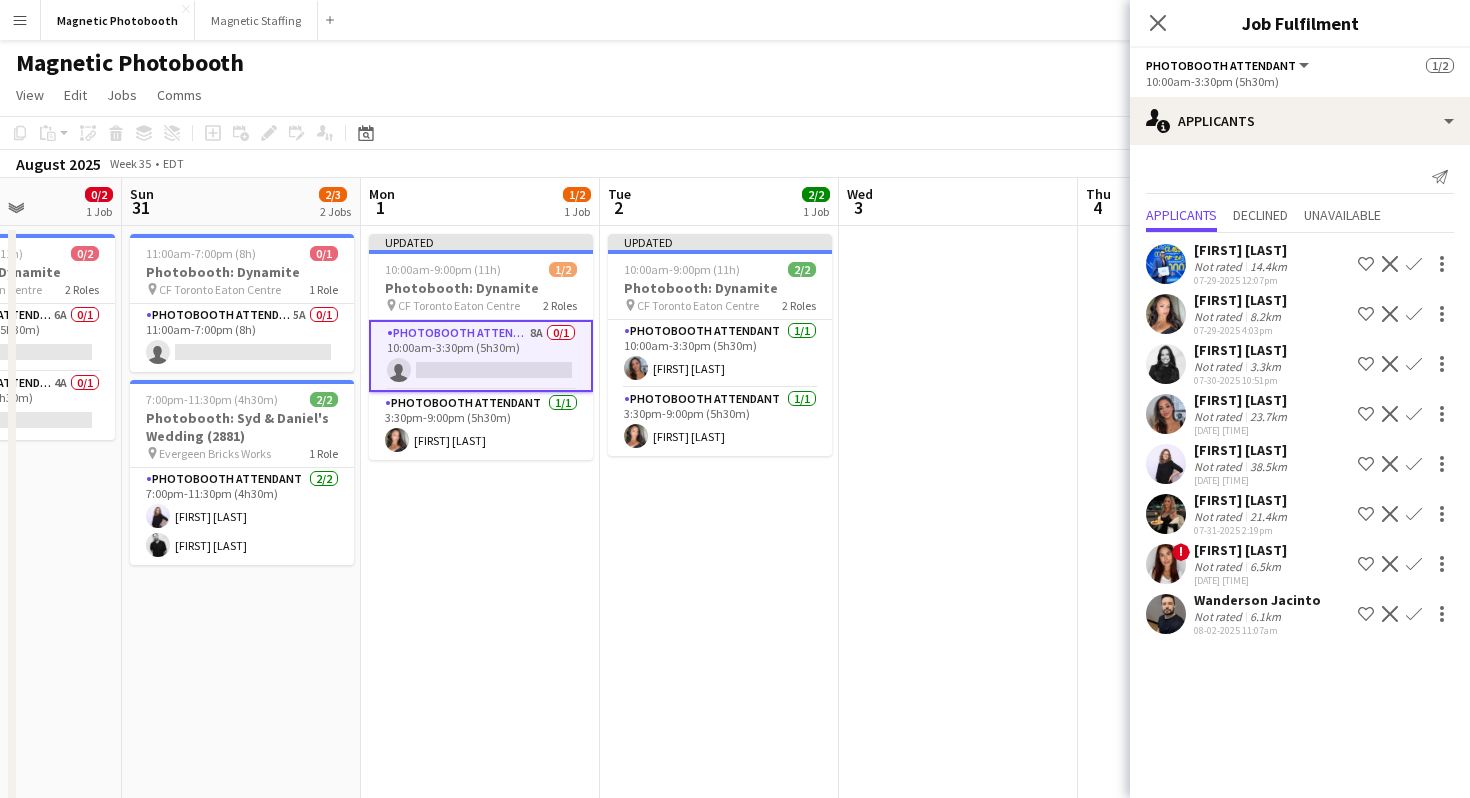 click on "Confirm" at bounding box center [1414, 464] 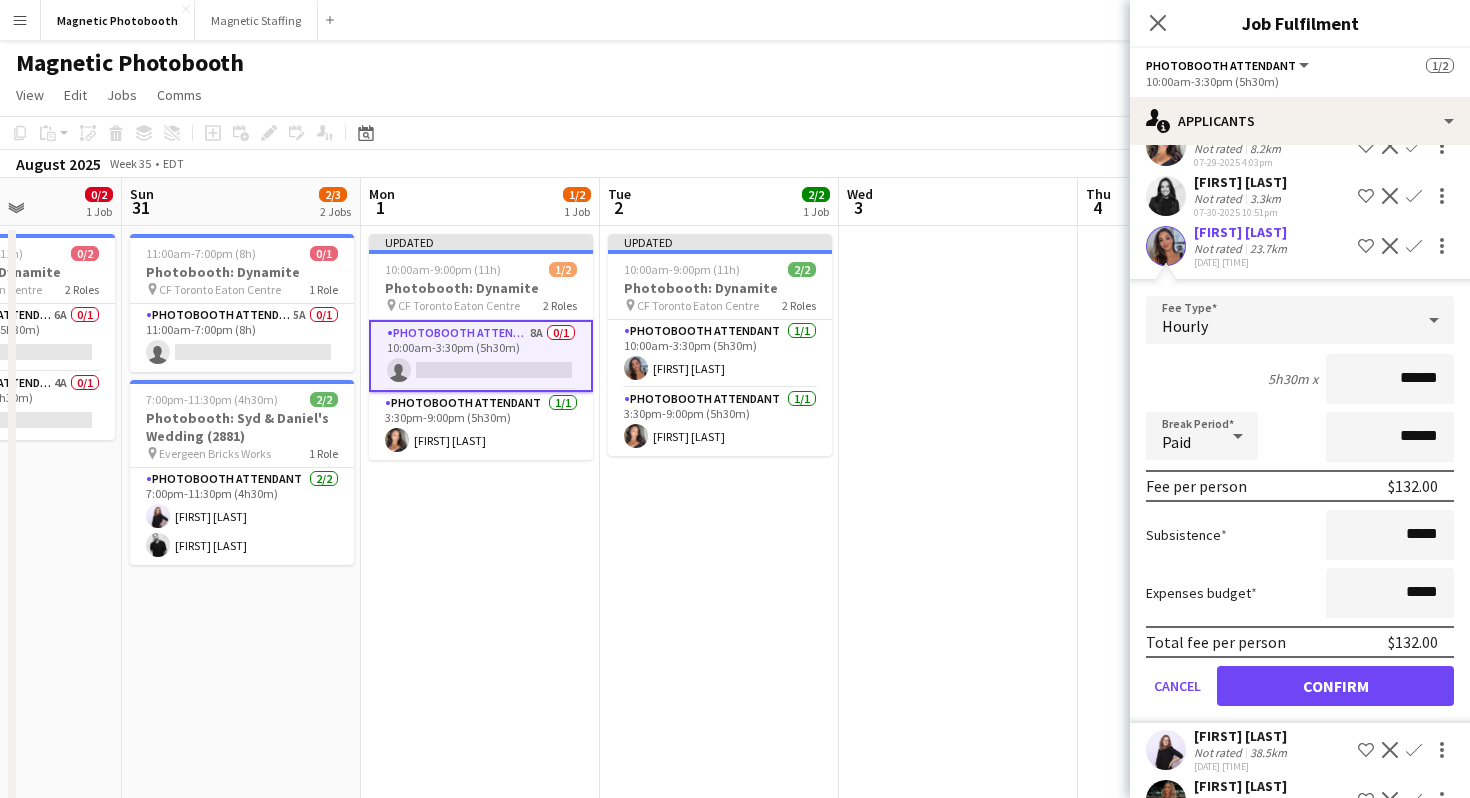 scroll, scrollTop: 0, scrollLeft: 0, axis: both 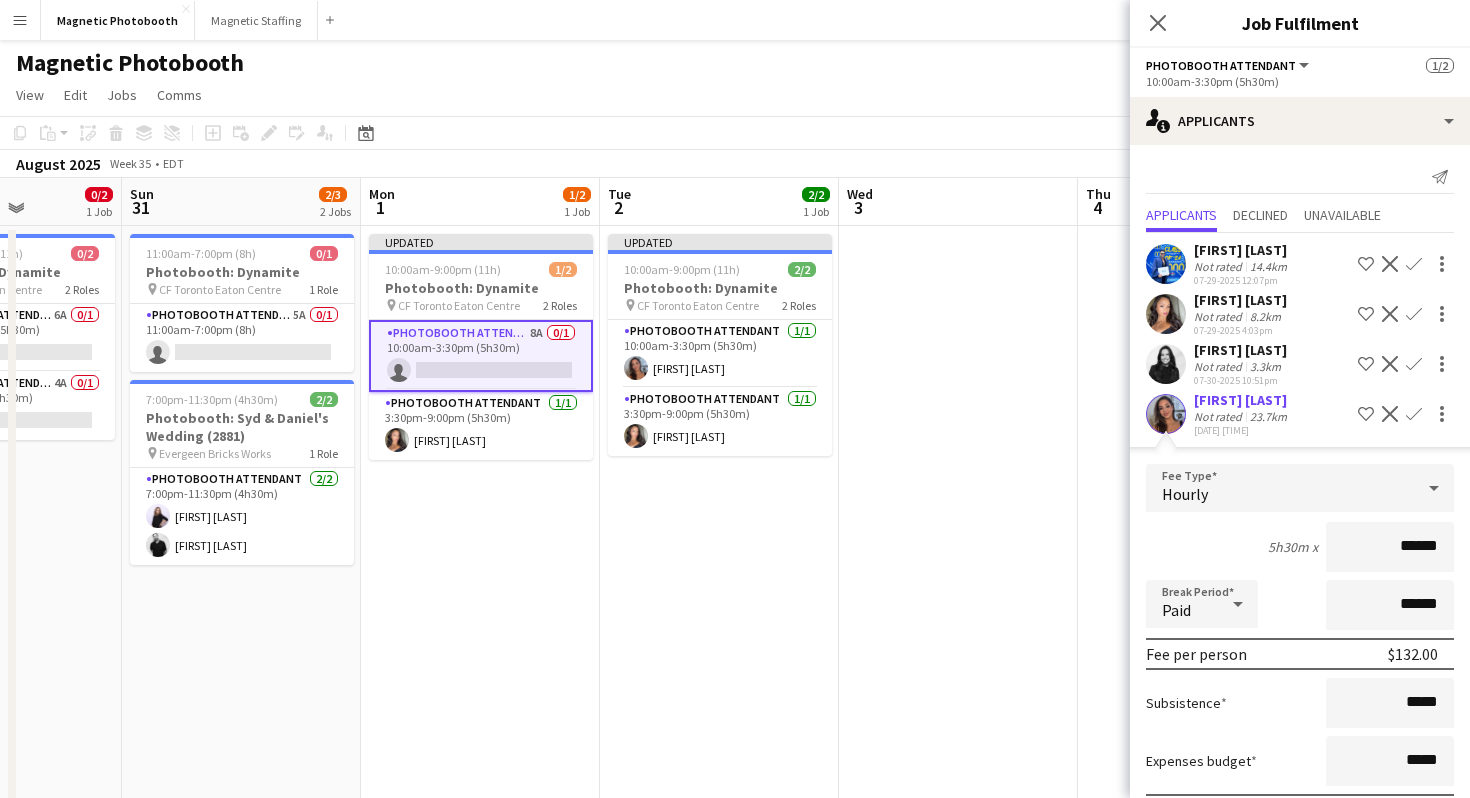 click on "23.7km" 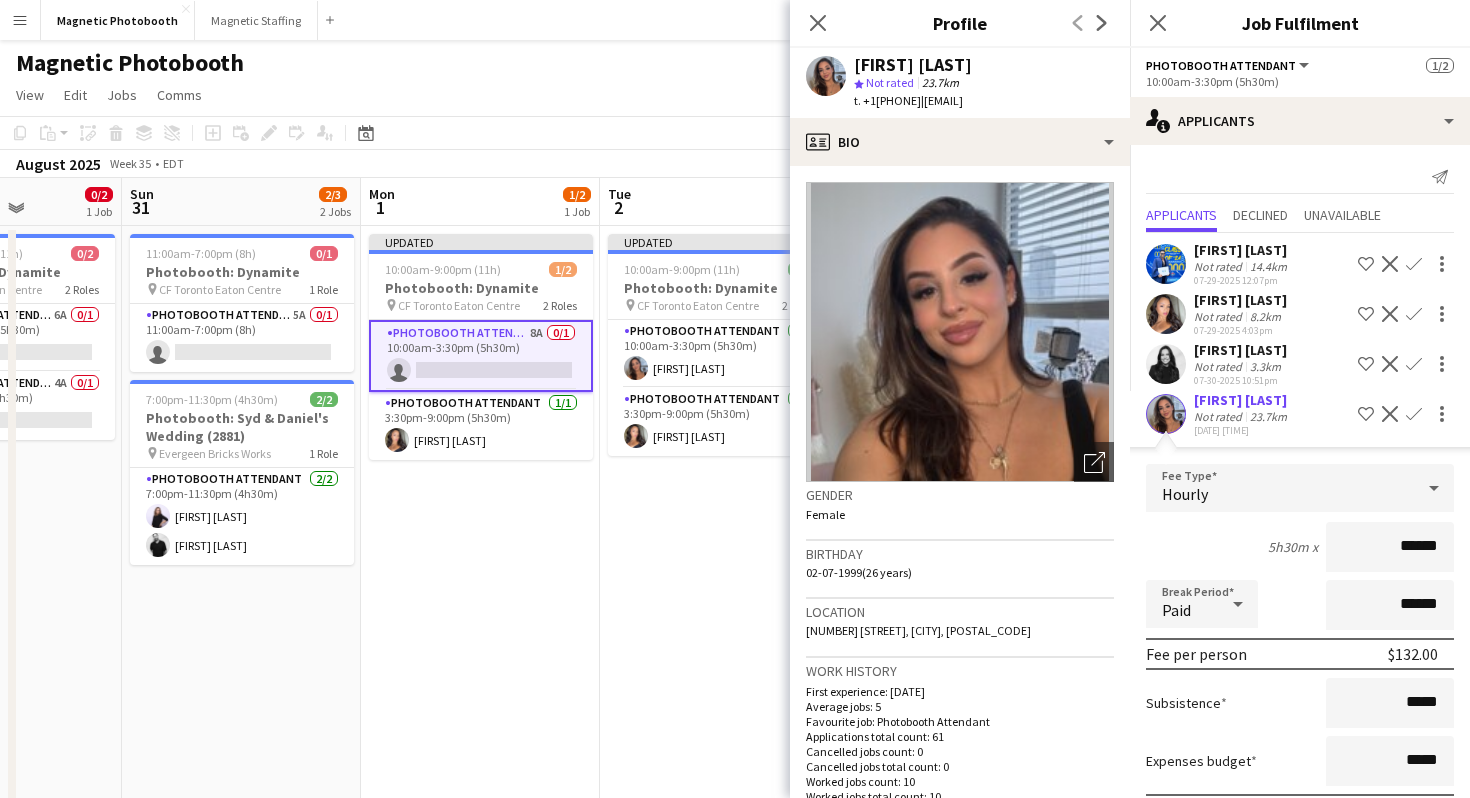 click on "23.7km" 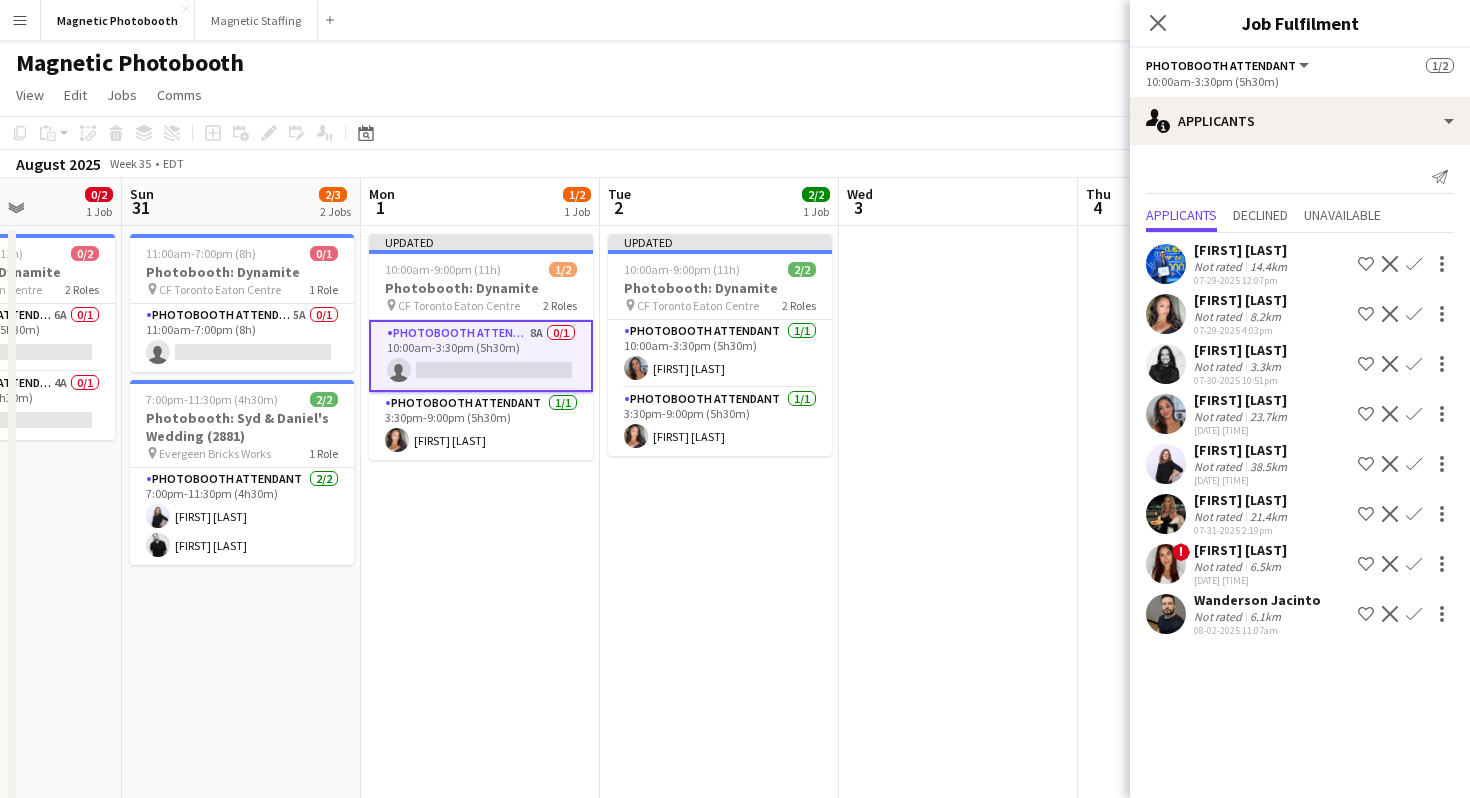 click on "Confirm" at bounding box center (1414, 464) 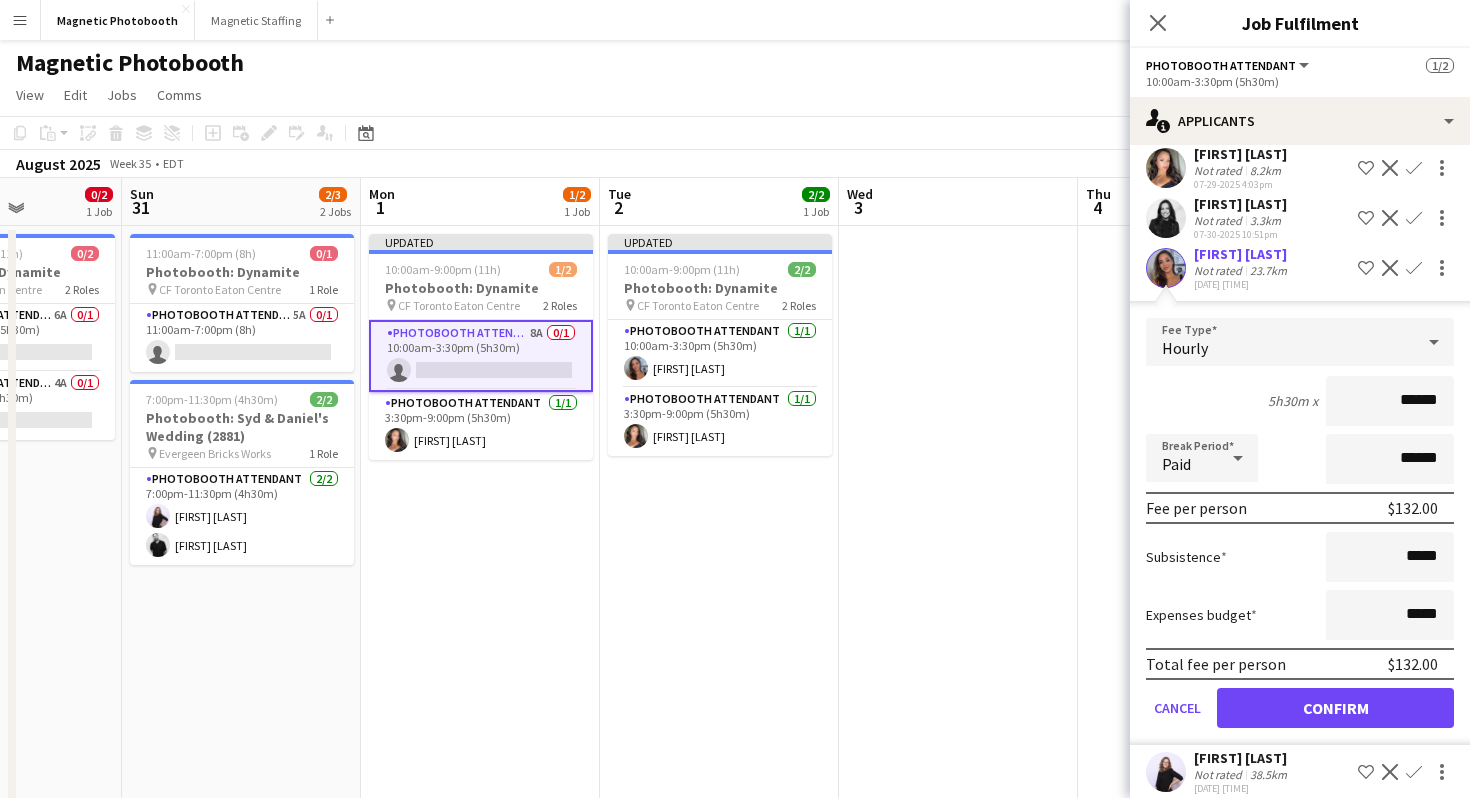 scroll, scrollTop: 185, scrollLeft: 0, axis: vertical 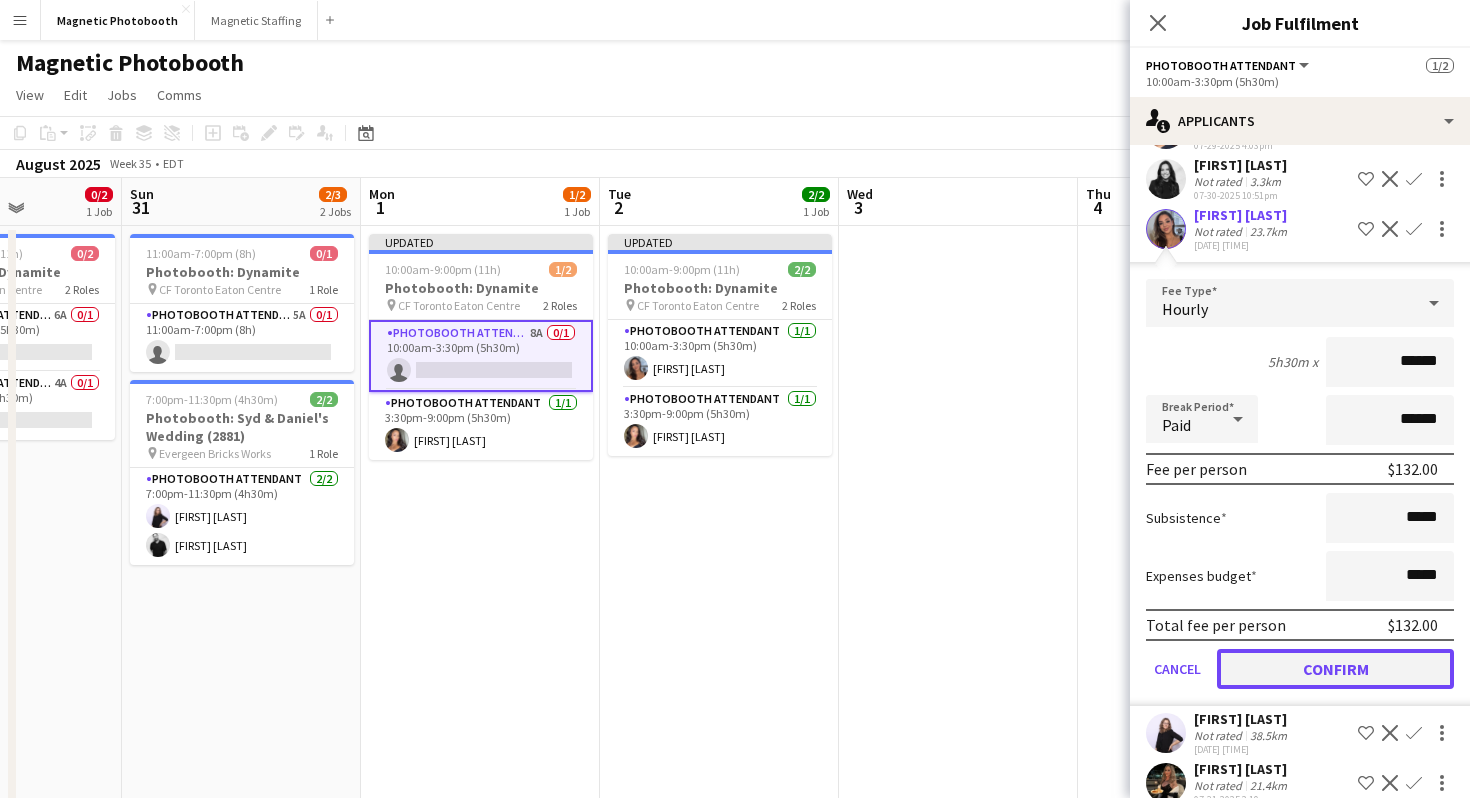 click on "Confirm" 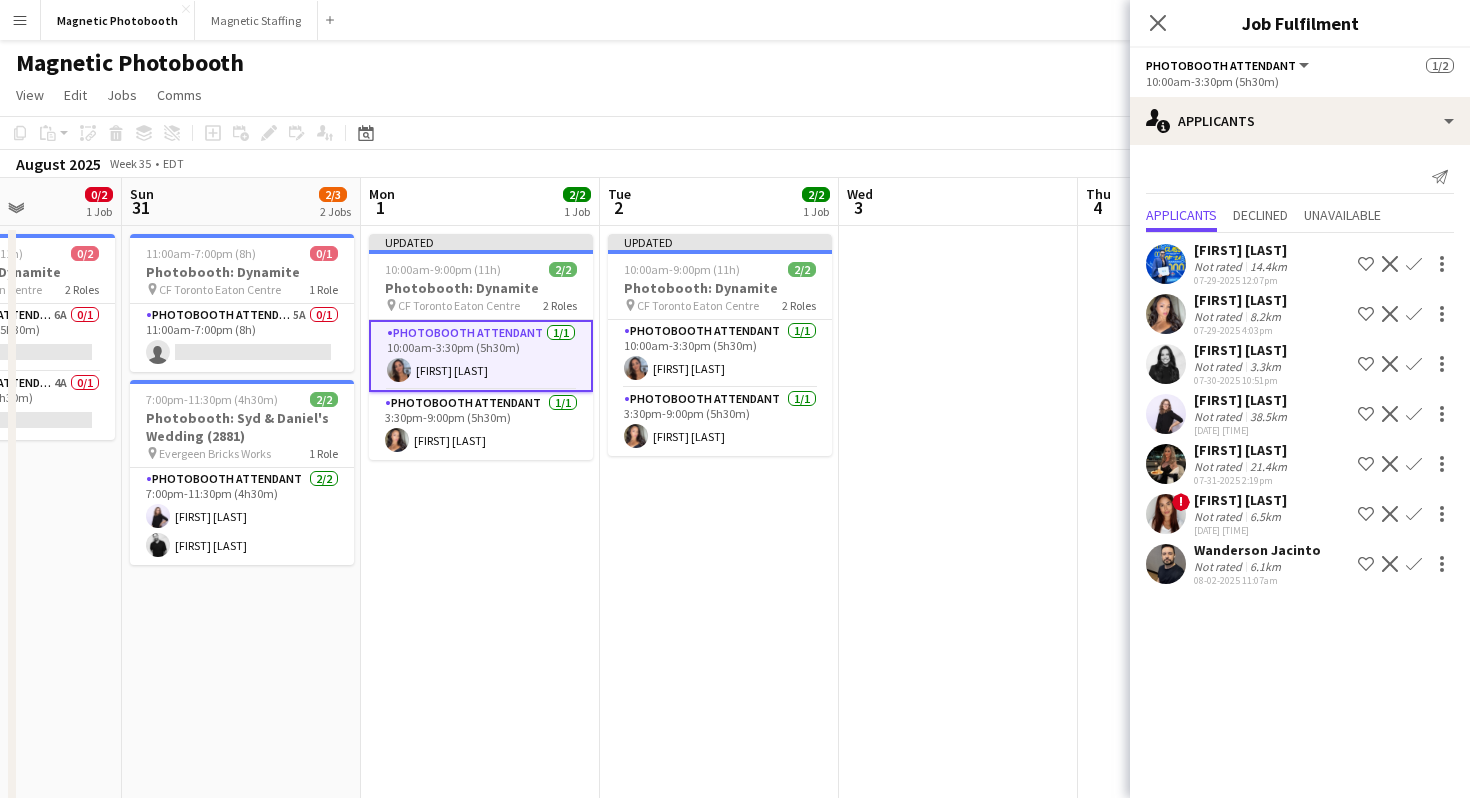 scroll, scrollTop: 0, scrollLeft: 0, axis: both 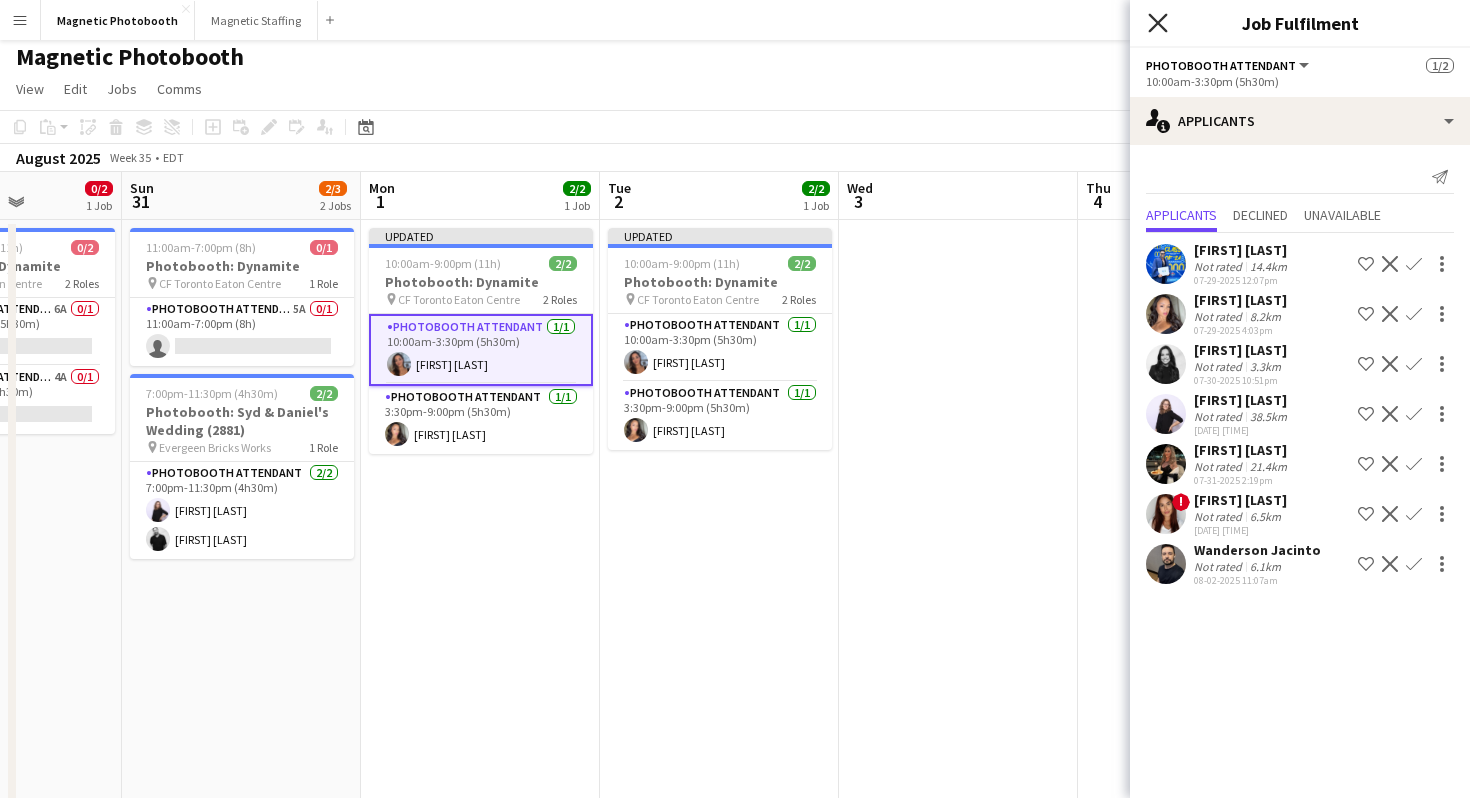 click 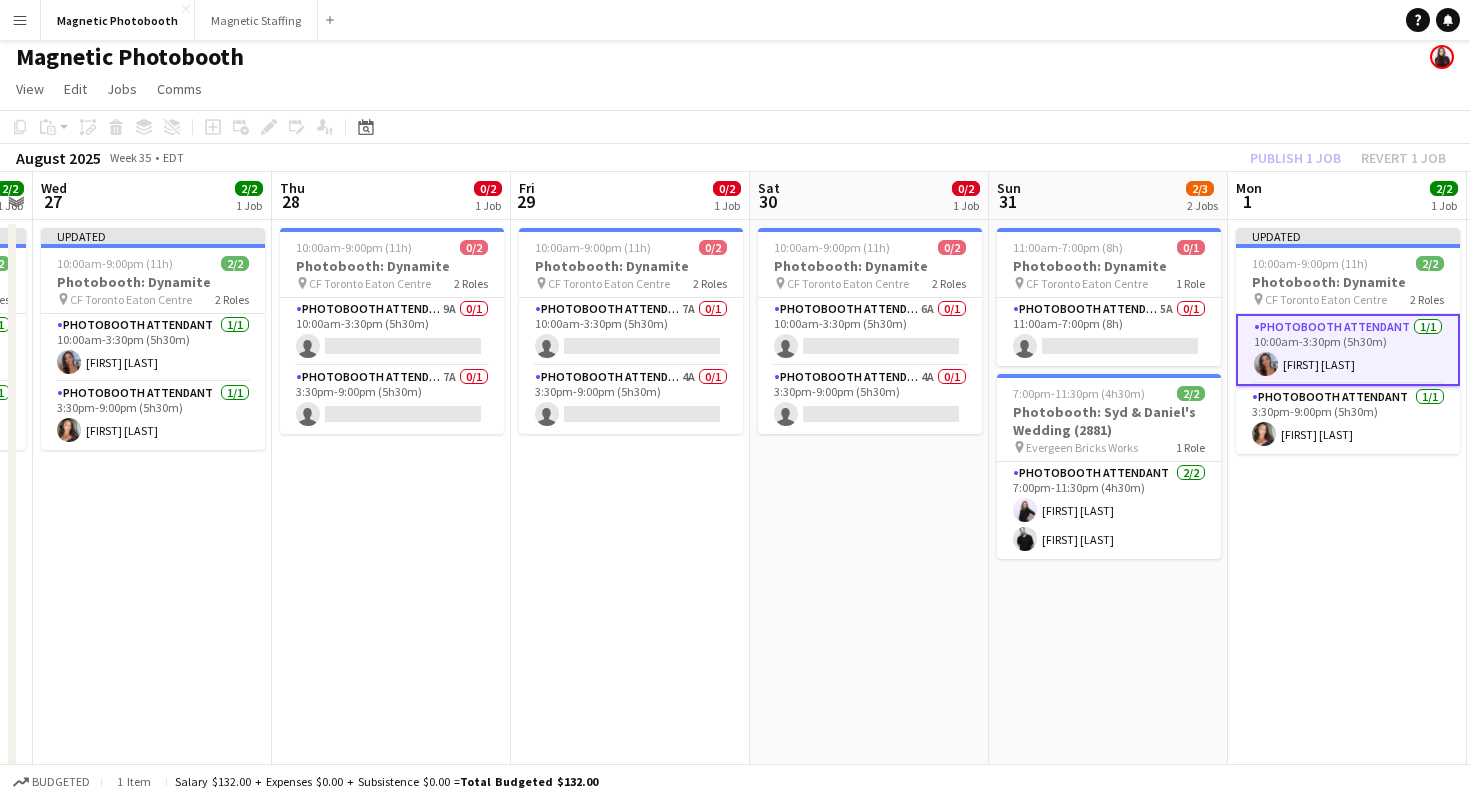 scroll, scrollTop: 0, scrollLeft: 441, axis: horizontal 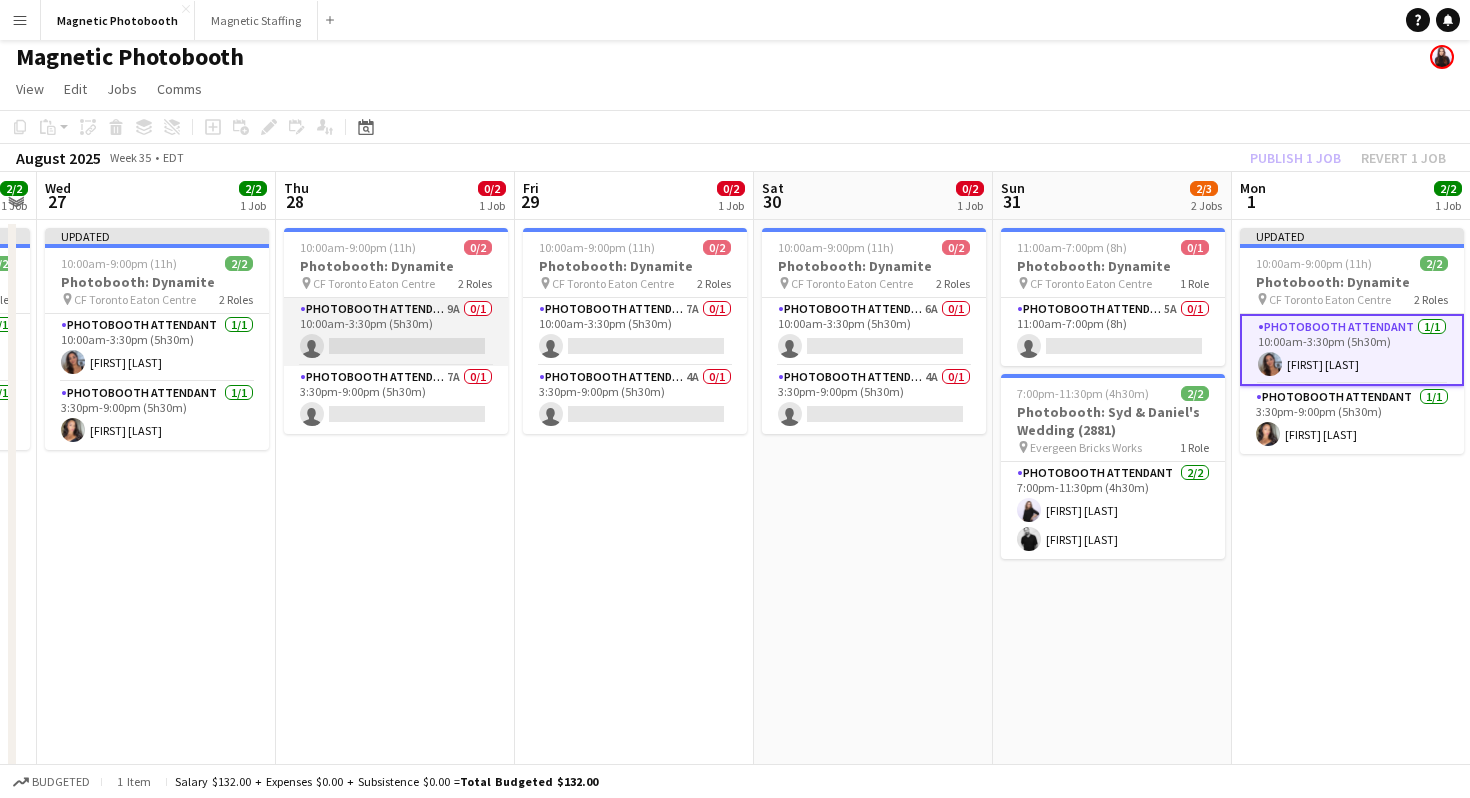 click on "Photobooth Attendant    9A   0/1   10:00am-3:30pm (5h30m)
single-neutral-actions" at bounding box center (396, 332) 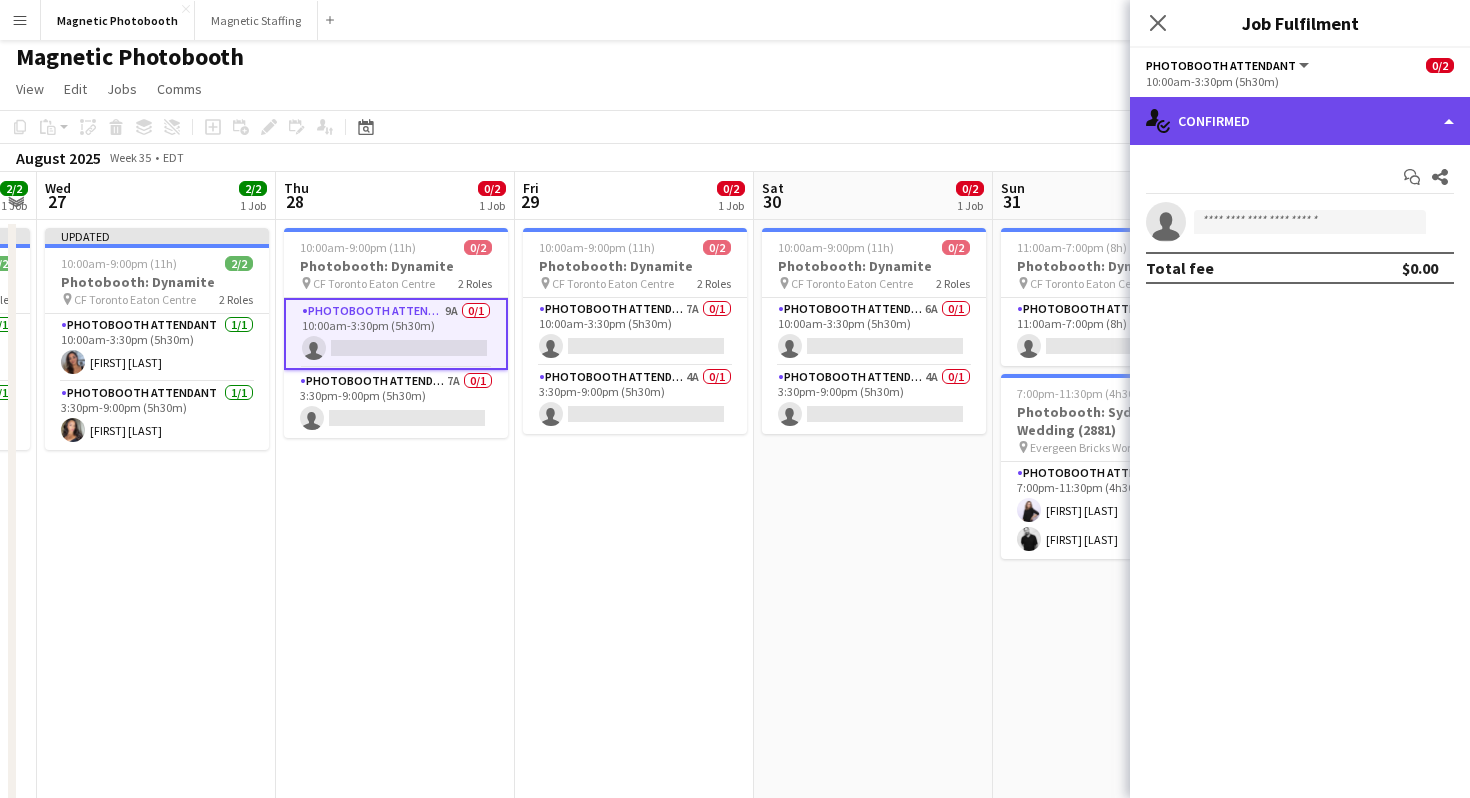 click on "single-neutral-actions-check-2
Confirmed" 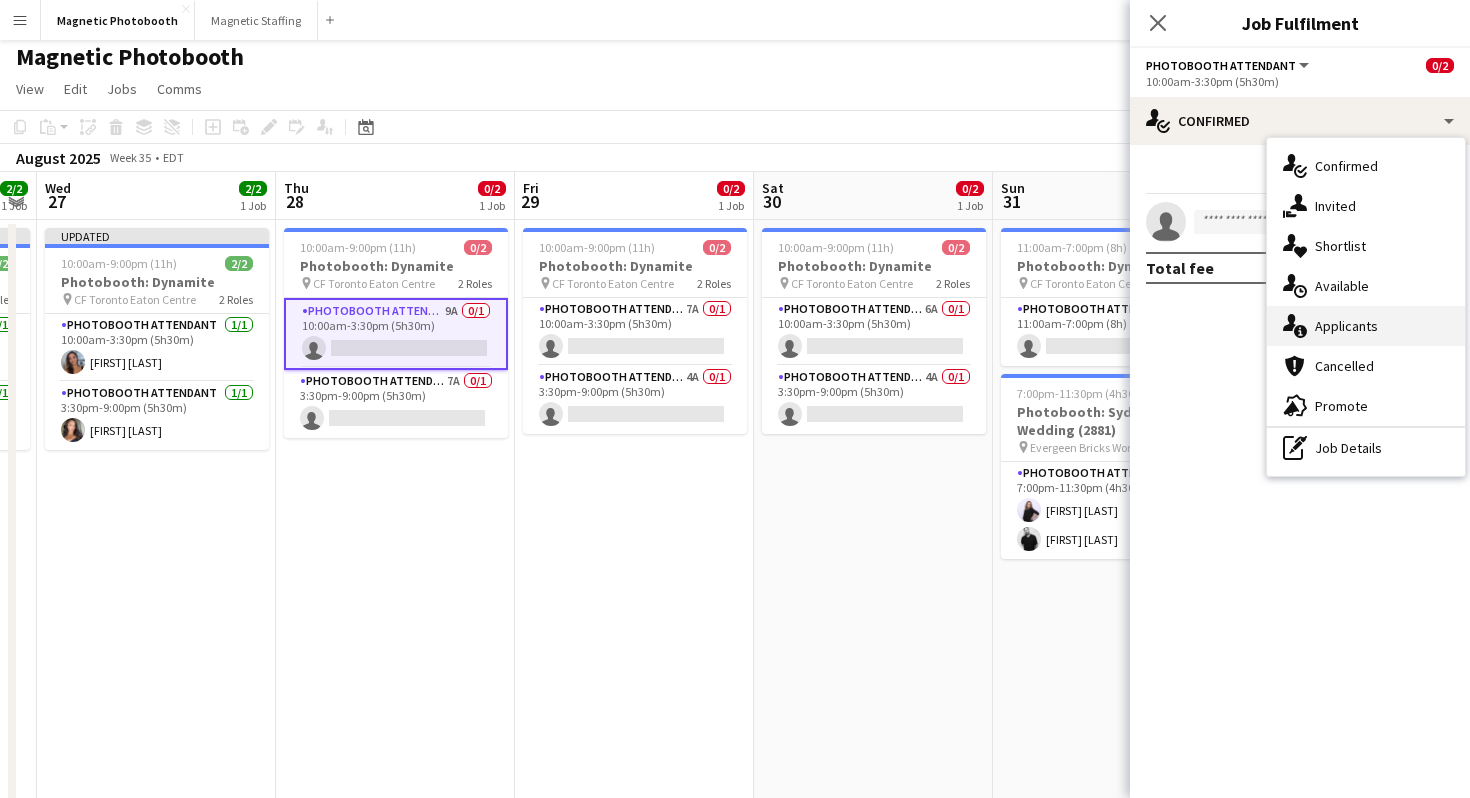 click on "single-neutral-actions-information
Applicants" at bounding box center (1366, 326) 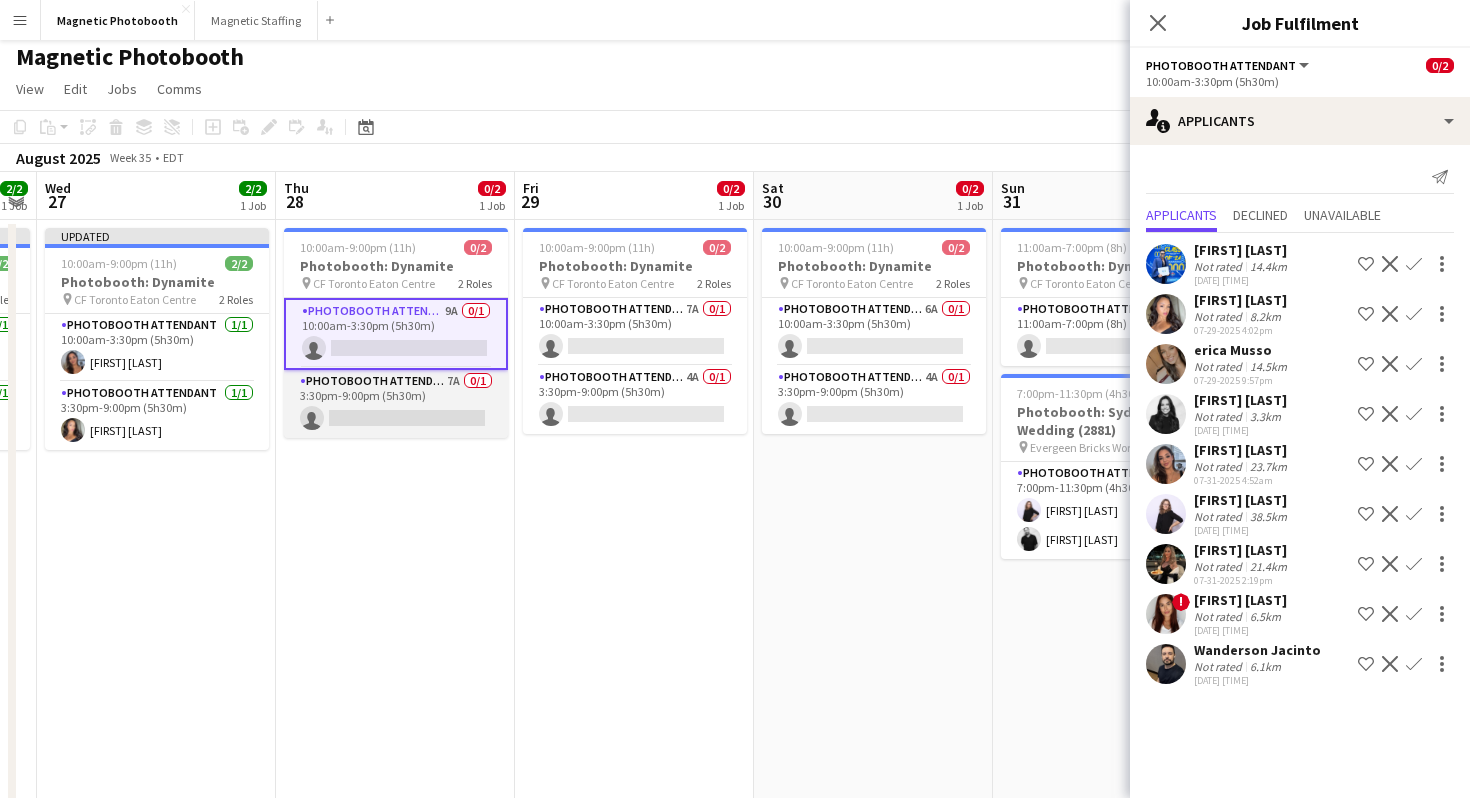 click on "Photobooth Attendant    7A   0/1   3:30pm-9:00pm (5h30m)
single-neutral-actions" at bounding box center (396, 404) 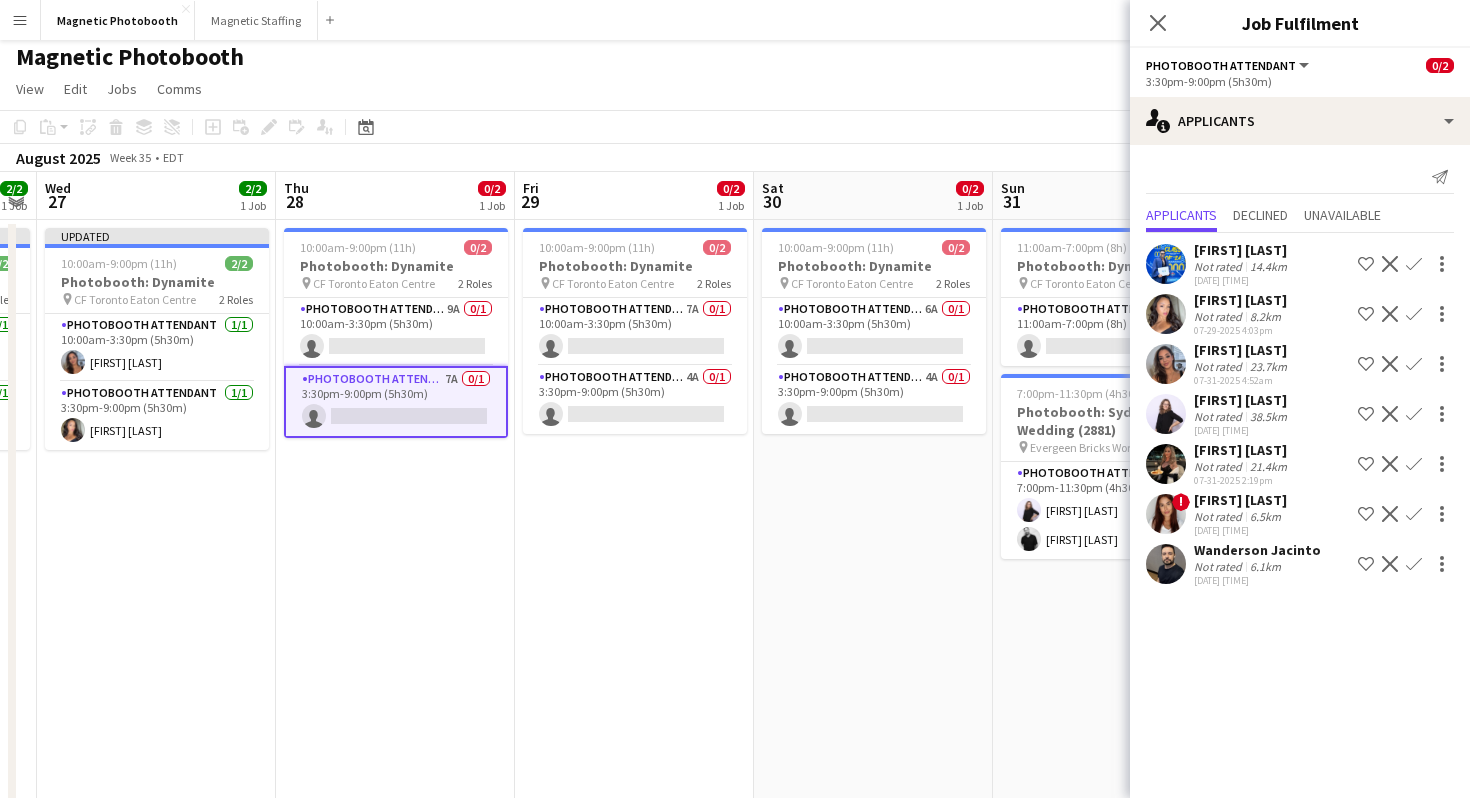 click on "Confirm" at bounding box center (1414, 364) 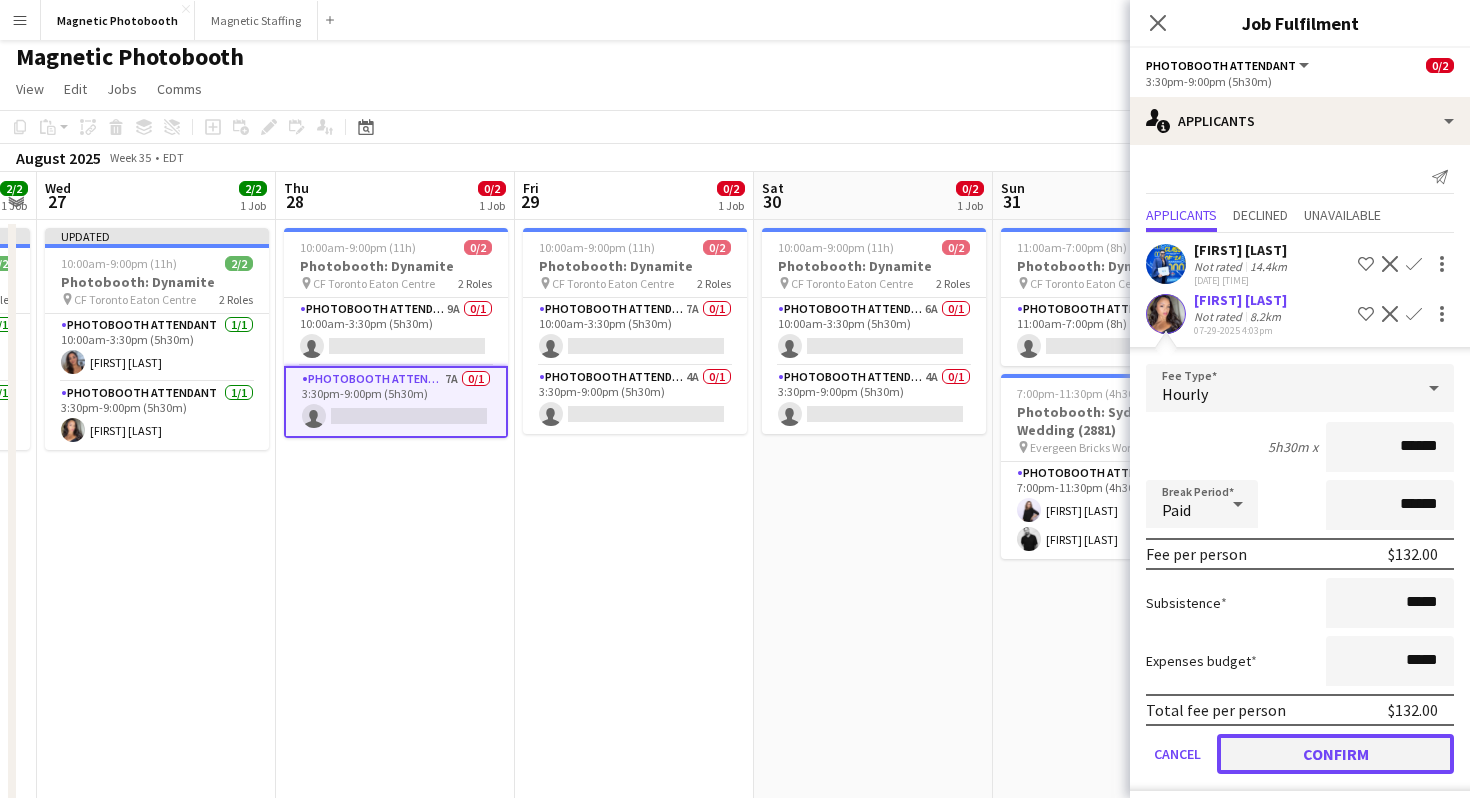 click on "Confirm" 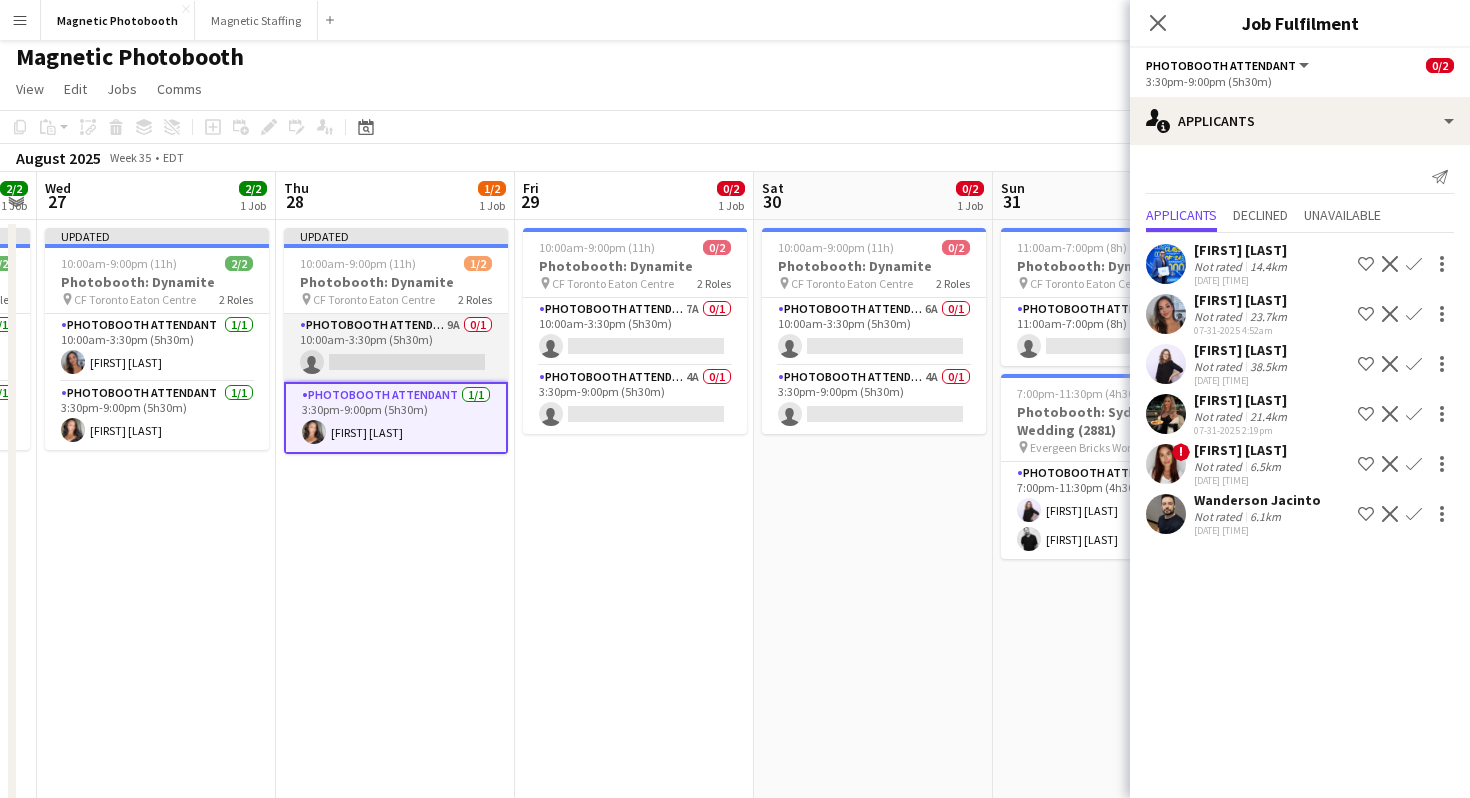 click on "Photobooth Attendant    9A   0/1   10:00am-3:30pm (5h30m)
single-neutral-actions" at bounding box center [396, 348] 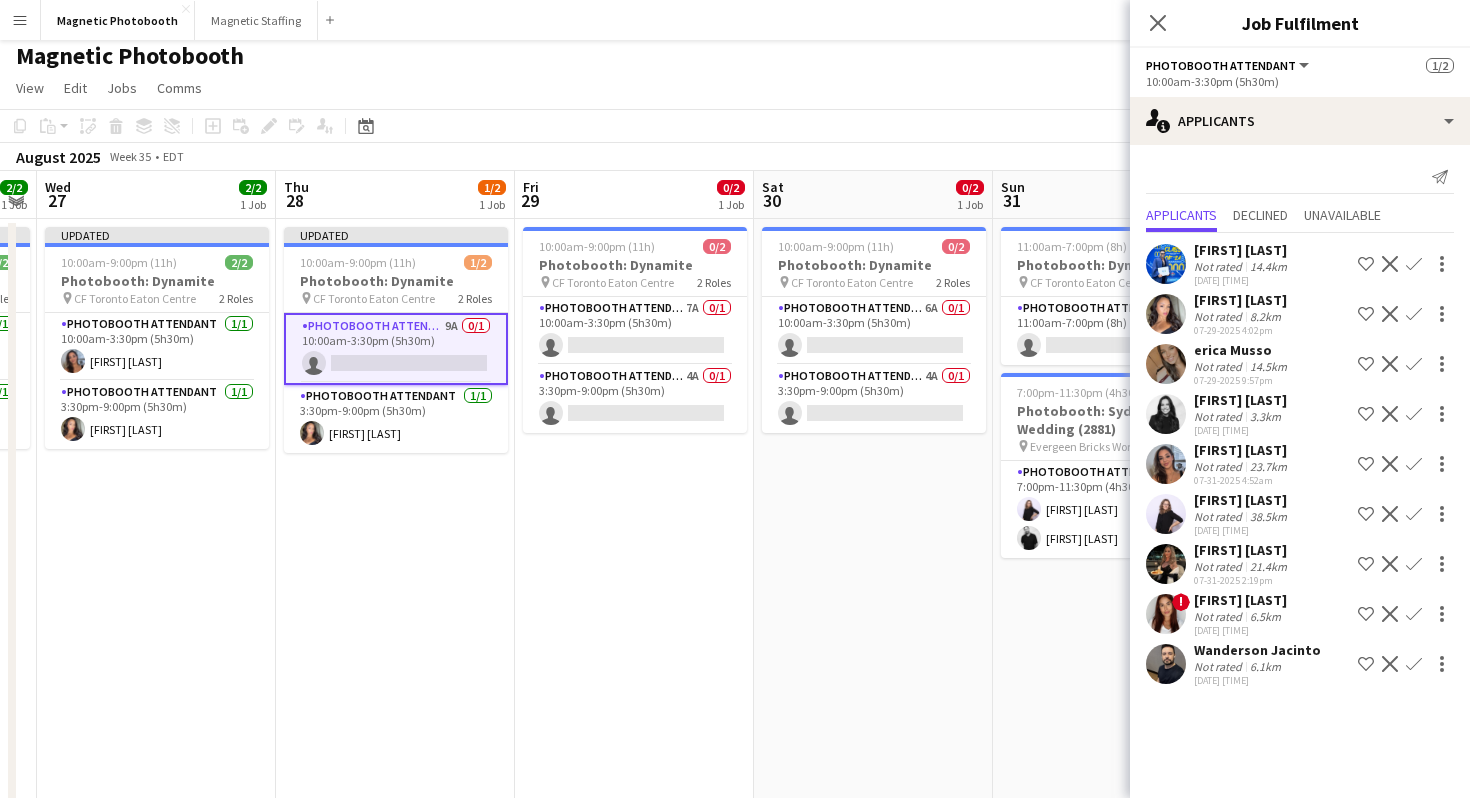 scroll, scrollTop: 9, scrollLeft: 0, axis: vertical 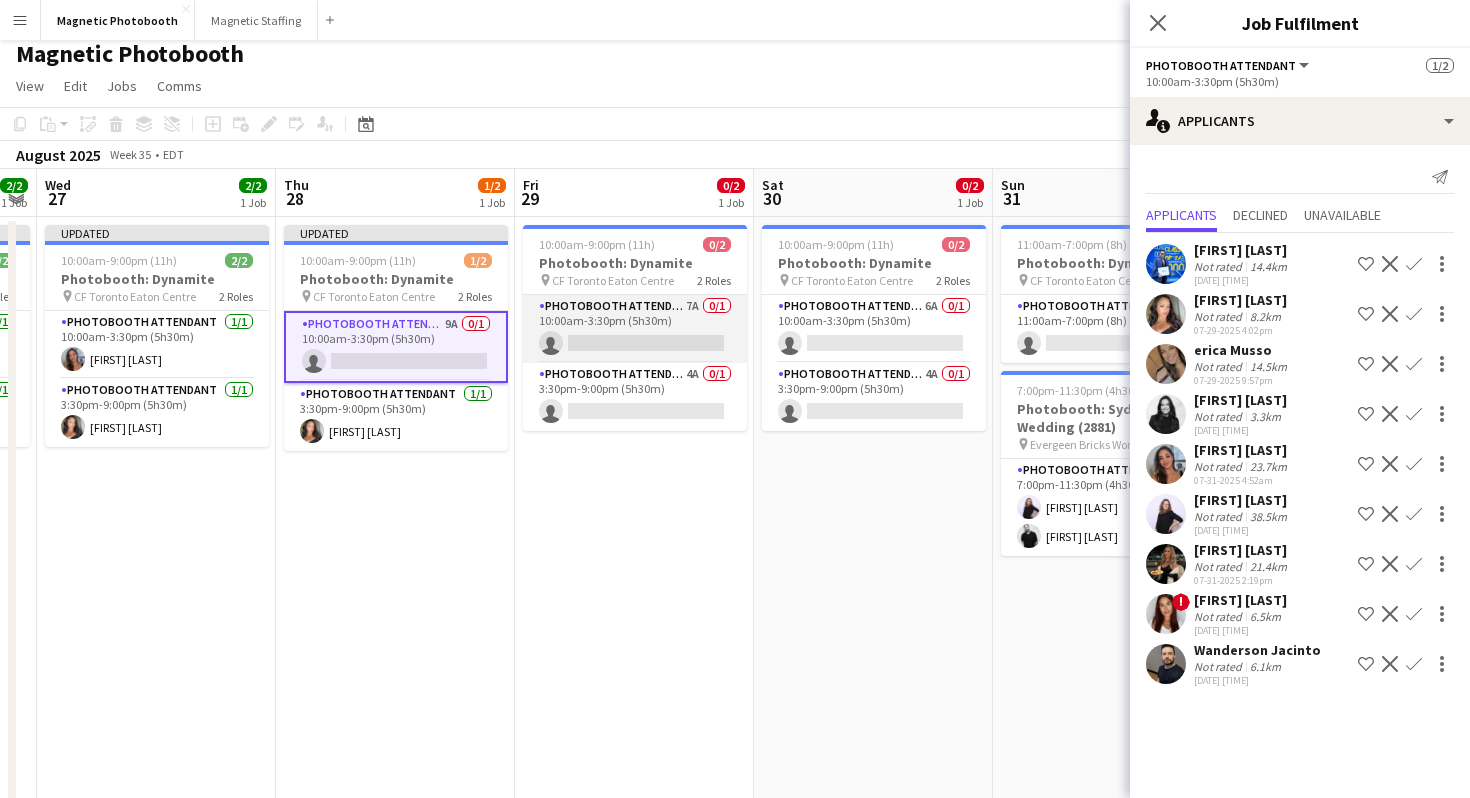 click on "Photobooth Attendant    7A   0/1   10:00am-3:30pm (5h30m)
single-neutral-actions" at bounding box center (635, 329) 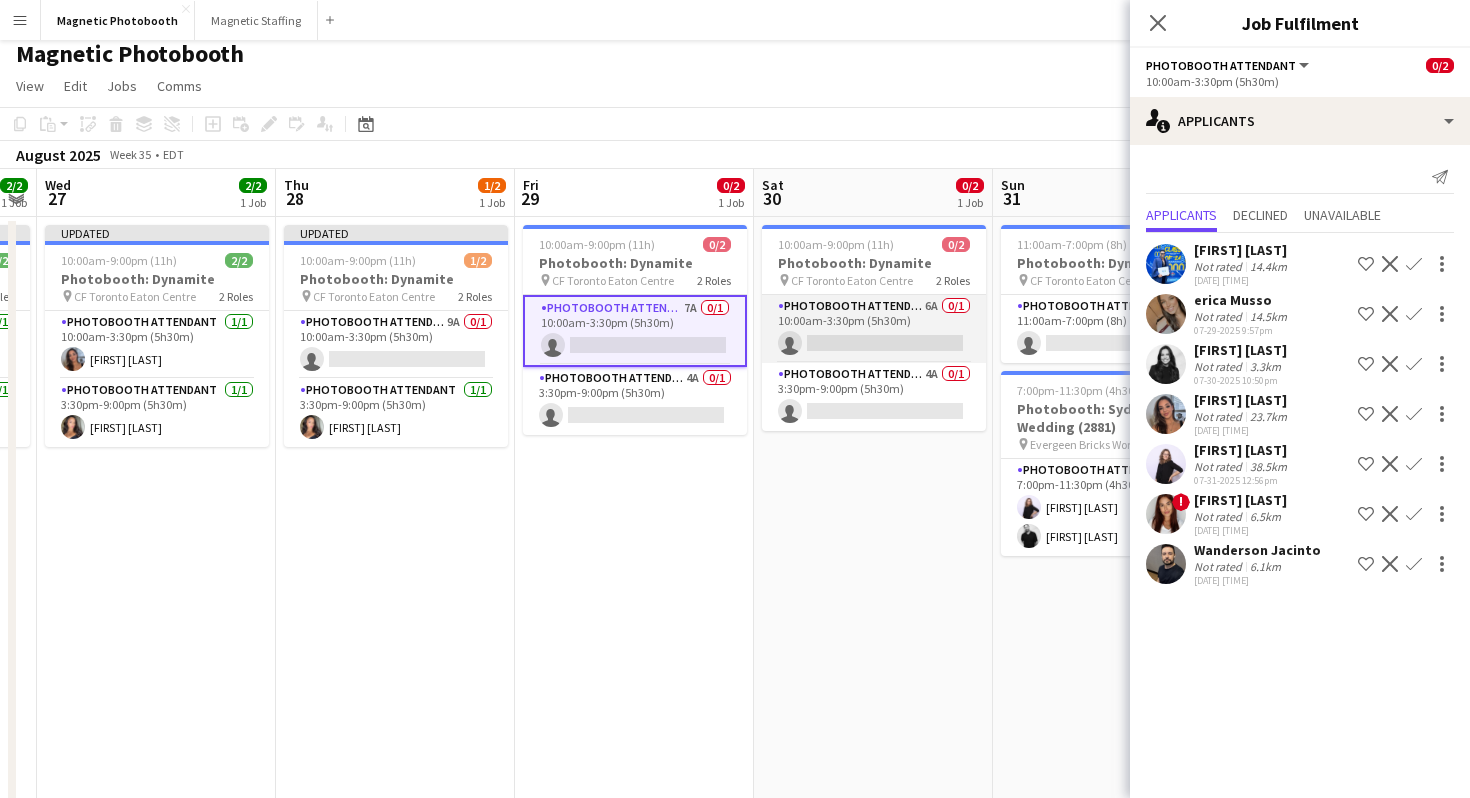 click on "Photobooth Attendant    6A   0/1   10:00am-3:30pm (5h30m)
single-neutral-actions" at bounding box center [874, 329] 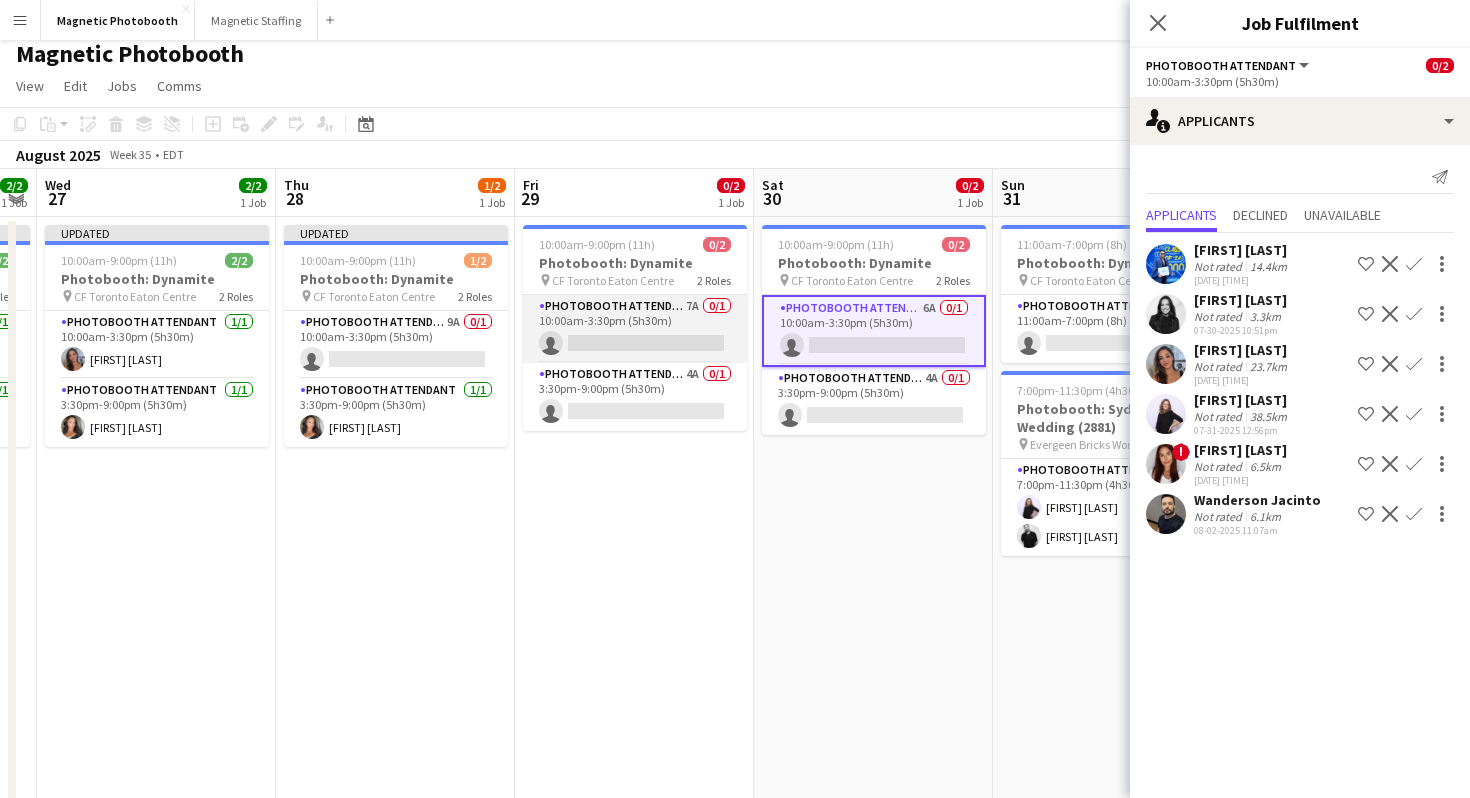 click on "Photobooth Attendant    7A   0/1   10:00am-3:30pm (5h30m)
single-neutral-actions" at bounding box center (635, 329) 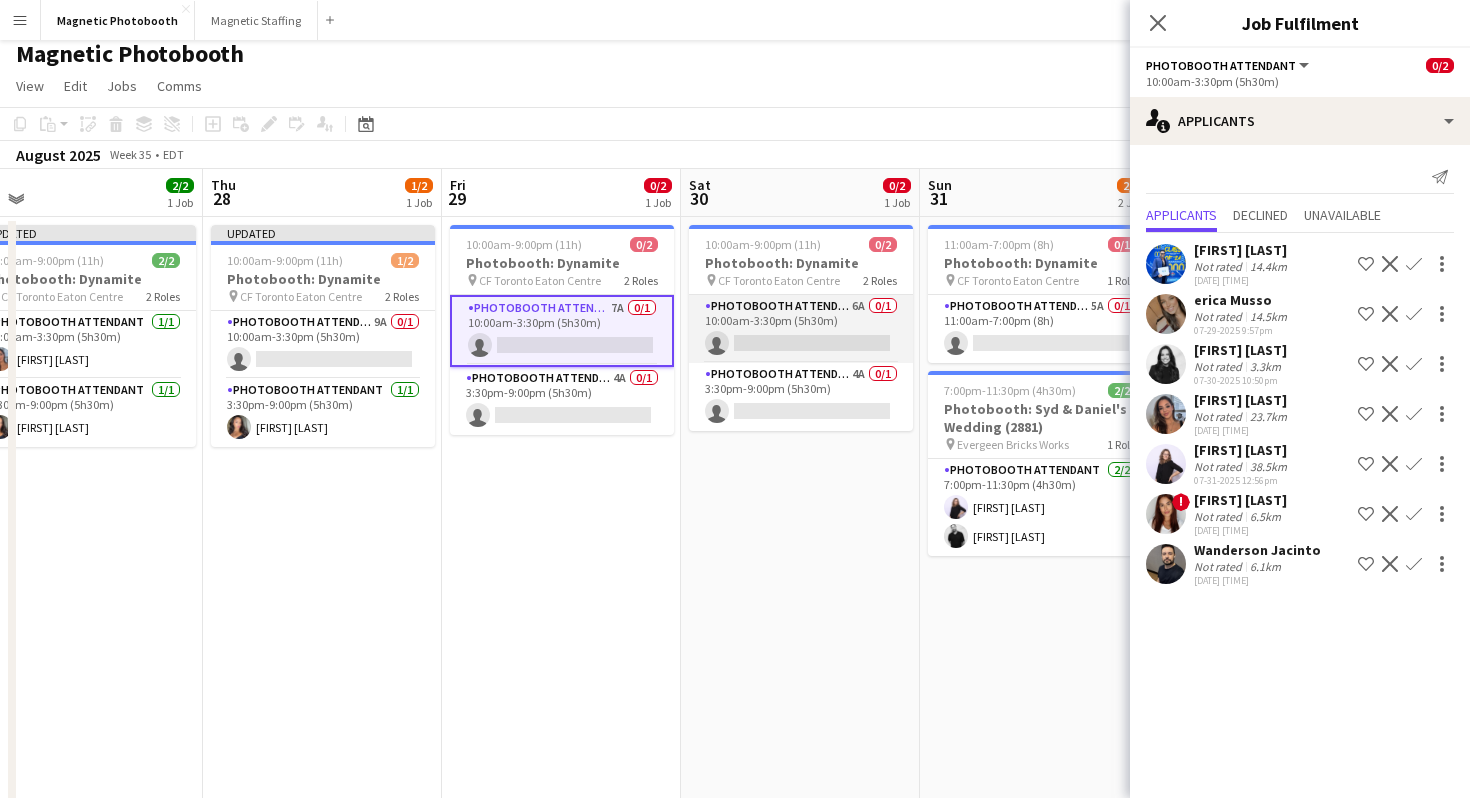 scroll, scrollTop: 0, scrollLeft: 530, axis: horizontal 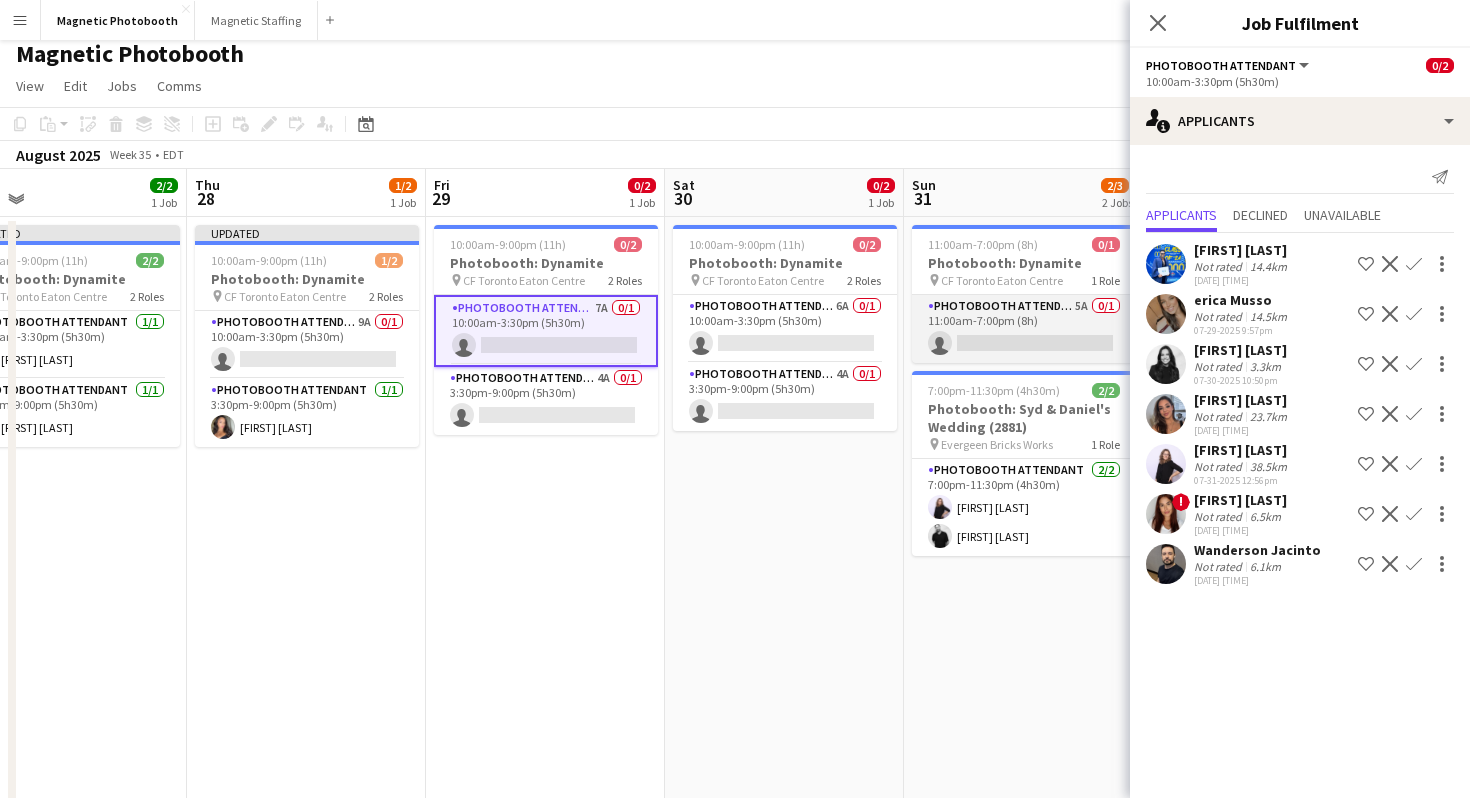 click on "Photobooth Attendant    5A   0/1   11:00am-7:00pm (8h)
single-neutral-actions" at bounding box center [1024, 329] 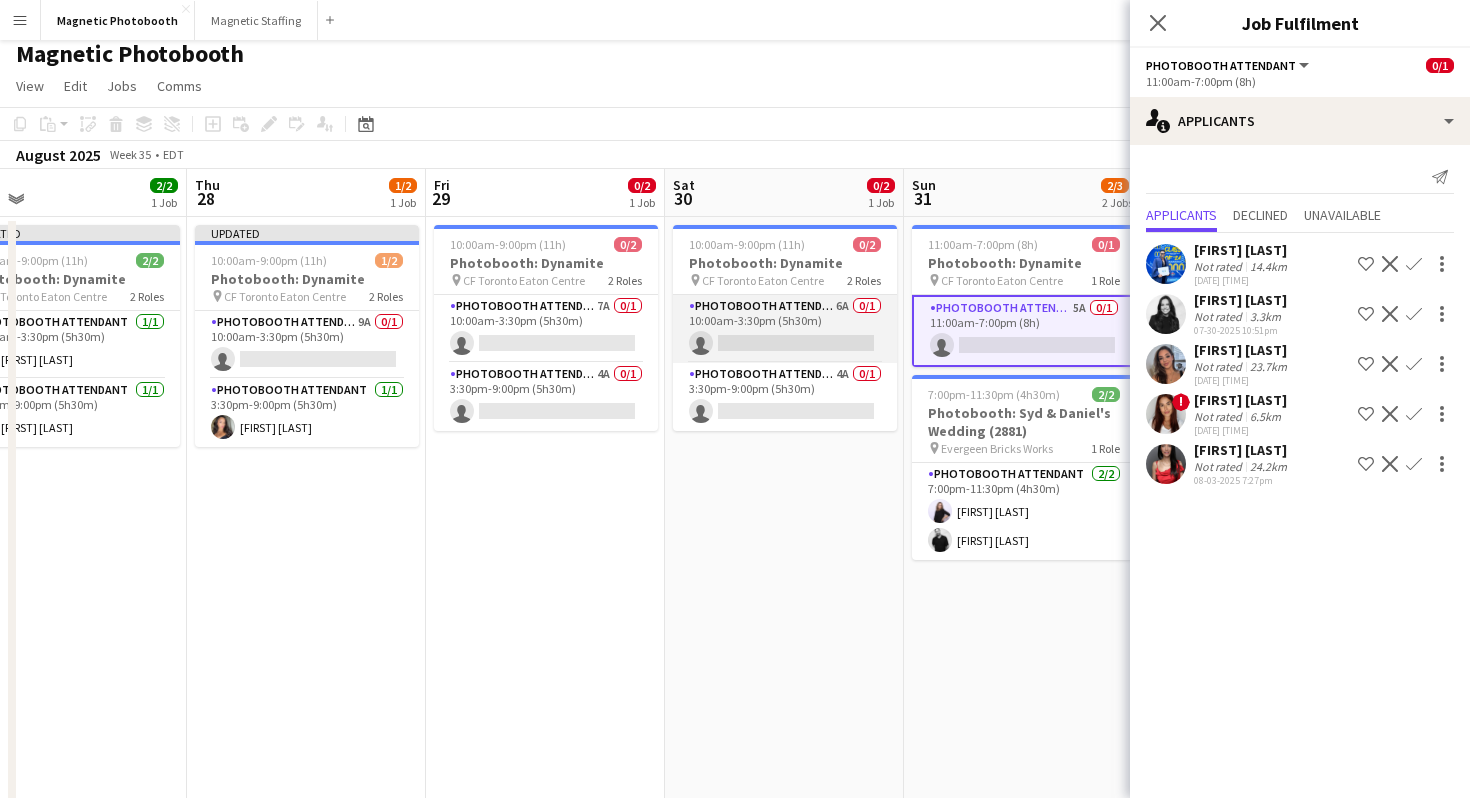 click on "Photobooth Attendant    6A   0/1   10:00am-3:30pm (5h30m)
single-neutral-actions" at bounding box center [785, 329] 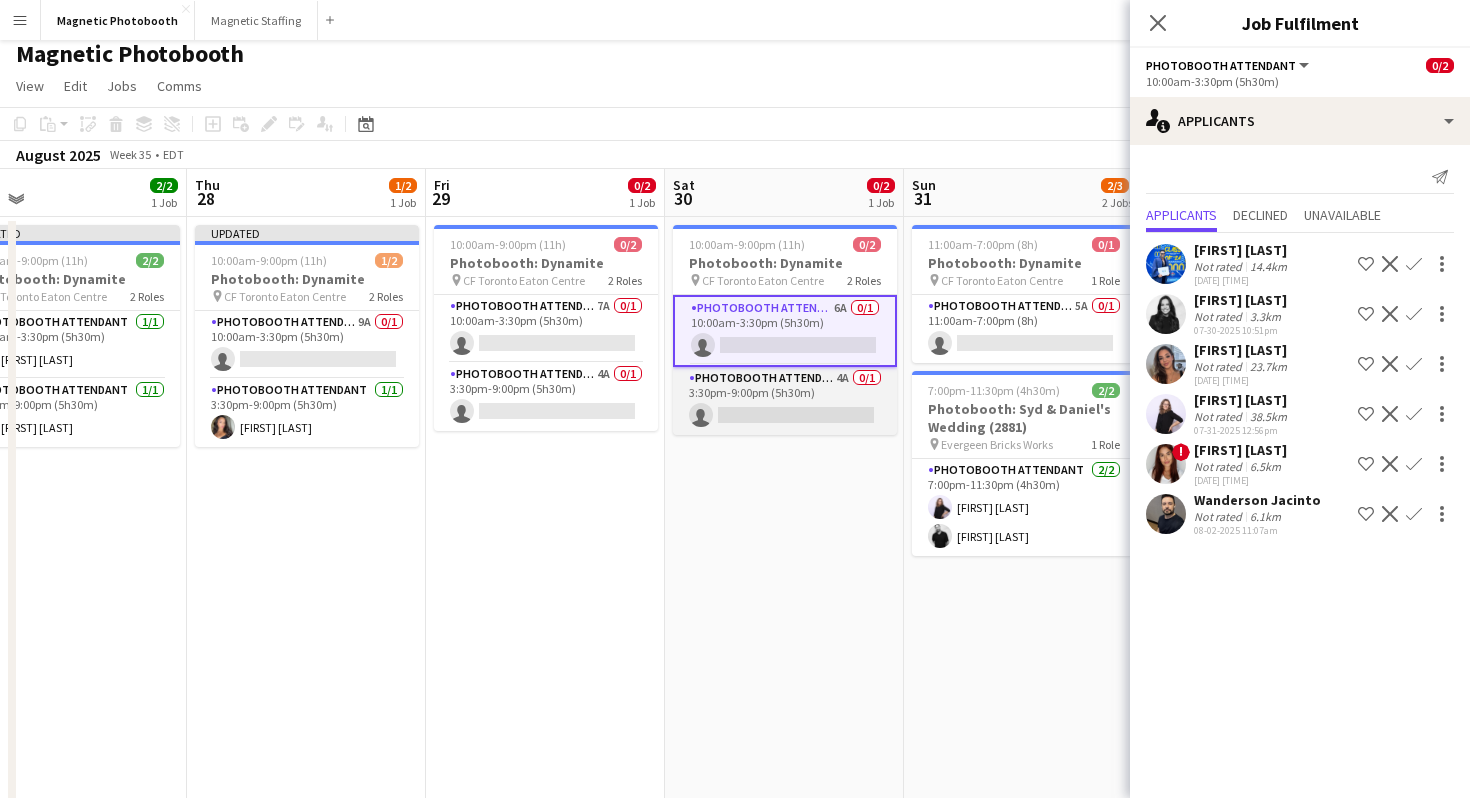 click on "Photobooth Attendant    4A   0/1   3:30pm-9:00pm (5h30m)
single-neutral-actions" at bounding box center (785, 401) 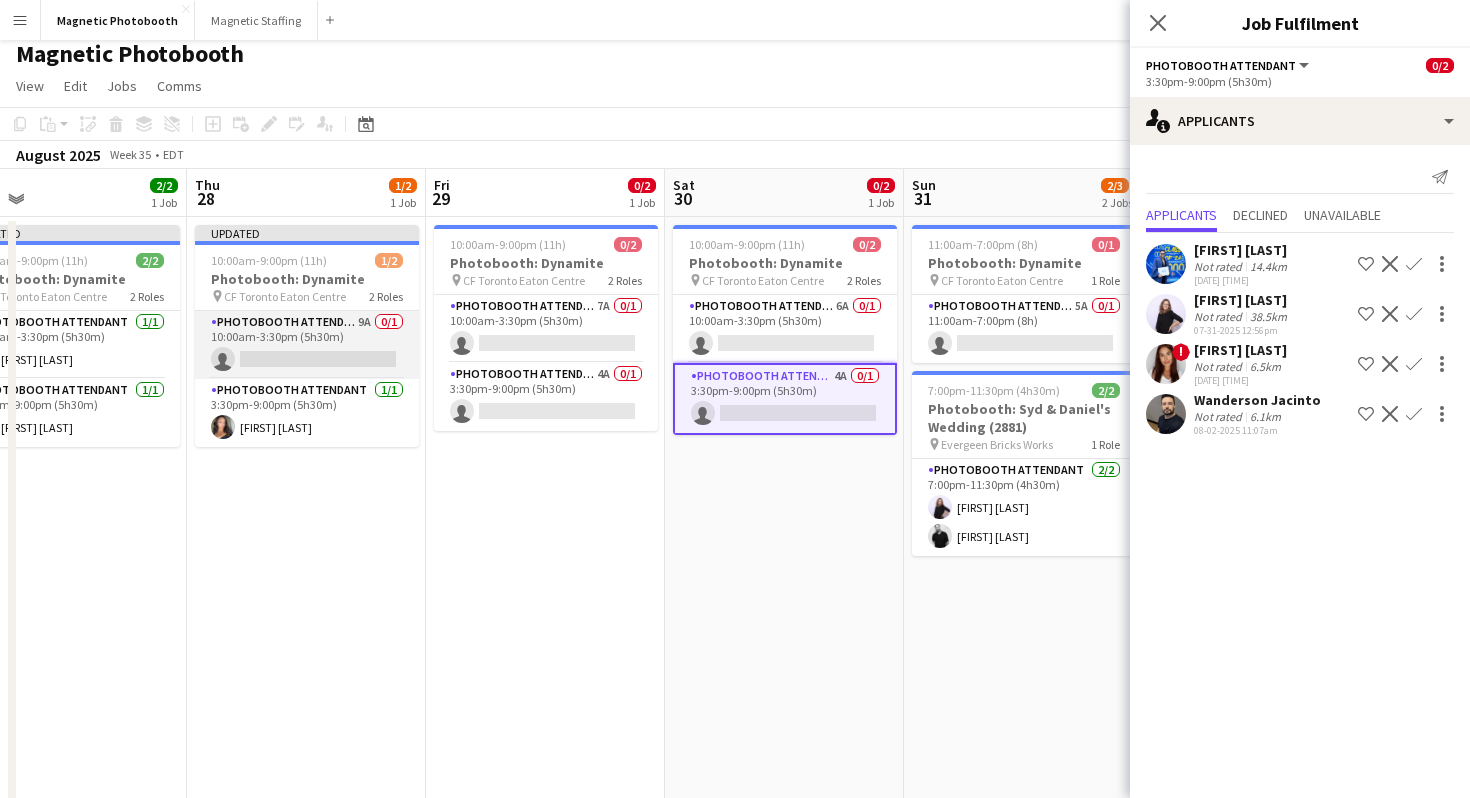 click on "Photobooth Attendant    9A   0/1   10:00am-3:30pm (5h30m)
single-neutral-actions" at bounding box center (307, 345) 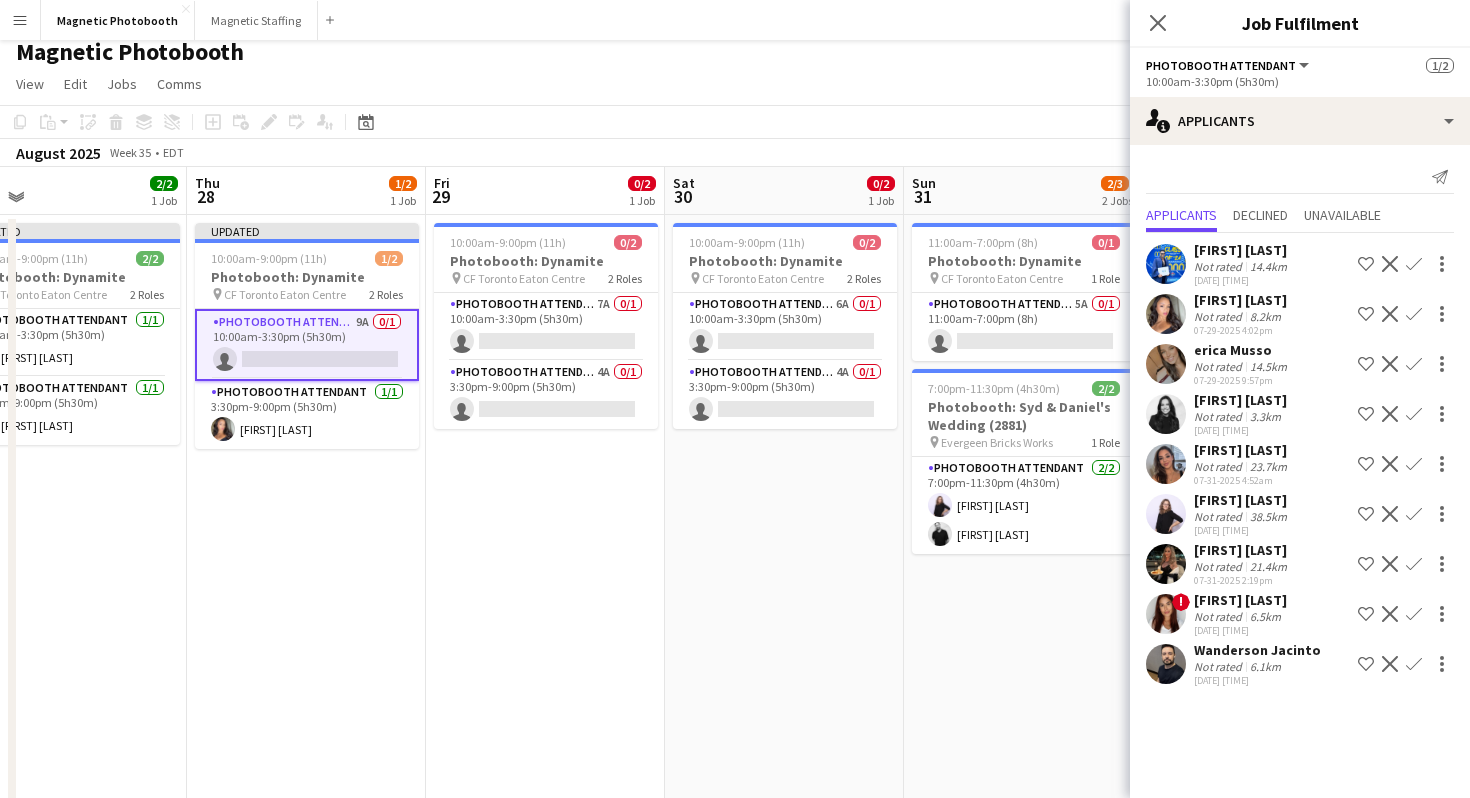 scroll, scrollTop: 0, scrollLeft: 0, axis: both 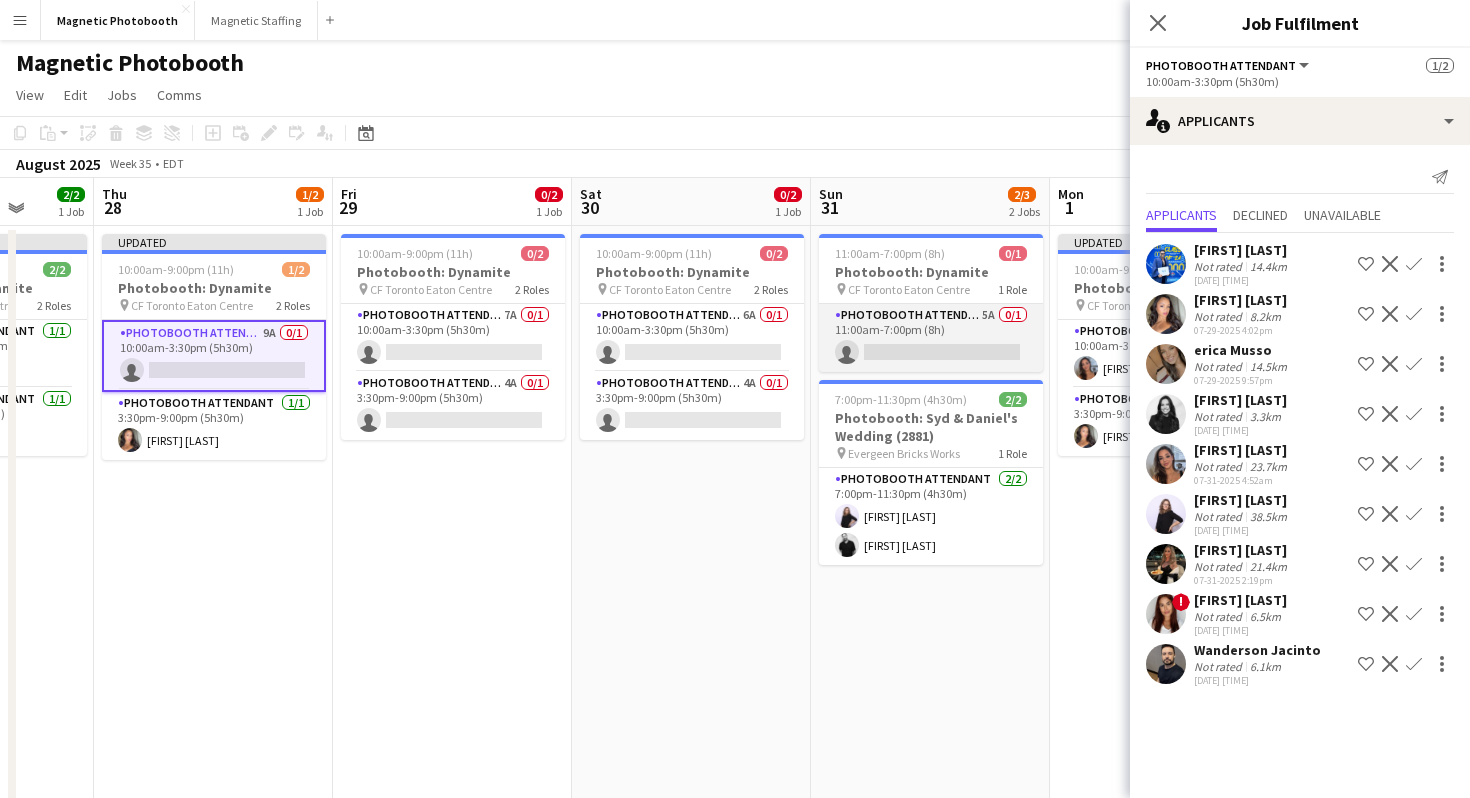 click on "Photobooth Attendant    5A   0/1   11:00am-7:00pm (8h)
single-neutral-actions" at bounding box center [931, 338] 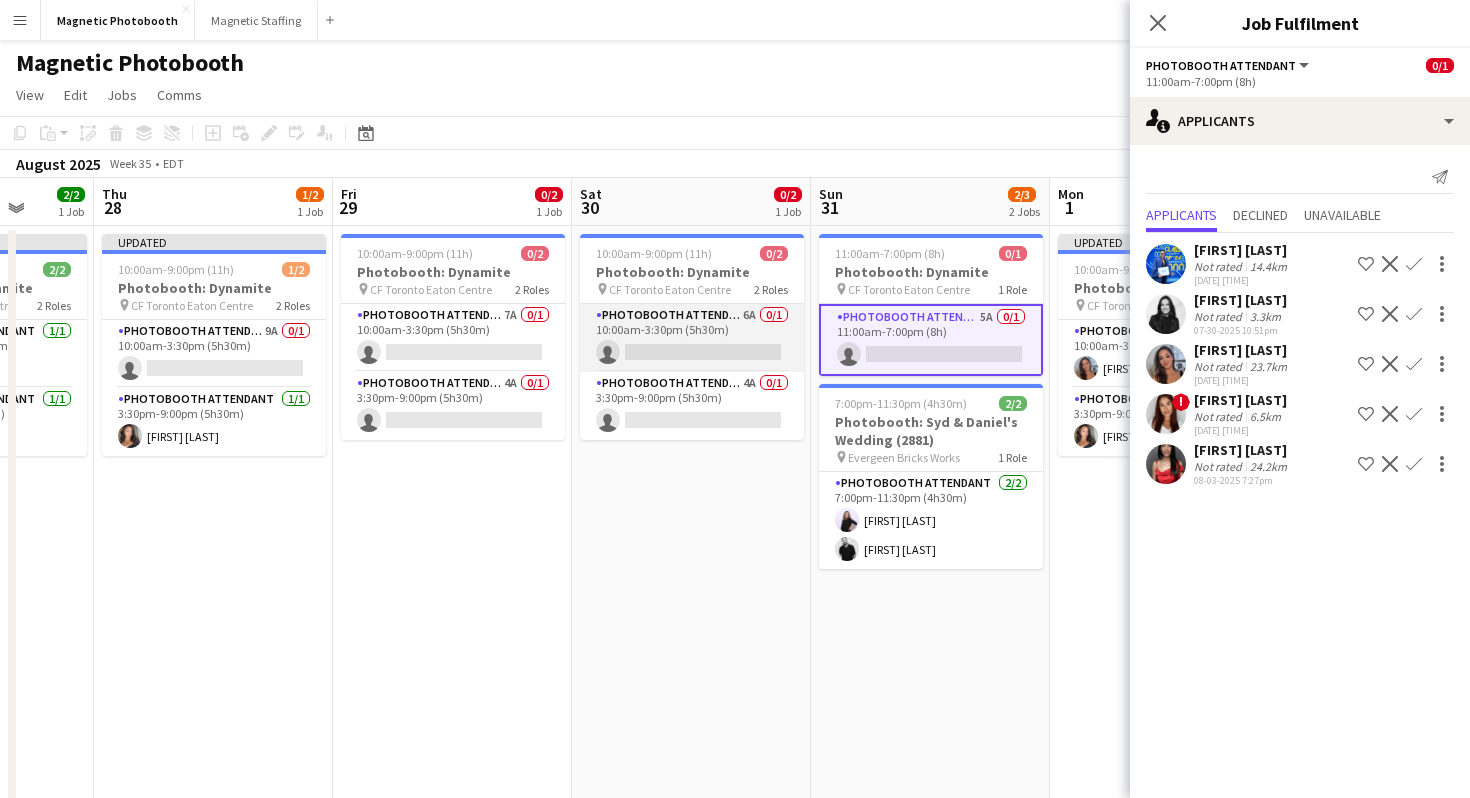 click on "Photobooth Attendant    6A   0/1   10:00am-3:30pm (5h30m)
single-neutral-actions" at bounding box center [692, 338] 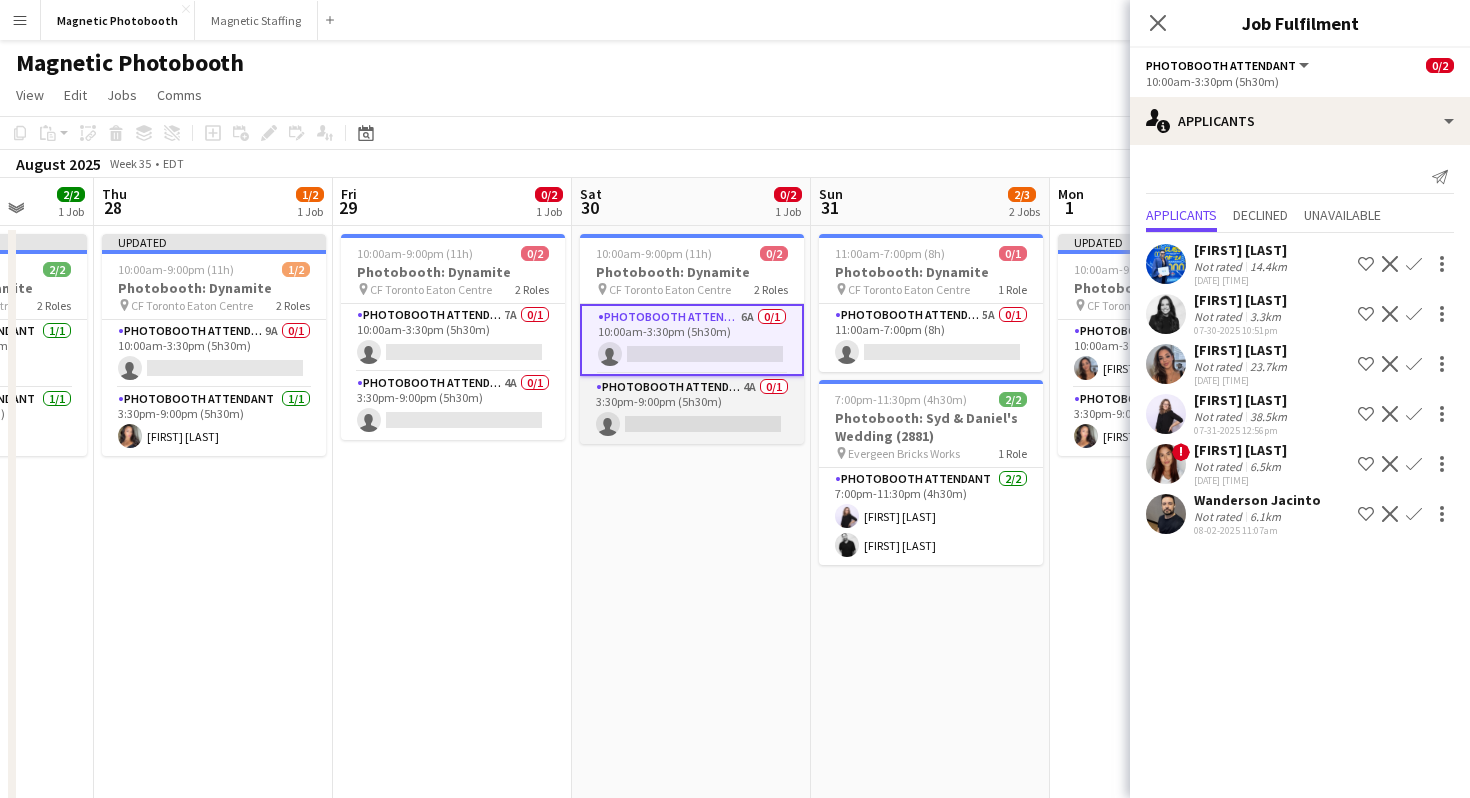 click on "Photobooth Attendant    4A   0/1   3:30pm-9:00pm (5h30m)
single-neutral-actions" at bounding box center [692, 410] 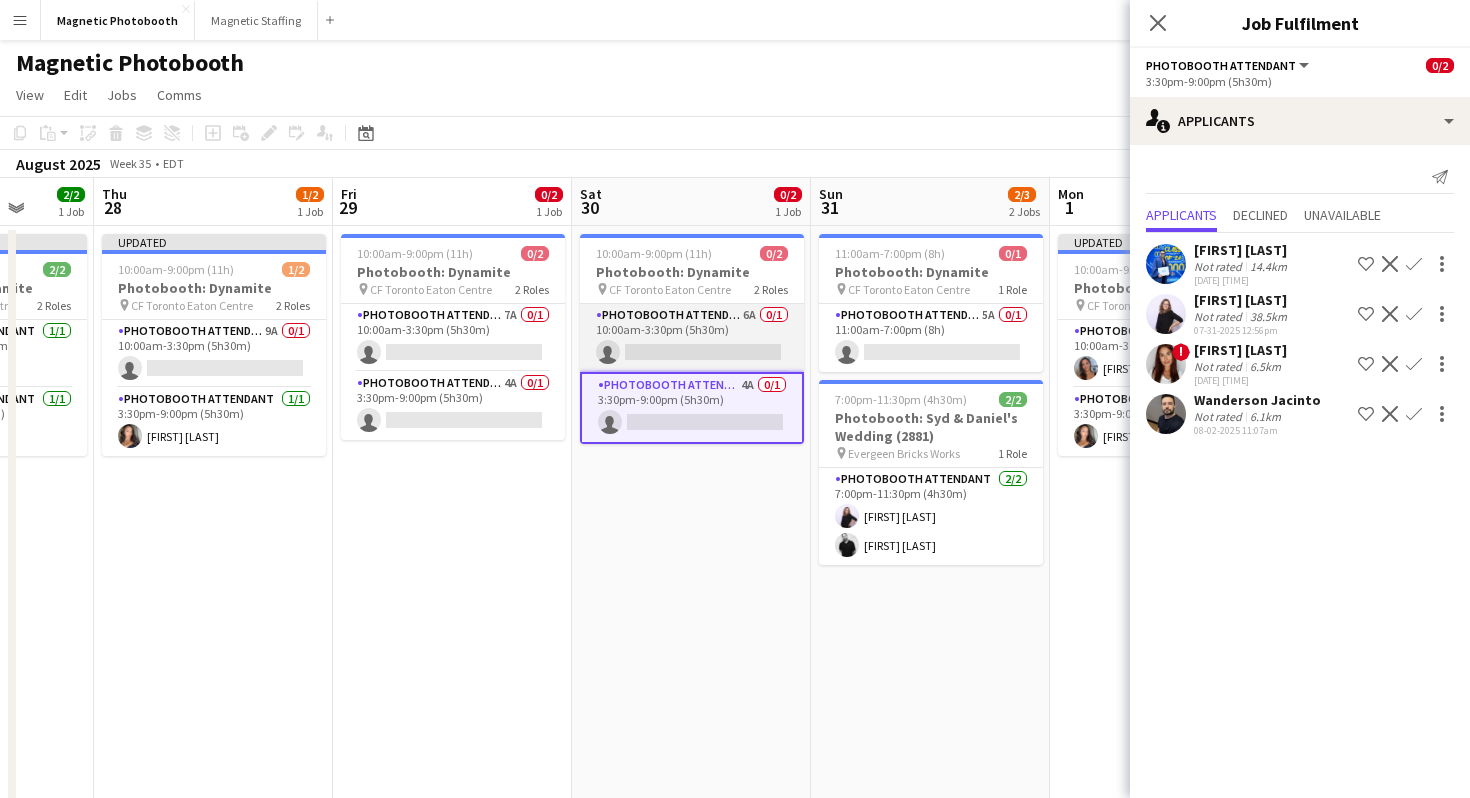 click on "Photobooth Attendant    6A   0/1   10:00am-3:30pm (5h30m)
single-neutral-actions" at bounding box center [692, 338] 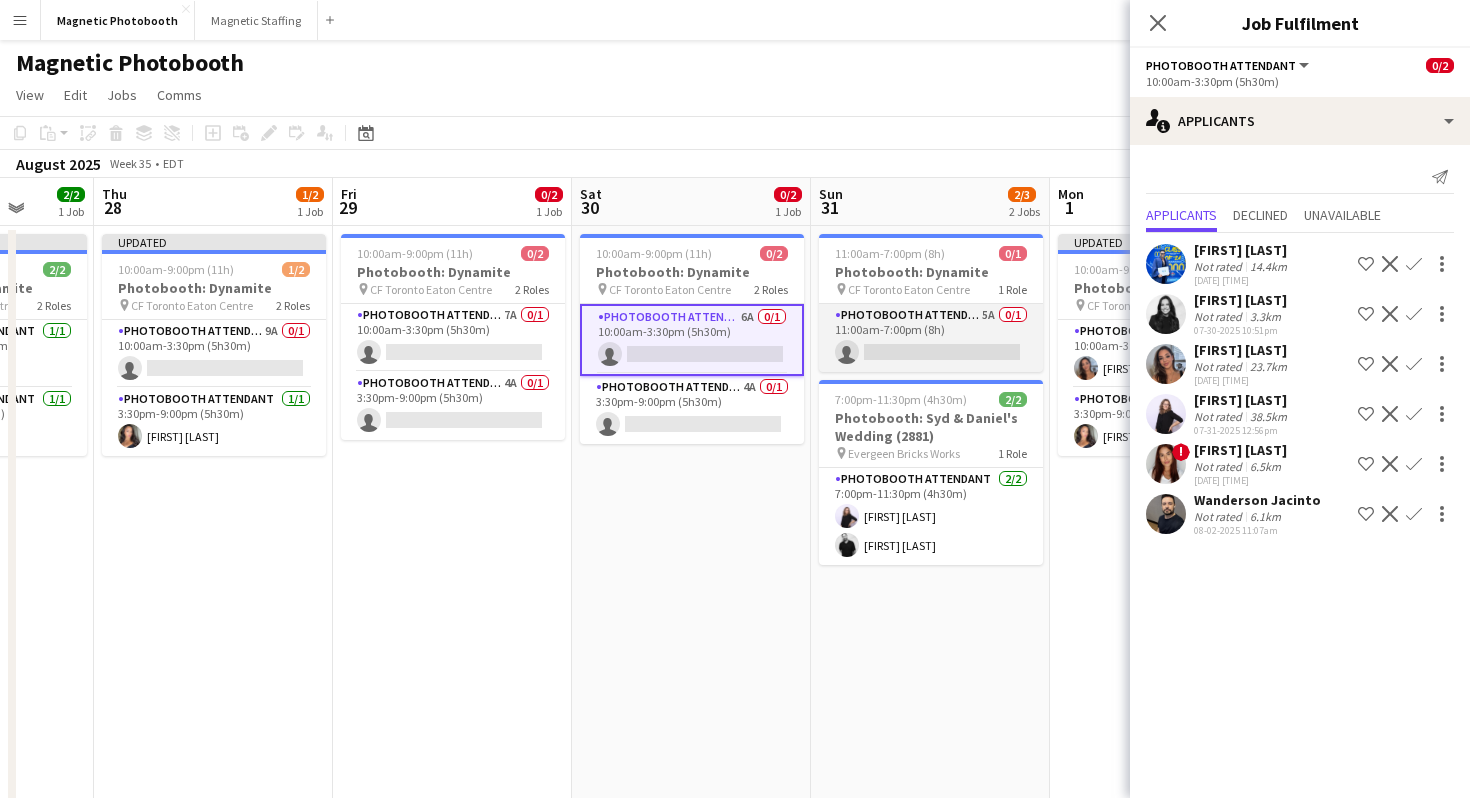 click on "Photobooth Attendant    5A   0/1   11:00am-7:00pm (8h)
single-neutral-actions" at bounding box center [931, 338] 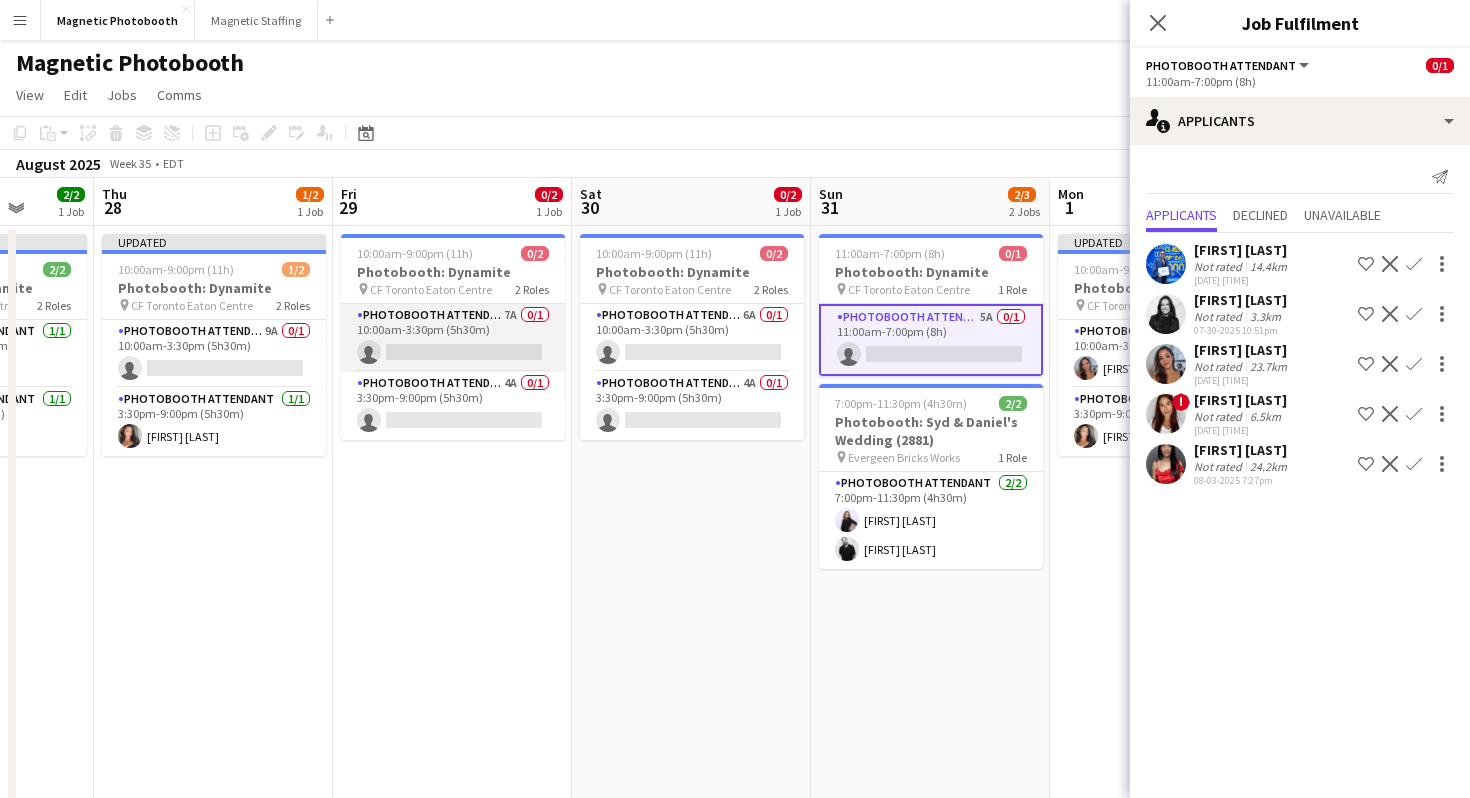 scroll, scrollTop: 1, scrollLeft: 0, axis: vertical 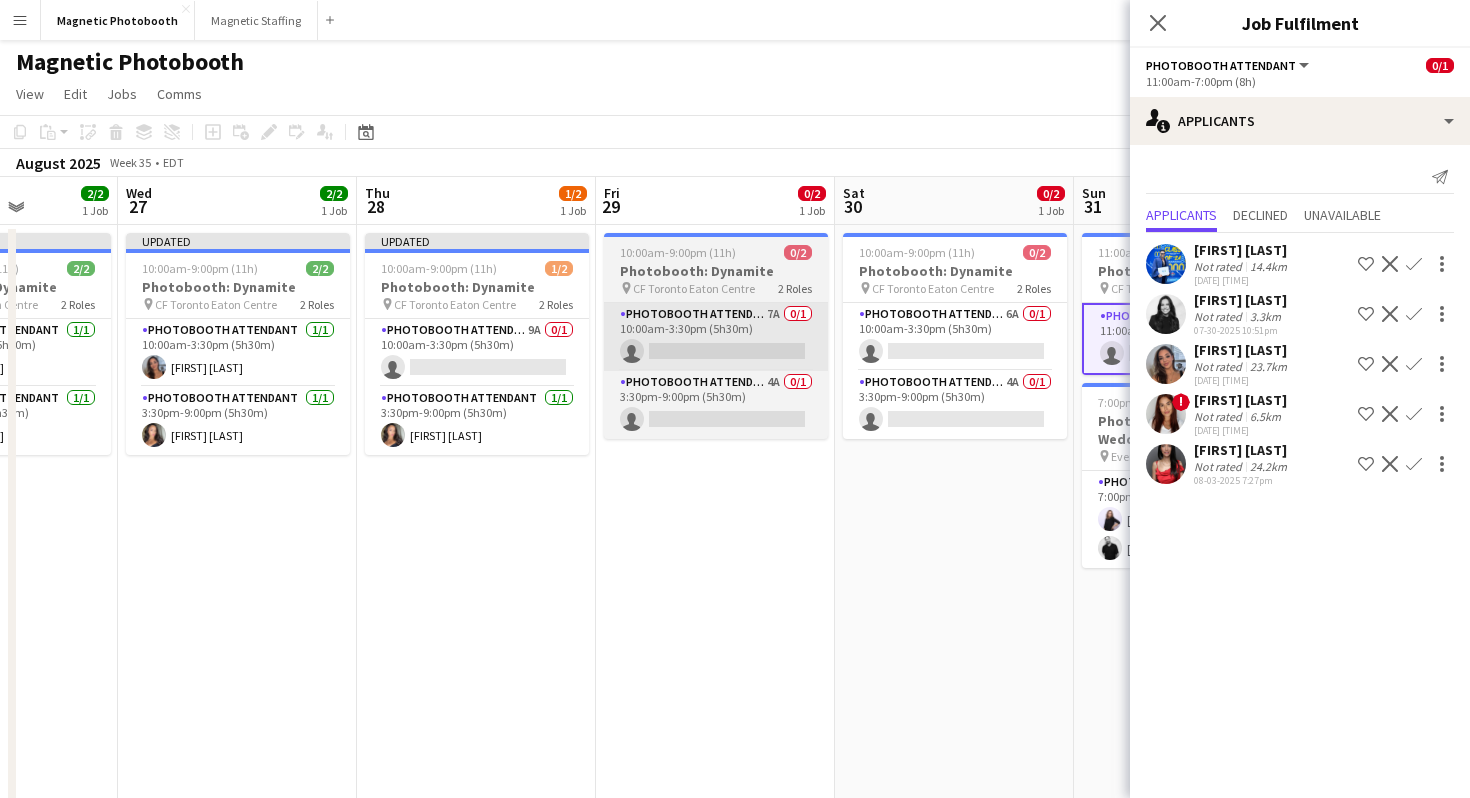click on "Photobooth Attendant    9A   0/1   10:00am-3:30pm (5h30m)
single-neutral-actions" at bounding box center [477, 353] 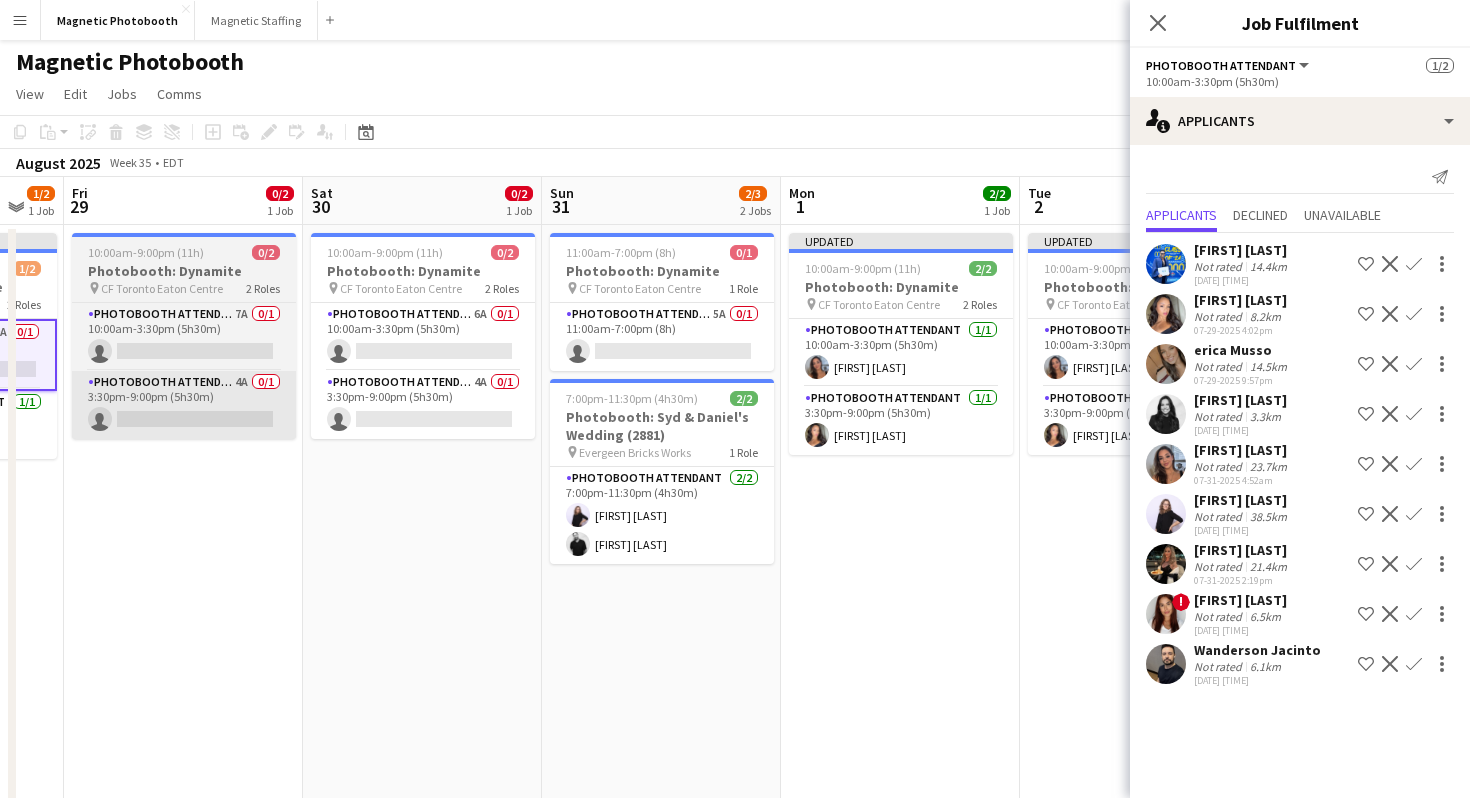 scroll, scrollTop: 0, scrollLeft: 874, axis: horizontal 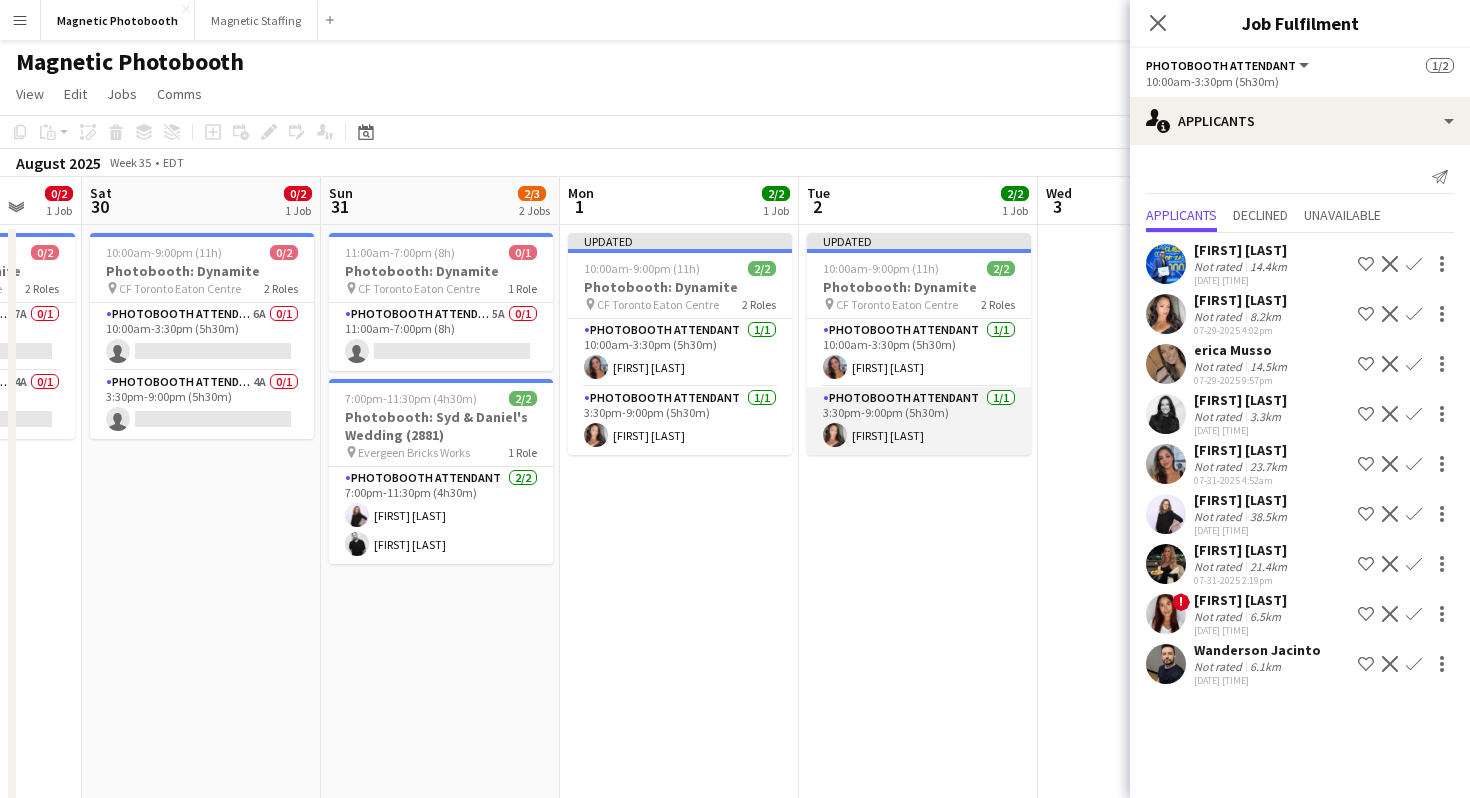 click on "Photobooth Attendant    1/1   [TIME]-[TIME] ([DURATION])
[FIRST] [LAST]" at bounding box center [919, 421] 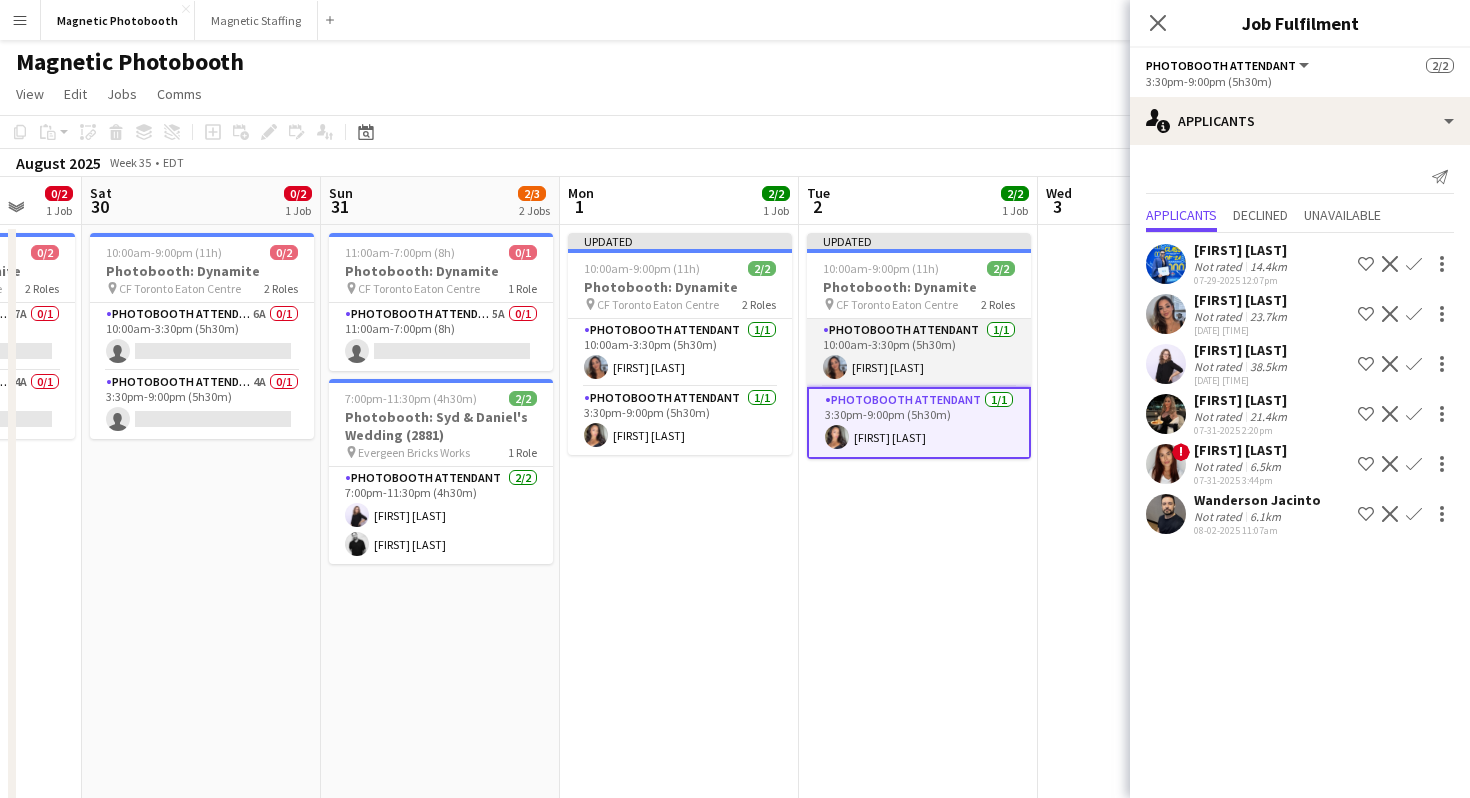 click on "Photobooth Attendant    1/1   [TIME]-[TIME] ([DURATION])
[FIRST] [LAST]" at bounding box center [919, 353] 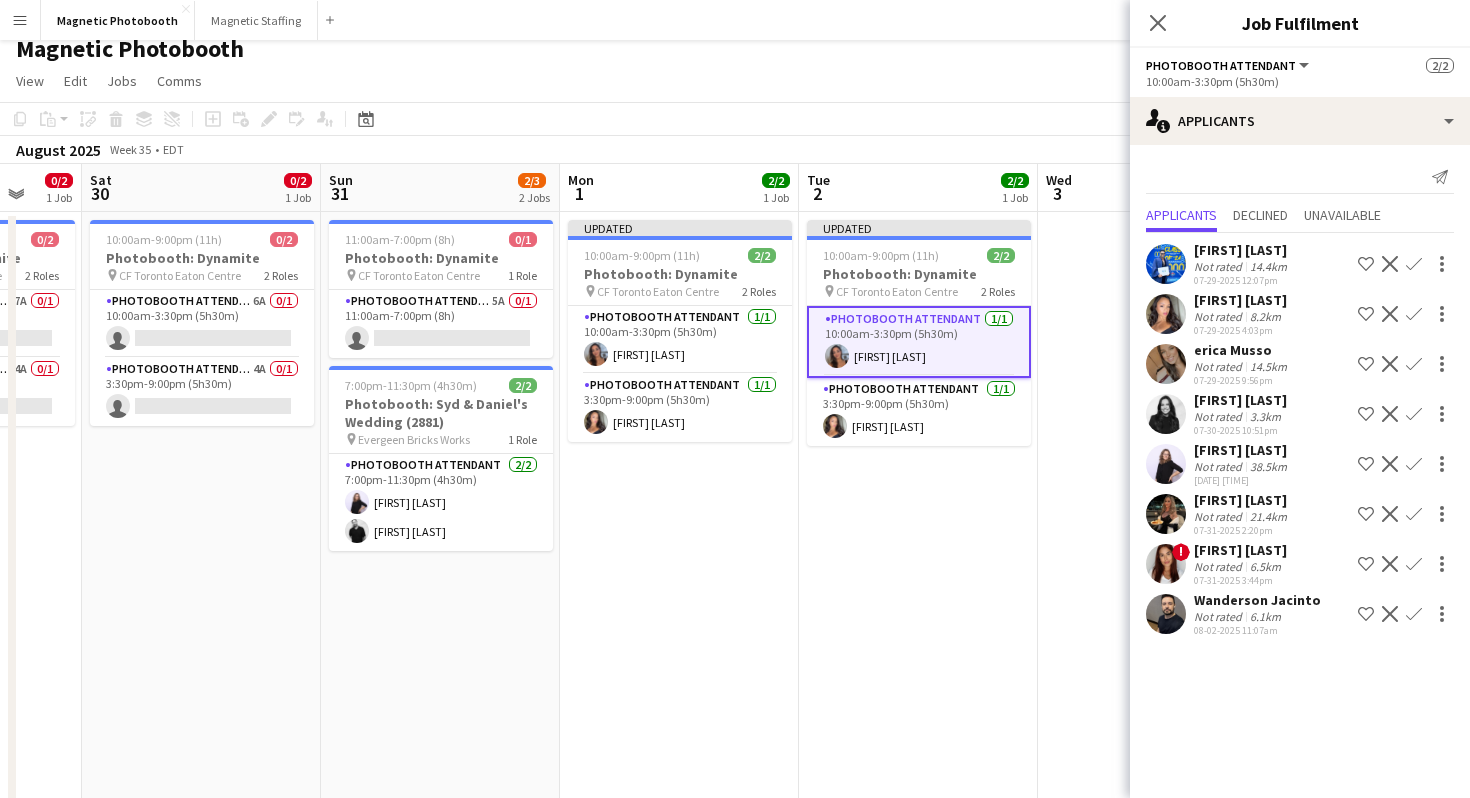 scroll, scrollTop: 17, scrollLeft: 0, axis: vertical 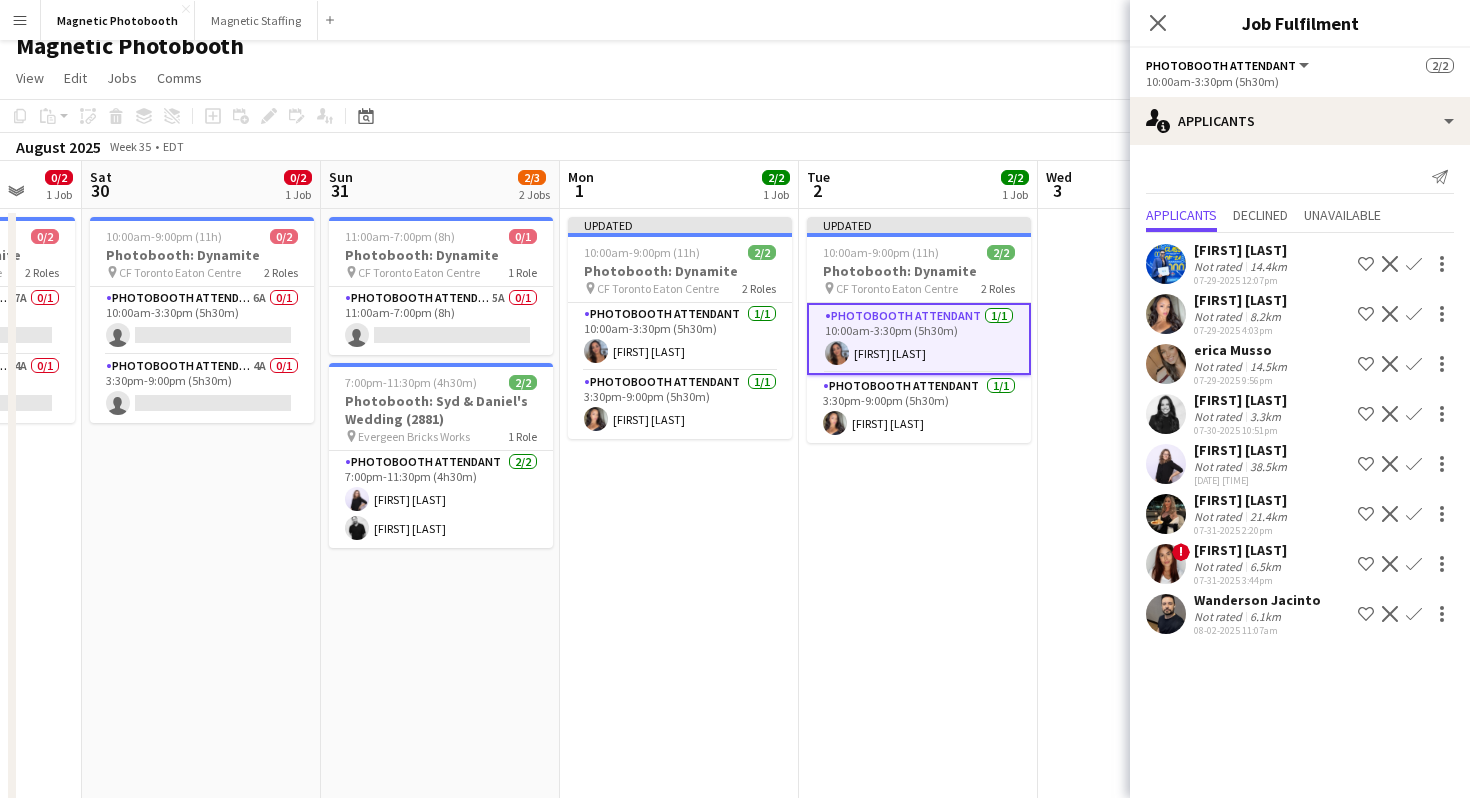click on "Confirm" at bounding box center [1414, 364] 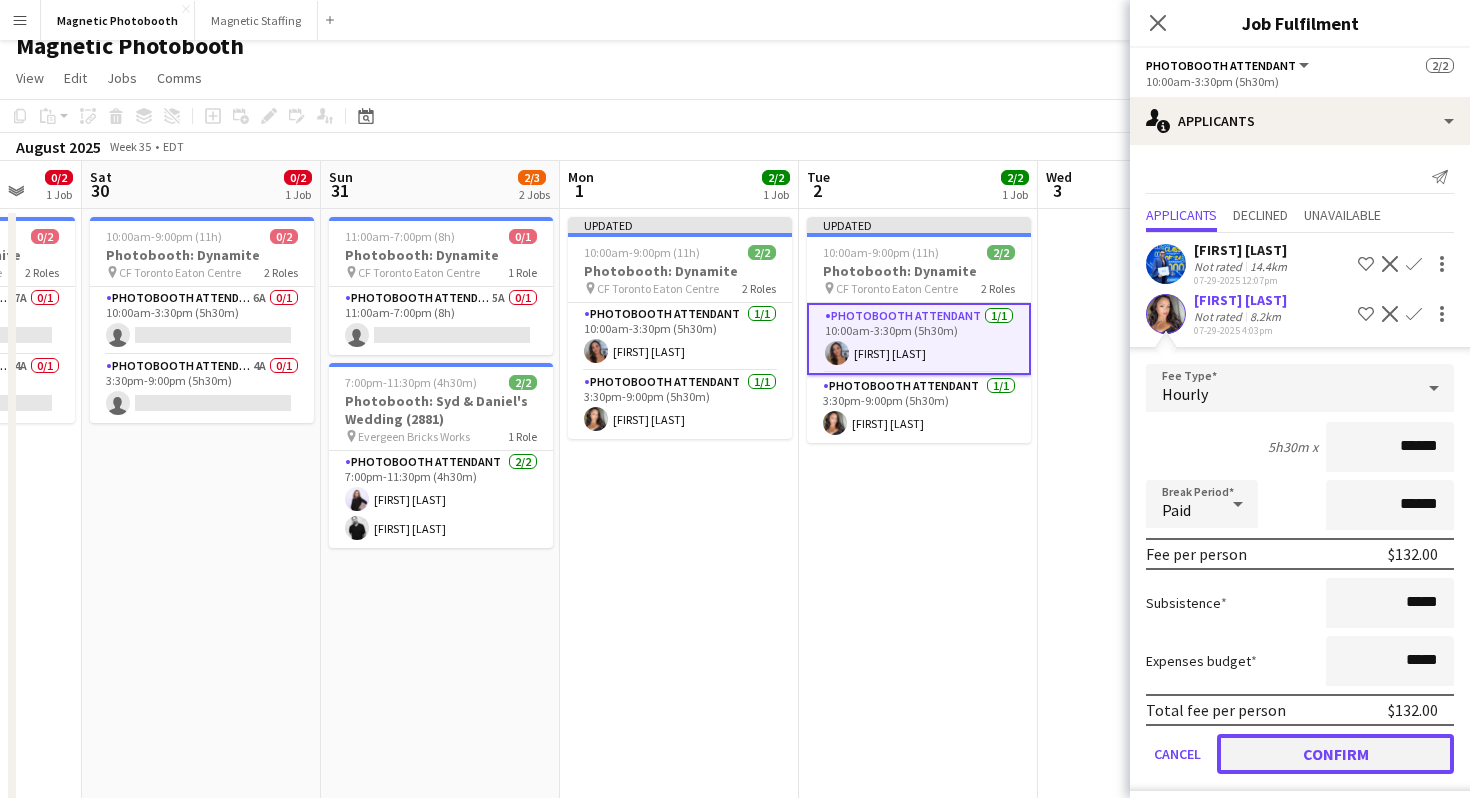 click on "Confirm" 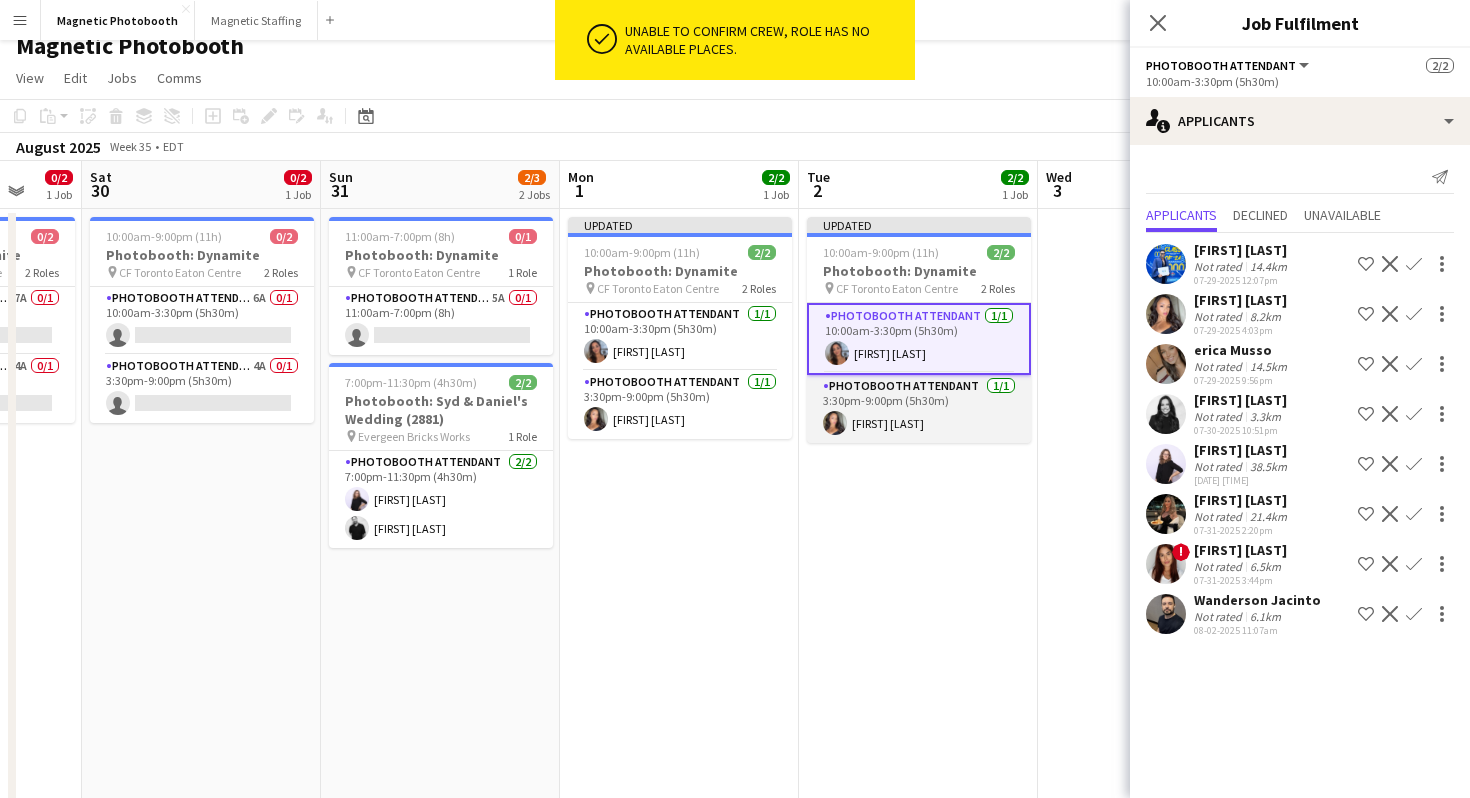 click on "Photobooth Attendant    1/1   [TIME]-[TIME] ([DURATION])
[FIRST] [LAST]" at bounding box center [919, 409] 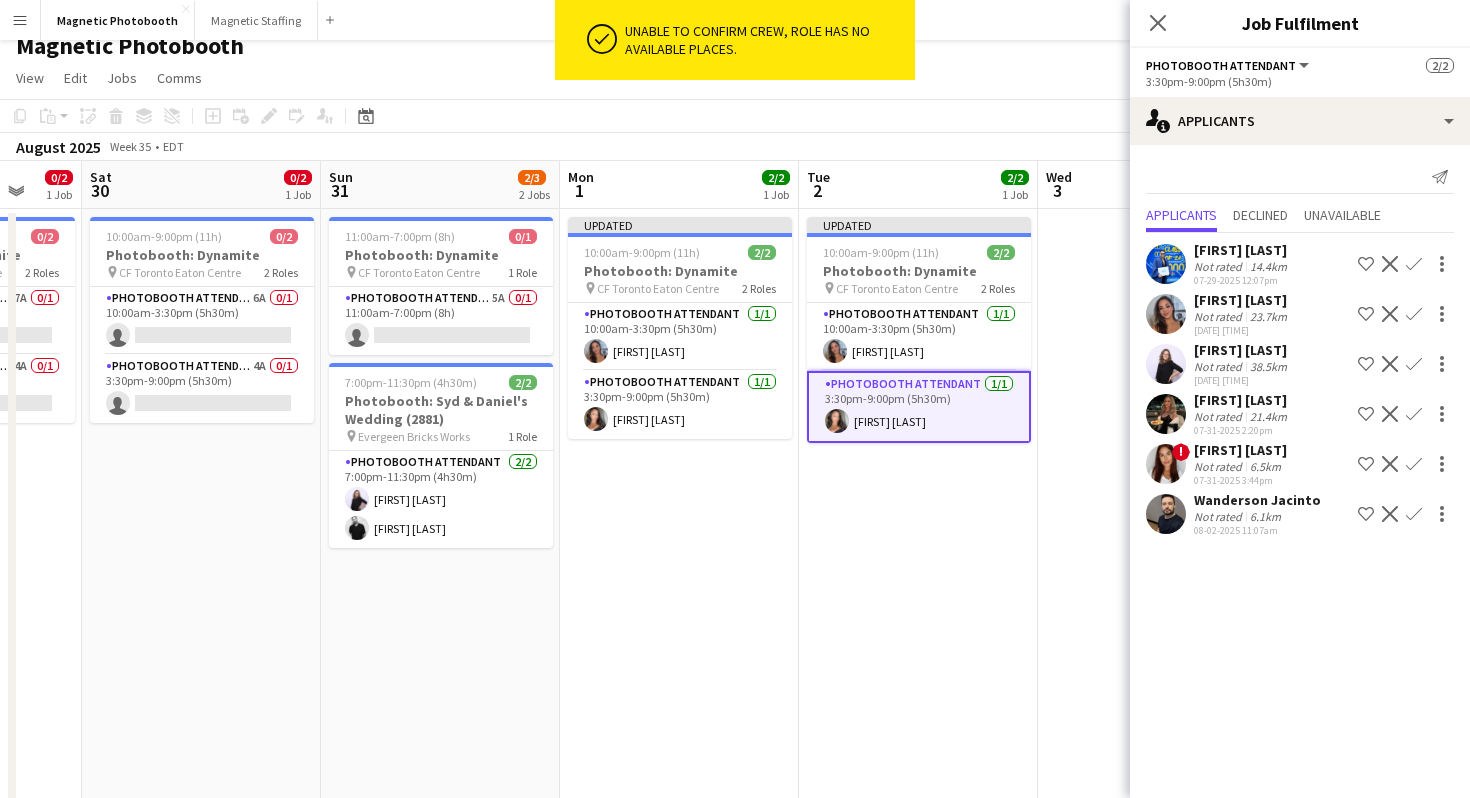 click on "Photobooth Attendant    1/1   [TIME]-[TIME] ([DURATION])
[FIRST] [LAST]" at bounding box center (919, 407) 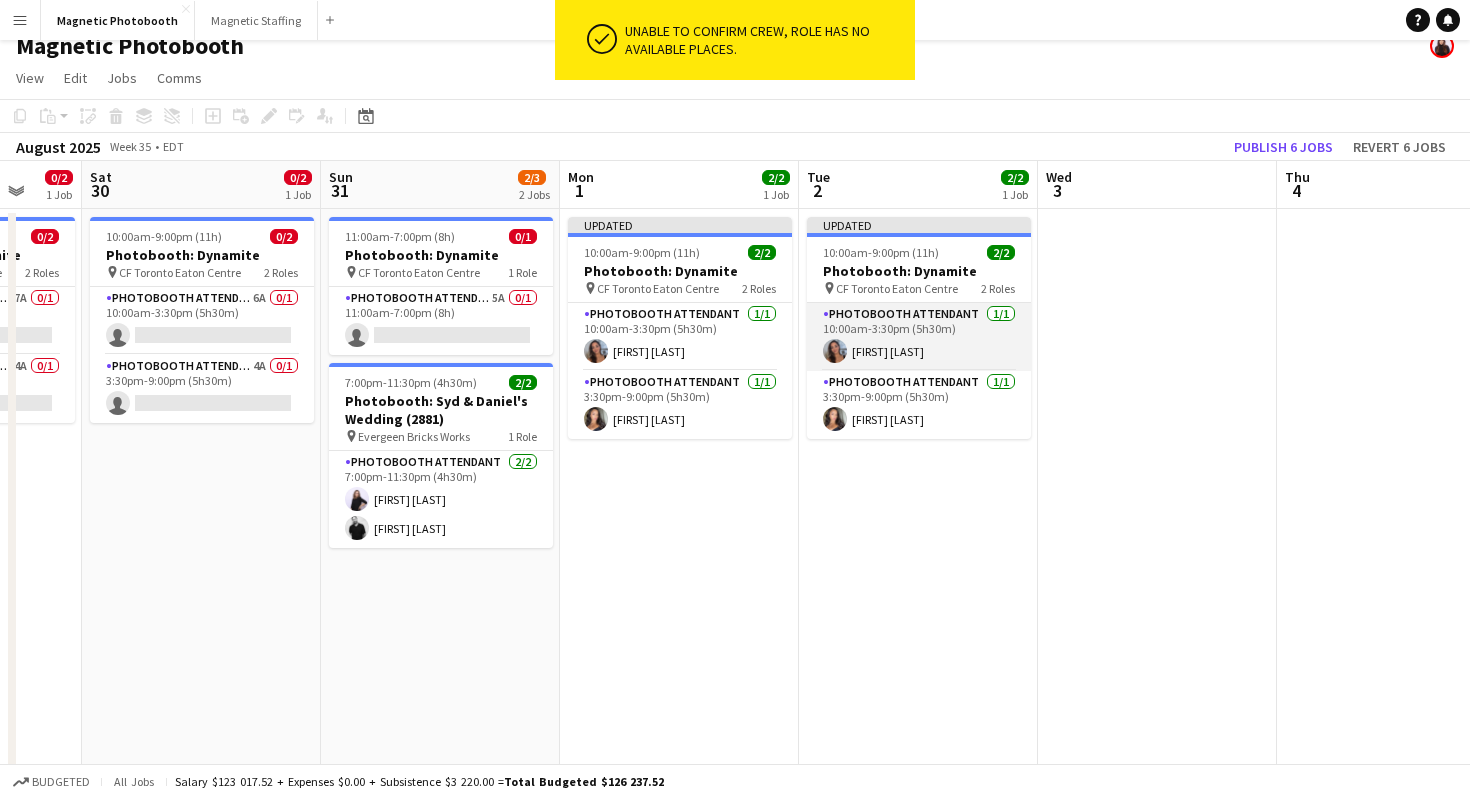 click on "Photobooth Attendant    1/1   [TIME]-[TIME] ([DURATION])
[FIRST] [LAST]" at bounding box center [919, 337] 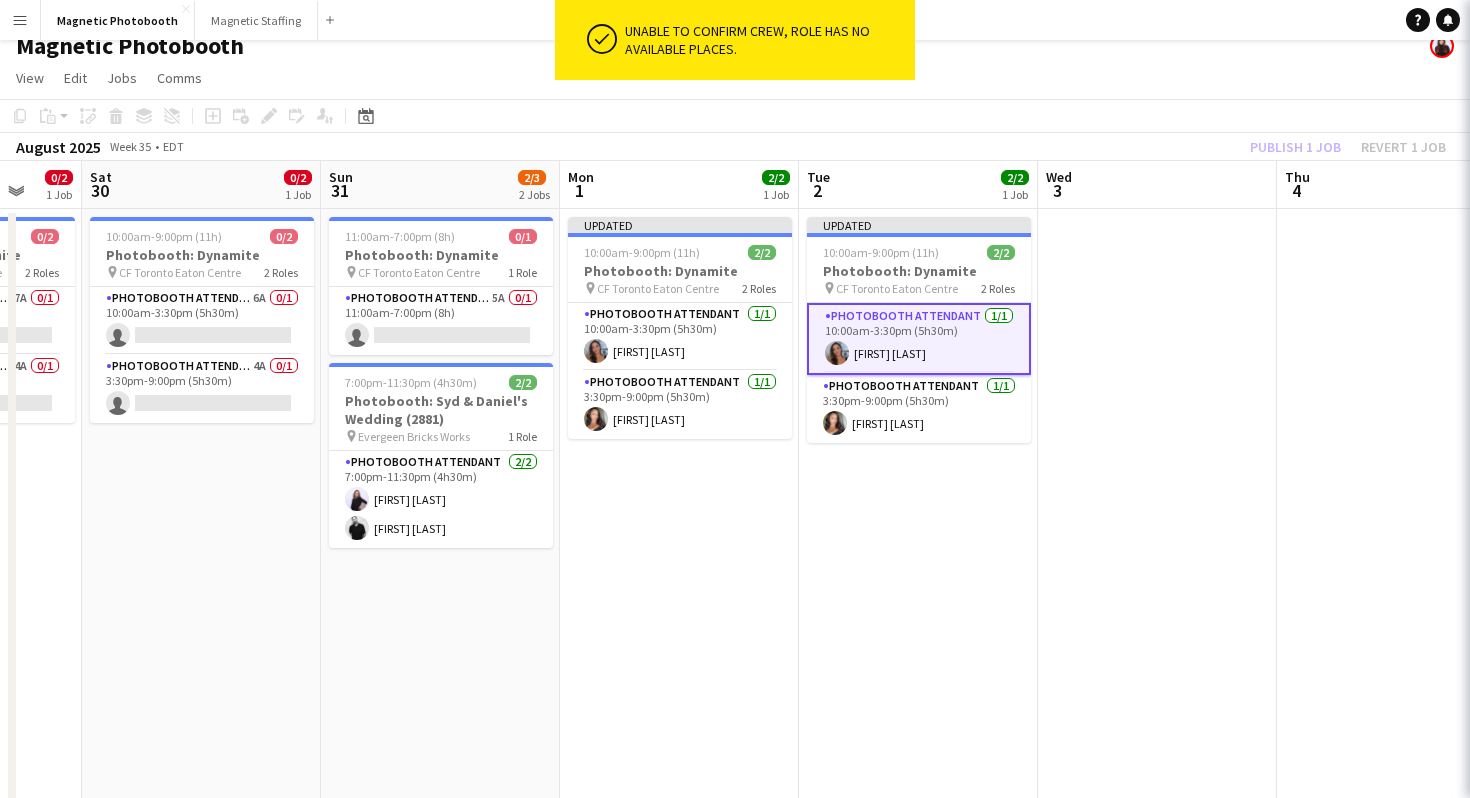 scroll, scrollTop: 0, scrollLeft: 873, axis: horizontal 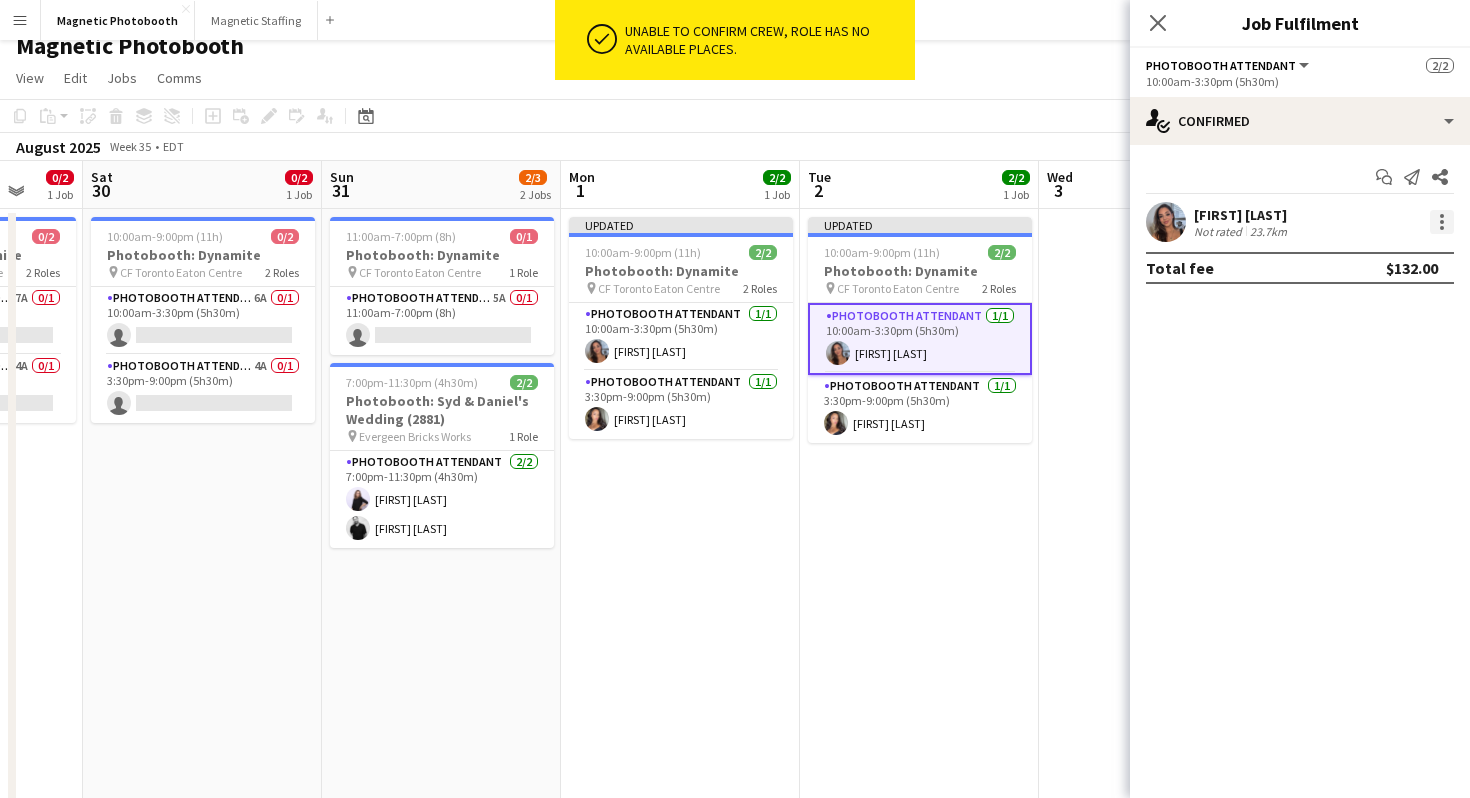 click at bounding box center [1442, 222] 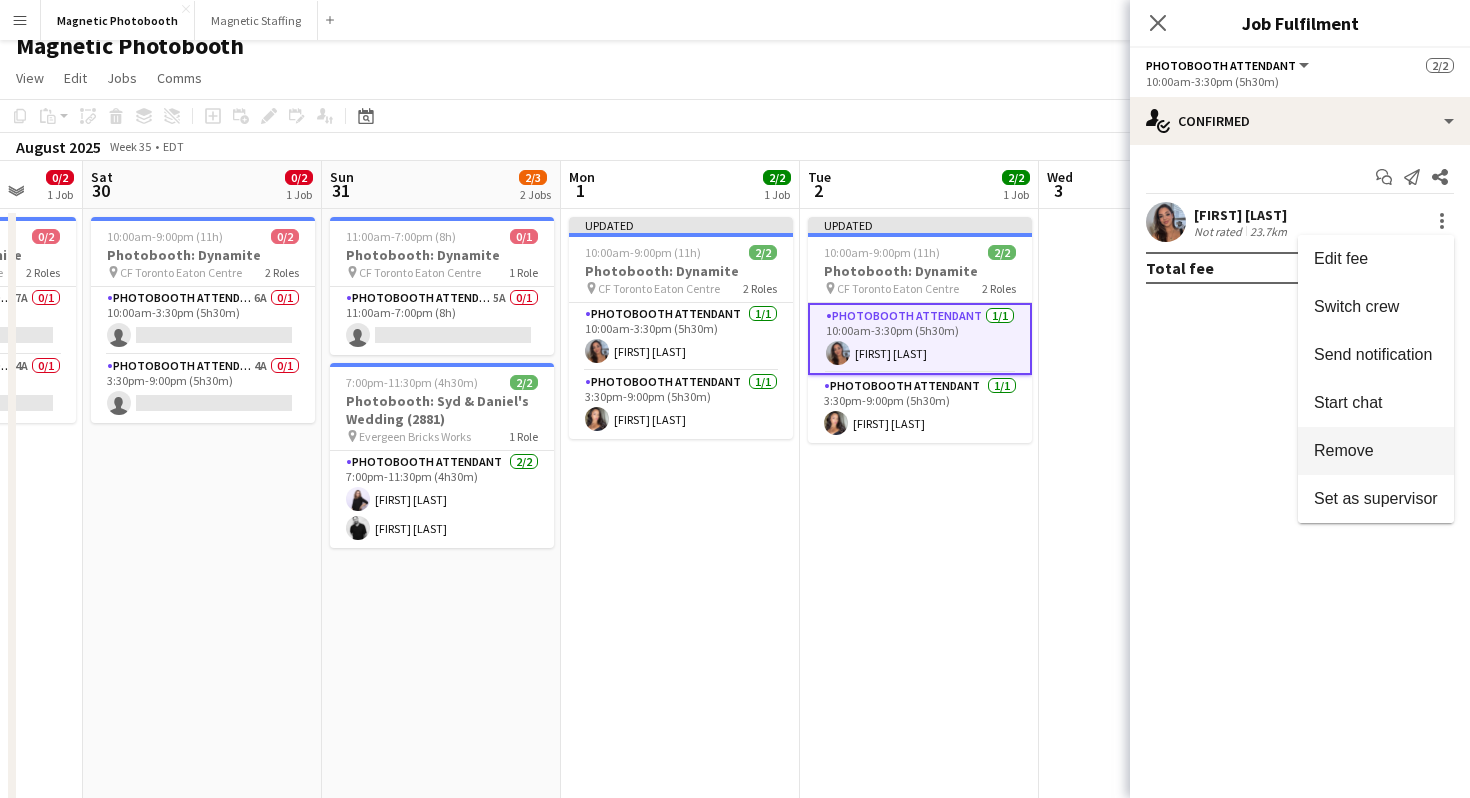 click on "Remove" at bounding box center (1344, 450) 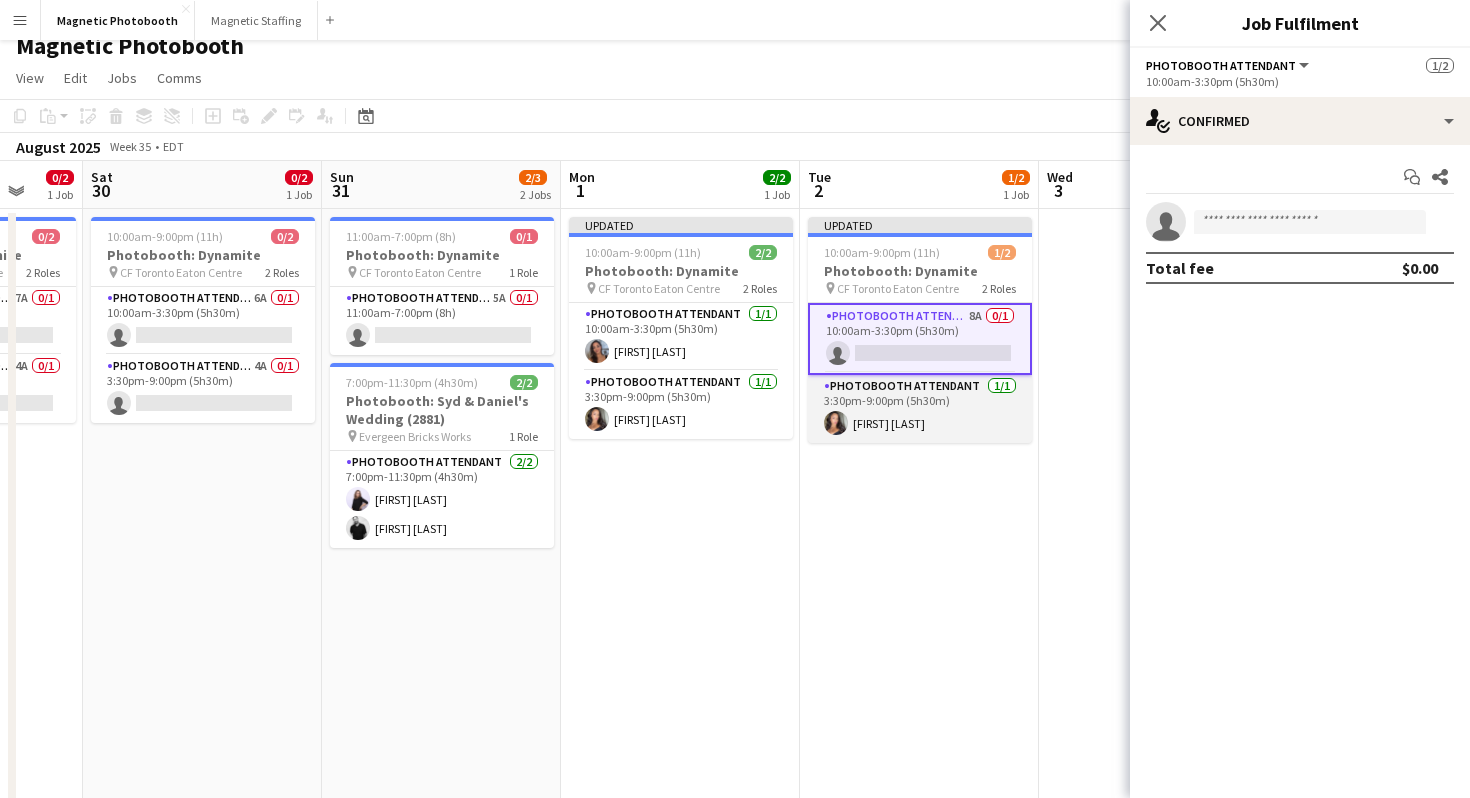 scroll, scrollTop: 0, scrollLeft: 874, axis: horizontal 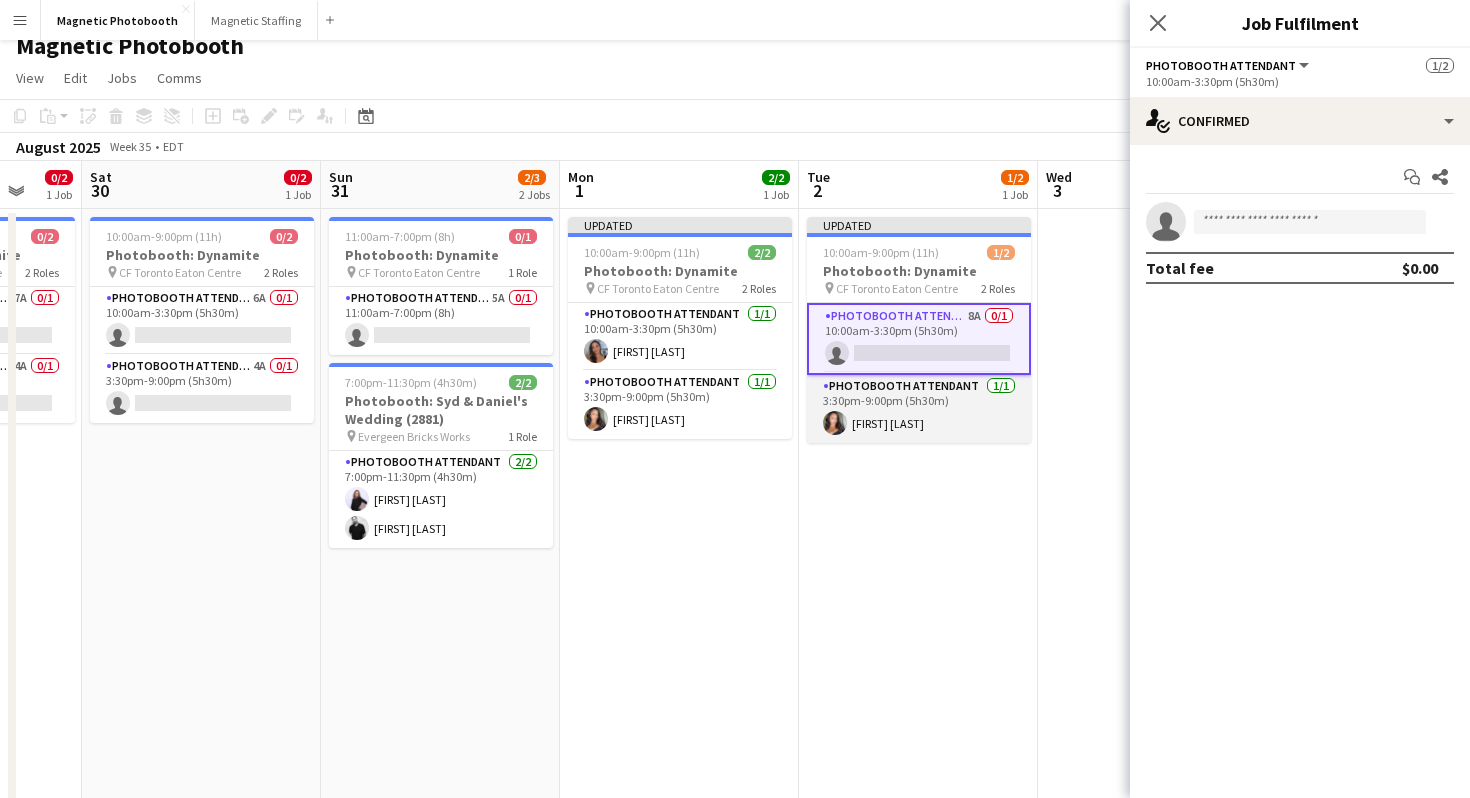 click on "Photobooth Attendant    1/1   [TIME]-[TIME] ([DURATION])
[FIRST] [LAST]" at bounding box center [919, 409] 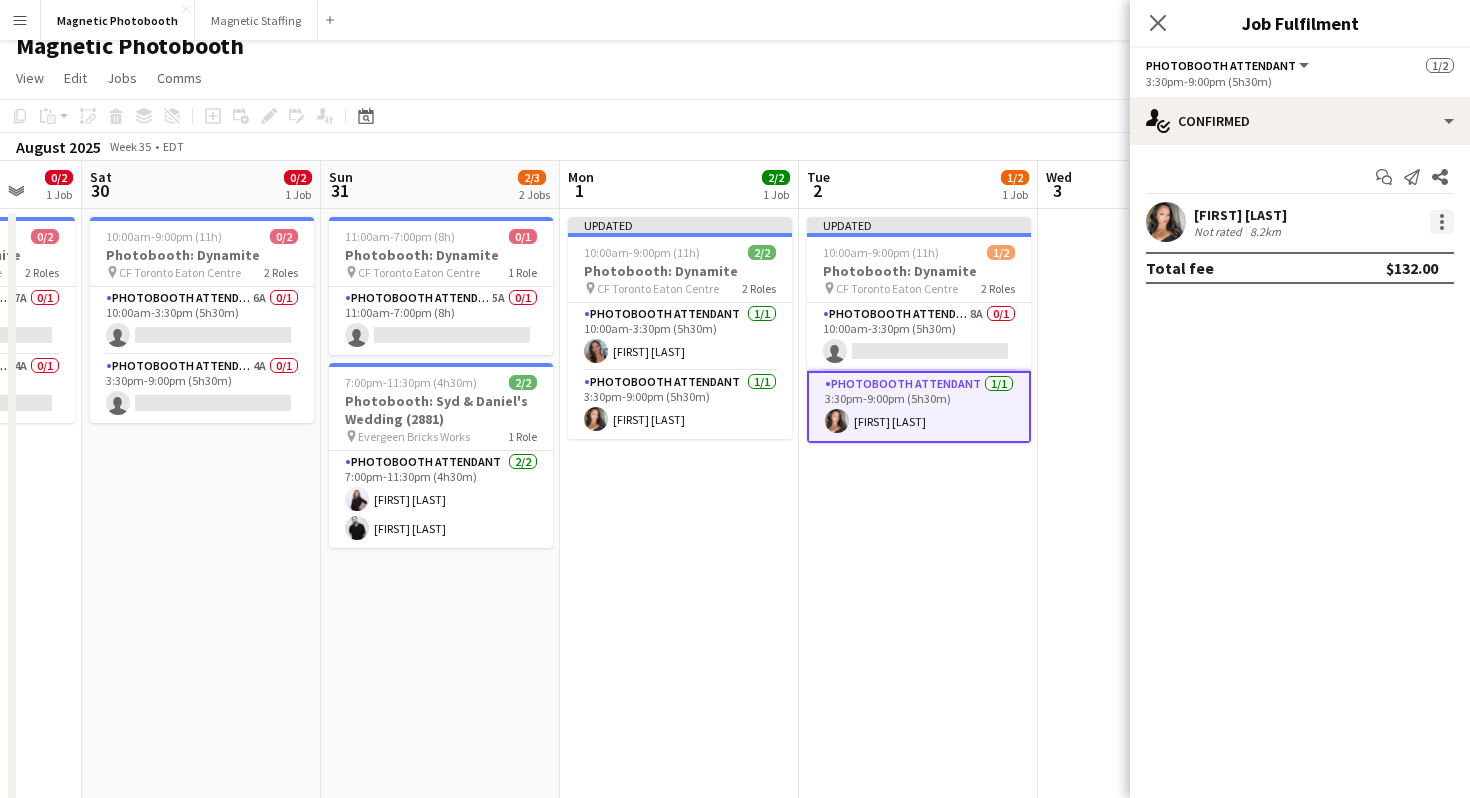 click at bounding box center [1442, 222] 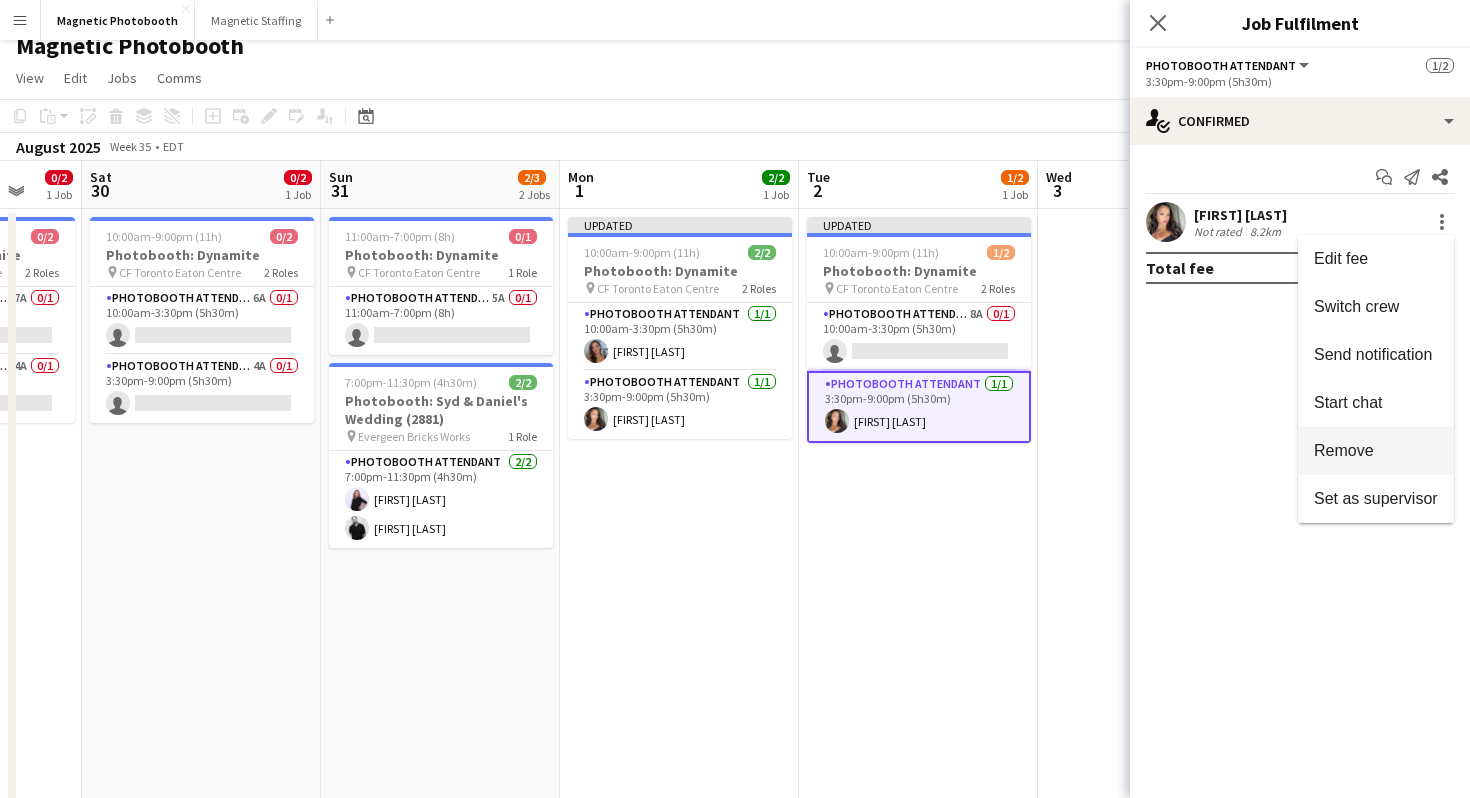 click on "Remove" at bounding box center [1376, 451] 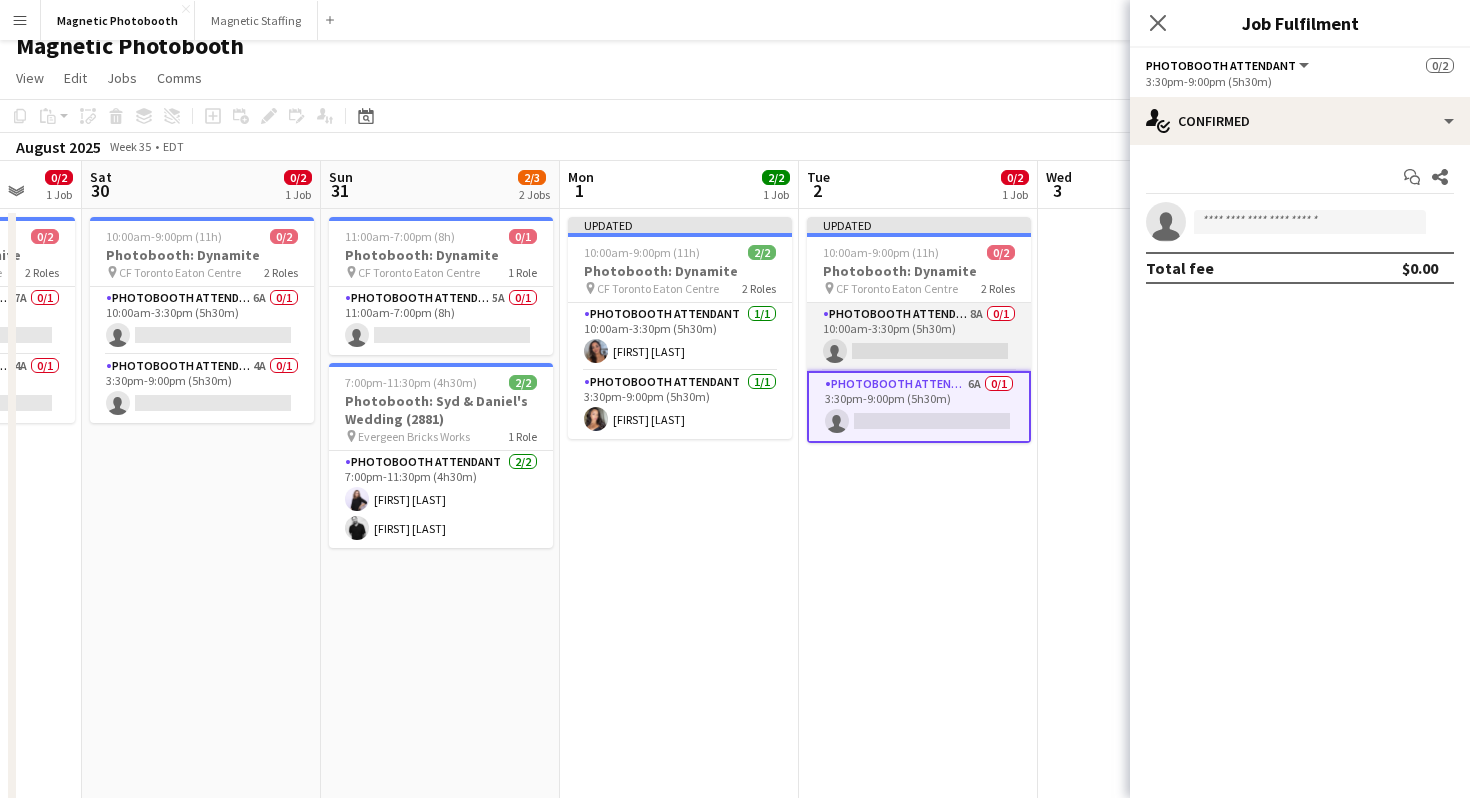 click on "Photobooth Attendant    8A   0/1   [TIME]-[TIME] ([DURATION])
single-neutral-actions" at bounding box center [919, 337] 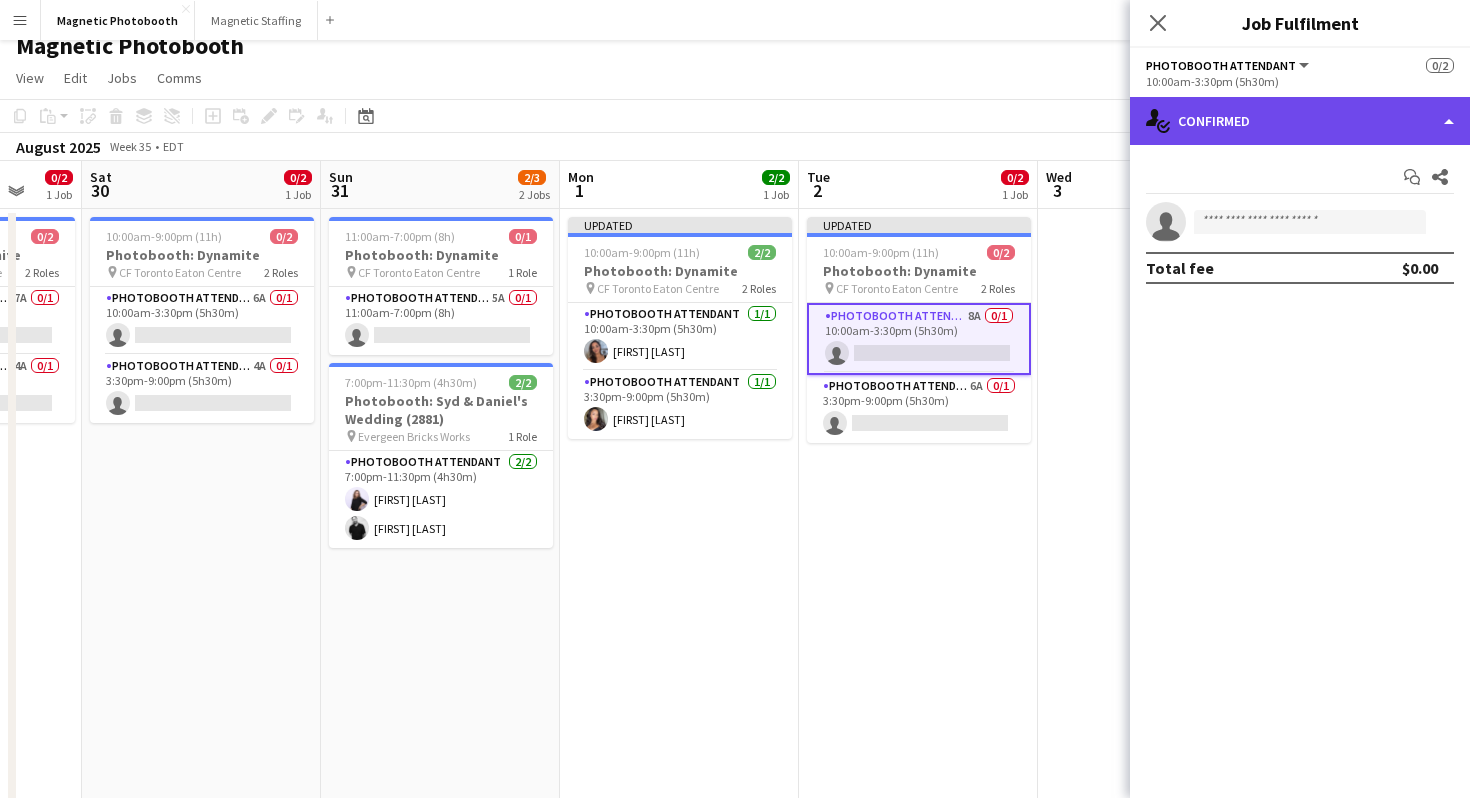 click on "single-neutral-actions-check-2
Confirmed" 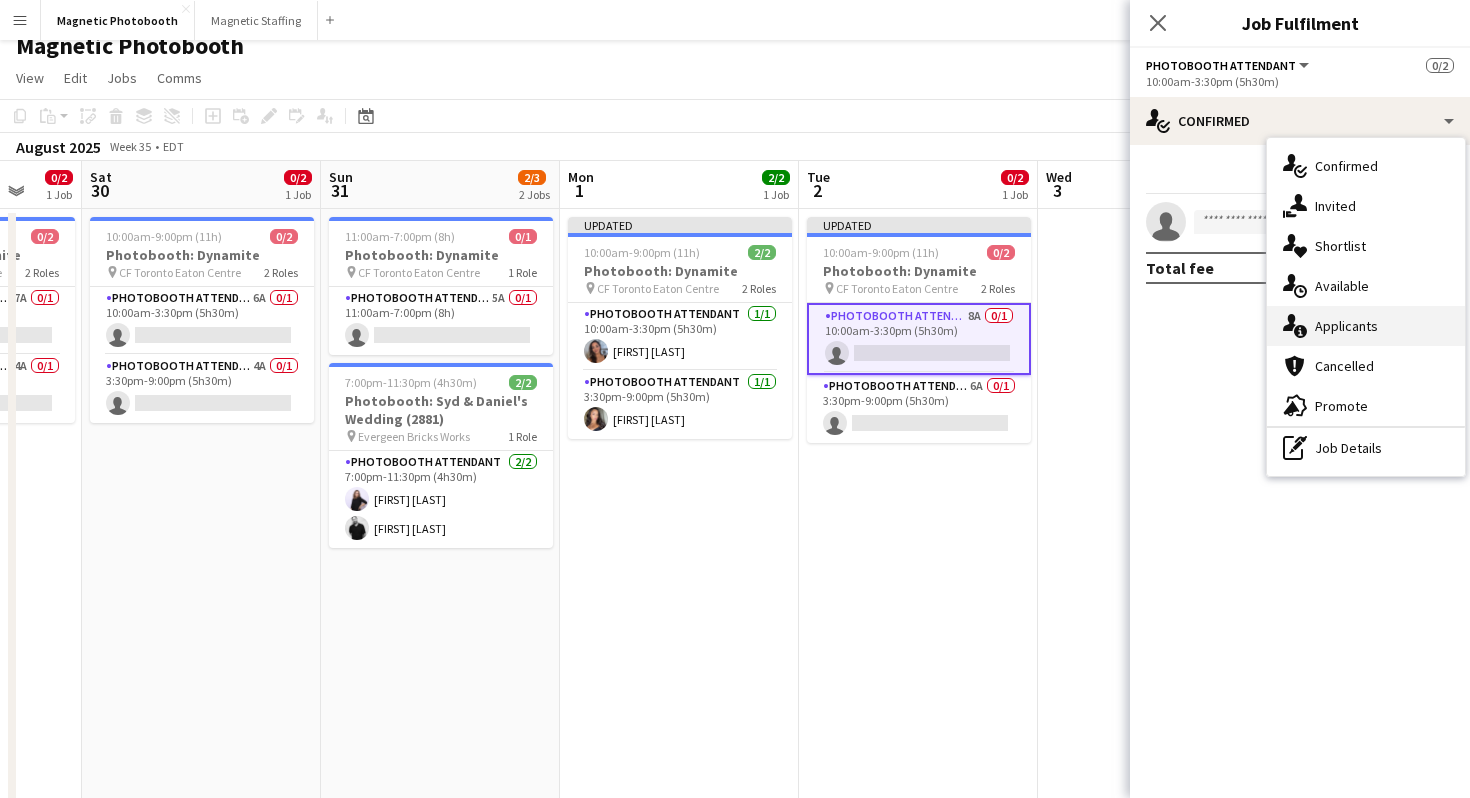 click on "single-neutral-actions-information
Applicants" at bounding box center [1366, 326] 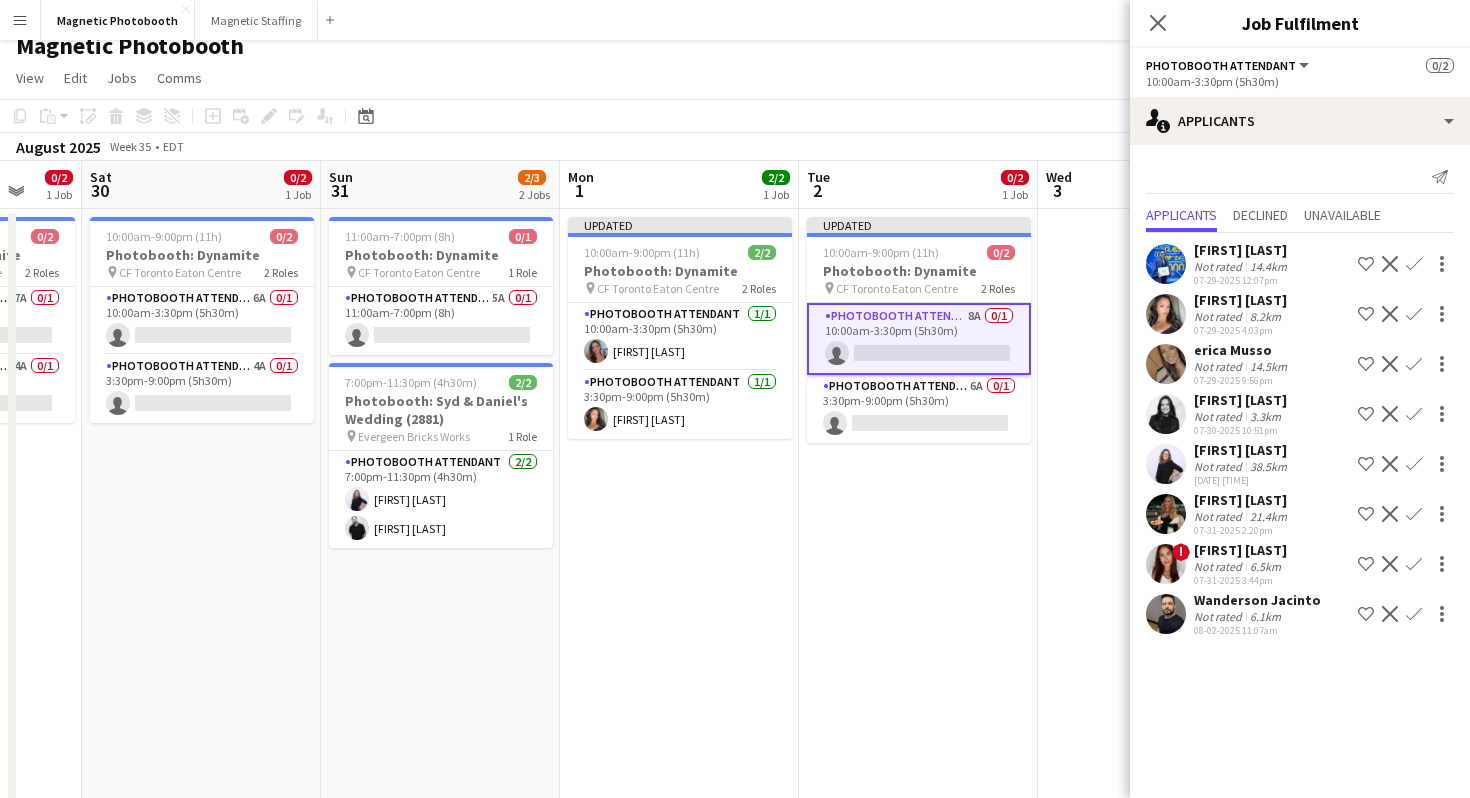 click on "Confirm" at bounding box center [1414, 364] 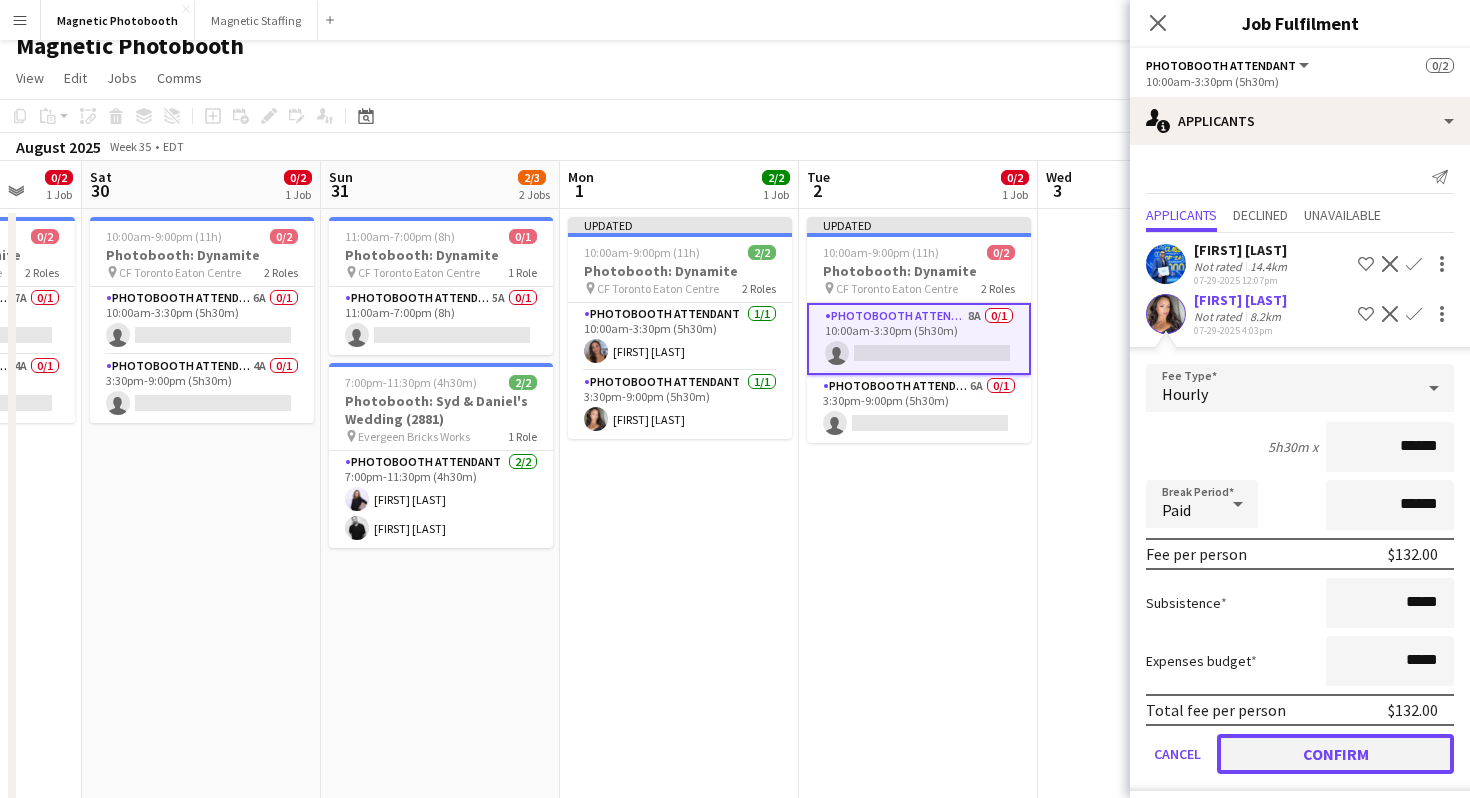 click on "Confirm" 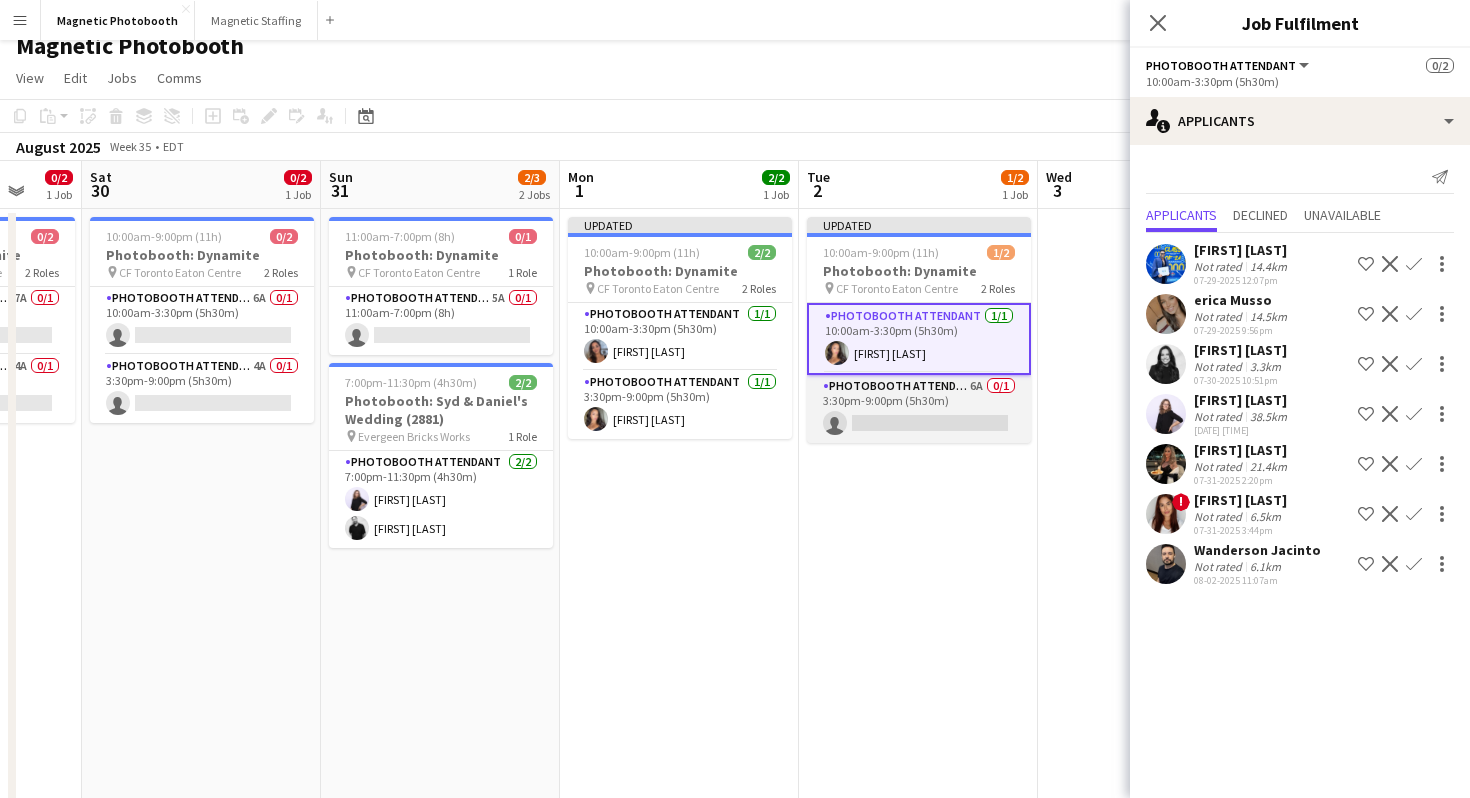 click on "Photobooth Attendant    6A   0/1   3:30pm-9:00pm (5h30m)
single-neutral-actions" at bounding box center (919, 409) 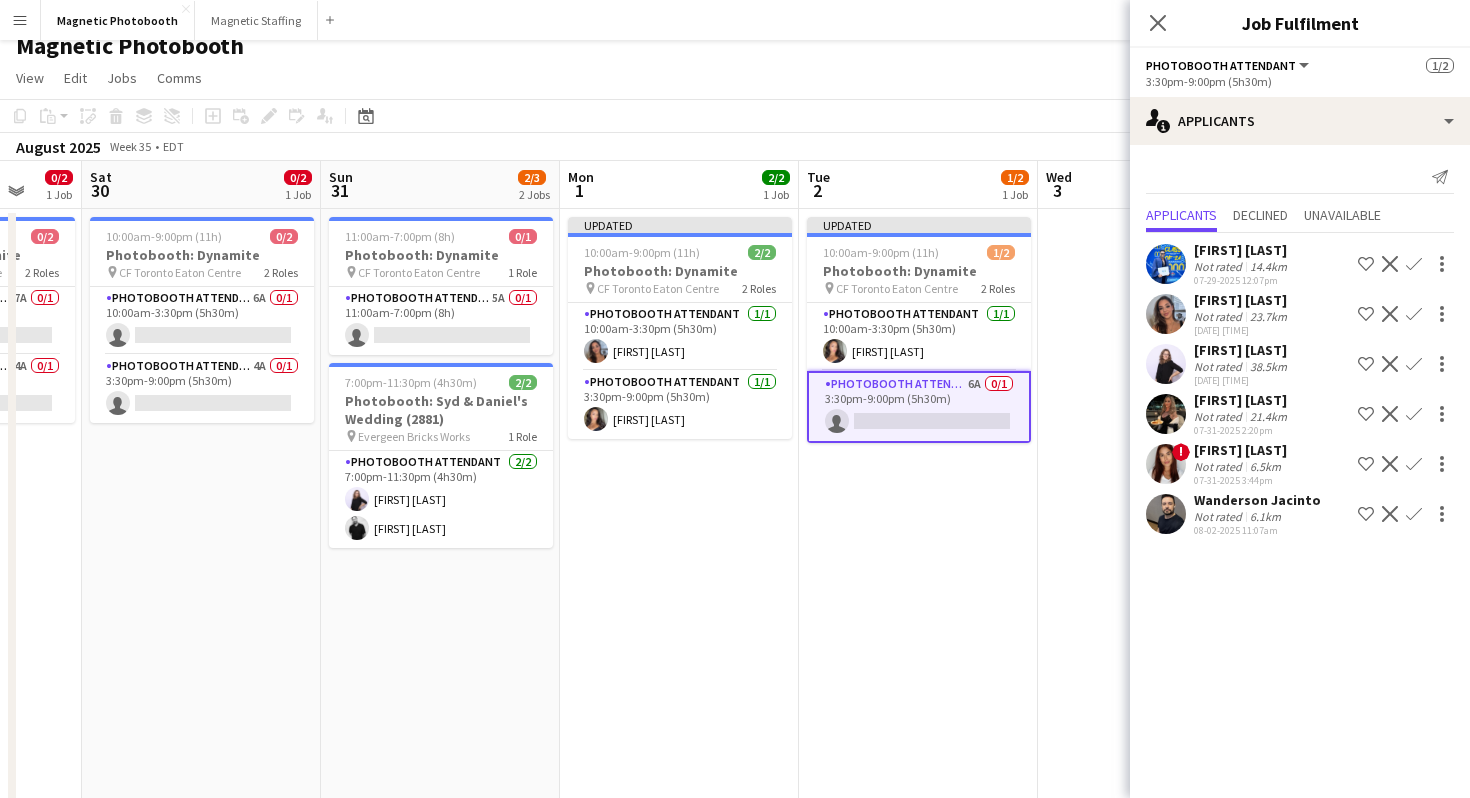 click on "Confirm" at bounding box center (1414, 364) 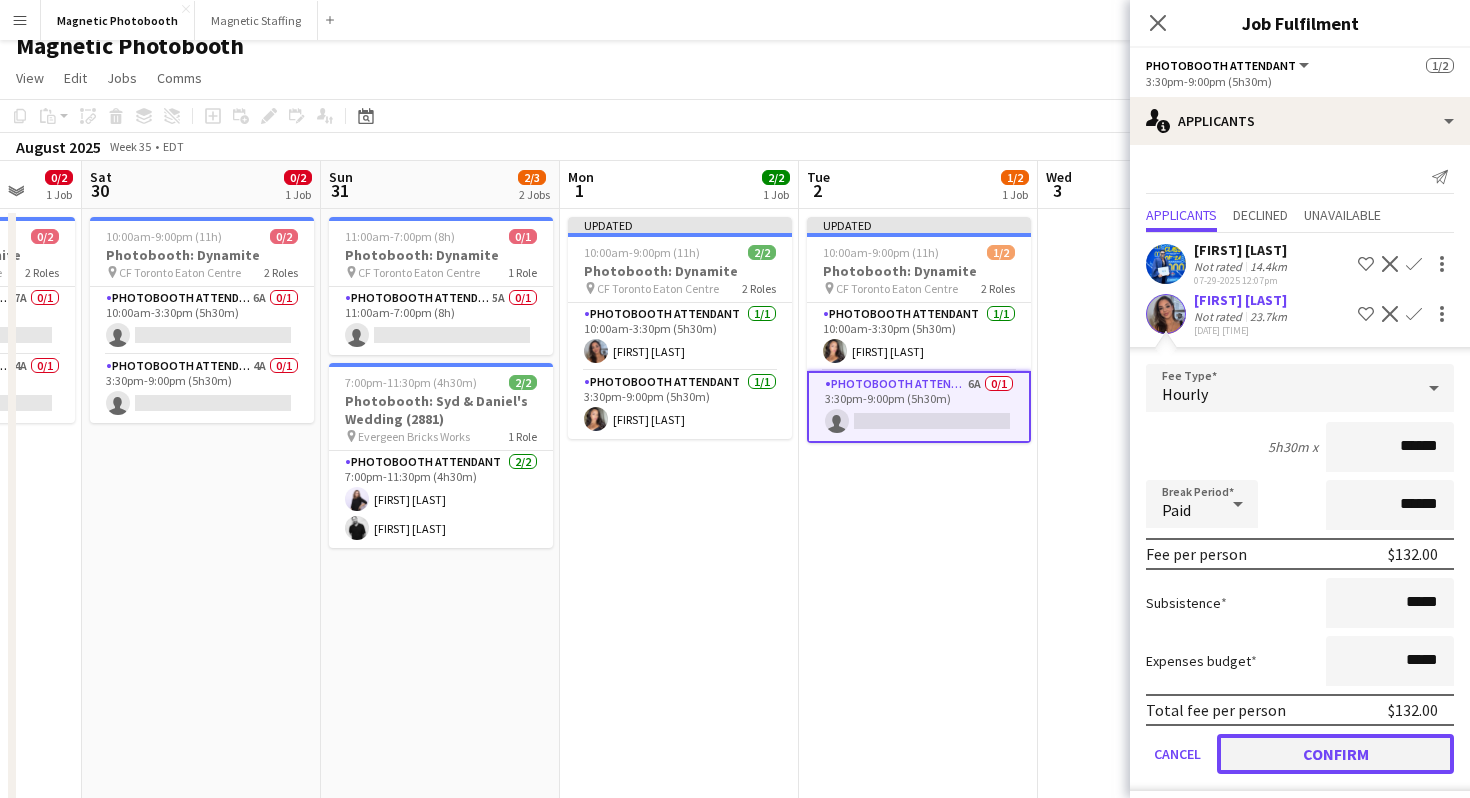 click on "Confirm" 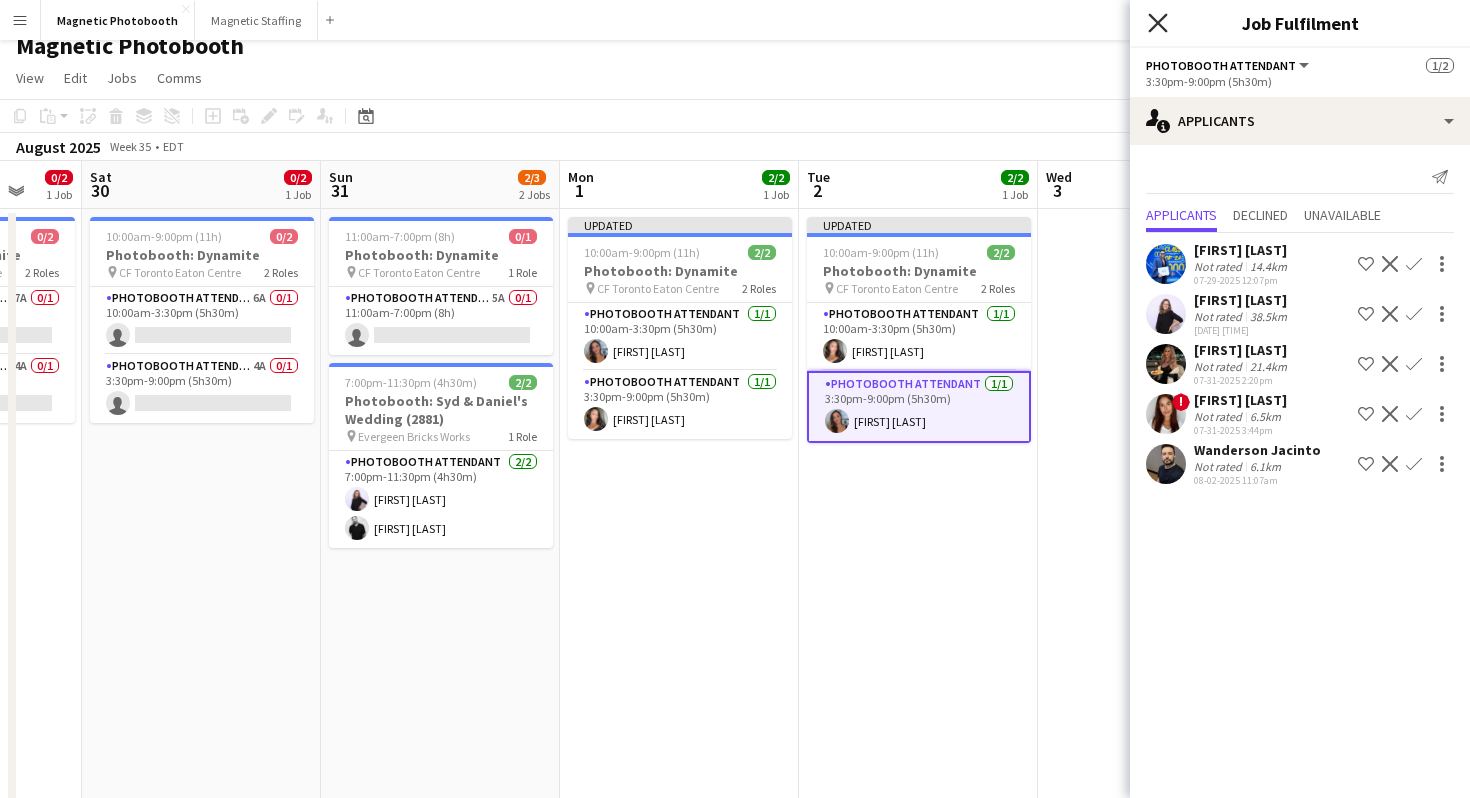 click on "Close pop-in" 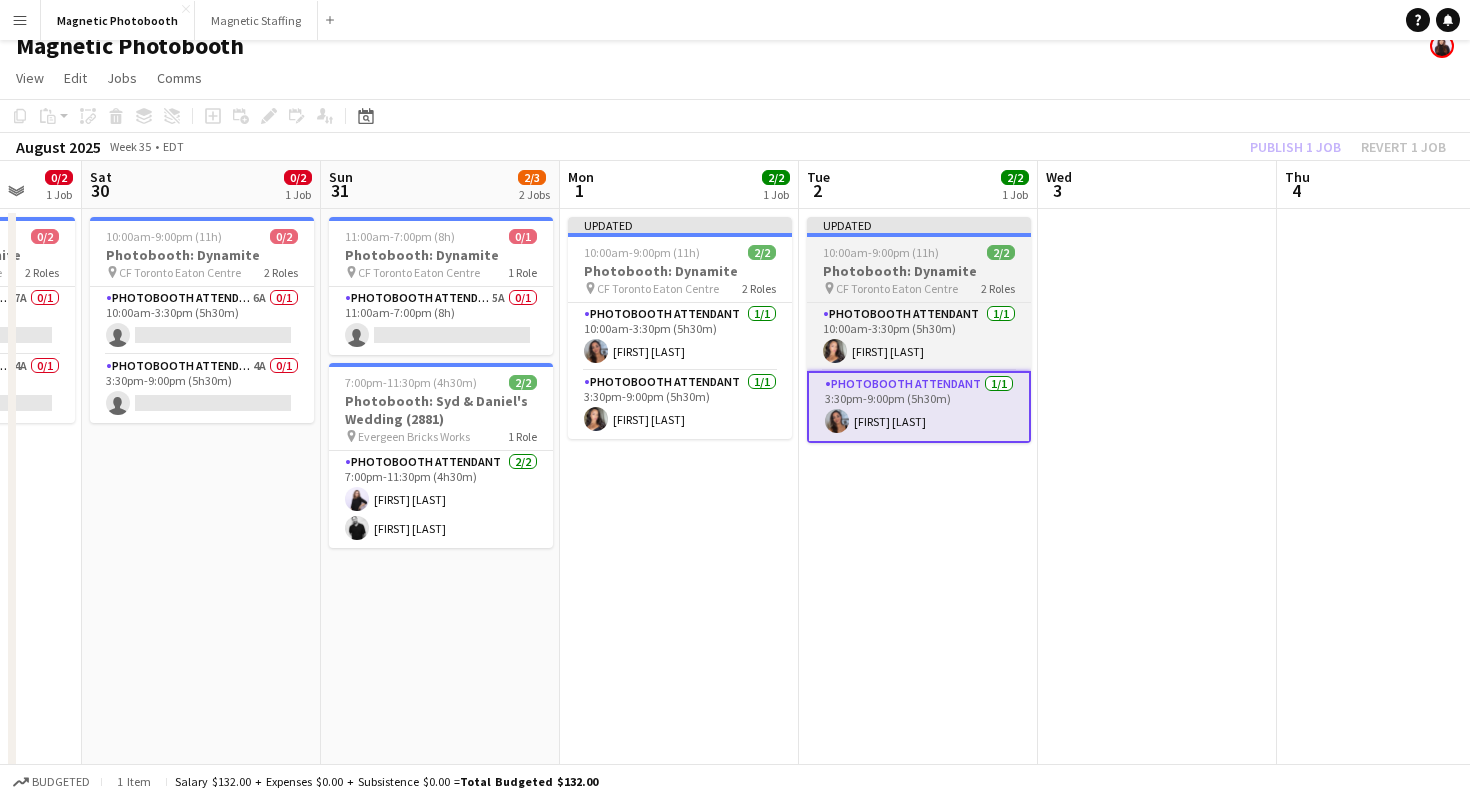 scroll, scrollTop: 0, scrollLeft: 0, axis: both 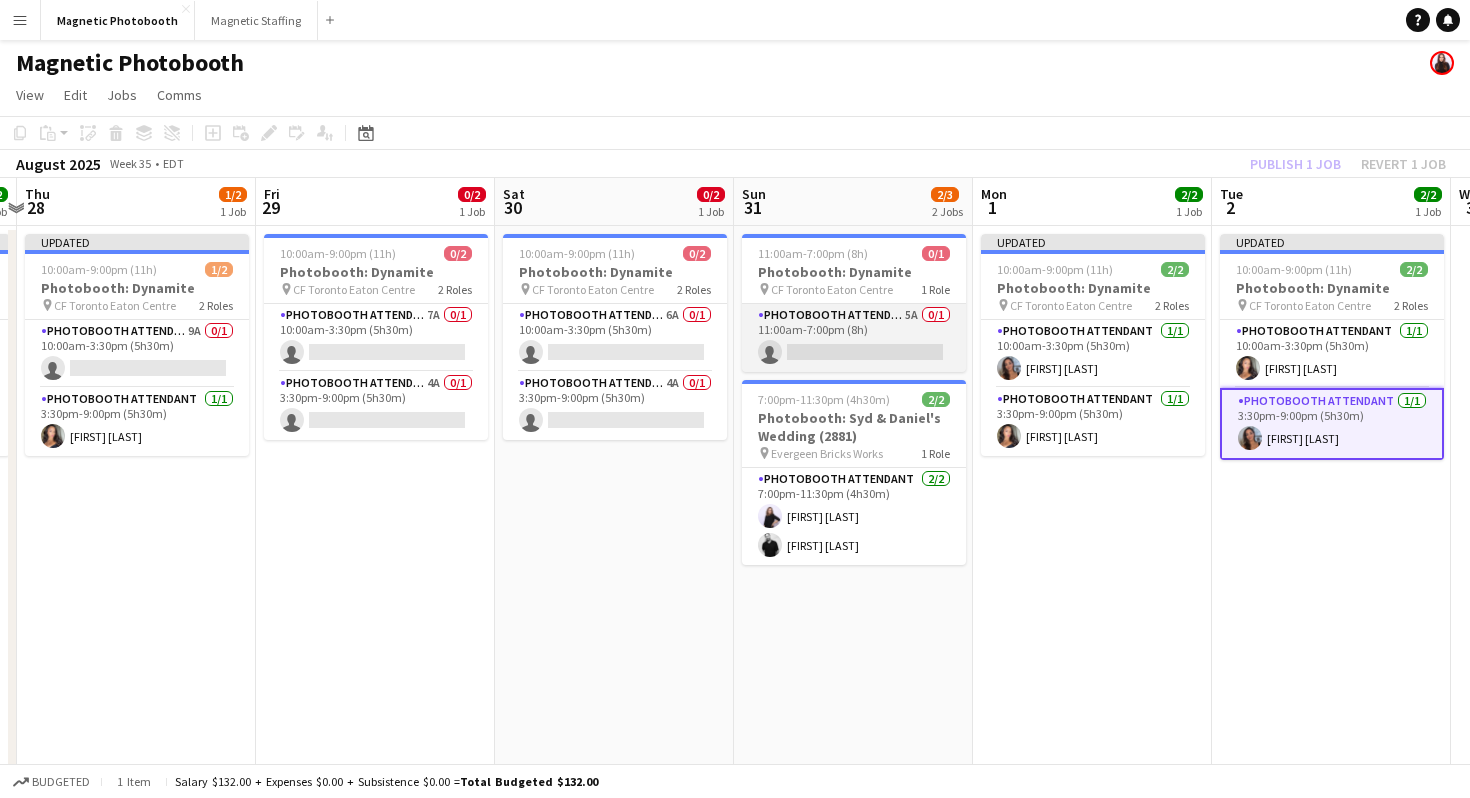click on "Photobooth Attendant    5A   0/1   11:00am-7:00pm (8h)
single-neutral-actions" at bounding box center (854, 338) 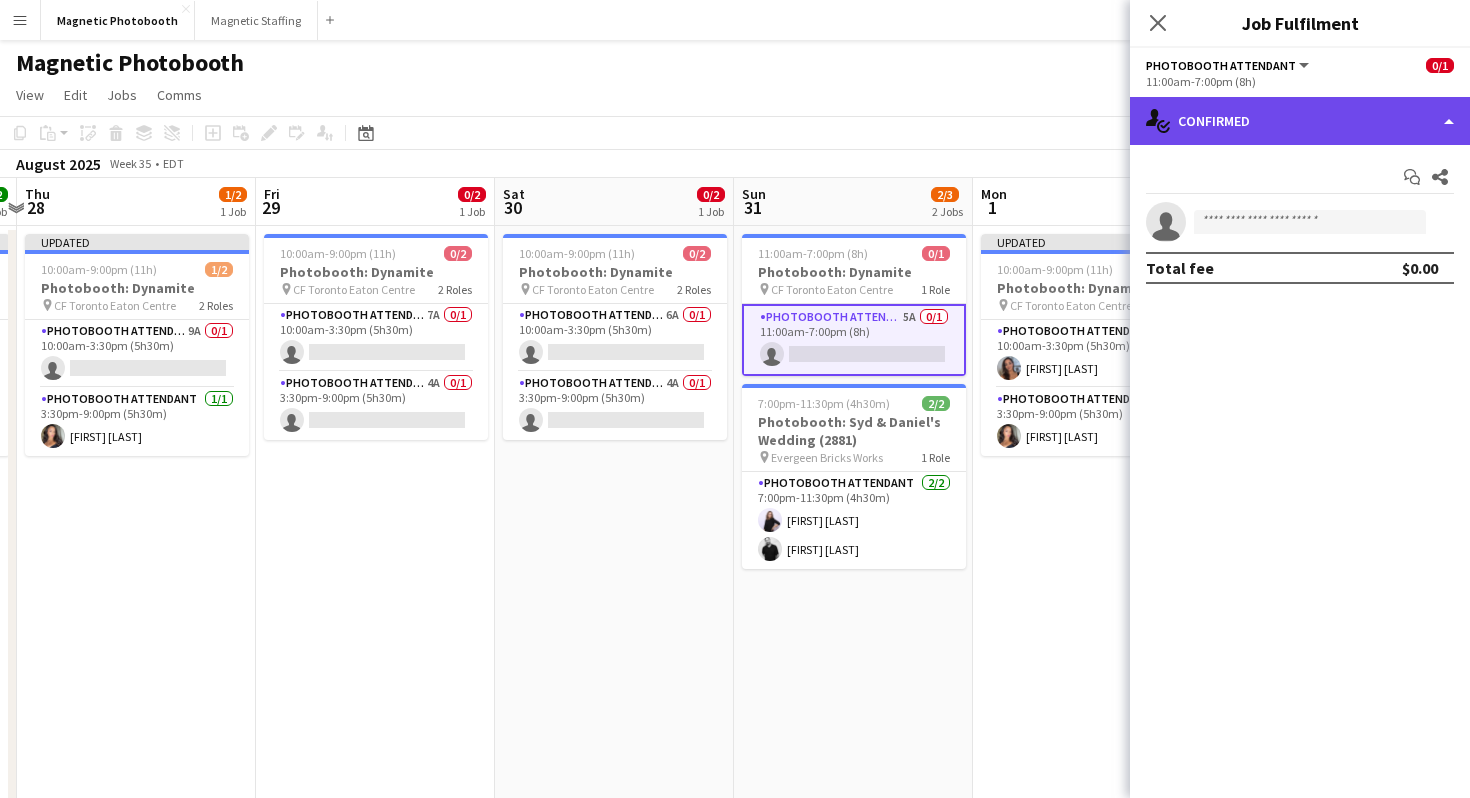 click on "single-neutral-actions-check-2
Confirmed" 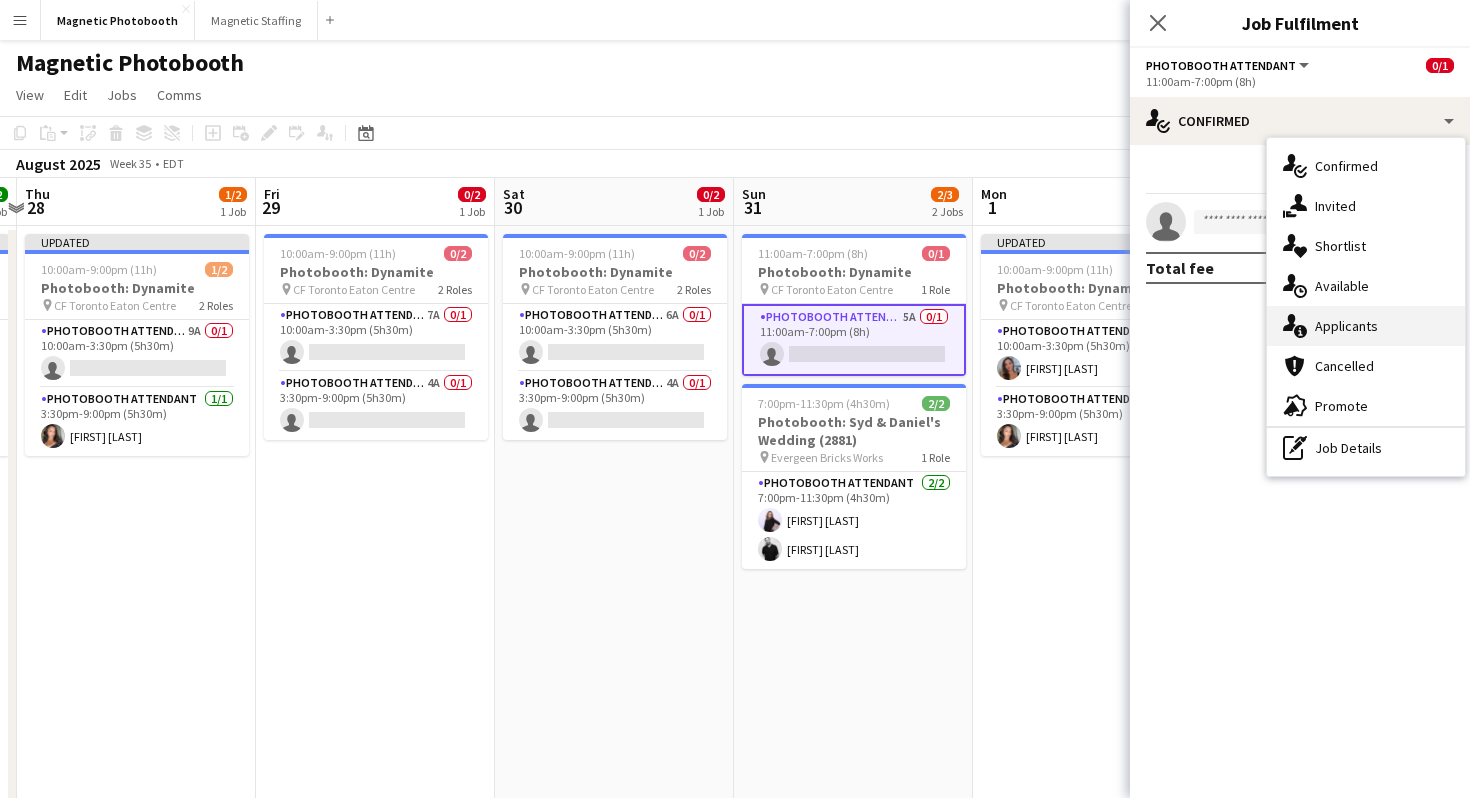 click on "single-neutral-actions-information
Applicants" at bounding box center (1366, 326) 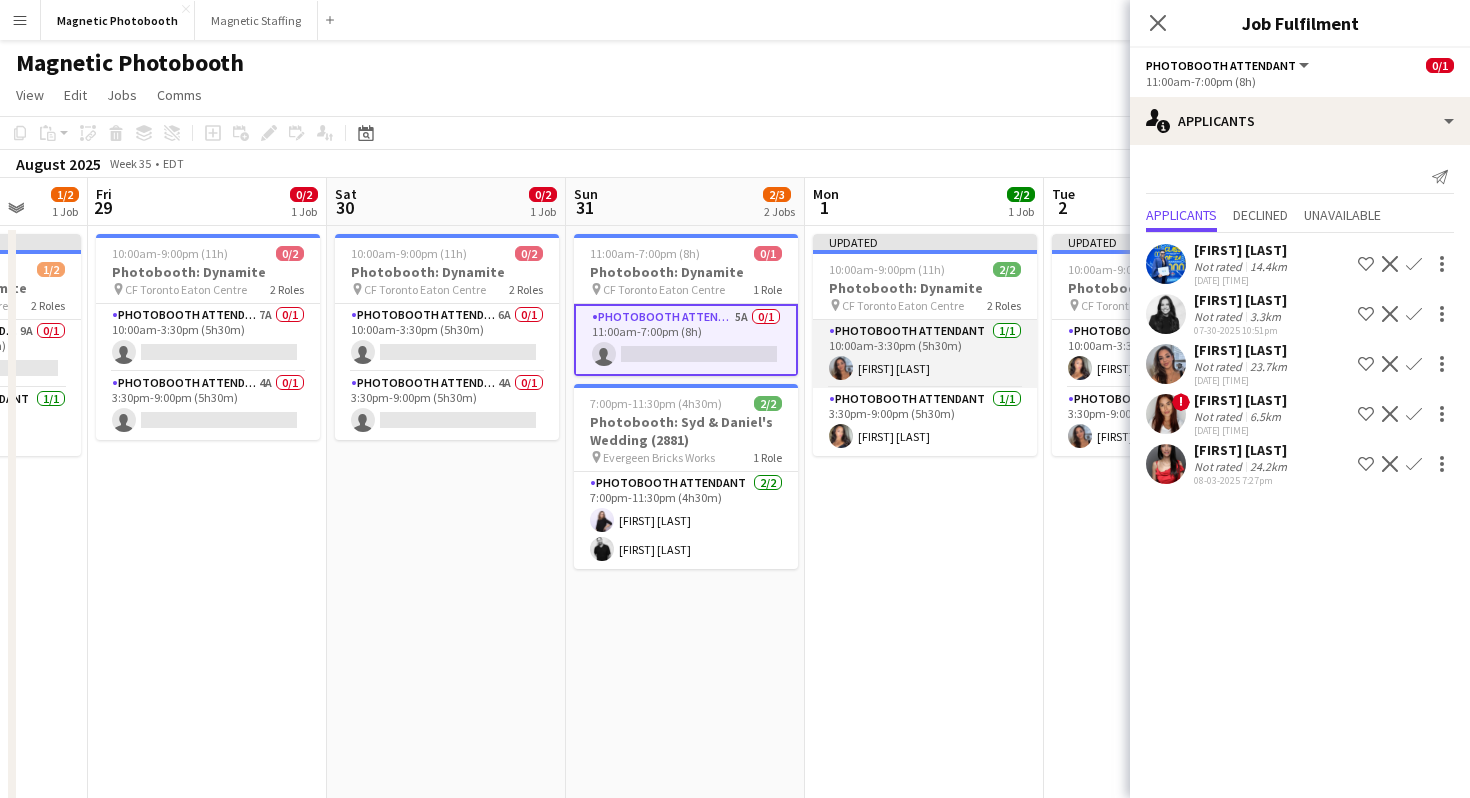 scroll, scrollTop: 0, scrollLeft: 668, axis: horizontal 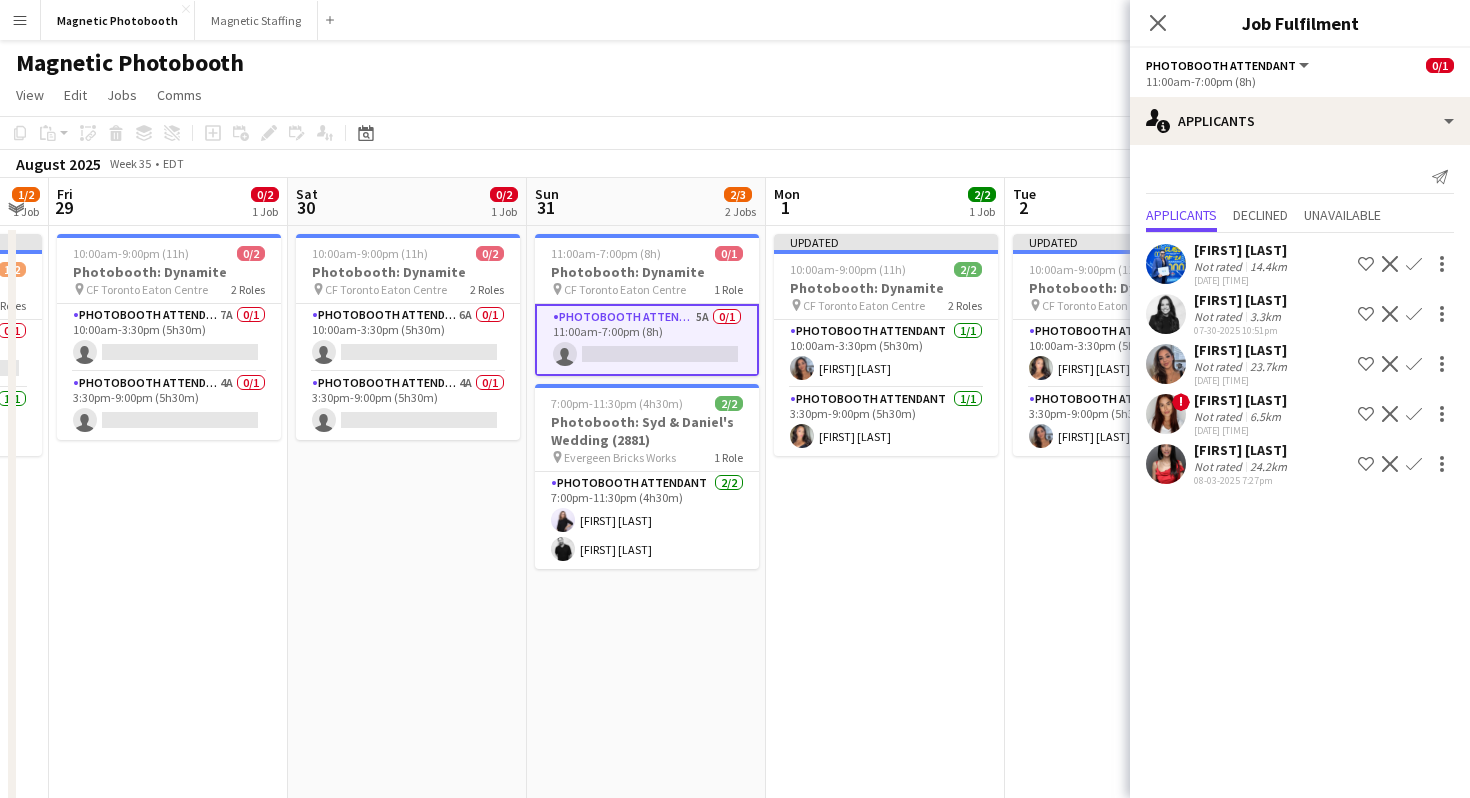 click on "Confirm" at bounding box center (1414, 414) 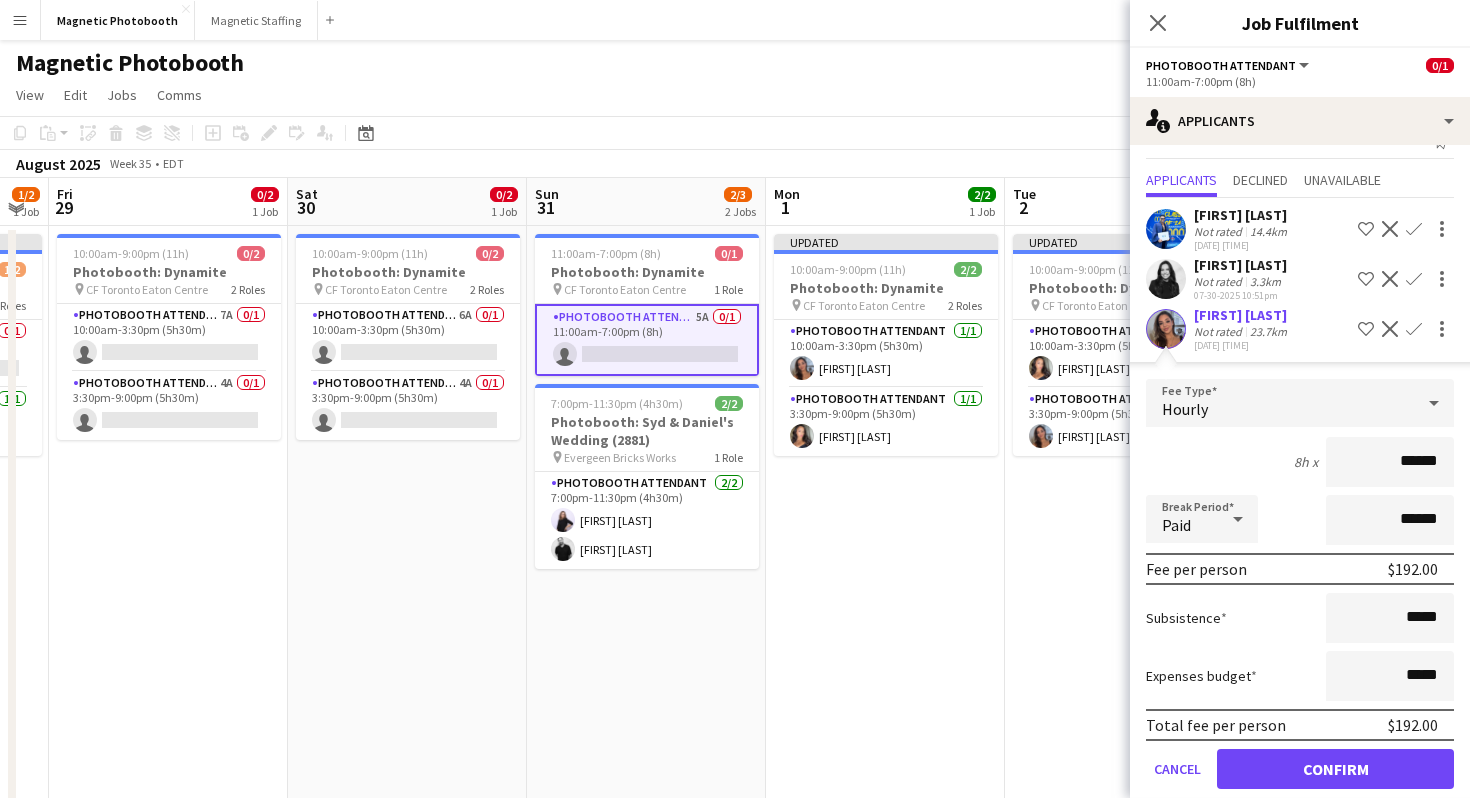 scroll, scrollTop: 40, scrollLeft: 0, axis: vertical 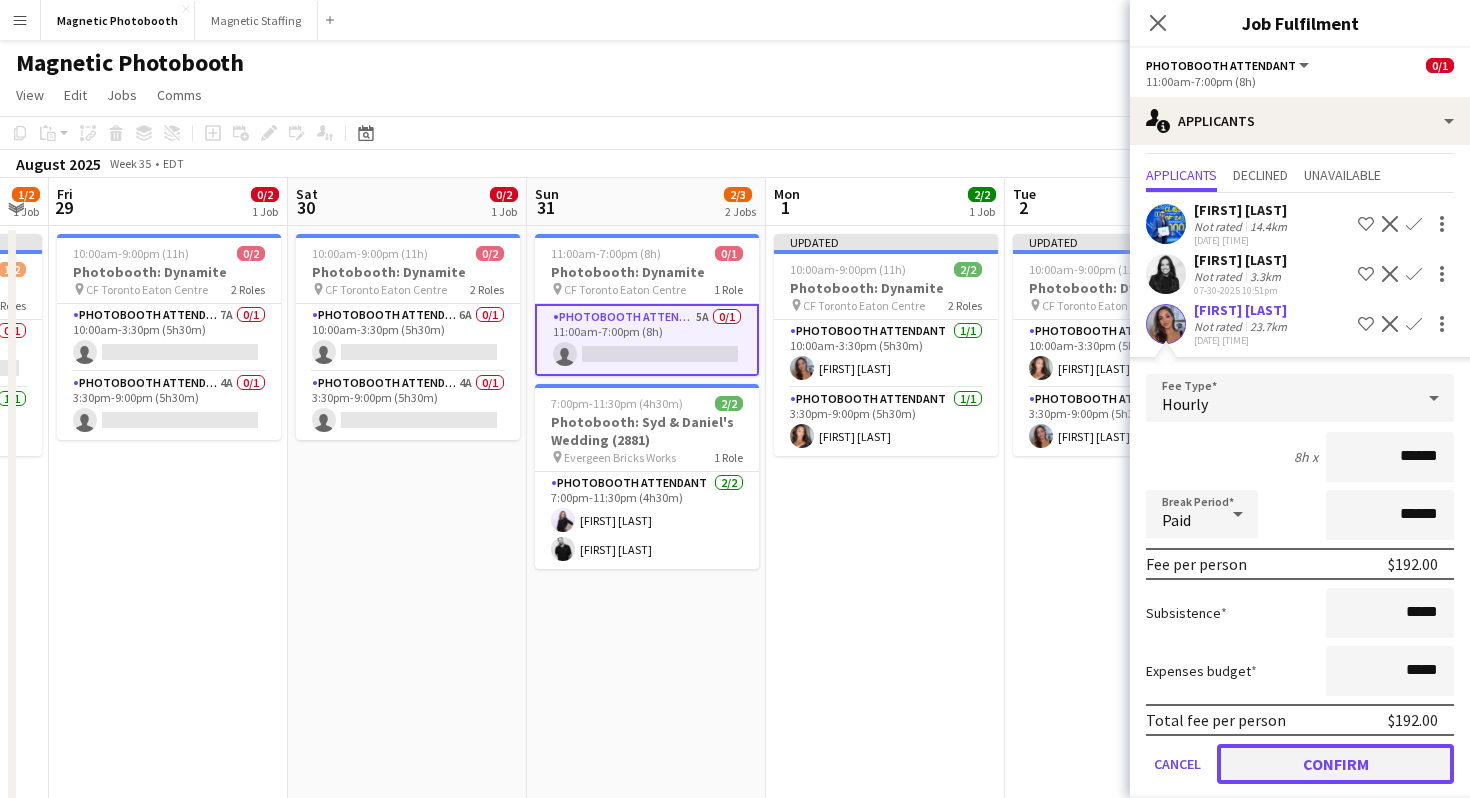 click on "Confirm" 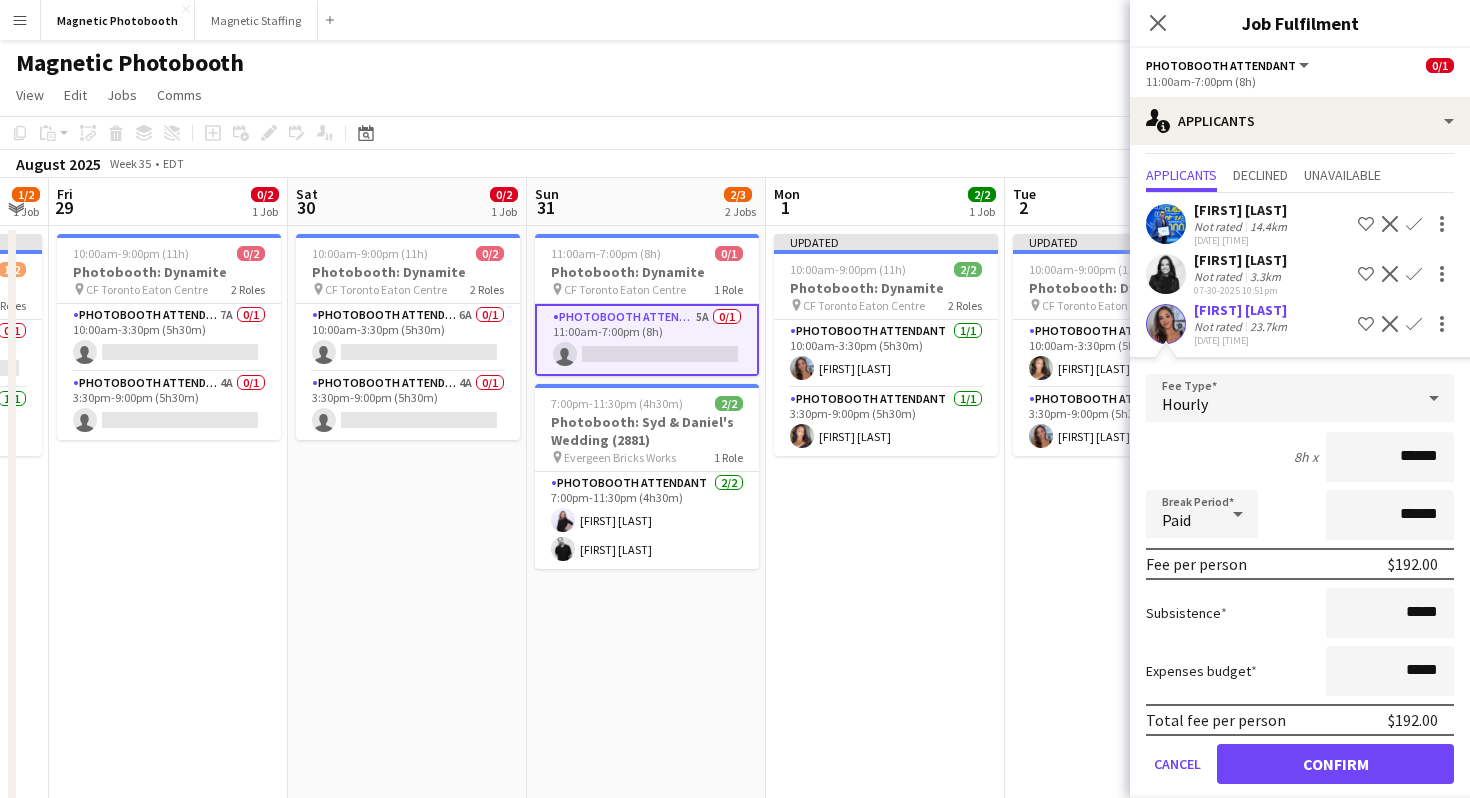 scroll, scrollTop: 0, scrollLeft: 0, axis: both 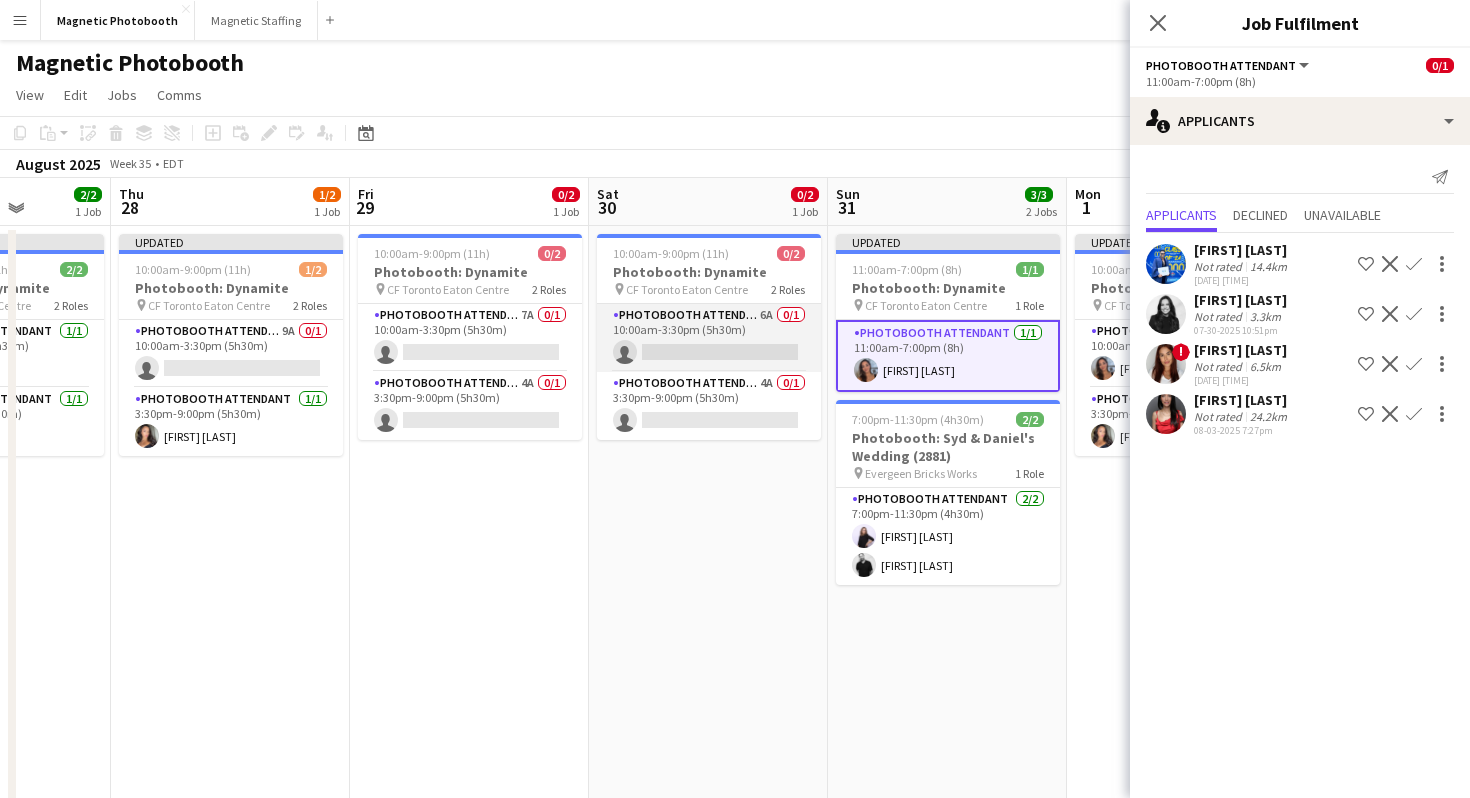 click on "Photobooth Attendant    6A   0/1   10:00am-3:30pm (5h30m)
single-neutral-actions" at bounding box center [709, 338] 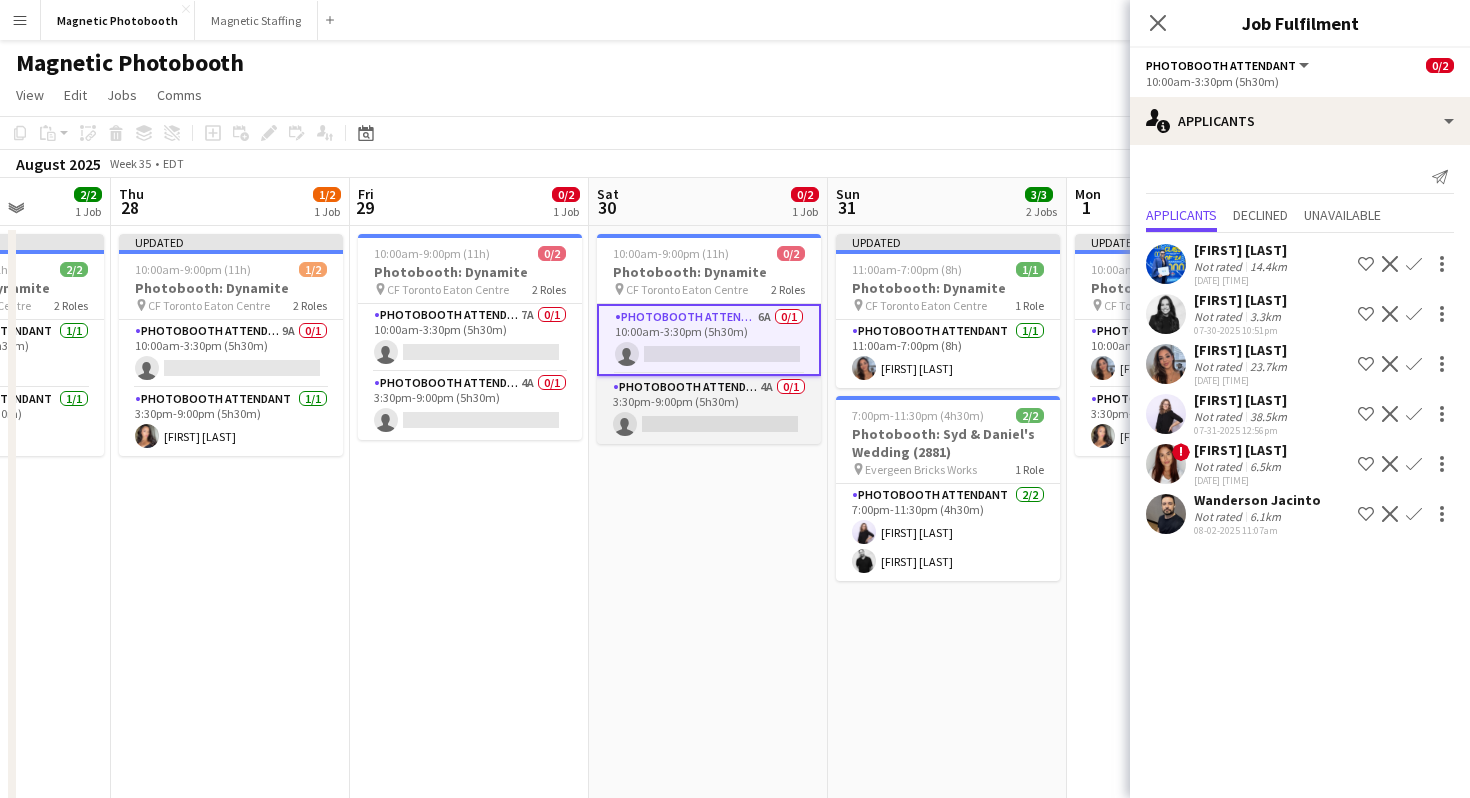 click on "Photobooth Attendant    4A   0/1   3:30pm-9:00pm (5h30m)
single-neutral-actions" at bounding box center [709, 410] 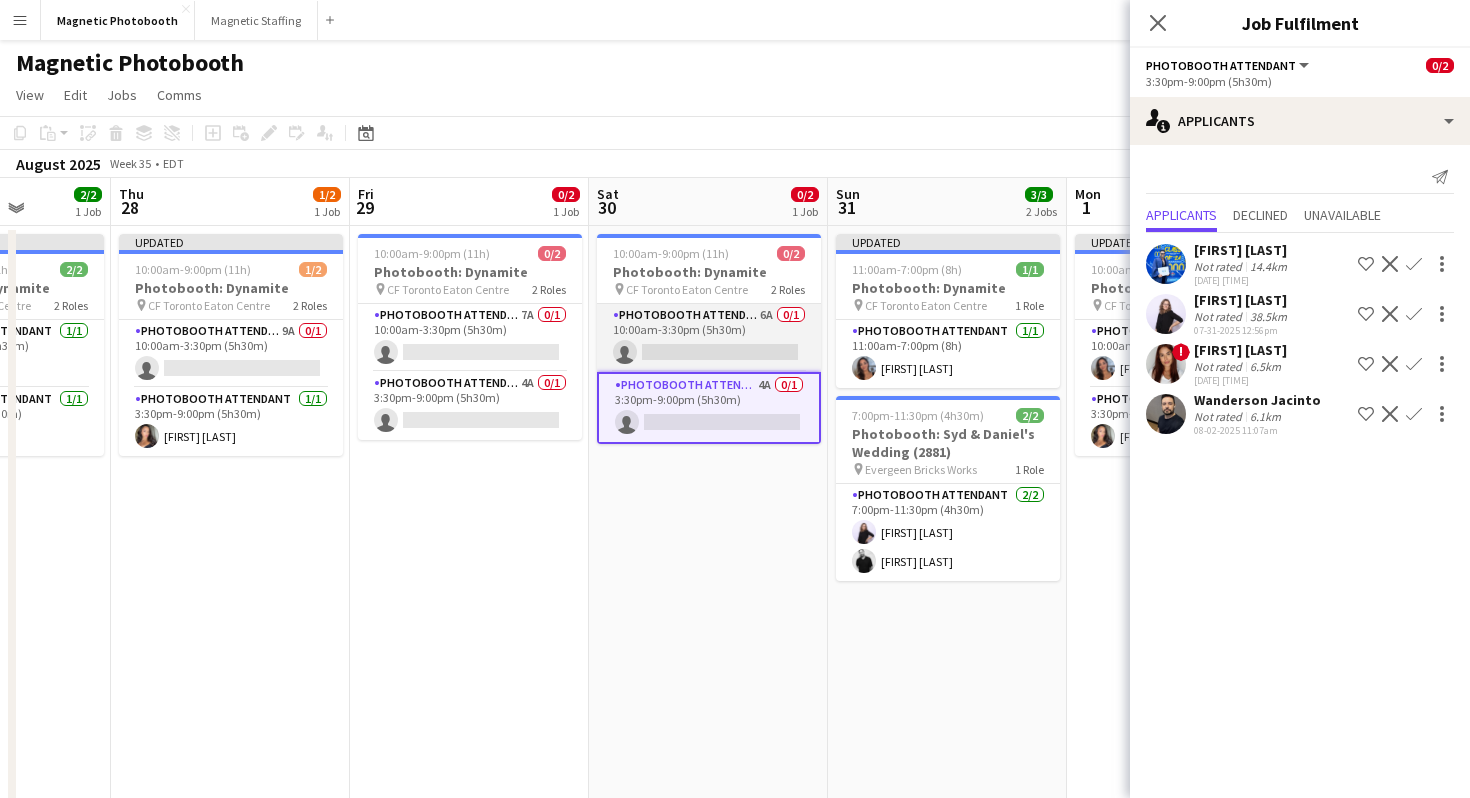 click on "Photobooth Attendant    6A   0/1   10:00am-3:30pm (5h30m)
single-neutral-actions" at bounding box center (709, 338) 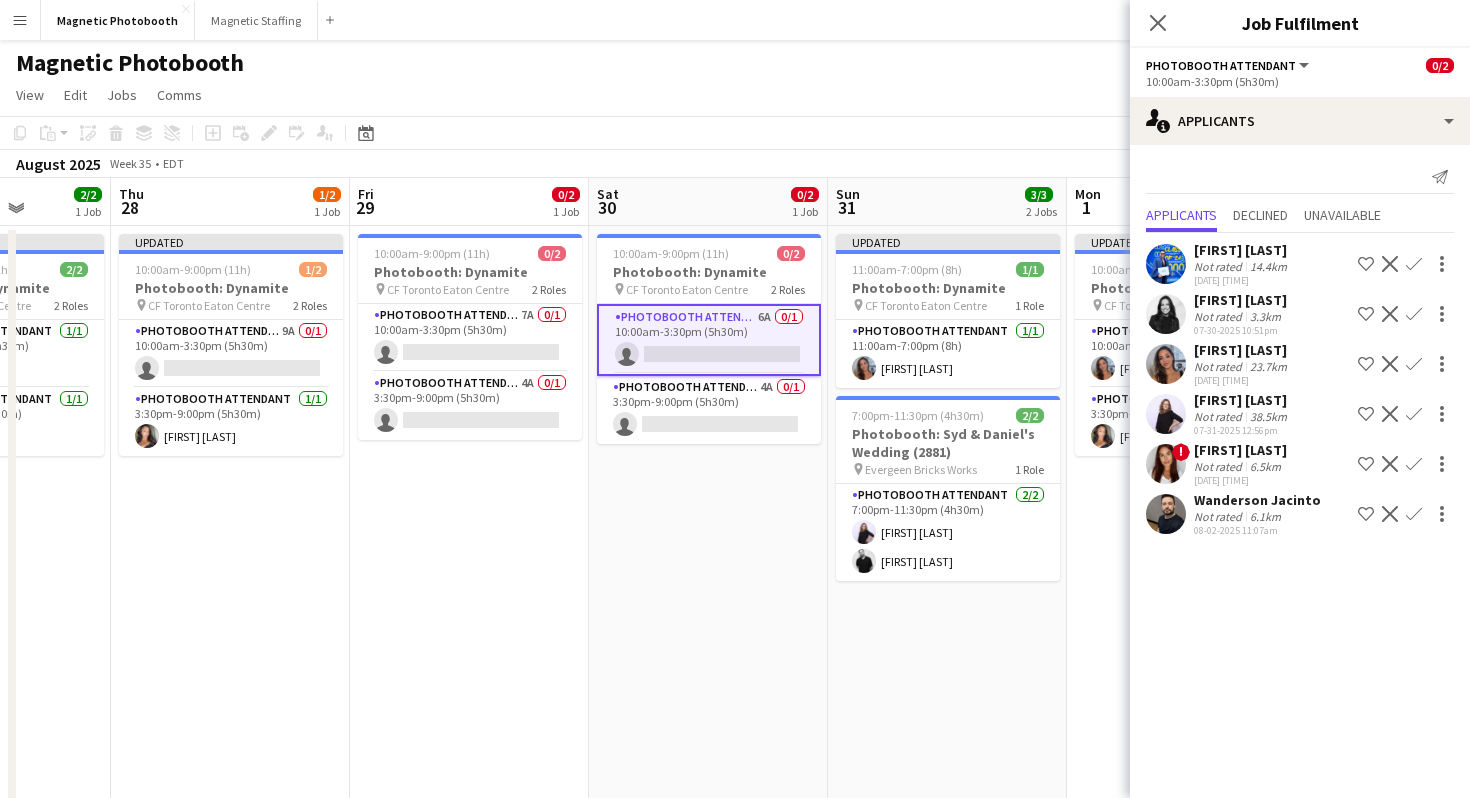 scroll, scrollTop: 8, scrollLeft: 0, axis: vertical 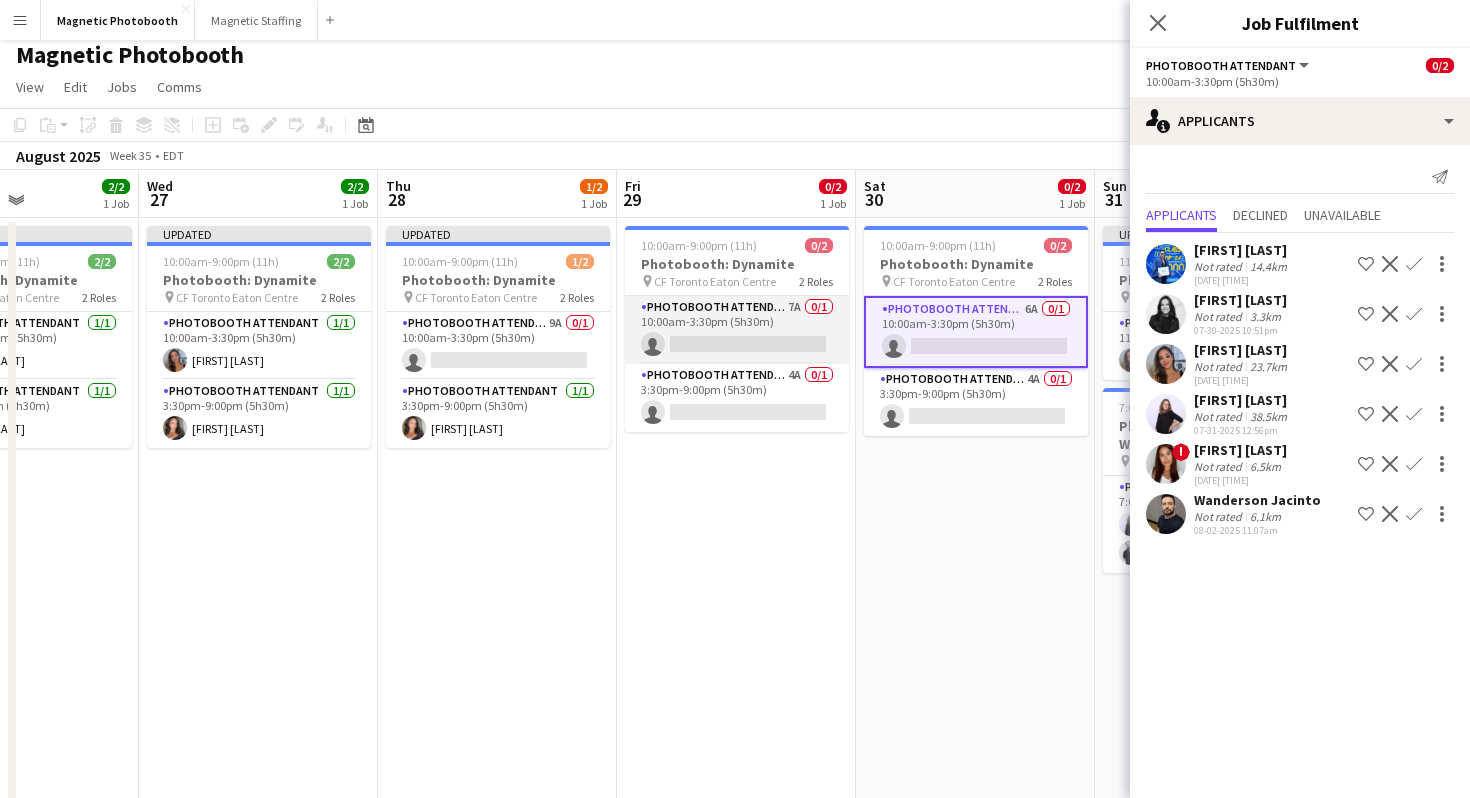 click on "Photobooth Attendant    7A   0/1   10:00am-3:30pm (5h30m)
single-neutral-actions" at bounding box center (737, 330) 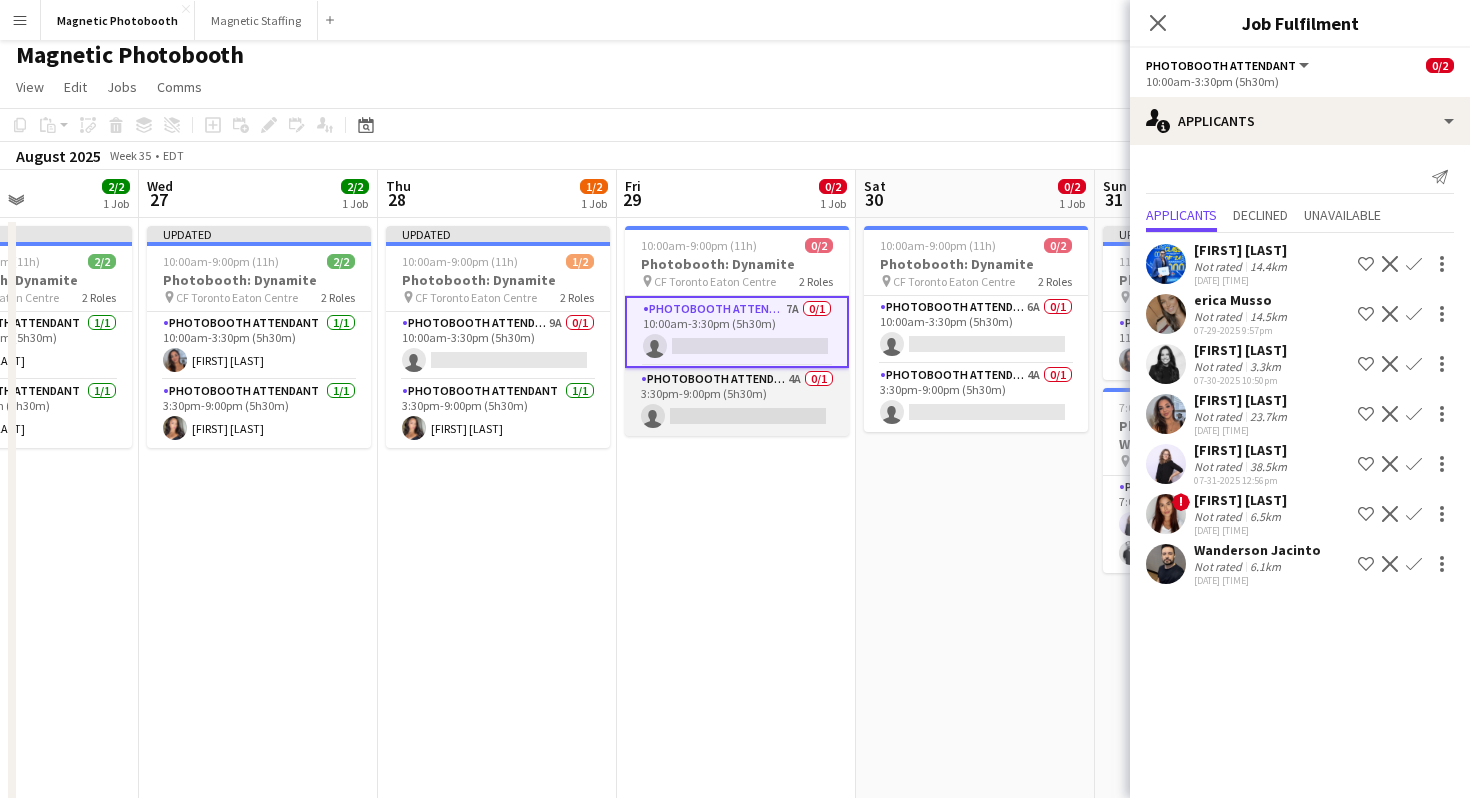 click on "Photobooth Attendant    4A   0/1   3:30pm-9:00pm (5h30m)
single-neutral-actions" at bounding box center (737, 402) 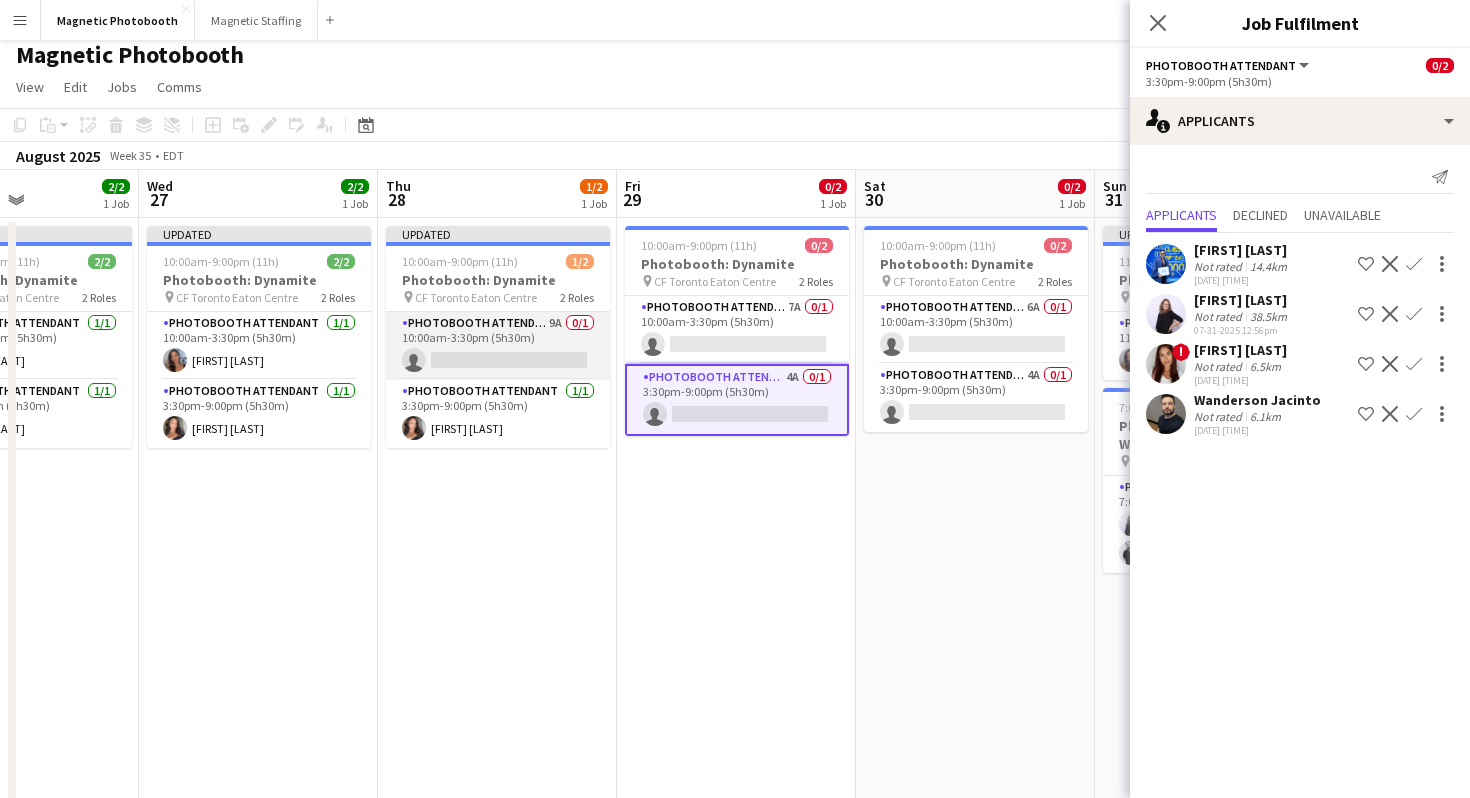click on "Photobooth Attendant    9A   0/1   10:00am-3:30pm (5h30m)
single-neutral-actions" at bounding box center (498, 346) 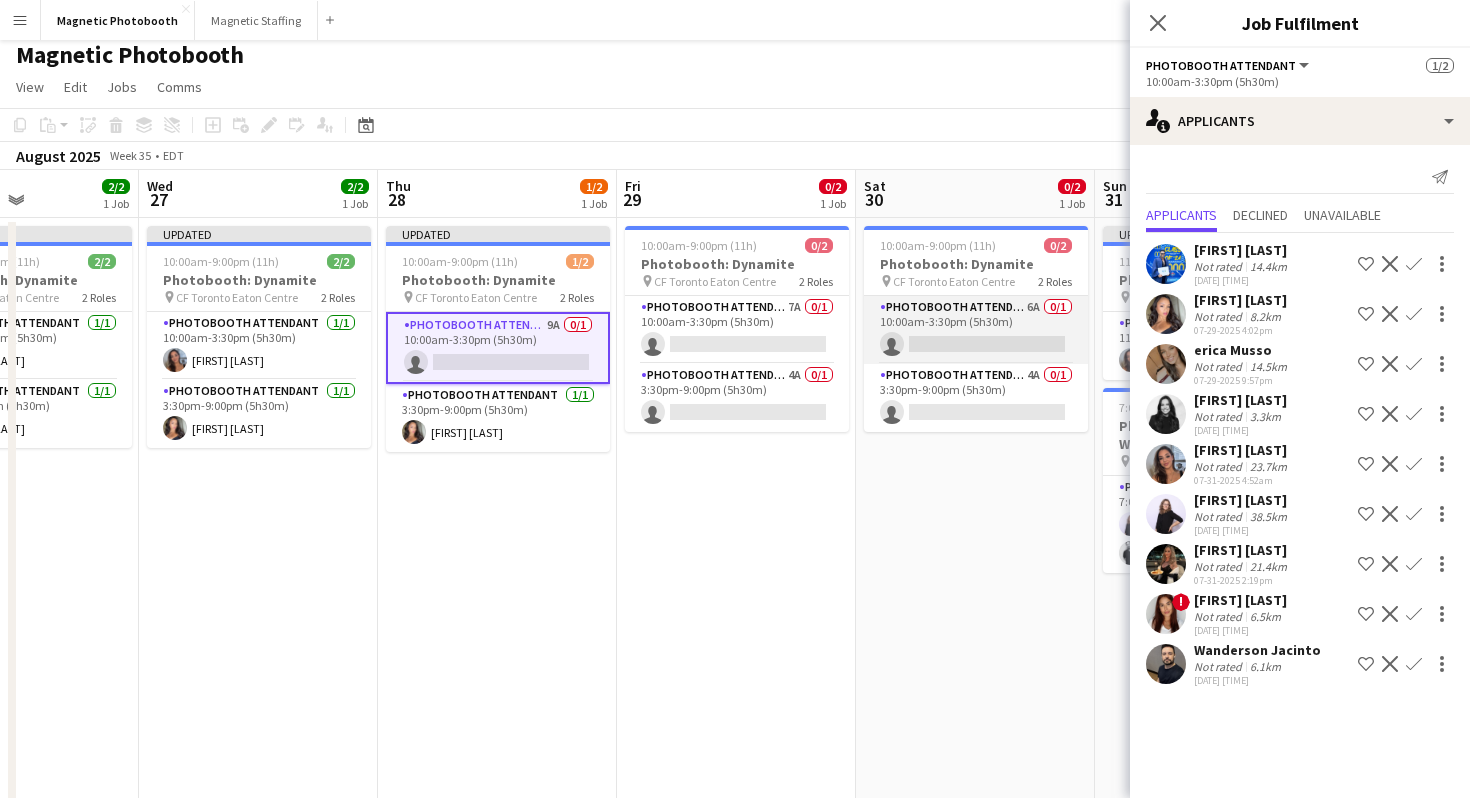 click on "Photobooth Attendant    6A   0/1   10:00am-3:30pm (5h30m)
single-neutral-actions" at bounding box center [976, 330] 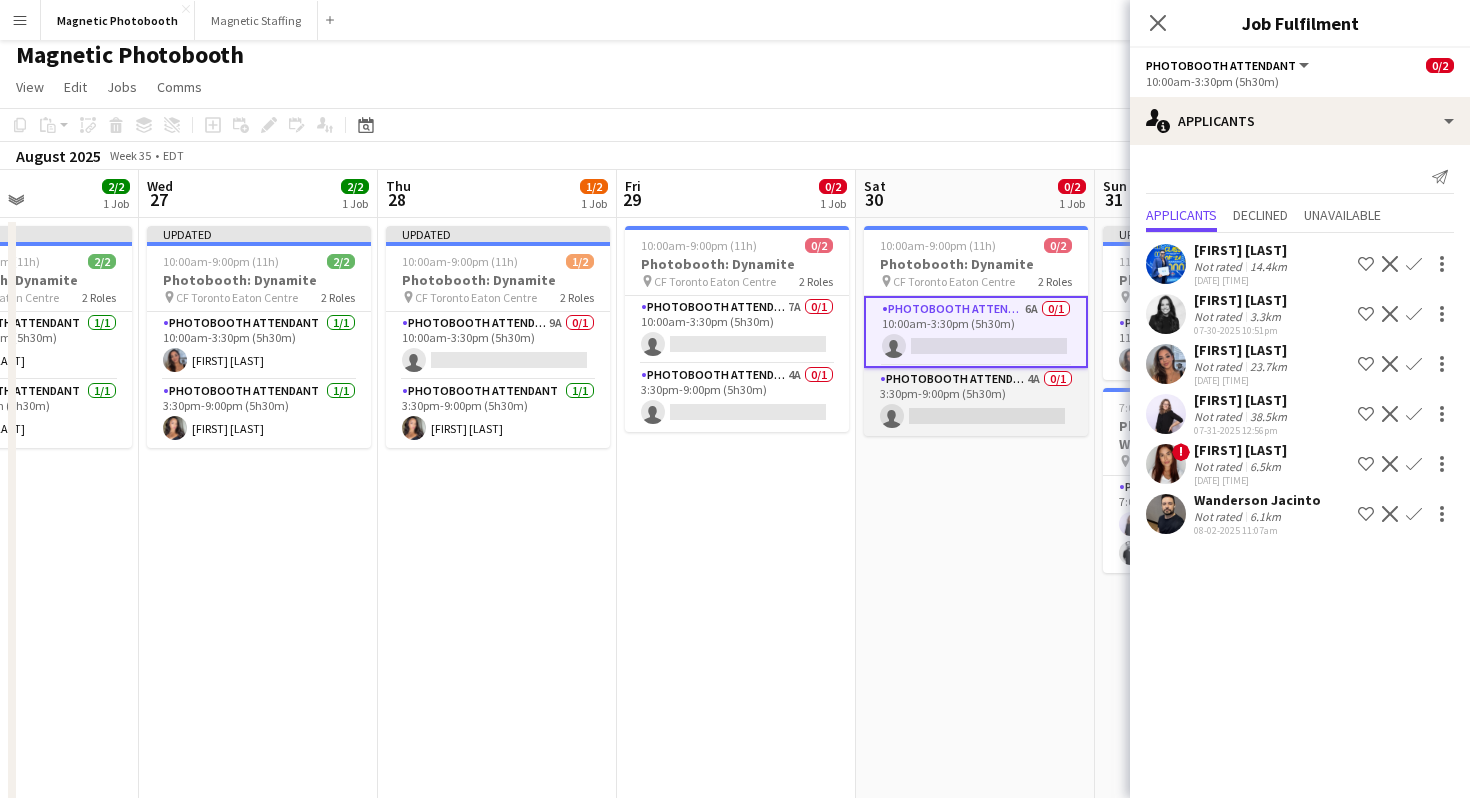 click on "Photobooth Attendant    4A   0/1   3:30pm-9:00pm (5h30m)
single-neutral-actions" at bounding box center [976, 402] 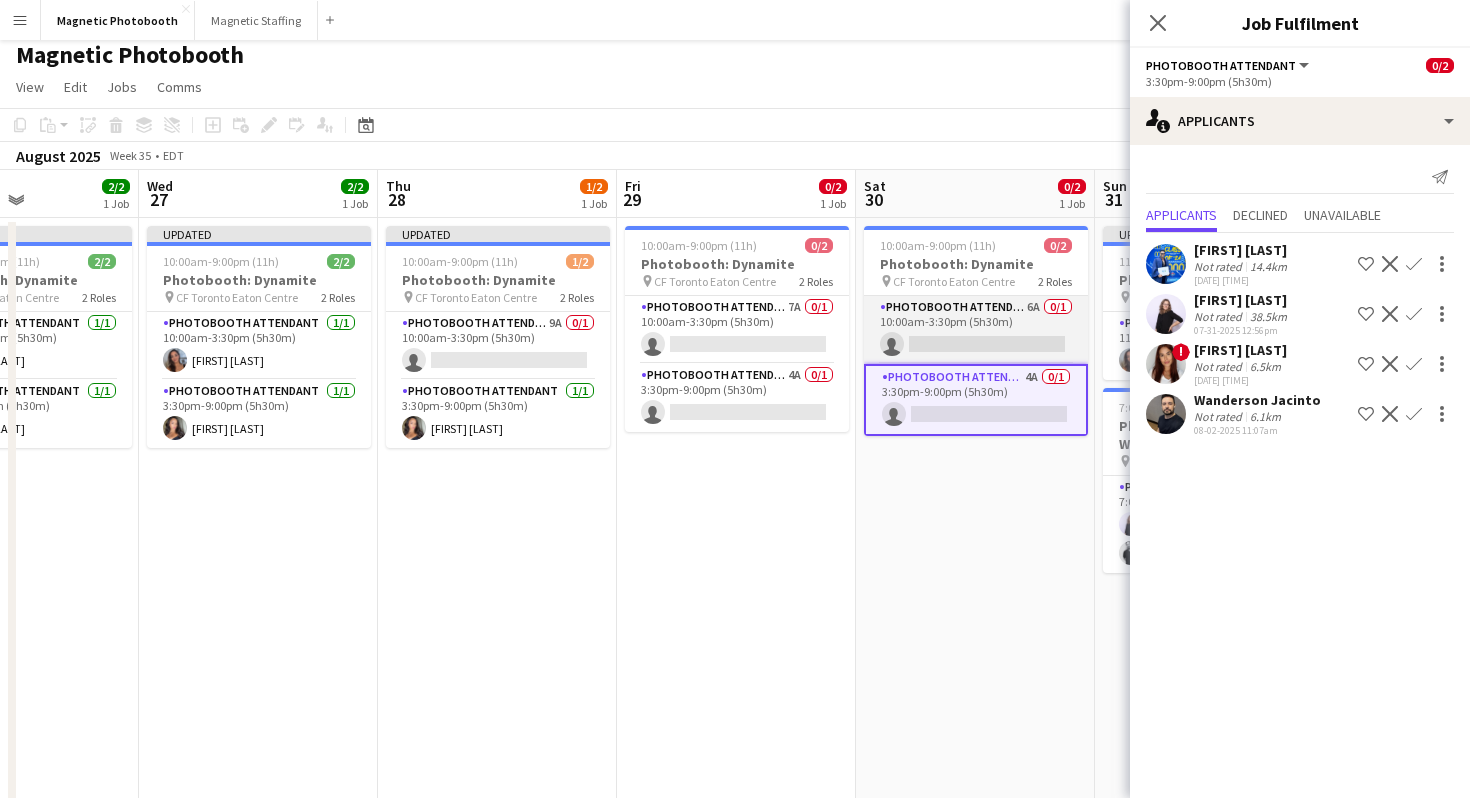 click on "Photobooth Attendant    6A   0/1   10:00am-3:30pm (5h30m)
single-neutral-actions" at bounding box center (976, 330) 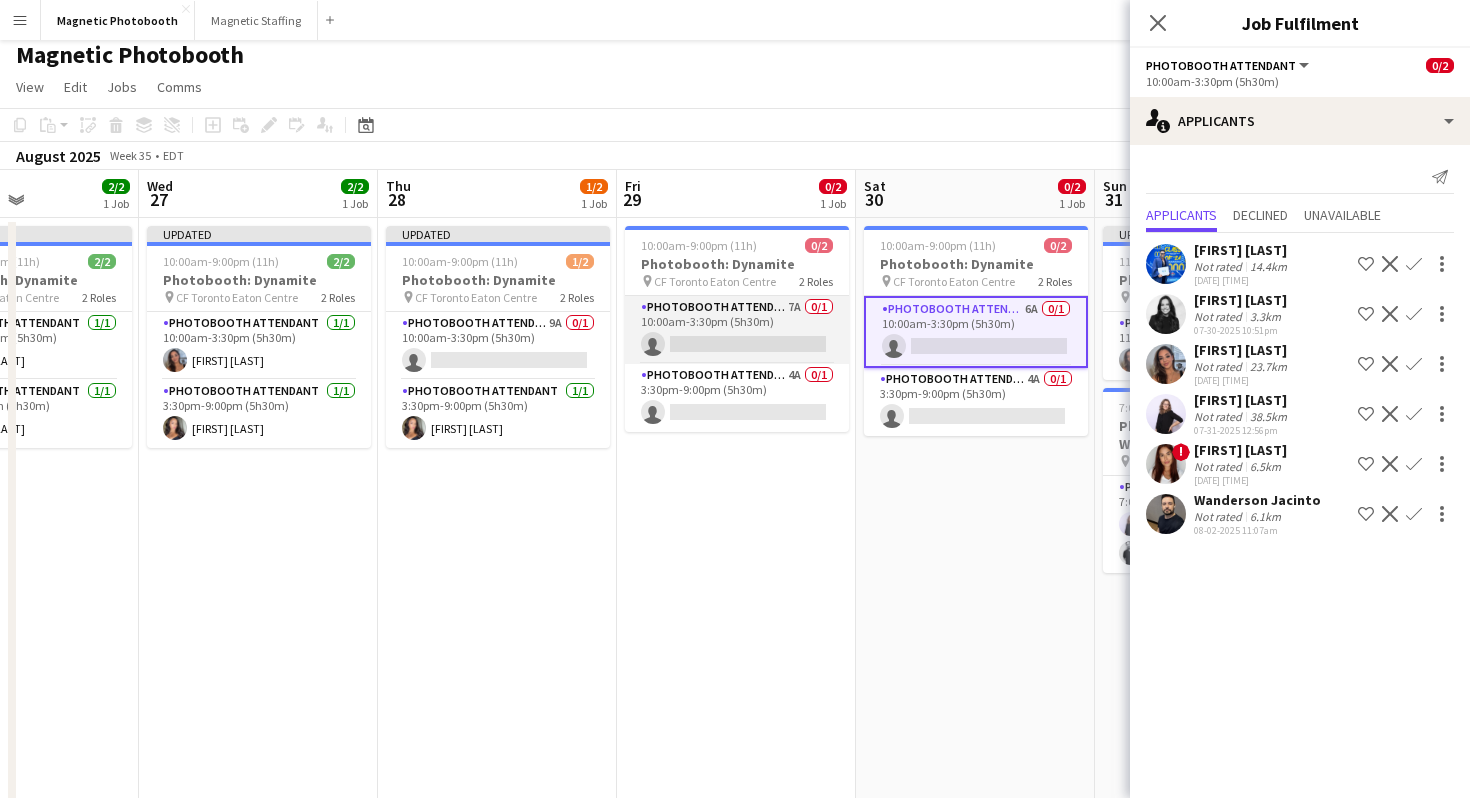 click on "Photobooth Attendant    7A   0/1   10:00am-3:30pm (5h30m)
single-neutral-actions" at bounding box center (737, 330) 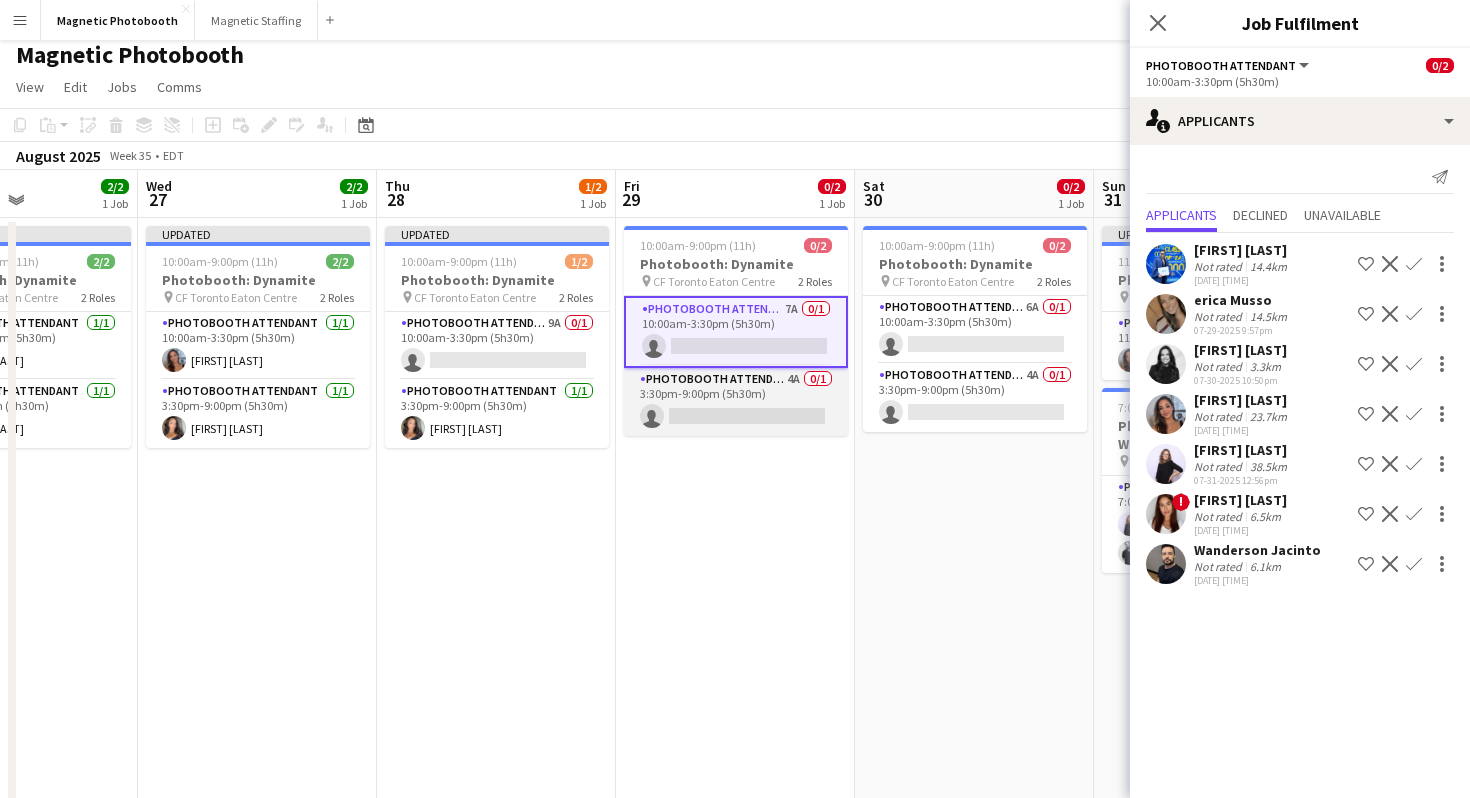 click on "Photobooth Attendant    4A   0/1   3:30pm-9:00pm (5h30m)
single-neutral-actions" at bounding box center (736, 402) 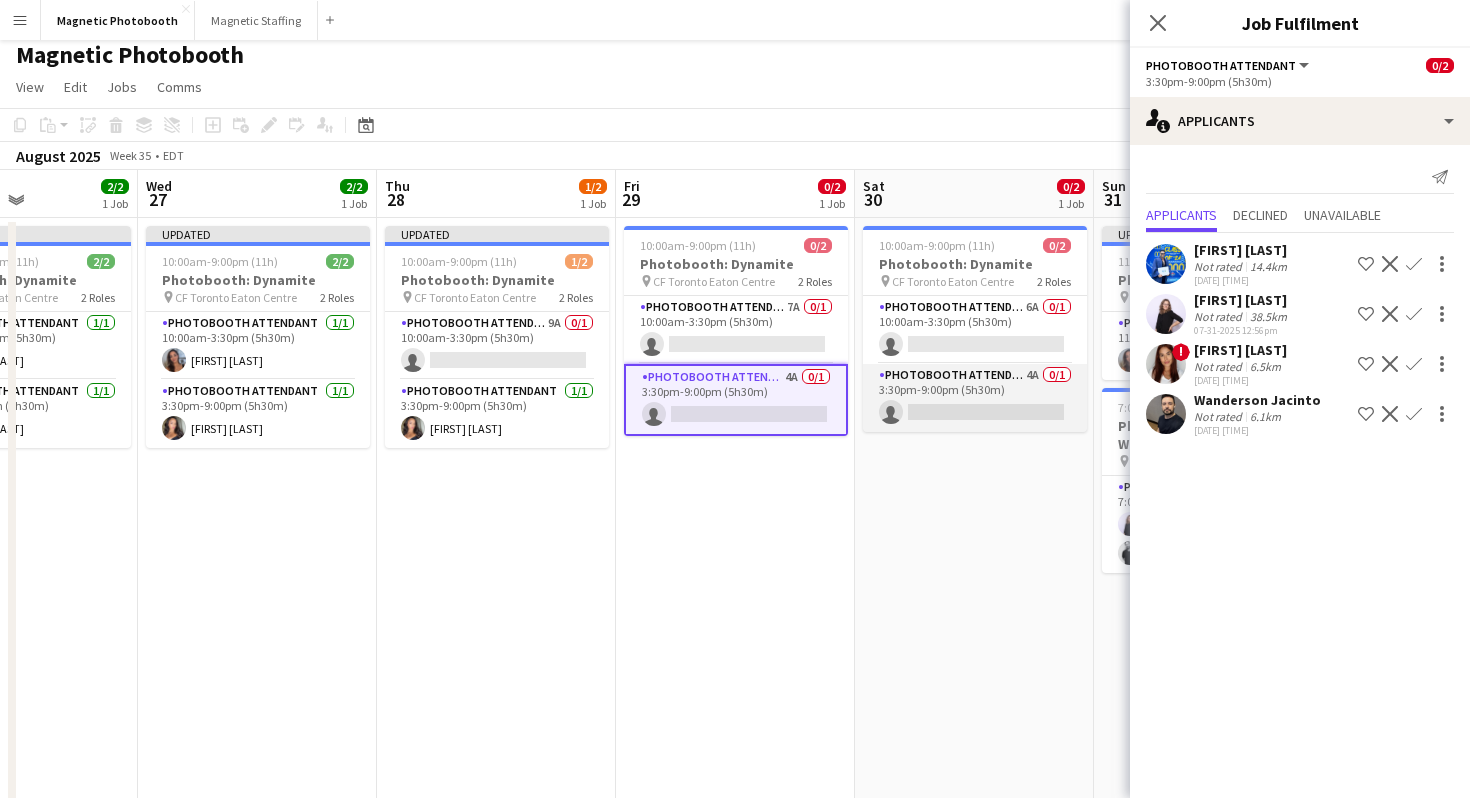 click on "Photobooth Attendant    4A   0/1   3:30pm-9:00pm (5h30m)
single-neutral-actions" at bounding box center (975, 398) 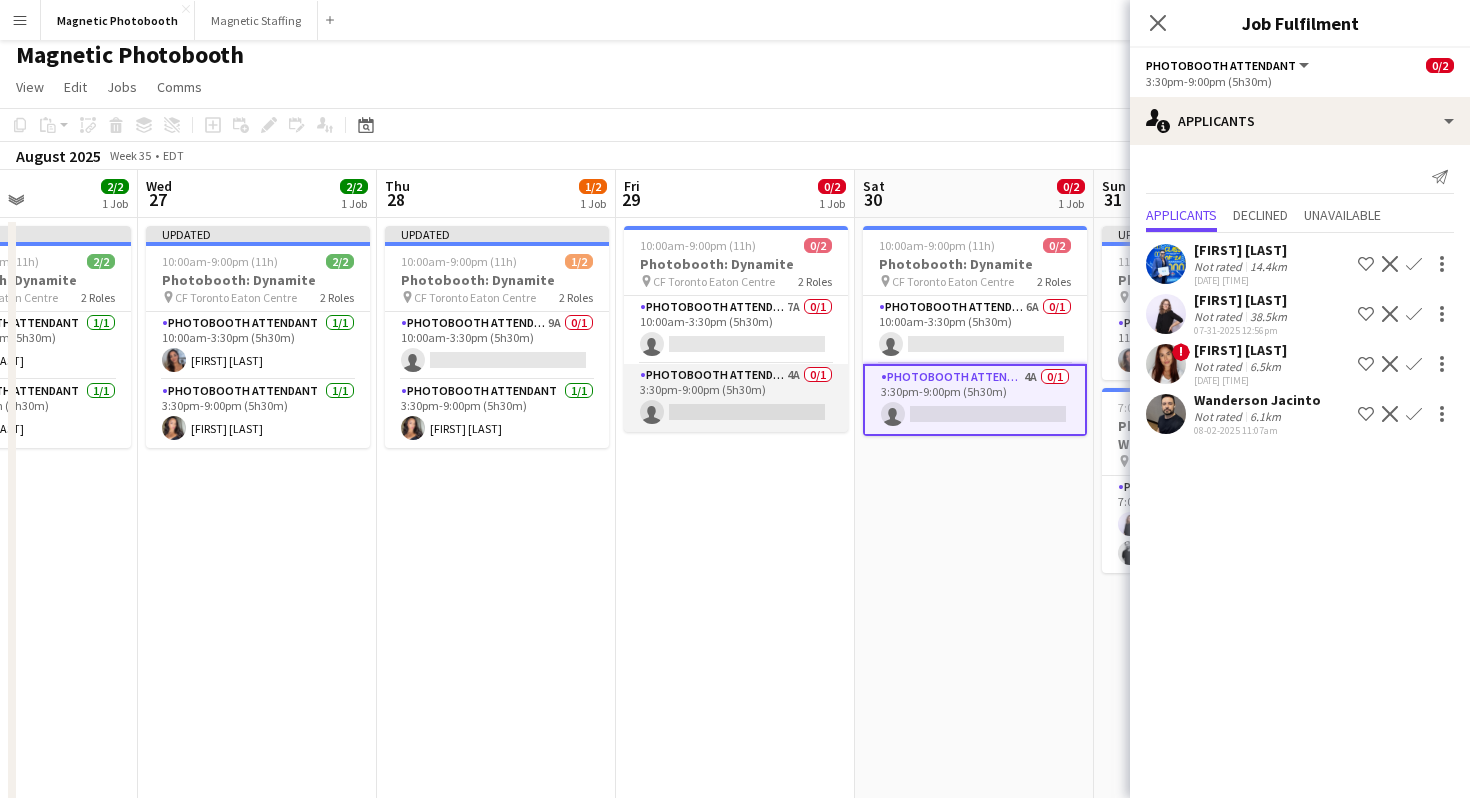 click on "Photobooth Attendant    4A   0/1   3:30pm-9:00pm (5h30m)
single-neutral-actions" at bounding box center (736, 398) 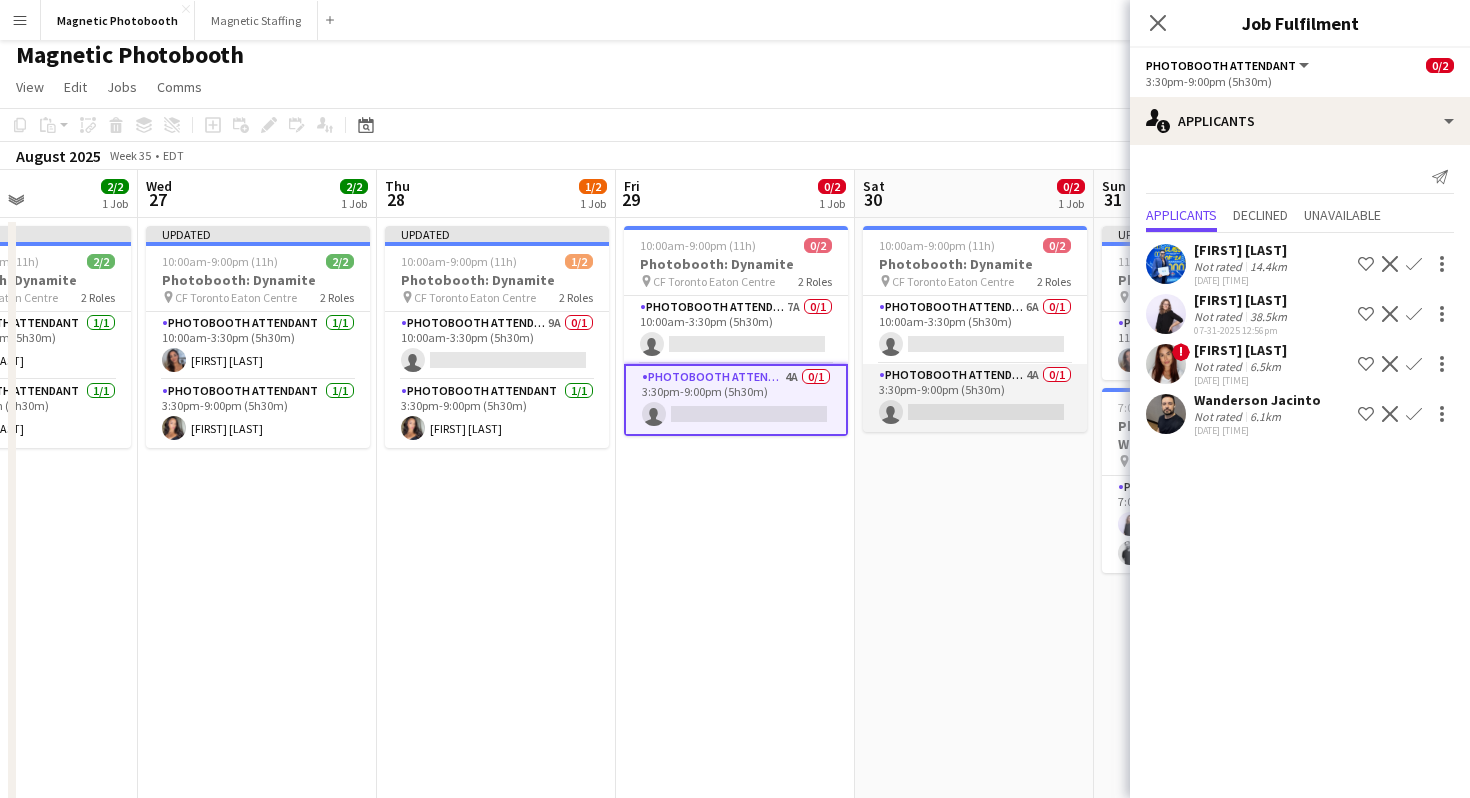 click on "Photobooth Attendant    4A   0/1   3:30pm-9:00pm (5h30m)
single-neutral-actions" at bounding box center (975, 398) 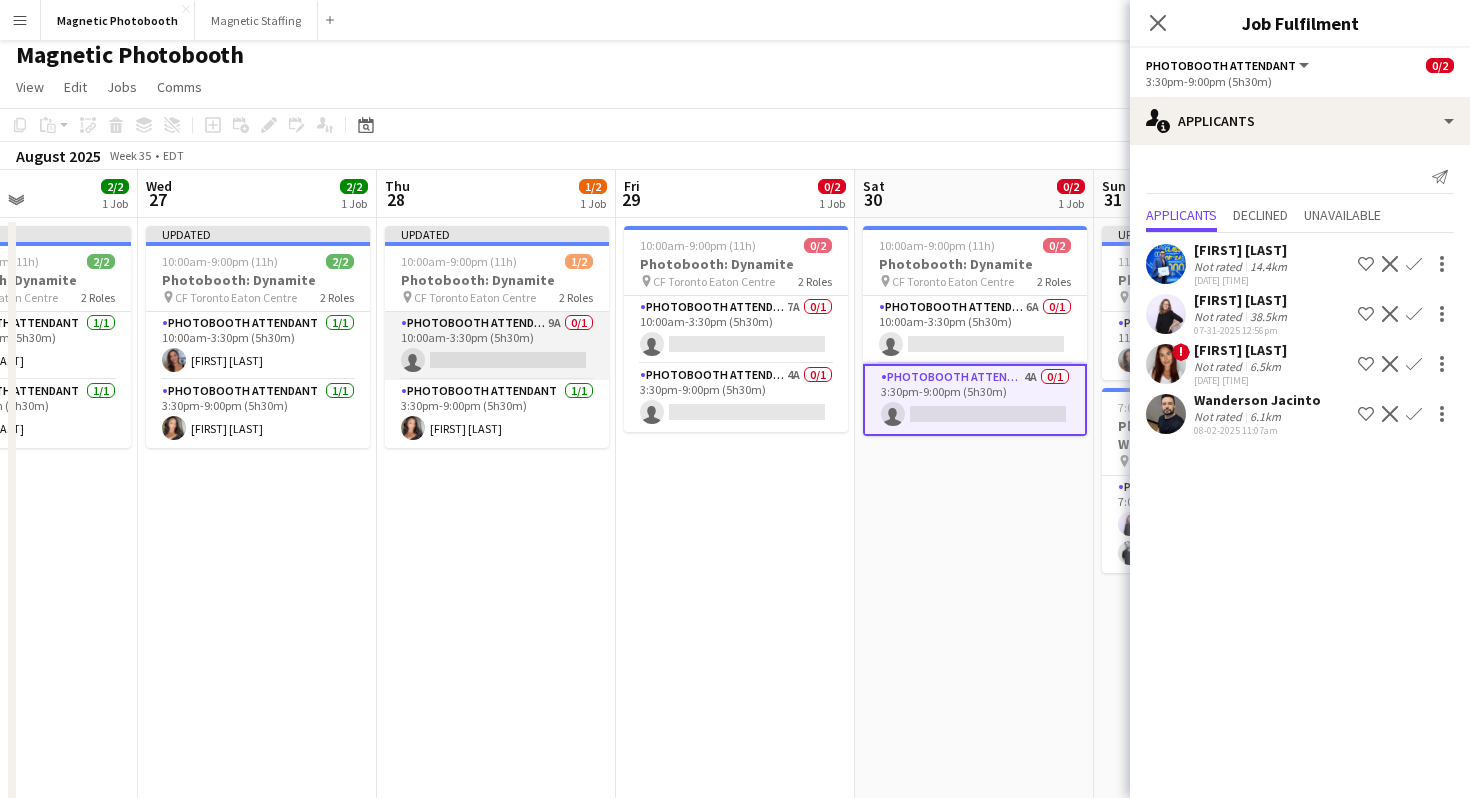 click on "Photobooth Attendant    9A   0/1   10:00am-3:30pm (5h30m)
single-neutral-actions" at bounding box center [497, 346] 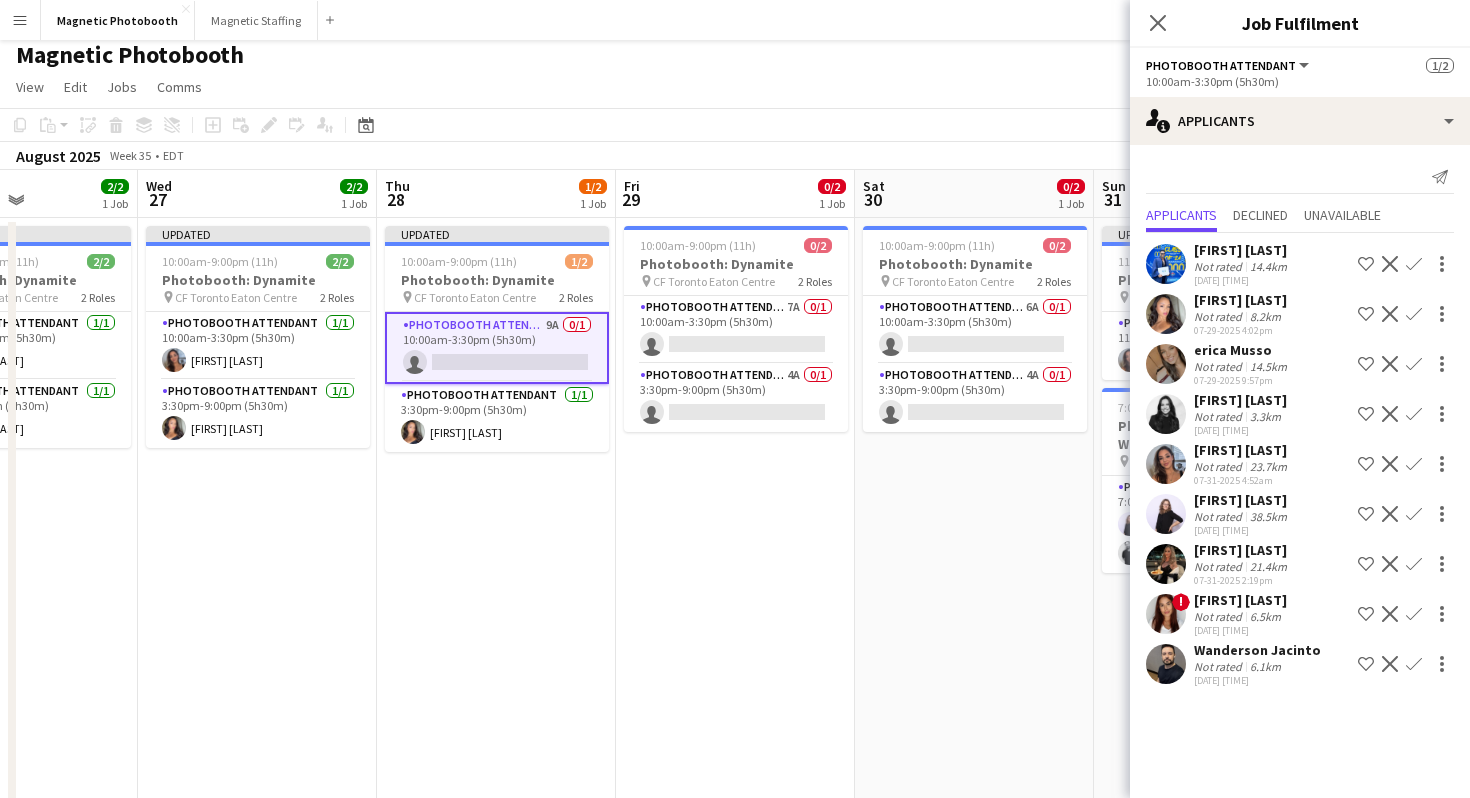 click at bounding box center [1166, 664] 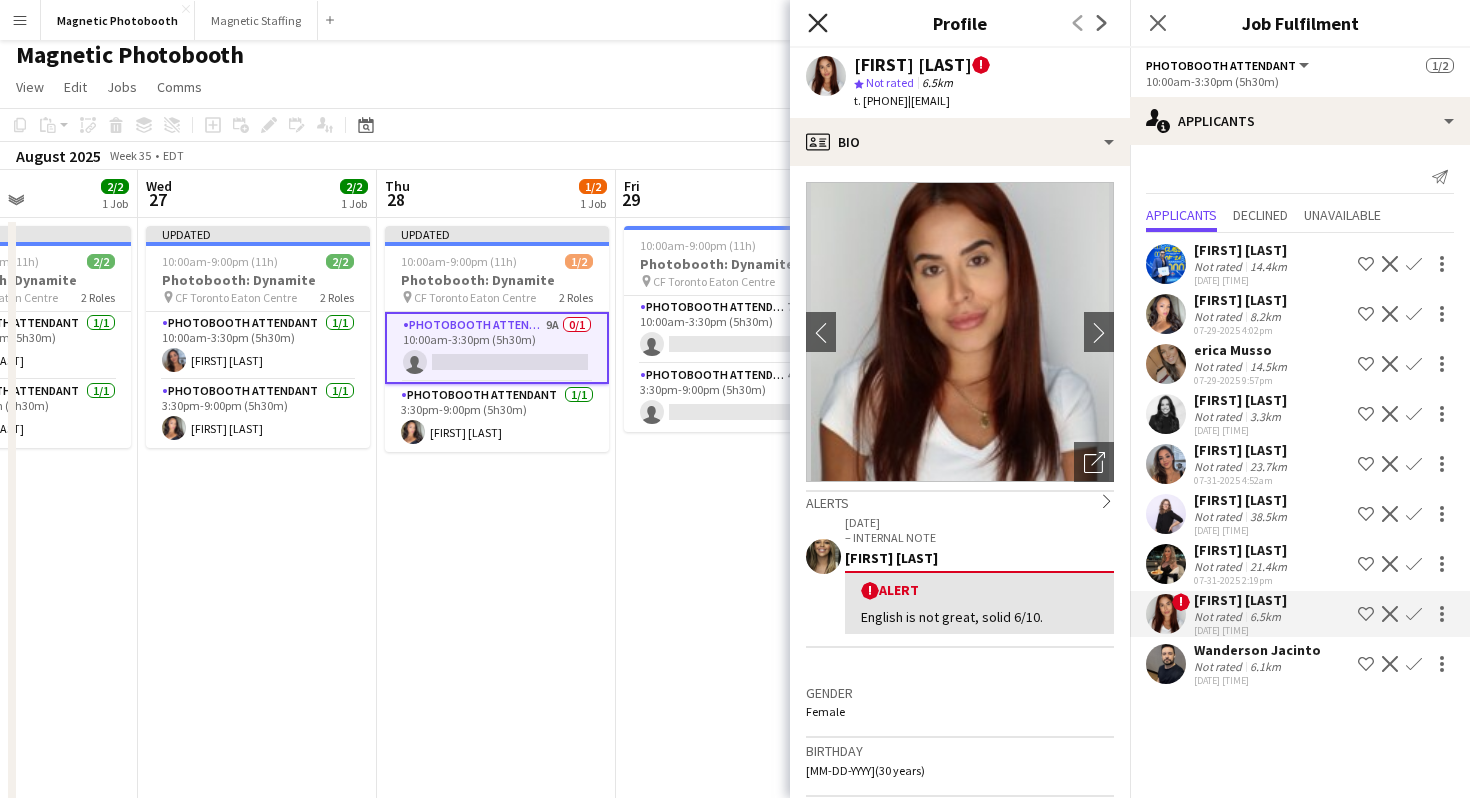 click 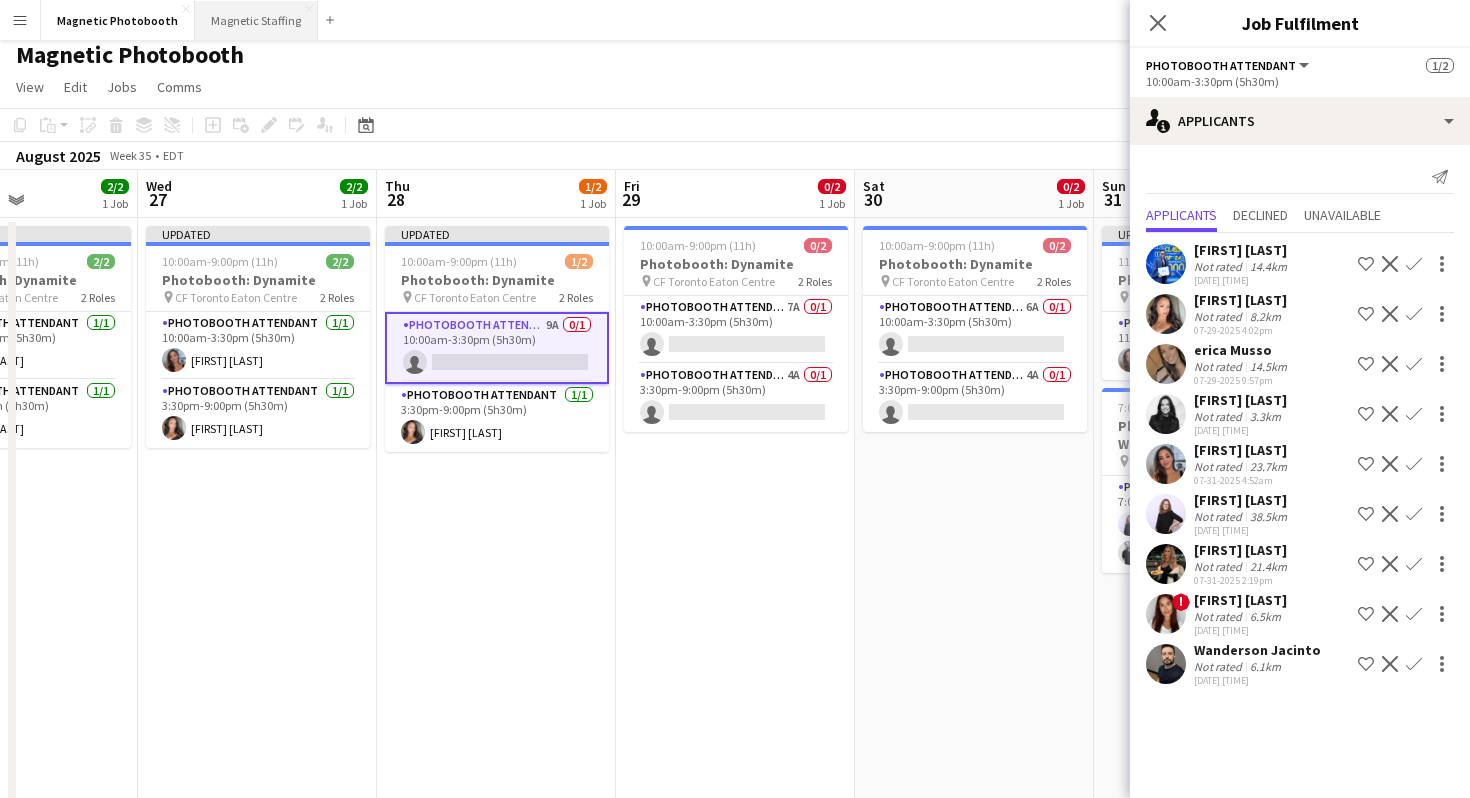 click on "Magnetic Staffing
Close" at bounding box center [256, 20] 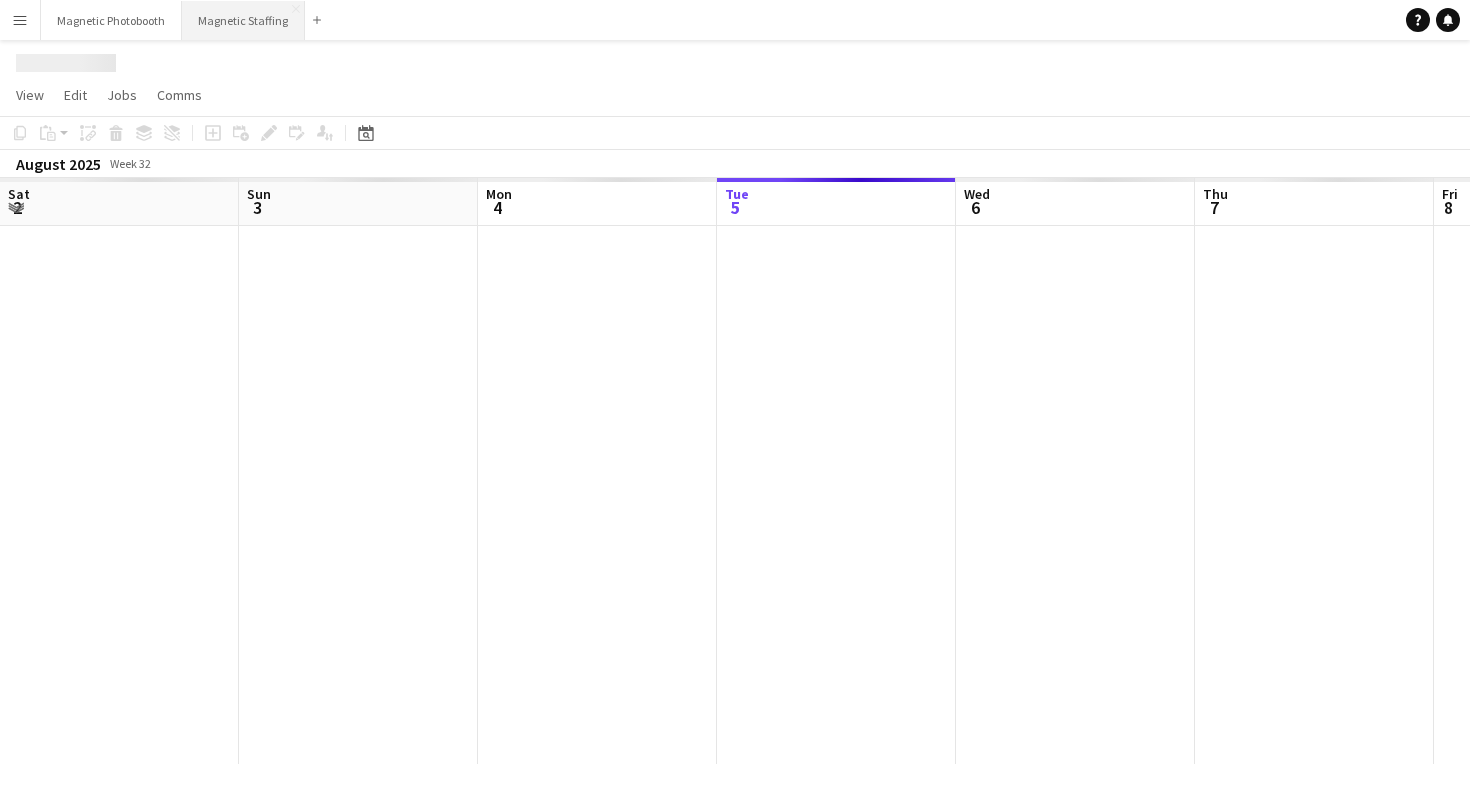 scroll, scrollTop: 0, scrollLeft: 0, axis: both 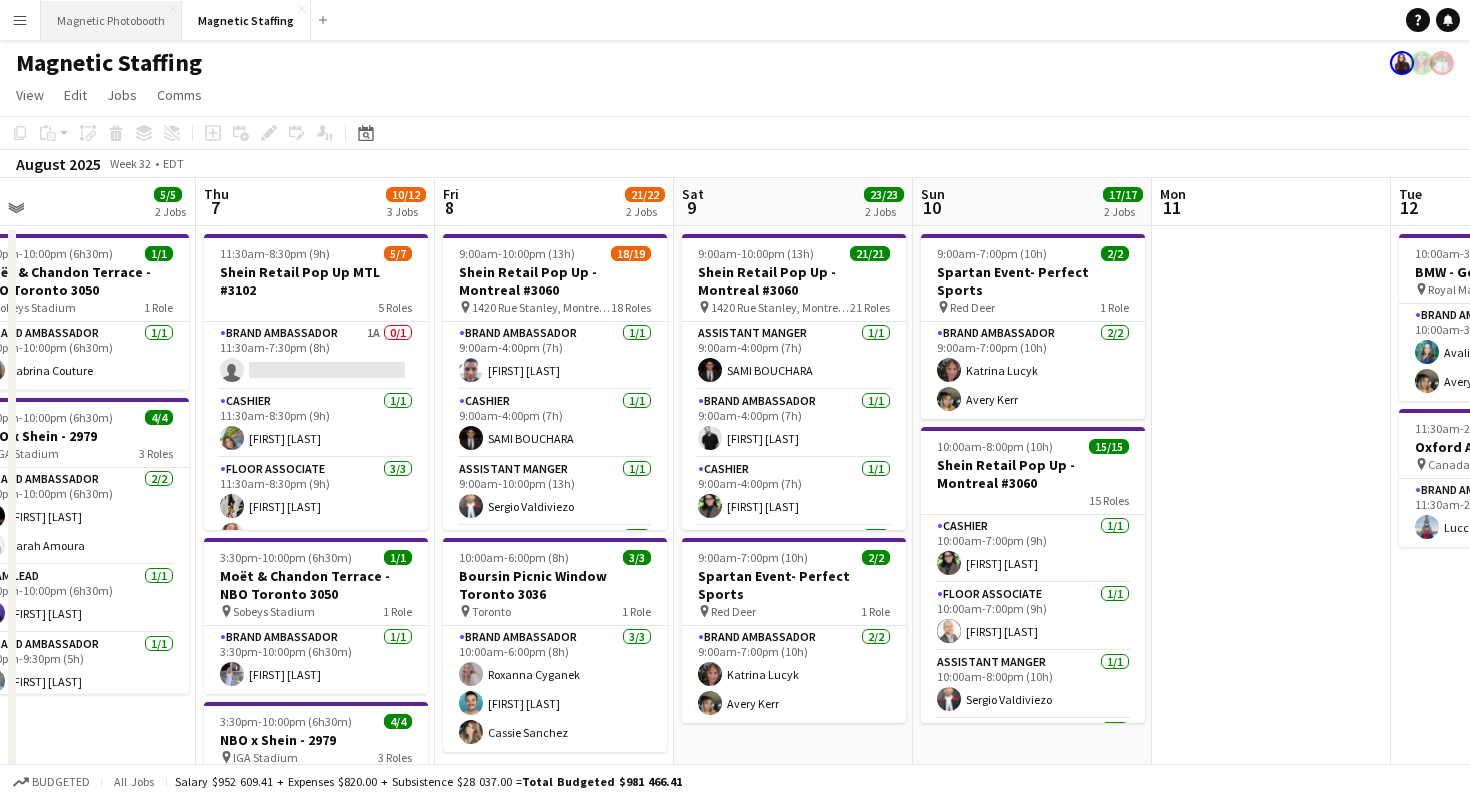 click on "Magnetic Photobooth
Close" at bounding box center [111, 20] 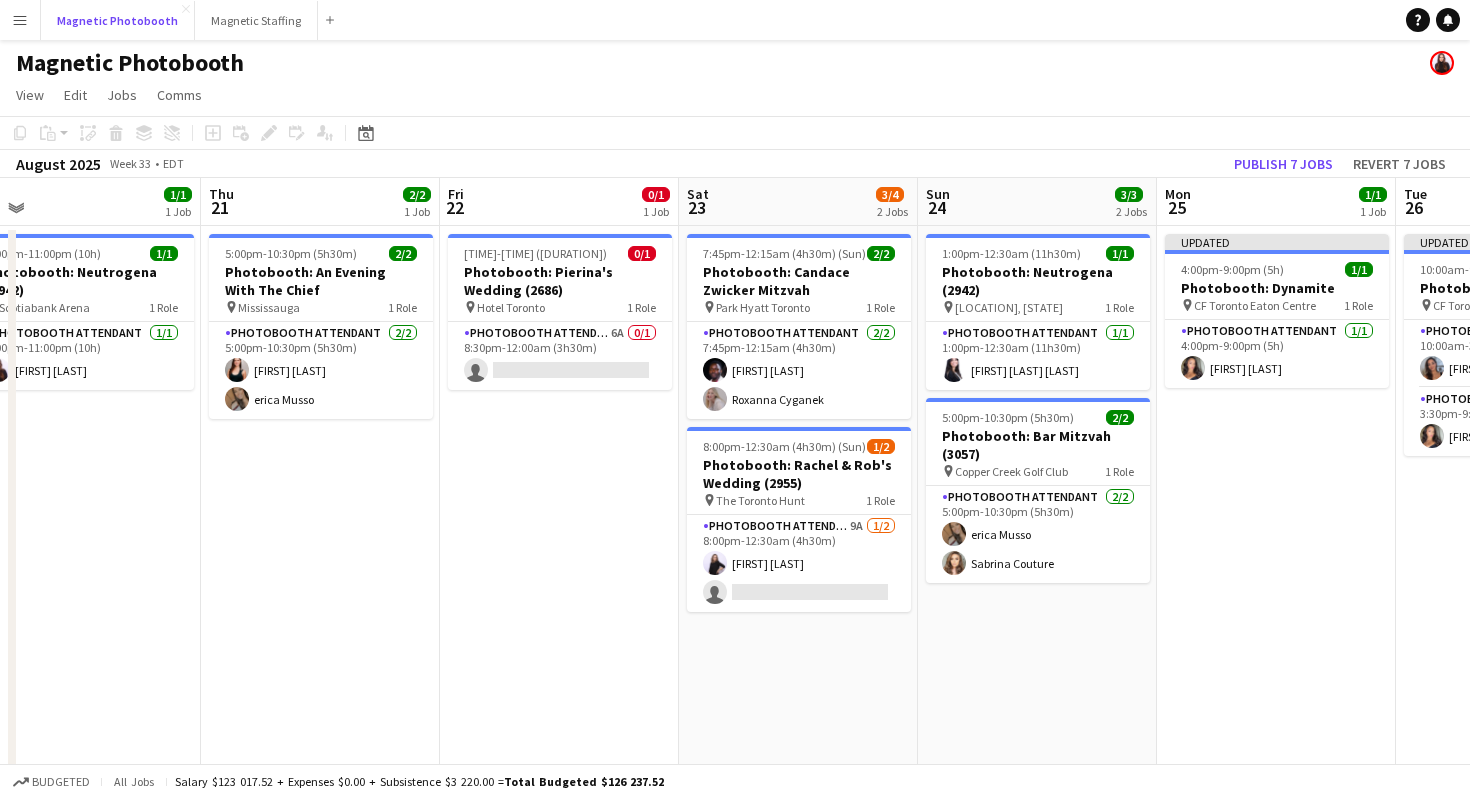 scroll, scrollTop: 0, scrollLeft: 991, axis: horizontal 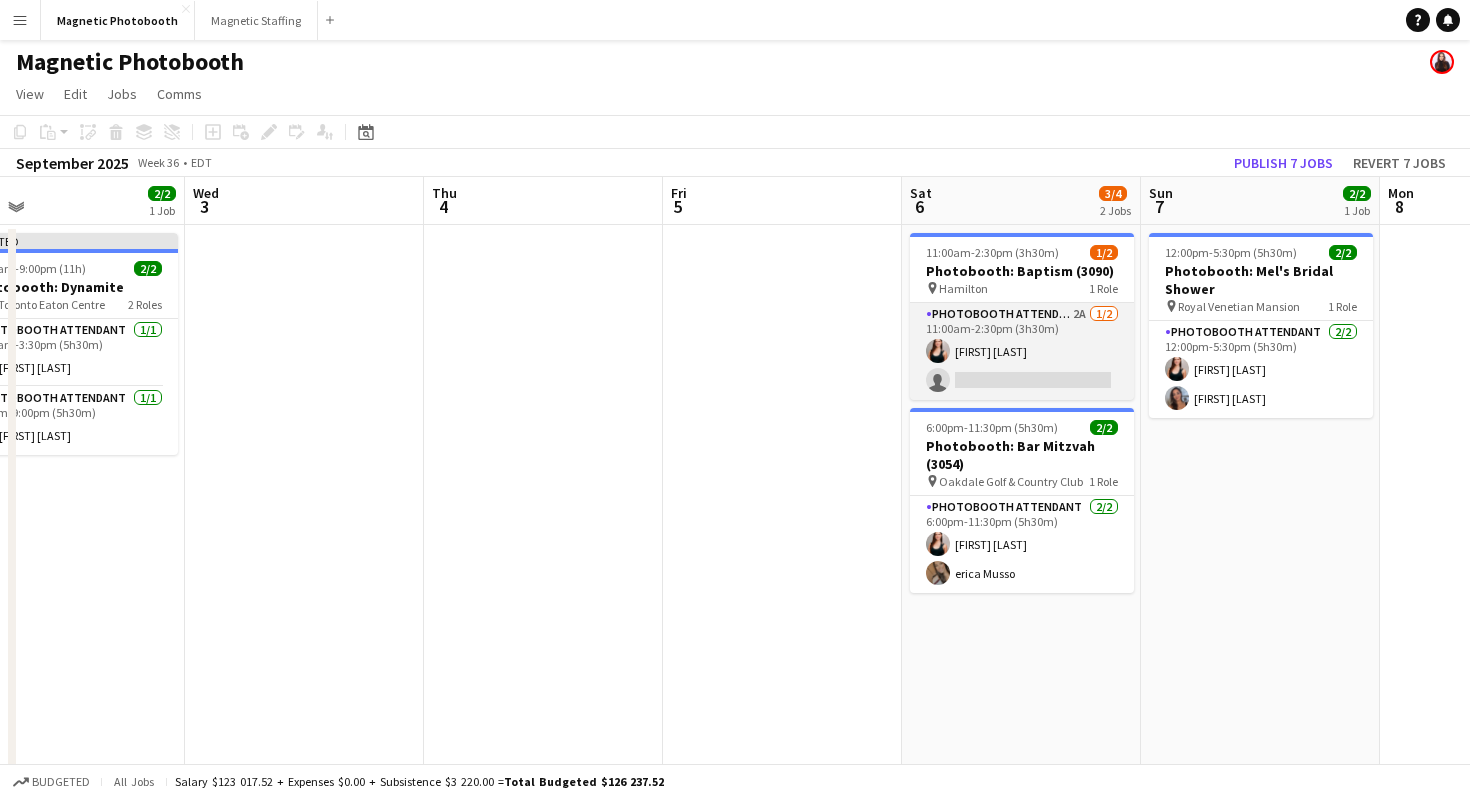 click on "Photobooth Attendant    2A   1/2   11:00am-2:30pm (3h30m)
[FIRST] [LAST]
single-neutral-actions" at bounding box center (1022, 351) 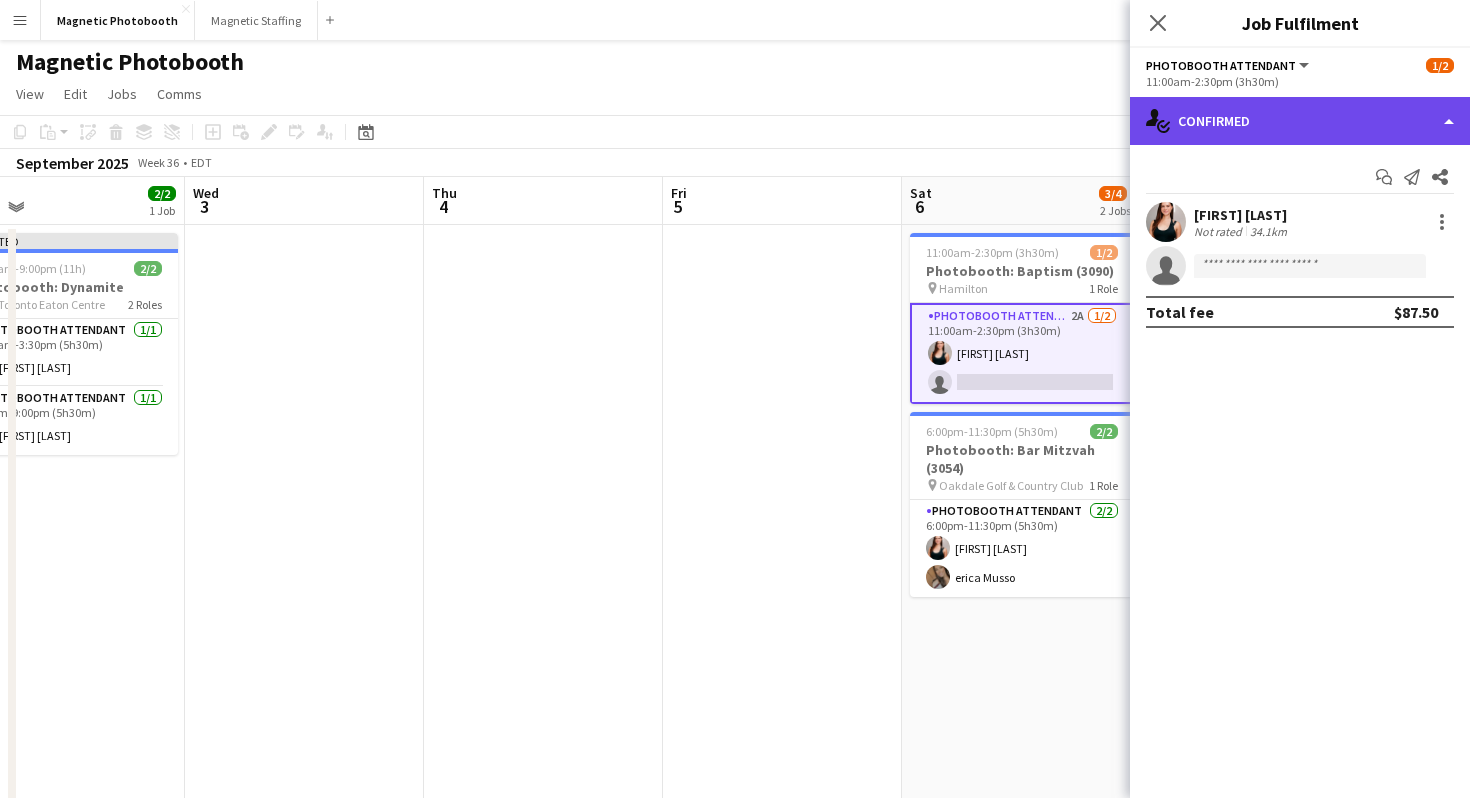click on "single-neutral-actions-check-2
Confirmed" 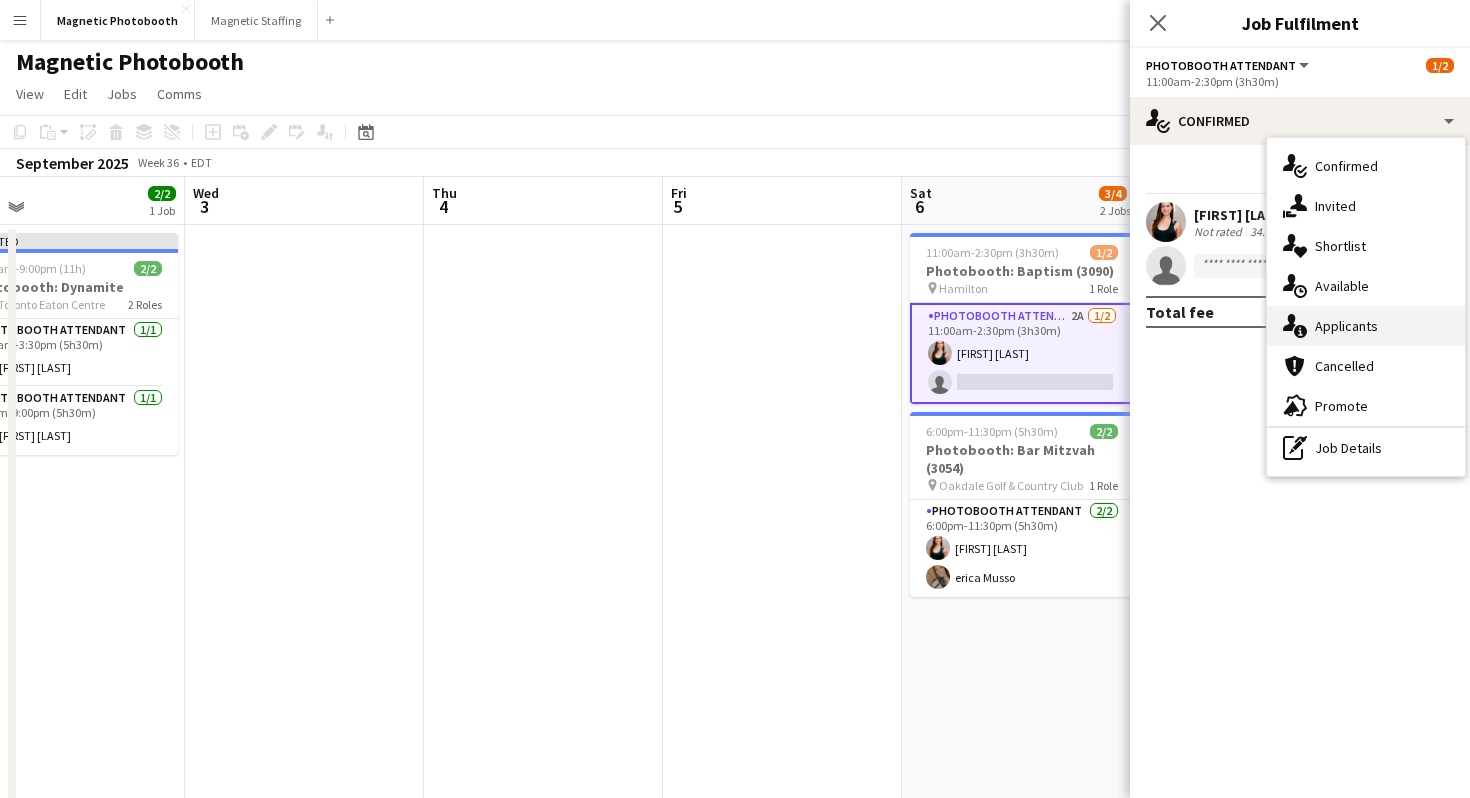 click on "single-neutral-actions-information
Applicants" at bounding box center [1366, 326] 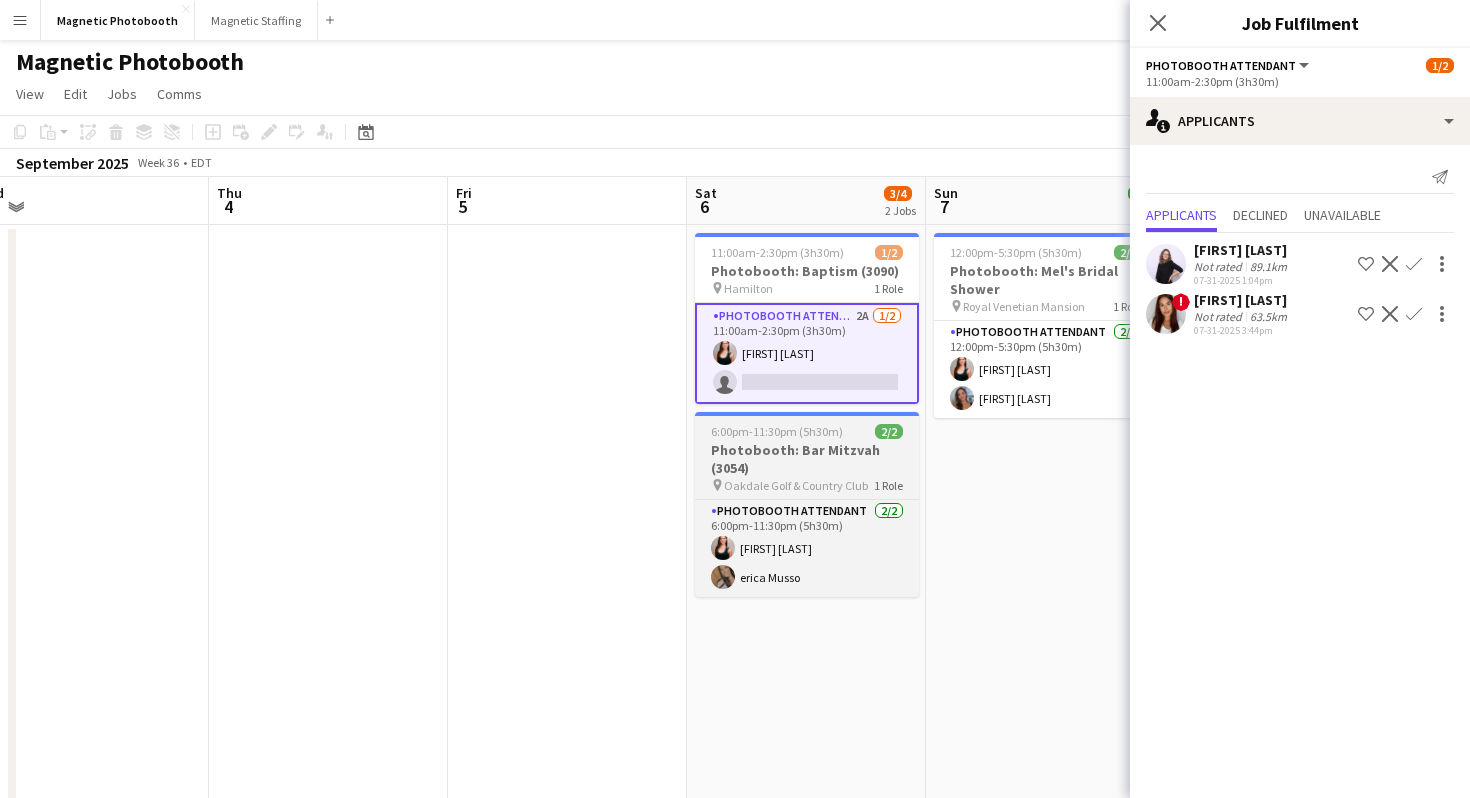 scroll, scrollTop: 0, scrollLeft: 526, axis: horizontal 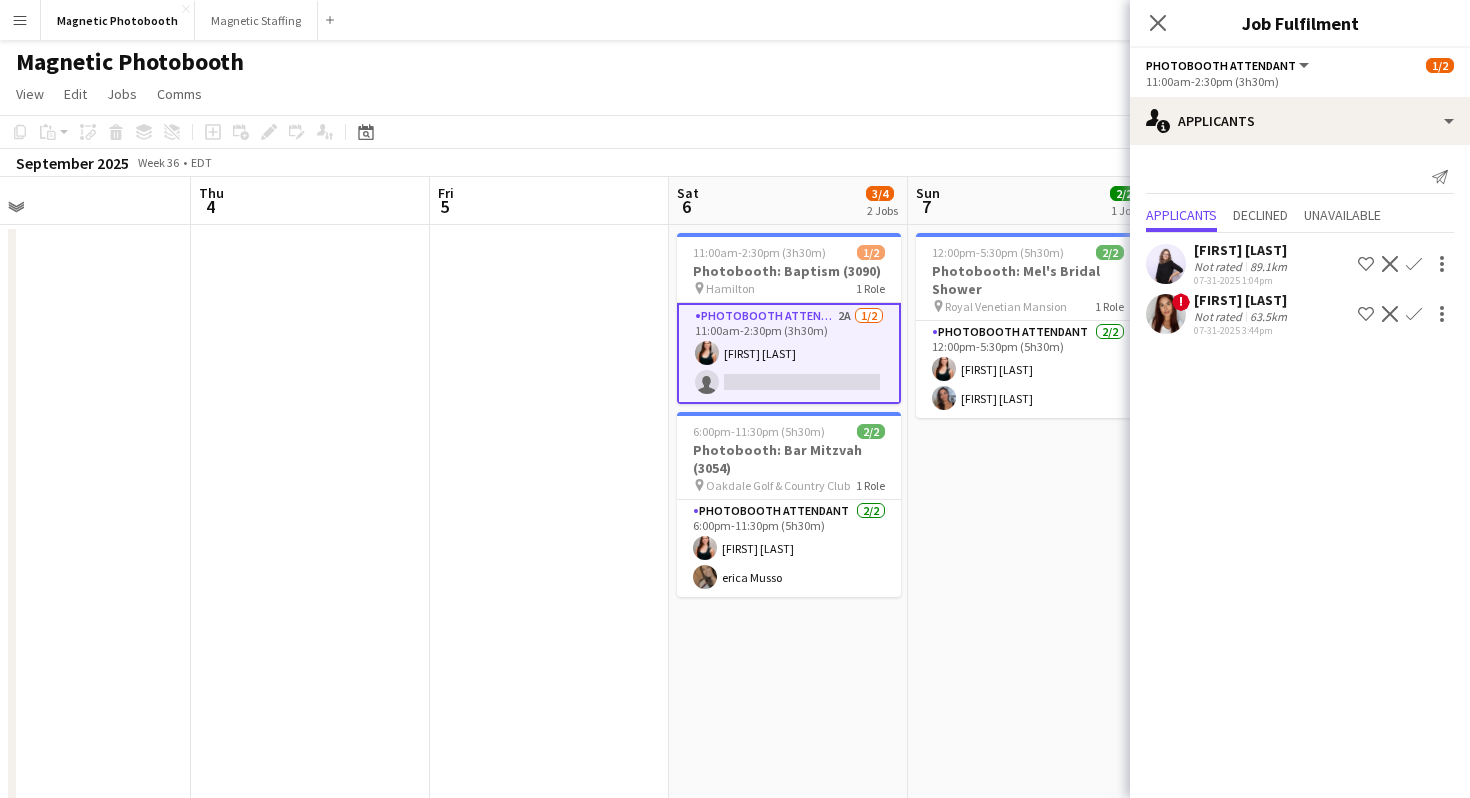 click on "Confirm" at bounding box center [1414, 314] 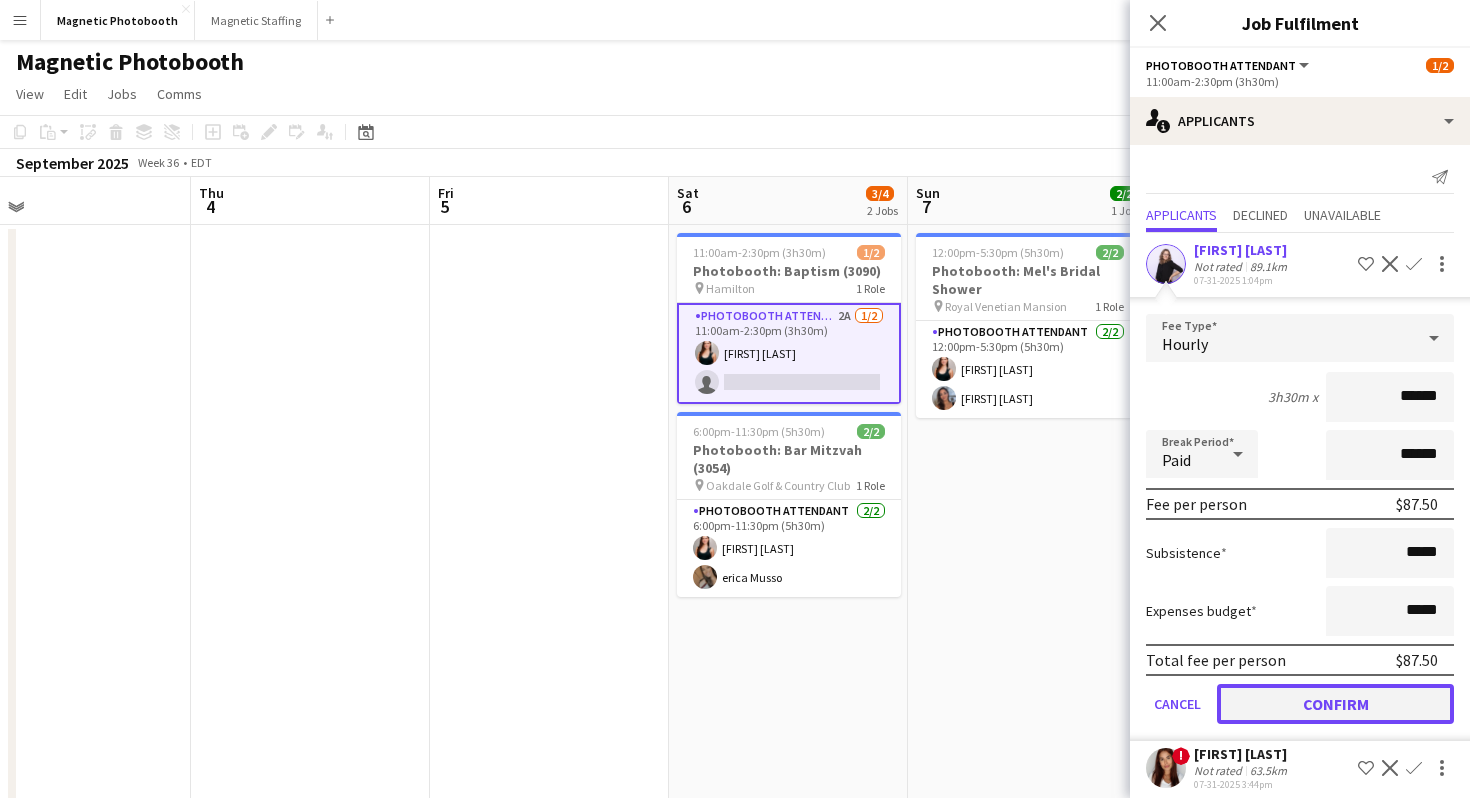 click on "Confirm" 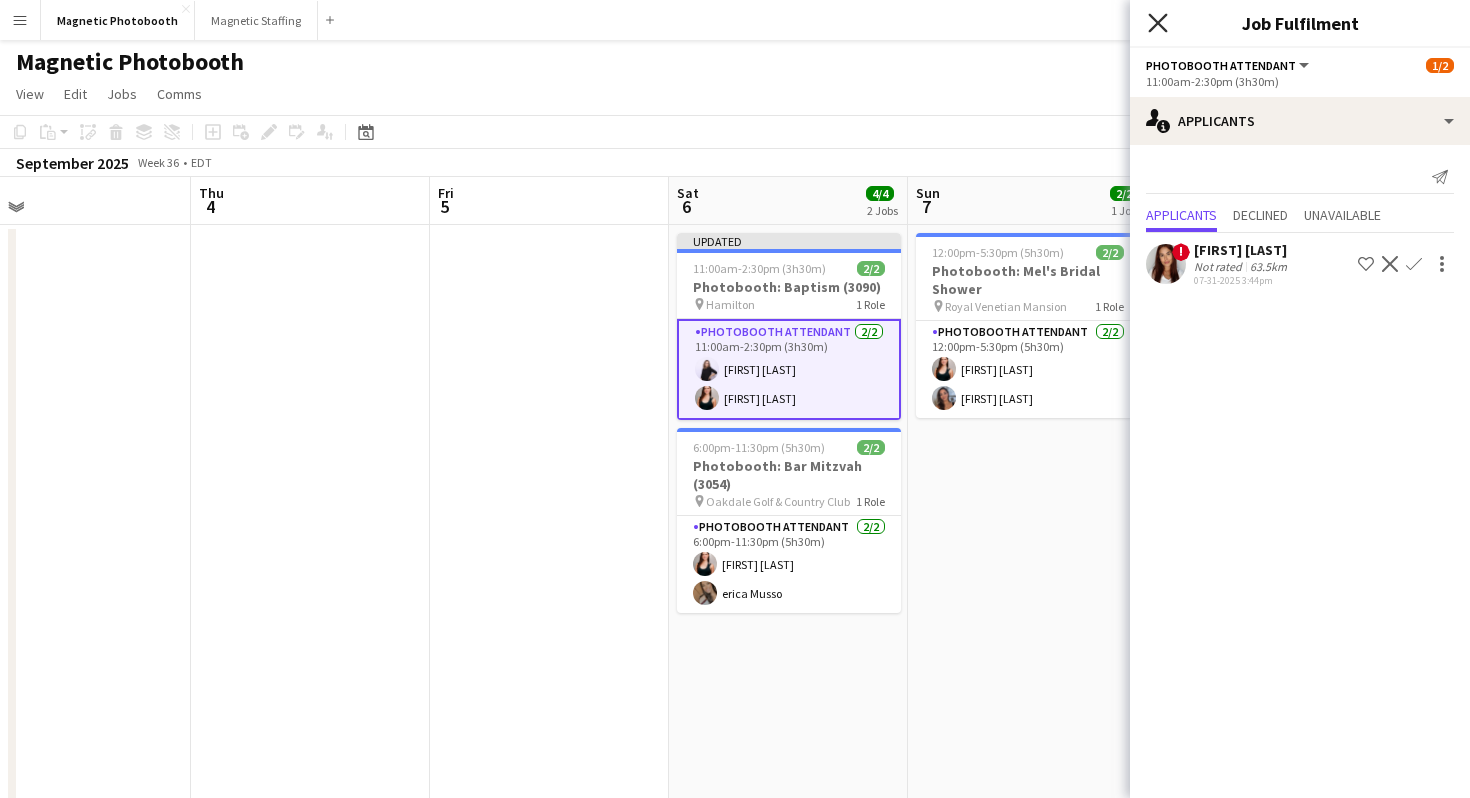 click on "Close pop-in" 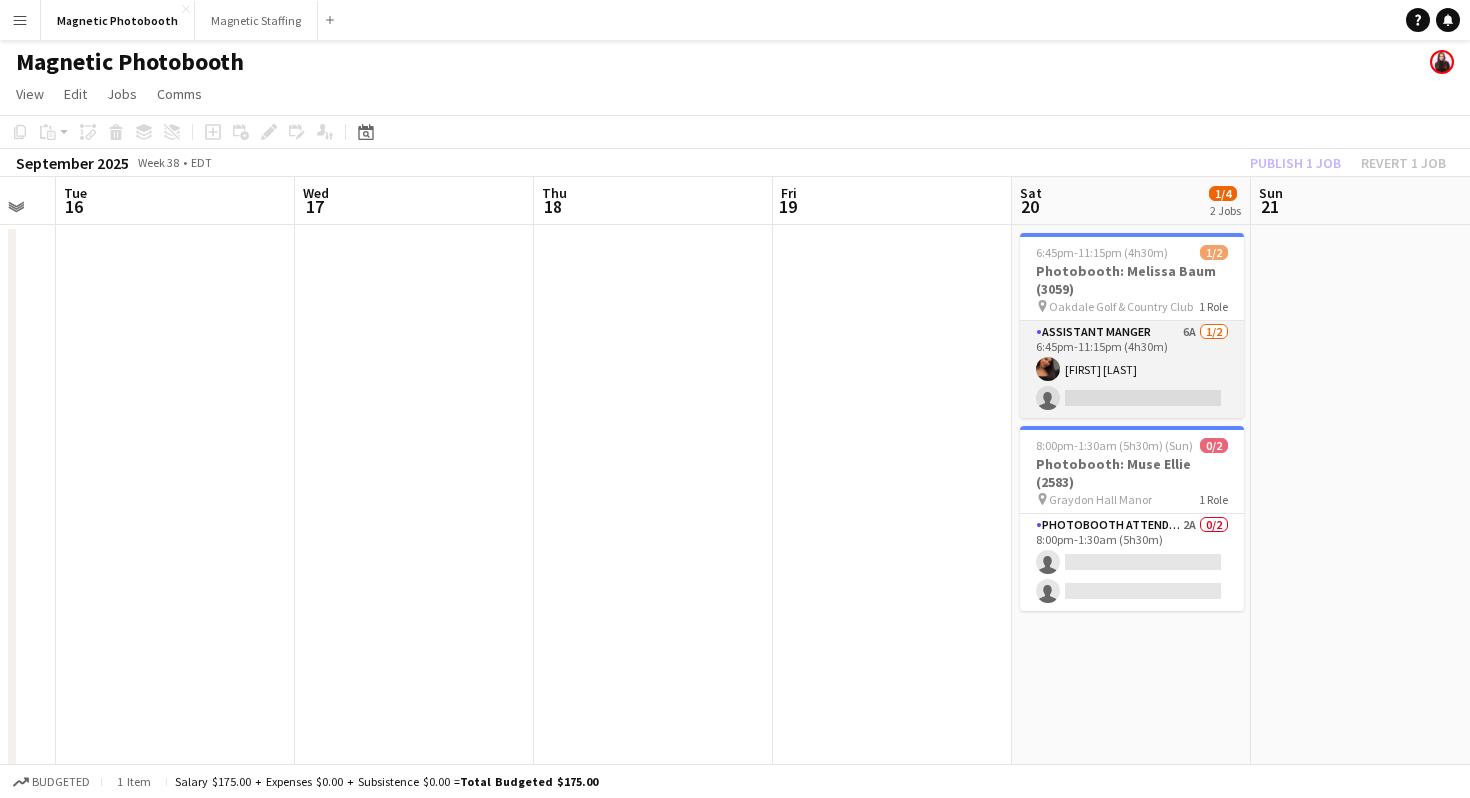 scroll, scrollTop: 0, scrollLeft: 658, axis: horizontal 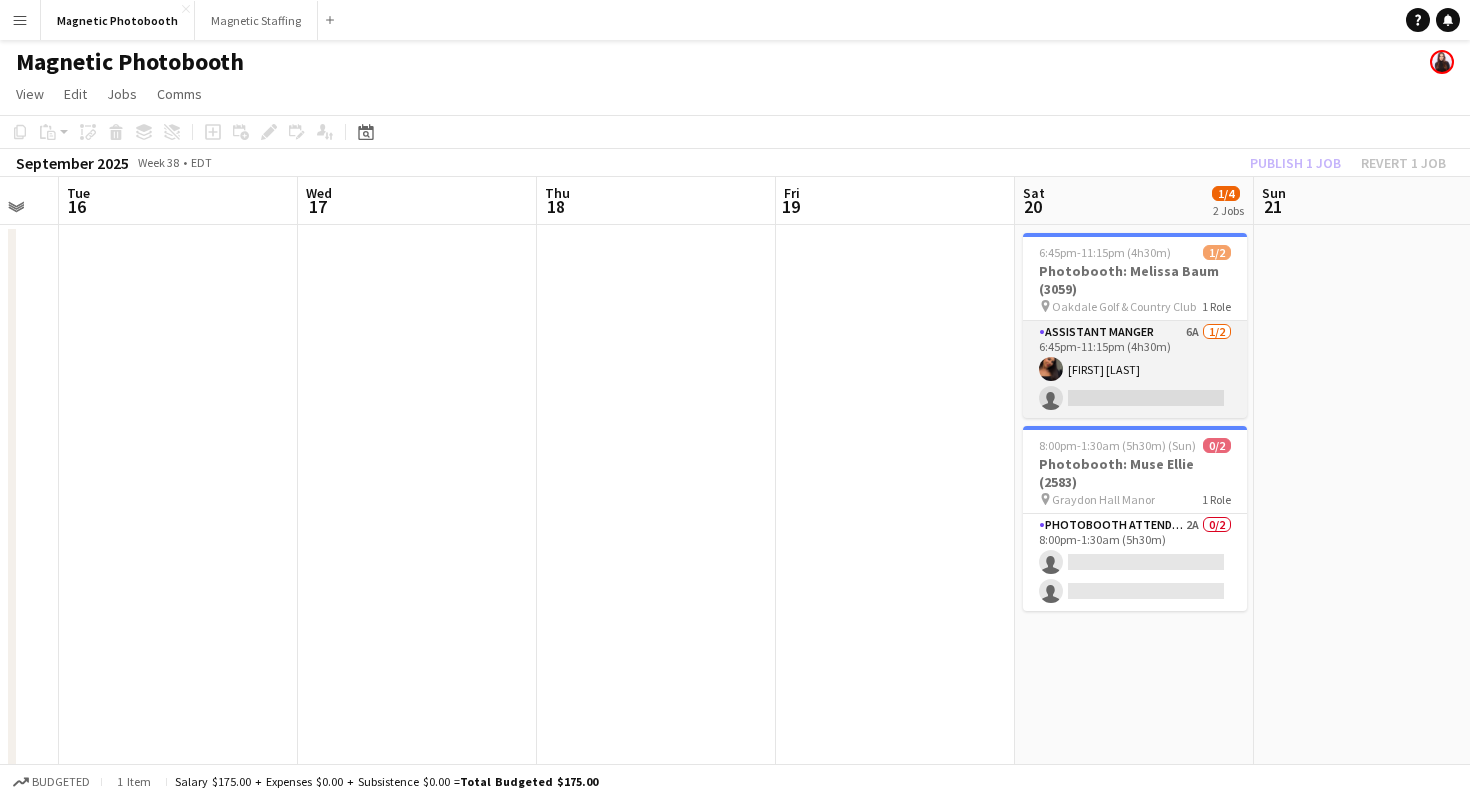 click on "Assistant Manger    6A   1/2   6:45pm-11:15pm (4h30m)
[FIRST] [LAST]
single-neutral-actions" at bounding box center (1135, 369) 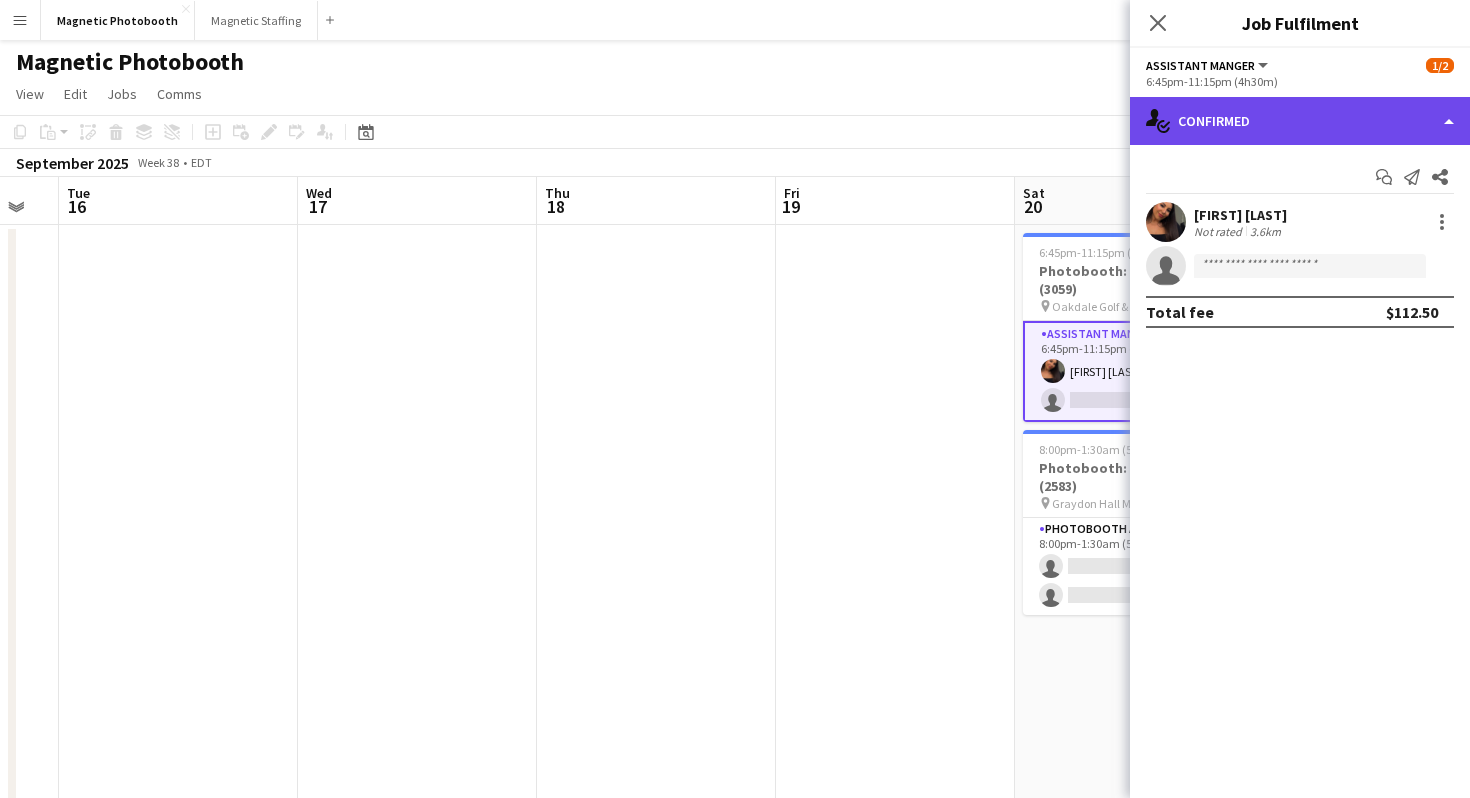 click on "single-neutral-actions-check-2
Confirmed" 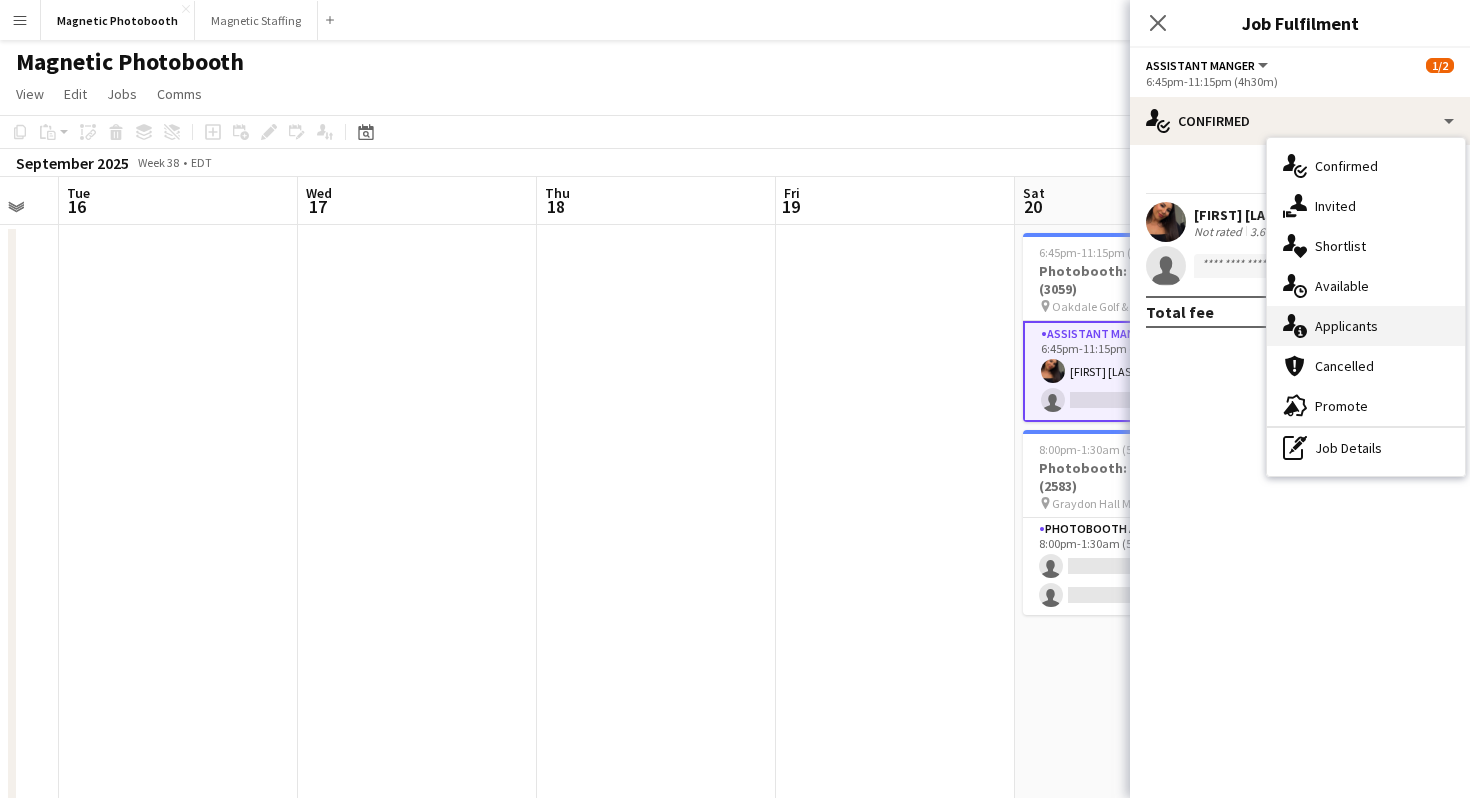 click on "single-neutral-actions-information
Applicants" at bounding box center (1366, 326) 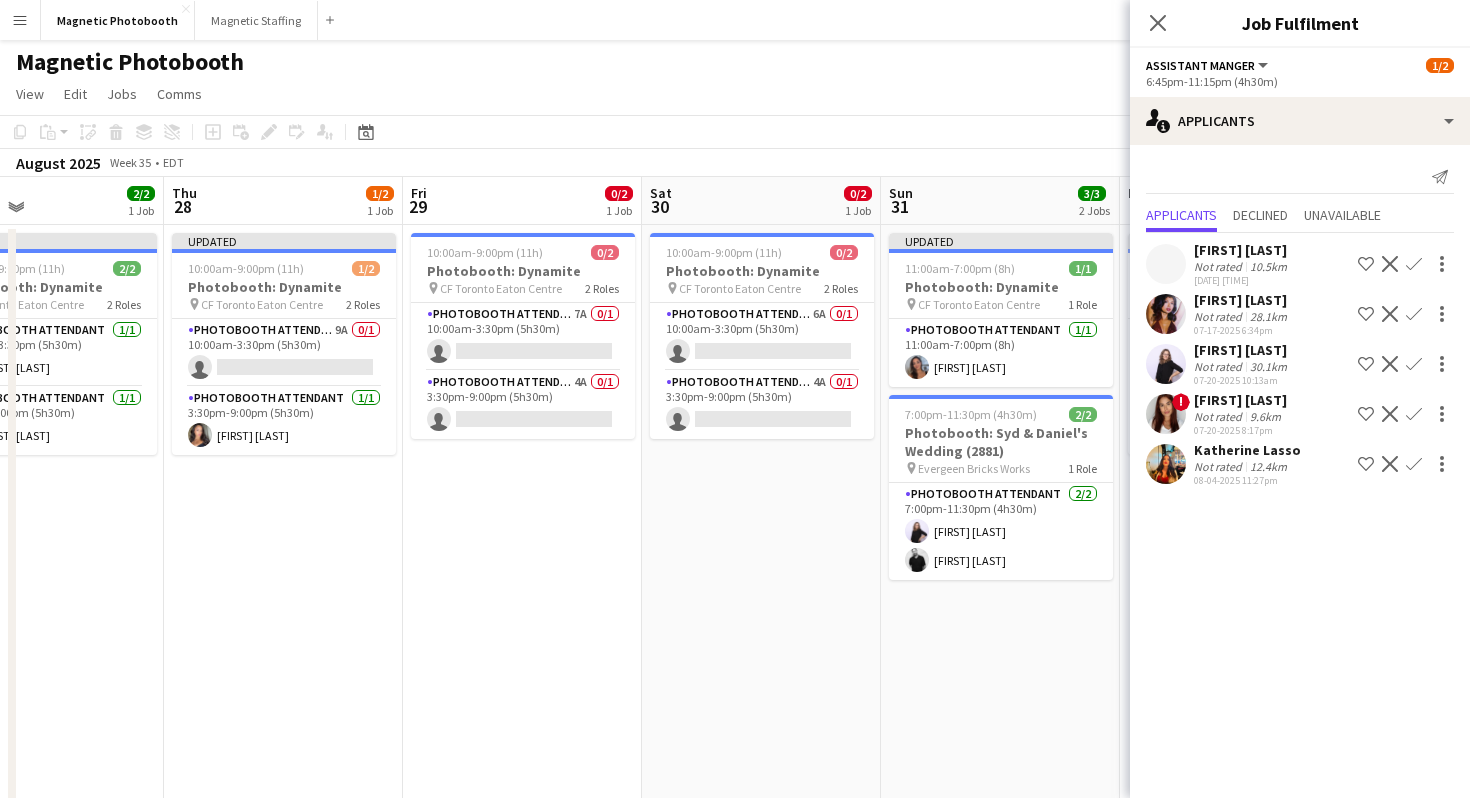 scroll, scrollTop: 0, scrollLeft: 625, axis: horizontal 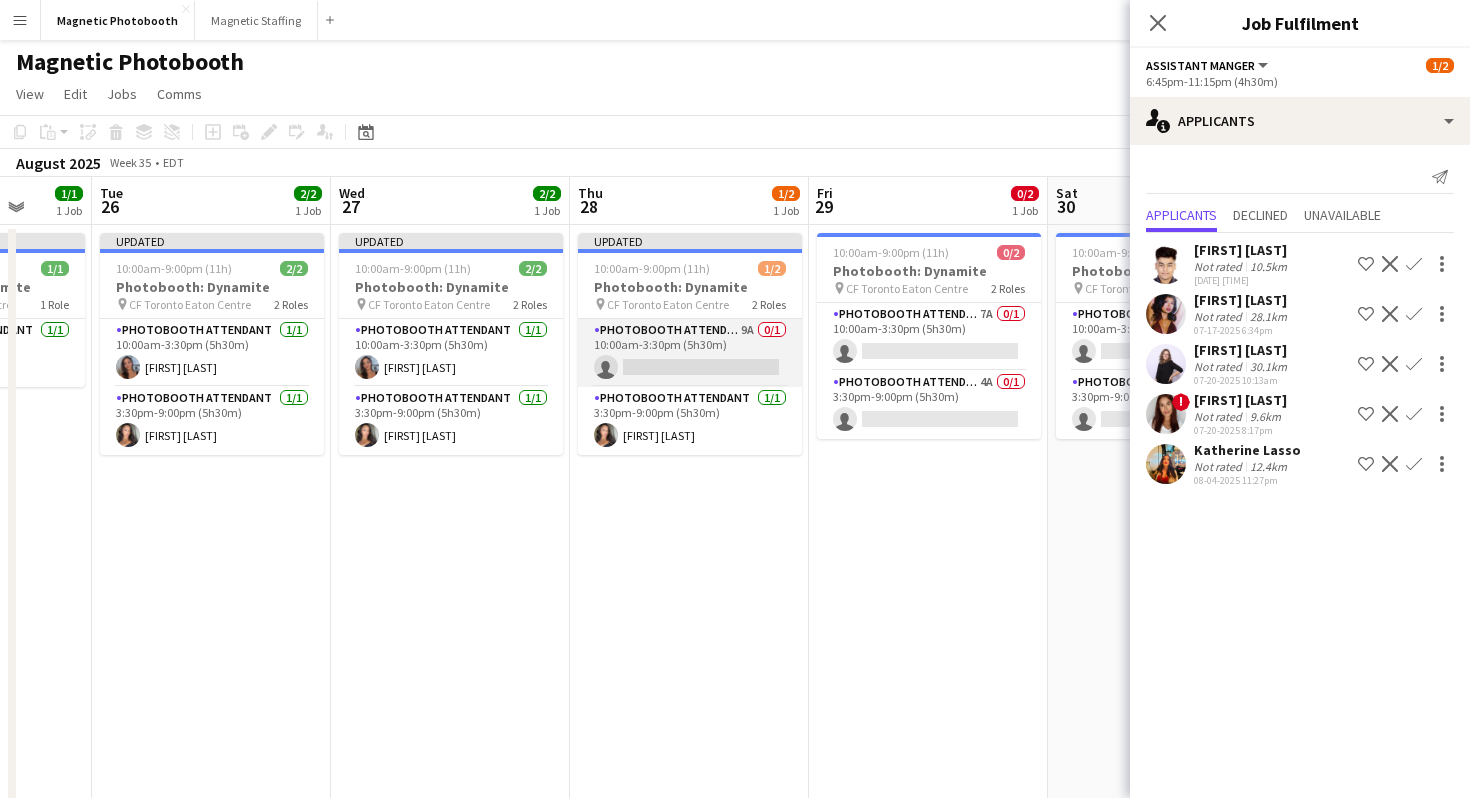 click on "Photobooth Attendant    9A   0/1   10:00am-3:30pm (5h30m)
single-neutral-actions" at bounding box center [690, 353] 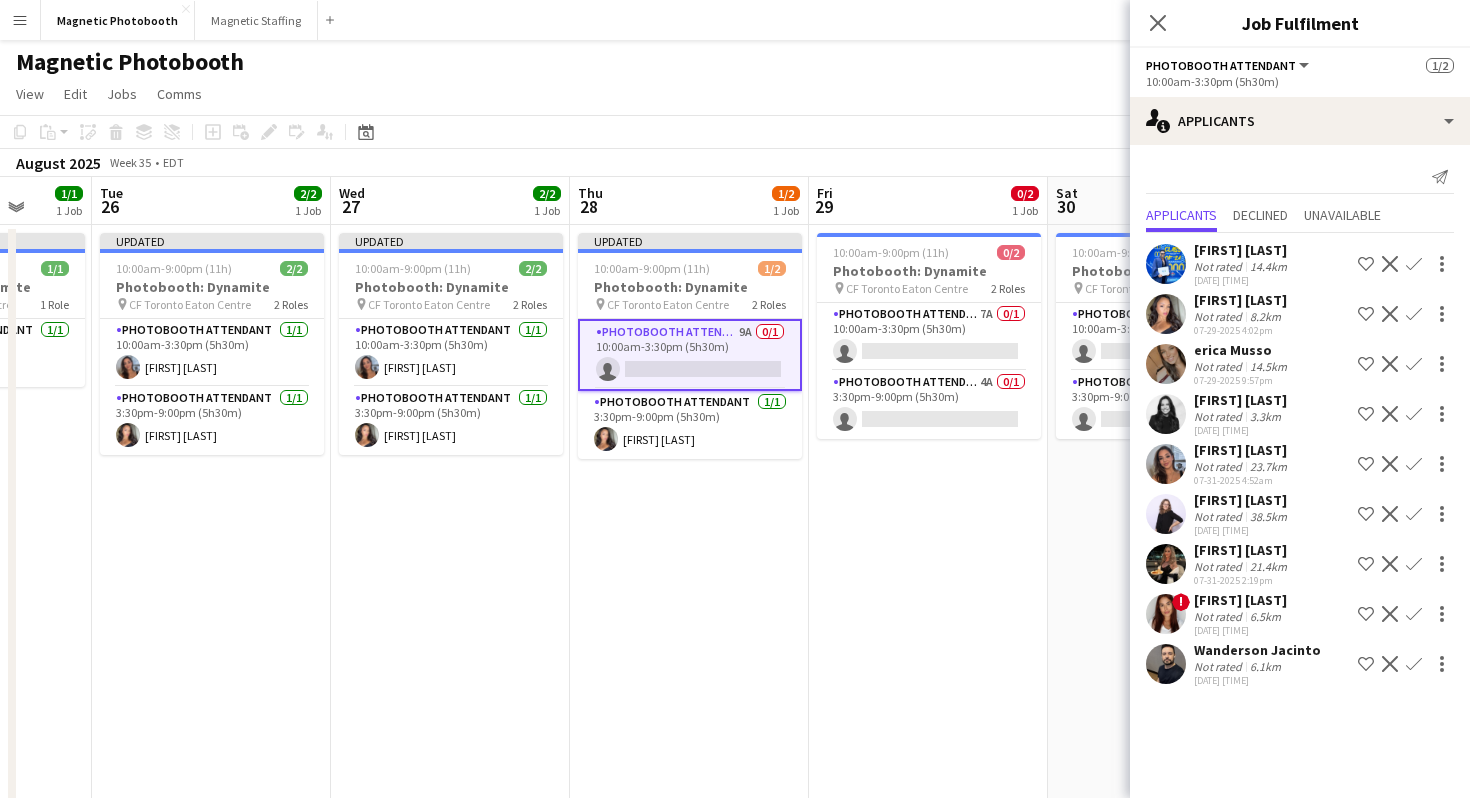 click on "Confirm" at bounding box center (1414, 514) 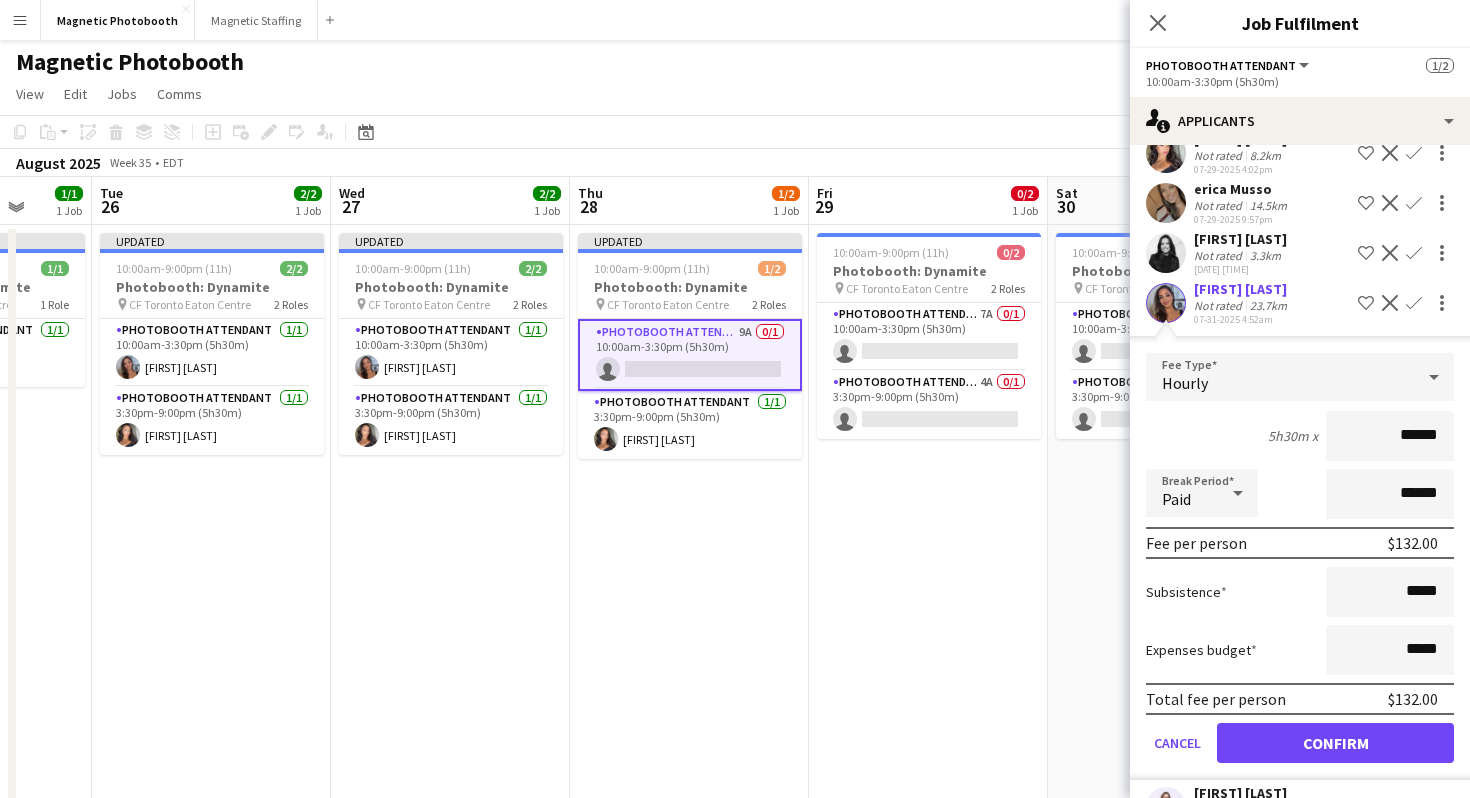 scroll, scrollTop: 166, scrollLeft: 0, axis: vertical 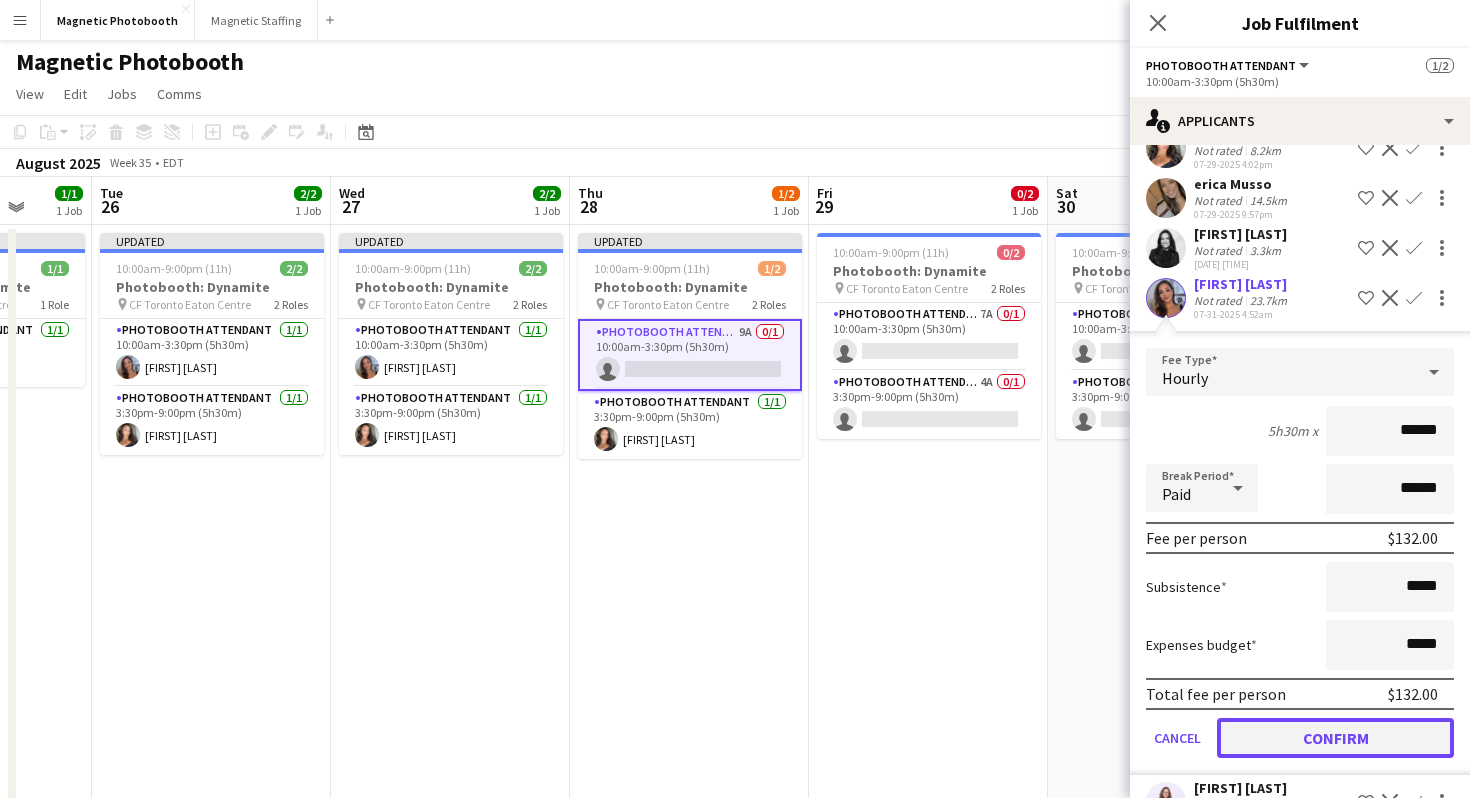 click on "Confirm" 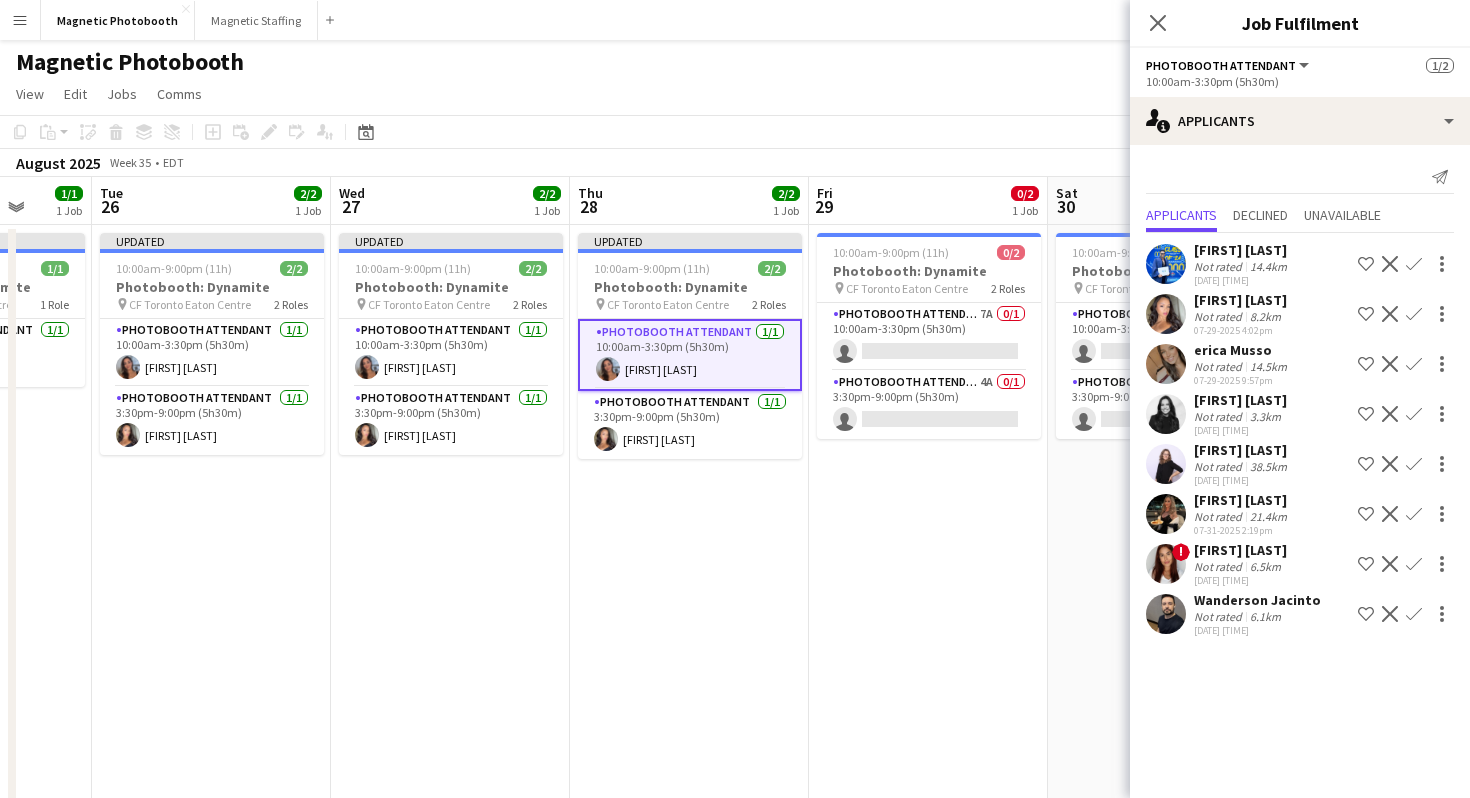 scroll, scrollTop: 0, scrollLeft: 0, axis: both 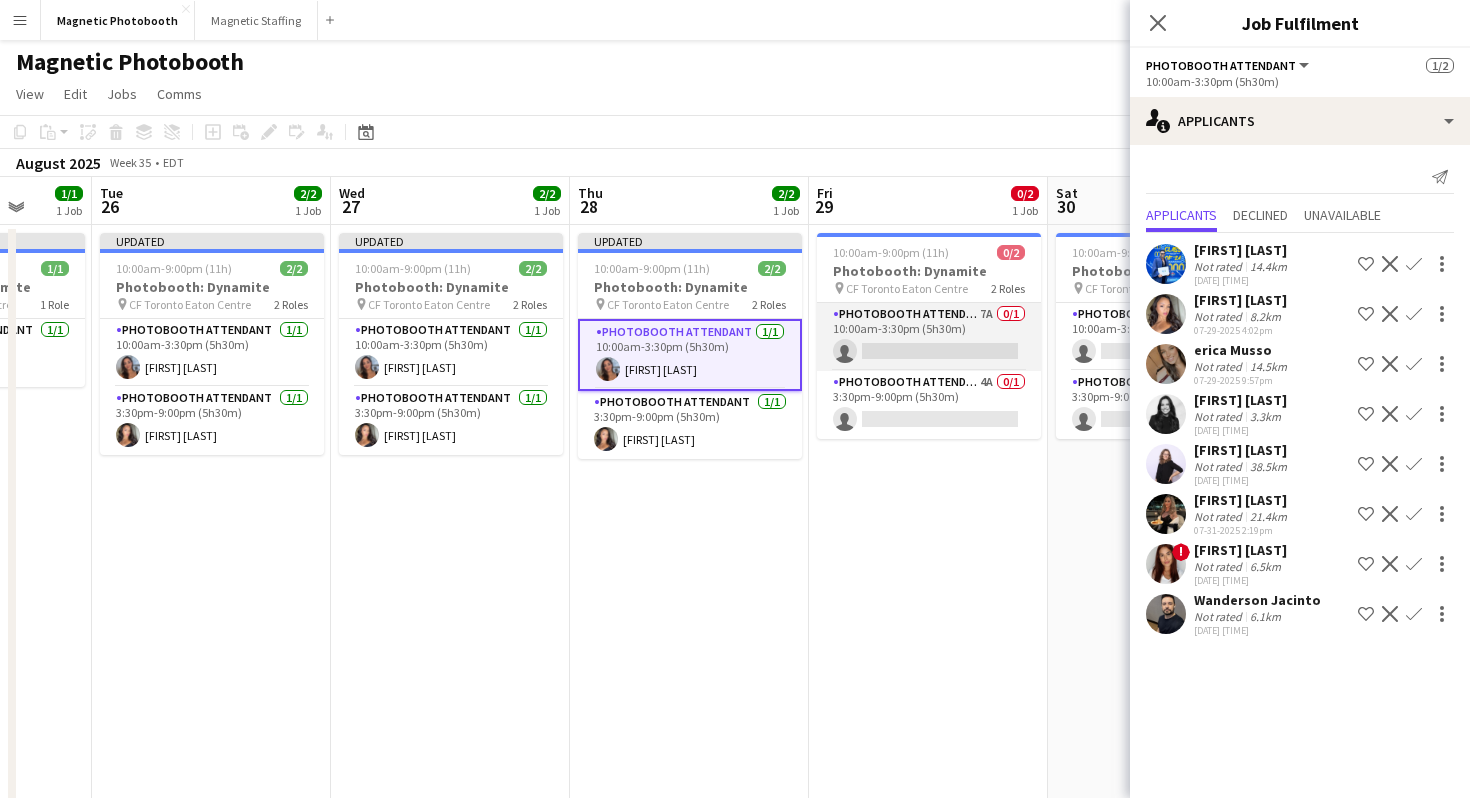 click on "Photobooth Attendant    7A   0/1   10:00am-3:30pm (5h30m)
single-neutral-actions" at bounding box center (929, 337) 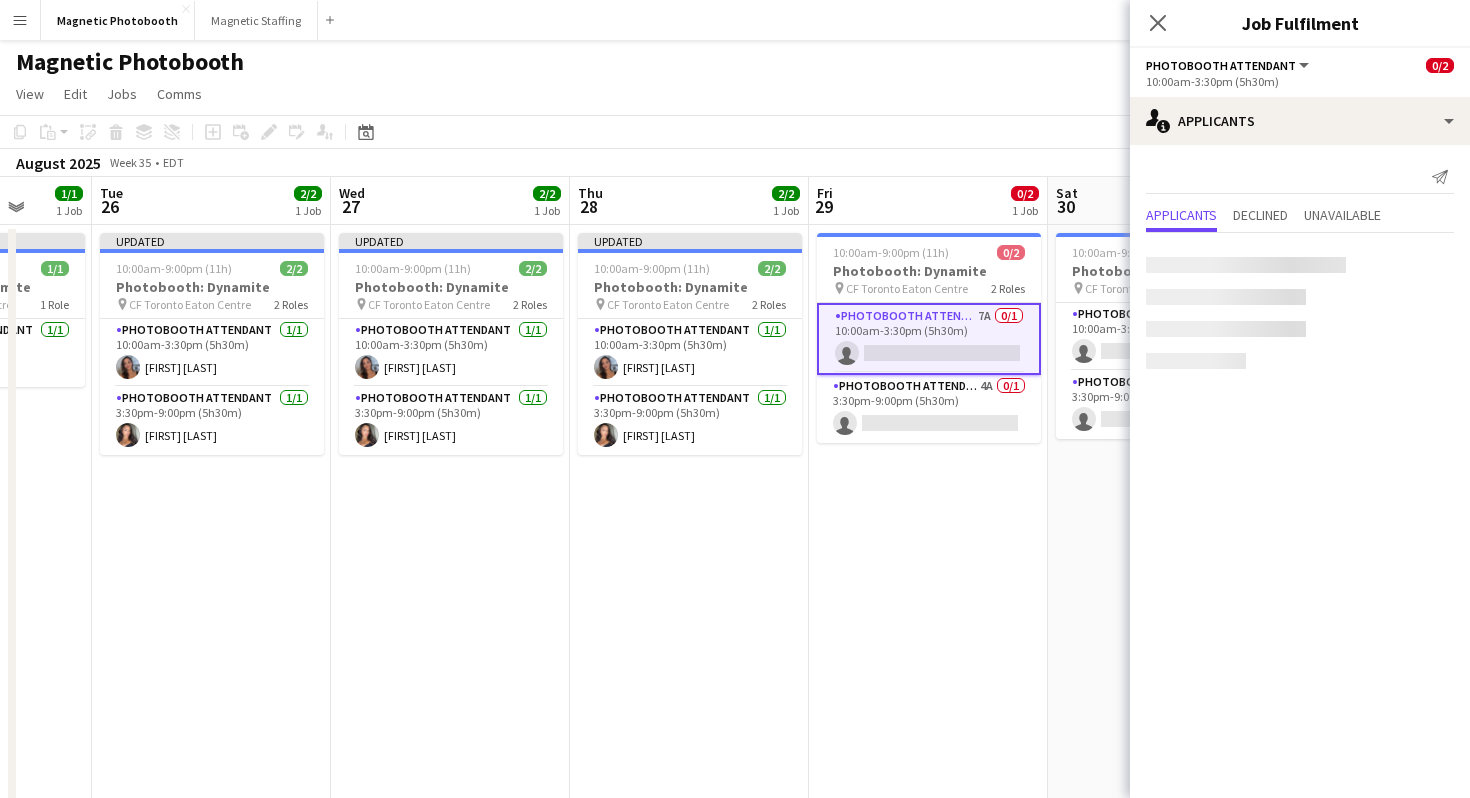 scroll, scrollTop: 0, scrollLeft: 626, axis: horizontal 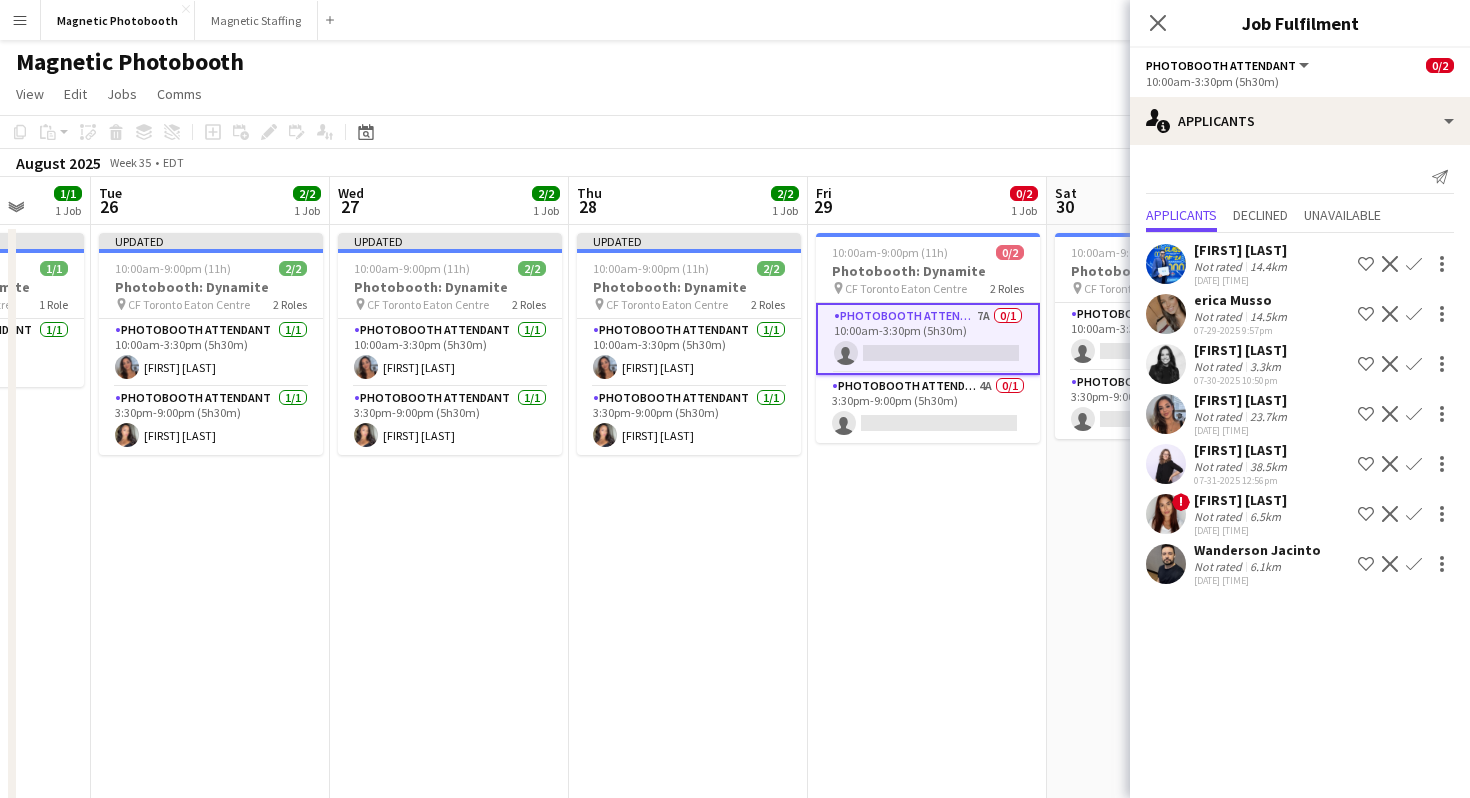 click on "Confirm" at bounding box center [1414, 464] 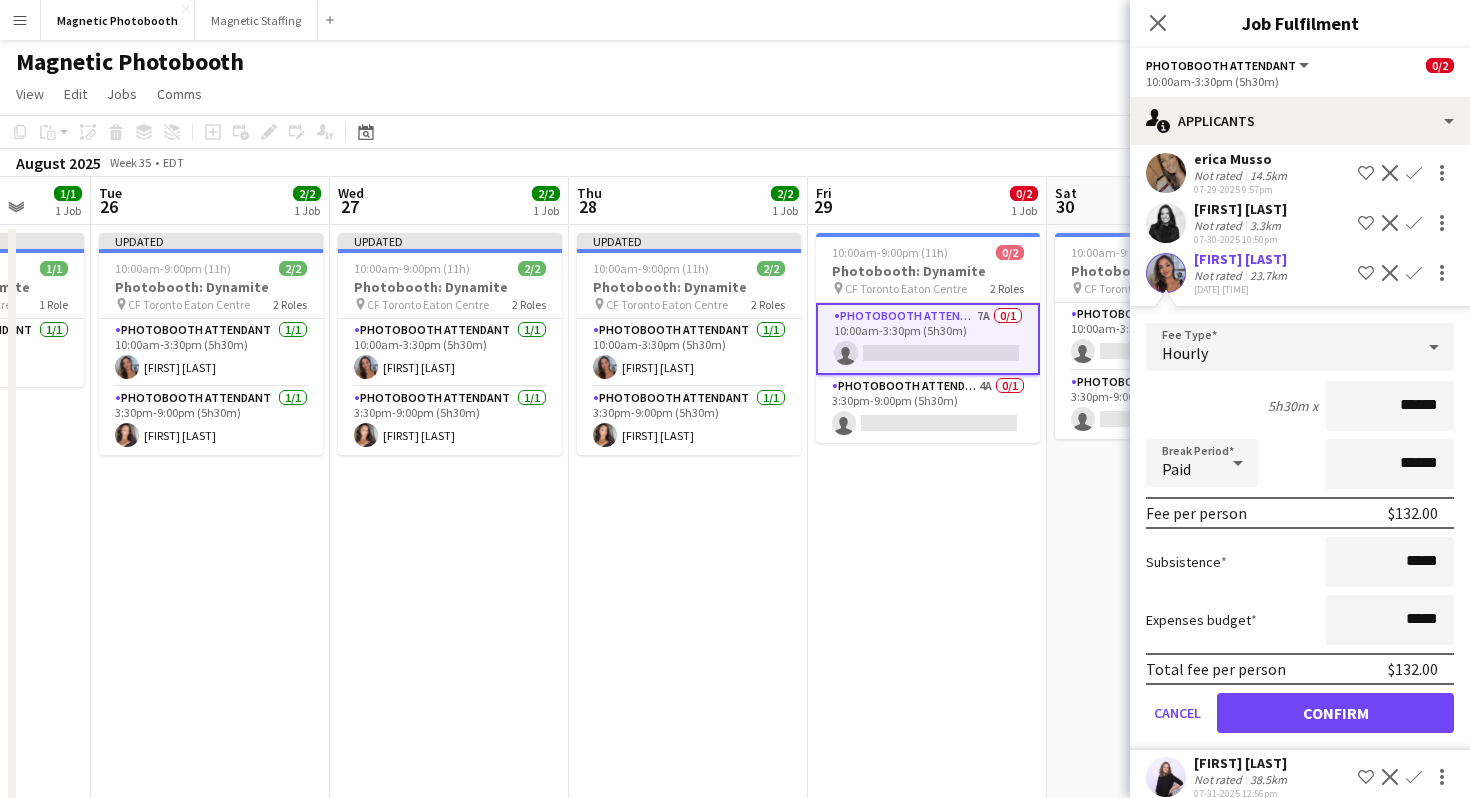 scroll, scrollTop: 219, scrollLeft: 0, axis: vertical 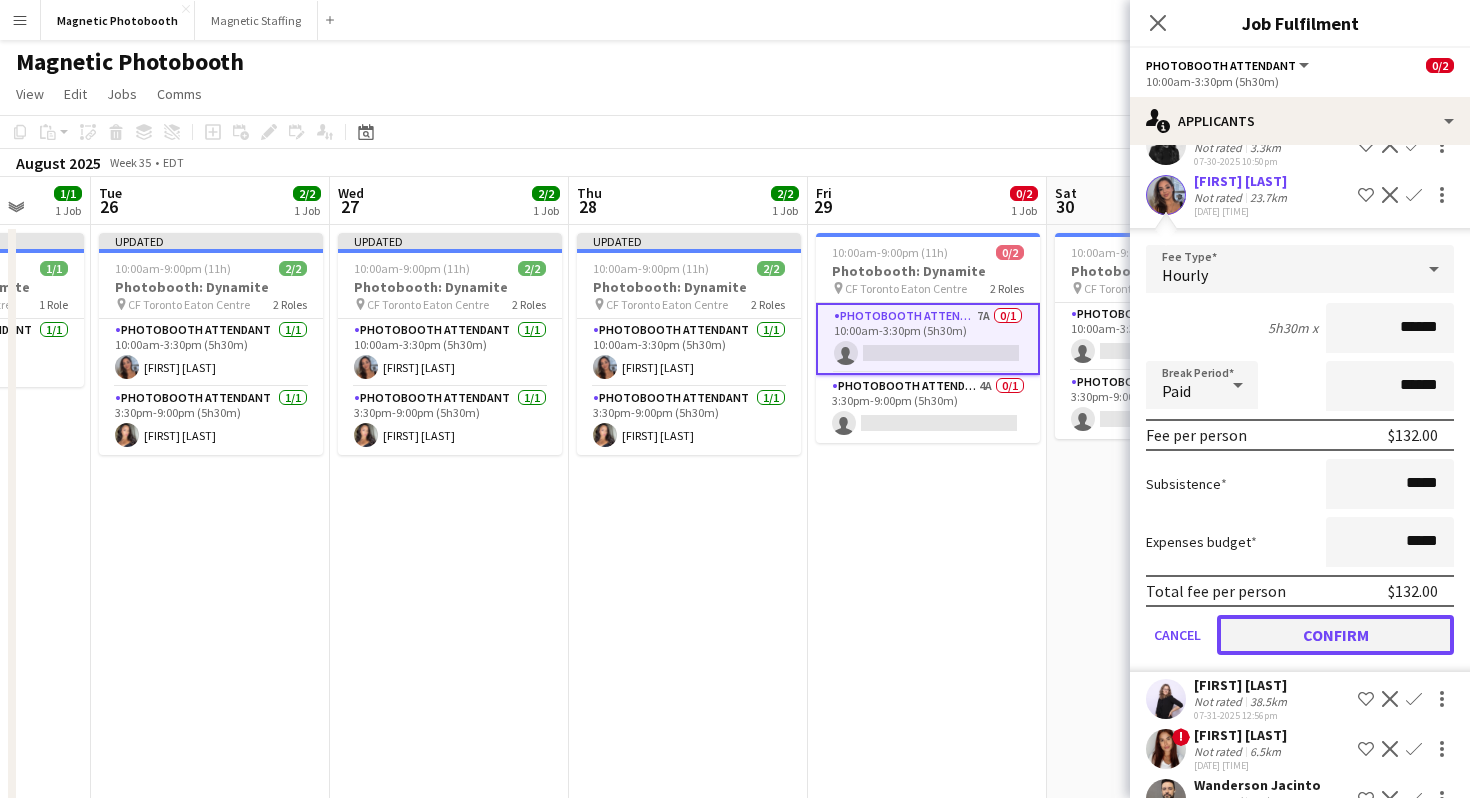 click on "Confirm" 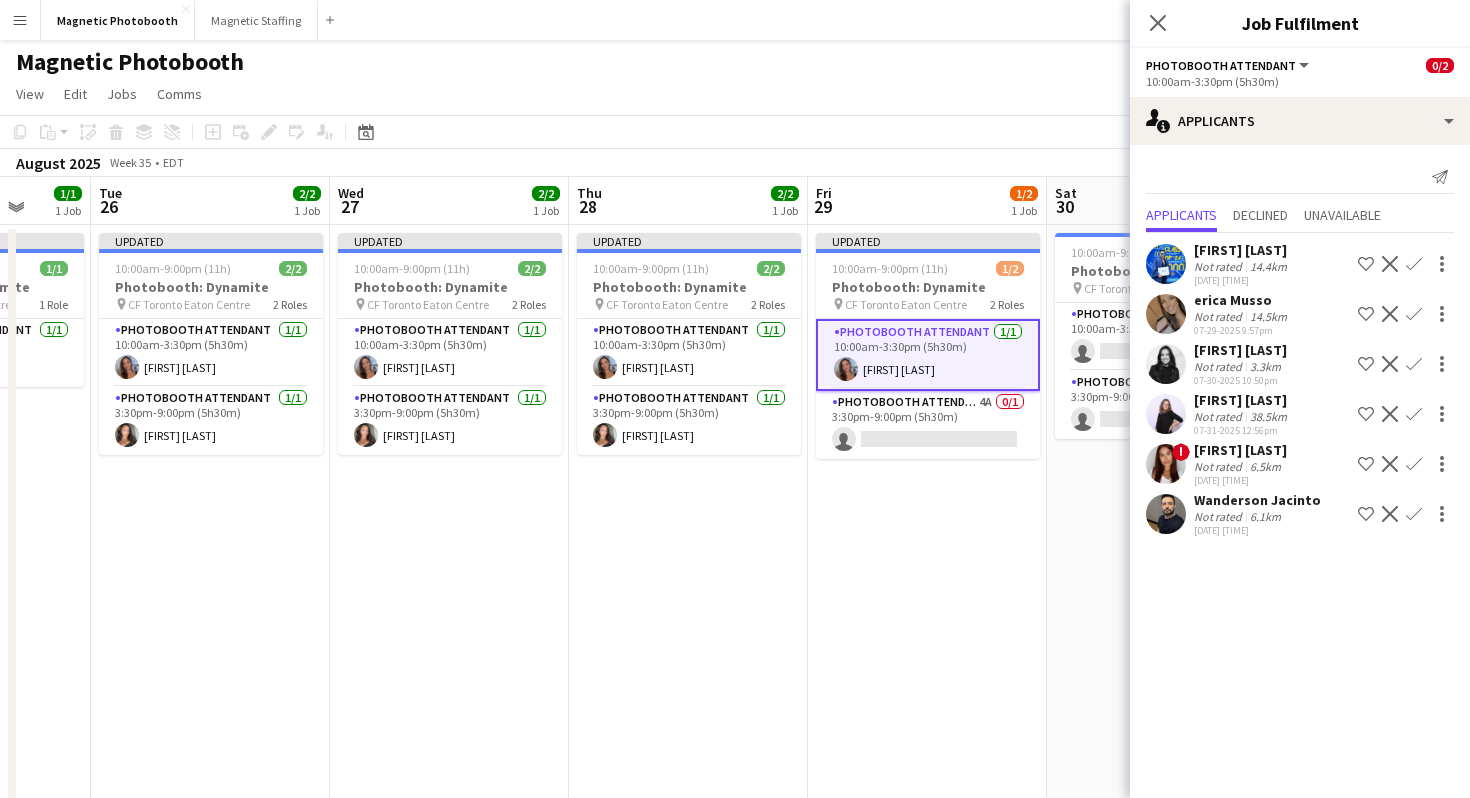 scroll, scrollTop: 0, scrollLeft: 0, axis: both 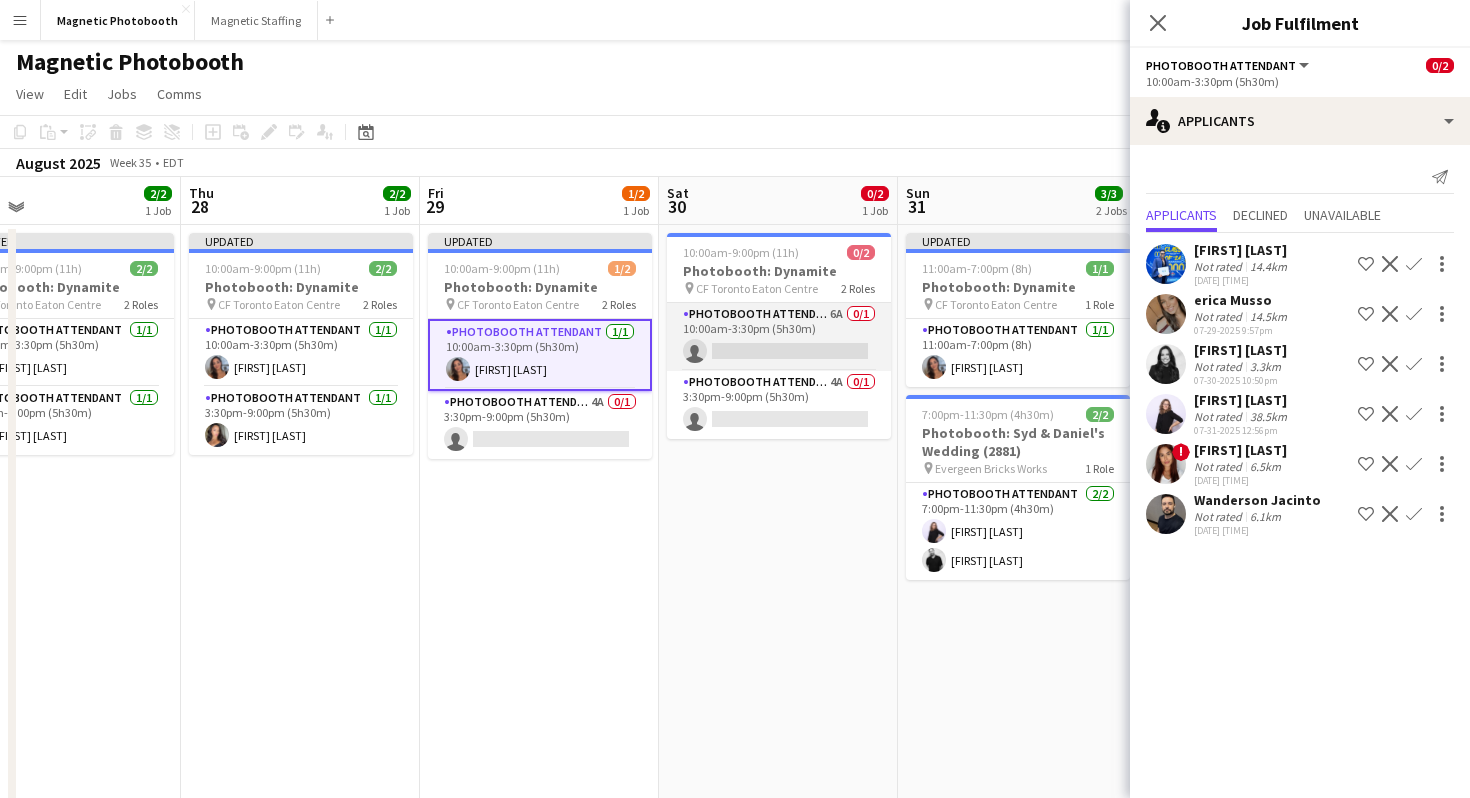 click on "Photobooth Attendant    6A   0/1   10:00am-3:30pm (5h30m)
single-neutral-actions" at bounding box center [779, 337] 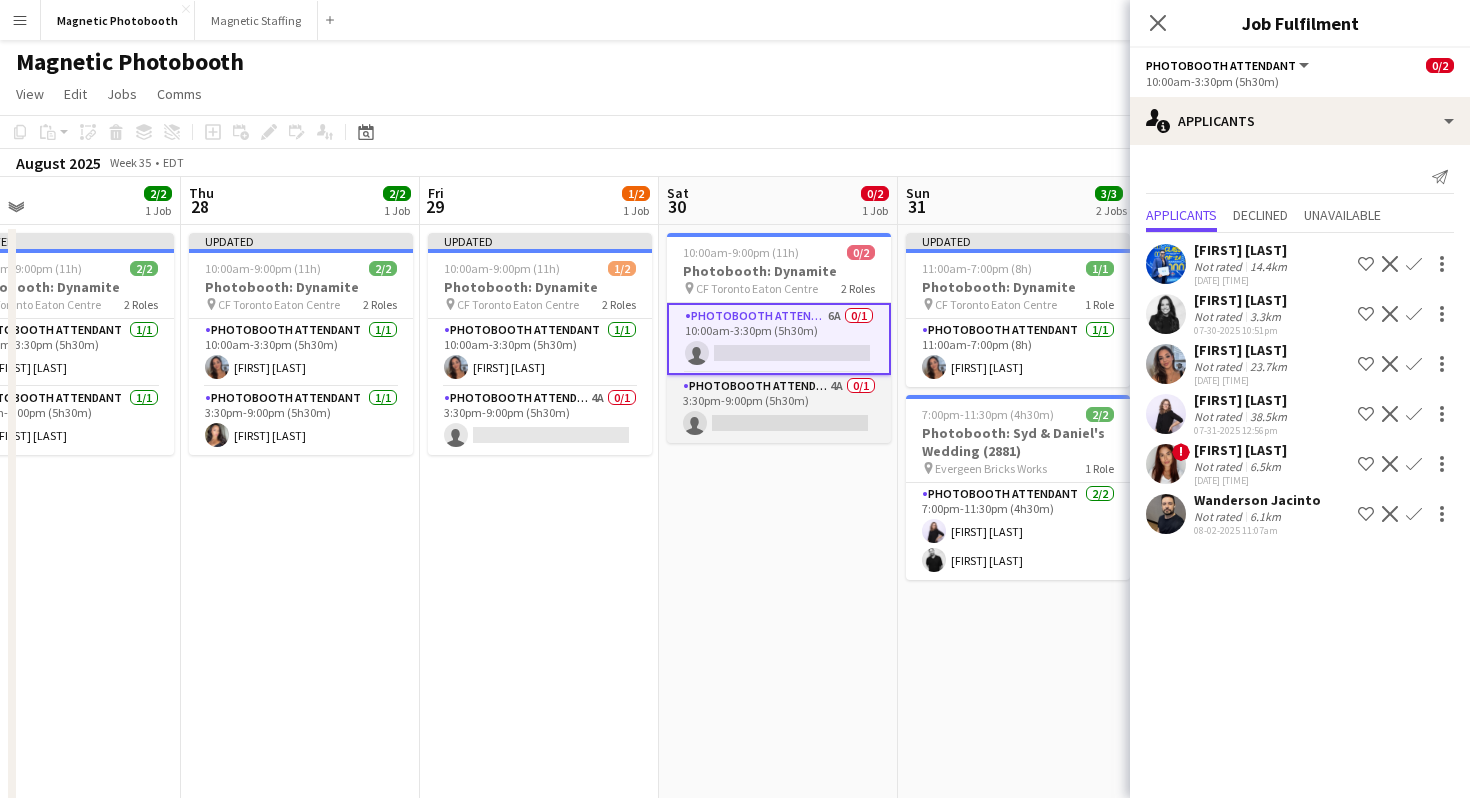 click on "Photobooth Attendant    4A   0/1   3:30pm-9:00pm (5h30m)
single-neutral-actions" at bounding box center (779, 409) 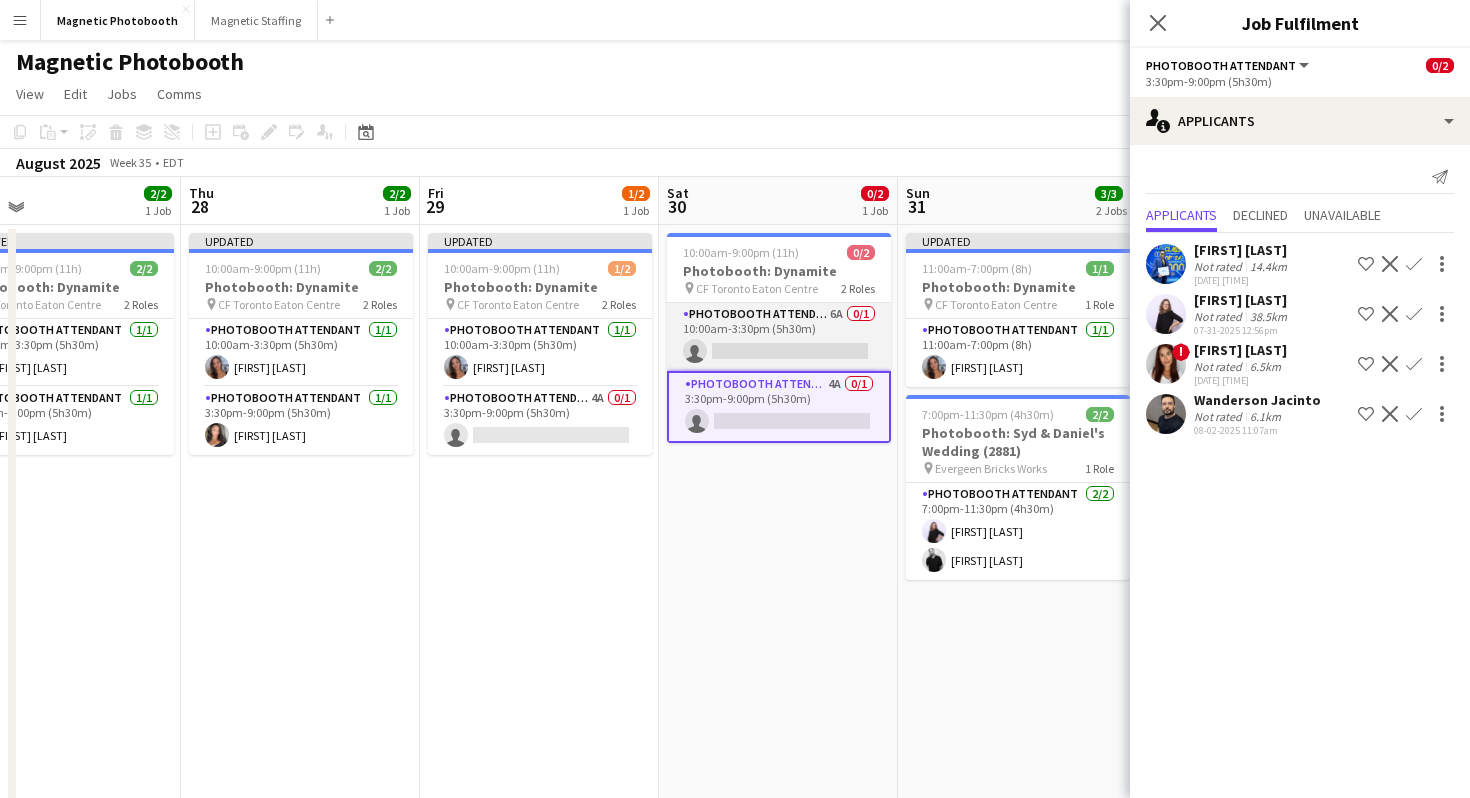 click on "Photobooth Attendant    6A   0/1   10:00am-3:30pm (5h30m)
single-neutral-actions" at bounding box center [779, 337] 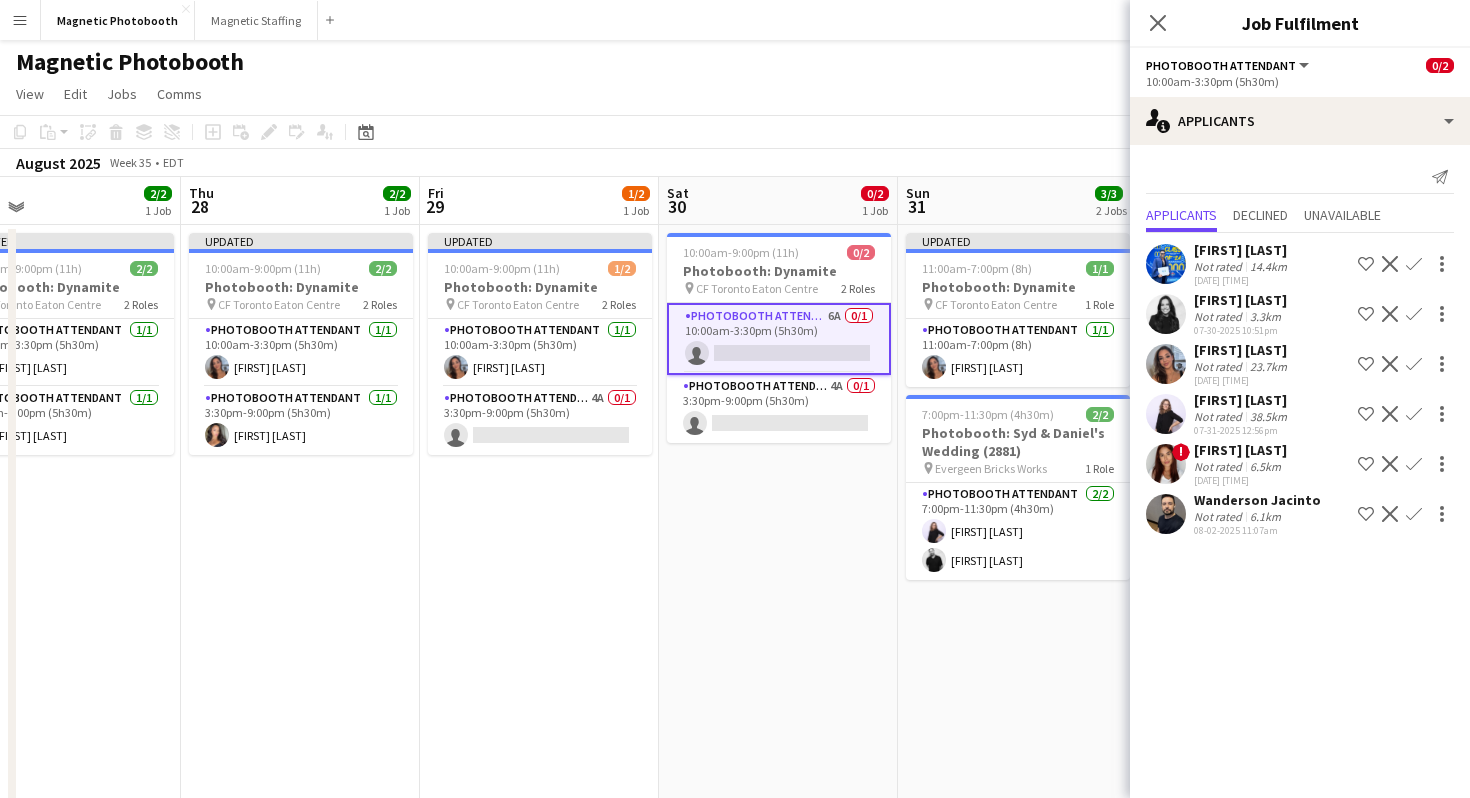 click on "Confirm" at bounding box center [1414, 414] 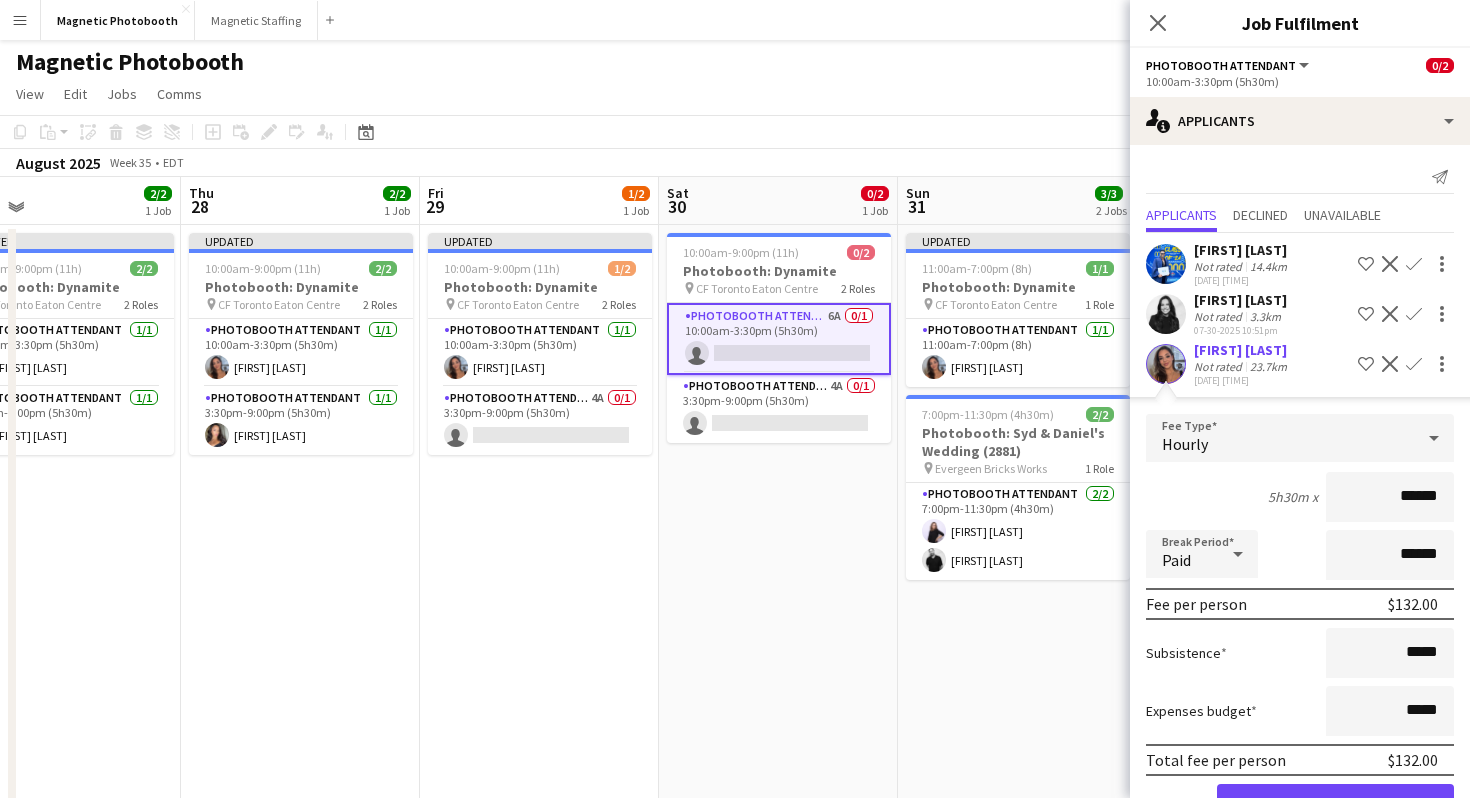 scroll, scrollTop: 73, scrollLeft: 0, axis: vertical 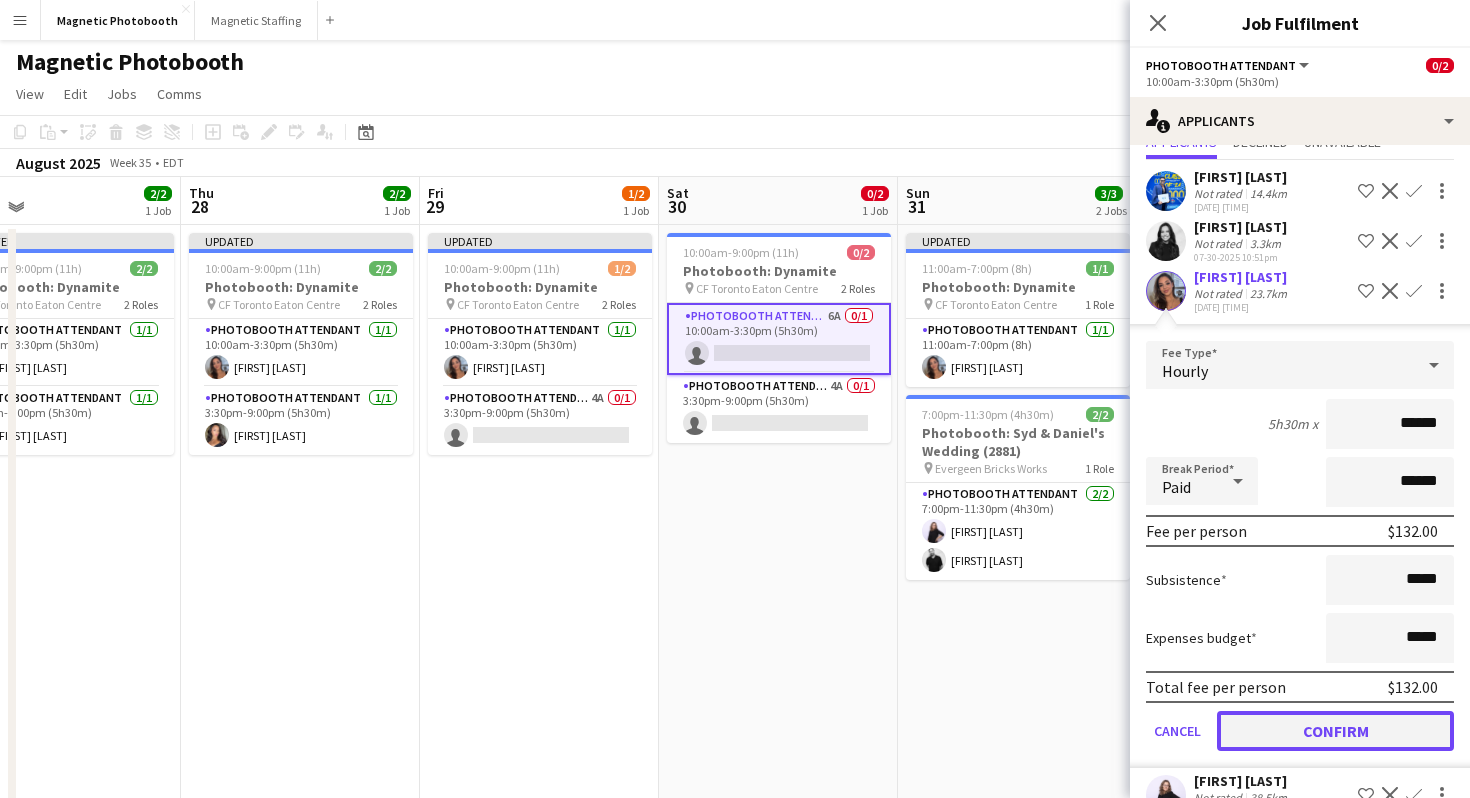 click on "Confirm" 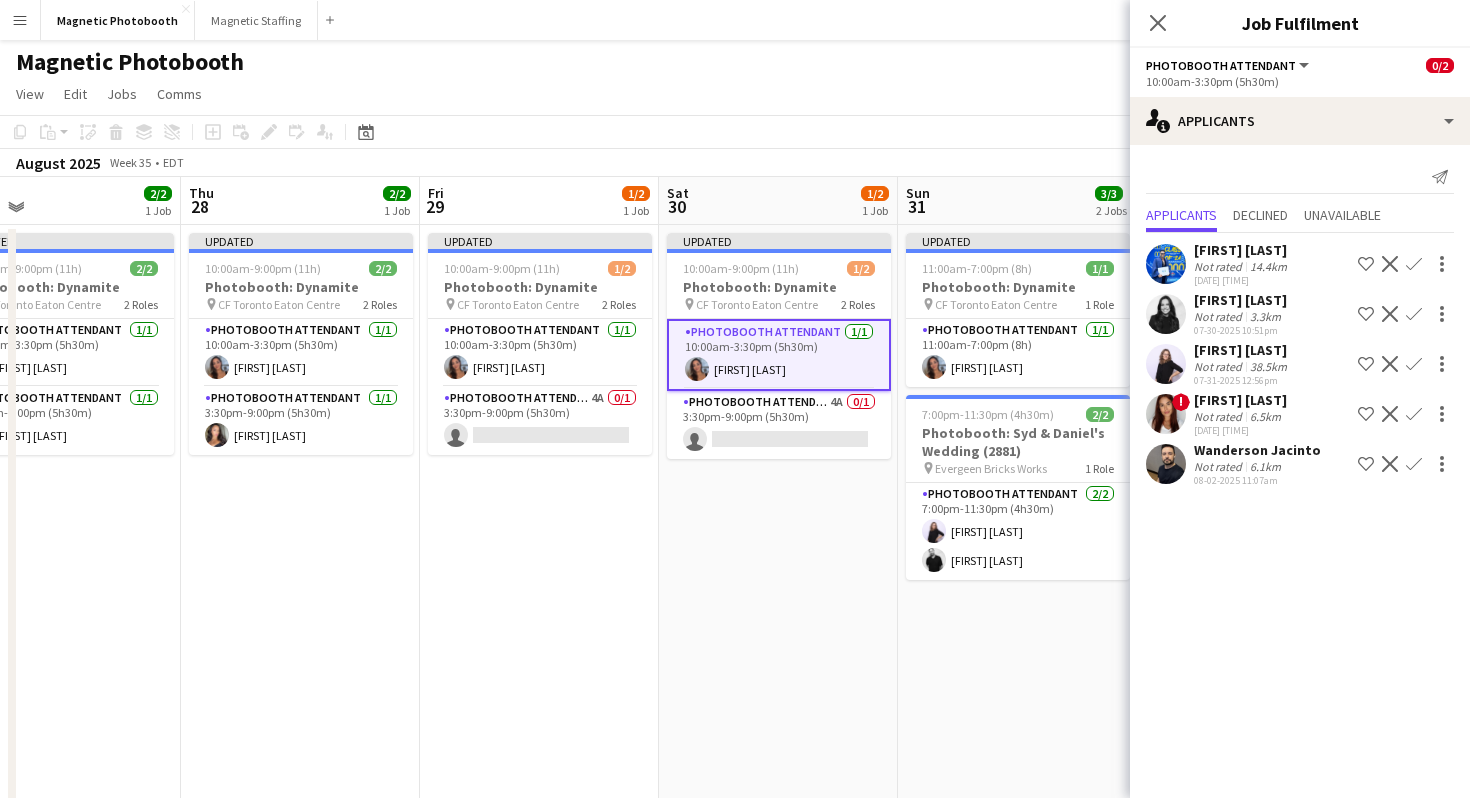 scroll, scrollTop: 0, scrollLeft: 0, axis: both 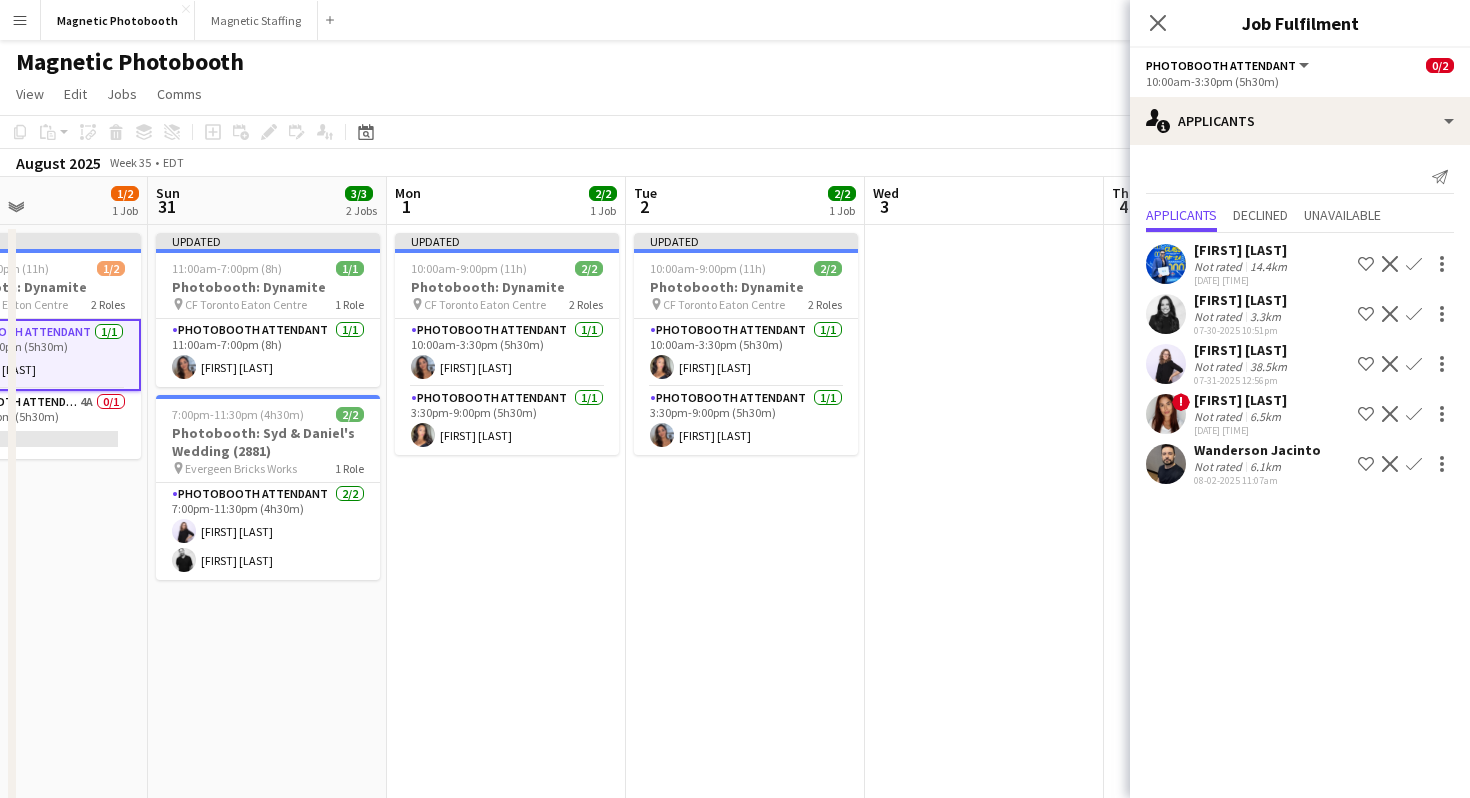 click on "View  Day view expanded Day view collapsed Month view Date picker Jump to today Expand Linked Jobs Collapse Linked Jobs  Edit  Copy
Command
C  Paste  Without Crew
Command
V With Crew
Command
Shift
V Paste as linked job  Group  Group Ungroup  Jobs  New Job Edit Job Delete Job New Linked Job Edit Linked Jobs Job fulfilment Promote Role Copy Role URL  Comms  Notify confirmed crew Create chat" 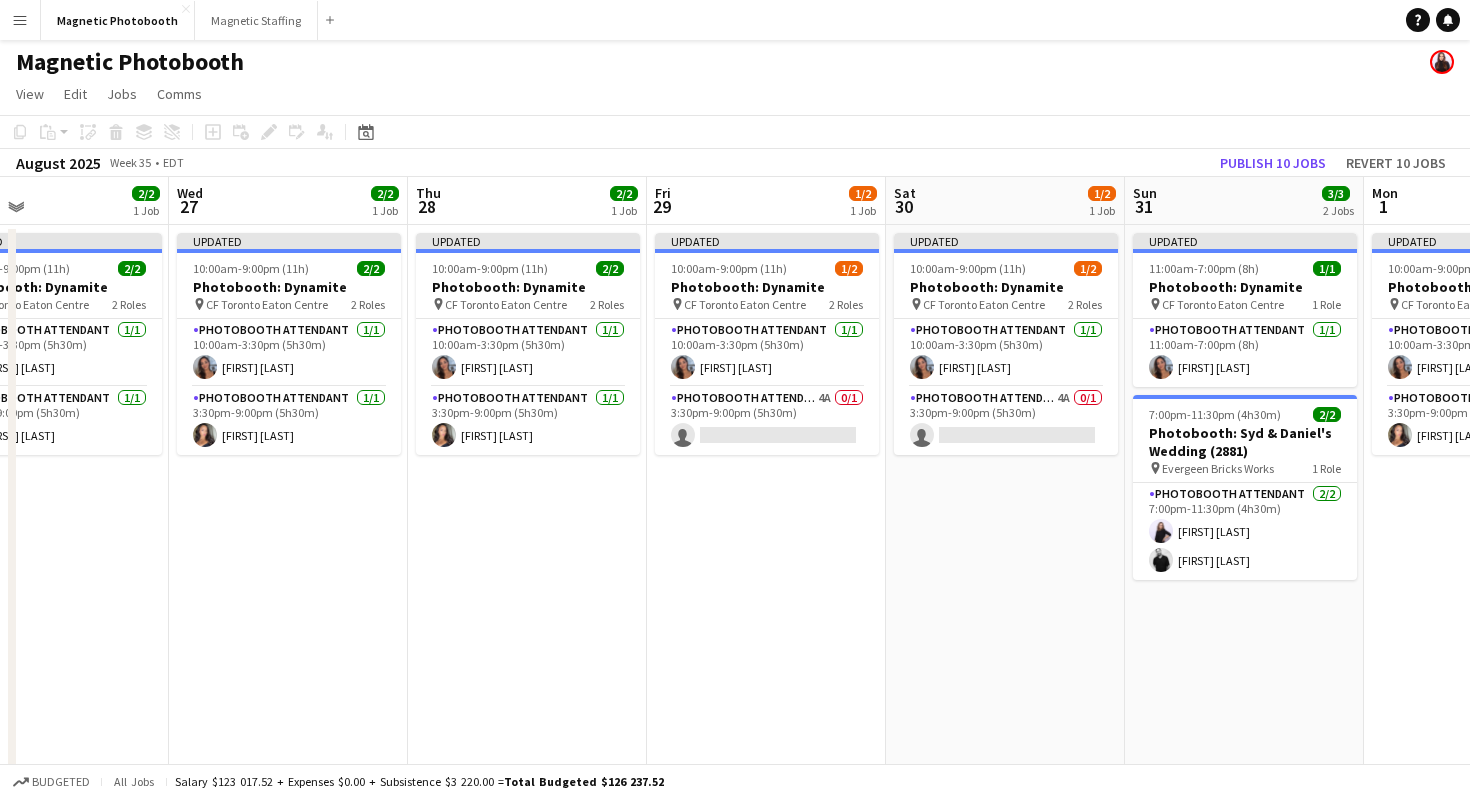 scroll, scrollTop: 0, scrollLeft: 423, axis: horizontal 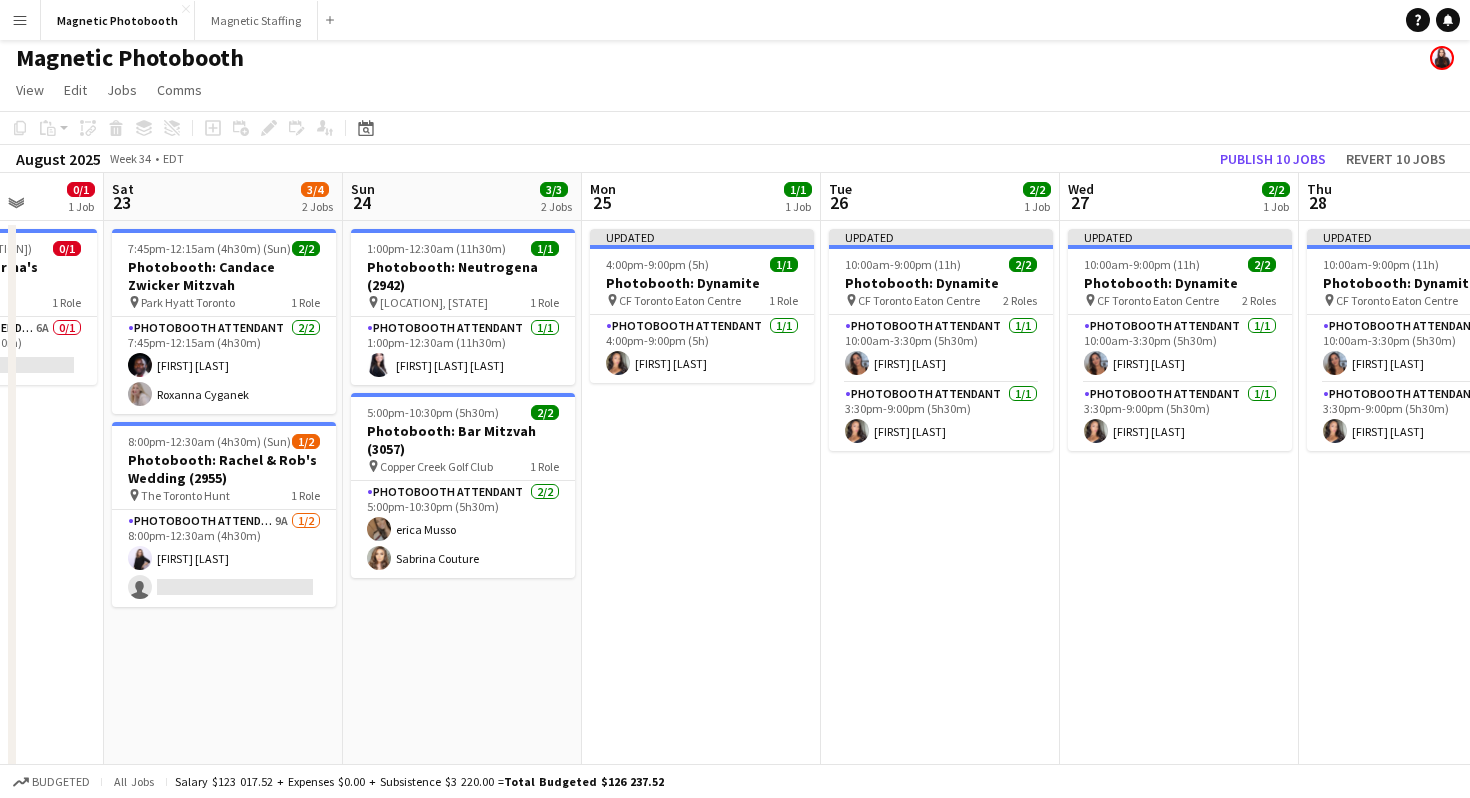 click on "Copy
Paste
Paste
Command
V Paste with crew
Command
Shift
V
Paste linked Job
Delete
Group
Ungroup
Add job
Add linked Job
Edit
Edit linked Job
Applicants
Date picker
AUG 2025 AUG 2025 Monday M Tuesday T Wednesday W Thursday T Friday F Saturday S Sunday S  AUG   1   2   3   4   5   6   7   8   9   10   11   12   13   14   15   16   17   18   19   20   21   22   23   24   25" 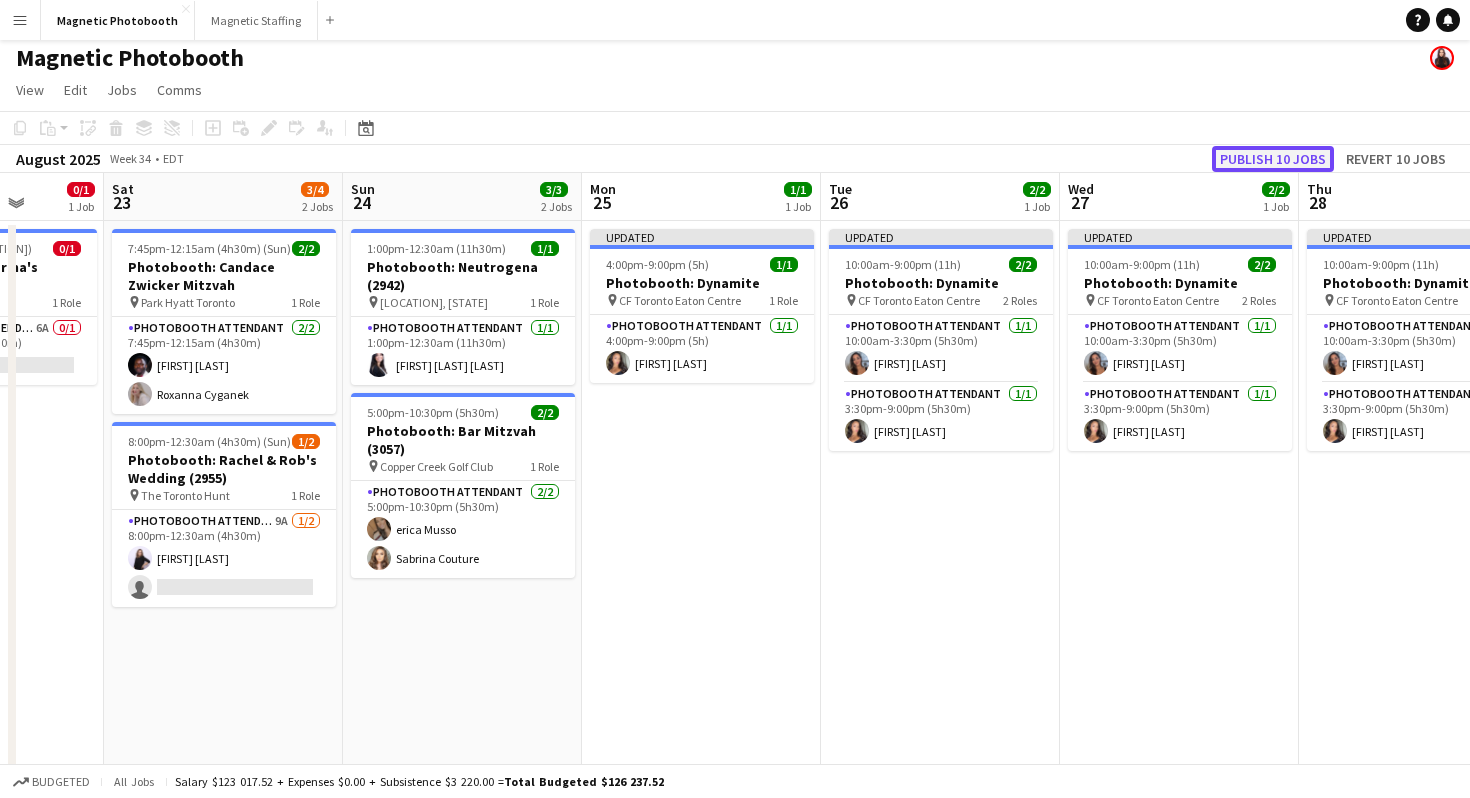 click on "Publish 10 jobs" 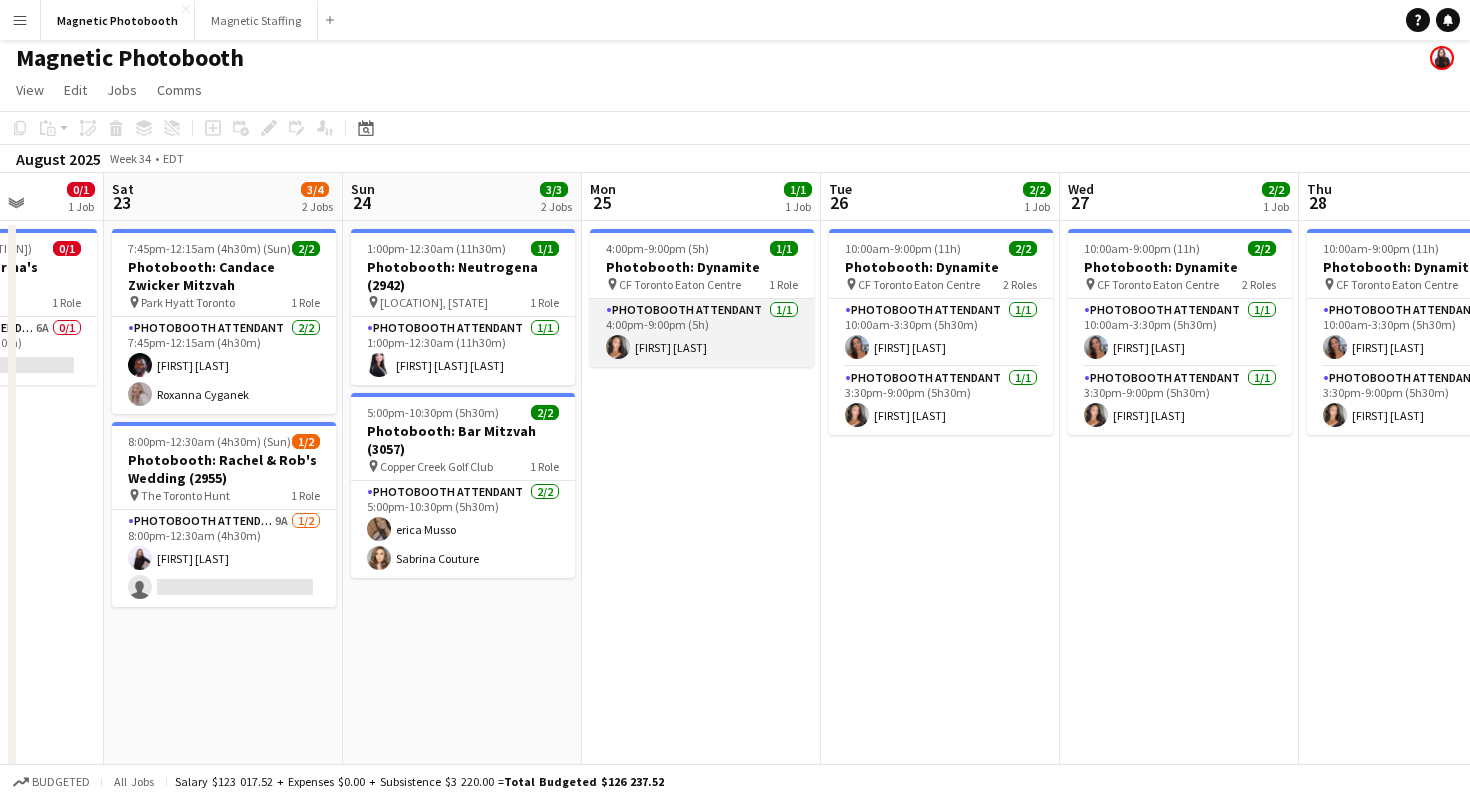 scroll, scrollTop: 6, scrollLeft: 0, axis: vertical 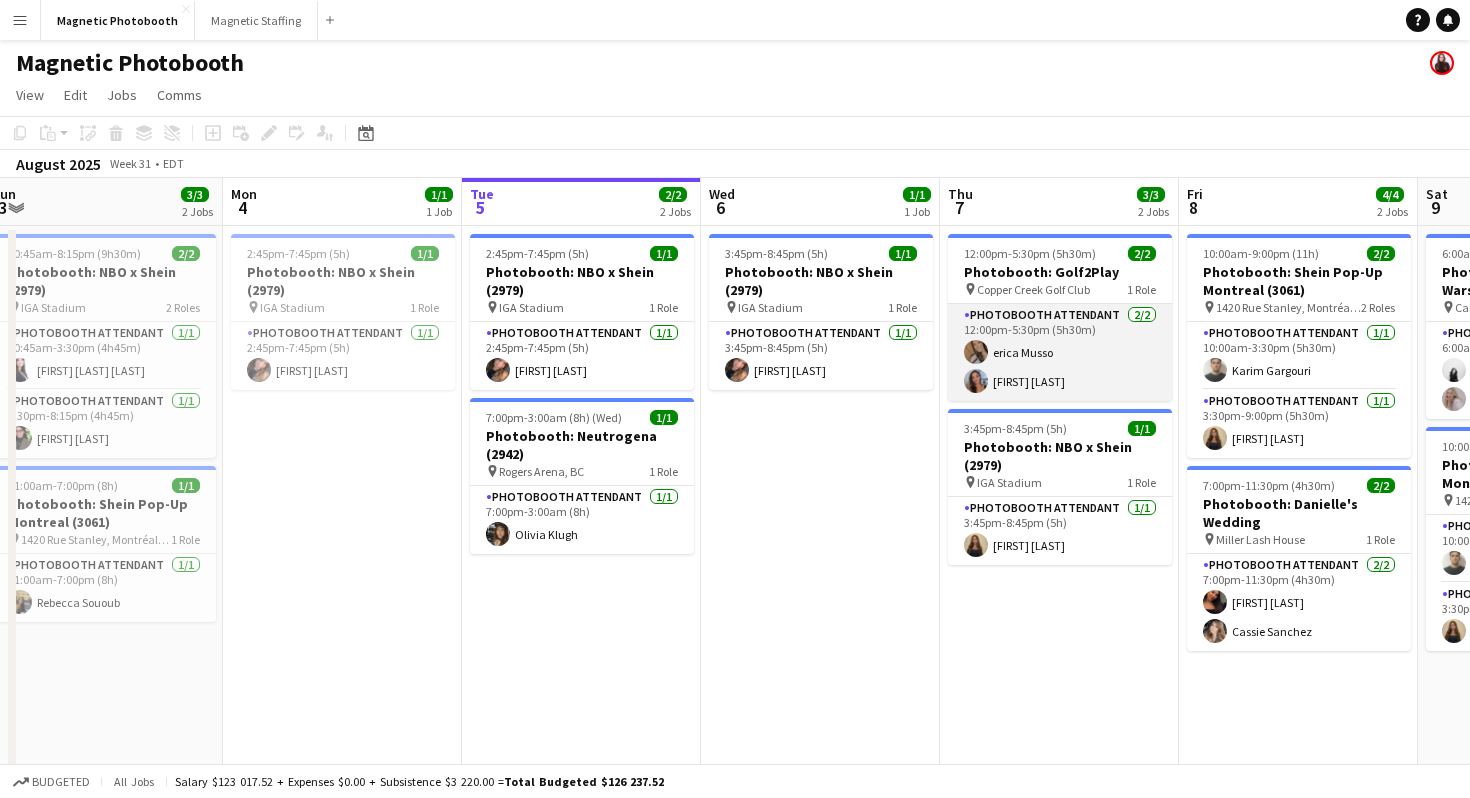 click on "Photobooth Attendant    2/2   12:00pm-5:30pm (5h30m)
[FIRST] [LAST] [FIRST] [LAST]" at bounding box center (1060, 352) 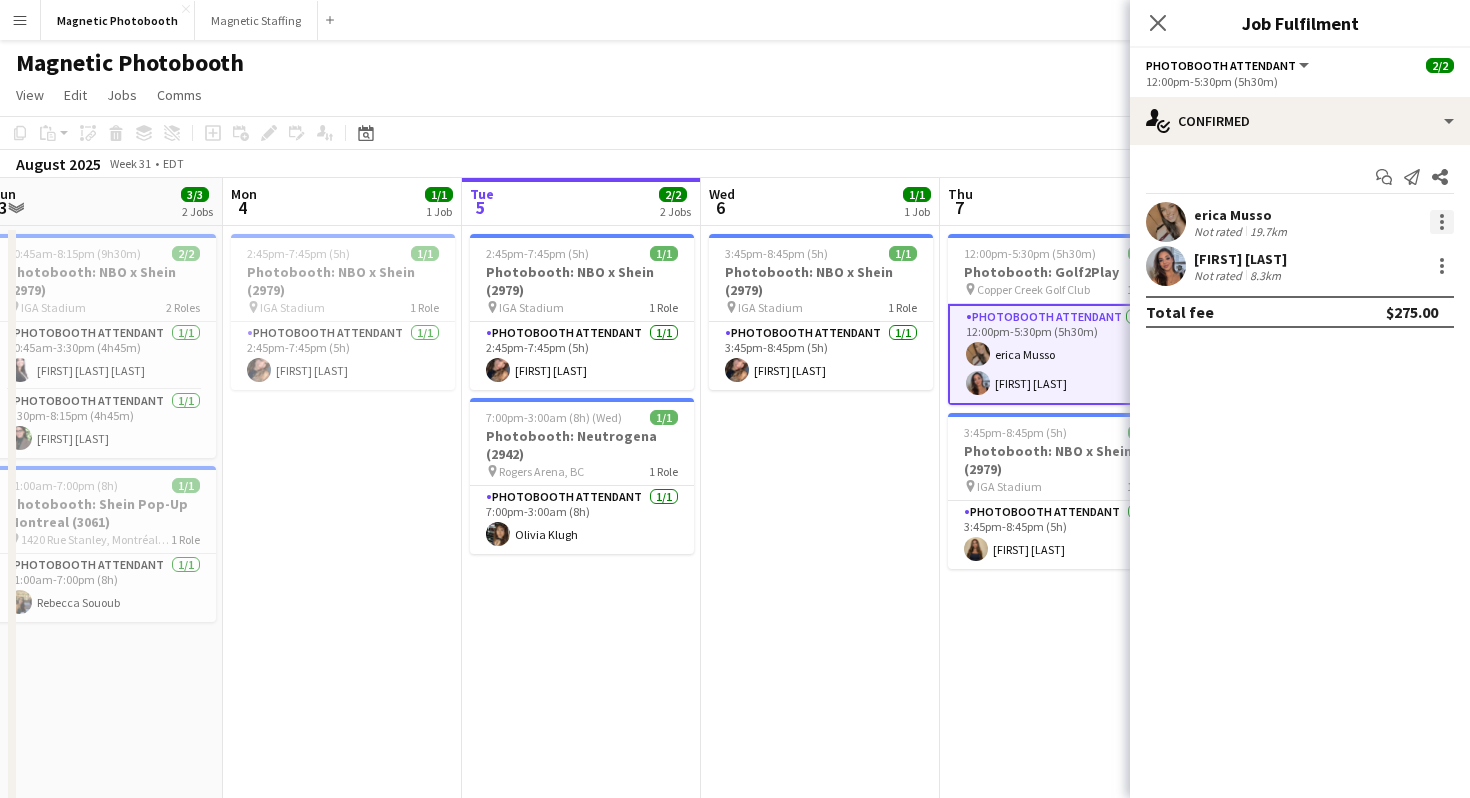 click at bounding box center (1442, 222) 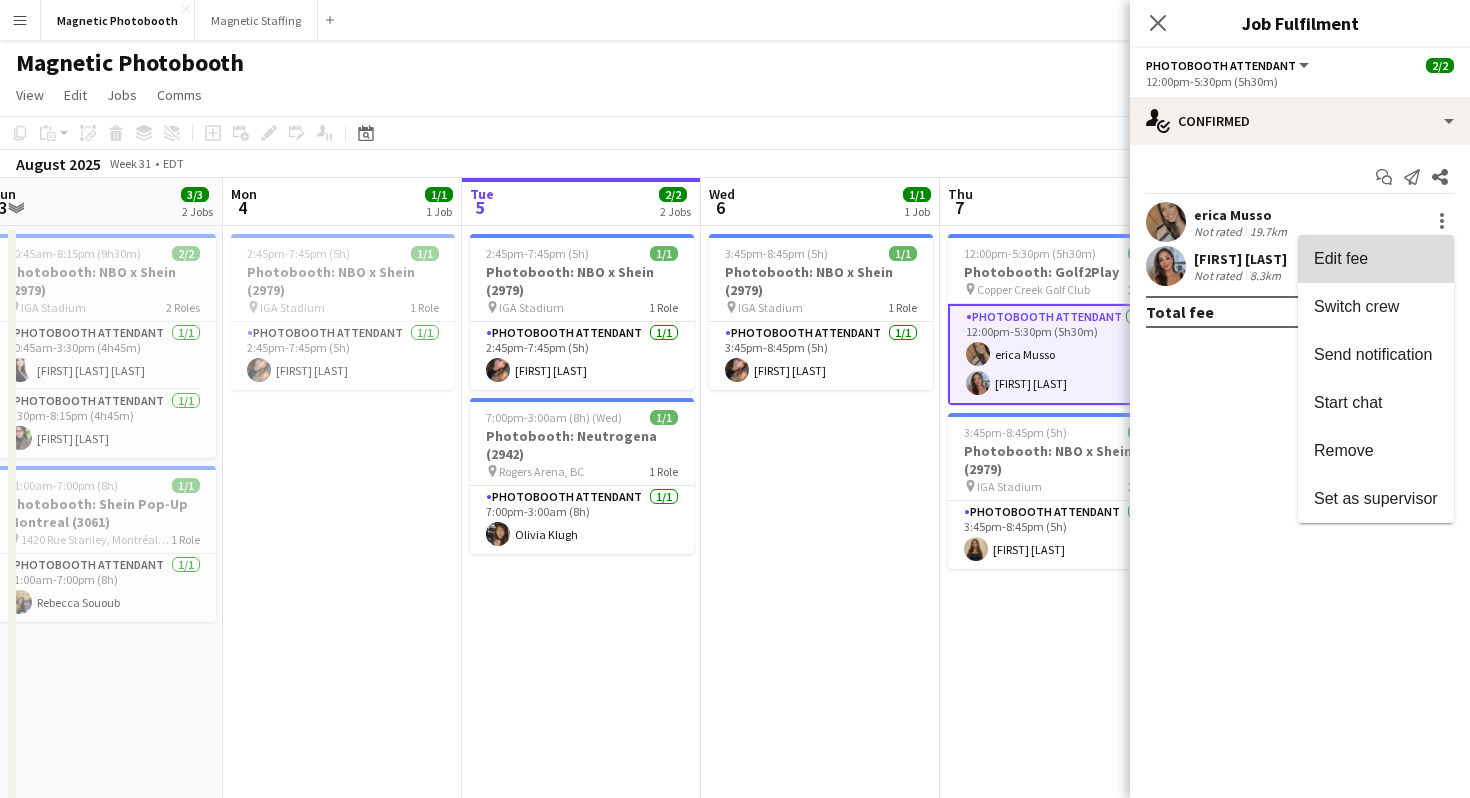 click on "Edit fee" at bounding box center [1376, 259] 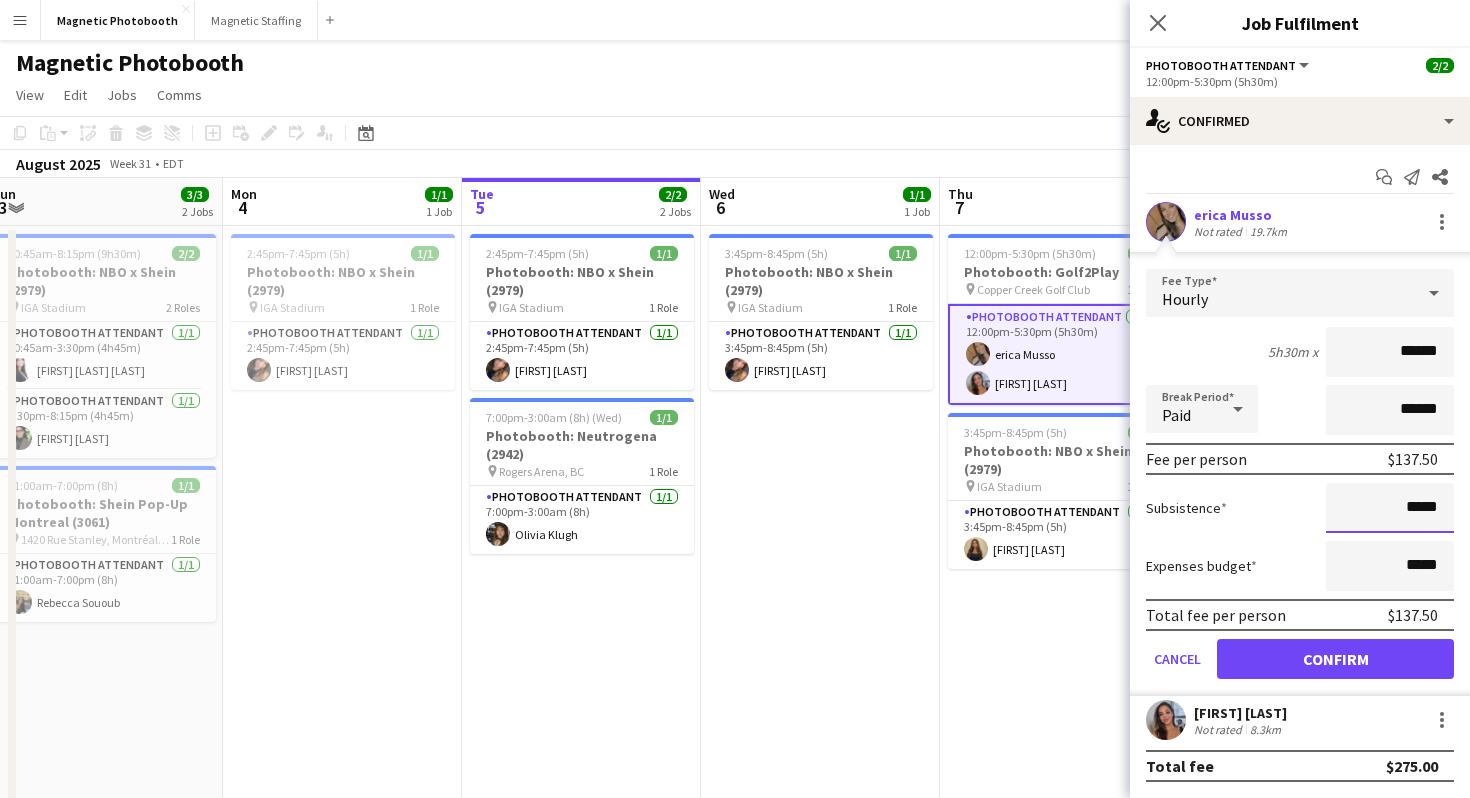 click on "*****" at bounding box center [1390, 508] 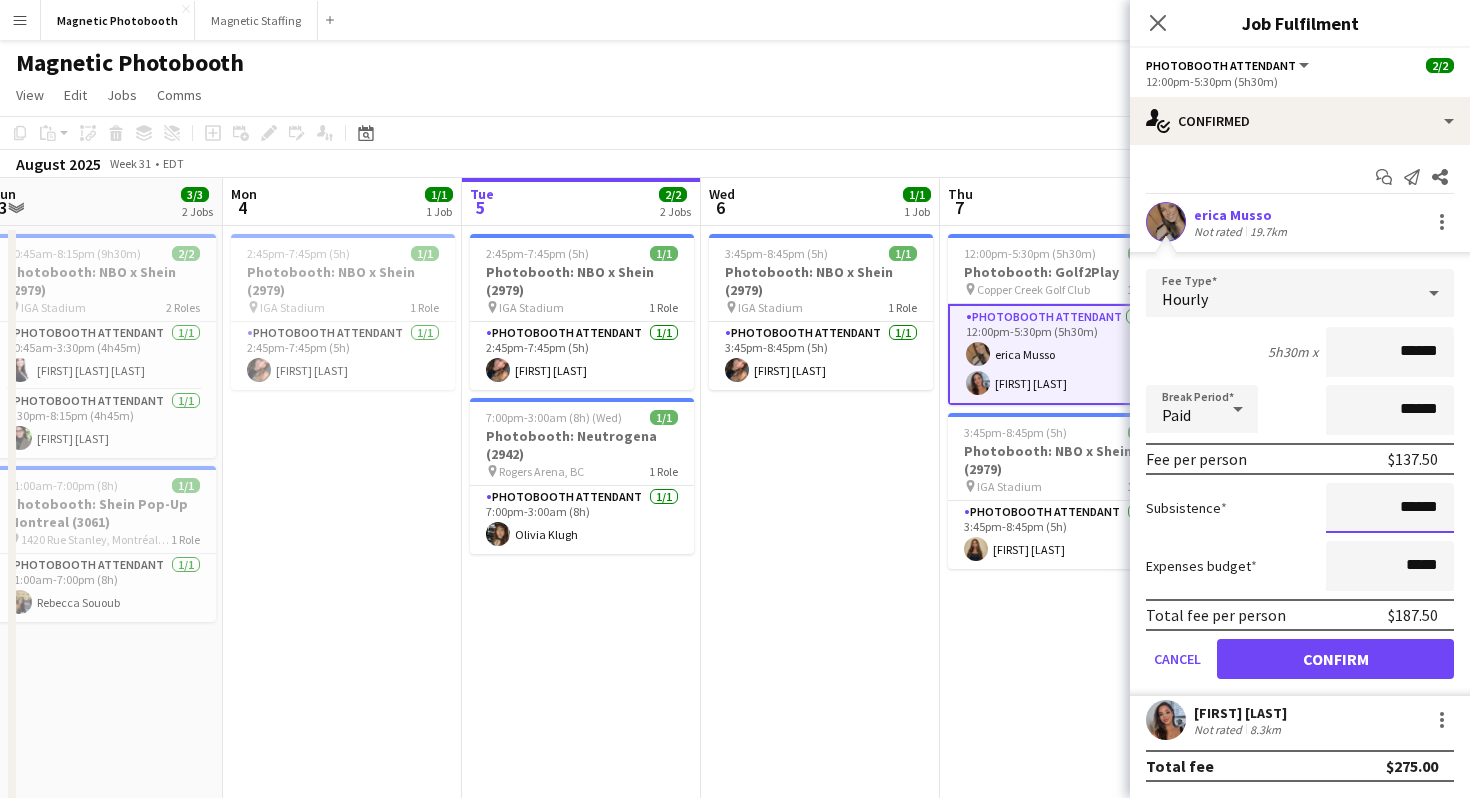 type on "******" 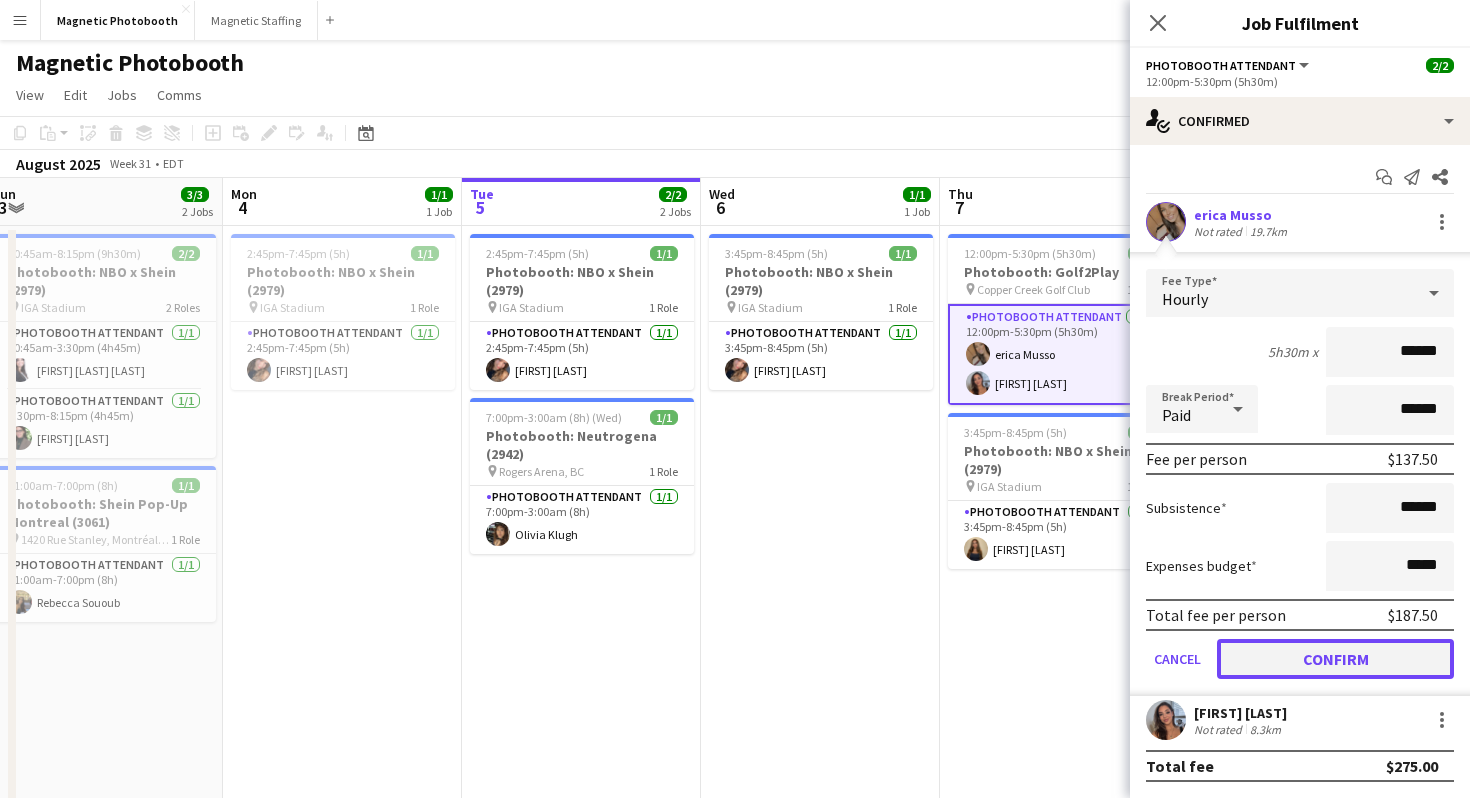 click on "Confirm" at bounding box center (1335, 659) 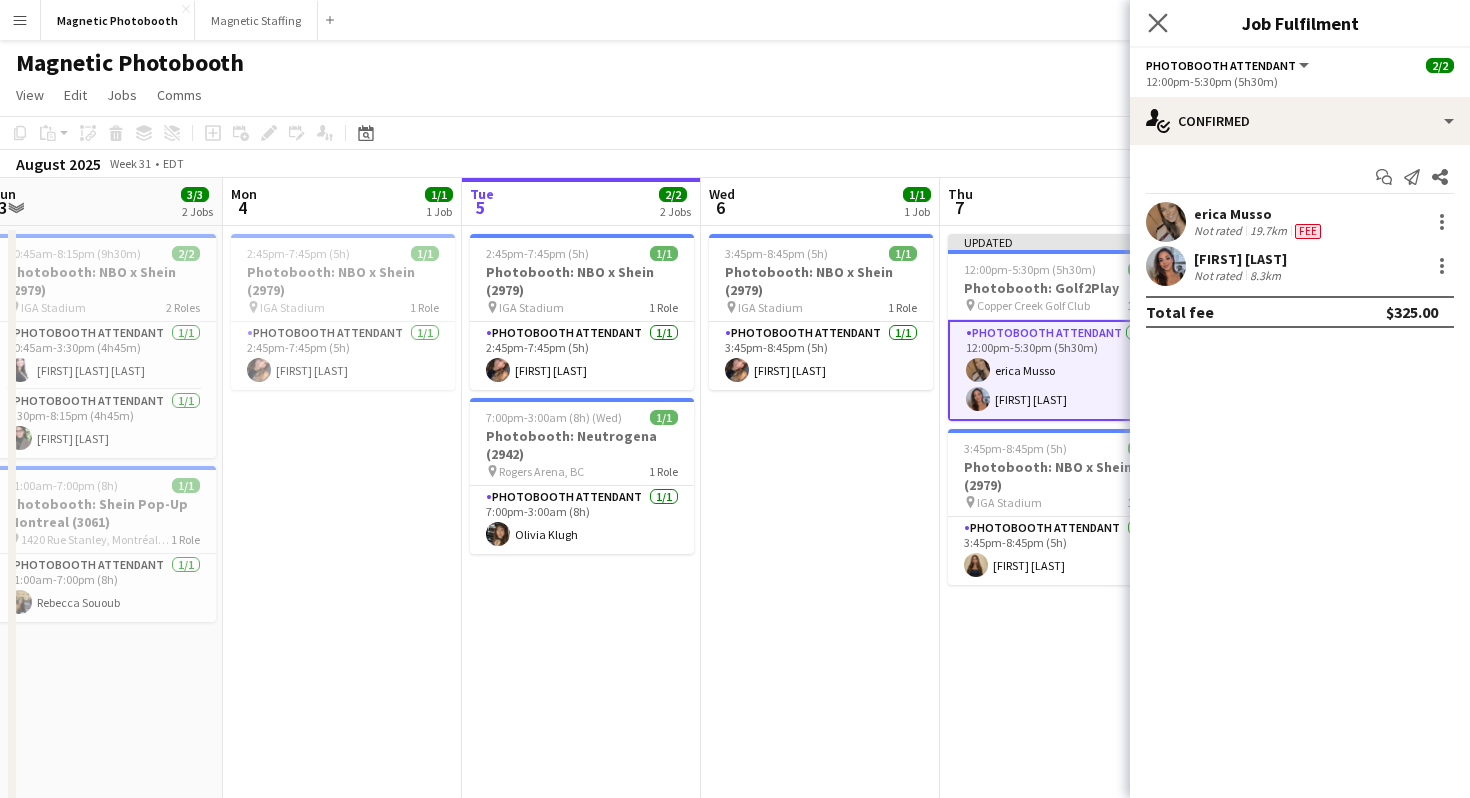 click on "Close pop-in" 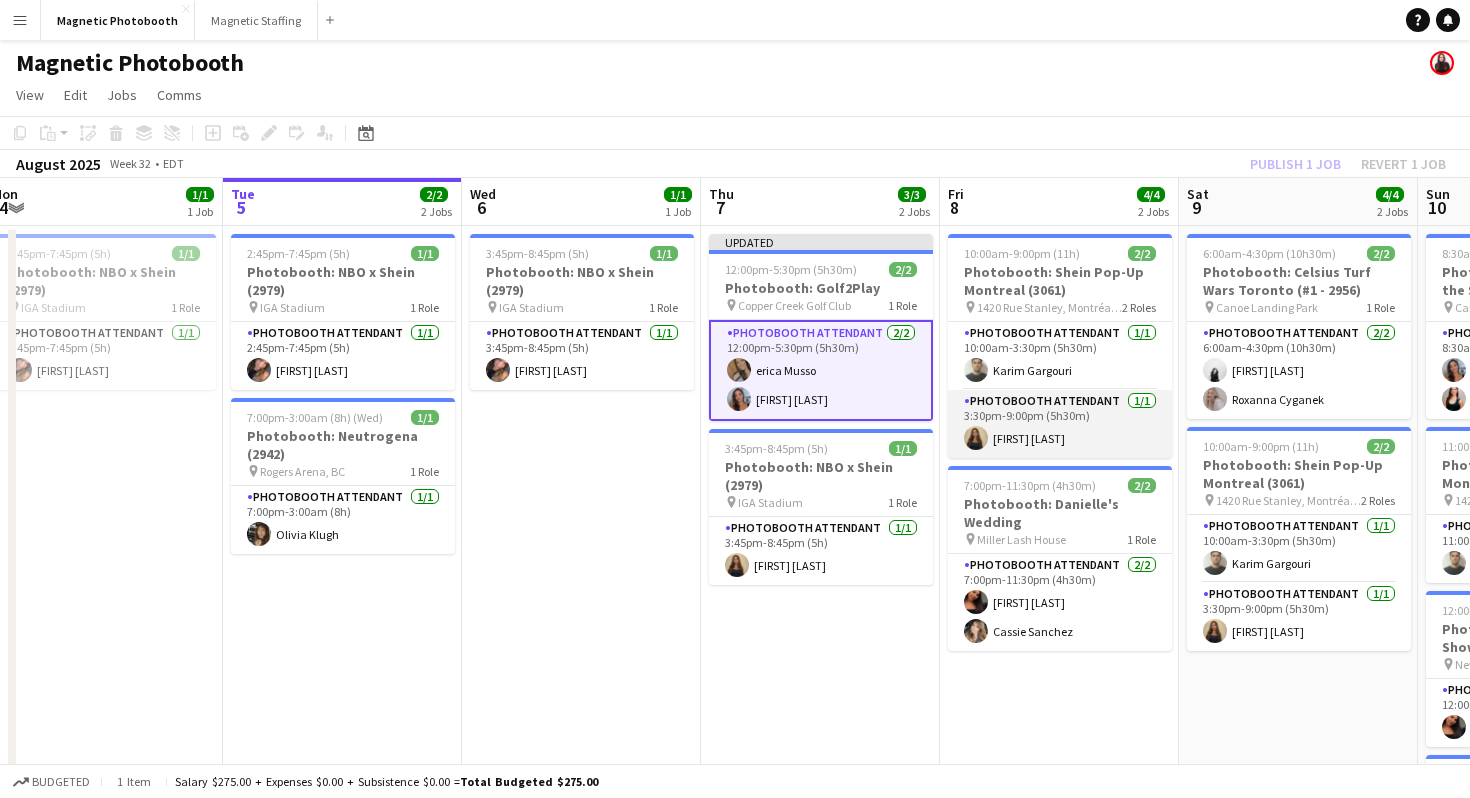scroll, scrollTop: 0, scrollLeft: 773, axis: horizontal 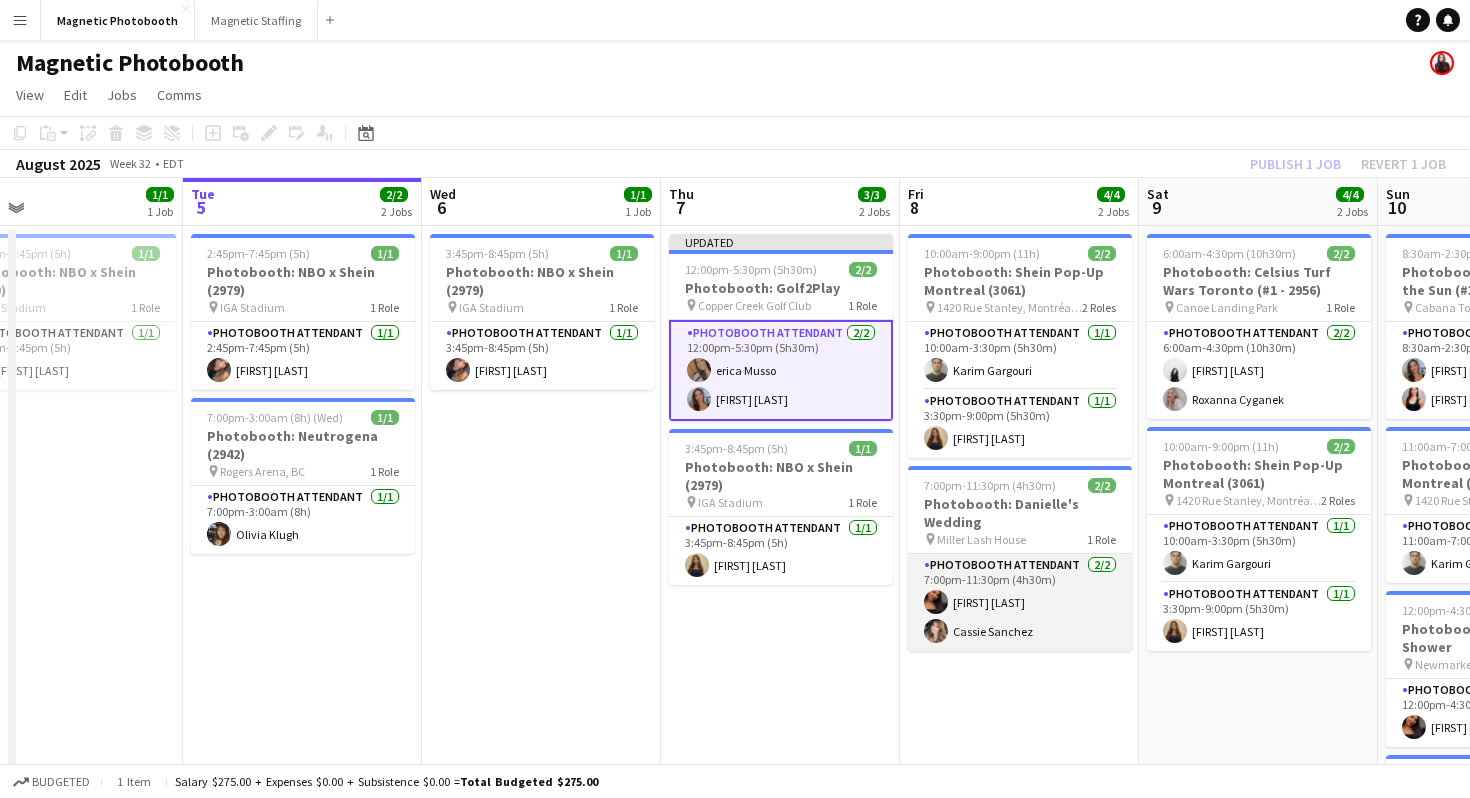 click on "Photobooth Attendant    2/2   7:00pm-11:30pm (4h30m)
[FIRST] [LAST] [FIRST] [LAST]" at bounding box center (1020, 602) 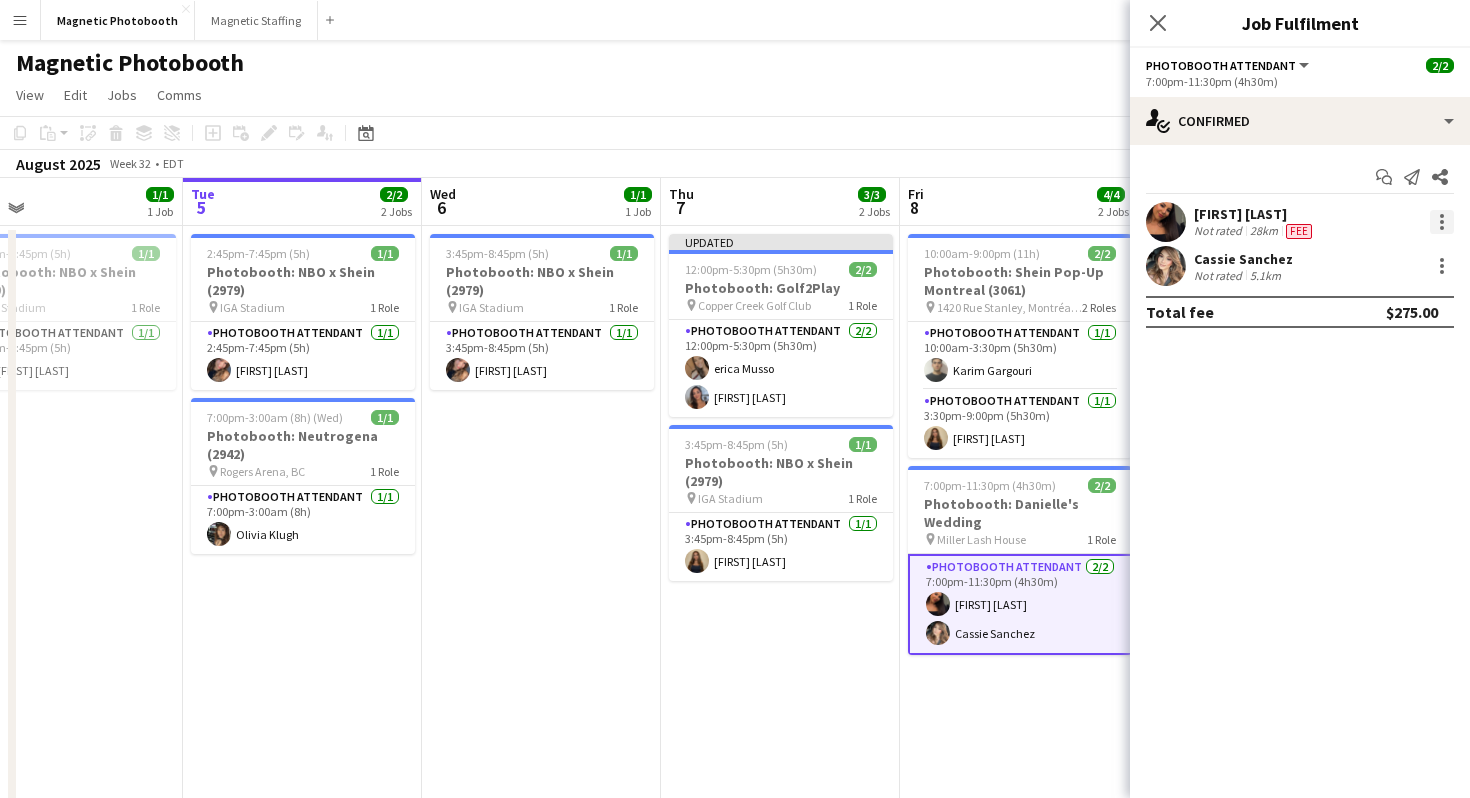 click at bounding box center (1442, 222) 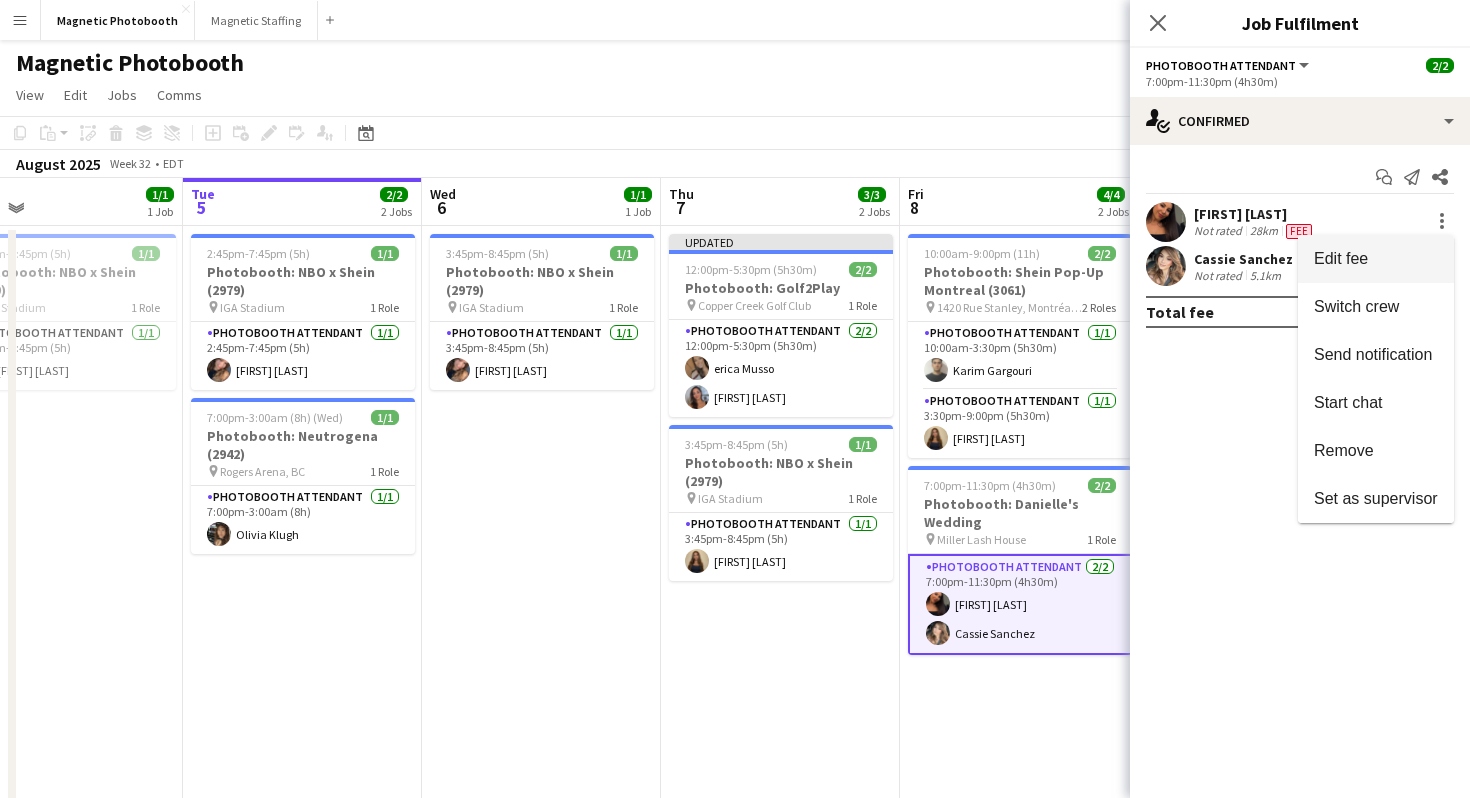 click on "Edit fee" at bounding box center (1376, 259) 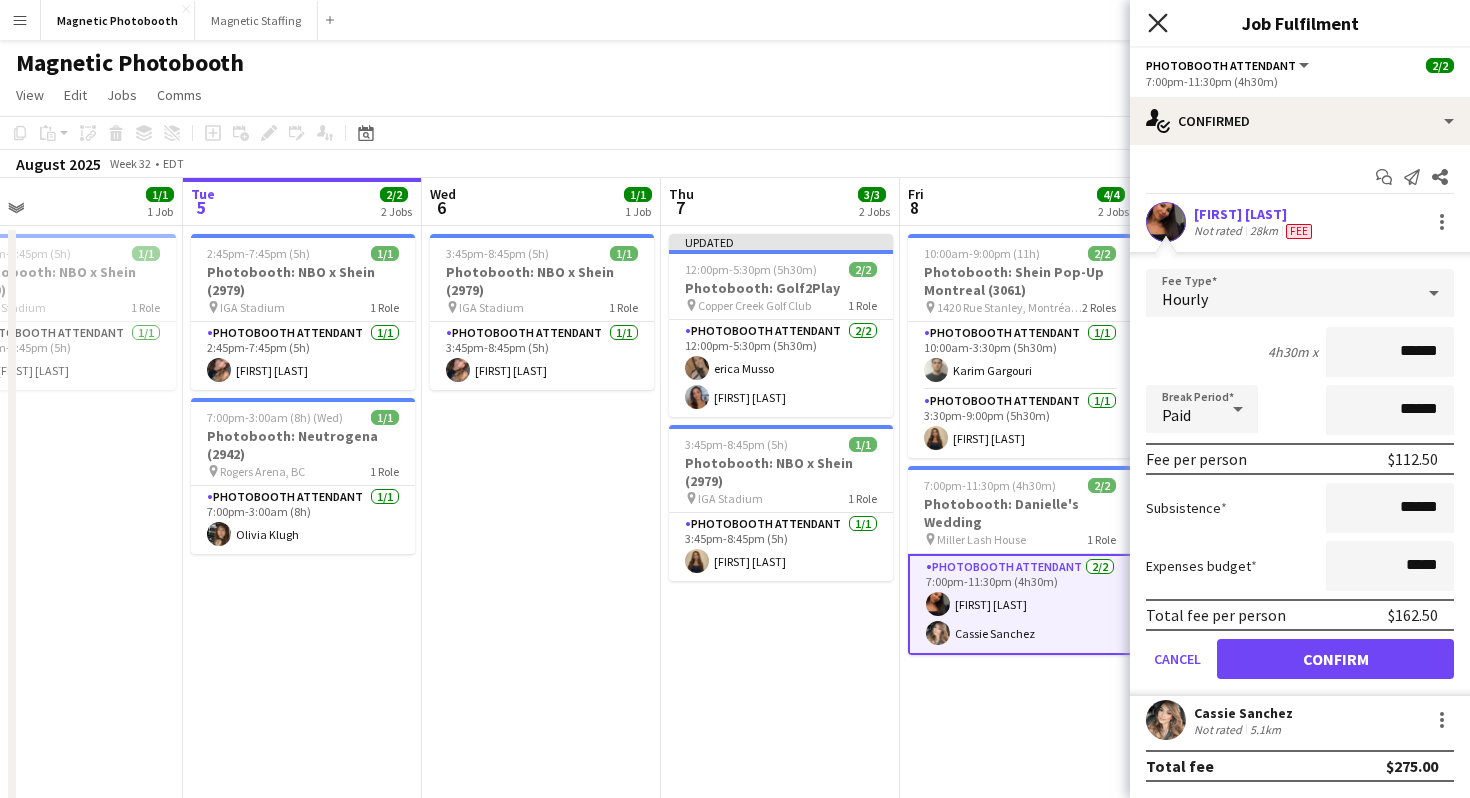 click 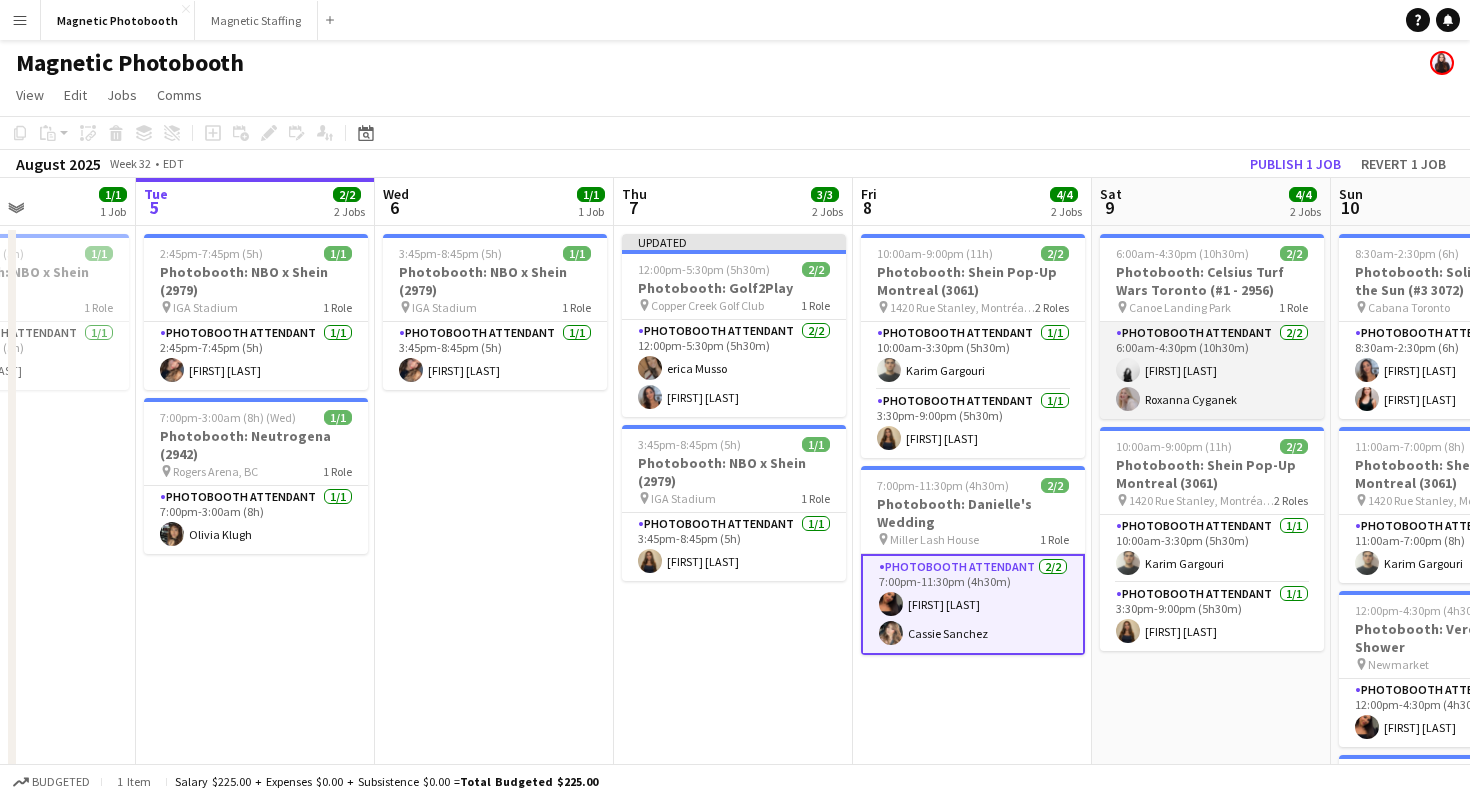 scroll, scrollTop: 0, scrollLeft: 830, axis: horizontal 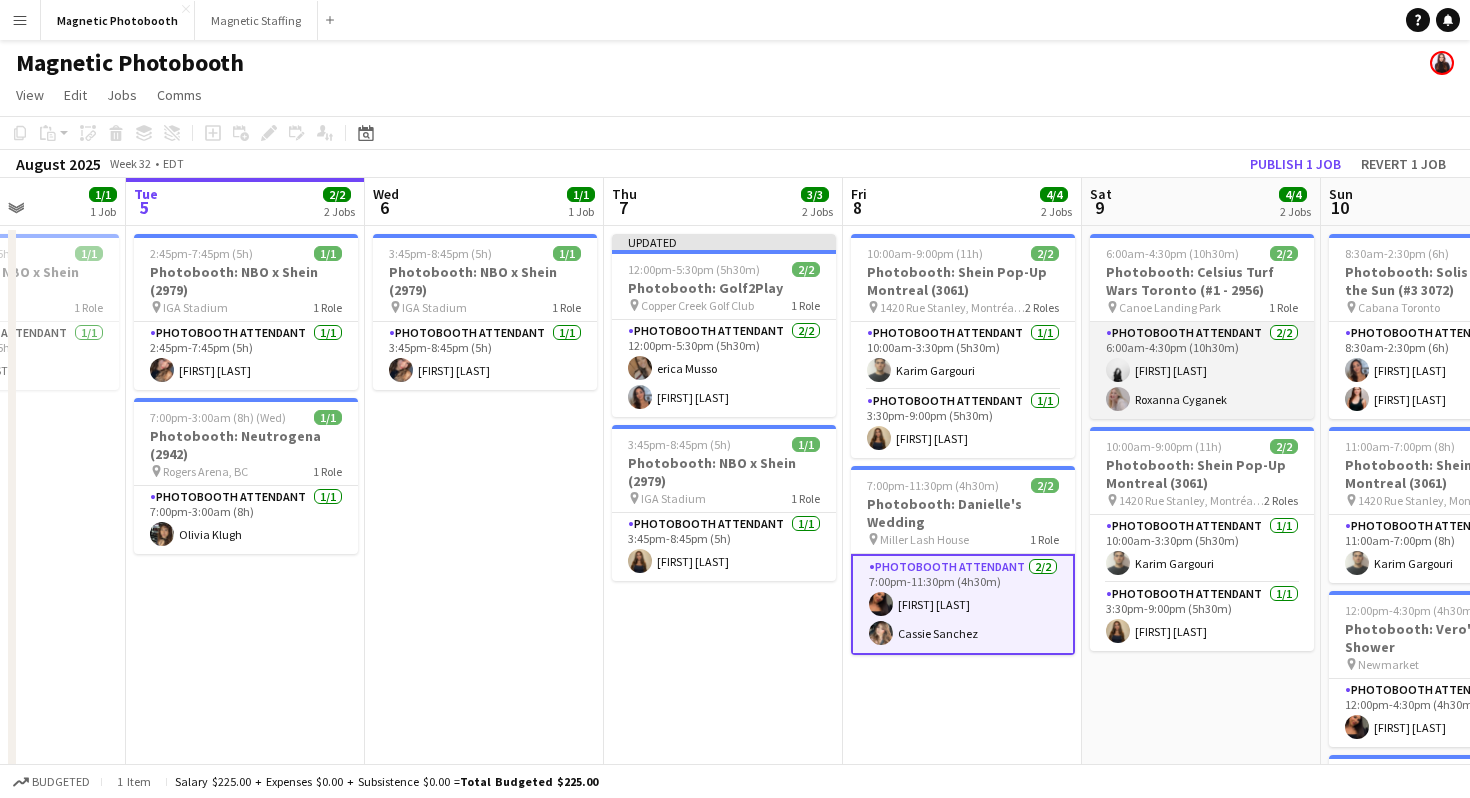 click on "Photobooth Attendant    2/2   [TIME]-[TIME] ([DURATION])
[FIRST] [LAST] [FIRST] [LAST]" at bounding box center [1202, 370] 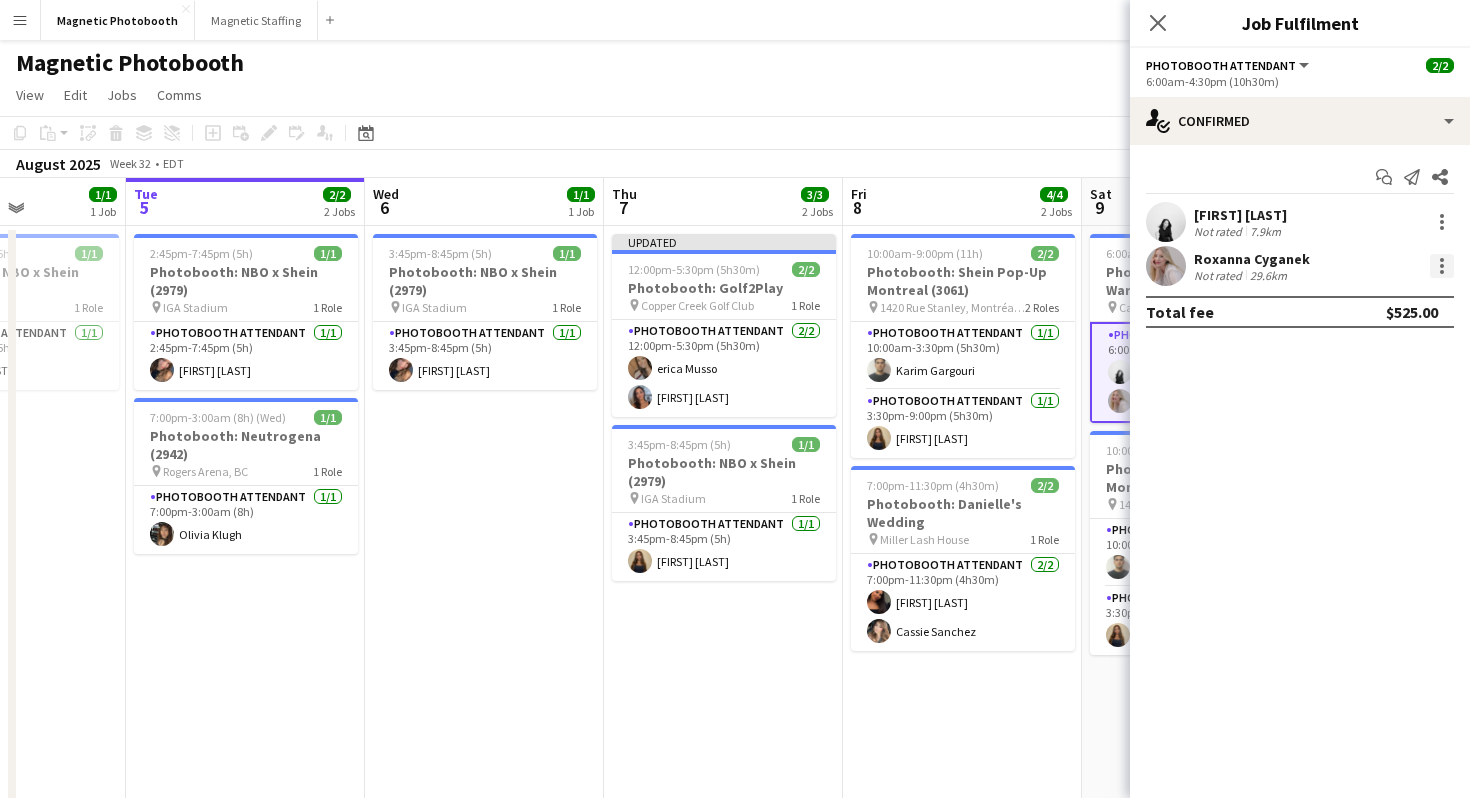 click at bounding box center [1442, 266] 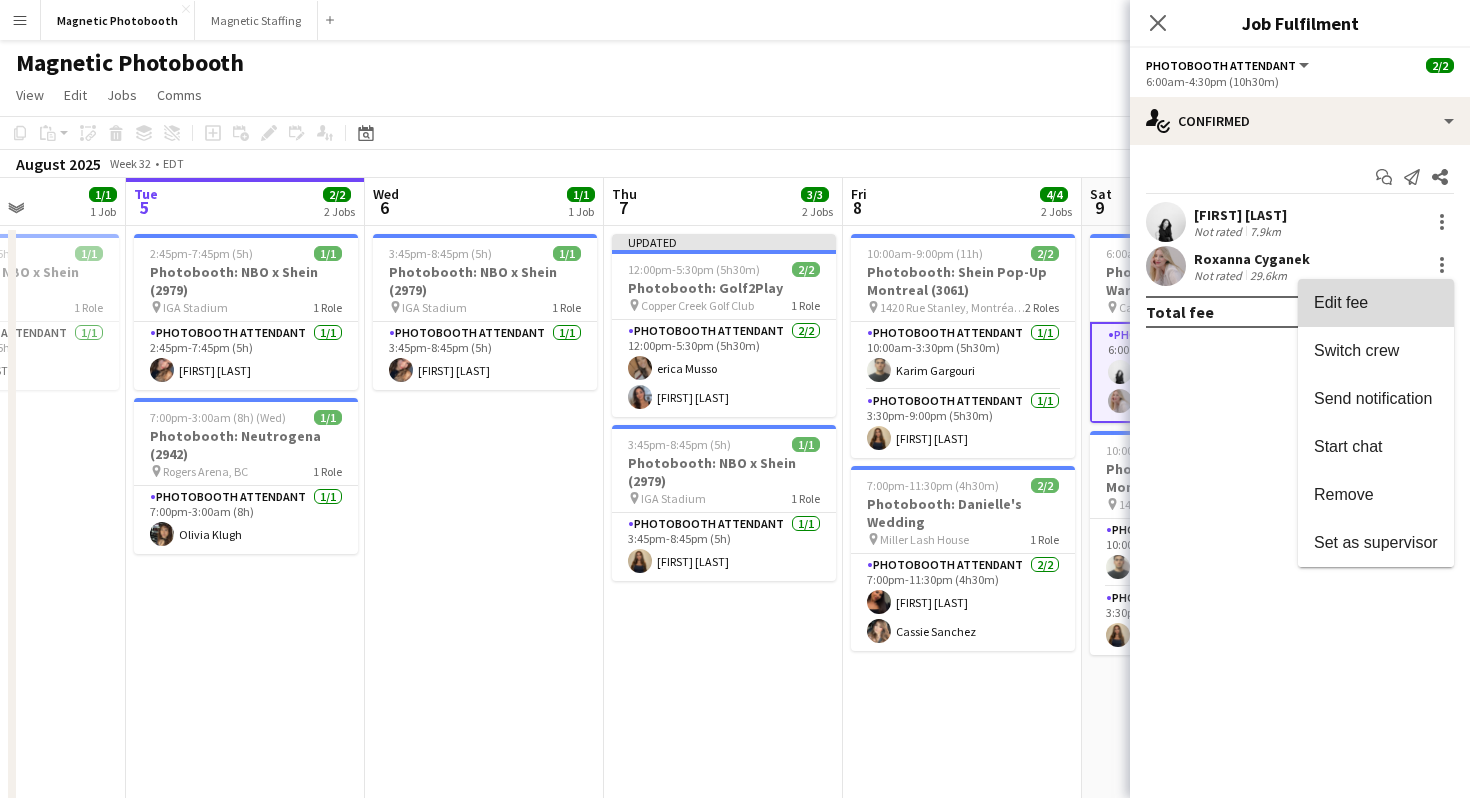 click on "Edit fee" at bounding box center [1376, 303] 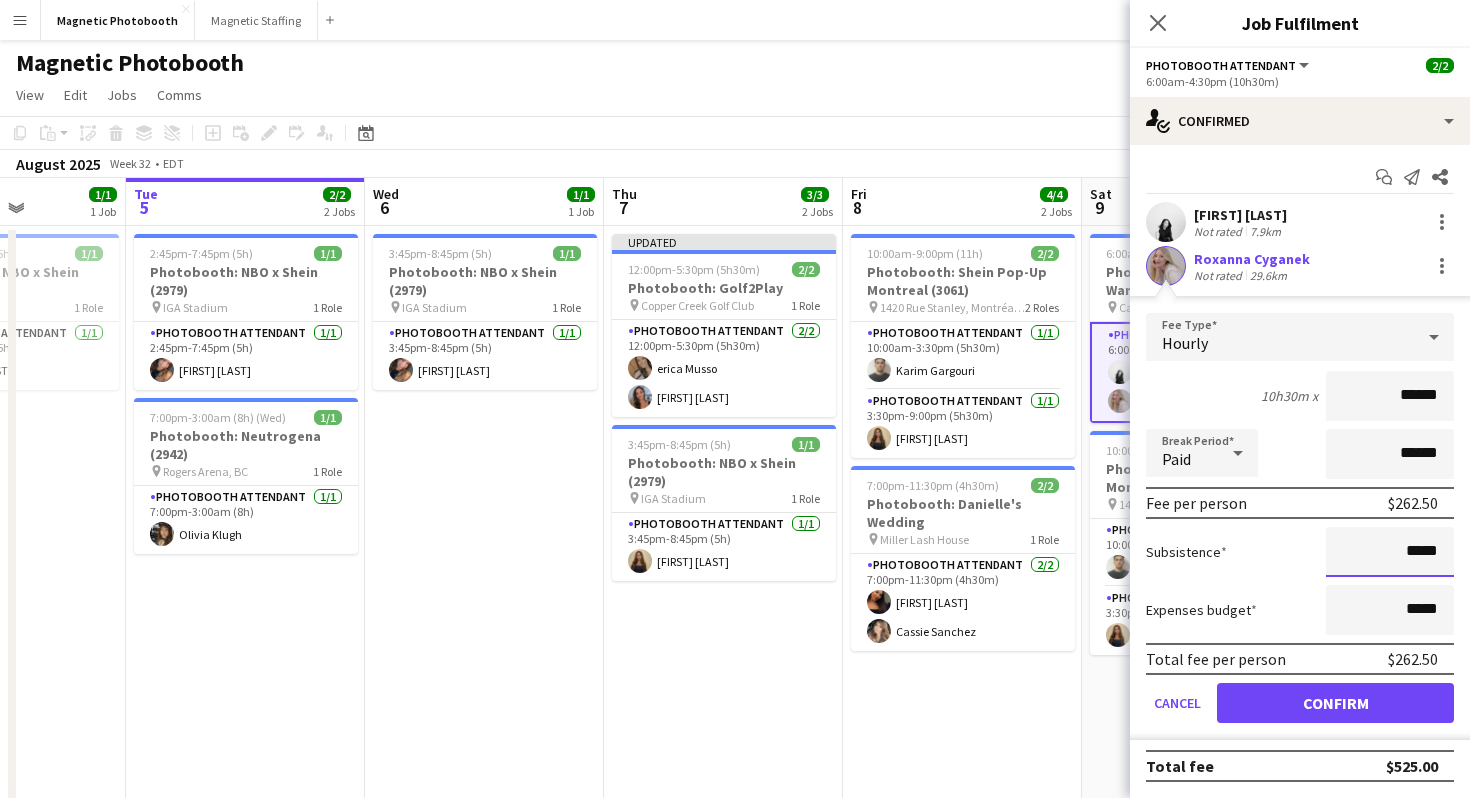 click on "*****" at bounding box center [1390, 552] 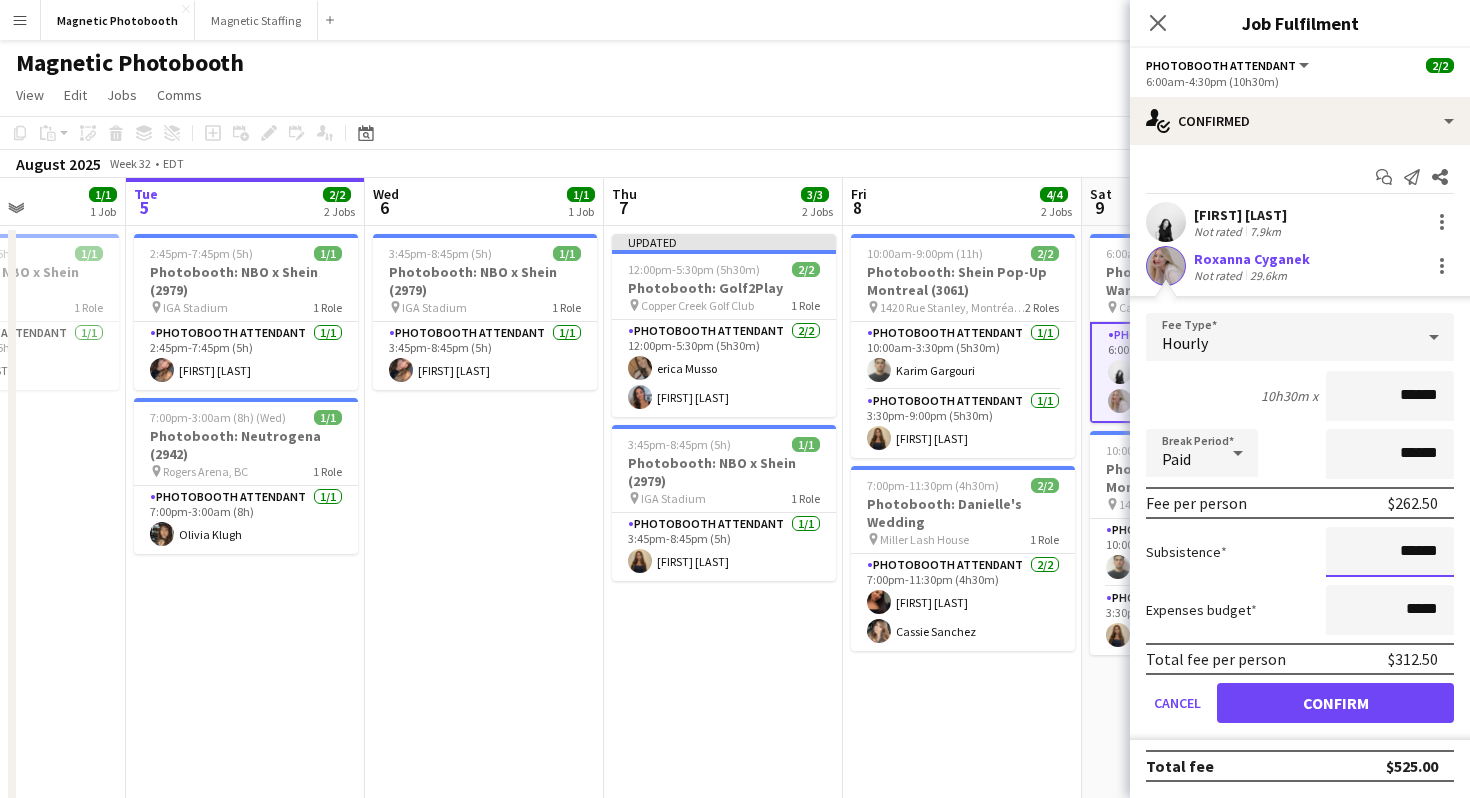type on "******" 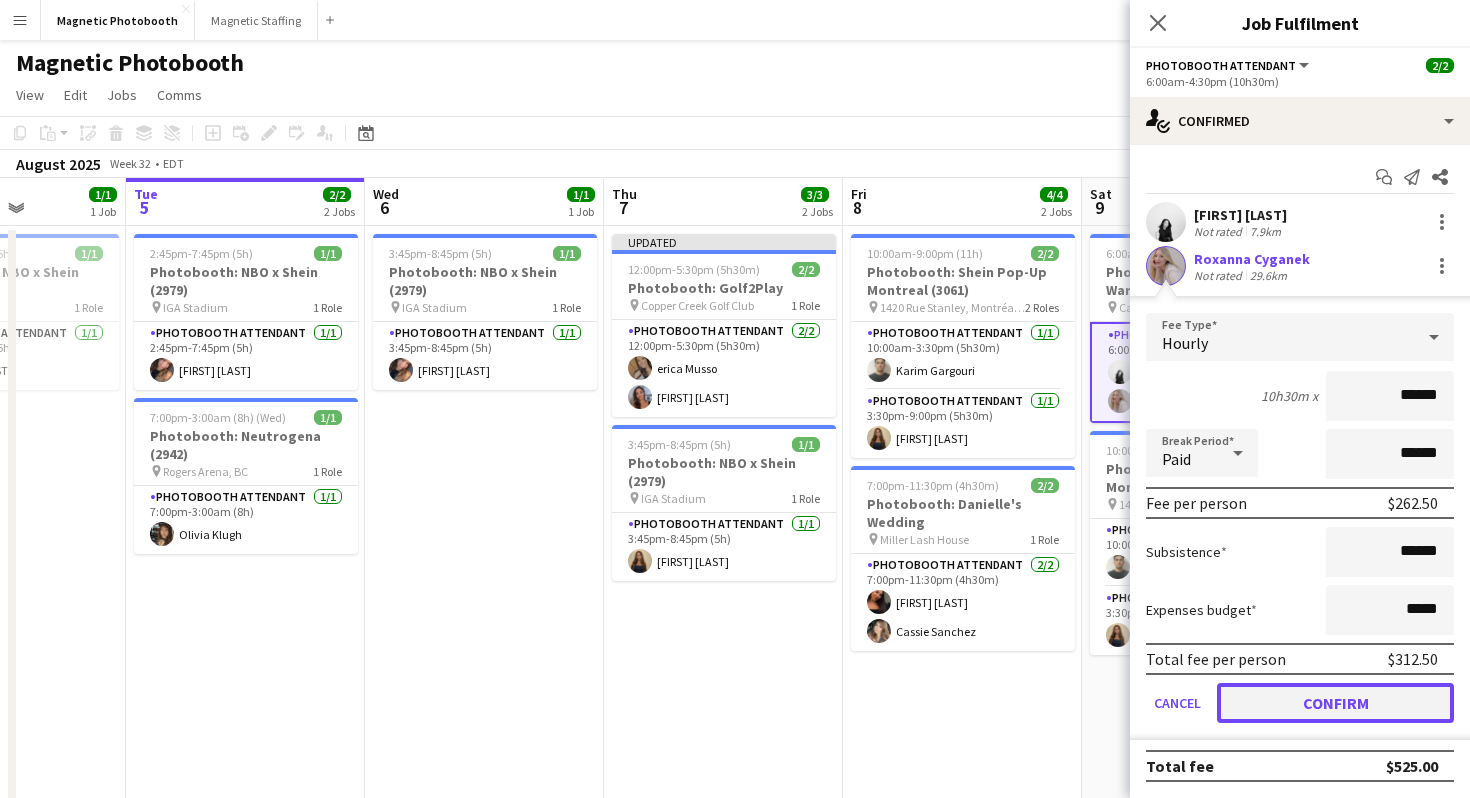 click on "Confirm" at bounding box center (1335, 703) 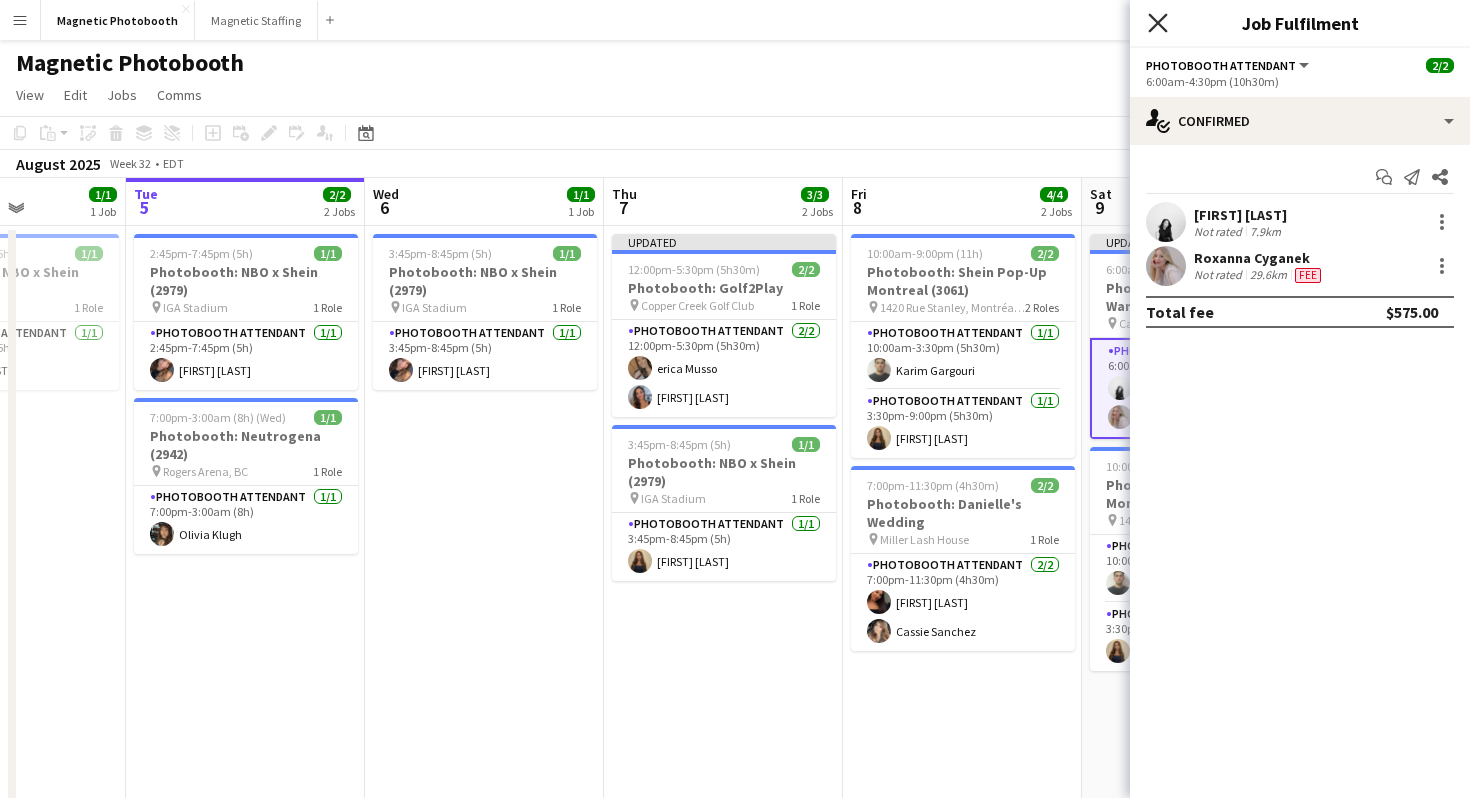 click on "Close pop-in" 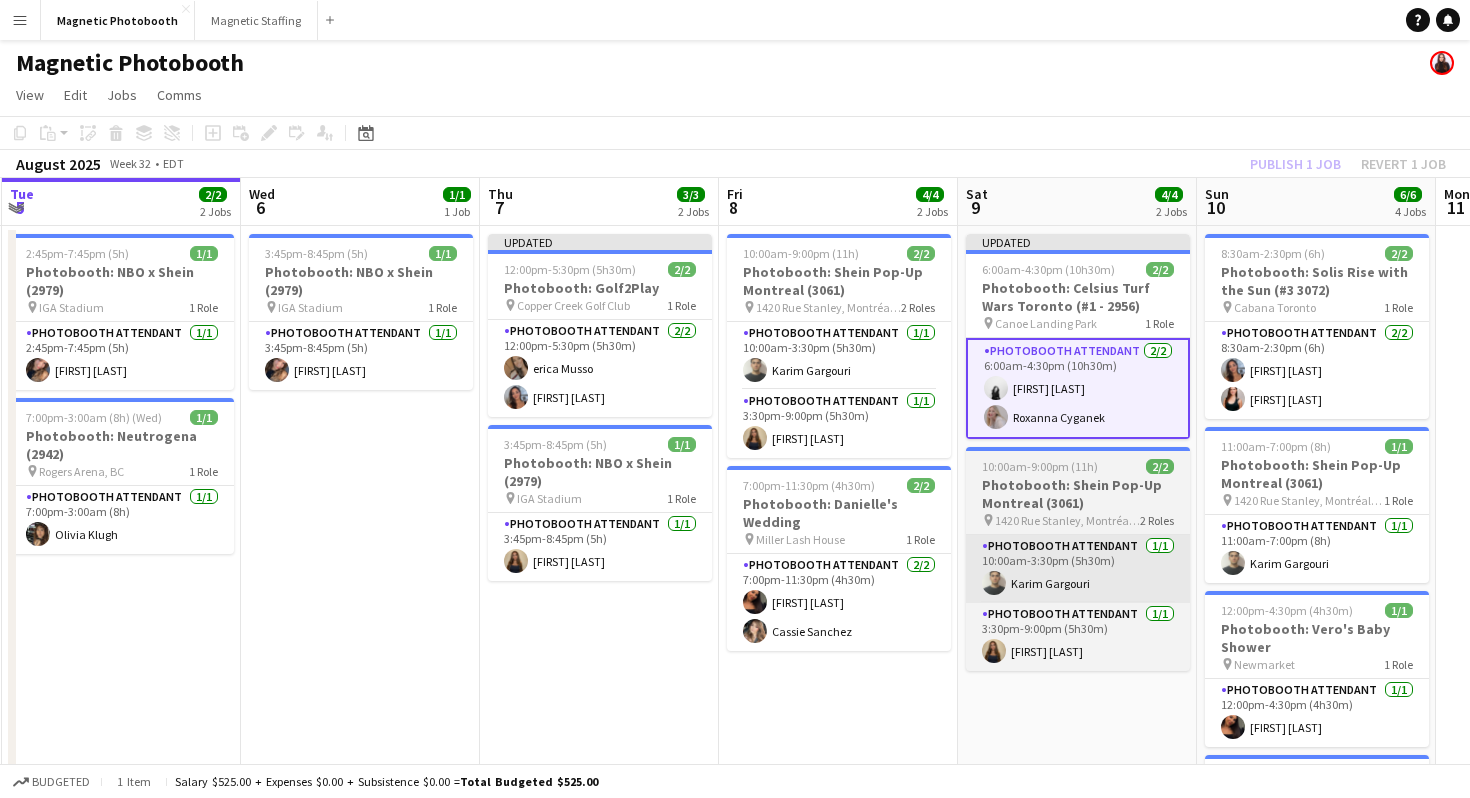 scroll, scrollTop: 0, scrollLeft: 971, axis: horizontal 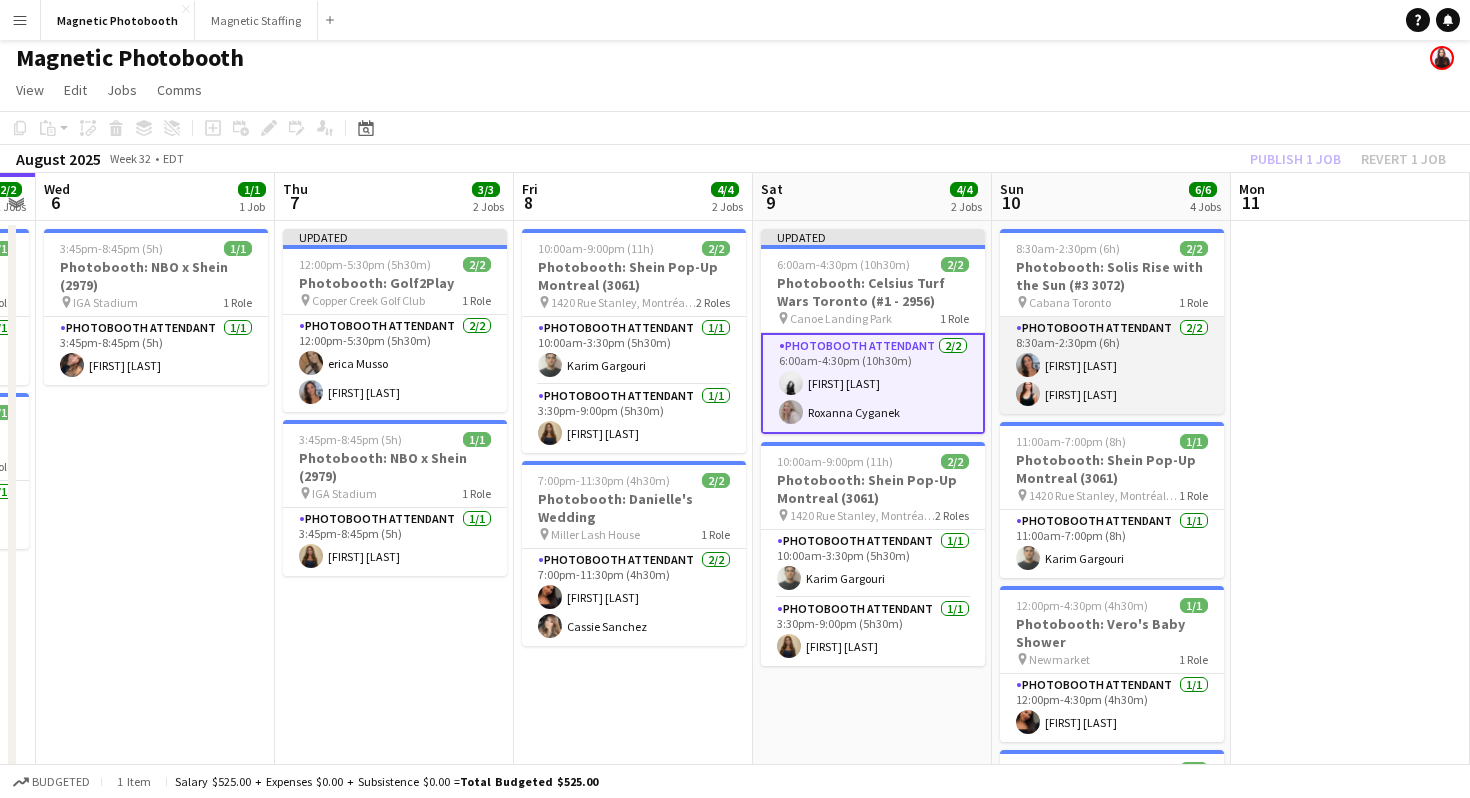 click on "Photobooth Attendant    2/2   8:30am-2:30pm (6h)
[FIRST] [LAST] [FIRST] [LAST]" at bounding box center [1112, 365] 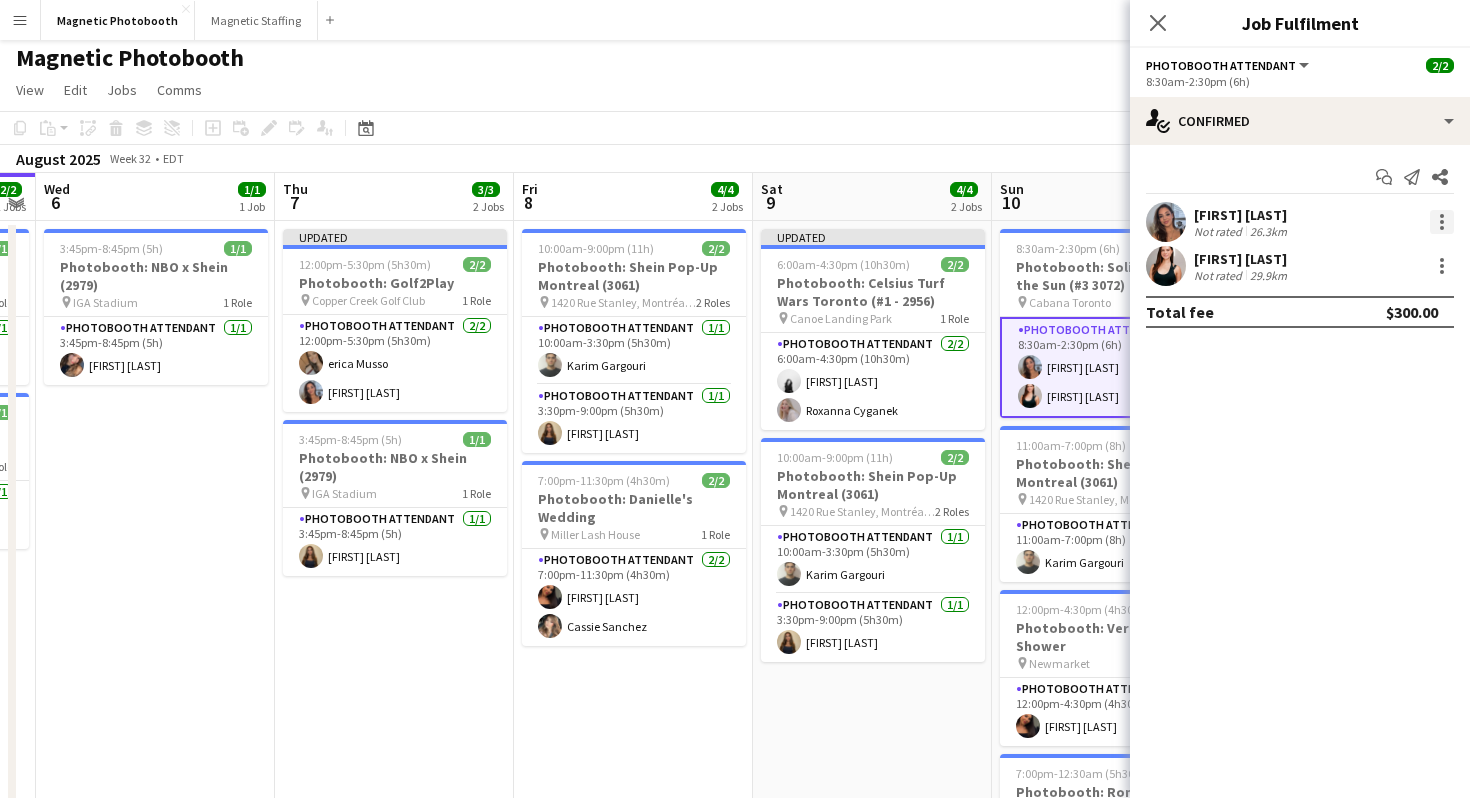 click at bounding box center (1442, 222) 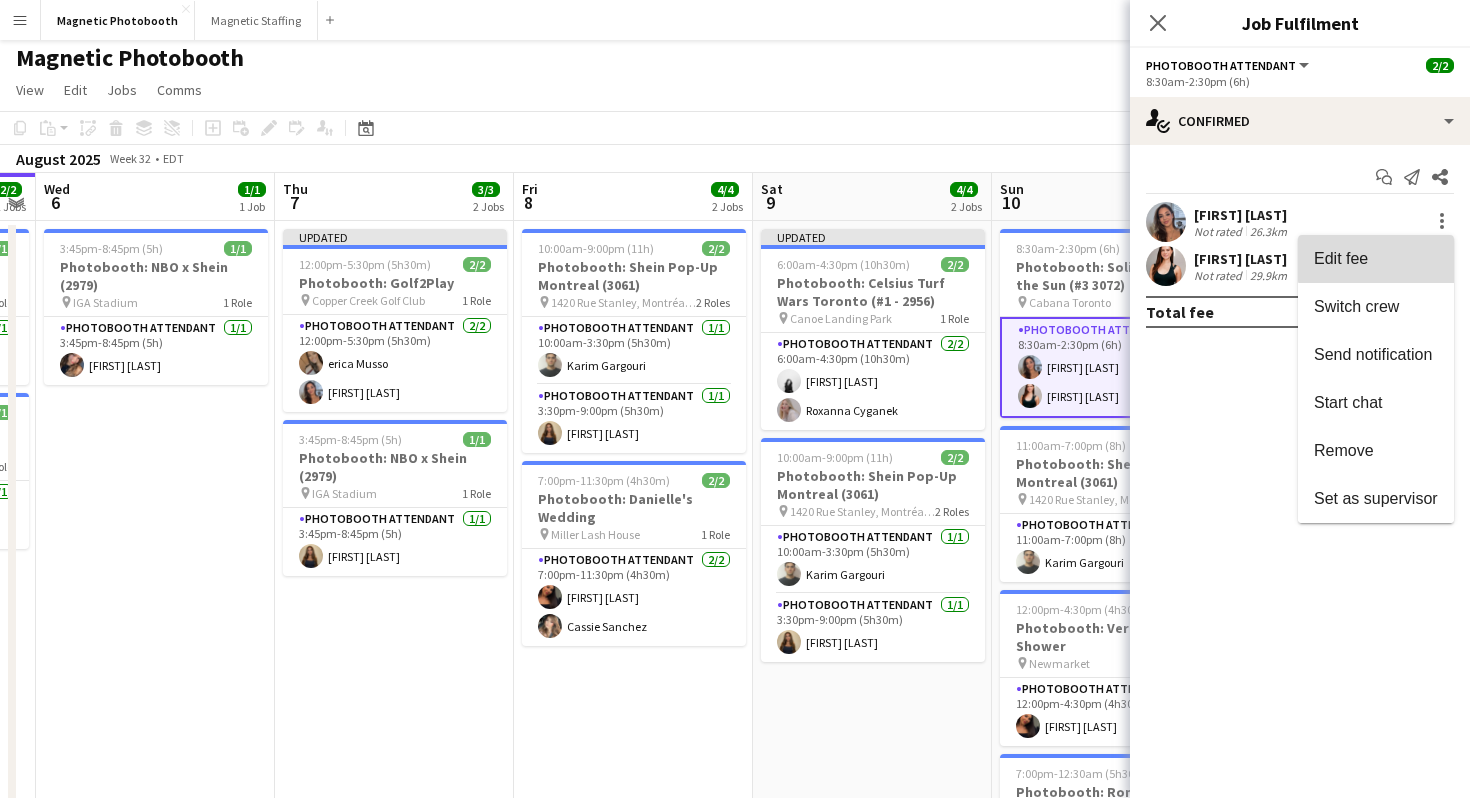 click on "Edit fee" at bounding box center [1376, 259] 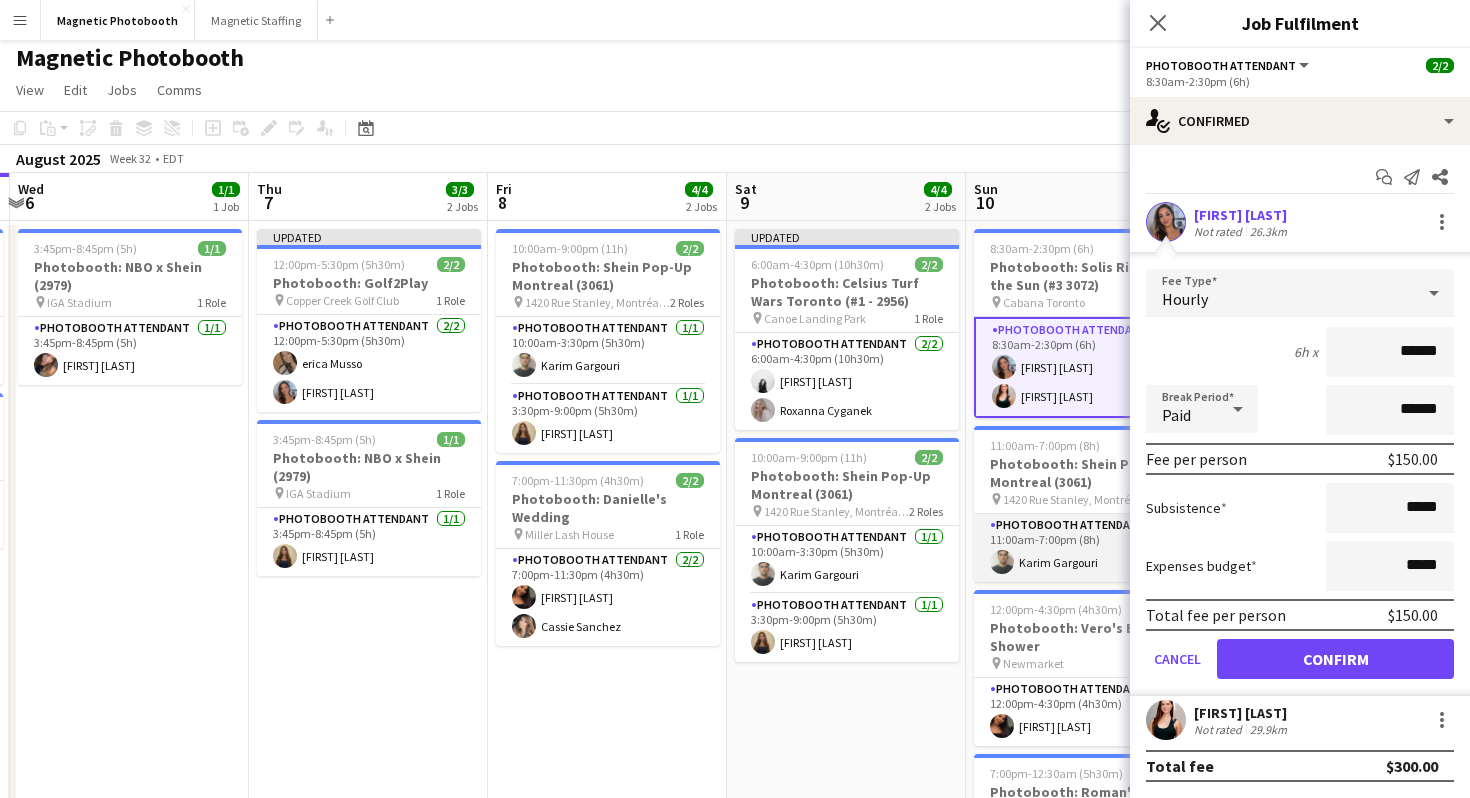 scroll, scrollTop: 0, scrollLeft: 708, axis: horizontal 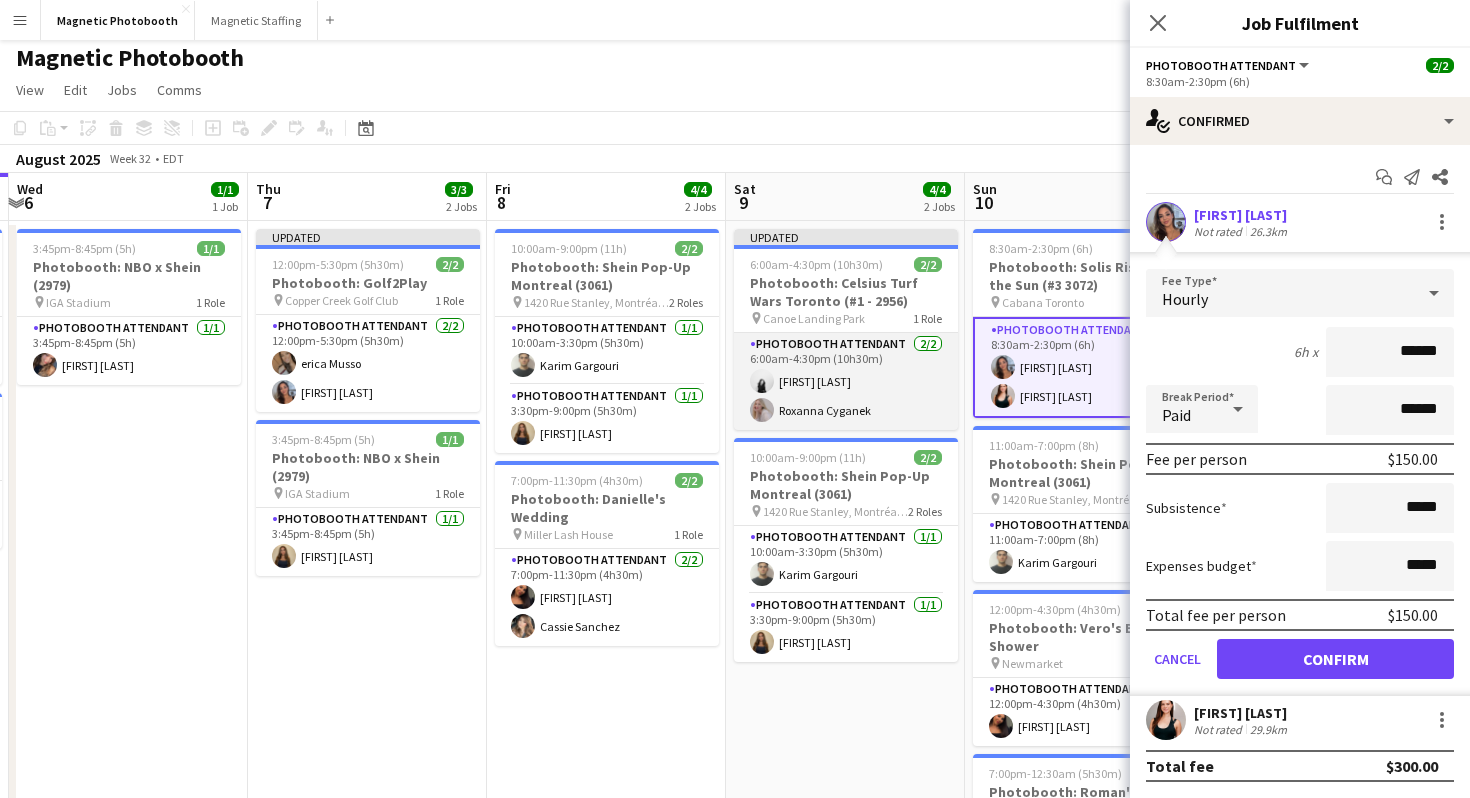 click on "Photobooth Attendant    2/2   [TIME]-[TIME] ([DURATION])
[FIRST] [LAST] [FIRST] [LAST]" at bounding box center (846, 381) 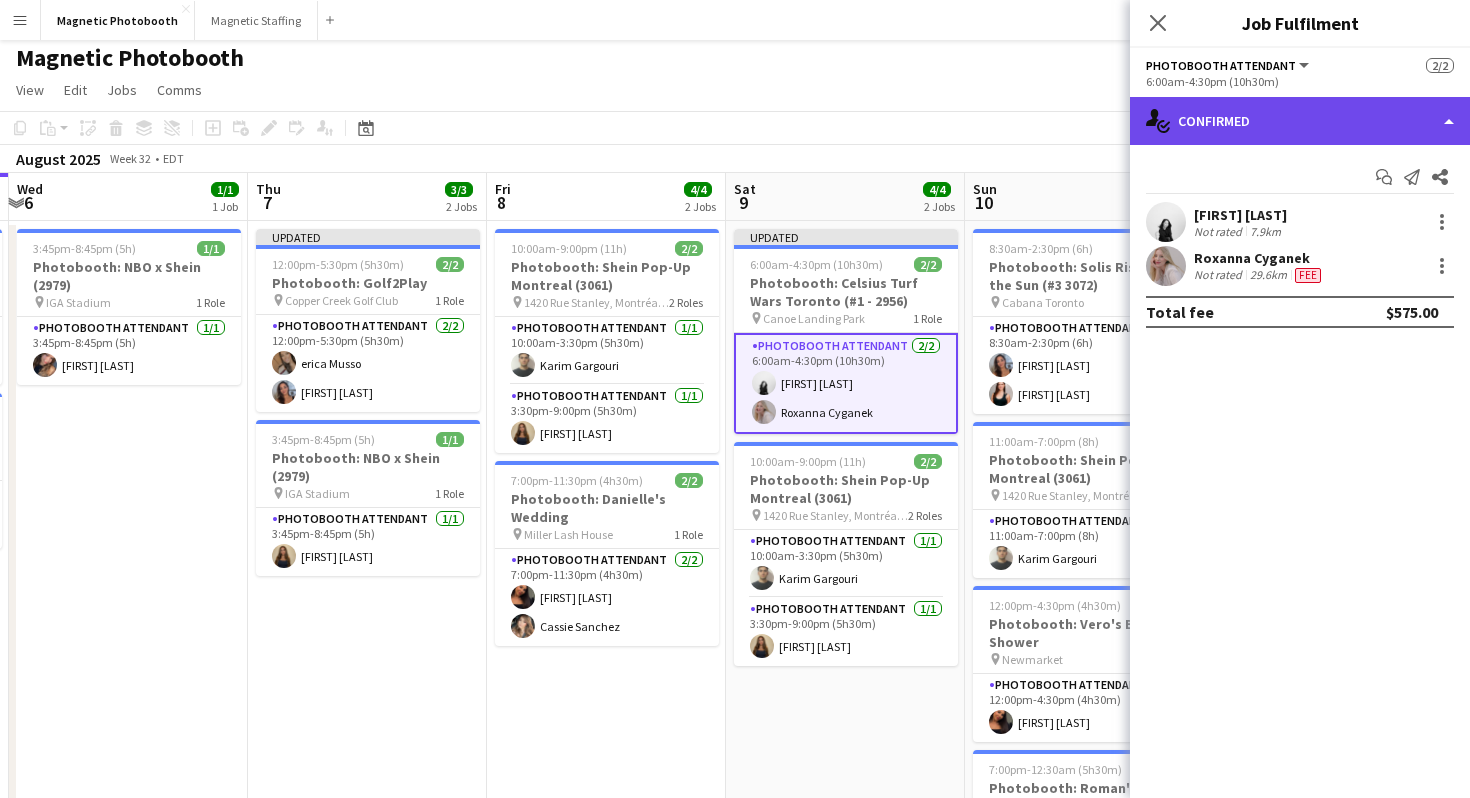 click on "single-neutral-actions-check-2
Confirmed" 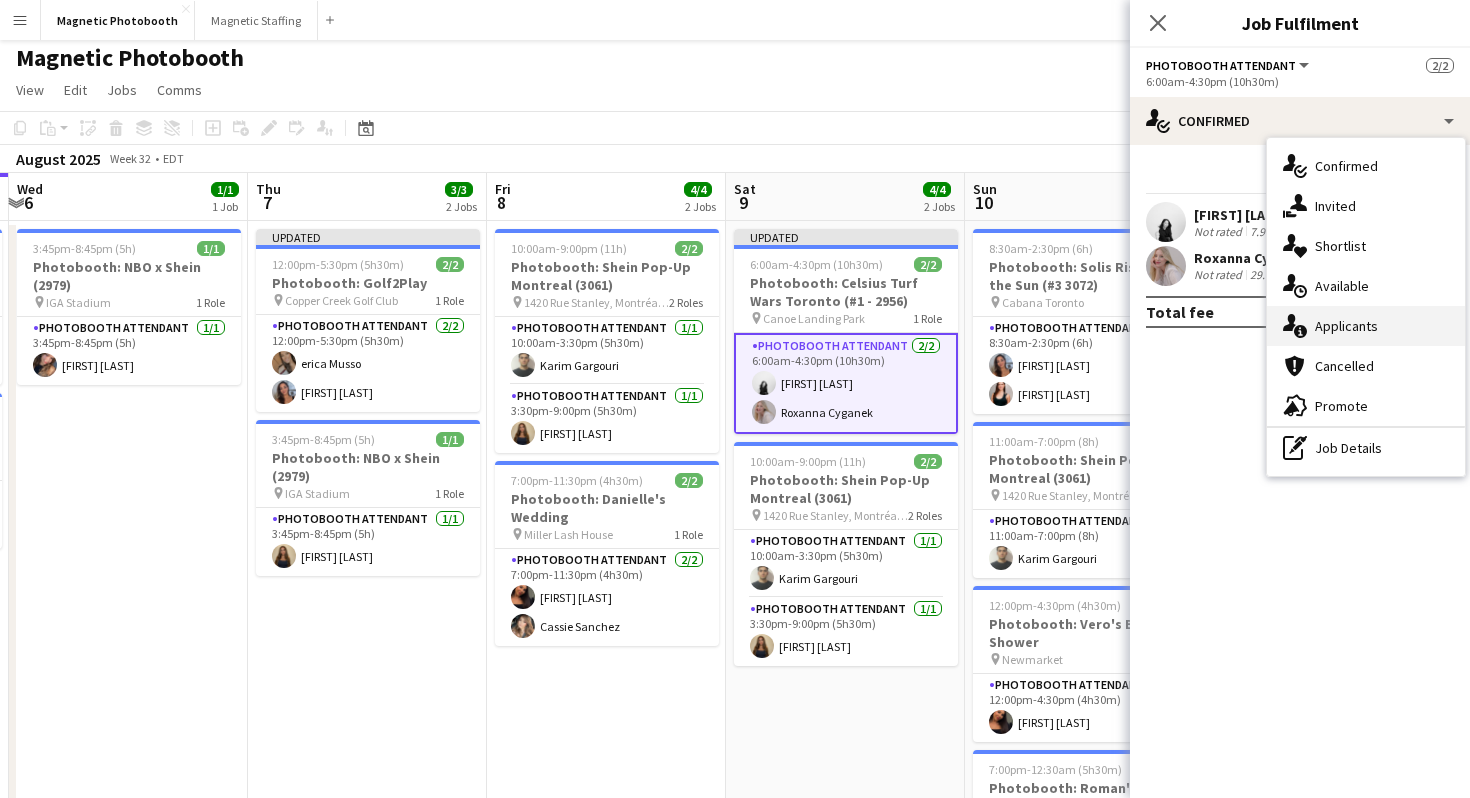 click on "single-neutral-actions-information
Applicants" at bounding box center (1366, 326) 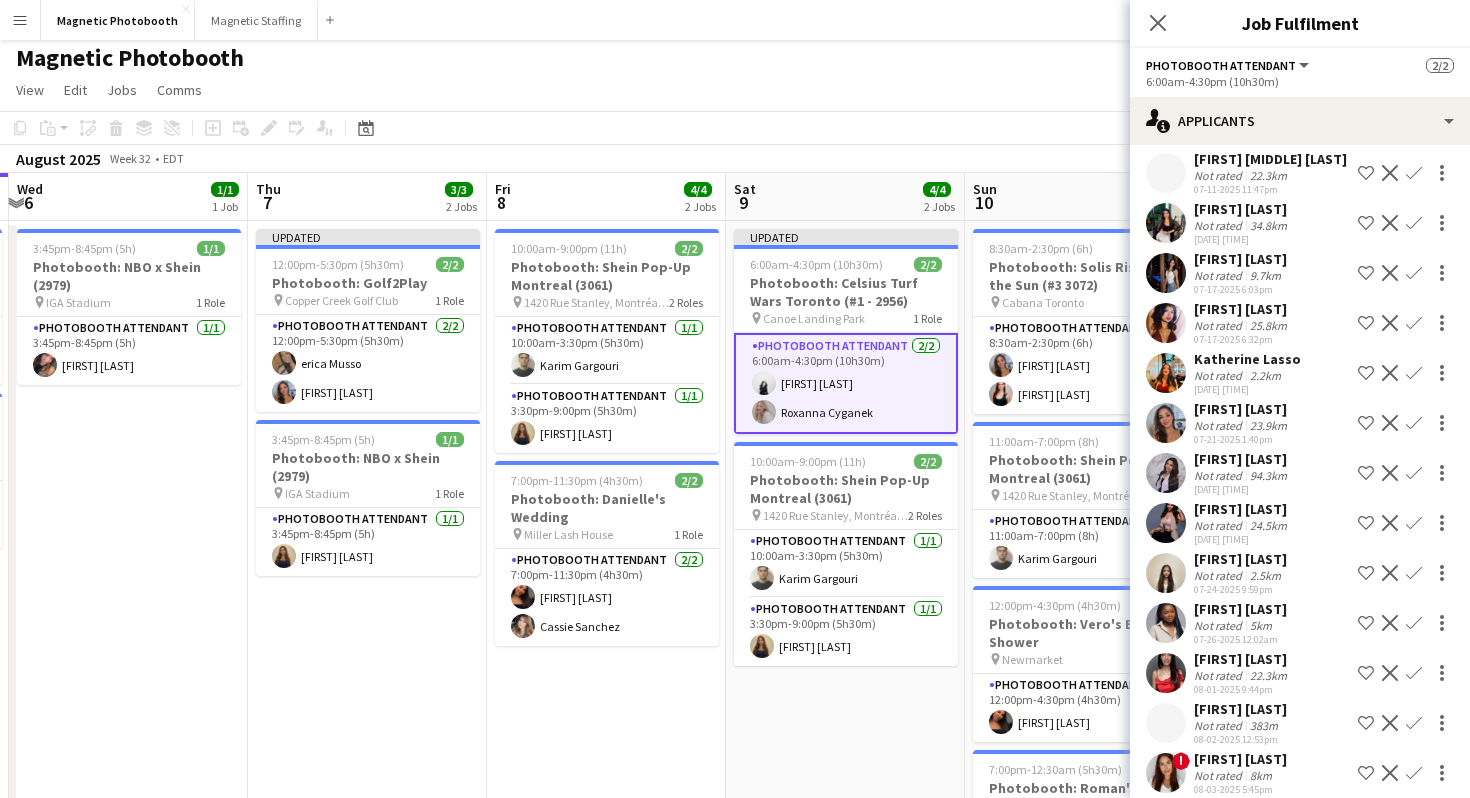 scroll, scrollTop: 159, scrollLeft: 0, axis: vertical 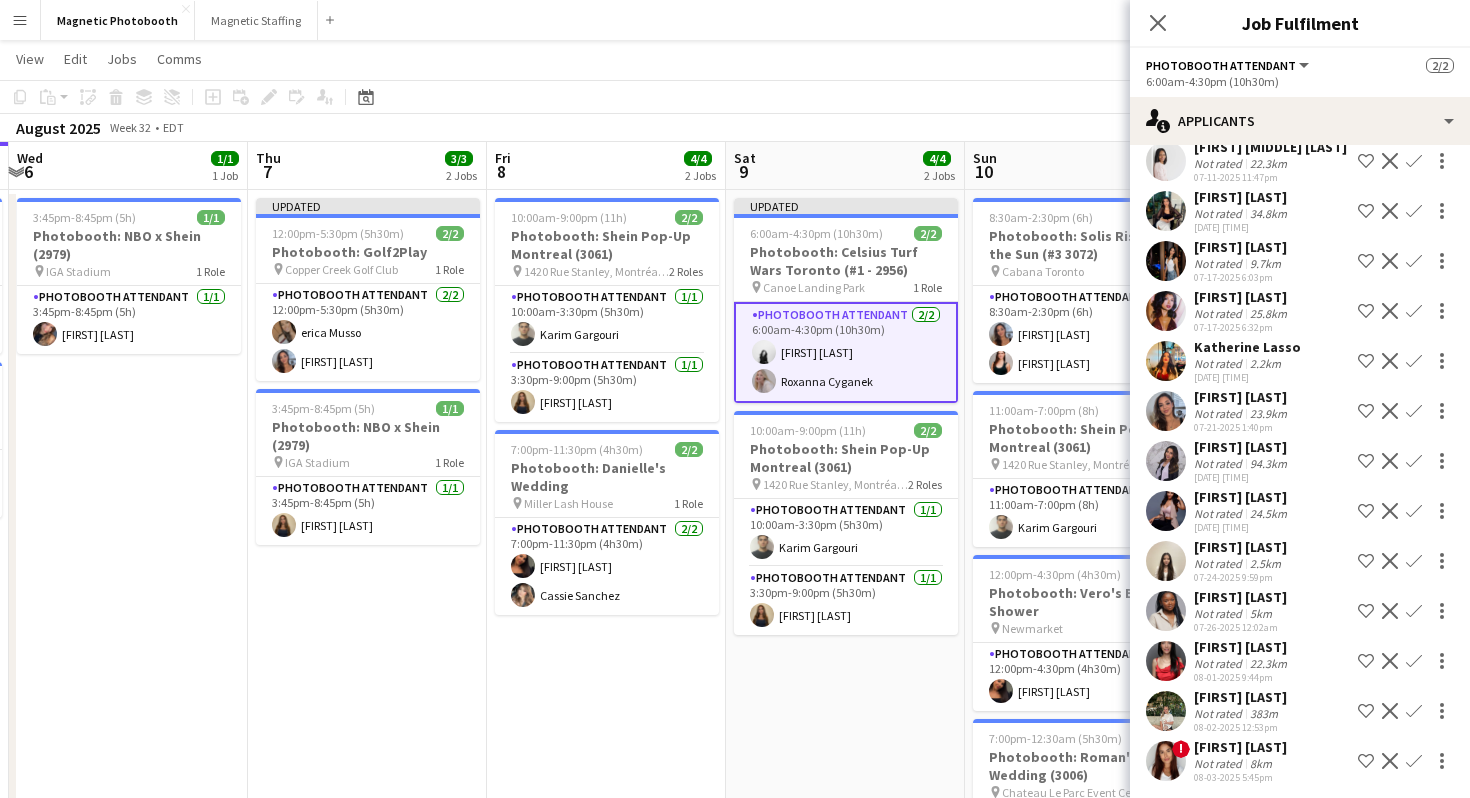 click on "Confirm" at bounding box center (1414, 461) 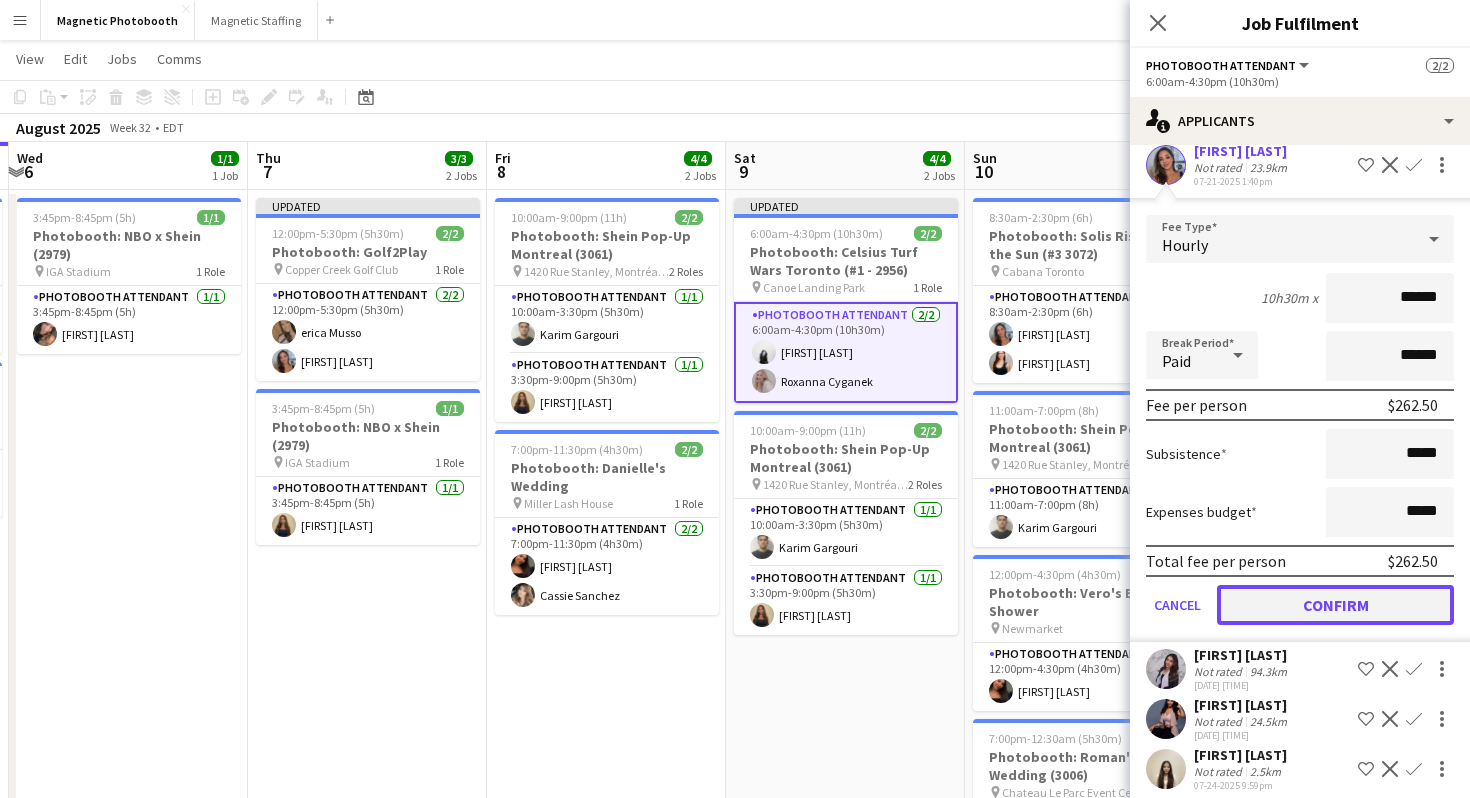 click on "Confirm" 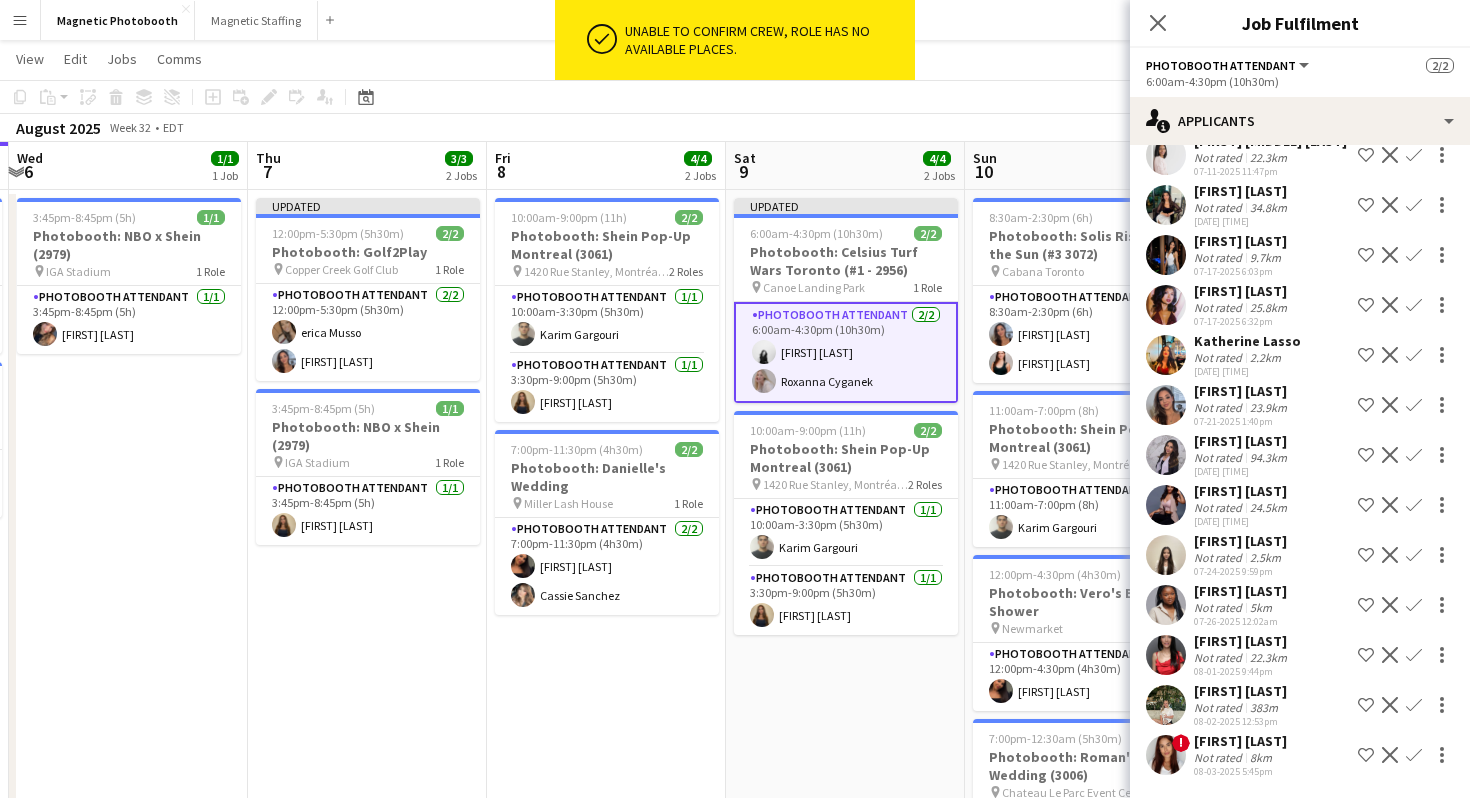 scroll, scrollTop: 159, scrollLeft: 0, axis: vertical 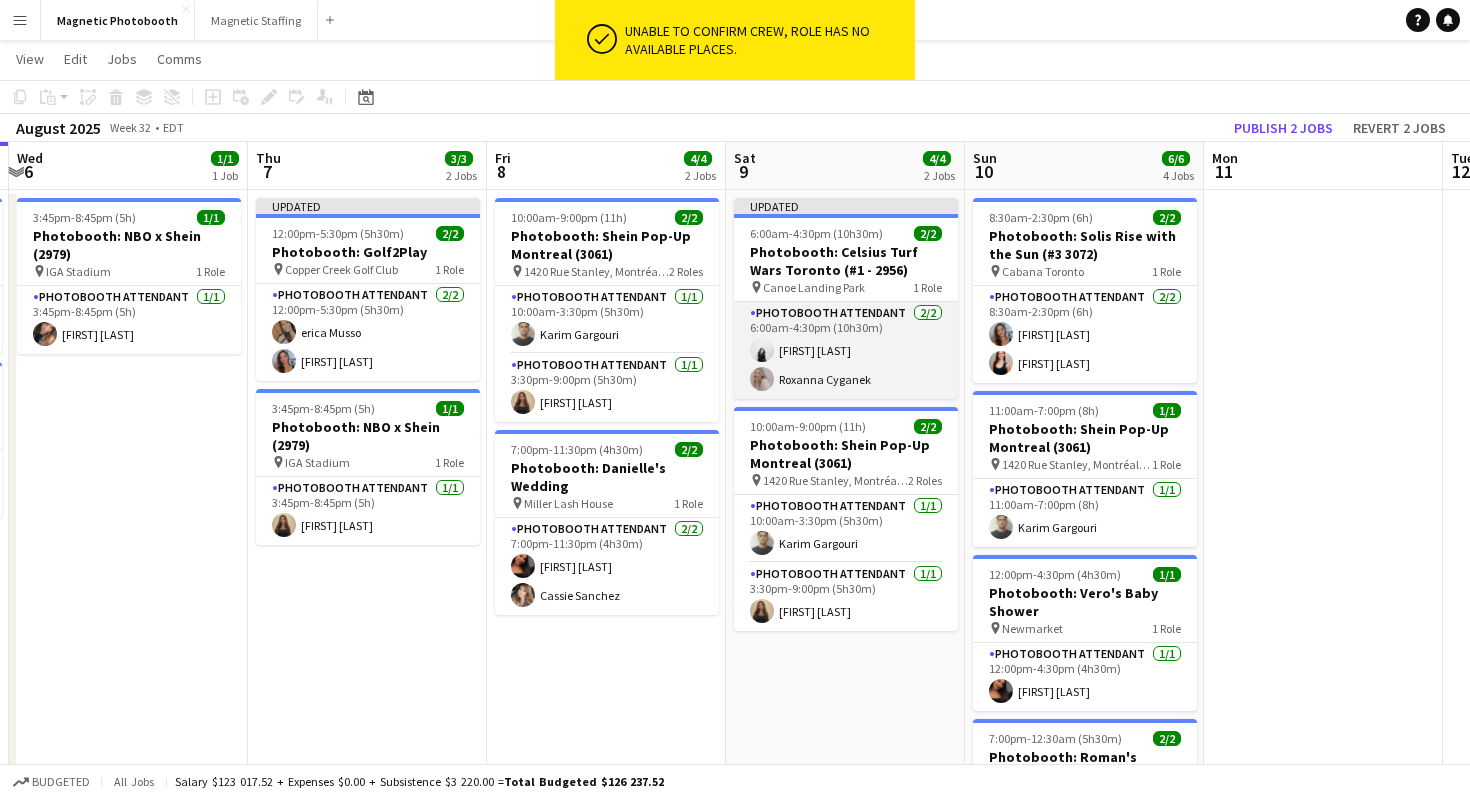 click on "Photobooth Attendant    2/2   [TIME]-[TIME] ([DURATION])
[FIRST] [LAST] [FIRST] [LAST]" at bounding box center [846, 350] 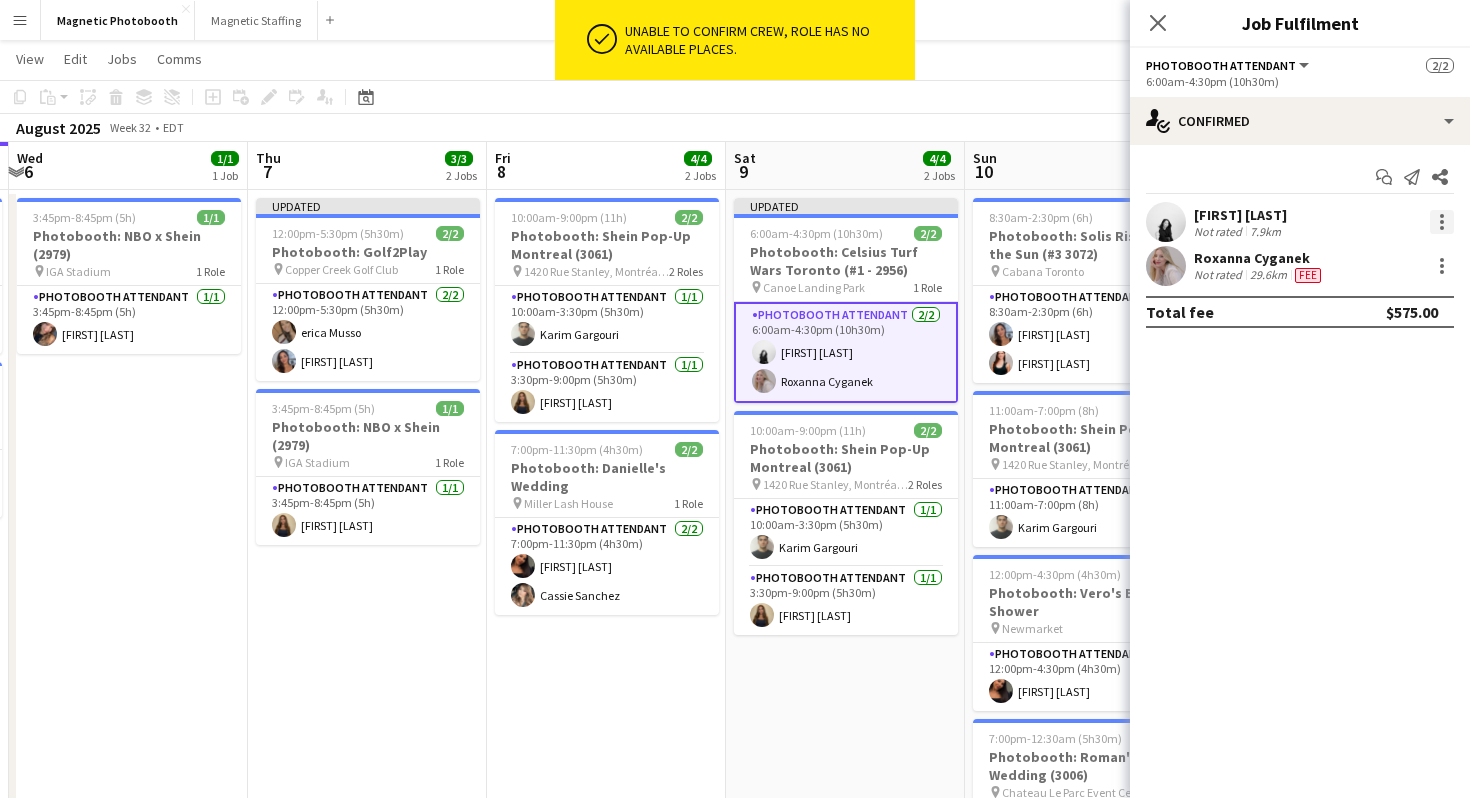 click at bounding box center (1442, 222) 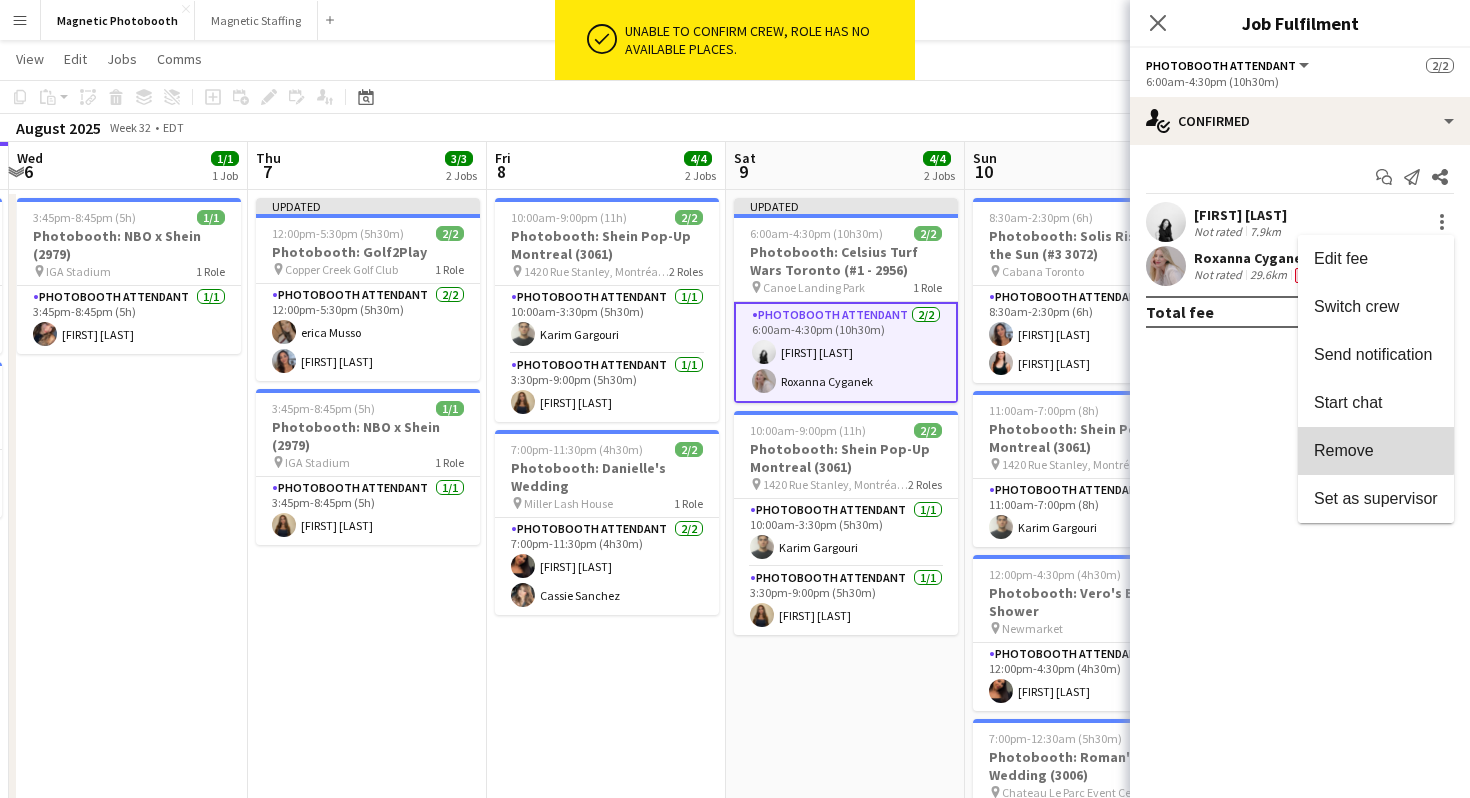 click on "Remove" at bounding box center [1376, 451] 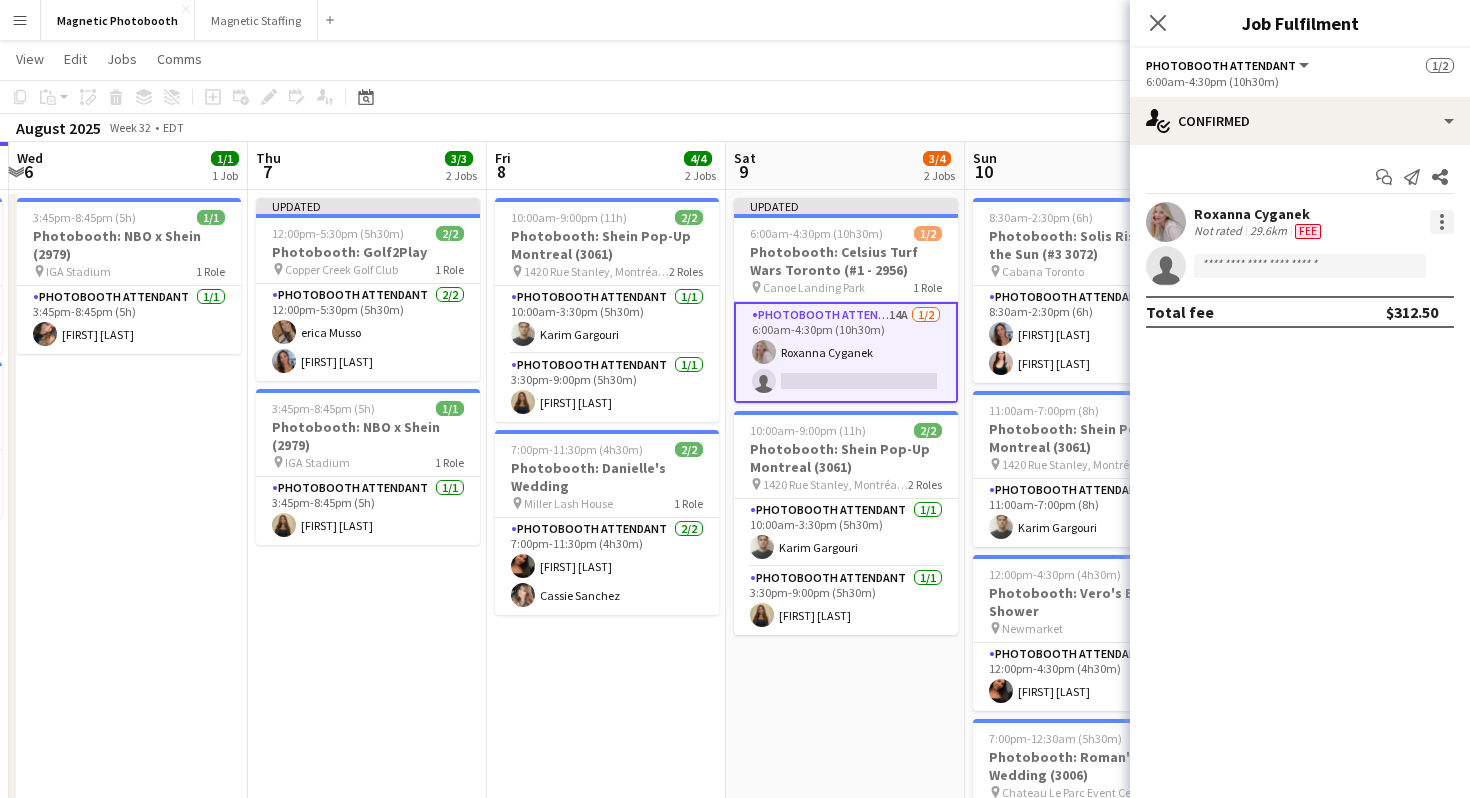 click at bounding box center (1442, 222) 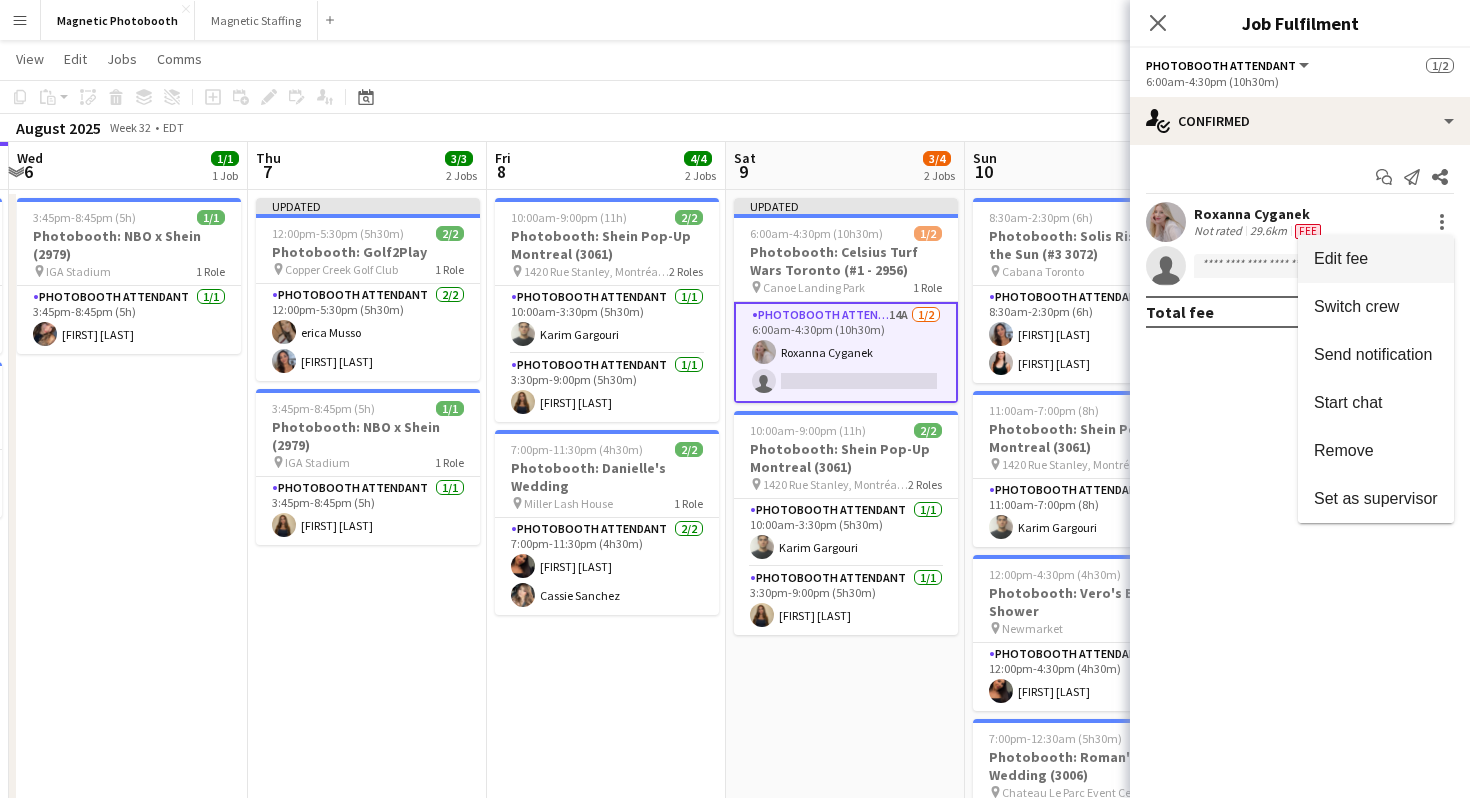 click on "Edit fee" at bounding box center [1376, 259] 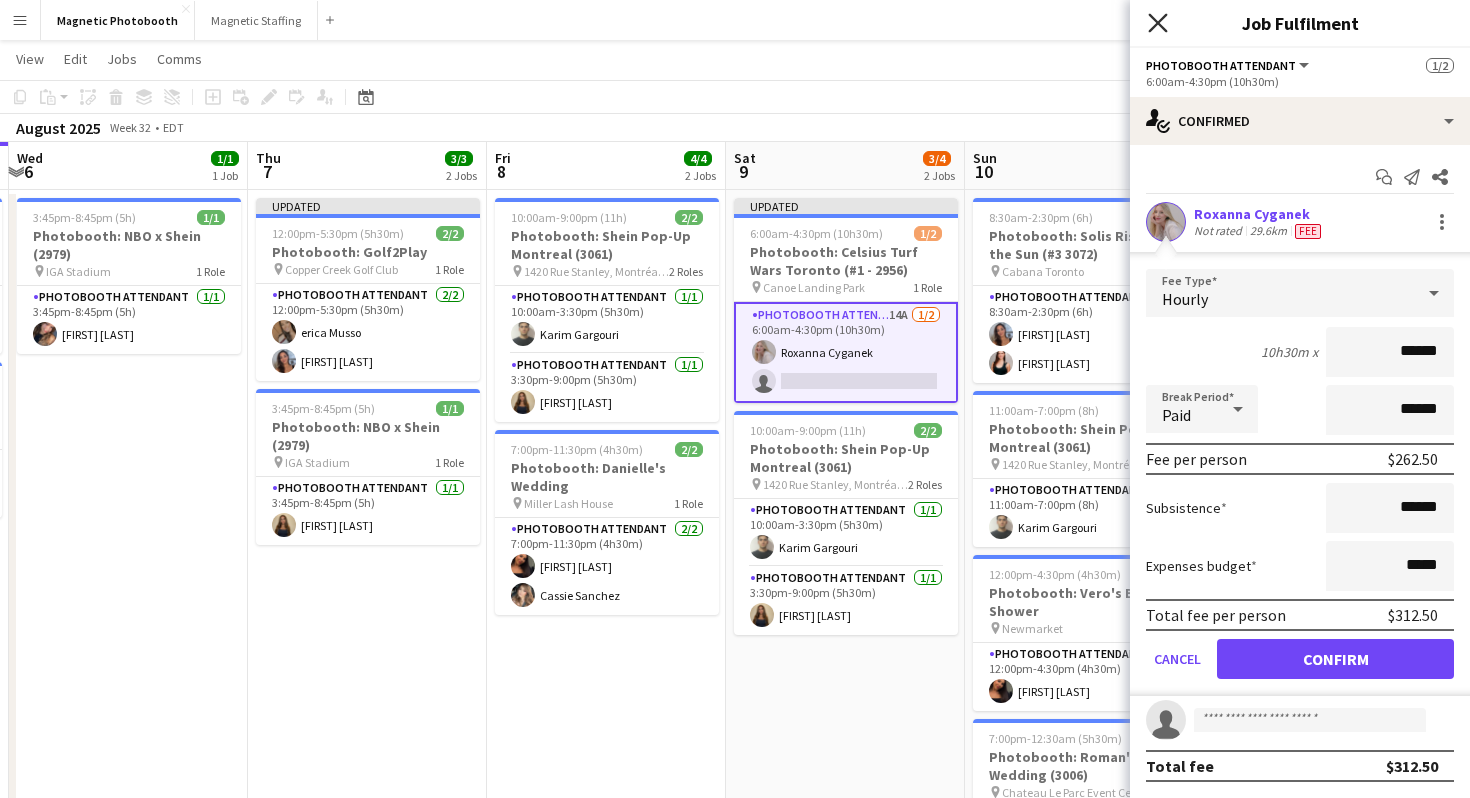 click 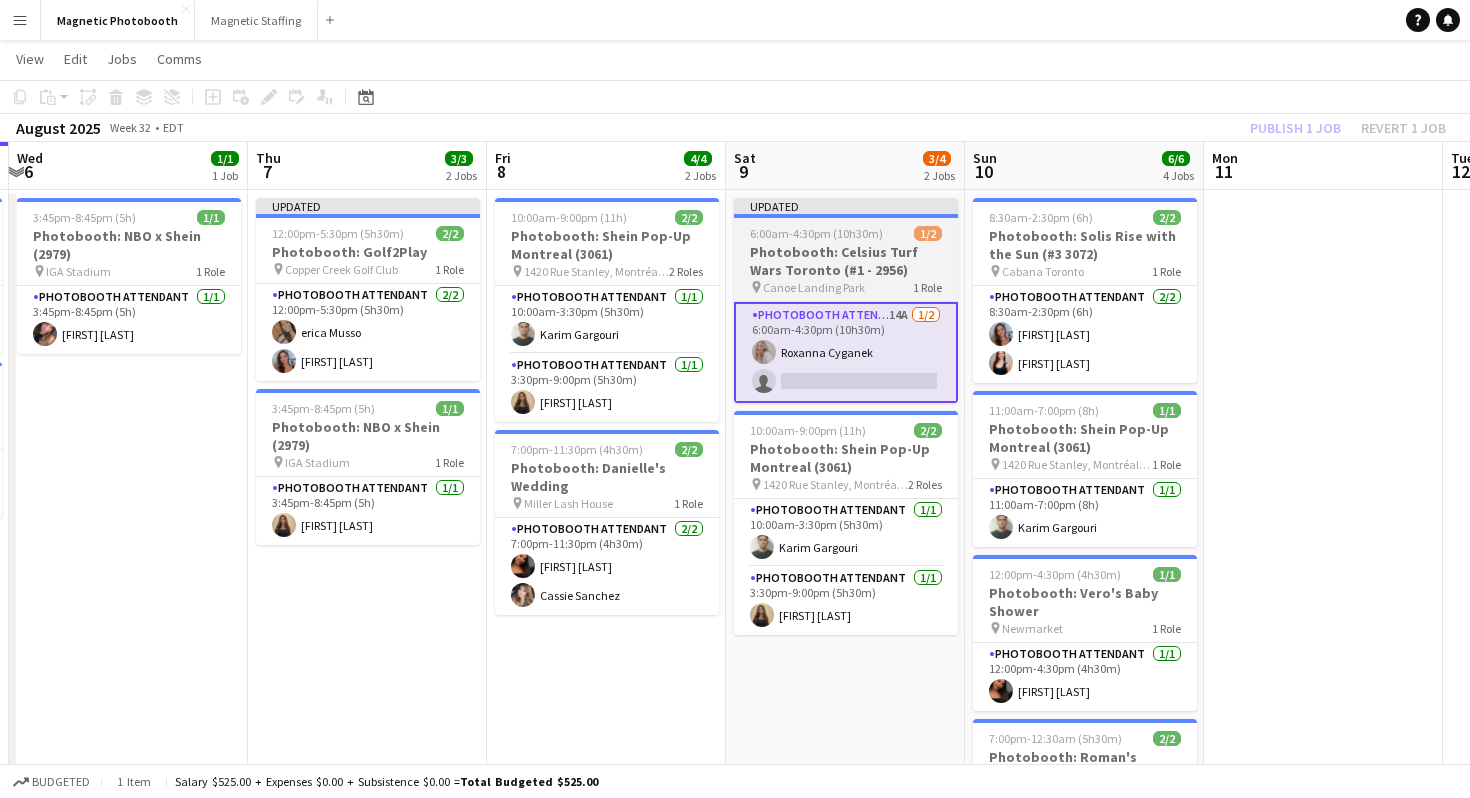 click on "Photobooth: Celsius Turf Wars Toronto (#1 - 2956)" at bounding box center (846, 261) 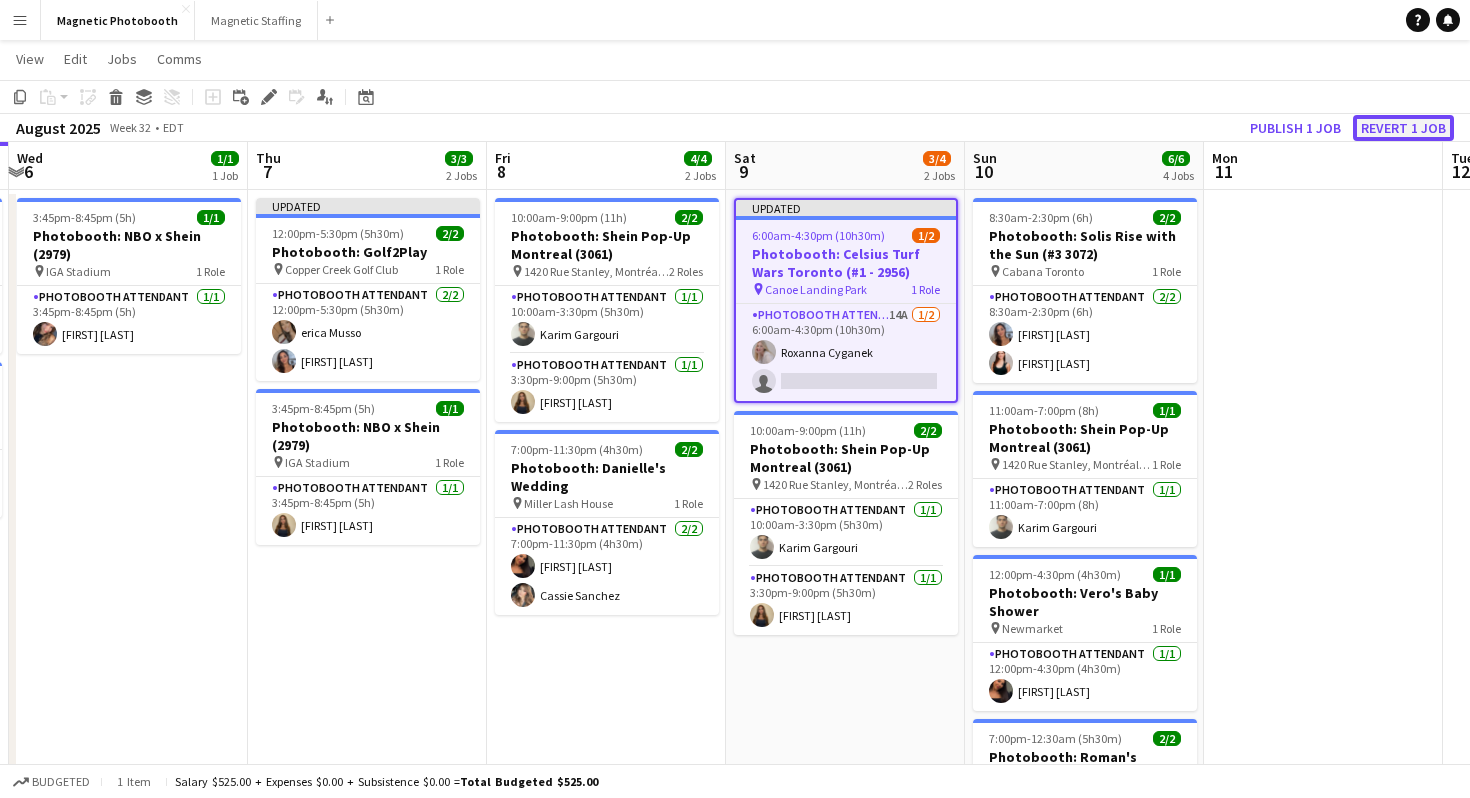 click on "Revert 1 job" 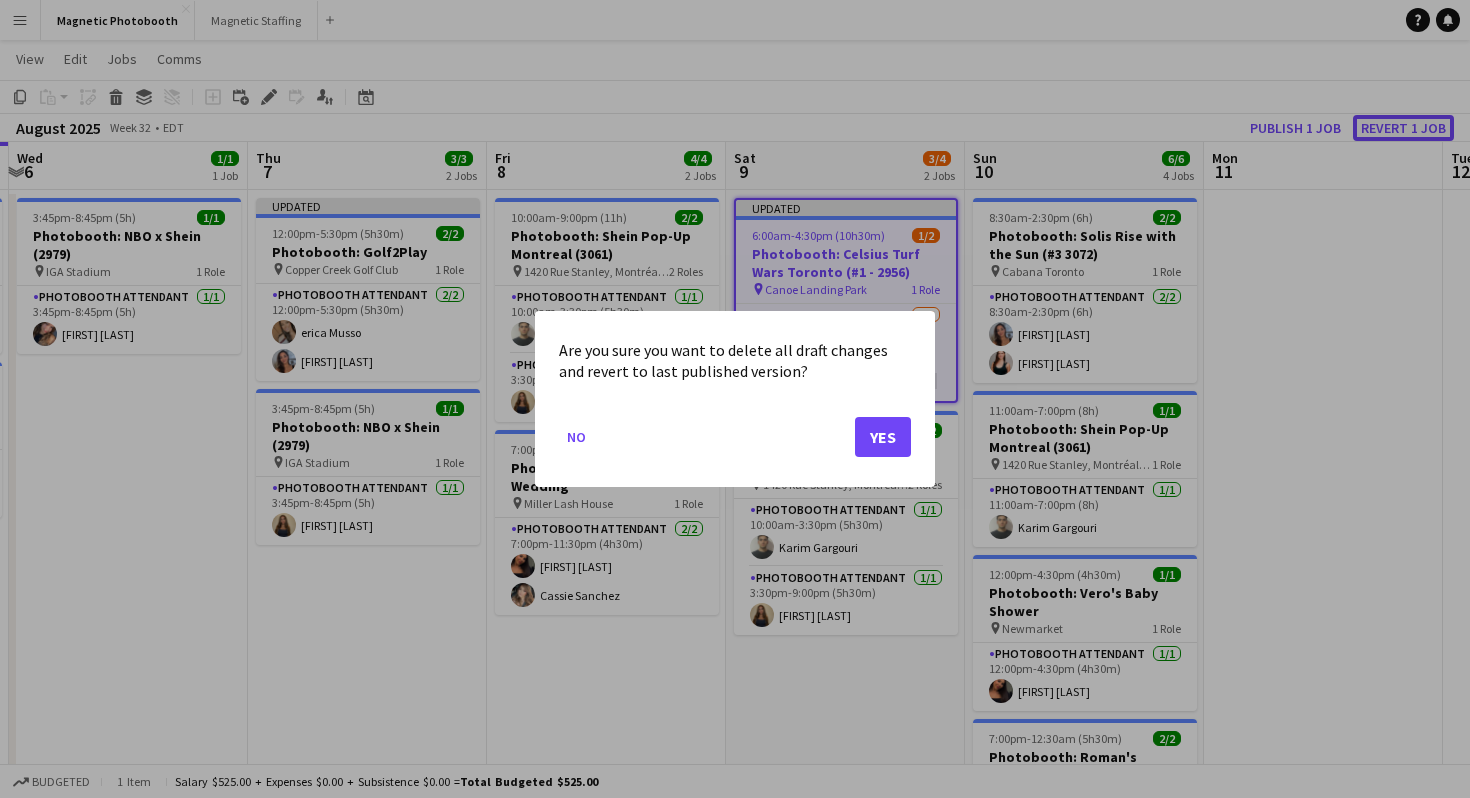 scroll, scrollTop: 0, scrollLeft: 0, axis: both 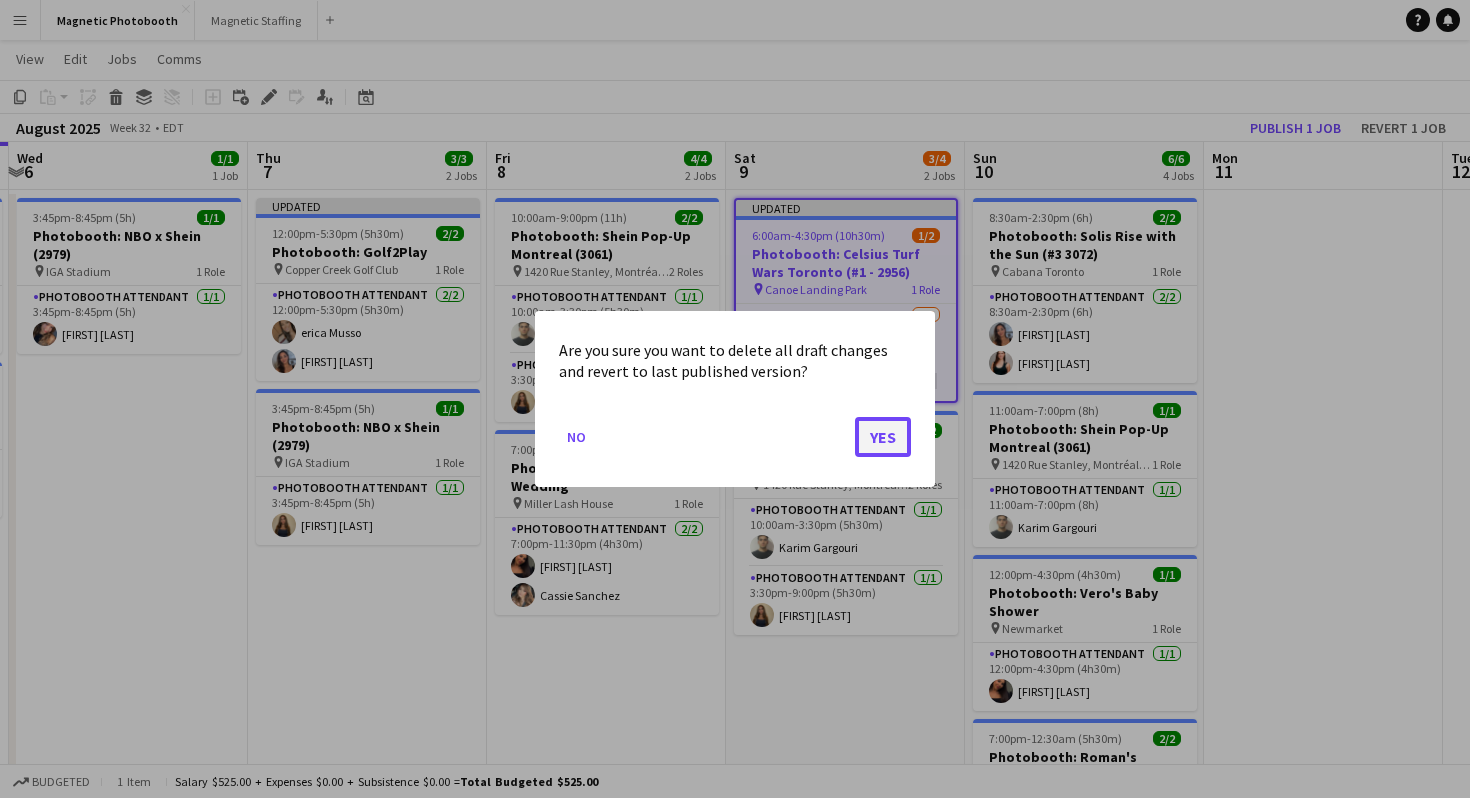 click on "Yes" 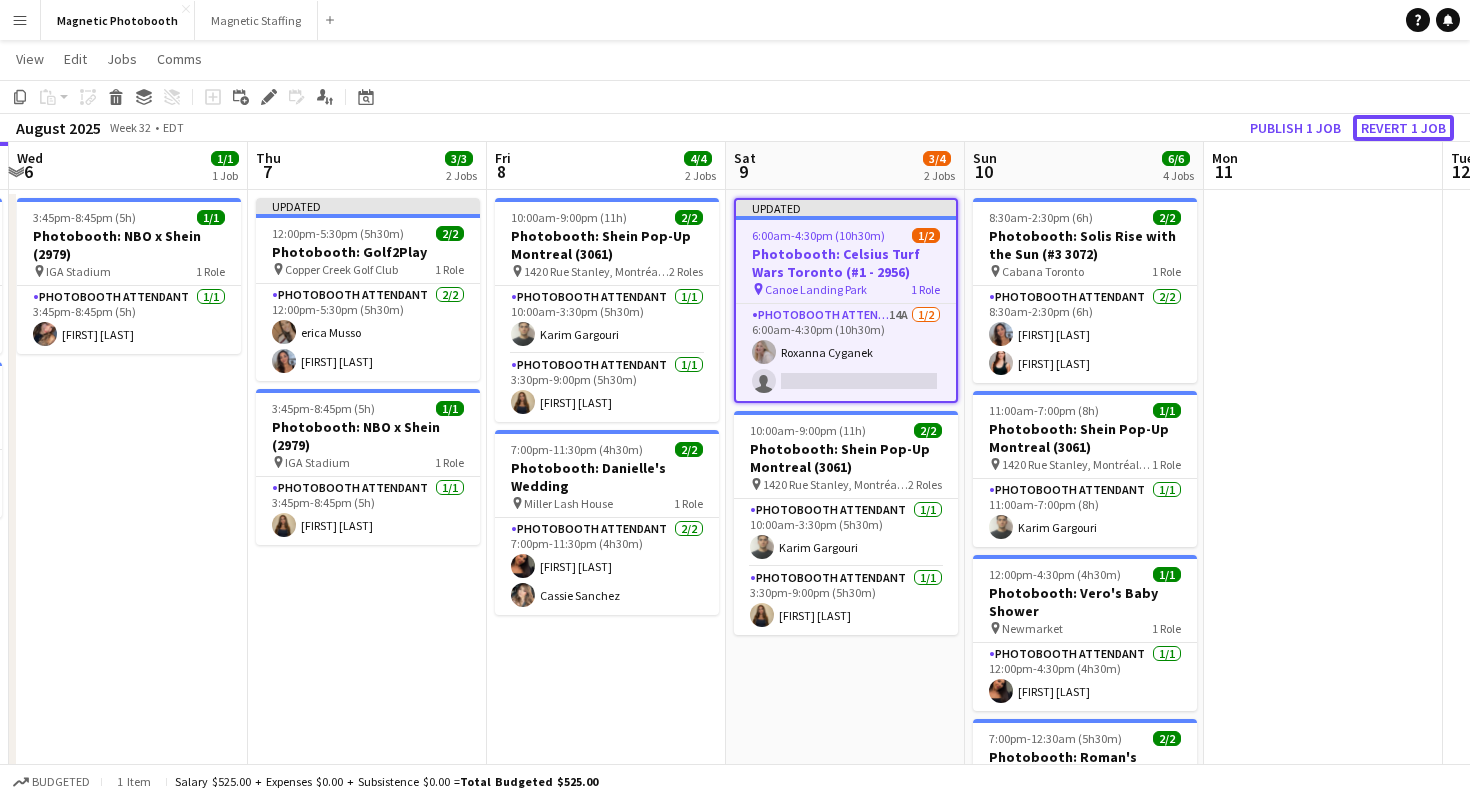 scroll, scrollTop: 36, scrollLeft: 0, axis: vertical 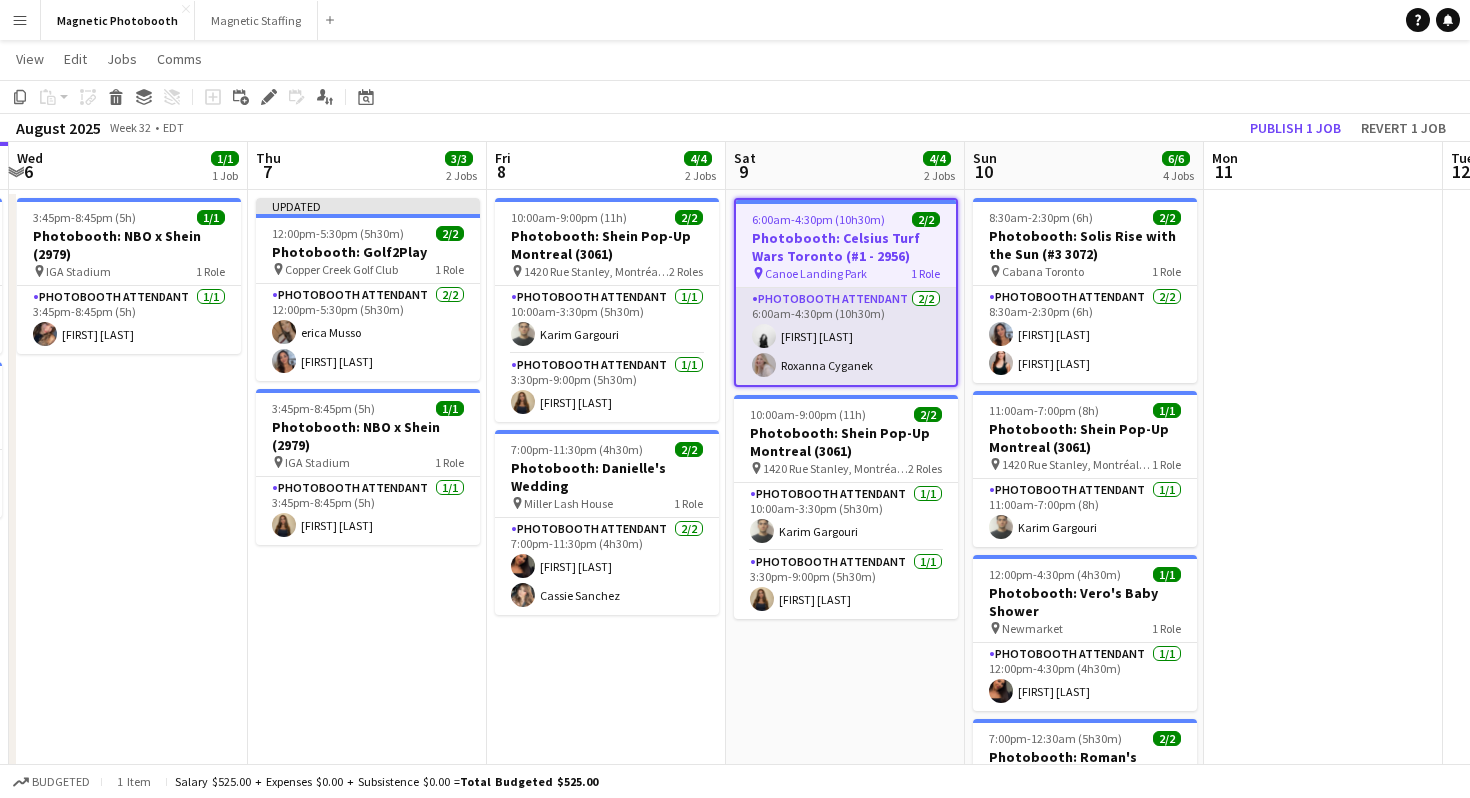 click on "Photobooth Attendant    2/2   [TIME]-[TIME] ([DURATION])
[FIRST] [LAST] [FIRST] [LAST]" at bounding box center (846, 336) 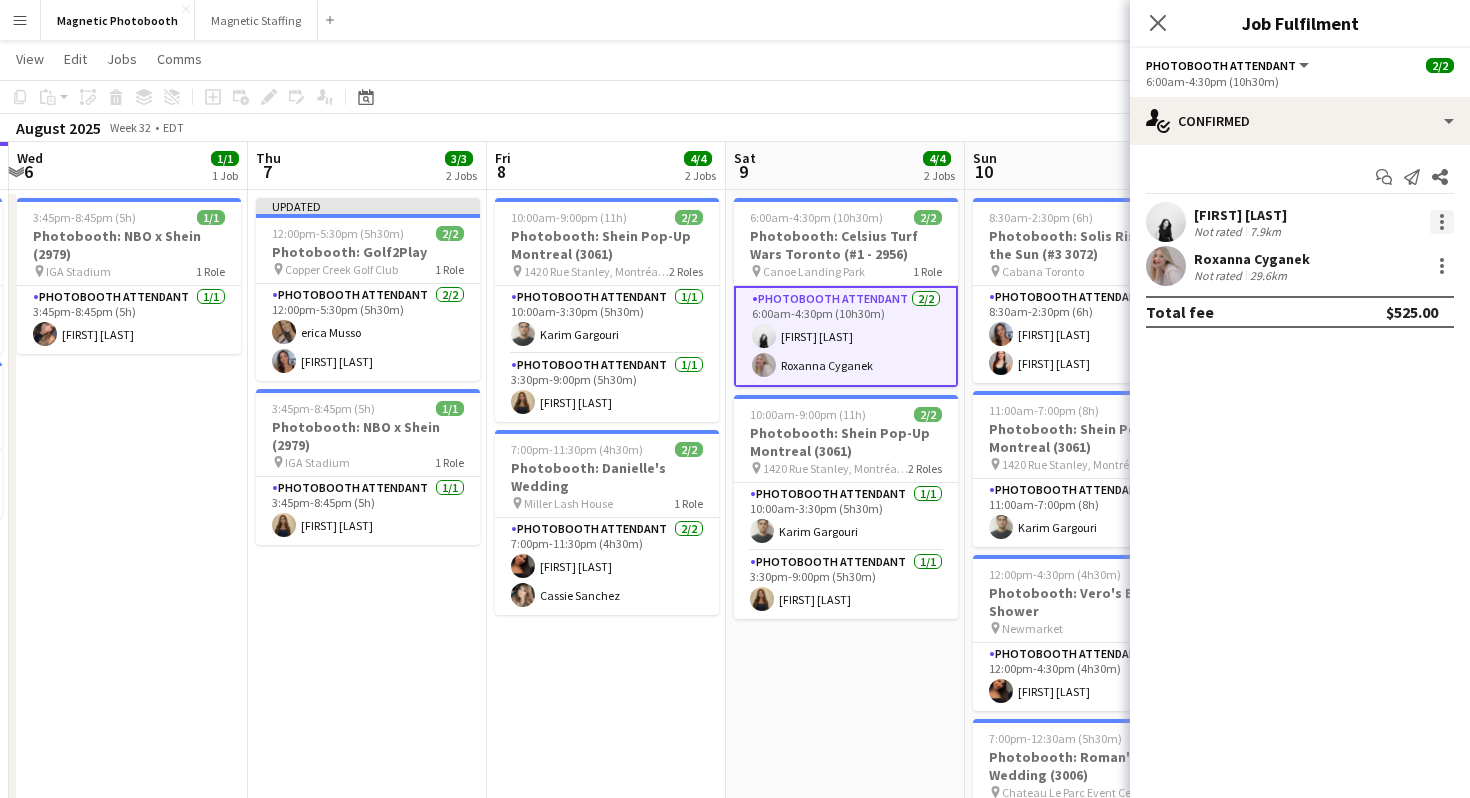 click at bounding box center [1442, 222] 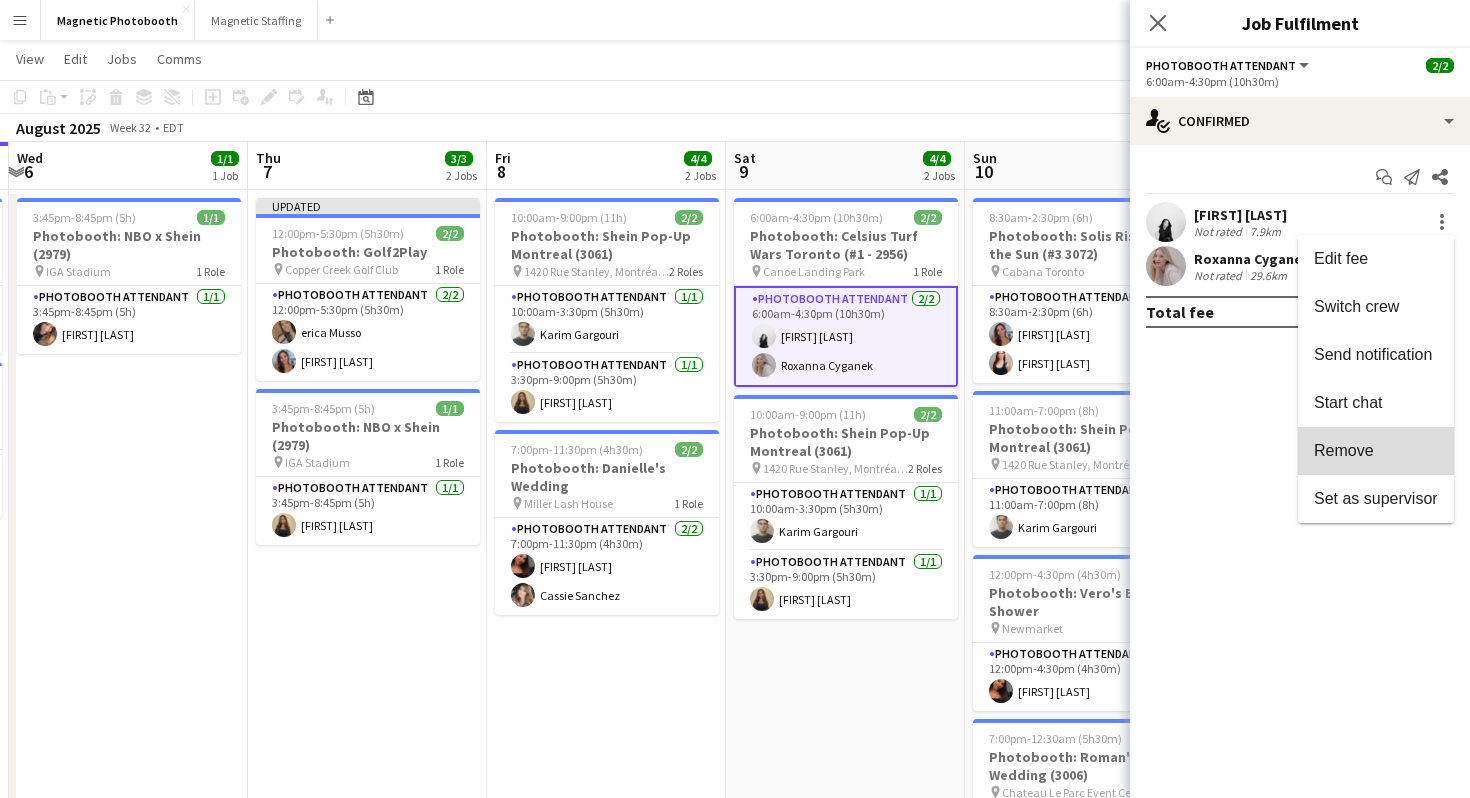 click on "Remove" at bounding box center [1344, 450] 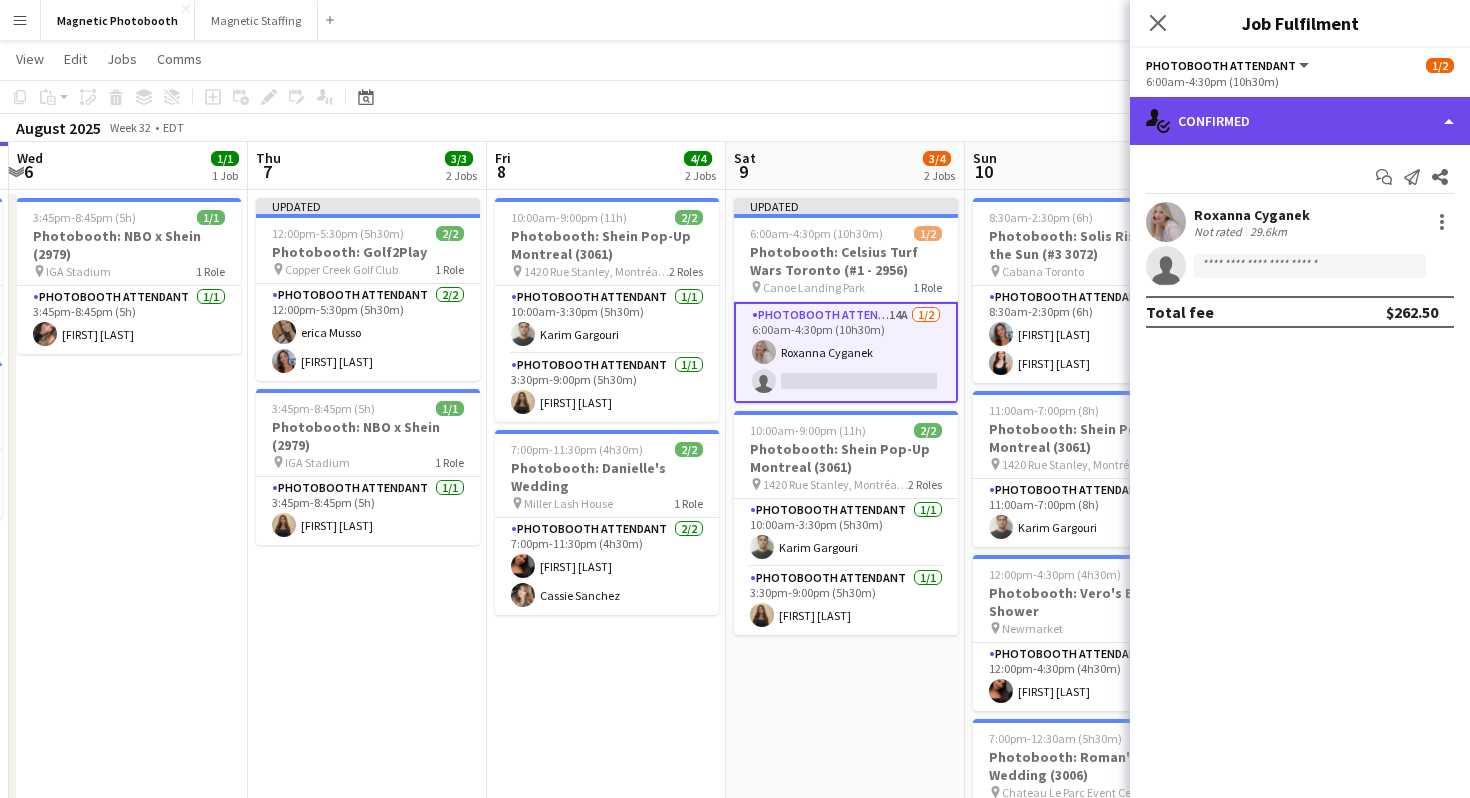 click on "single-neutral-actions-check-2
Confirmed" 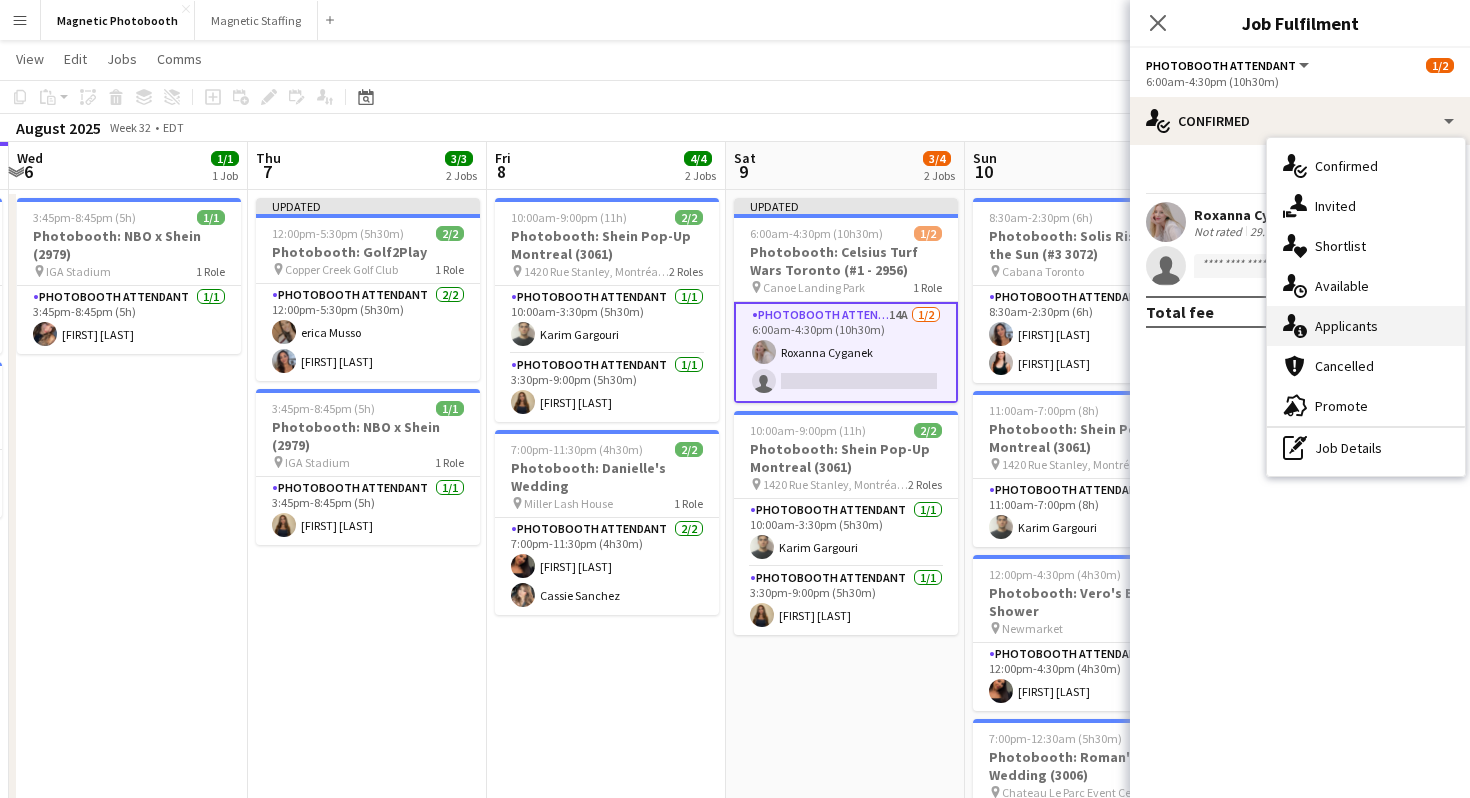 click on "single-neutral-actions-information
Applicants" at bounding box center (1366, 326) 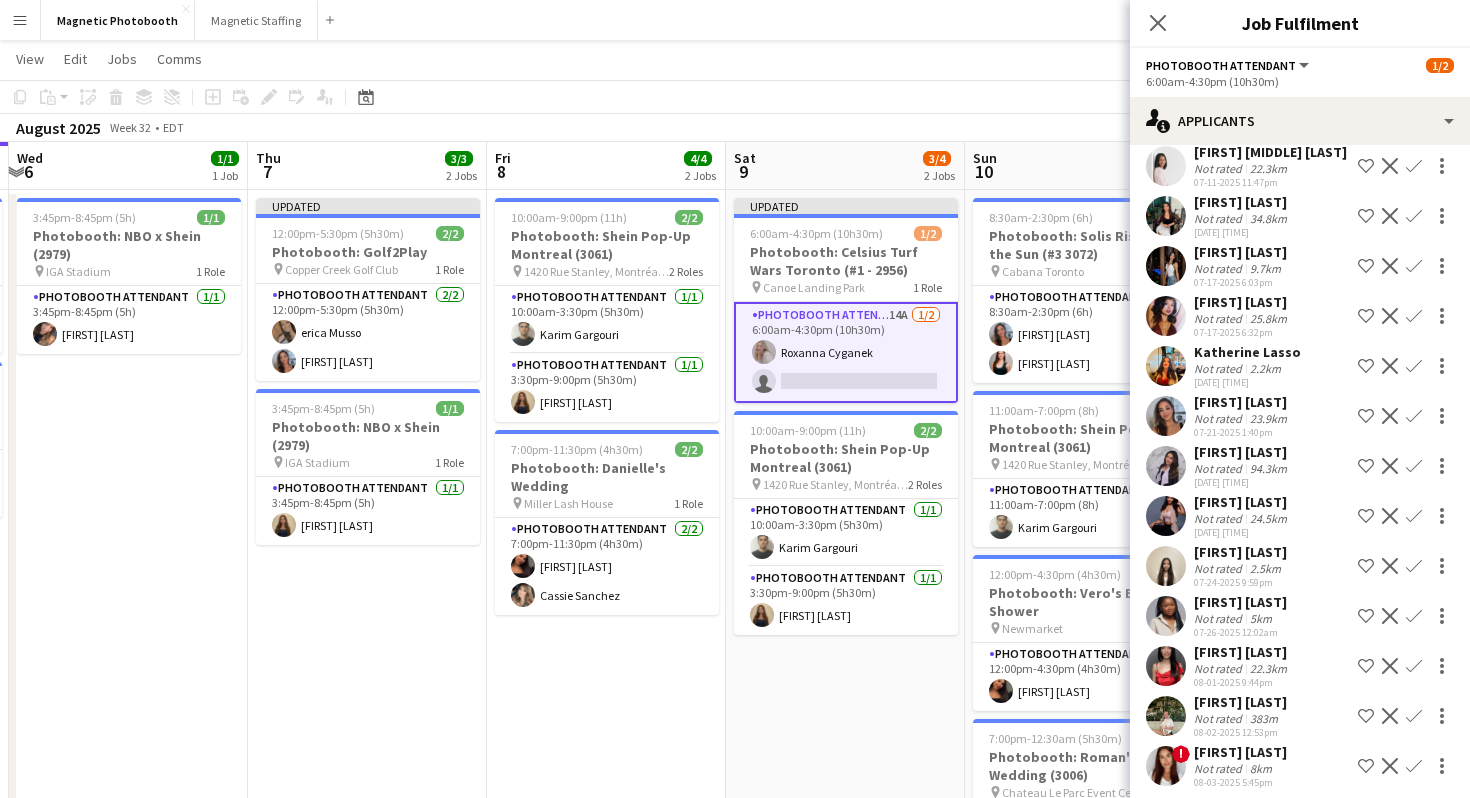 scroll, scrollTop: 159, scrollLeft: 0, axis: vertical 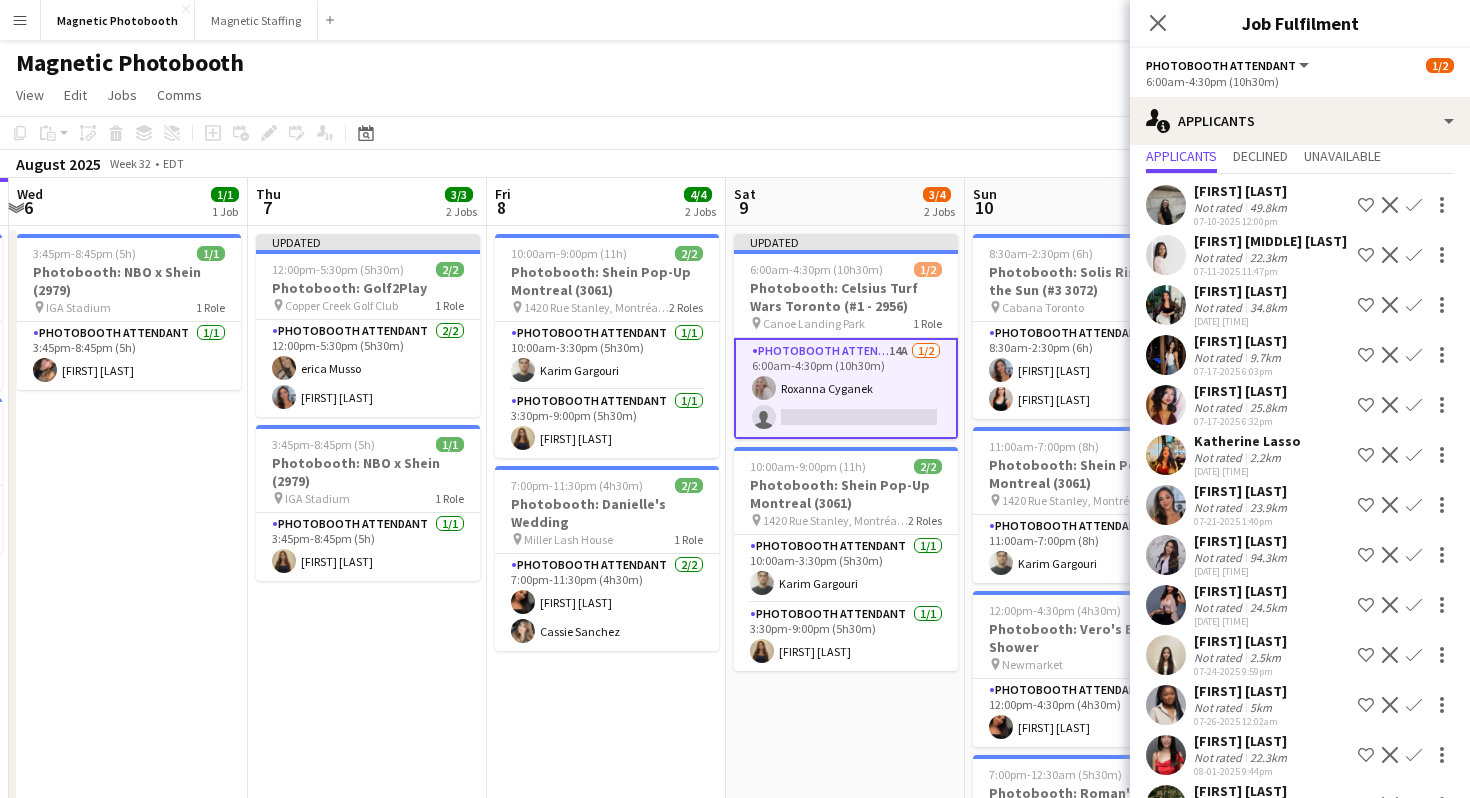 click on "Confirm" at bounding box center (1414, 555) 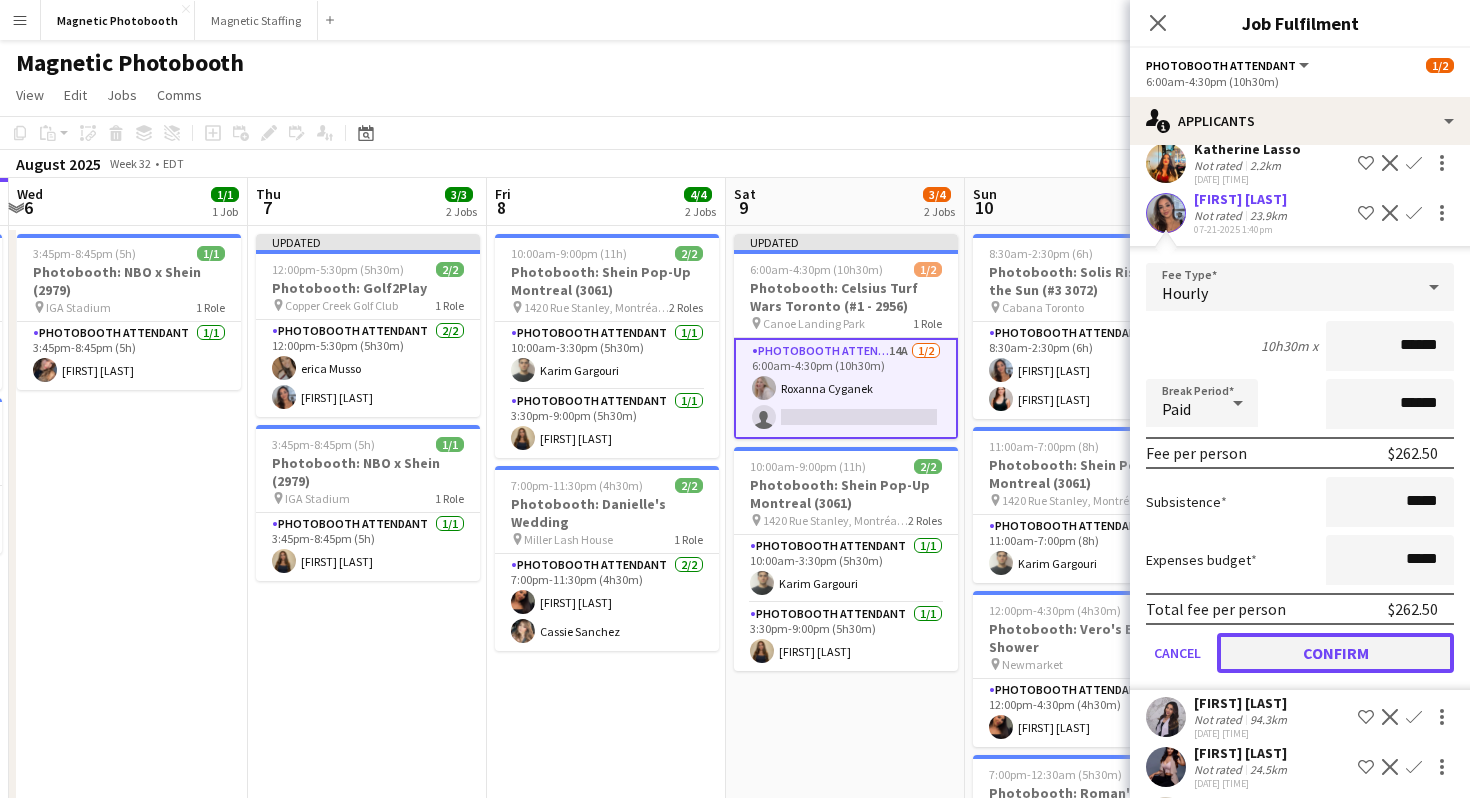 click on "Confirm" 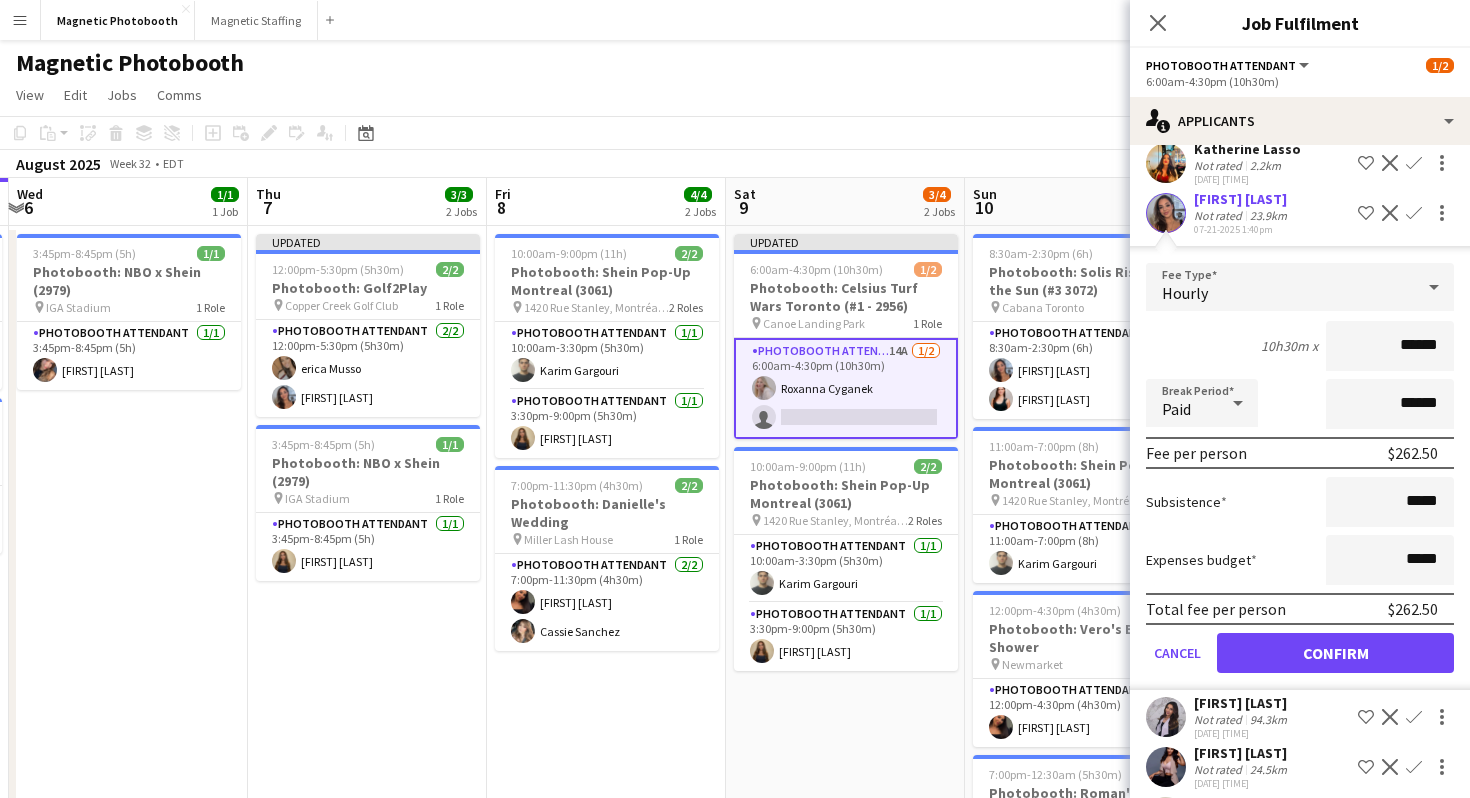 scroll, scrollTop: 109, scrollLeft: 0, axis: vertical 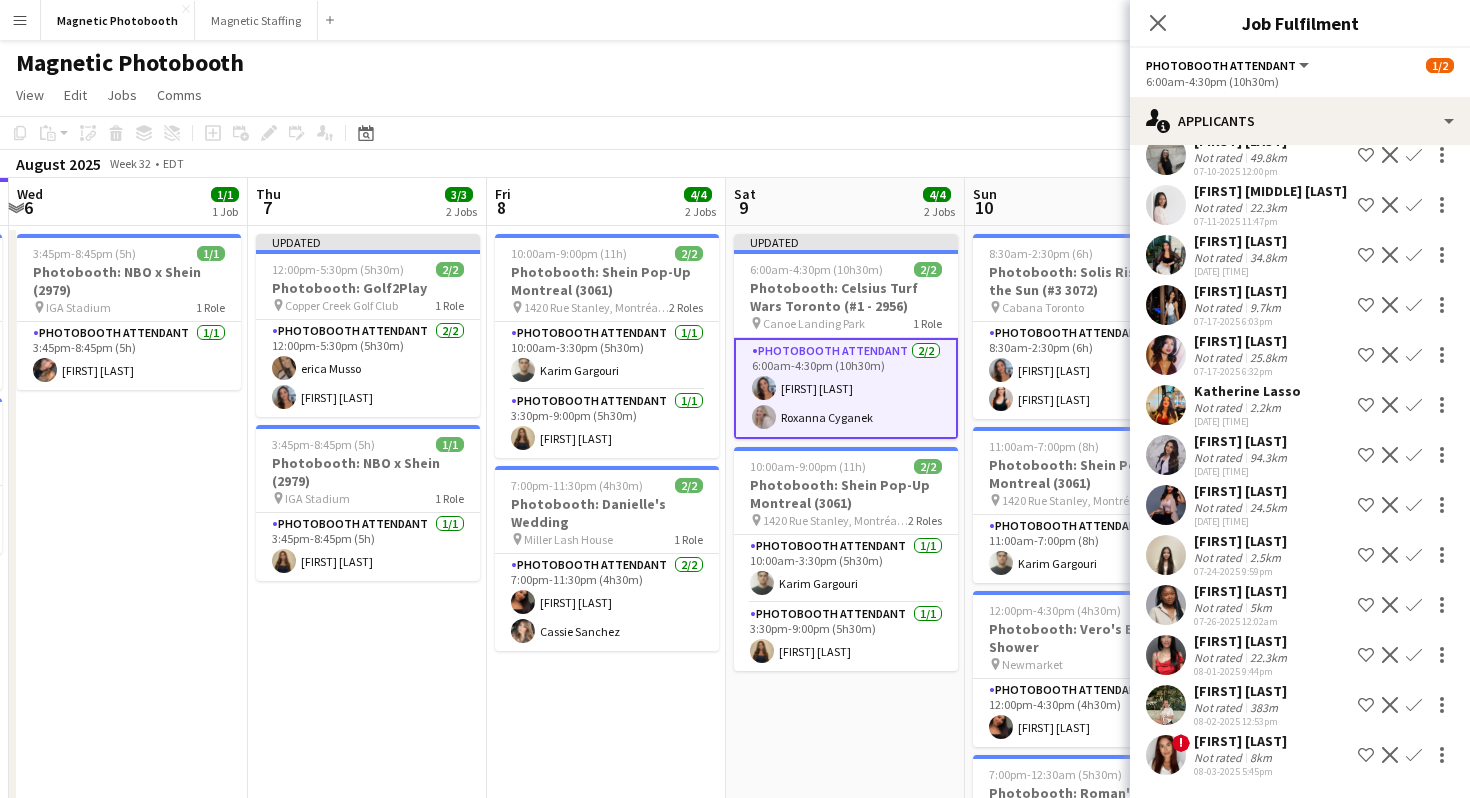 click on "Photobooth Attendant    2/2   6:00am-4:30pm (10h30m)
[FIRST] [LAST] [FIRST] [LAST]" at bounding box center [846, 388] 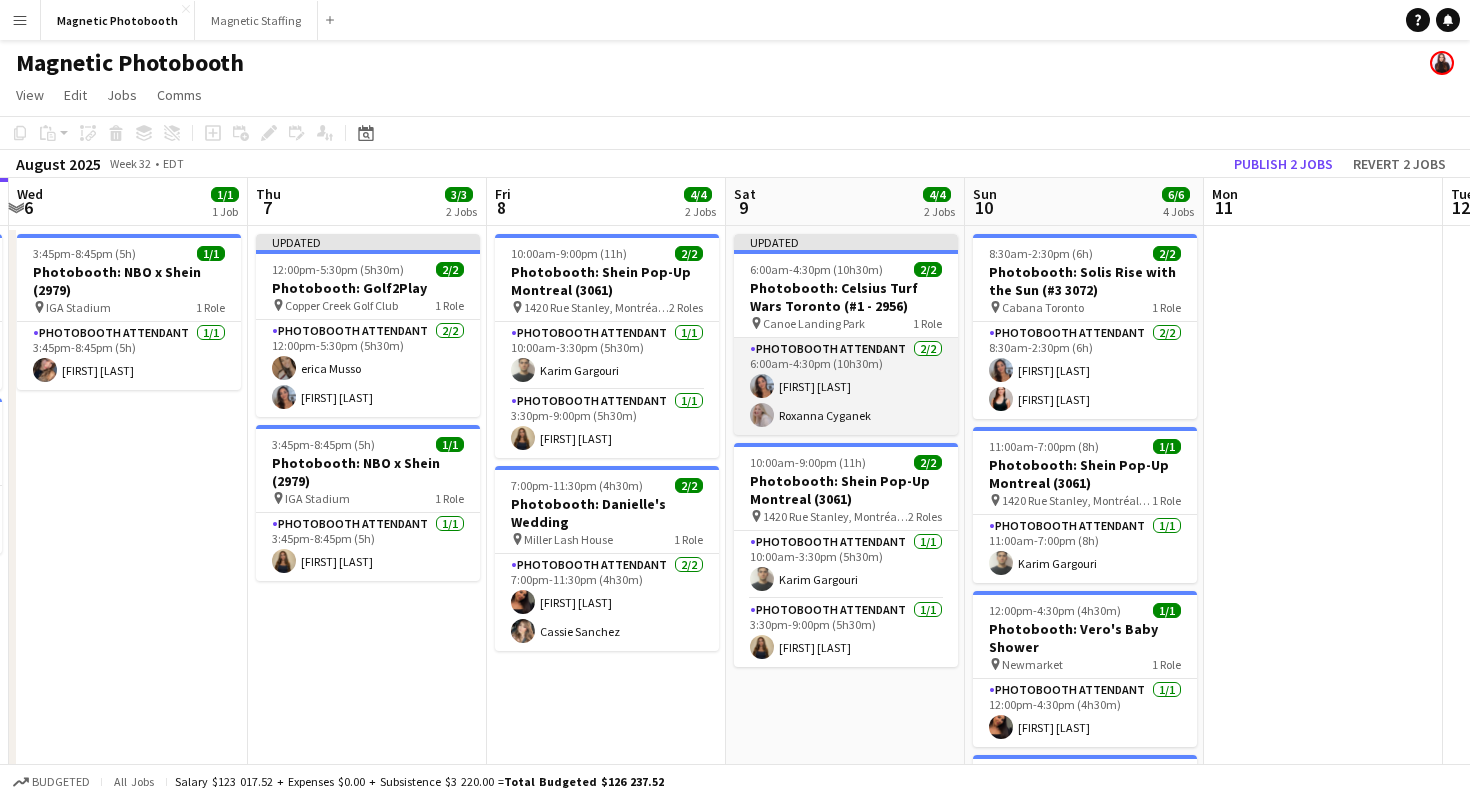 click on "Photobooth Attendant    2/2   6:00am-4:30pm (10h30m)
[FIRST] [LAST] [FIRST] [LAST]" at bounding box center (846, 386) 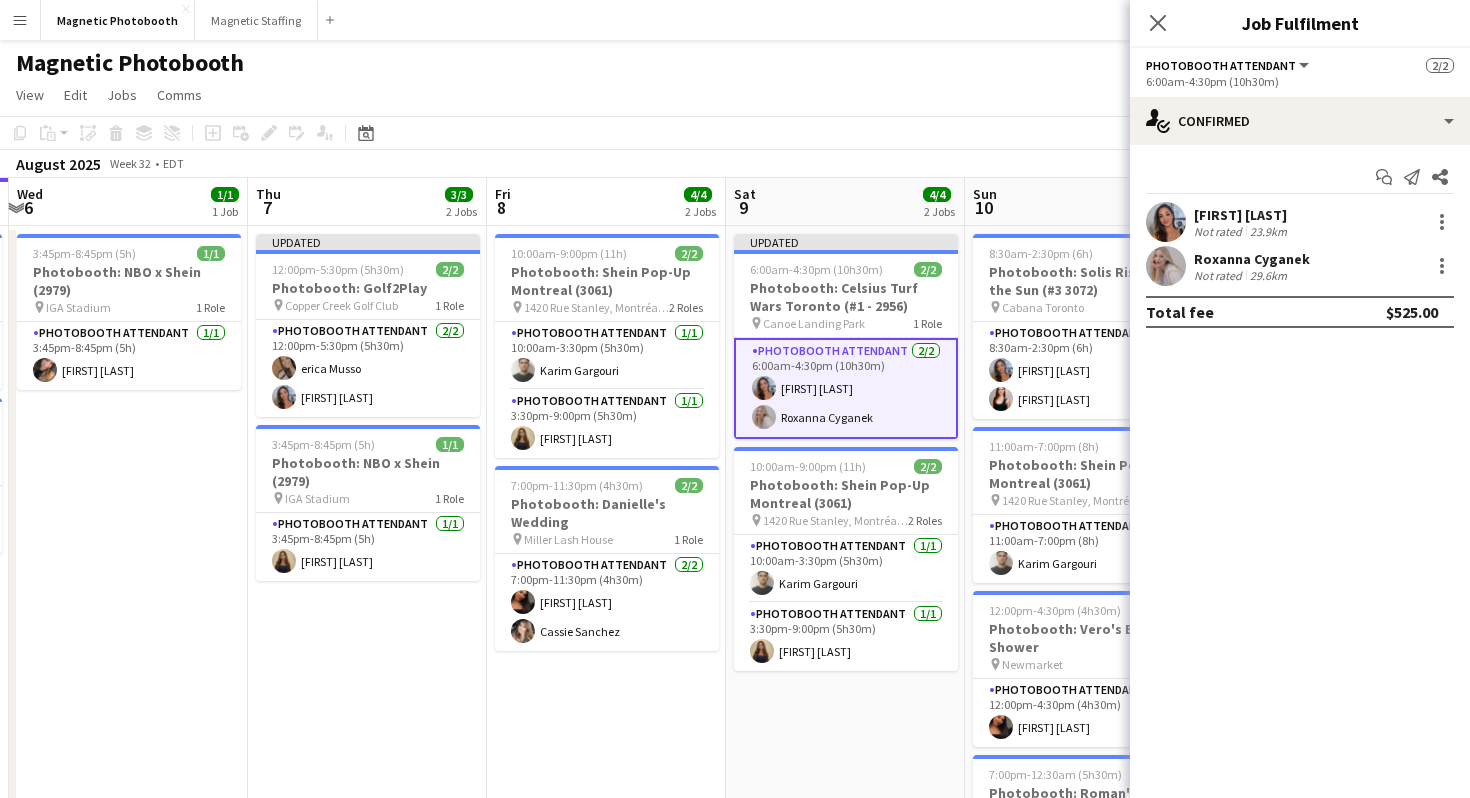 click on "[FIRST] [LAST]   Not rated   23.9km" at bounding box center (1300, 222) 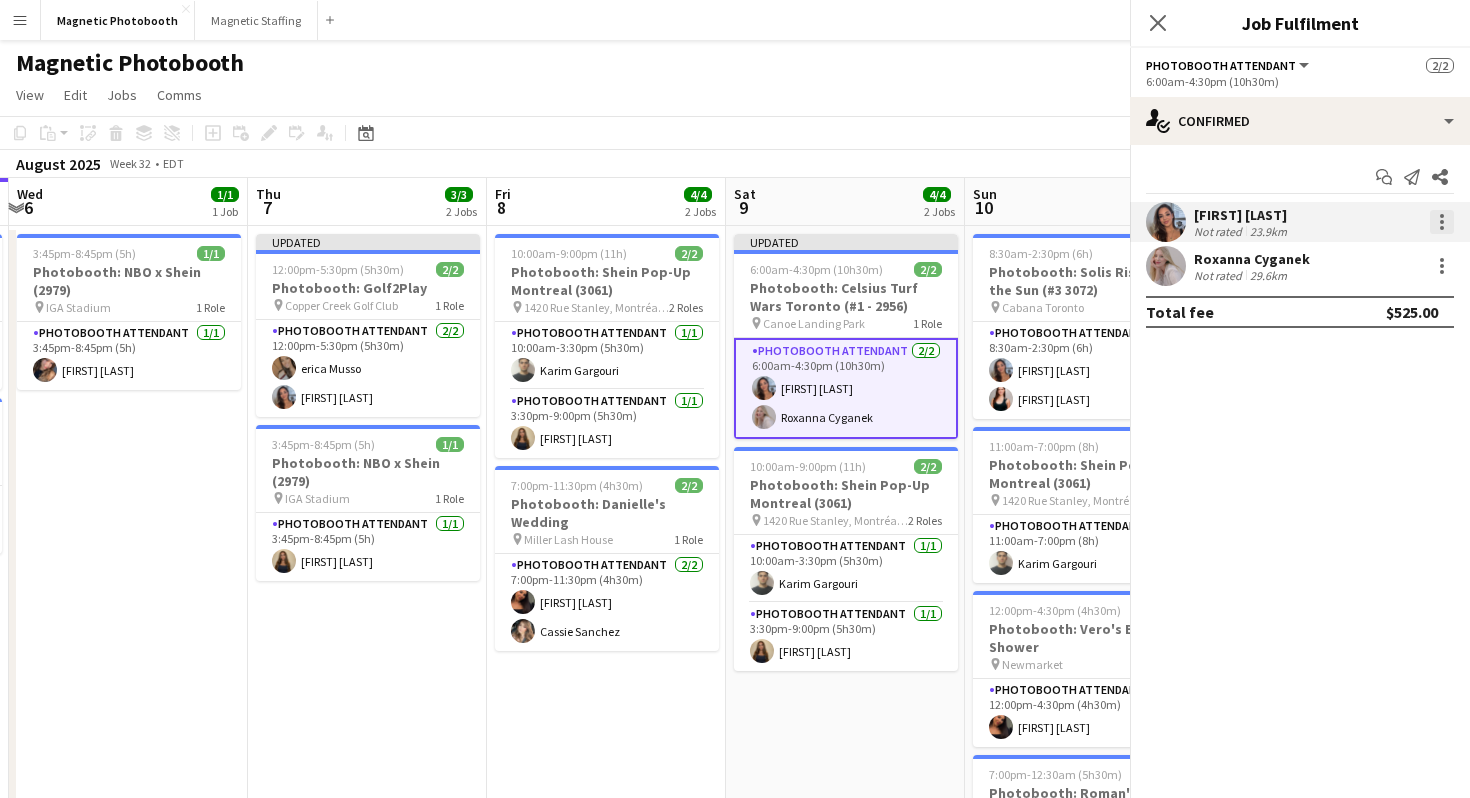 click at bounding box center [1442, 222] 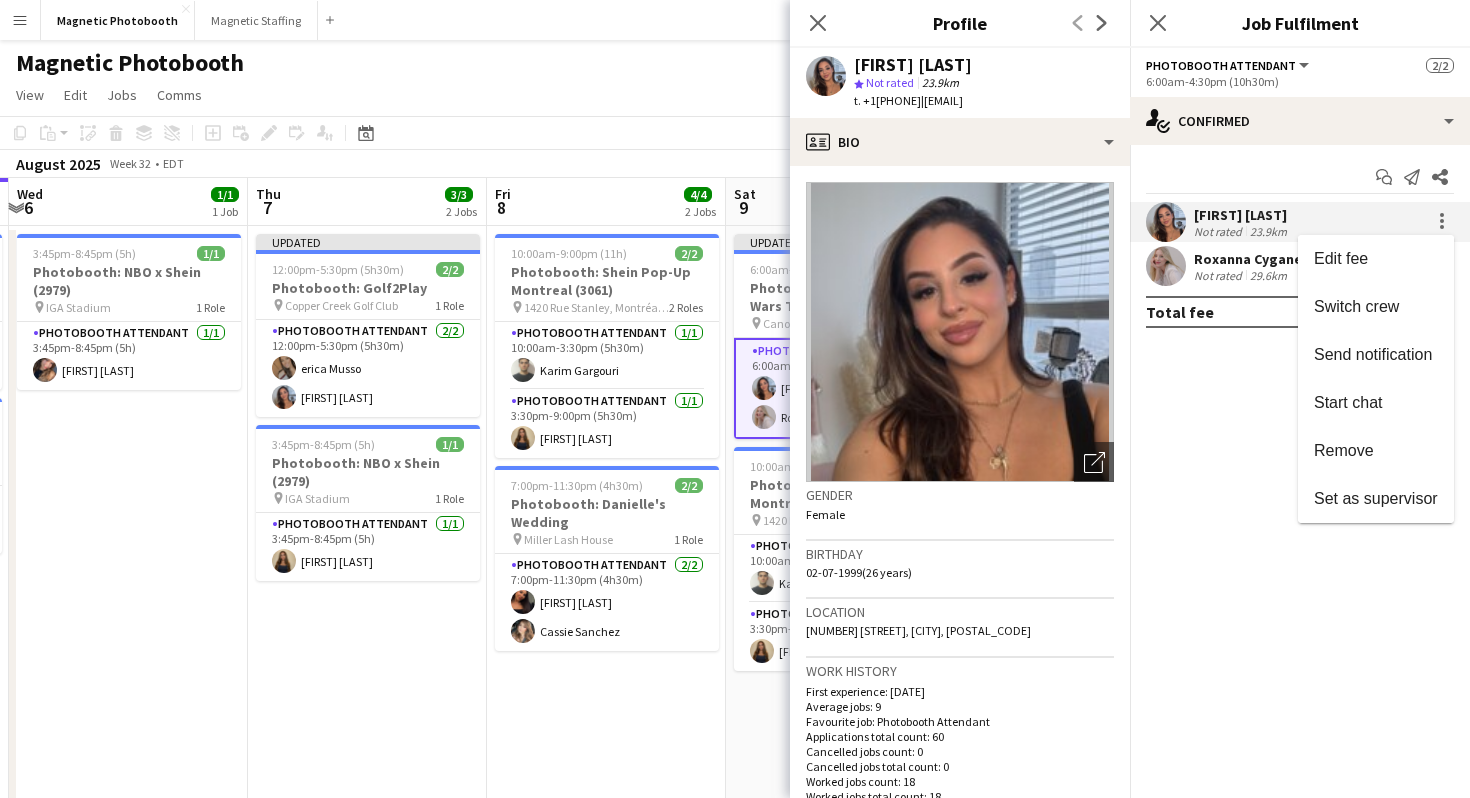 click at bounding box center [735, 399] 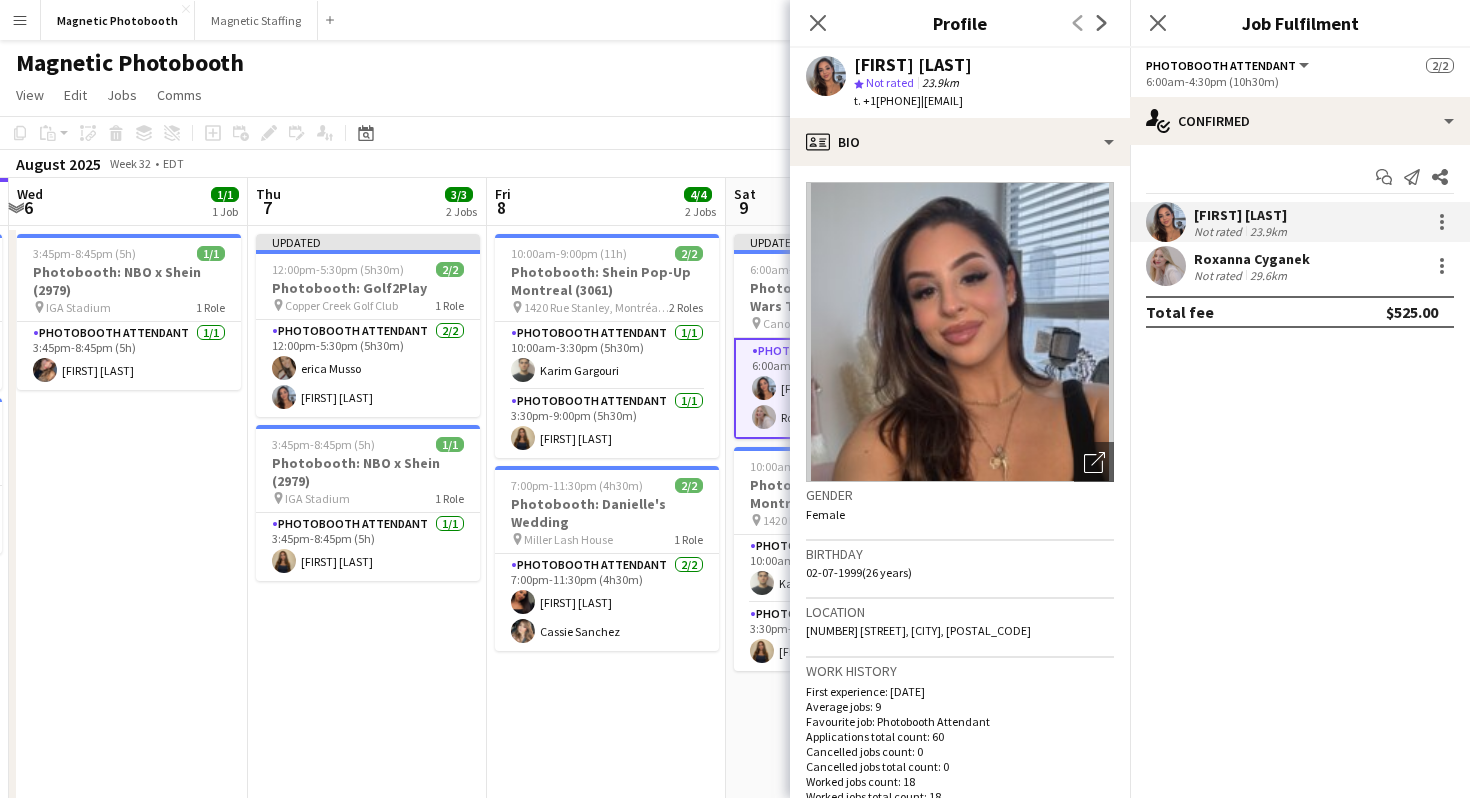click at bounding box center [1442, 222] 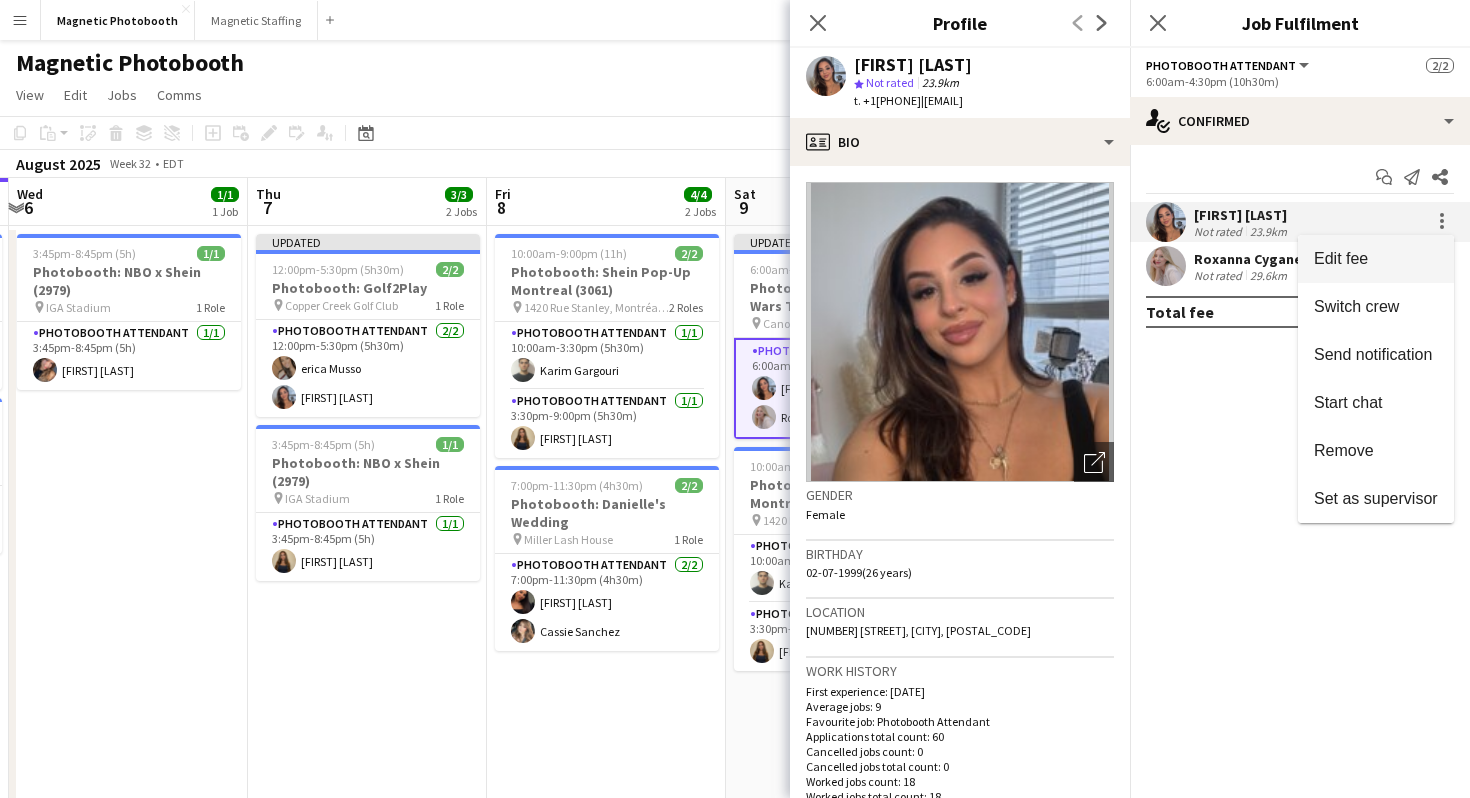 click on "Edit fee" at bounding box center [1376, 259] 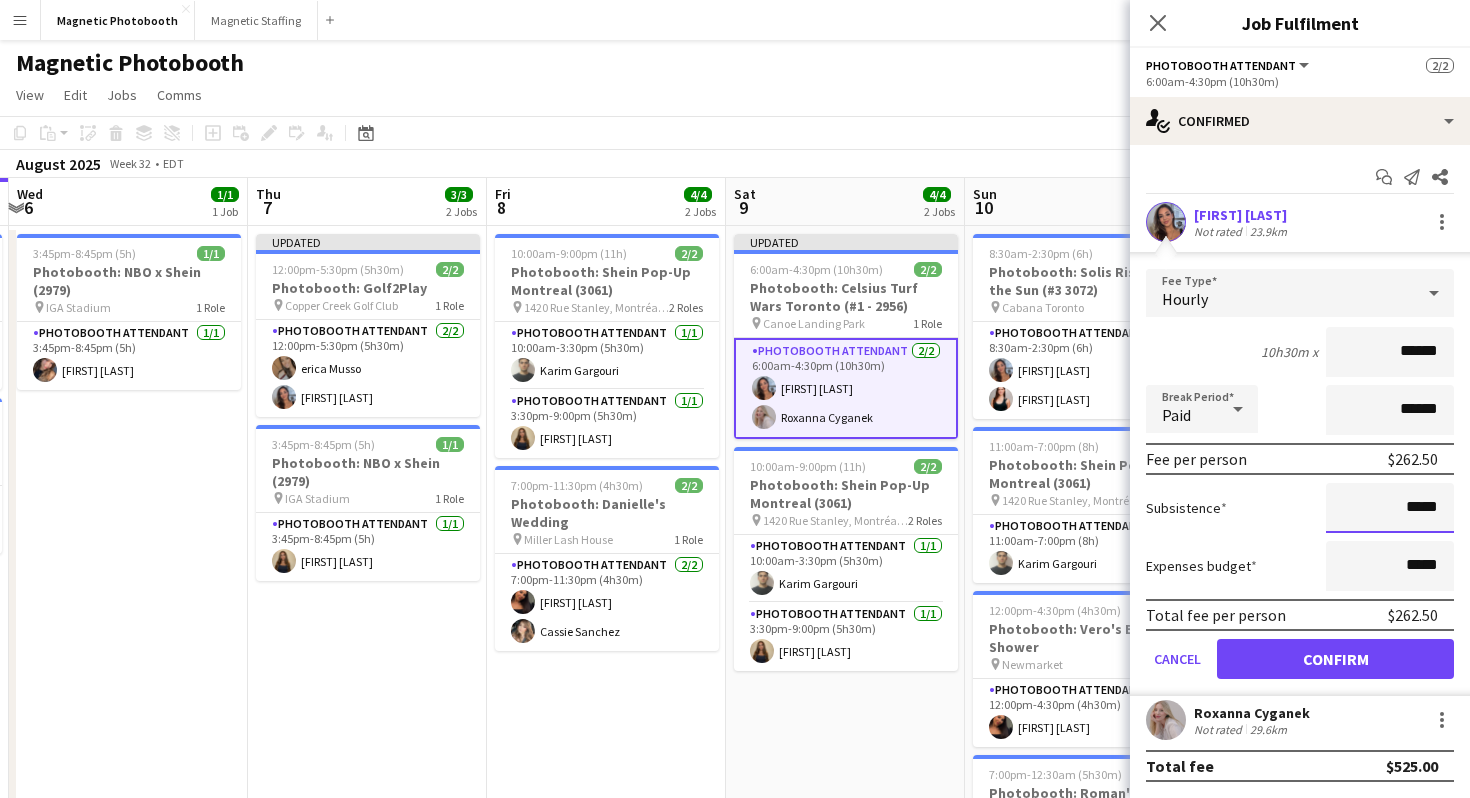 click on "*****" at bounding box center (1390, 508) 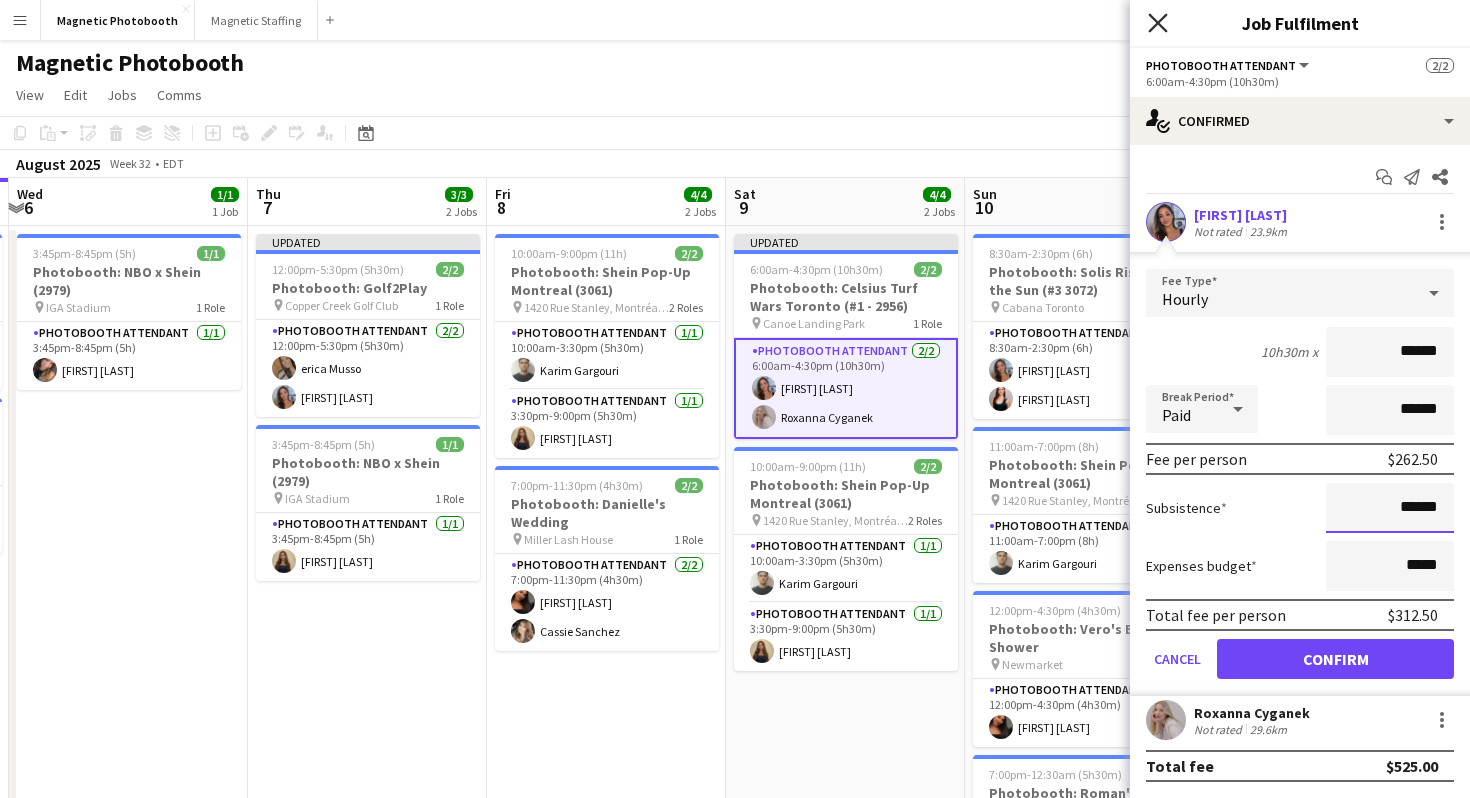 type on "******" 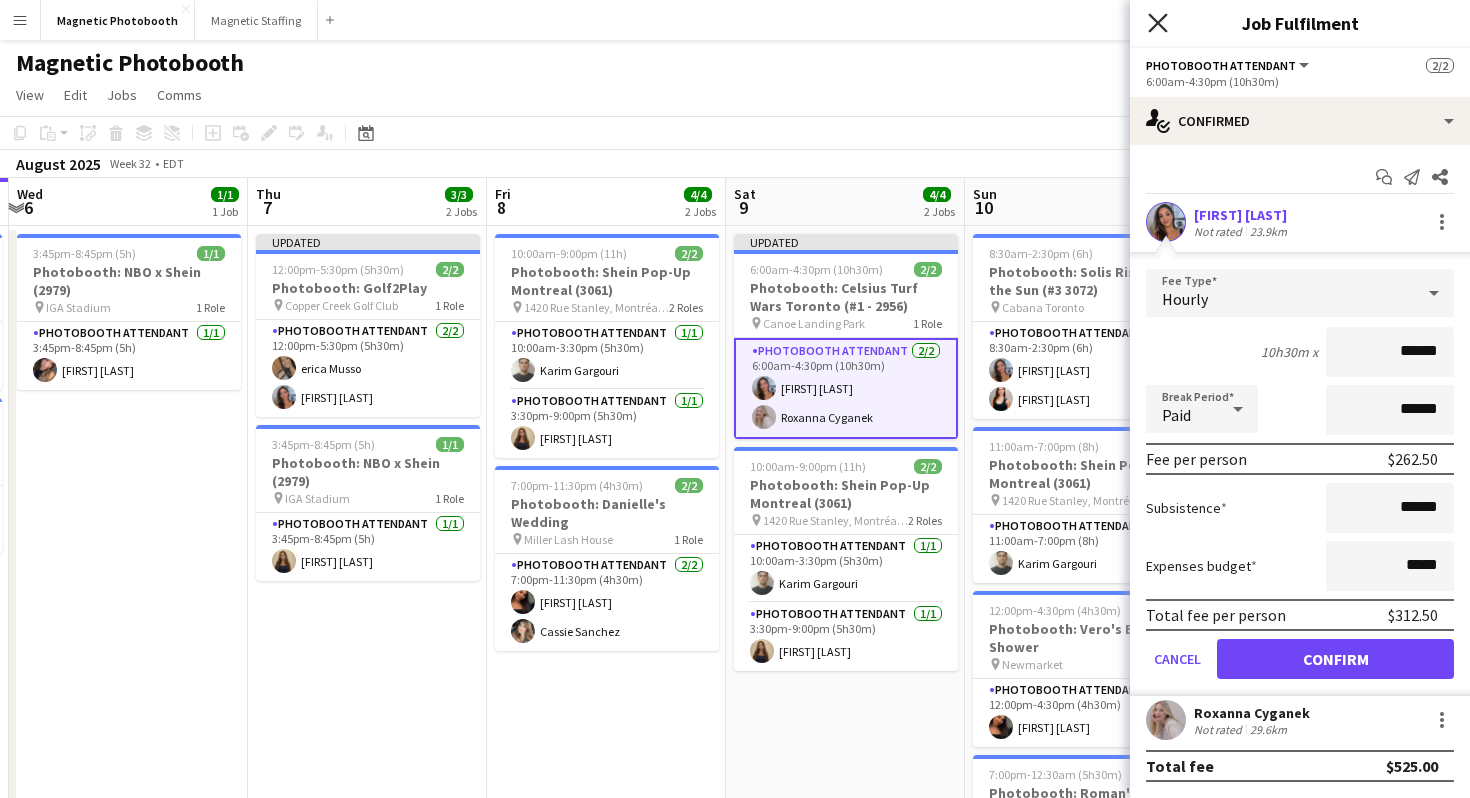 click on "Close pop-in" 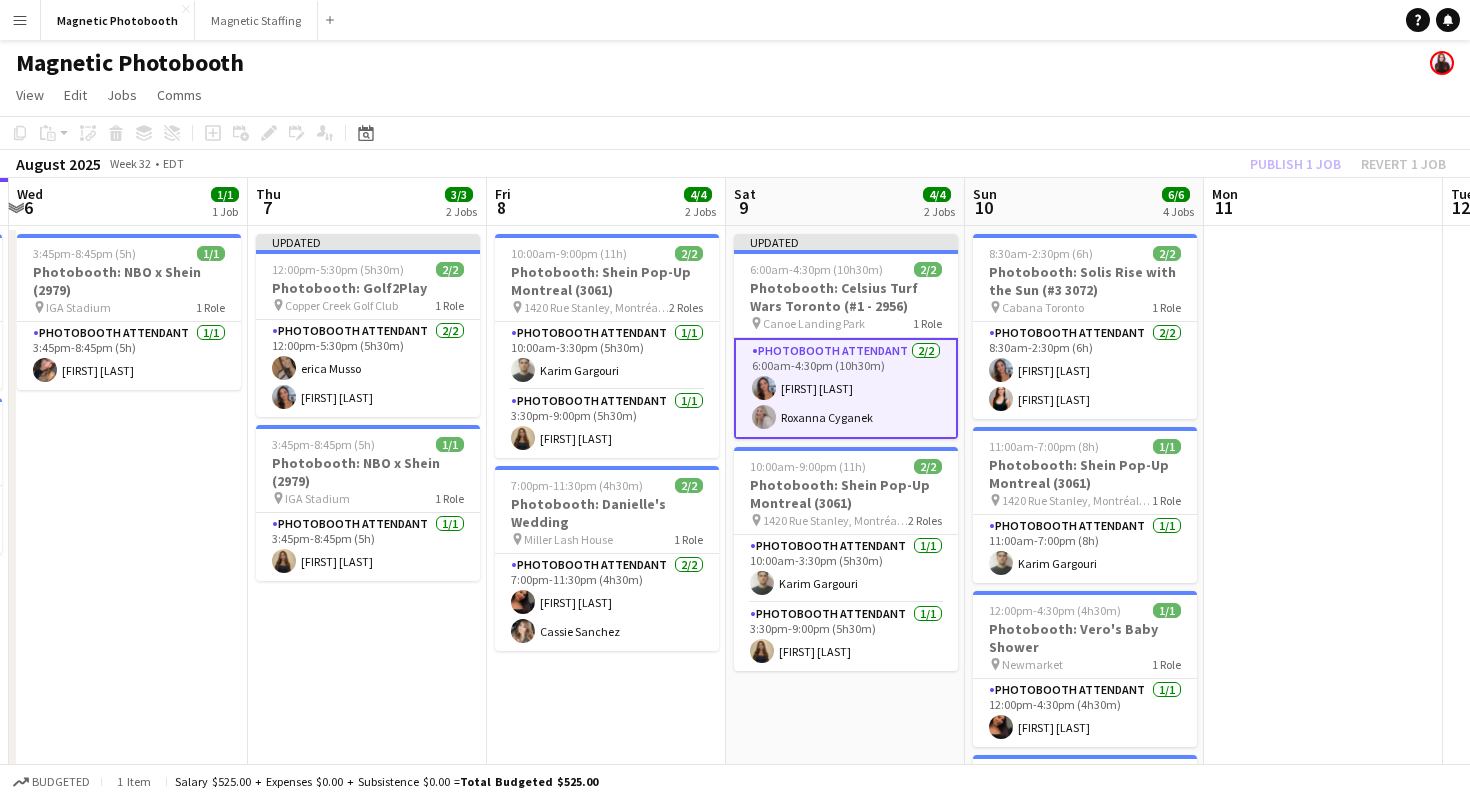 click on "Magnetic Photobooth" 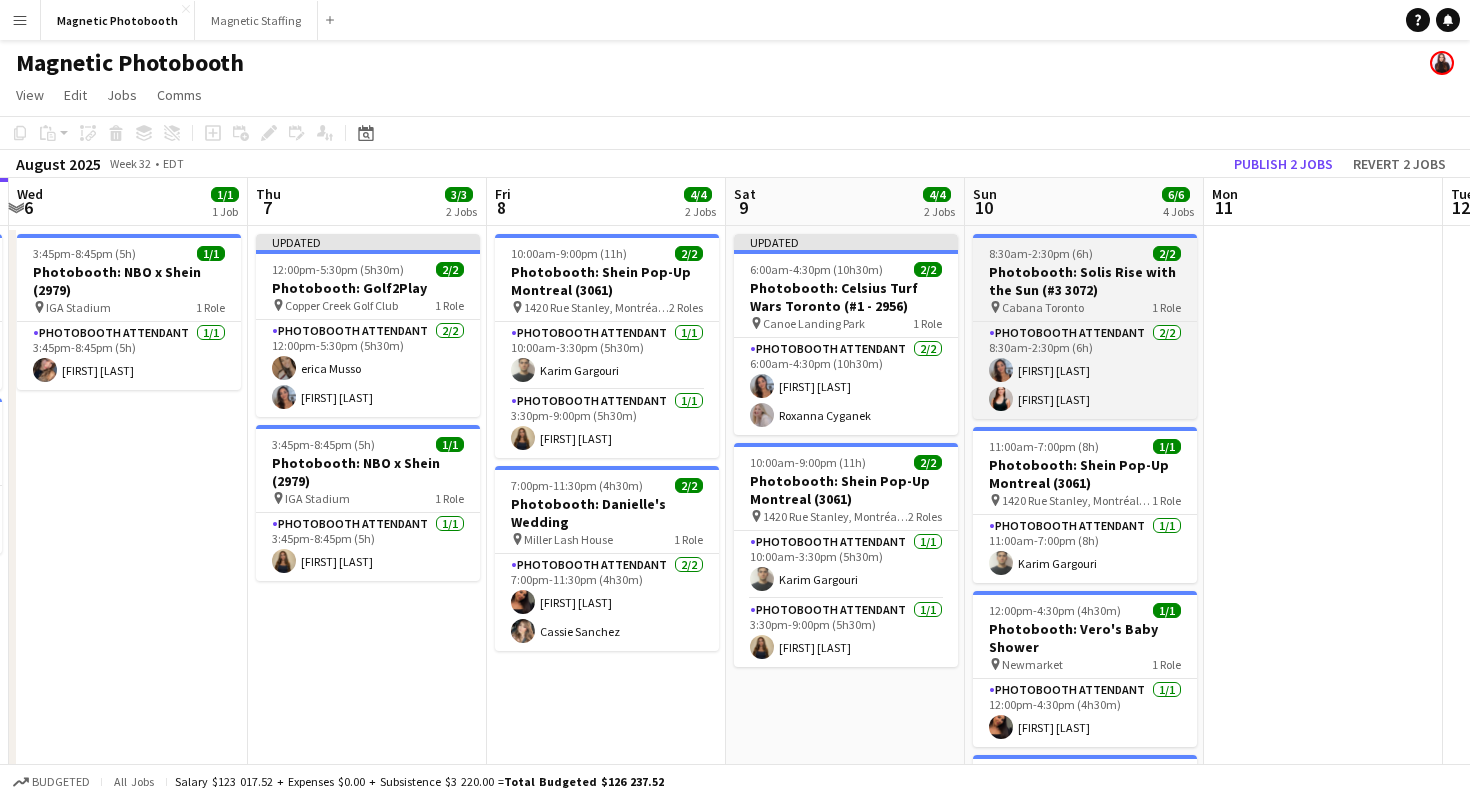 click on "8:30am-2:30pm (6h)    2/2" at bounding box center [1085, 253] 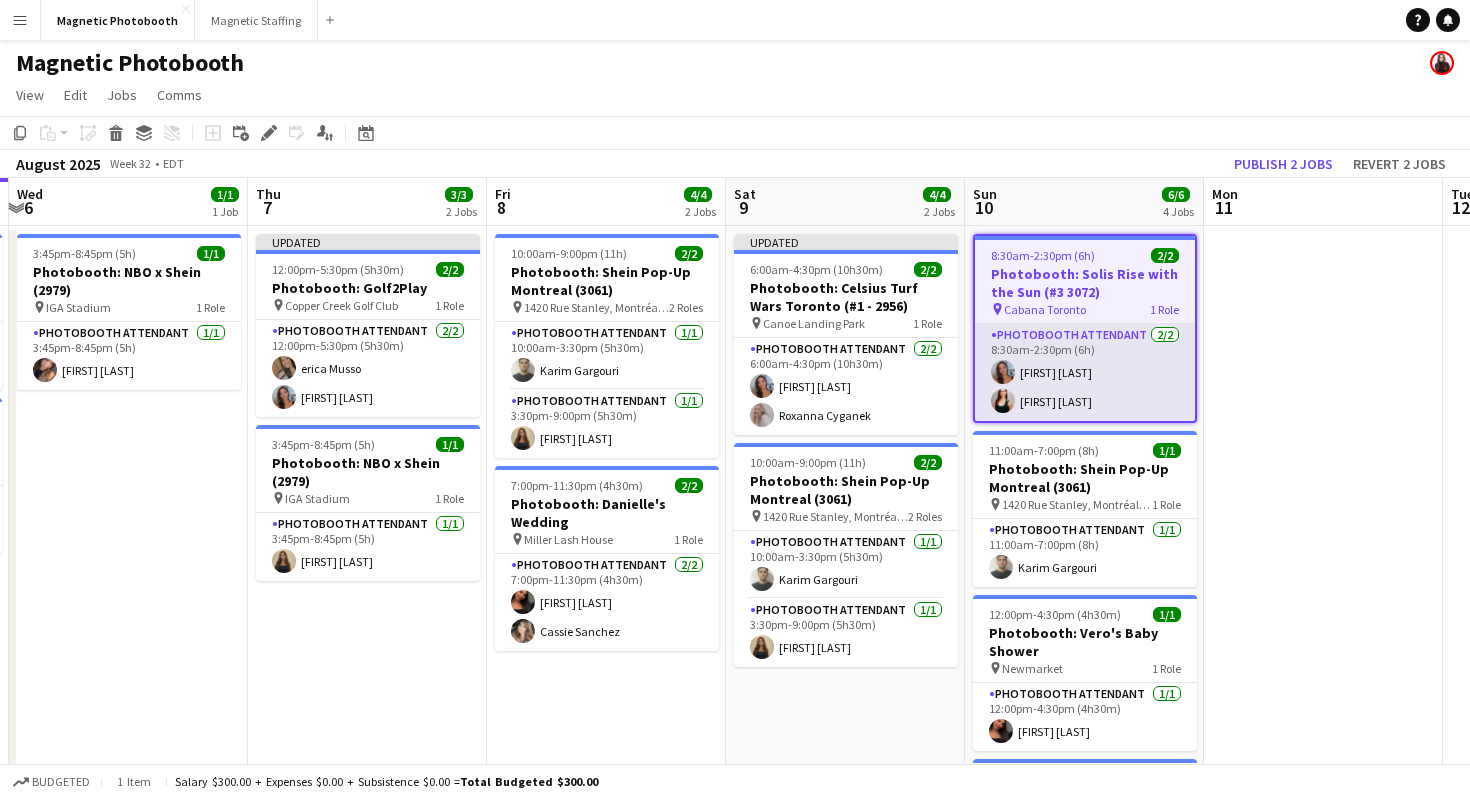 click on "Photobooth Attendant    2/2   8:30am-2:30pm (6h)
[FIRST] [LAST] [FIRST] [LAST]" at bounding box center [1085, 372] 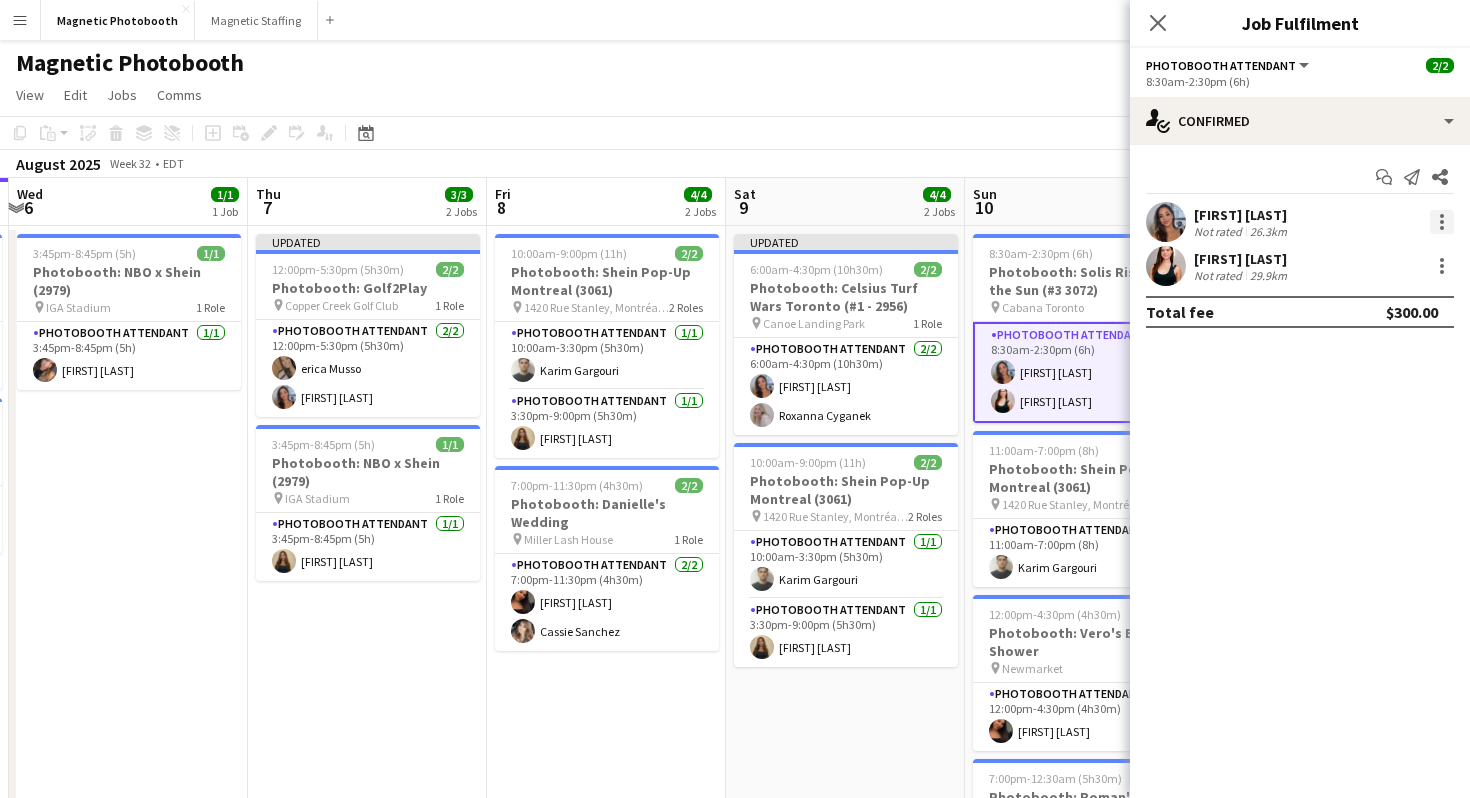 click at bounding box center [1442, 222] 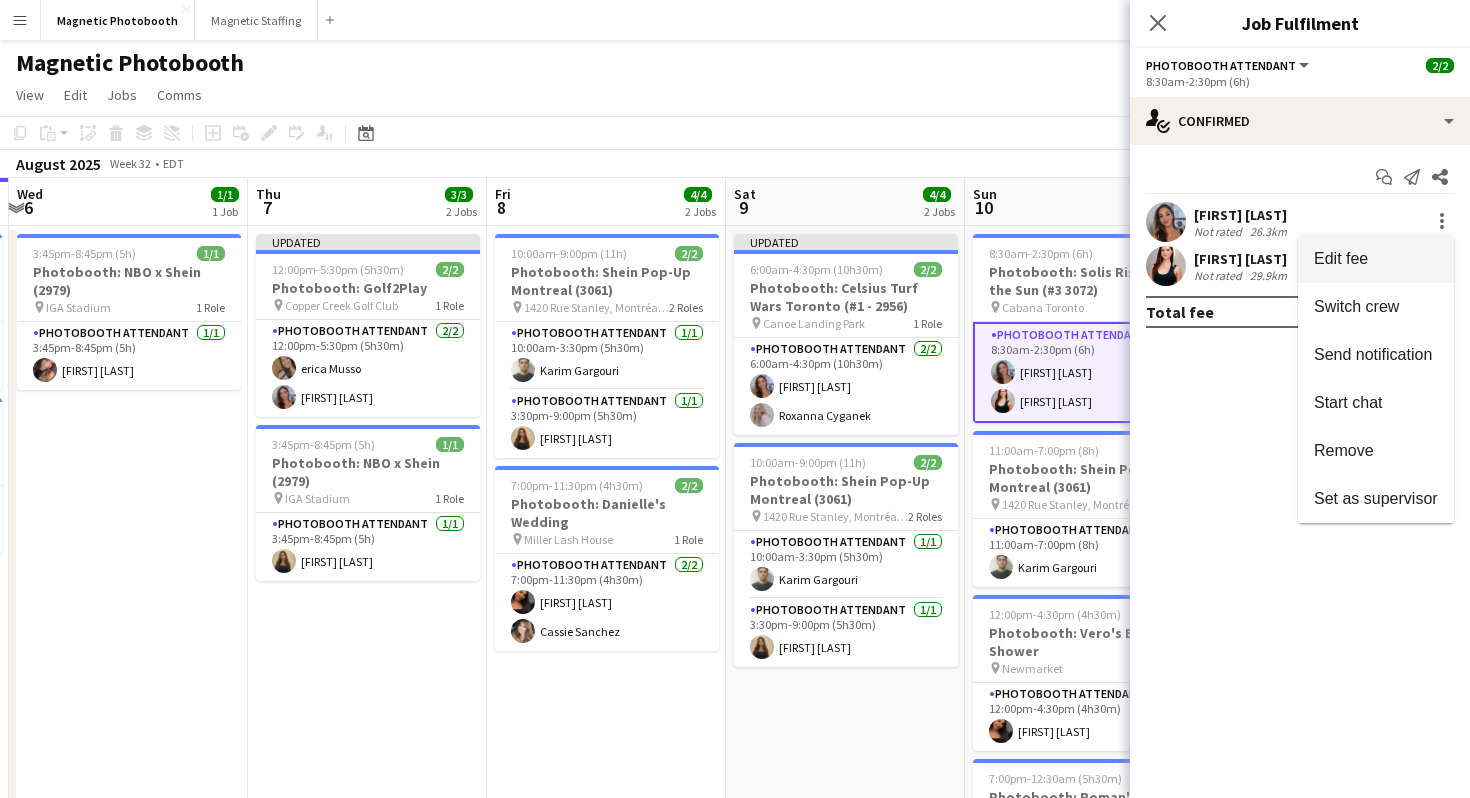 click on "Edit fee" at bounding box center (1376, 259) 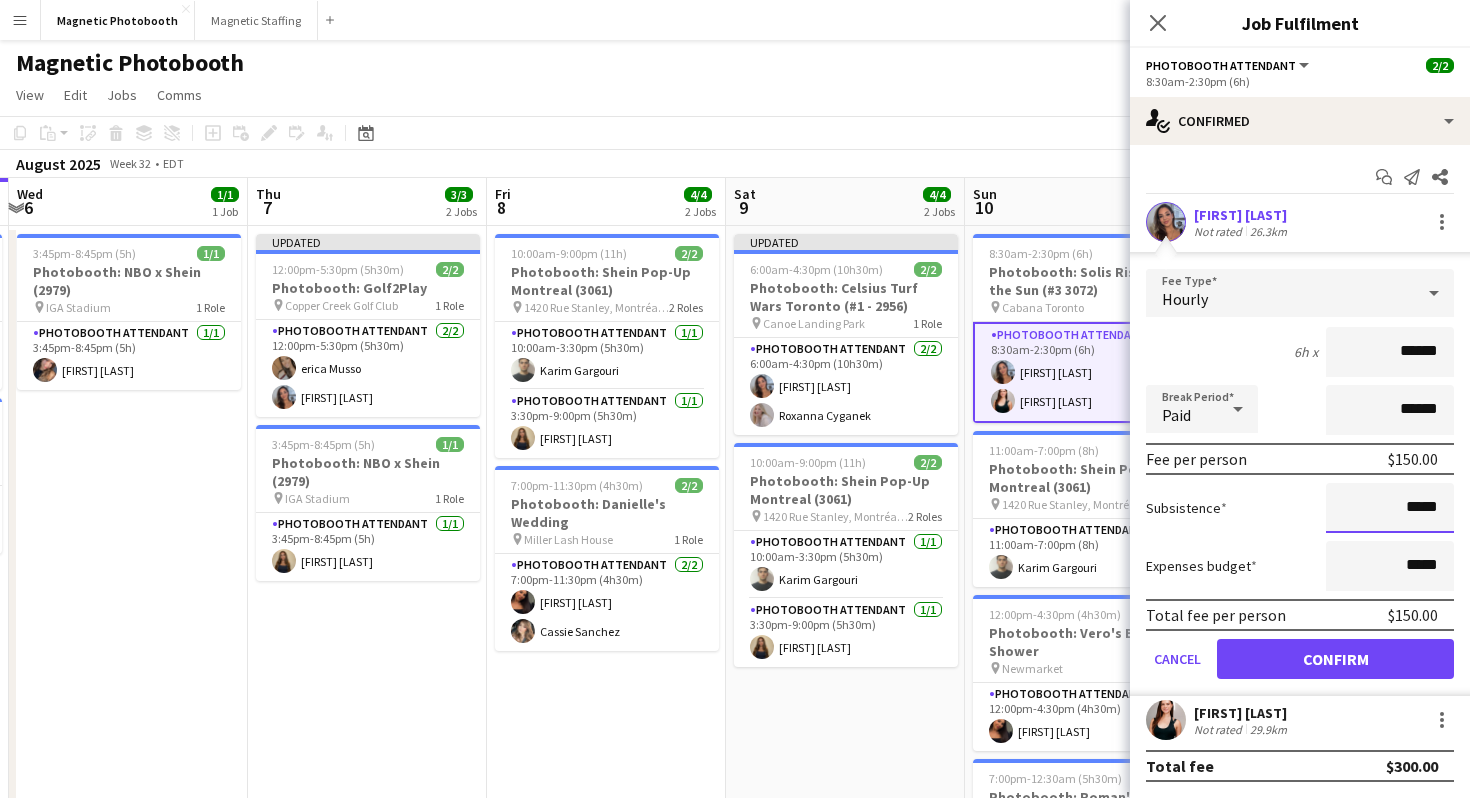 click on "*****" at bounding box center (1390, 508) 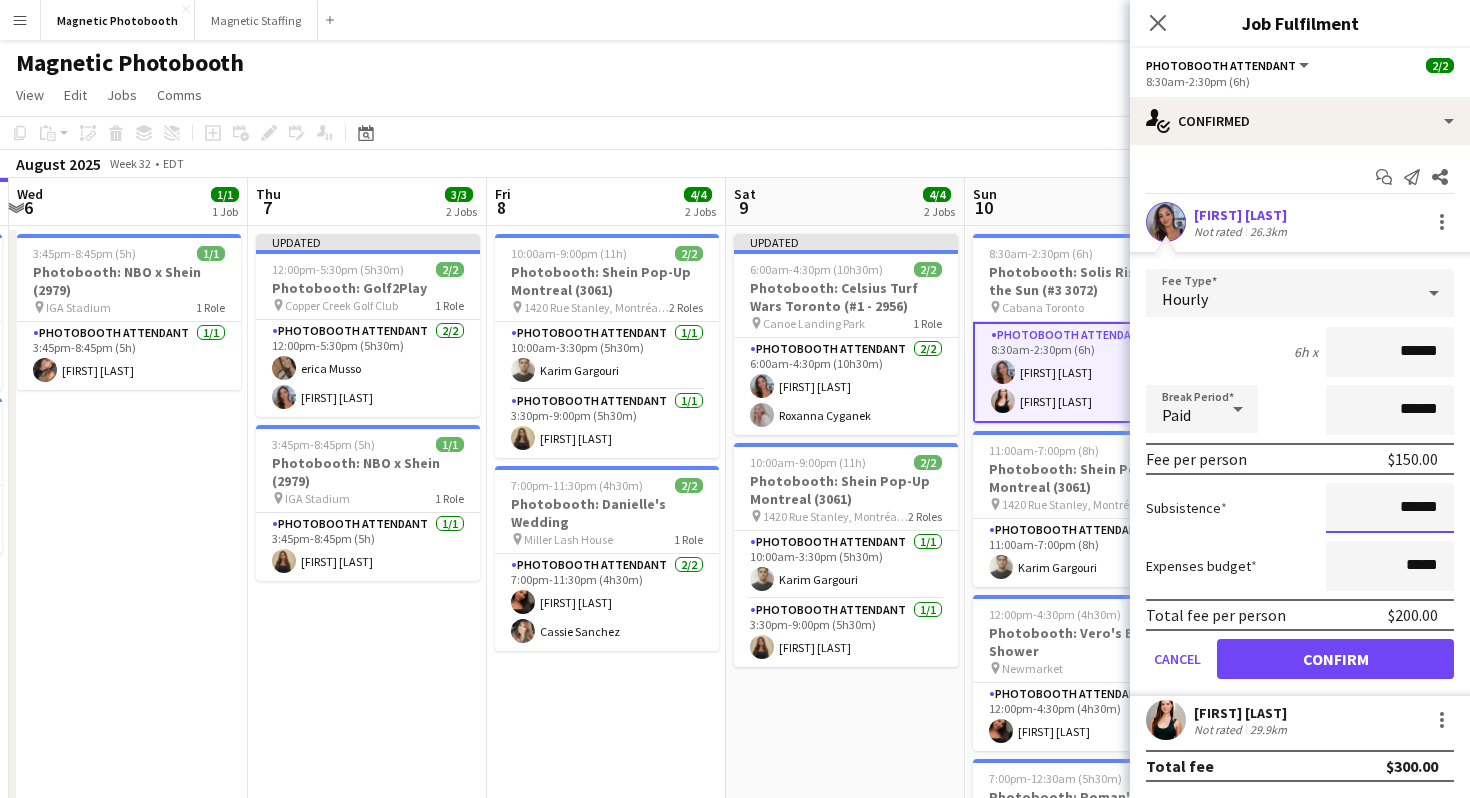 type on "******" 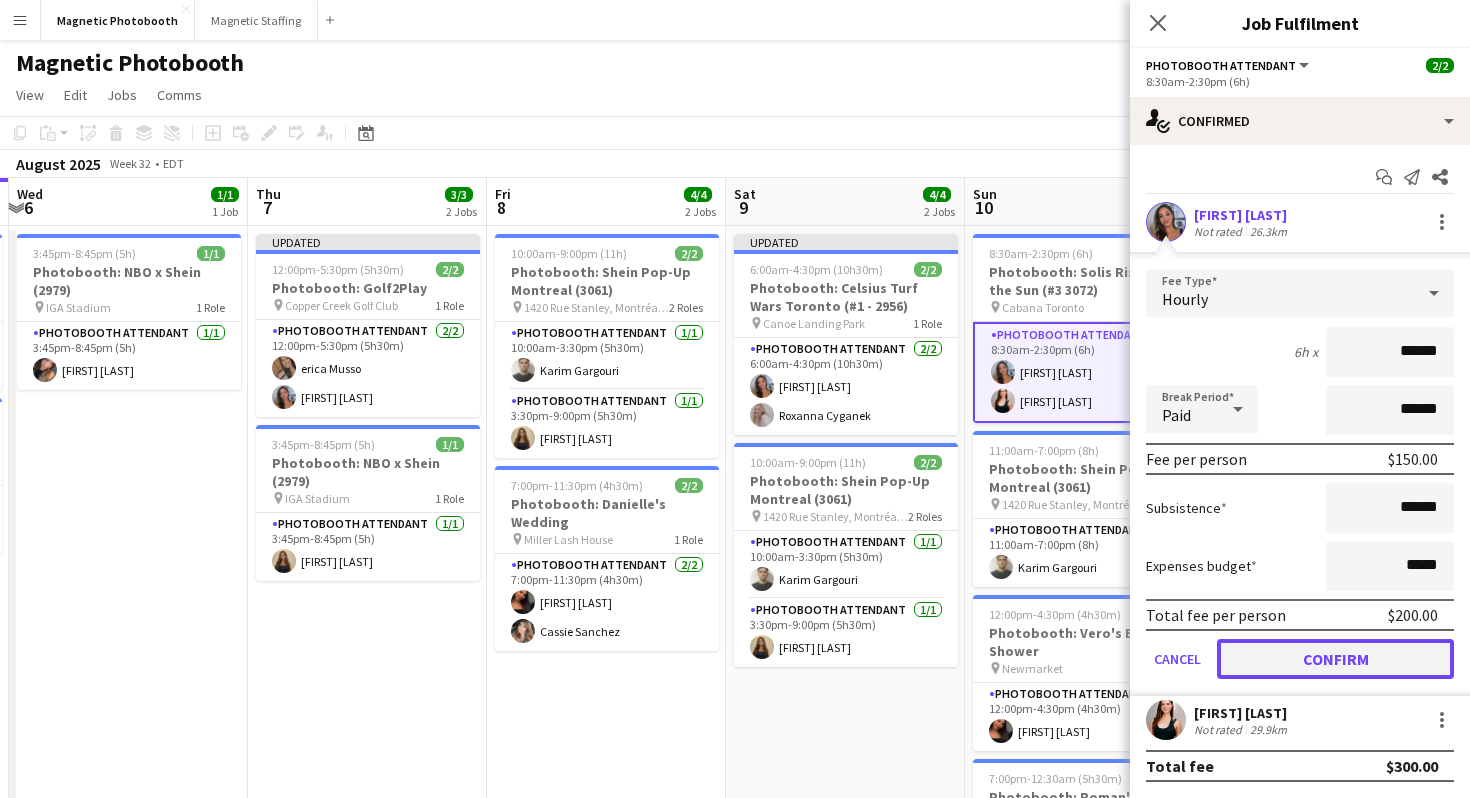 click on "Confirm" at bounding box center [1335, 659] 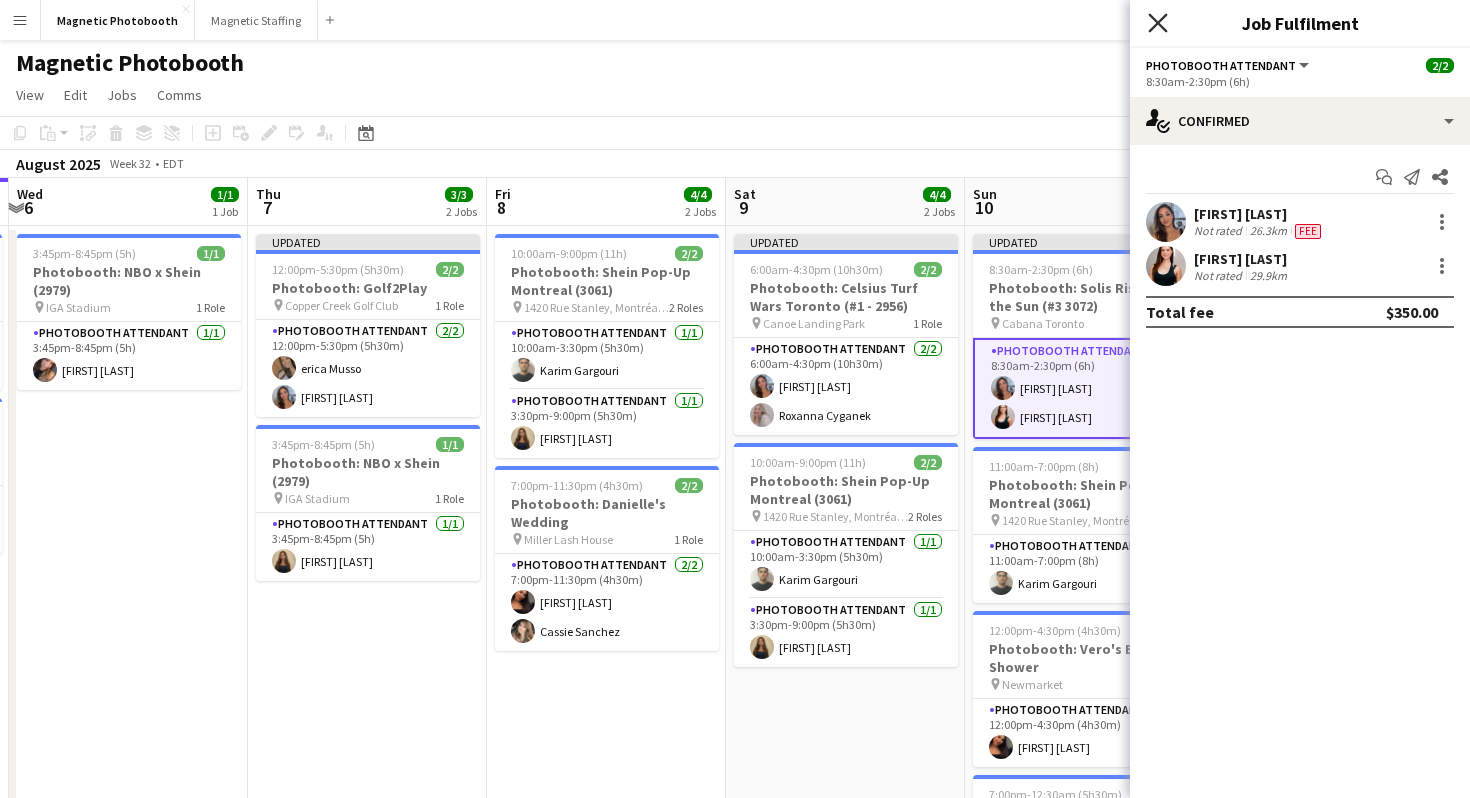 click on "Close pop-in" 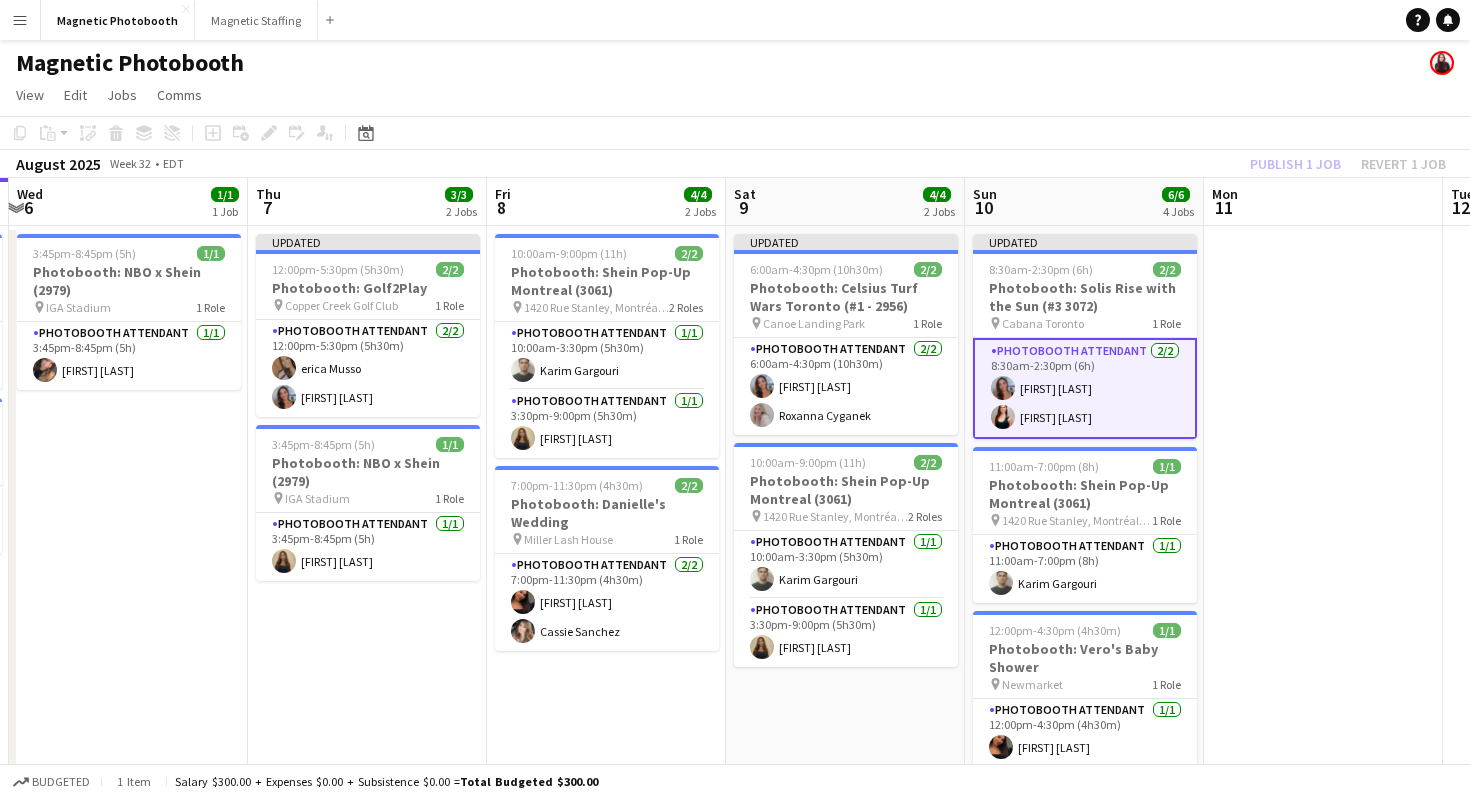 click on "View  Day view expanded Day view collapsed Month view Date picker Jump to today Expand Linked Jobs Collapse Linked Jobs  Edit  Copy
Command
C  Paste  Without Crew
Command
V With Crew
Command
Shift
V Paste as linked job  Group  Group Ungroup  Jobs  New Job Edit Job Delete Job New Linked Job Edit Linked Jobs Job fulfilment Promote Role Copy Role URL  Comms  Notify confirmed crew Create chat" 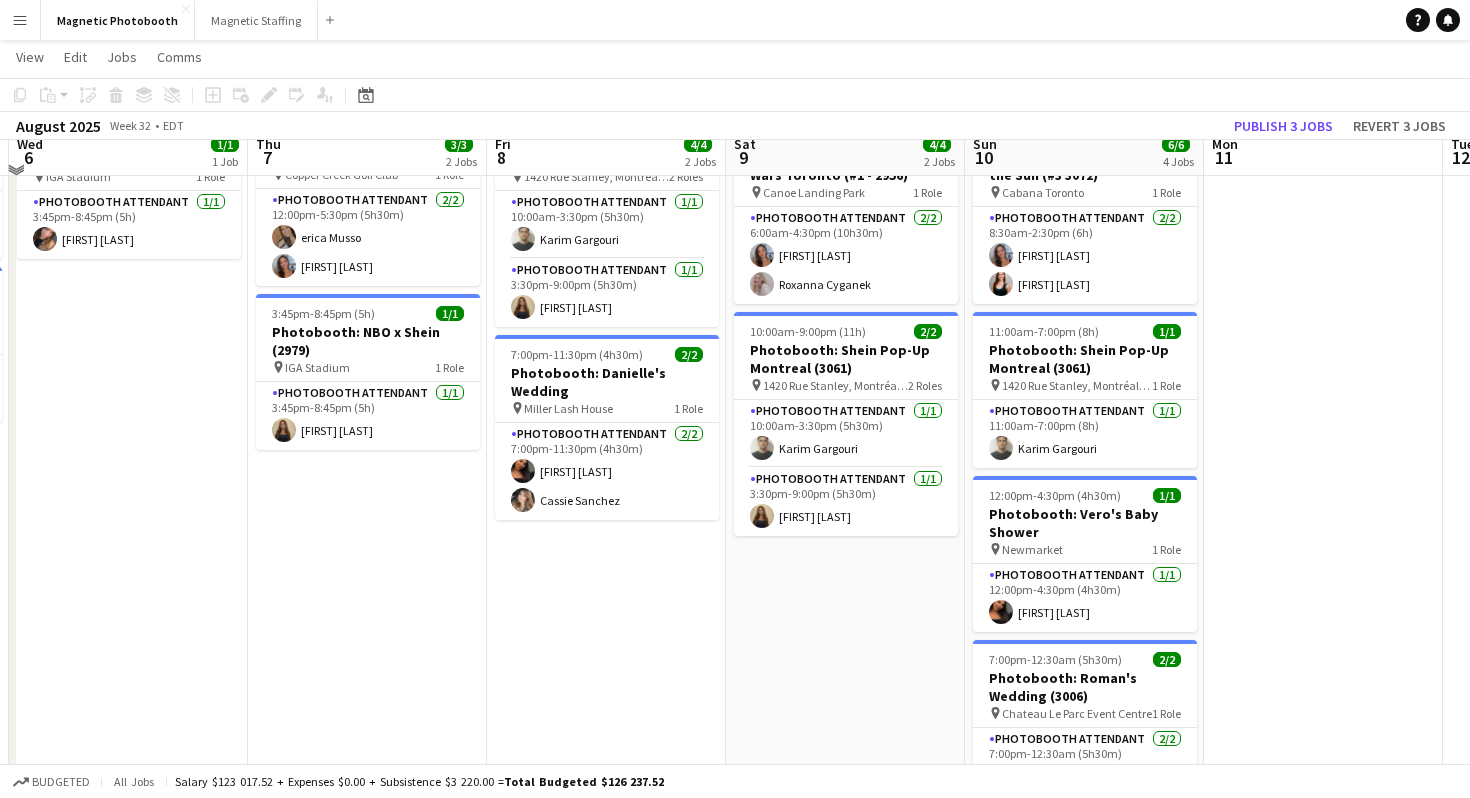 scroll, scrollTop: 132, scrollLeft: 0, axis: vertical 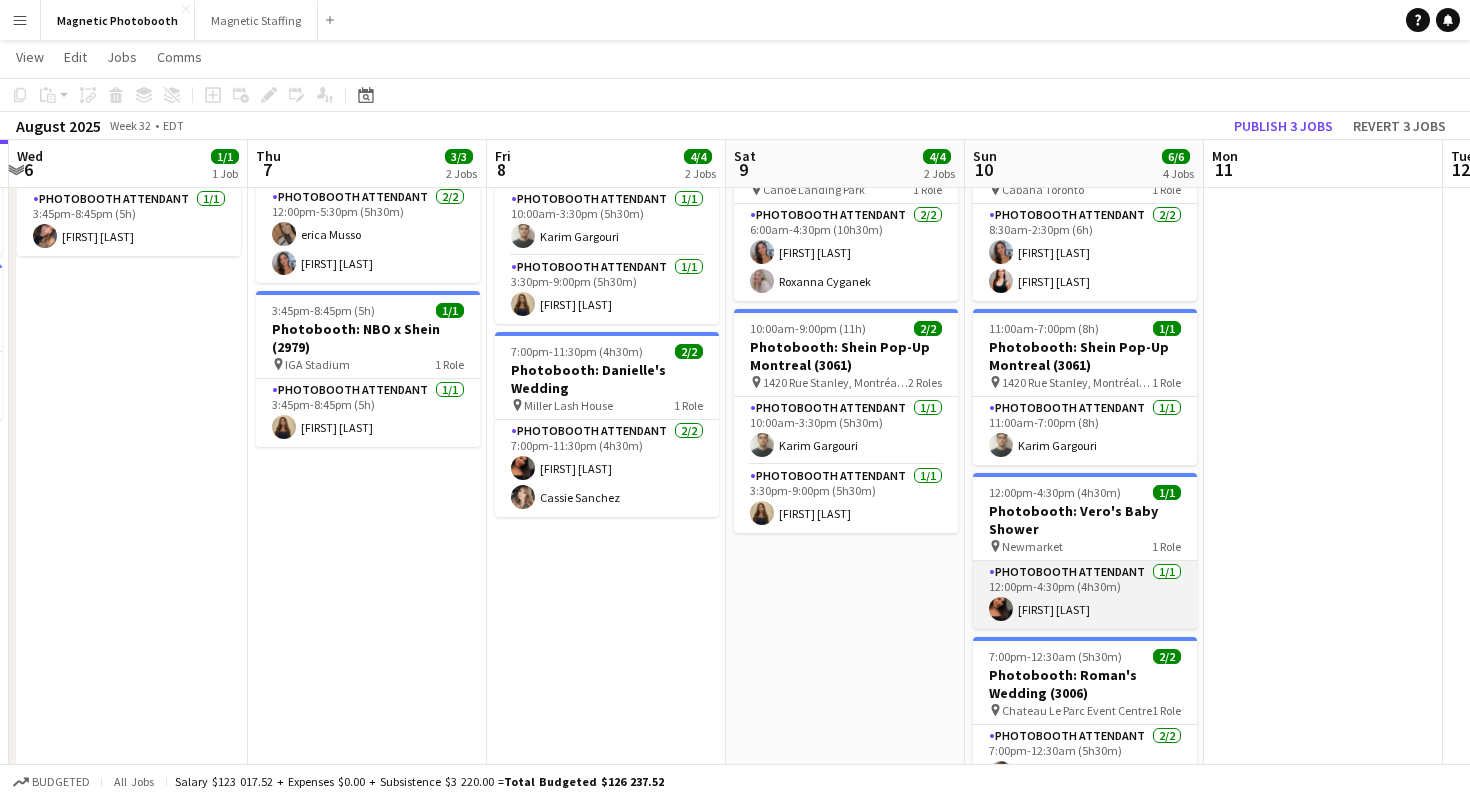 click on "Photobooth Attendant    1/1   12:00pm-4:30pm (4h30m)
[FIRST] [LAST]" at bounding box center (1085, 595) 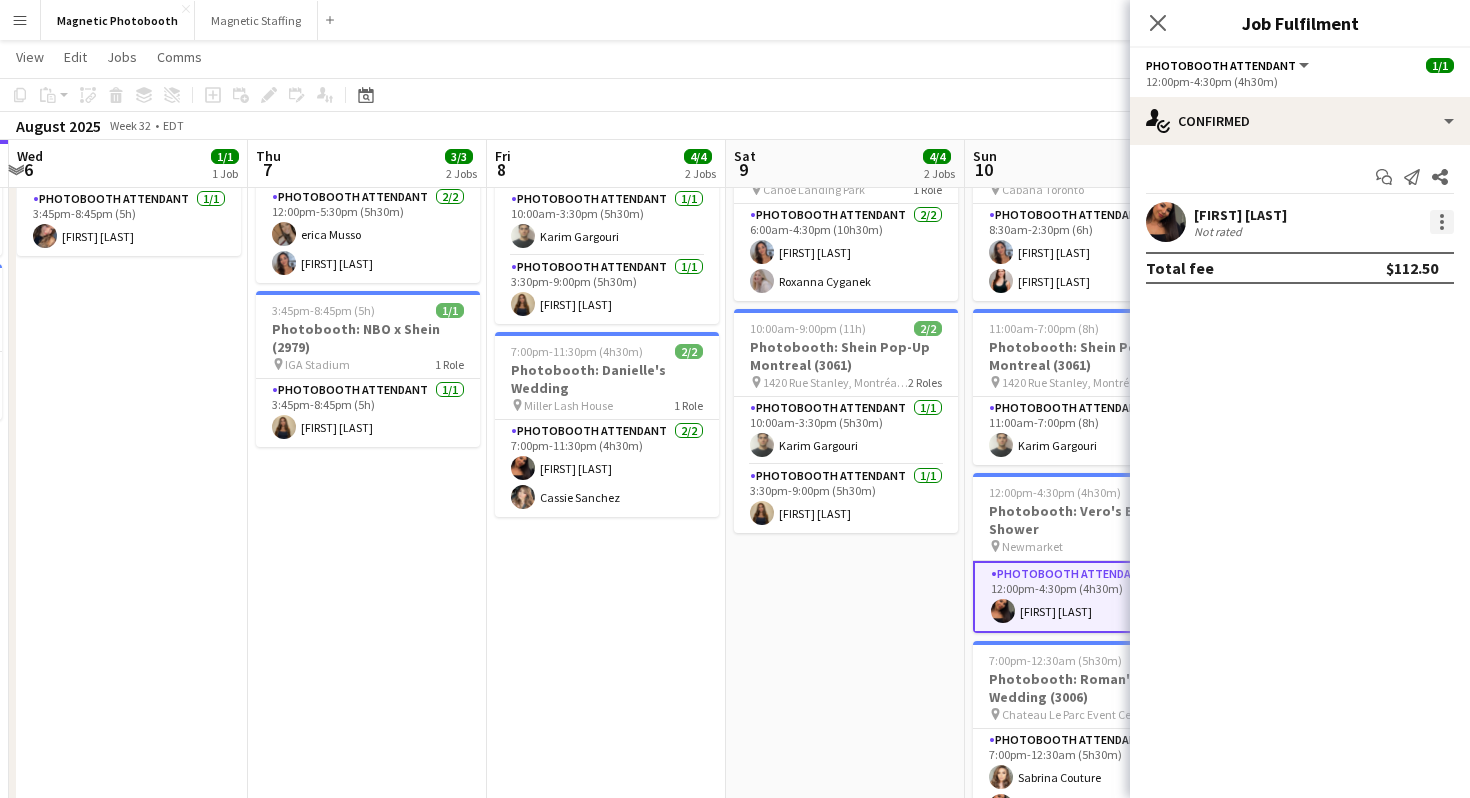 click at bounding box center [1442, 222] 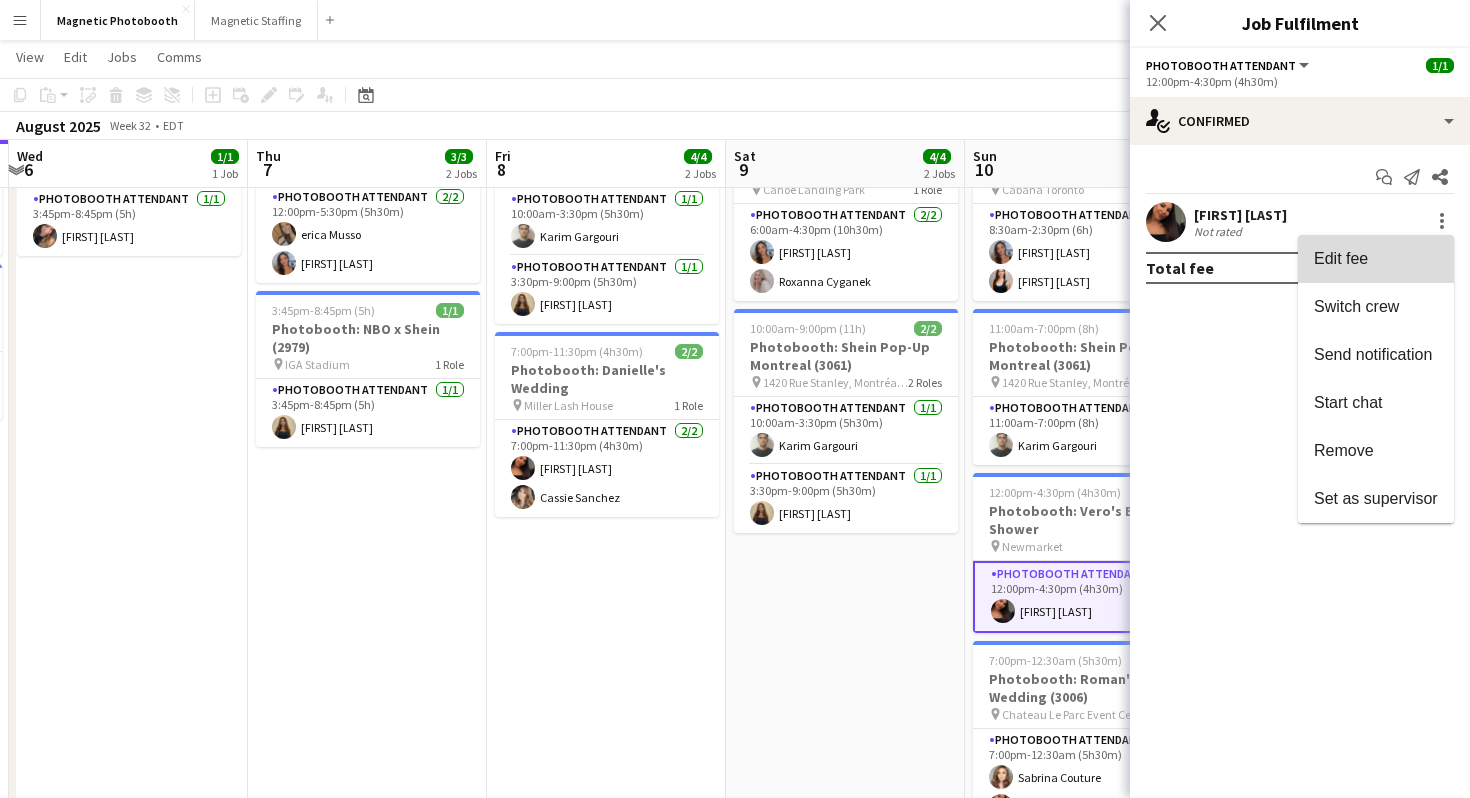 click on "Edit fee" at bounding box center [1376, 259] 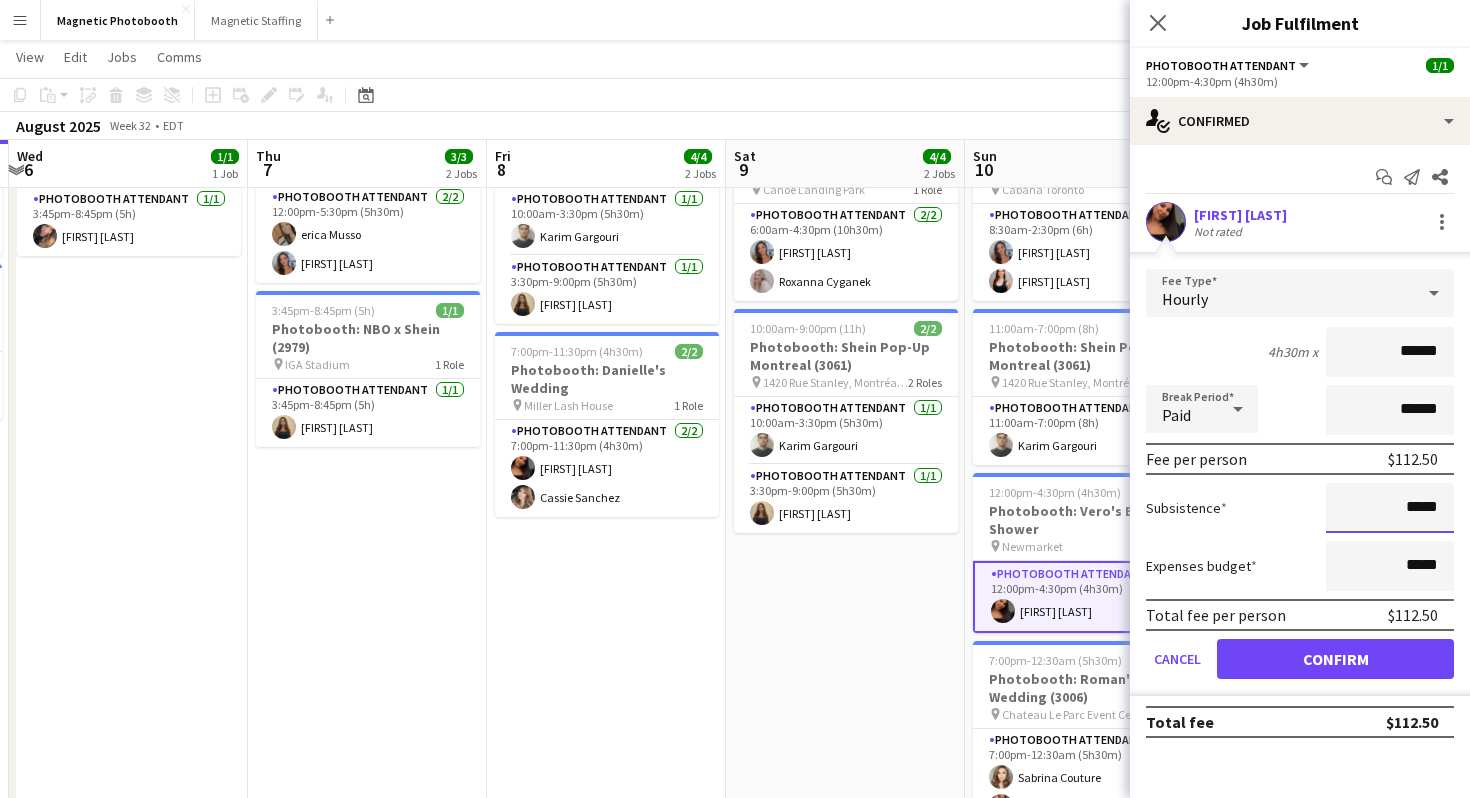 click on "*****" at bounding box center (1390, 508) 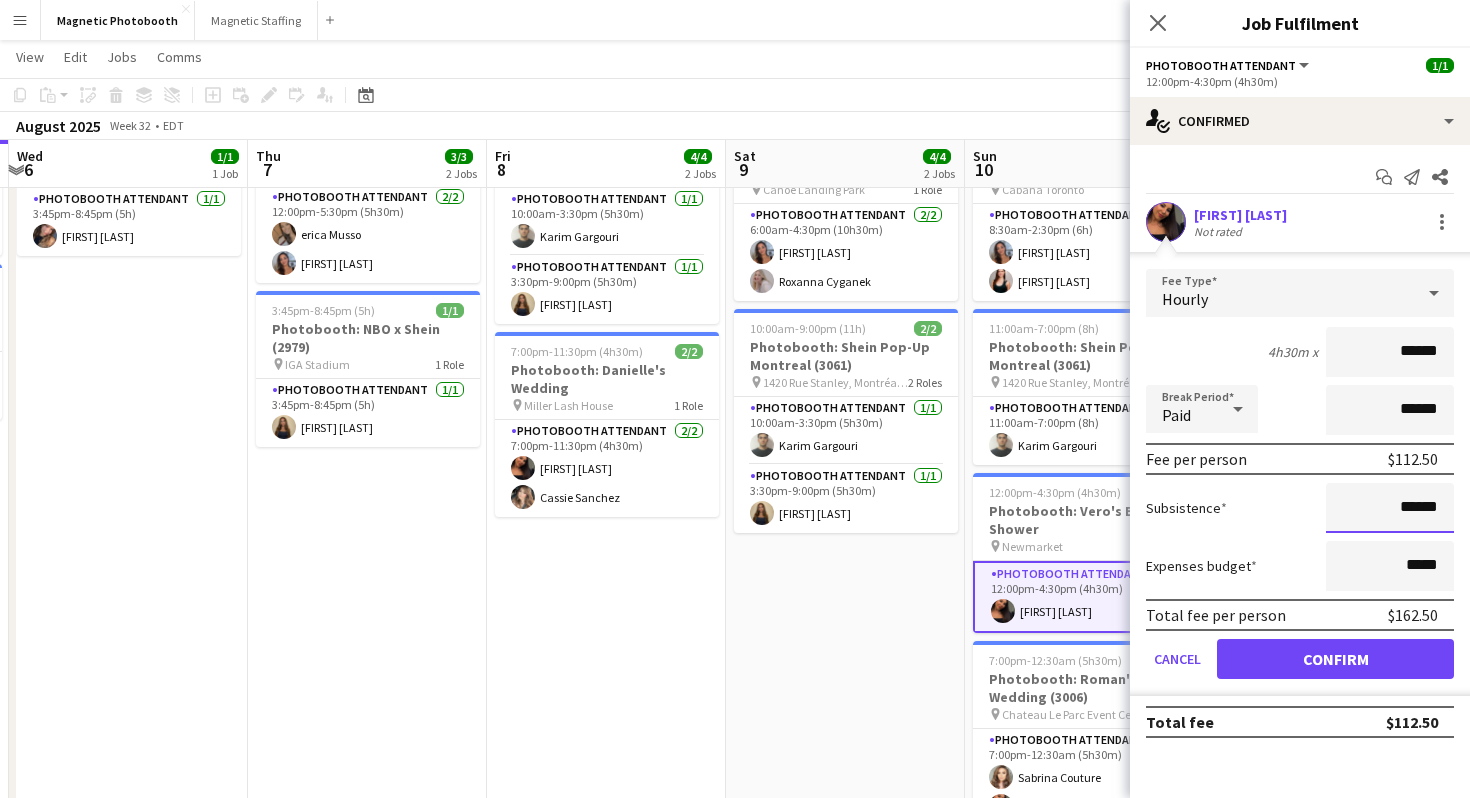 type on "******" 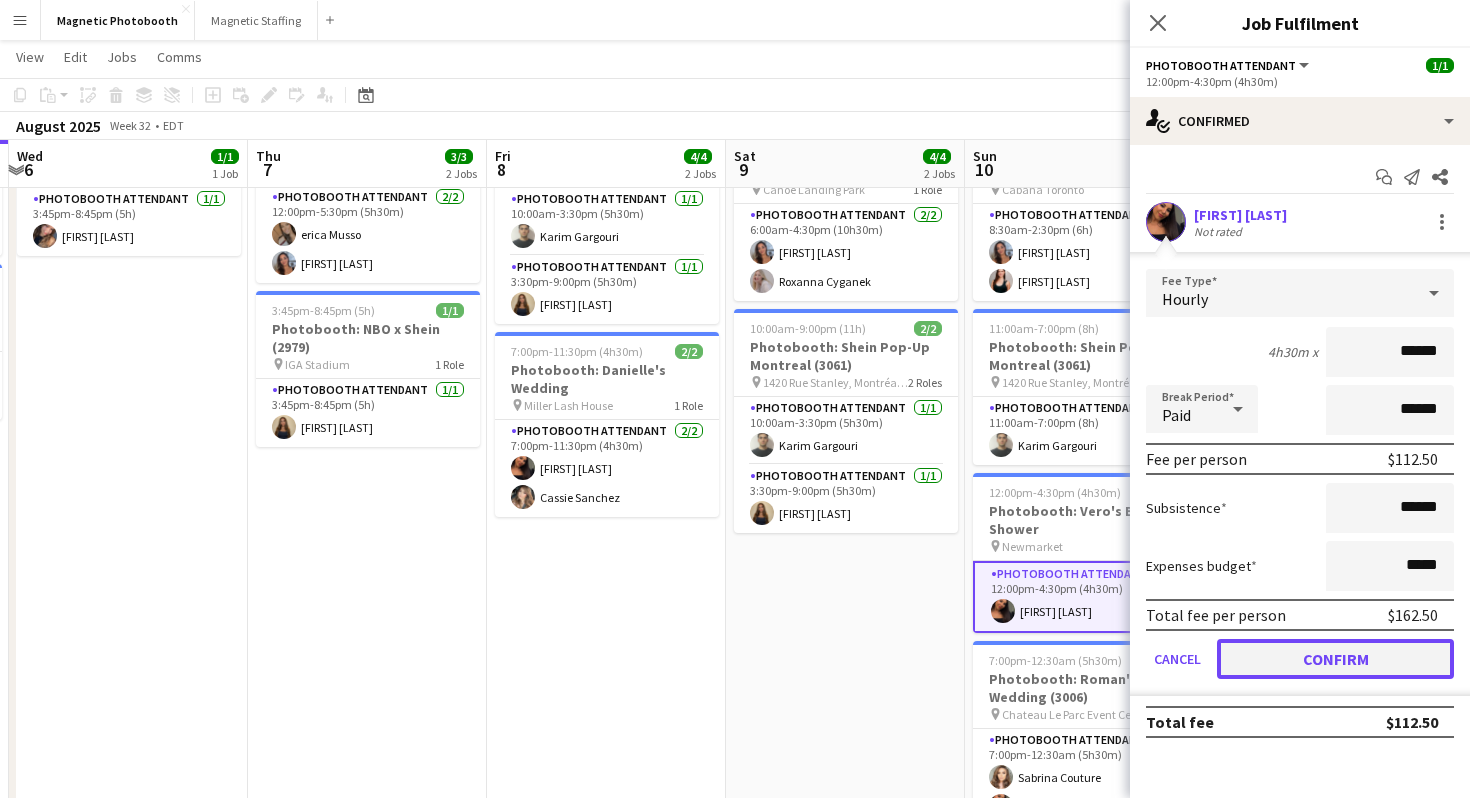 click on "Confirm" at bounding box center [1335, 659] 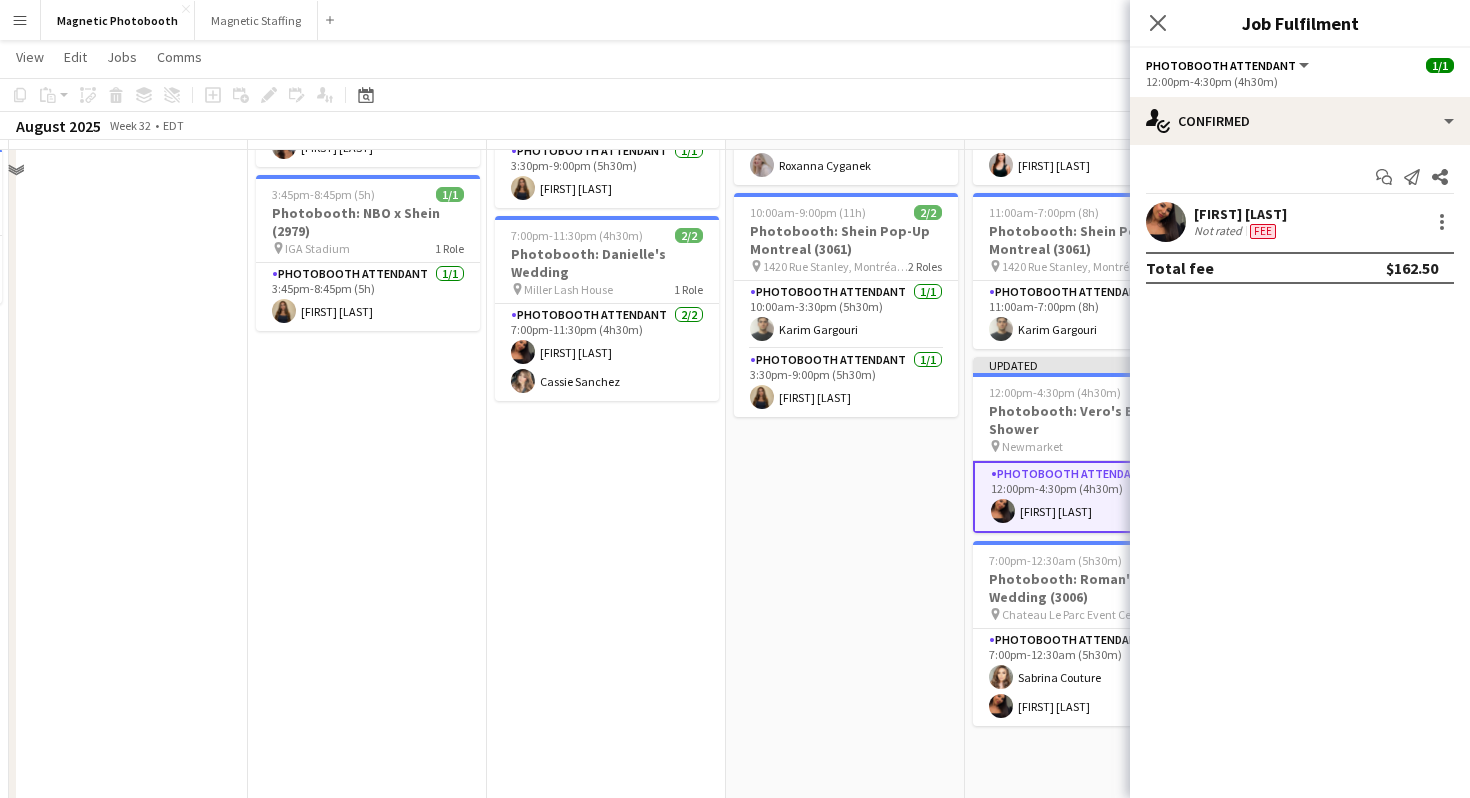 scroll, scrollTop: 356, scrollLeft: 0, axis: vertical 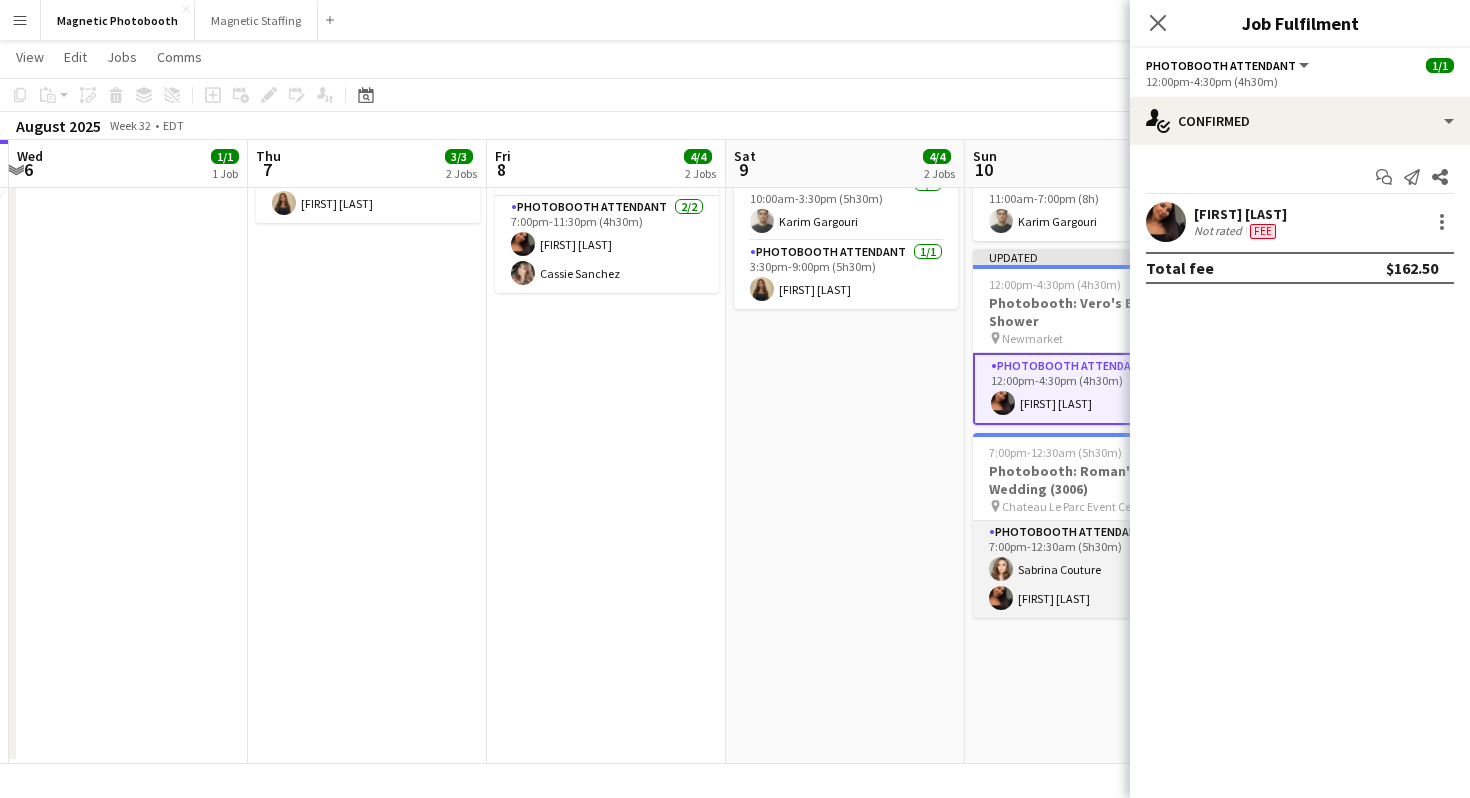 click on "Photobooth Attendant    2/2   [TIME]-[TIME] ([DURATION])
[FIRST] [LAST] [FIRST] [LAST]" at bounding box center [1085, 569] 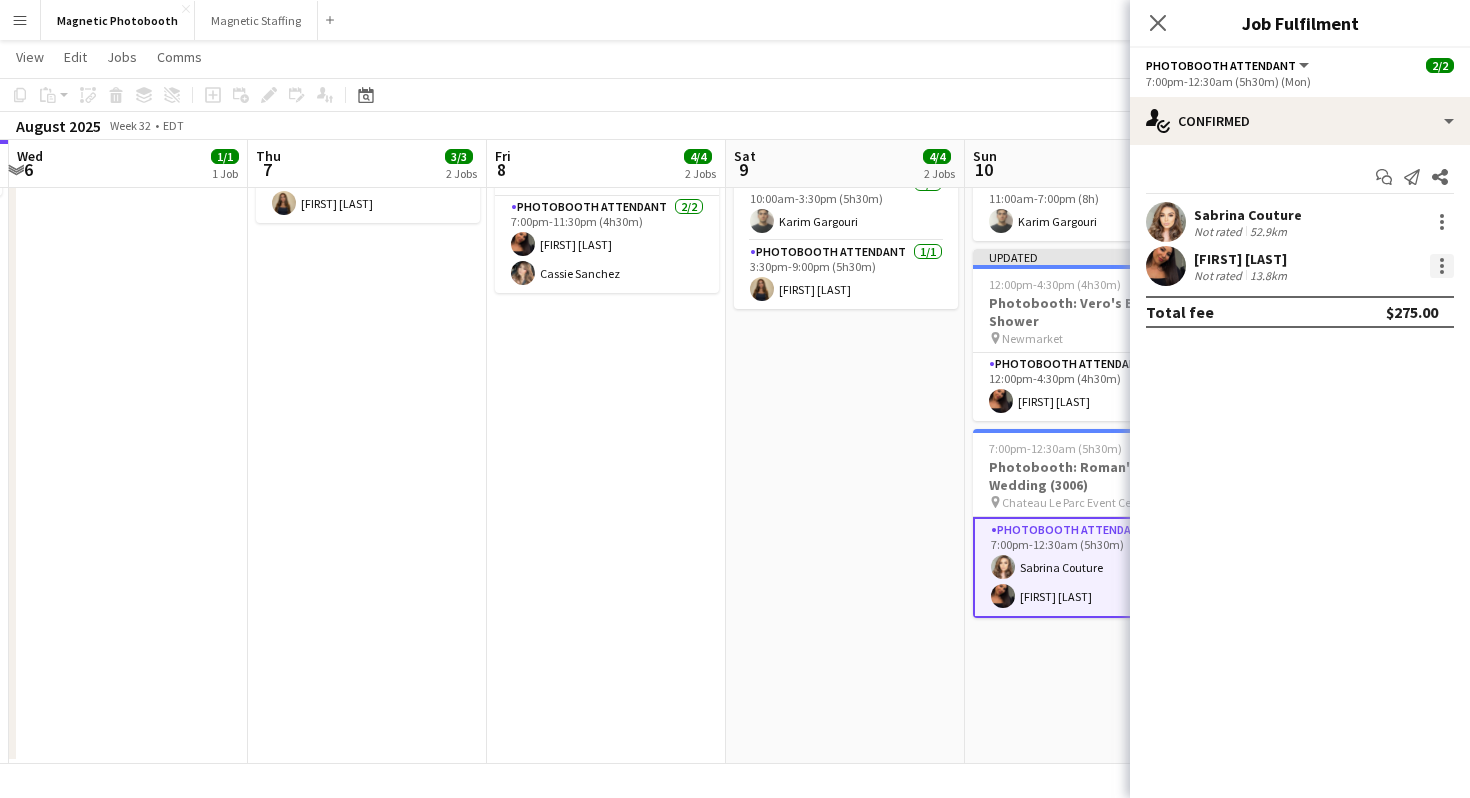 click at bounding box center (1442, 266) 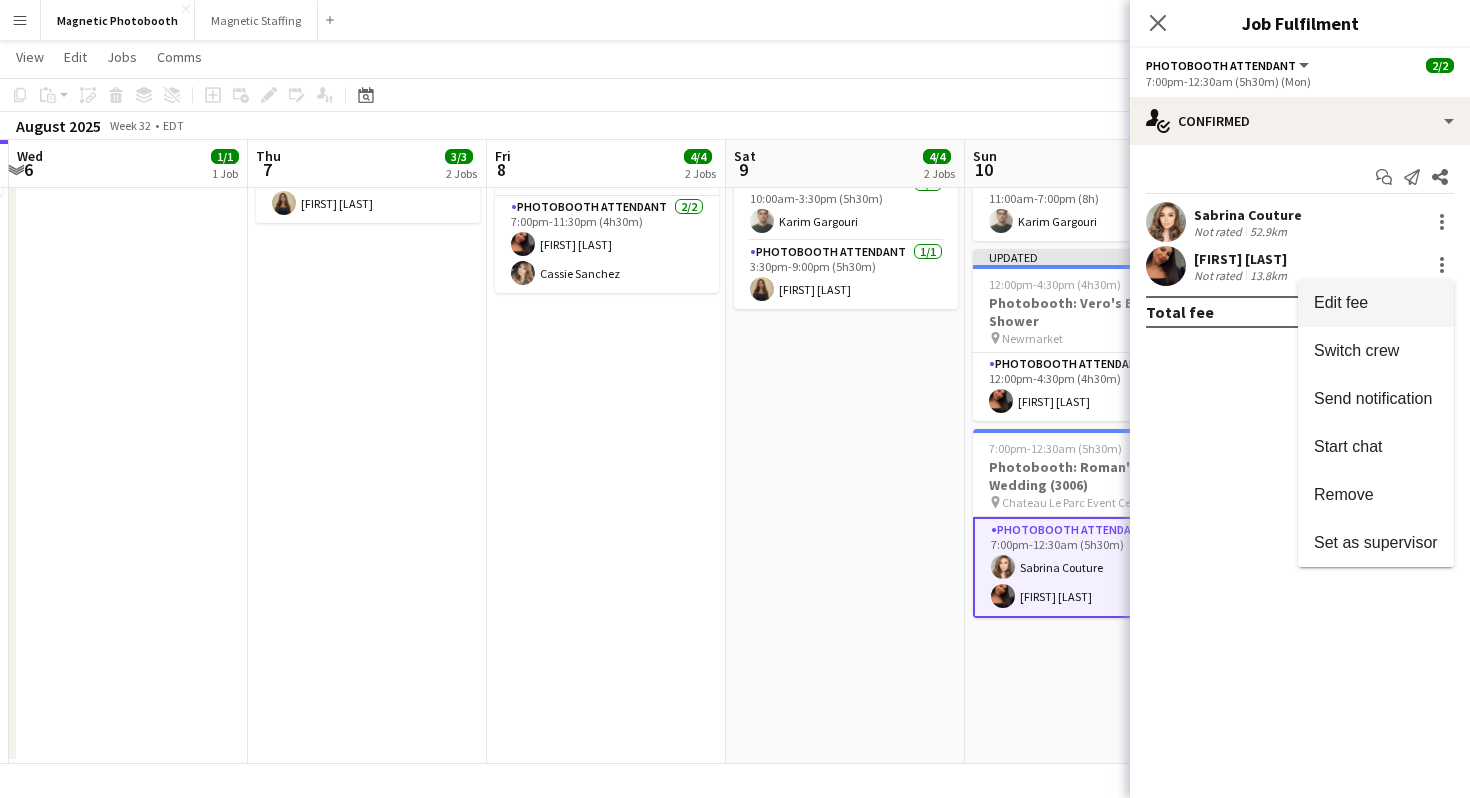 click on "Edit fee" at bounding box center [1376, 303] 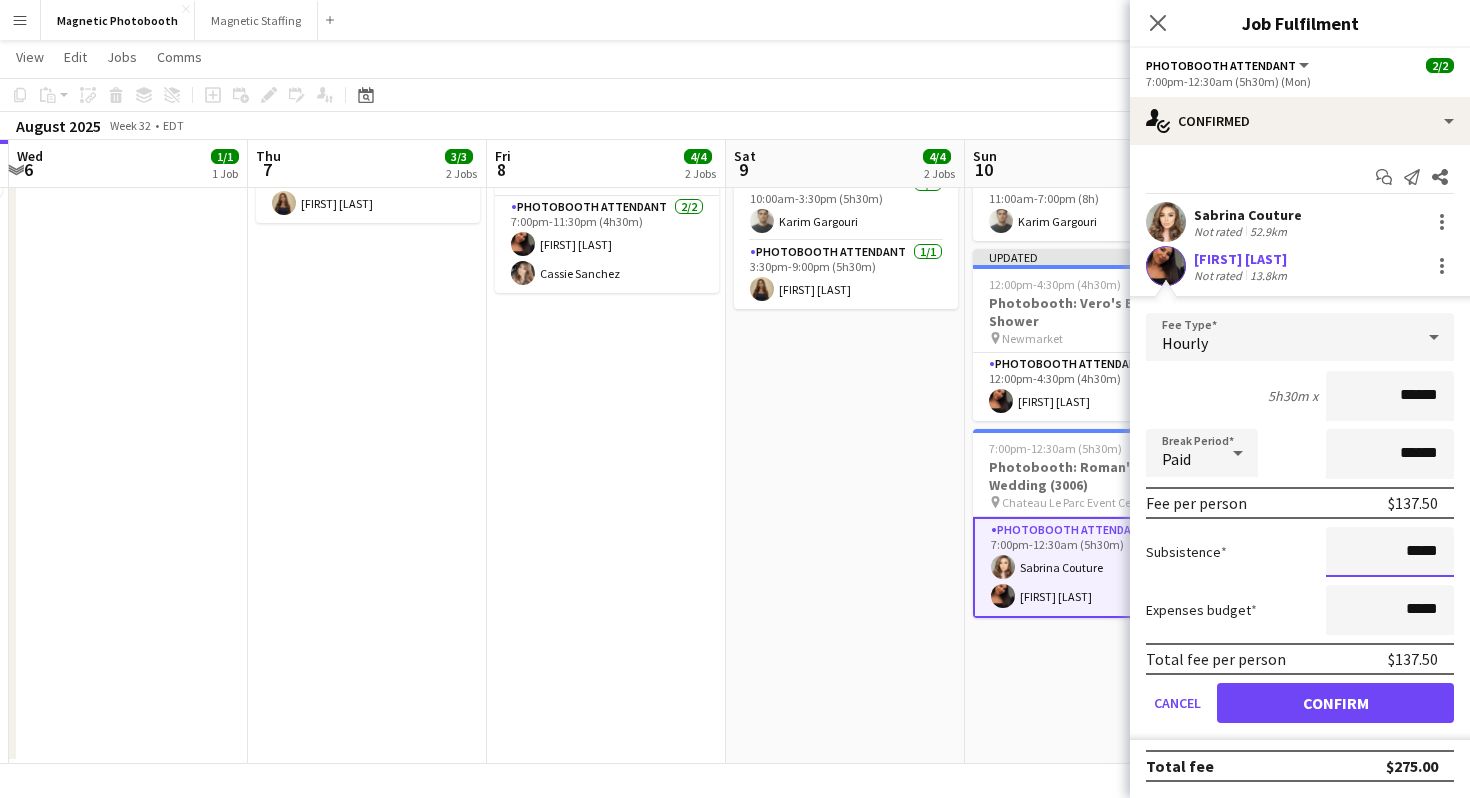 click on "*****" at bounding box center (1390, 552) 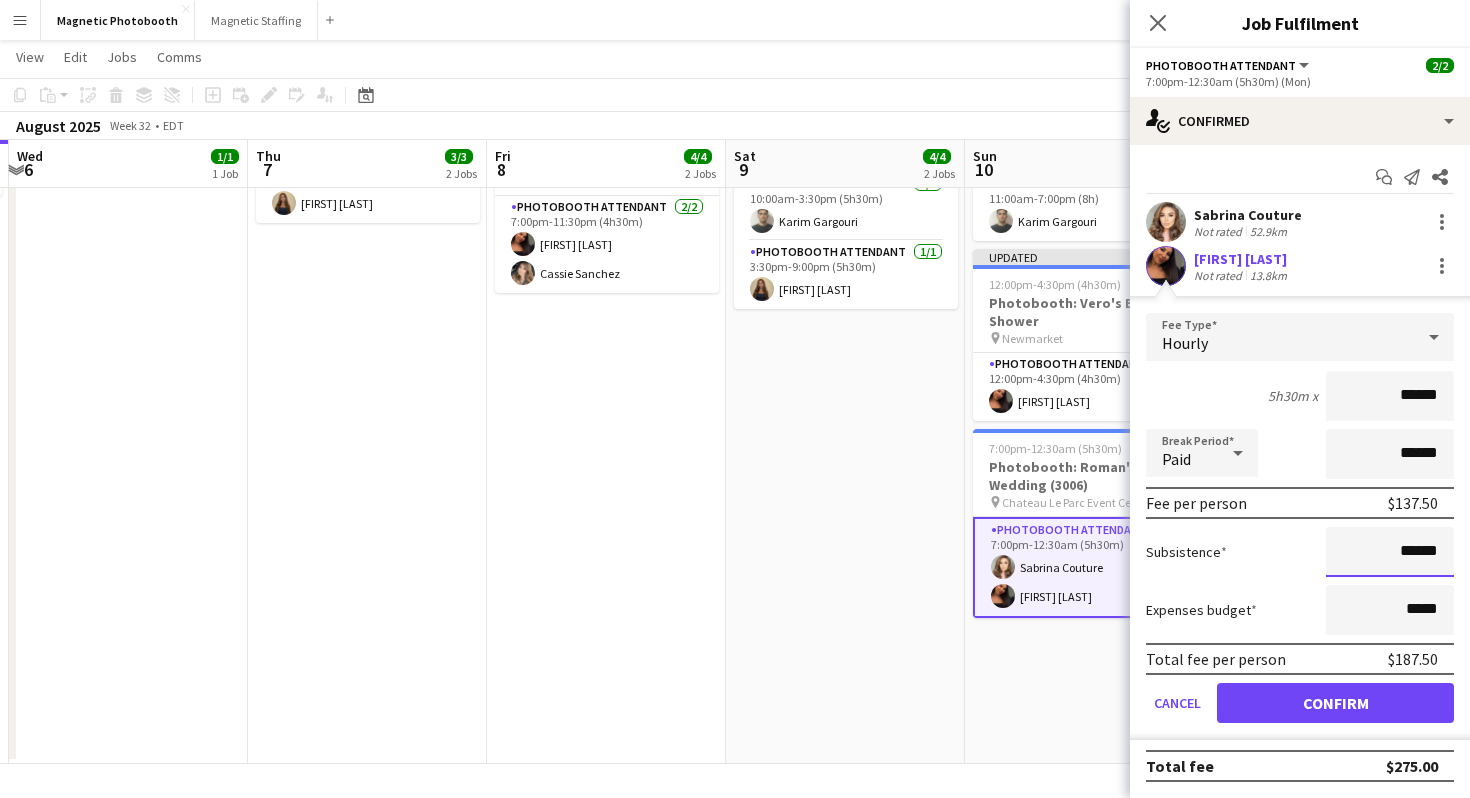 type on "******" 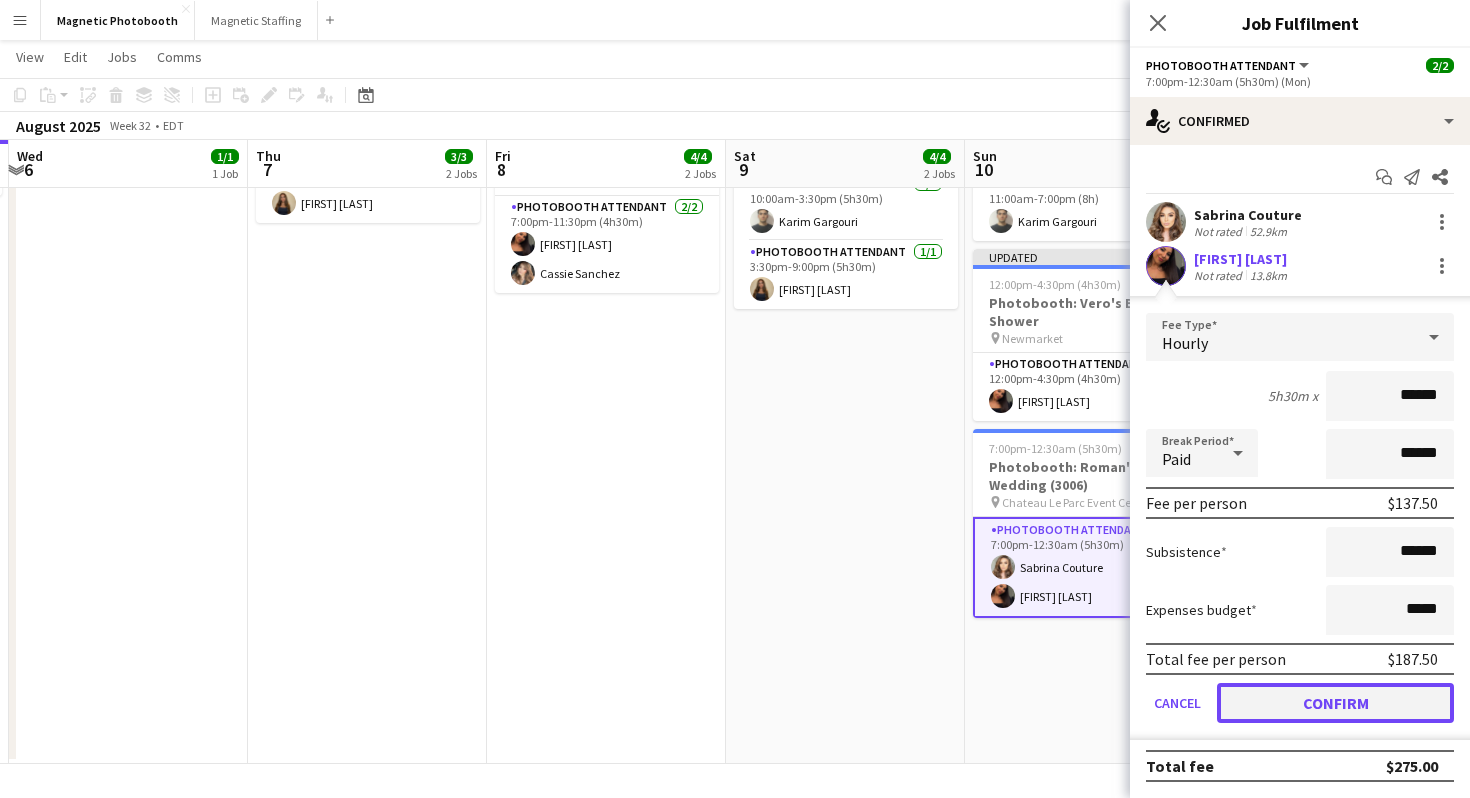 click on "Confirm" at bounding box center [1335, 703] 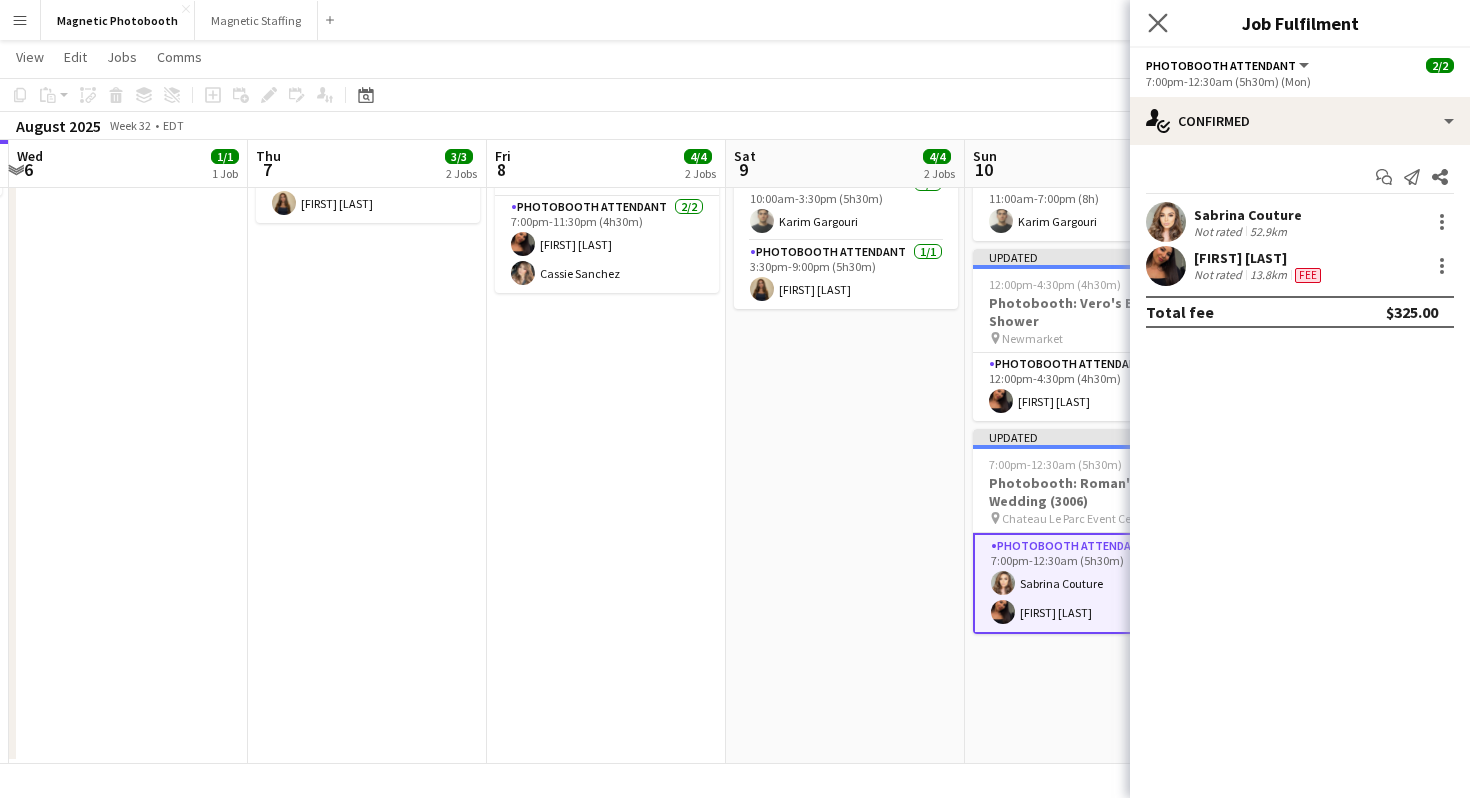 click on "Close pop-in" 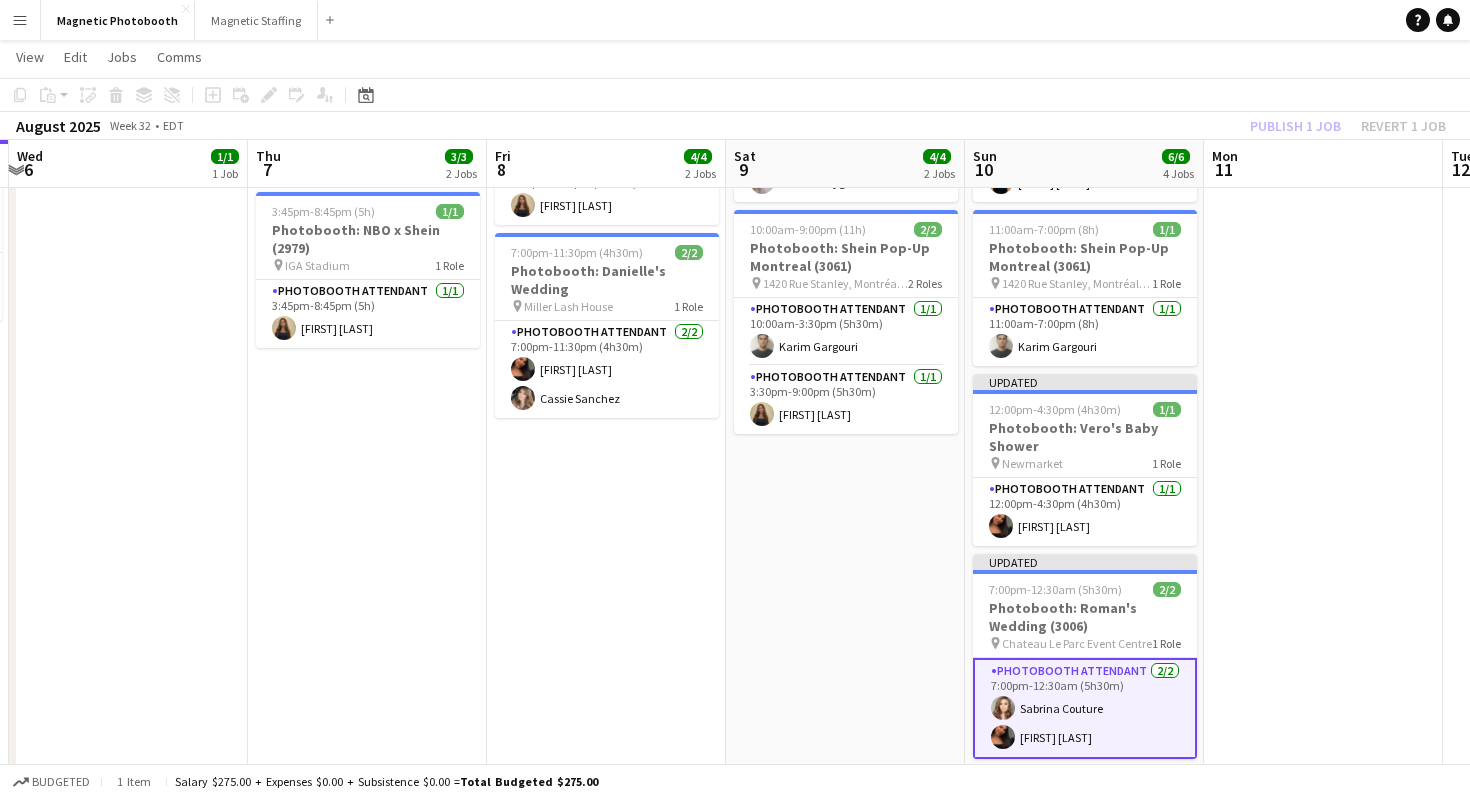 scroll, scrollTop: 0, scrollLeft: 0, axis: both 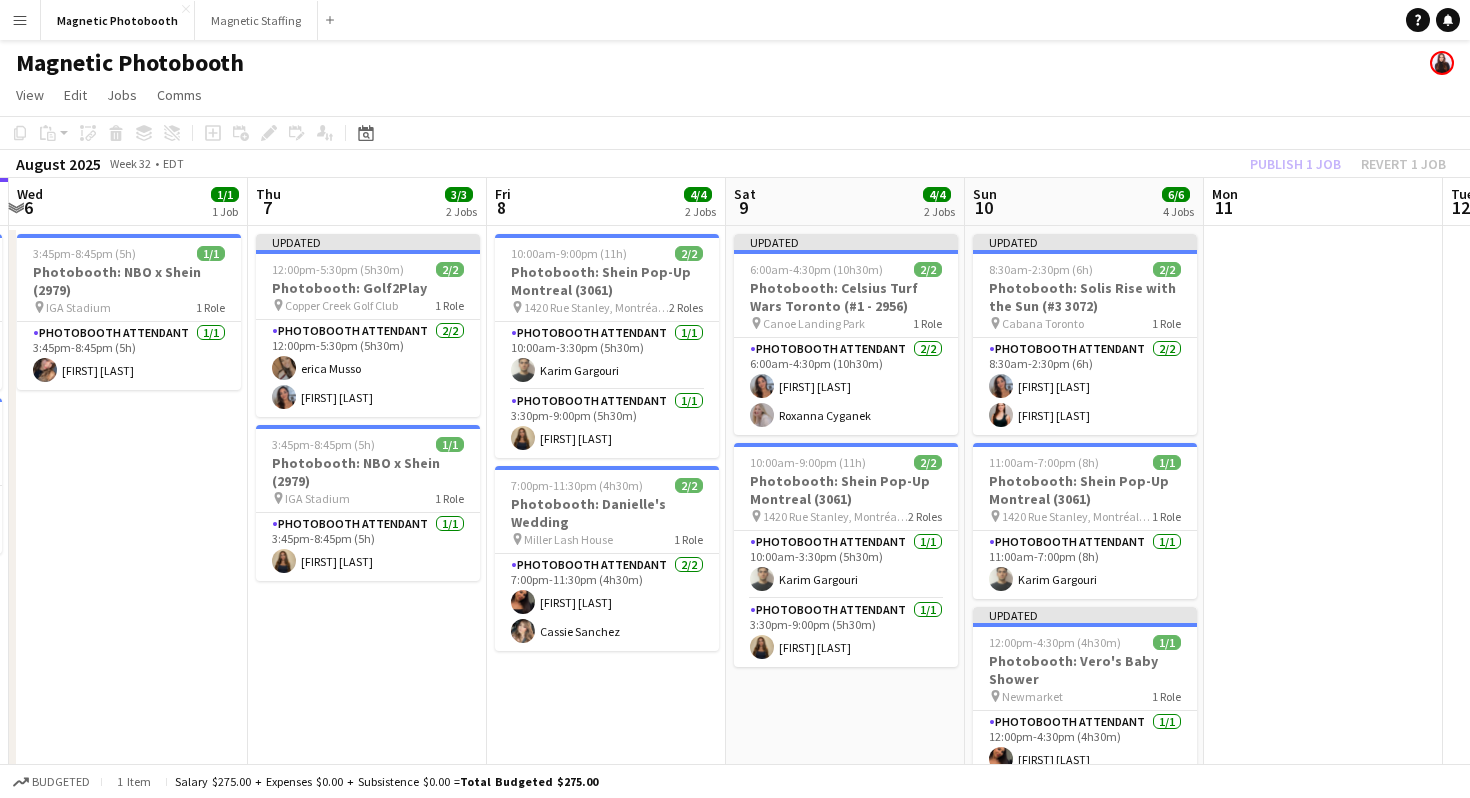 click on "Magnetic Photobooth" 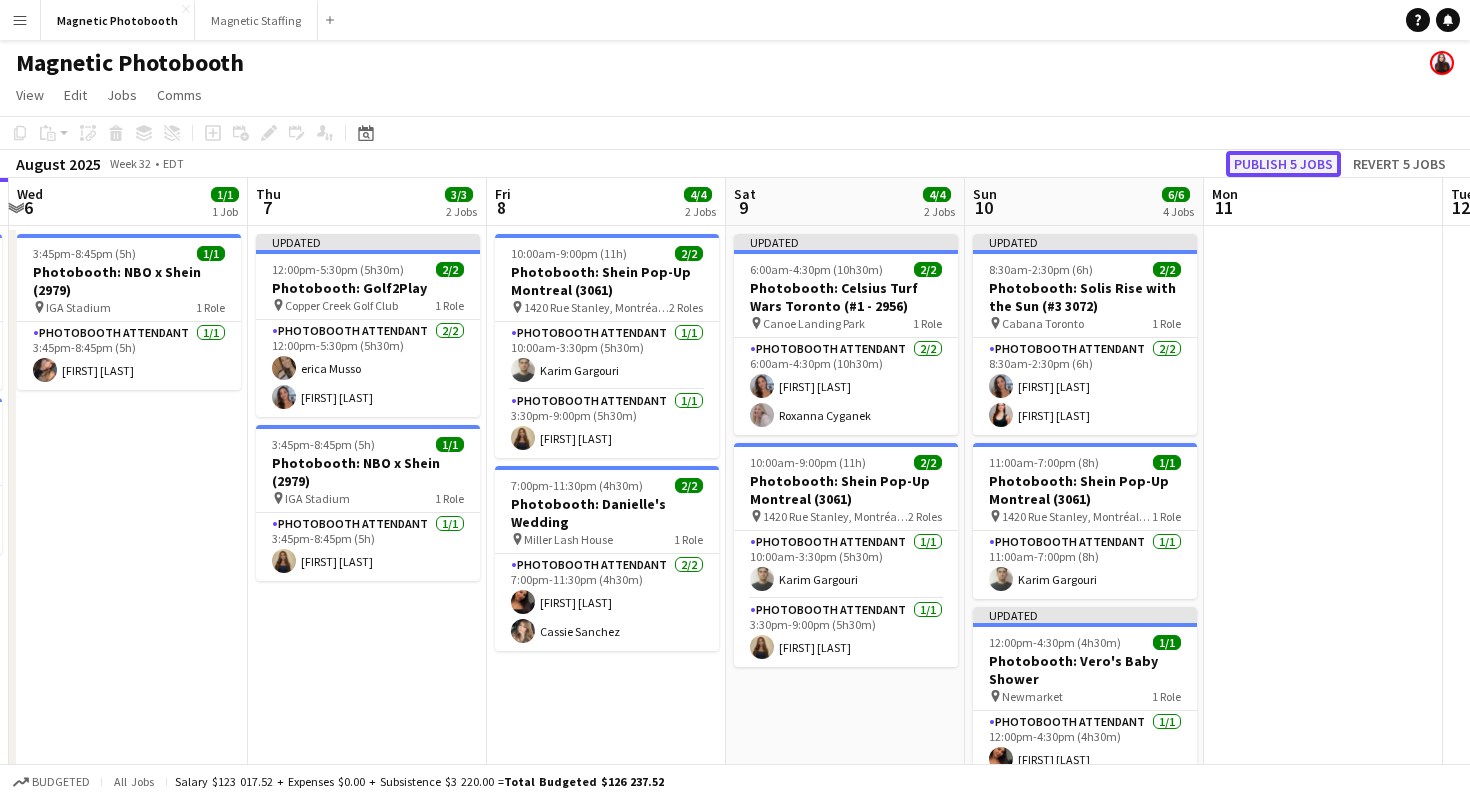 click on "Publish 5 jobs" 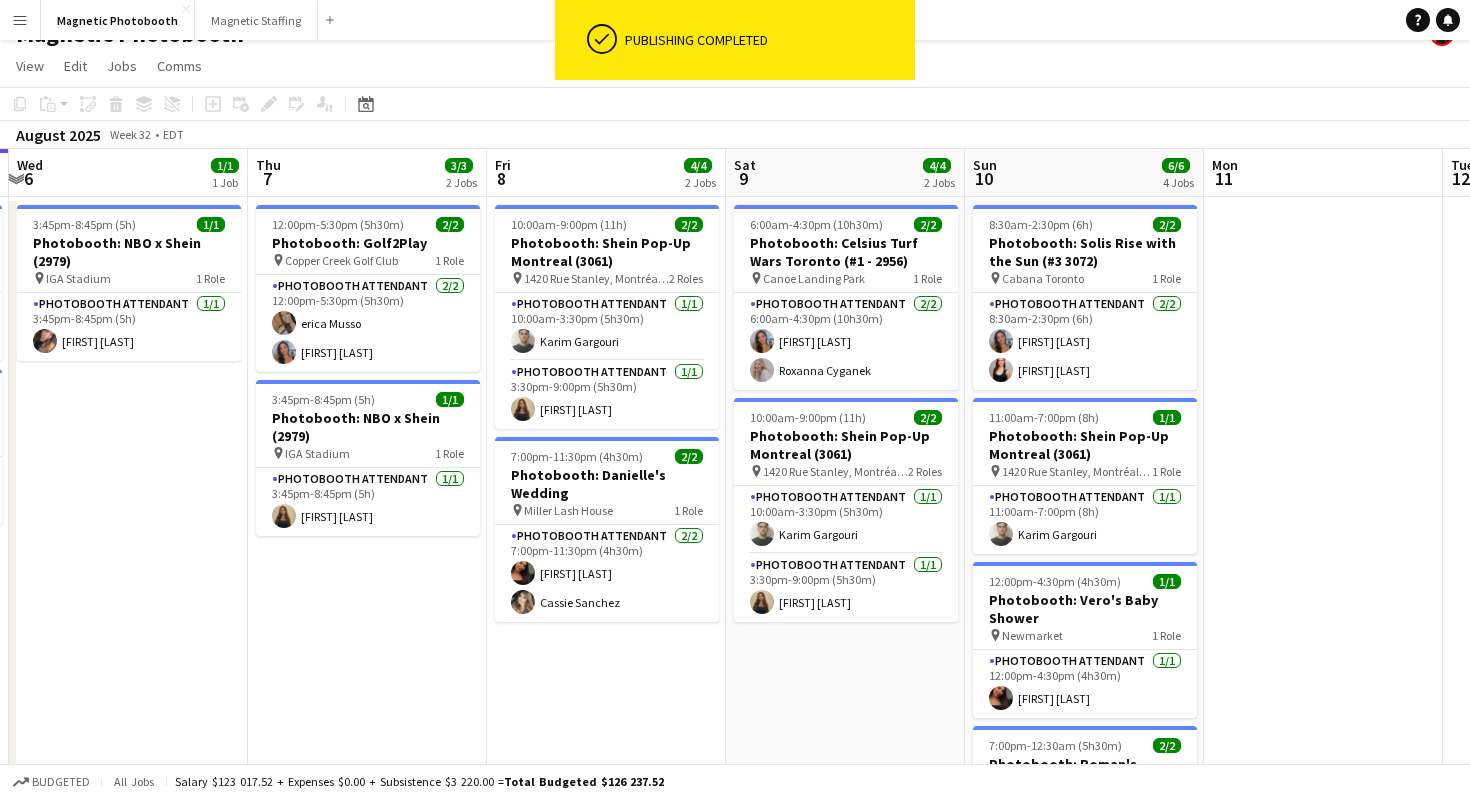 scroll, scrollTop: 0, scrollLeft: 0, axis: both 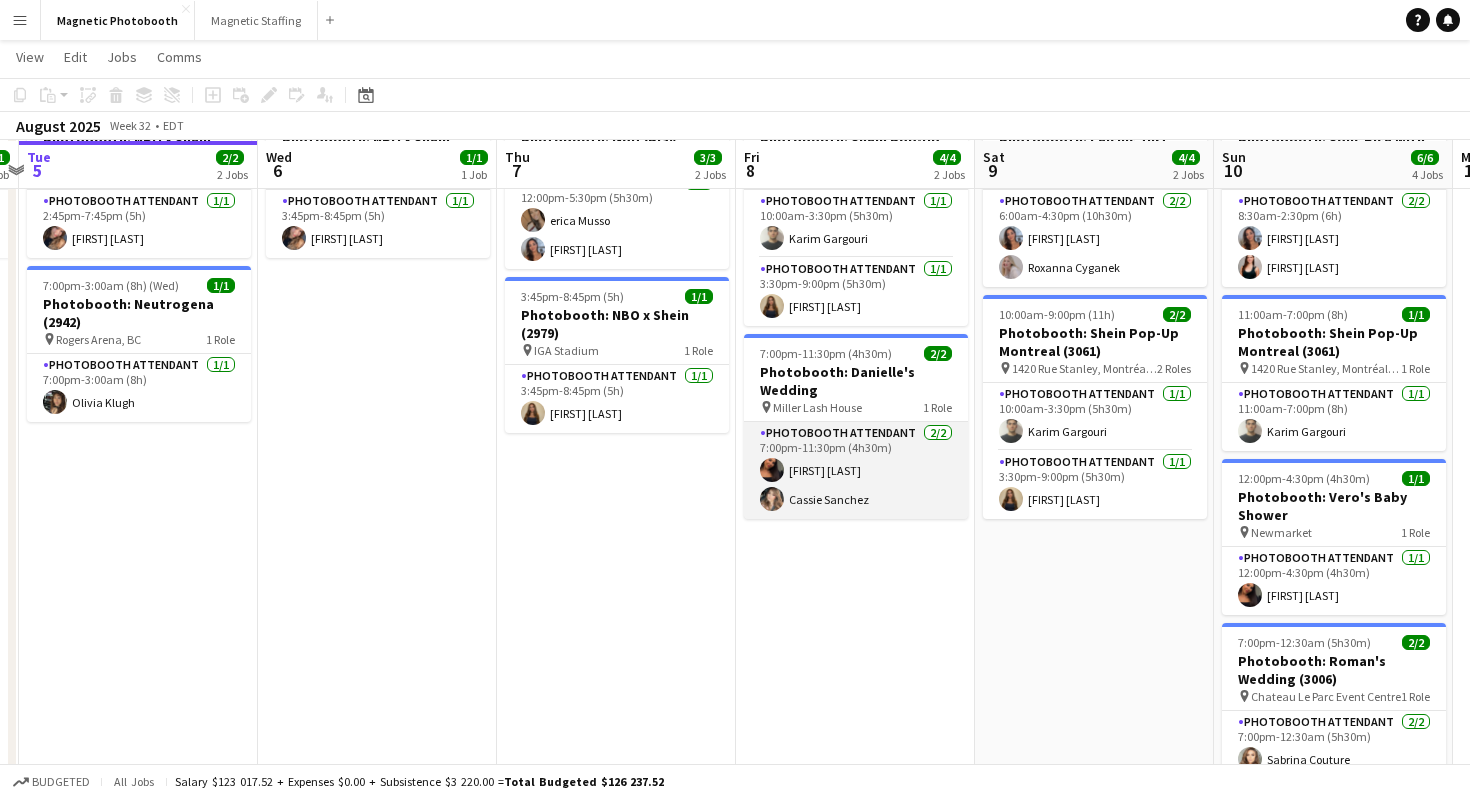 click on "Photobooth Attendant    2/2   7:00pm-11:30pm (4h30m)
[FIRST] [LAST] [FIRST] [LAST]" at bounding box center [856, 470] 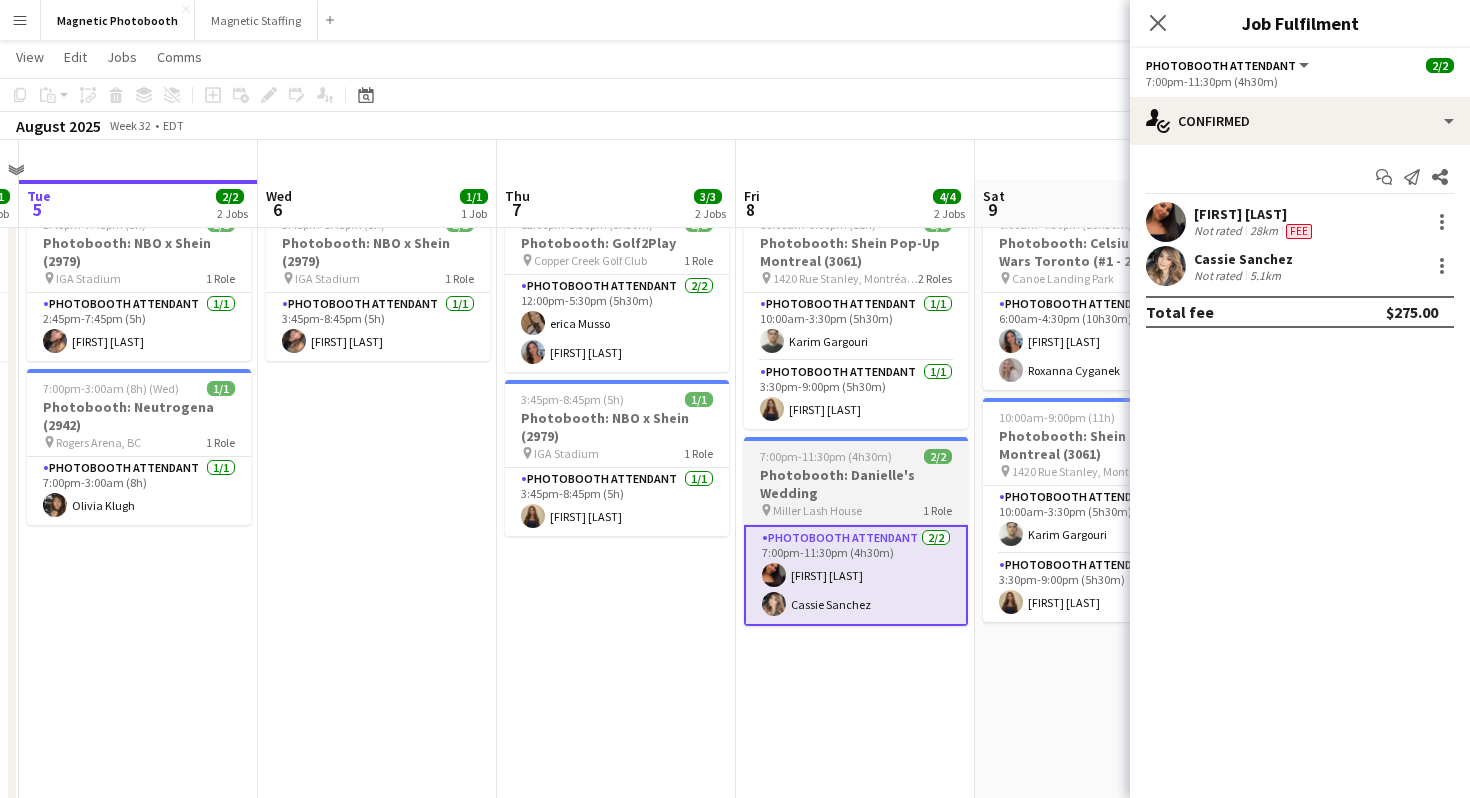 scroll, scrollTop: 0, scrollLeft: 0, axis: both 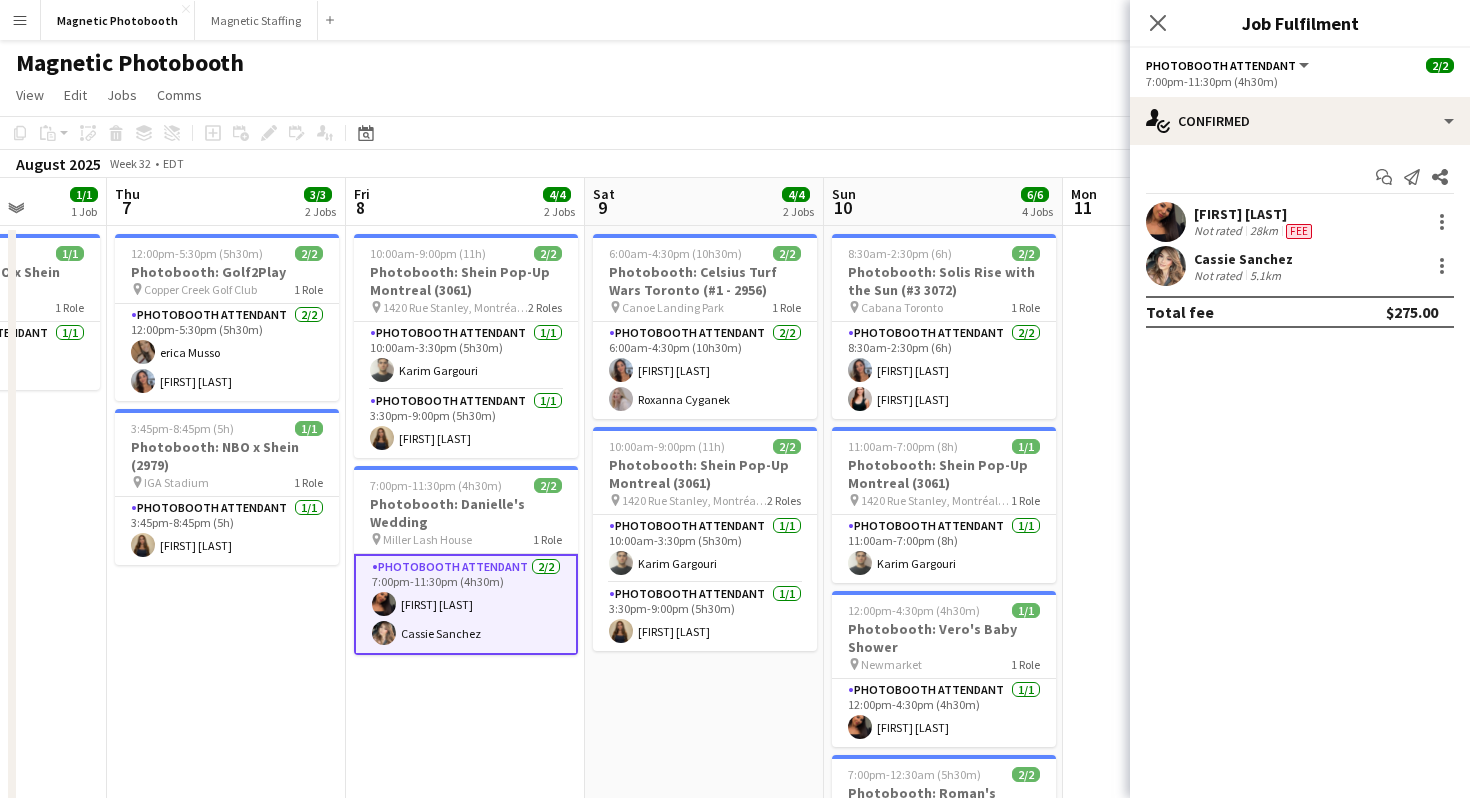 click on "Photobooth Attendant    All roles   Photobooth Attendant    2/2   7:00pm-11:30pm (4h30m)" 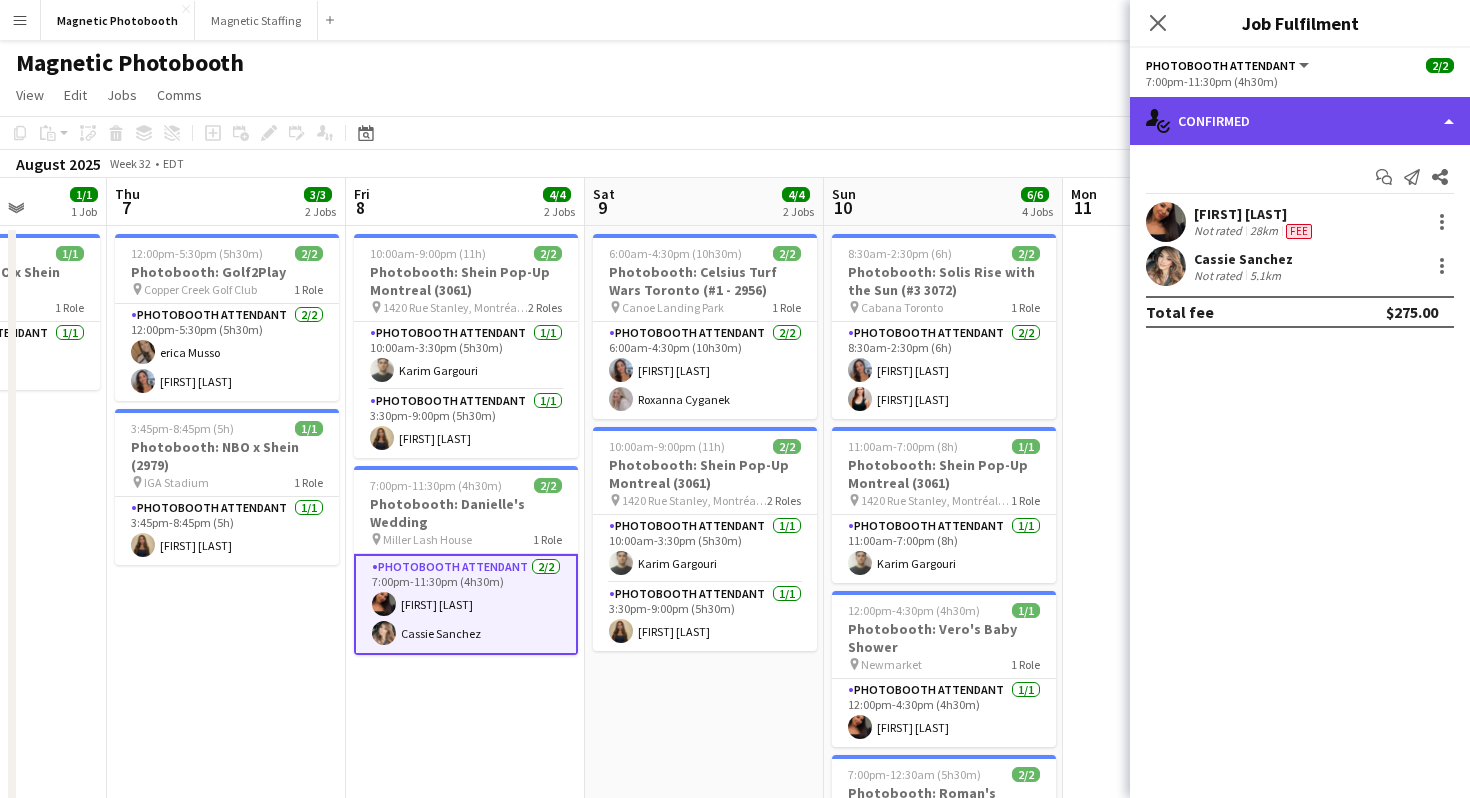 click on "single-neutral-actions-check-2
Confirmed" 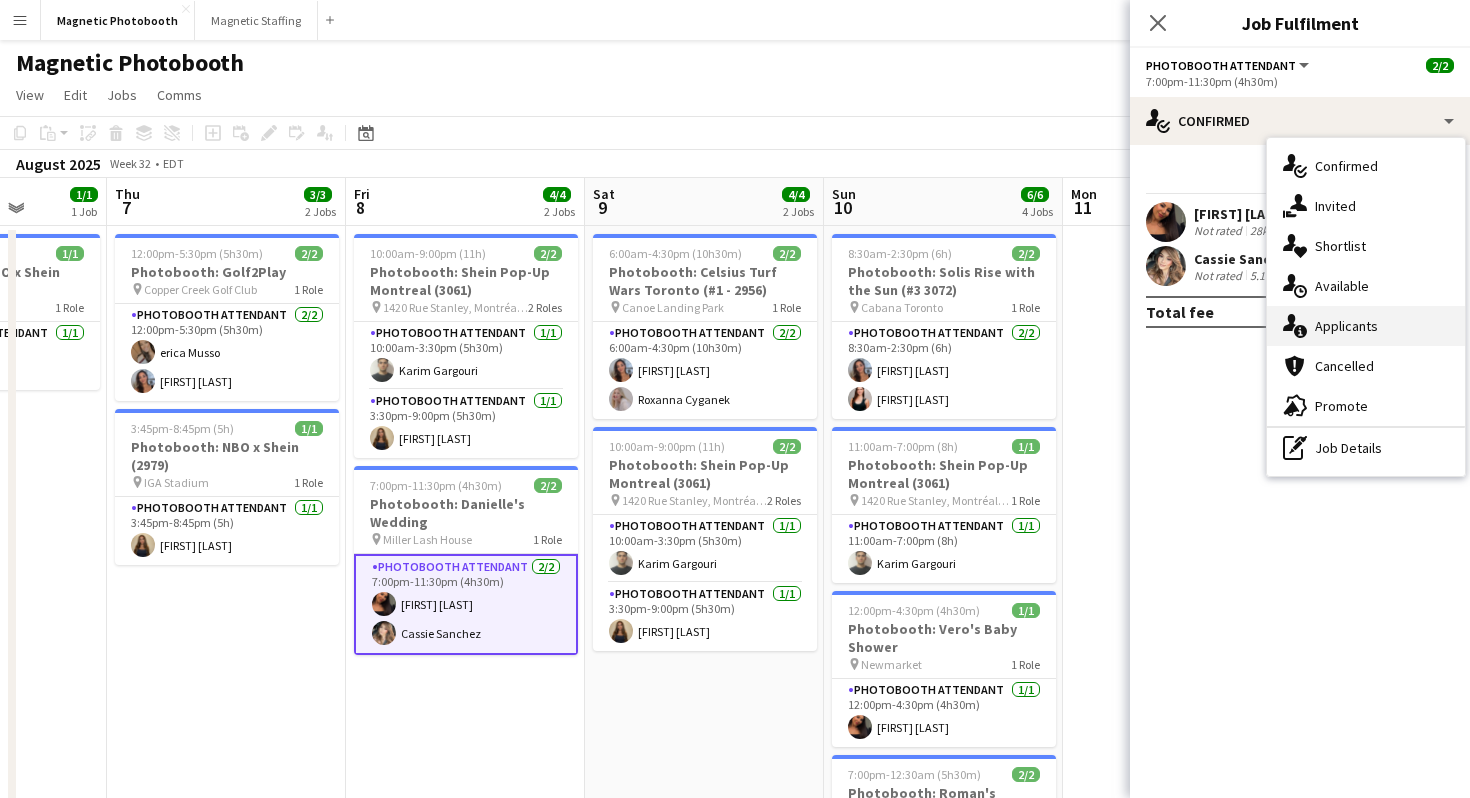 click on "single-neutral-actions-information
Applicants" at bounding box center (1366, 326) 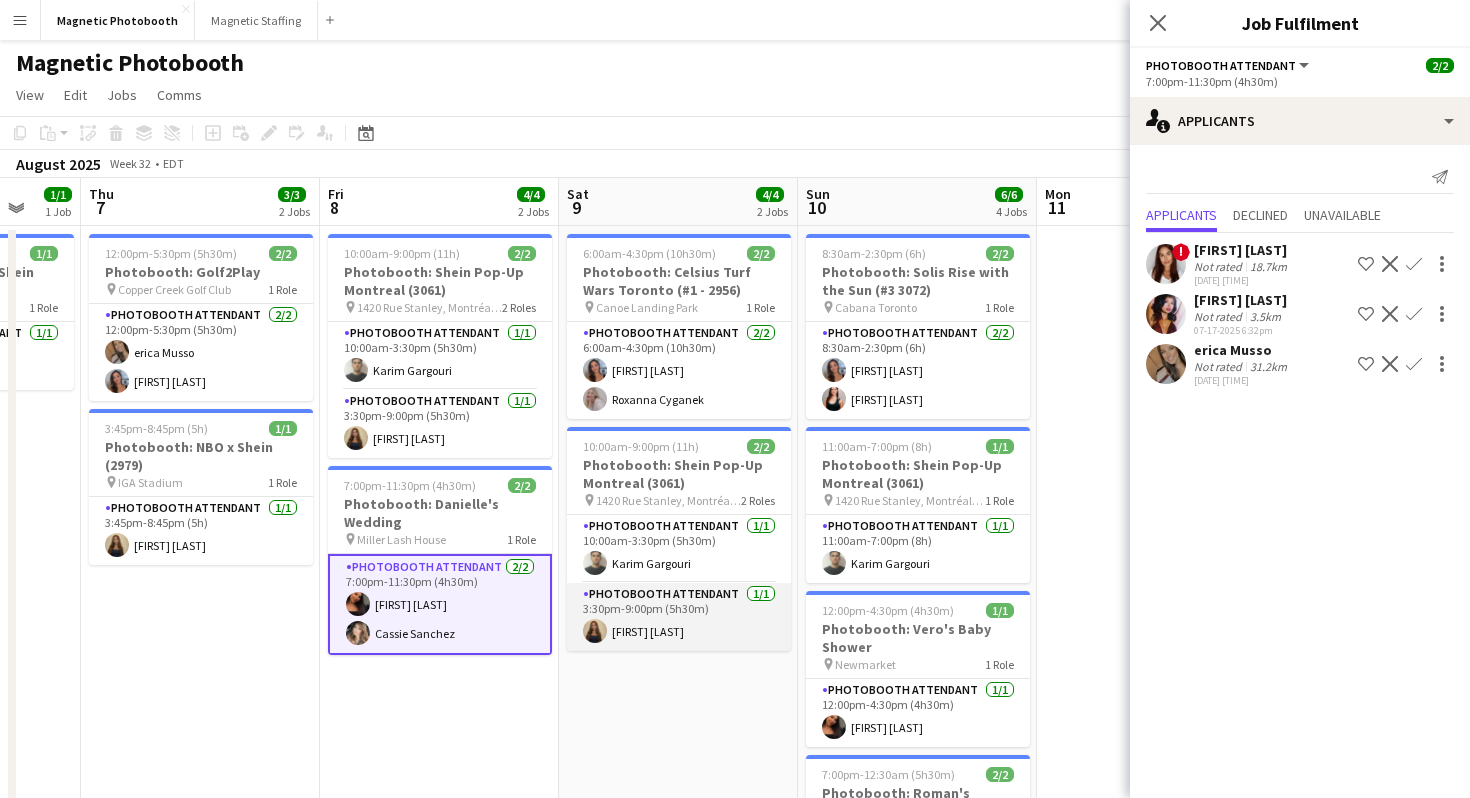 scroll, scrollTop: 0, scrollLeft: 876, axis: horizontal 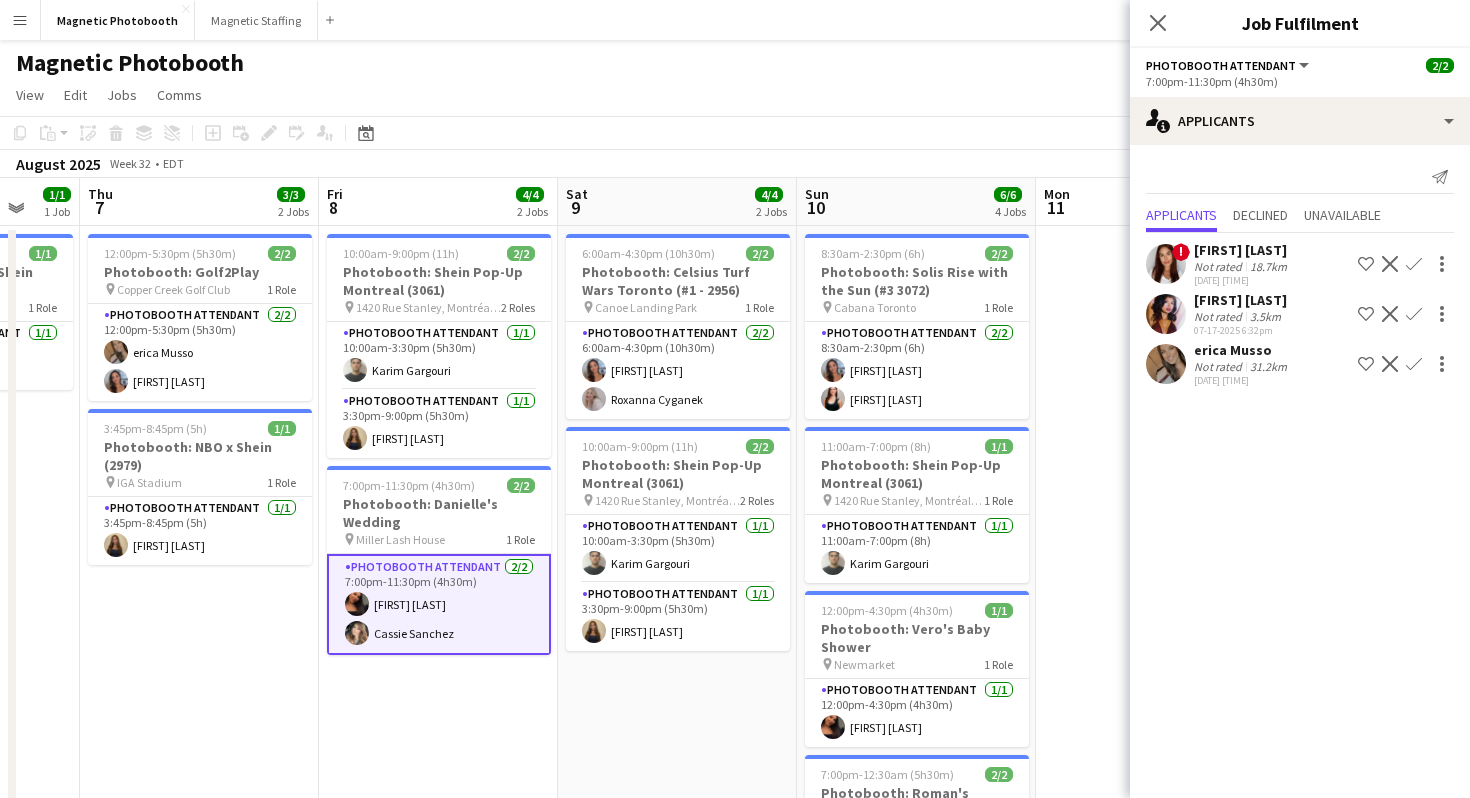 click on "Photobooth Attendant    2/2   7:00pm-11:30pm (4h30m)
[FIRST] [LAST] [FIRST] [LAST]" at bounding box center (439, 604) 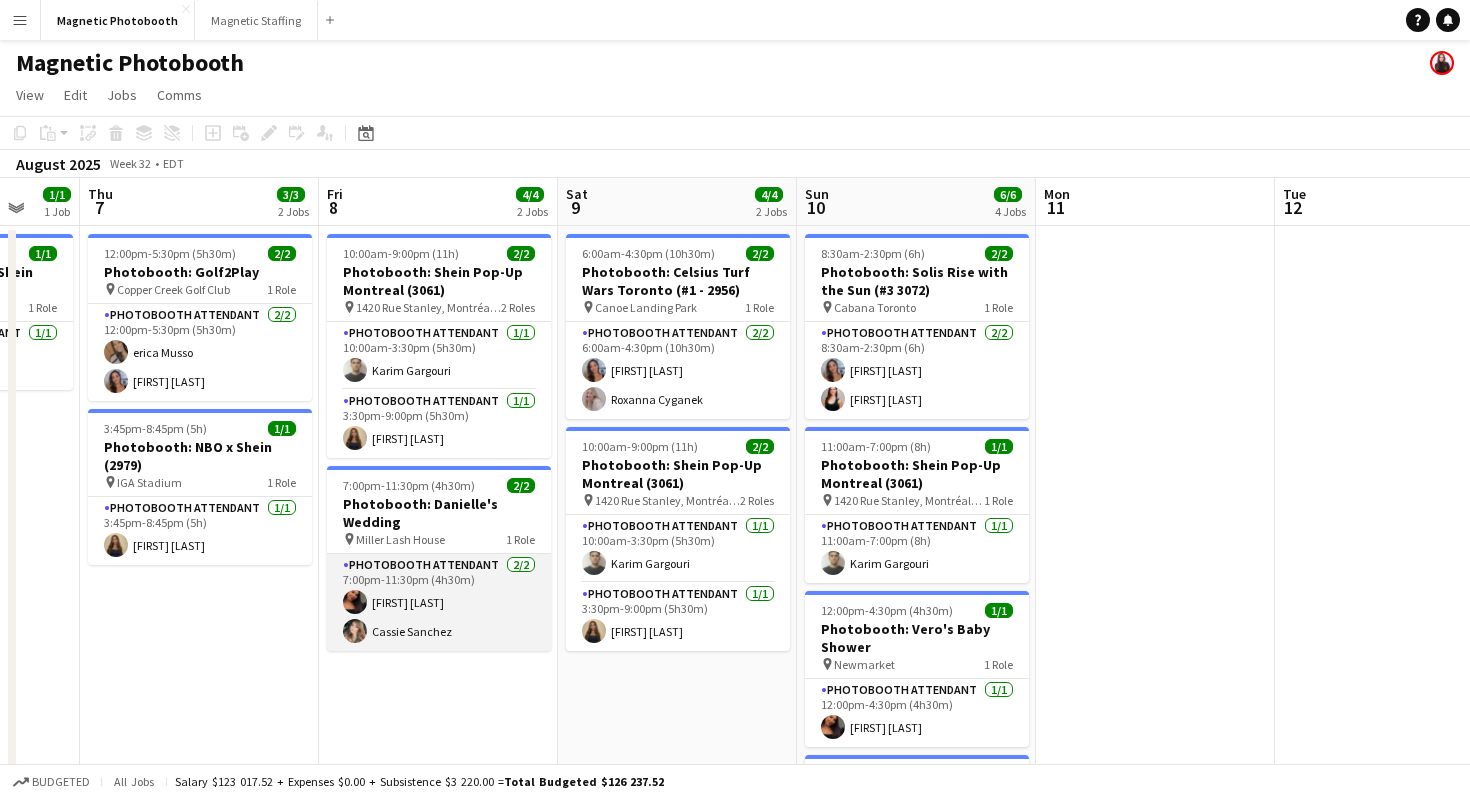 click on "Photobooth Attendant    2/2   7:00pm-11:30pm (4h30m)
[FIRST] [LAST] [FIRST] [LAST]" at bounding box center [439, 602] 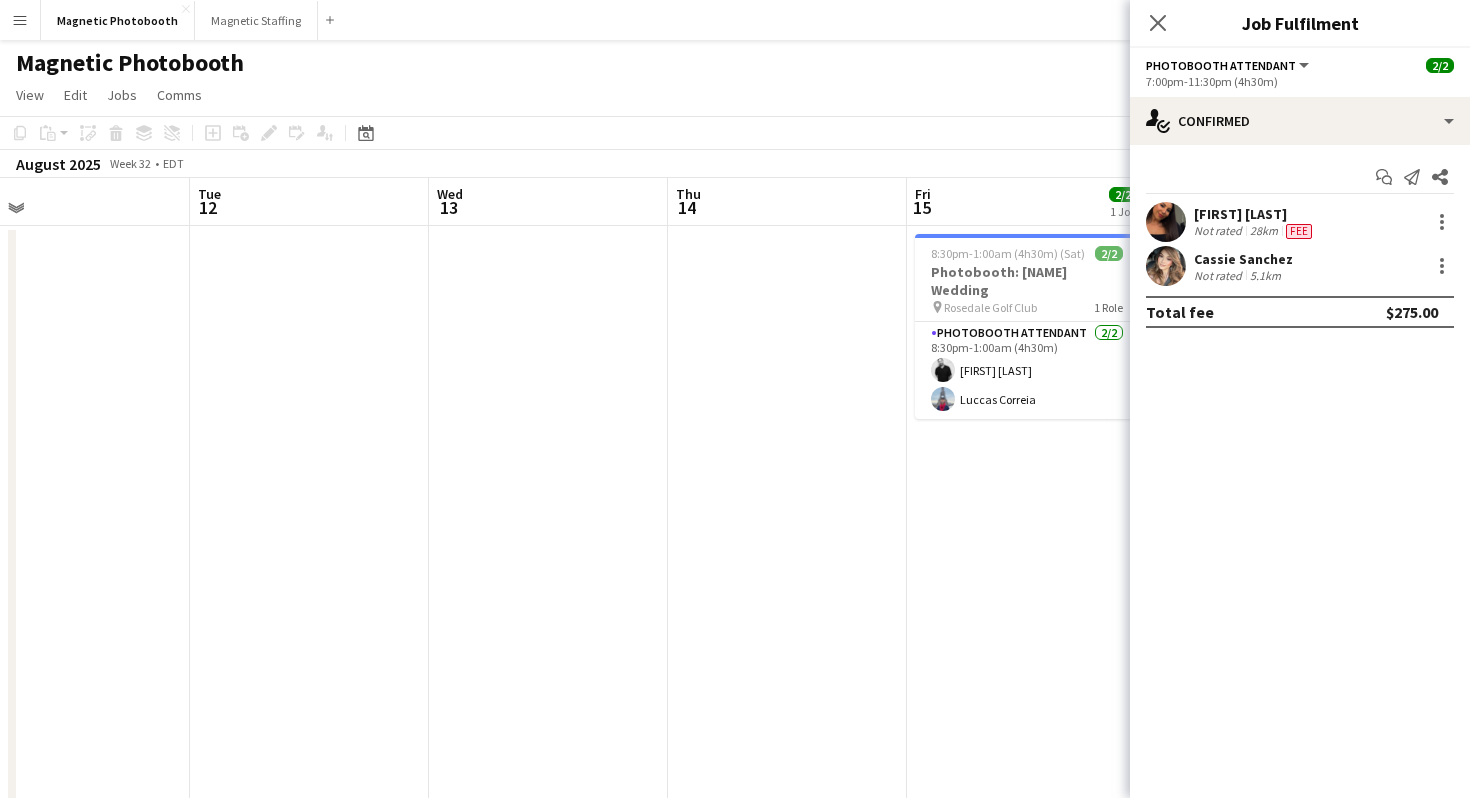 scroll, scrollTop: 0, scrollLeft: 692, axis: horizontal 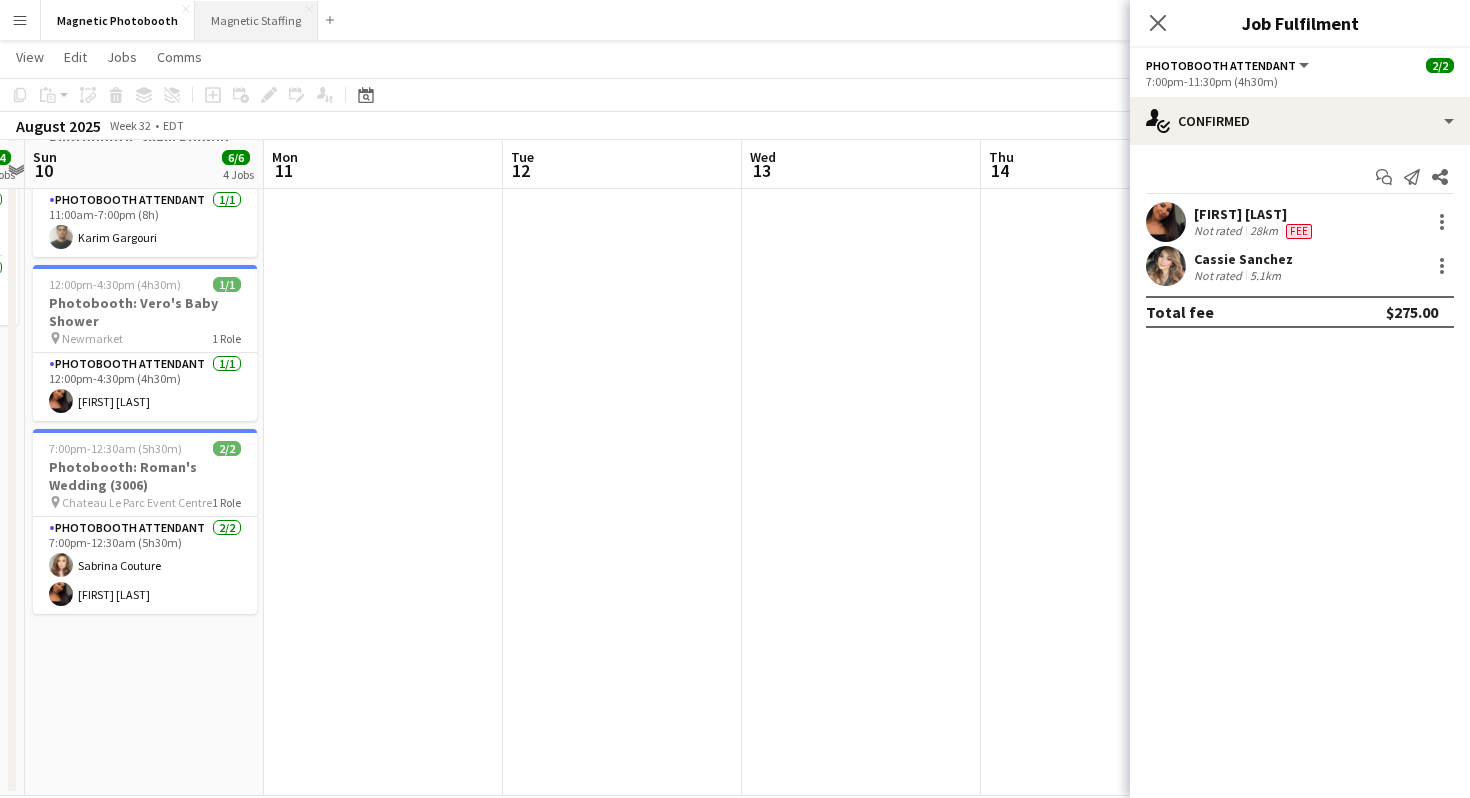 click on "Magnetic Staffing
Close" at bounding box center [256, 20] 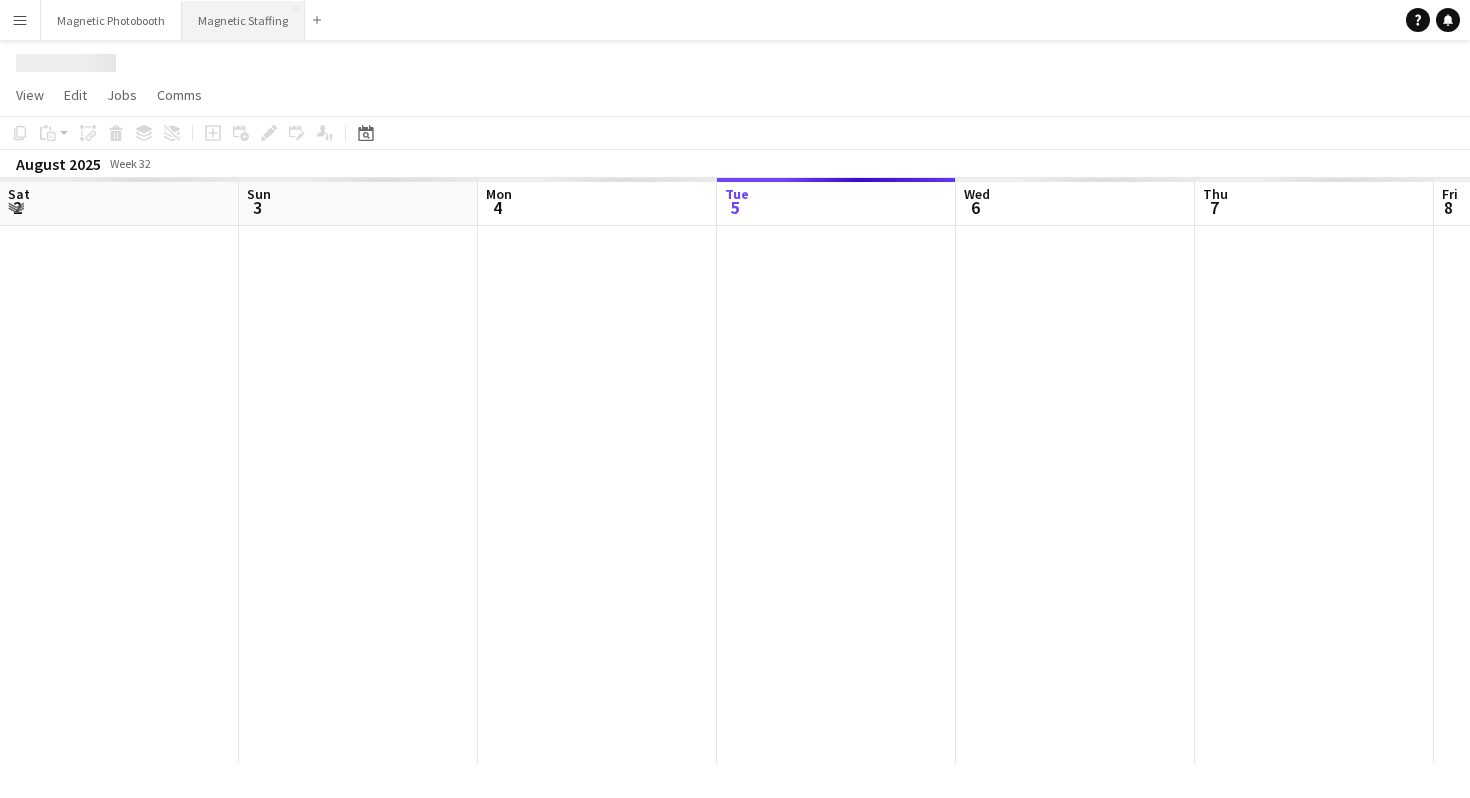 scroll, scrollTop: 0, scrollLeft: 0, axis: both 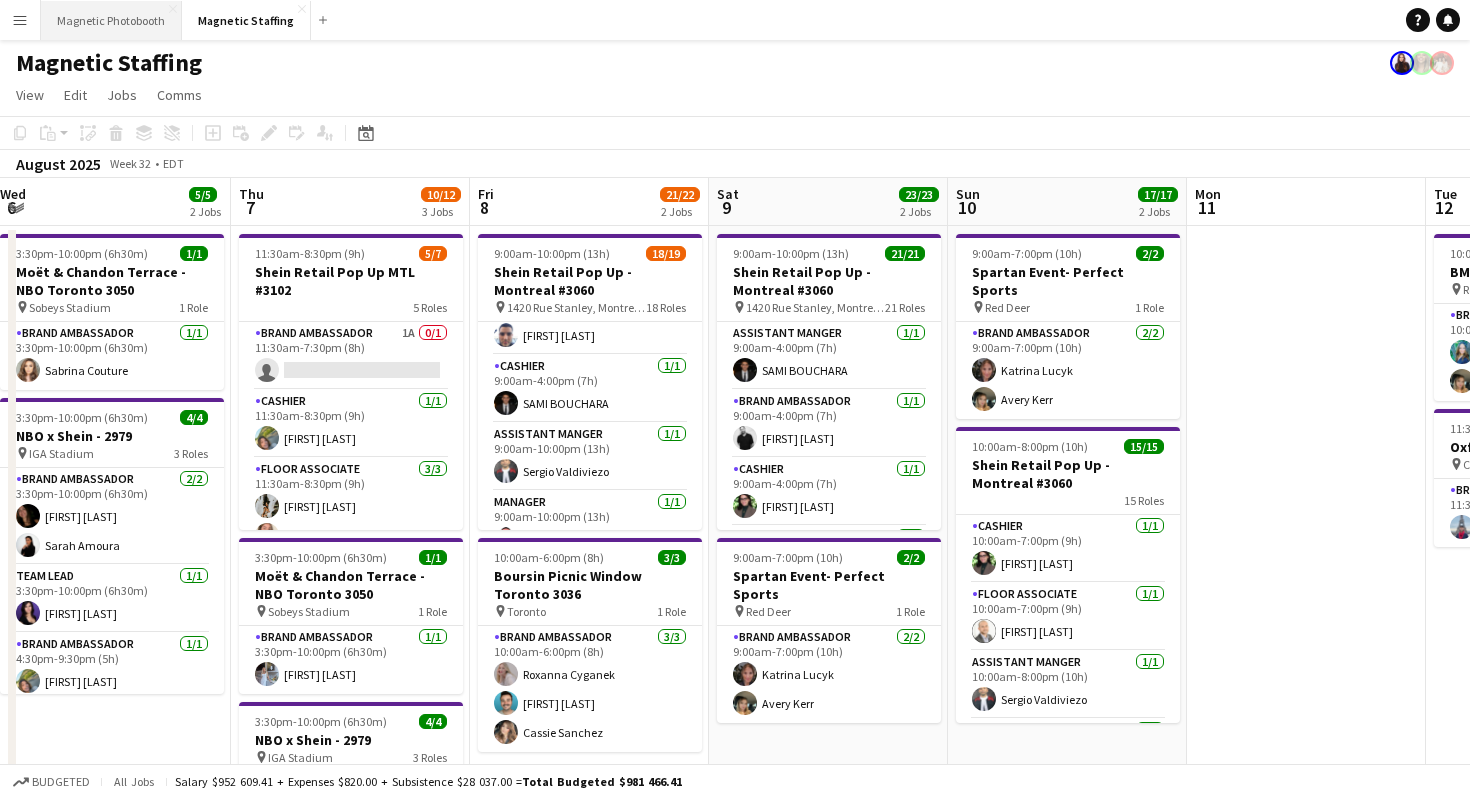 click on "Magnetic Photobooth
Close" at bounding box center [111, 20] 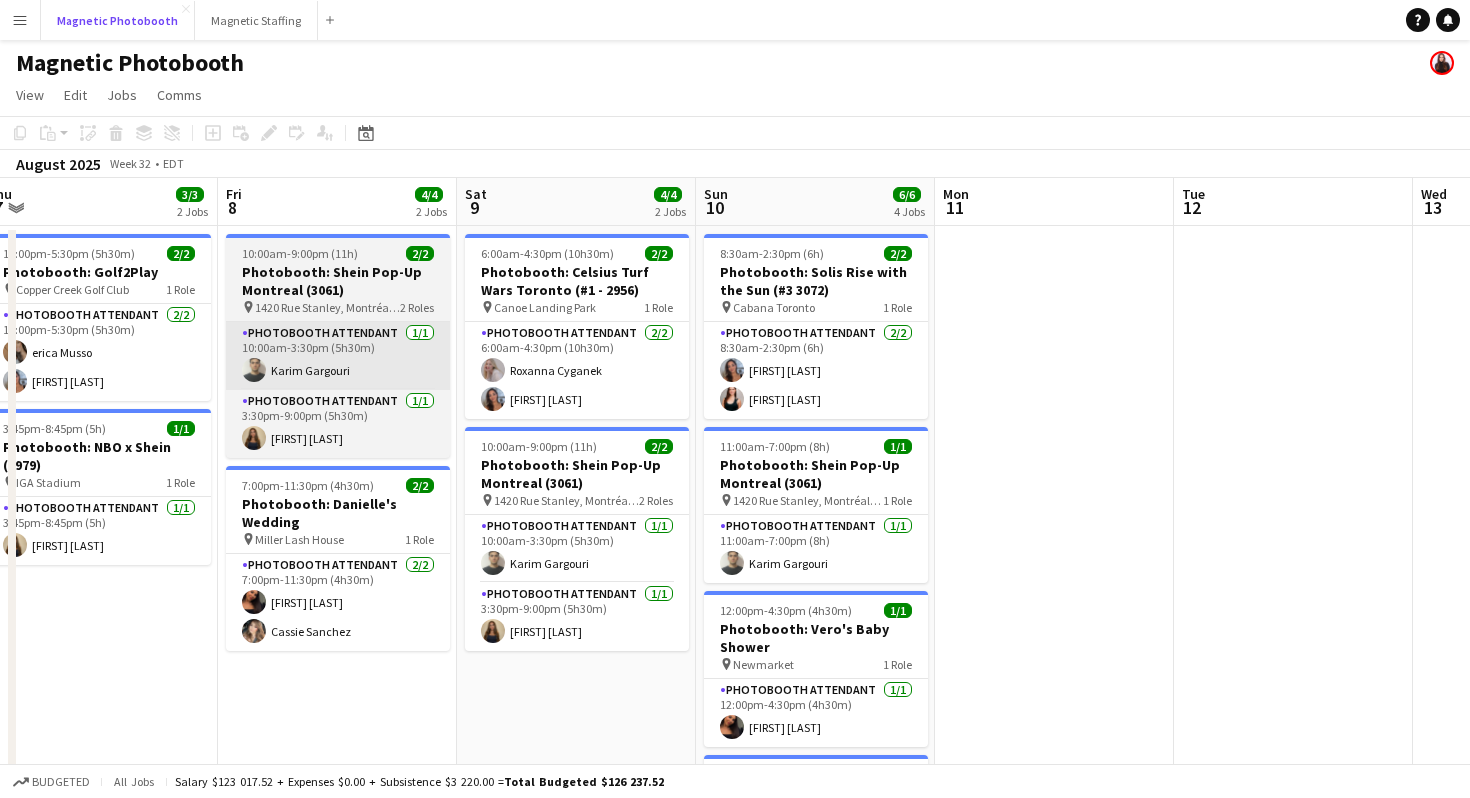 scroll, scrollTop: 0, scrollLeft: 747, axis: horizontal 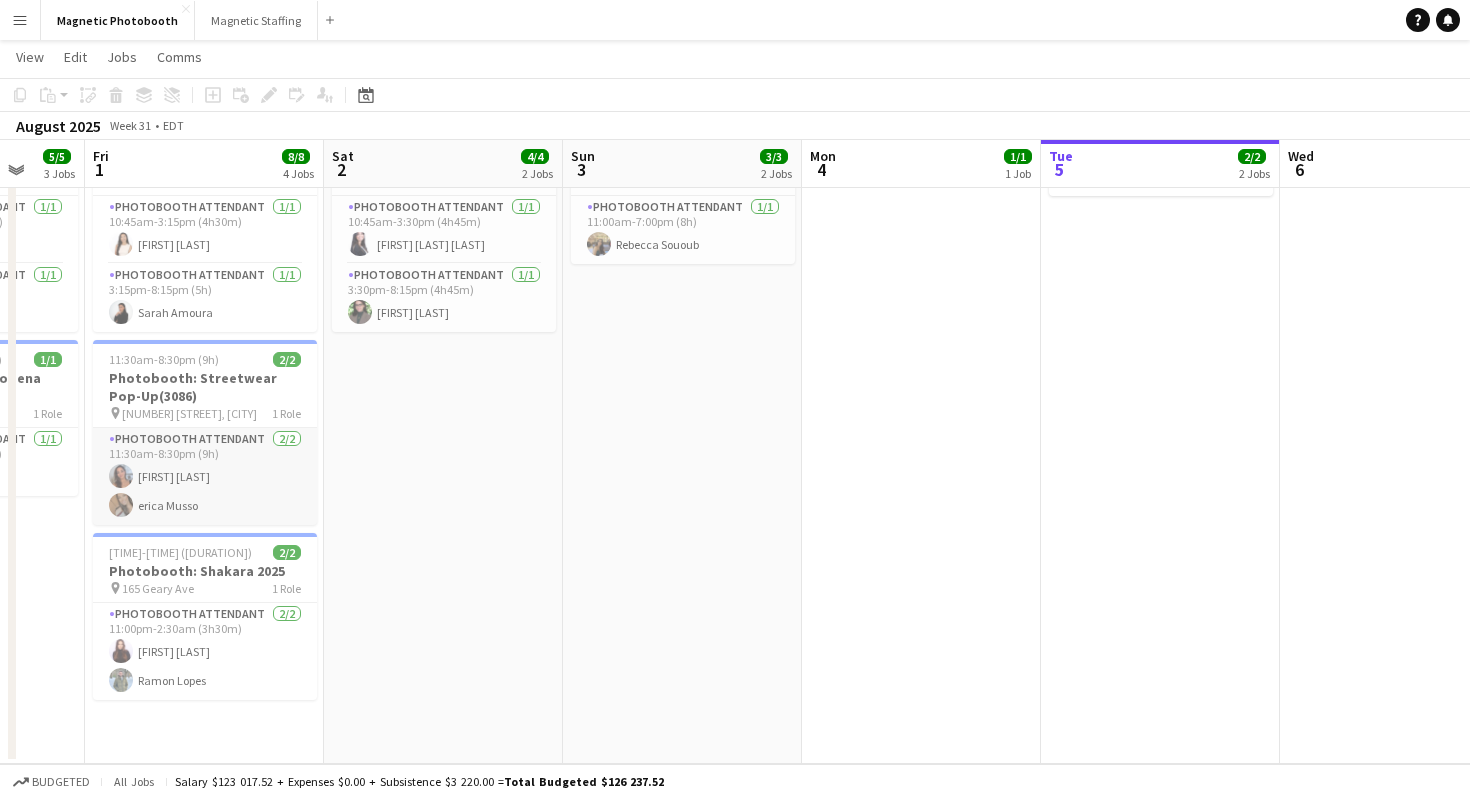 click on "Photobooth Attendant    2/2   [TIME]-[TIME] ([DURATION])
[FIRST] [LAST] [FIRST] [LAST]" at bounding box center [205, 476] 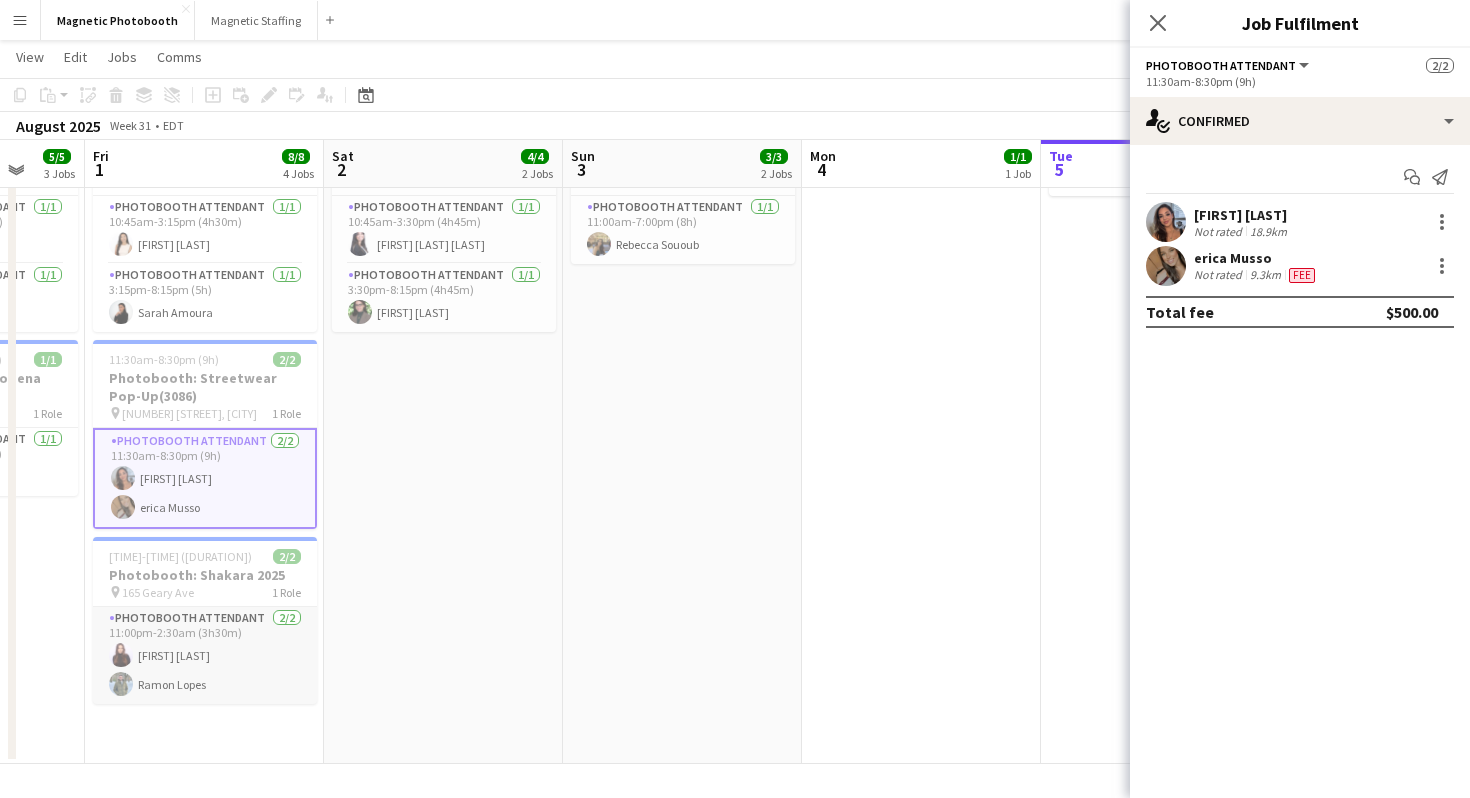 click on "Photobooth Attendant    2/2   11:00pm-2:30am (3h30m)
[FIRST] [LAST] [FIRST] [LAST]" at bounding box center [205, 655] 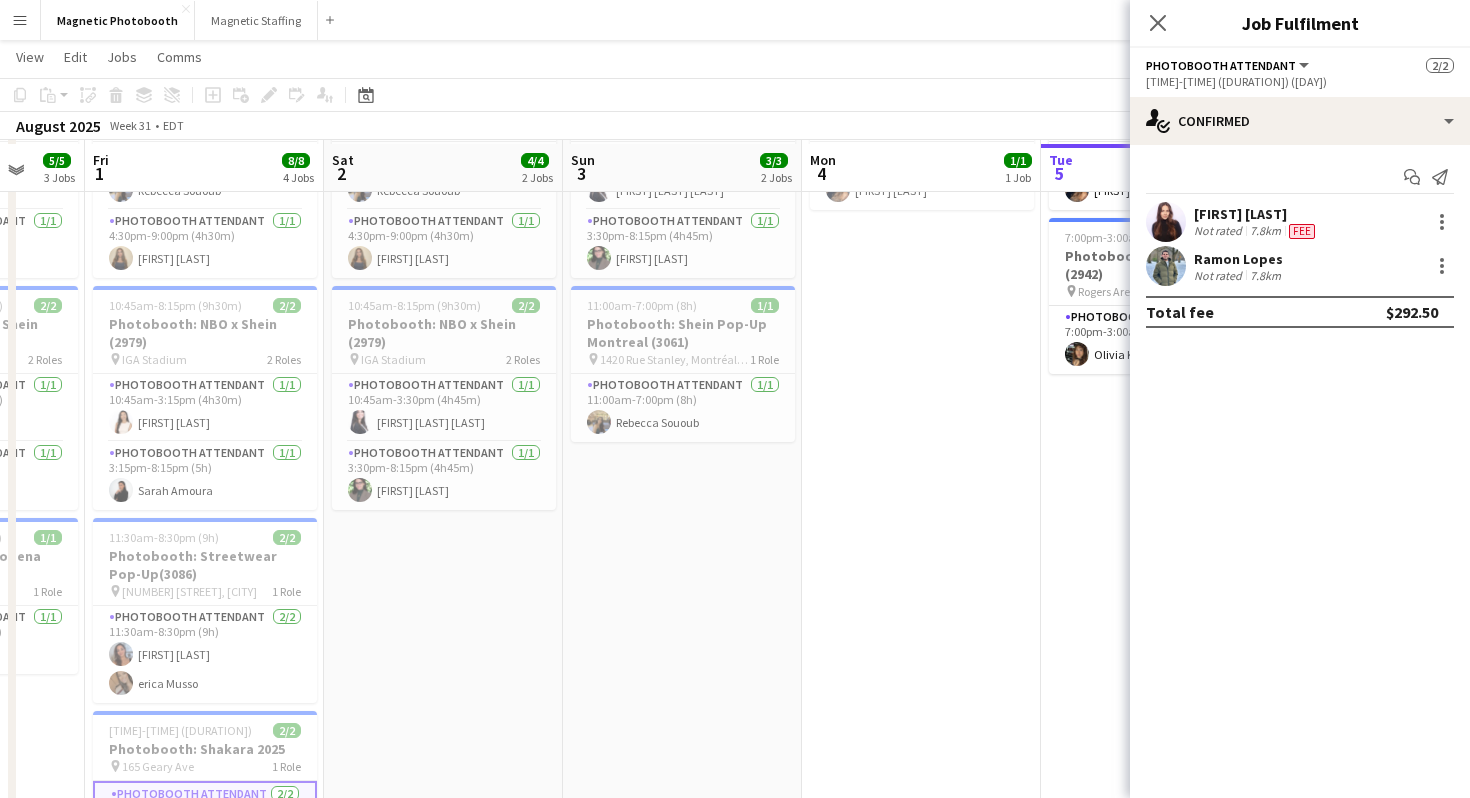 scroll, scrollTop: 172, scrollLeft: 0, axis: vertical 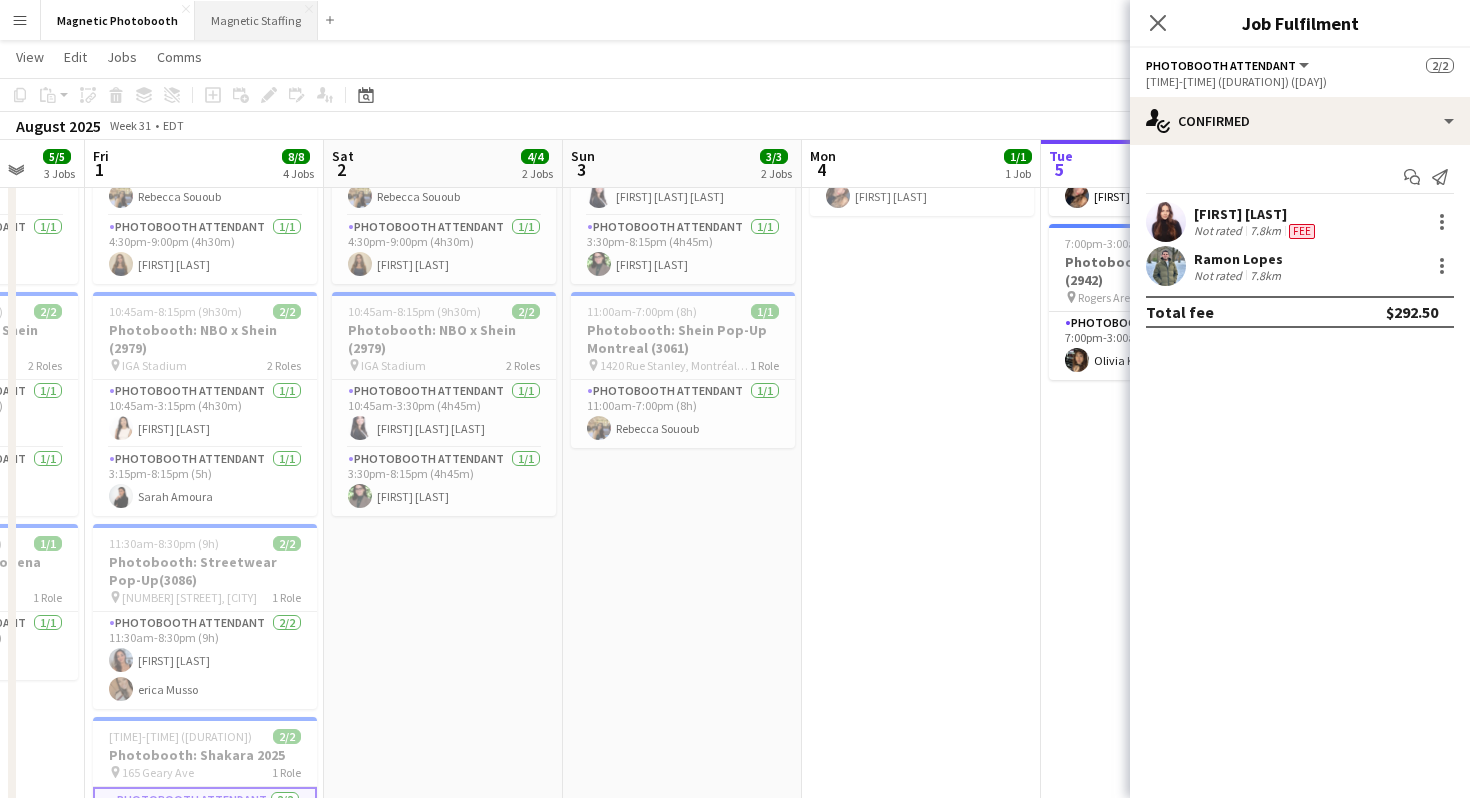 click on "Magnetic Staffing
Close" at bounding box center (256, 20) 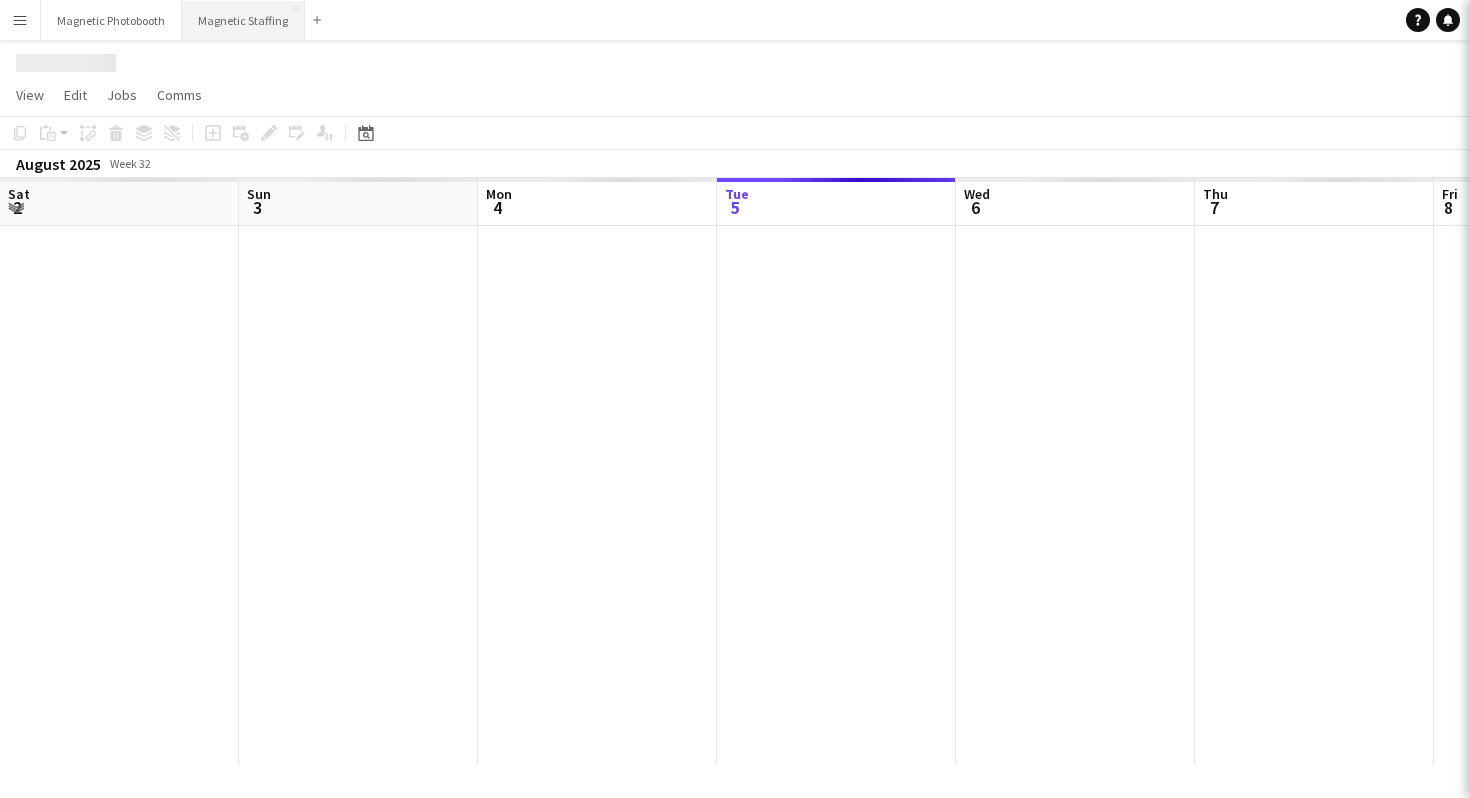 scroll, scrollTop: 0, scrollLeft: 0, axis: both 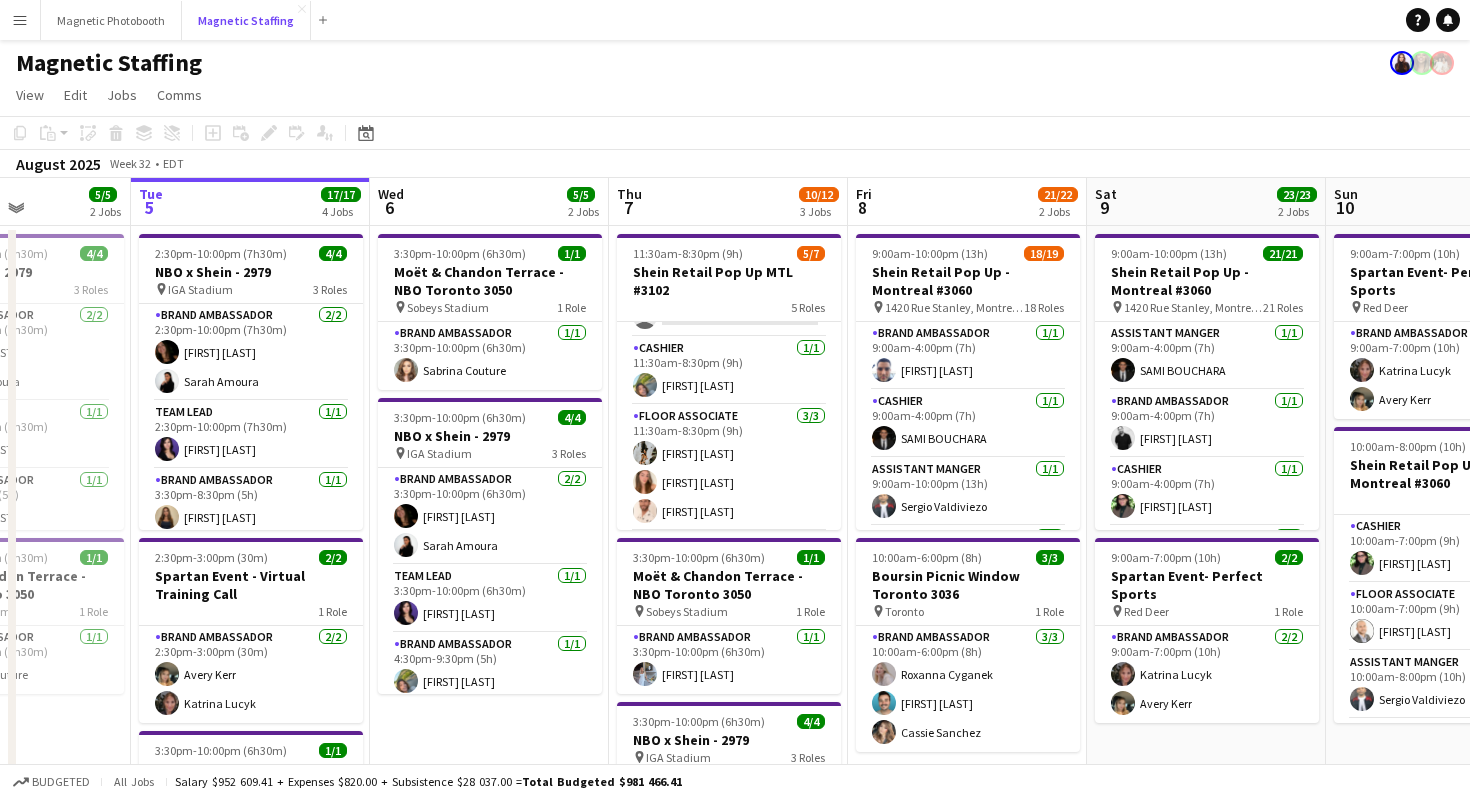 type 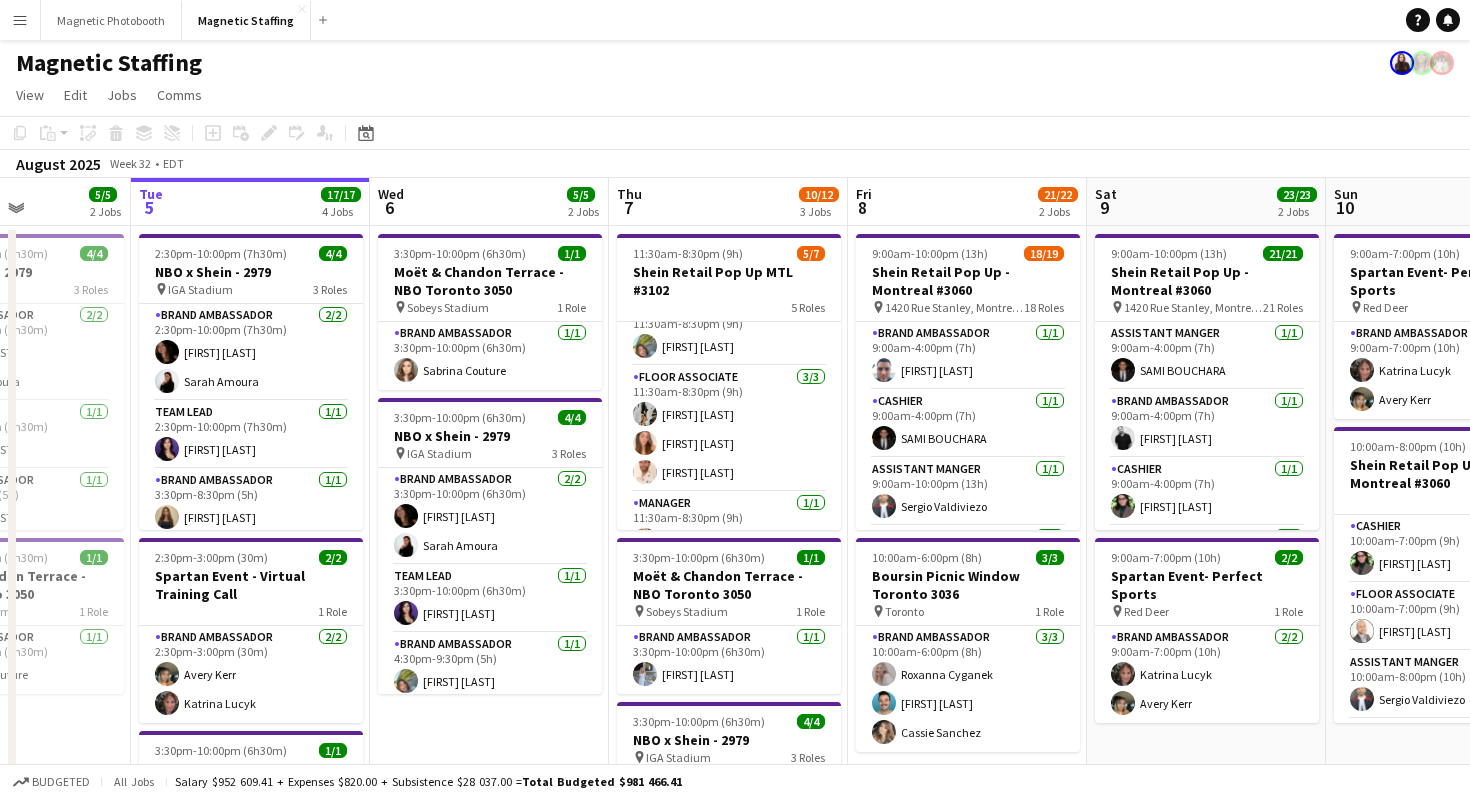 scroll, scrollTop: 99, scrollLeft: 0, axis: vertical 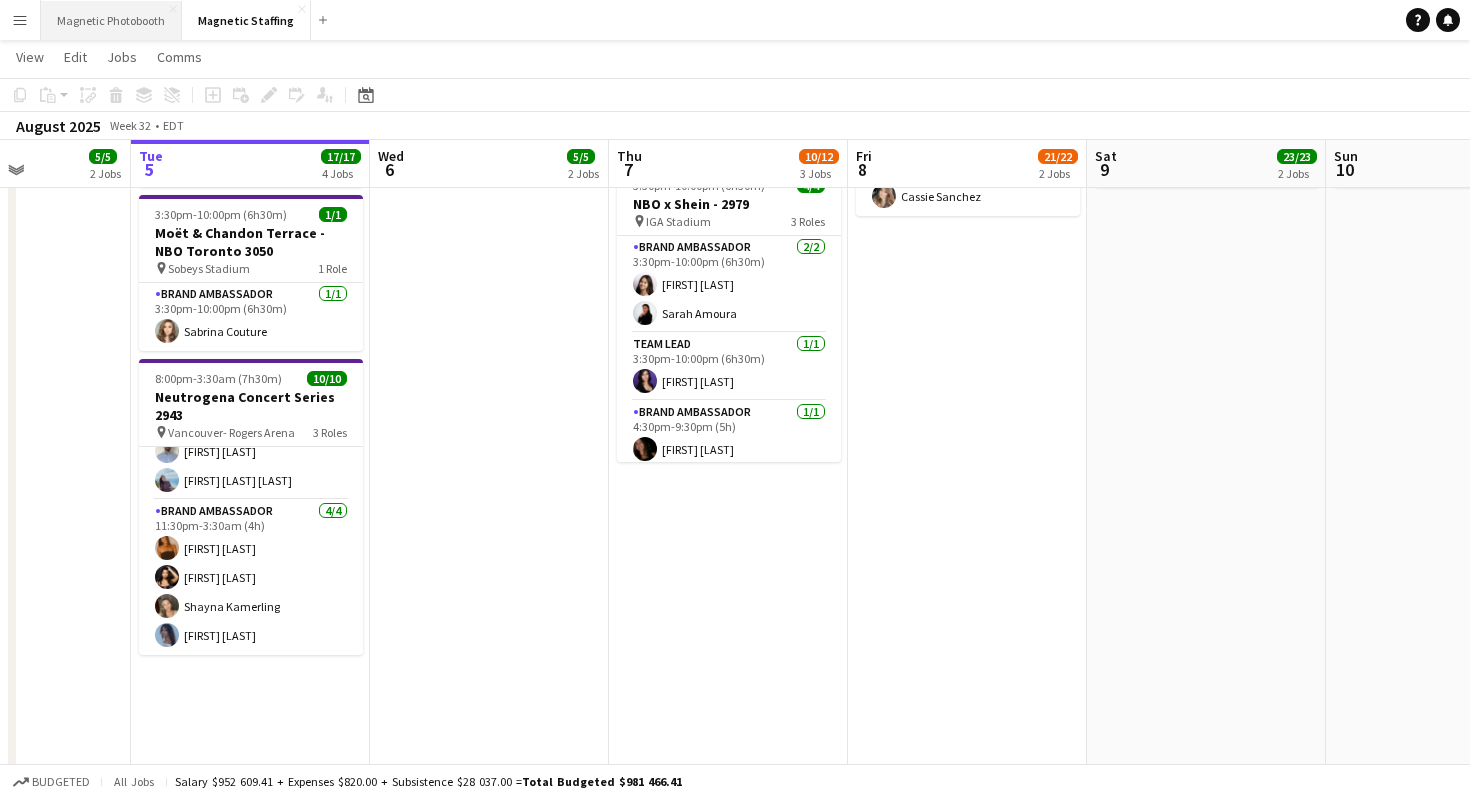 click on "Magnetic Photobooth
Close" at bounding box center [111, 20] 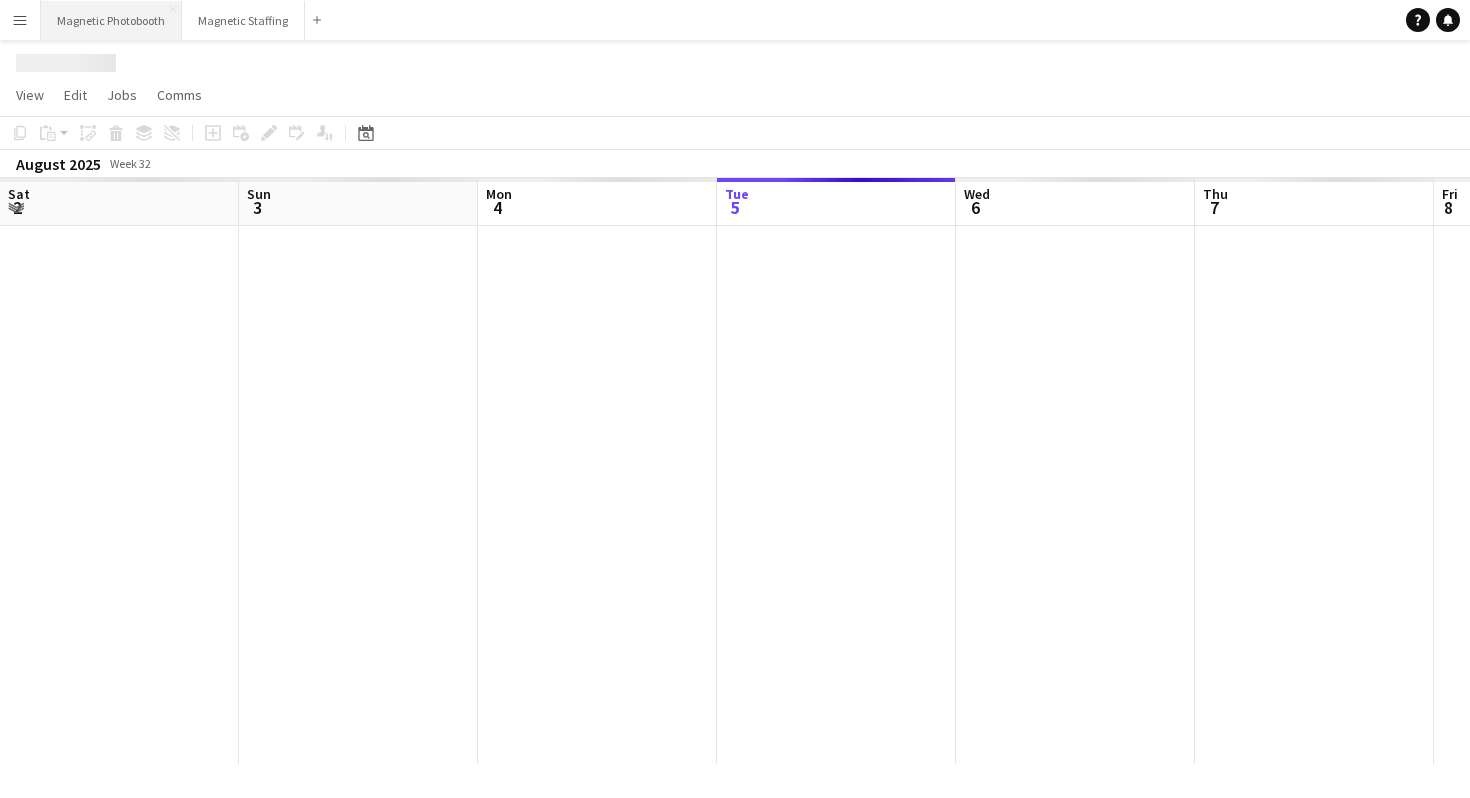 scroll, scrollTop: 0, scrollLeft: 0, axis: both 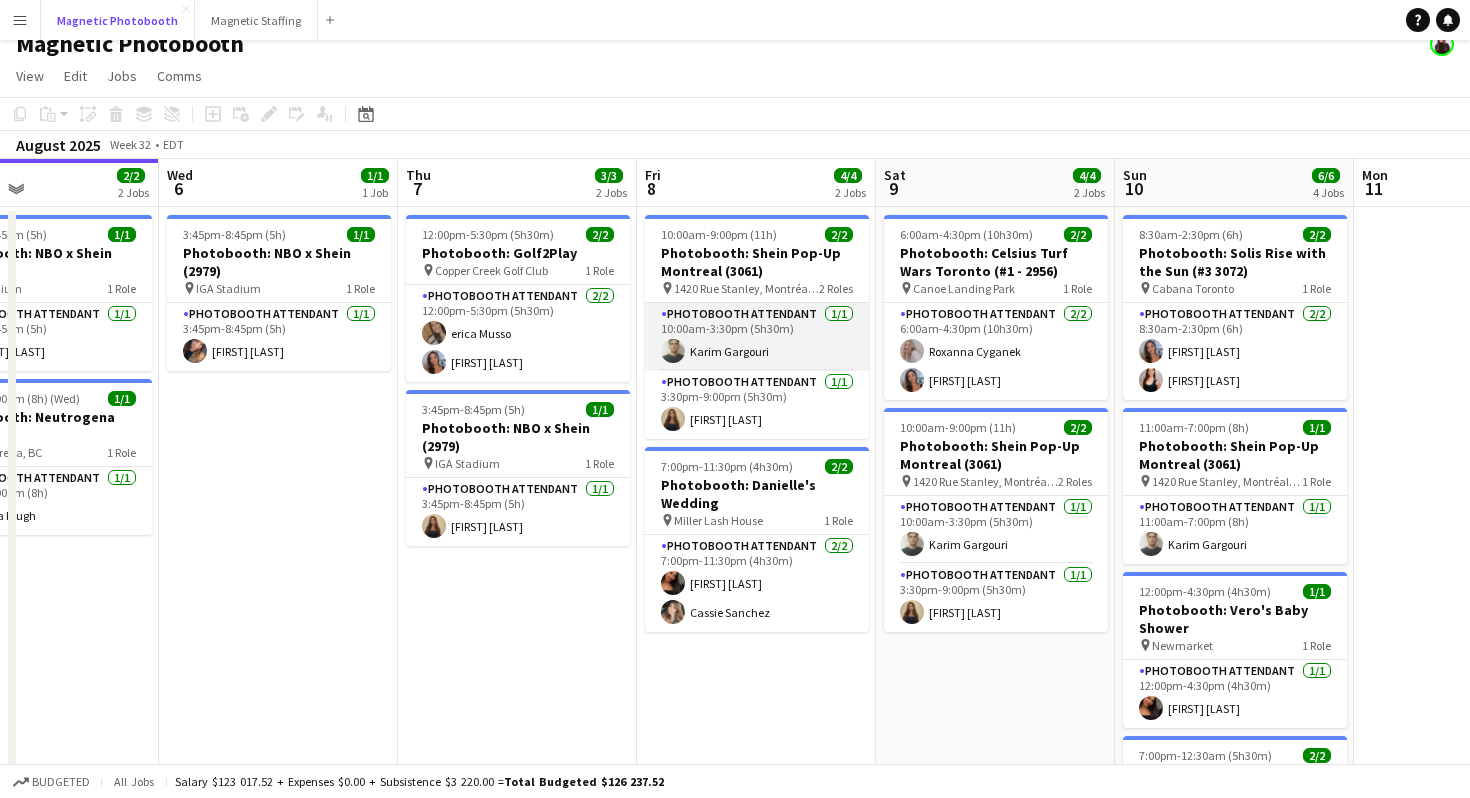 type 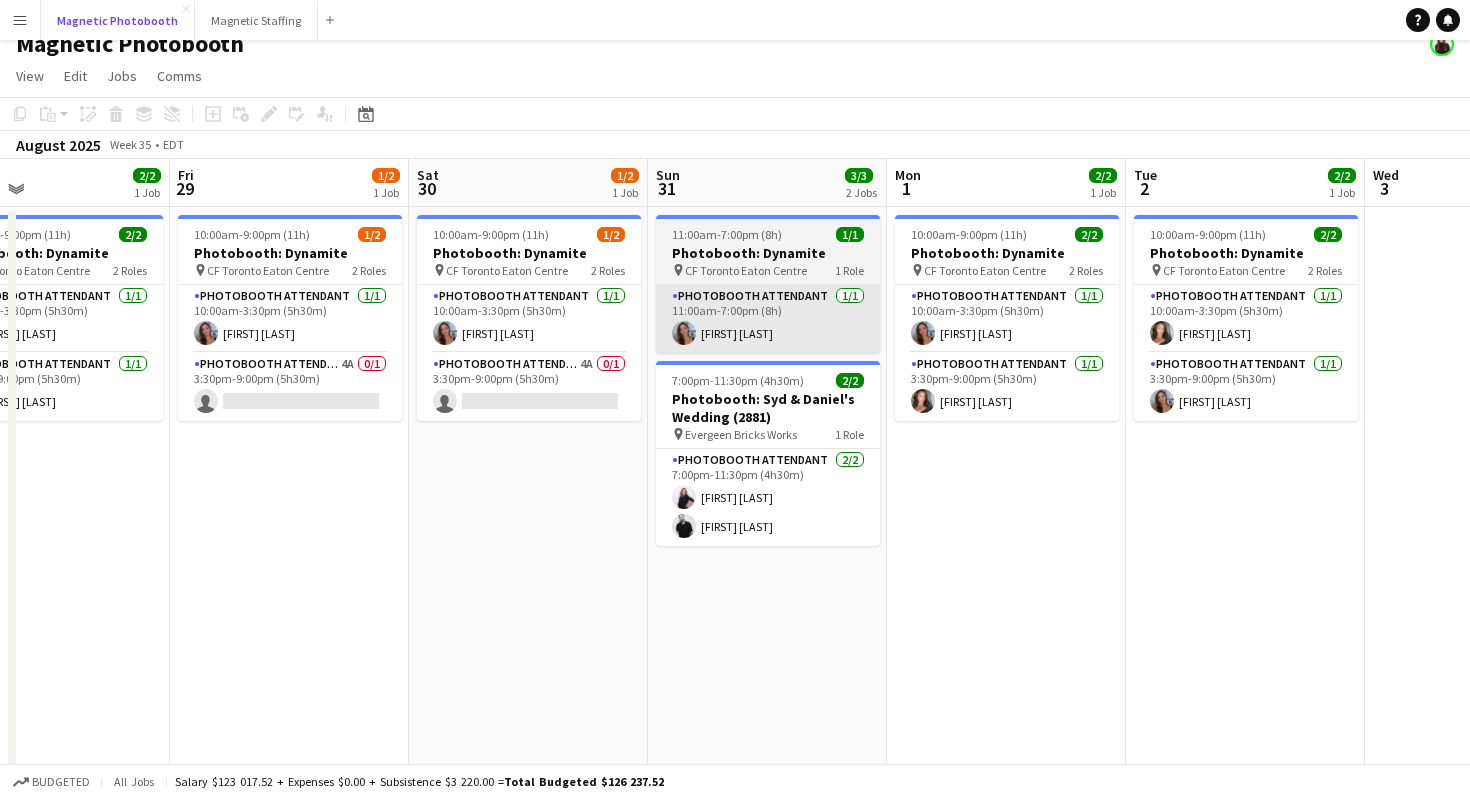 scroll, scrollTop: 0, scrollLeft: 830, axis: horizontal 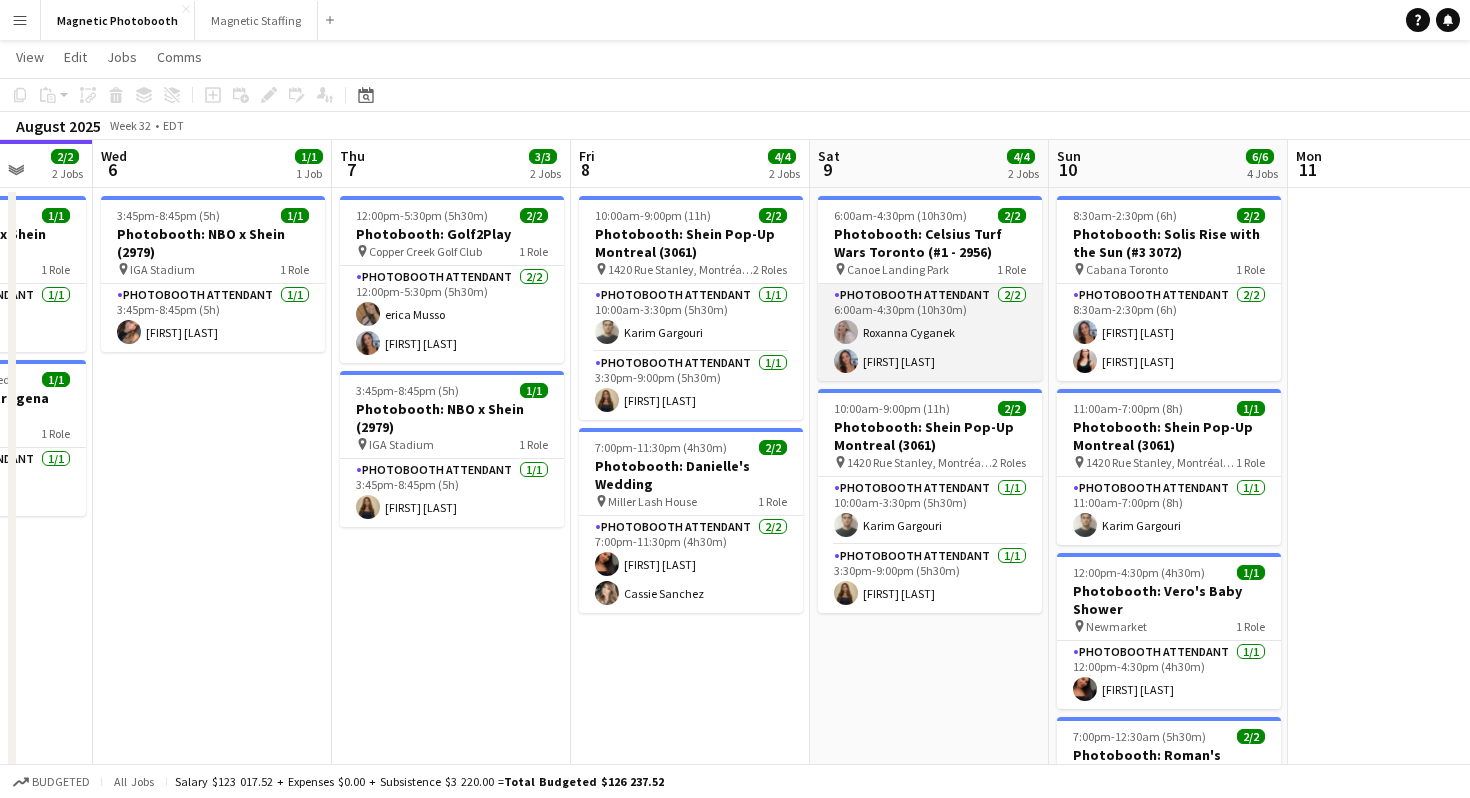 click on "Photobooth Attendant    2/2   6:00am-4:30pm (10h30m)
[FIRST] [LAST] [FIRST] [LAST]" at bounding box center [930, 332] 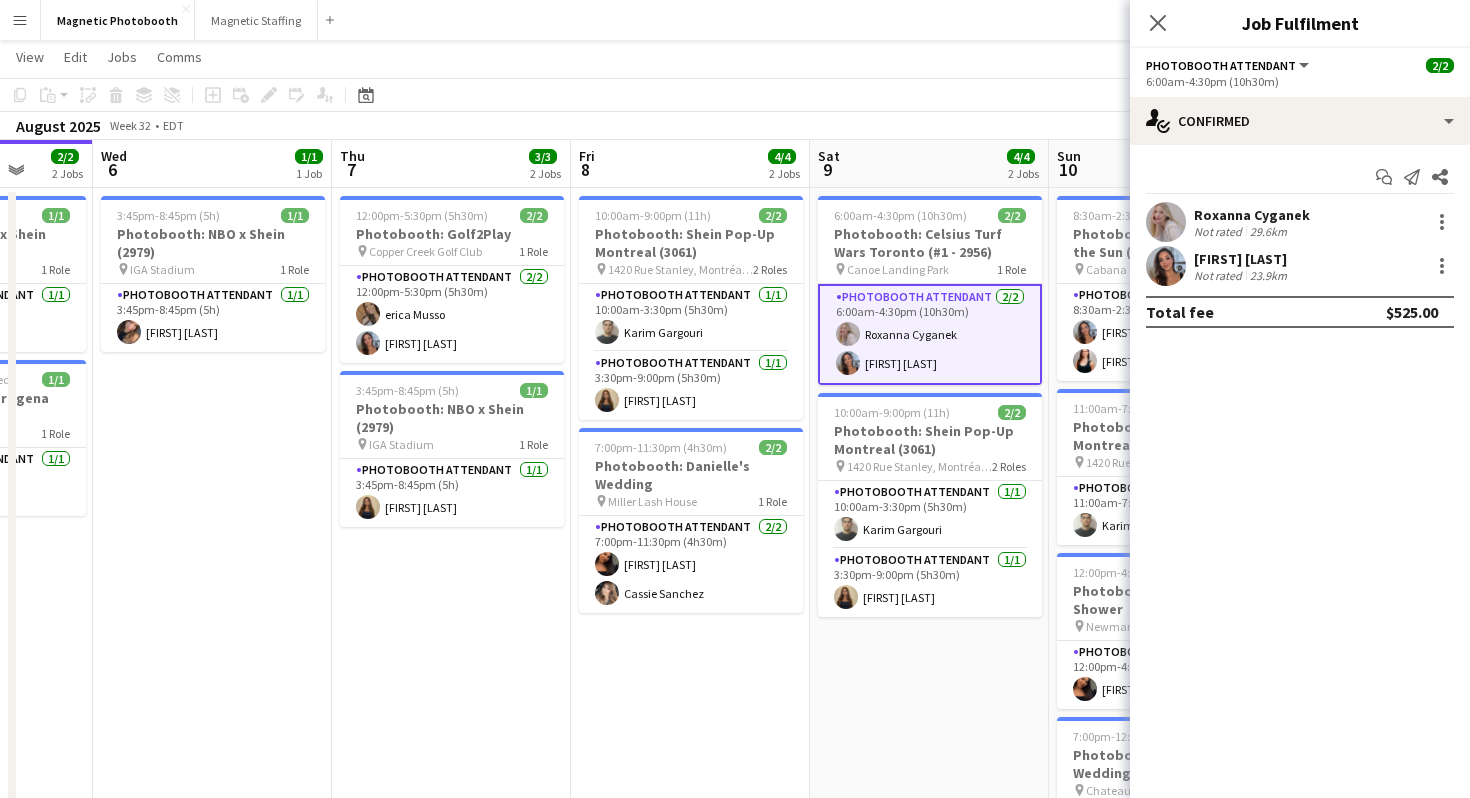 click at bounding box center [1166, 266] 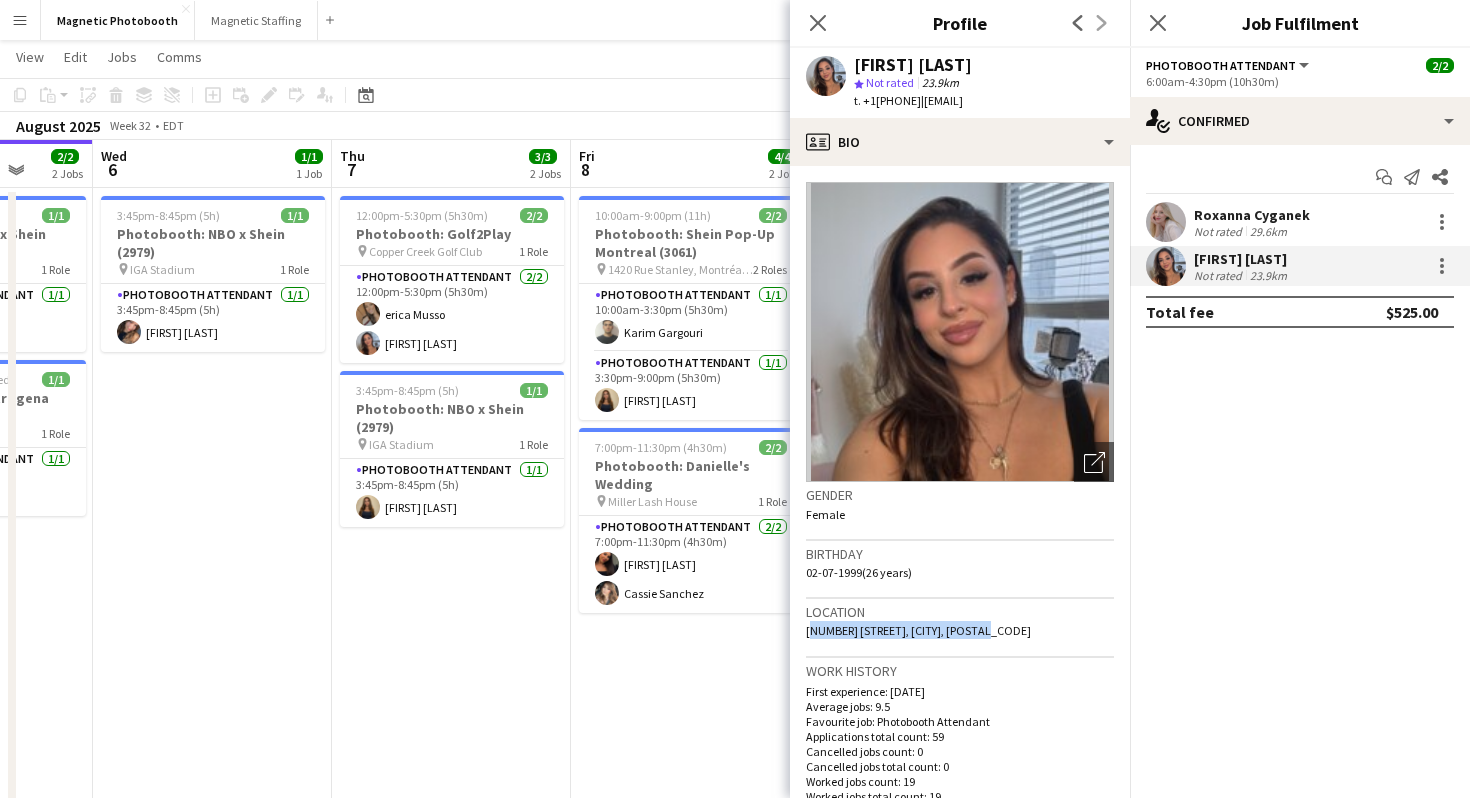 drag, startPoint x: 987, startPoint y: 638, endPoint x: 792, endPoint y: 637, distance: 195.00256 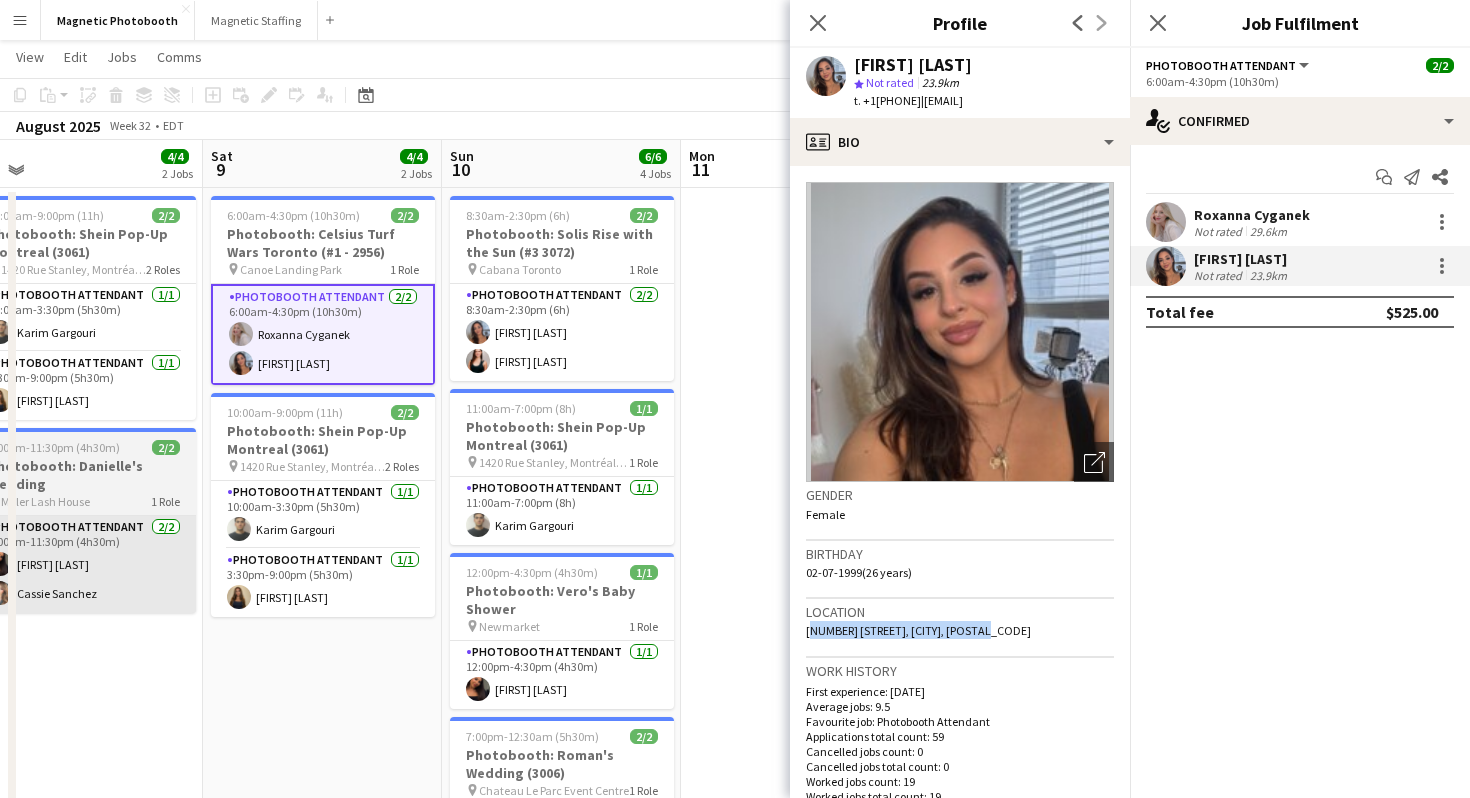 scroll, scrollTop: 0, scrollLeft: 522, axis: horizontal 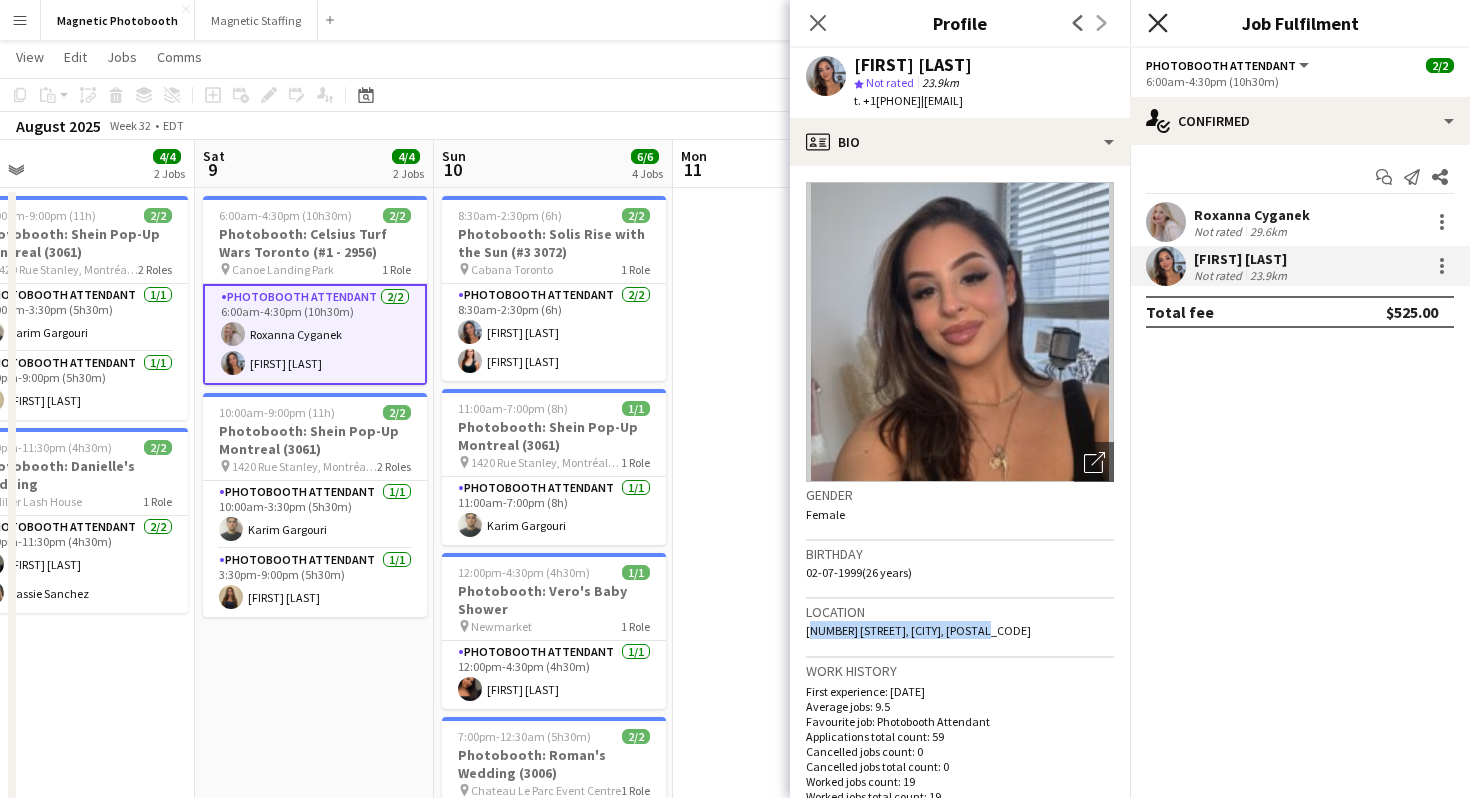 click on "Close pop-in" 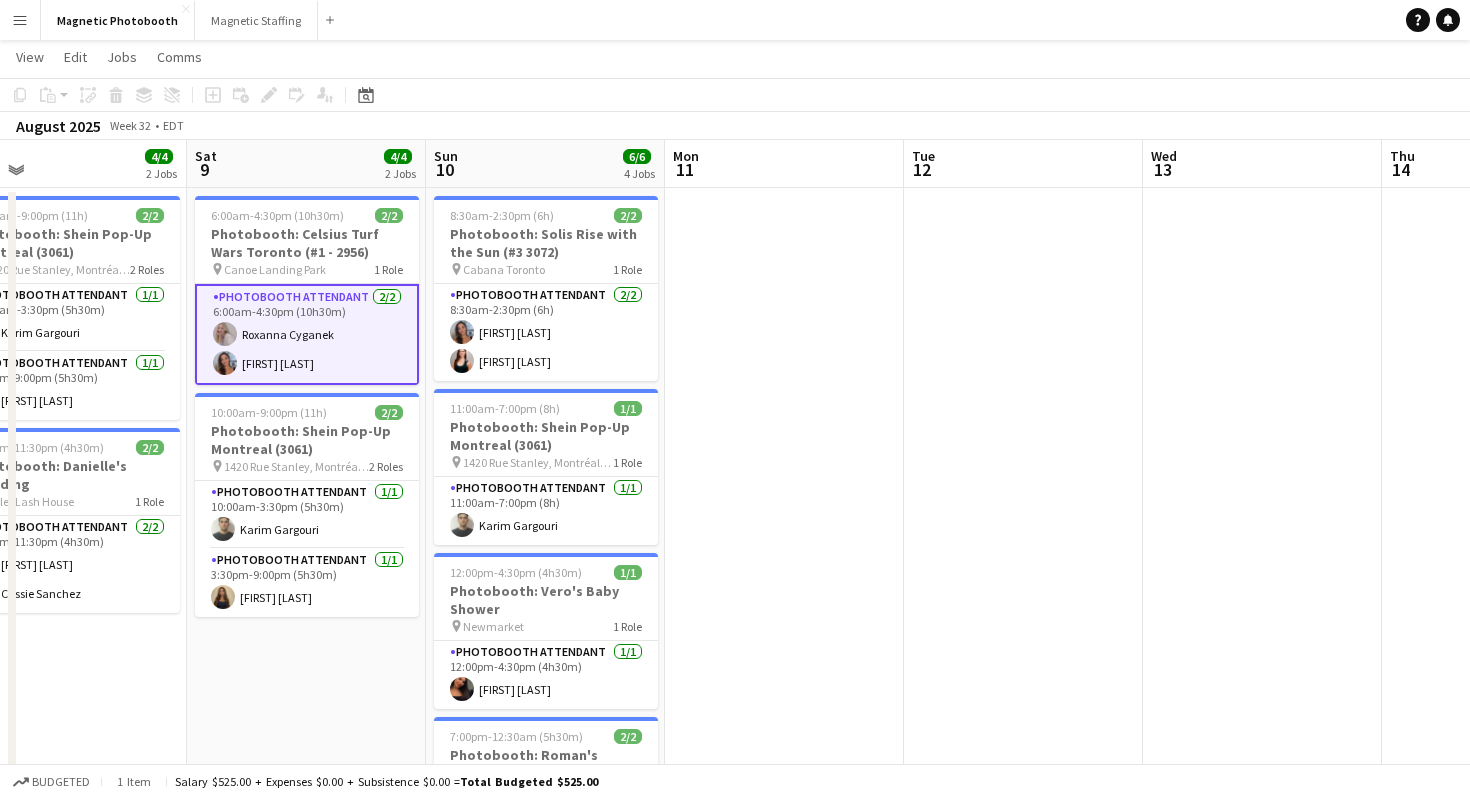 scroll, scrollTop: 0, scrollLeft: 529, axis: horizontal 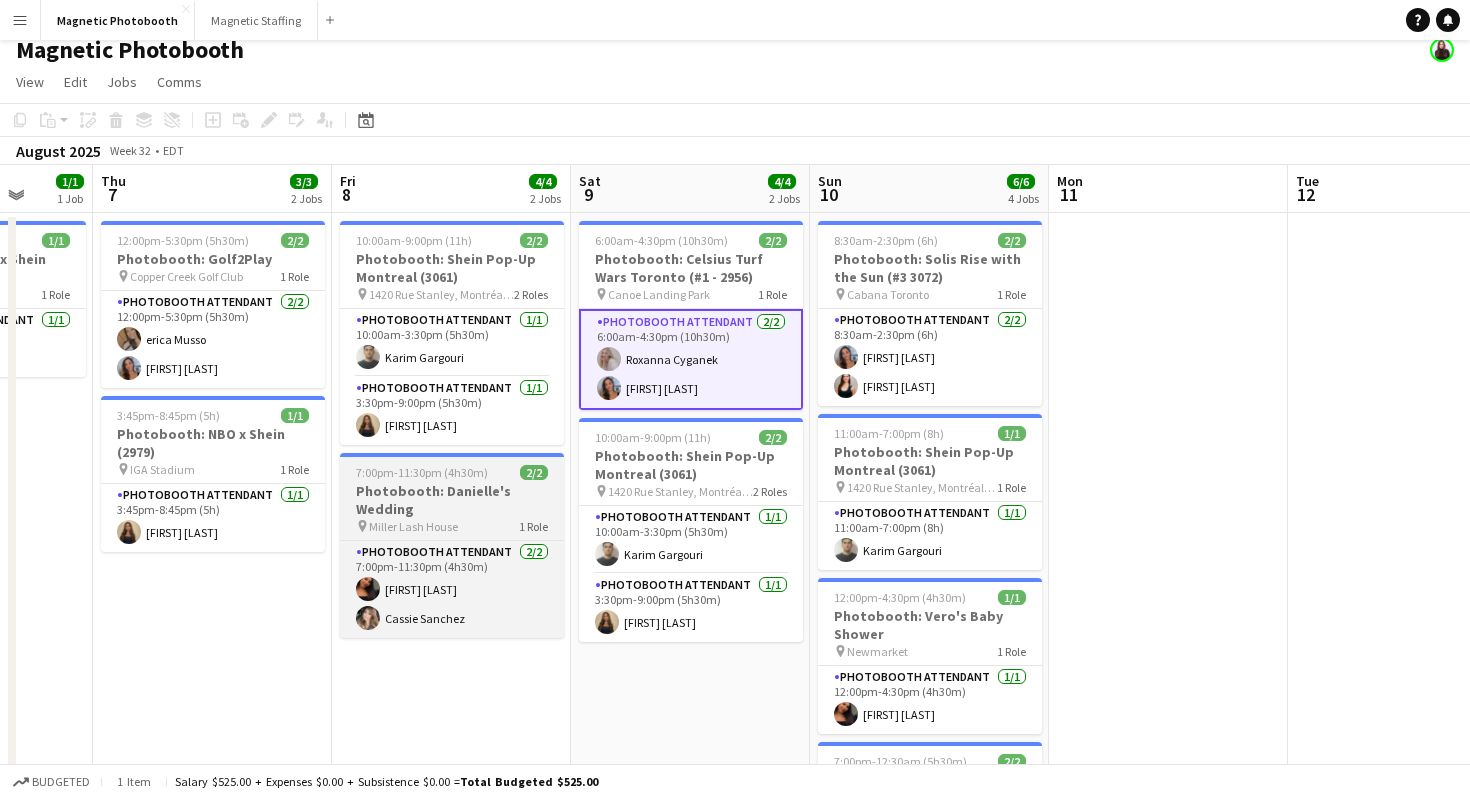 click on "Photobooth: Danielle's Wedding" at bounding box center (452, 500) 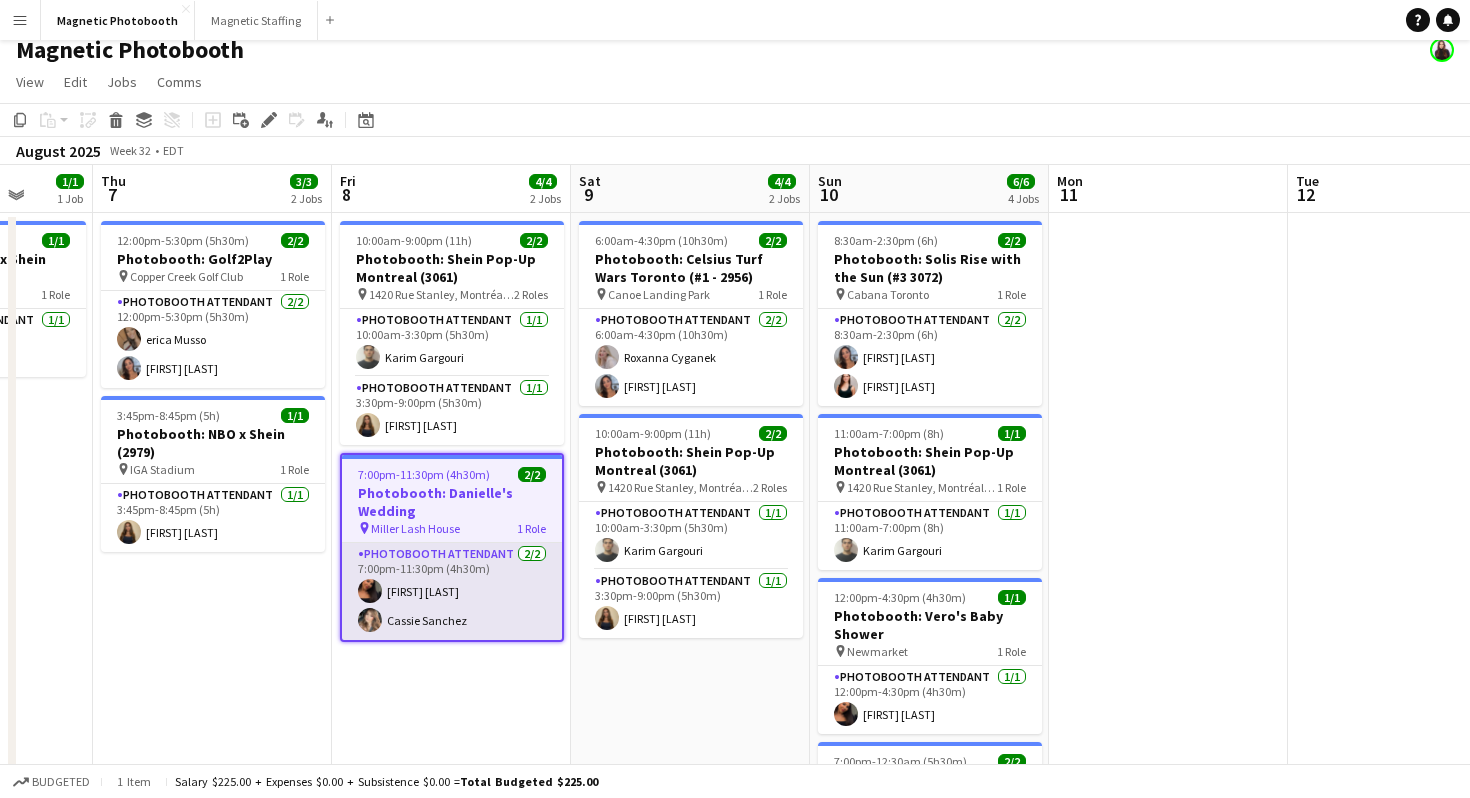 click on "Photobooth Attendant    2/2   7:00pm-11:30pm (4h30m)
[FIRST] [LAST] [FIRST] [LAST]" at bounding box center [452, 591] 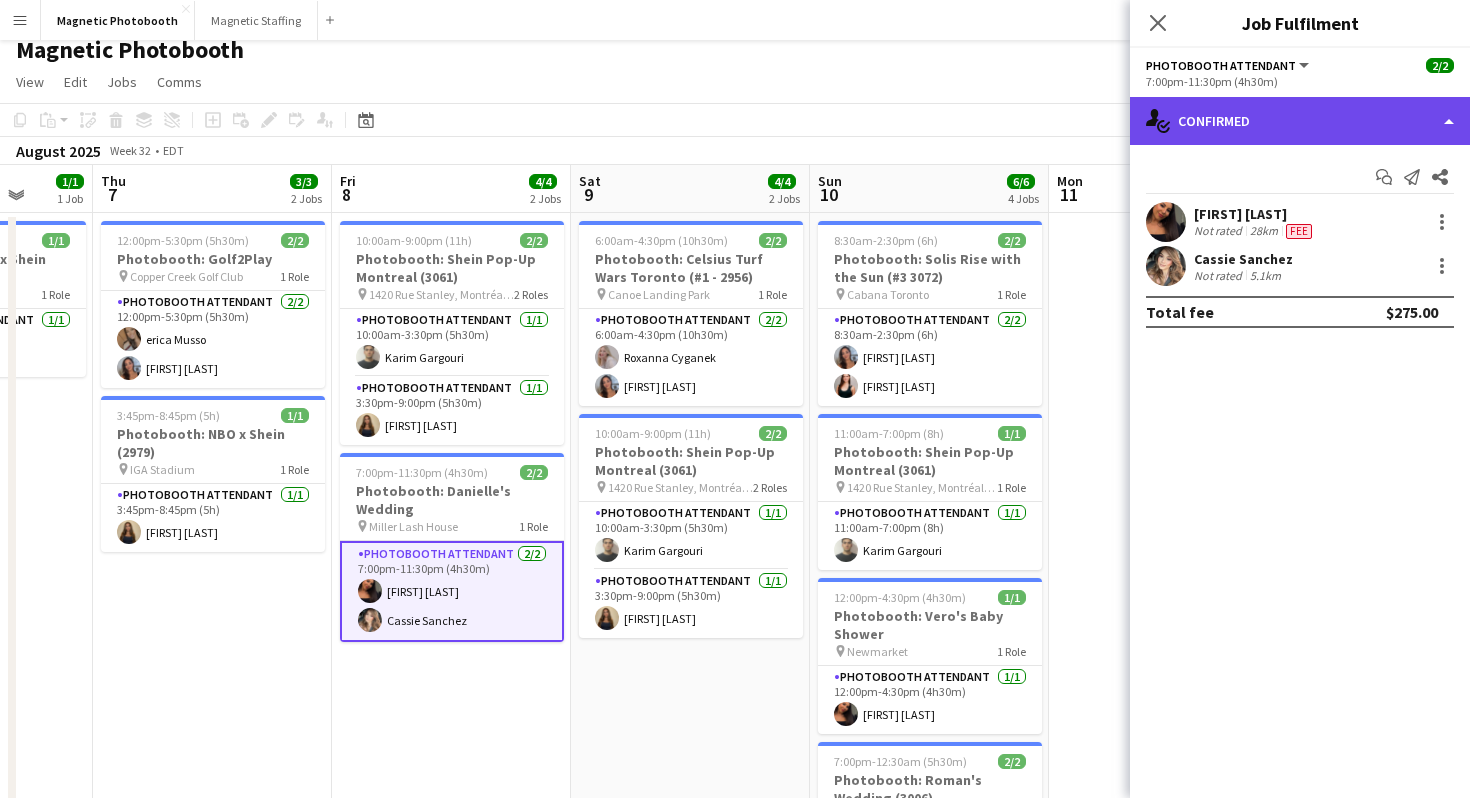 click on "single-neutral-actions-check-2
Confirmed" 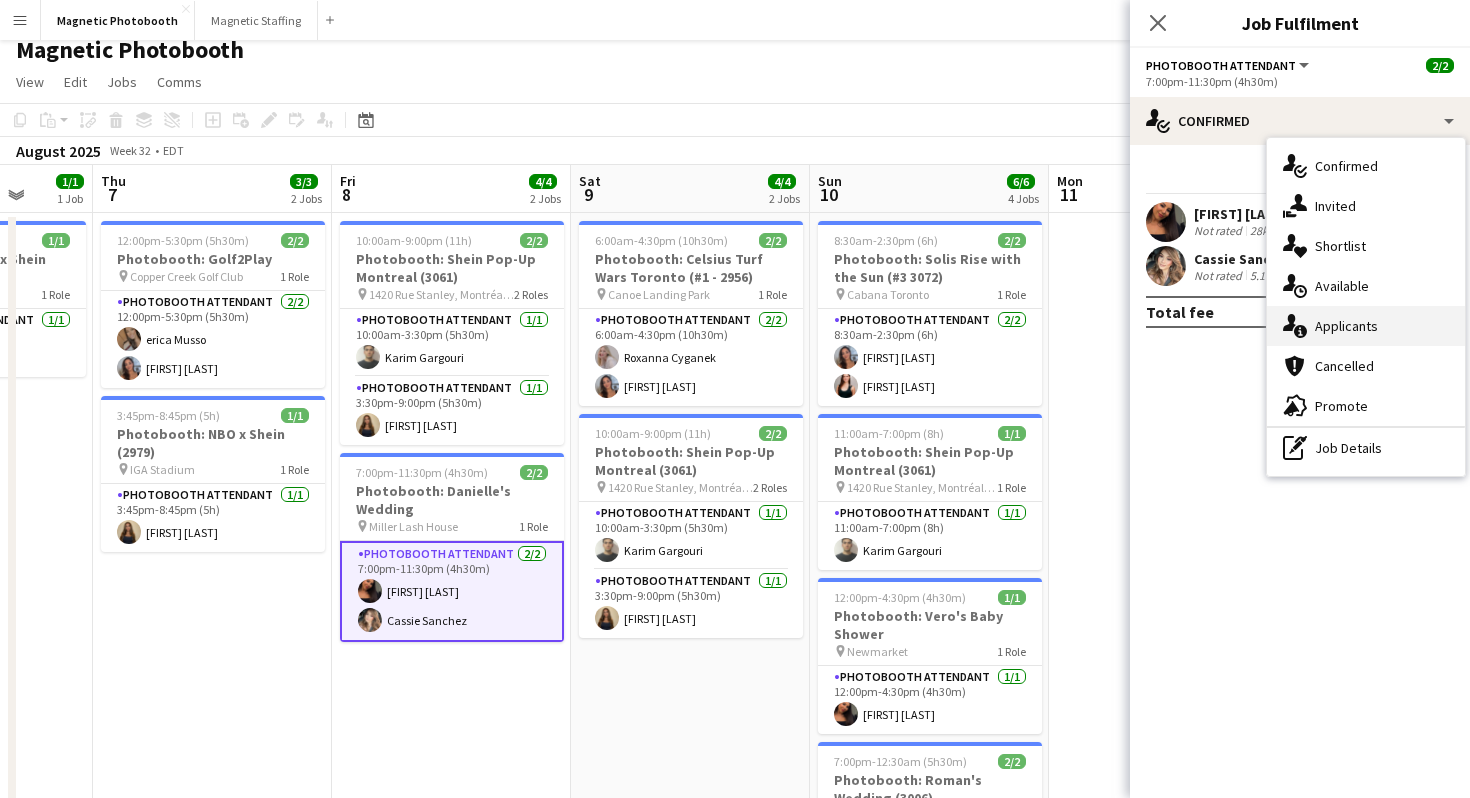 click on "single-neutral-actions-information
Applicants" at bounding box center (1366, 326) 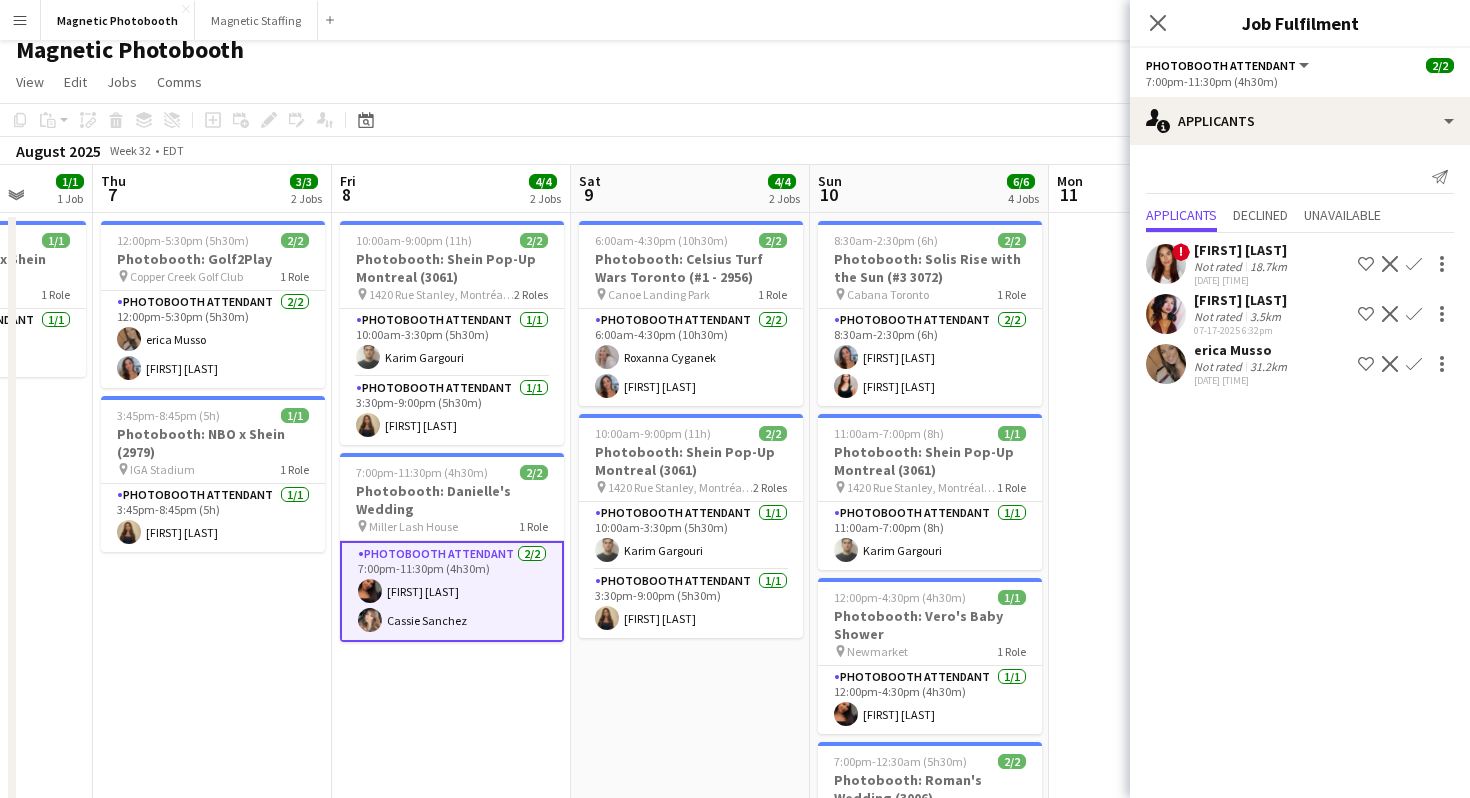 click on "Photobooth Attendant    2/2   7:00pm-11:30pm (4h30m)
[FIRST] [LAST] [FIRST] [LAST]" at bounding box center [452, 591] 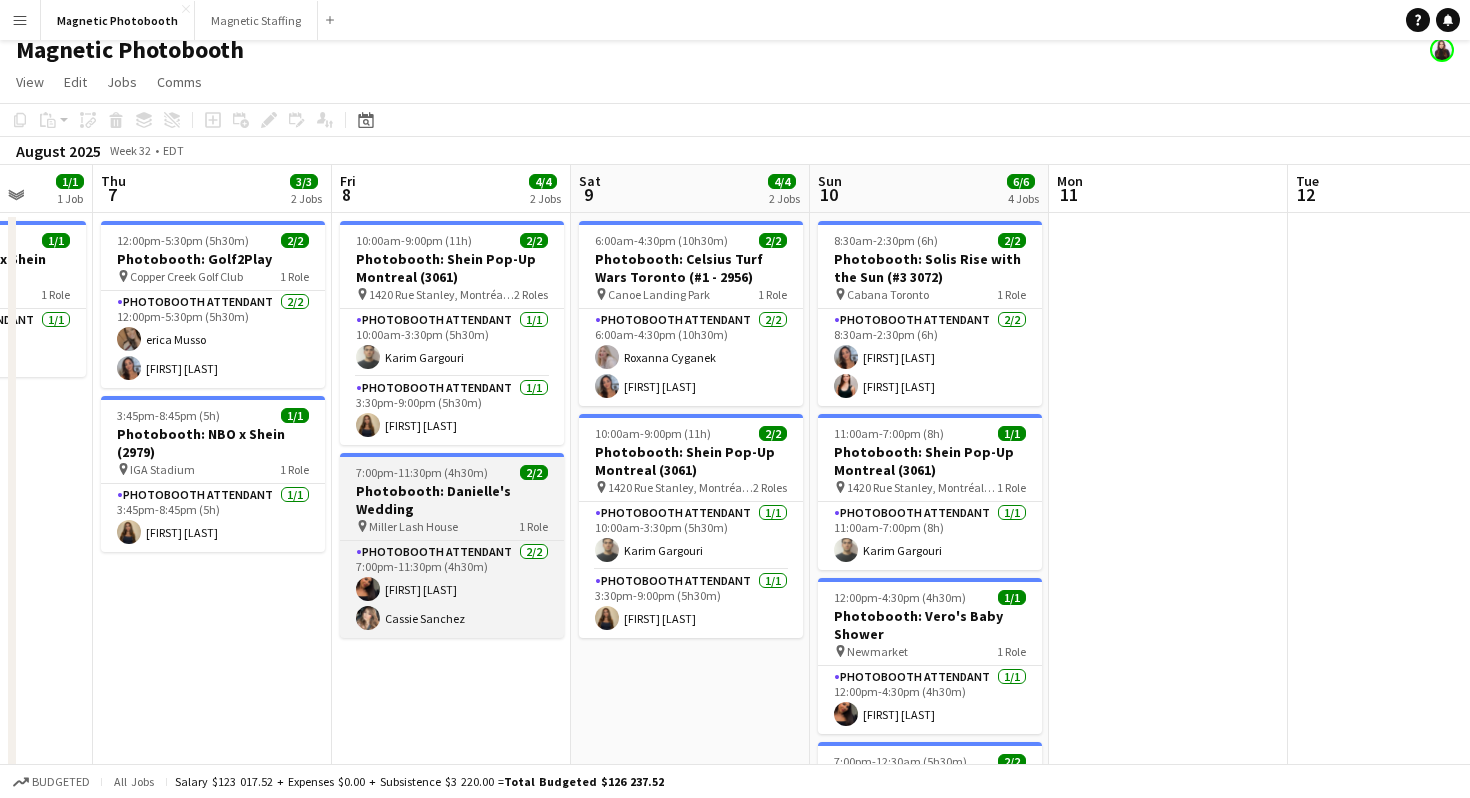 click on "pin
[LOCATION]   1 Role" at bounding box center [452, 526] 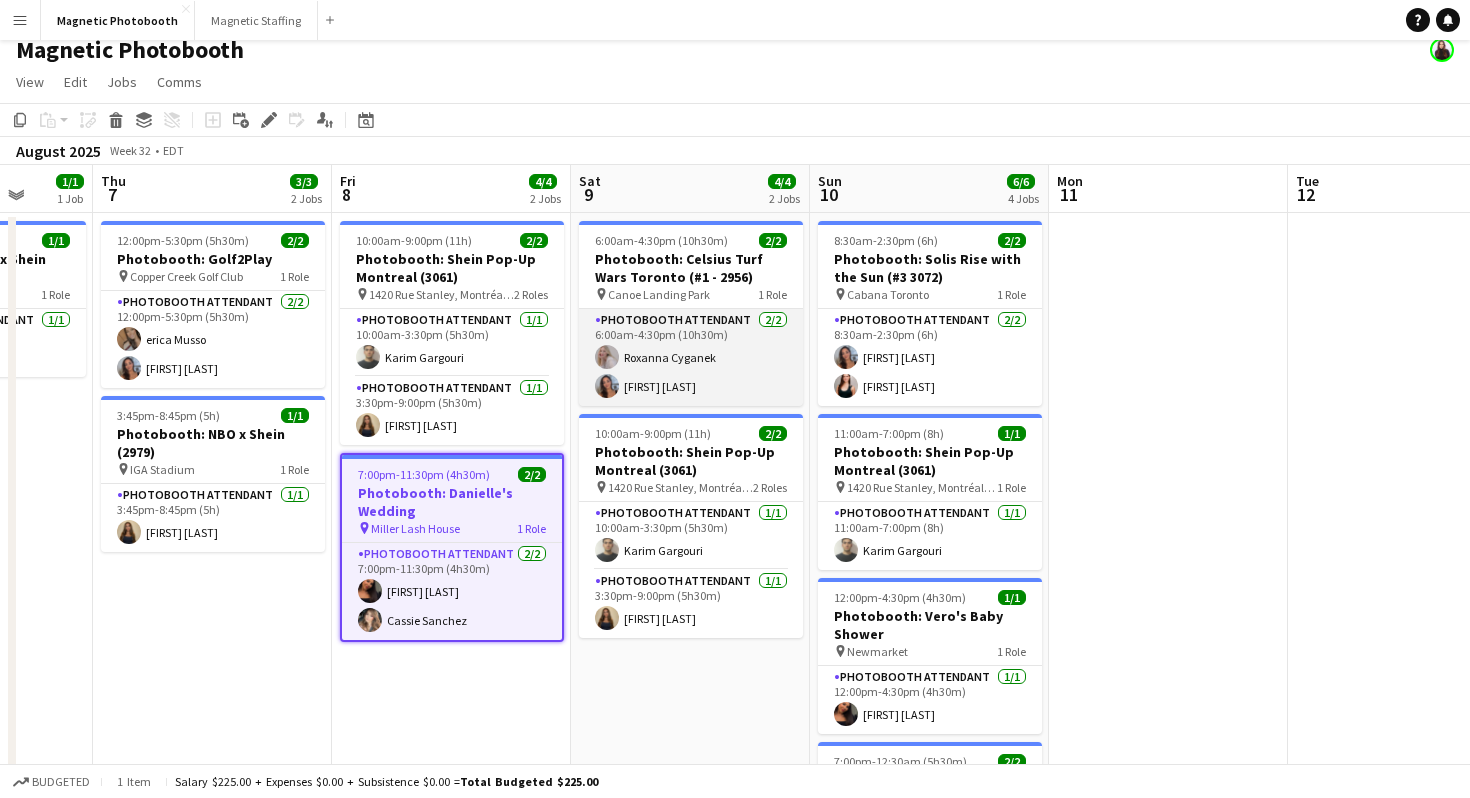 click on "Photobooth Attendant    2/2   6:00am-4:30pm (10h30m)
[FIRST] [LAST] [FIRST] [LAST]" at bounding box center (691, 357) 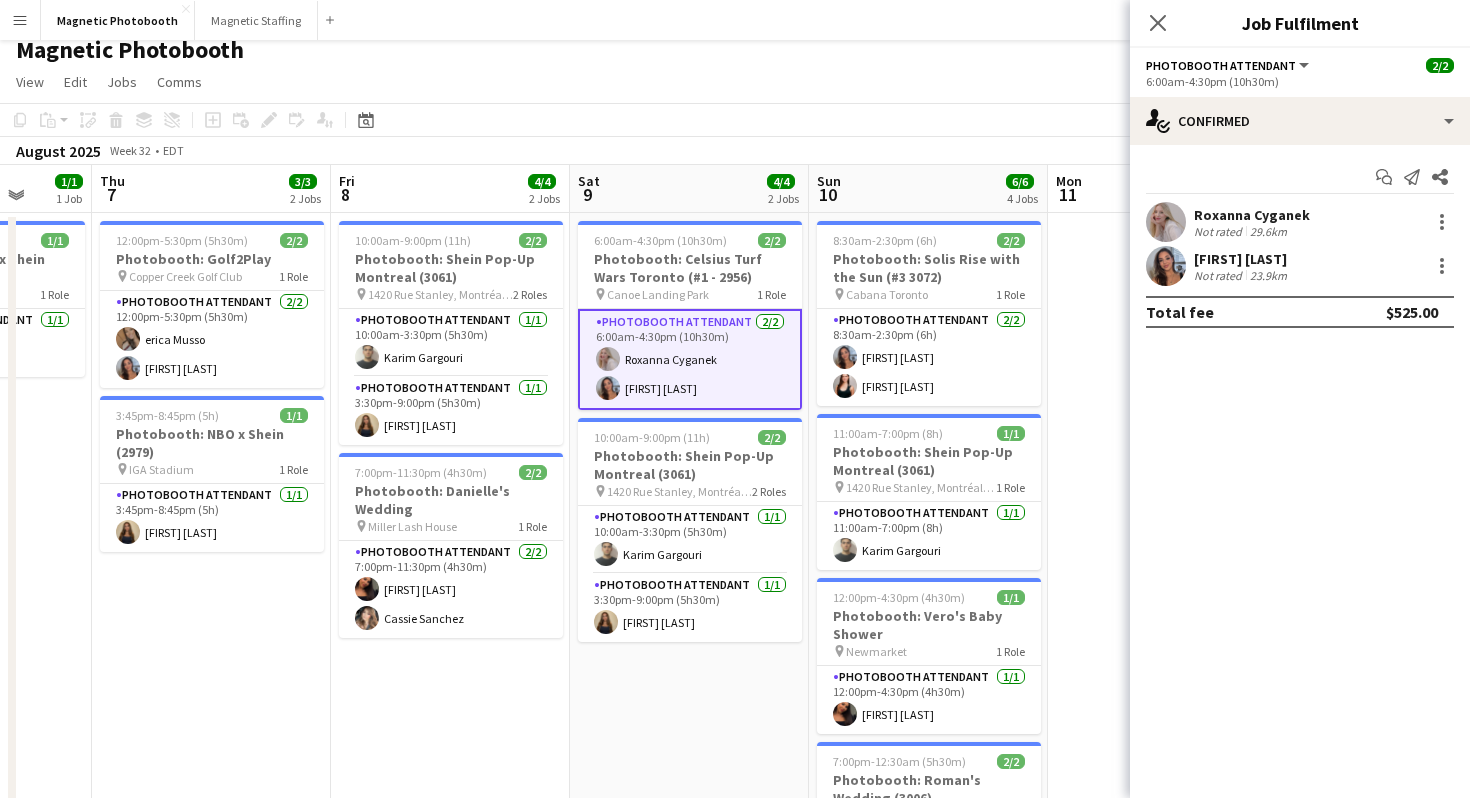 click at bounding box center [1166, 266] 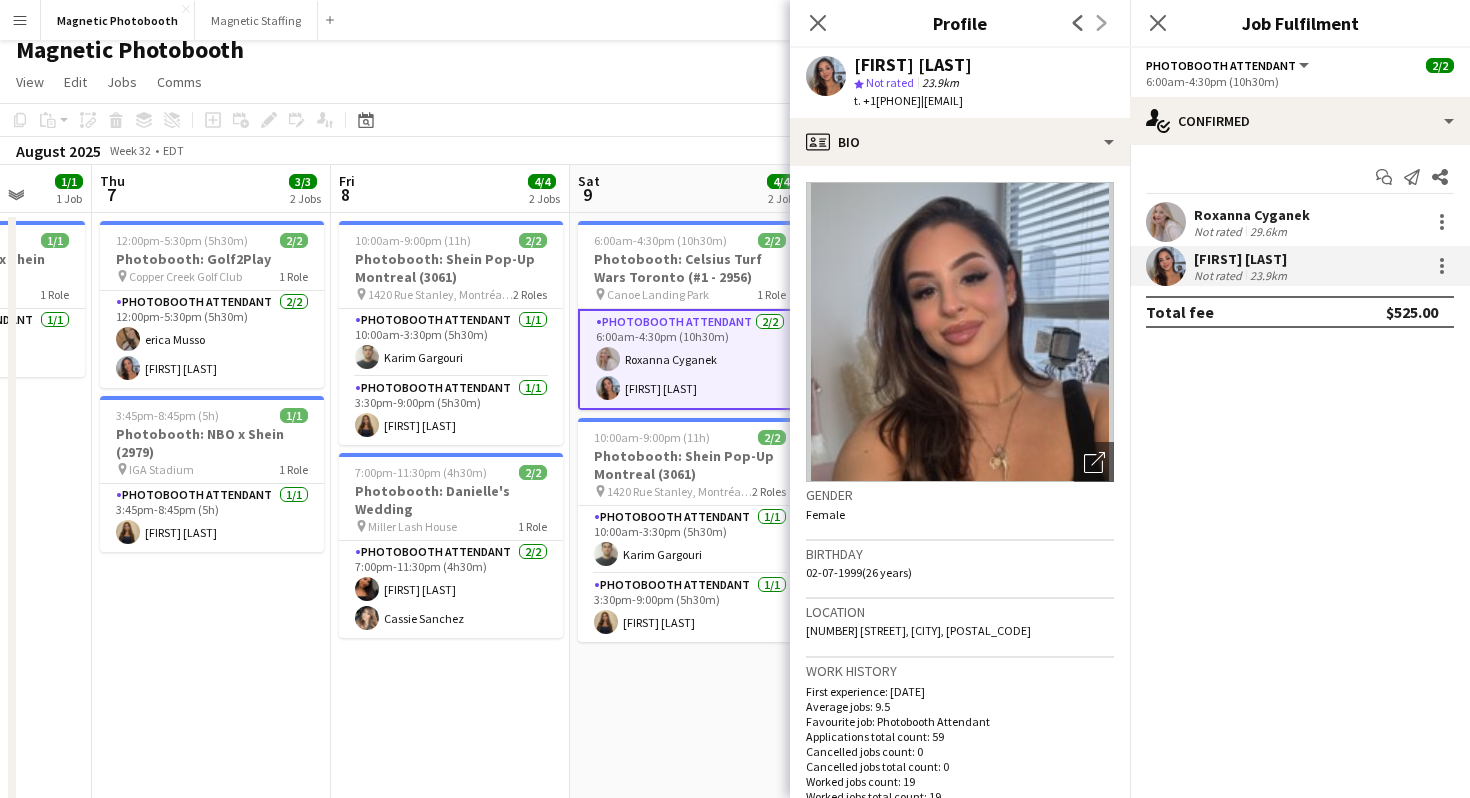 drag, startPoint x: 945, startPoint y: 98, endPoint x: 1086, endPoint y: 93, distance: 141.08862 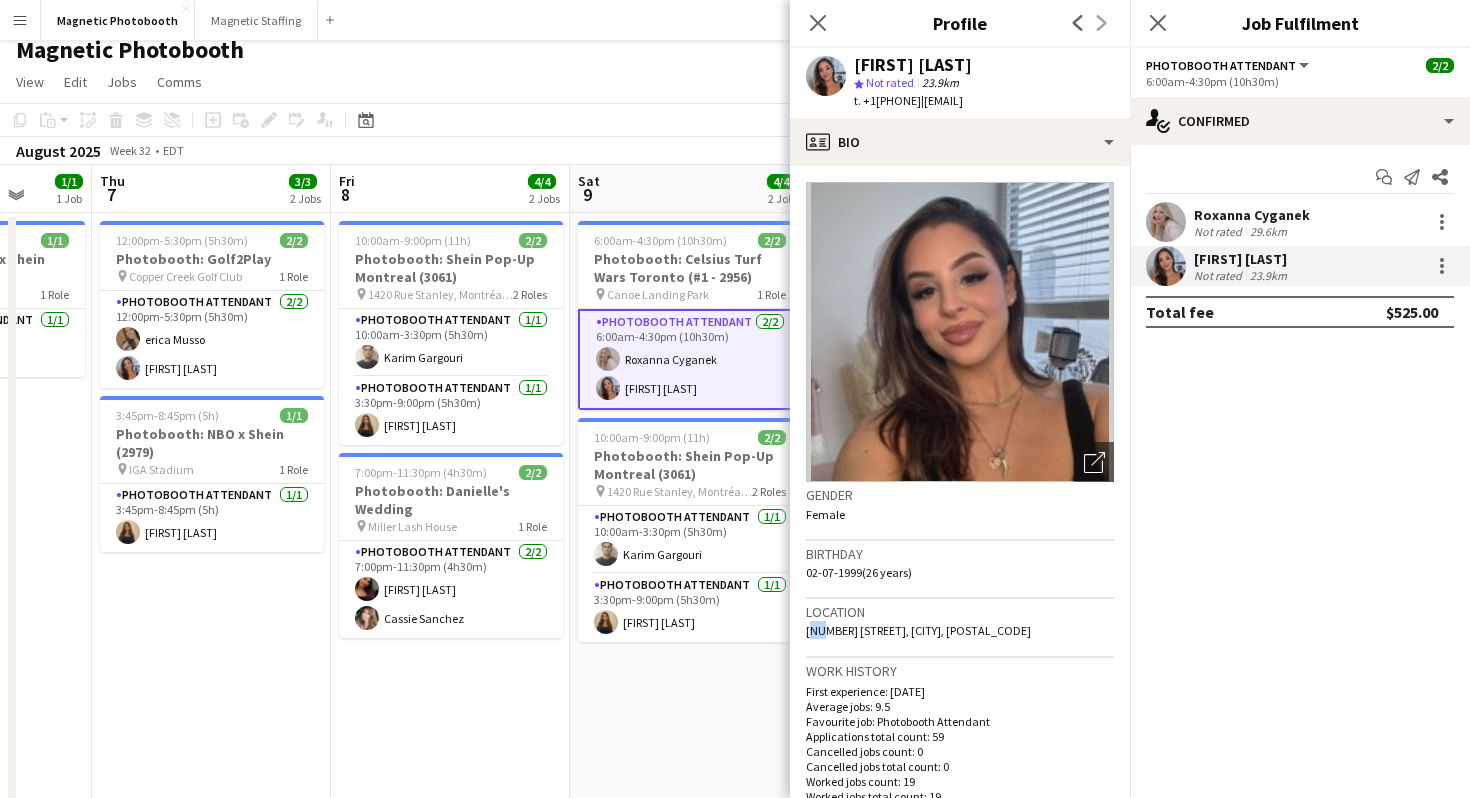 click on "[NUMBER] [STREET], [CITY], [POSTAL_CODE]" 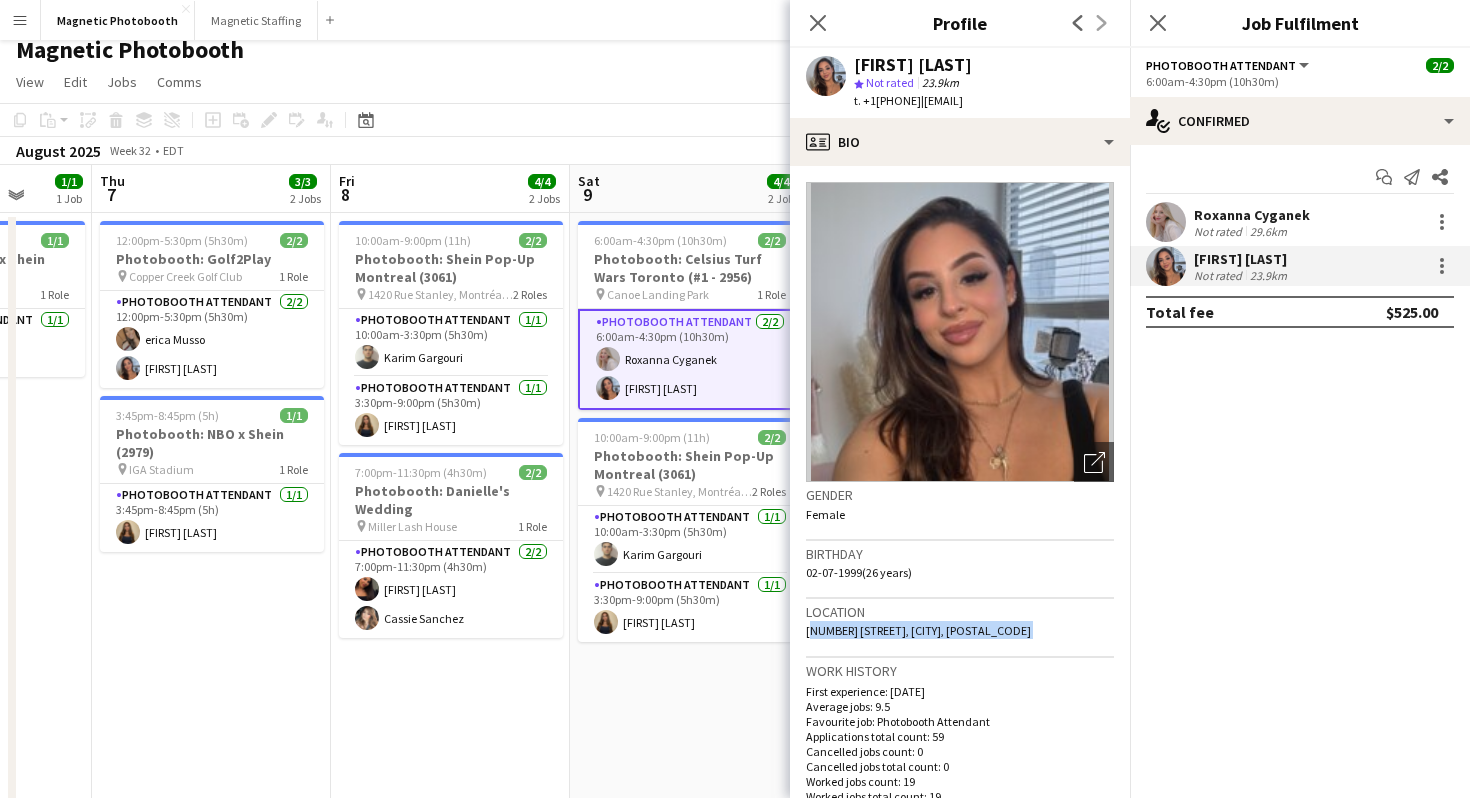 click on "[NUMBER] [STREET], [CITY], [POSTAL_CODE]" 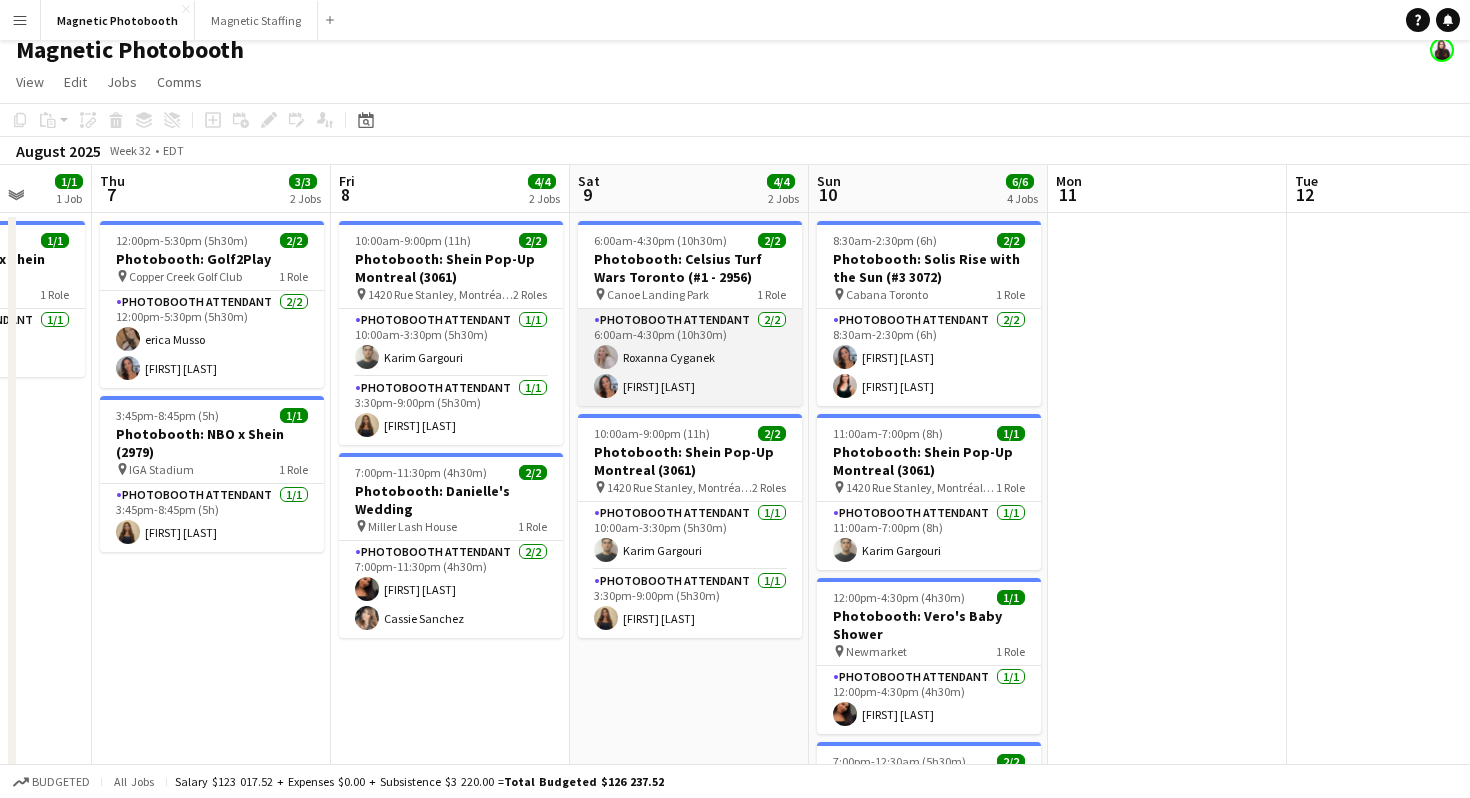 click on "Photobooth Attendant    2/2   6:00am-4:30pm (10h30m)
[FIRST] [LAST] [FIRST] [LAST]" at bounding box center (690, 357) 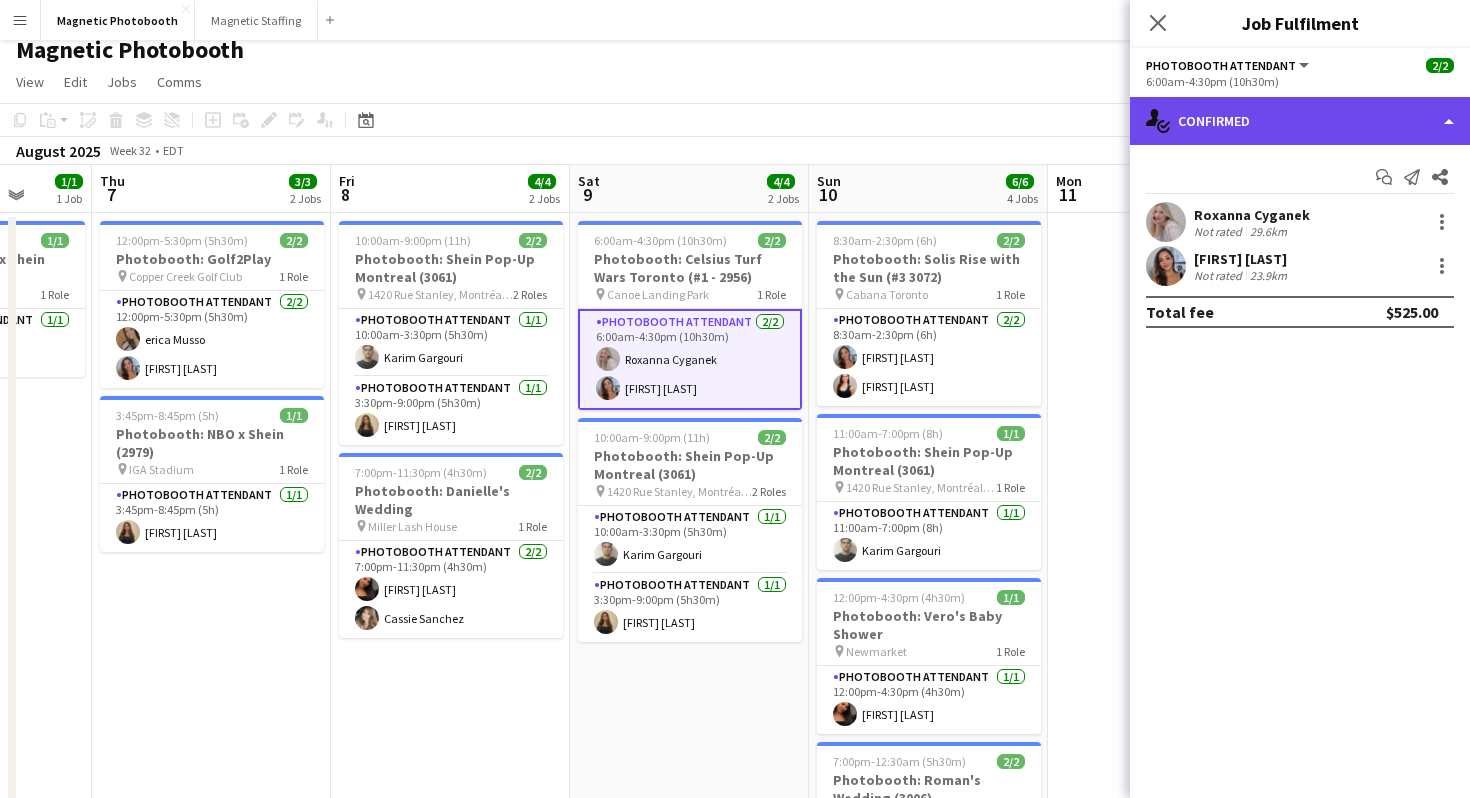 click on "single-neutral-actions-check-2
Confirmed" 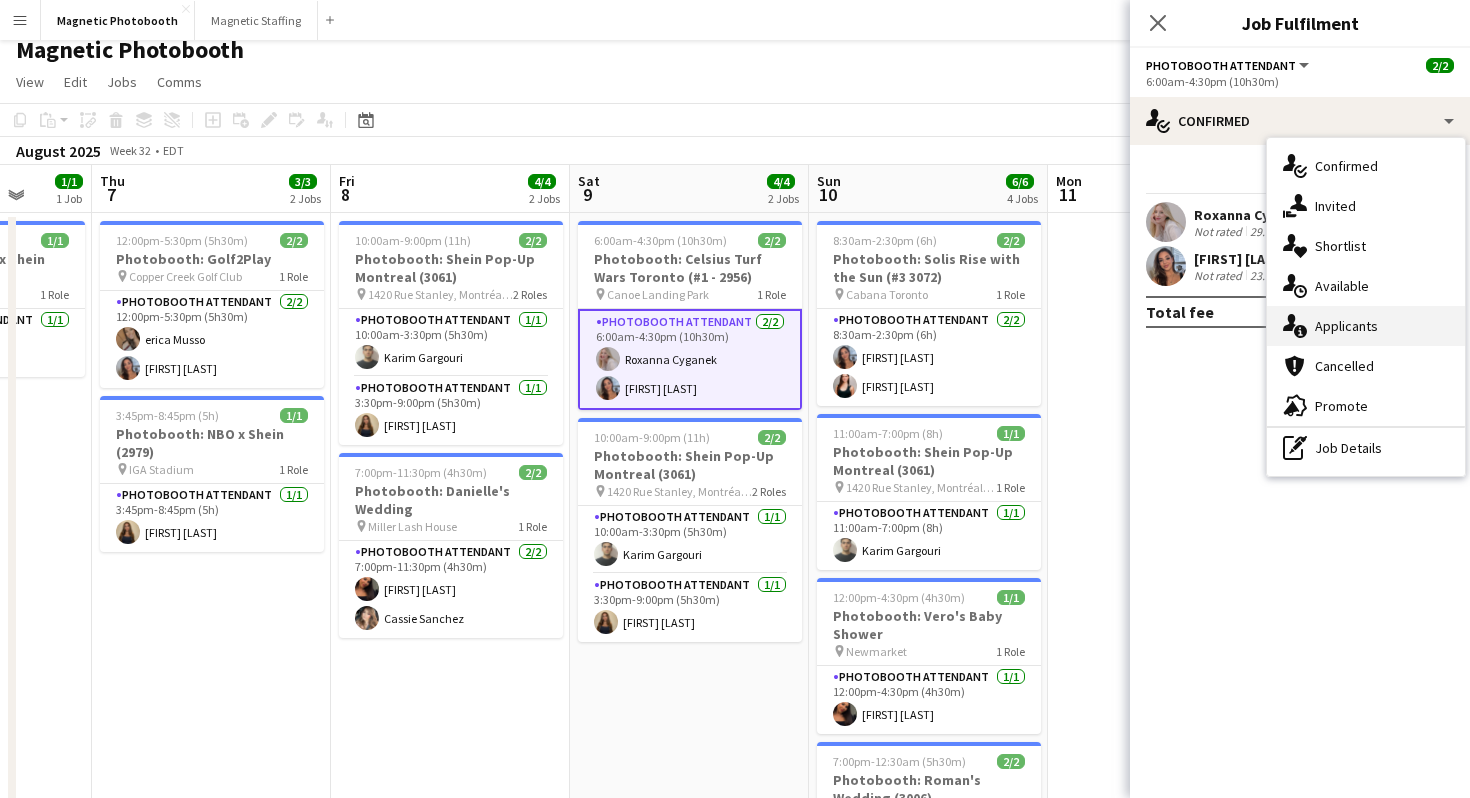click on "single-neutral-actions-information
Applicants" at bounding box center (1366, 326) 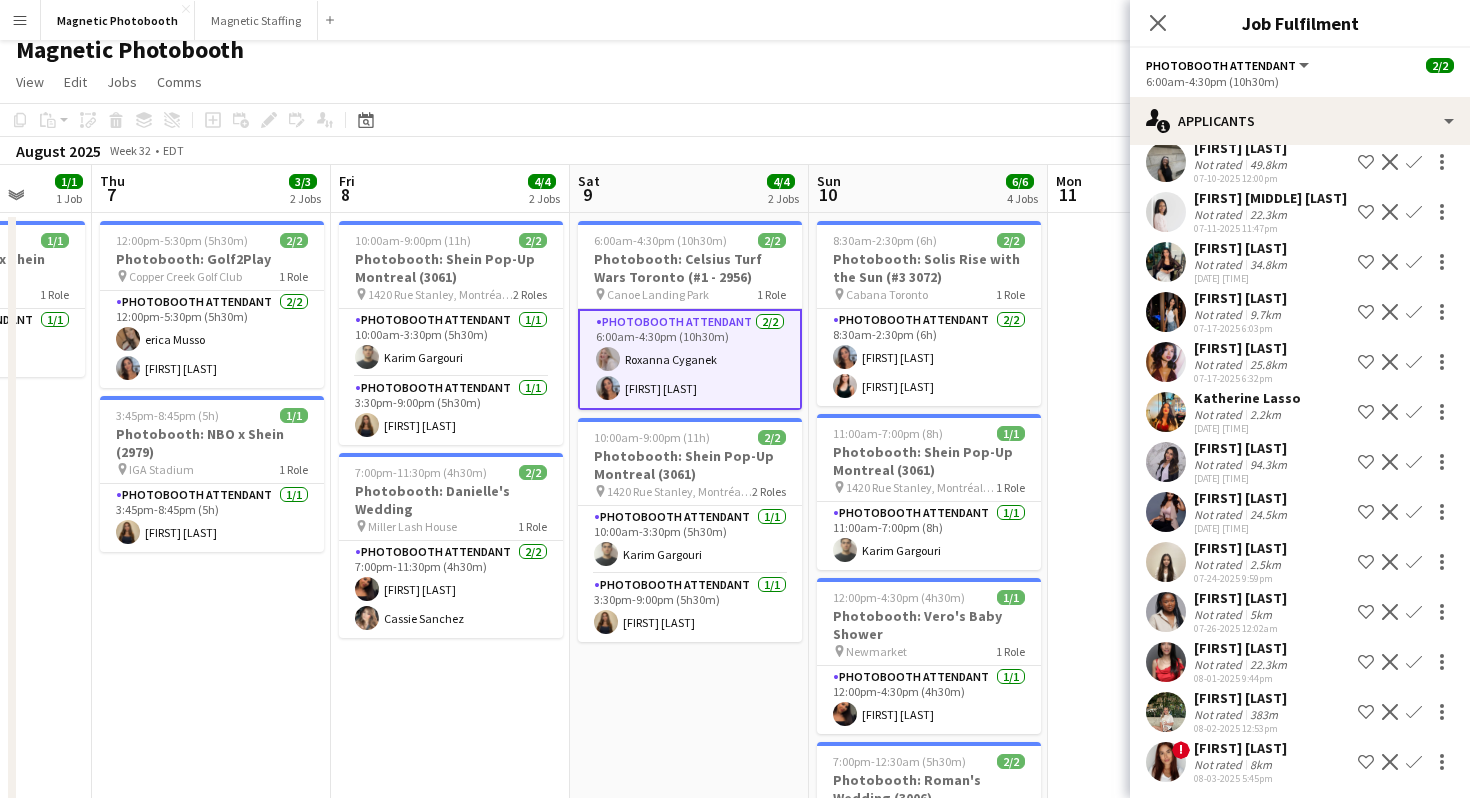 scroll, scrollTop: 109, scrollLeft: 0, axis: vertical 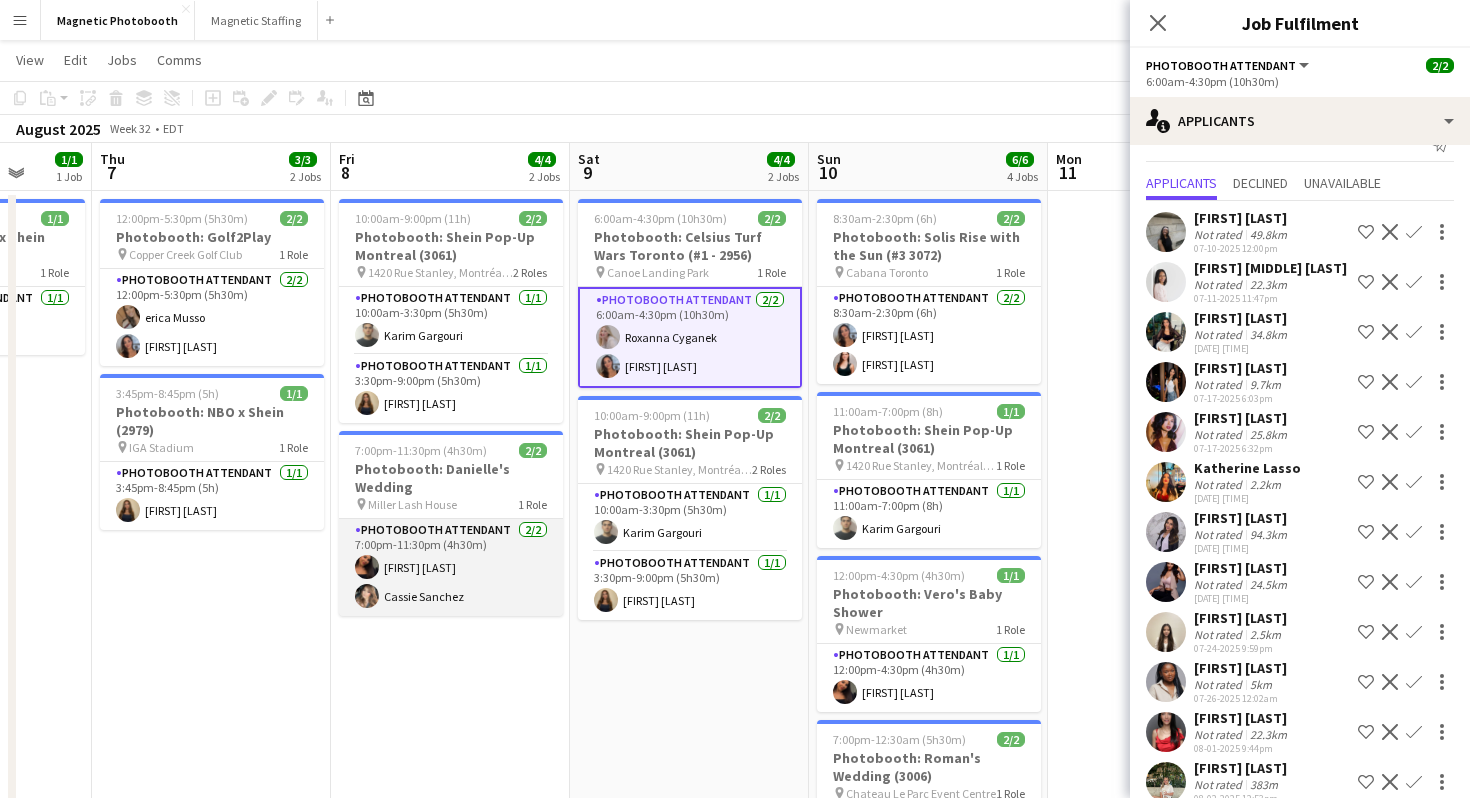 click on "Photobooth Attendant    2/2   7:00pm-11:30pm (4h30m)
[FIRST] [LAST] [FIRST] [LAST]" at bounding box center [451, 567] 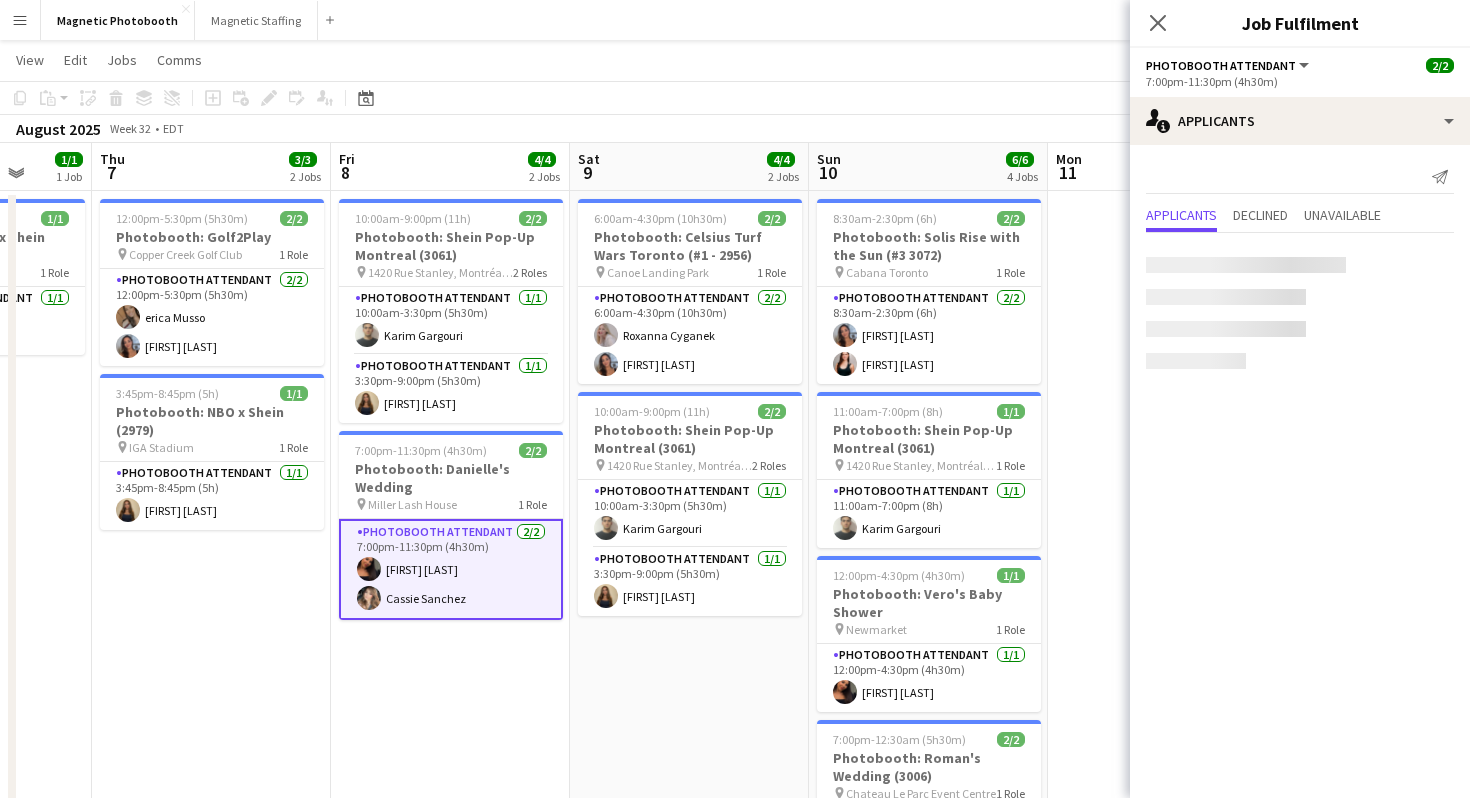 scroll, scrollTop: 0, scrollLeft: 0, axis: both 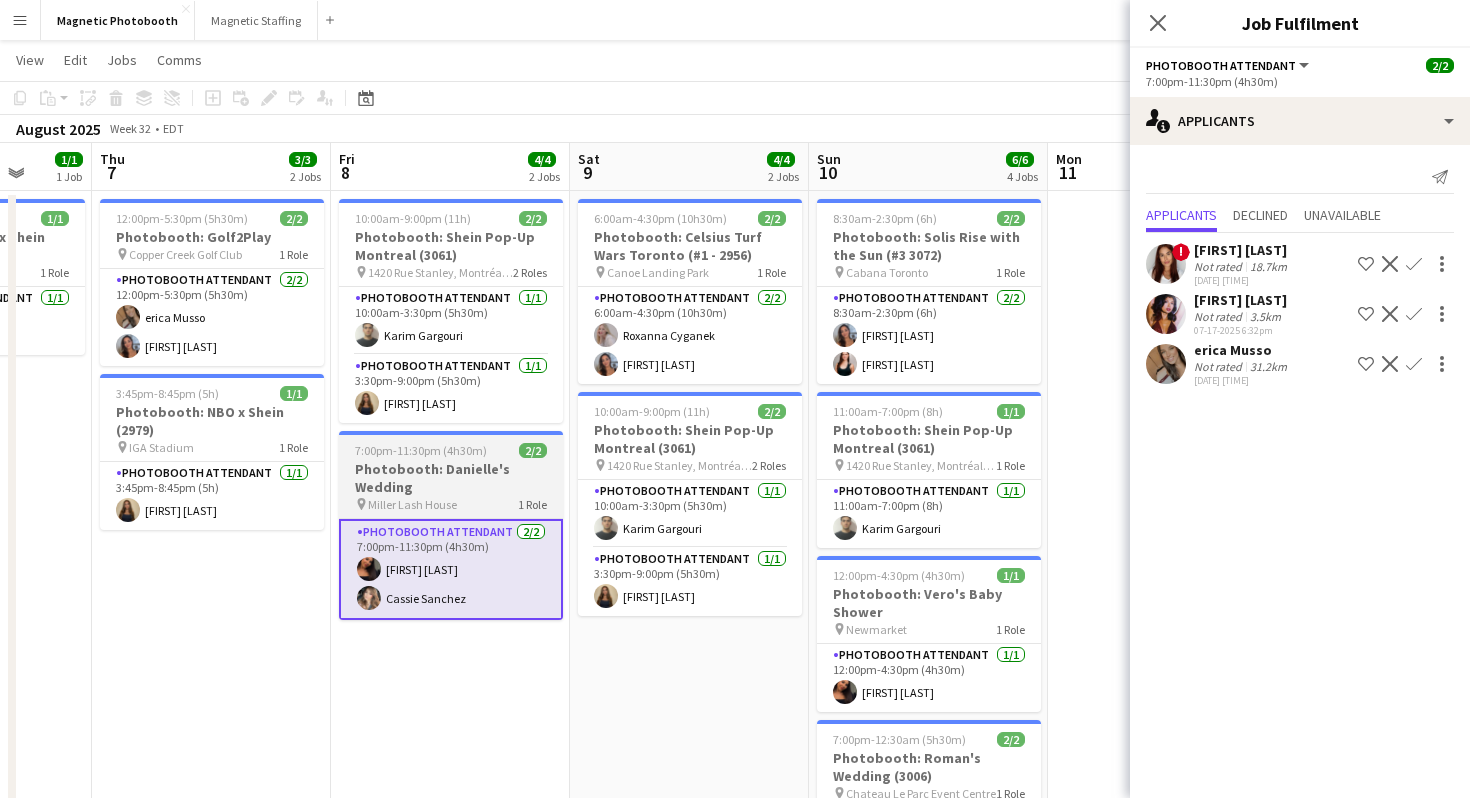 click on "Photobooth: Danielle's Wedding" at bounding box center (451, 478) 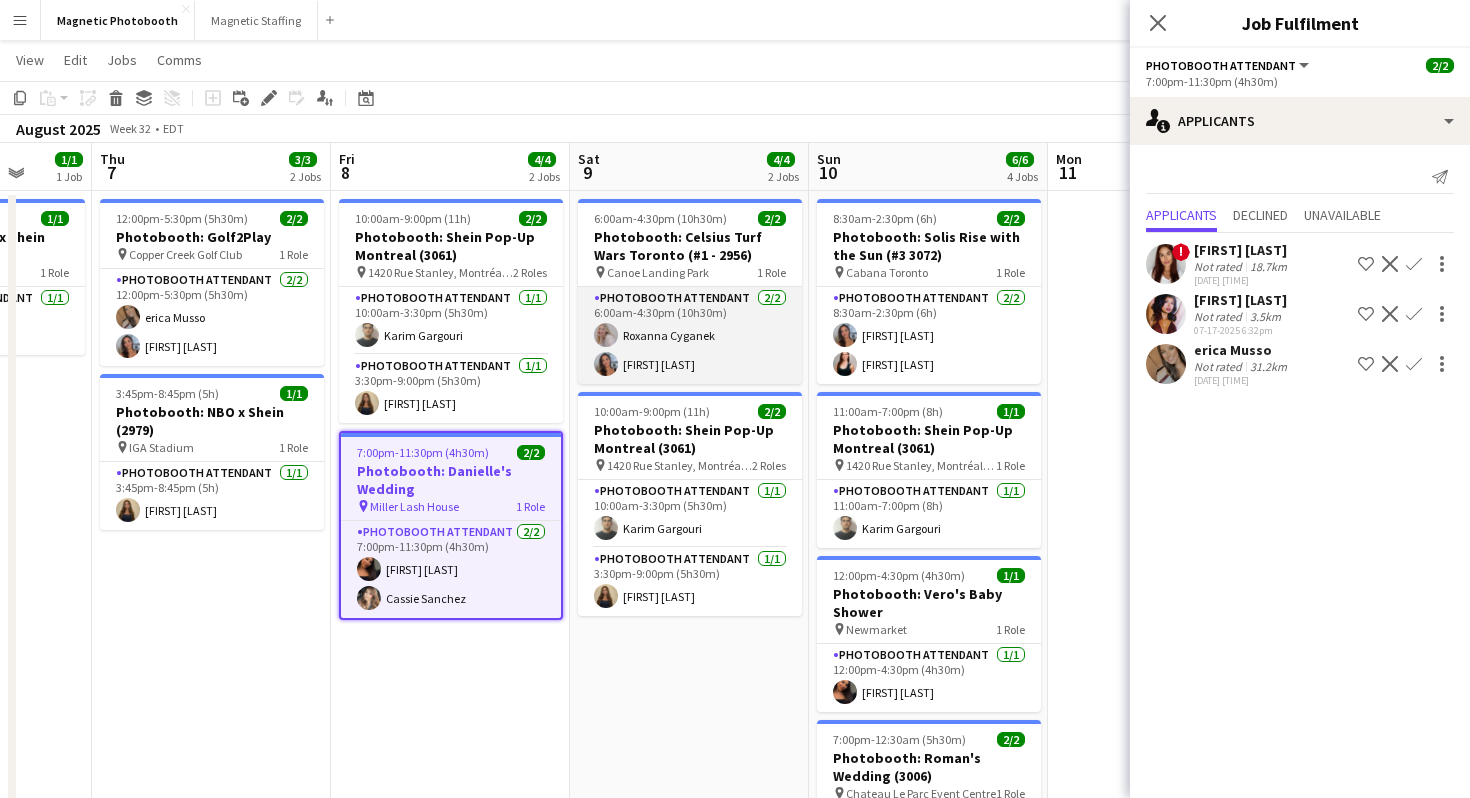 click on "Photobooth Attendant    2/2   6:00am-4:30pm (10h30m)
[FIRST] [LAST] [FIRST] [LAST]" at bounding box center (690, 335) 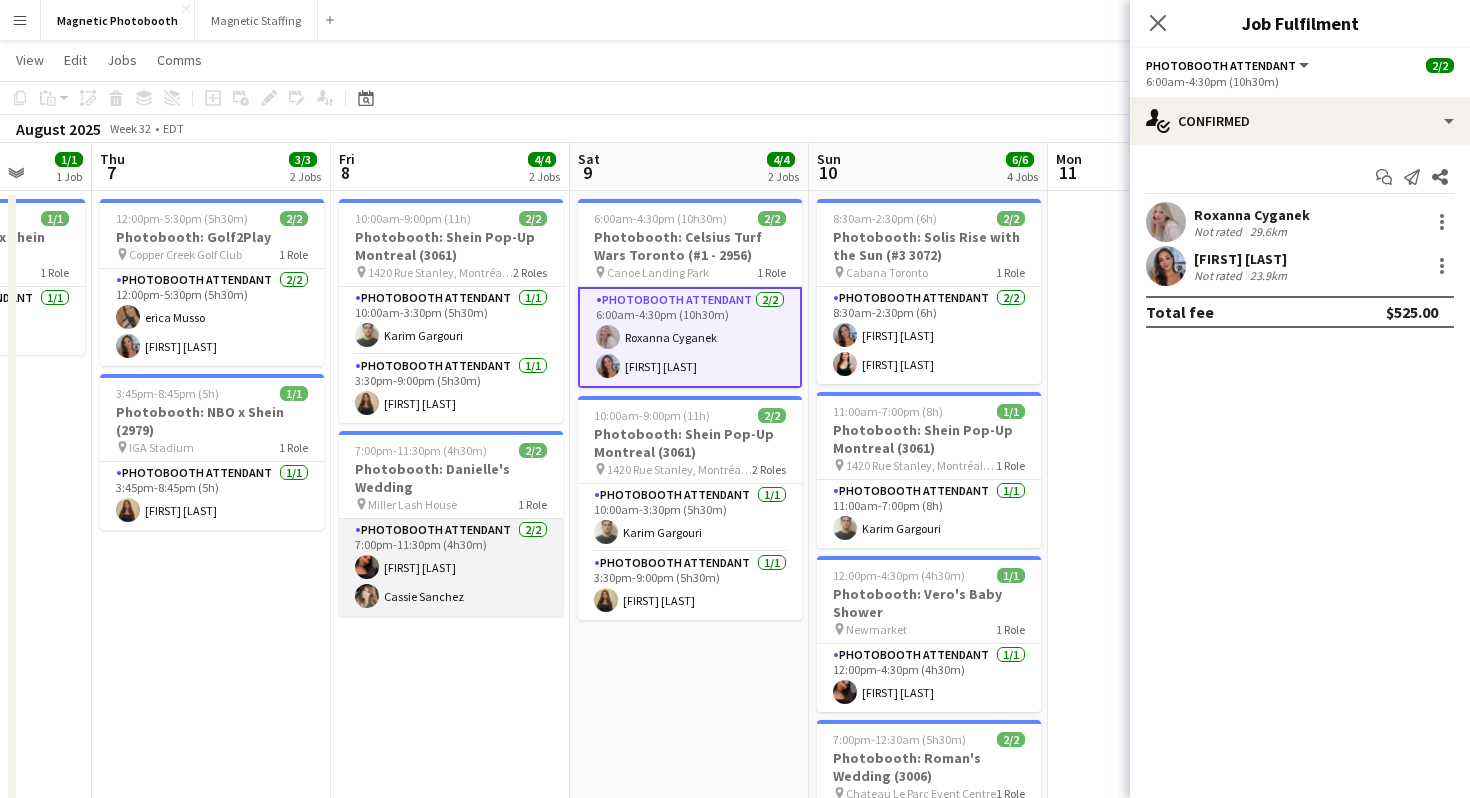 click on "Photobooth Attendant    2/2   7:00pm-11:30pm (4h30m)
[FIRST] [LAST] [FIRST] [LAST]" at bounding box center (451, 567) 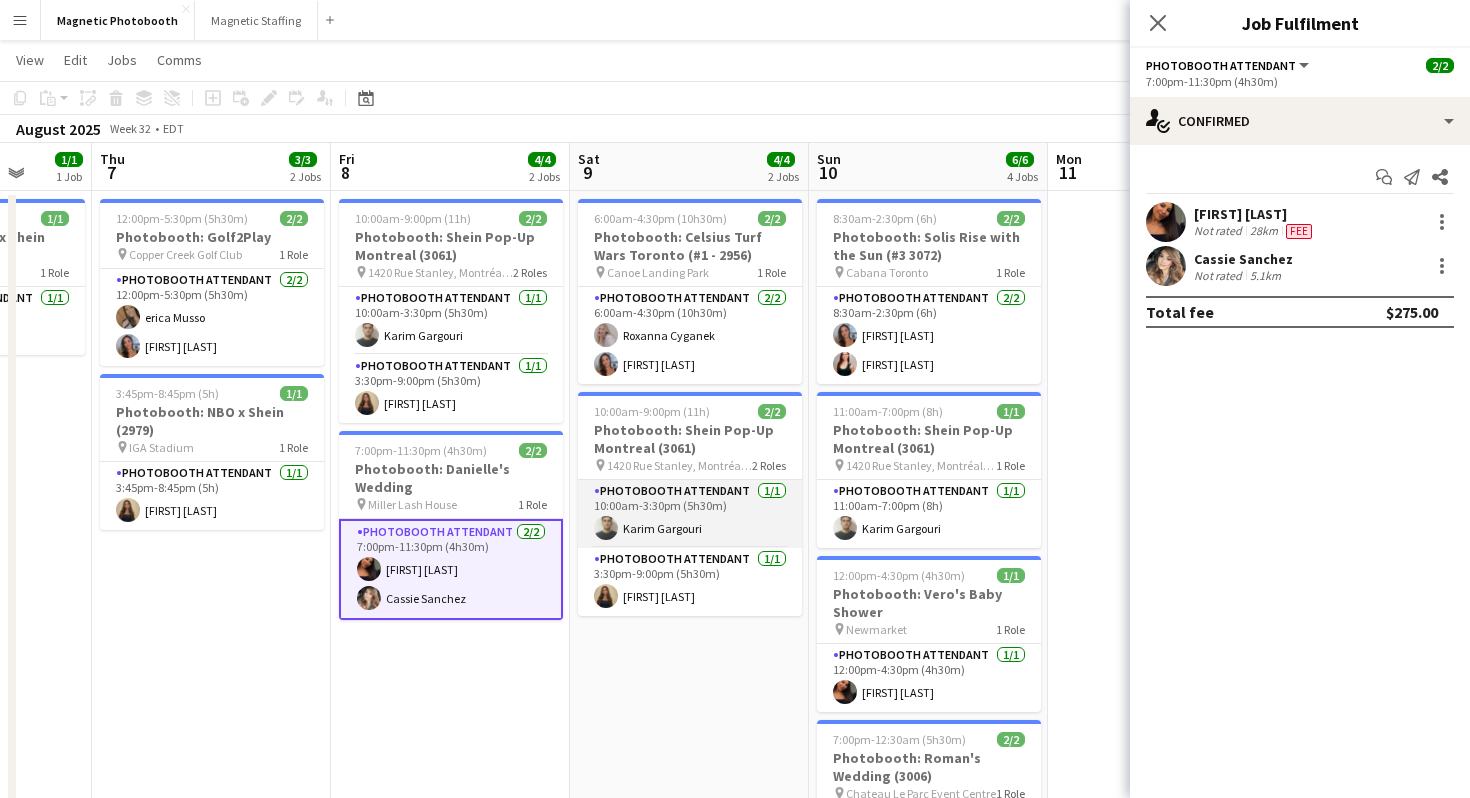 scroll, scrollTop: 0, scrollLeft: 592, axis: horizontal 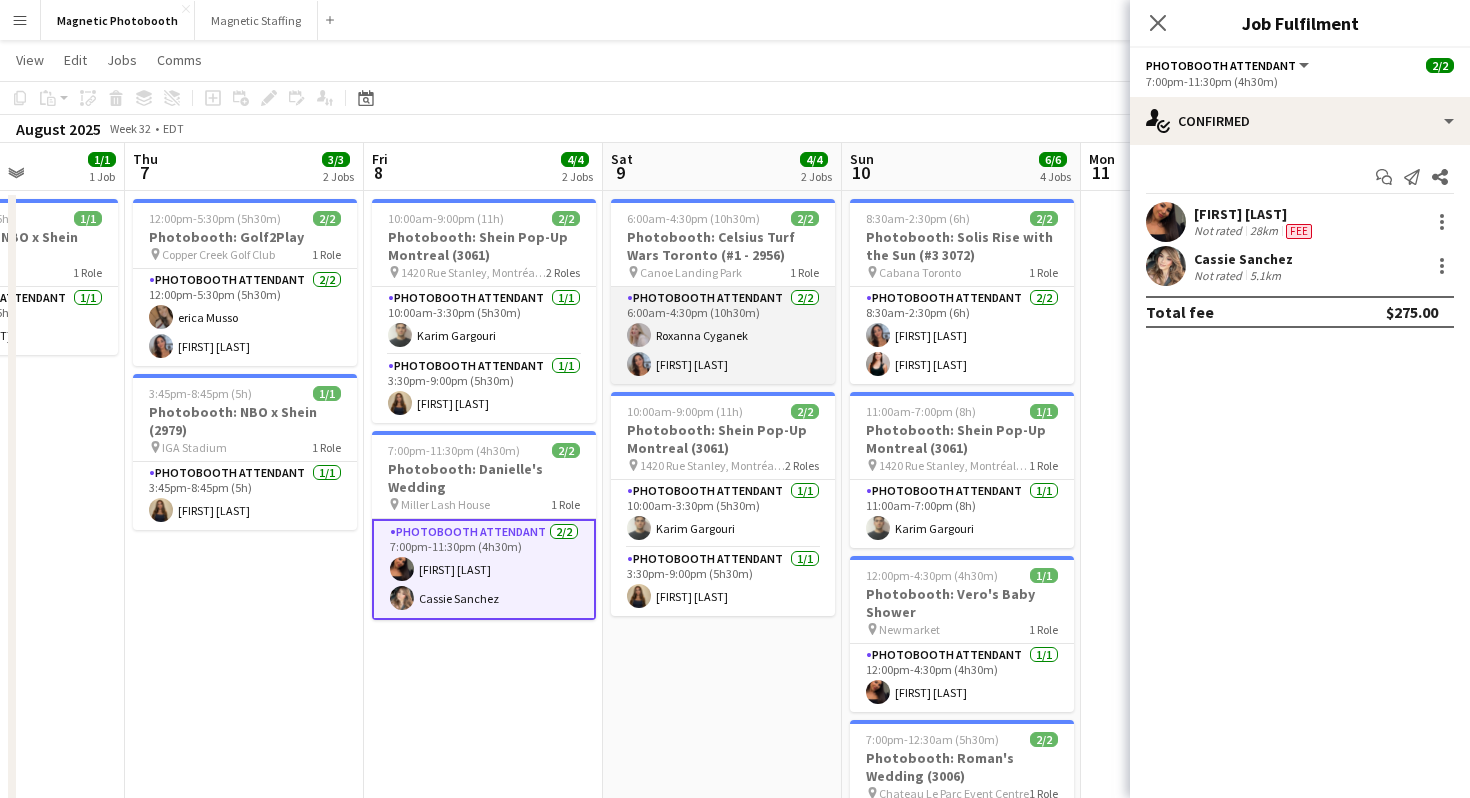 click on "Photobooth Attendant    2/2   6:00am-4:30pm (10h30m)
[FIRST] [LAST] [FIRST] [LAST]" at bounding box center (723, 335) 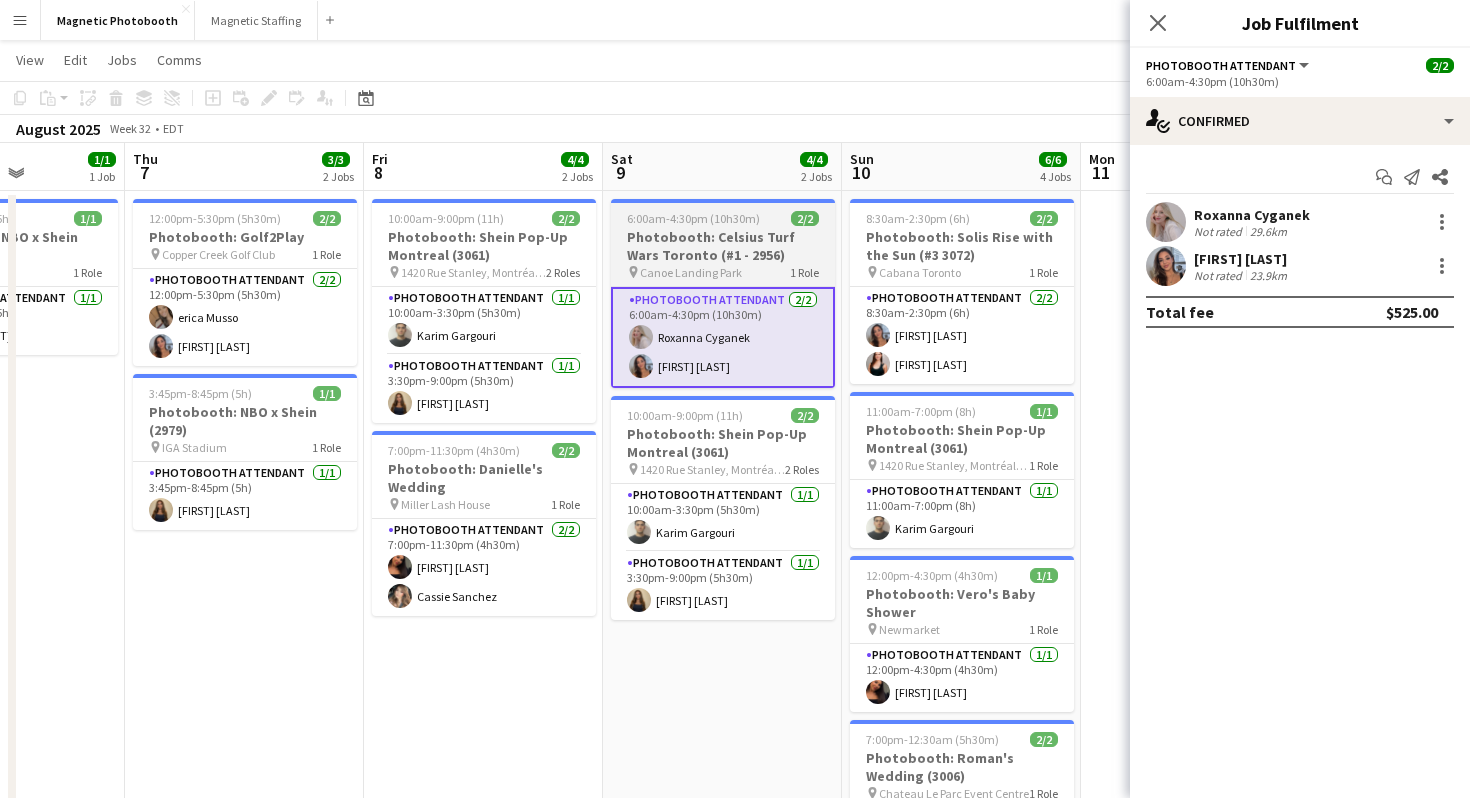 click on "Photobooth: Celsius Turf Wars Toronto (#1 - 2956)" at bounding box center [723, 246] 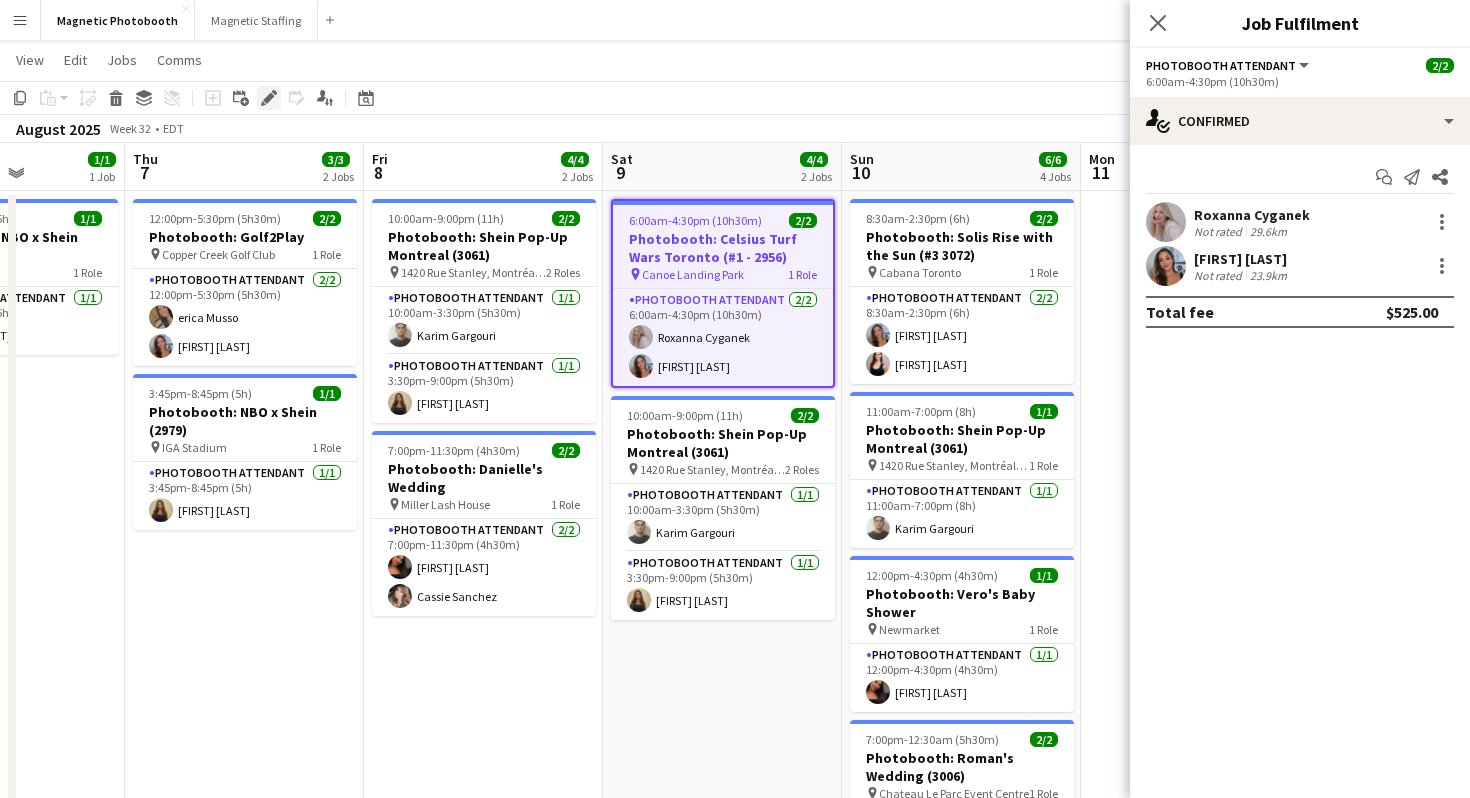 click on "Edit" 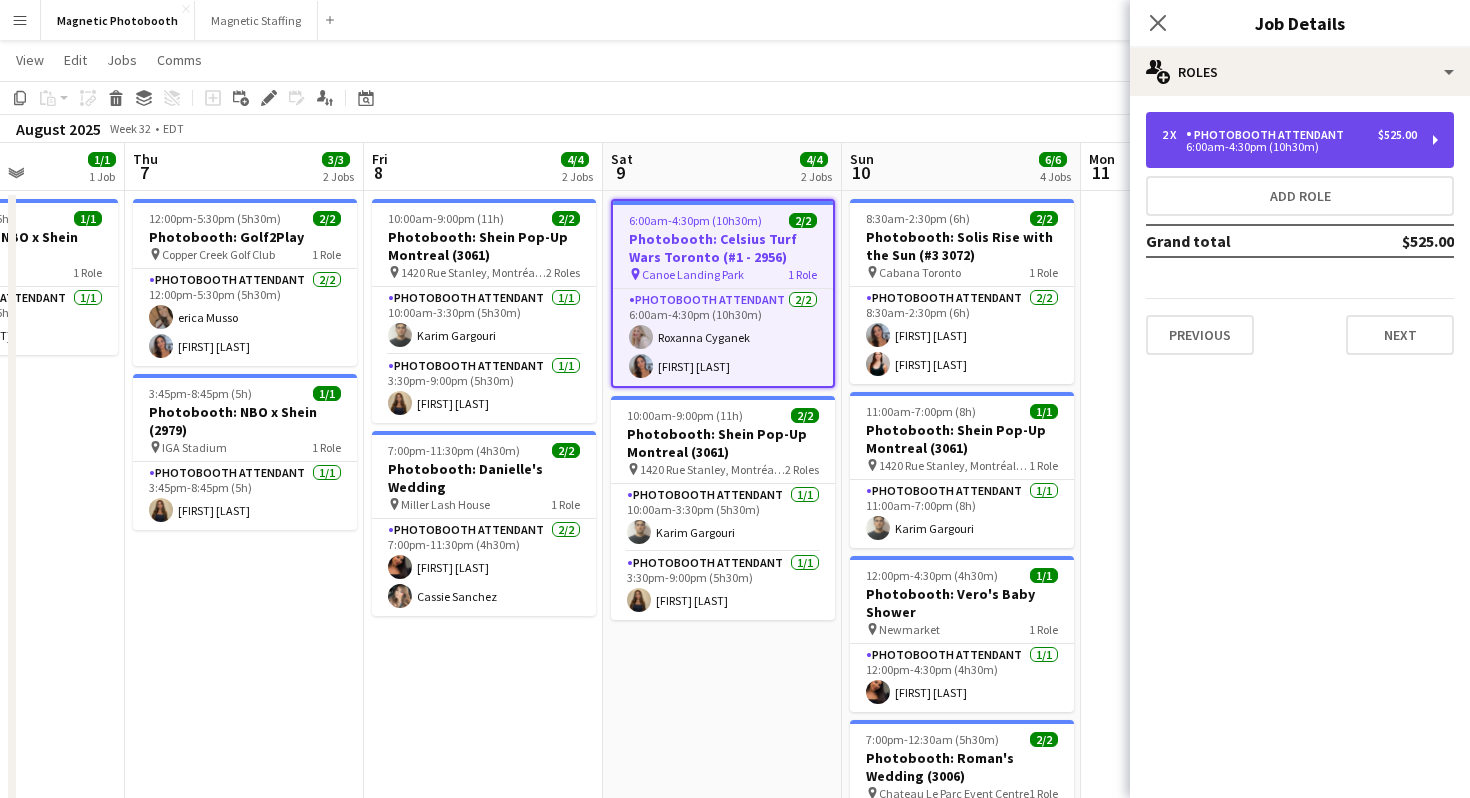 click on "6:00am-4:30pm (10h30m)" at bounding box center (1289, 147) 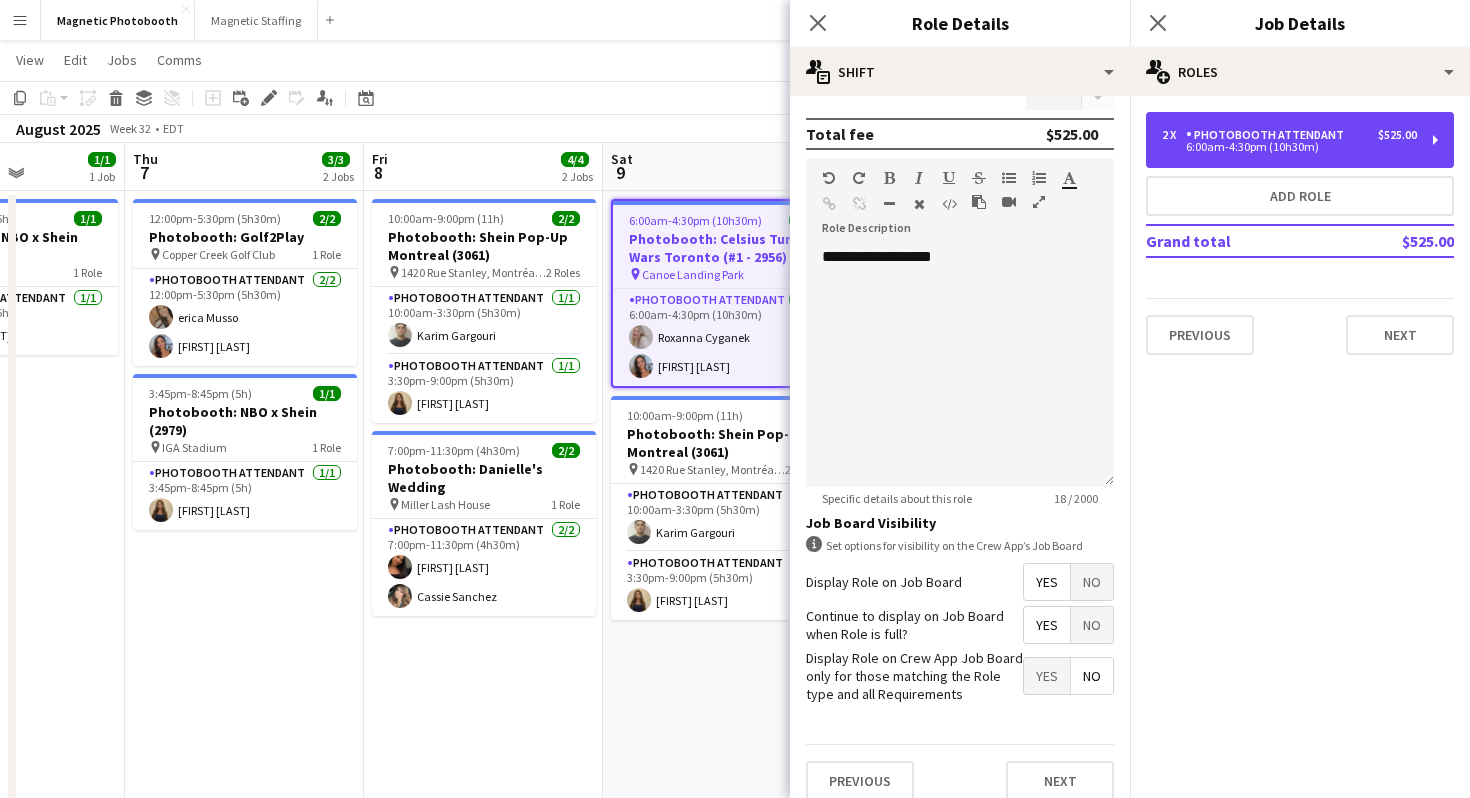 scroll, scrollTop: 556, scrollLeft: 0, axis: vertical 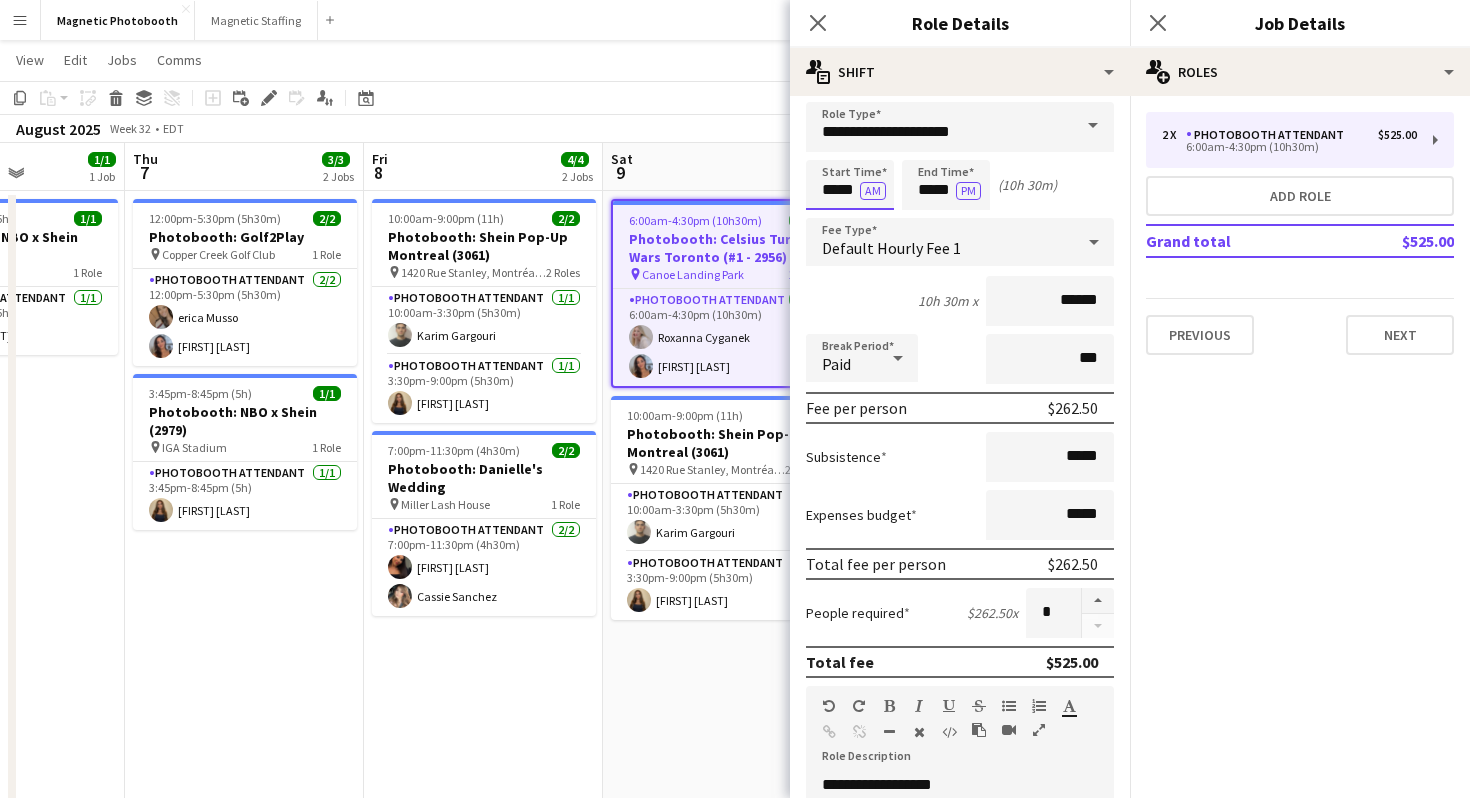 click on "*****" at bounding box center [850, 185] 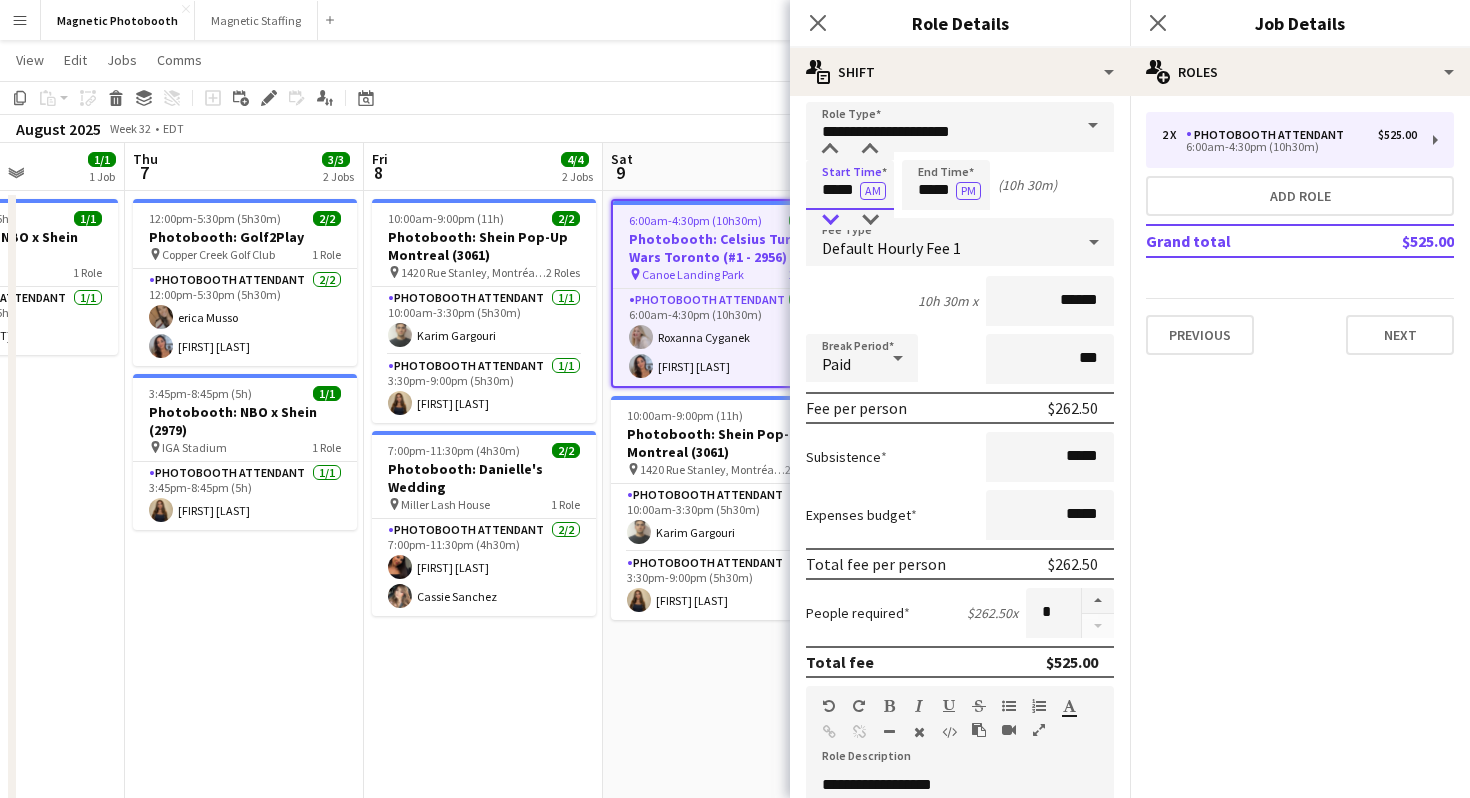 click at bounding box center (830, 220) 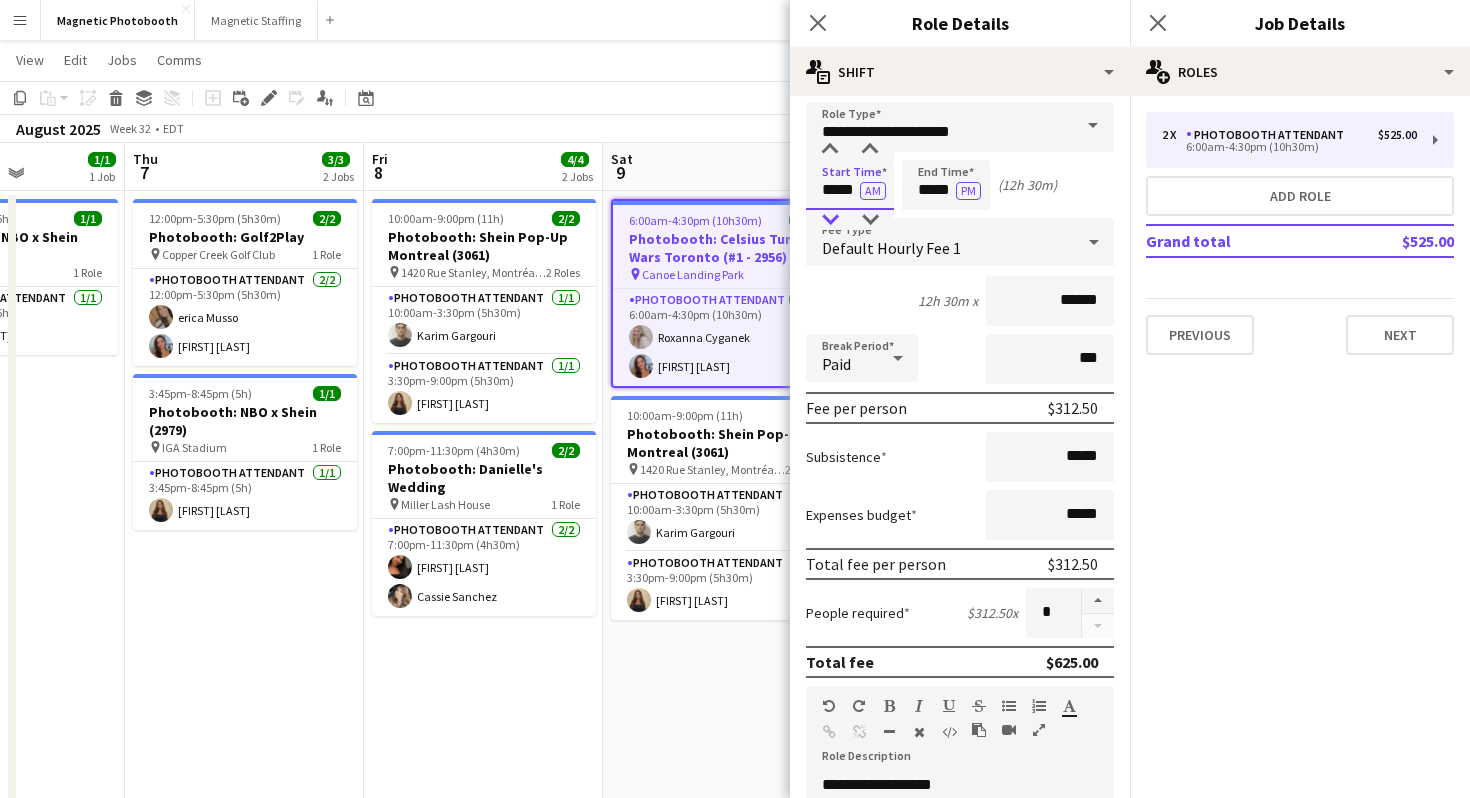 click at bounding box center [830, 220] 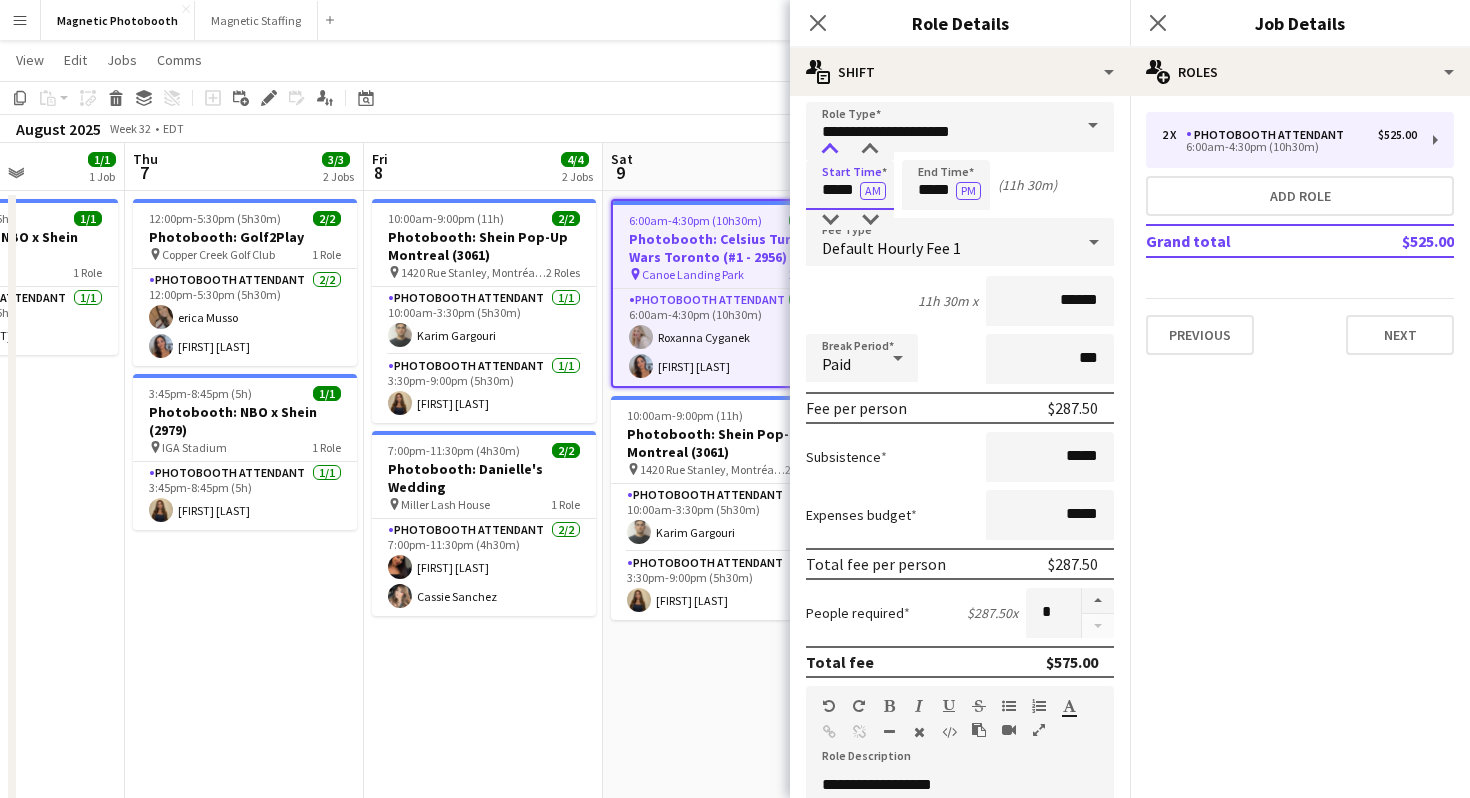 click at bounding box center (830, 150) 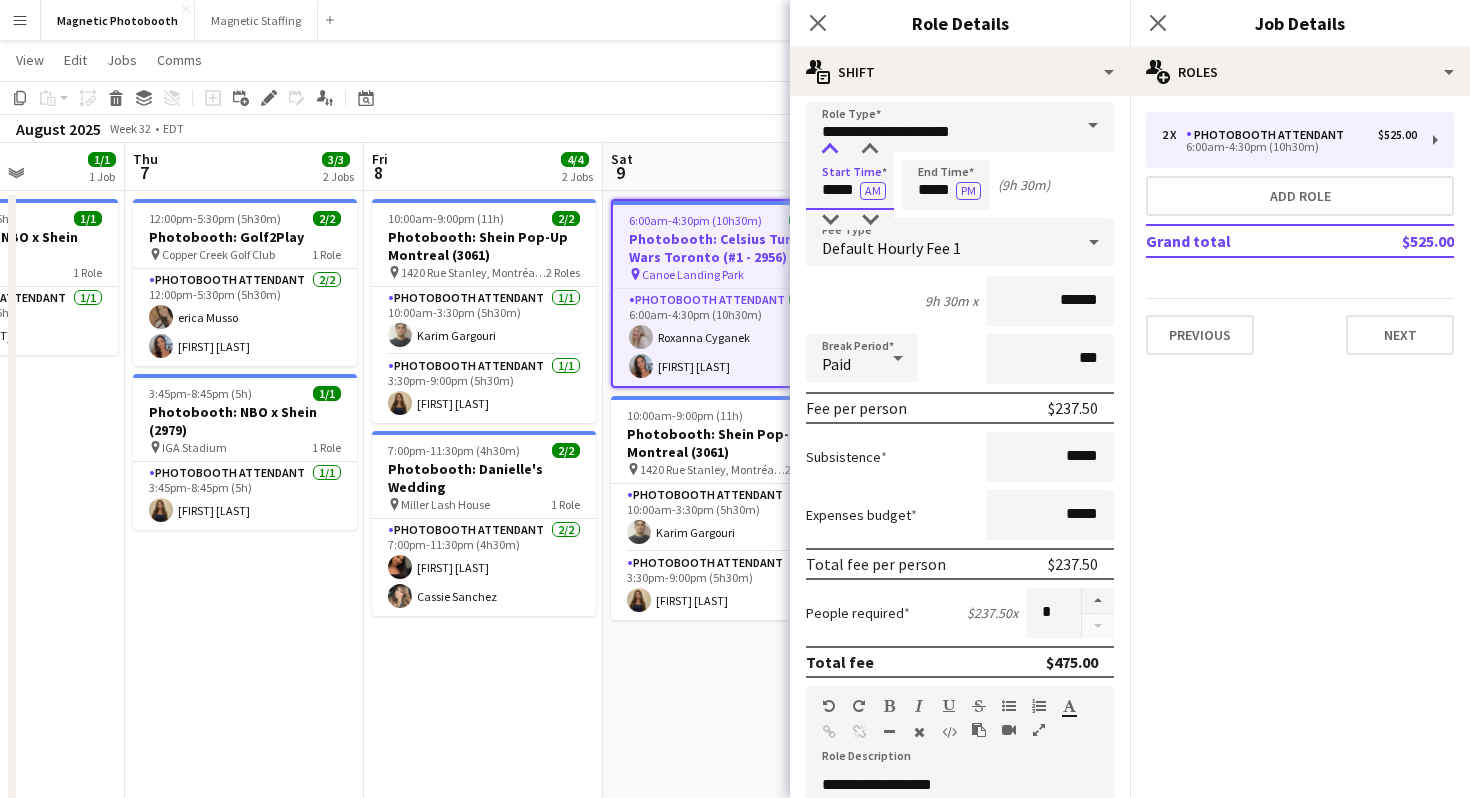 click at bounding box center (830, 150) 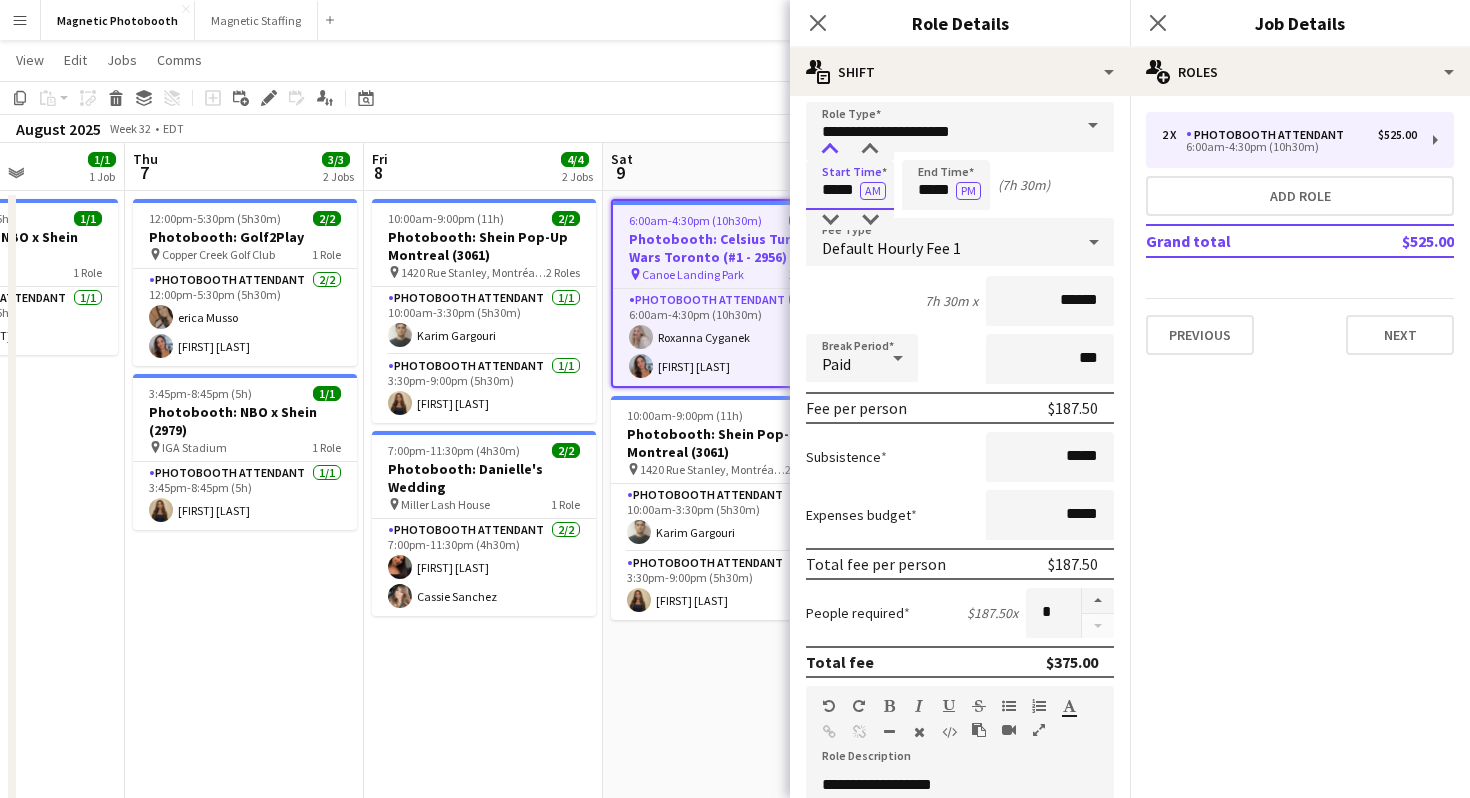 click at bounding box center [830, 150] 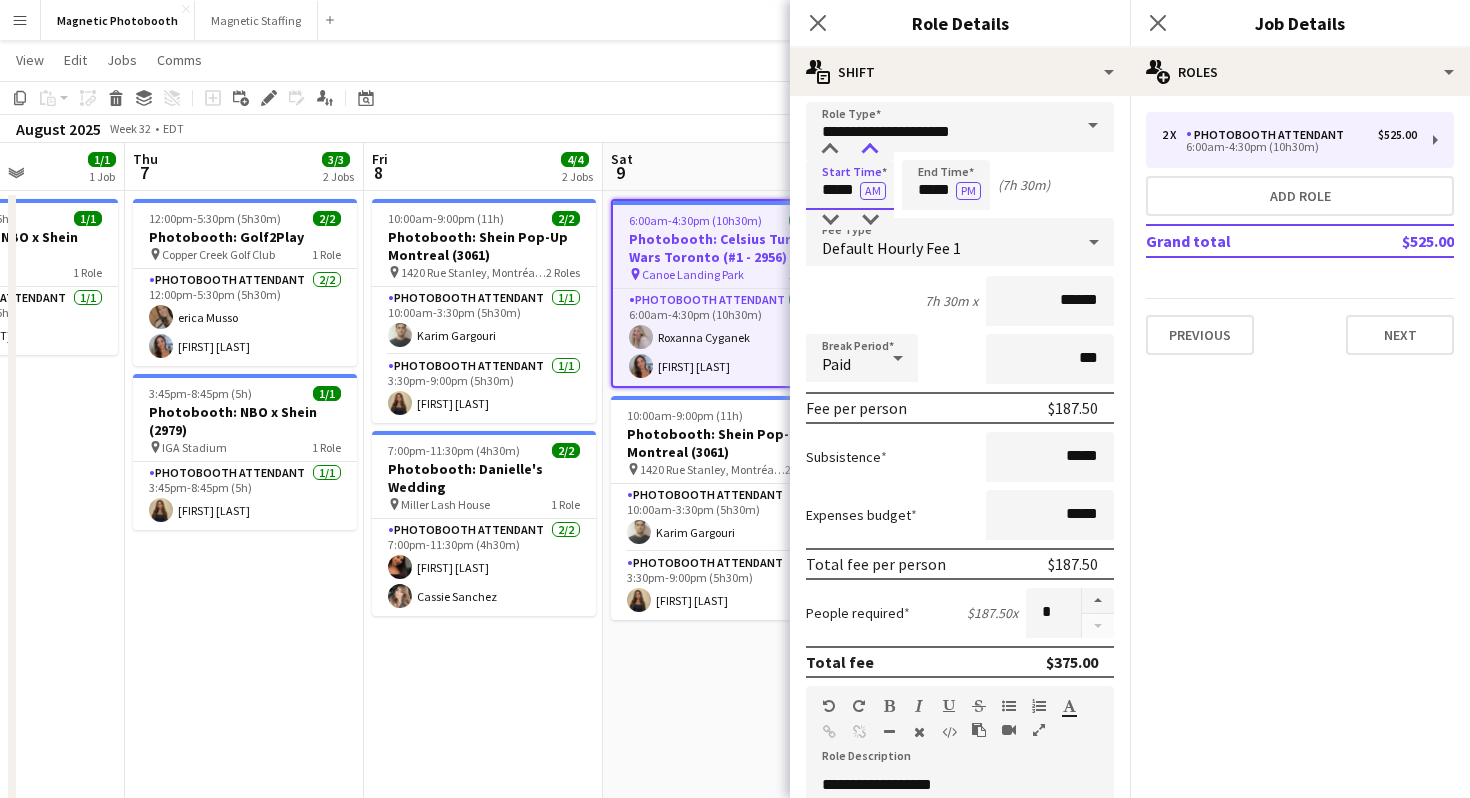click at bounding box center [870, 150] 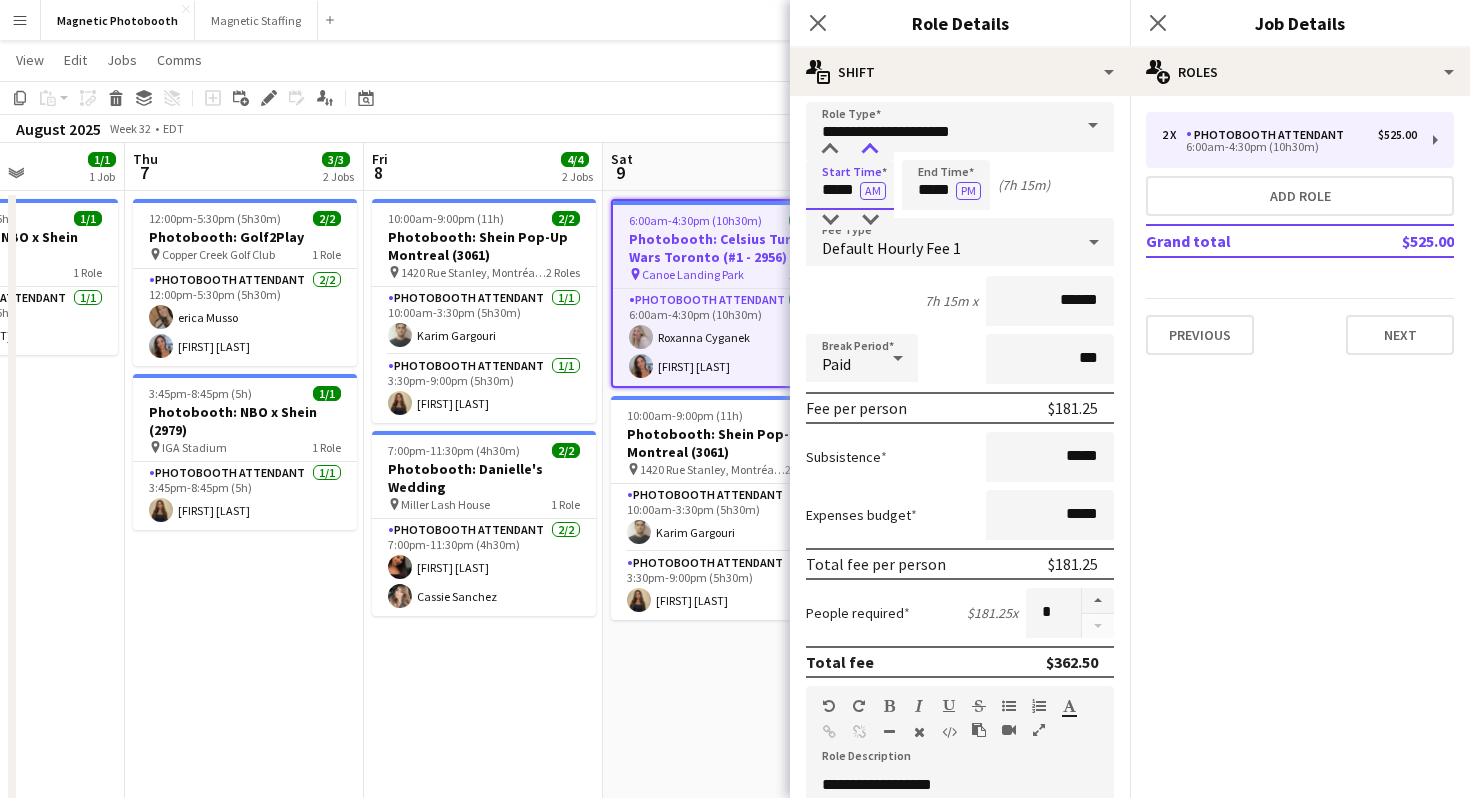 type on "*****" 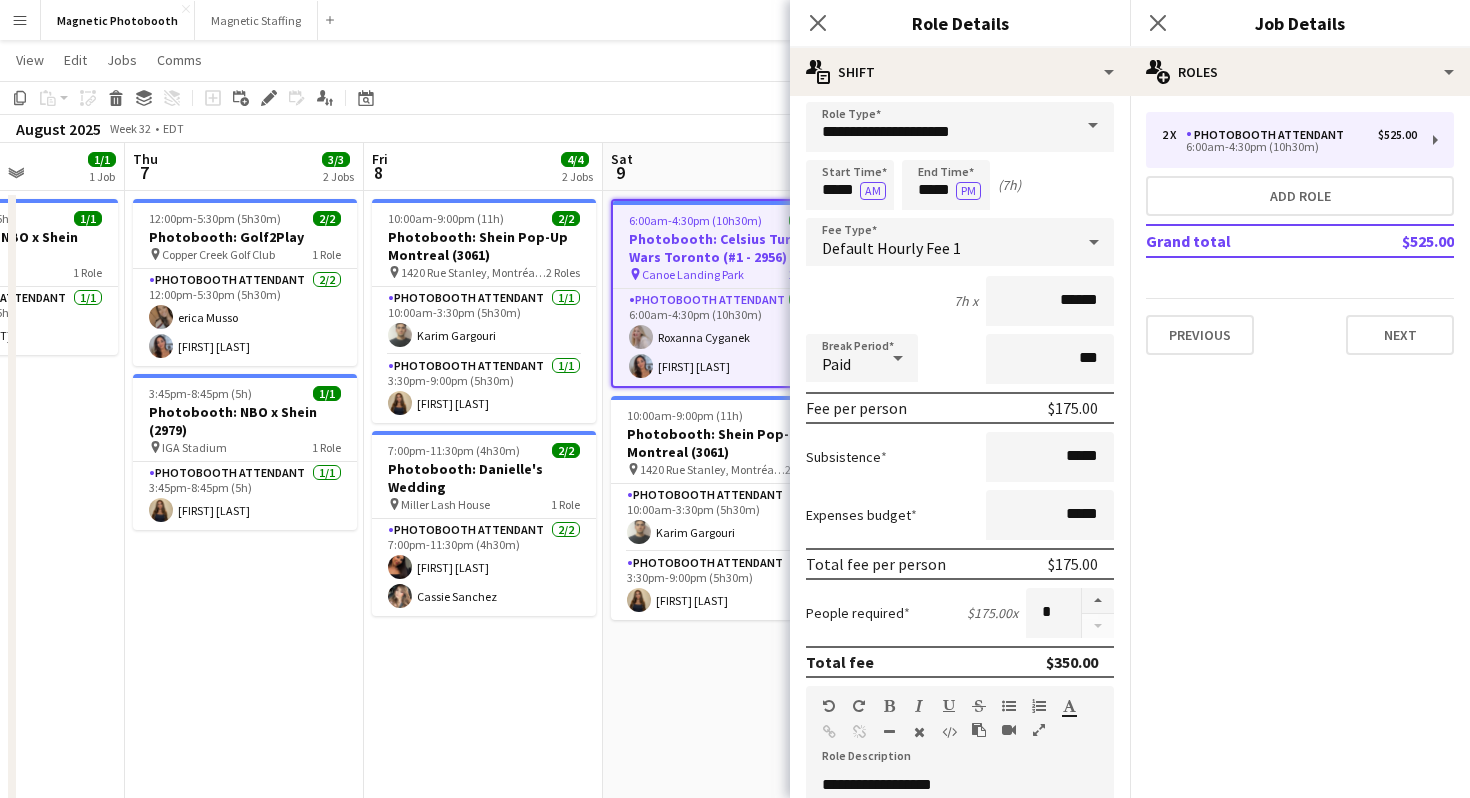 click on "Start Time  *****  AM
End Time  *****  PM
(7h)" at bounding box center [960, 185] 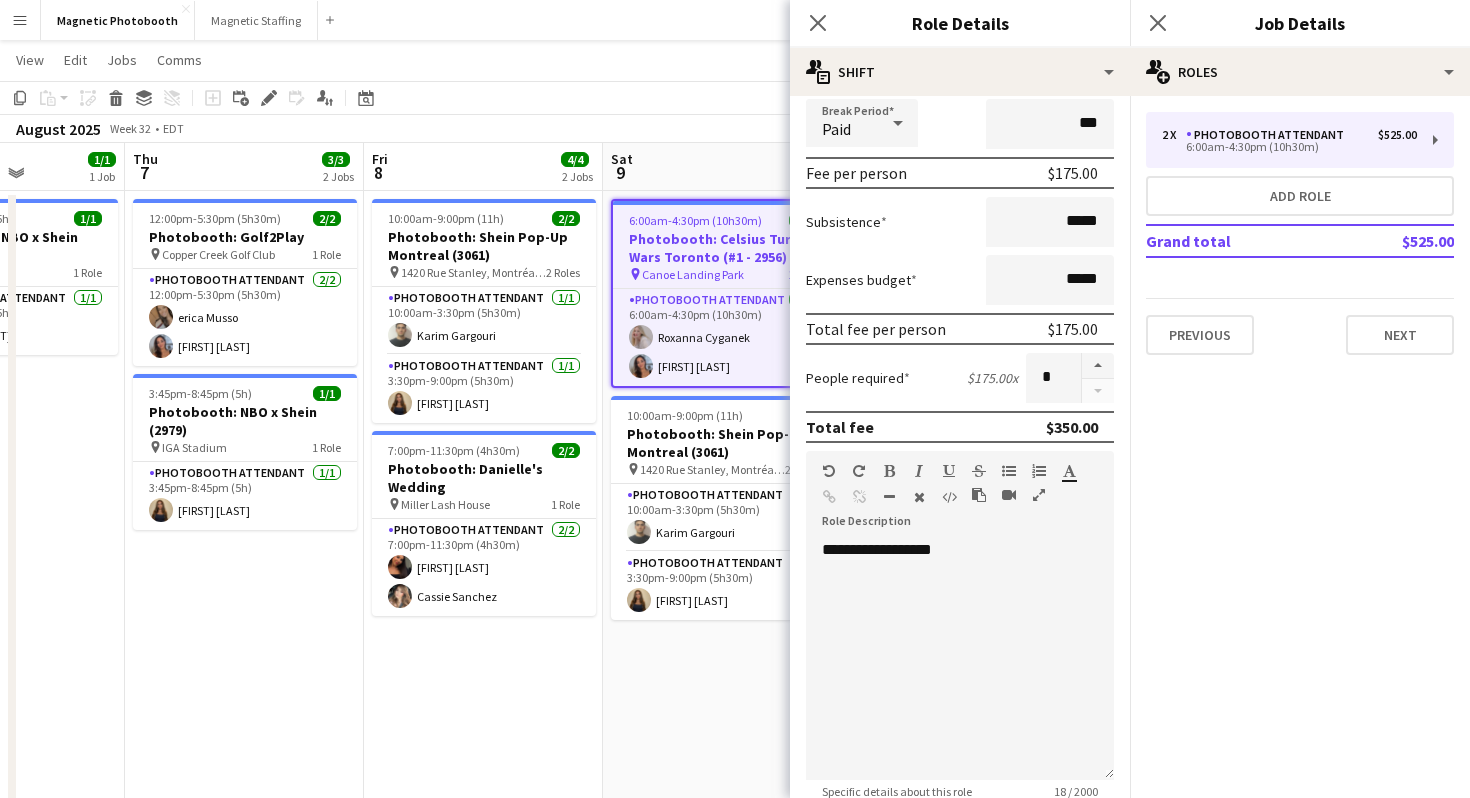 scroll, scrollTop: 292, scrollLeft: 0, axis: vertical 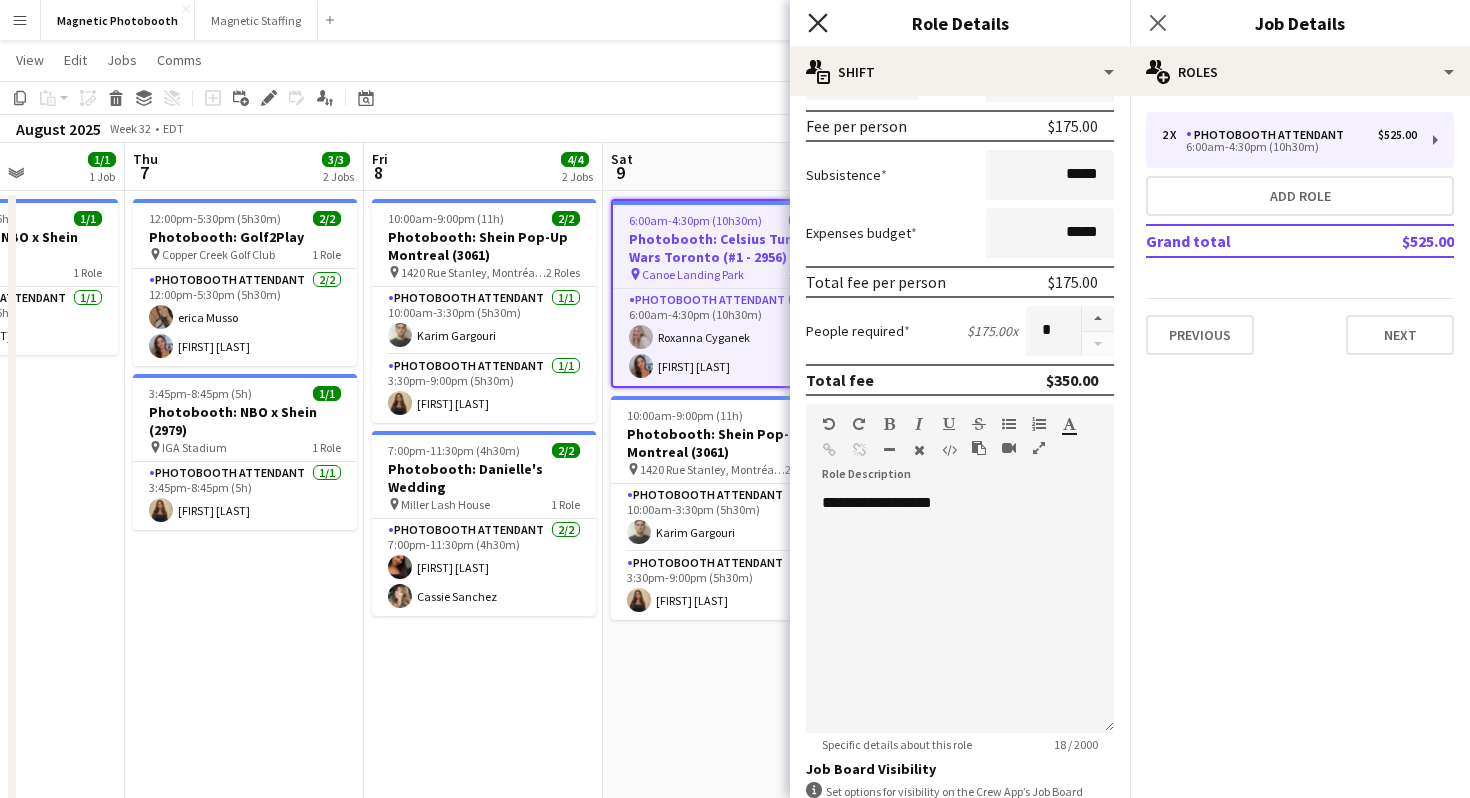 click on "Close pop-in" 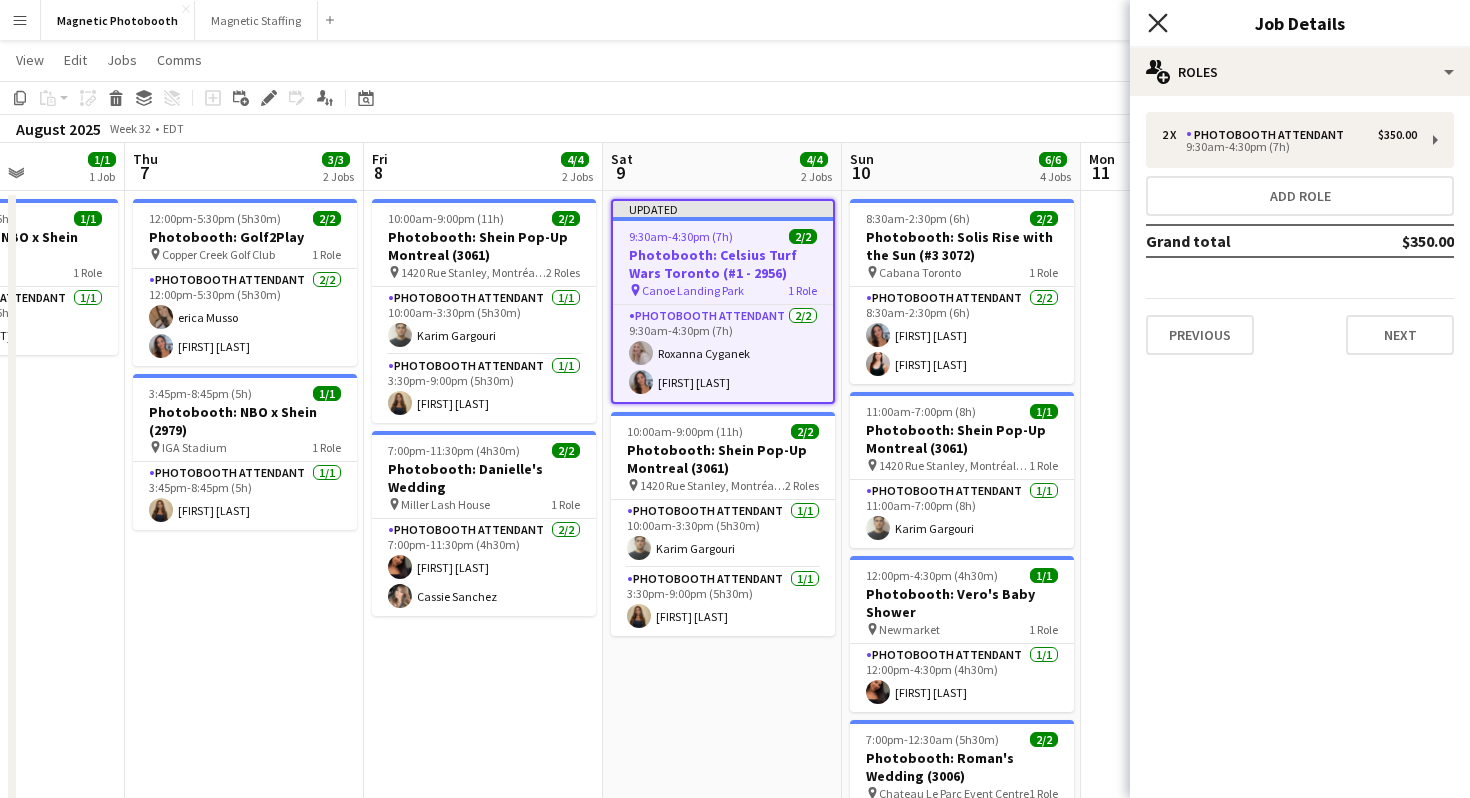 click 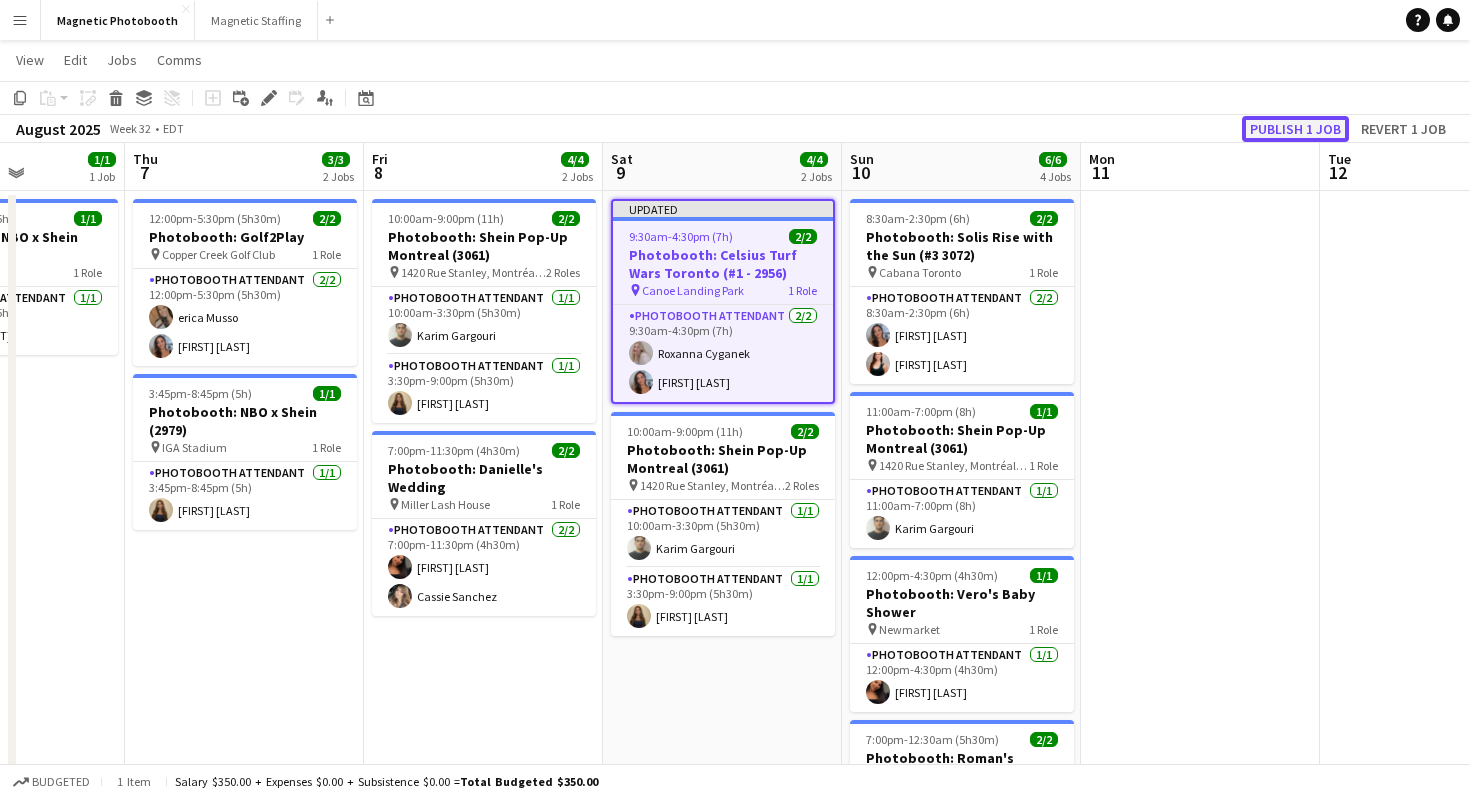 click on "Publish 1 job" 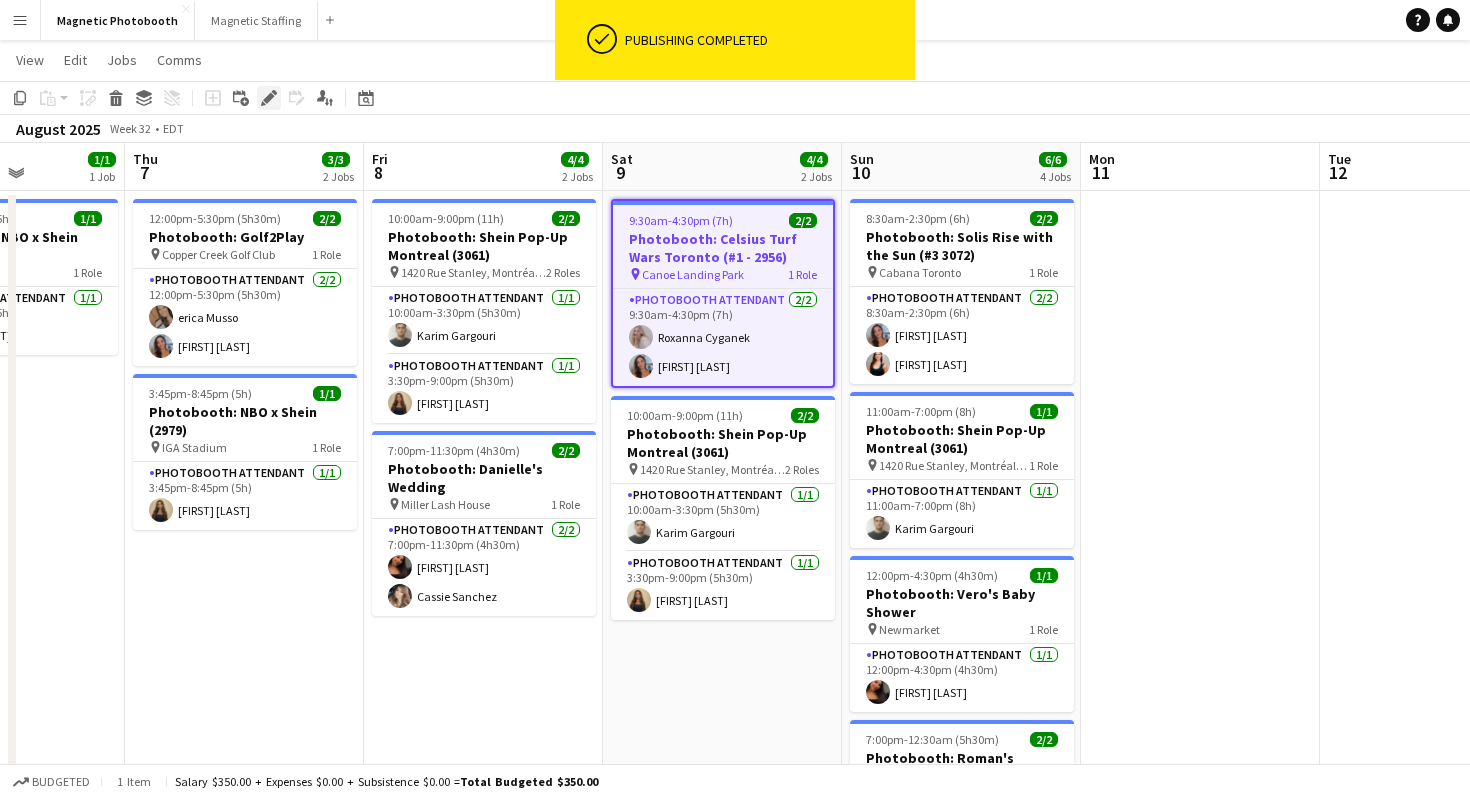 click 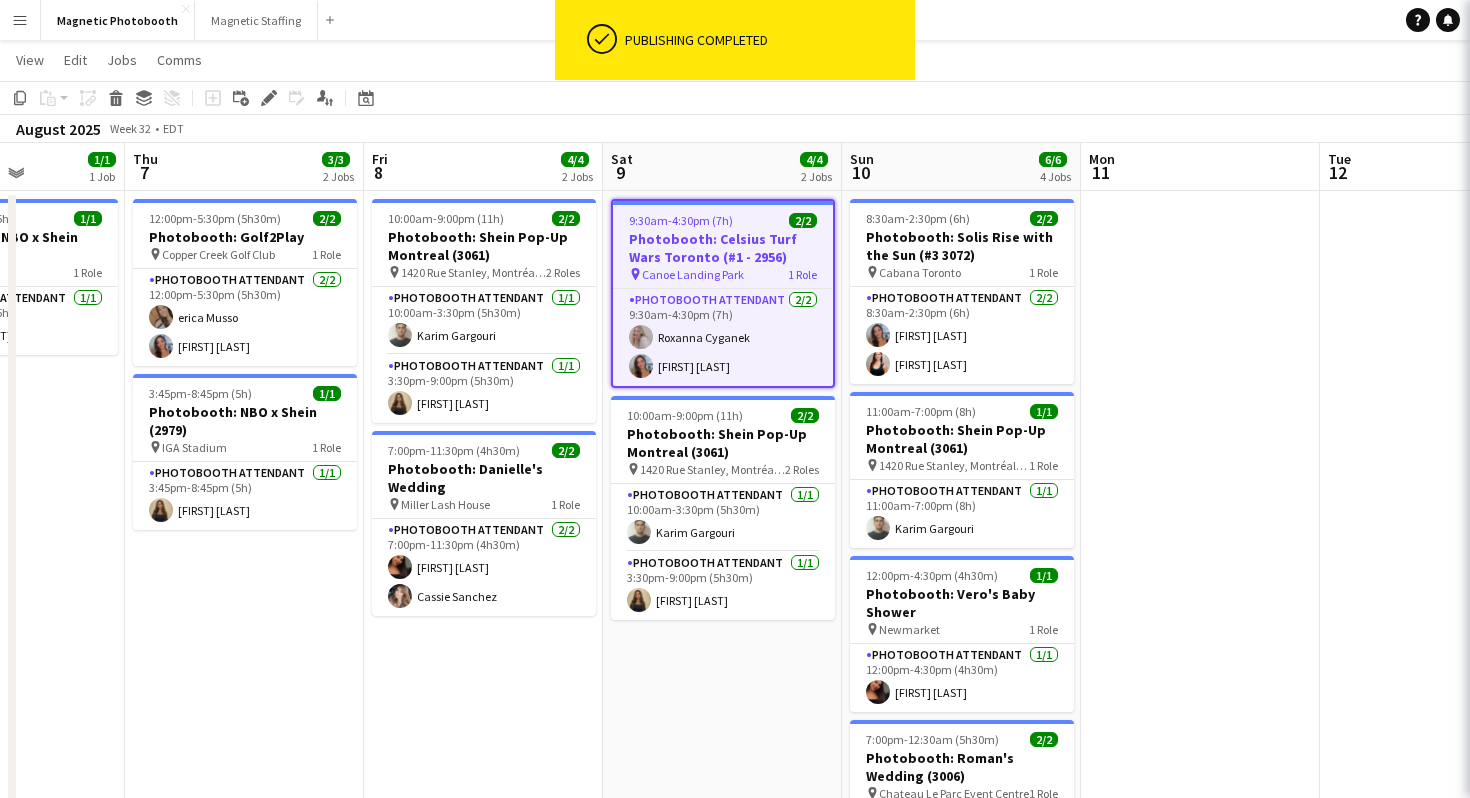 click on "Photobooth: Celsius Turf Wars Toronto (#1 - 2956)" at bounding box center (723, 248) 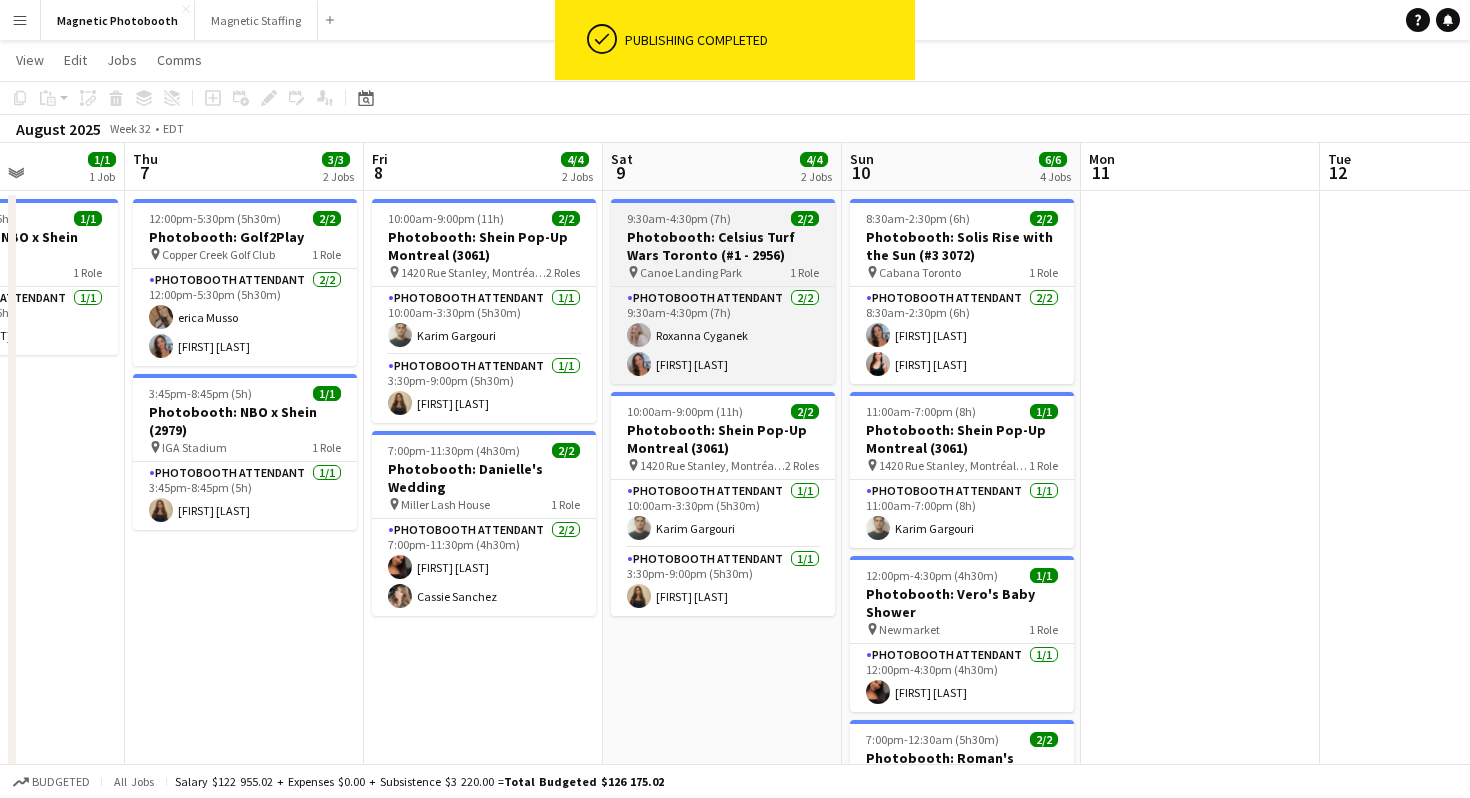 click on "Photobooth: Celsius Turf Wars Toronto (#1 - 2956)" at bounding box center (723, 246) 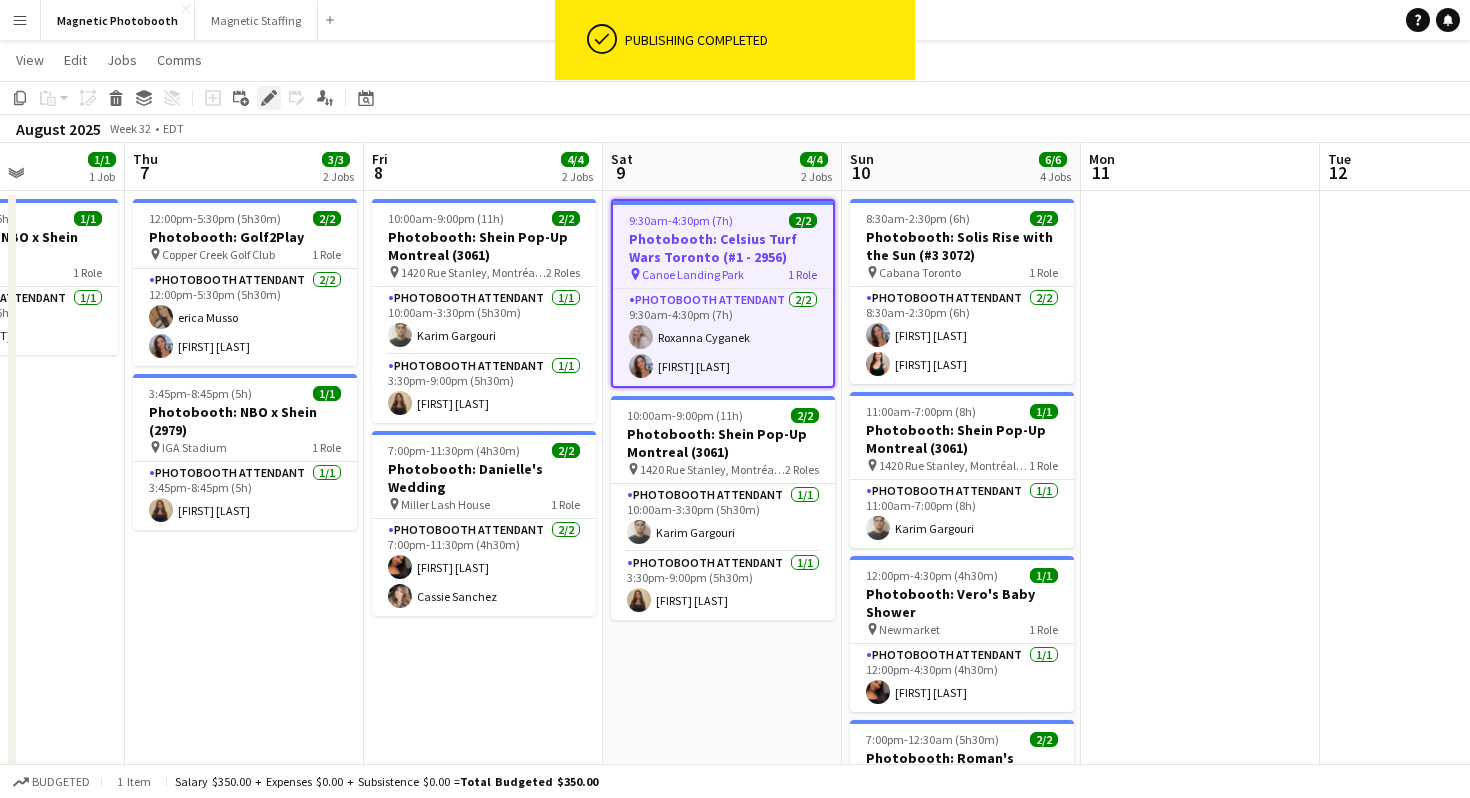 click on "Edit" 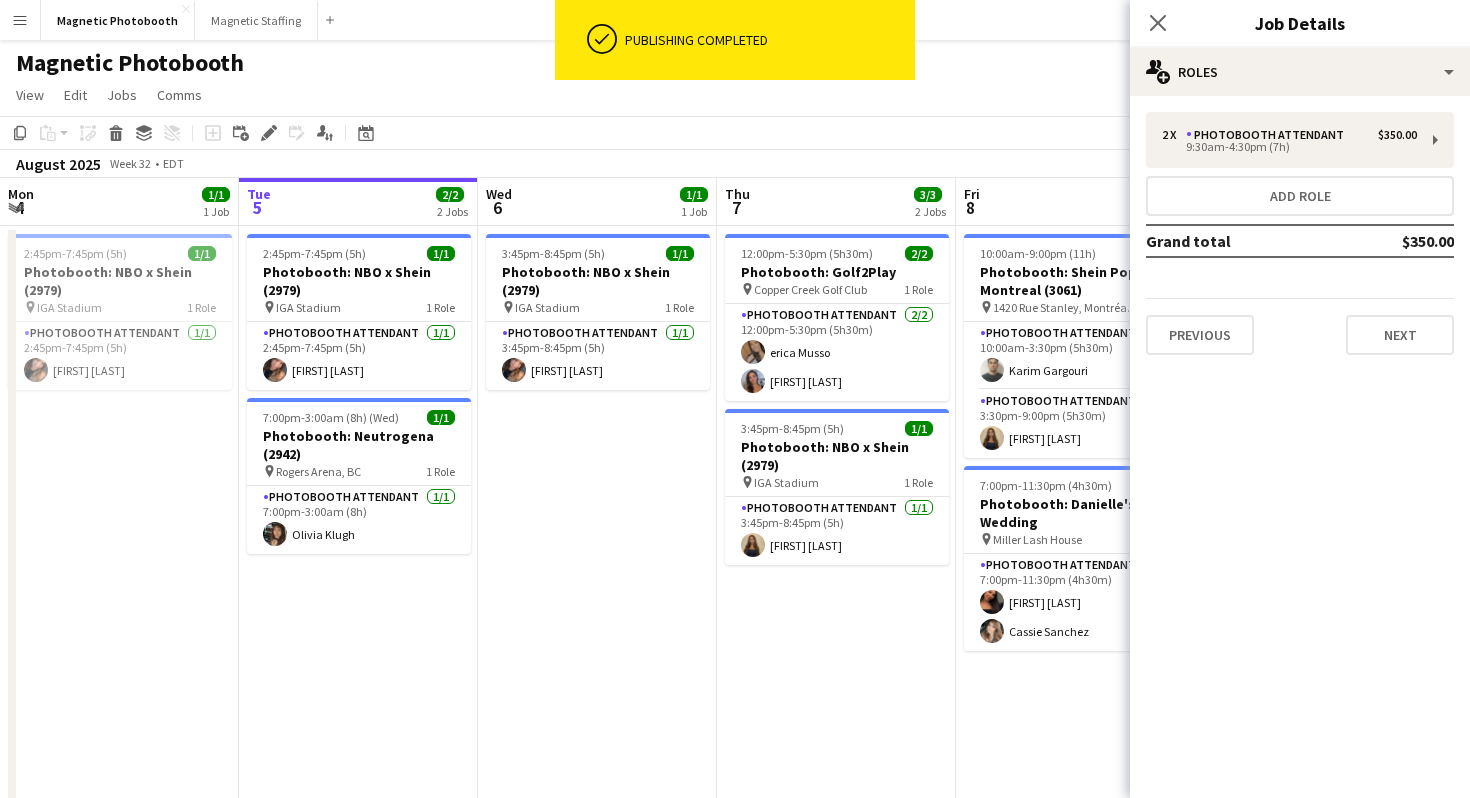 scroll, scrollTop: 35, scrollLeft: 0, axis: vertical 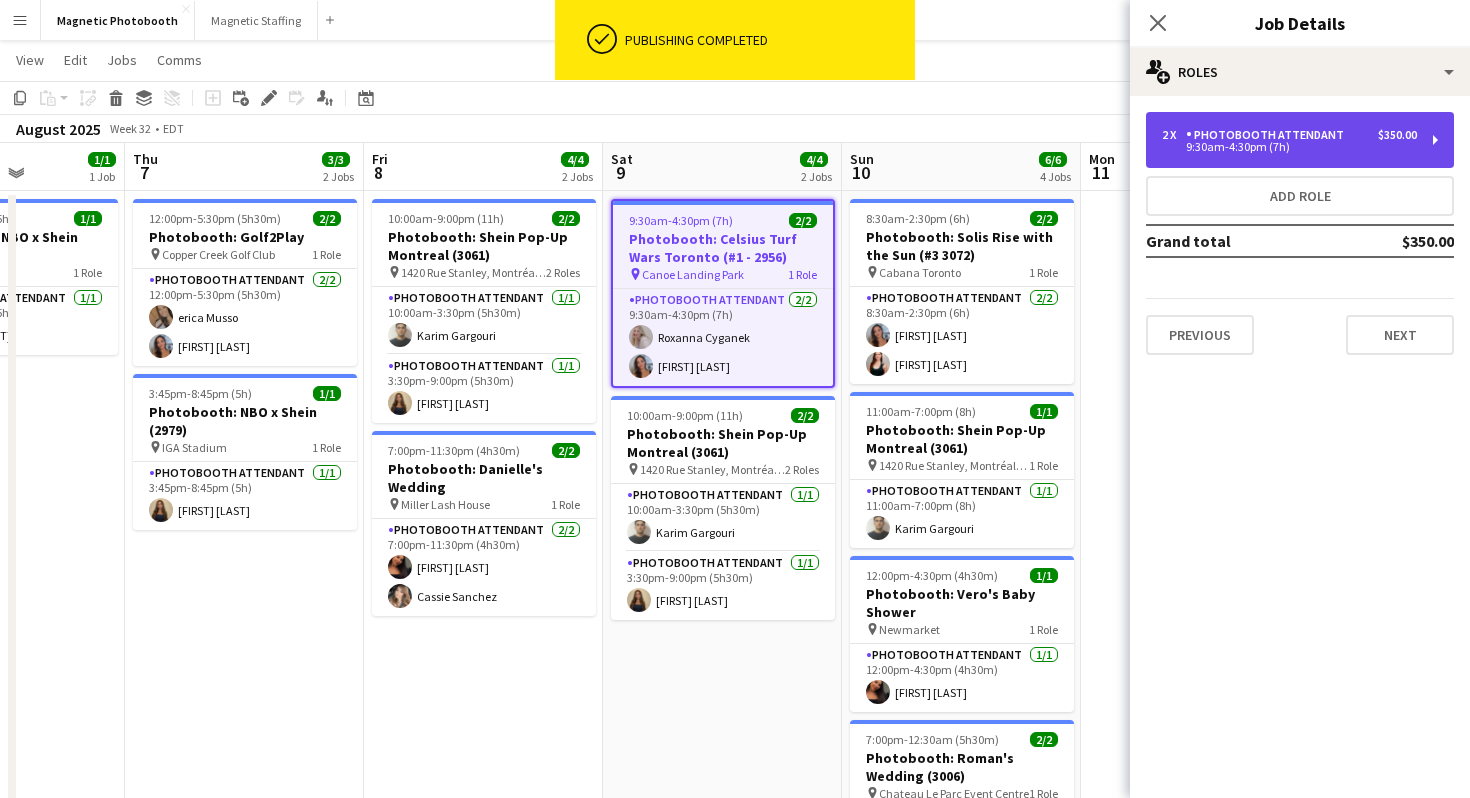 click on "2 x   Photobooth Attendant    $350.00   9:30am-4:30pm (7h)" at bounding box center (1300, 140) 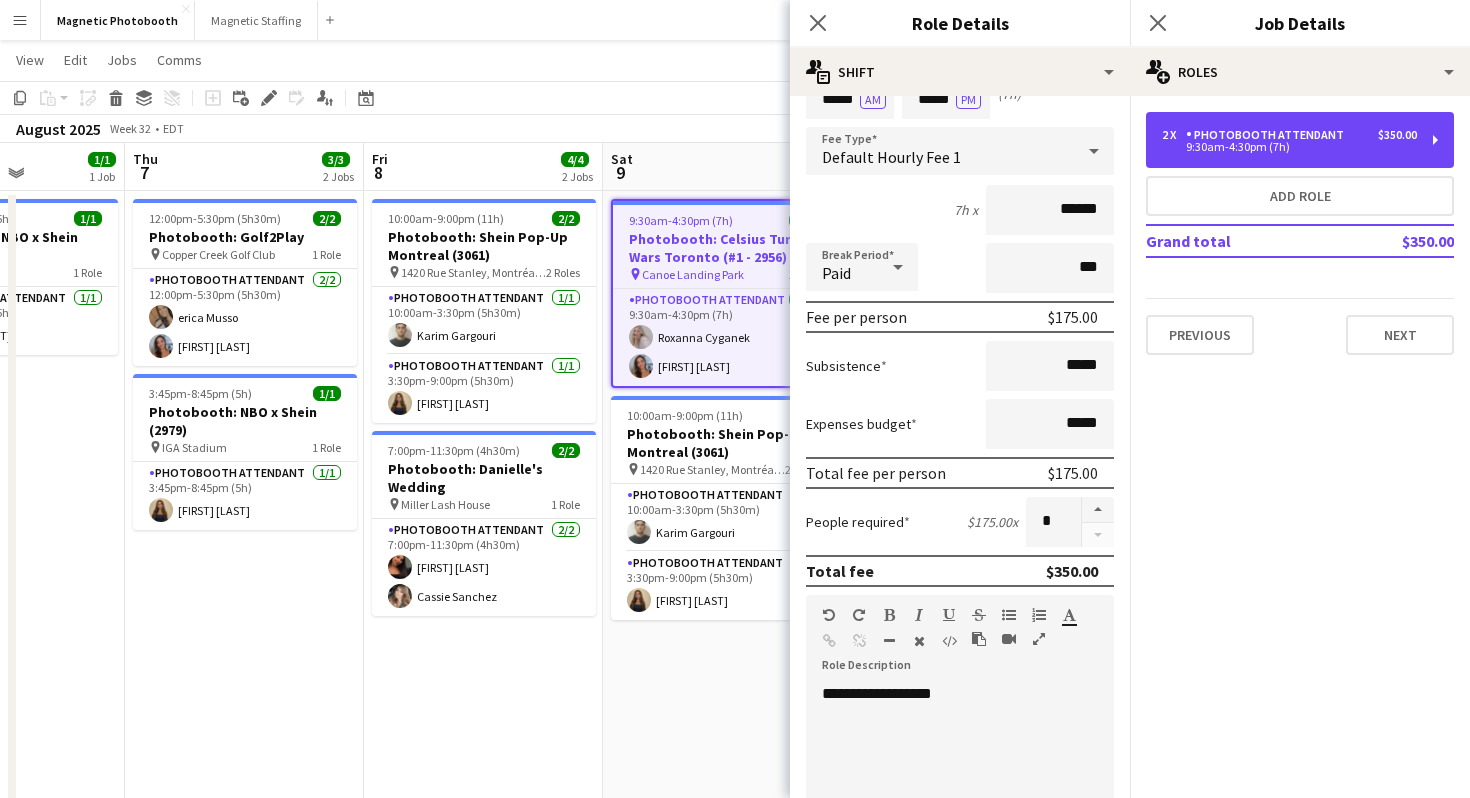 scroll, scrollTop: 118, scrollLeft: 0, axis: vertical 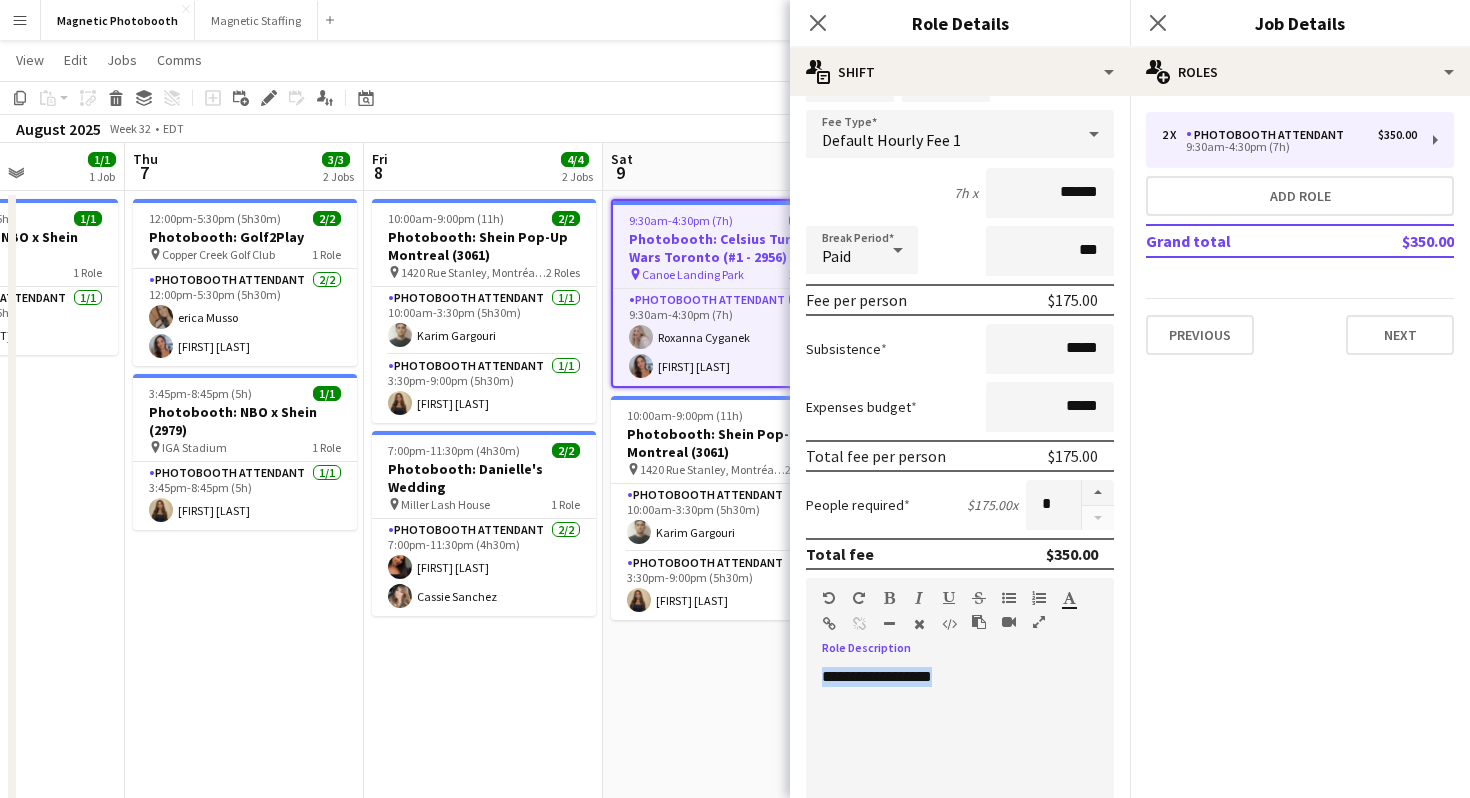 drag, startPoint x: 964, startPoint y: 670, endPoint x: 723, endPoint y: 669, distance: 241.00208 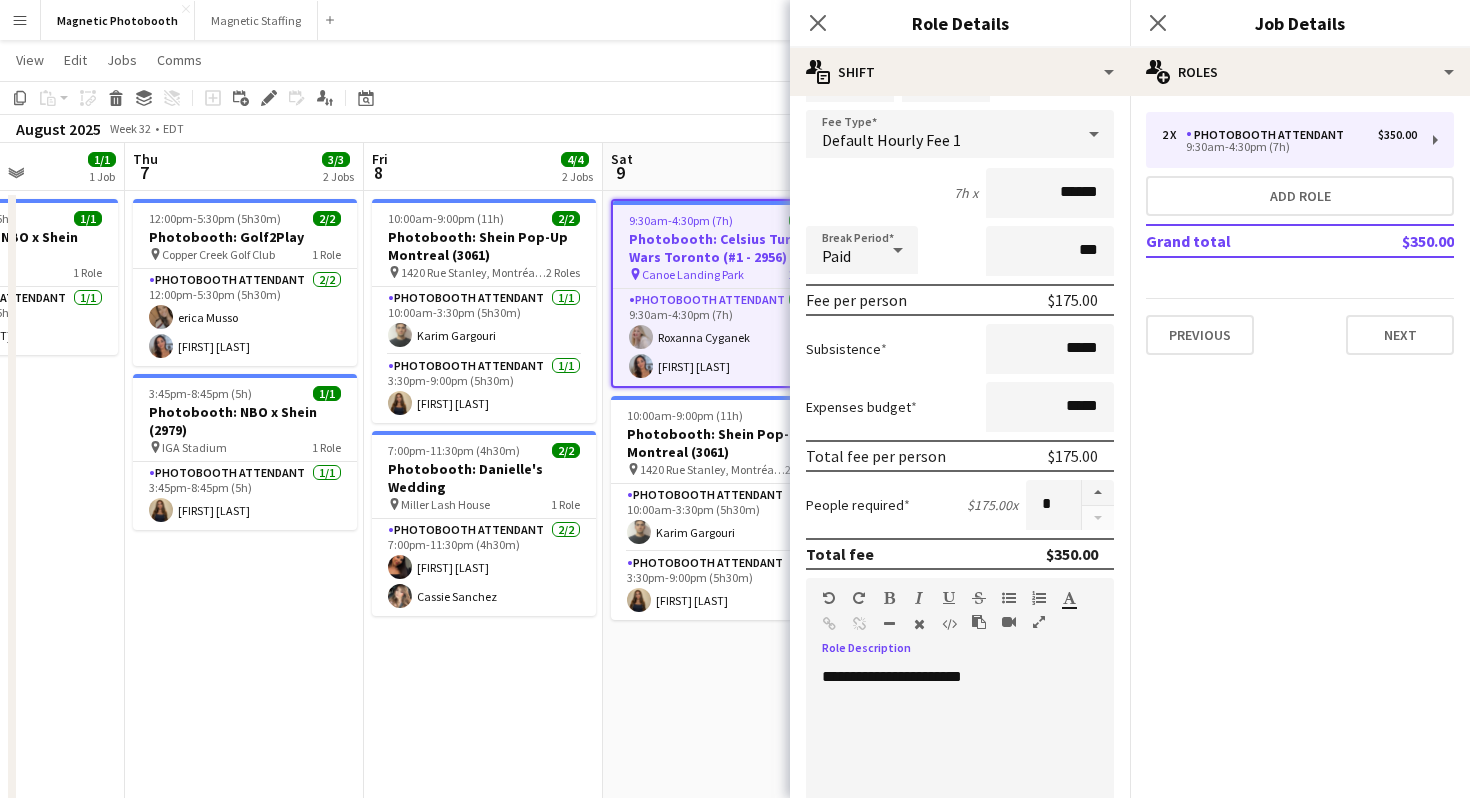 click on "**********" at bounding box center [960, 787] 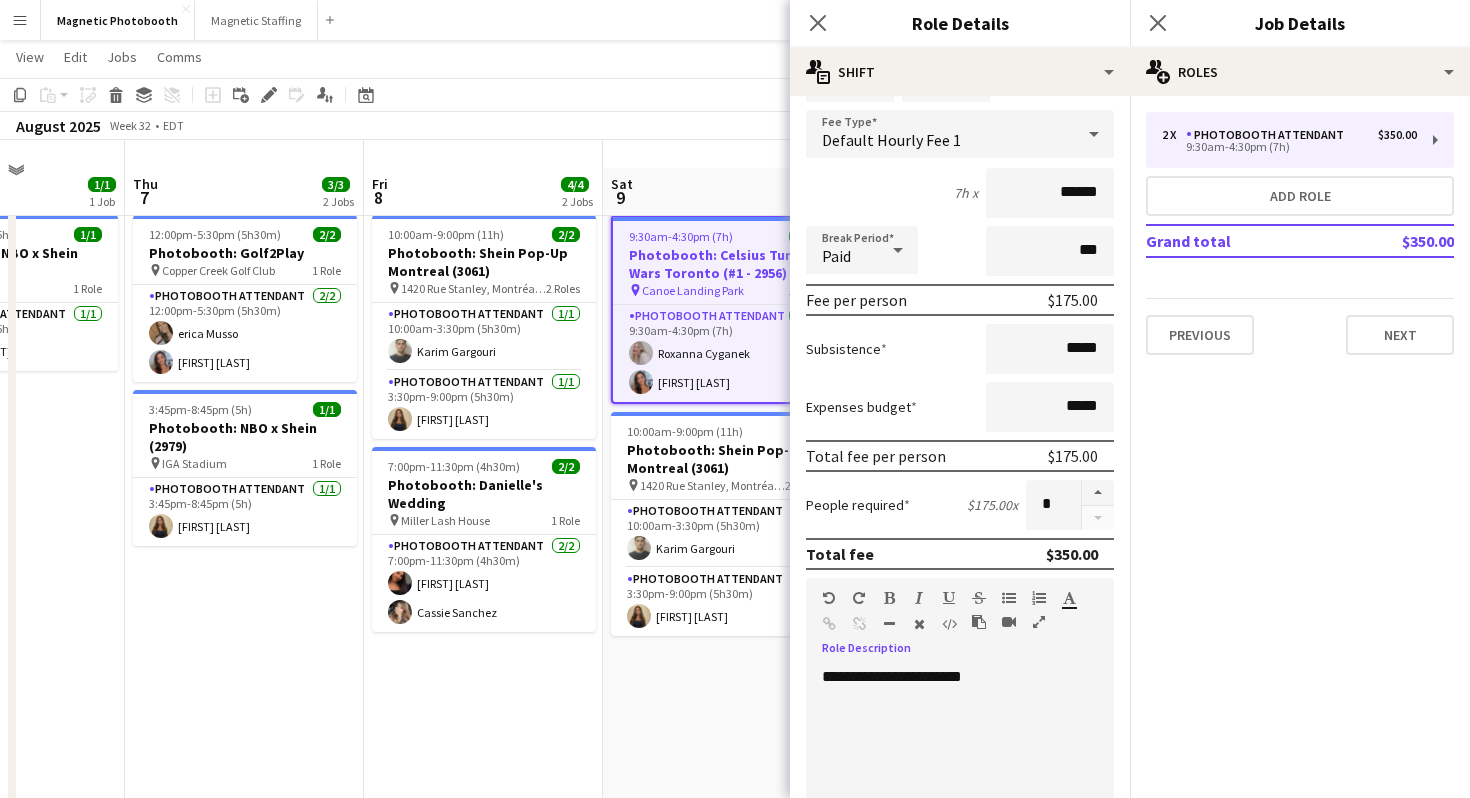 scroll, scrollTop: 16, scrollLeft: 0, axis: vertical 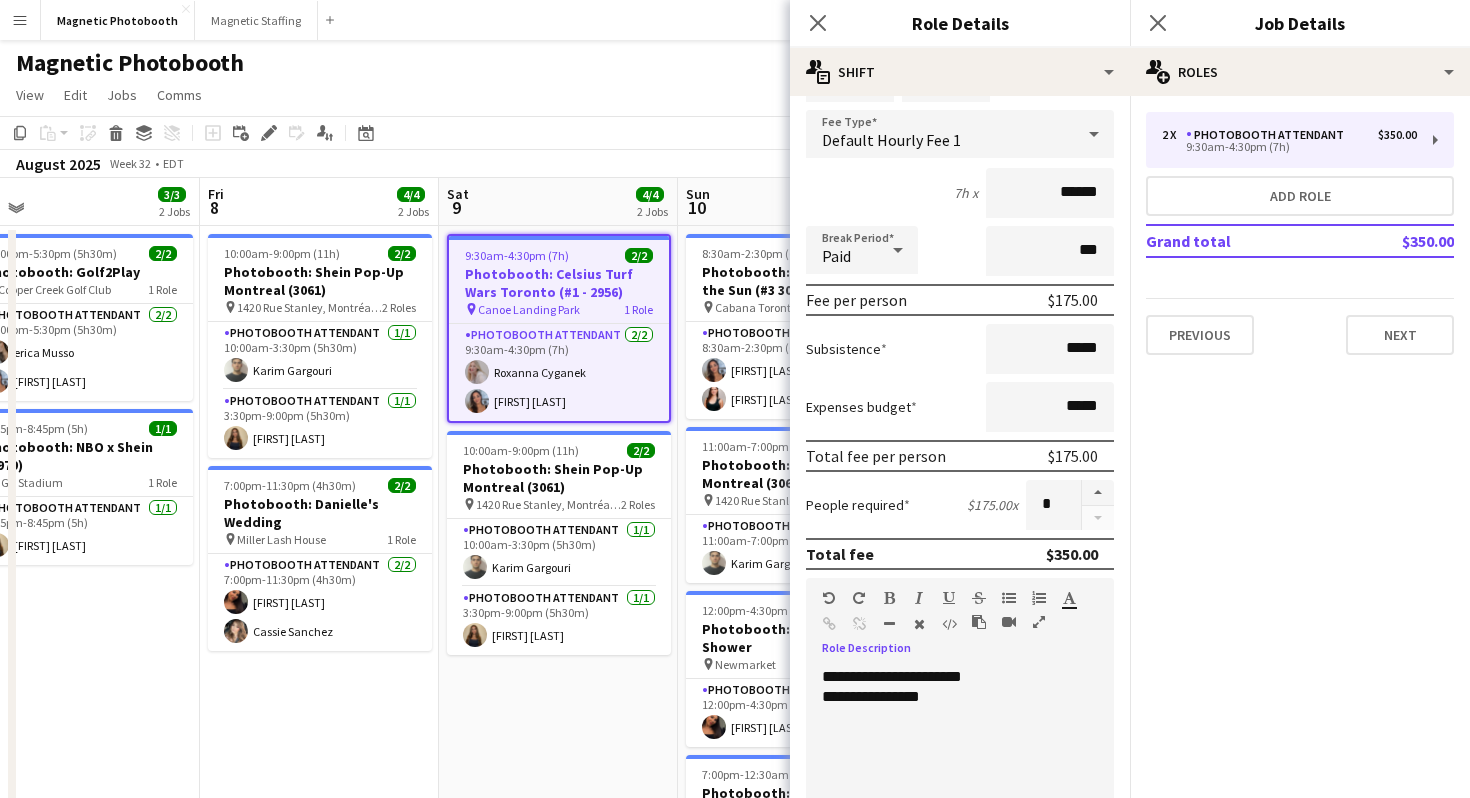 click on "**********" at bounding box center [960, 697] 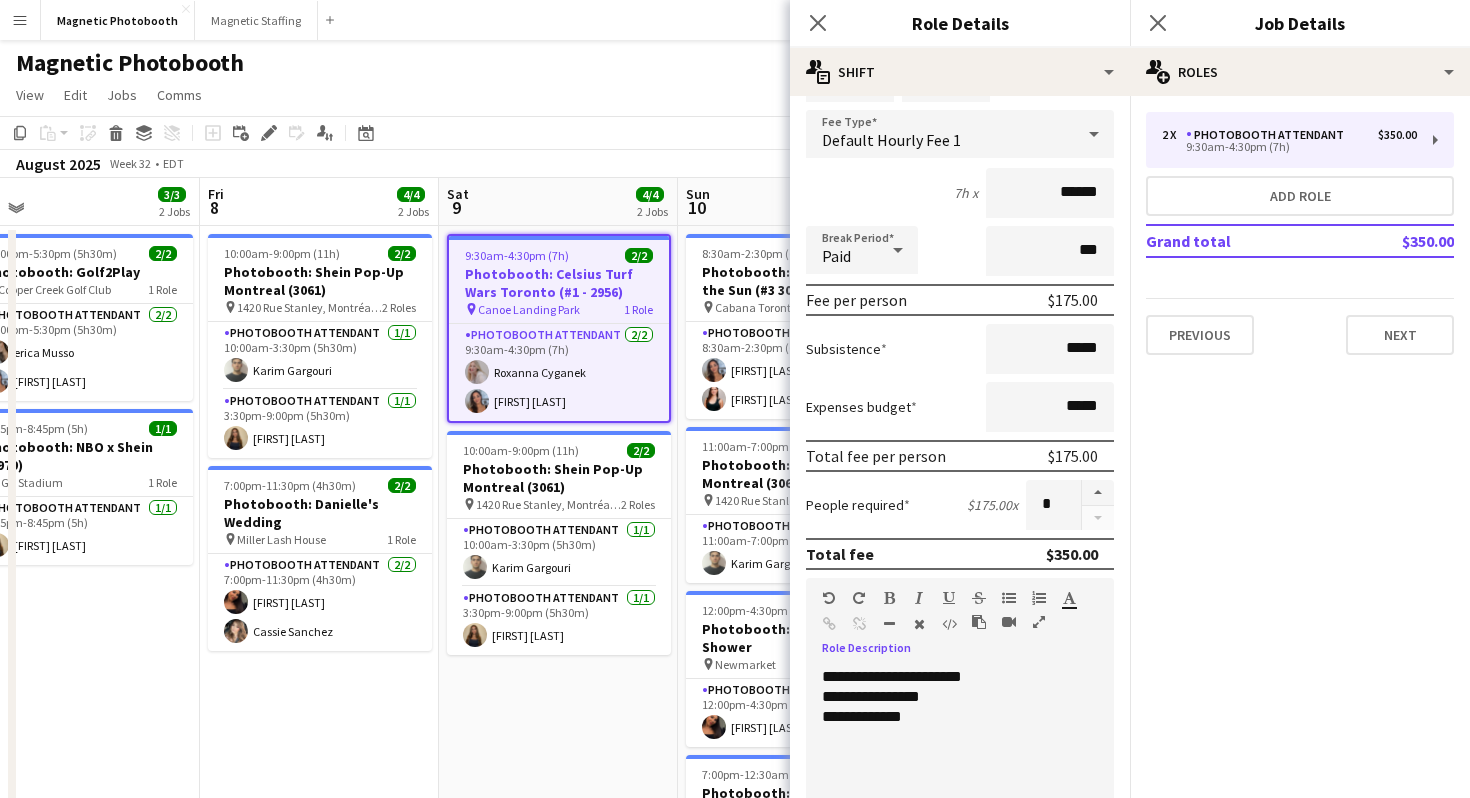 click on "**********" at bounding box center [960, 697] 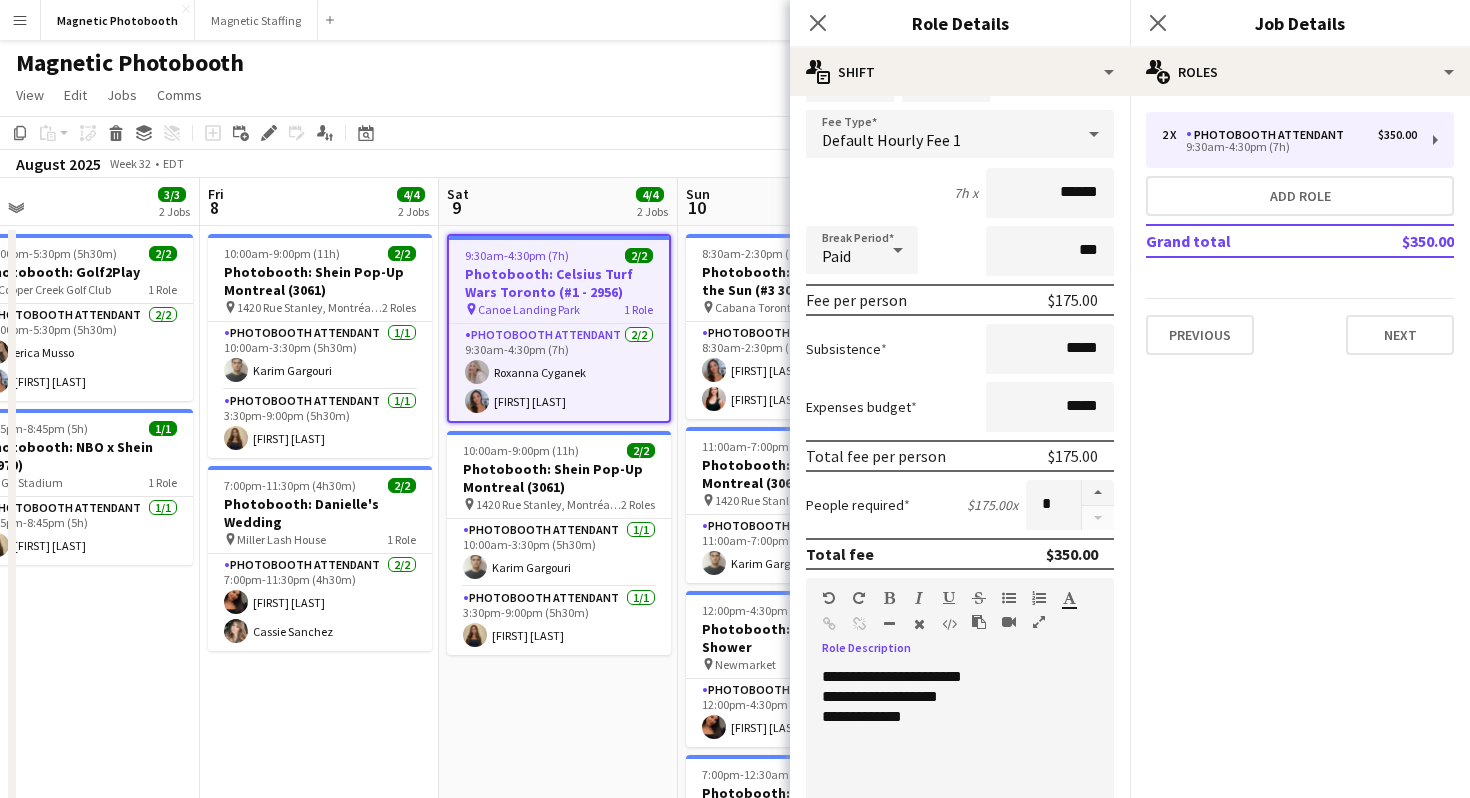 click on "**********" at bounding box center [960, 787] 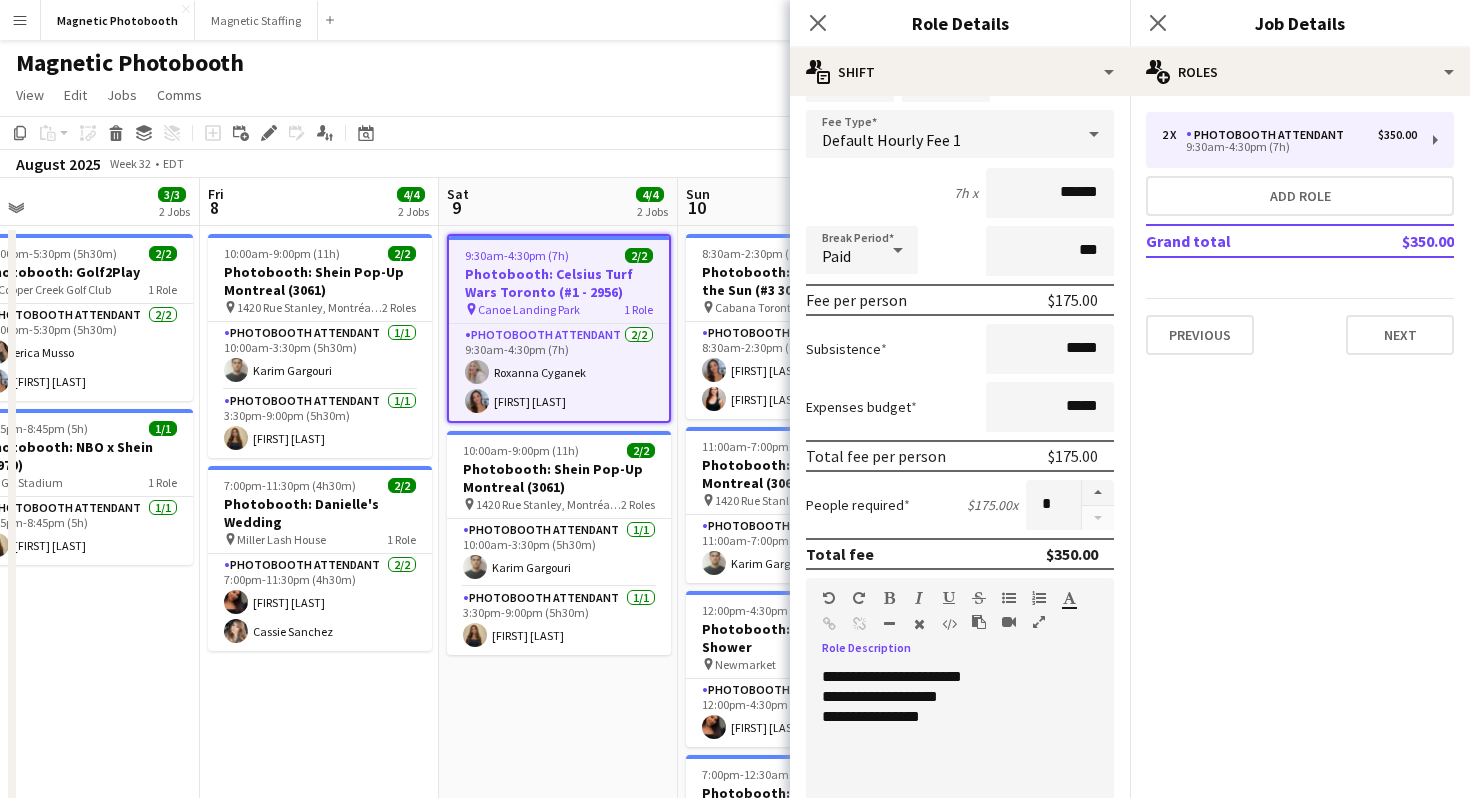click on "**********" at bounding box center (960, 787) 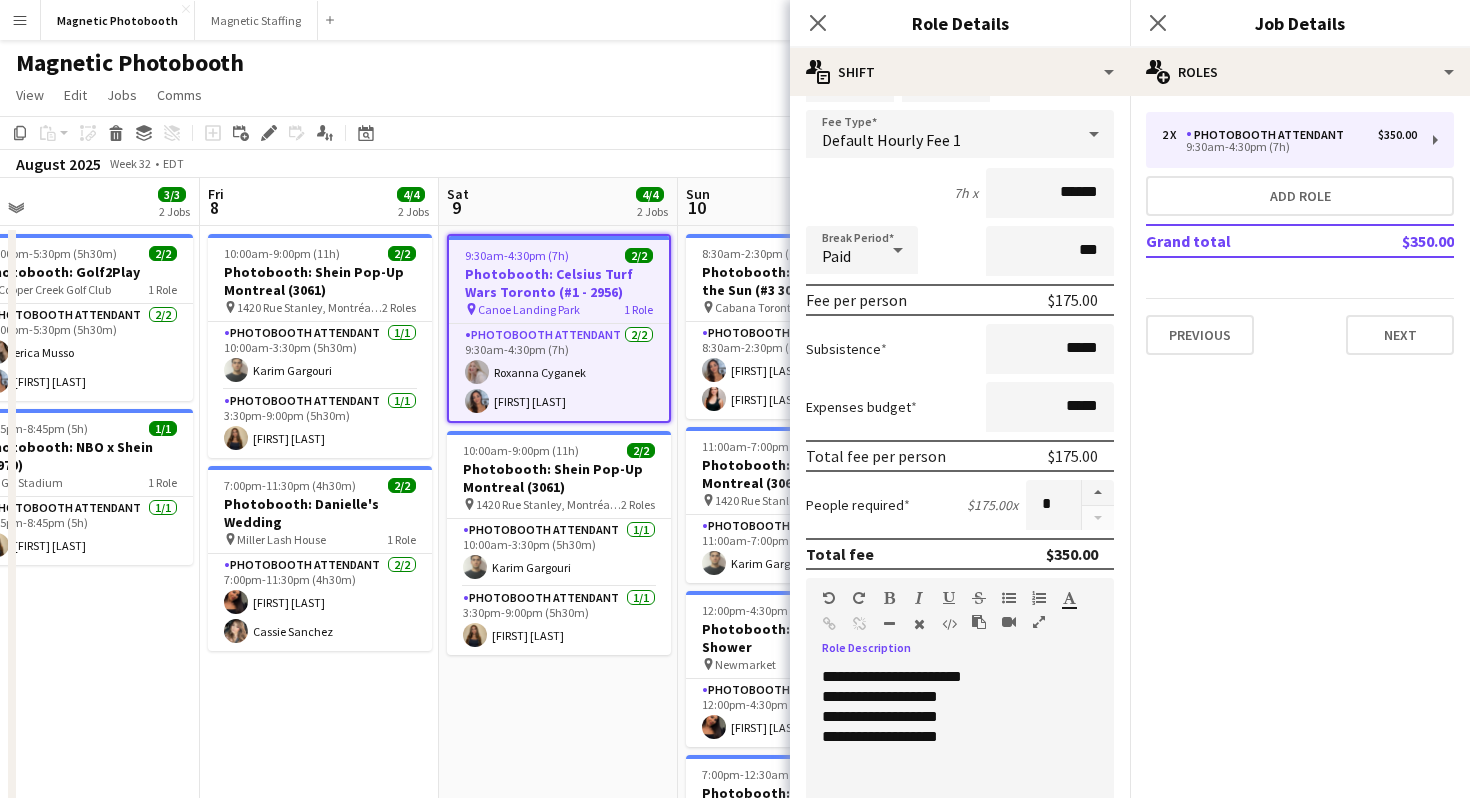 click on "**********" at bounding box center (960, 717) 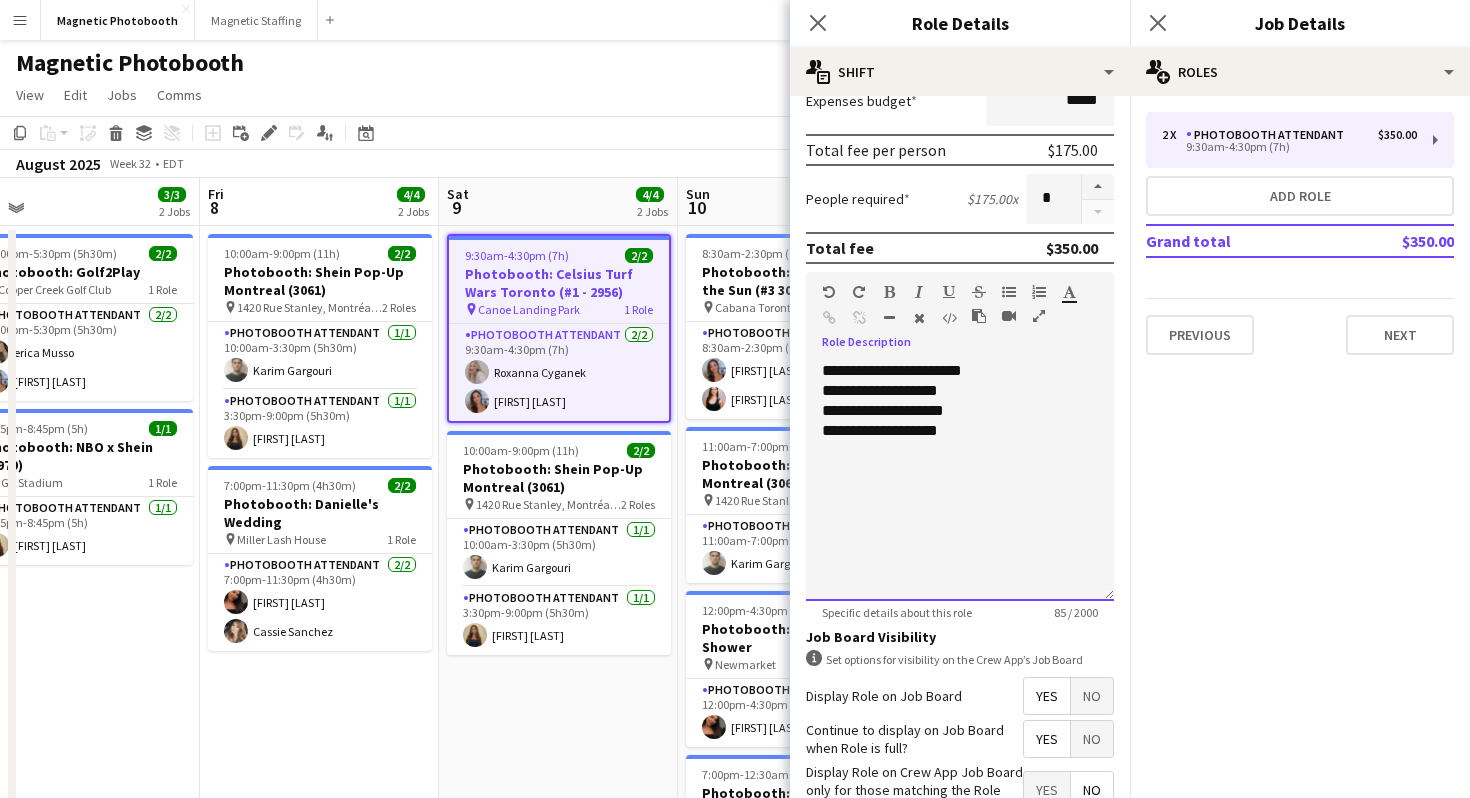 scroll, scrollTop: 428, scrollLeft: 0, axis: vertical 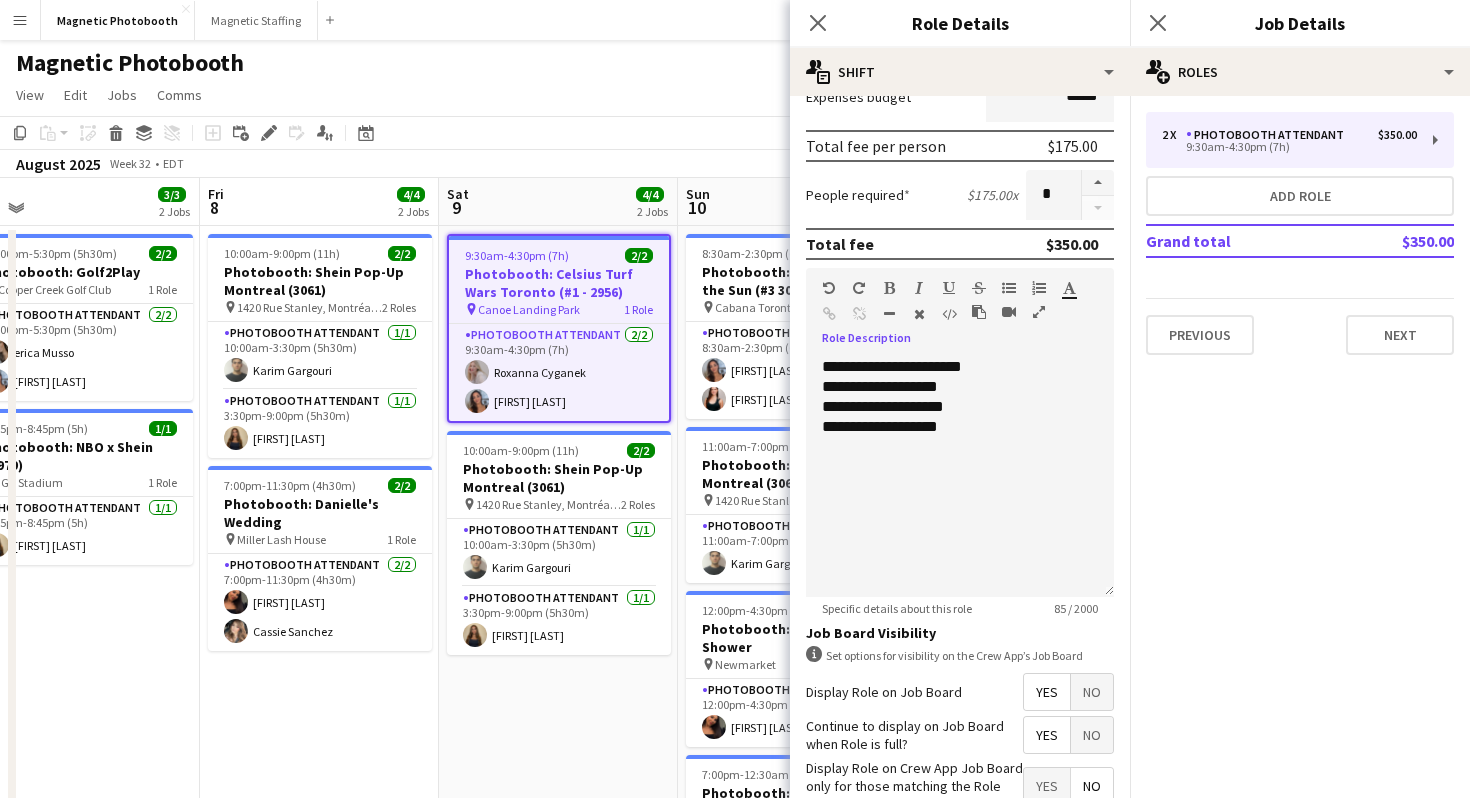 click on "Close pop-in" 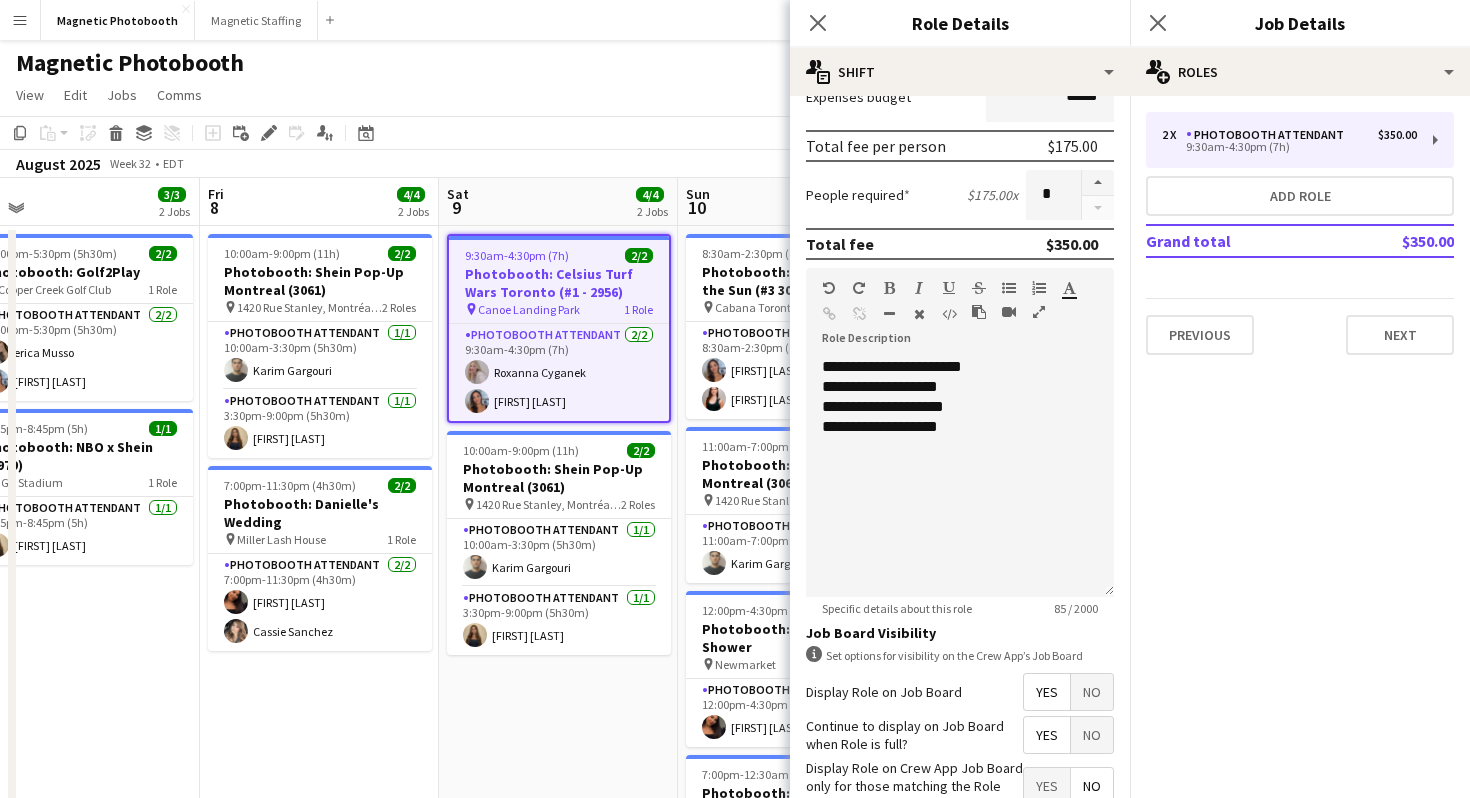 click on "Close pop-in" 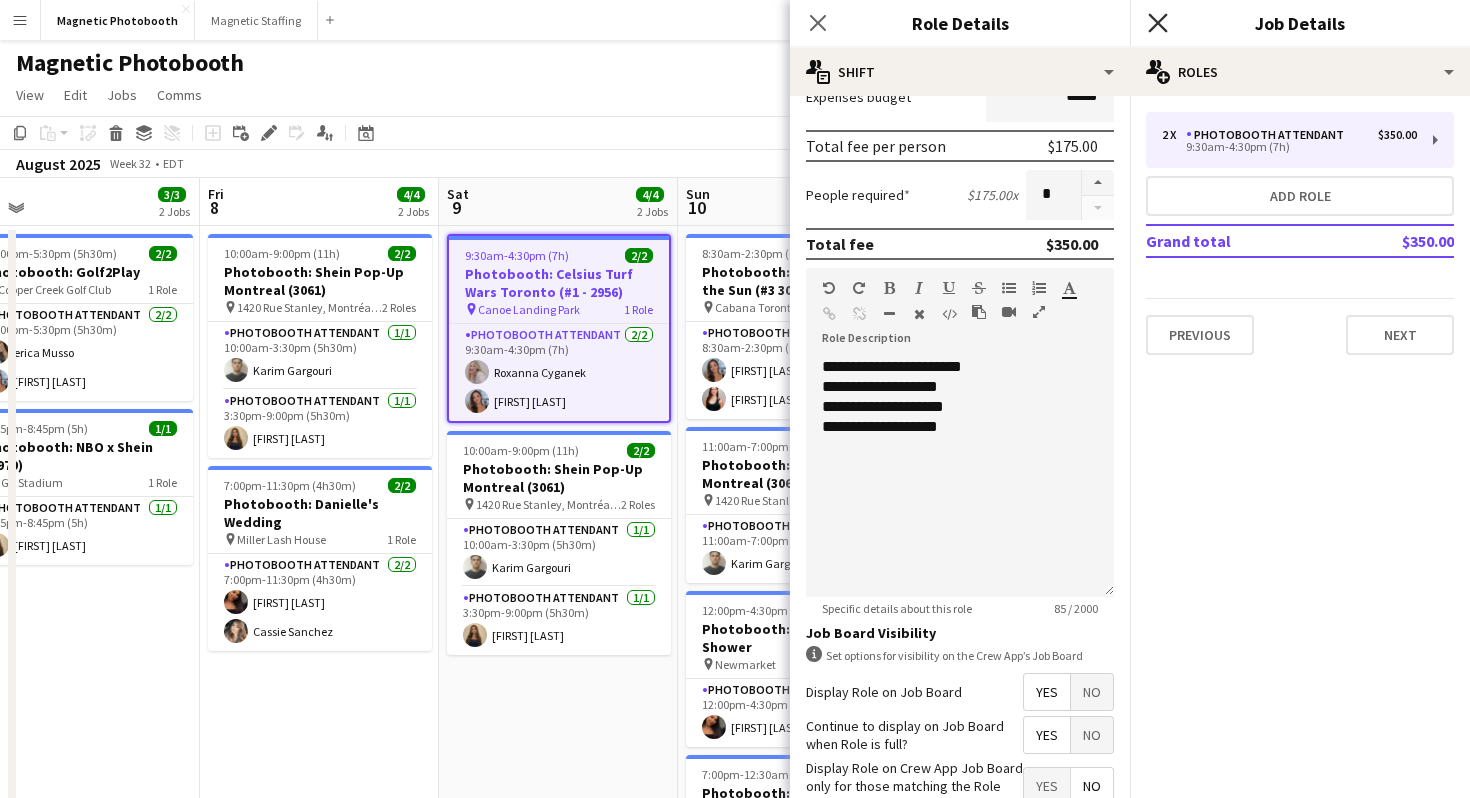 click 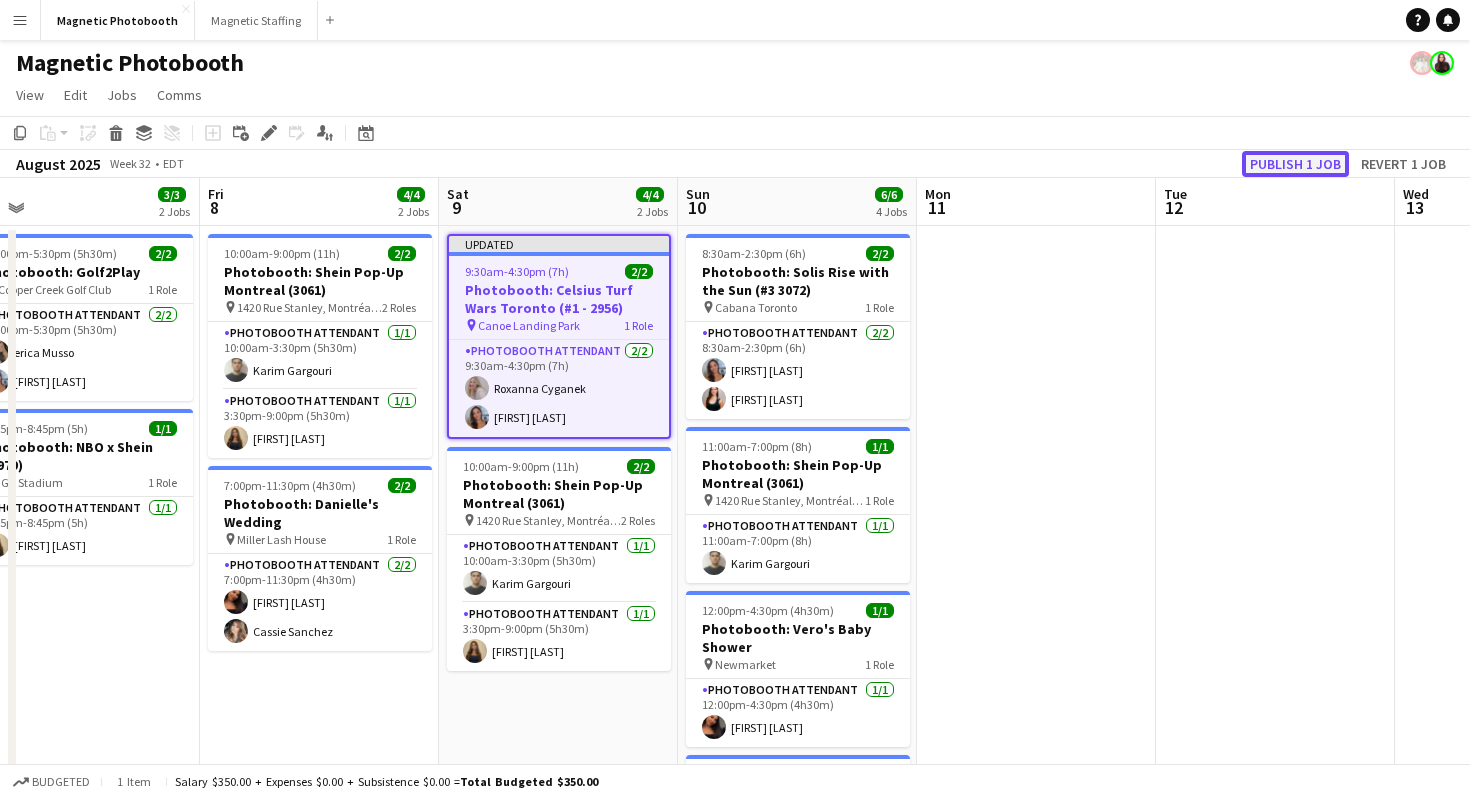 click on "Publish 1 job" 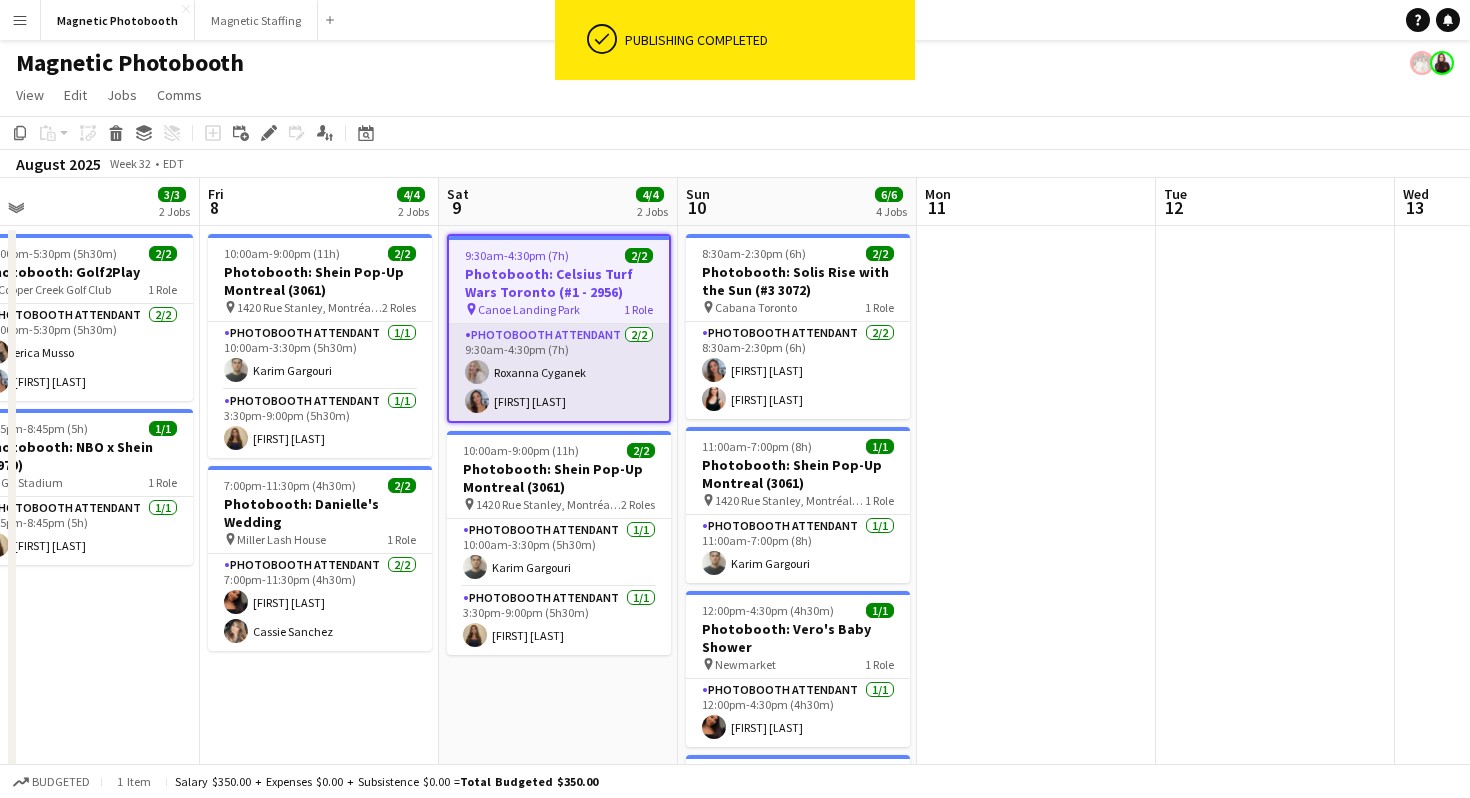 click on "Photobooth Attendant    2/2   9:30am-4:30pm (7h)
Roxanna Cyganek Diana Michailidis" at bounding box center [559, 372] 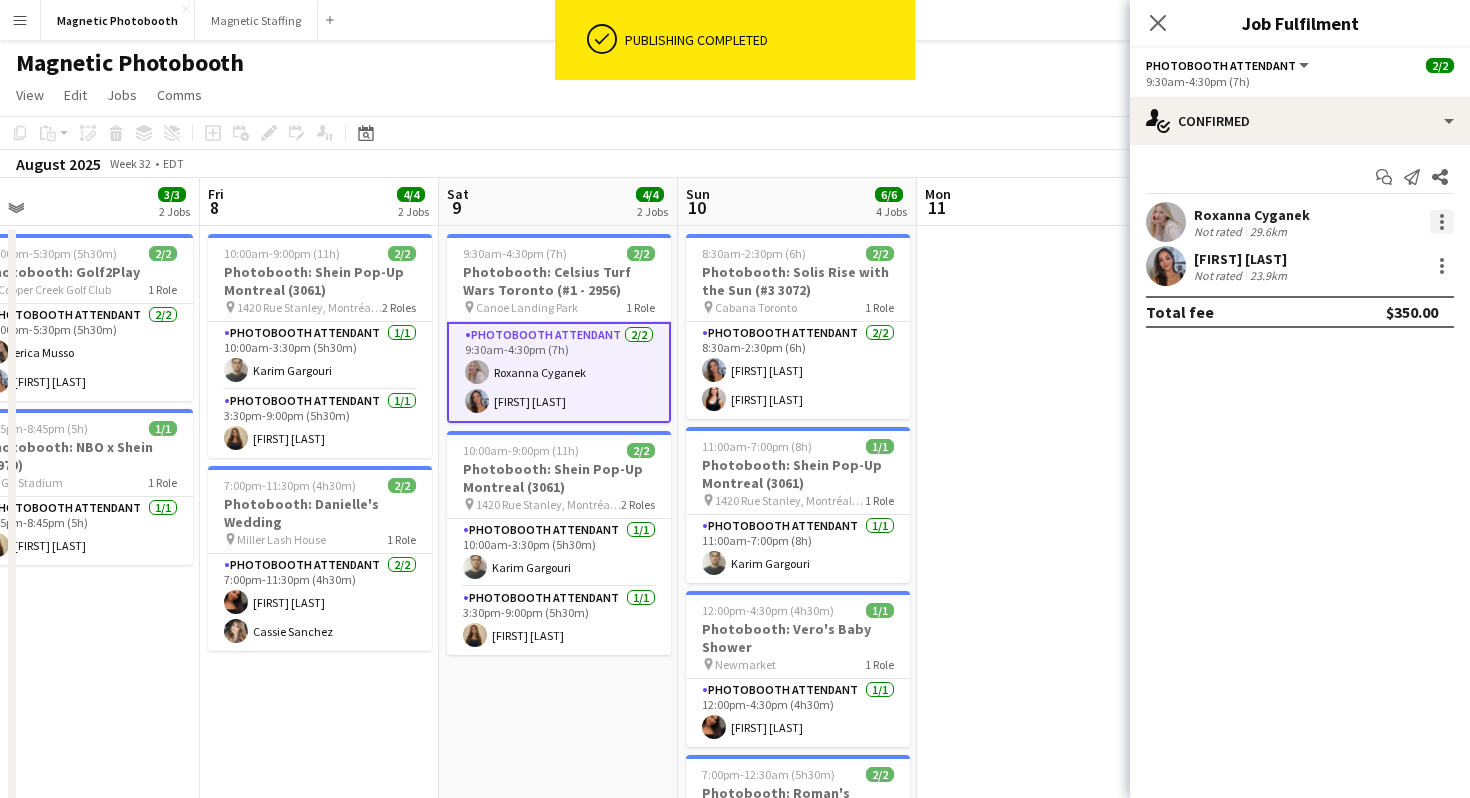 click at bounding box center [1442, 222] 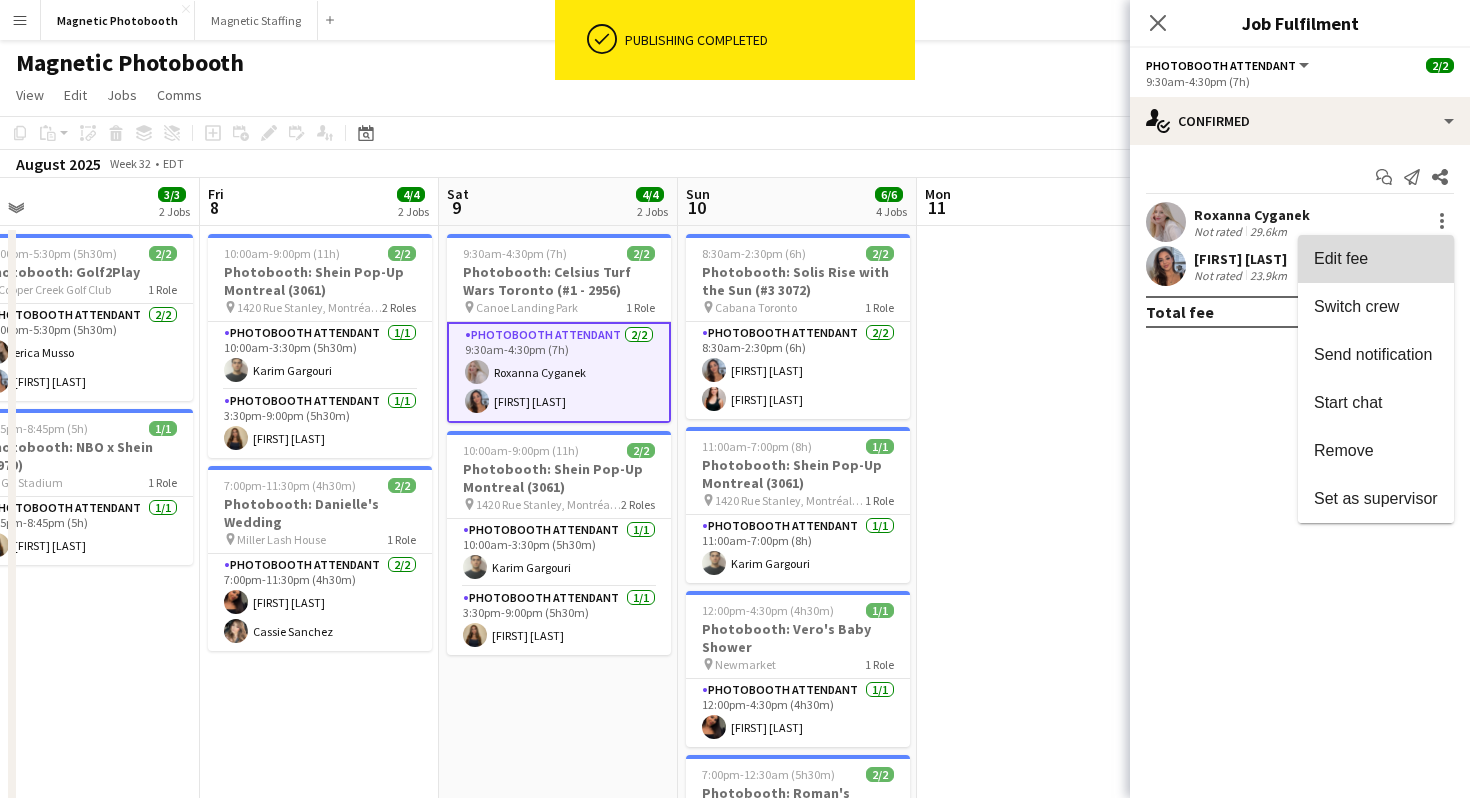 click on "Edit fee" at bounding box center [1376, 259] 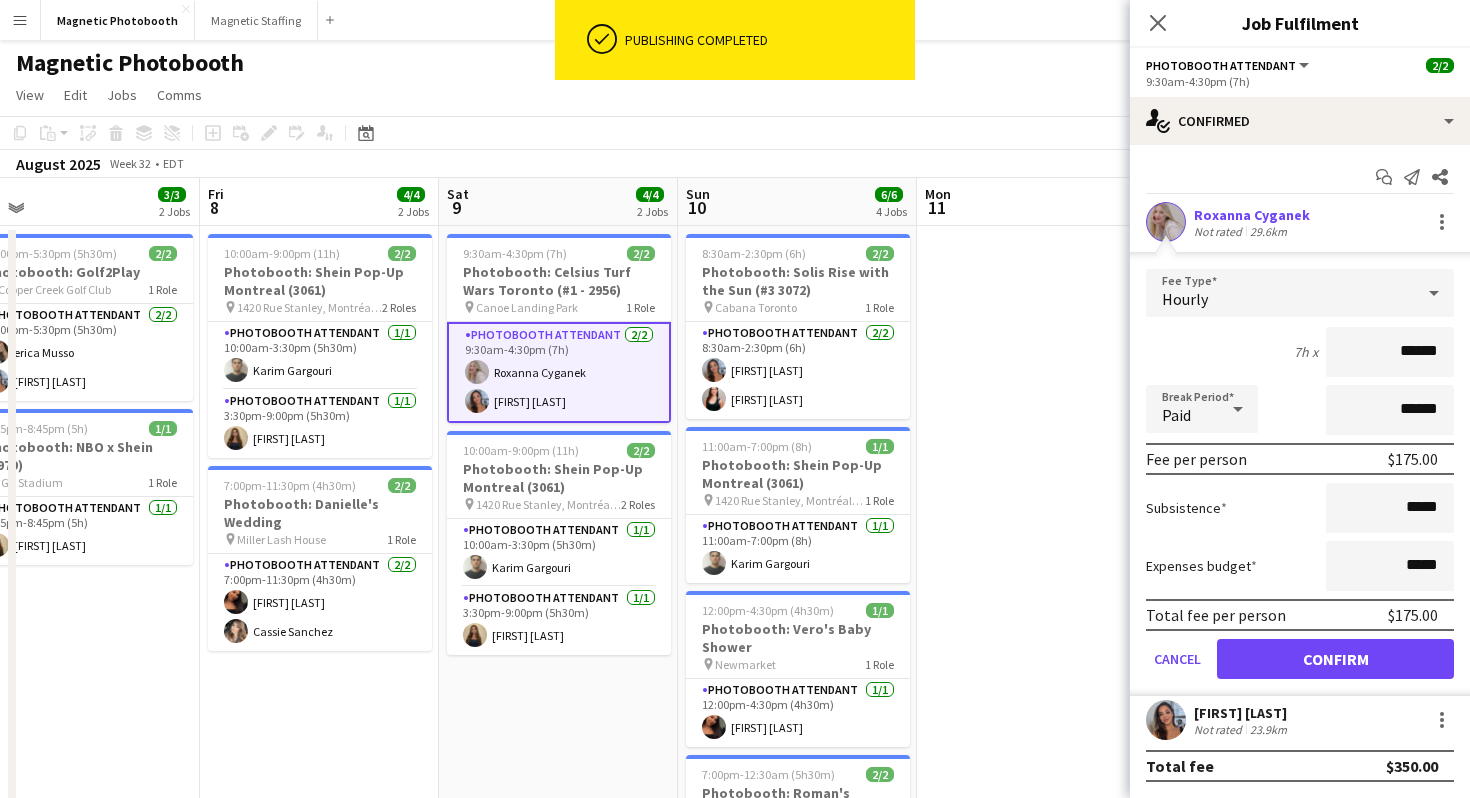 click on "******" at bounding box center [1390, 352] 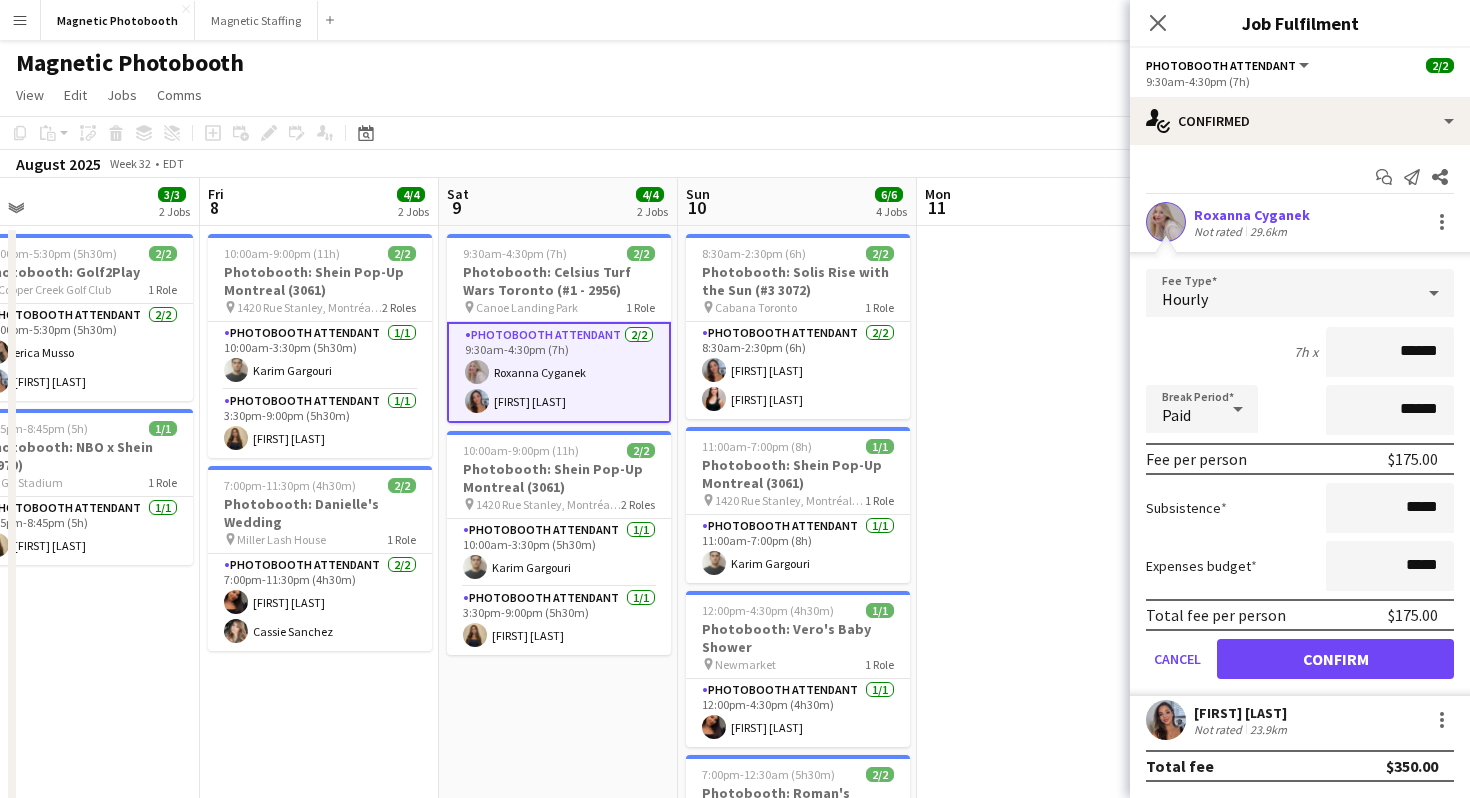click on "******" at bounding box center [1390, 352] 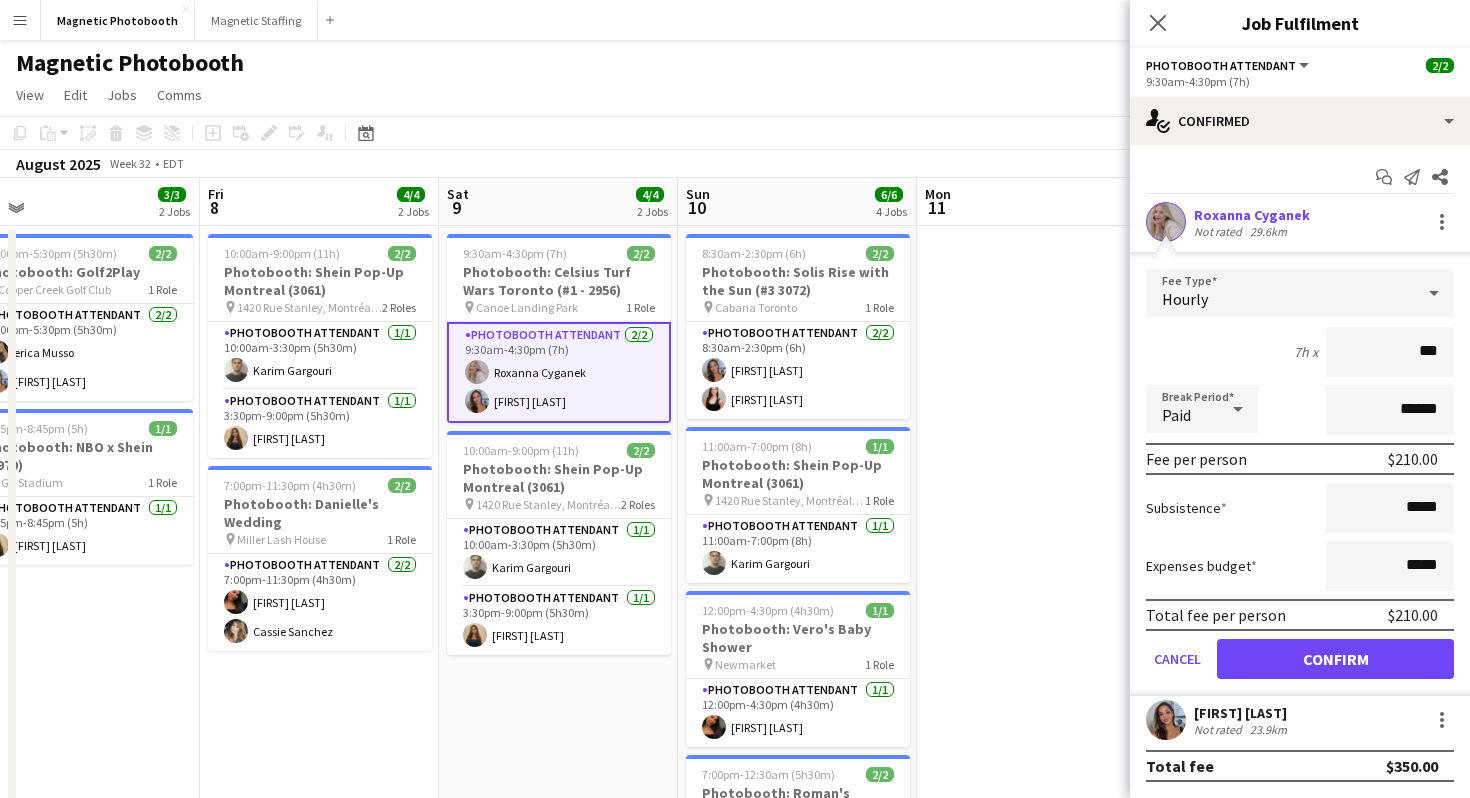type on "***" 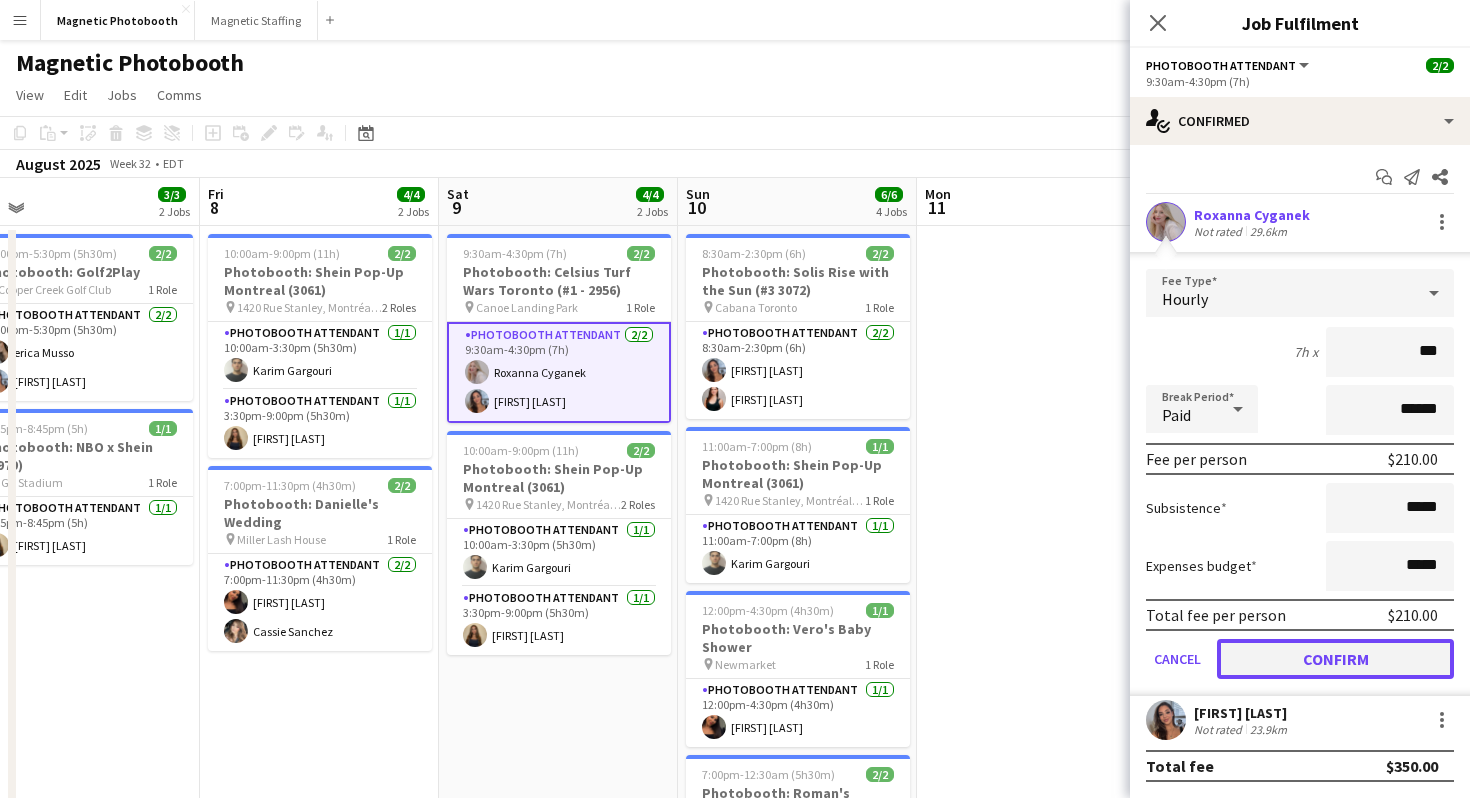 click on "Confirm" at bounding box center [1335, 659] 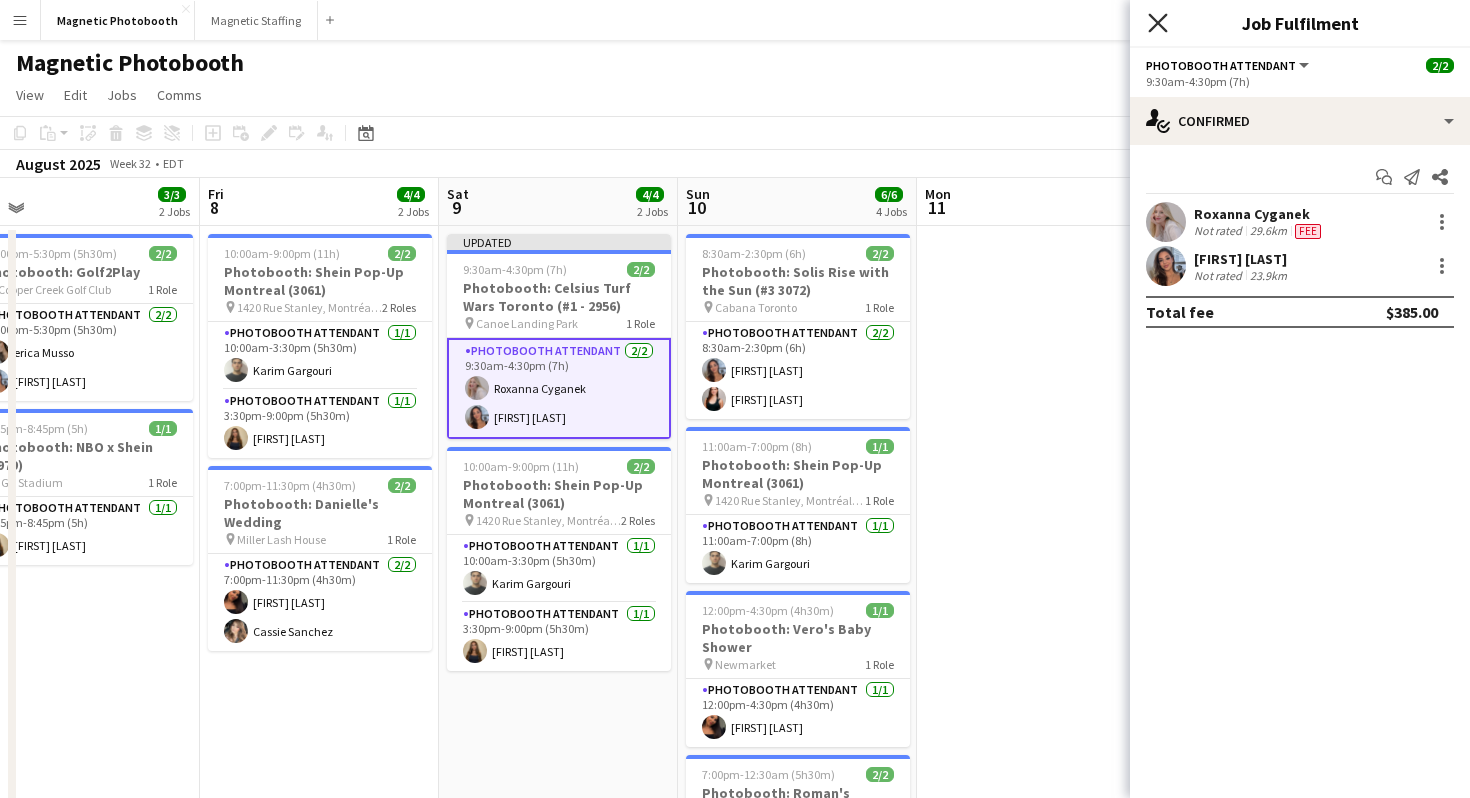 click on "Close pop-in" 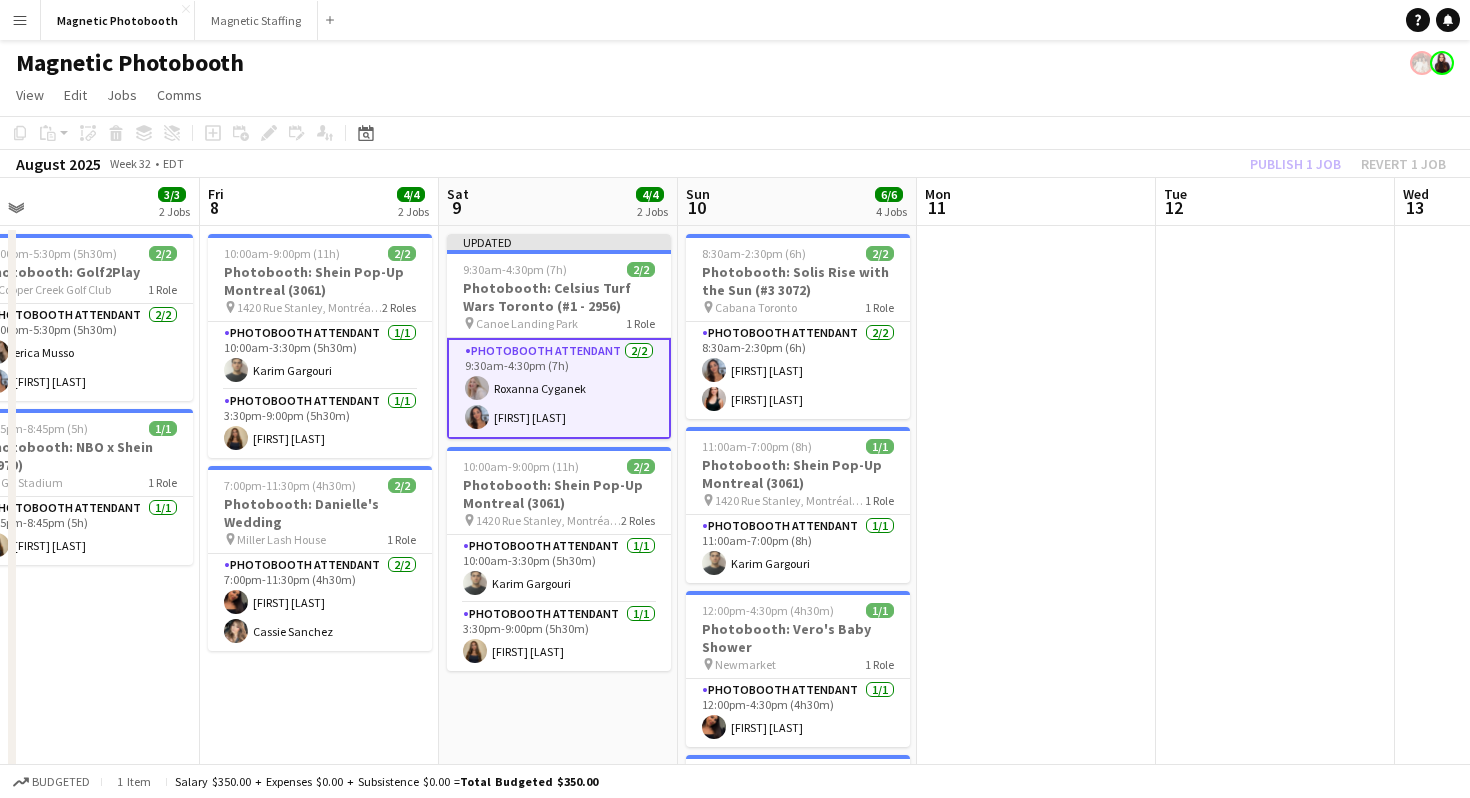 click on "Menu
Boards
Boards   Boards   All jobs   Status
Workforce
Workforce   My Workforce   Recruiting
Comms
Comms
Pay
Pay   Approvals   Payments   Reports
Platform Settings
Platform Settings   Your settings
Training Academy
Training Academy
Knowledge Base
Knowledge Base
Product Updates
Product Updates   Log Out   Privacy   Magnetic Photobooth
Close
Magnetic Staffing
Close
Add
Help
Notifications" at bounding box center (735, 20) 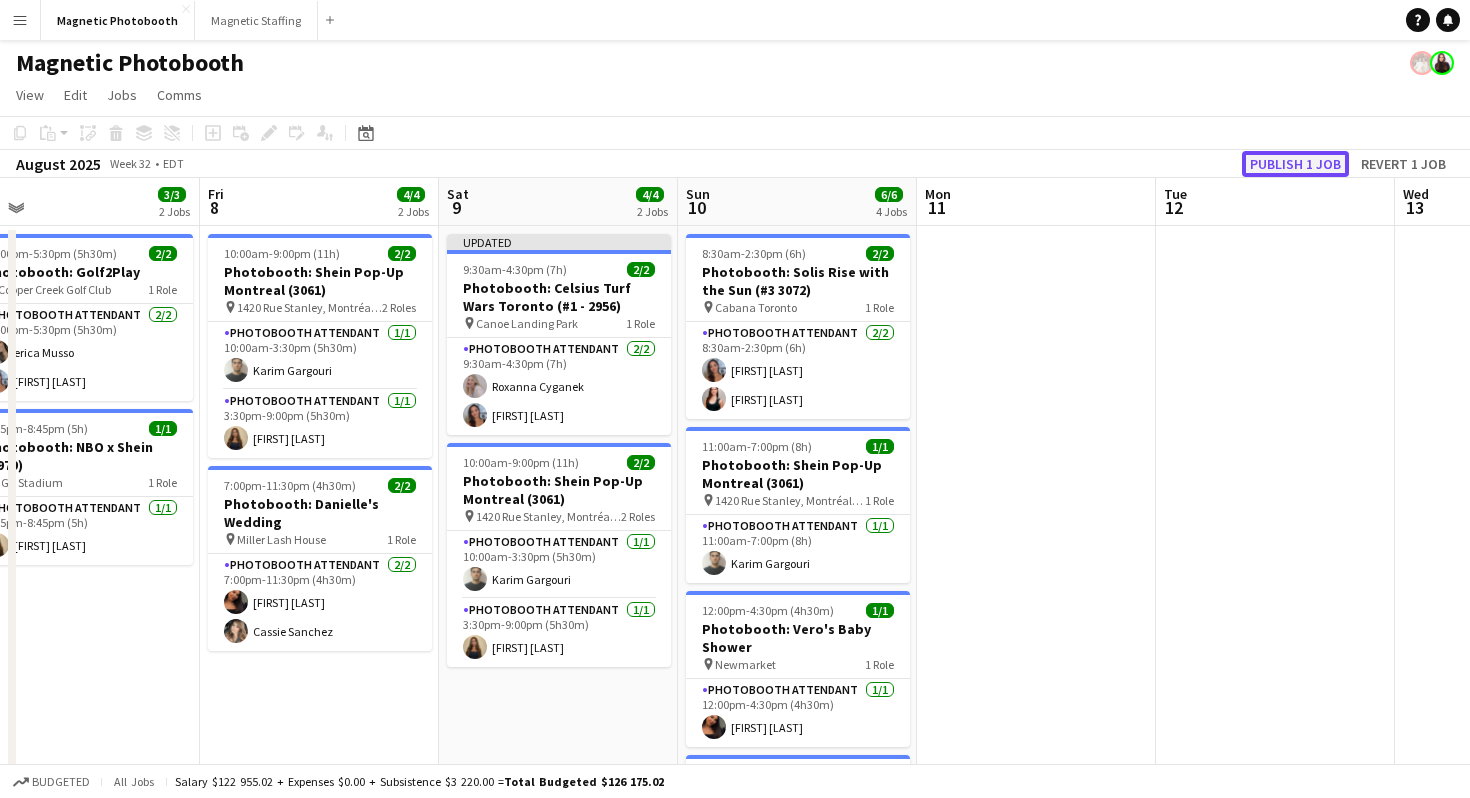click on "Publish 1 job" 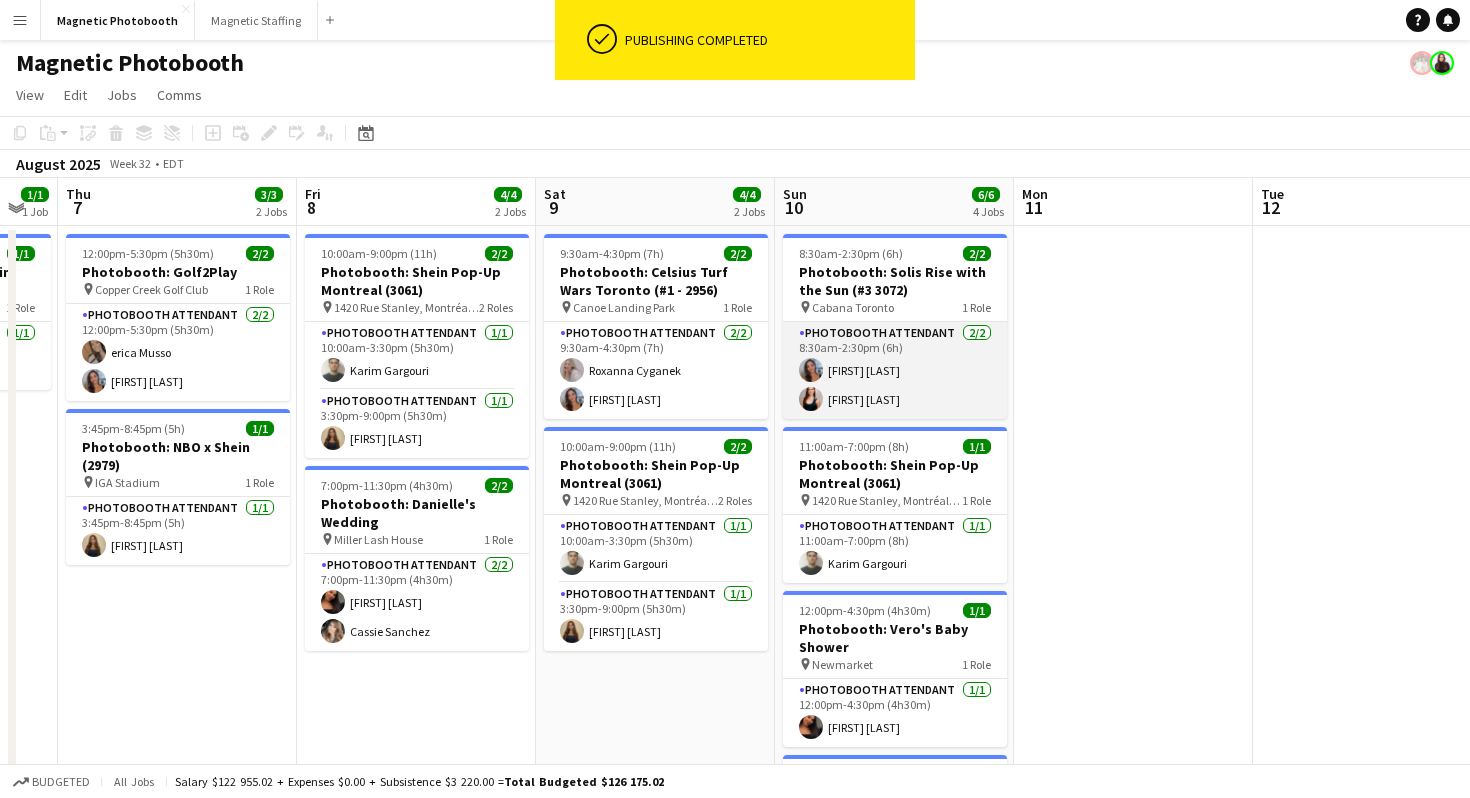 scroll, scrollTop: 0, scrollLeft: 530, axis: horizontal 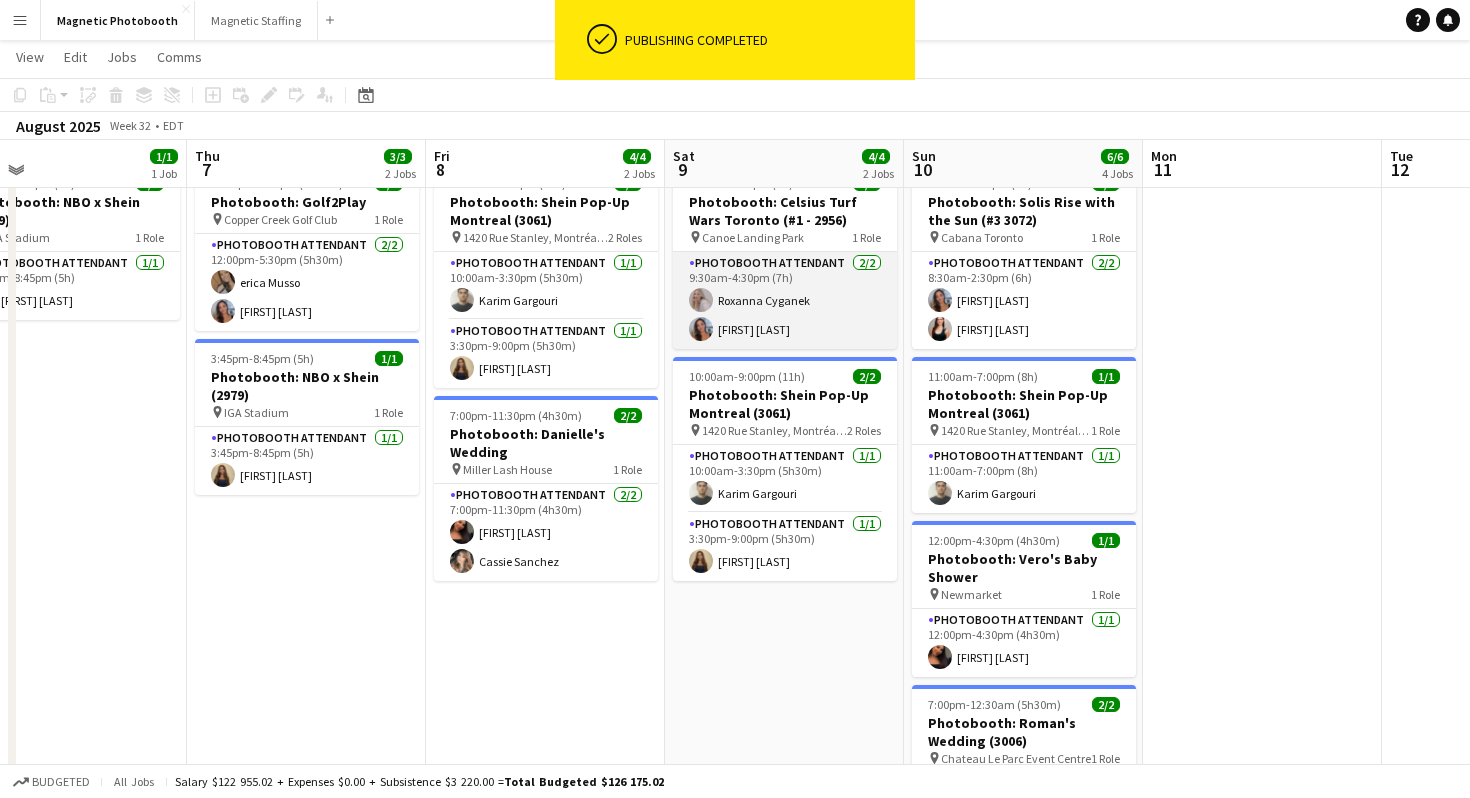 click on "Photobooth Attendant    2/2   9:30am-4:30pm (7h)
Roxanna Cyganek Diana Michailidis" at bounding box center (785, 300) 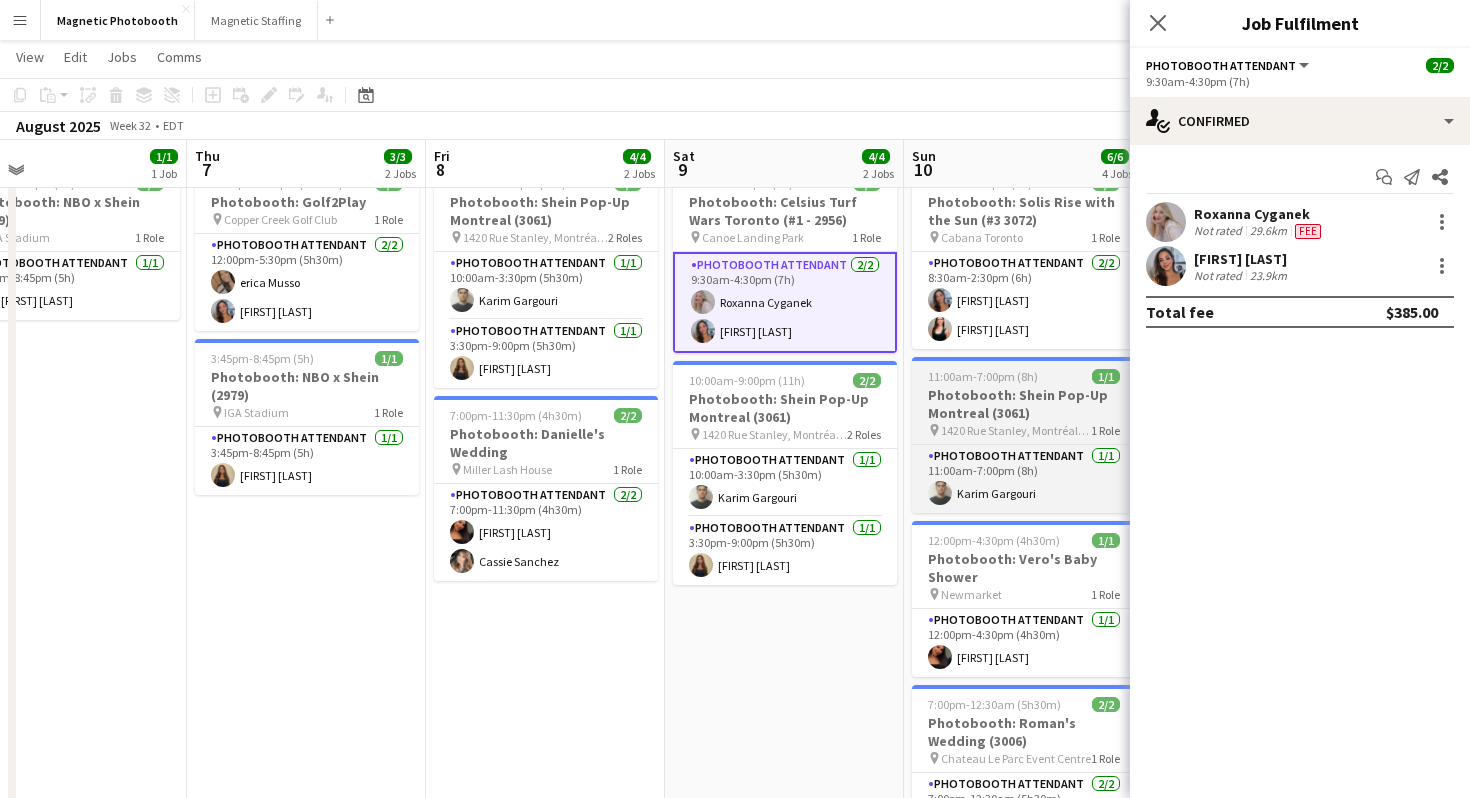 scroll, scrollTop: 77, scrollLeft: 0, axis: vertical 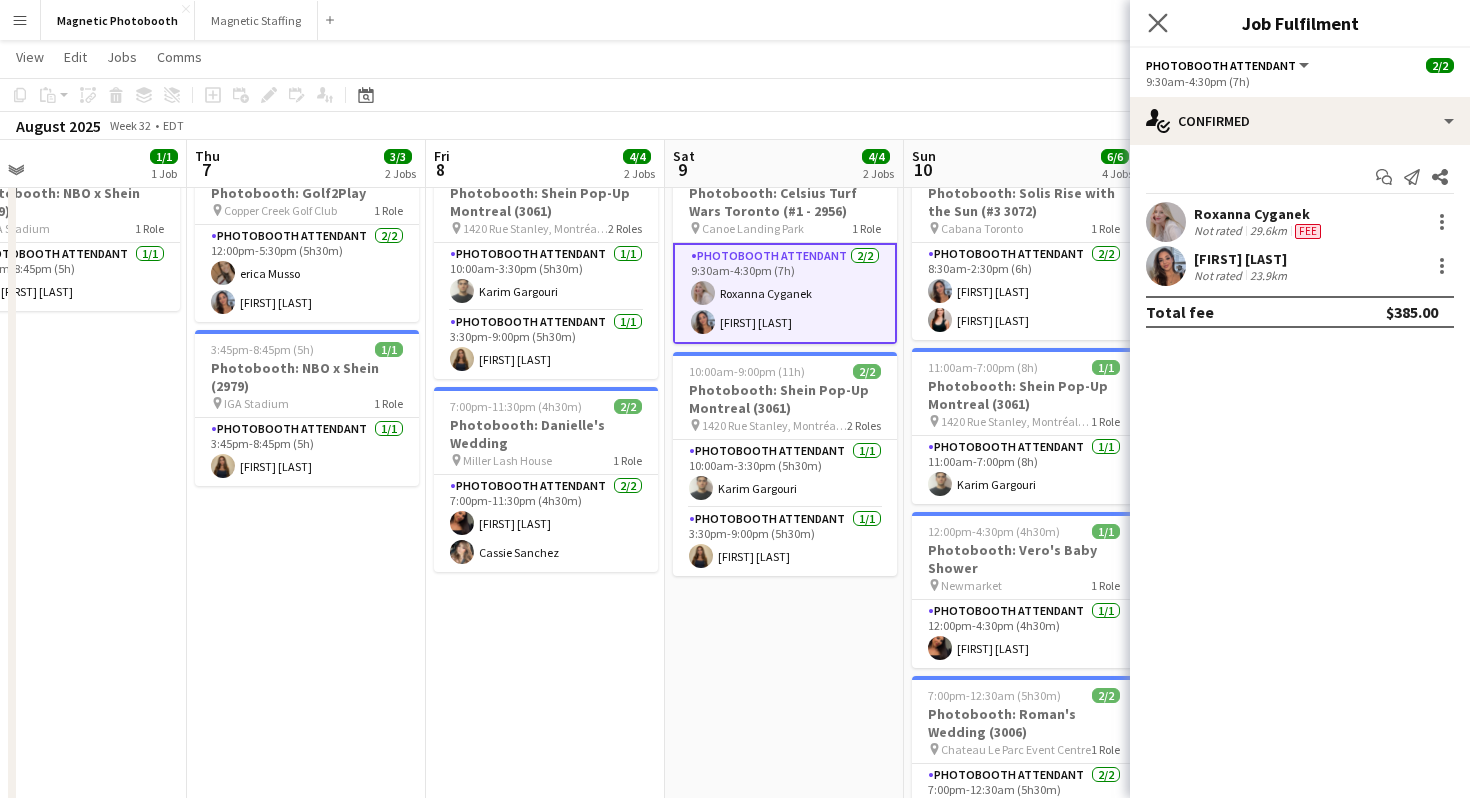 click on "Close pop-in" 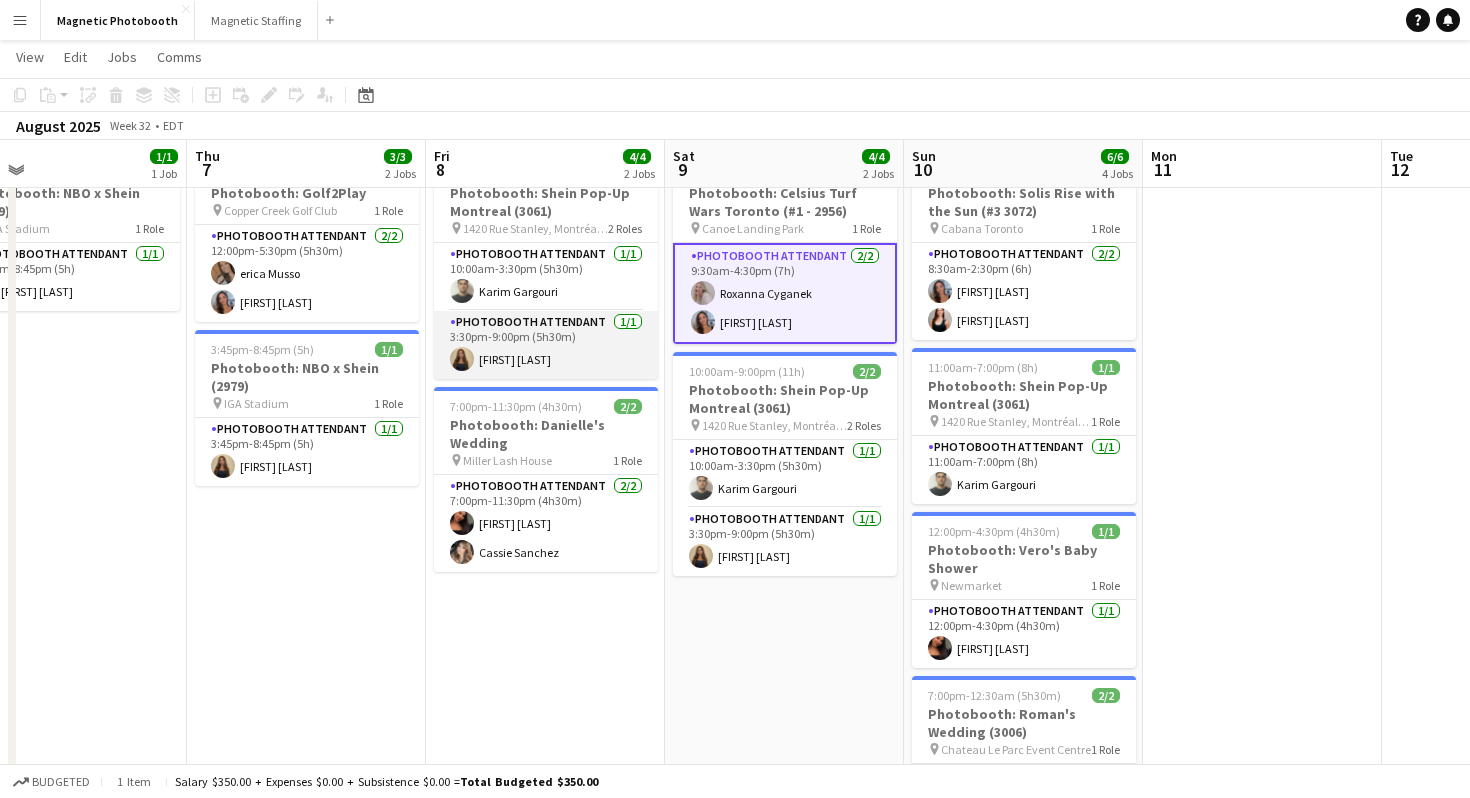 scroll, scrollTop: 0, scrollLeft: 441, axis: horizontal 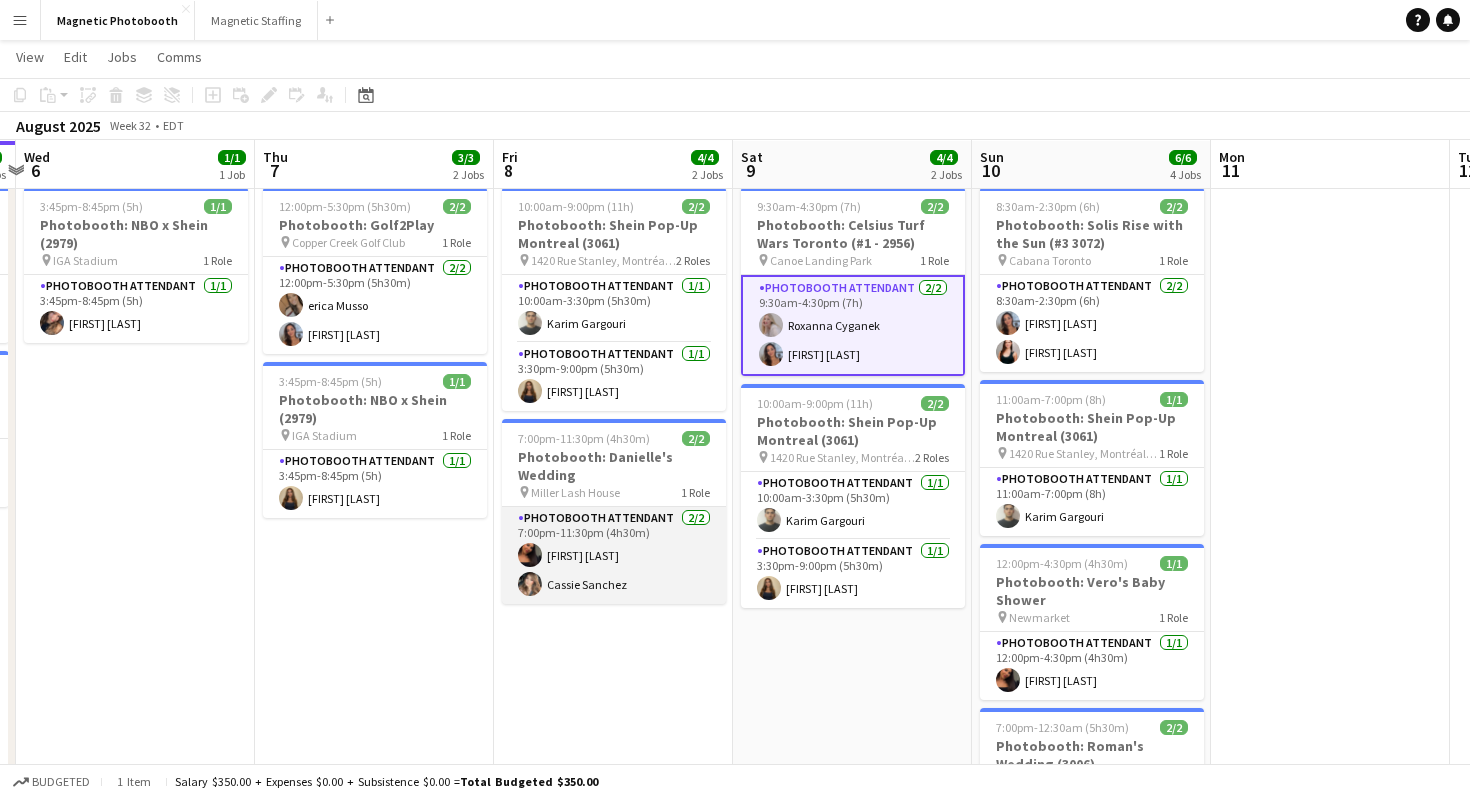 click on "Photobooth Attendant    2/2   7:00pm-11:30pm (4h30m)
[FIRST] [LAST] [FIRST] [LAST]" at bounding box center [614, 555] 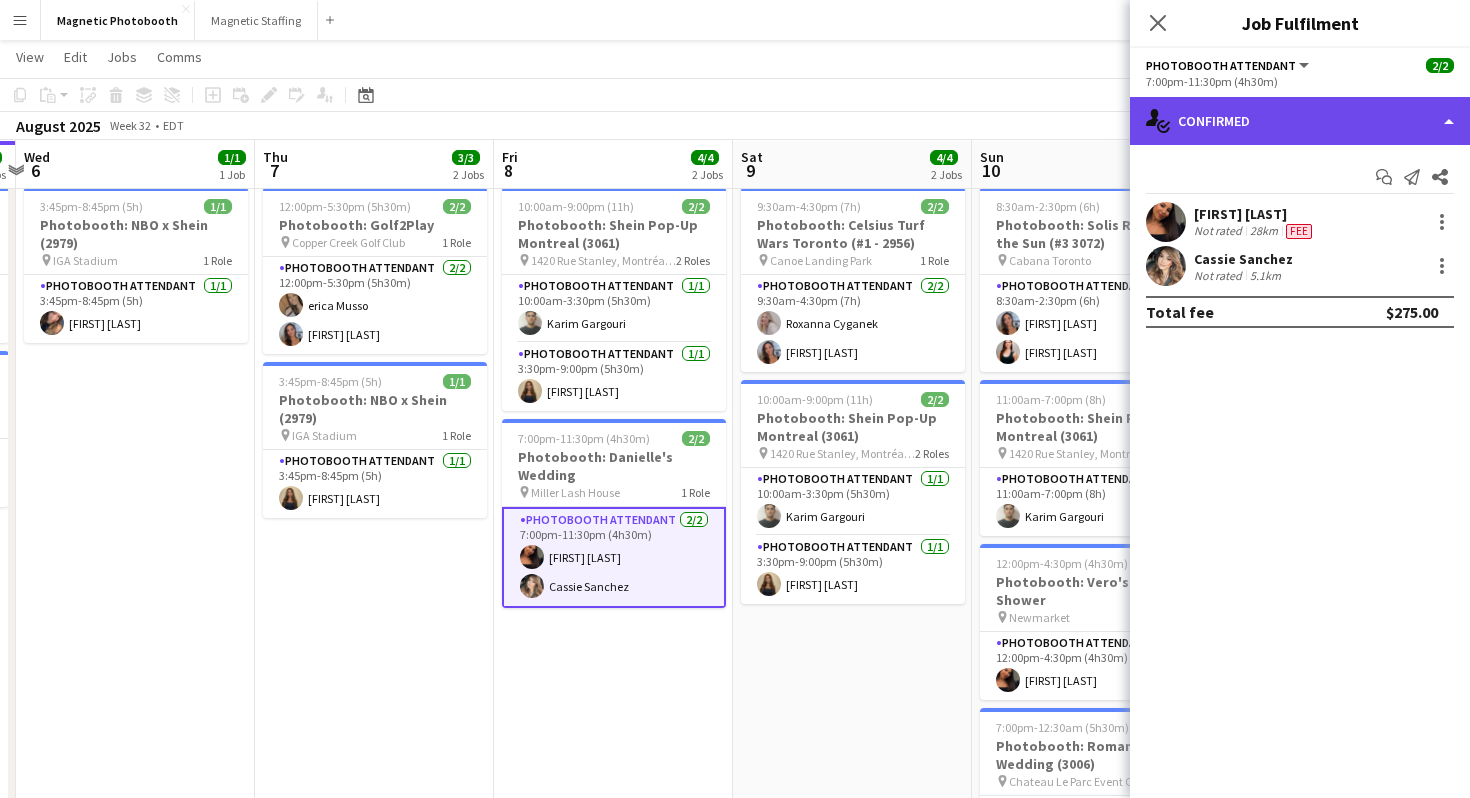 click on "single-neutral-actions-check-2
Confirmed" 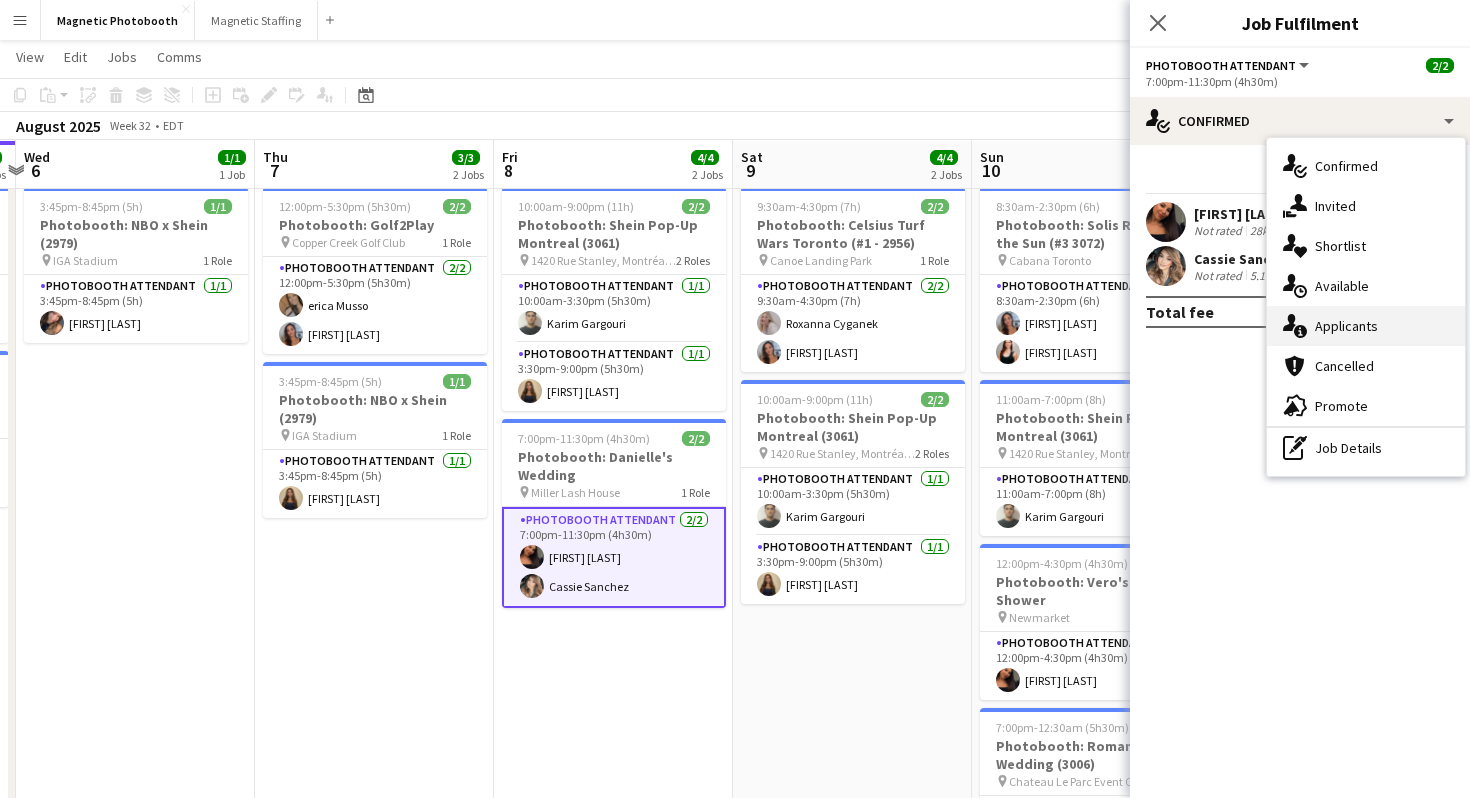 click on "single-neutral-actions-information
Applicants" at bounding box center (1366, 326) 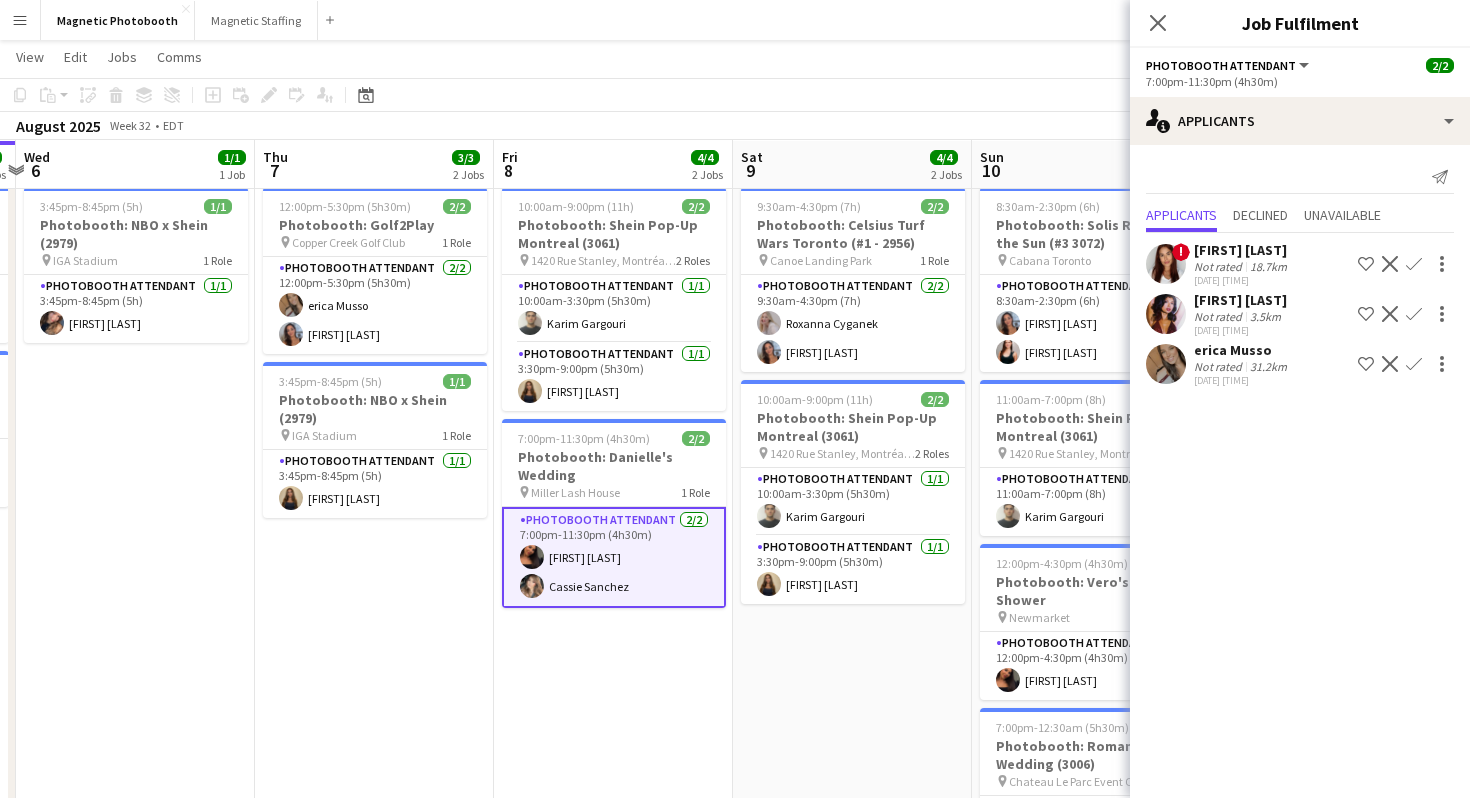 click on "Photobooth Attendant    2/2   7:00pm-11:30pm (4h30m)
[FIRST] [LAST] [FIRST] [LAST]" at bounding box center [614, 557] 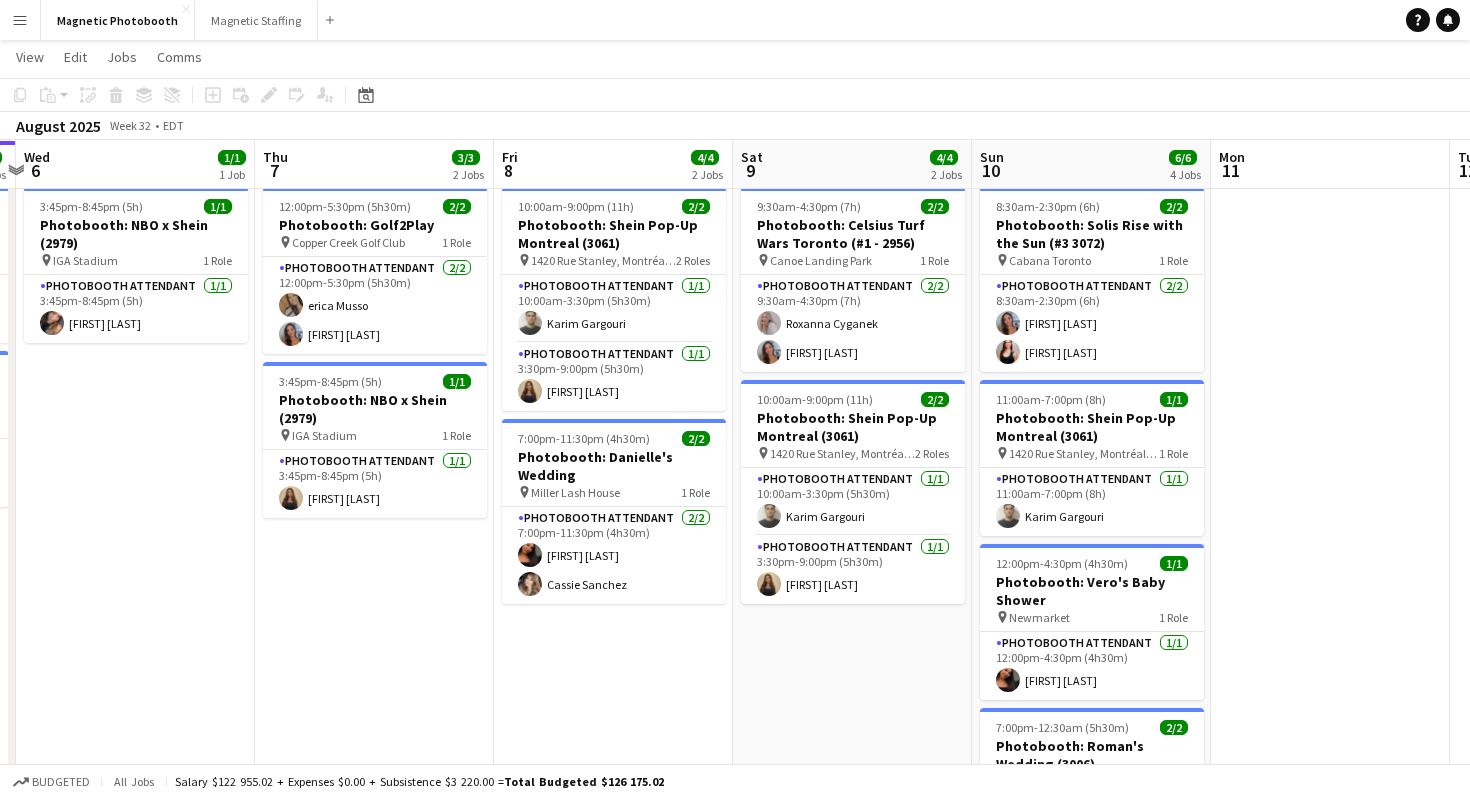 click on "Photobooth: Danielle's Wedding" at bounding box center (614, 466) 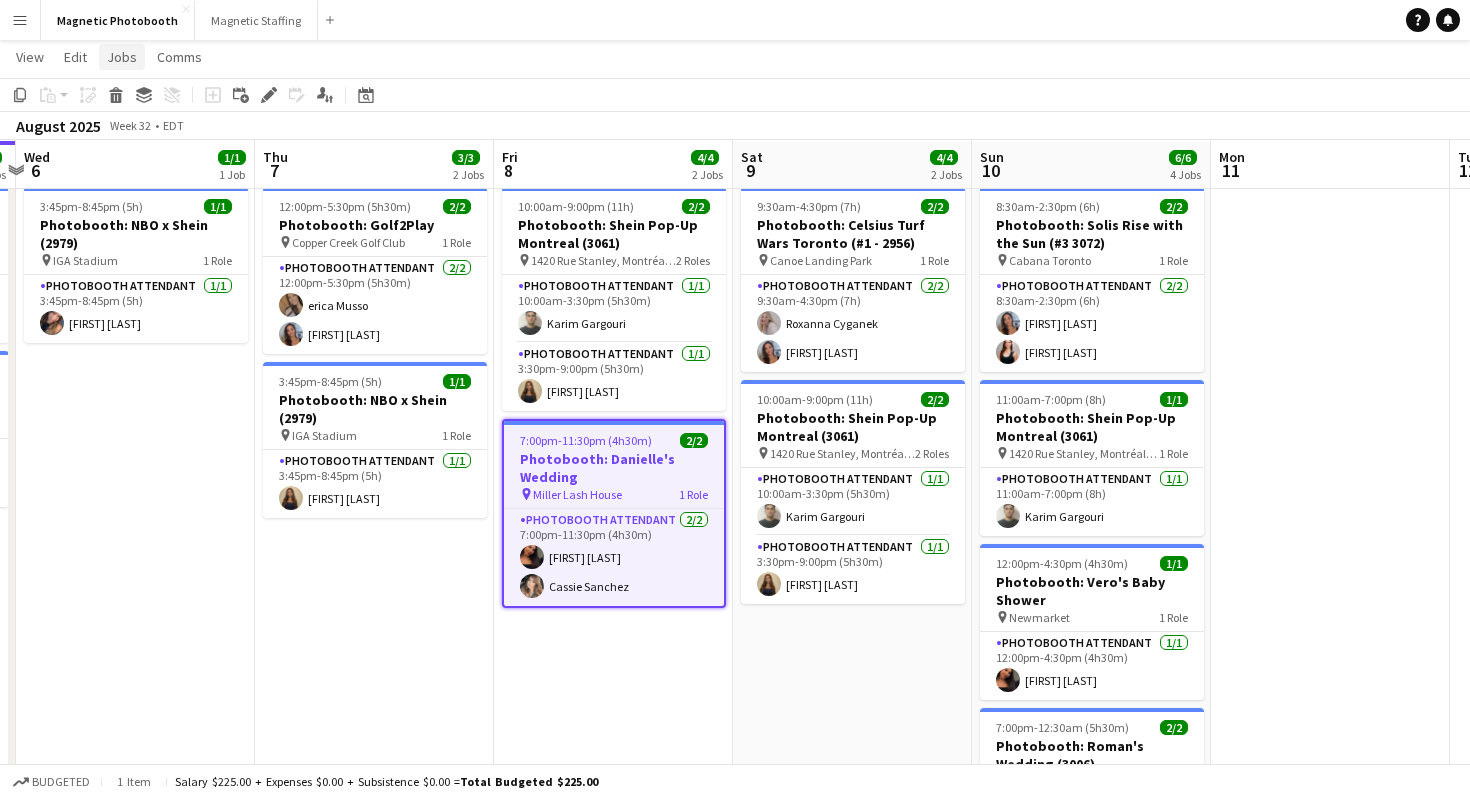 click on "Jobs" 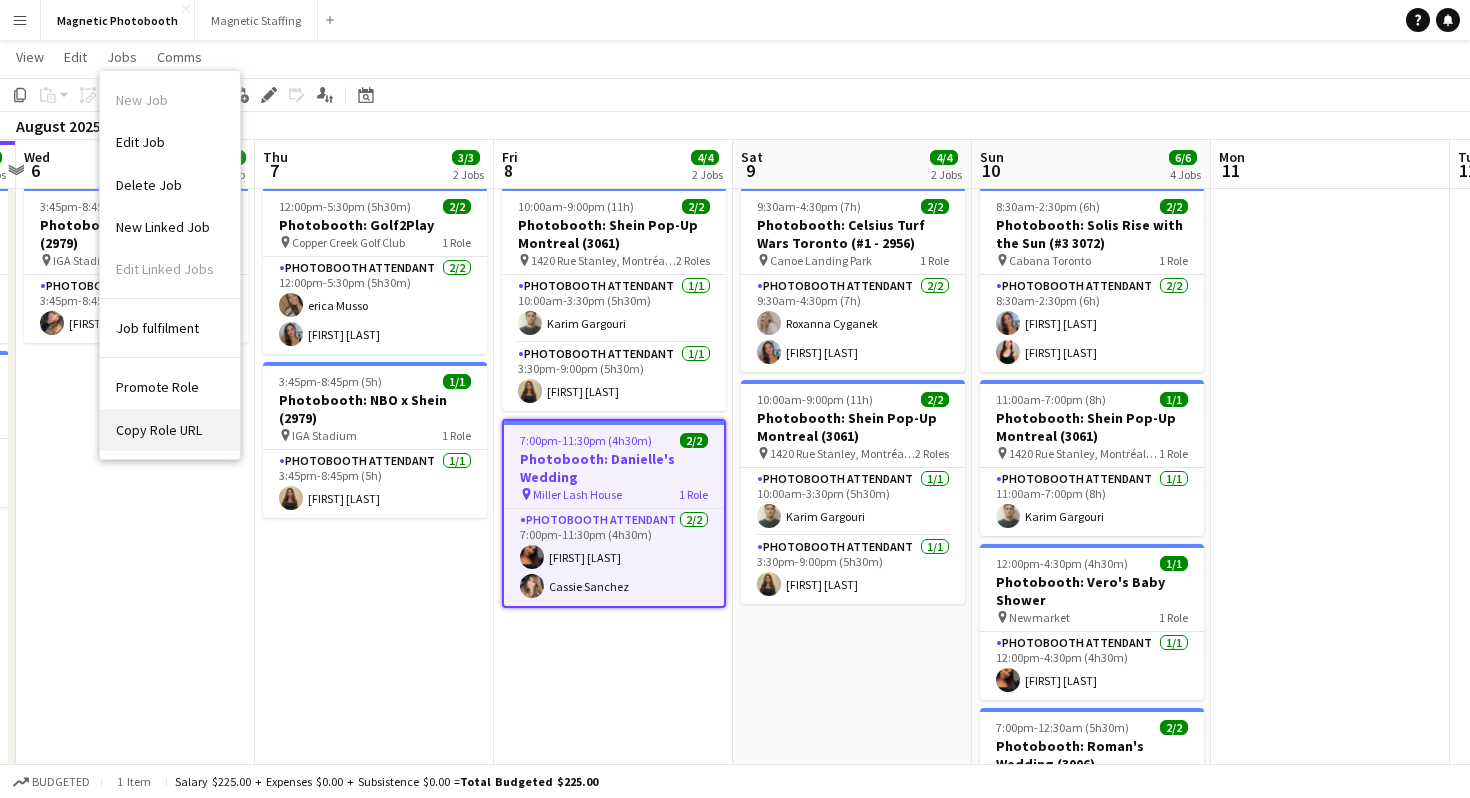 click on "Copy Role URL" at bounding box center [159, 430] 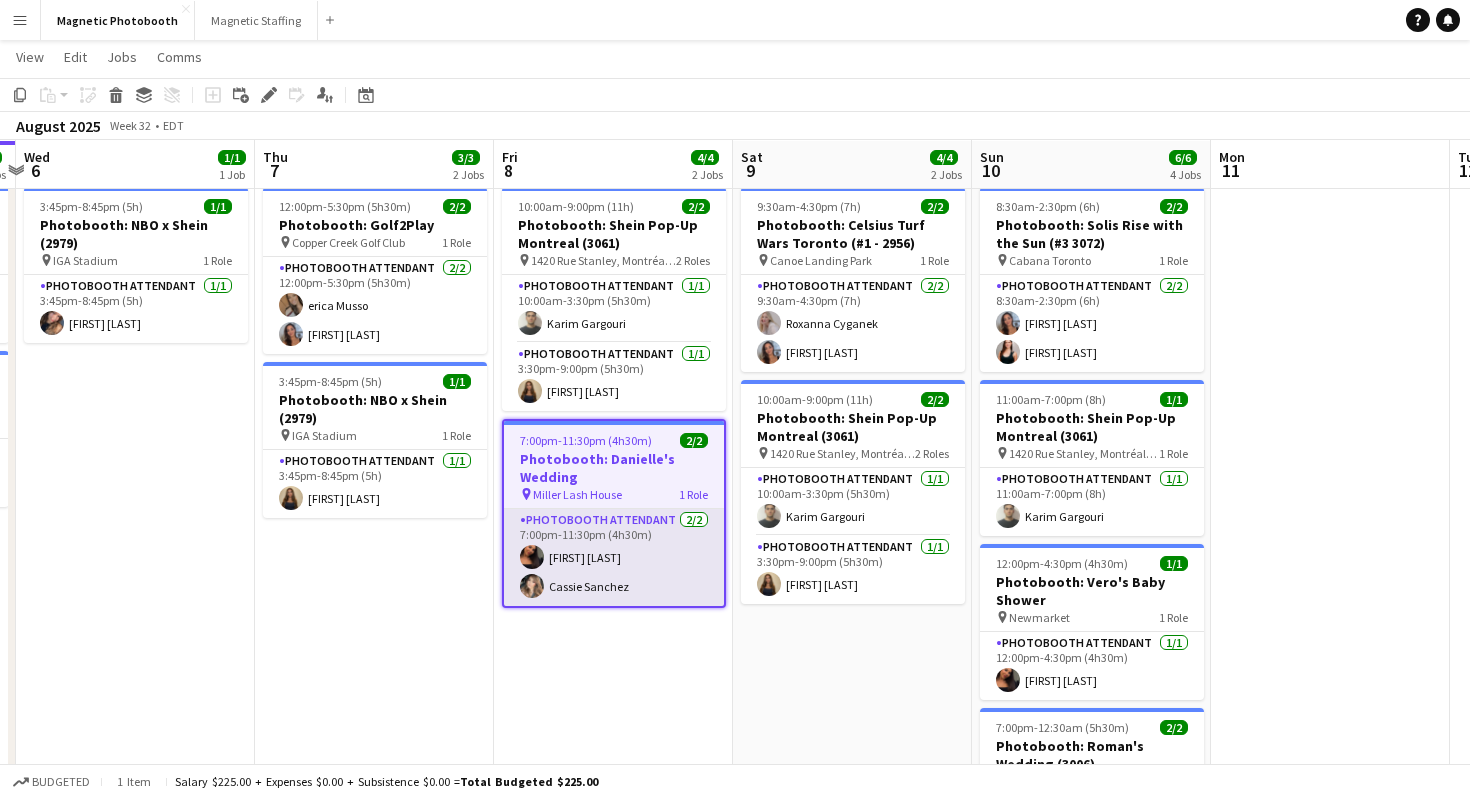 click on "Photobooth Attendant    2/2   7:00pm-11:30pm (4h30m)
[FIRST] [LAST] [FIRST] [LAST]" at bounding box center [614, 557] 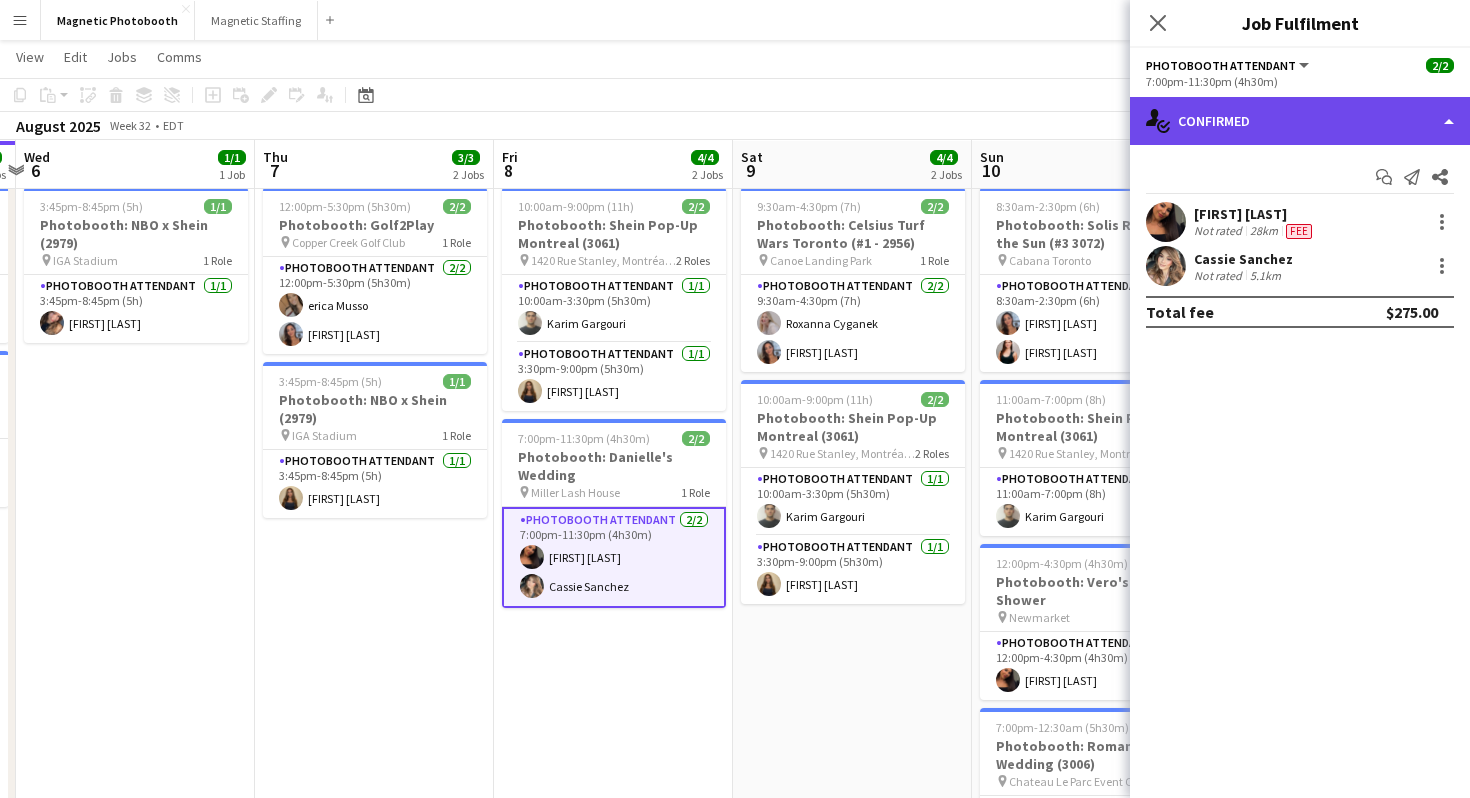 click on "single-neutral-actions-check-2
Confirmed" 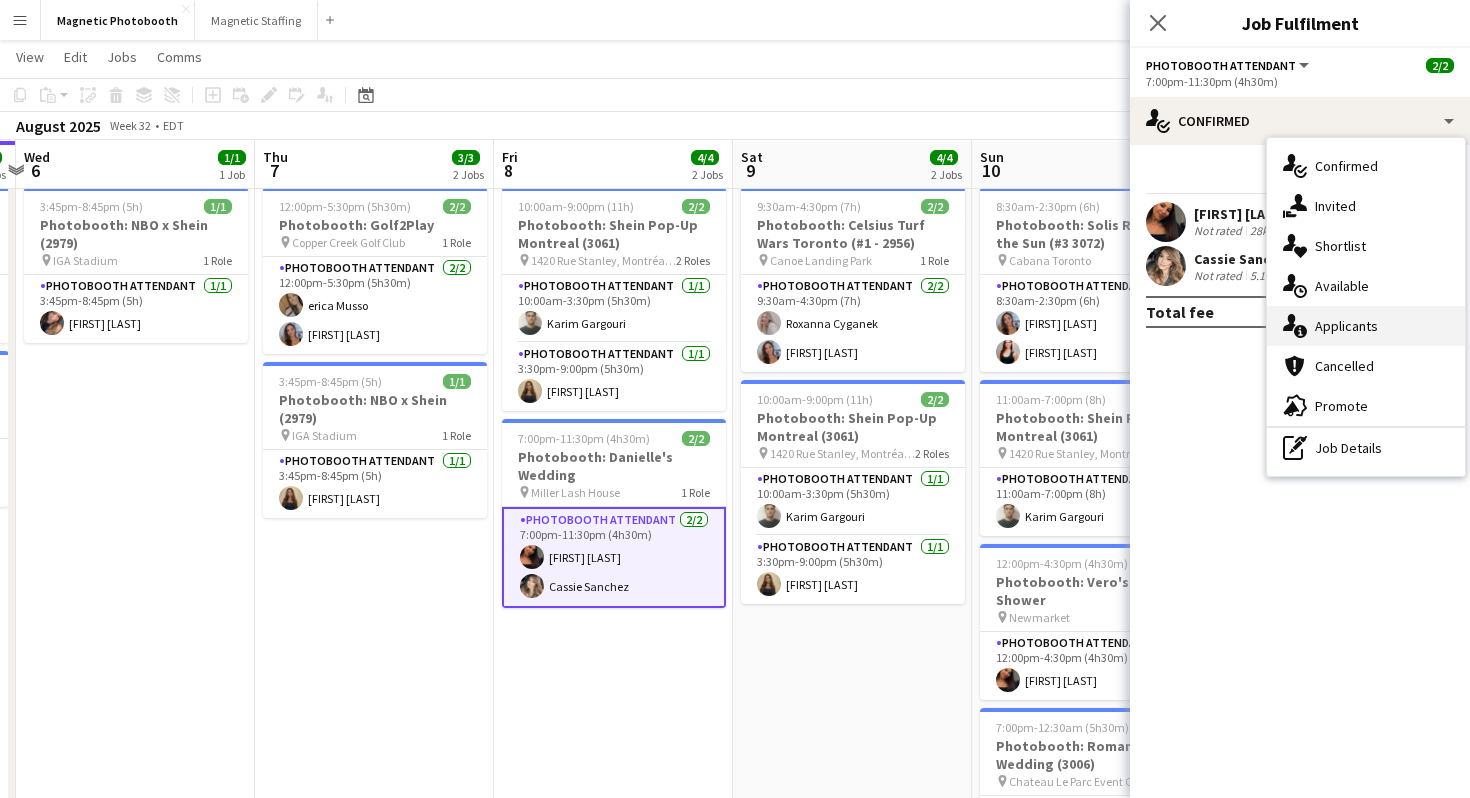 click on "single-neutral-actions-information
Applicants" at bounding box center [1366, 326] 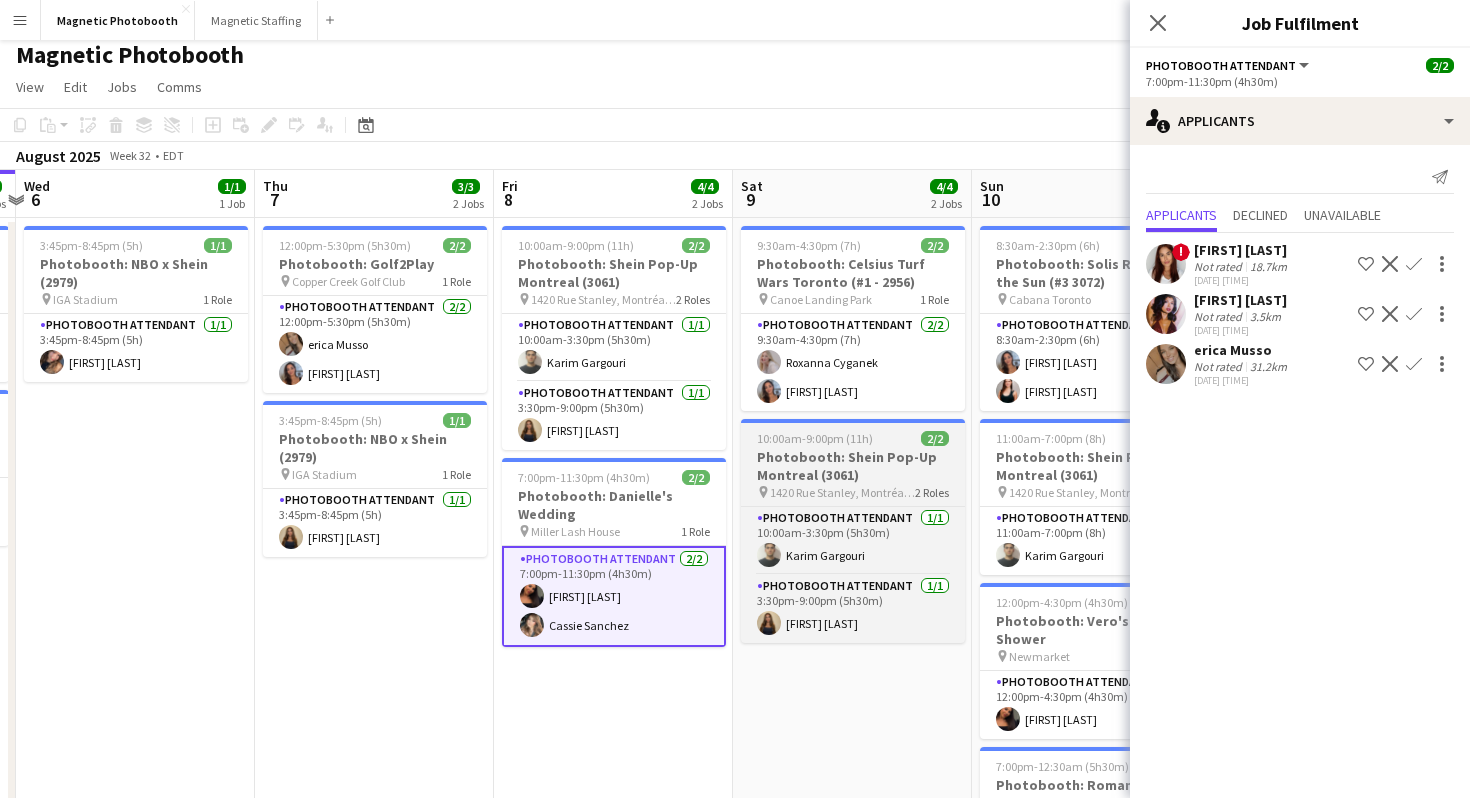 scroll, scrollTop: 0, scrollLeft: 0, axis: both 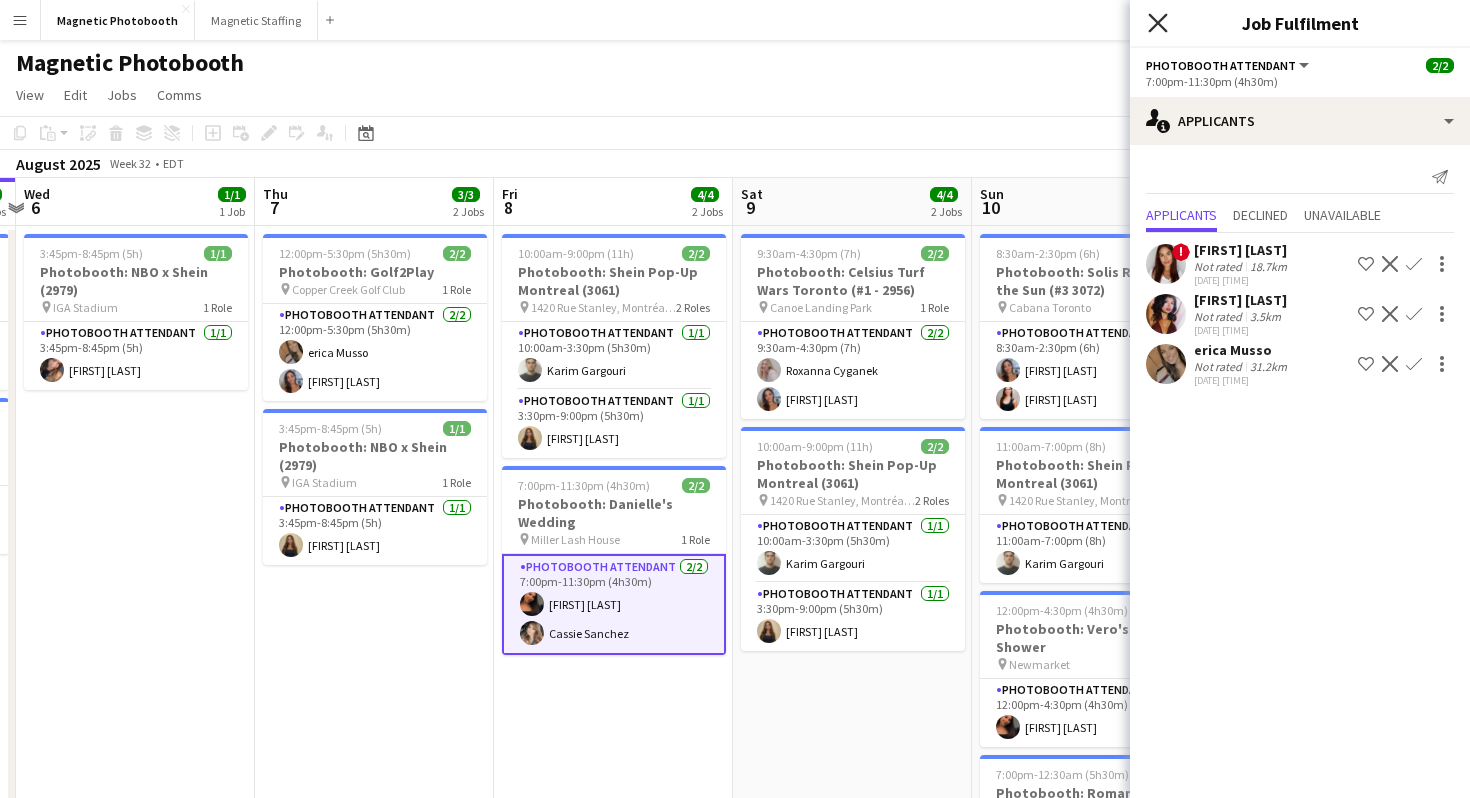 click 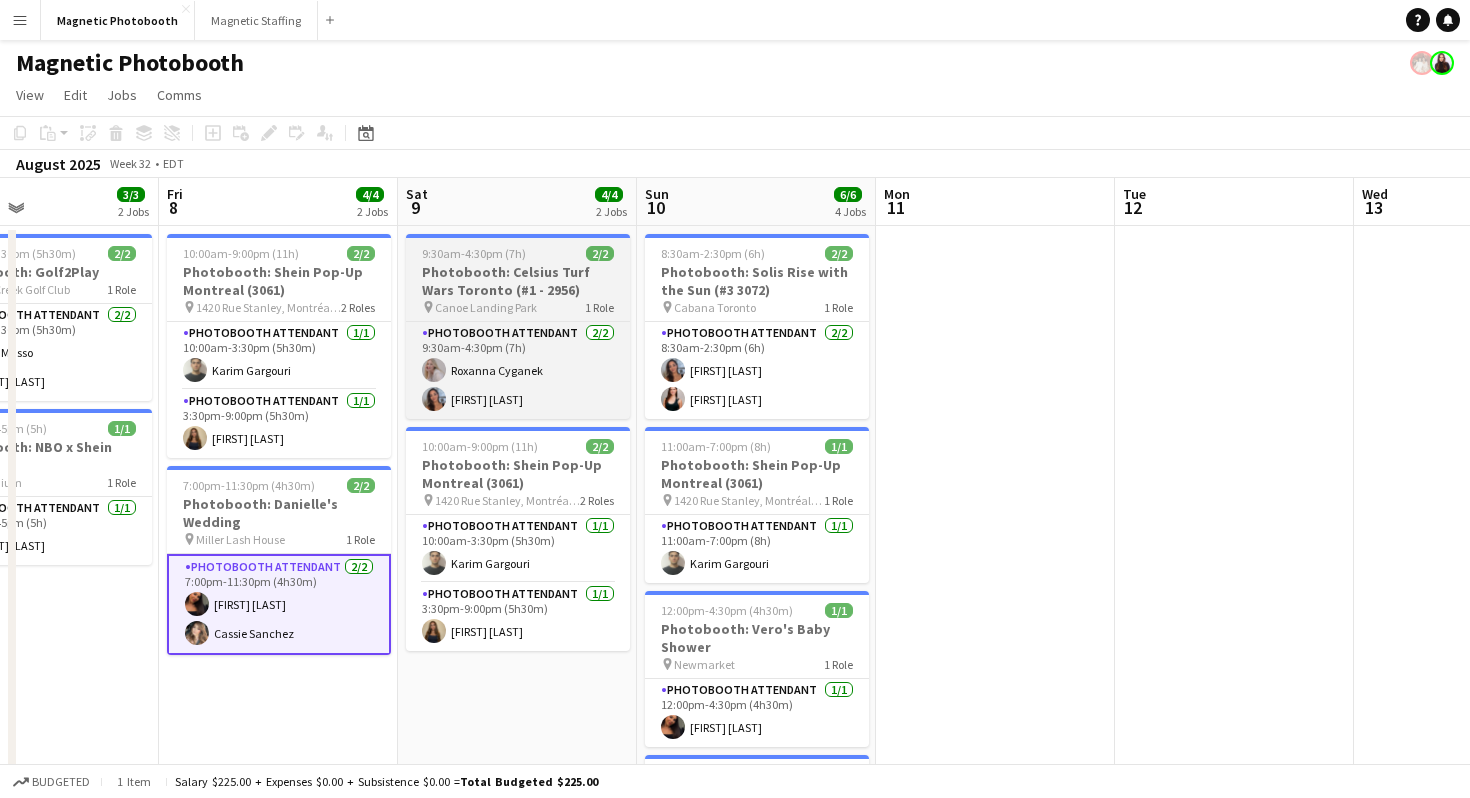 scroll, scrollTop: 0, scrollLeft: 850, axis: horizontal 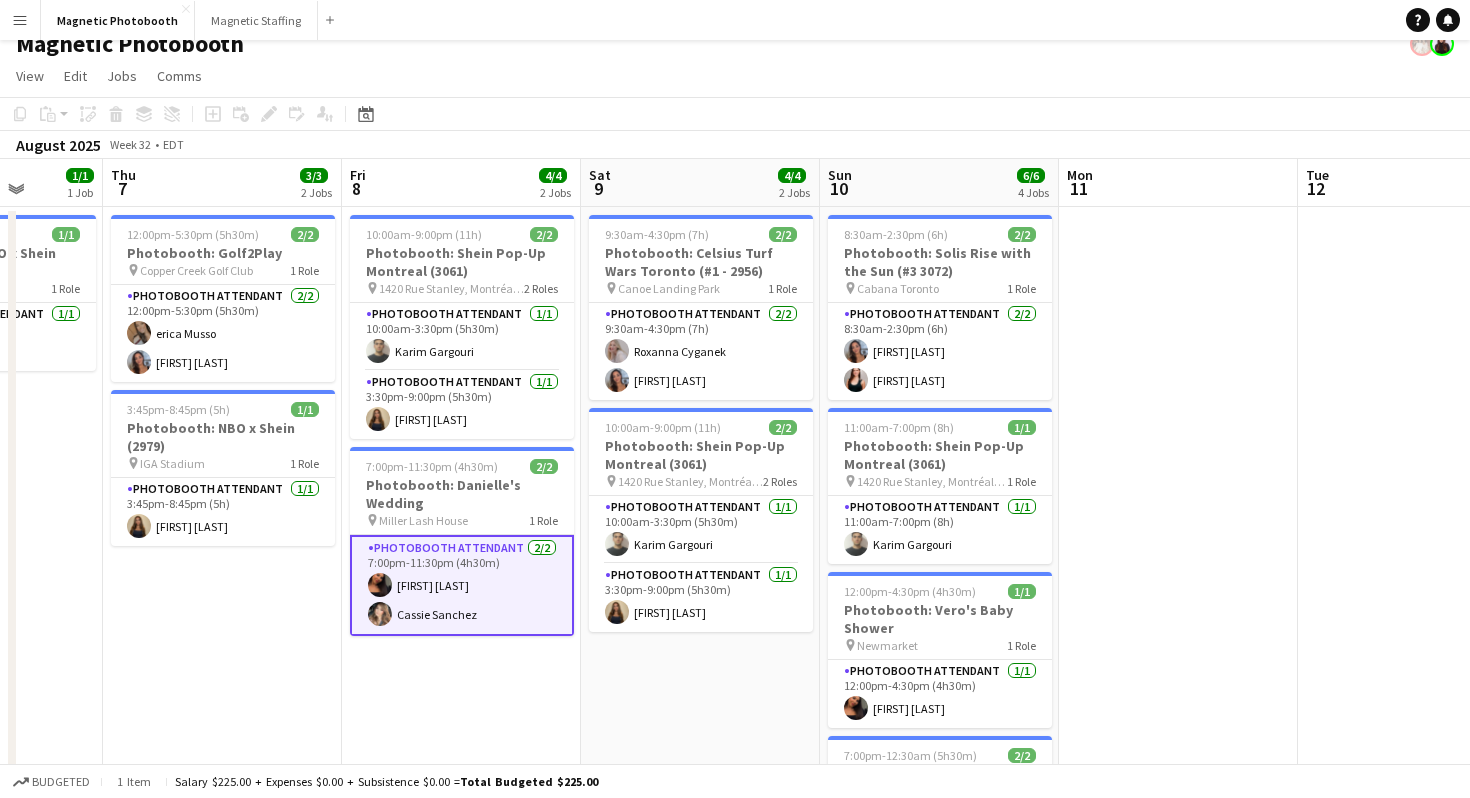 click on "Photobooth Attendant    2/2   7:00pm-11:30pm (4h30m)
[FIRST] [LAST] [FIRST] [LAST]" at bounding box center [462, 585] 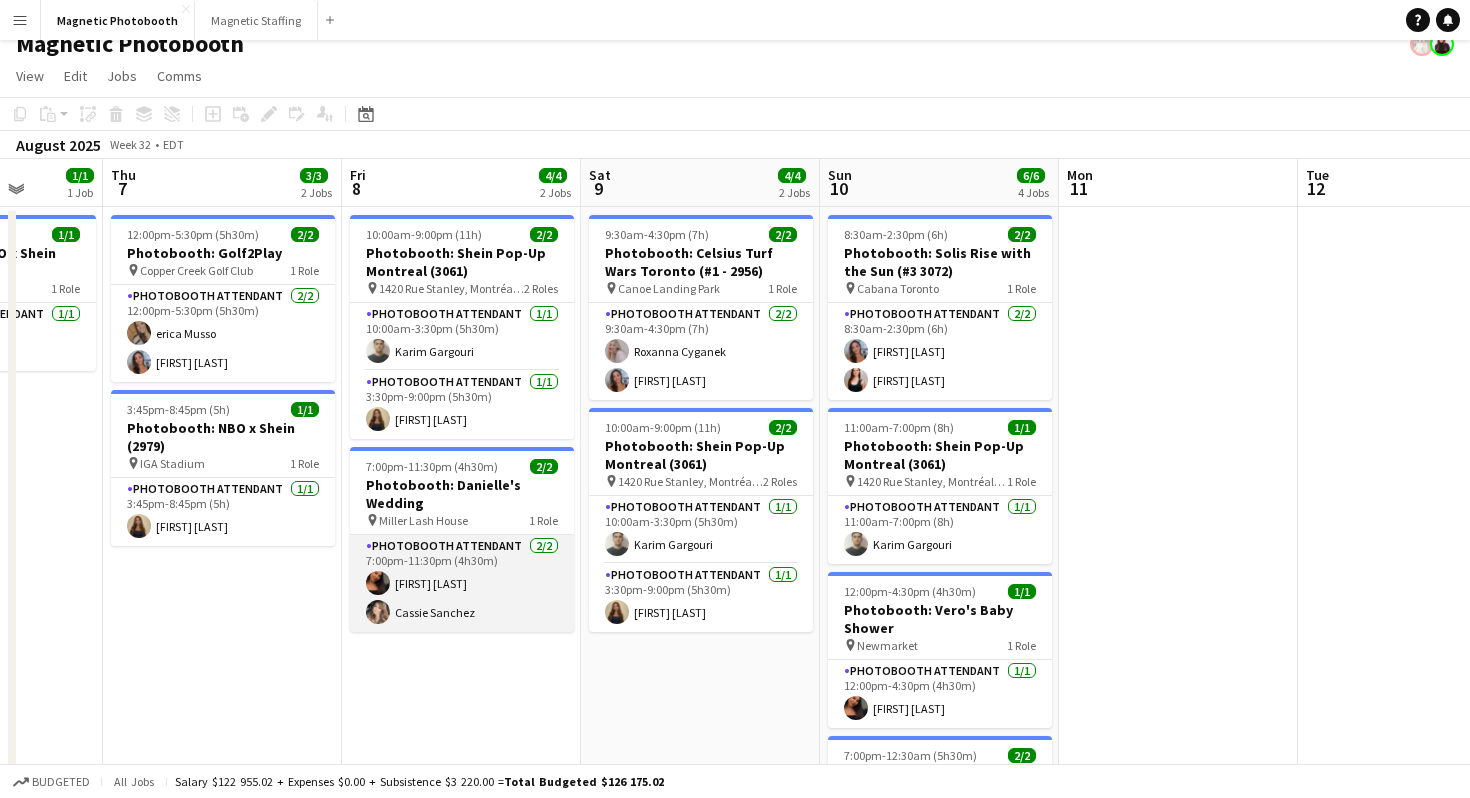 click on "Photobooth Attendant    2/2   7:00pm-11:30pm (4h30m)
[FIRST] [LAST] [FIRST] [LAST]" at bounding box center [462, 583] 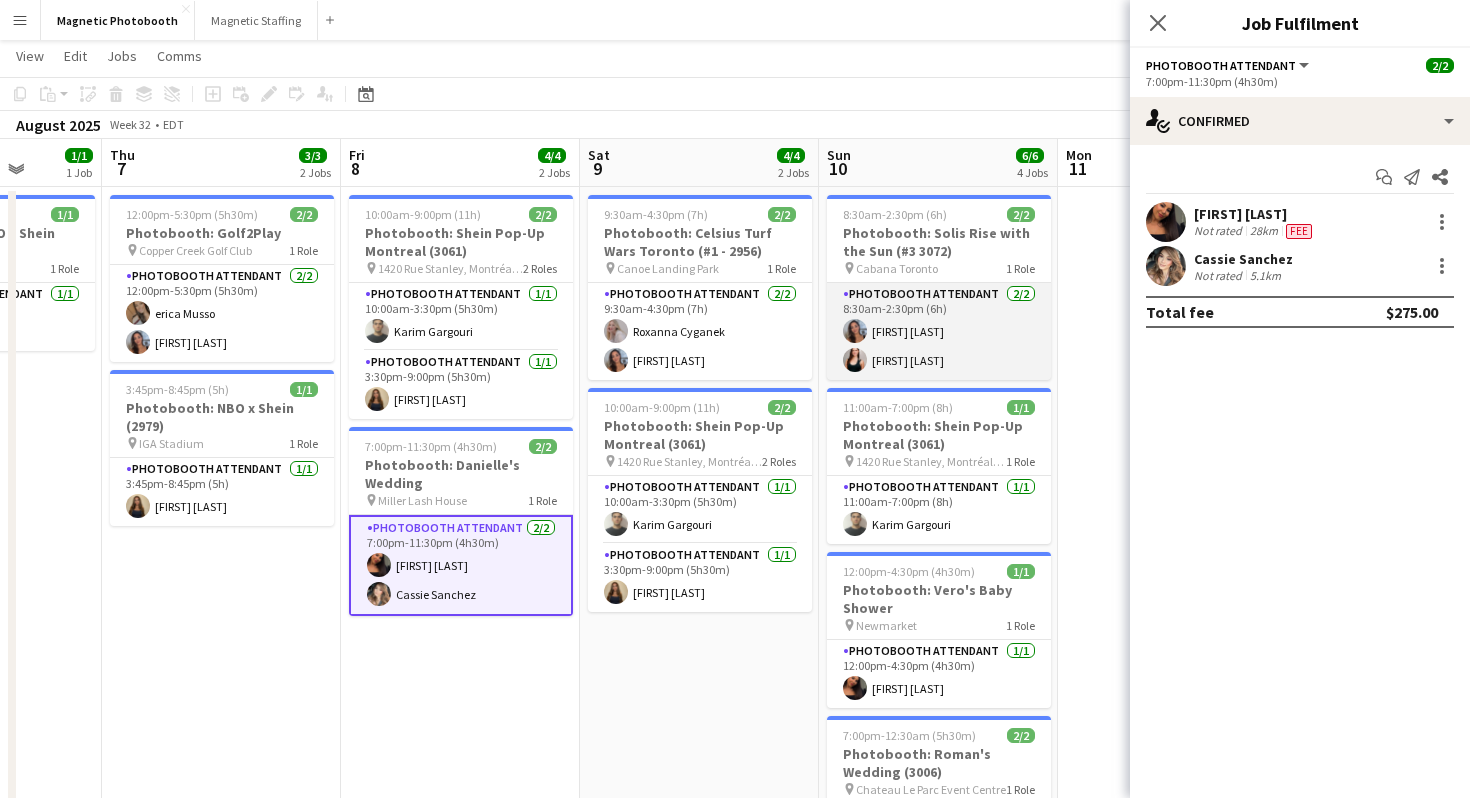 scroll, scrollTop: 40, scrollLeft: 0, axis: vertical 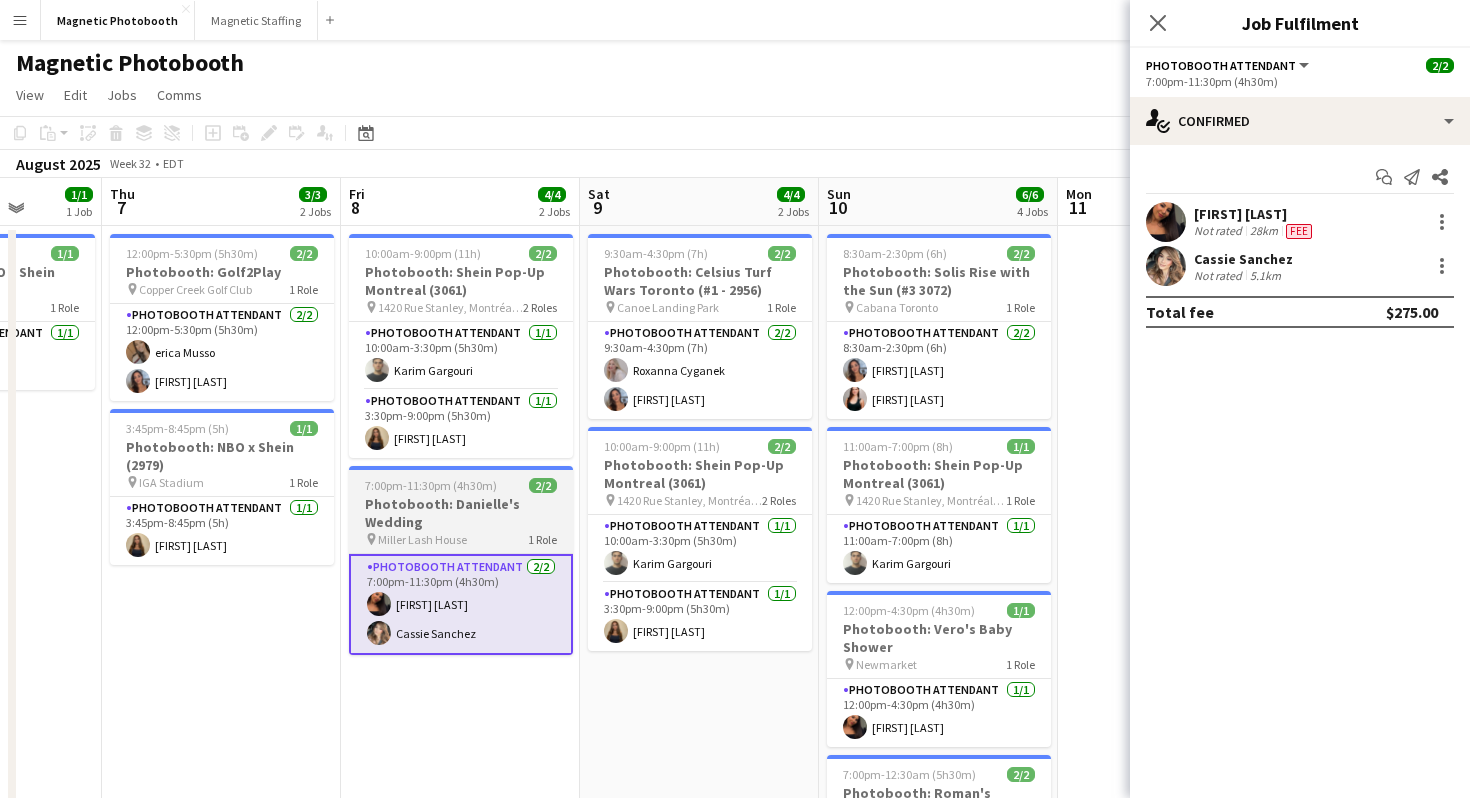 click on "pin
[LOCATION]   1 Role" at bounding box center (461, 539) 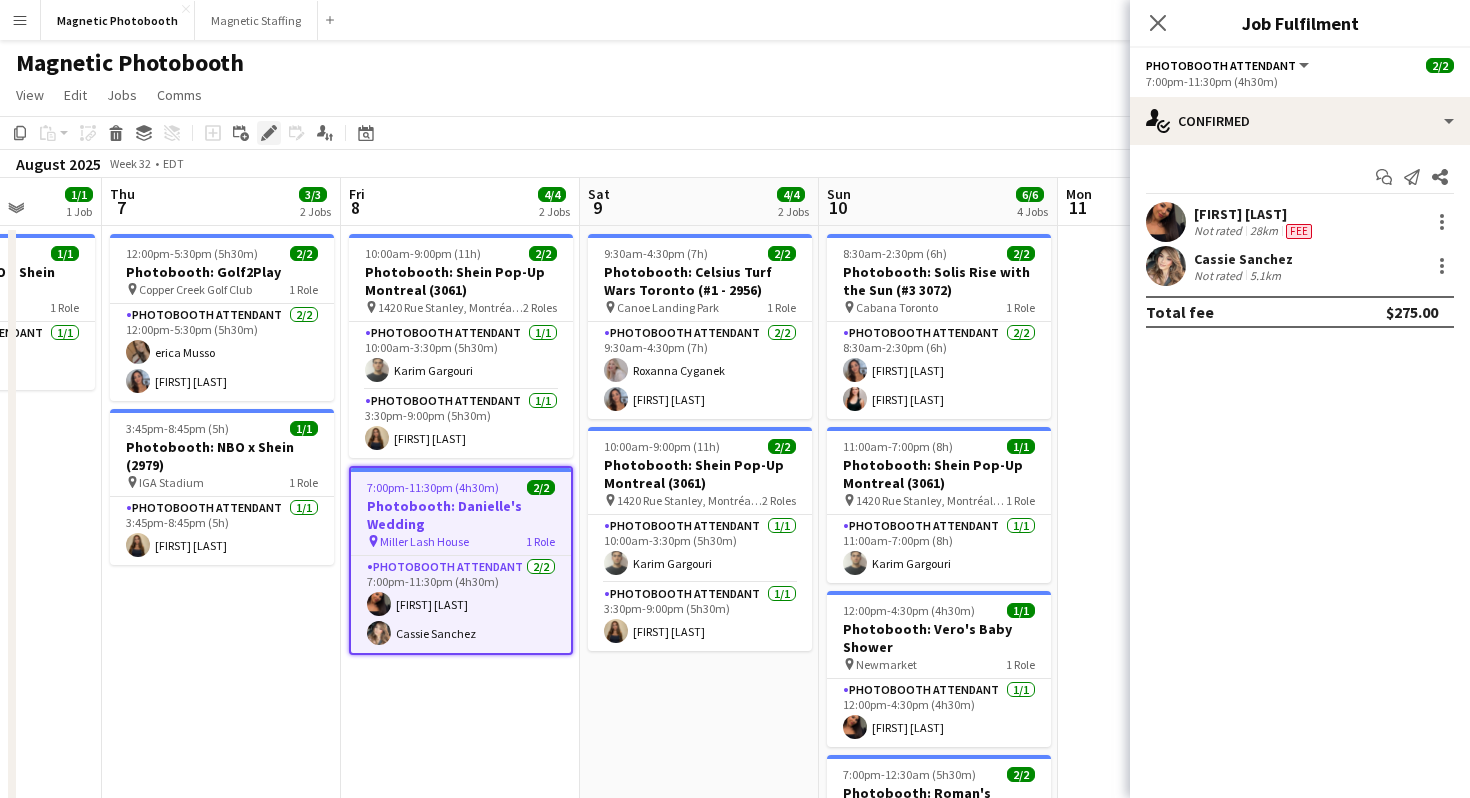 click 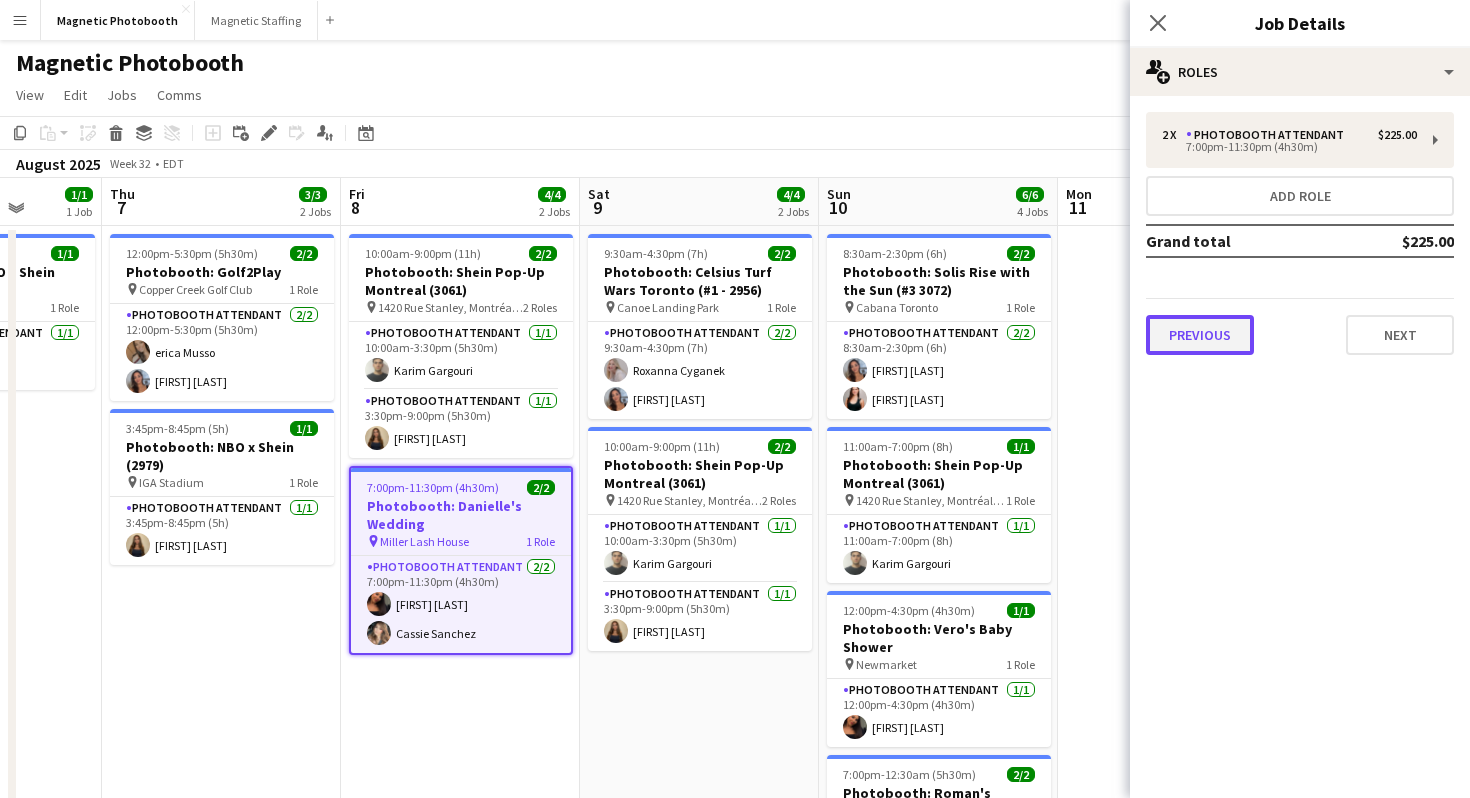 click on "Previous" at bounding box center (1200, 335) 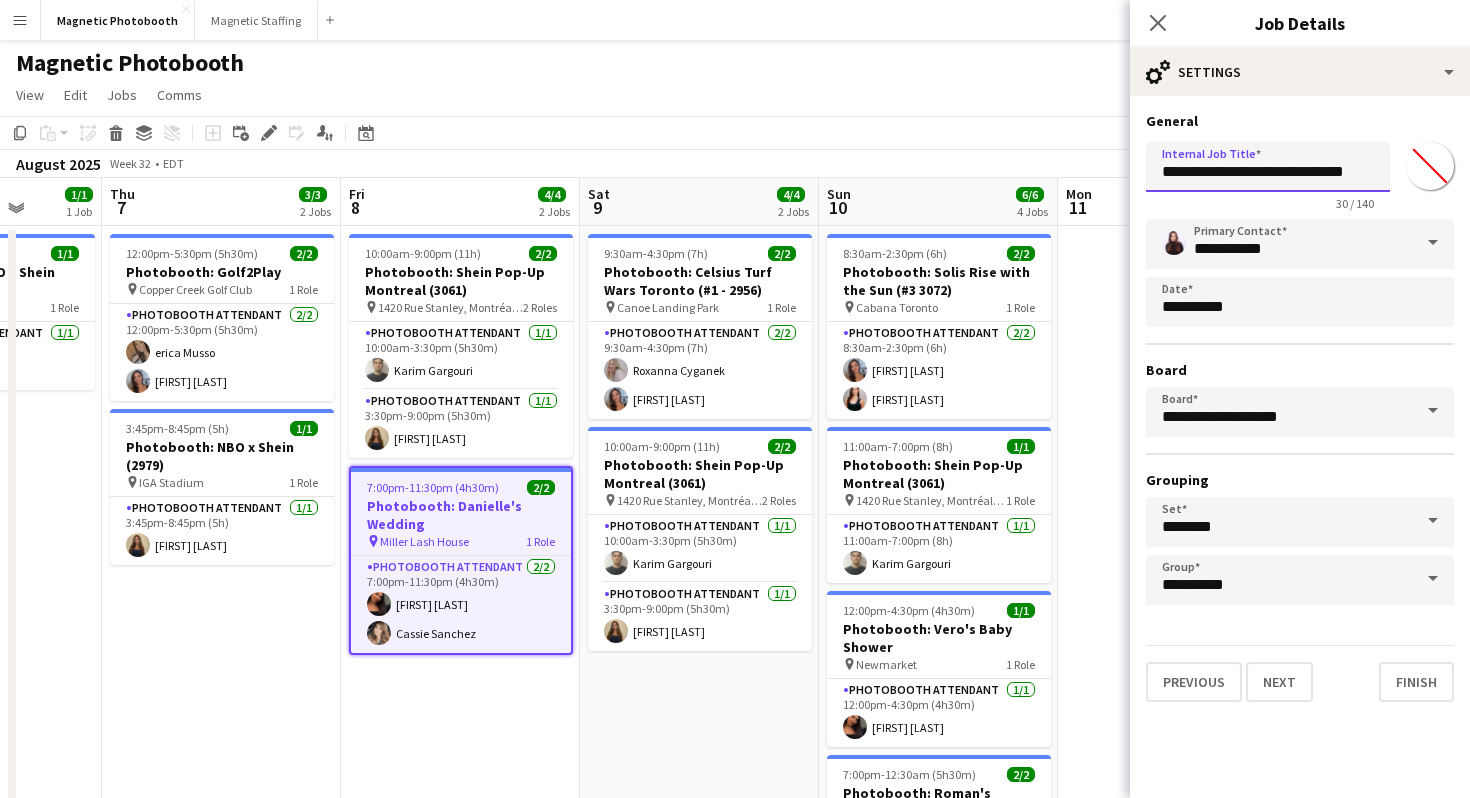 scroll, scrollTop: 0, scrollLeft: 2, axis: horizontal 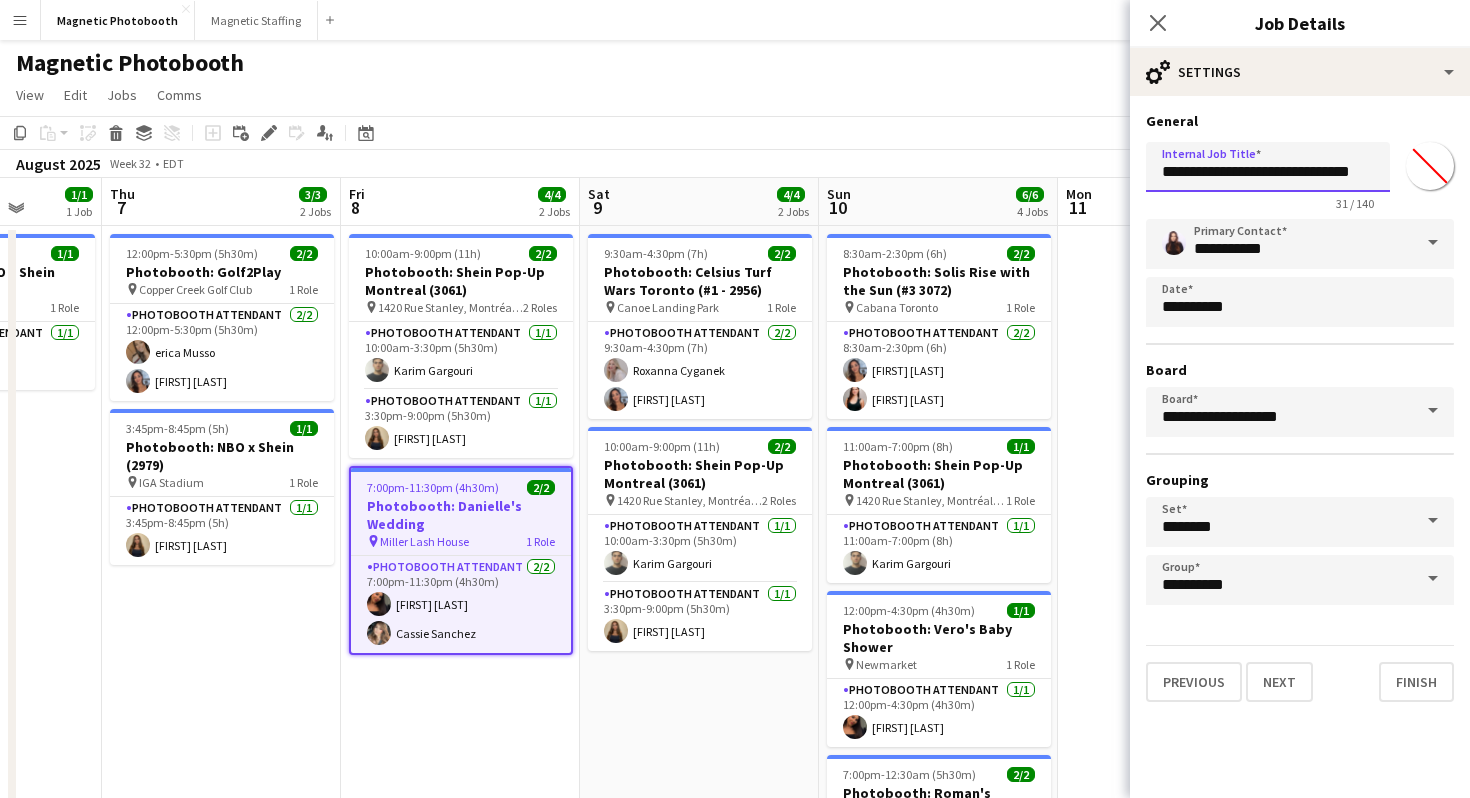 paste on "*****" 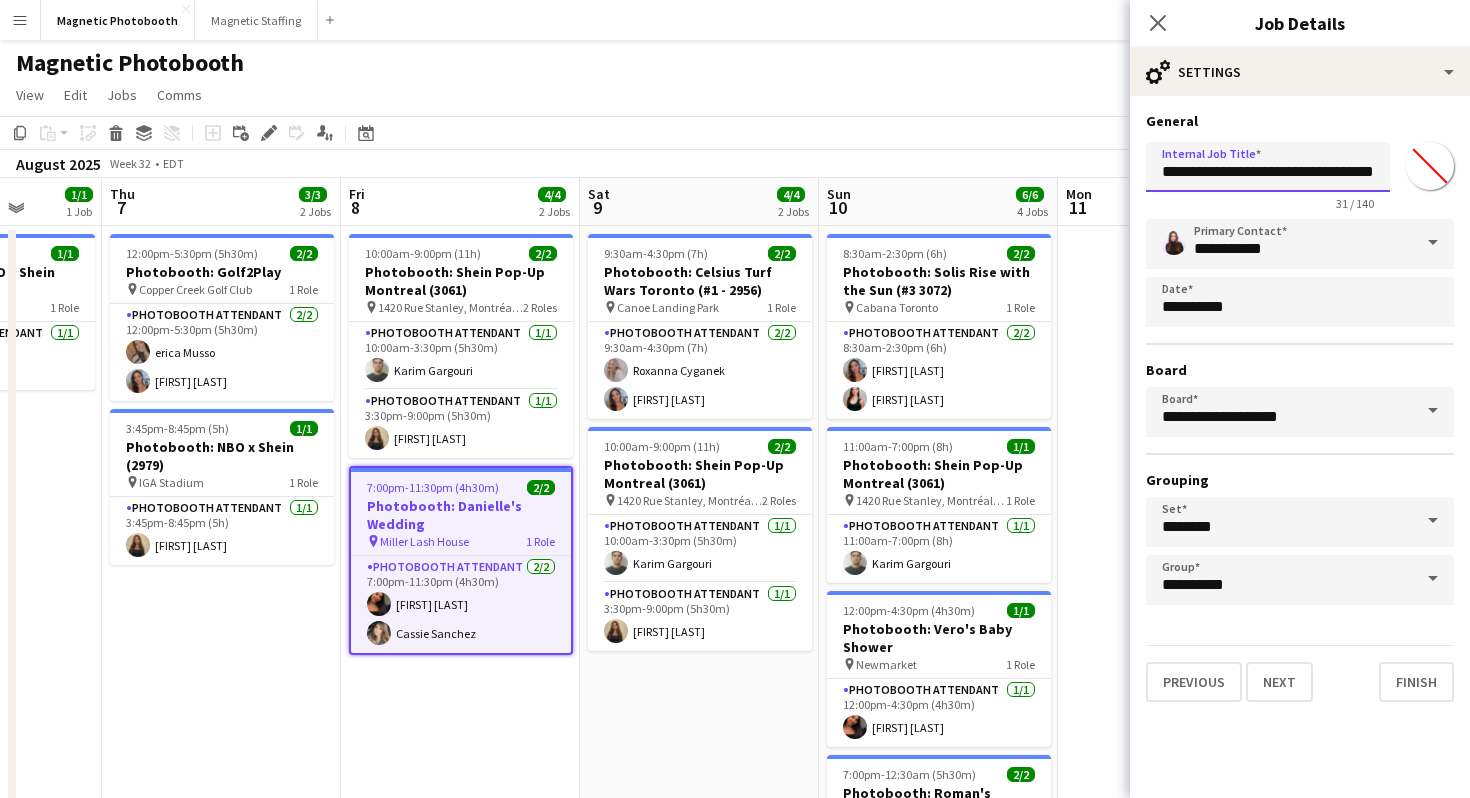 scroll, scrollTop: 0, scrollLeft: 37, axis: horizontal 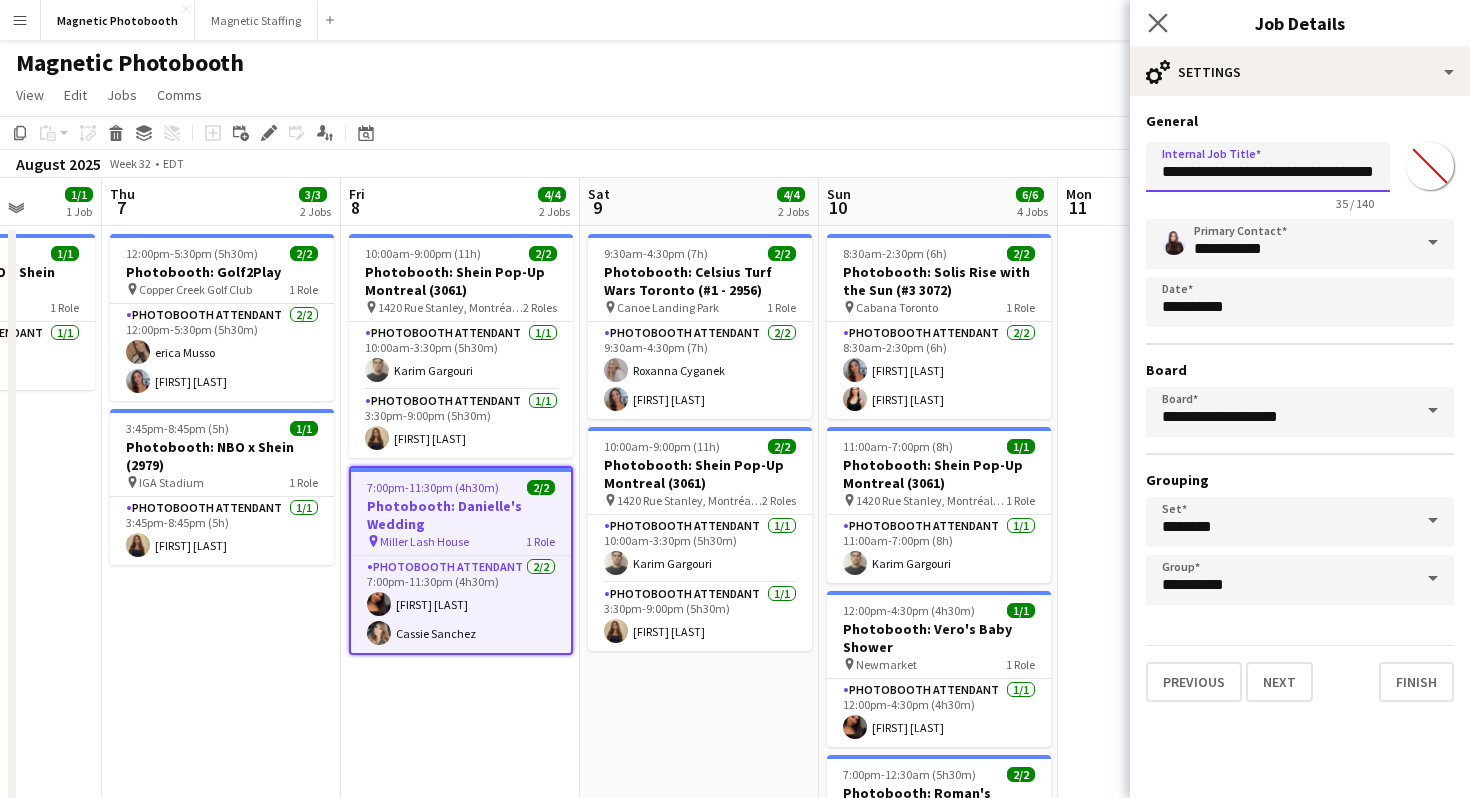 type on "**********" 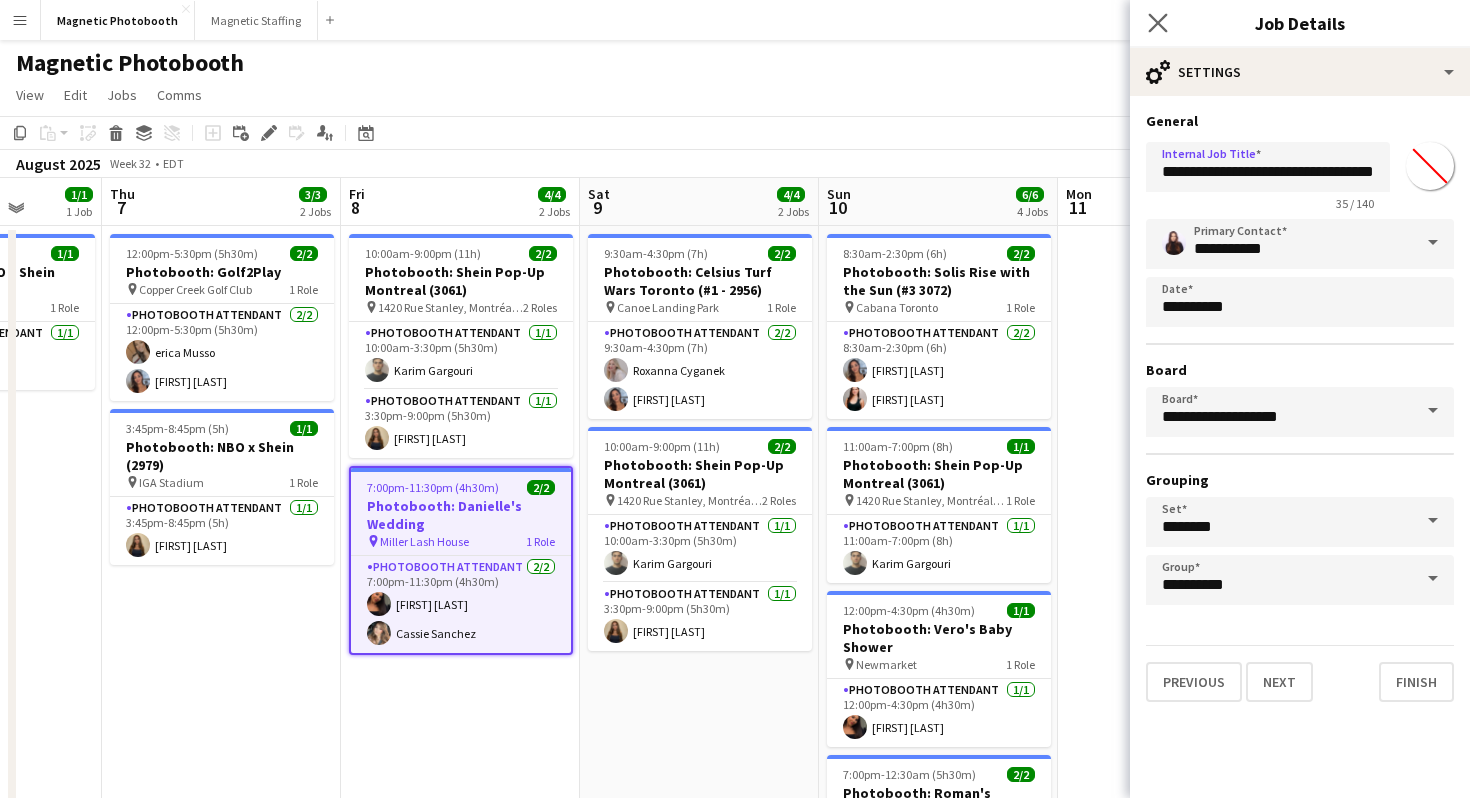click on "Close pop-in" 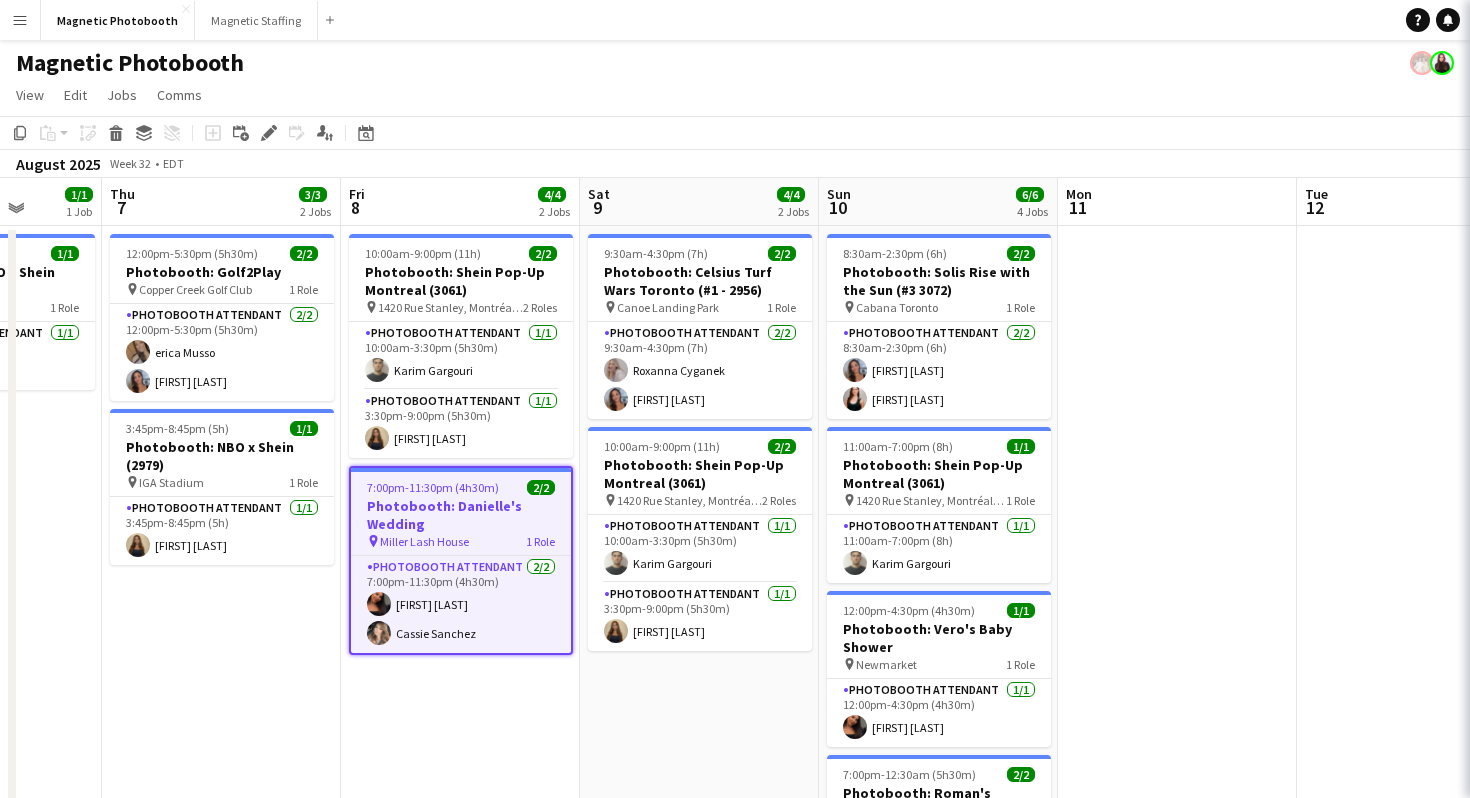 scroll, scrollTop: 0, scrollLeft: 0, axis: both 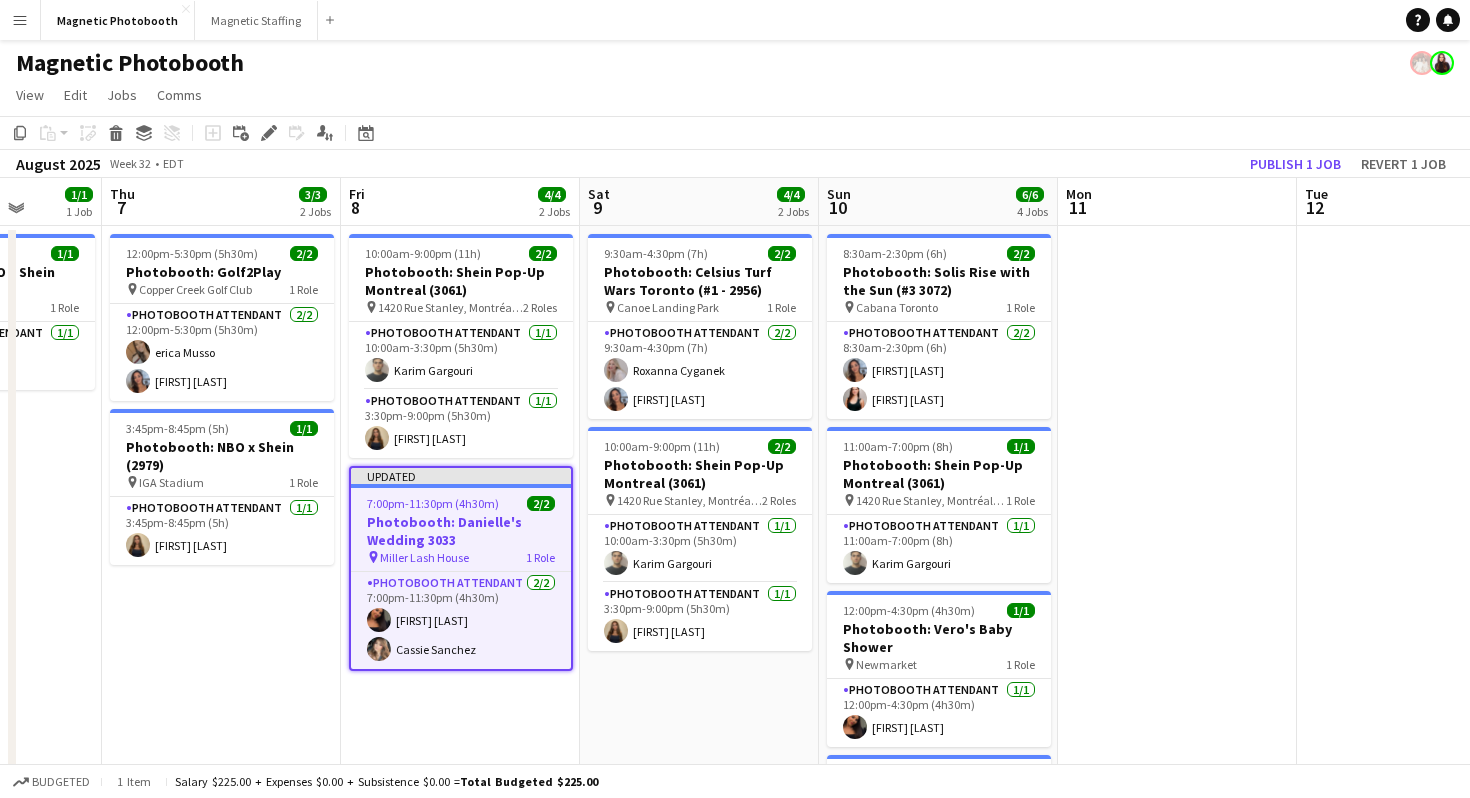 click on "Menu
Boards
Boards   Boards   All jobs   Status
Workforce
Workforce   My Workforce   Recruiting
Comms
Comms
Pay
Pay   Approvals   Payments   Reports
Platform Settings
Platform Settings   Your settings
Training Academy
Training Academy
Knowledge Base
Knowledge Base
Product Updates
Product Updates   Log Out   Privacy   Magnetic Photobooth
Close
Magnetic Staffing
Close
Add
Help
Notifications" at bounding box center [735, 20] 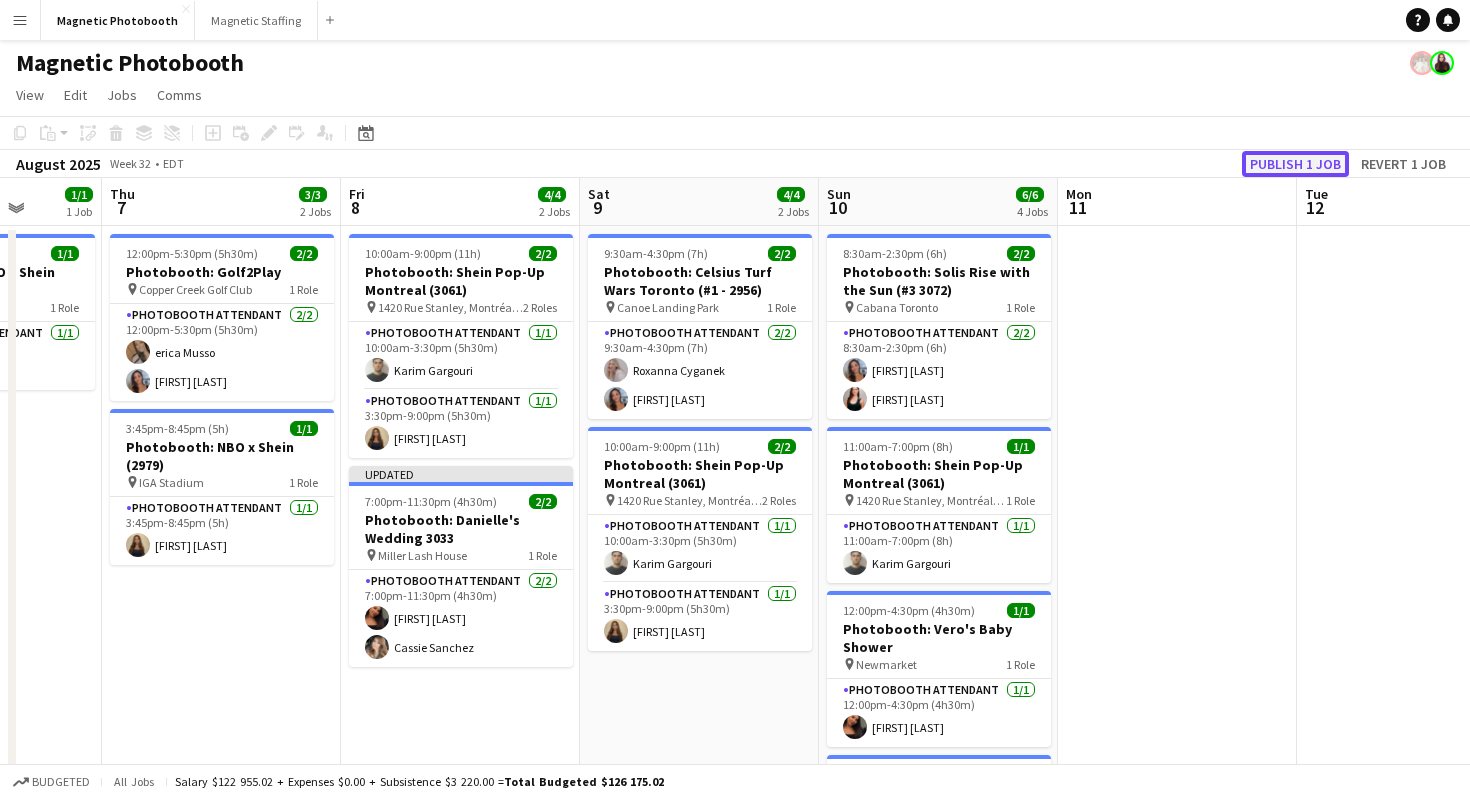 click on "Publish 1 job" 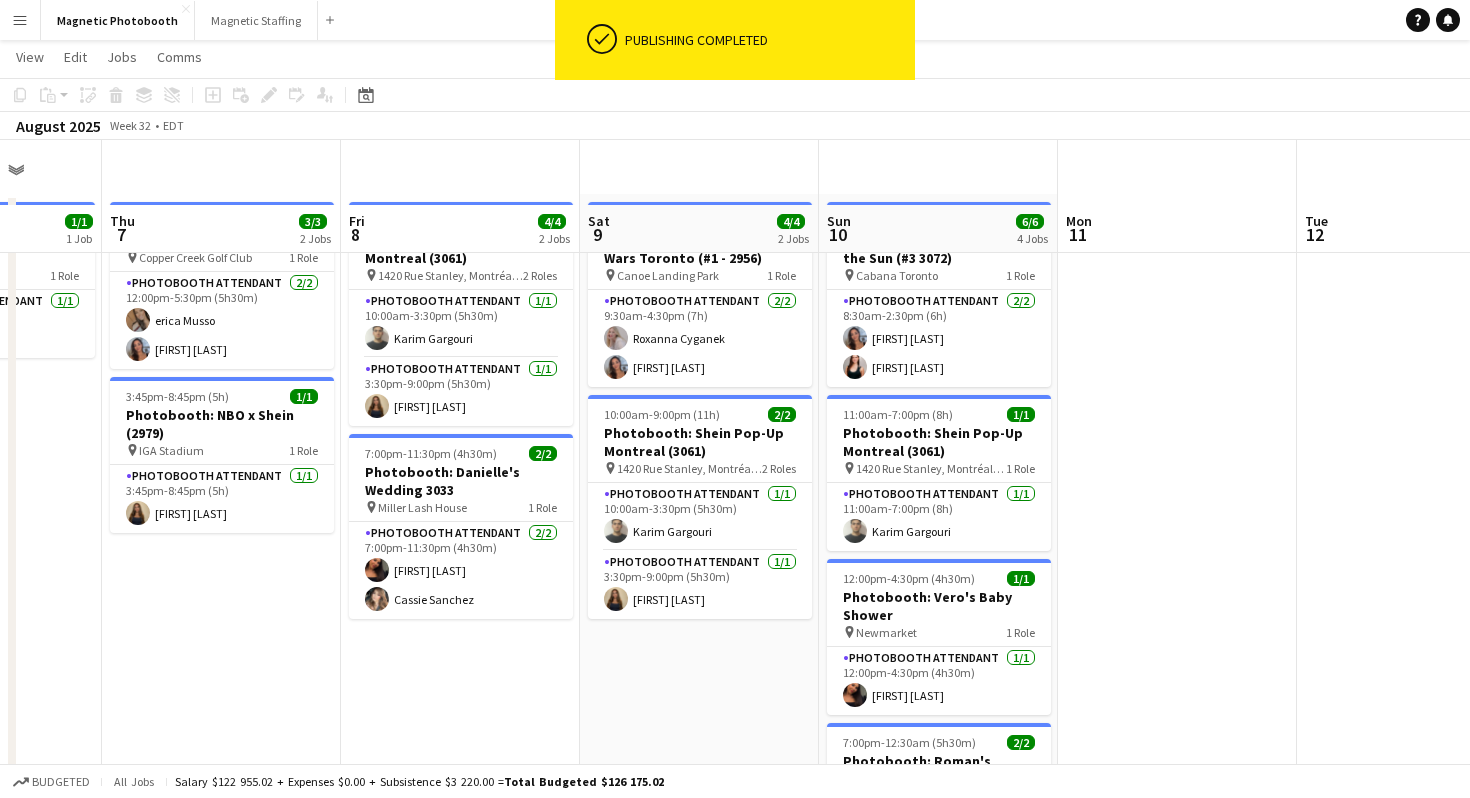 scroll, scrollTop: 0, scrollLeft: 0, axis: both 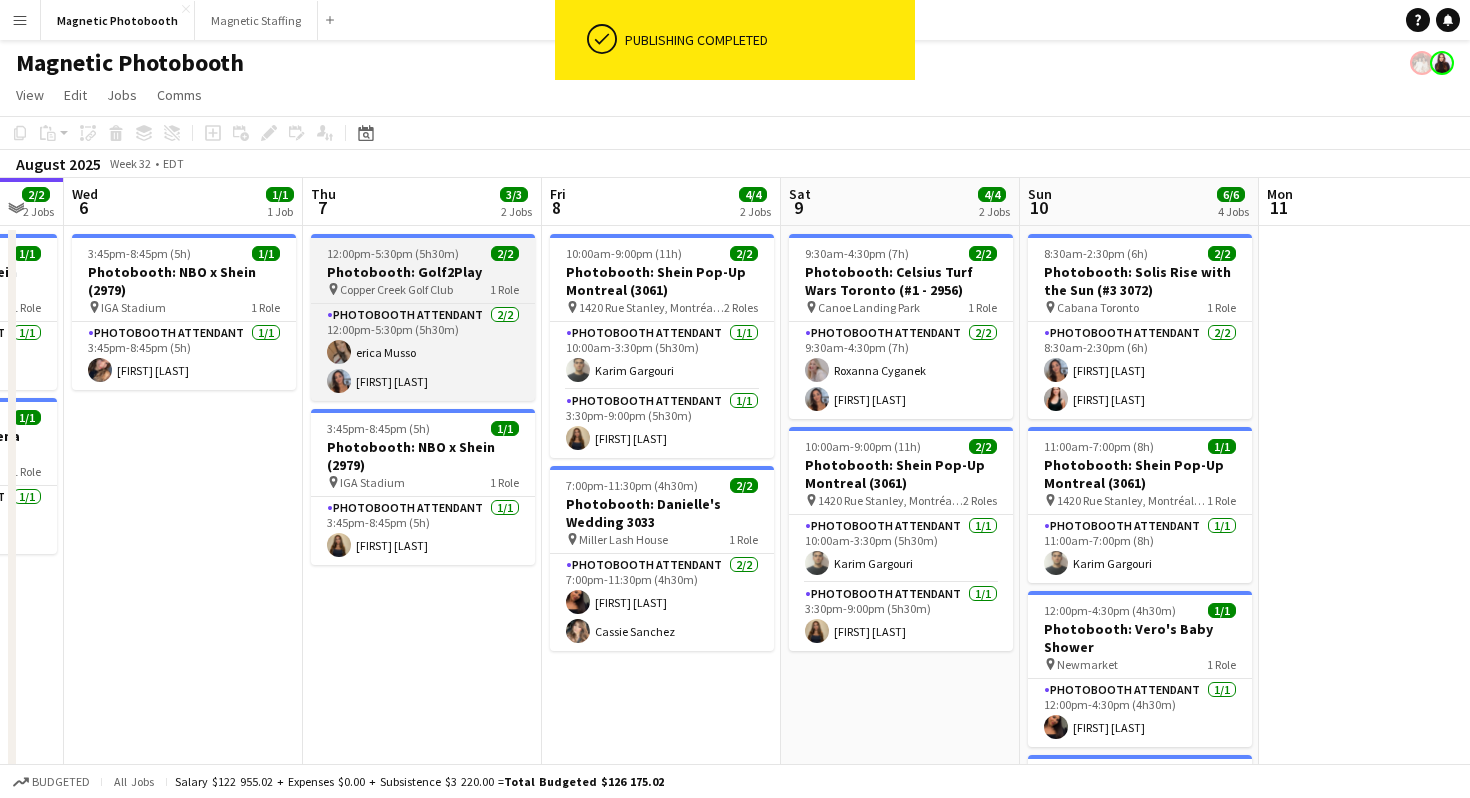 click on "Photobooth: Golf2Play" at bounding box center (423, 272) 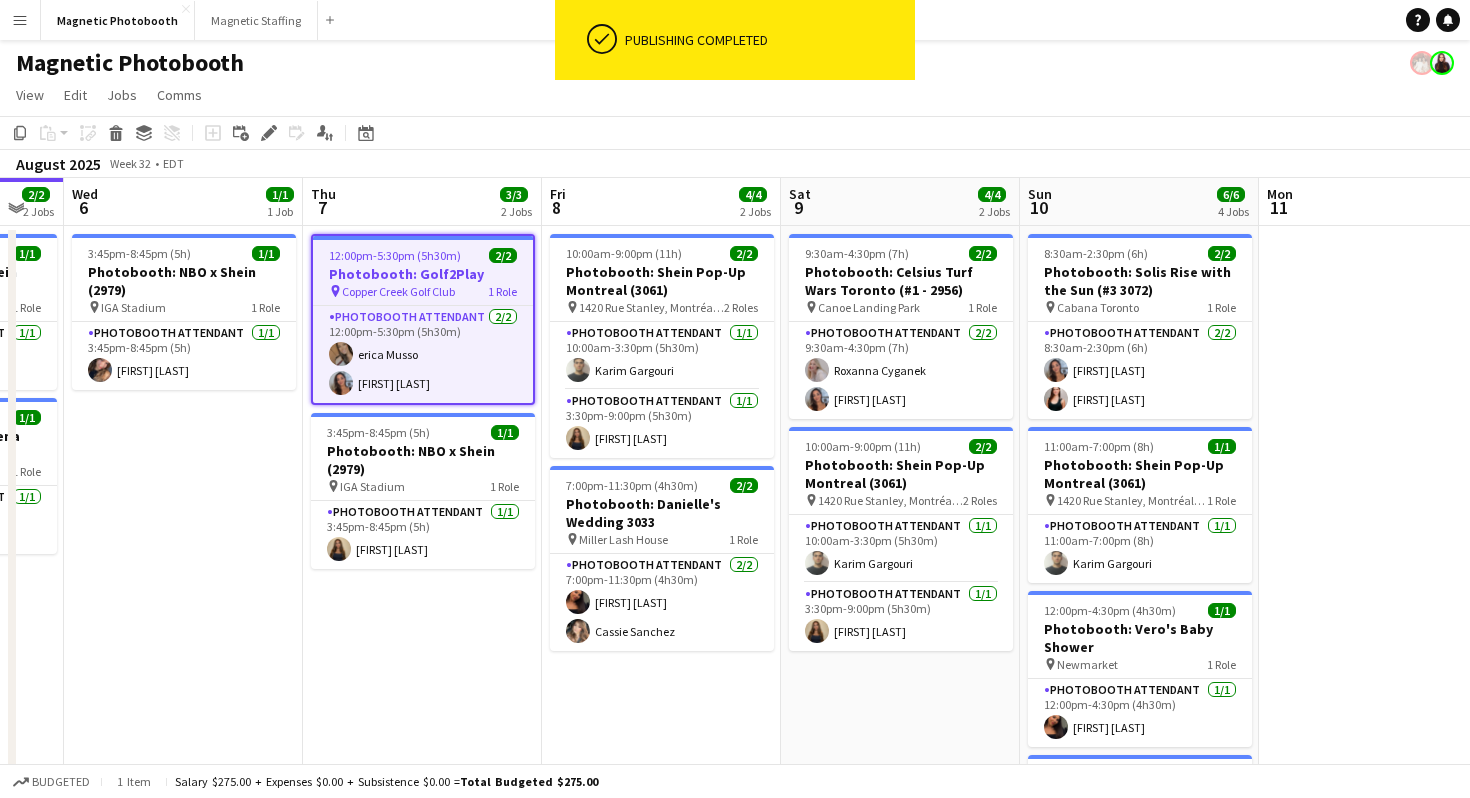 click on "Copy
Paste
Paste
Command
V Paste with crew
Command
Shift
V
Paste linked Job
Delete
Group
Ungroup
Add job
Add linked Job
Edit
Edit linked Job
Applicants
Date picker
AUG 2025 AUG 2025 Monday M Tuesday T Wednesday W Thursday T Friday F Saturday S Sunday S  AUG   1   2   3   4   5   6   7   8   9   10   11   12   13   14   15   16   17   18   19   20   21   22   23   24   25" 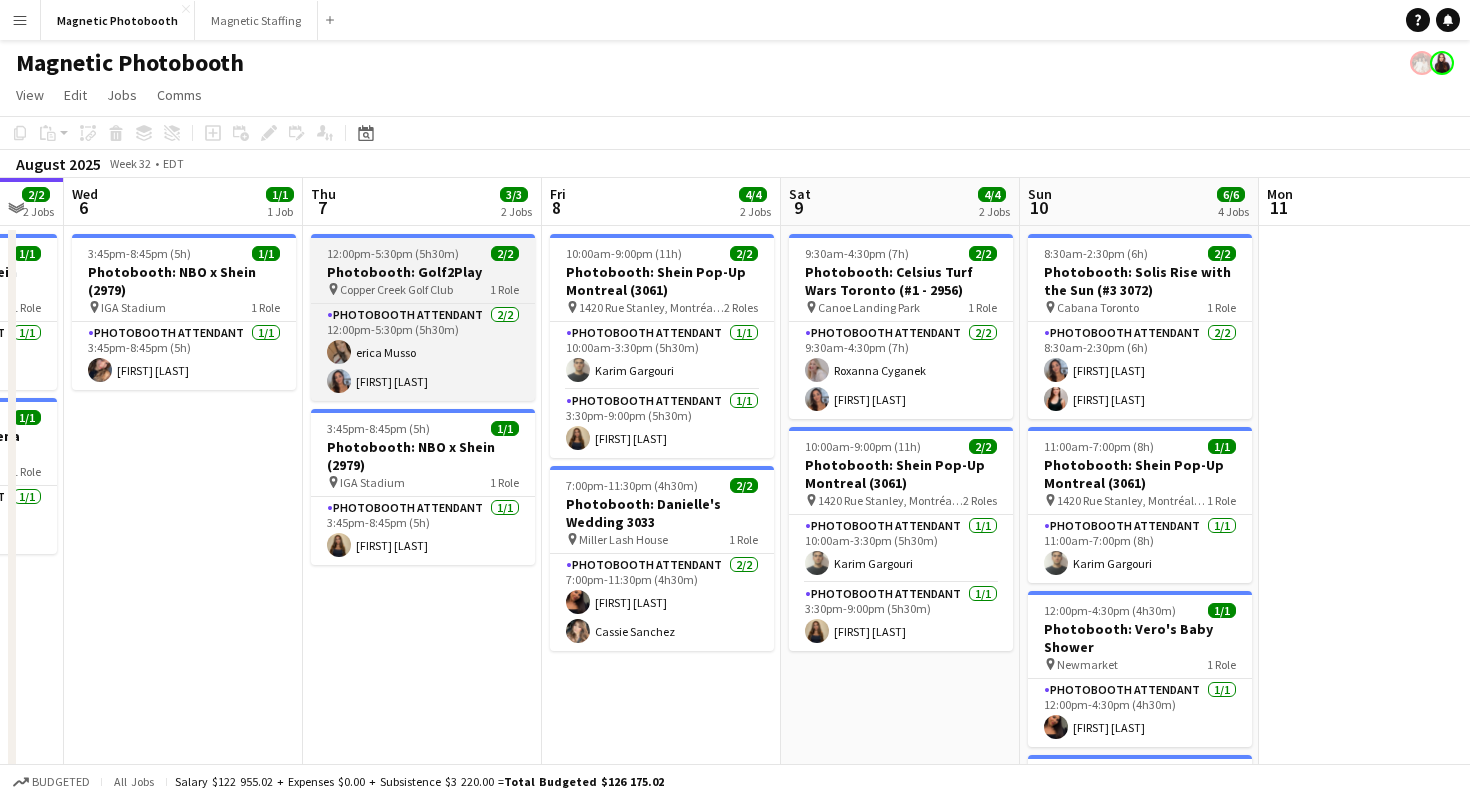 click on "Photobooth: Golf2Play" at bounding box center (423, 272) 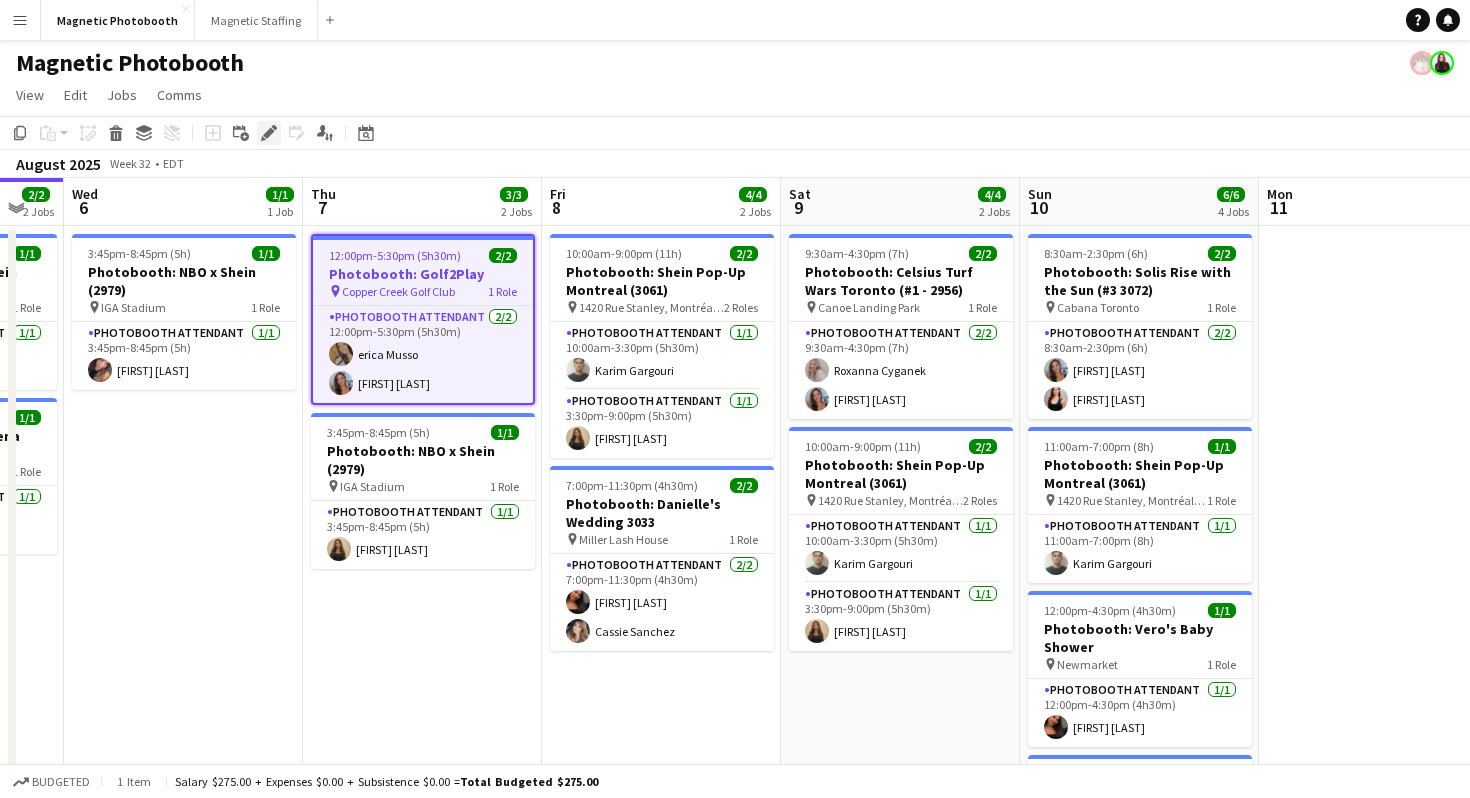 click on "Edit" 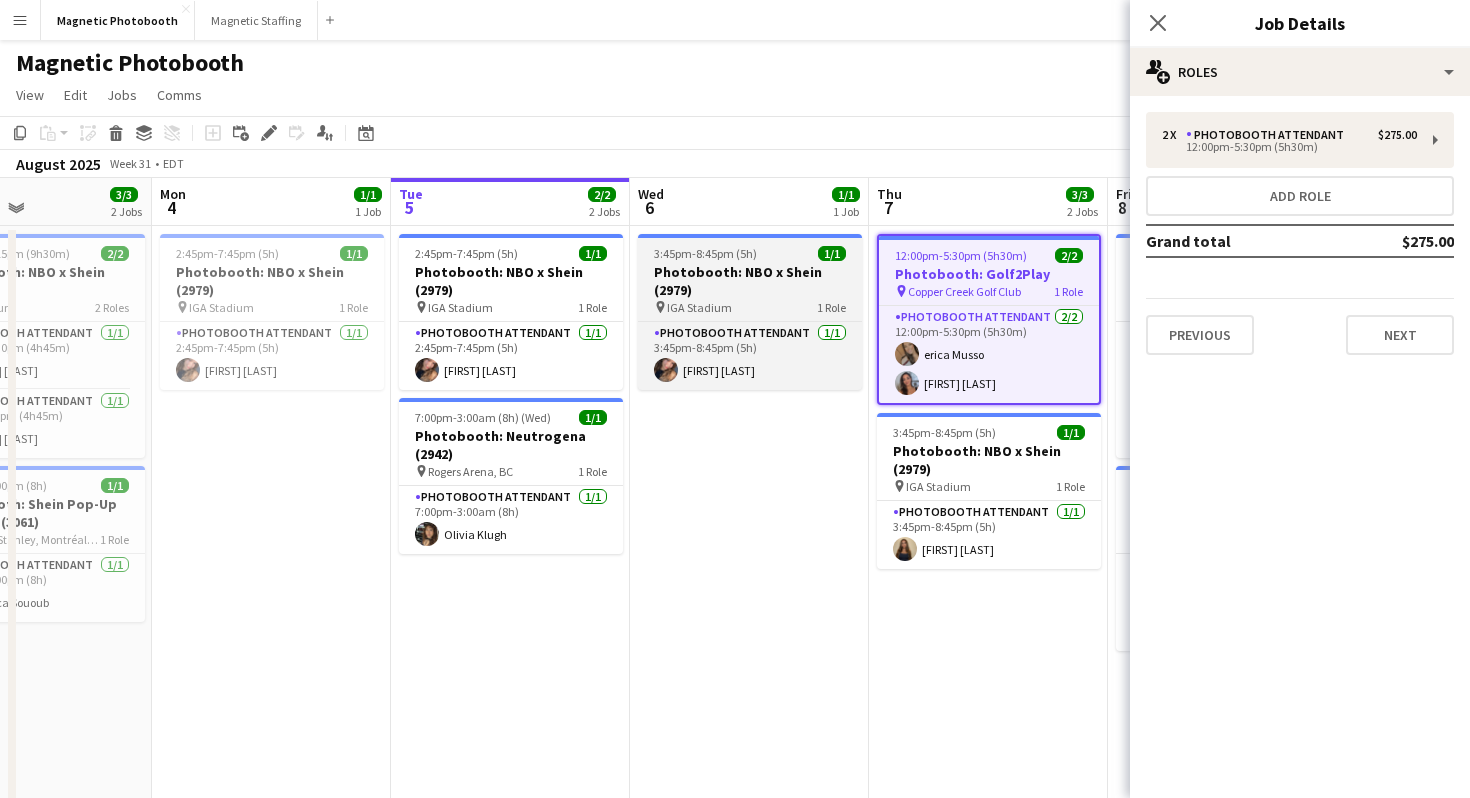 scroll, scrollTop: 0, scrollLeft: 570, axis: horizontal 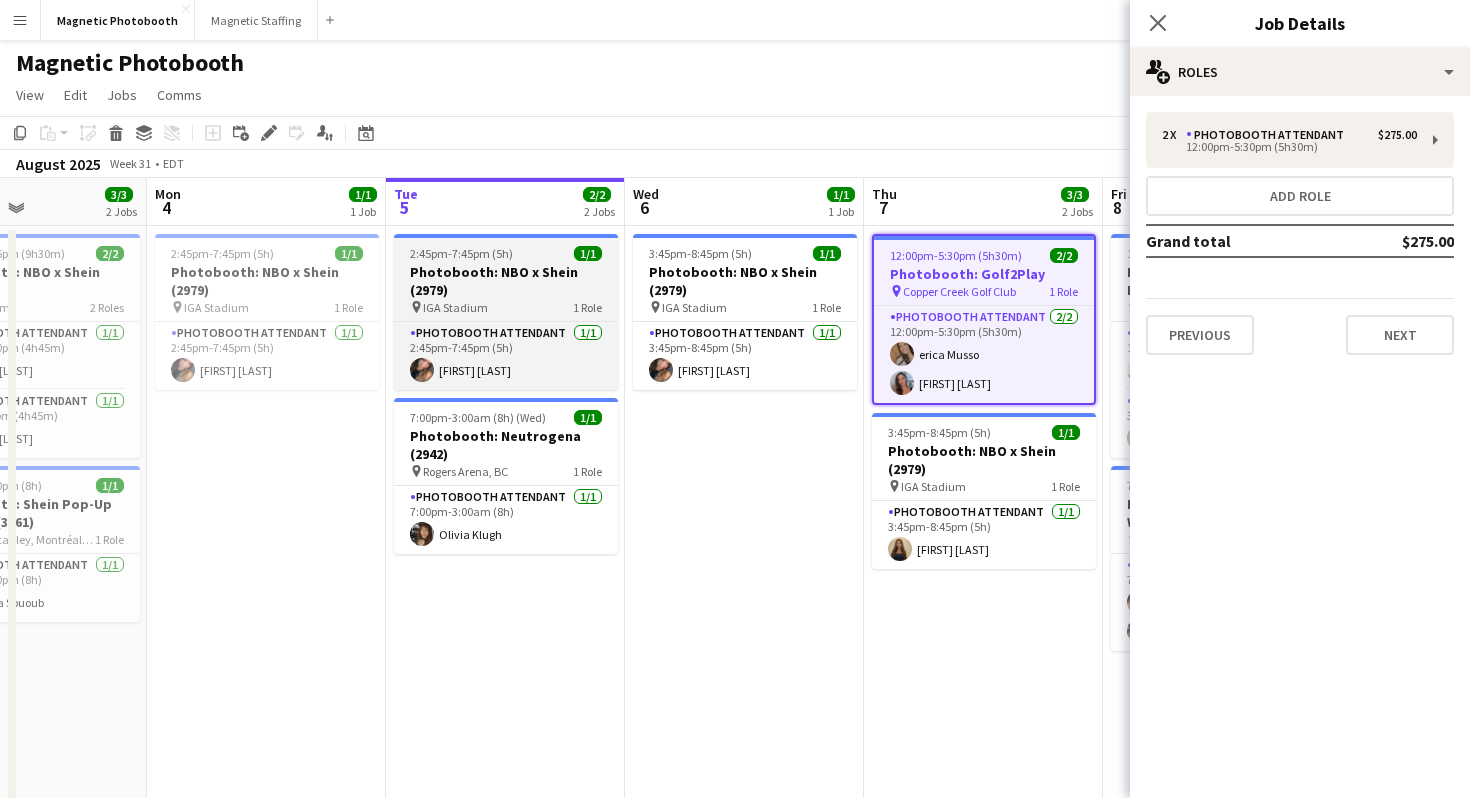 click on "IGA Stadium" at bounding box center (455, 307) 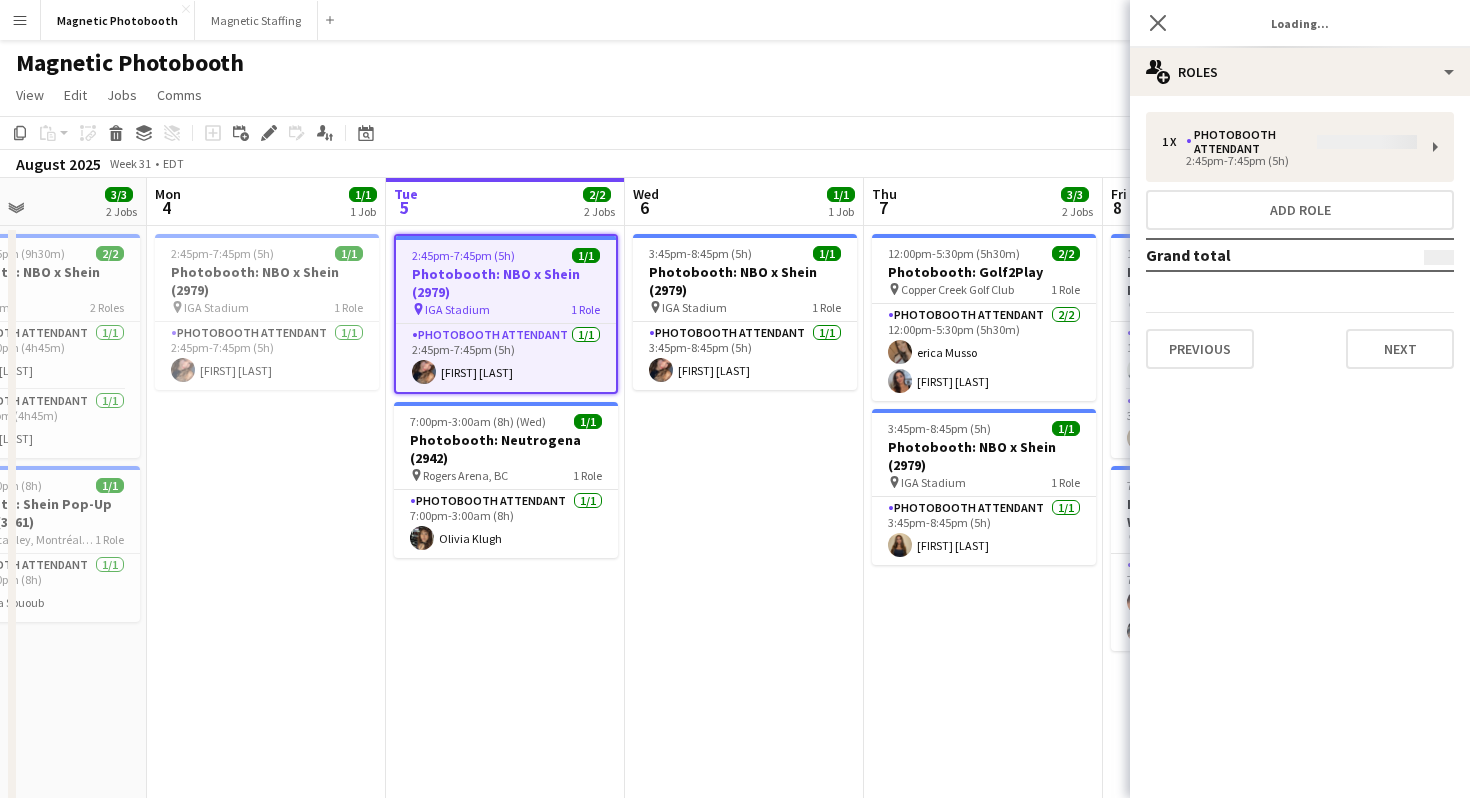 type on "*******" 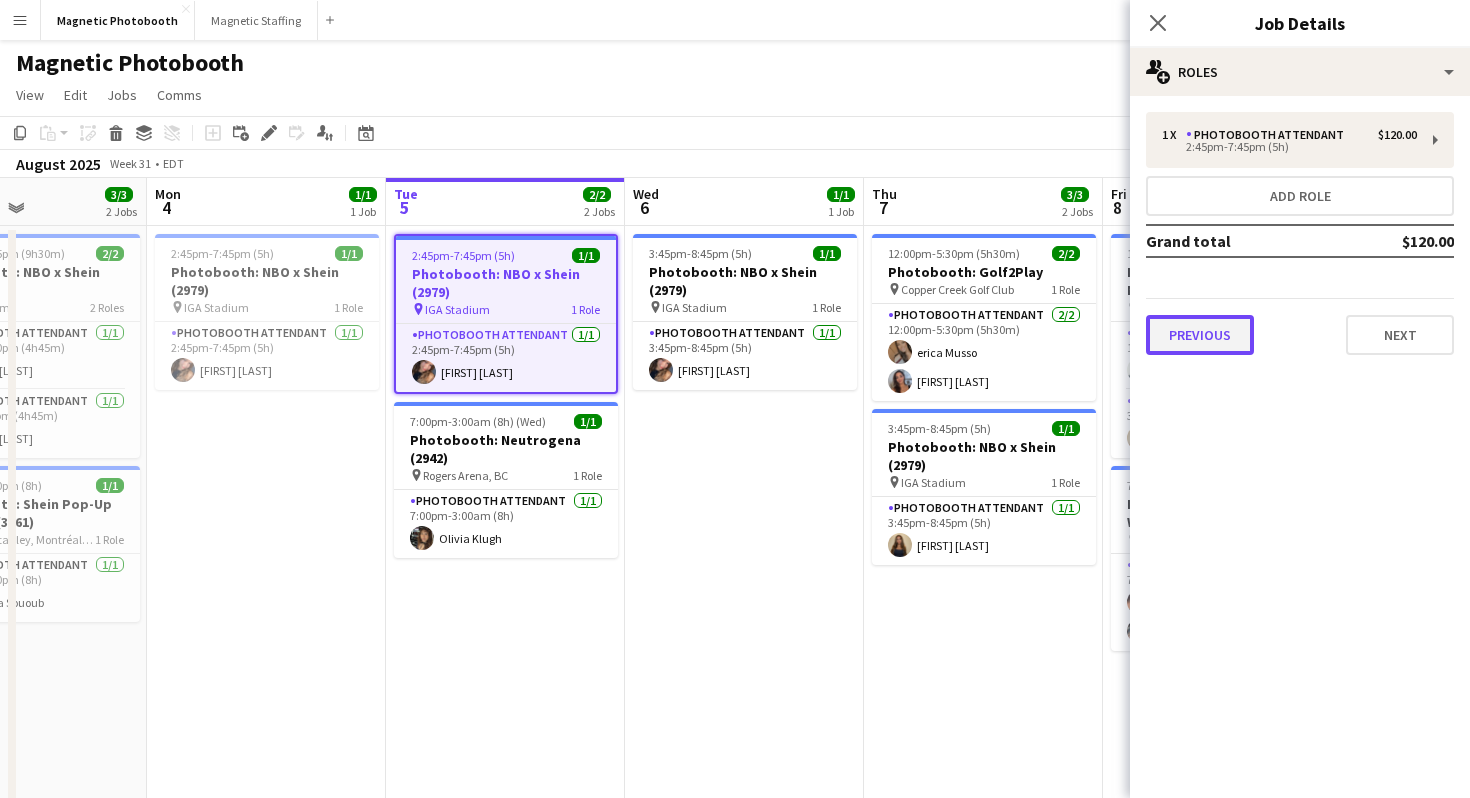 click on "Previous" at bounding box center [1200, 335] 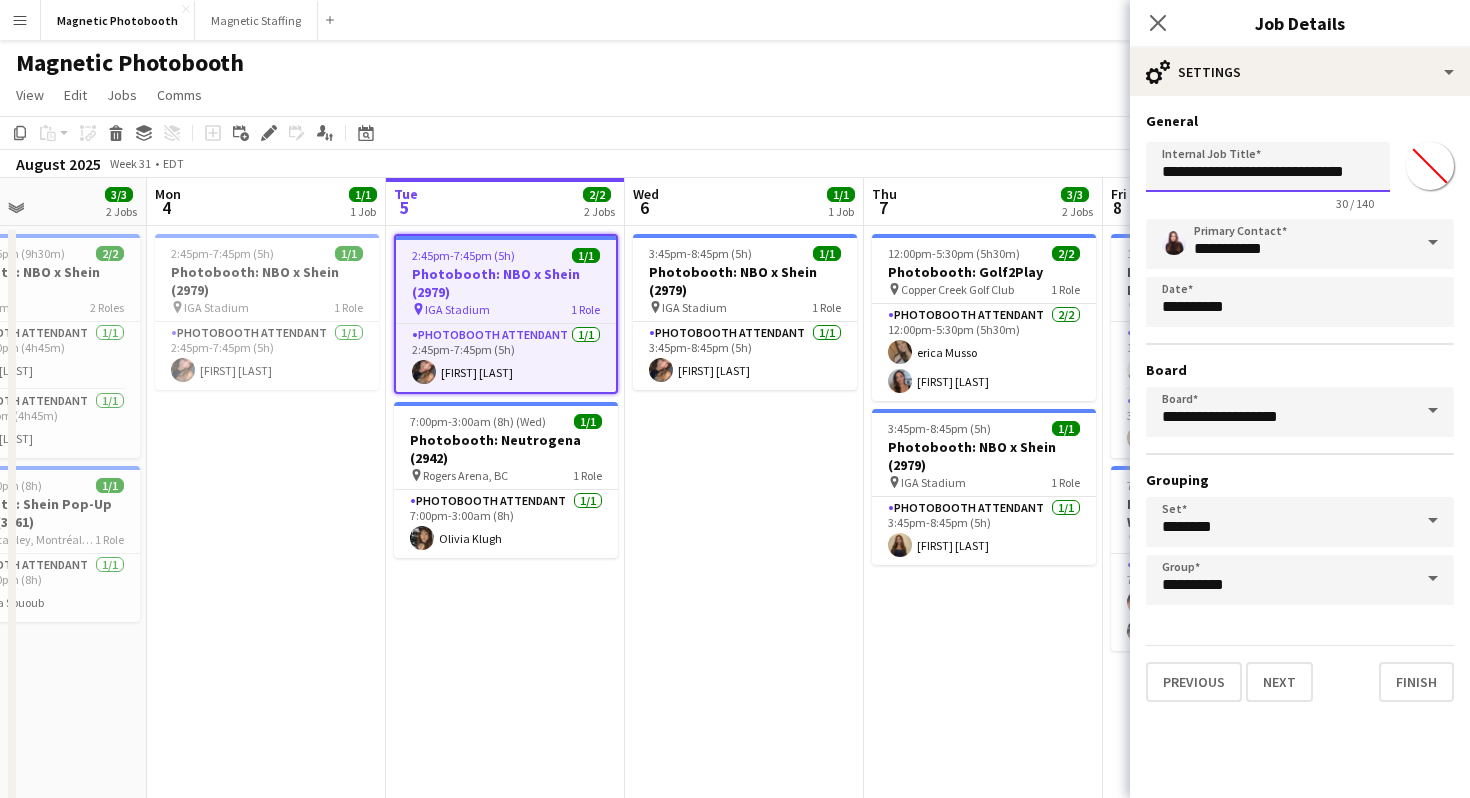 click on "**********" at bounding box center [1268, 167] 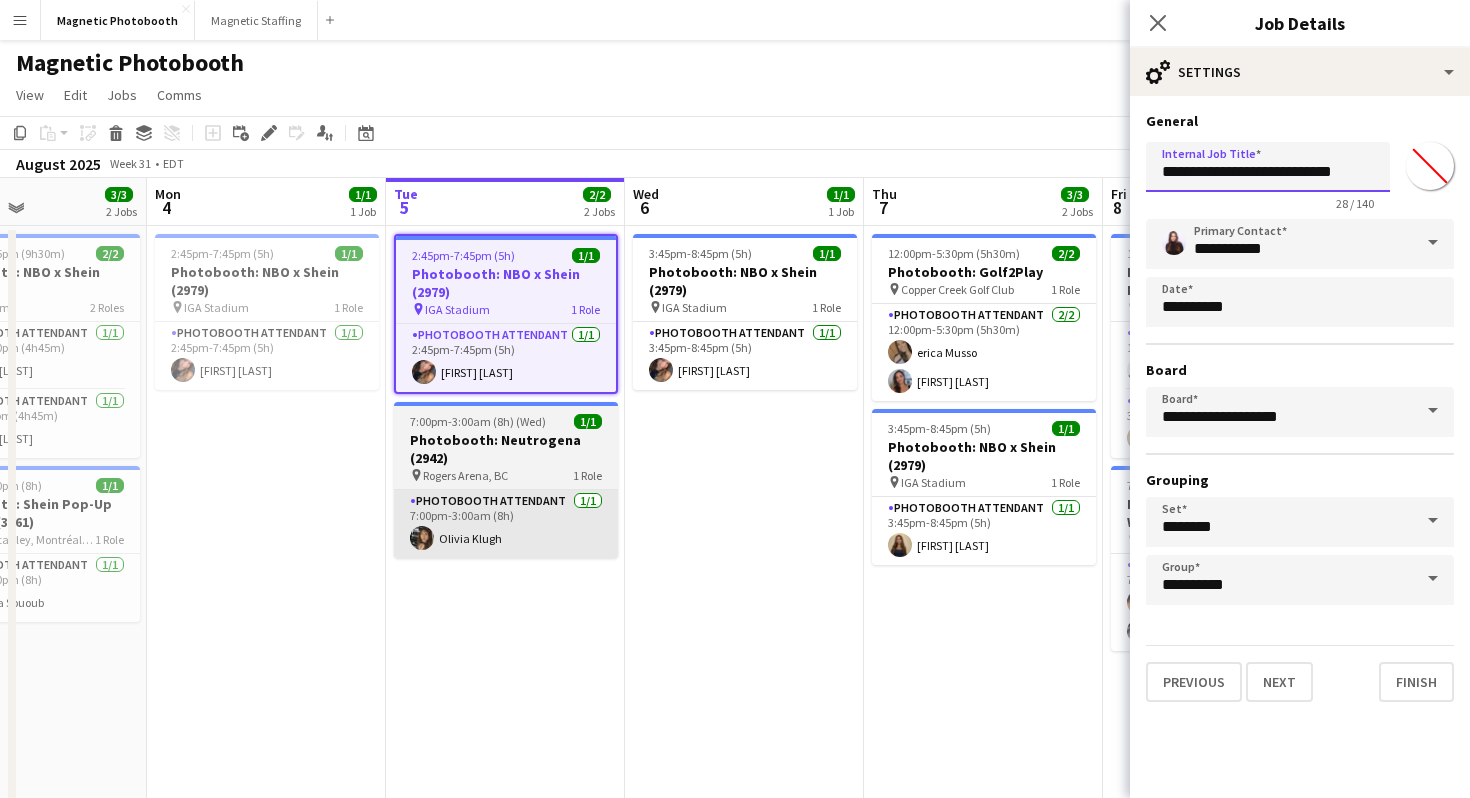 type on "**********" 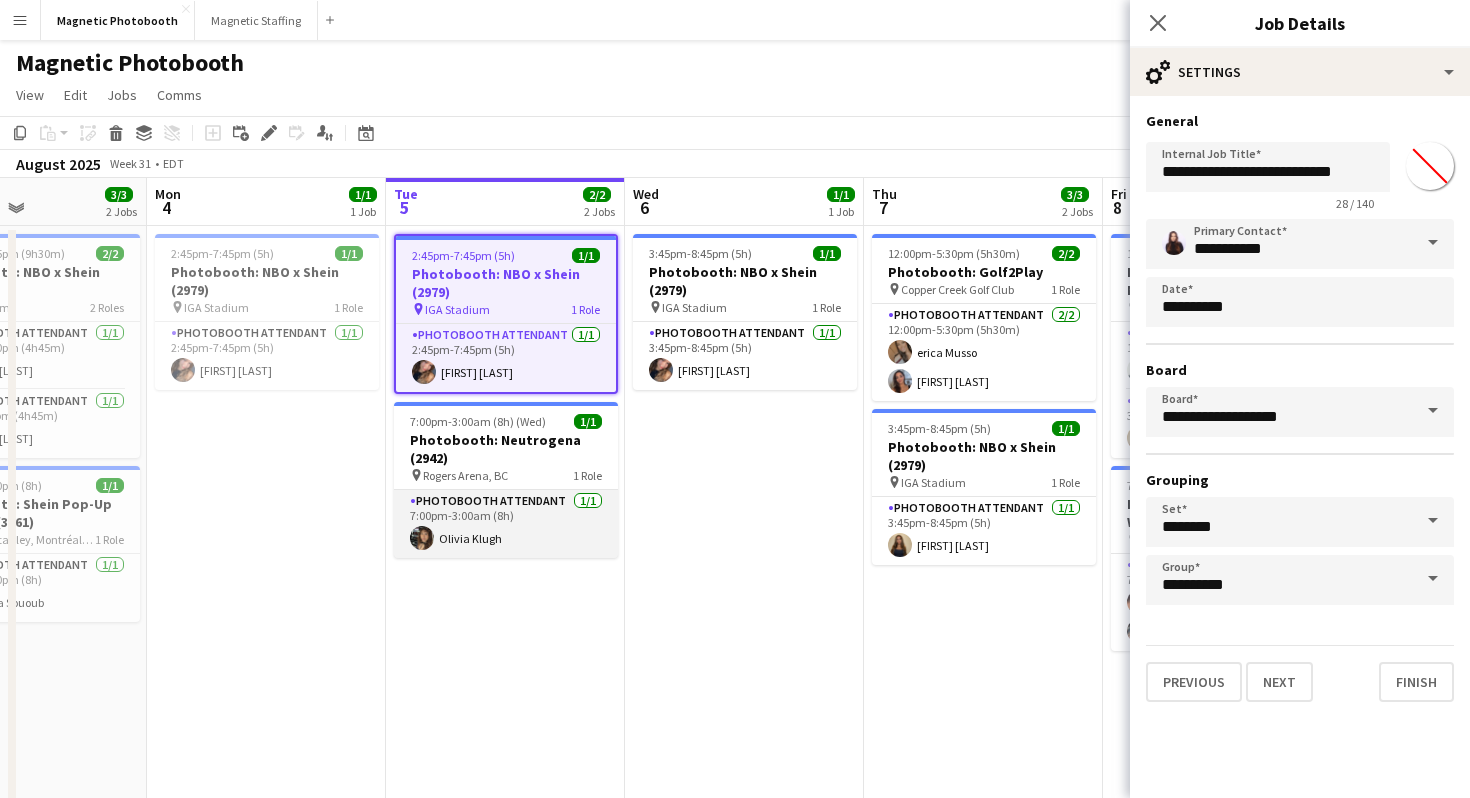 click on "Photobooth Attendant    1/1   7:00pm-3:00am (8h)
Olivia Klugh" at bounding box center [506, 524] 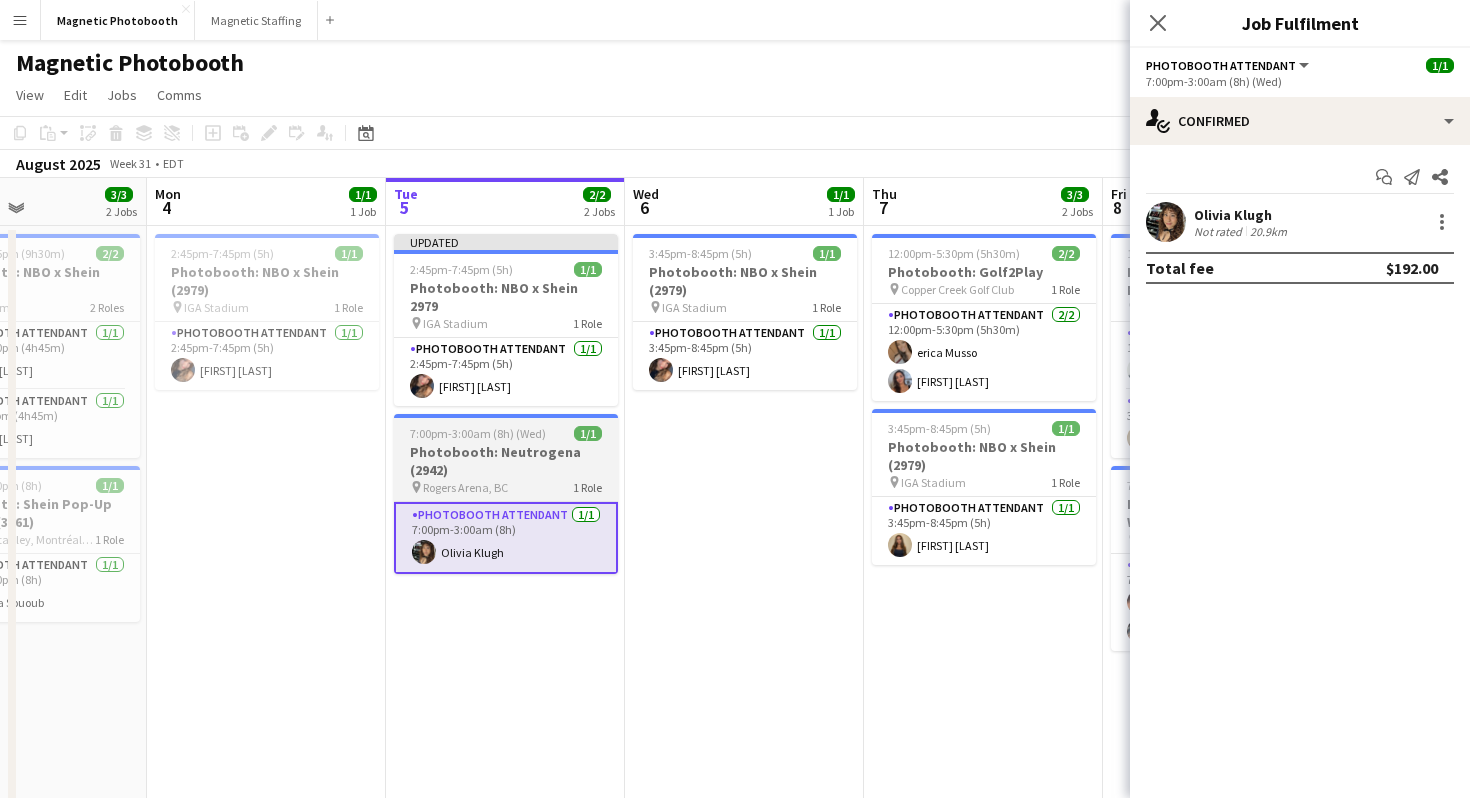 click on "Photobooth: Neutrogena (2942)" at bounding box center [506, 461] 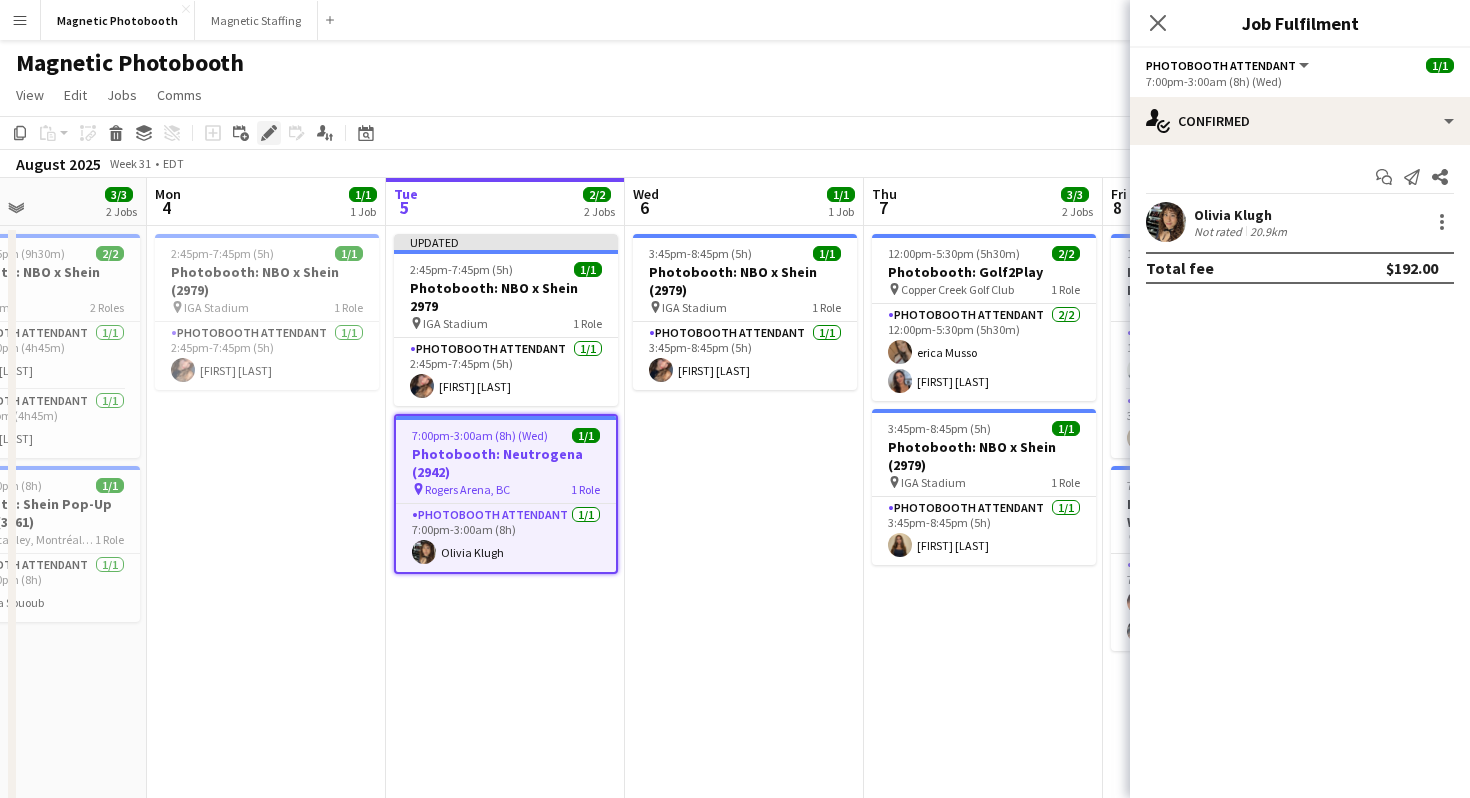 click 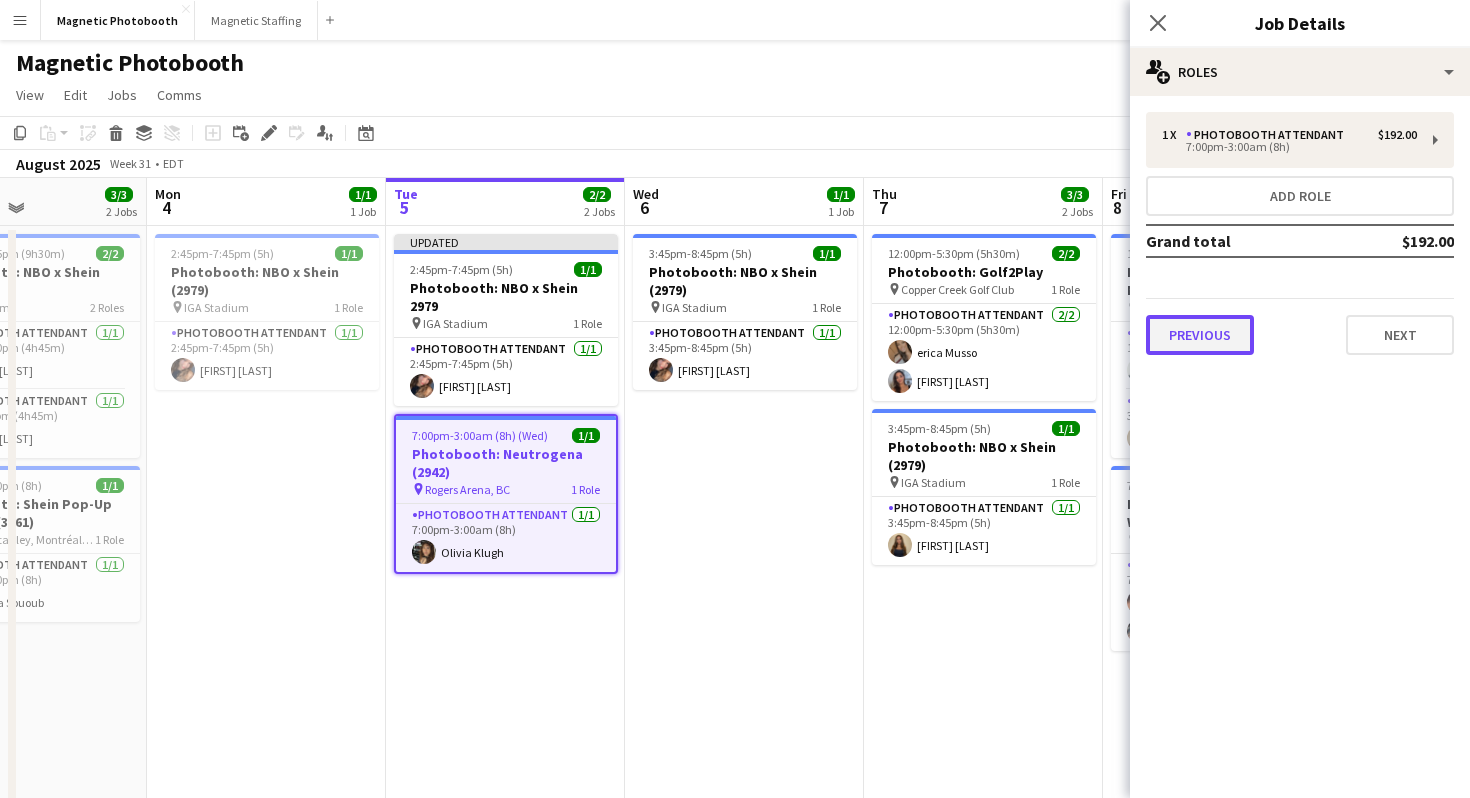 click on "Previous" at bounding box center (1200, 335) 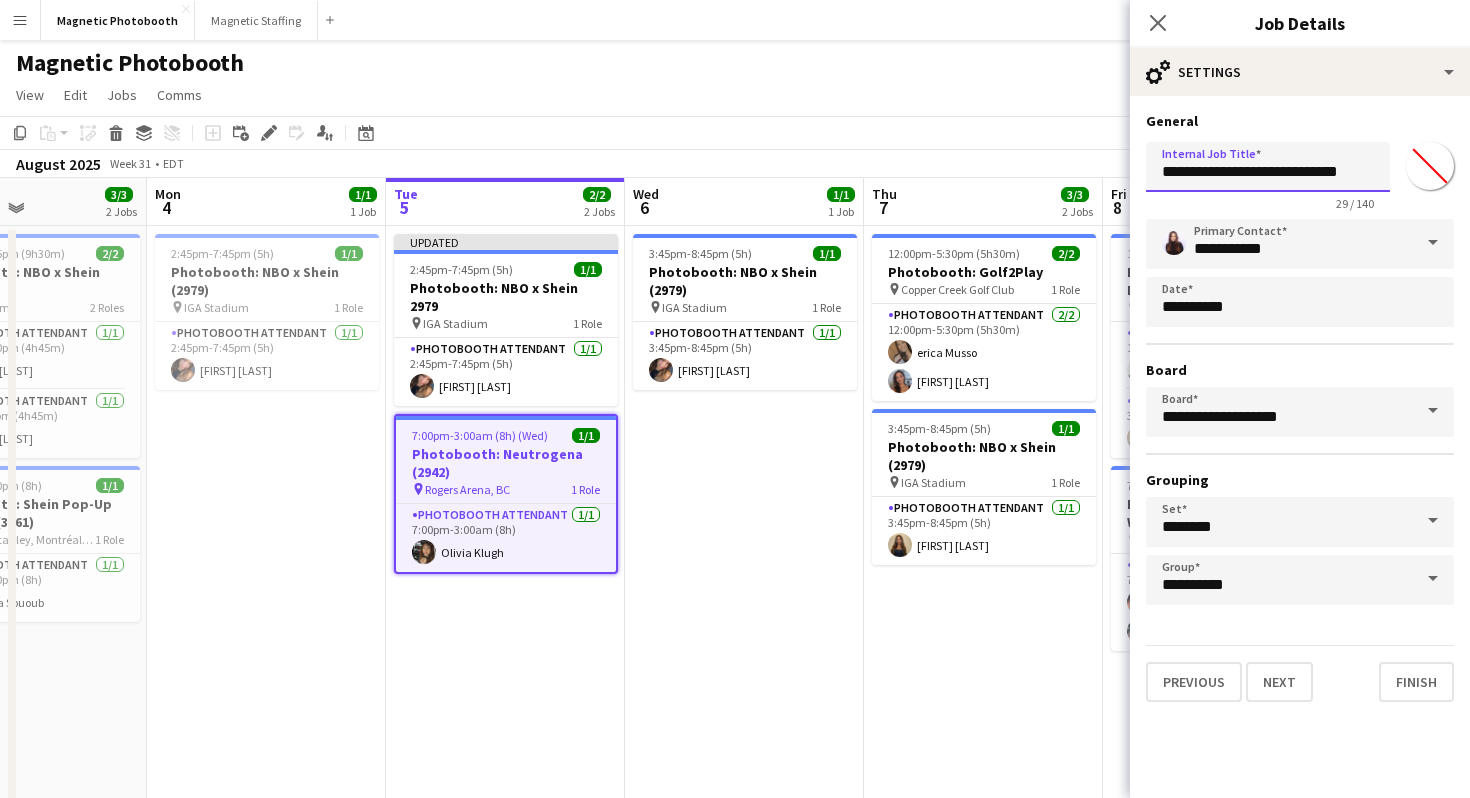 click on "**********" at bounding box center [1268, 167] 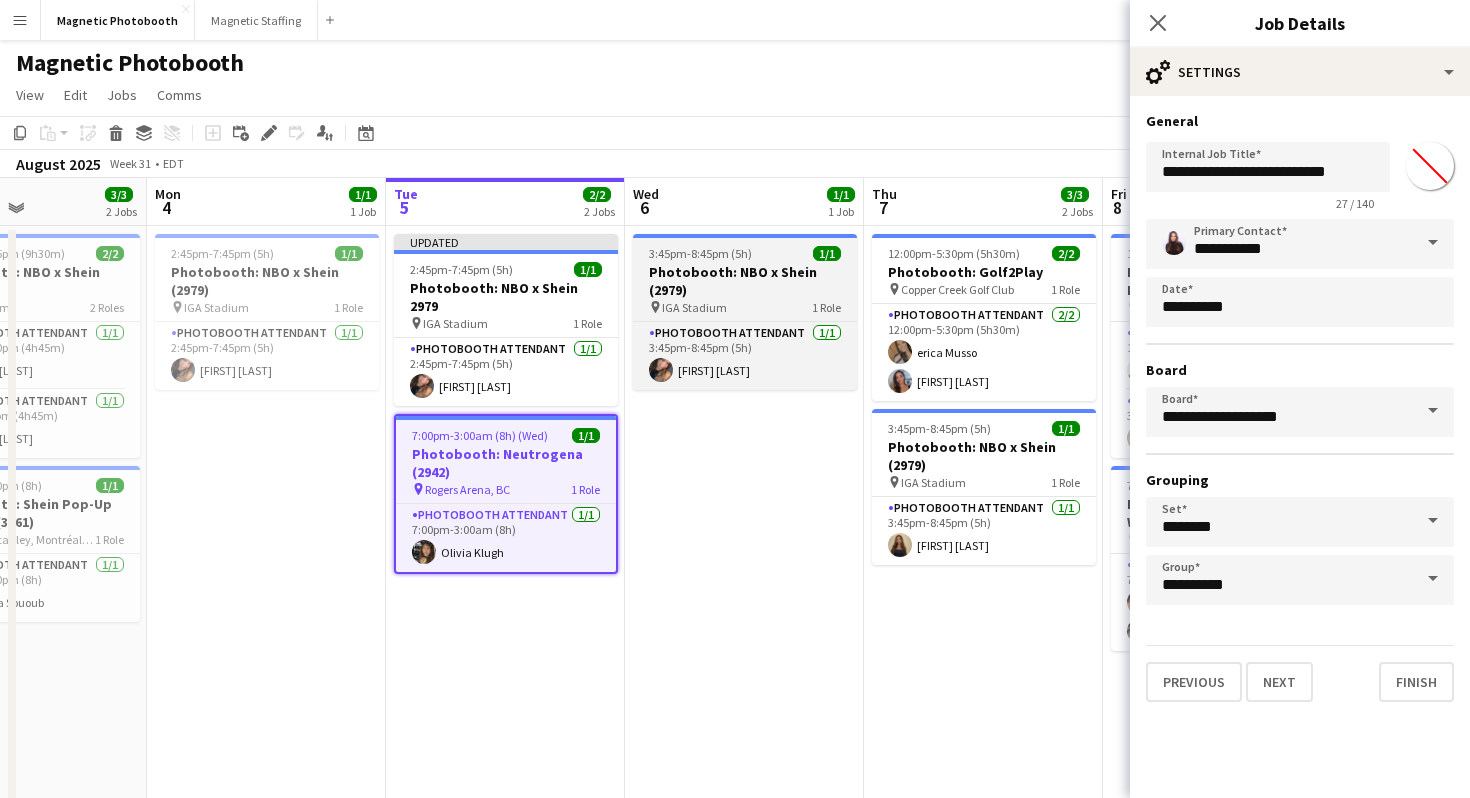 click on "Photobooth: NBO x Shein (2979)" at bounding box center [745, 281] 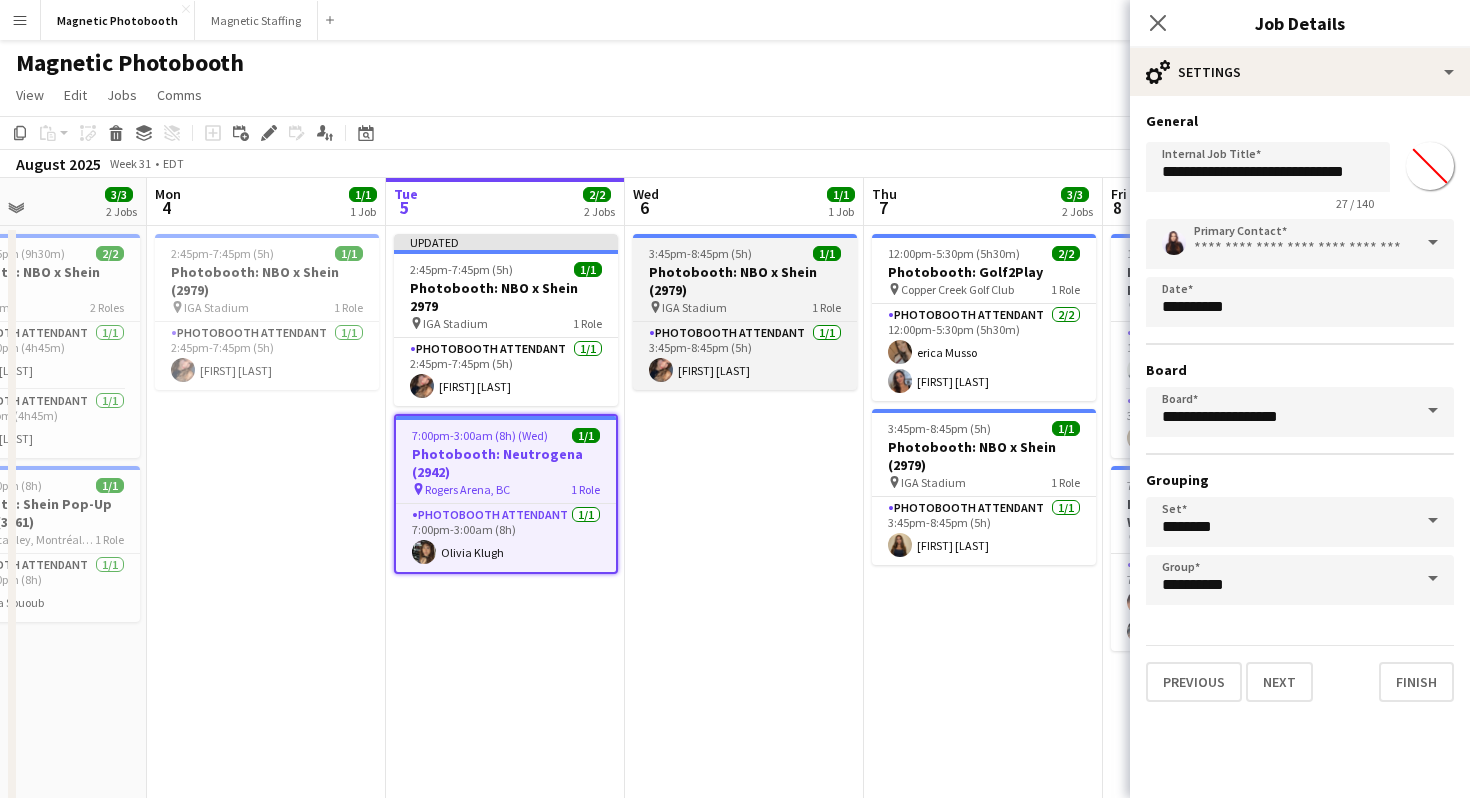 type on "*******" 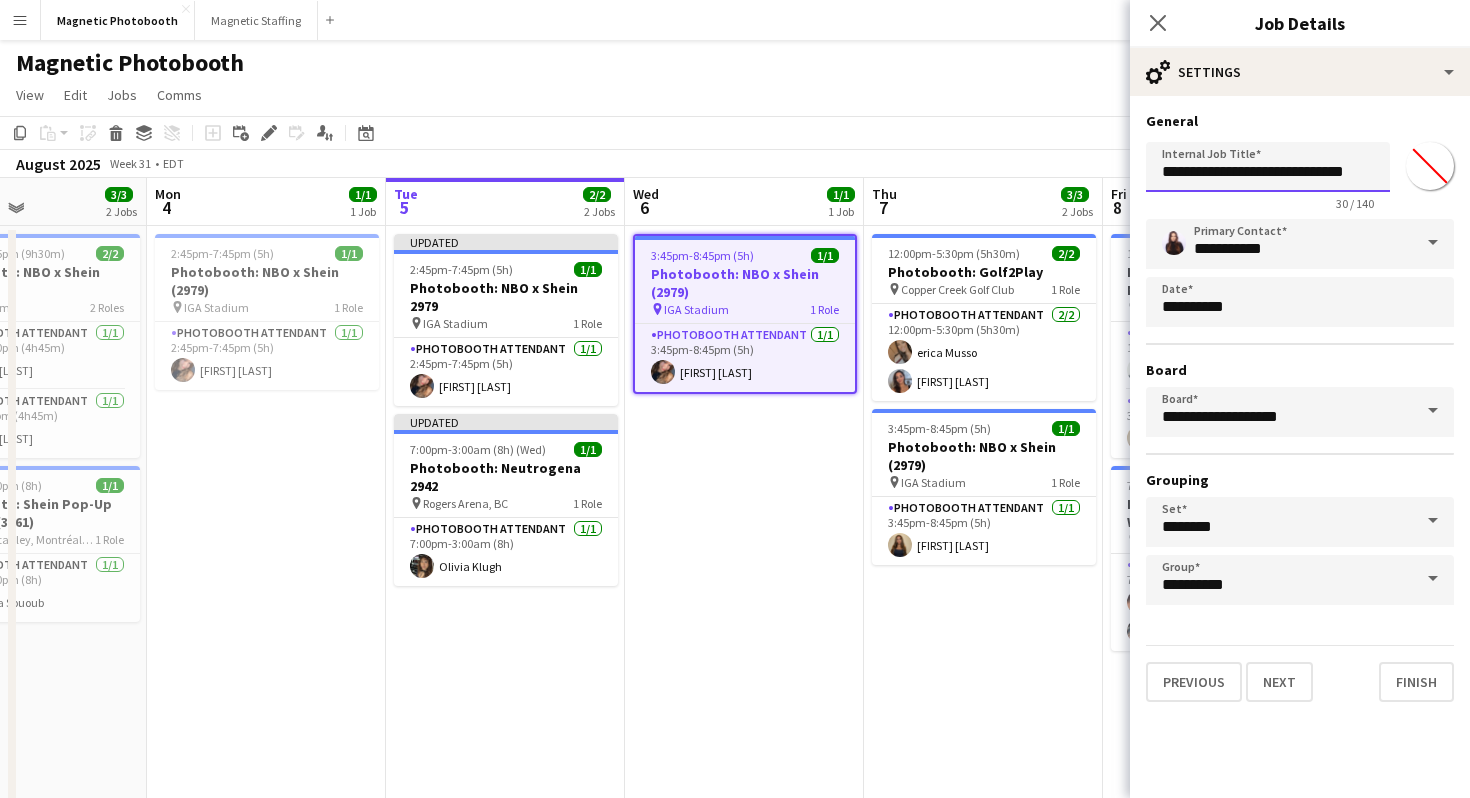 click on "**********" at bounding box center [1268, 167] 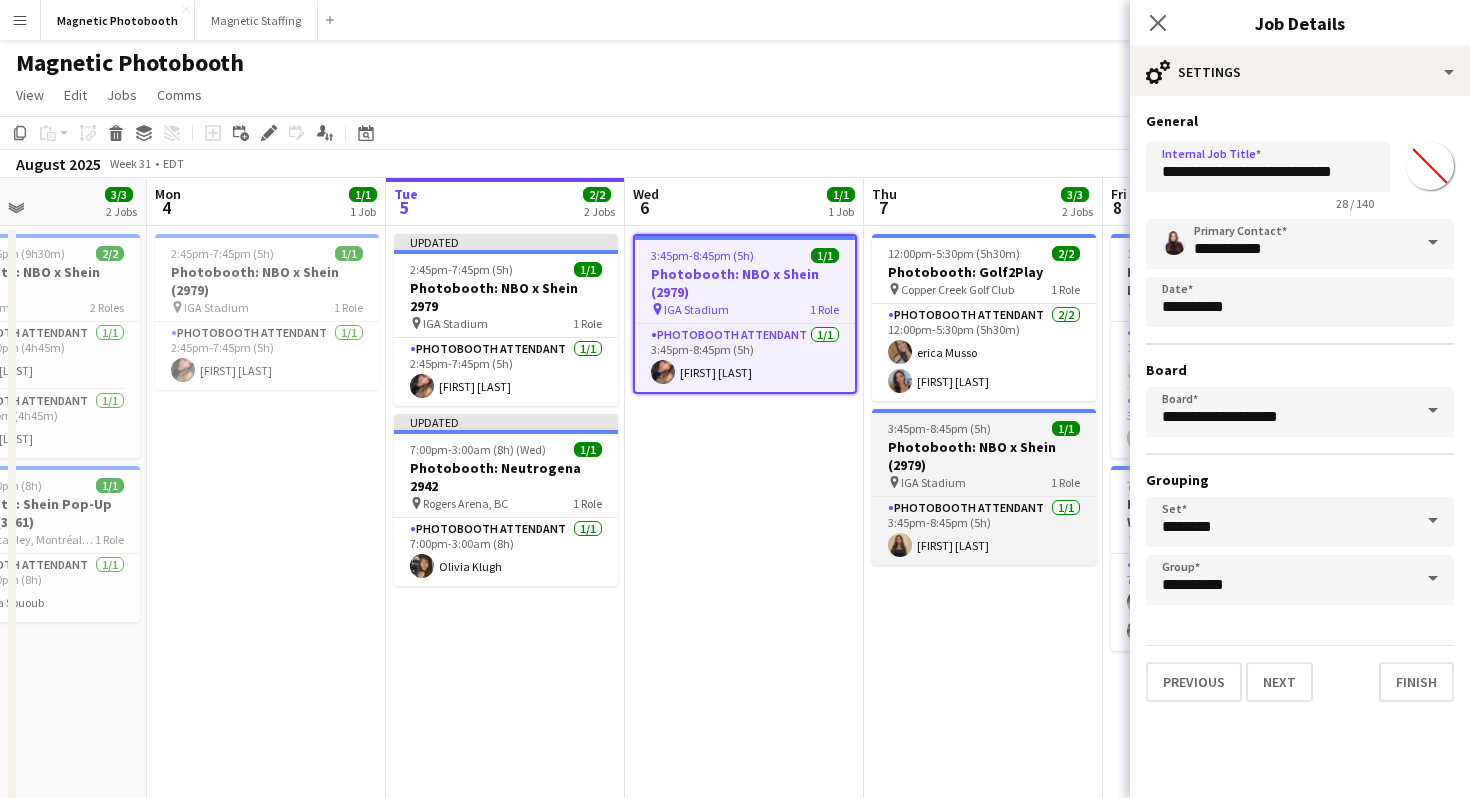 click on "Photobooth: NBO x Shein (2979)" at bounding box center (984, 456) 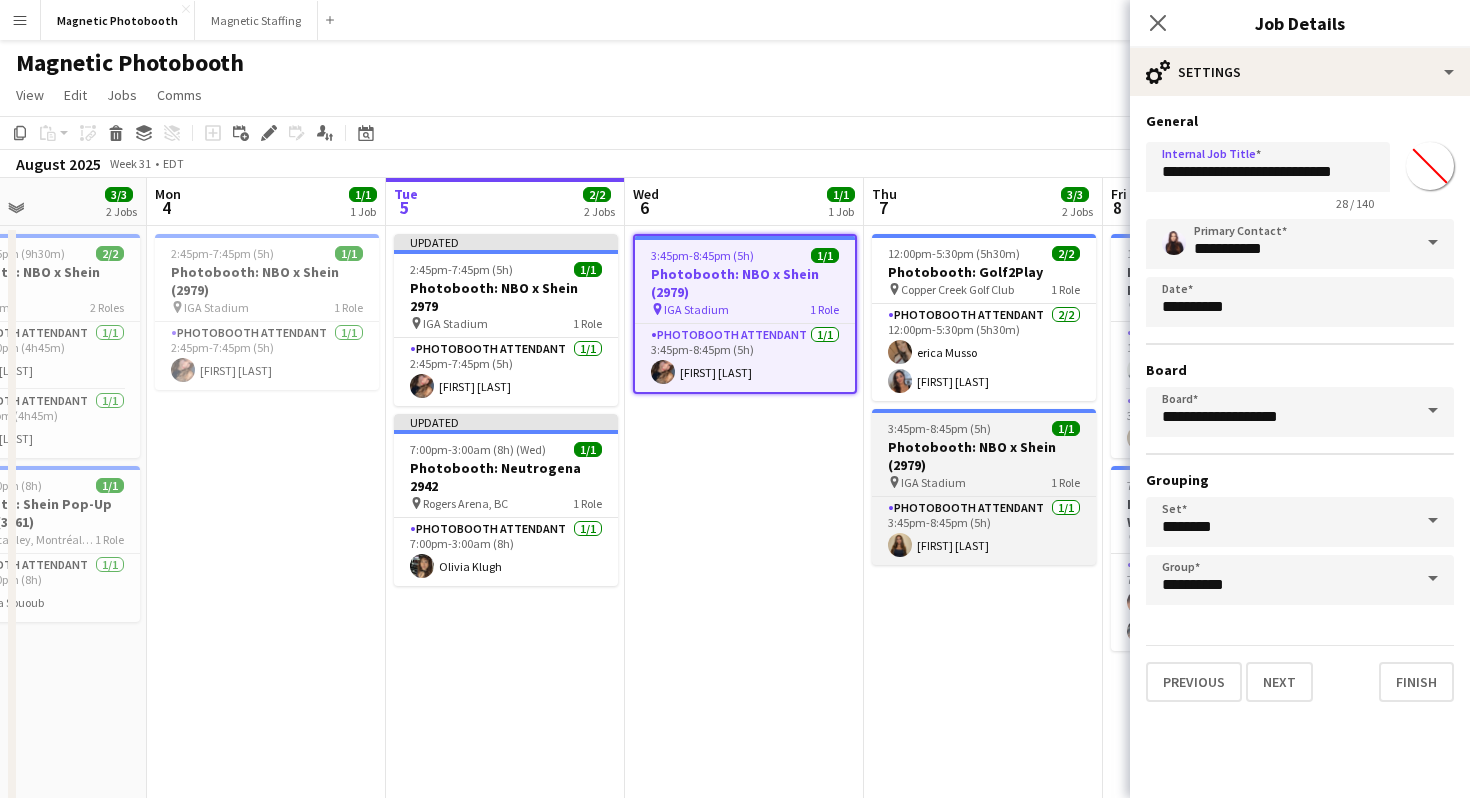 type on "**********" 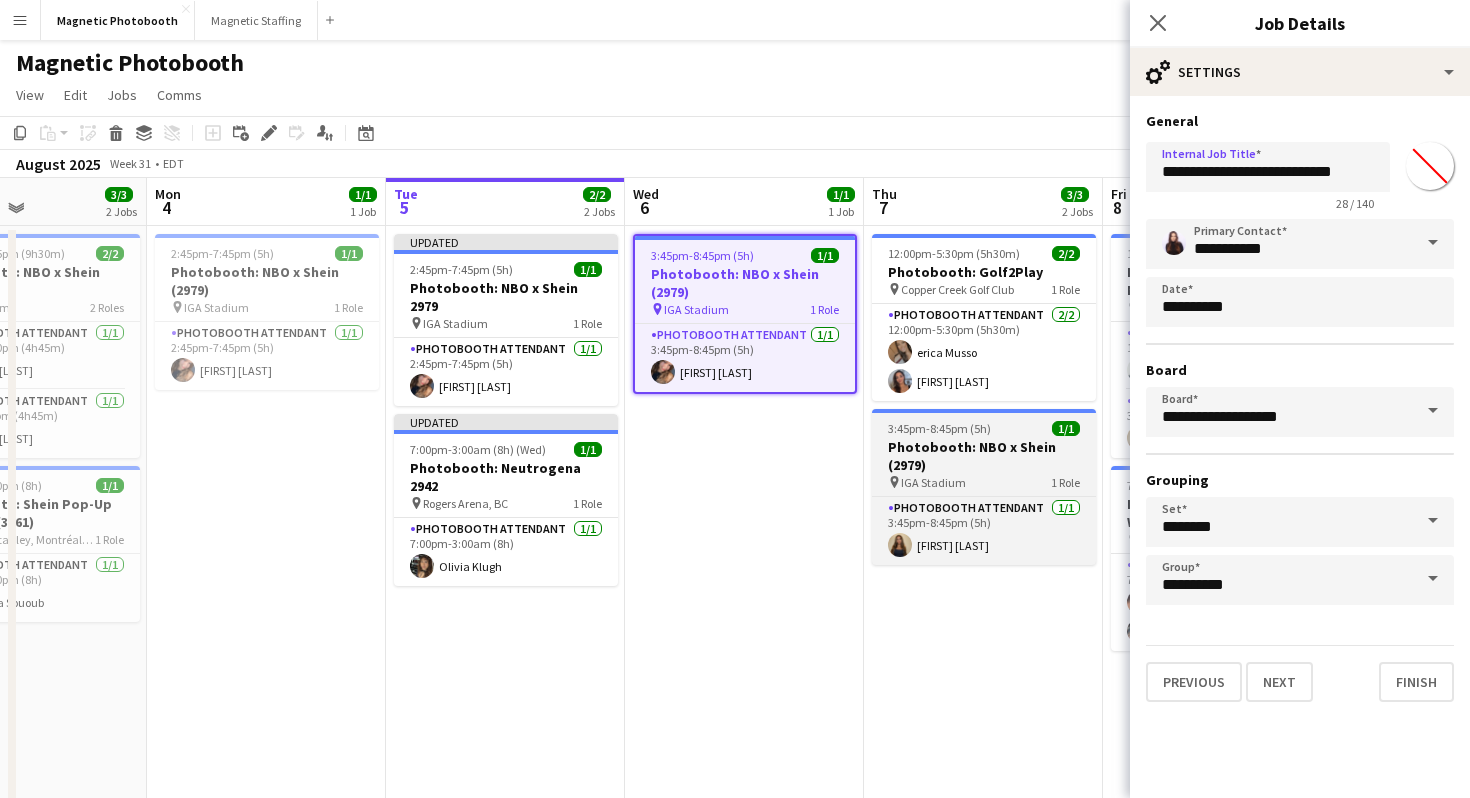 type on "*******" 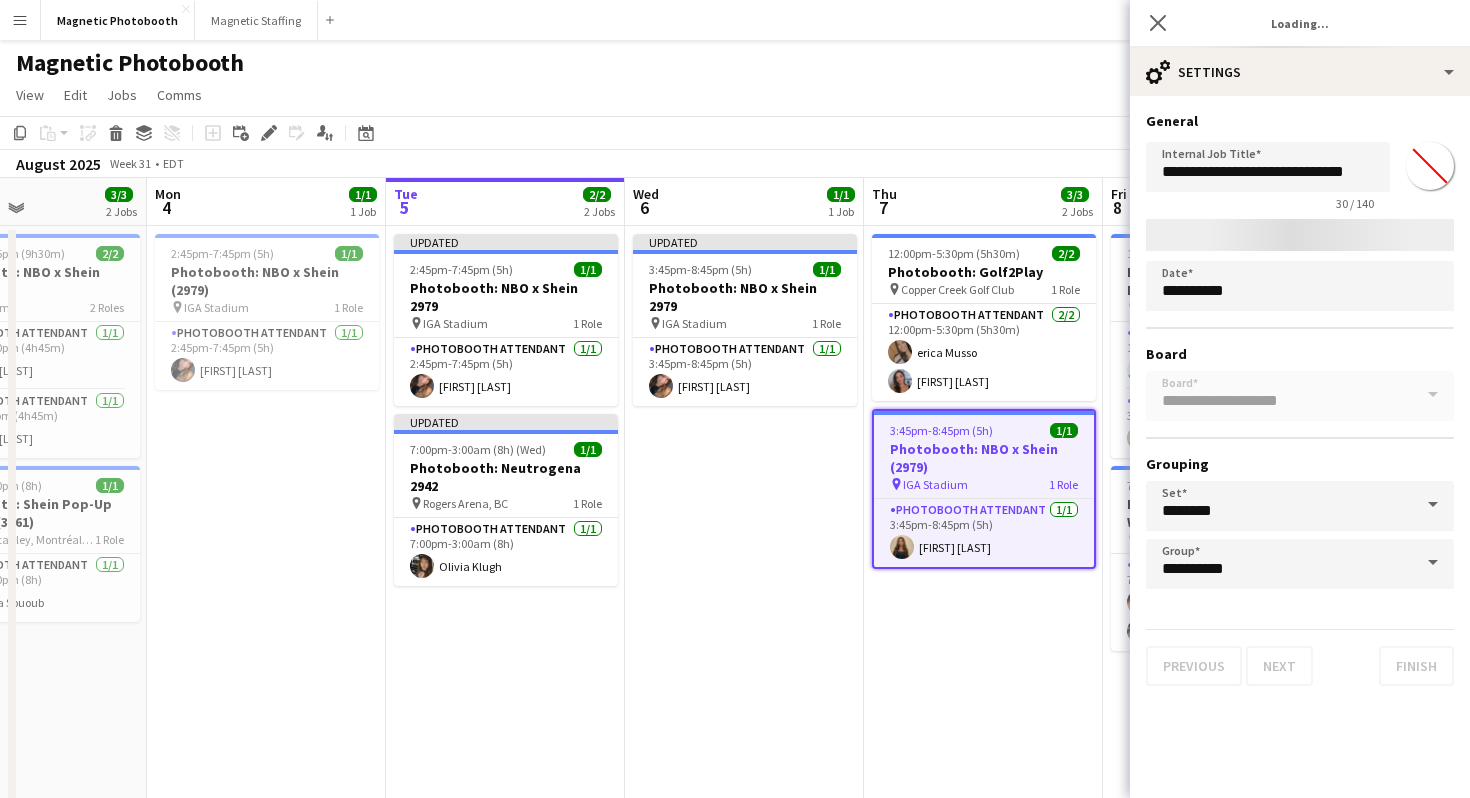 type on "*******" 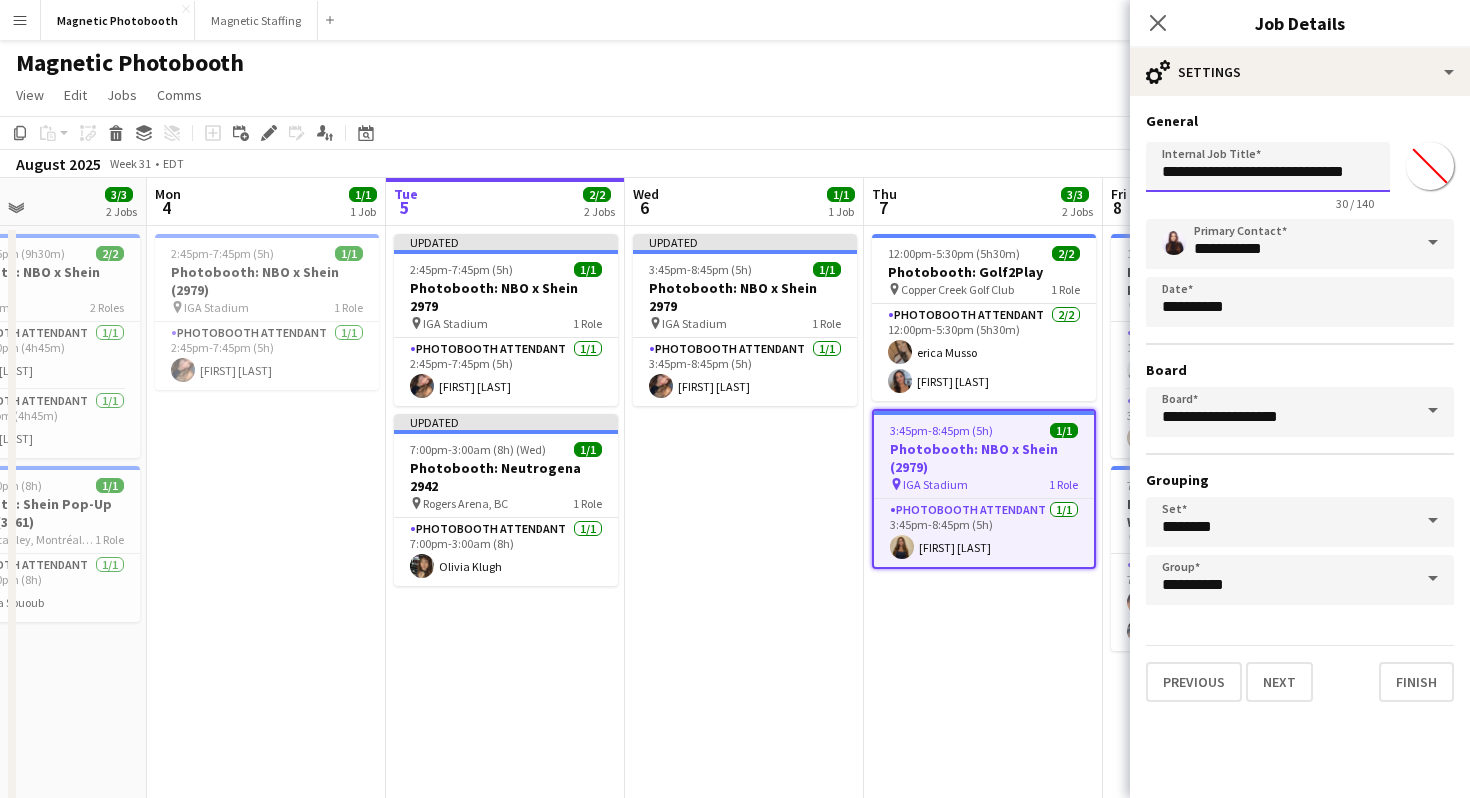 click on "**********" at bounding box center (1268, 167) 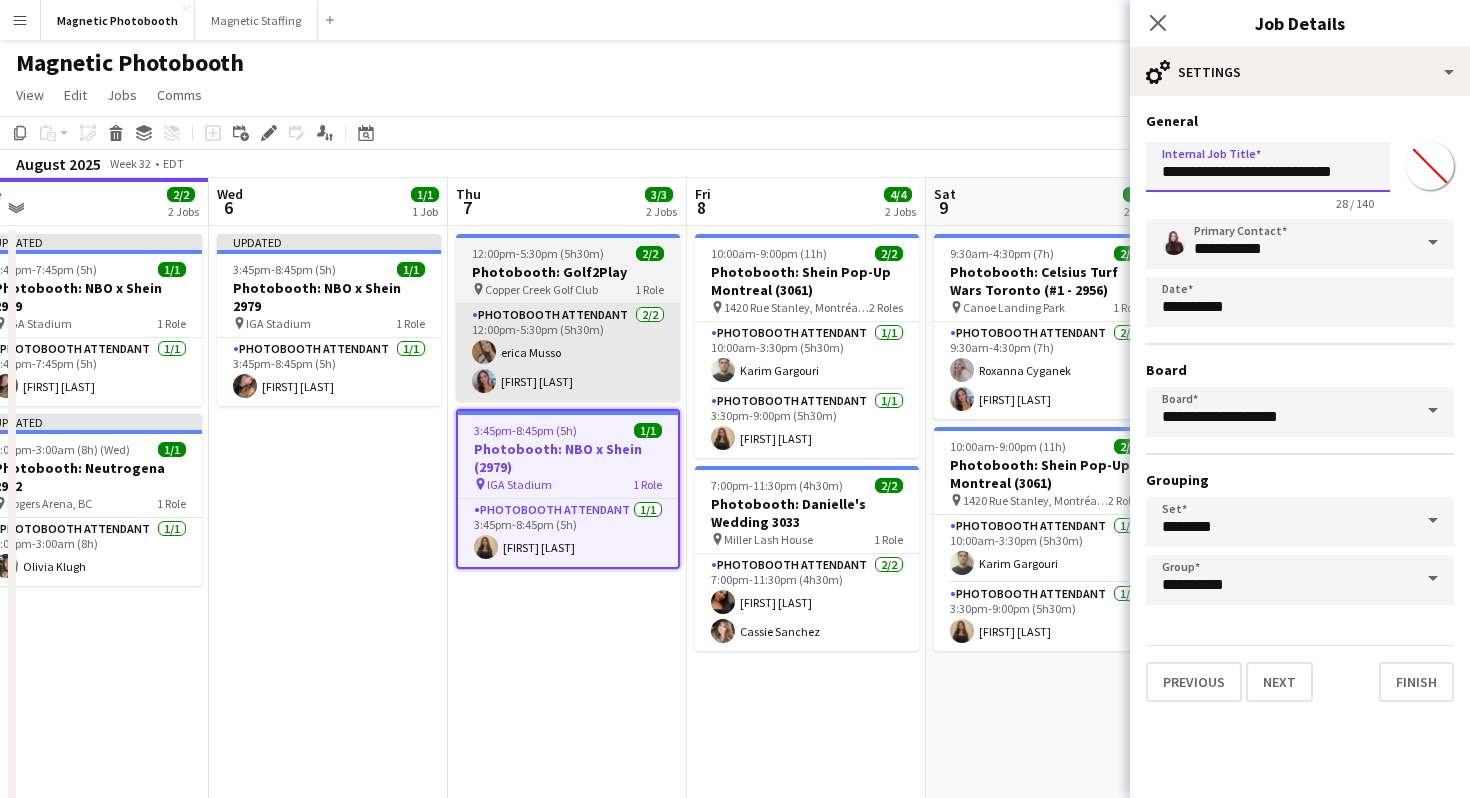scroll, scrollTop: 0, scrollLeft: 991, axis: horizontal 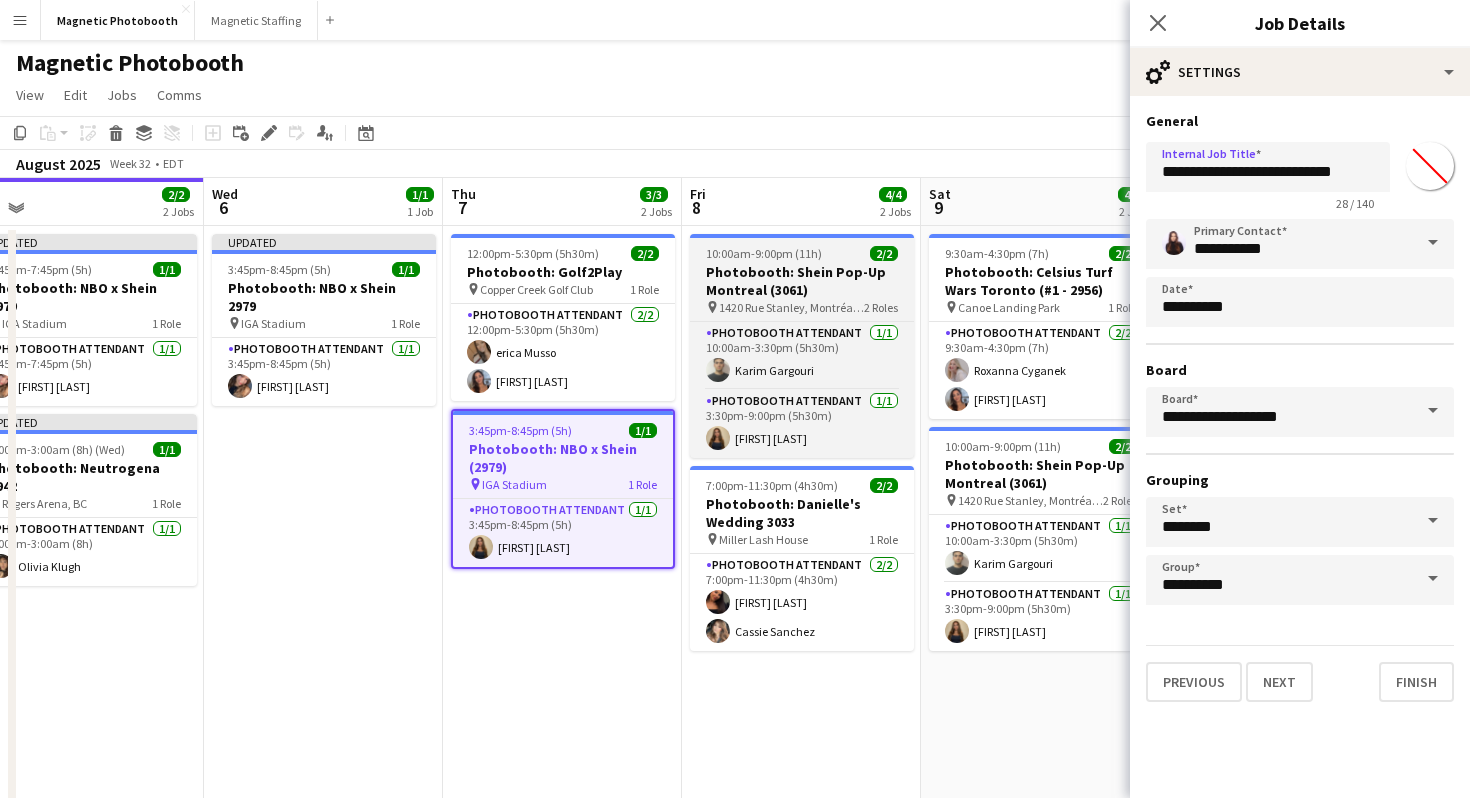 click on "Photobooth: Shein Pop-Up Montreal (3061)" at bounding box center (802, 281) 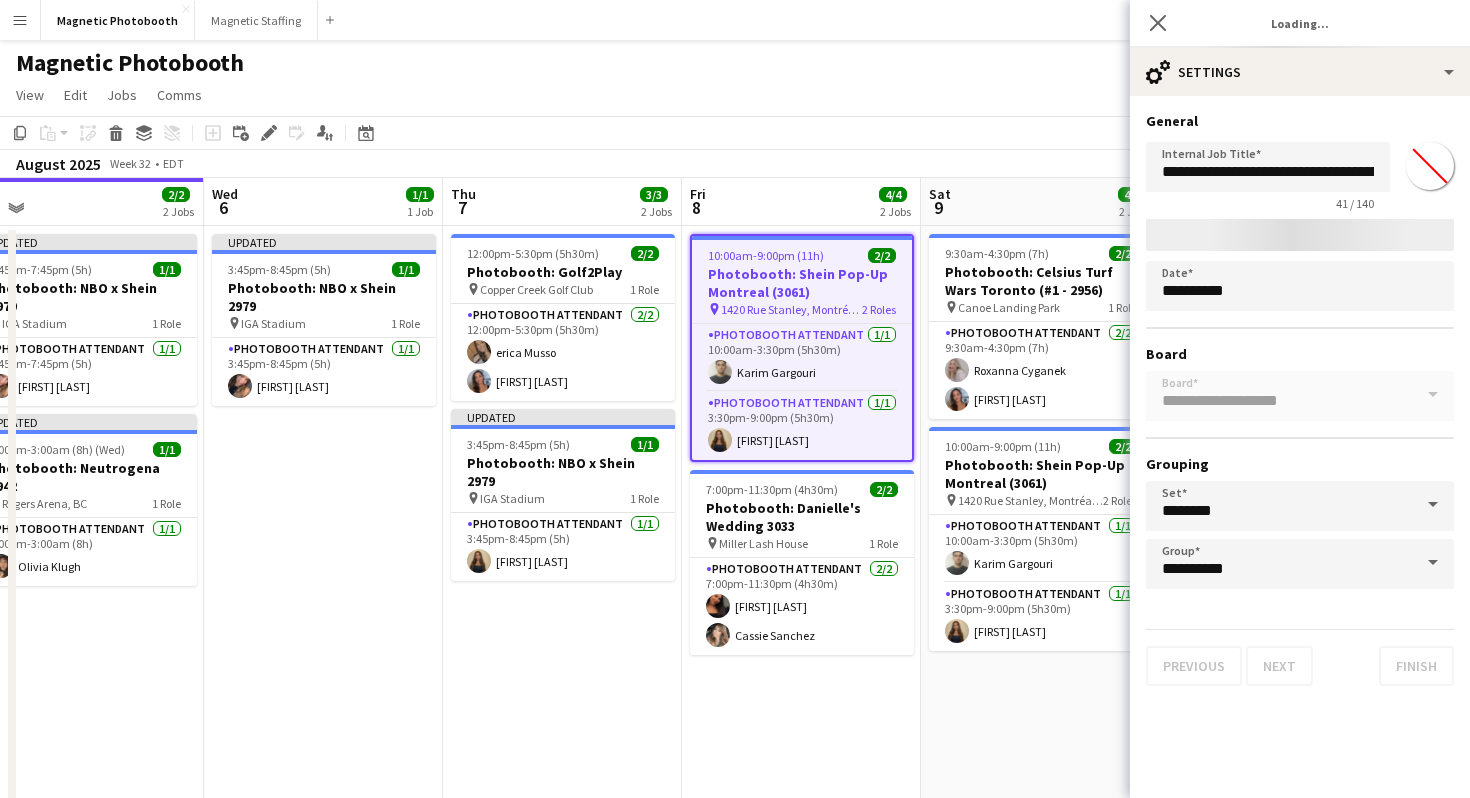 type on "*******" 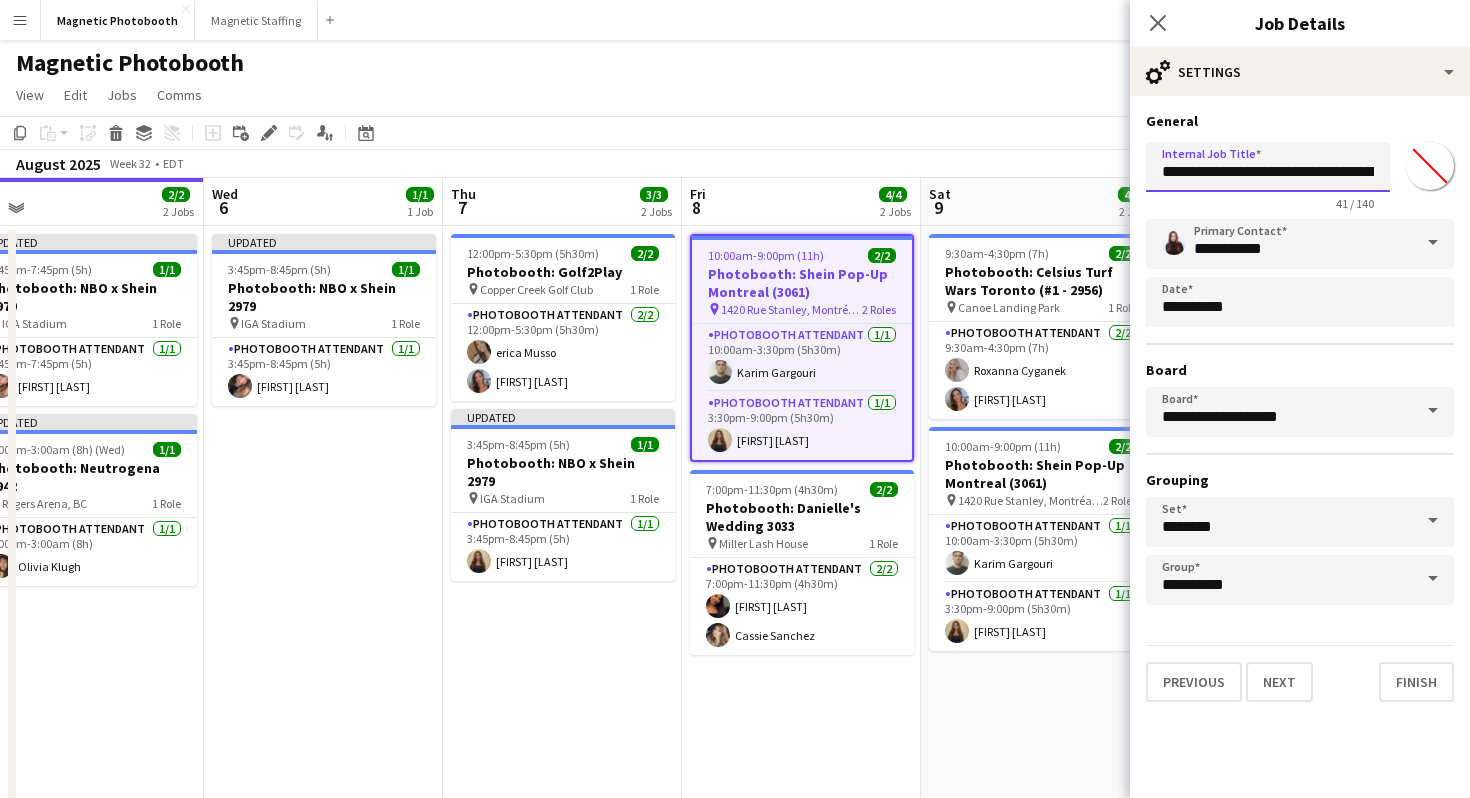 scroll, scrollTop: 0, scrollLeft: 77, axis: horizontal 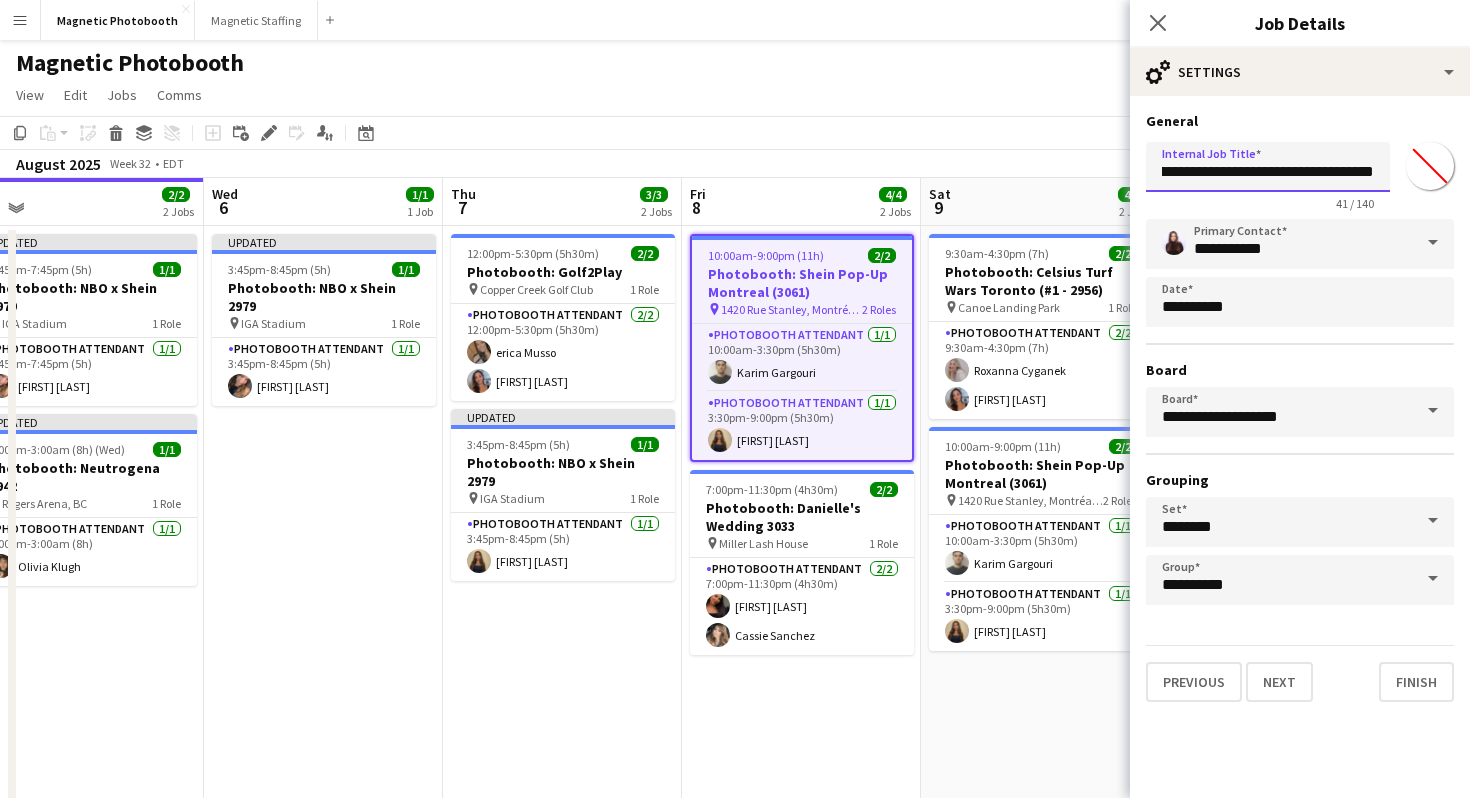 drag, startPoint x: 1329, startPoint y: 174, endPoint x: 1375, endPoint y: 173, distance: 46.010868 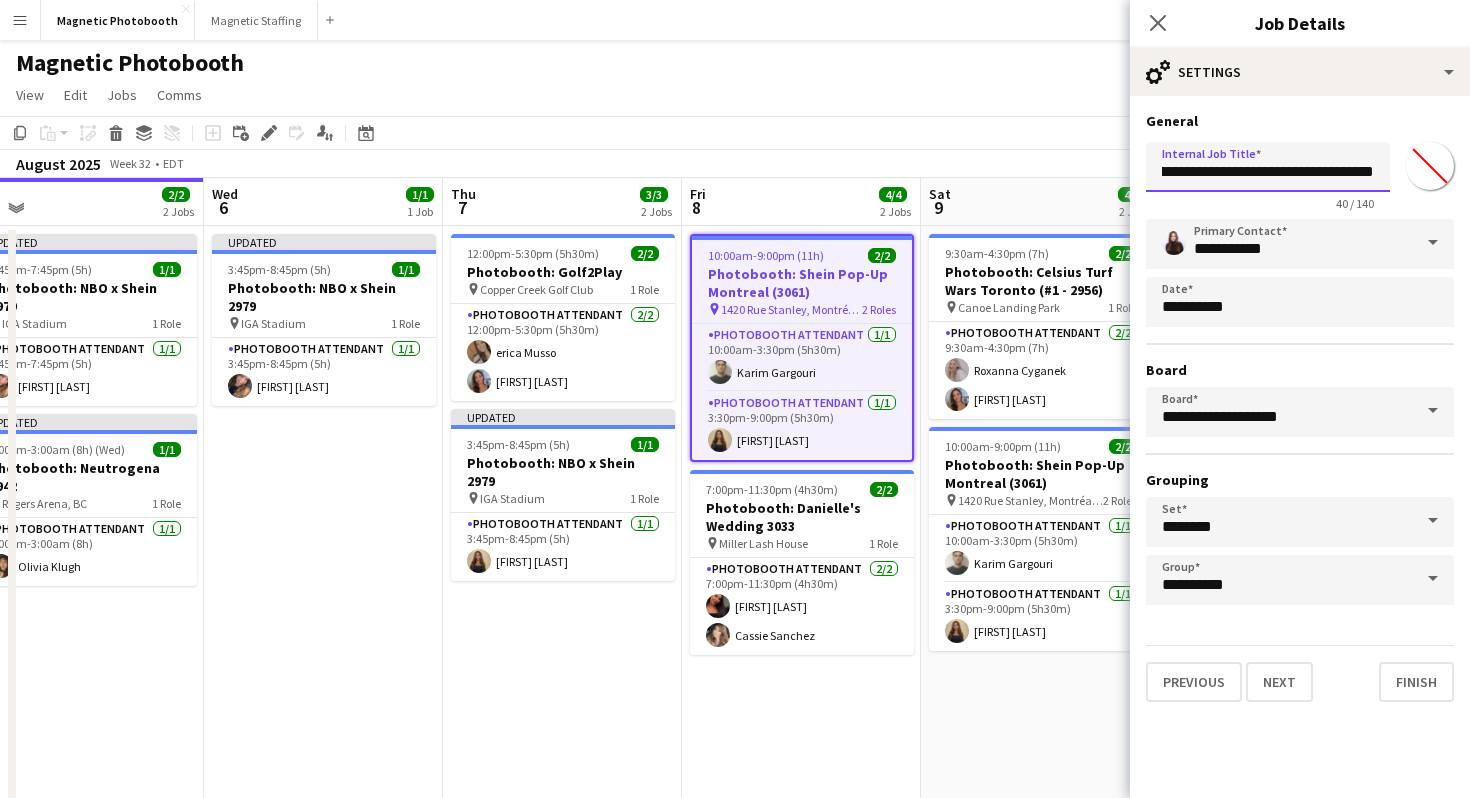 scroll, scrollTop: 0, scrollLeft: 68, axis: horizontal 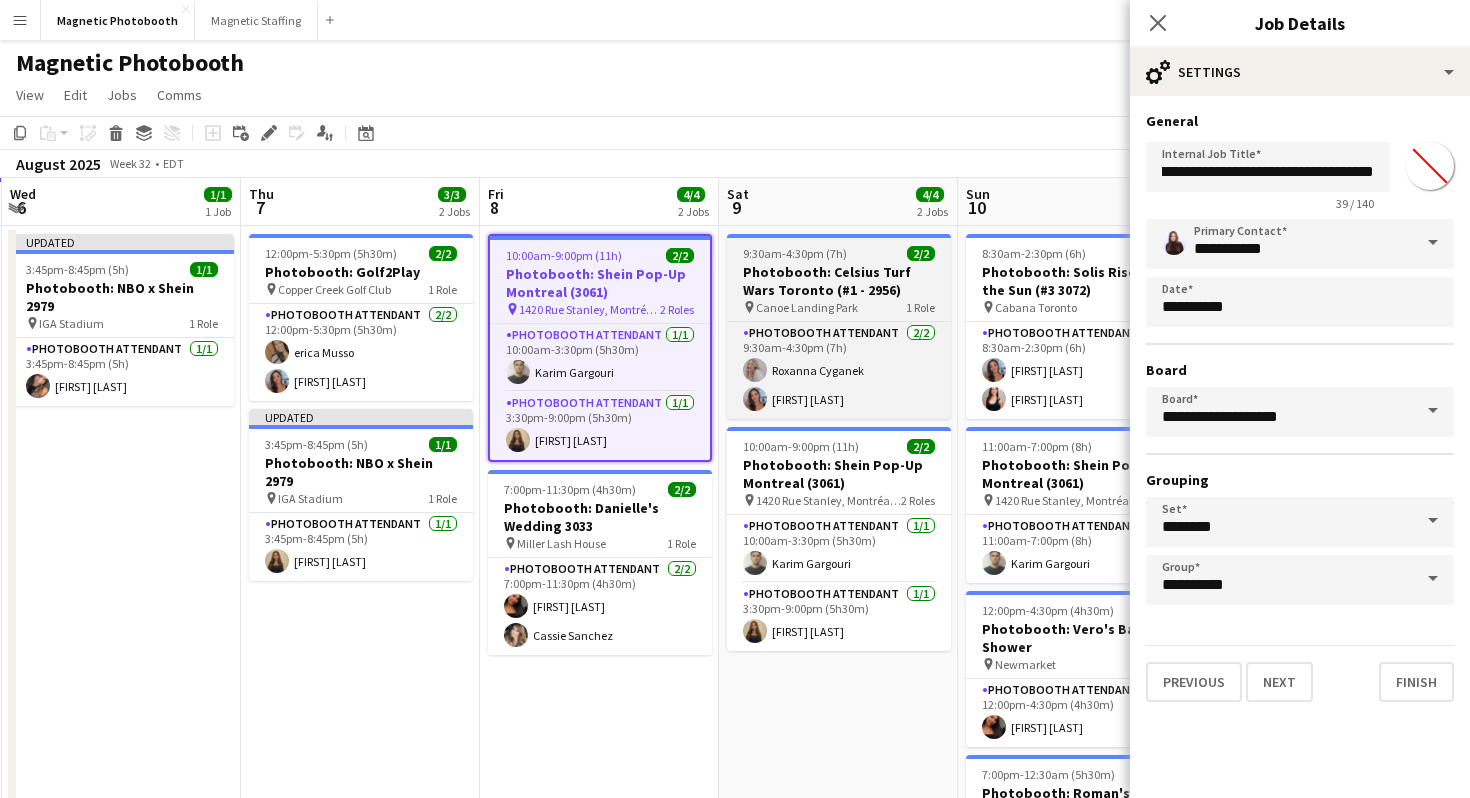 click on "9:30am-4:30pm (7h)    2/2" at bounding box center [839, 253] 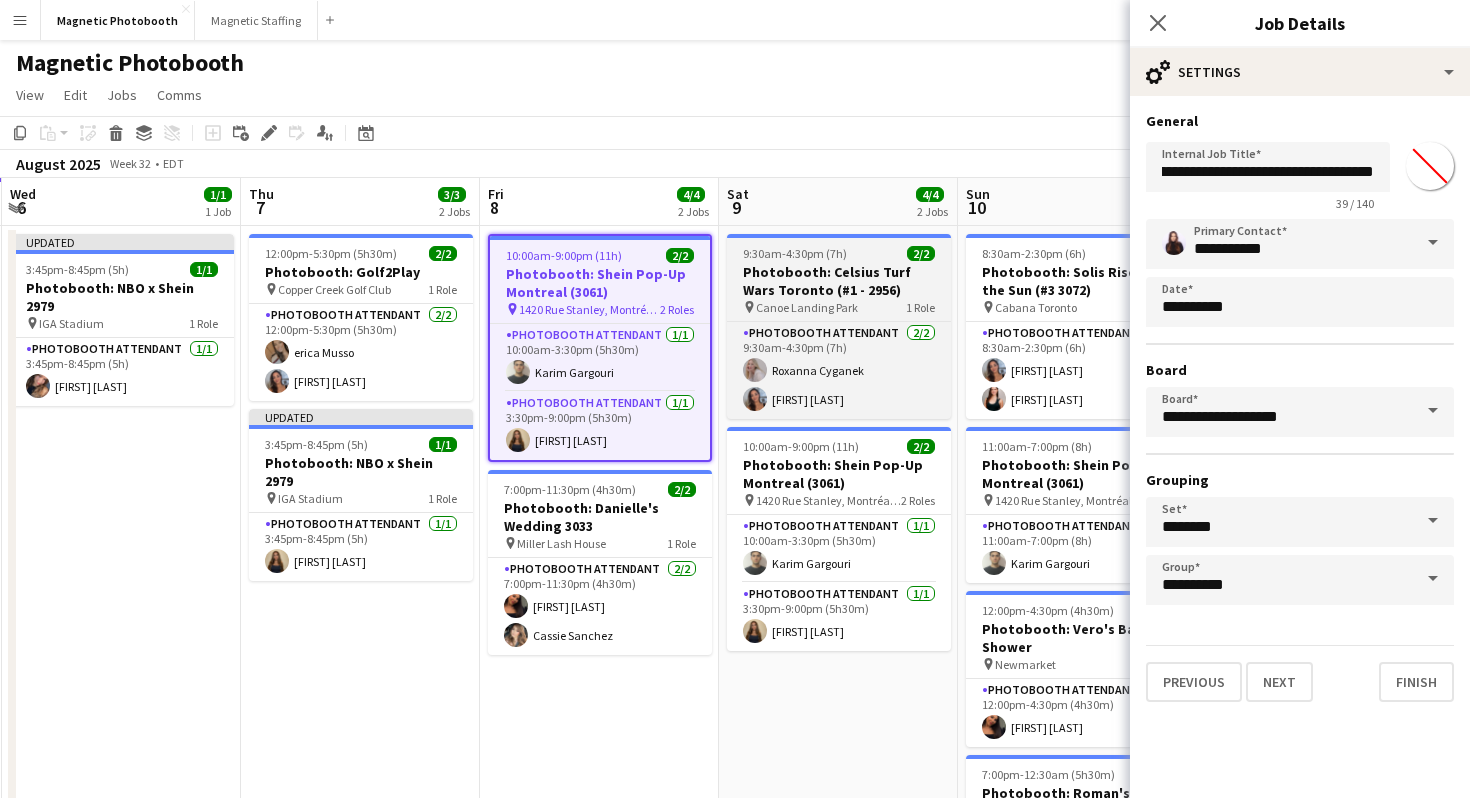 type on "**********" 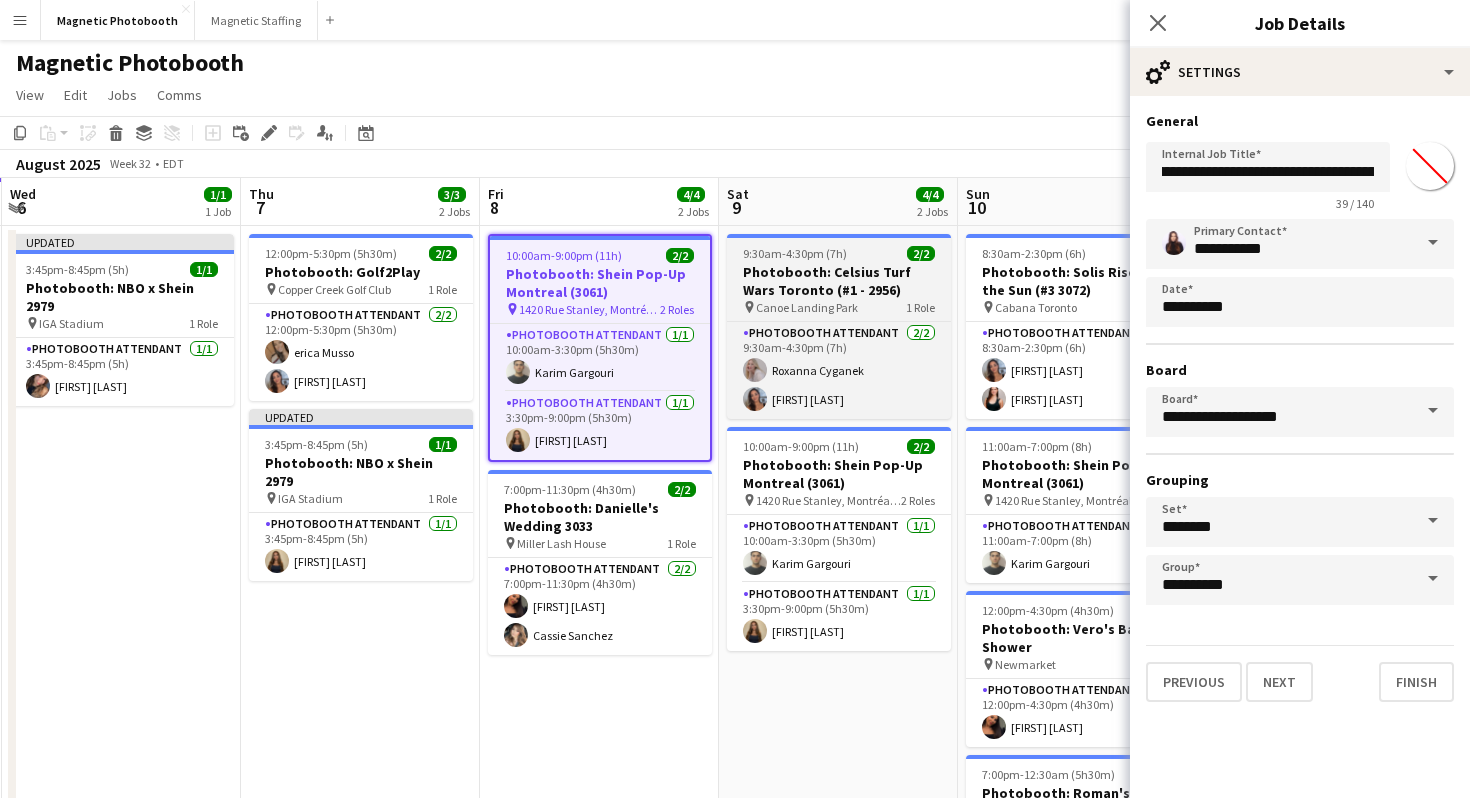 scroll, scrollTop: 0, scrollLeft: 0, axis: both 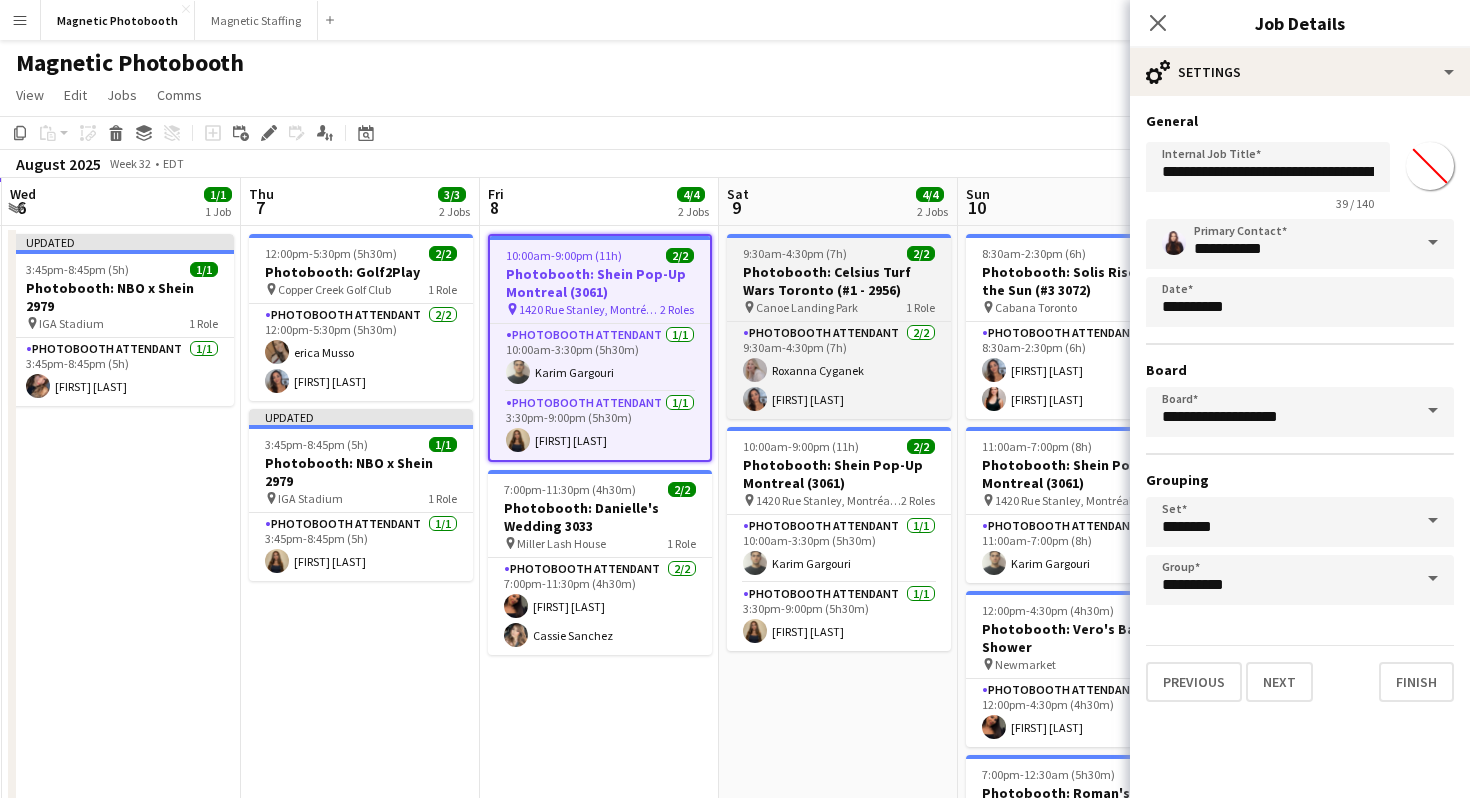 type on "*******" 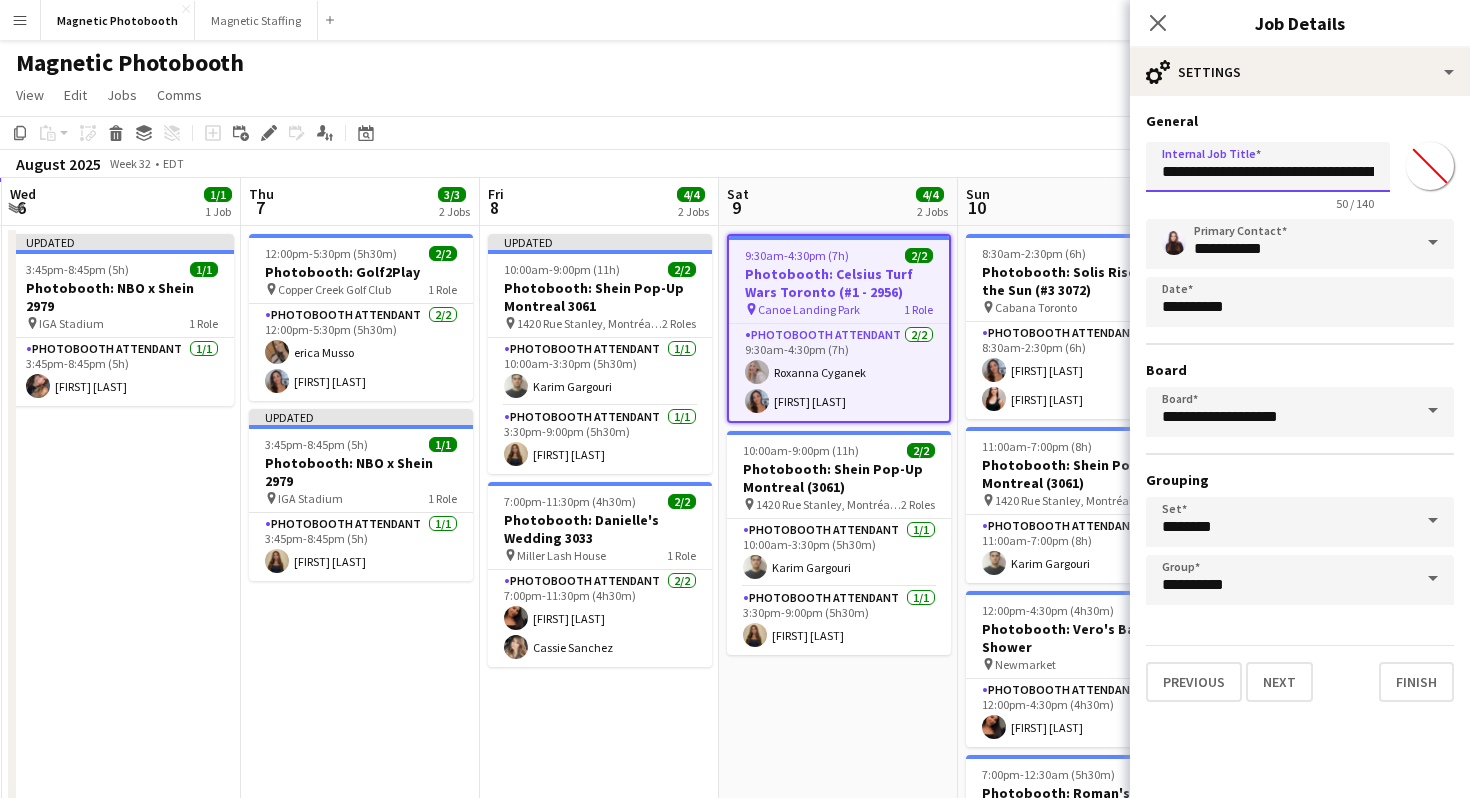 scroll, scrollTop: 0, scrollLeft: 119, axis: horizontal 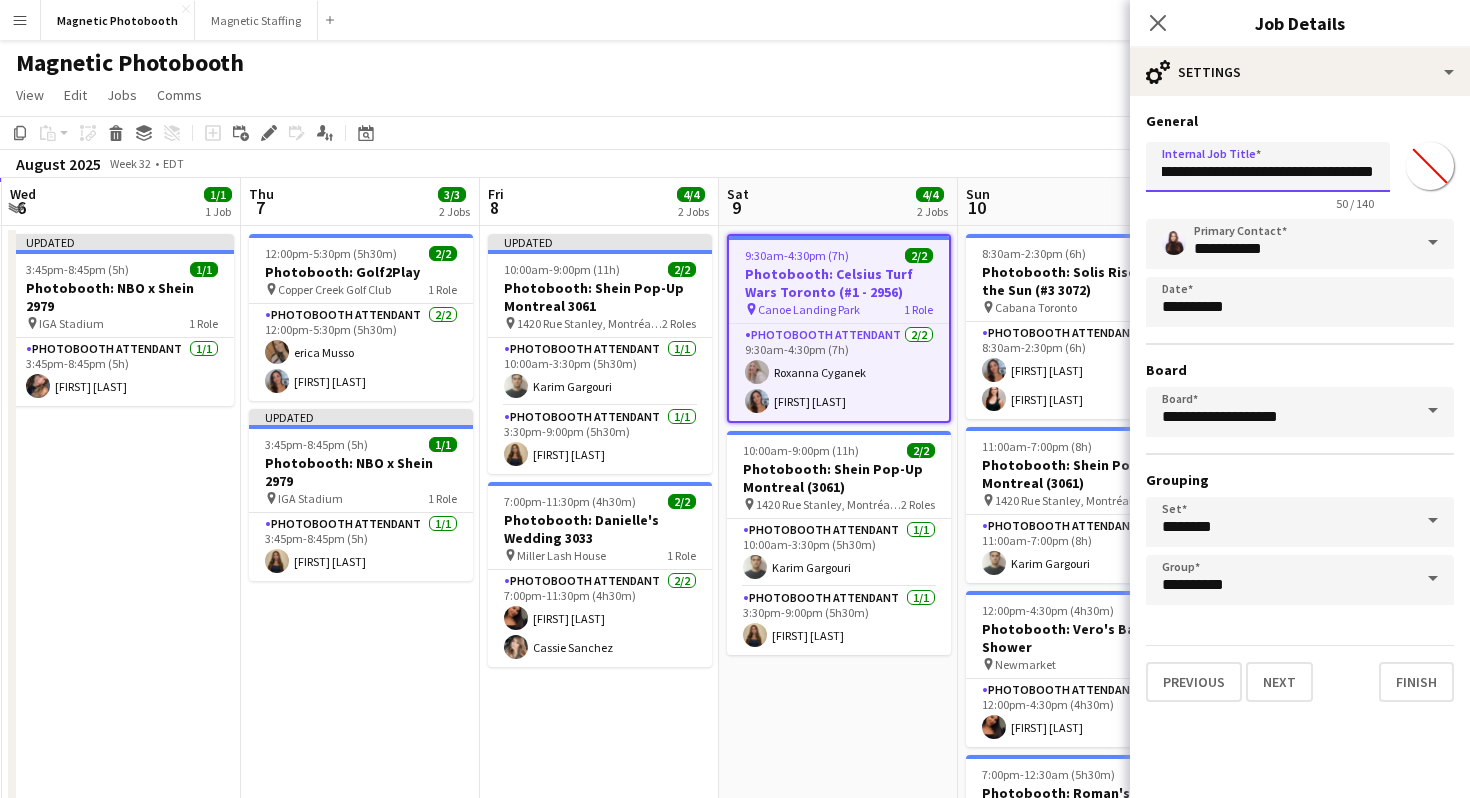 drag, startPoint x: 1359, startPoint y: 172, endPoint x: 1418, endPoint y: 173, distance: 59.008472 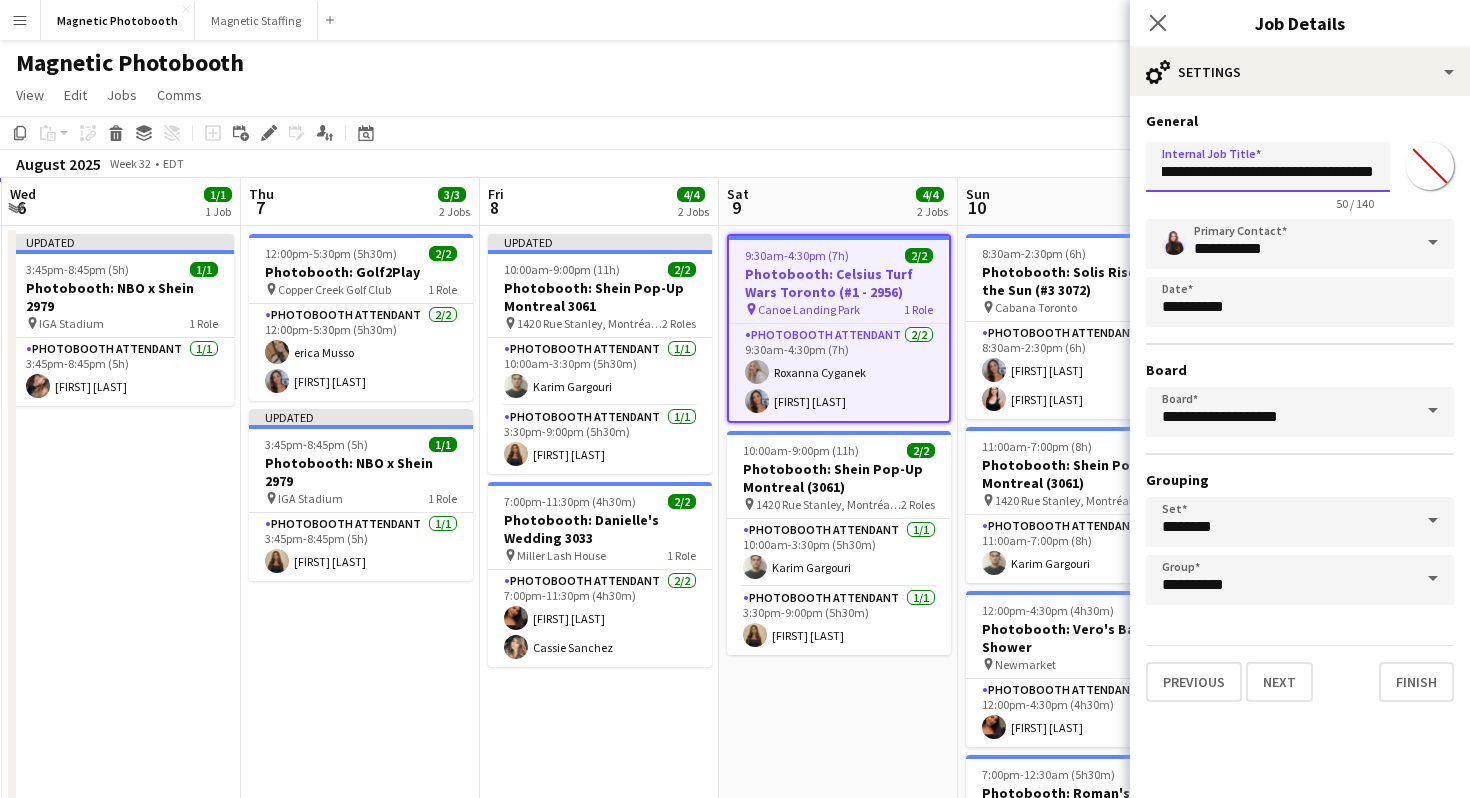 click on "**********" at bounding box center [1300, 172] 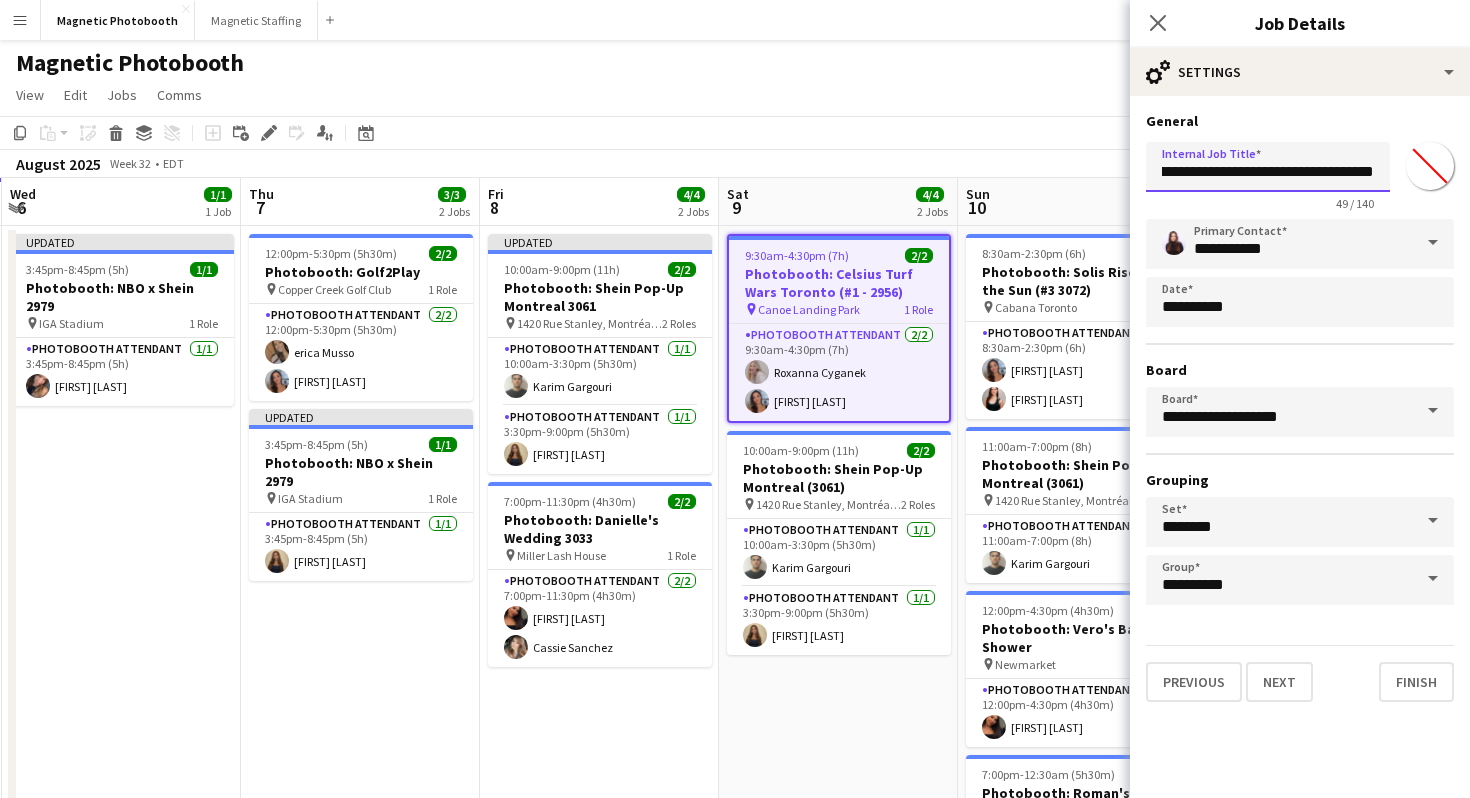 scroll, scrollTop: 0, scrollLeft: 111, axis: horizontal 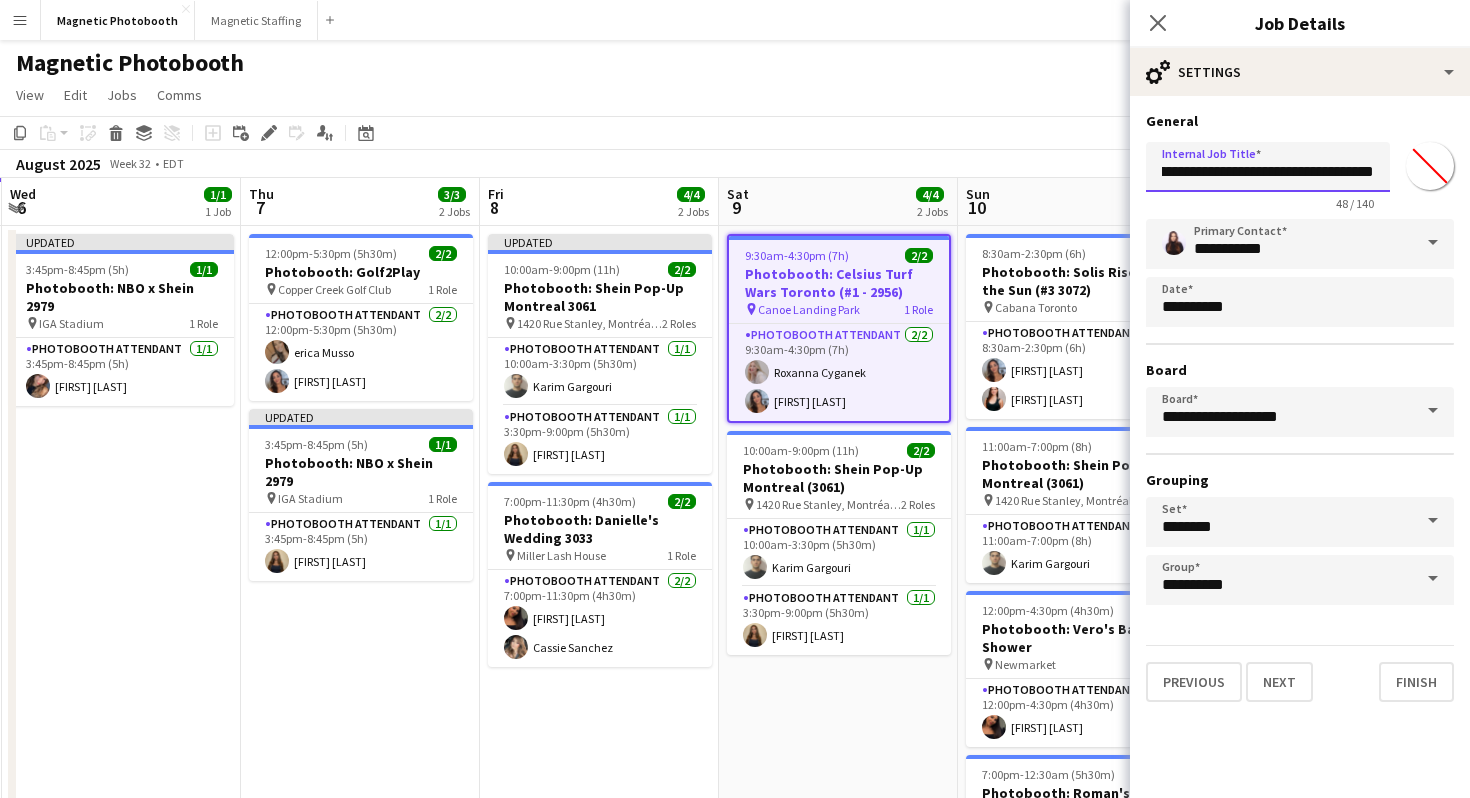 click on "**********" at bounding box center (1268, 167) 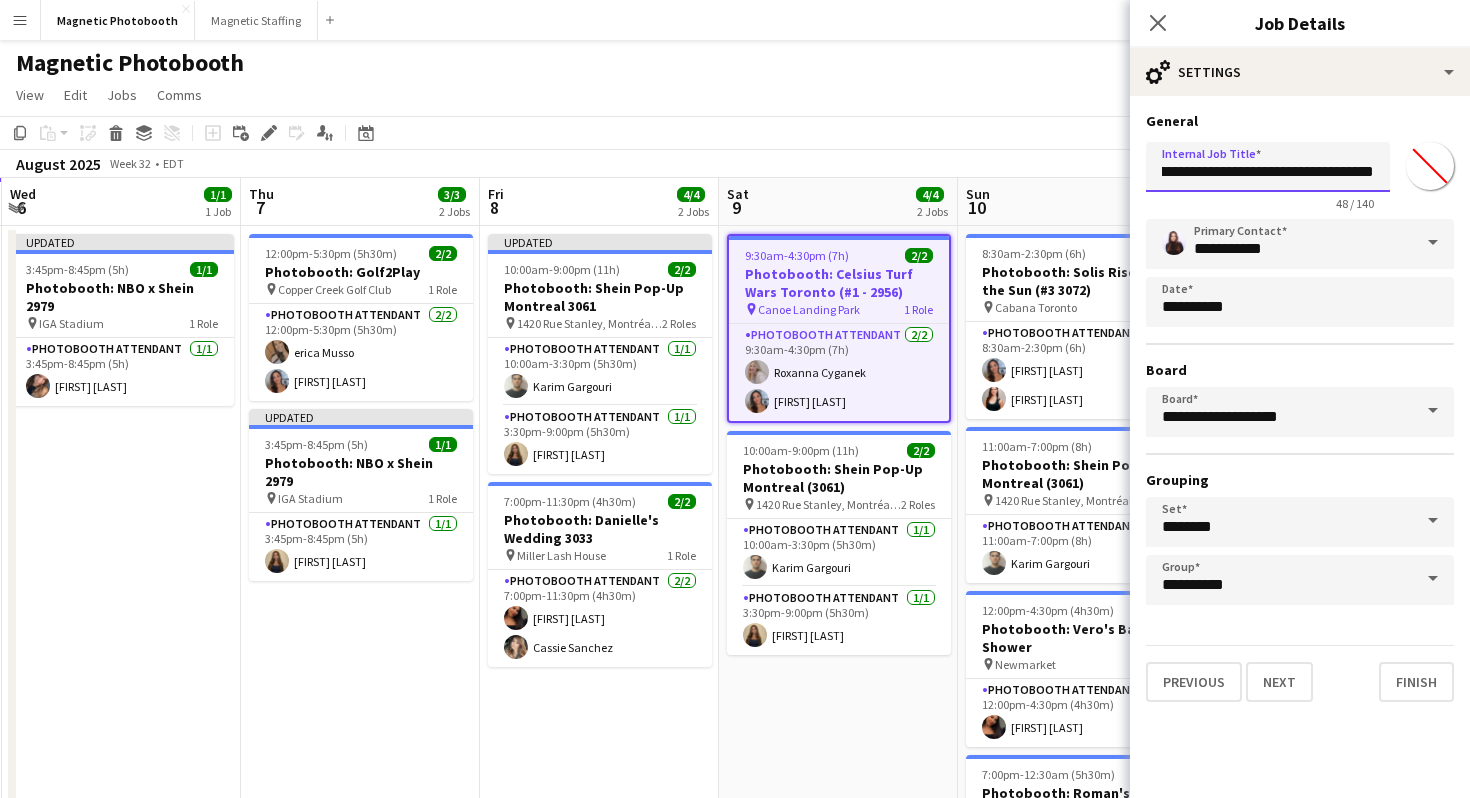 scroll, scrollTop: 0, scrollLeft: 106, axis: horizontal 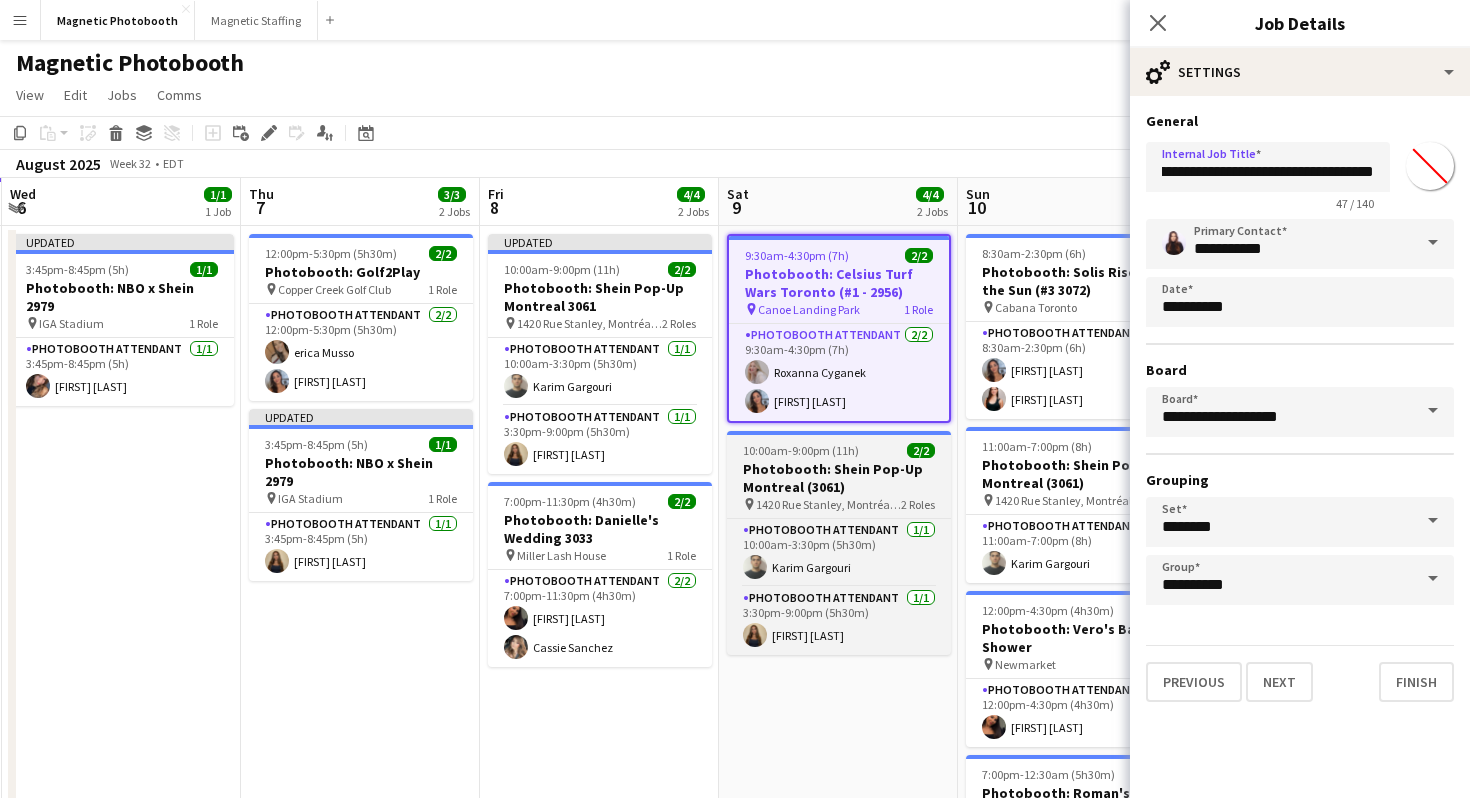click on "Photobooth: Shein Pop-Up Montreal (3061)" at bounding box center (839, 478) 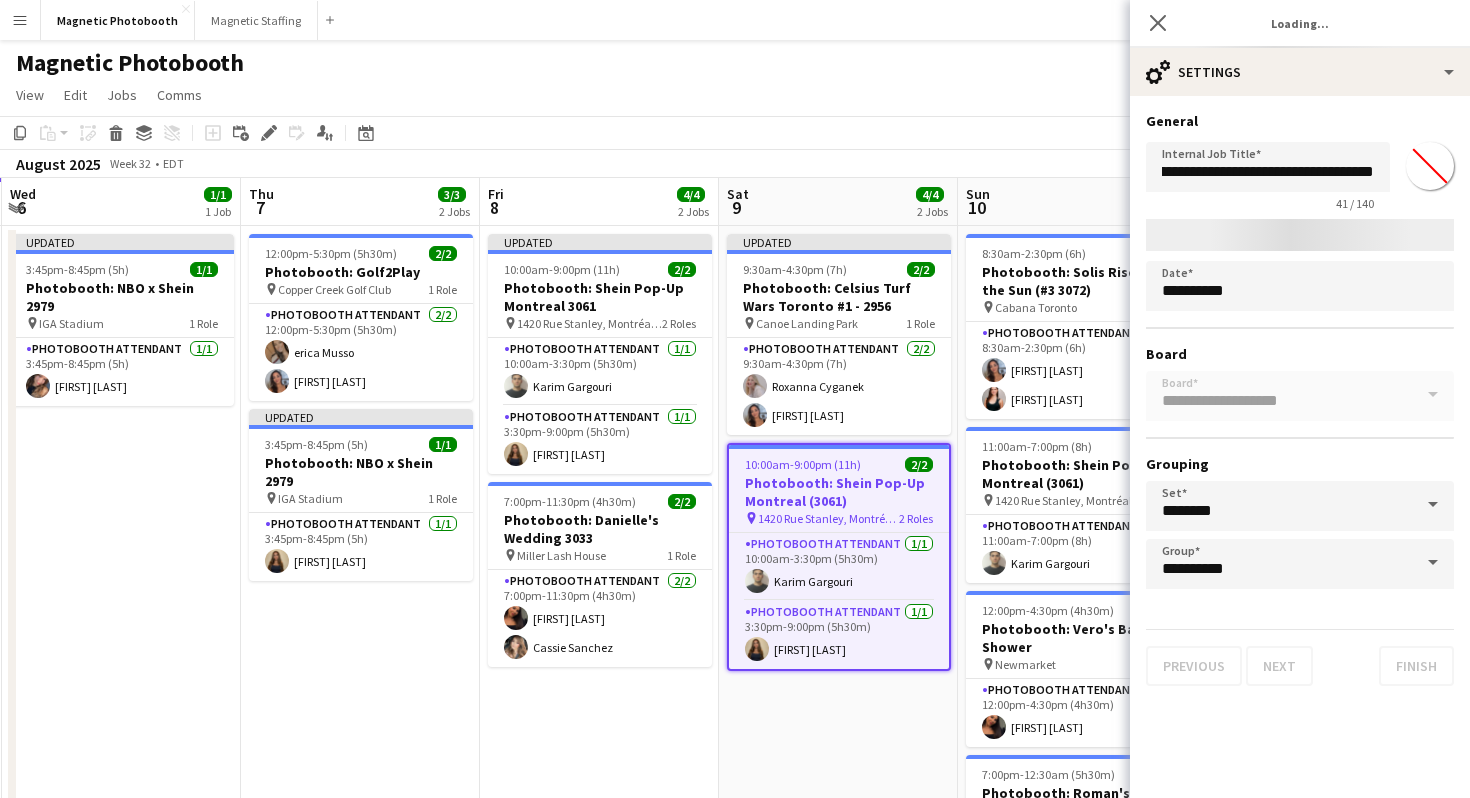 scroll, scrollTop: 0, scrollLeft: 0, axis: both 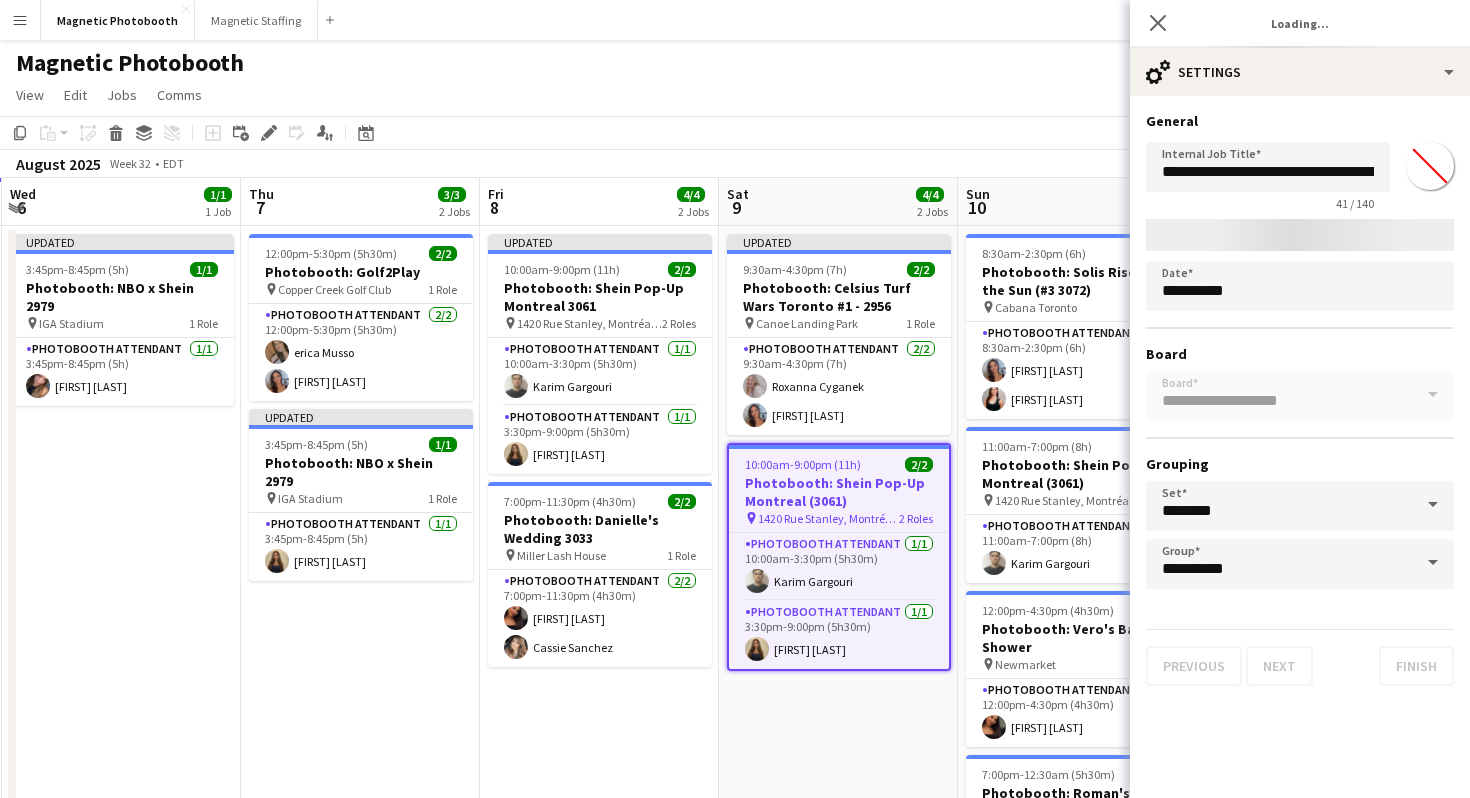 type on "*******" 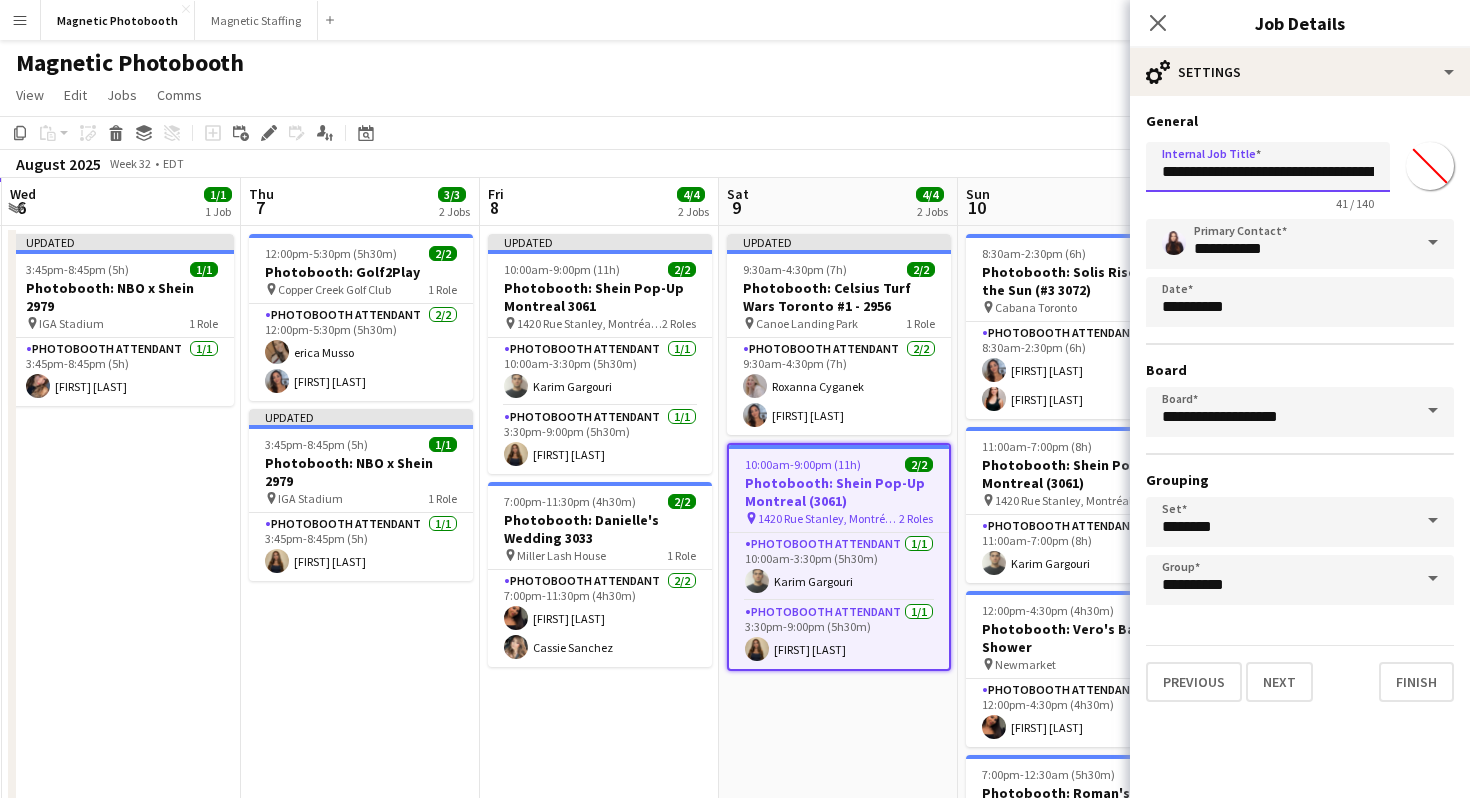 scroll, scrollTop: 0, scrollLeft: 77, axis: horizontal 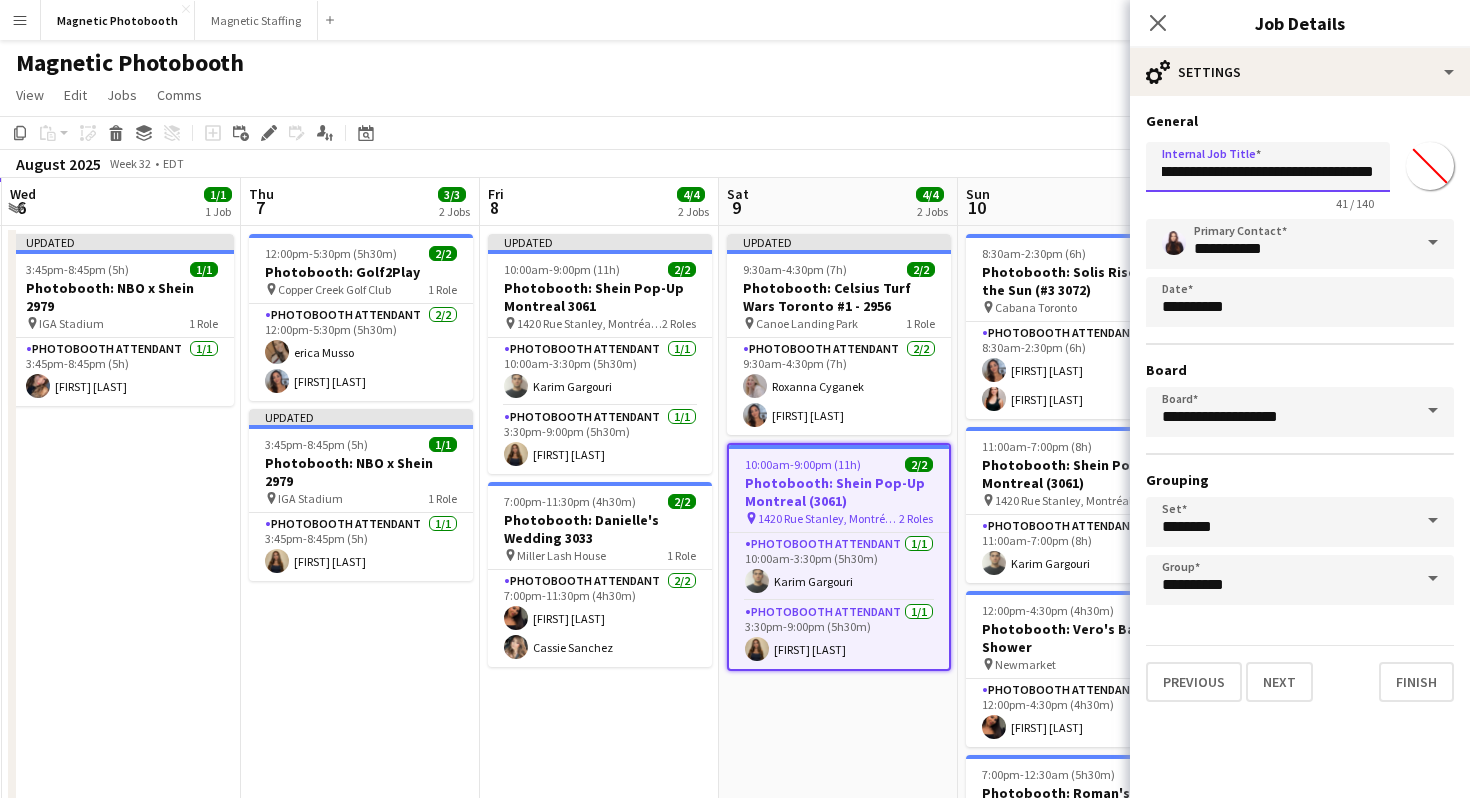 drag, startPoint x: 1322, startPoint y: 180, endPoint x: 1469, endPoint y: 181, distance: 147.0034 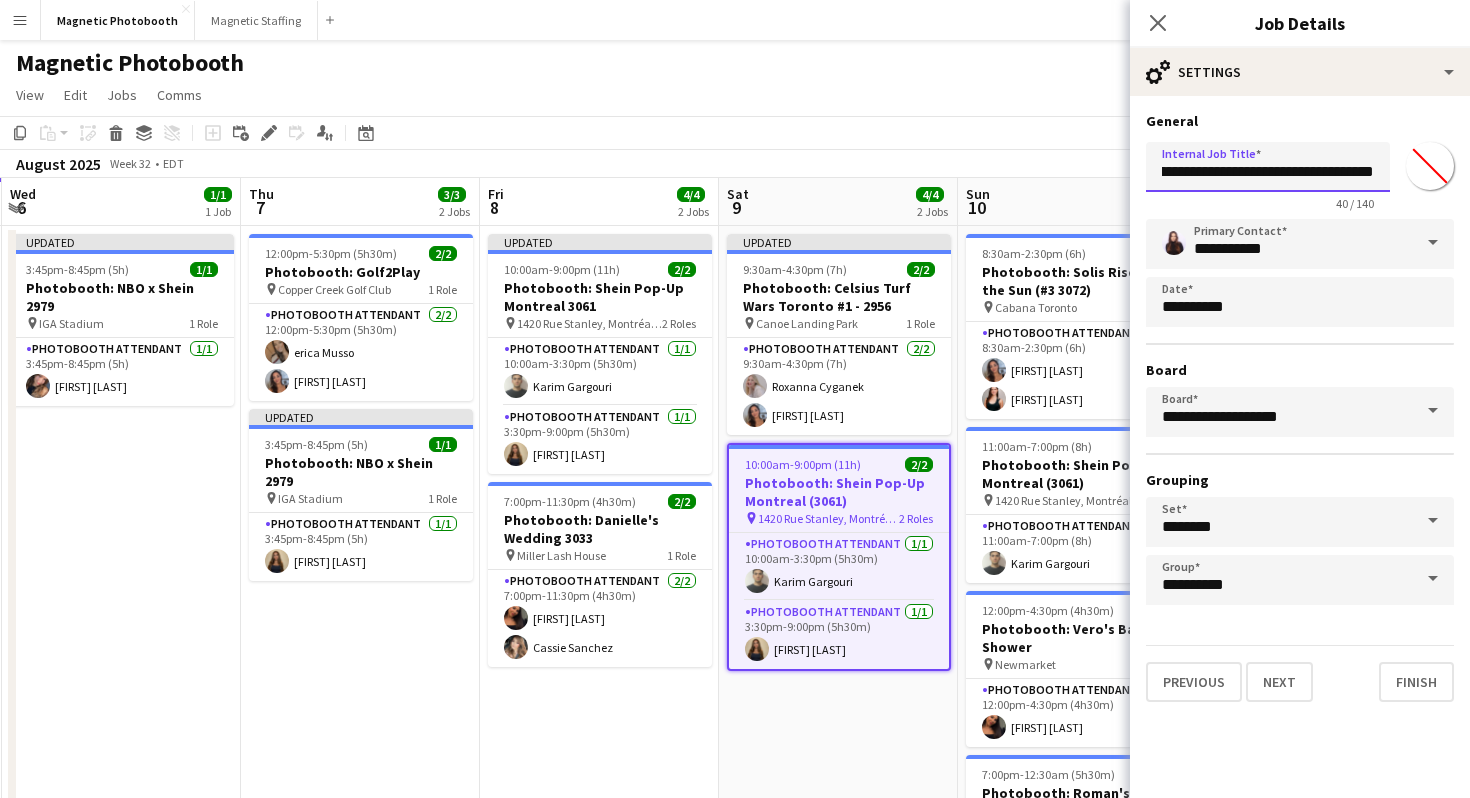 scroll, scrollTop: 0, scrollLeft: 68, axis: horizontal 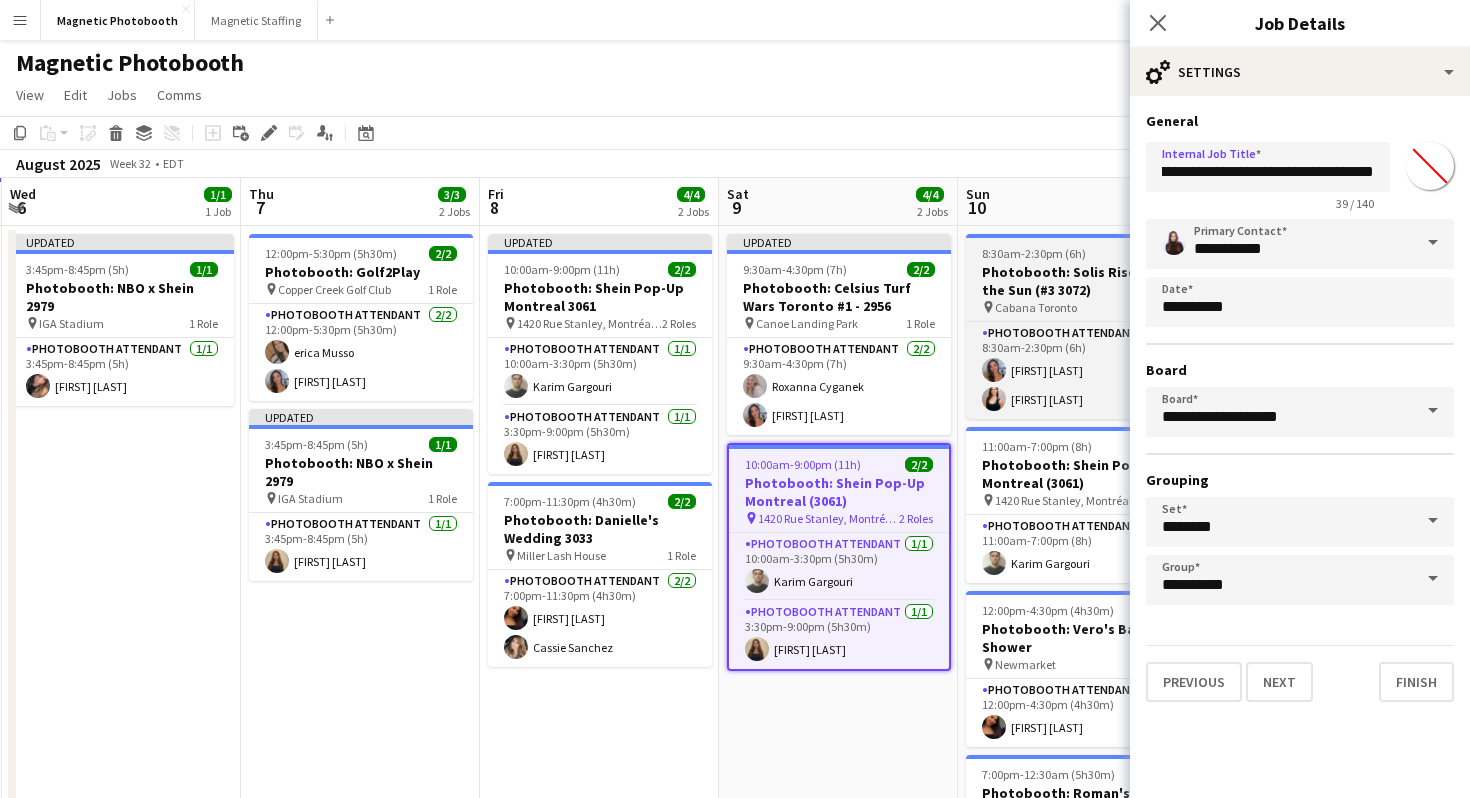 click on "Photobooth: Solis Rise with the Sun (#3 3072)" at bounding box center [1078, 281] 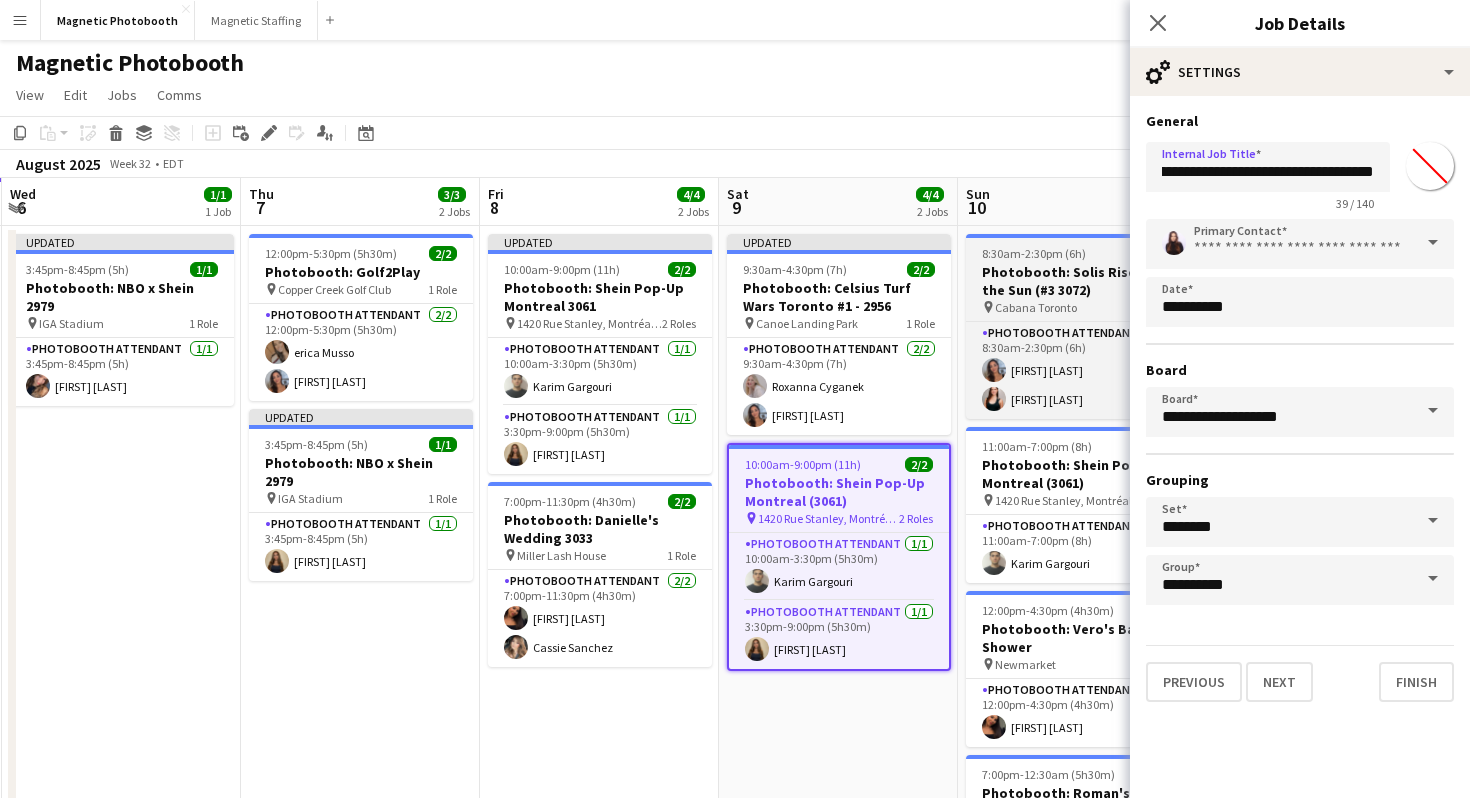 scroll, scrollTop: 0, scrollLeft: 0, axis: both 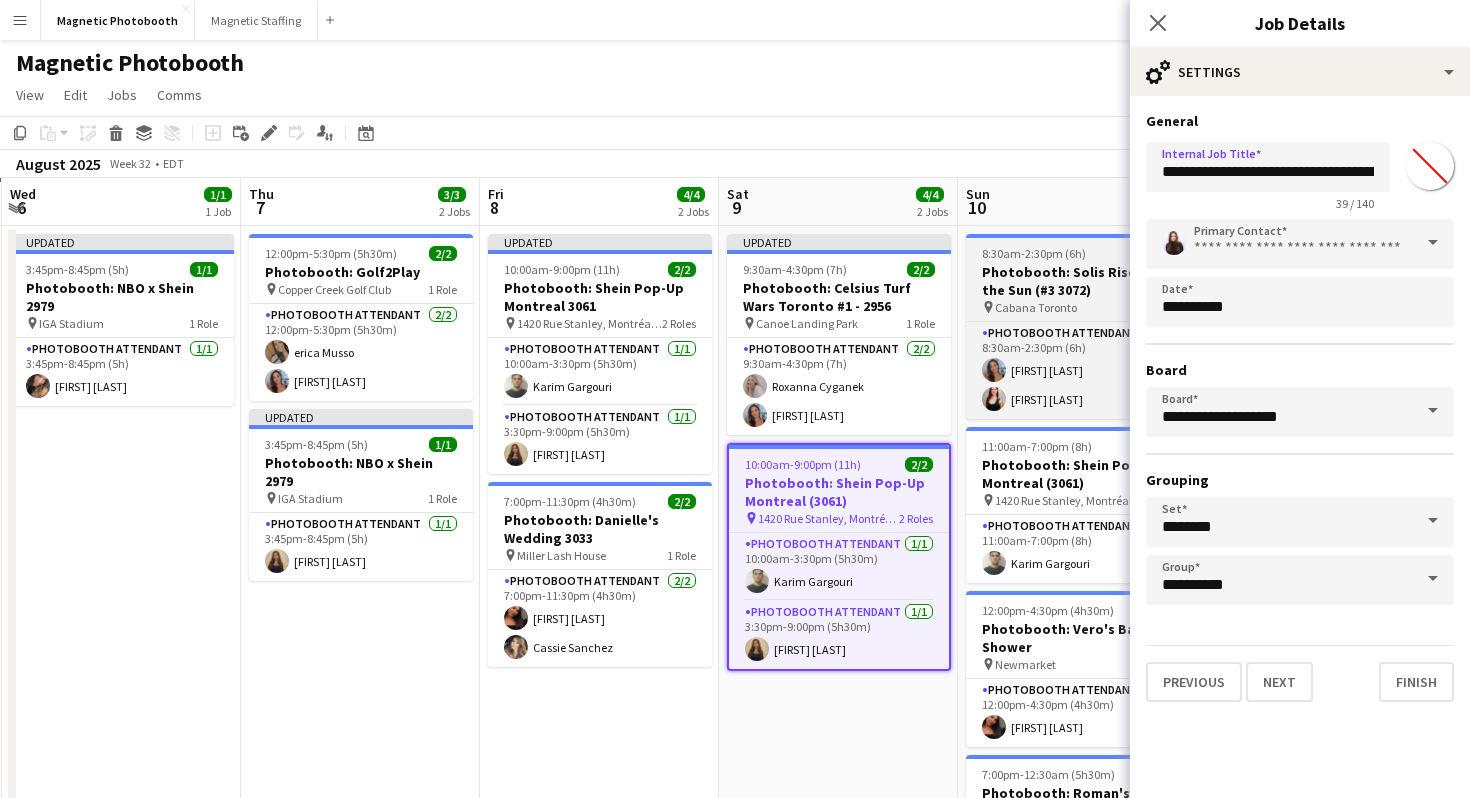 type on "*******" 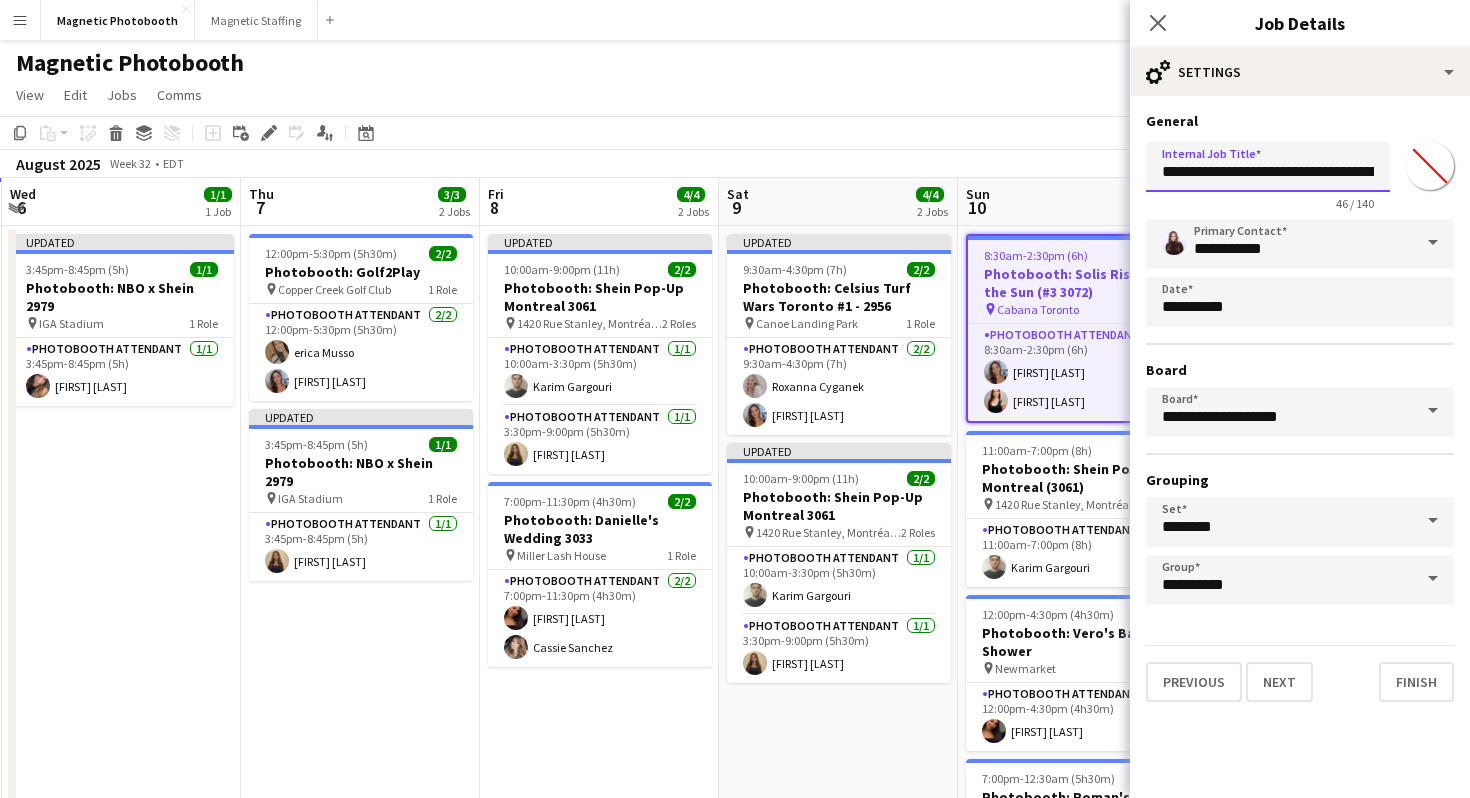 scroll, scrollTop: 0, scrollLeft: 92, axis: horizontal 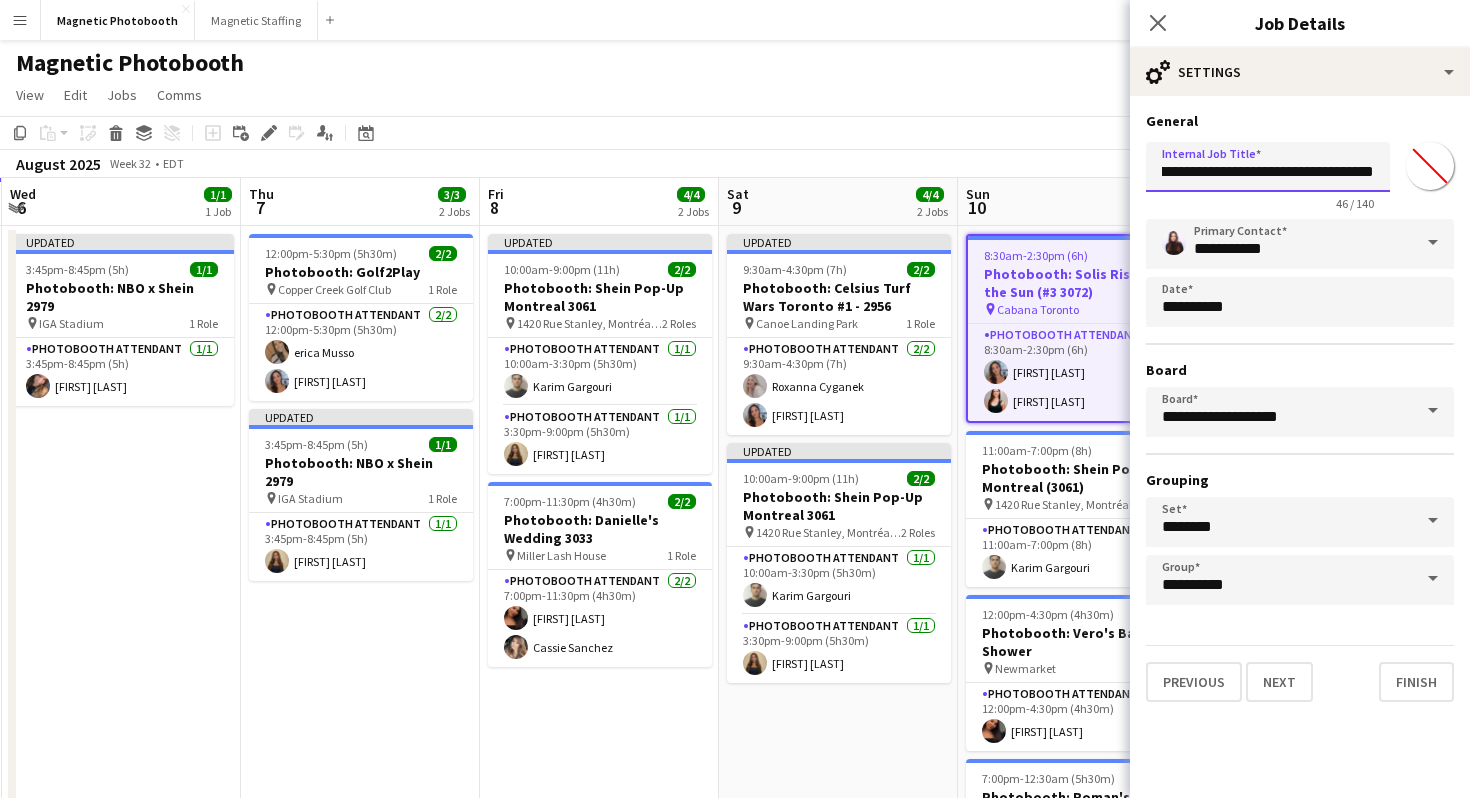 drag, startPoint x: 1365, startPoint y: 165, endPoint x: 1388, endPoint y: 165, distance: 23 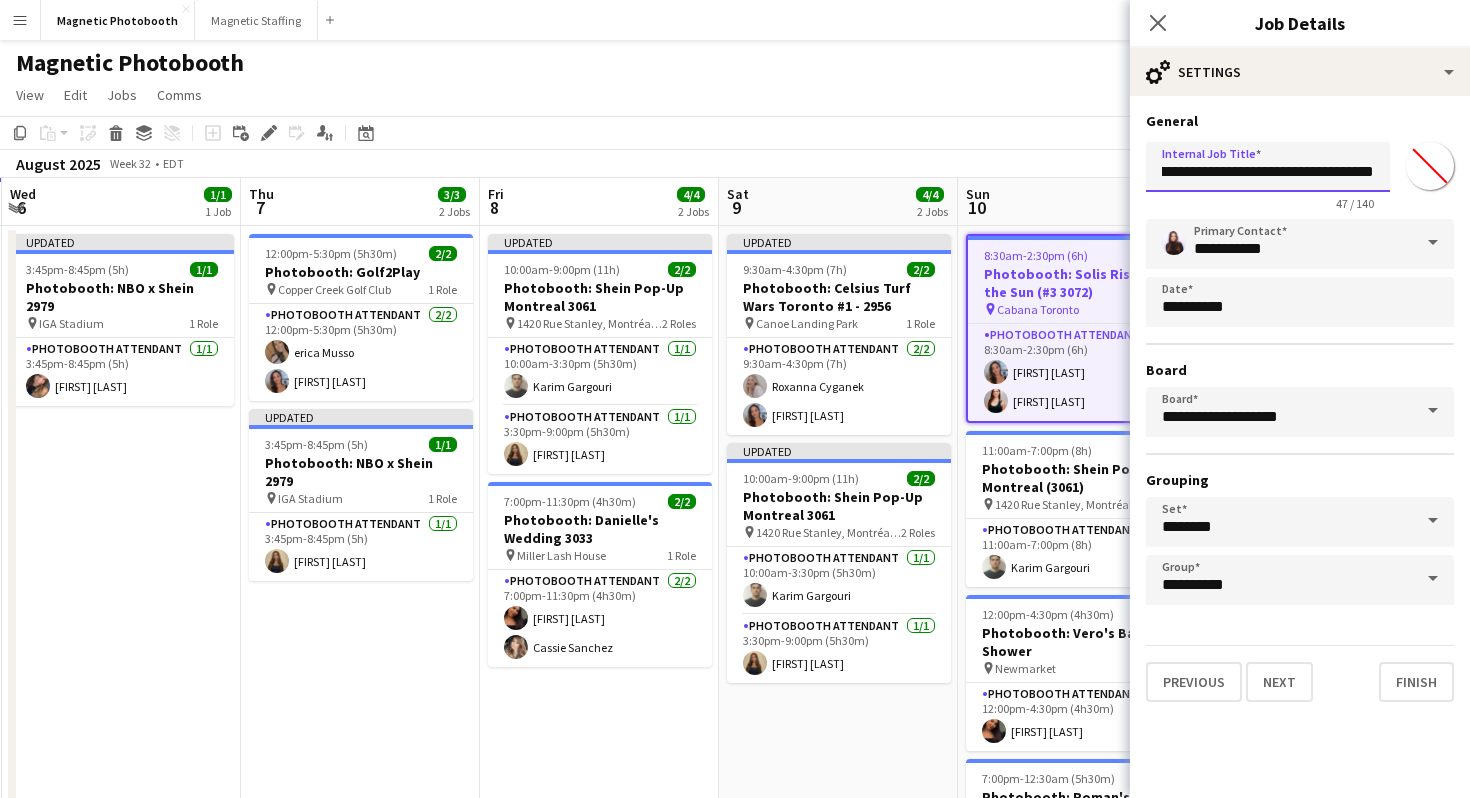 scroll, scrollTop: 0, scrollLeft: 90, axis: horizontal 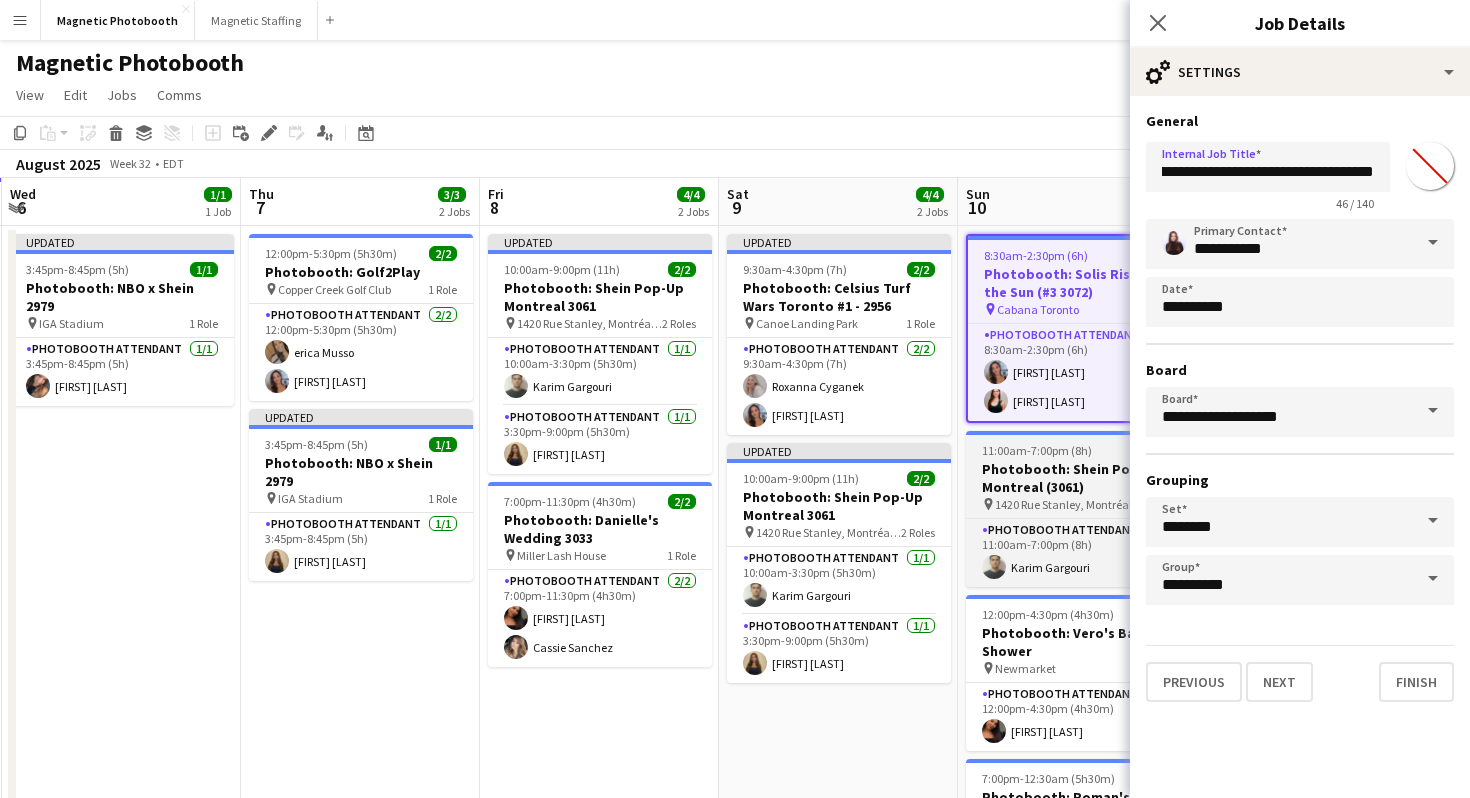 click on "Photobooth: Shein Pop-Up Montreal (3061)" at bounding box center (1078, 478) 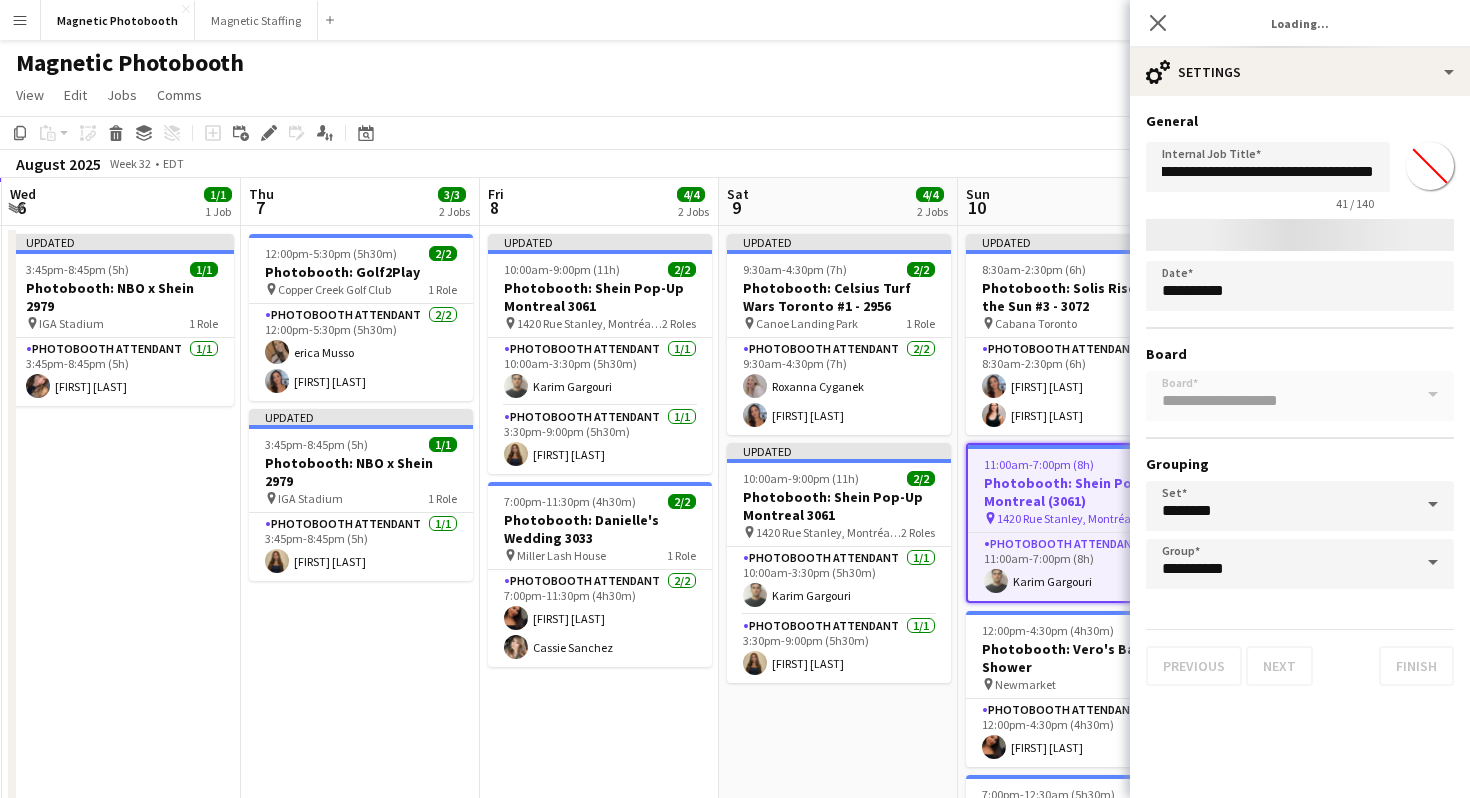scroll, scrollTop: 0, scrollLeft: 0, axis: both 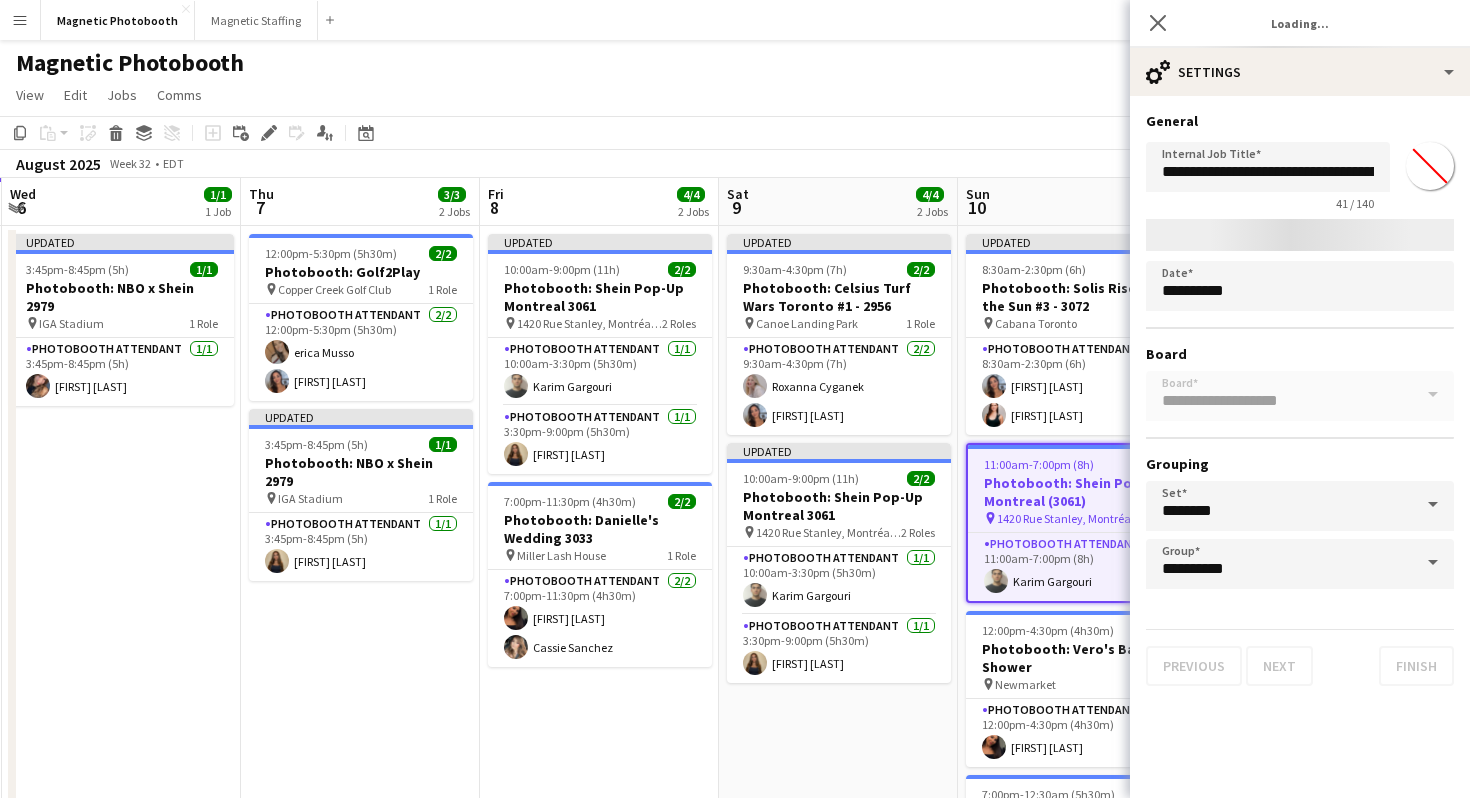 type on "*******" 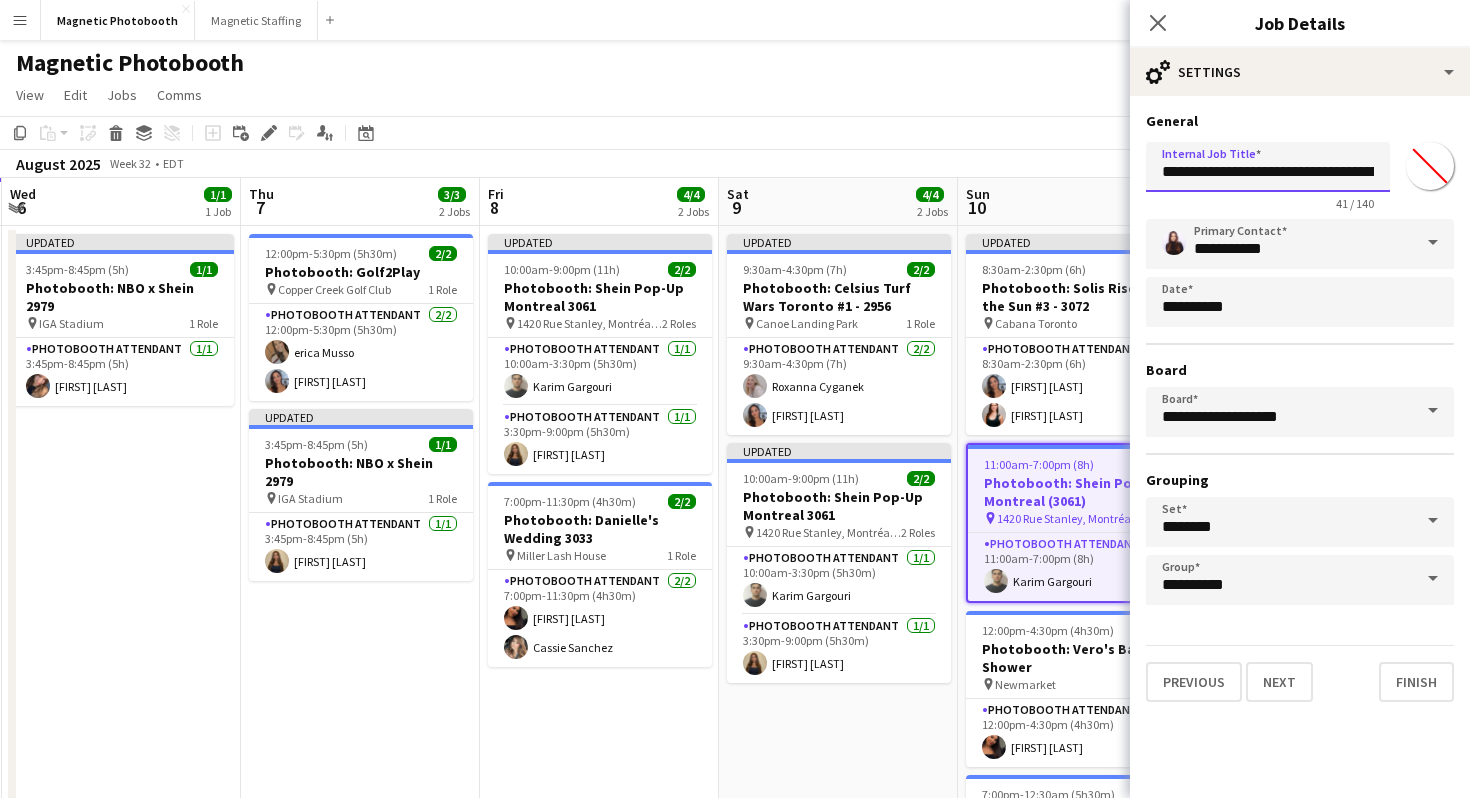 drag, startPoint x: 1282, startPoint y: 179, endPoint x: 1403, endPoint y: 179, distance: 121 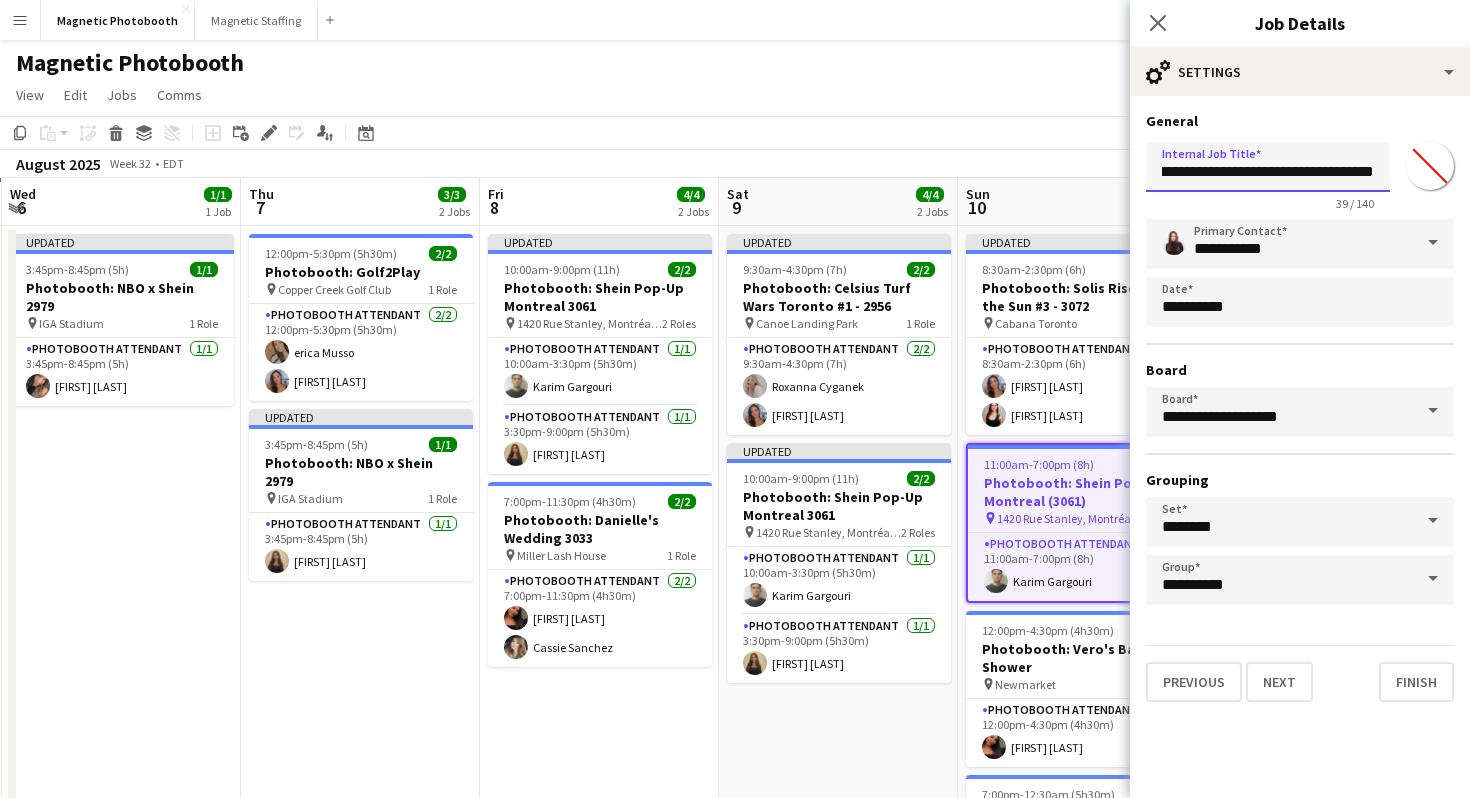 scroll, scrollTop: 0, scrollLeft: 68, axis: horizontal 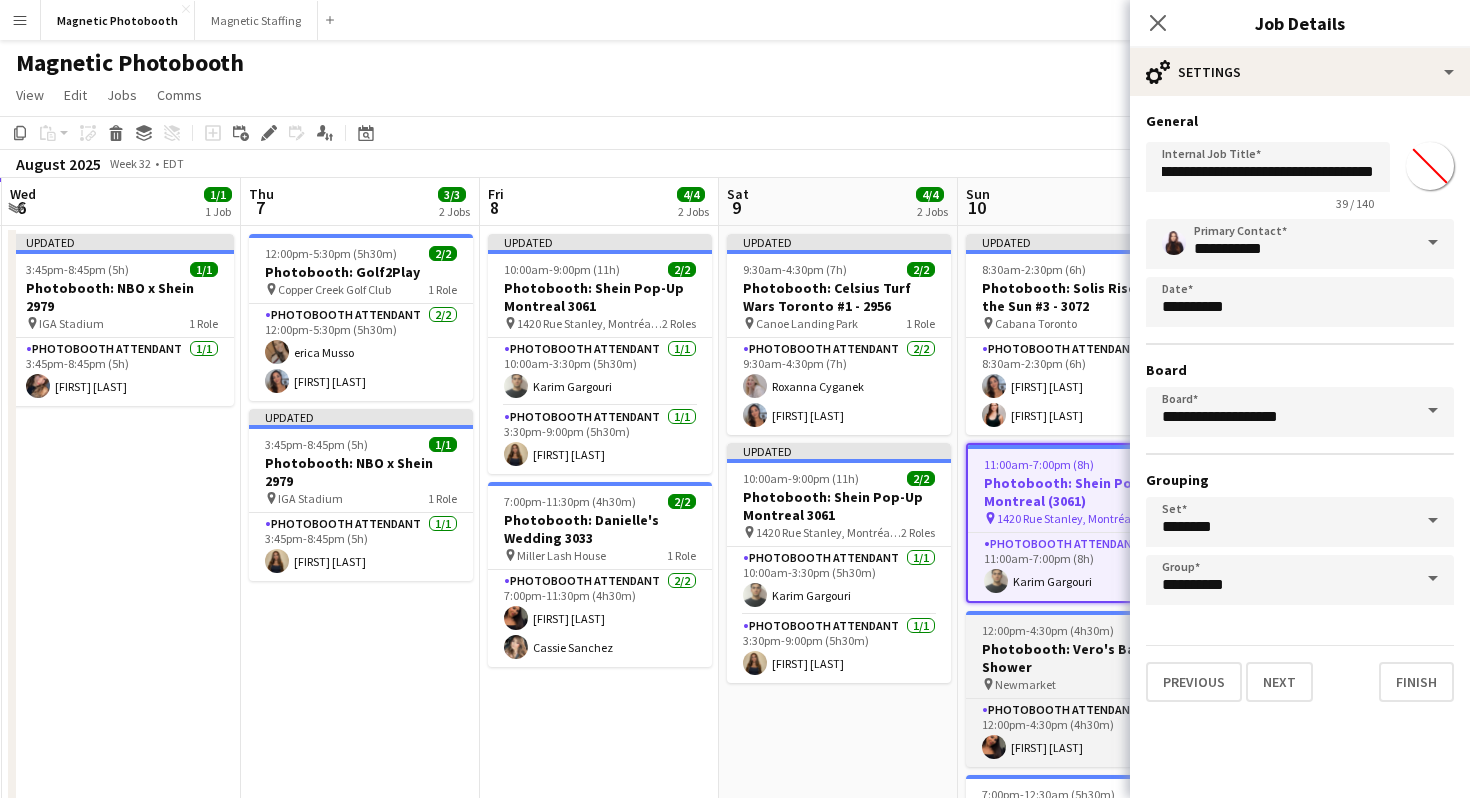 click on "Photobooth: Vero's Baby Shower" at bounding box center [1078, 658] 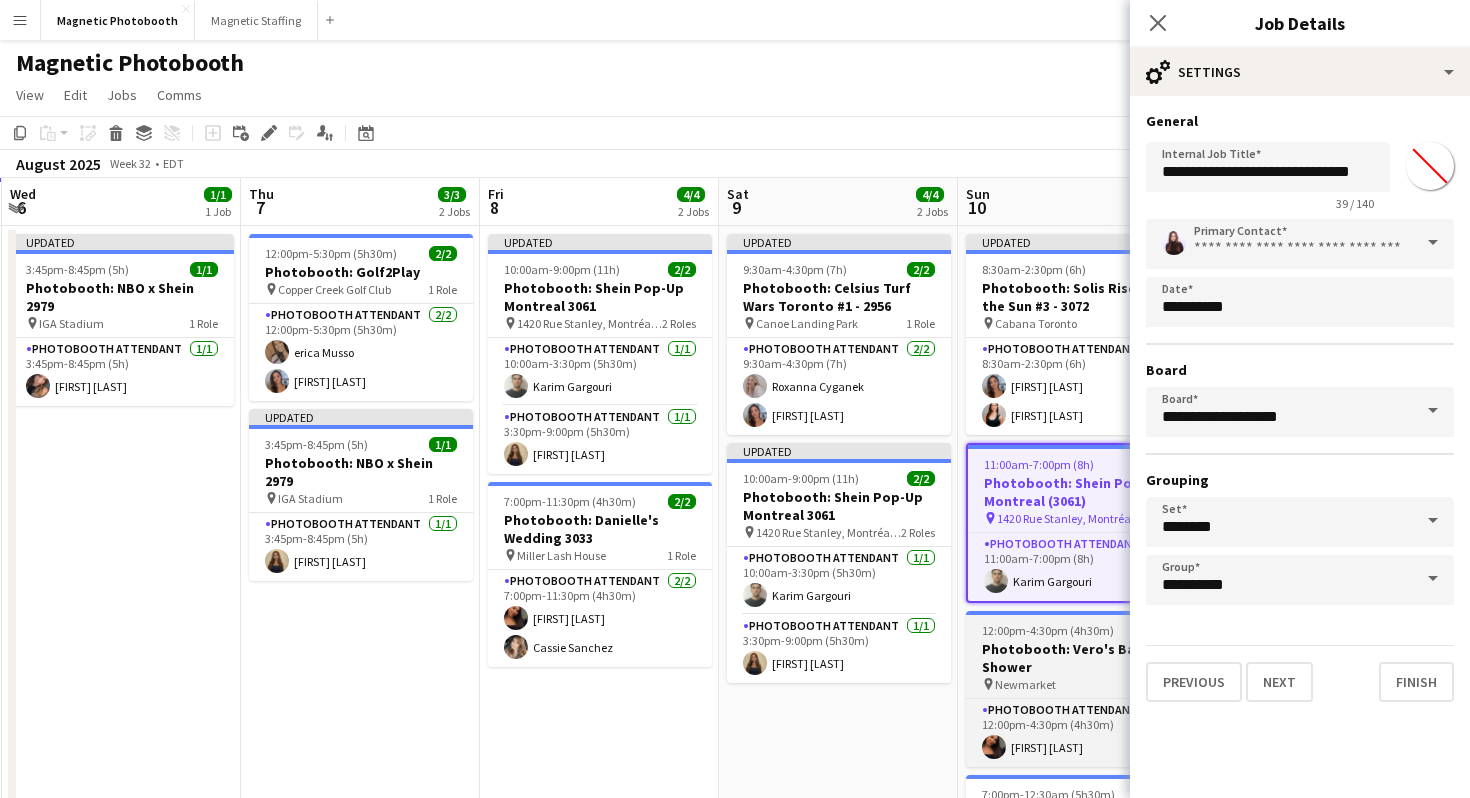 scroll, scrollTop: 0, scrollLeft: 0, axis: both 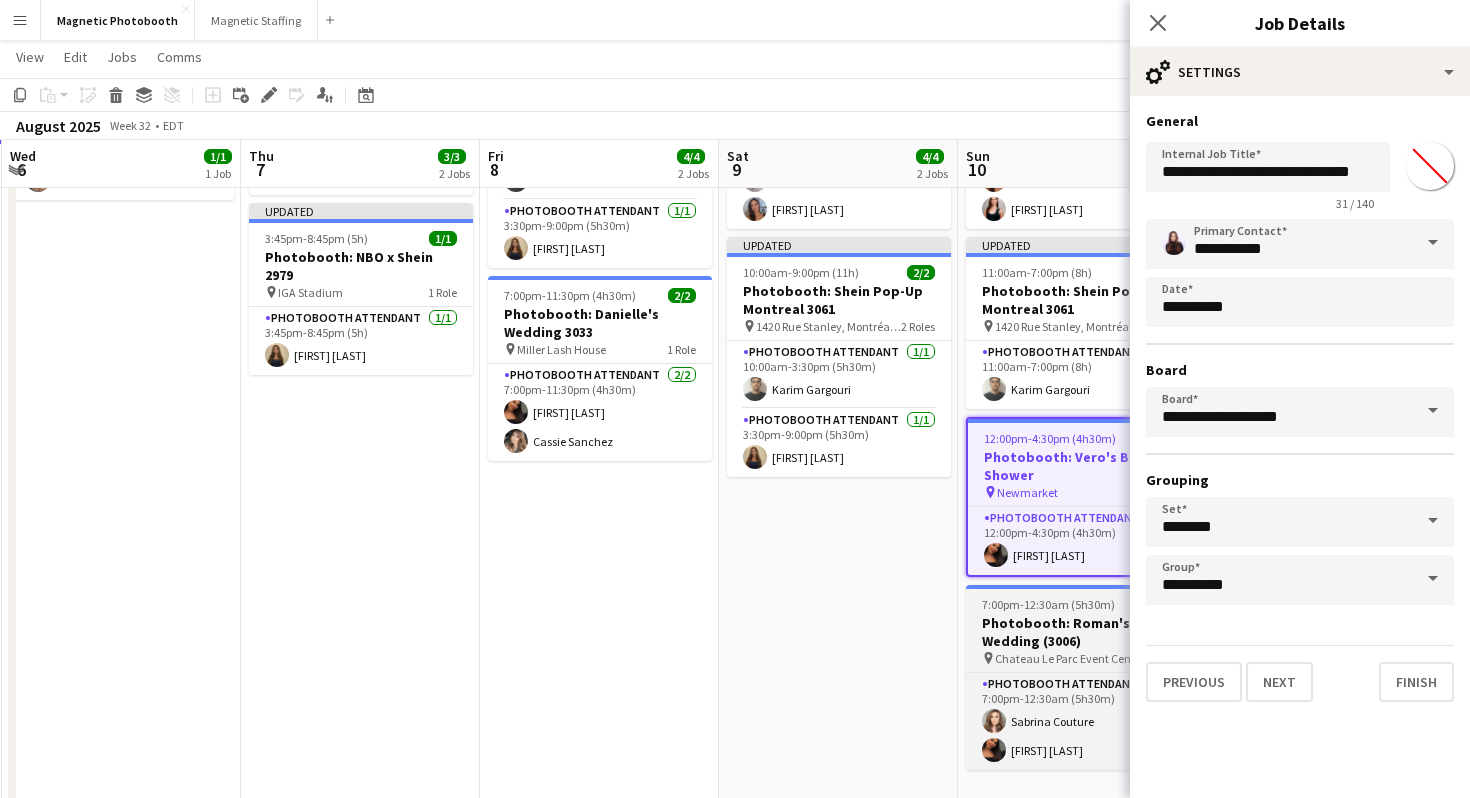click on "Photobooth: Roman's Wedding  (3006)" at bounding box center (1078, 632) 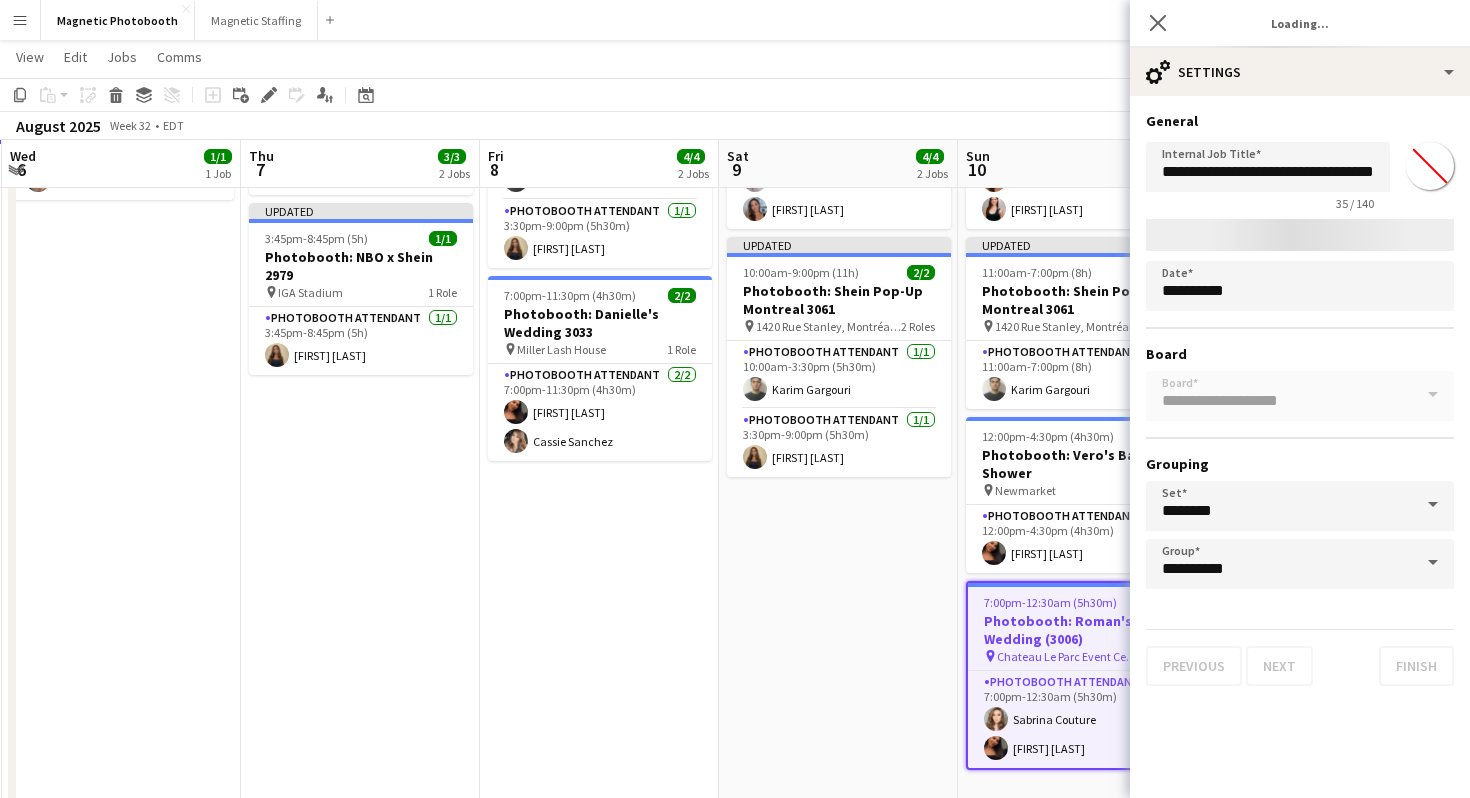 type on "*******" 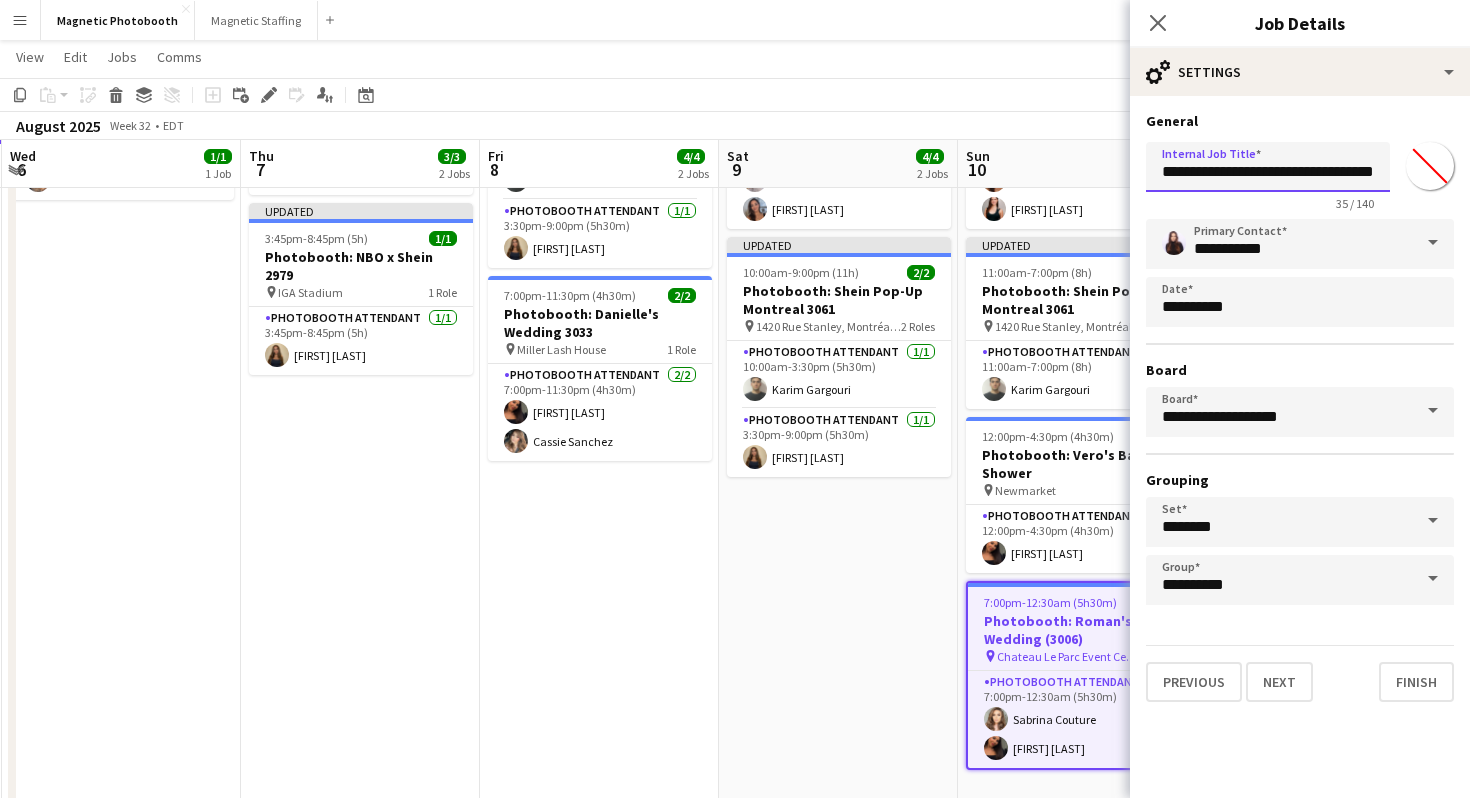 scroll, scrollTop: 0, scrollLeft: 43, axis: horizontal 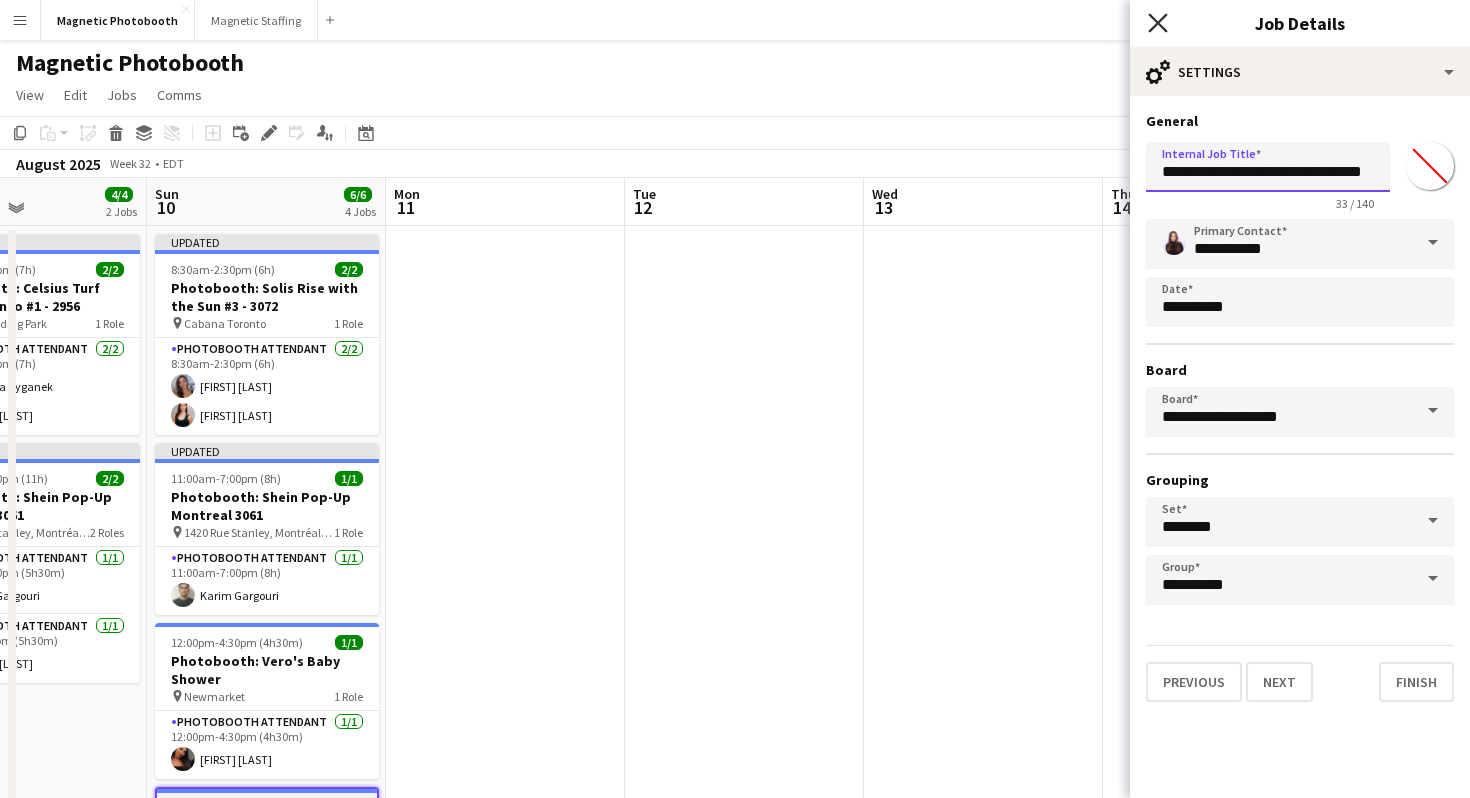 type on "**********" 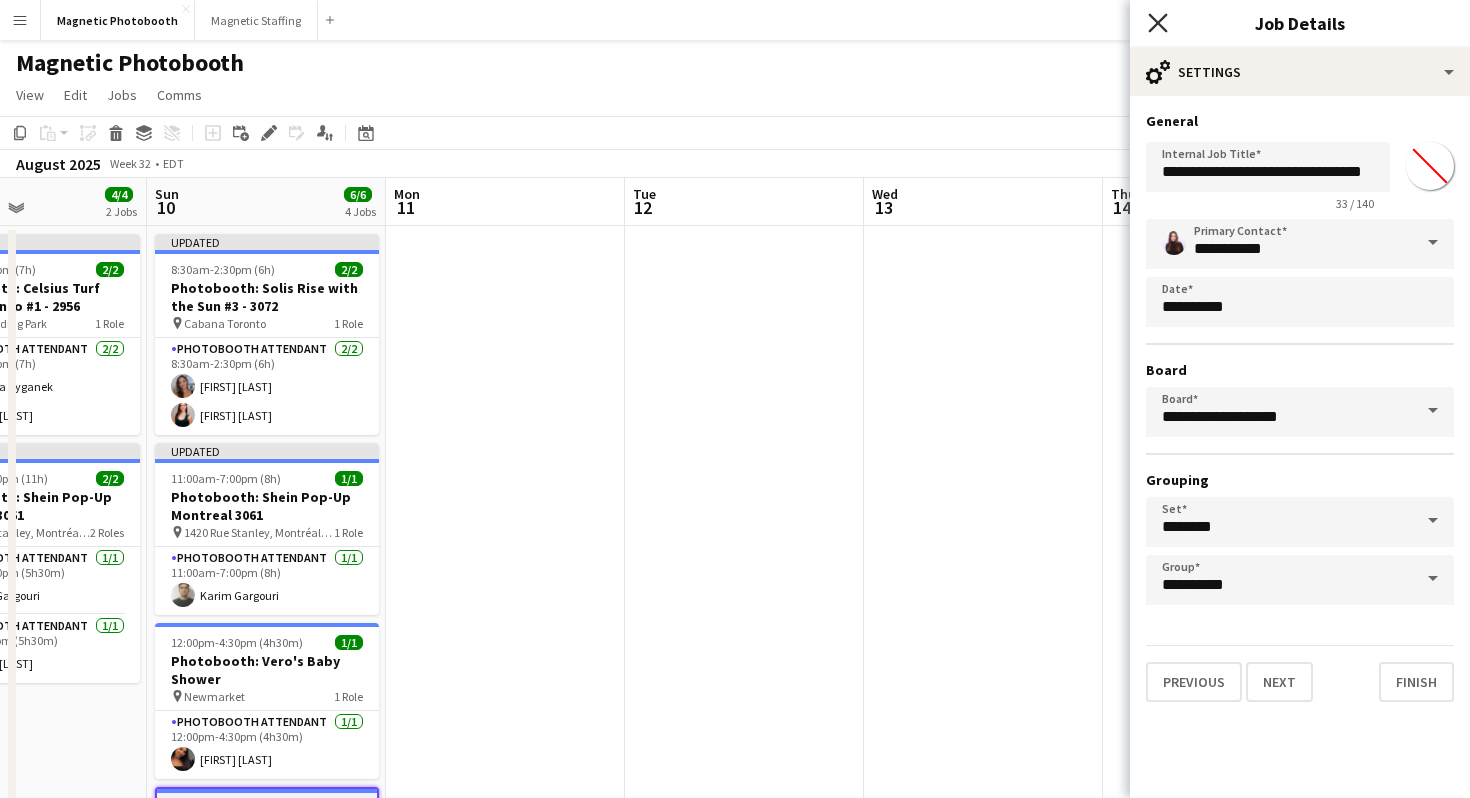 click 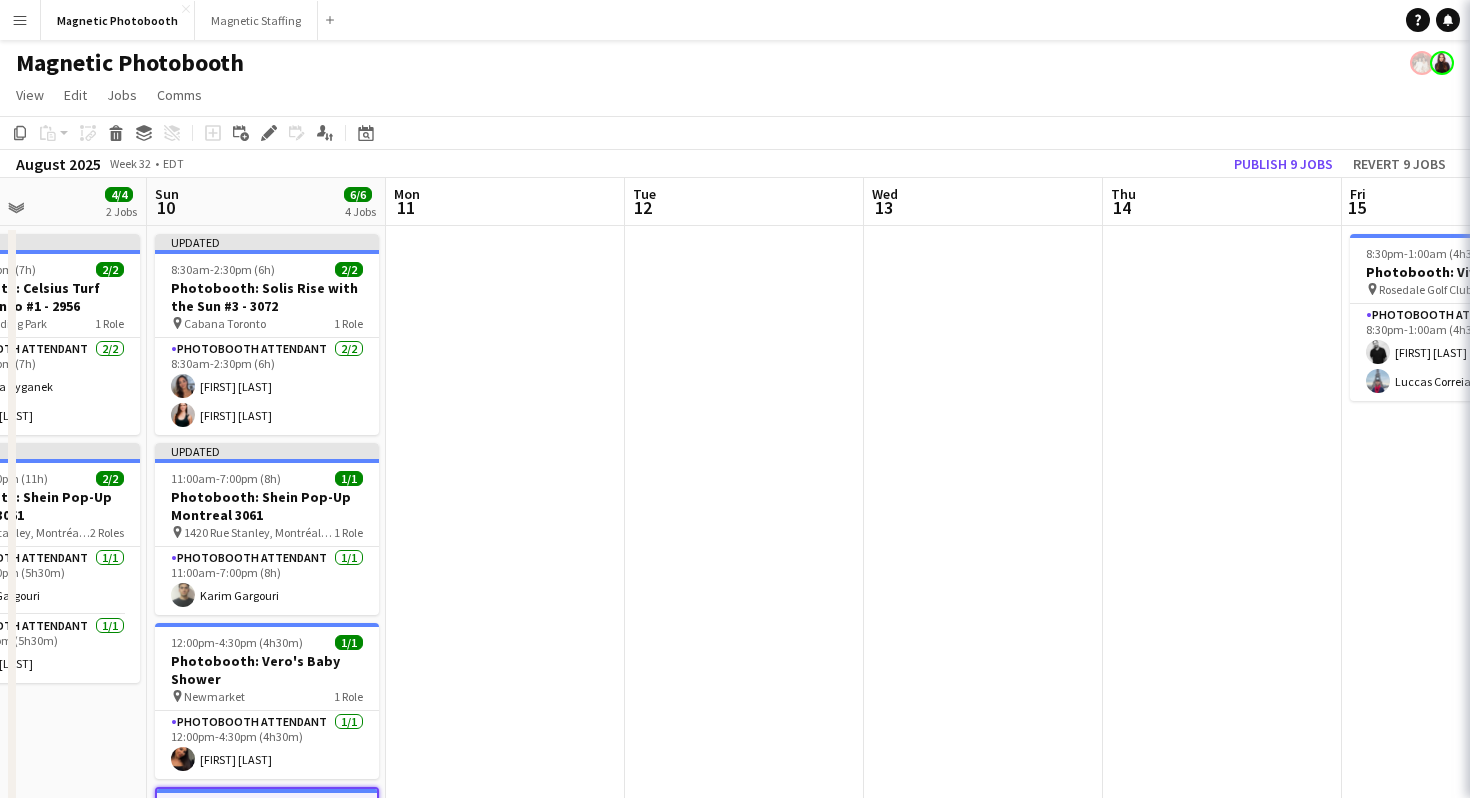 scroll, scrollTop: 0, scrollLeft: 0, axis: both 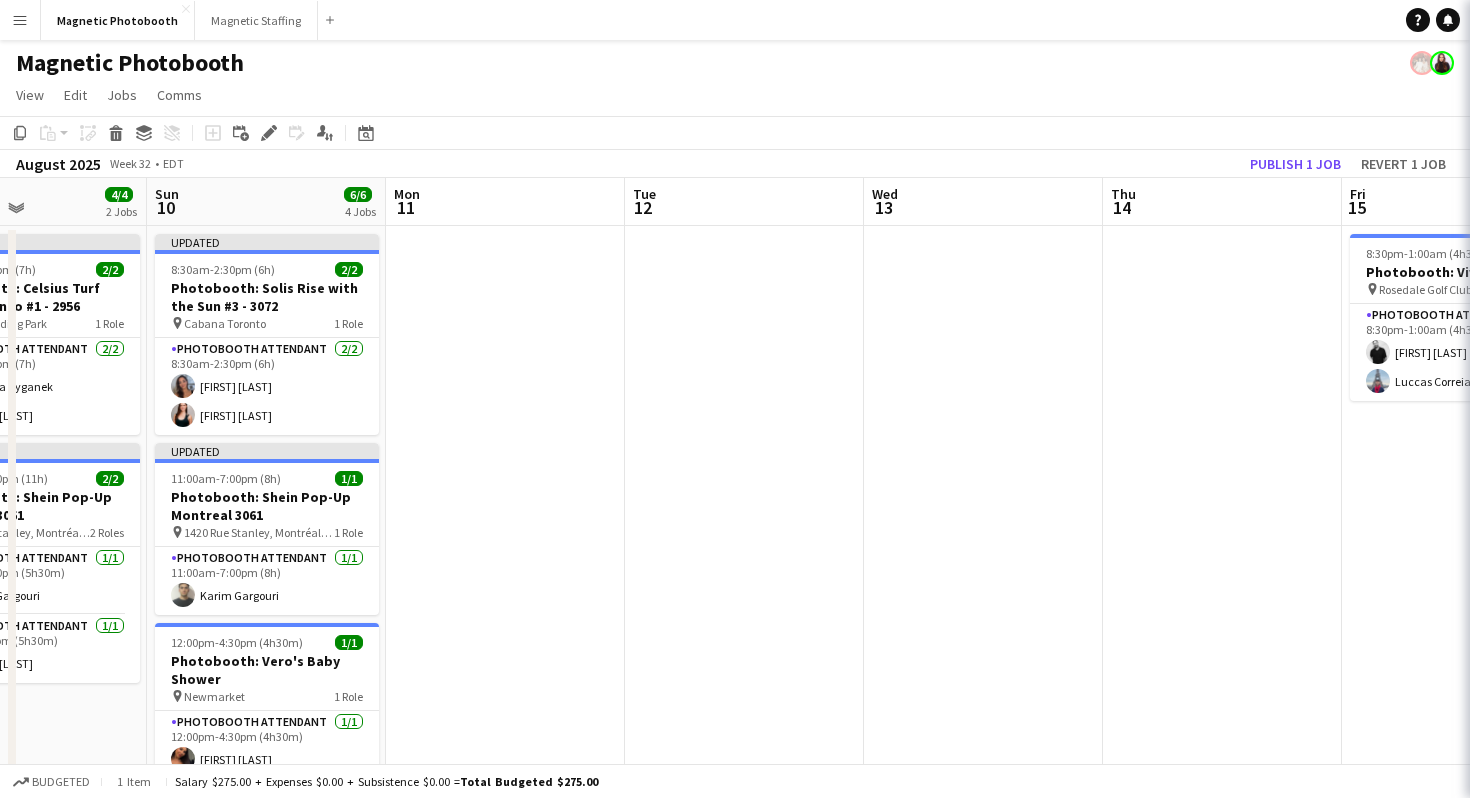 click on "Magnetic Photobooth" 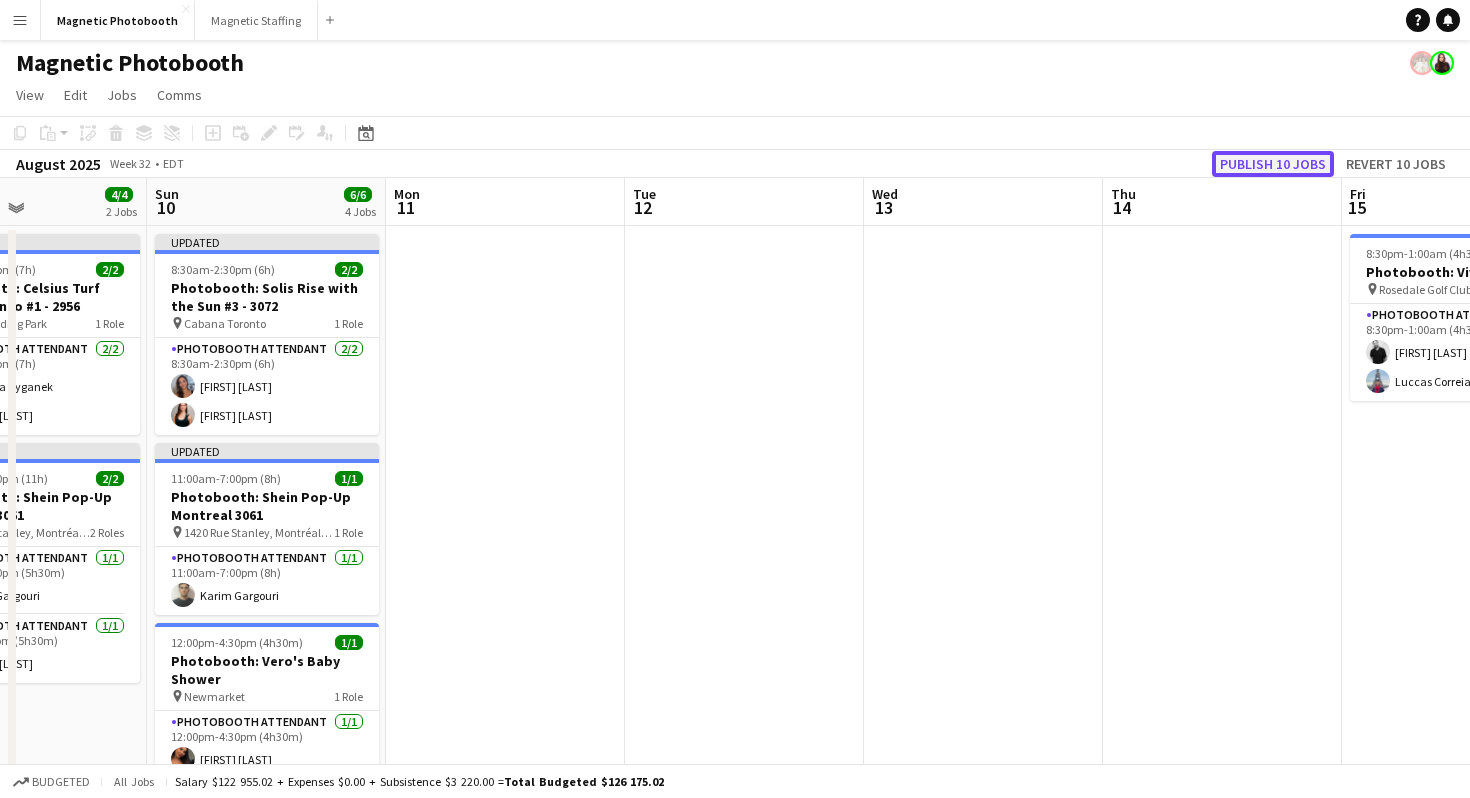 click on "Publish 10 jobs" 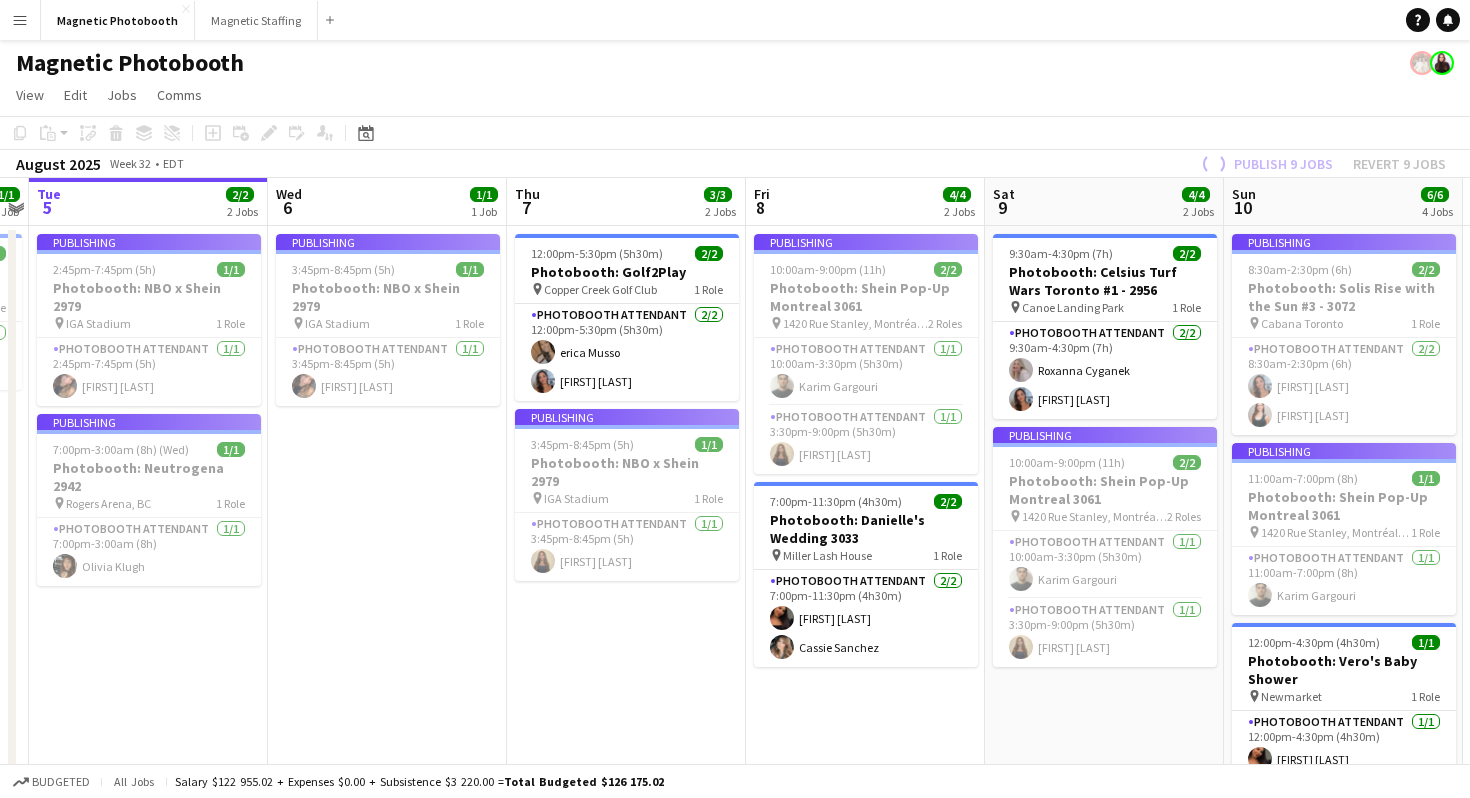 scroll 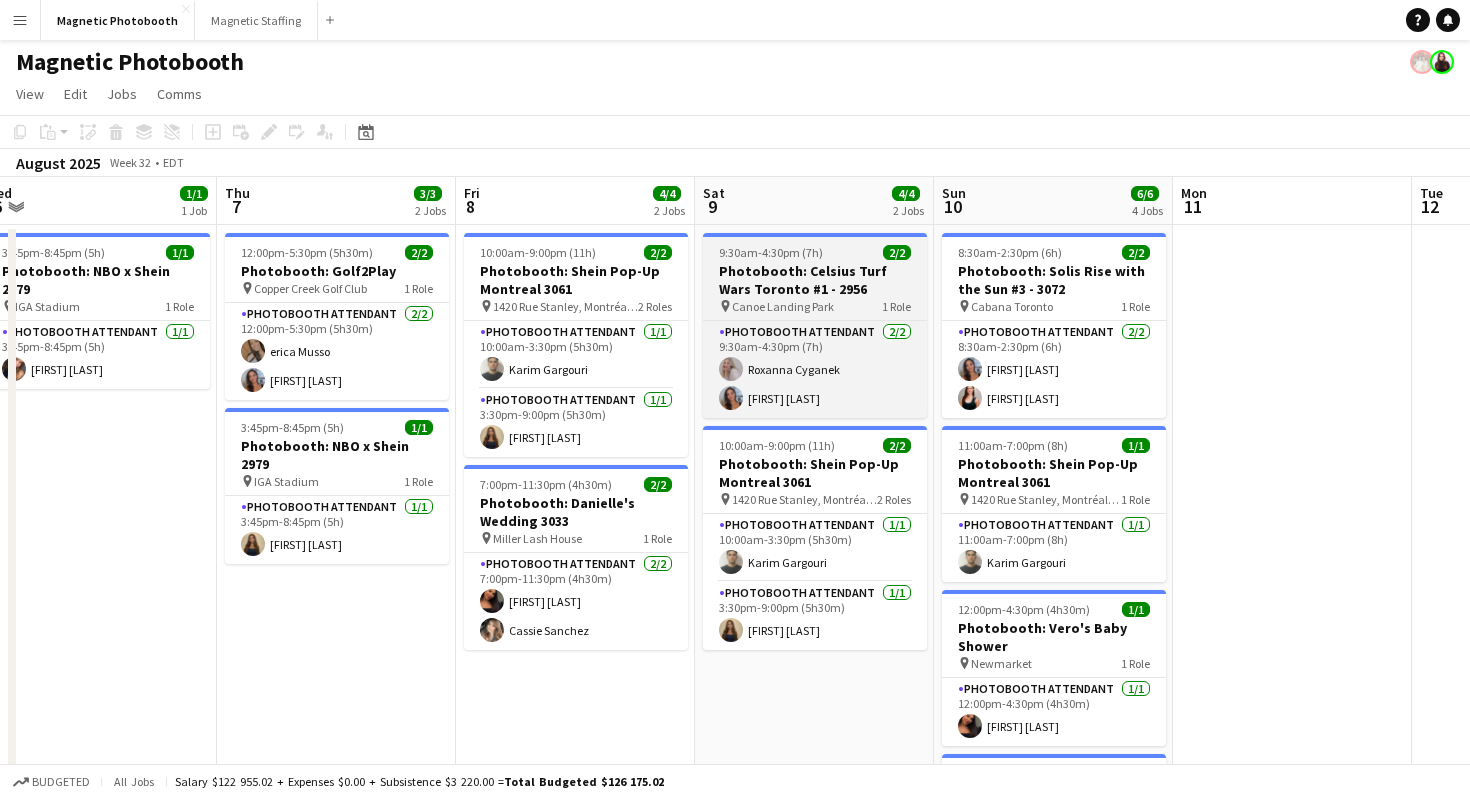 click on "Photobooth: Celsius Turf Wars Toronto #1 - 2956" at bounding box center (815, 280) 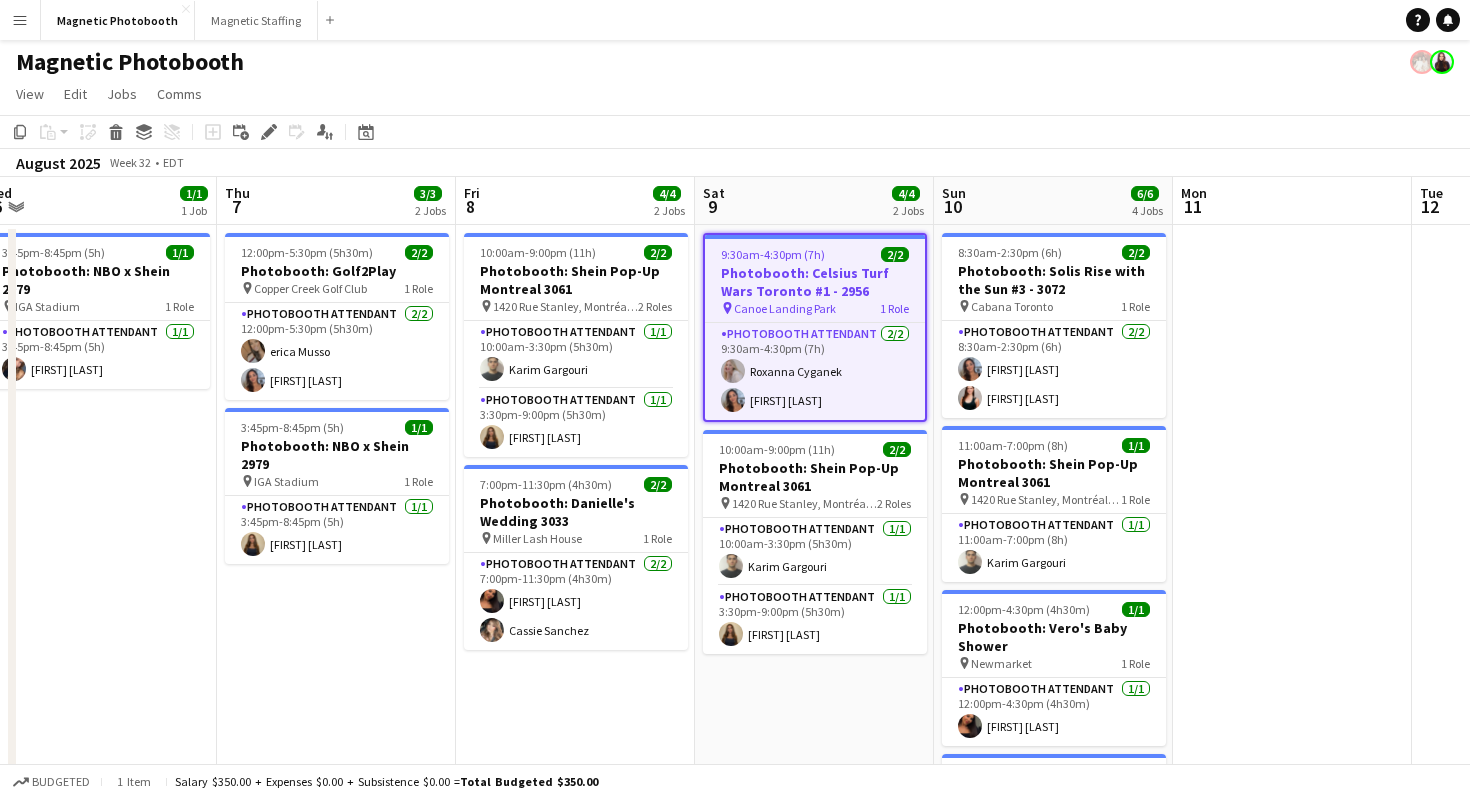 scroll, scrollTop: 29, scrollLeft: 0, axis: vertical 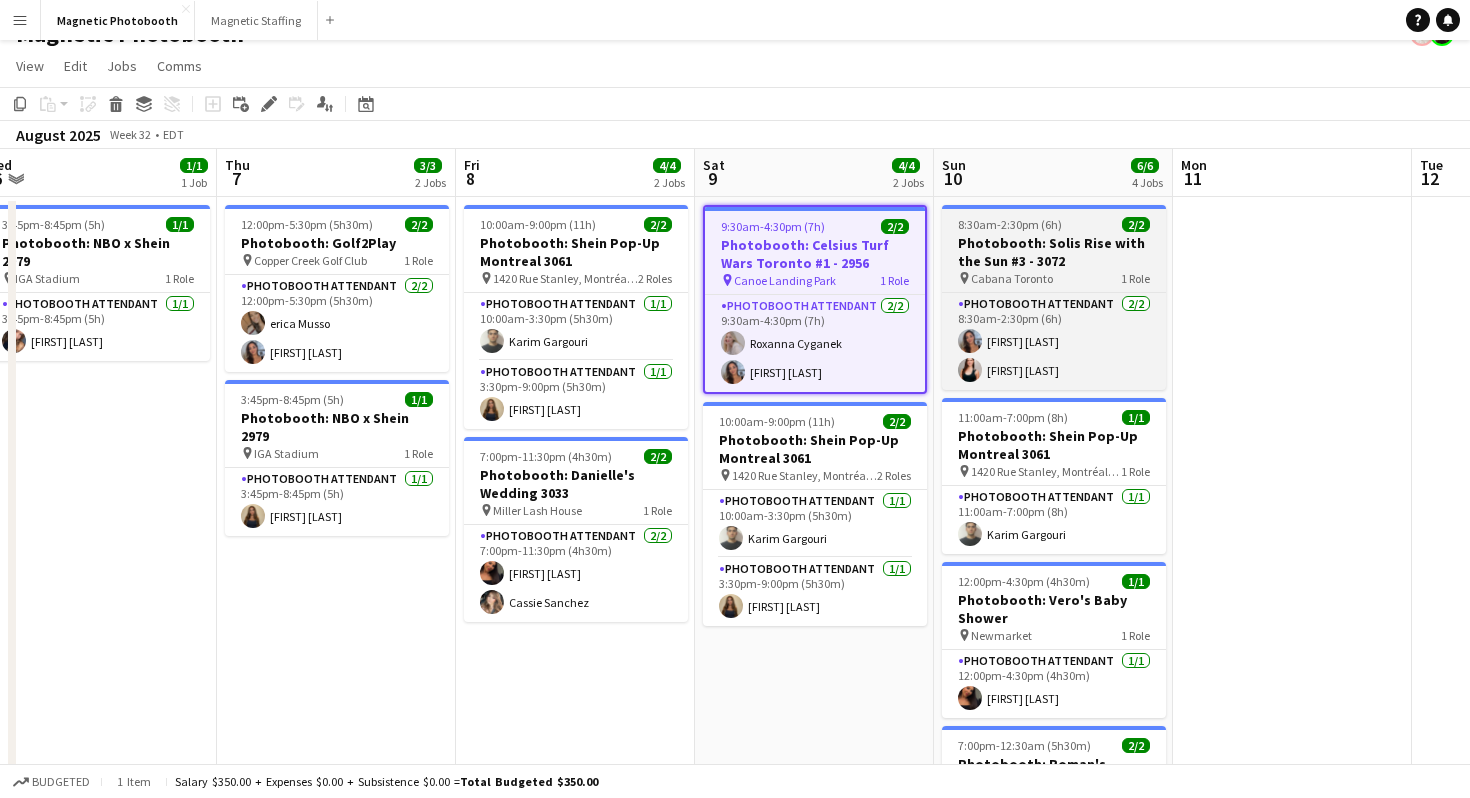click on "Photobooth: Solis Rise with the Sun #3 - 3072" at bounding box center (1054, 252) 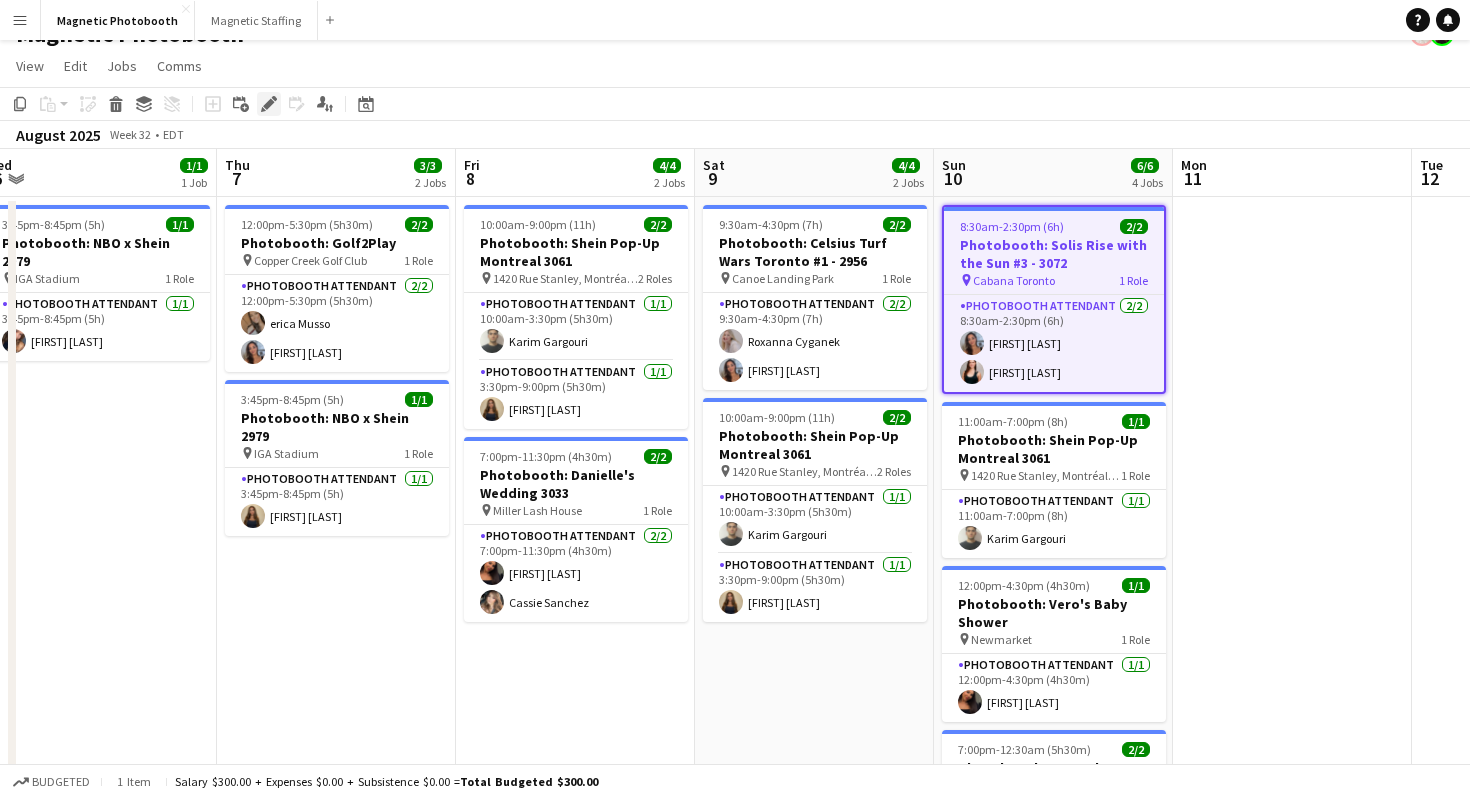 click on "Edit" 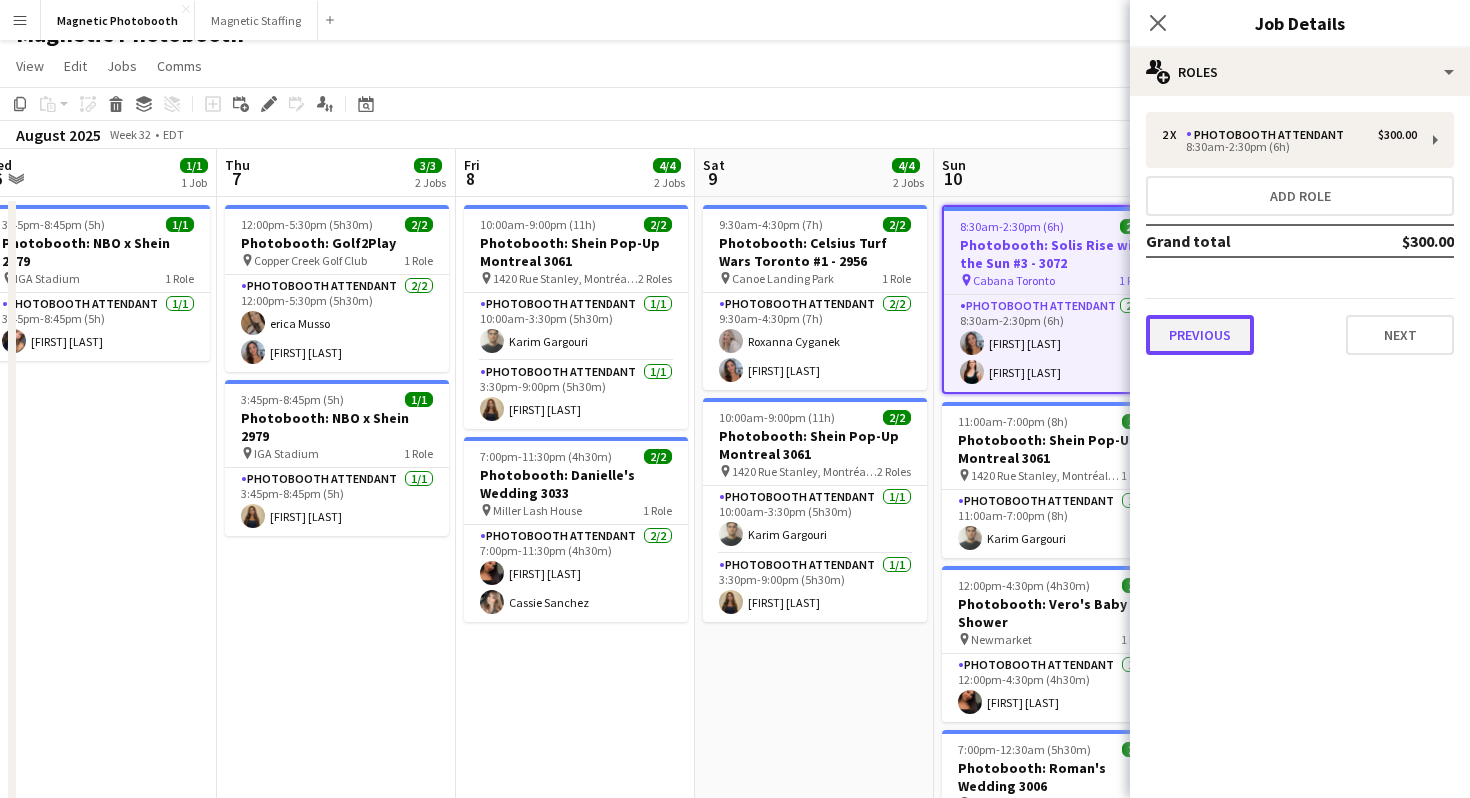 click on "Previous" at bounding box center (1200, 335) 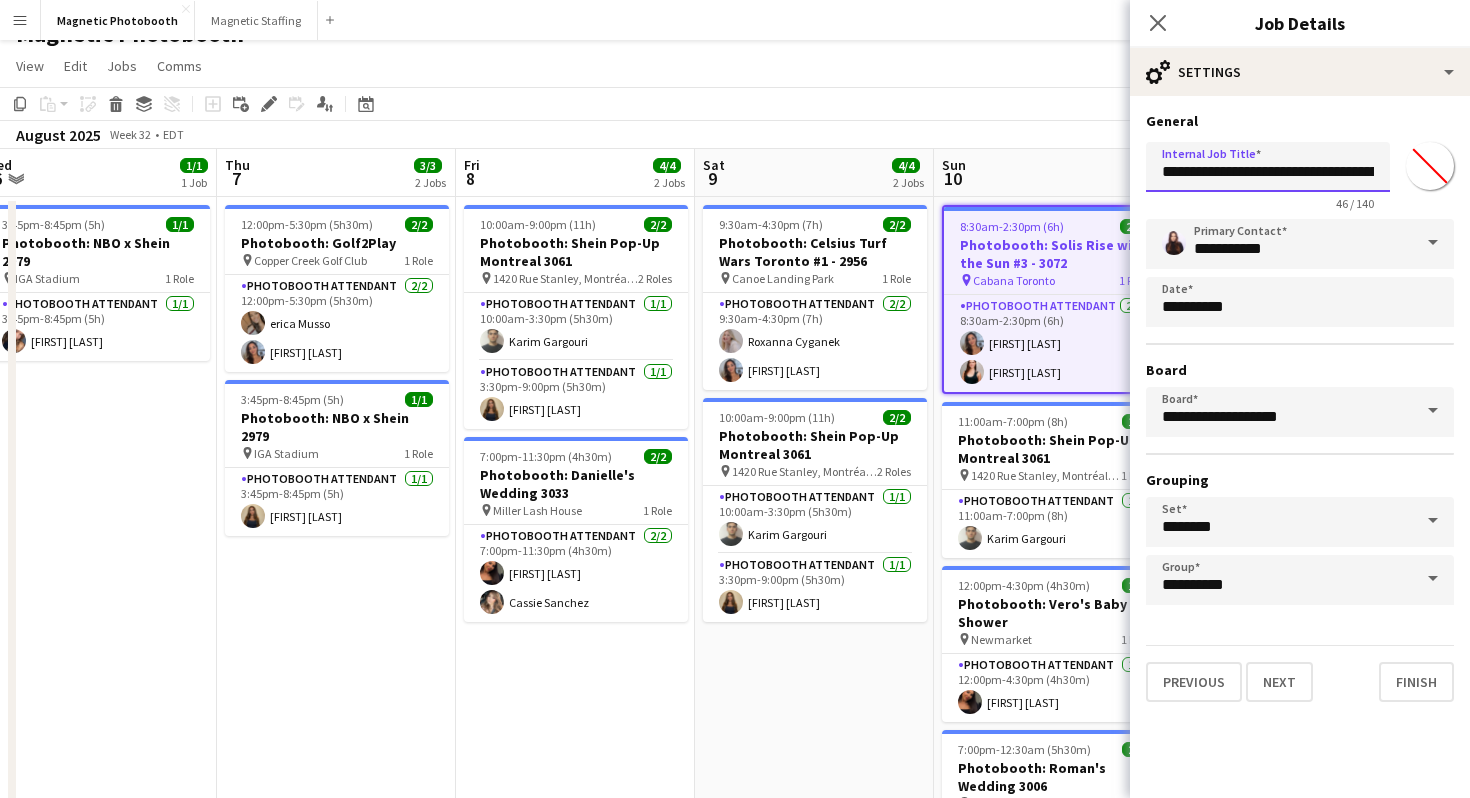 drag, startPoint x: 1290, startPoint y: 170, endPoint x: 1355, endPoint y: 170, distance: 65 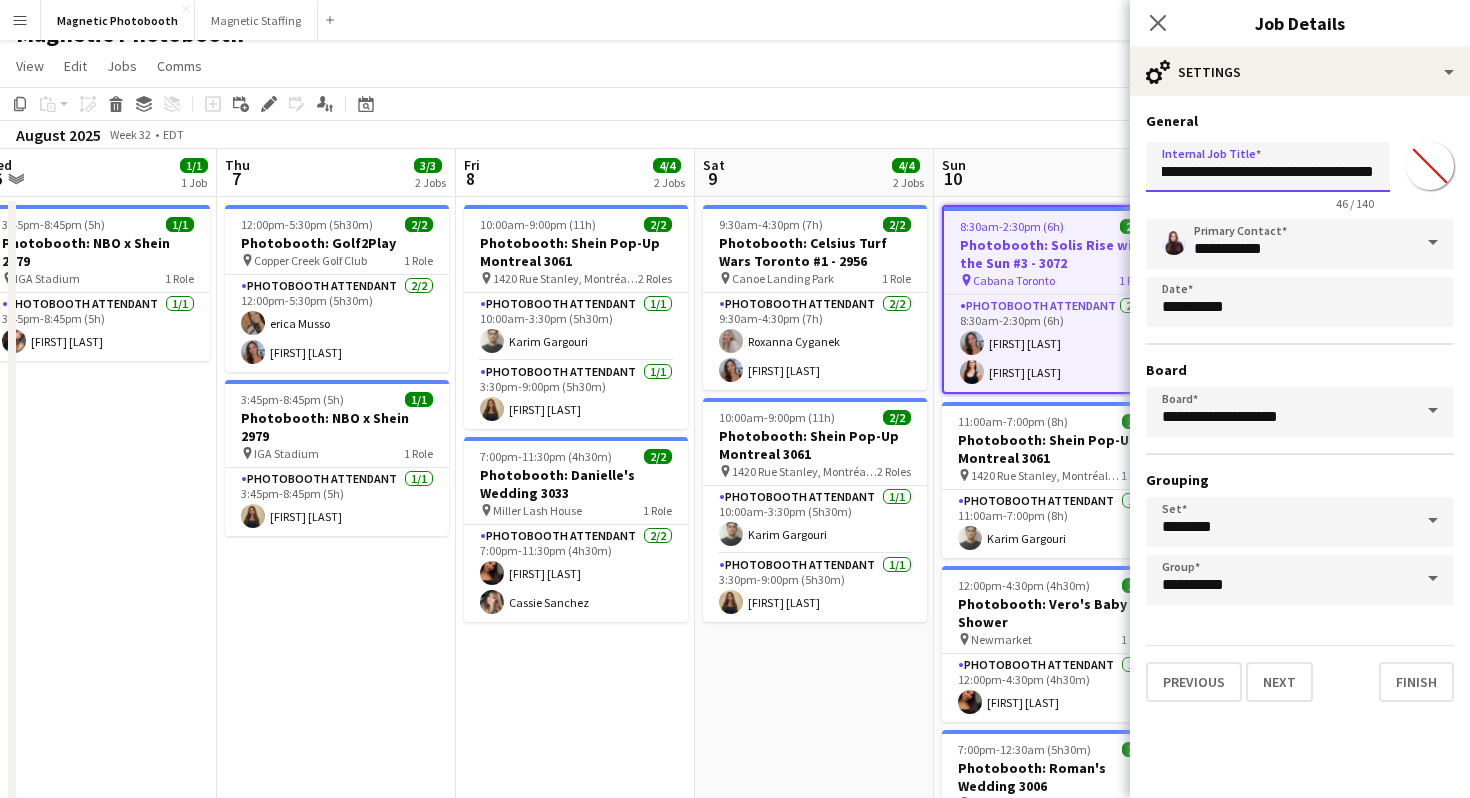 drag, startPoint x: 1355, startPoint y: 170, endPoint x: 1435, endPoint y: 172, distance: 80.024994 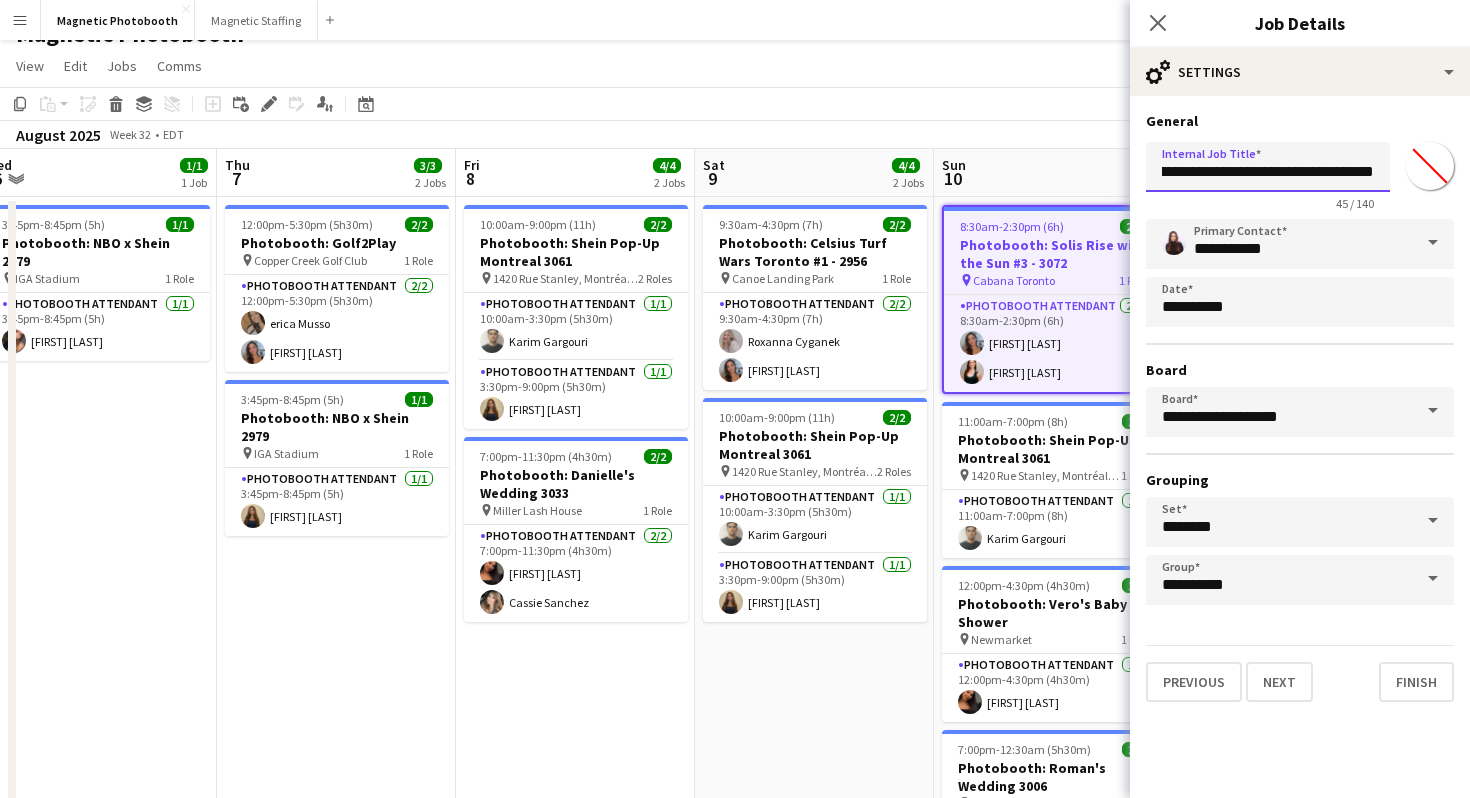 scroll, scrollTop: 0, scrollLeft: 83, axis: horizontal 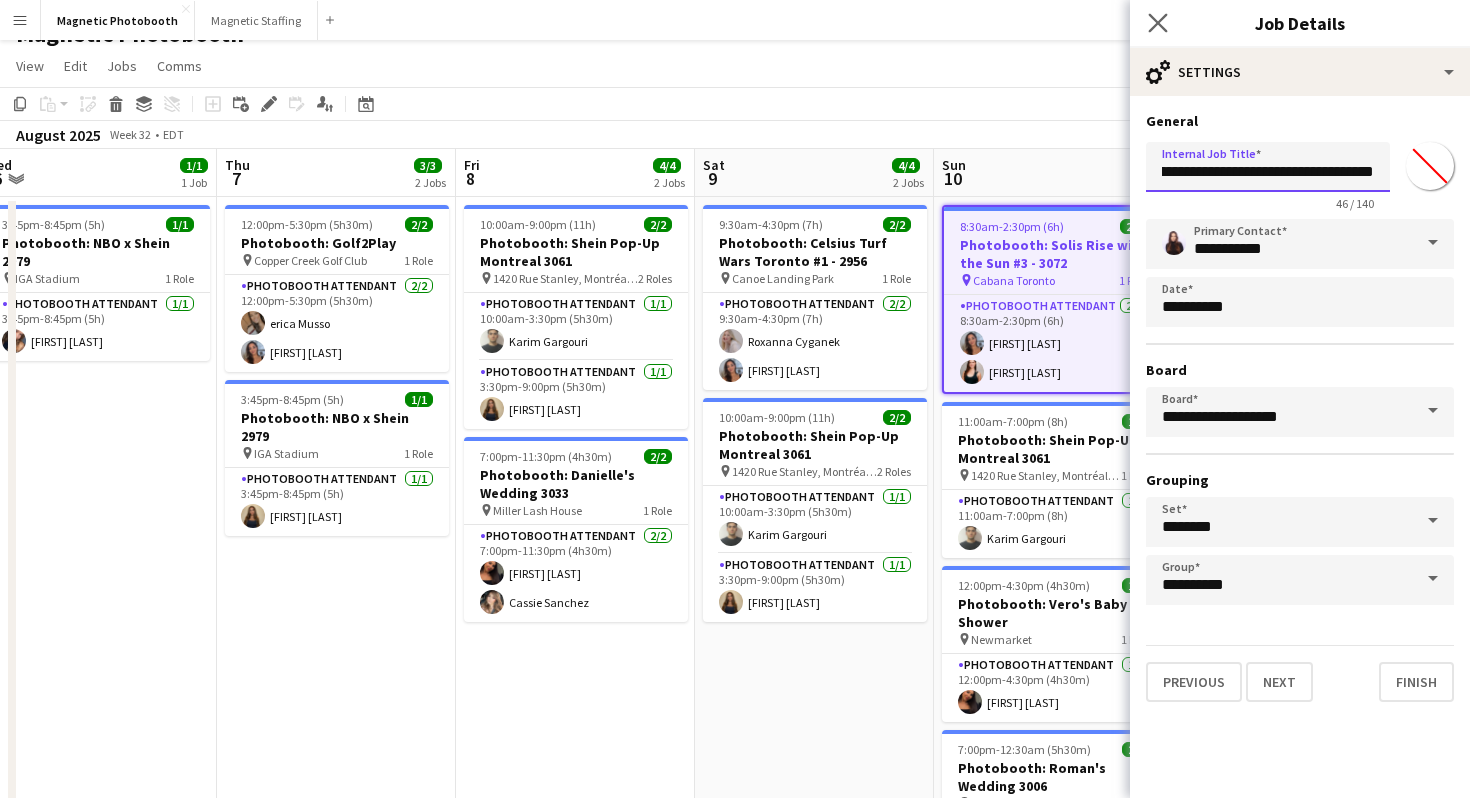 type on "**********" 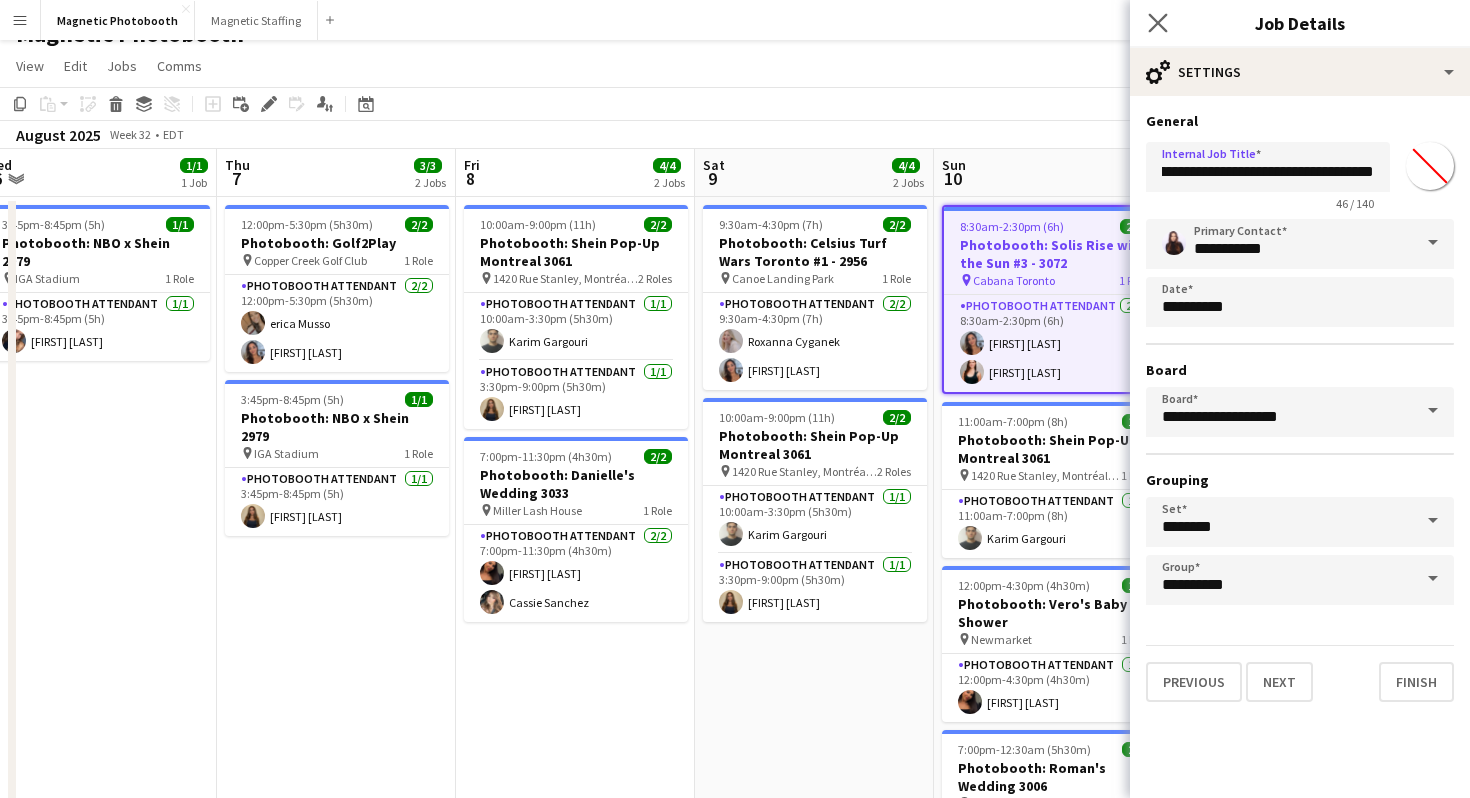 click on "Close pop-in" 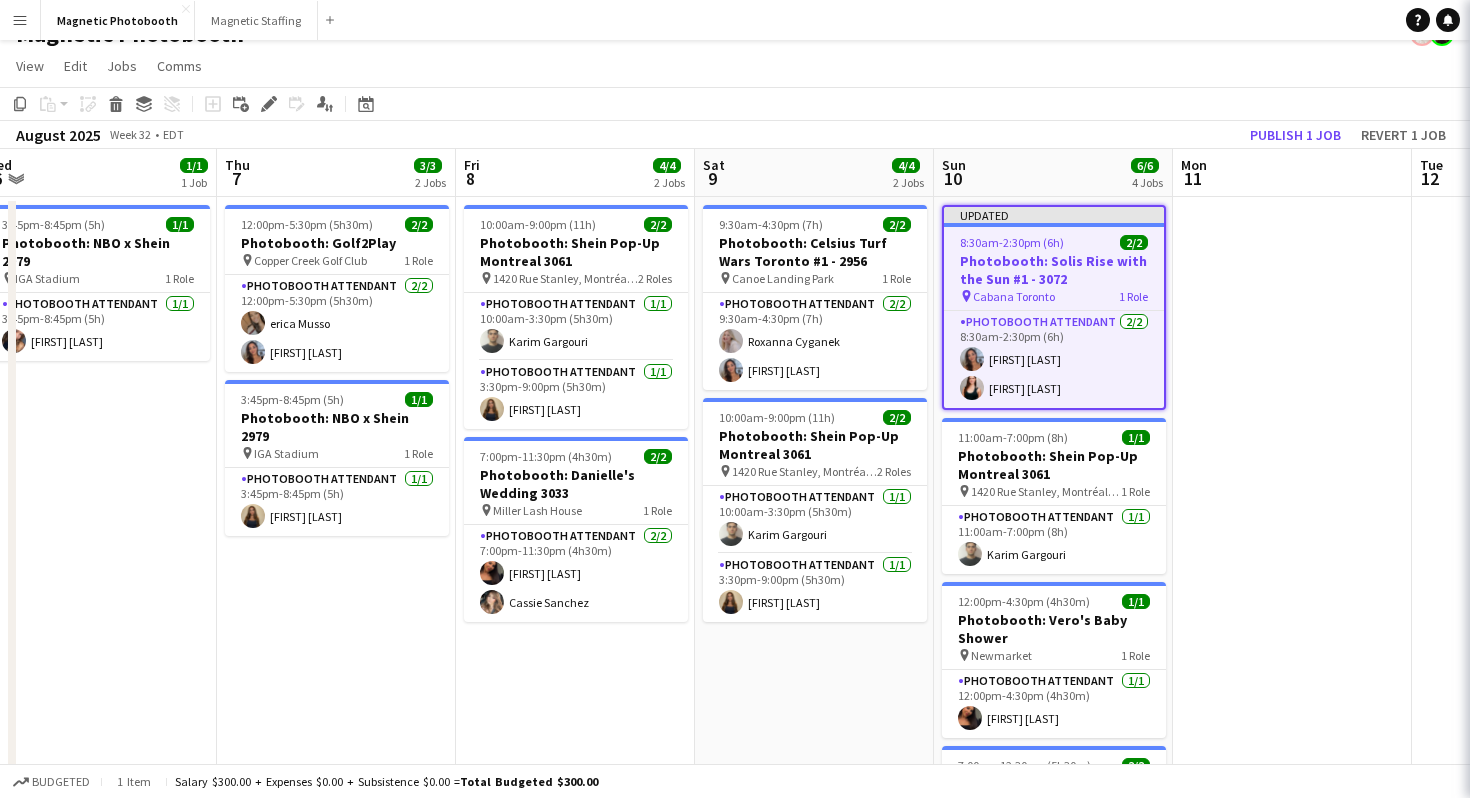 scroll, scrollTop: 0, scrollLeft: 0, axis: both 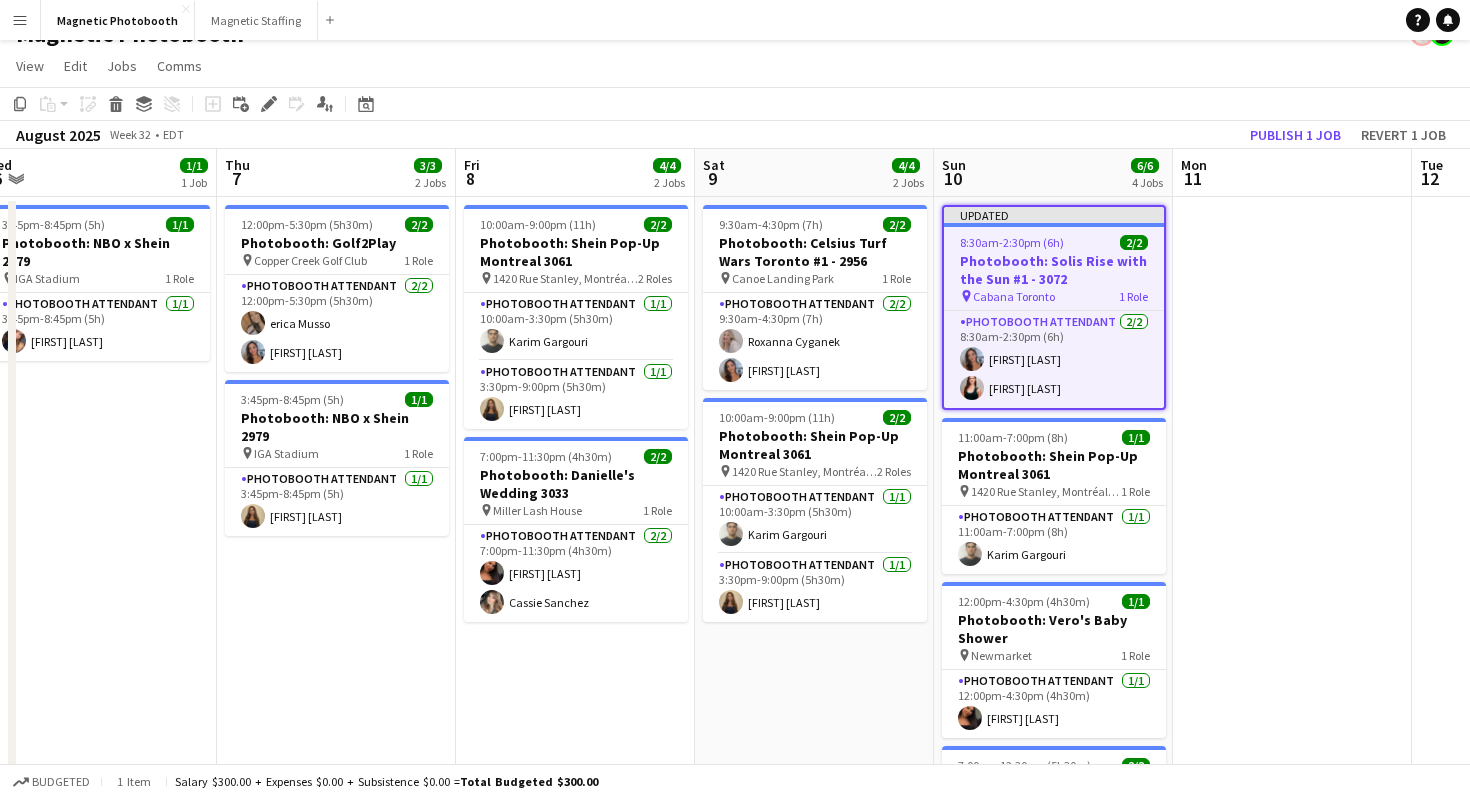 click on "Menu
Boards
Boards   Boards   All jobs   Status
Workforce
Workforce   My Workforce   Recruiting
Comms
Comms
Pay
Pay   Approvals   Payments   Reports
Platform Settings
Platform Settings   Your settings
Training Academy
Training Academy
Knowledge Base
Knowledge Base
Product Updates
Product Updates   Log Out   Privacy   Magnetic Photobooth
Close
Magnetic Staffing
Close
Add
Help
Notifications" at bounding box center [735, 20] 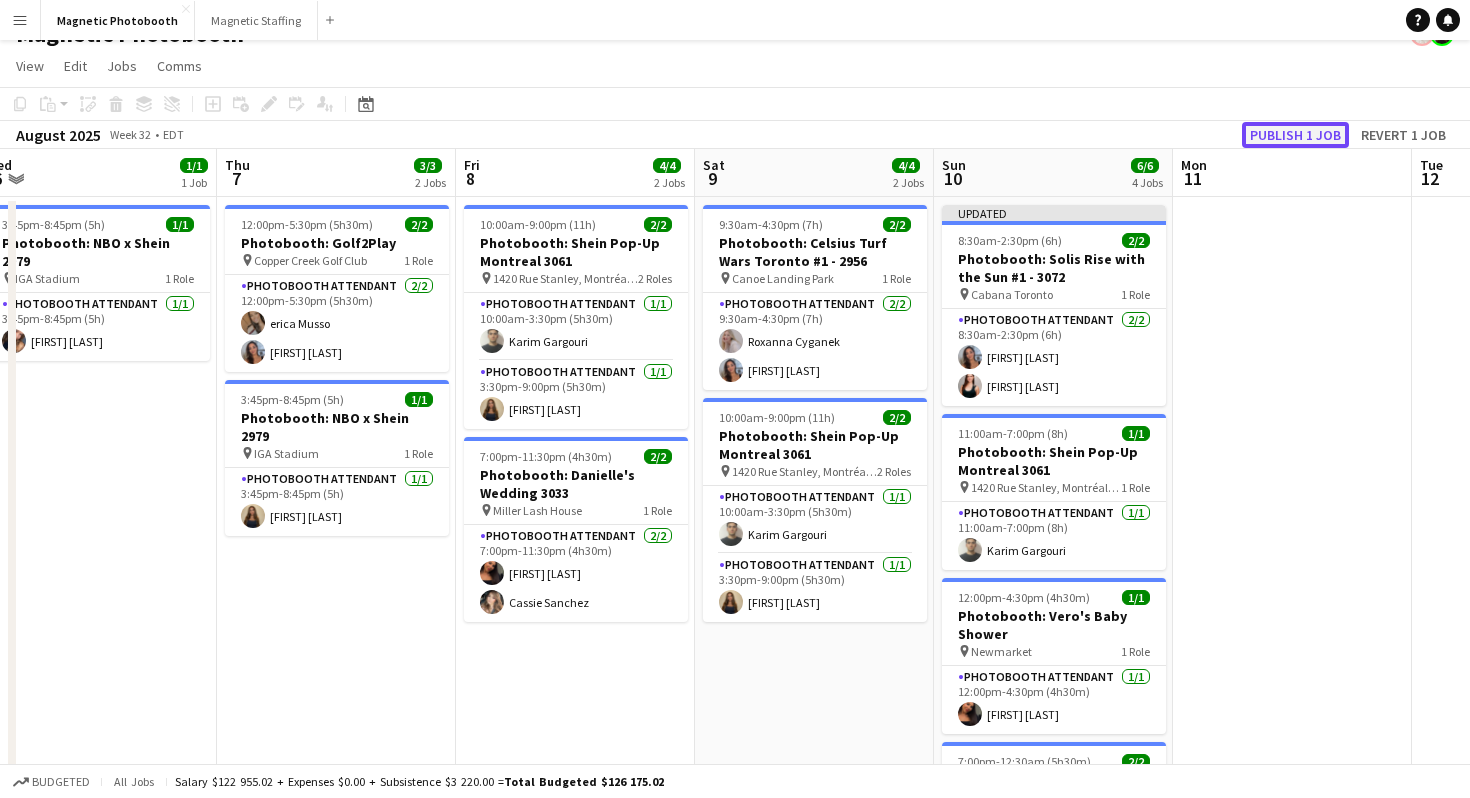 click on "Publish 1 job" 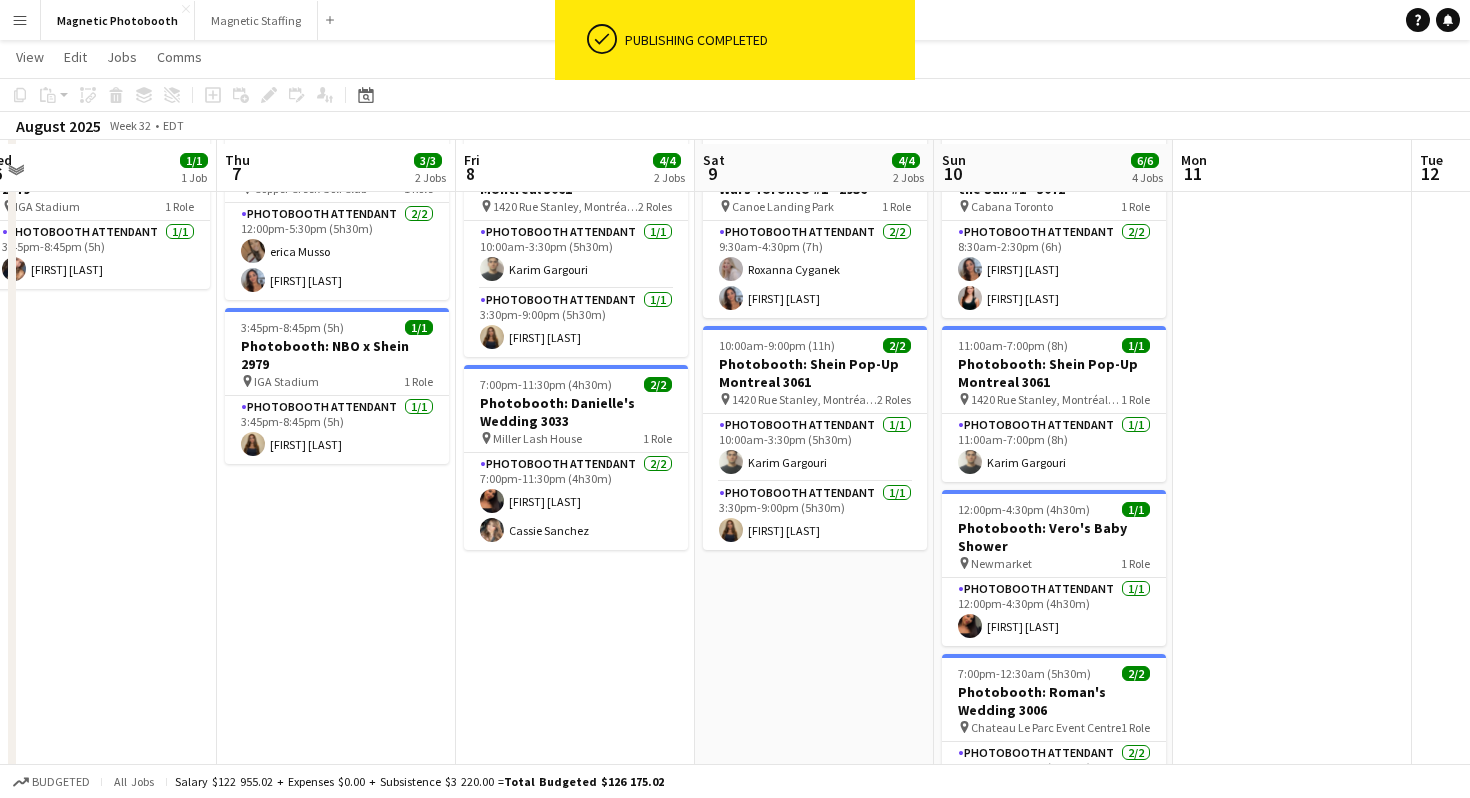 scroll, scrollTop: 103, scrollLeft: 0, axis: vertical 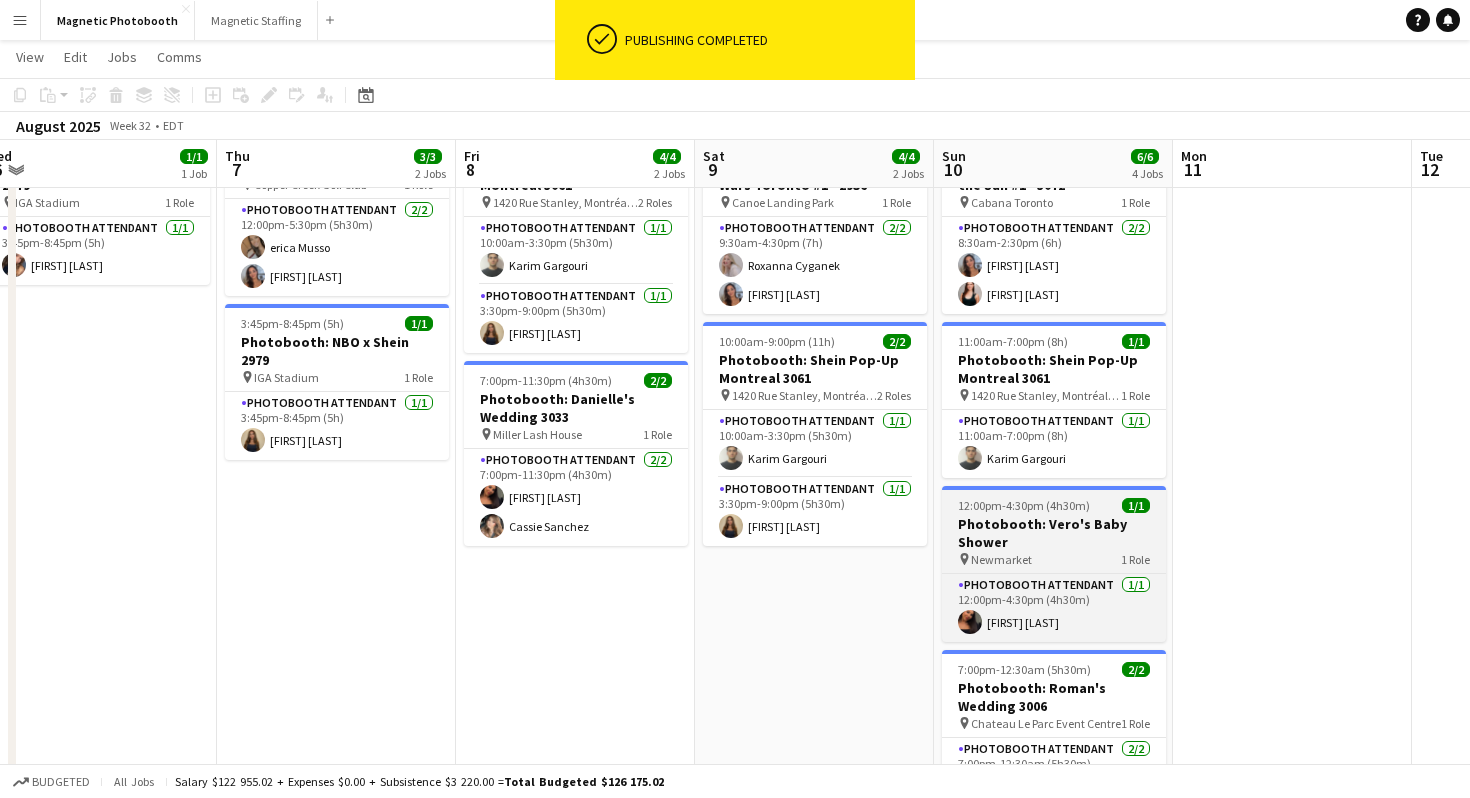 click on "Photobooth: Vero's Baby Shower" at bounding box center (1054, 533) 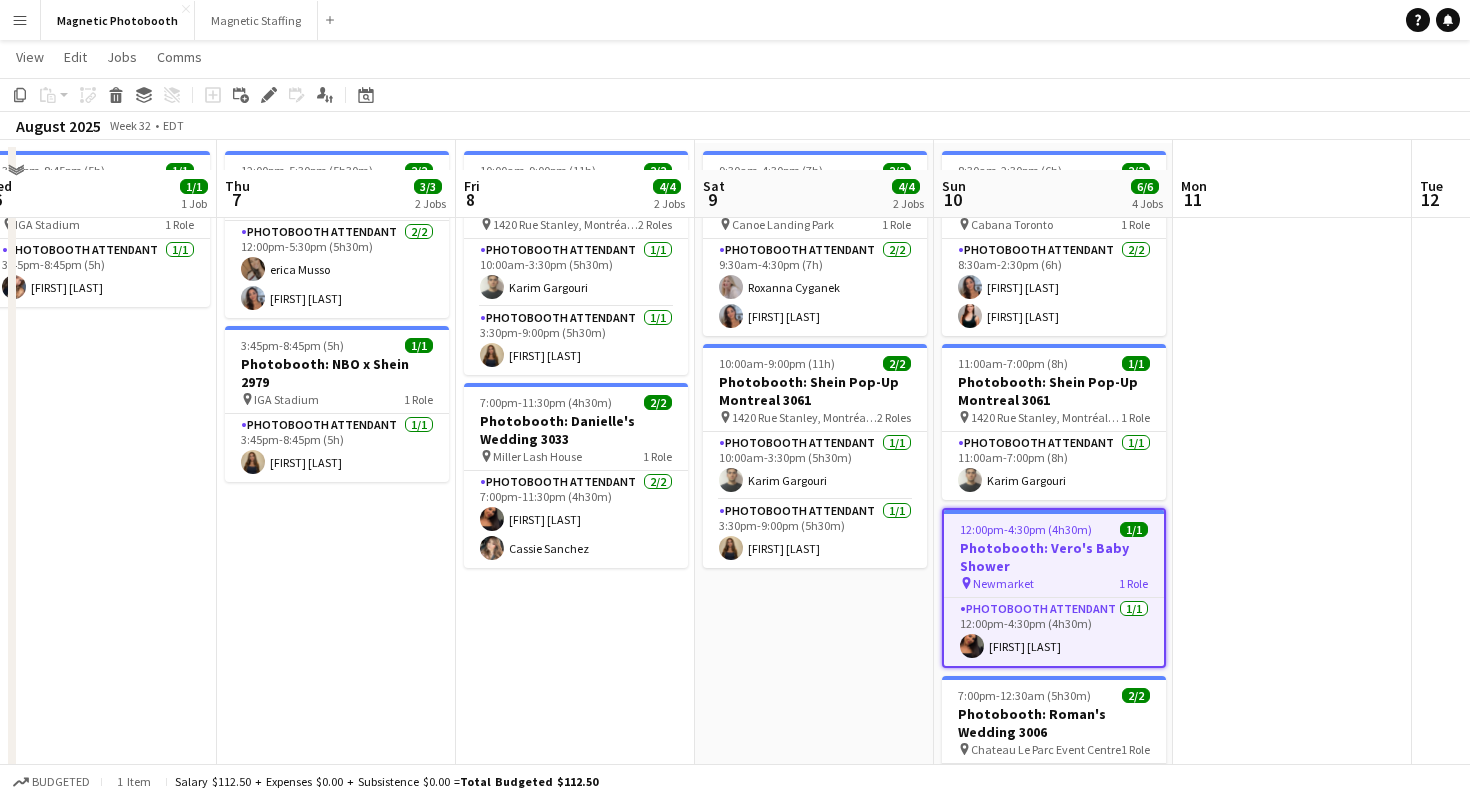 scroll, scrollTop: 0, scrollLeft: 0, axis: both 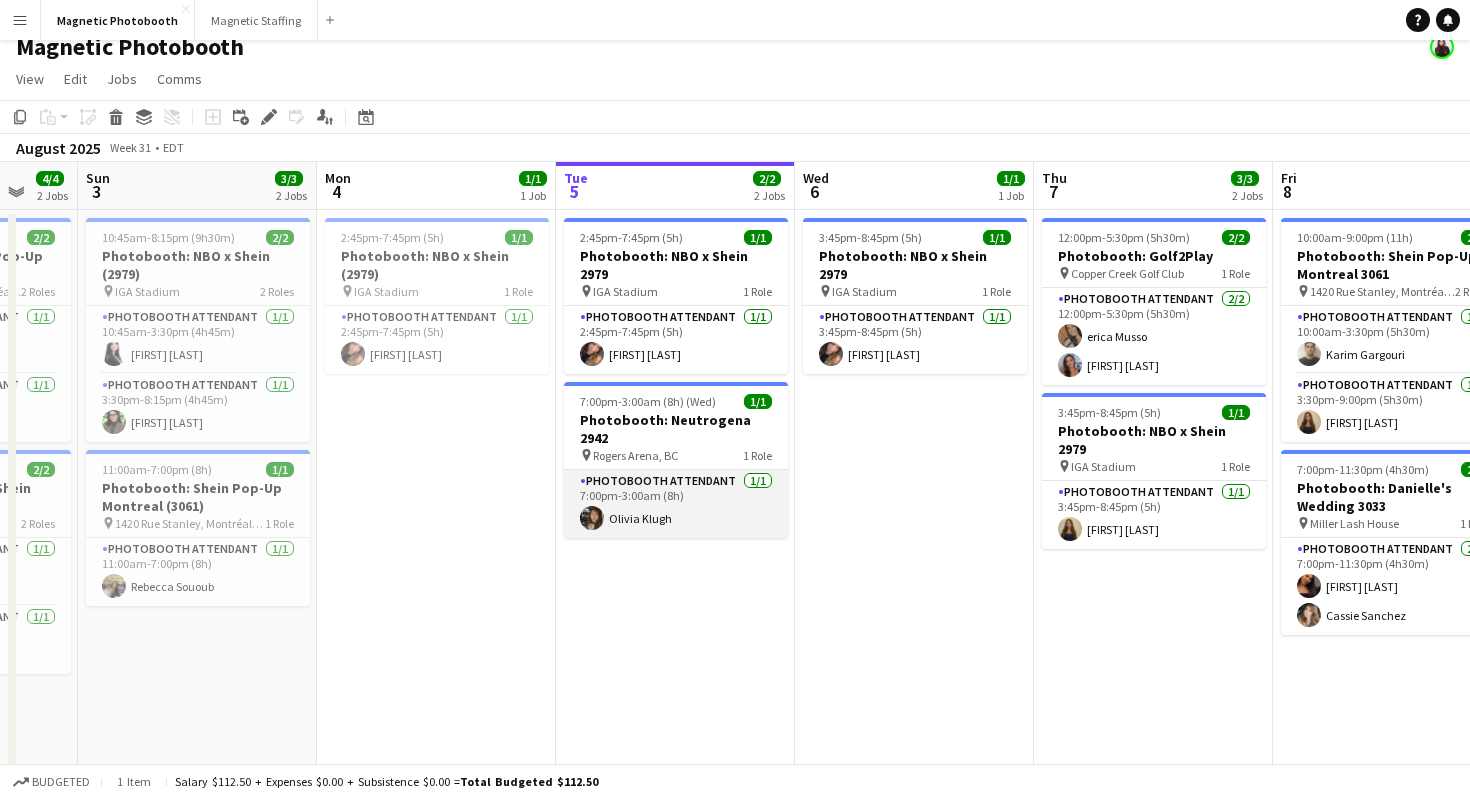 click at bounding box center [592, 518] 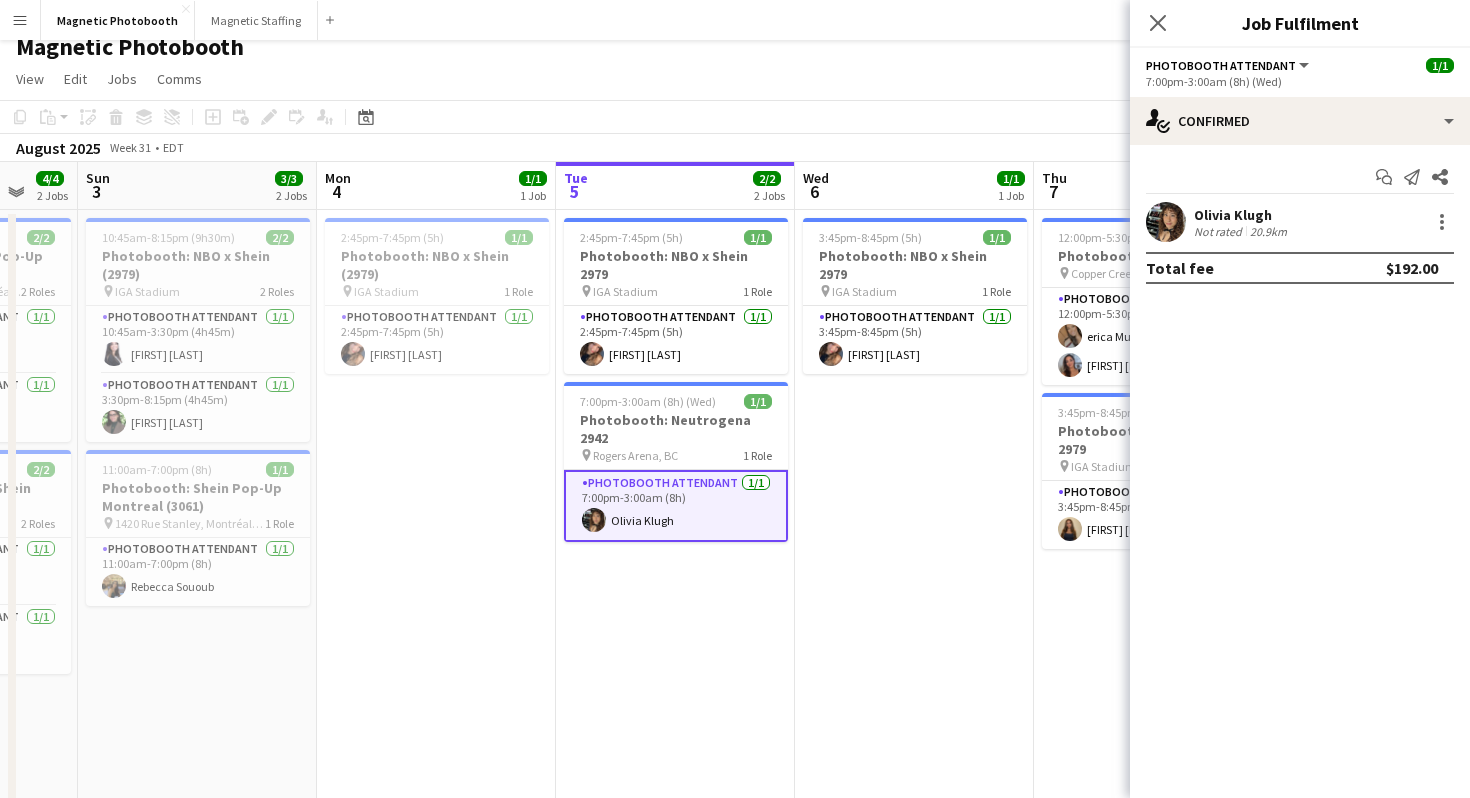 click at bounding box center [1166, 222] 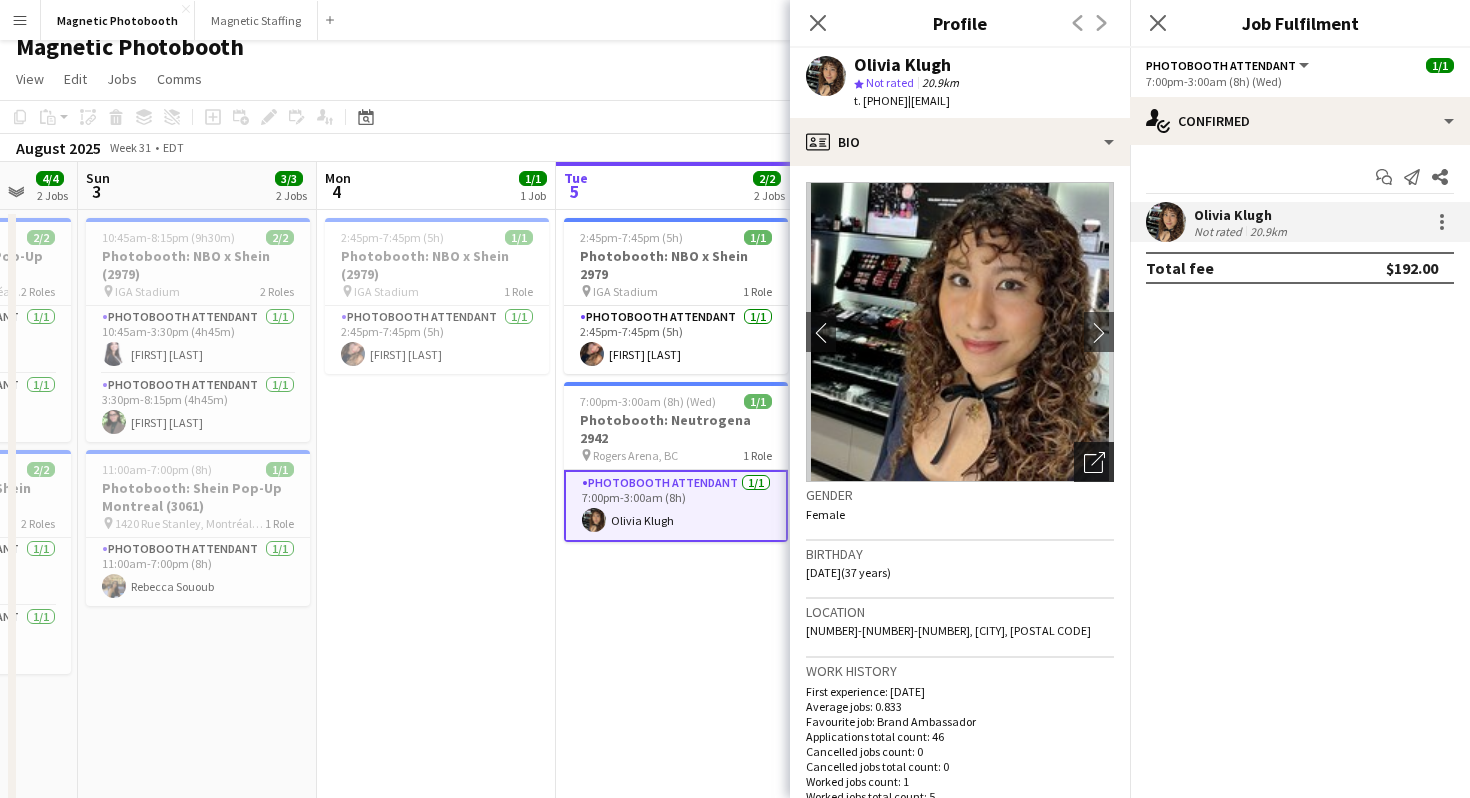 click on "Open photos pop-in" 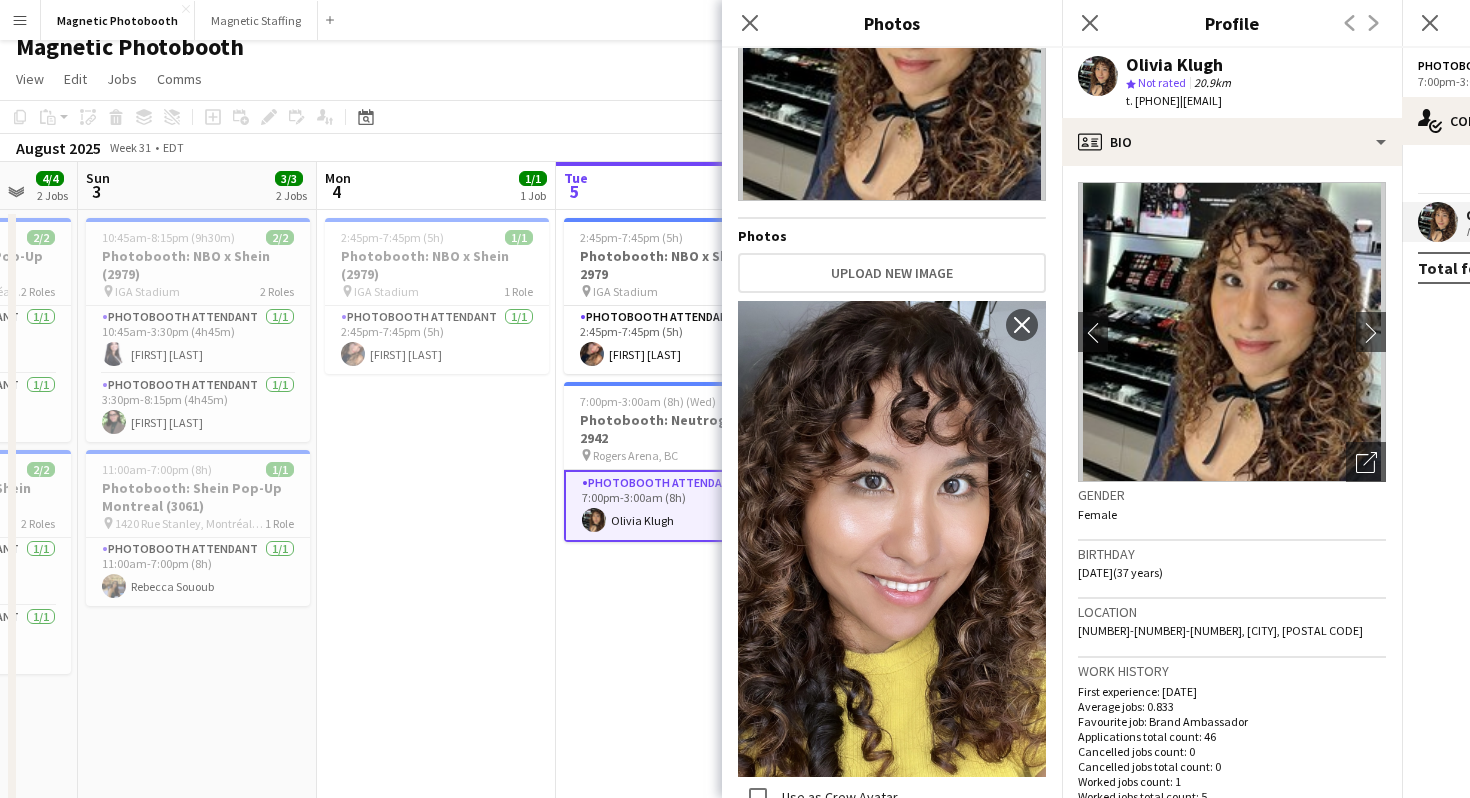 scroll, scrollTop: 0, scrollLeft: 0, axis: both 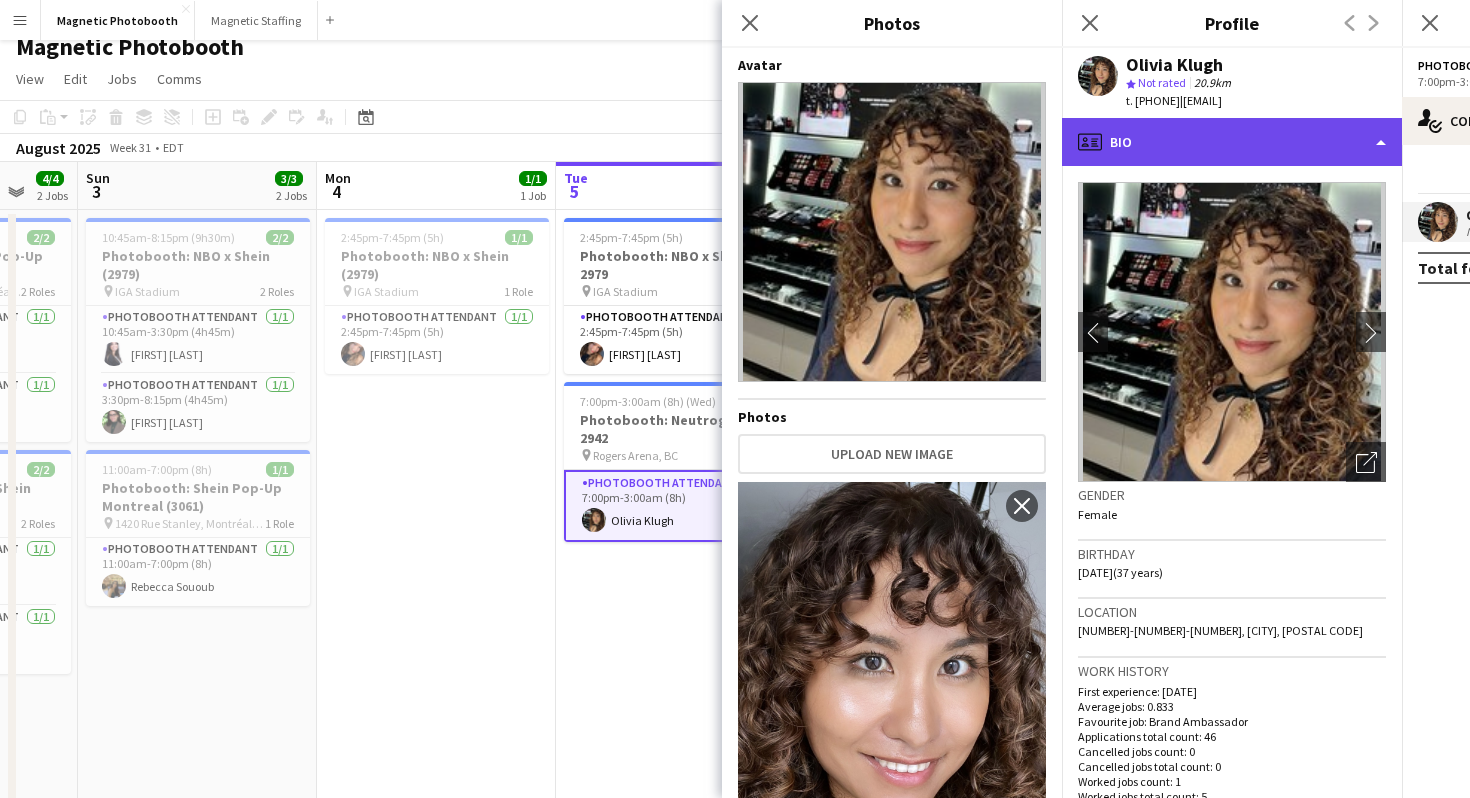 click on "profile
Bio" 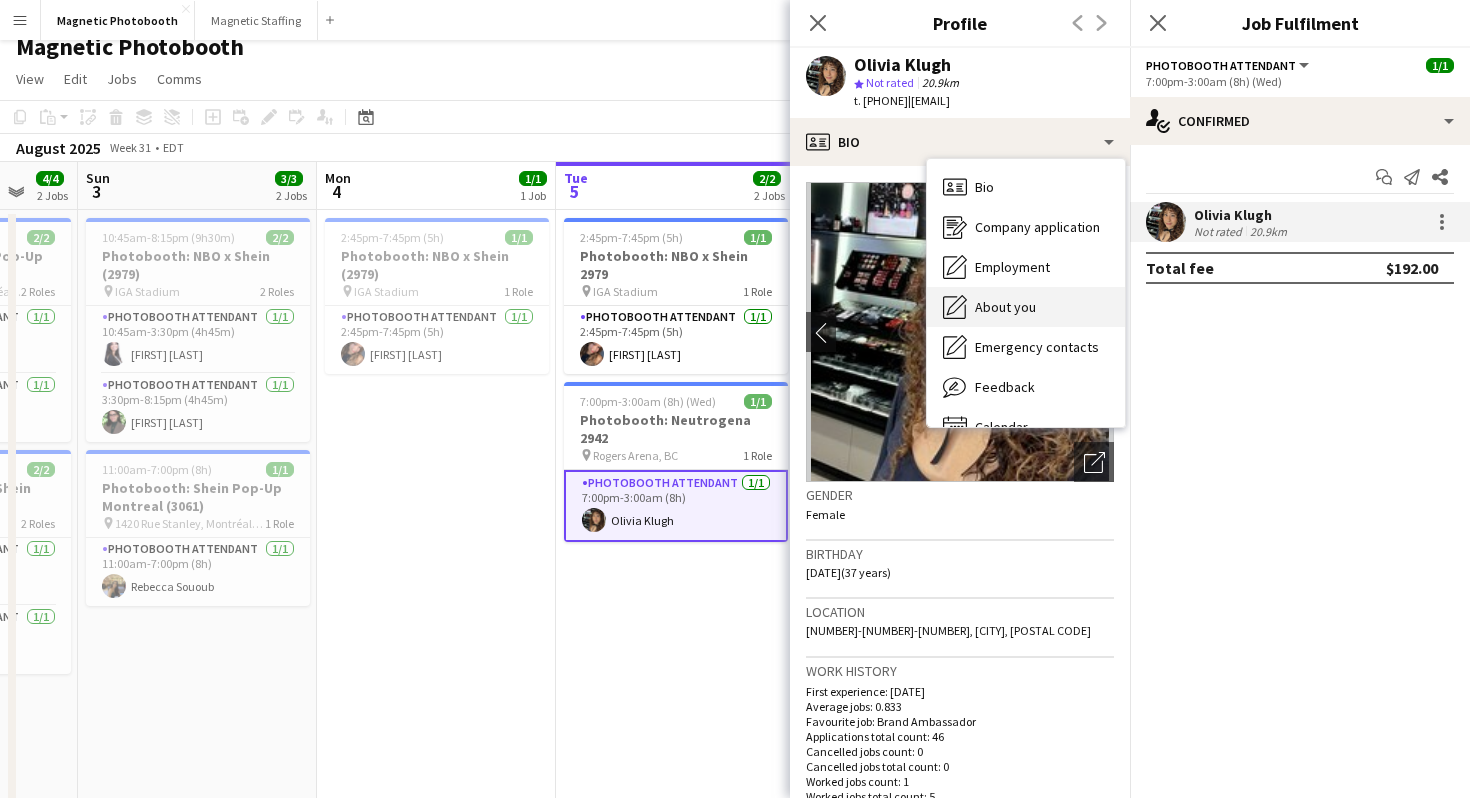 click on "About you
About you" at bounding box center [1026, 307] 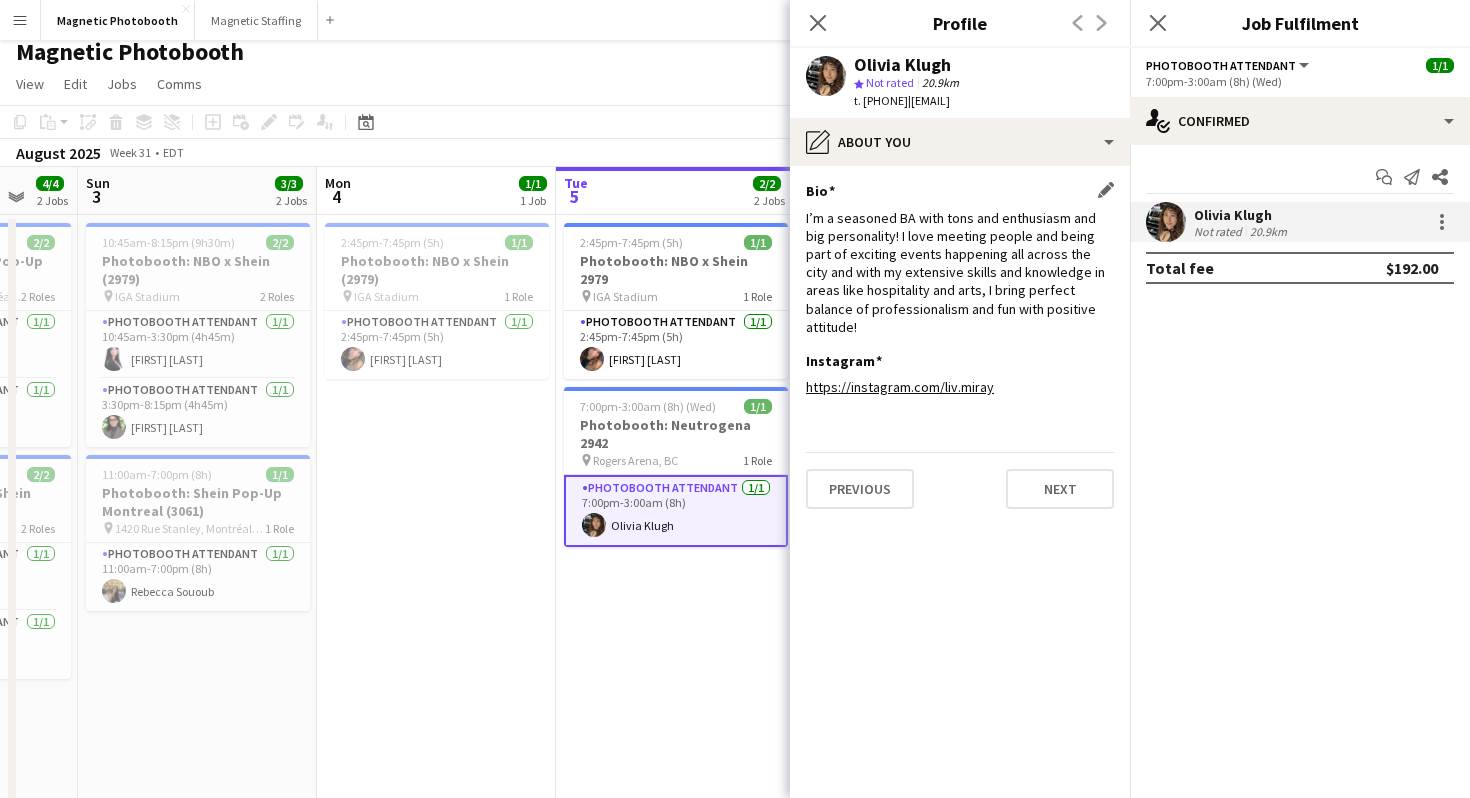 scroll, scrollTop: 8, scrollLeft: 0, axis: vertical 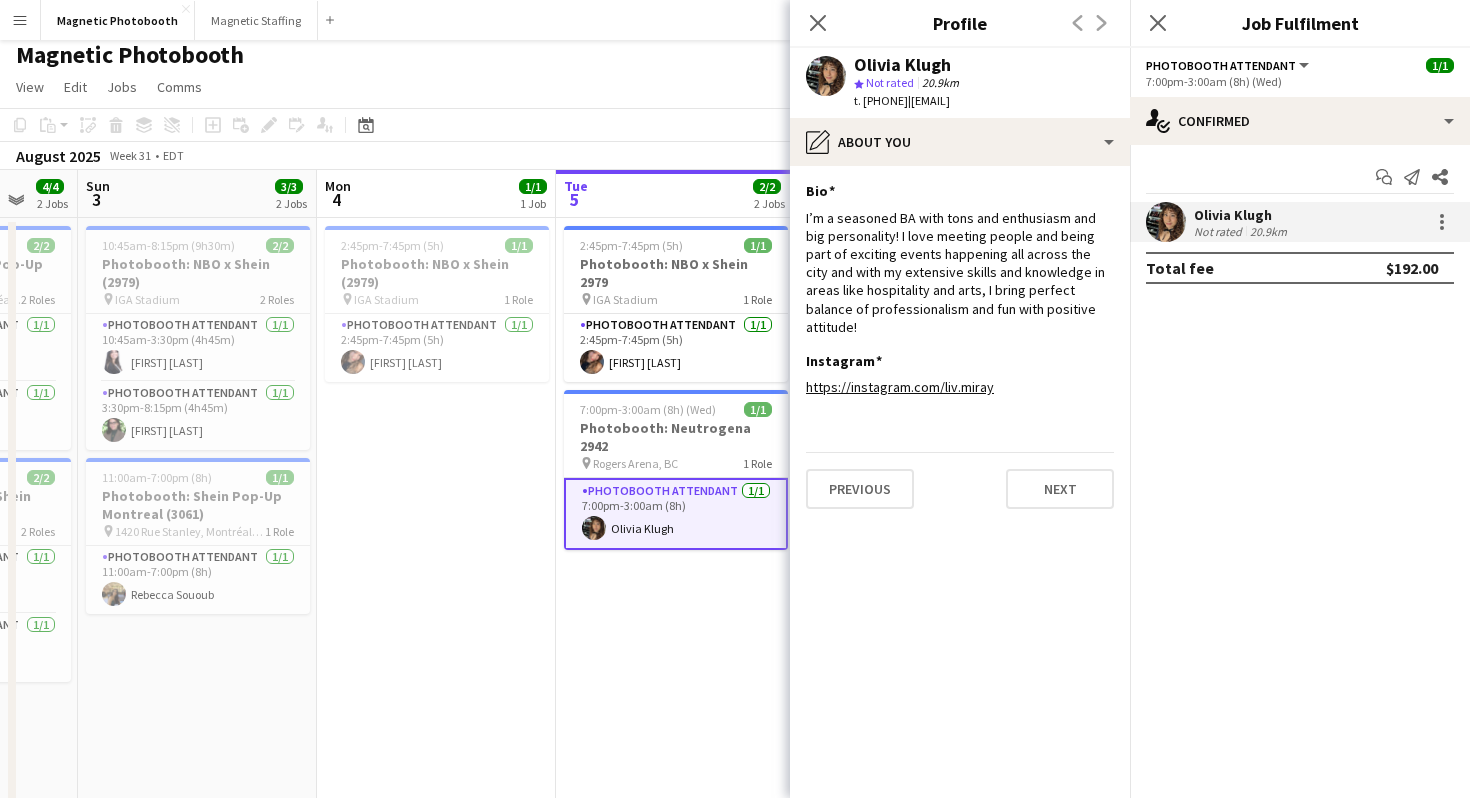 drag, startPoint x: 975, startPoint y: 58, endPoint x: 857, endPoint y: 66, distance: 118.270874 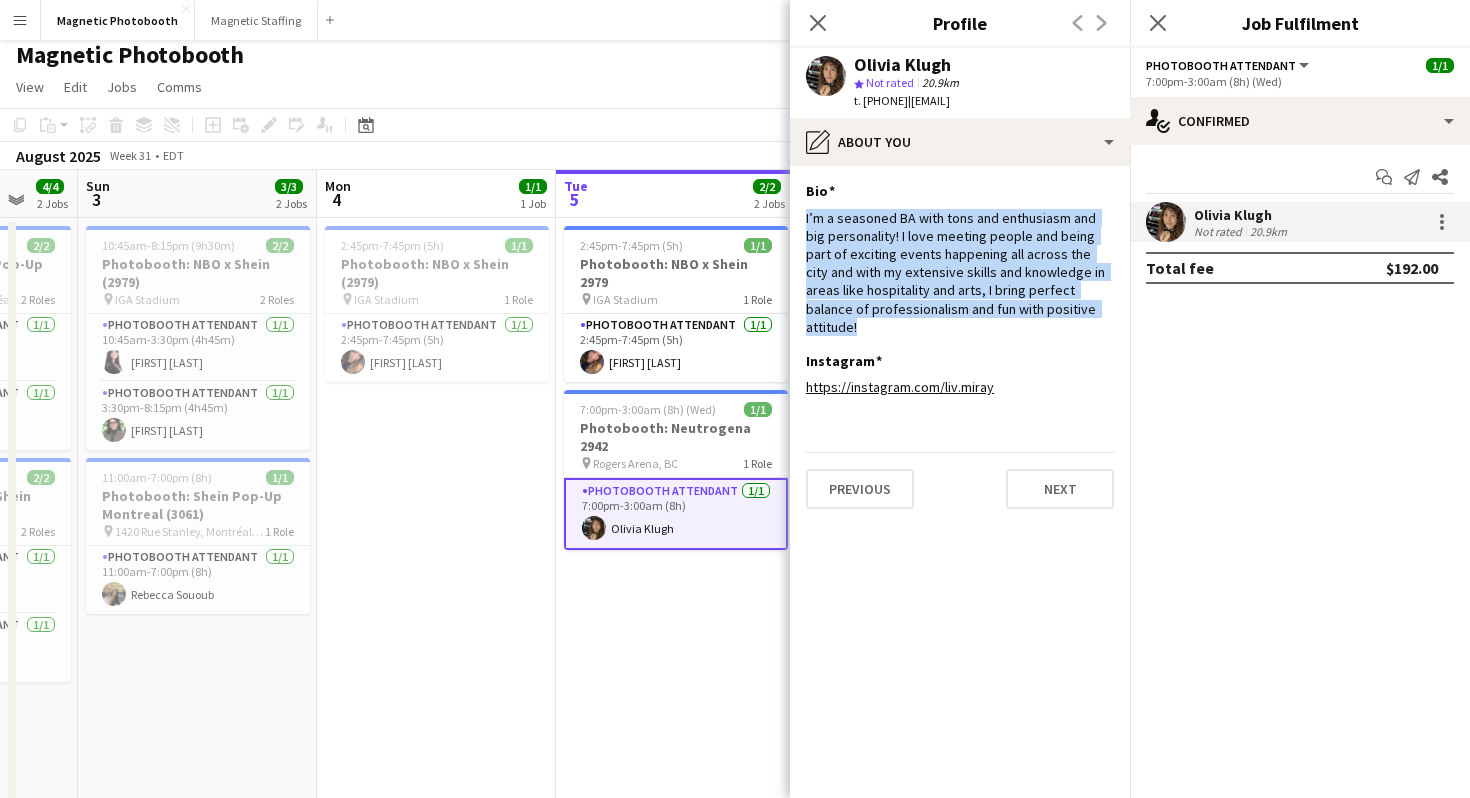 drag, startPoint x: 1079, startPoint y: 316, endPoint x: 799, endPoint y: 224, distance: 294.727 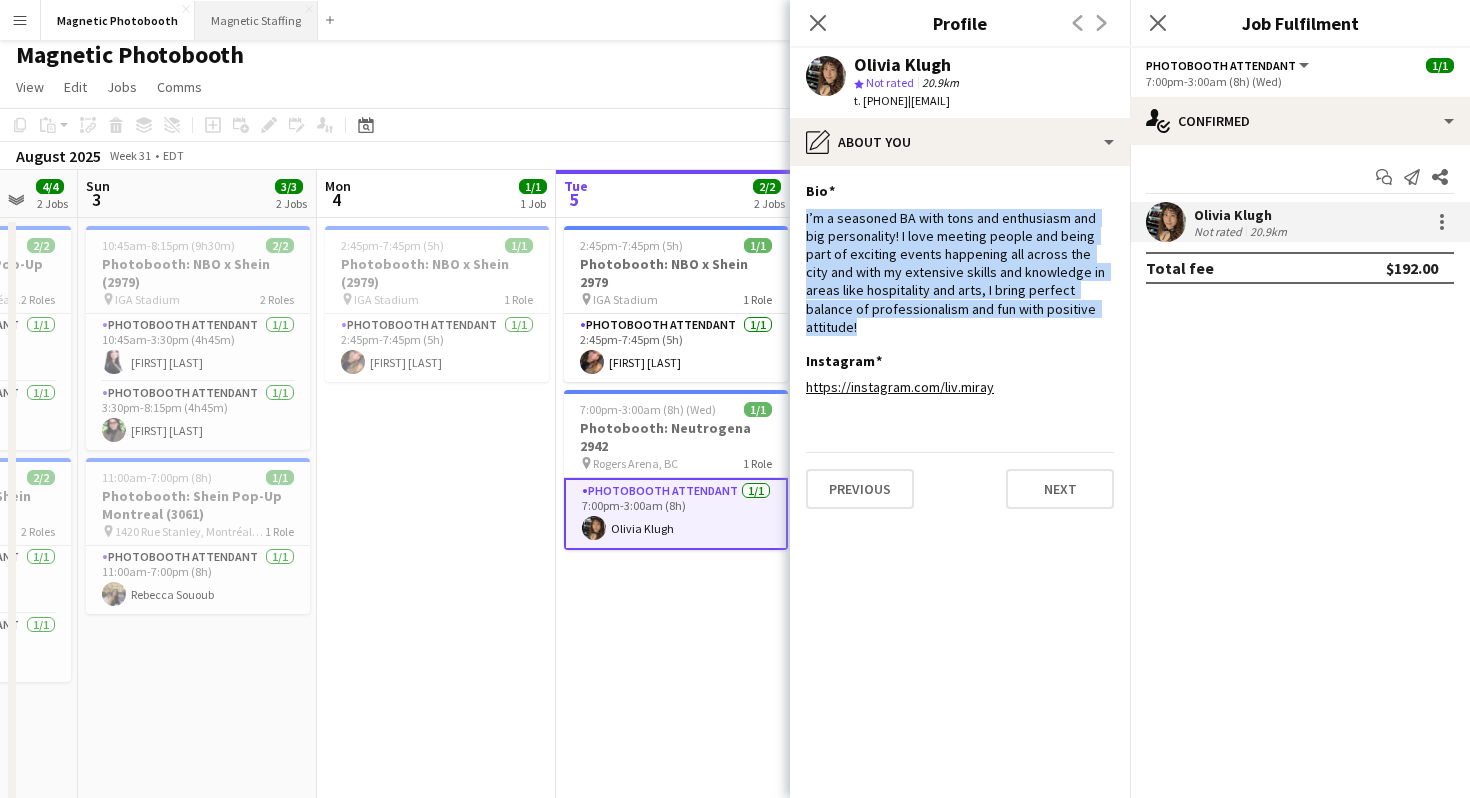 click on "Magnetic Staffing
Close" at bounding box center (256, 20) 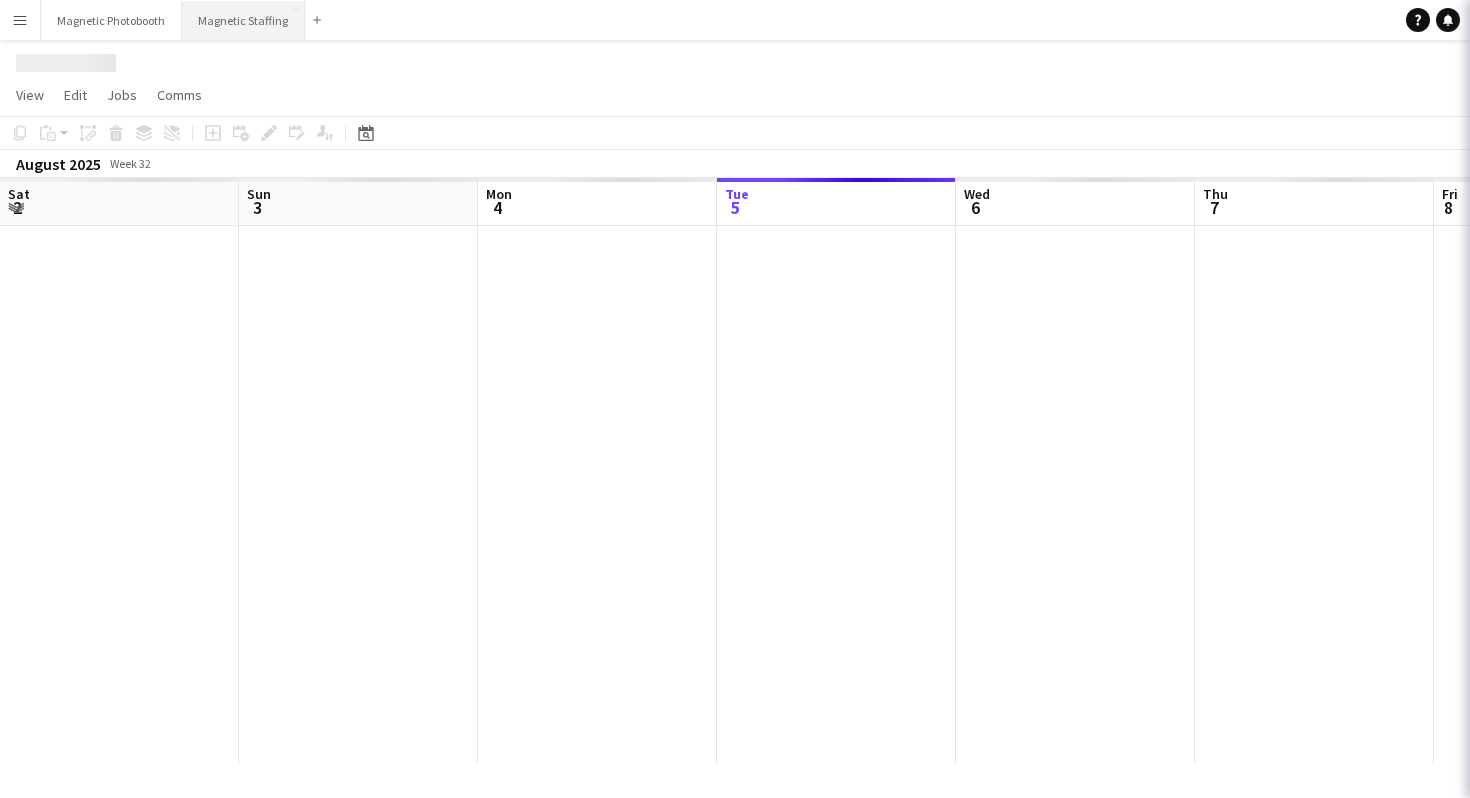 scroll, scrollTop: 0, scrollLeft: 0, axis: both 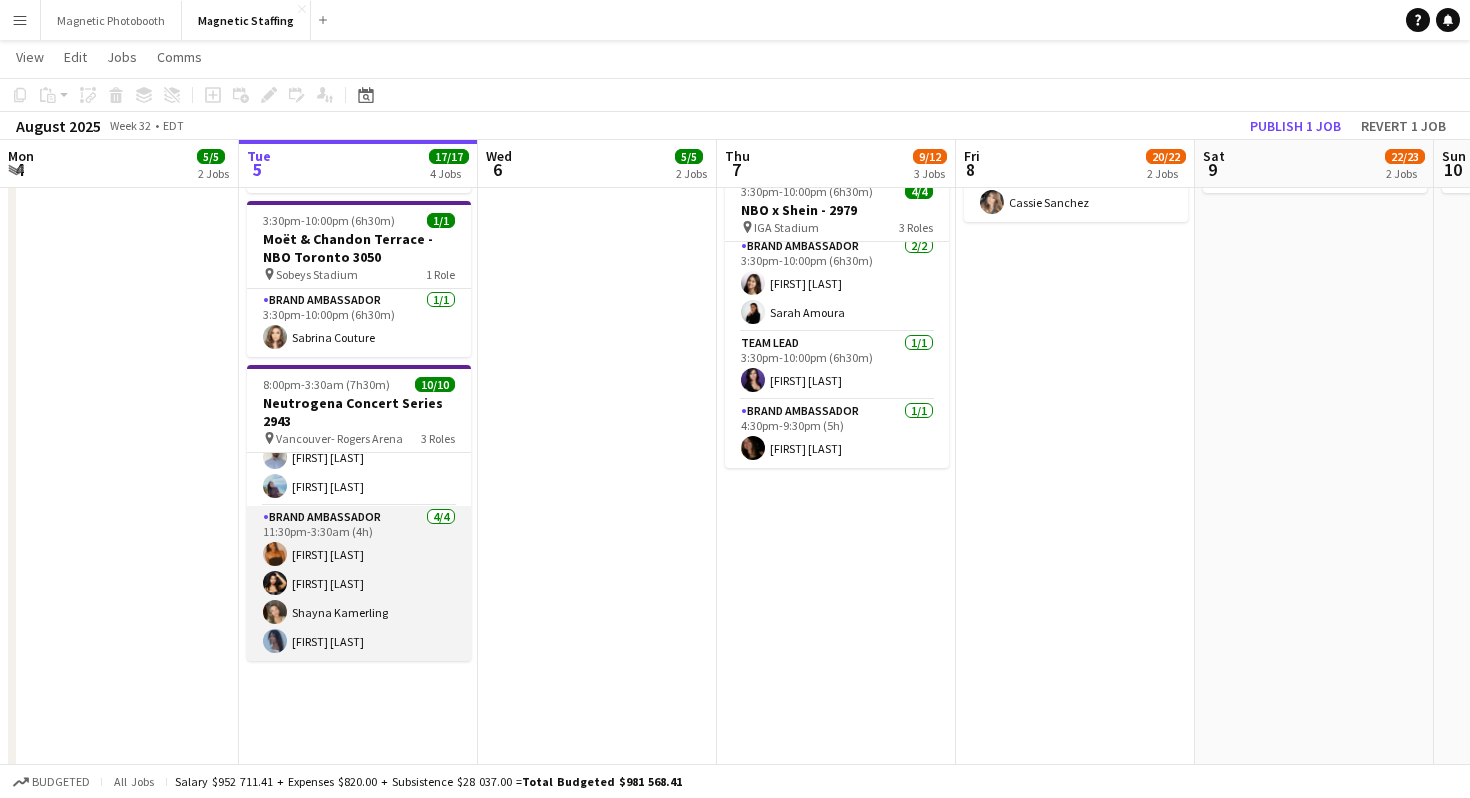 click at bounding box center (275, 583) 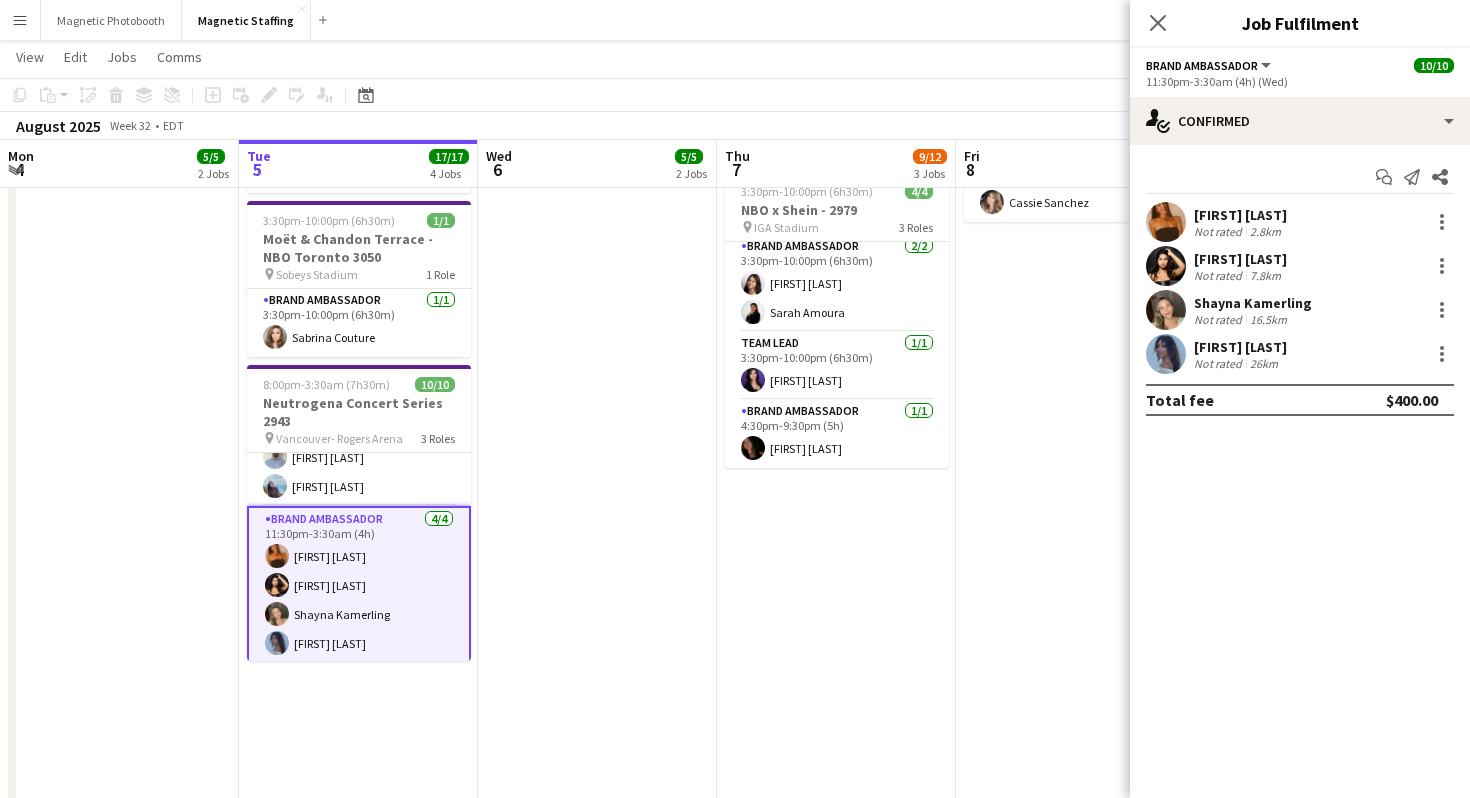 click at bounding box center (1166, 266) 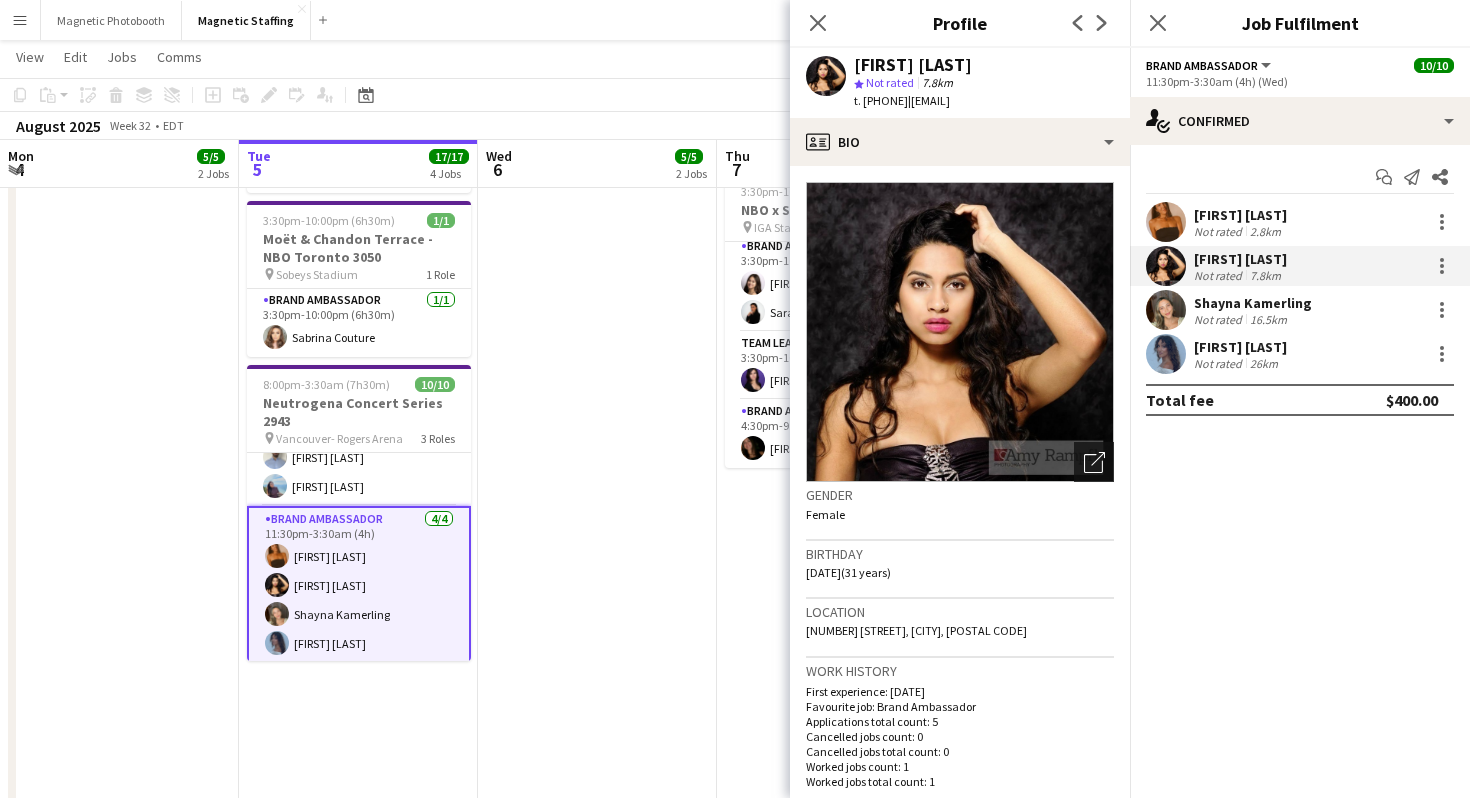 click on "Open photos pop-in" 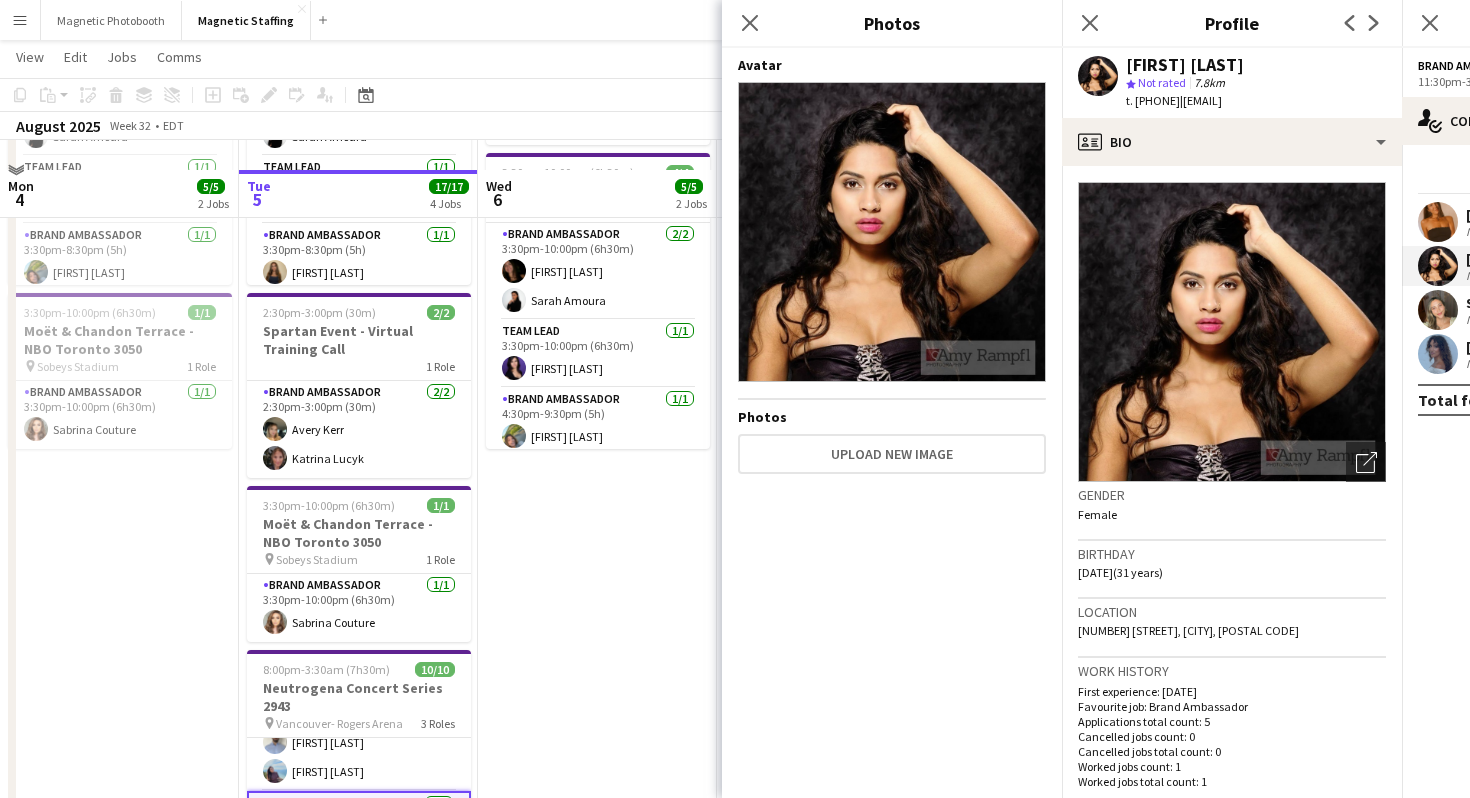 scroll, scrollTop: 235, scrollLeft: 0, axis: vertical 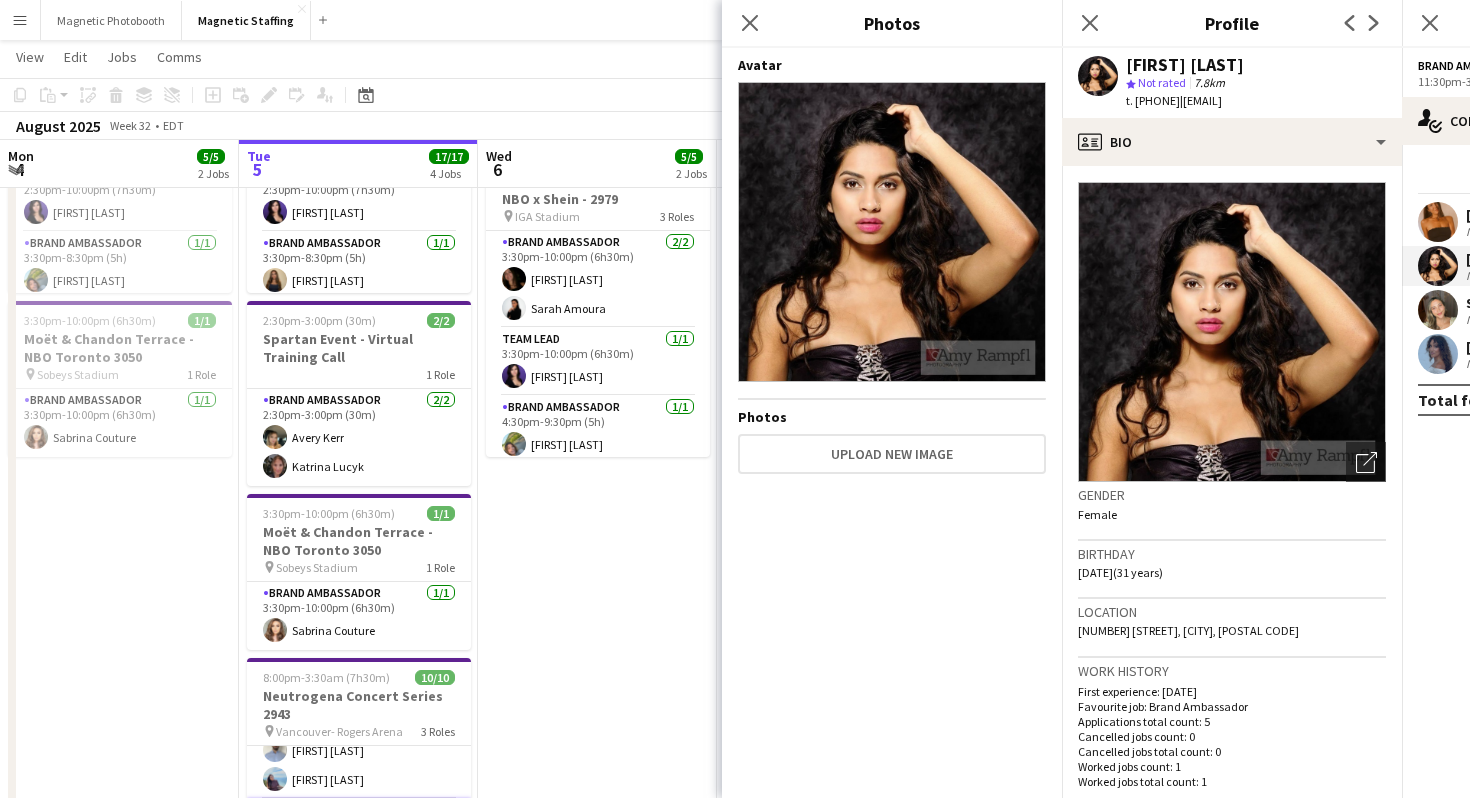 drag, startPoint x: 965, startPoint y: 239, endPoint x: 507, endPoint y: 6, distance: 513.8609 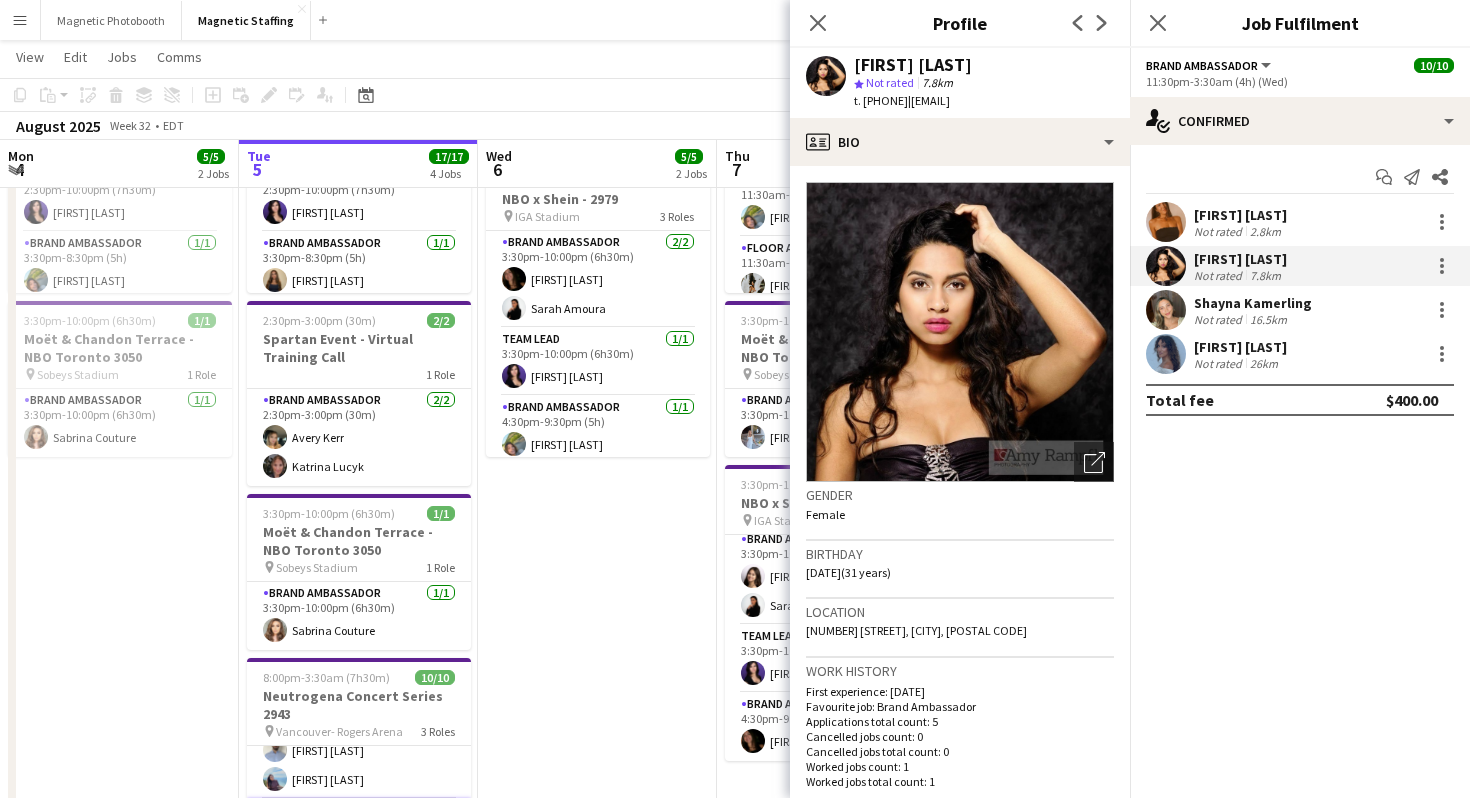 copy on "[FIRST] [LAST]" 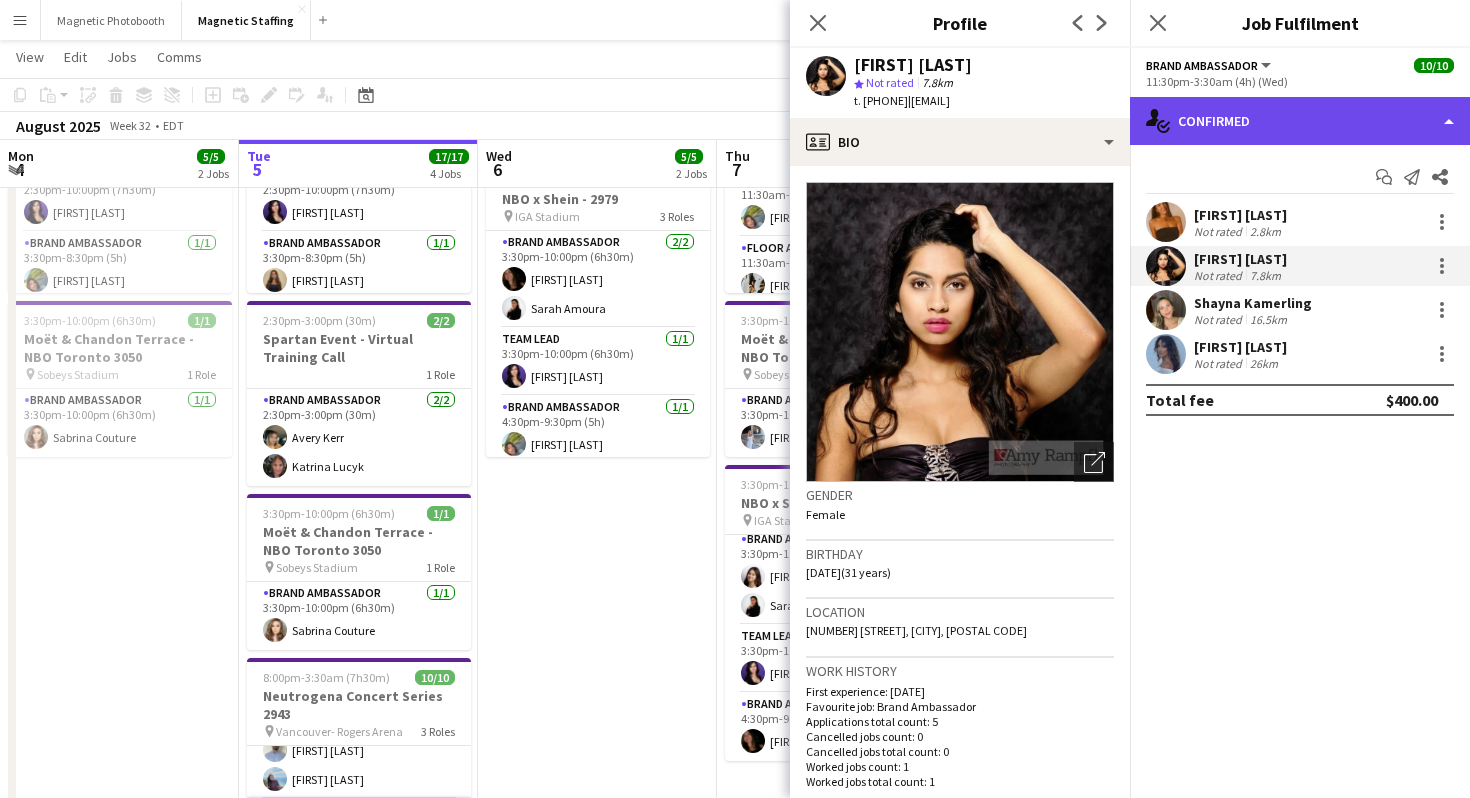 click on "single-neutral-actions-check-2
Confirmed" 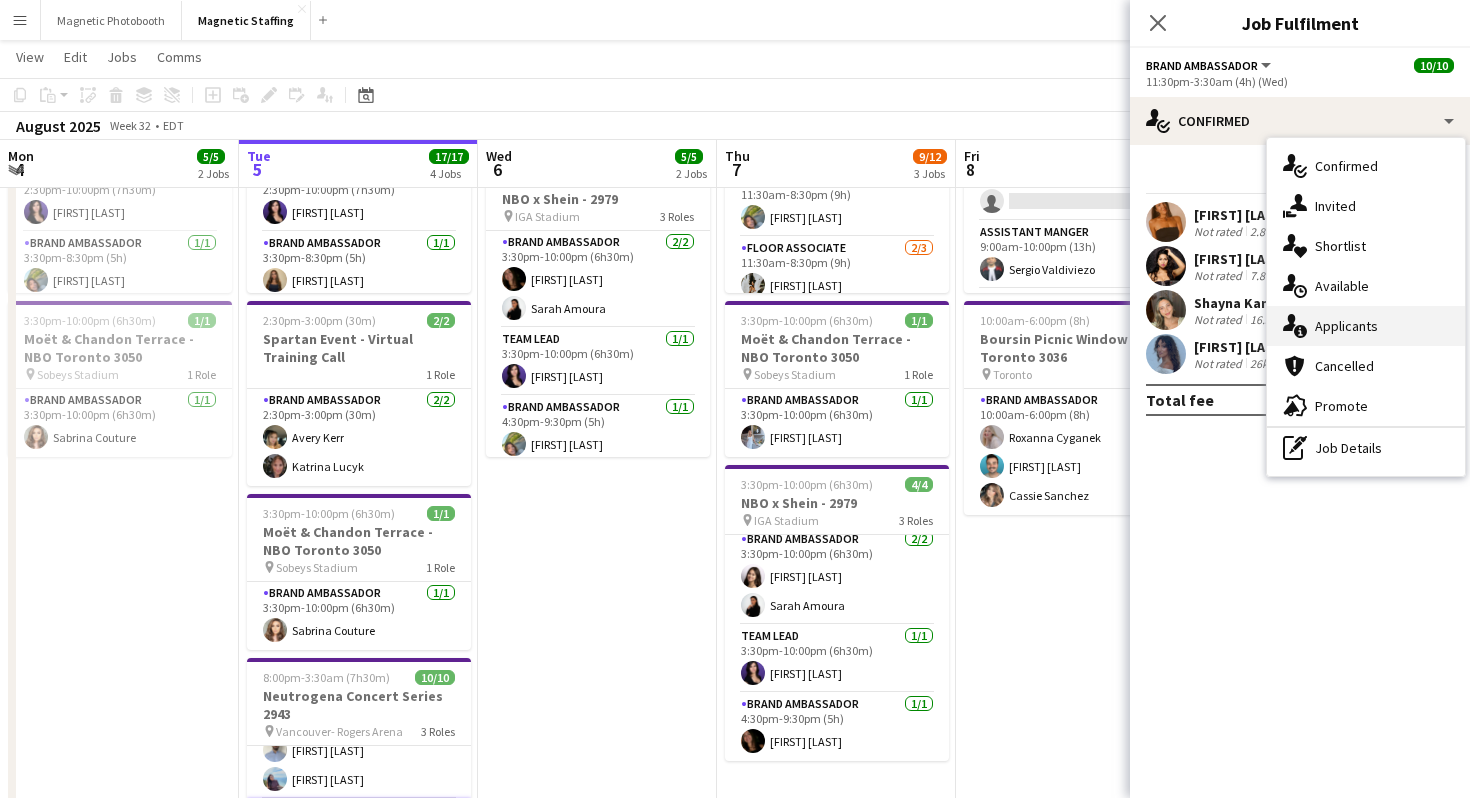 click on "single-neutral-actions-information
Applicants" at bounding box center (1366, 326) 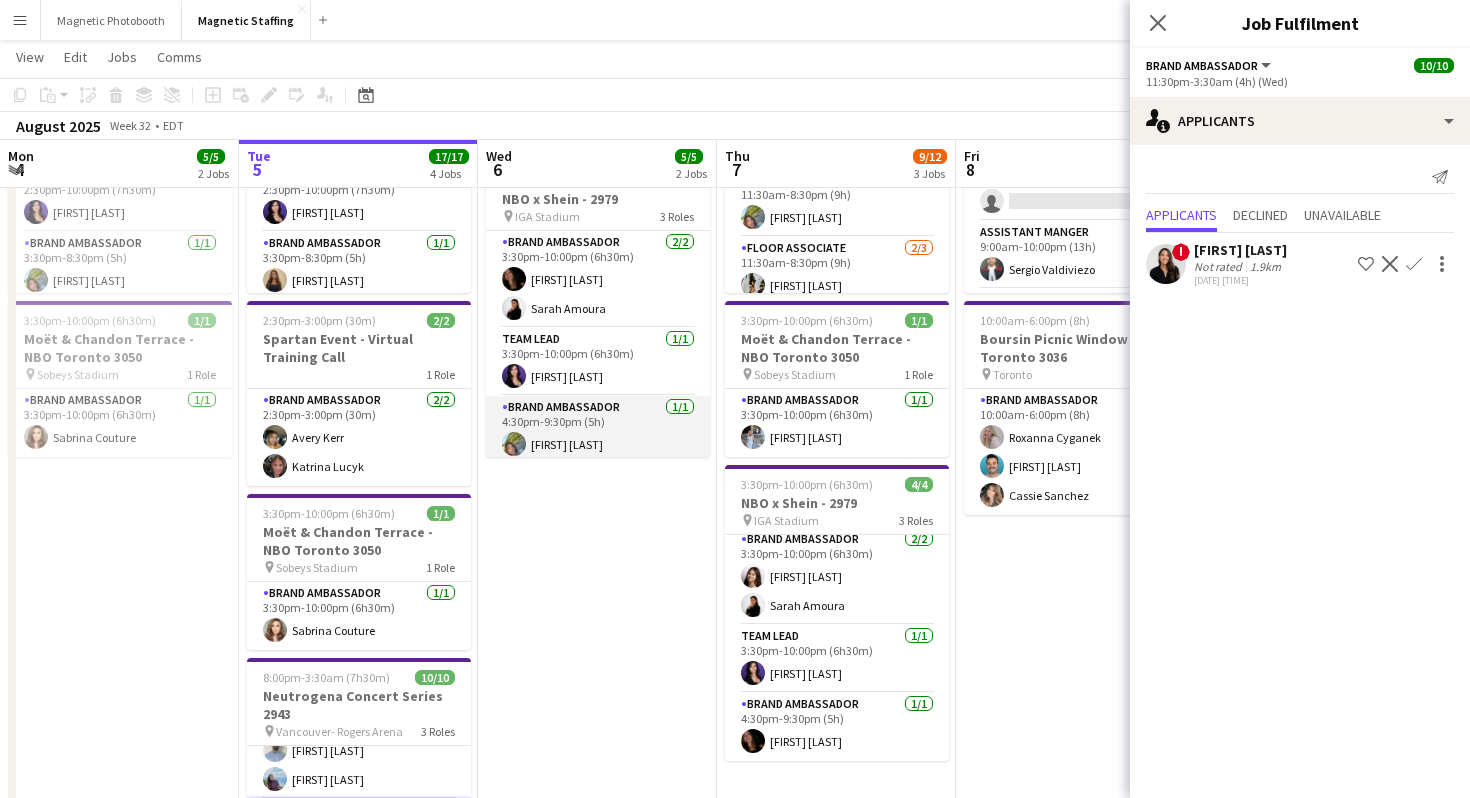 scroll, scrollTop: 7, scrollLeft: 0, axis: vertical 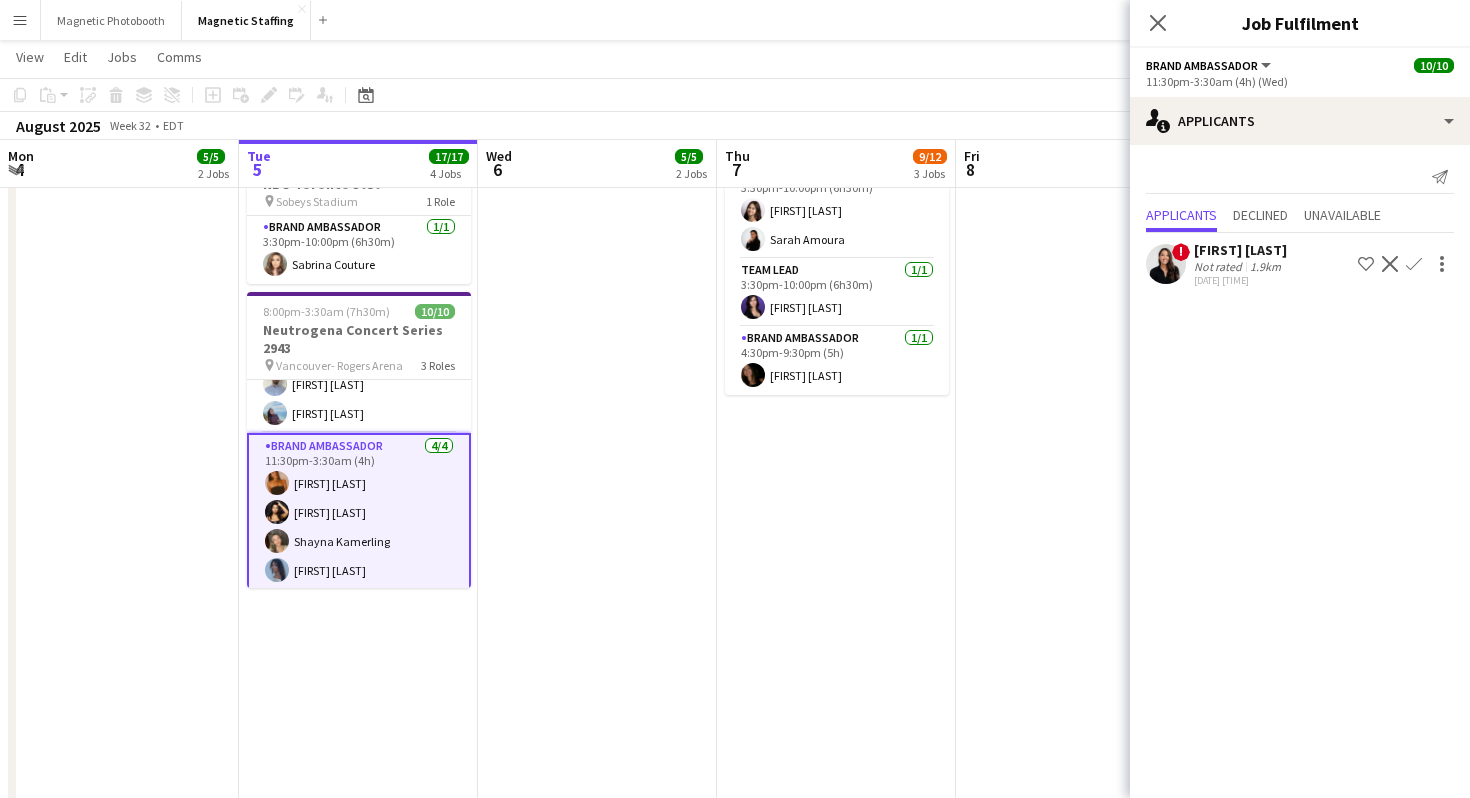 click at bounding box center [277, 512] 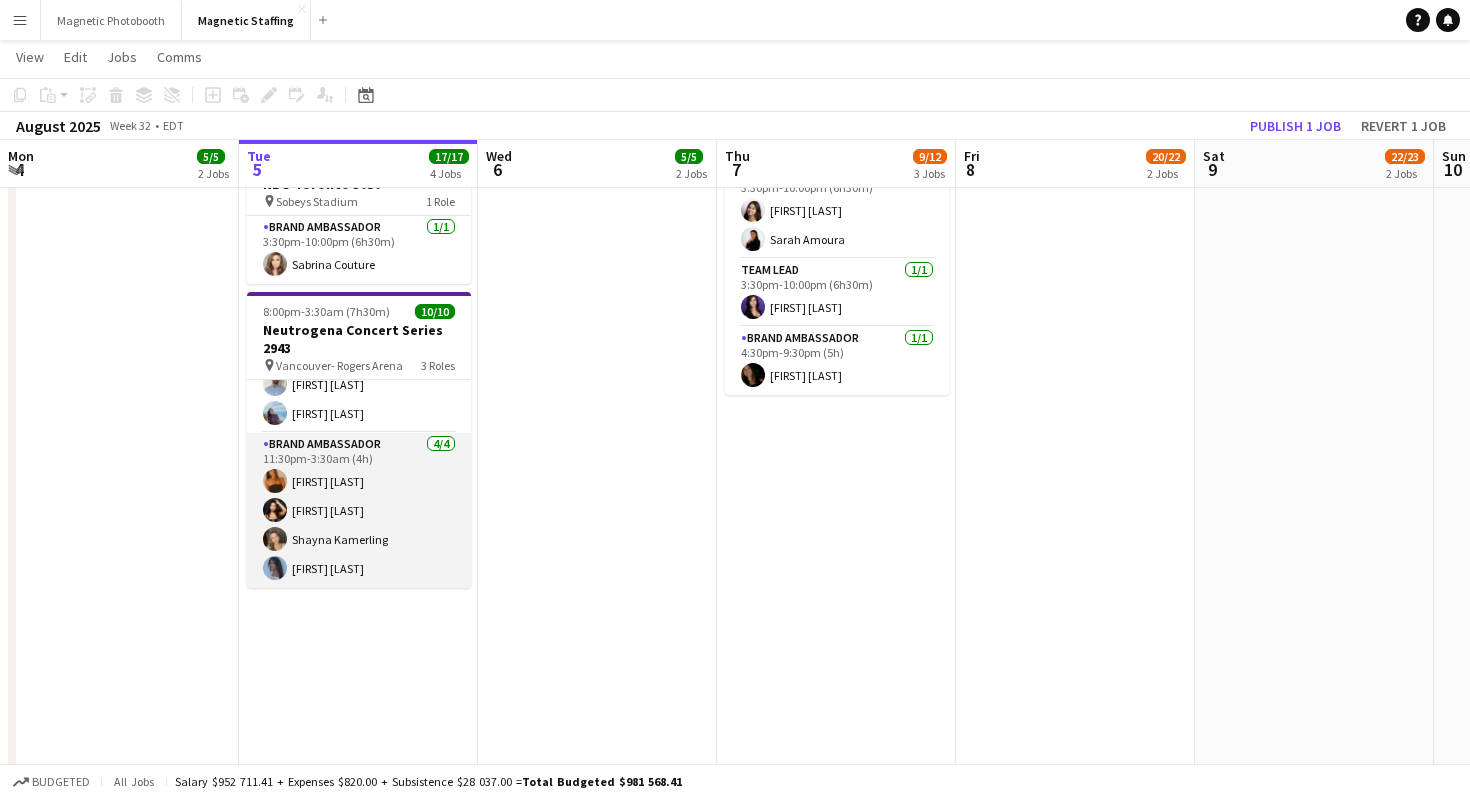 click at bounding box center [275, 510] 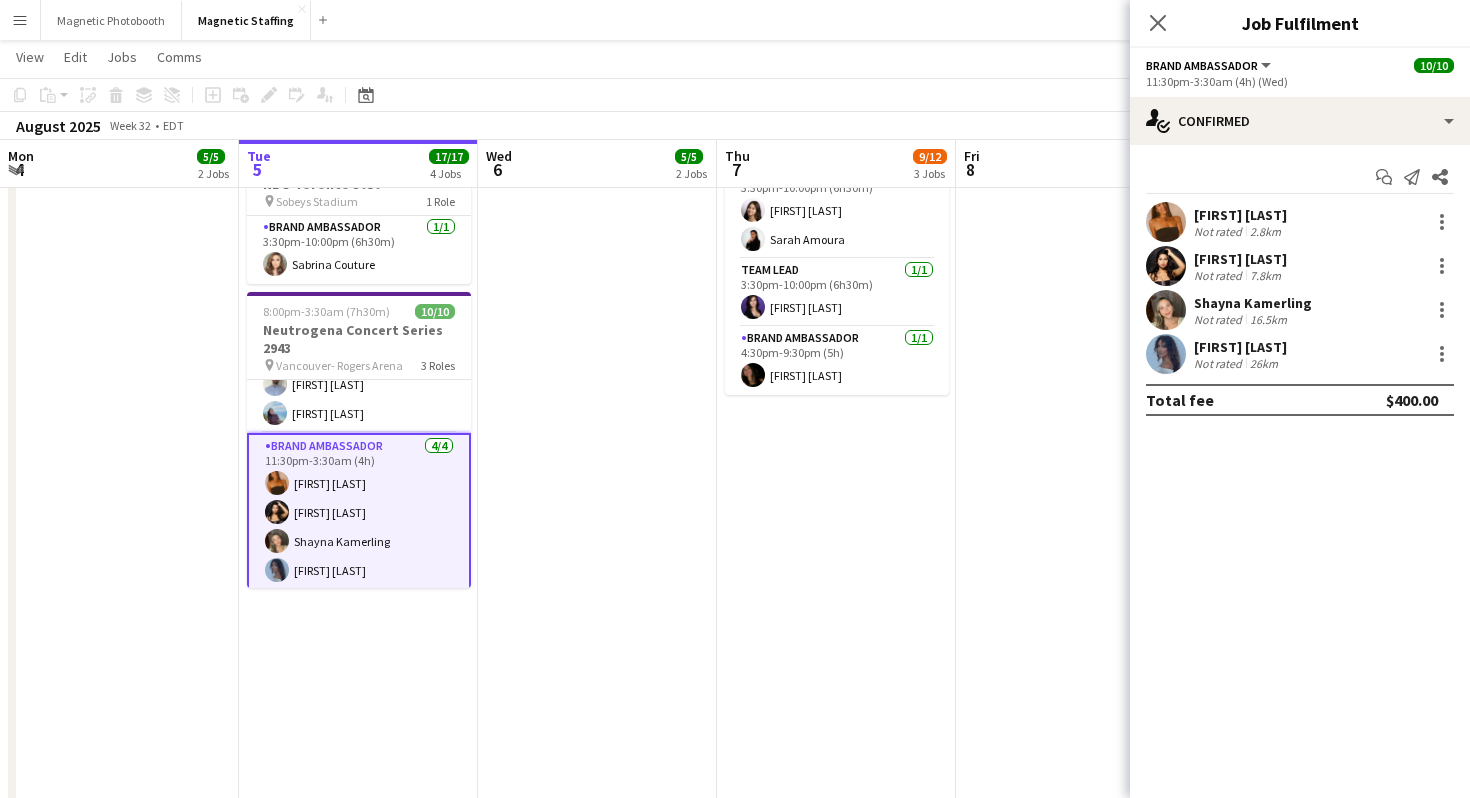 click at bounding box center [1166, 266] 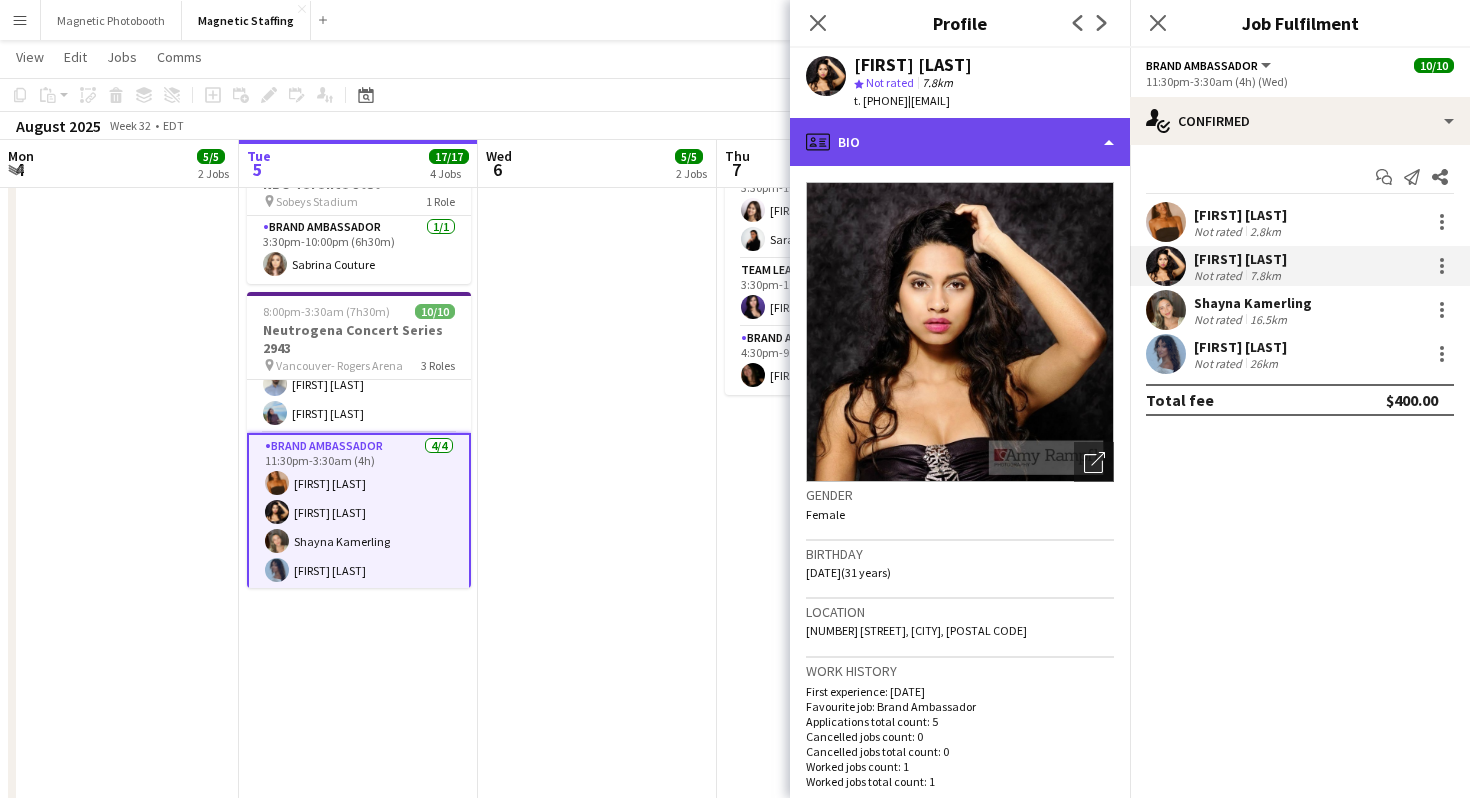 click on "profile
Bio" 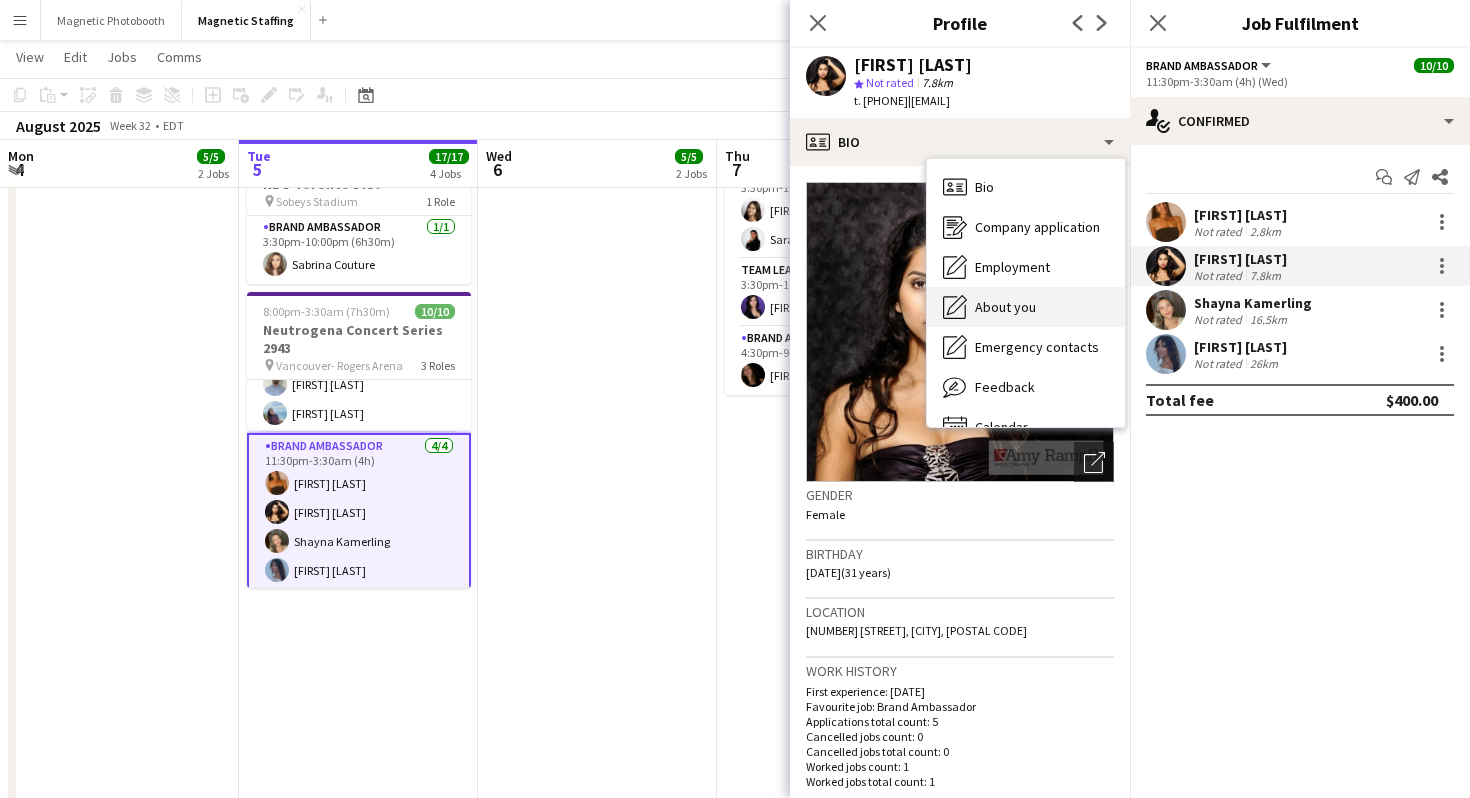click on "About you
About you" at bounding box center (1026, 307) 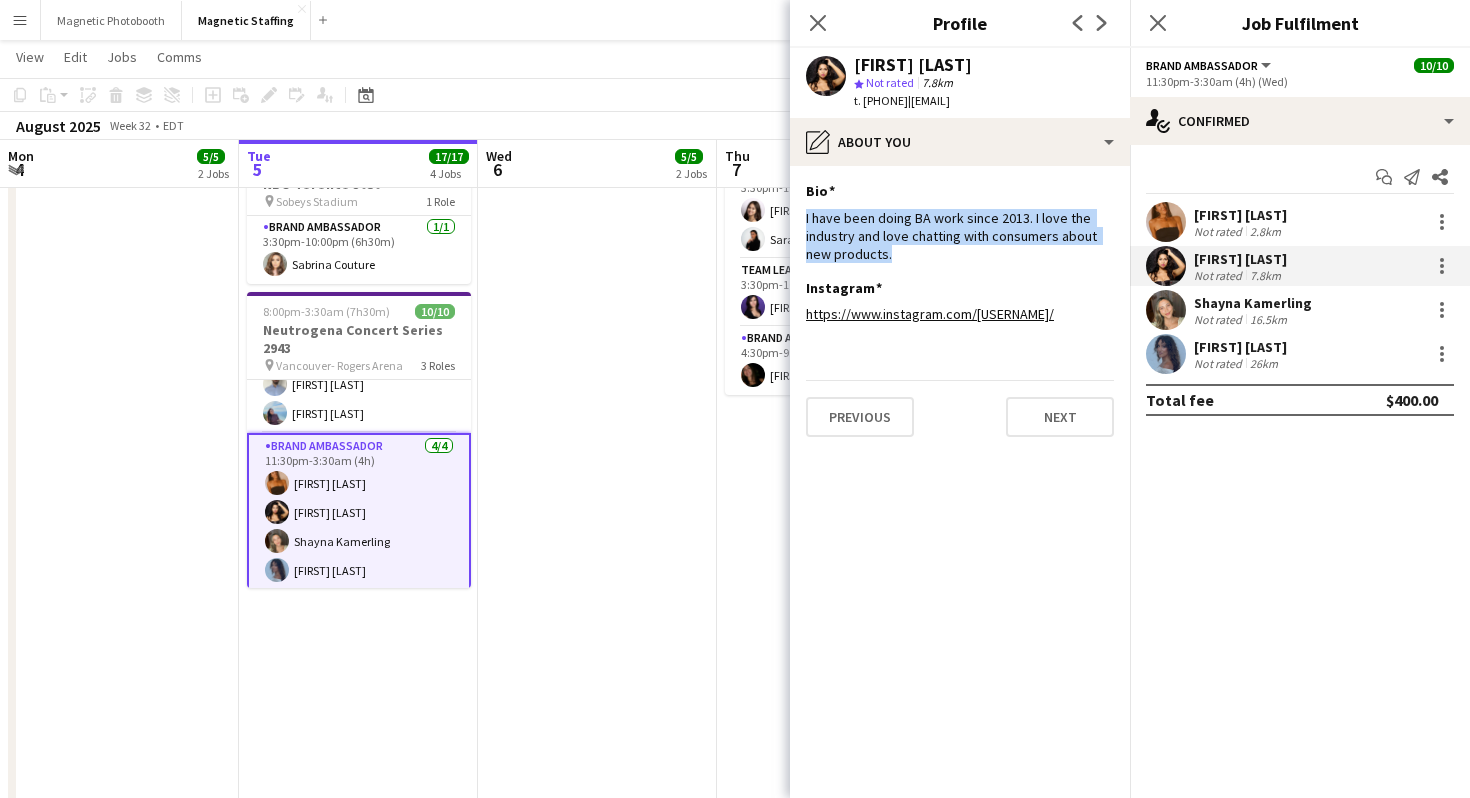 drag, startPoint x: 944, startPoint y: 256, endPoint x: 796, endPoint y: 224, distance: 151.41995 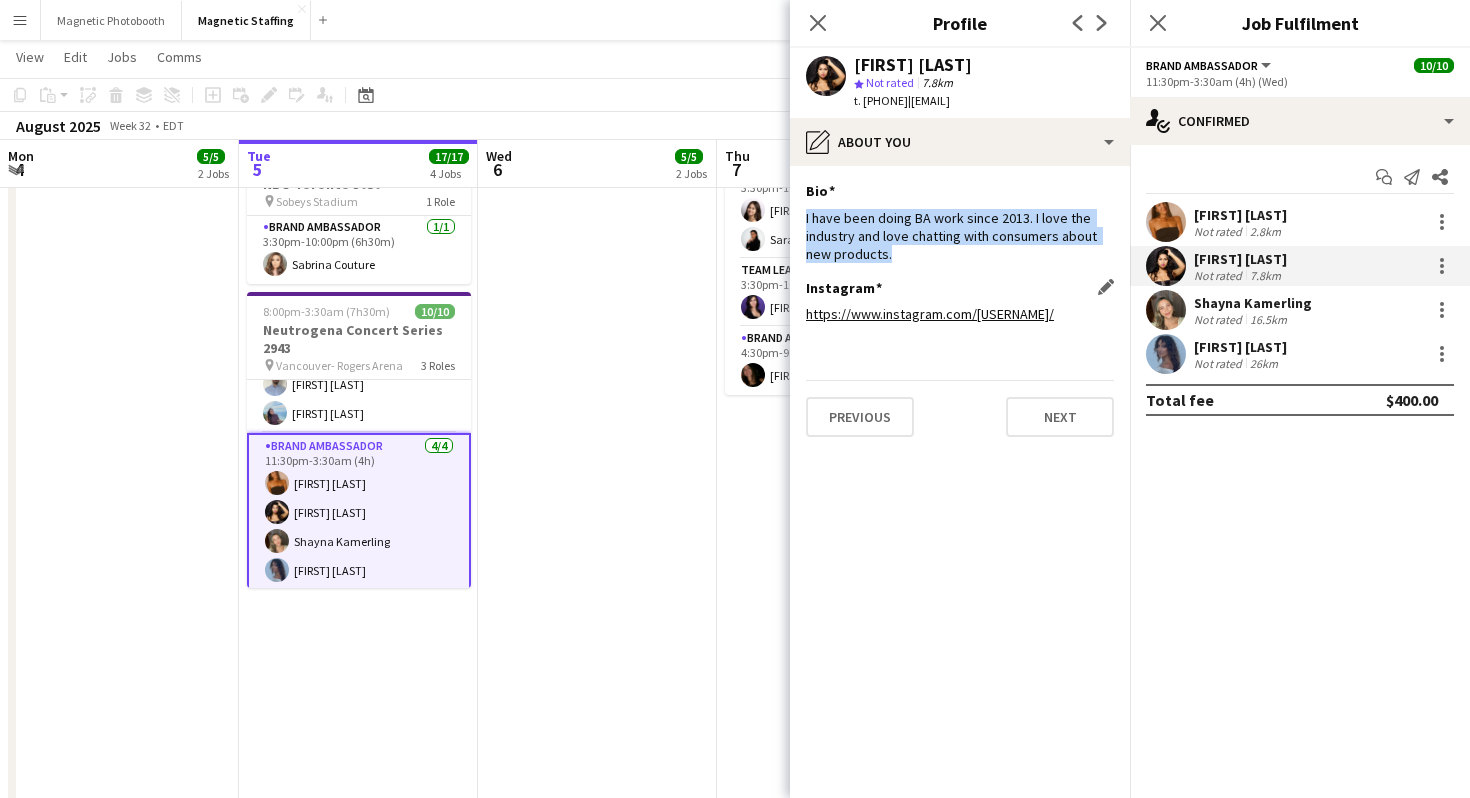 click on "https://www.instagram.com/dsoozy/" 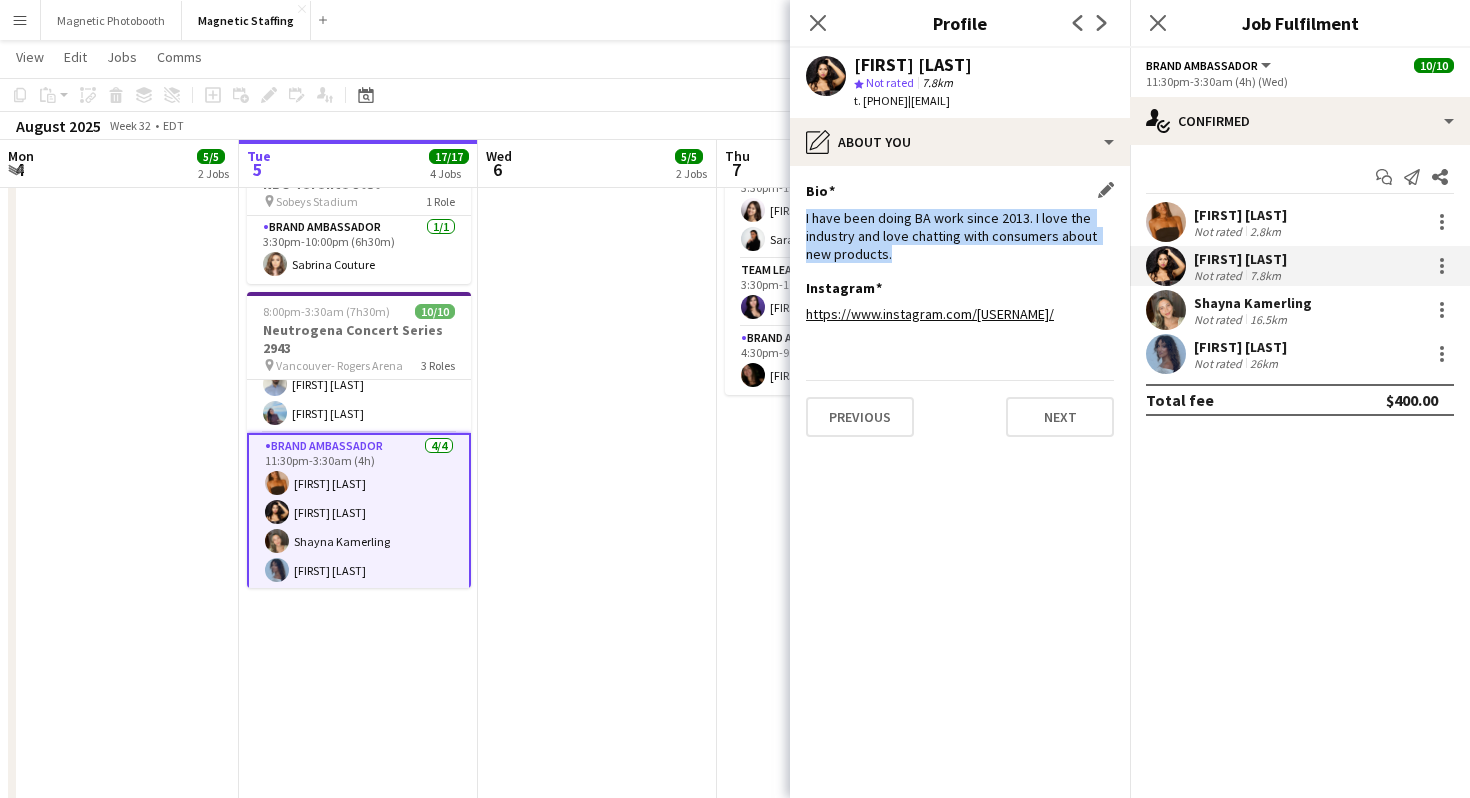 click on "I have been doing BA work since 2013. I love the industry and love chatting with consumers about new products." 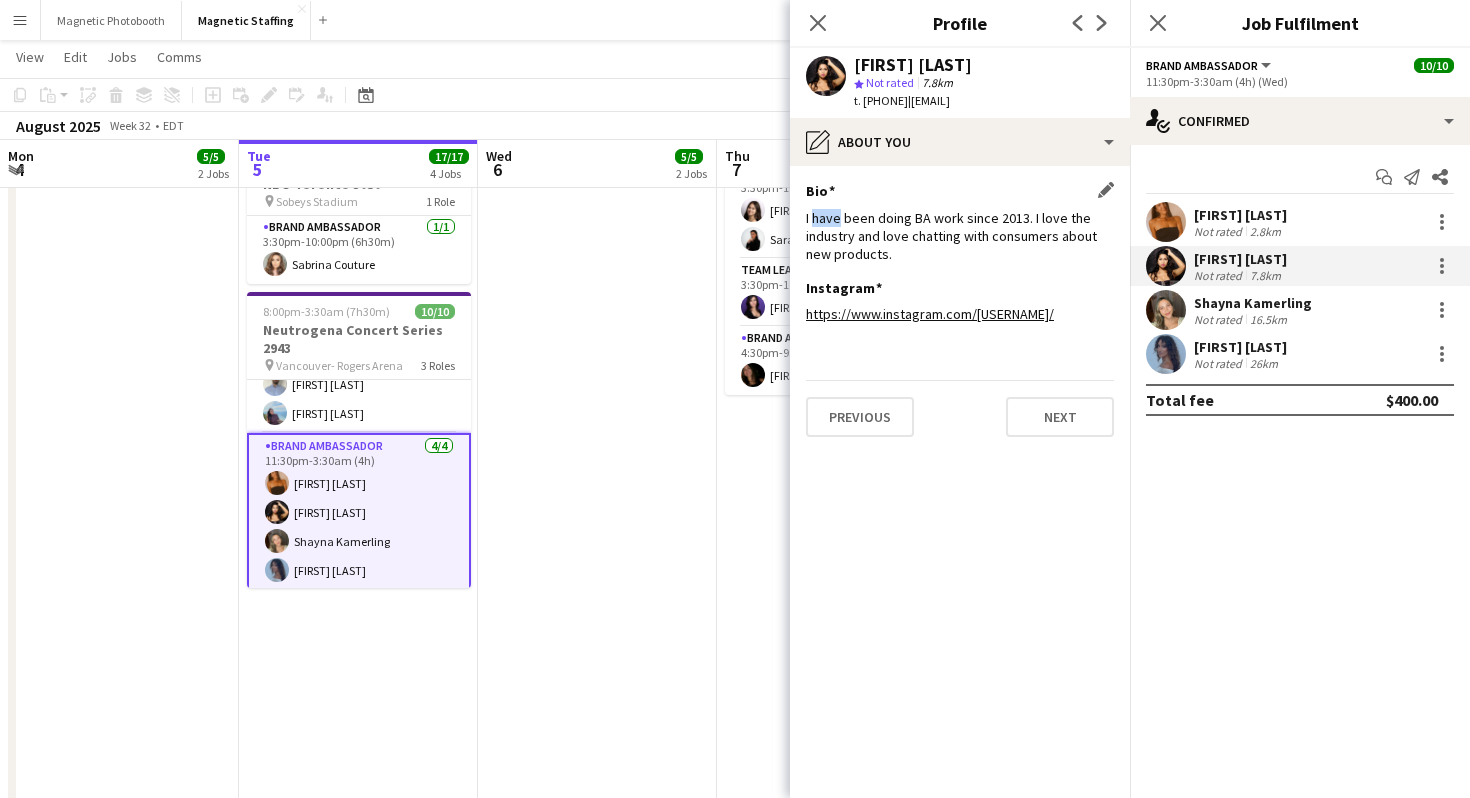 click on "I have been doing BA work since 2013. I love the industry and love chatting with consumers about new products." 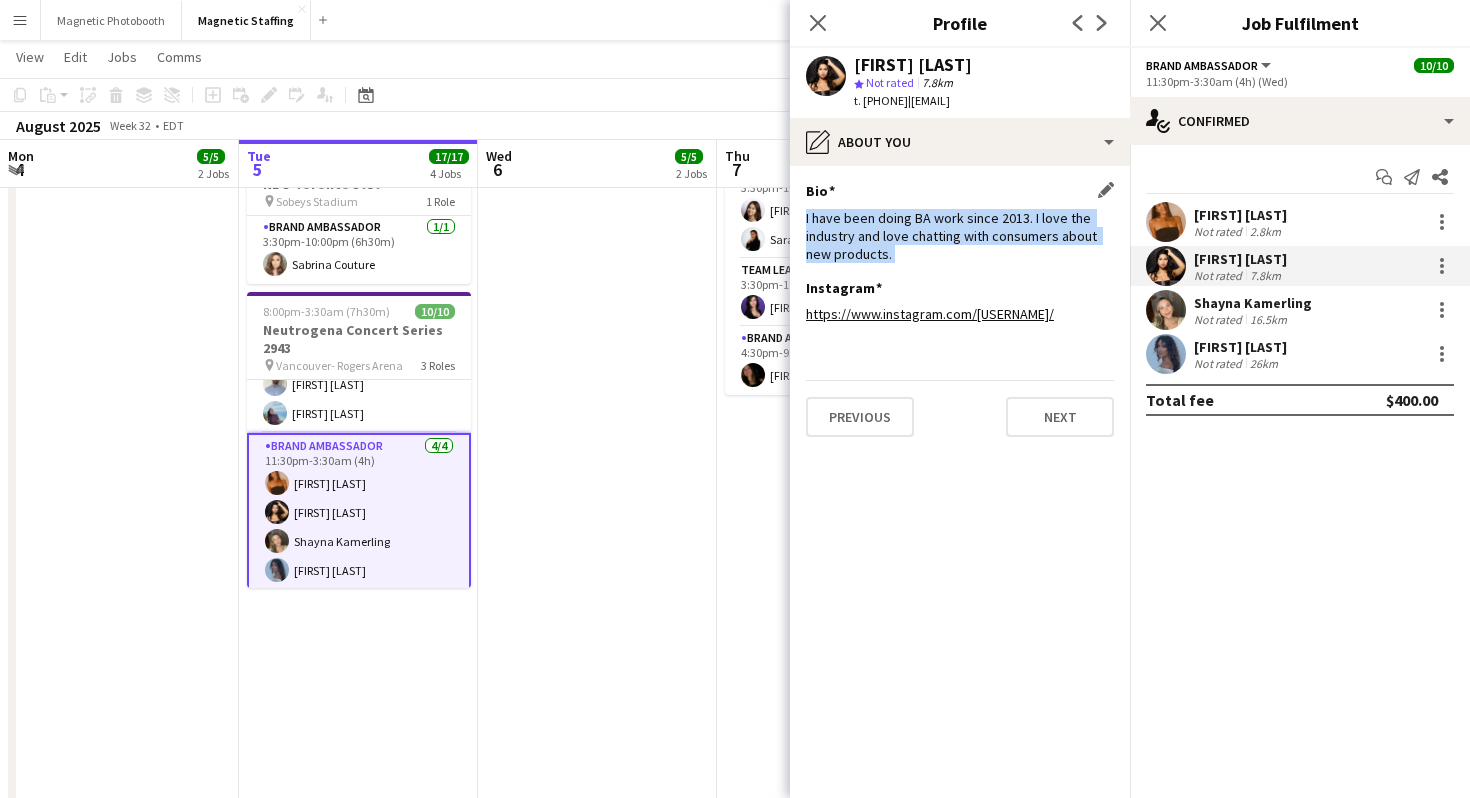 click on "I have been doing BA work since 2013. I love the industry and love chatting with consumers about new products." 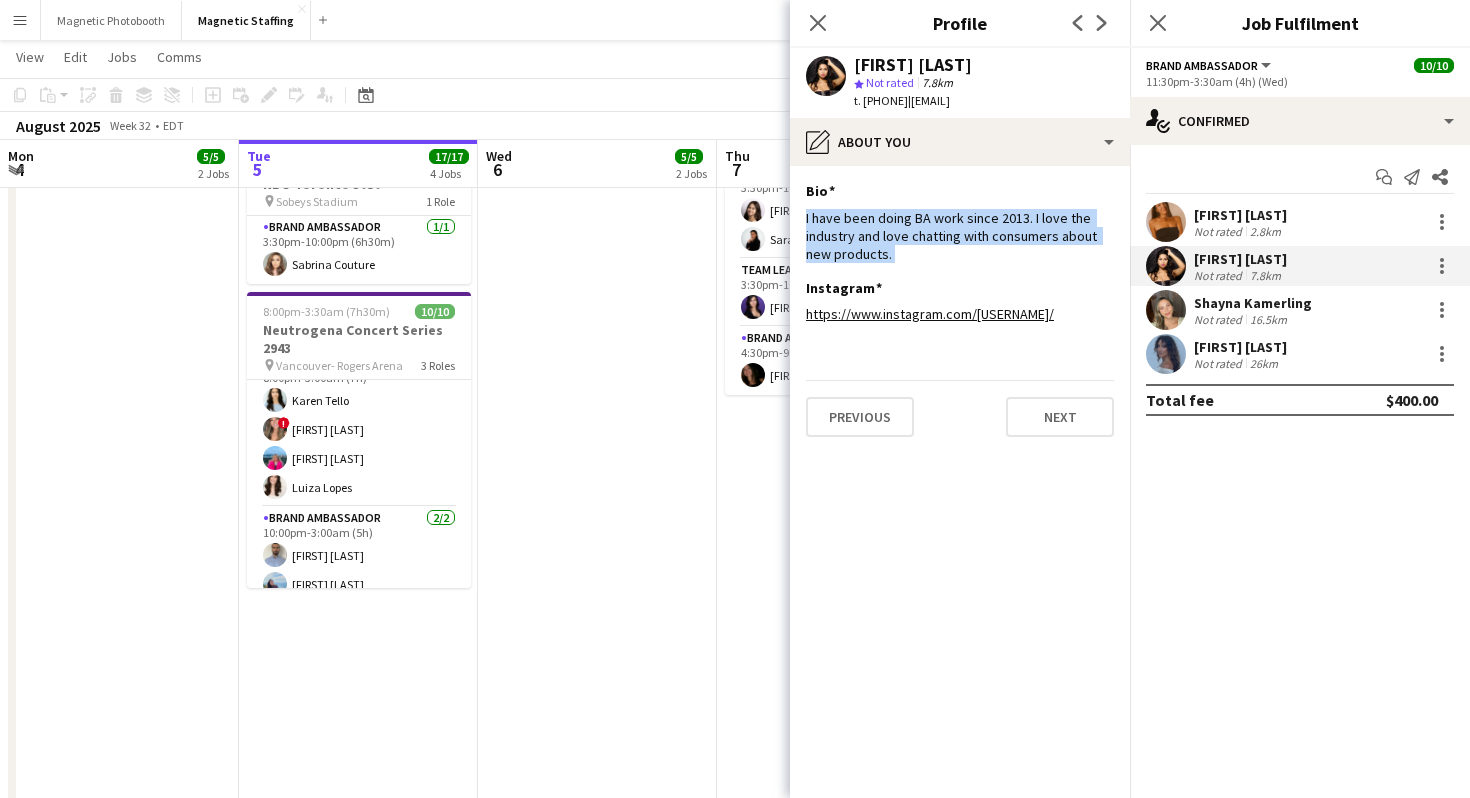 scroll, scrollTop: 0, scrollLeft: 0, axis: both 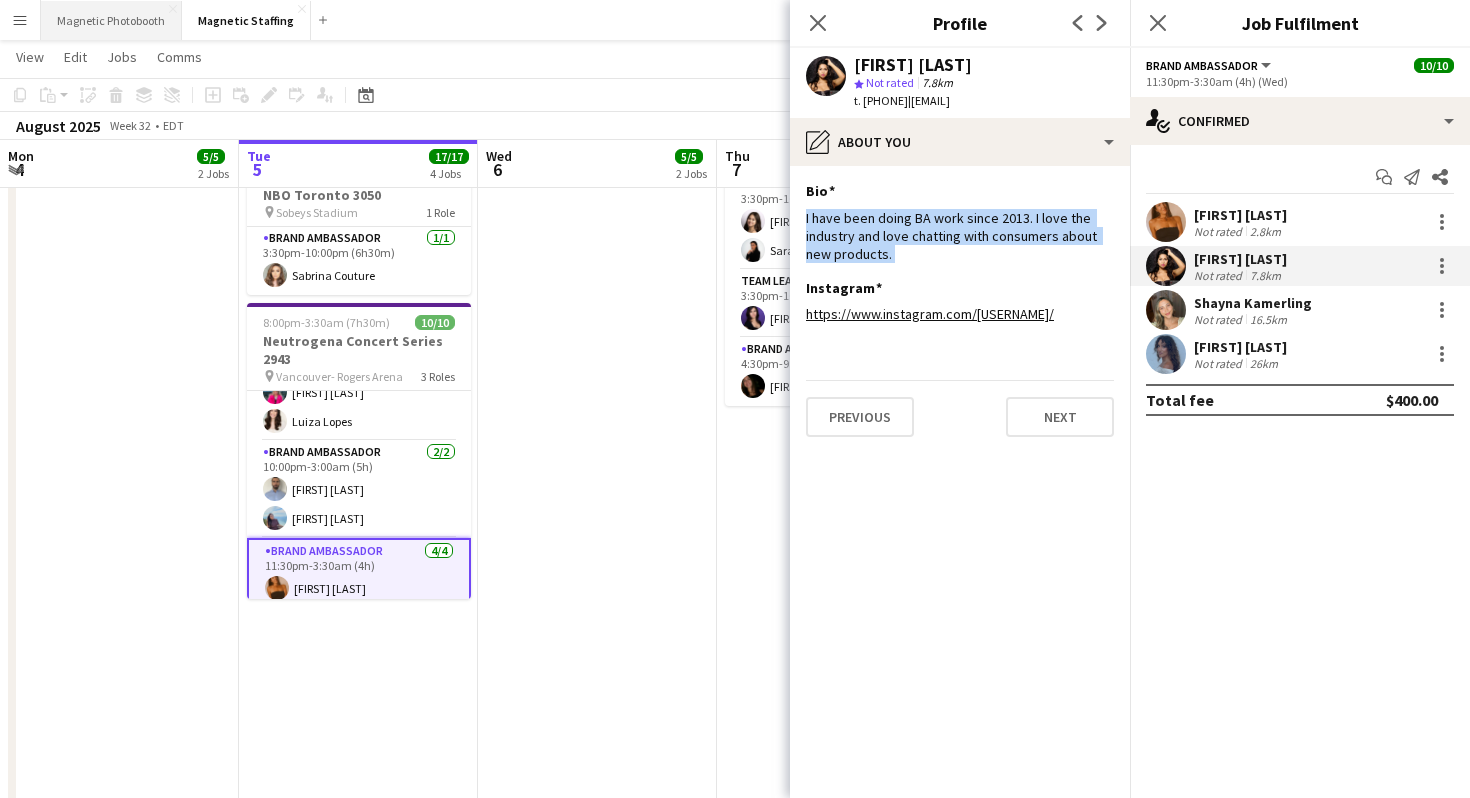 click on "Magnetic Photobooth
Close" at bounding box center (111, 20) 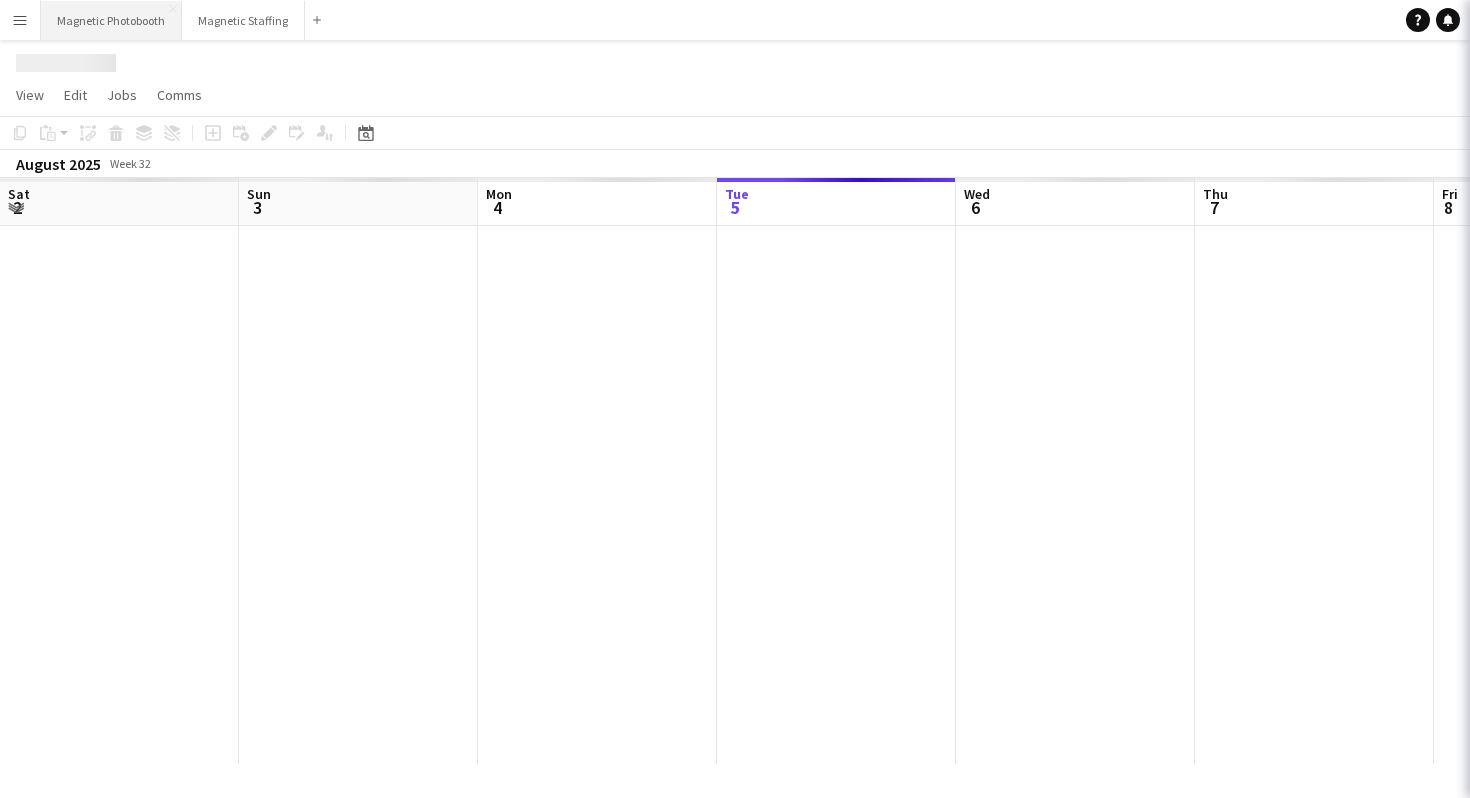 scroll, scrollTop: 0, scrollLeft: 0, axis: both 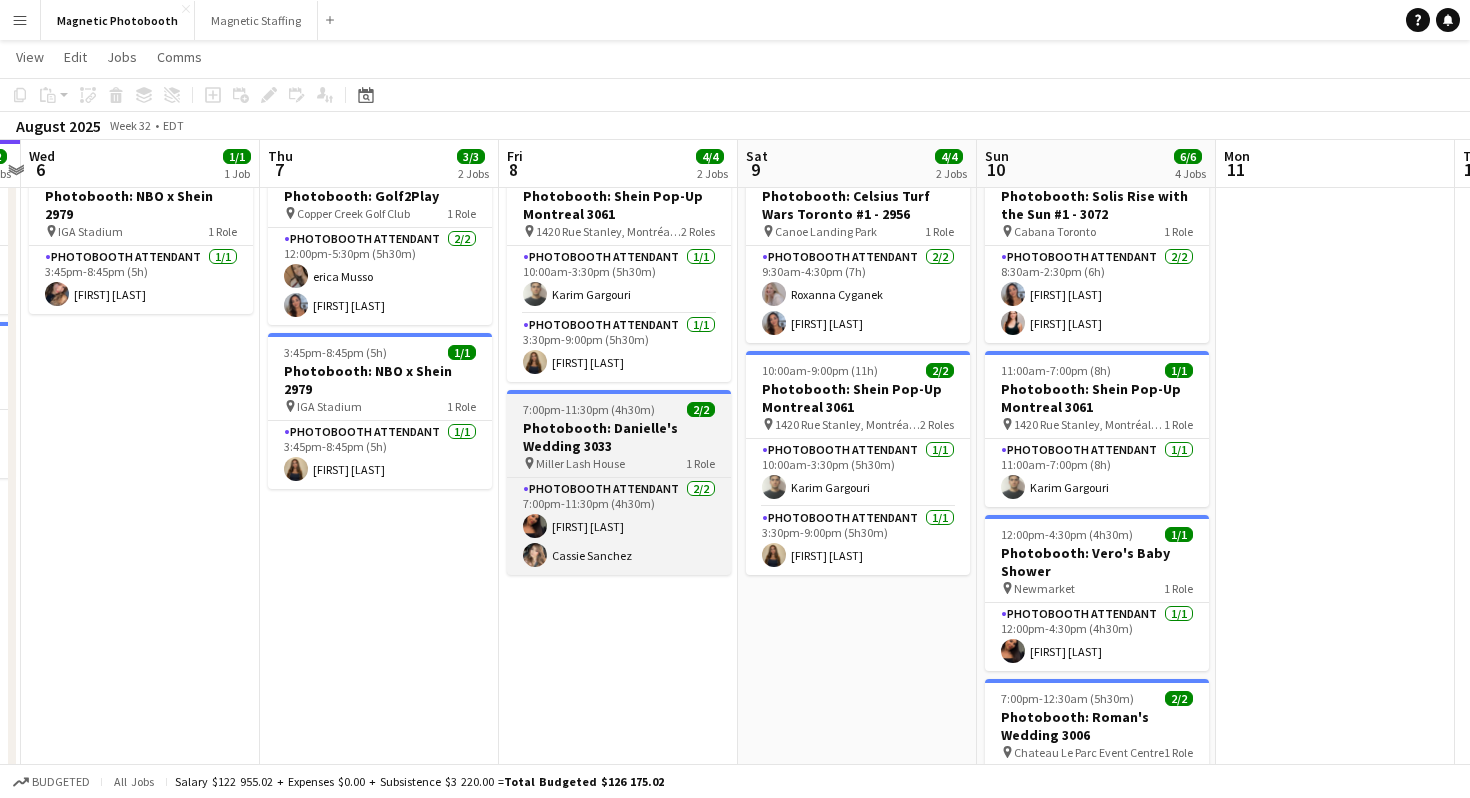 click on "pin
[LOCATION]   1 Role" at bounding box center [619, 463] 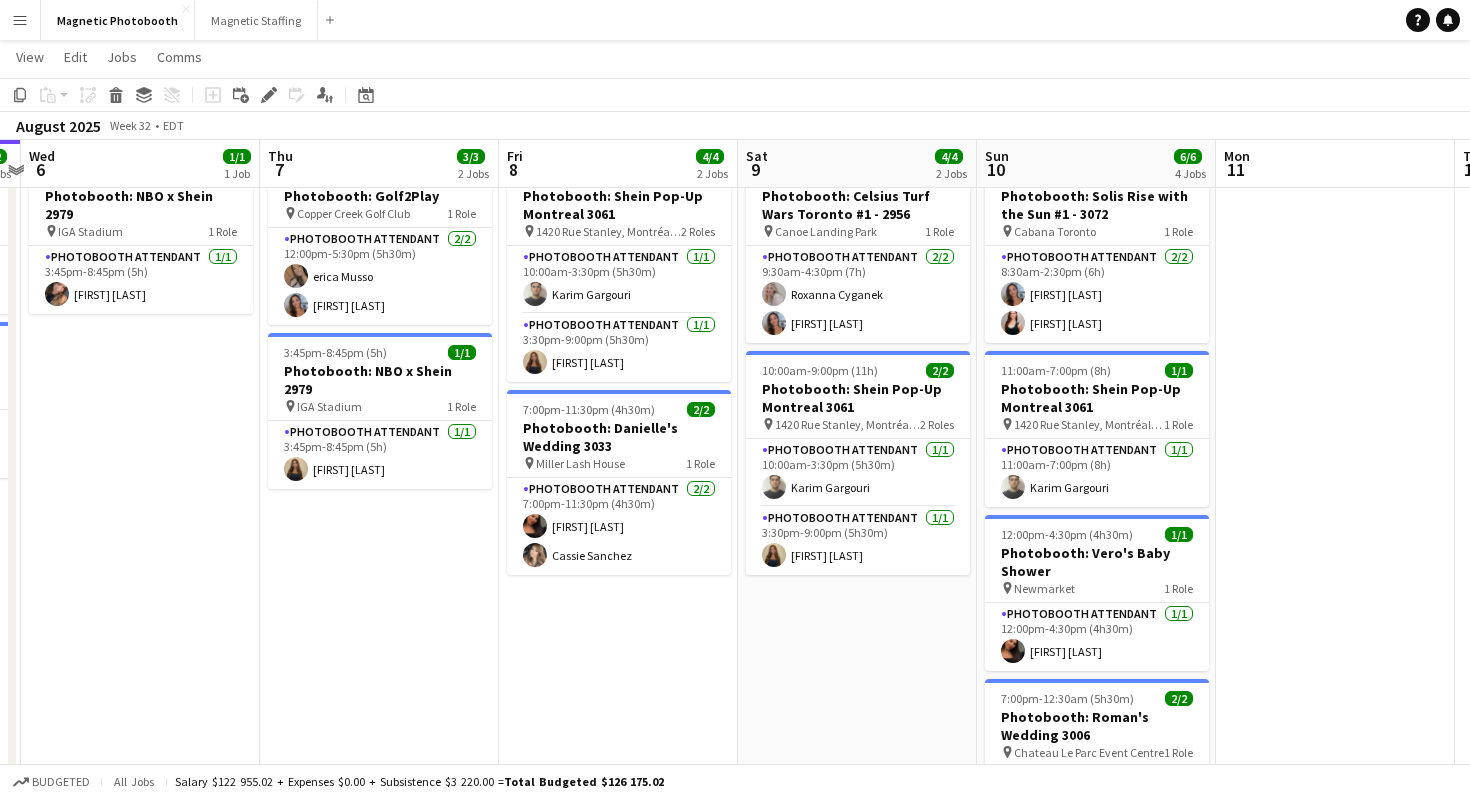 scroll, scrollTop: 0, scrollLeft: 0, axis: both 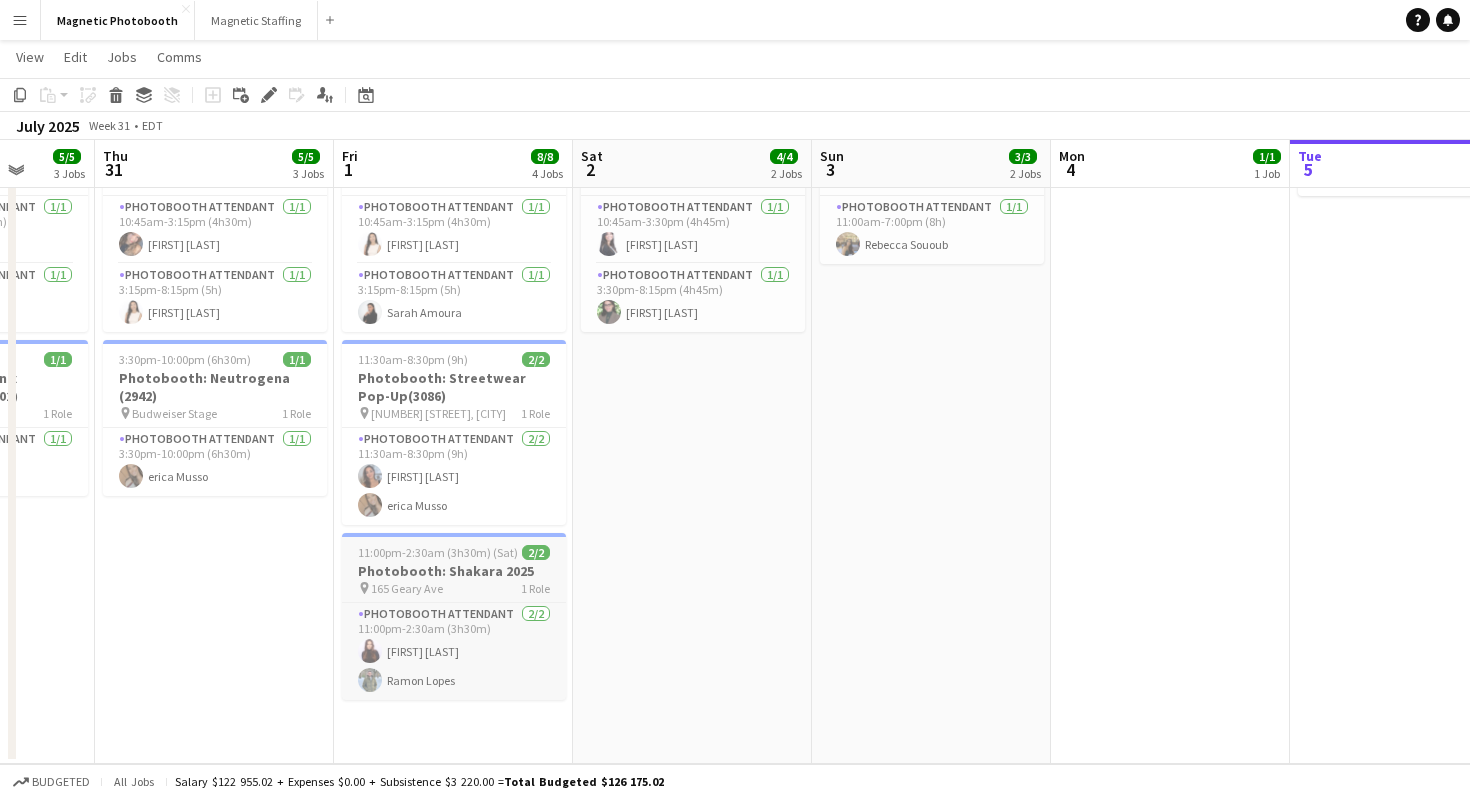 click on "pin
165 Geary Ave   1 Role" at bounding box center (454, 588) 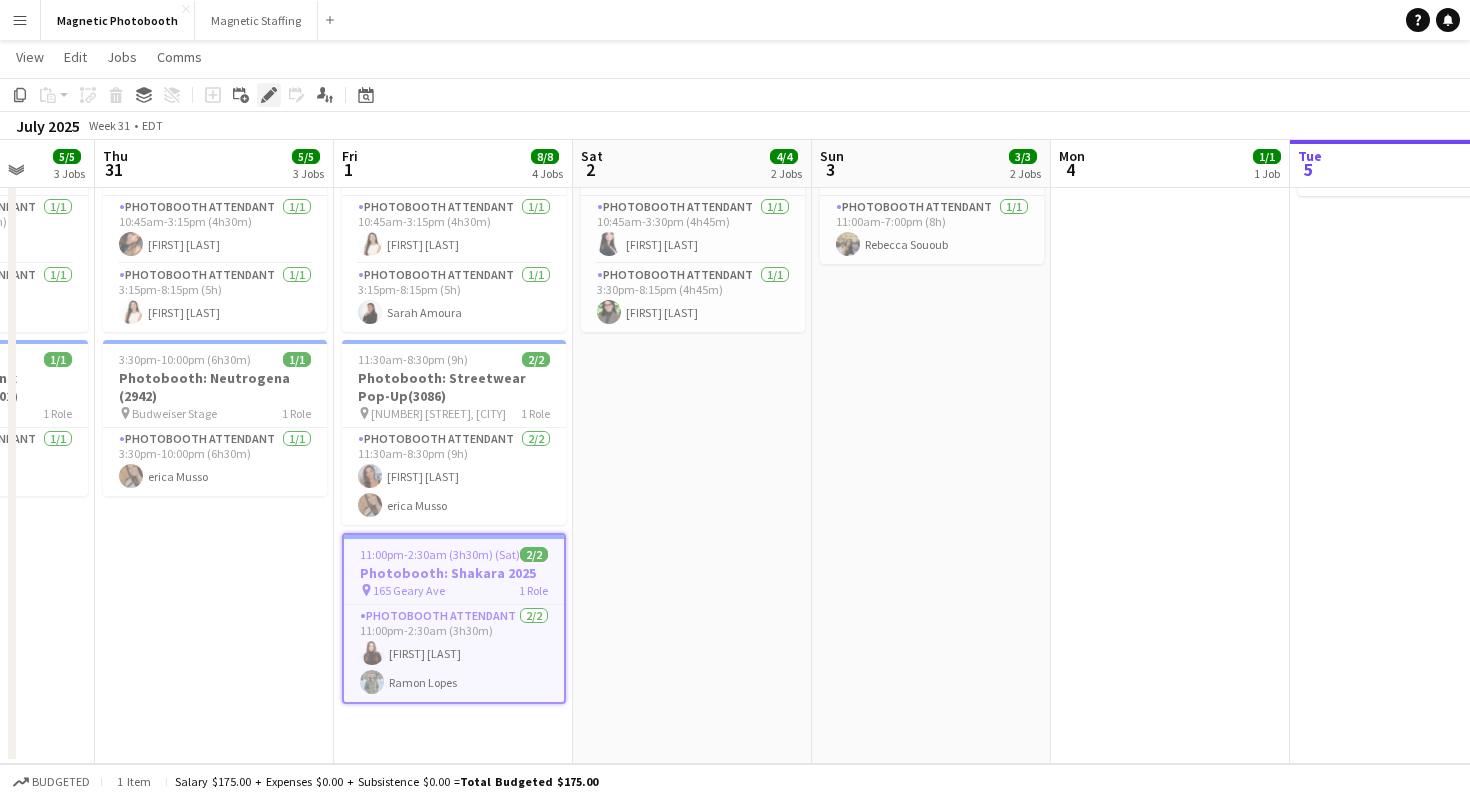 click 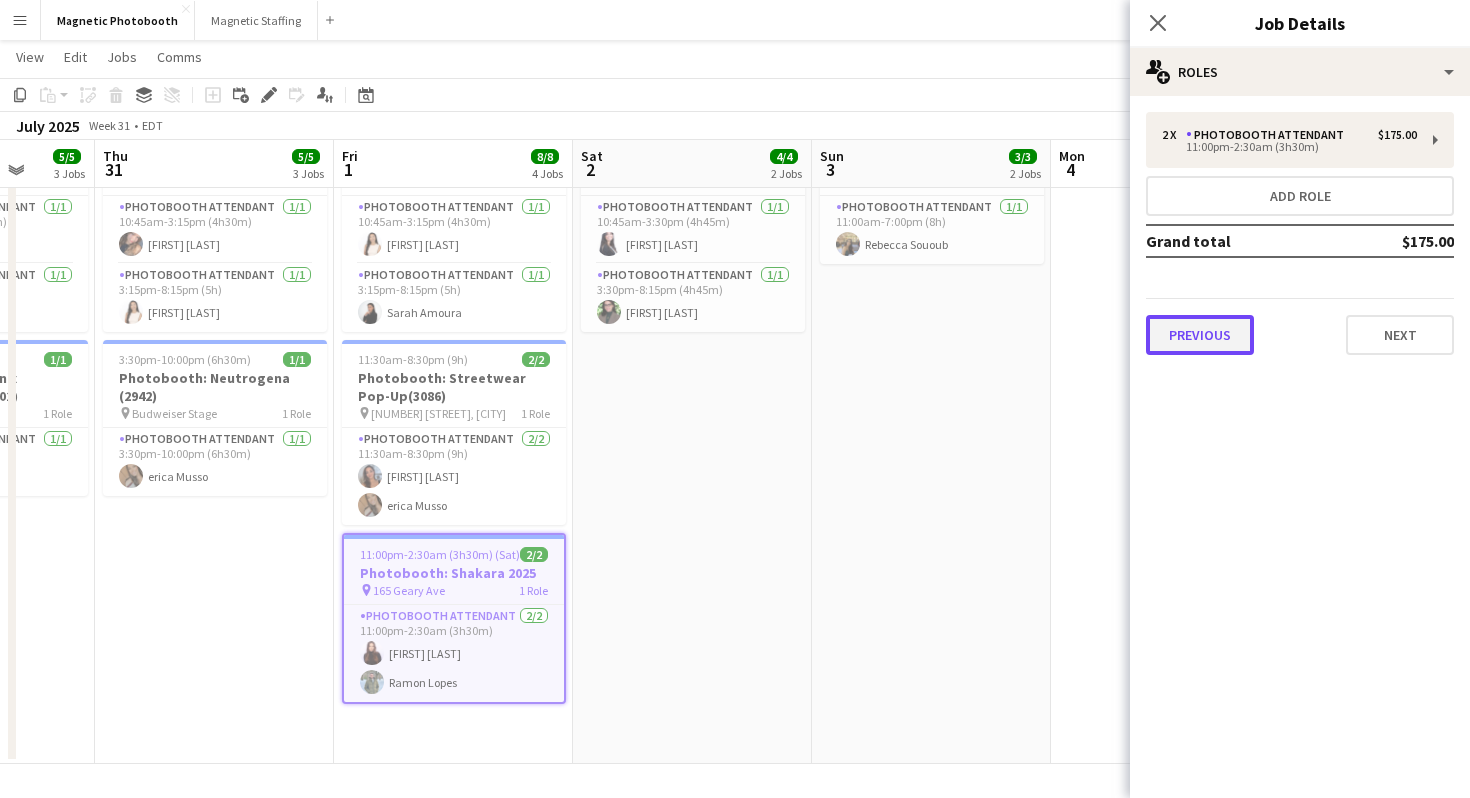 click on "Previous" at bounding box center [1200, 335] 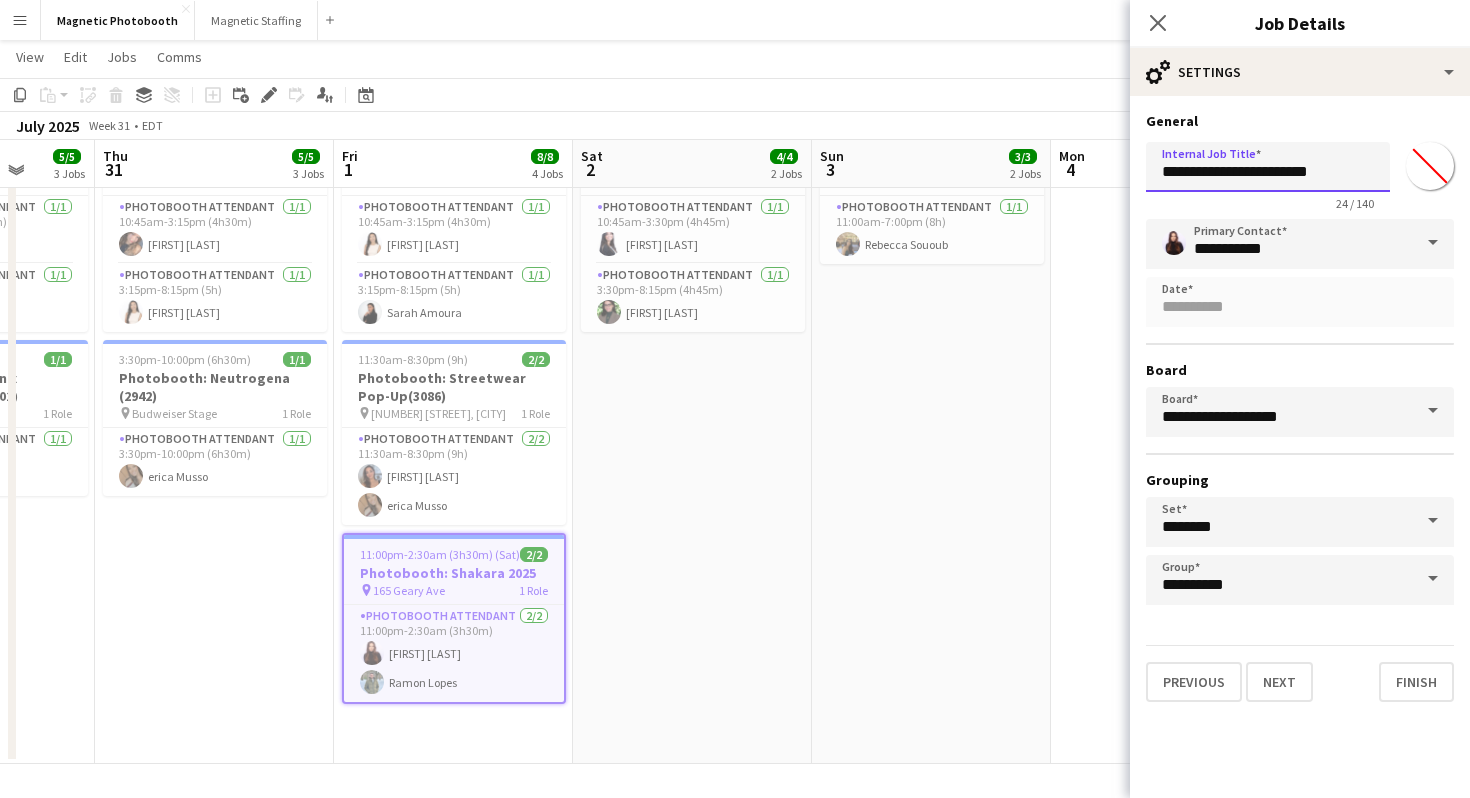 click on "**********" at bounding box center (1268, 167) 